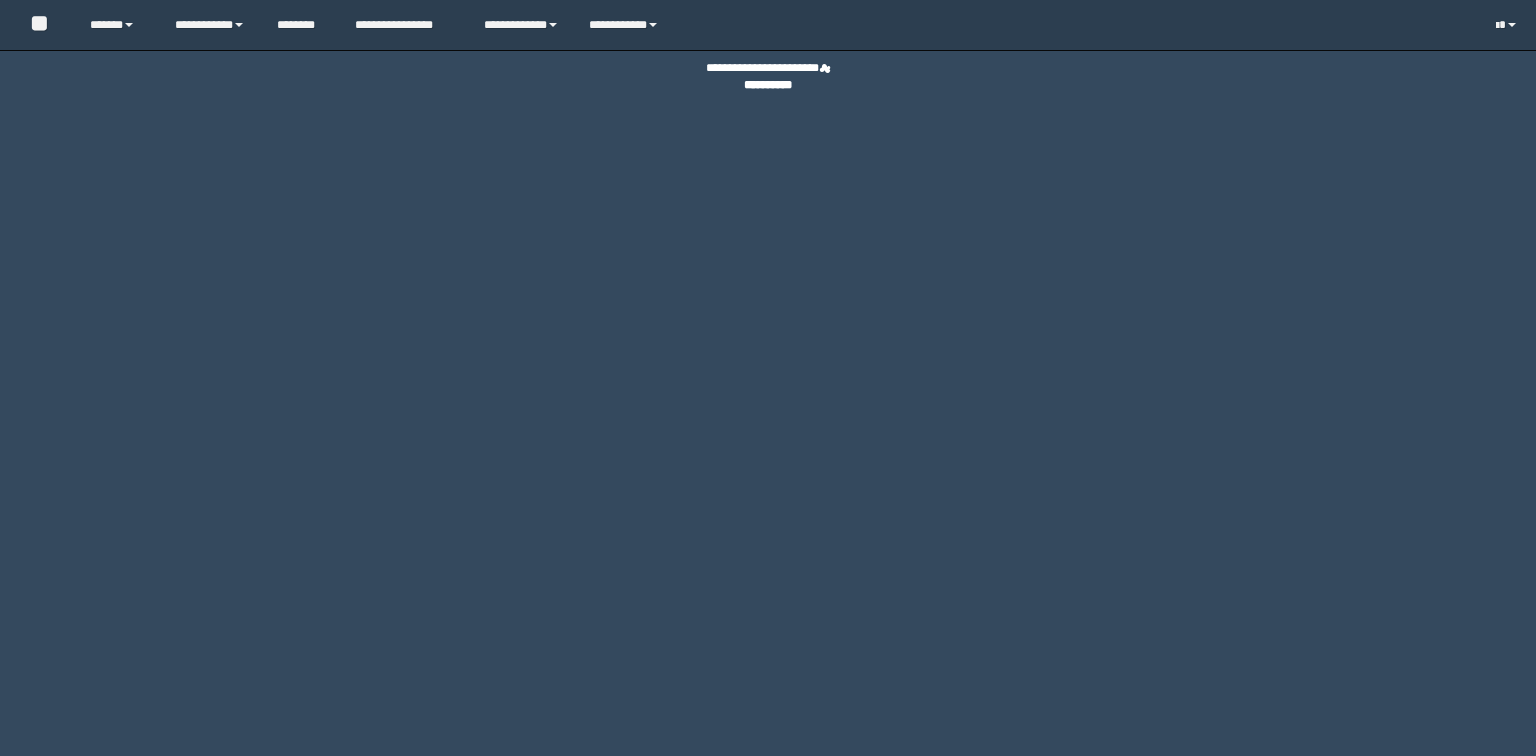 scroll, scrollTop: 0, scrollLeft: 0, axis: both 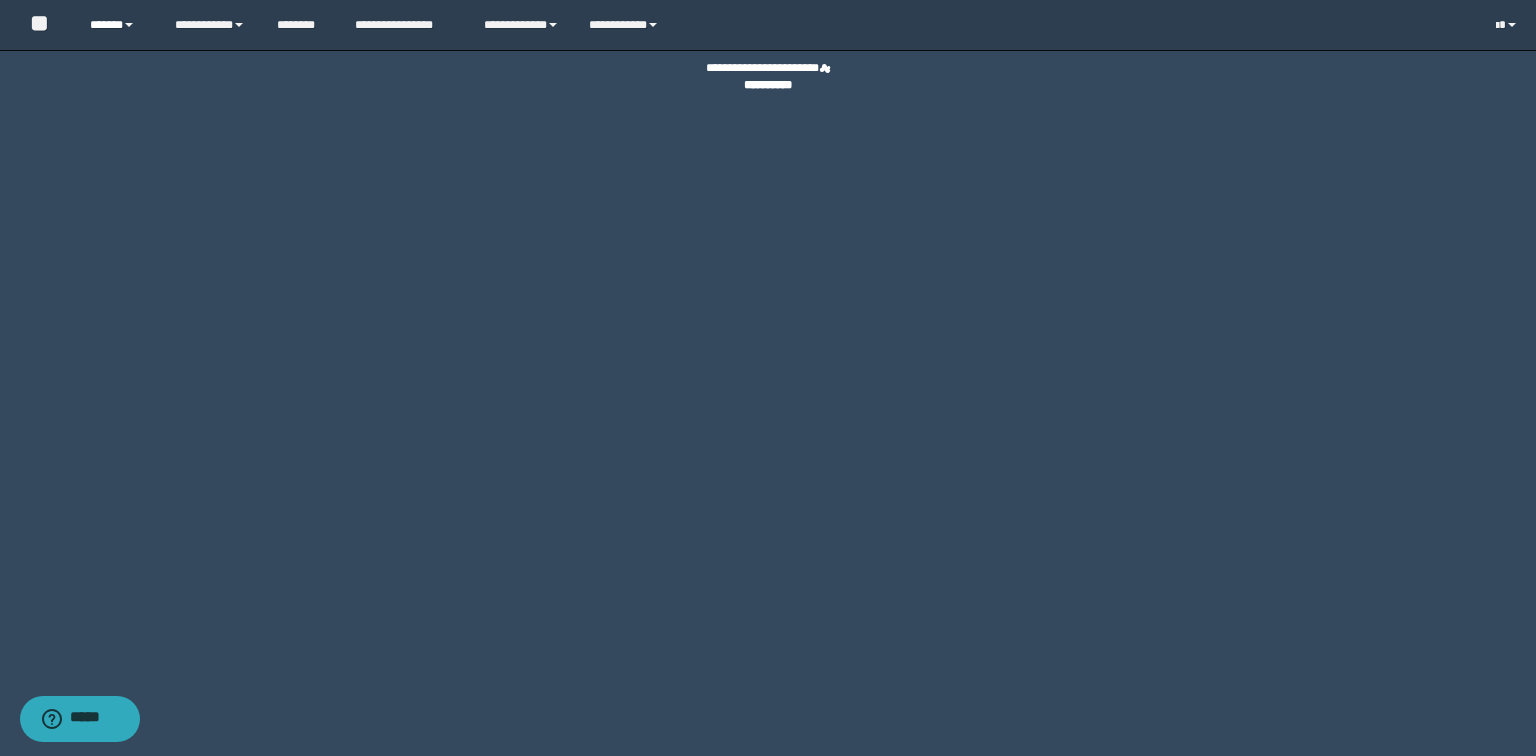 click on "******" at bounding box center [117, 25] 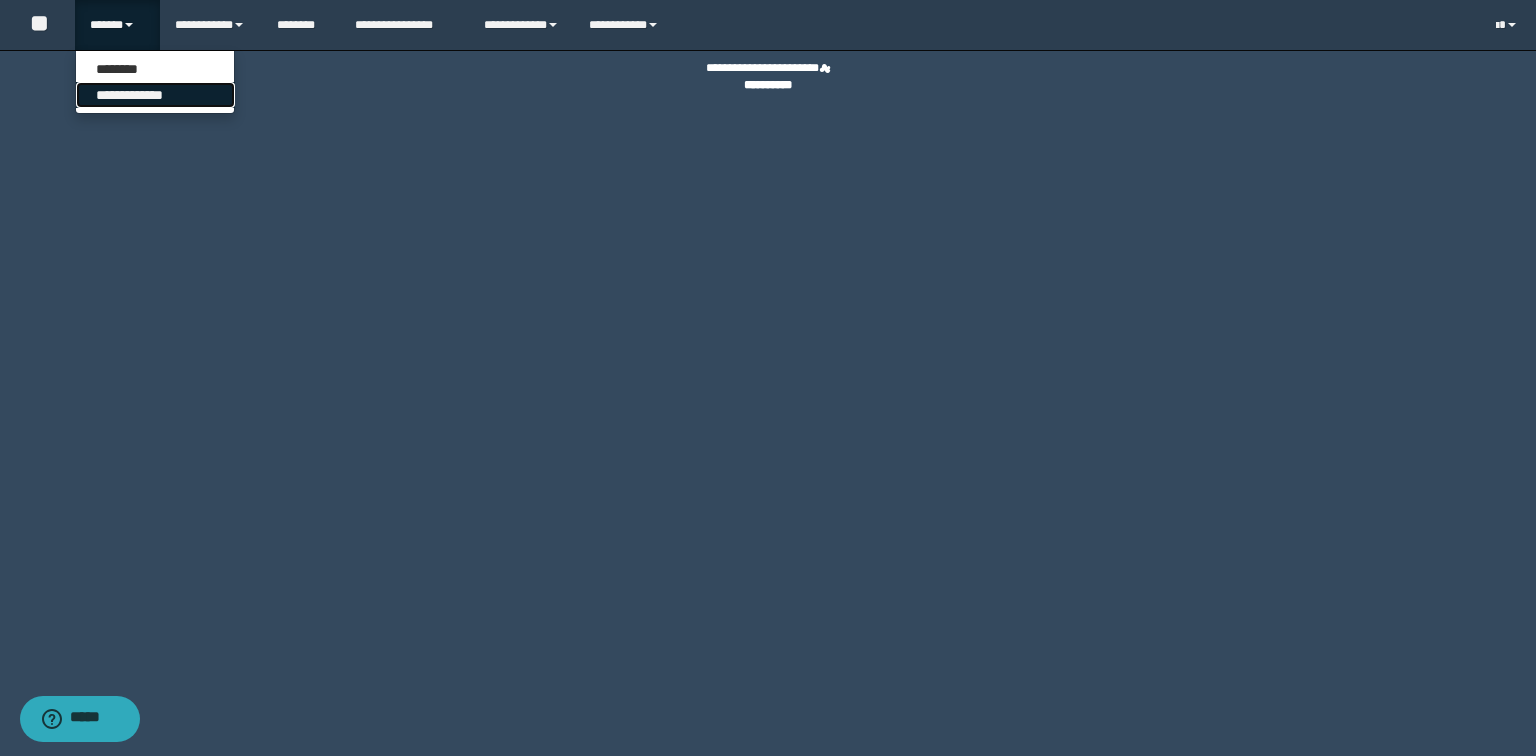 click on "**********" at bounding box center [155, 95] 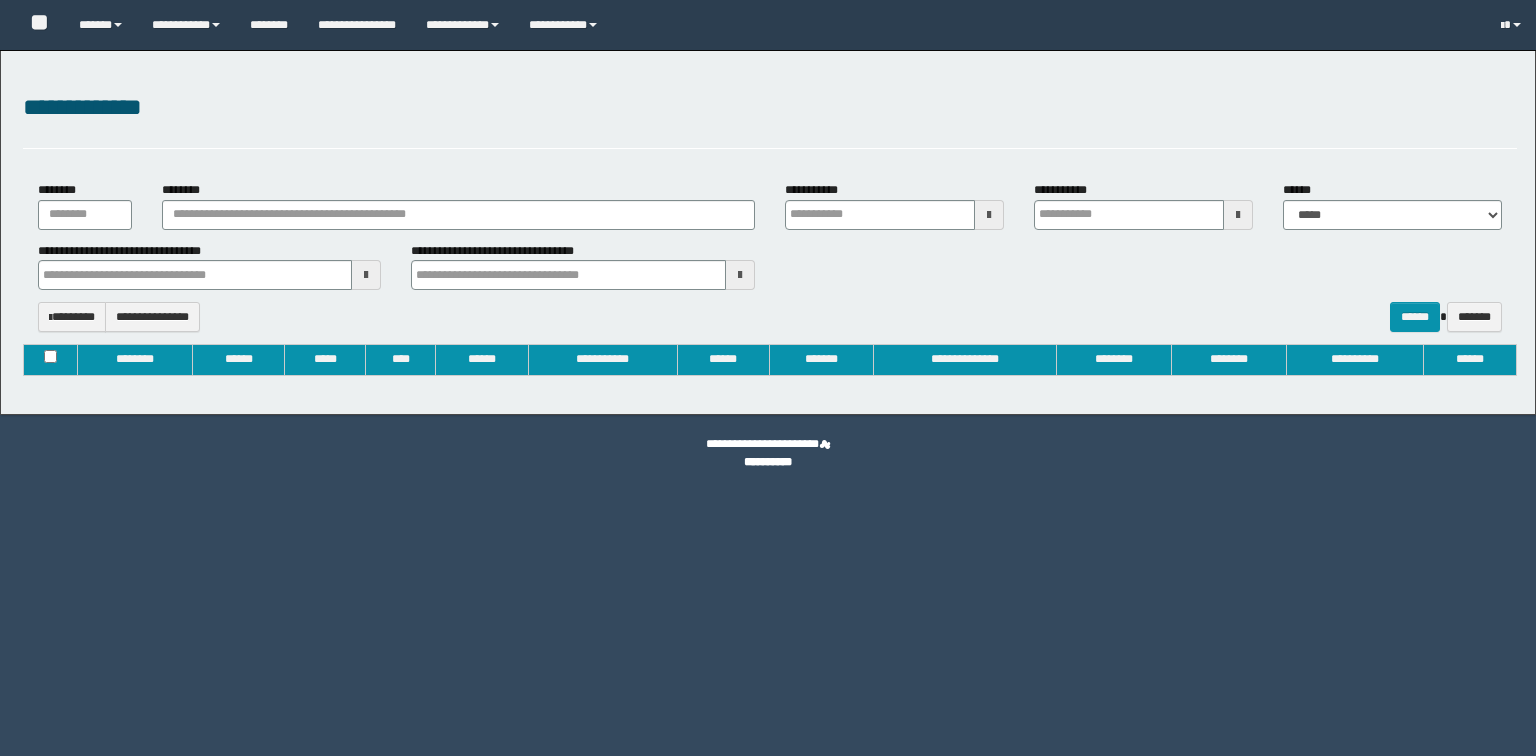 type on "**********" 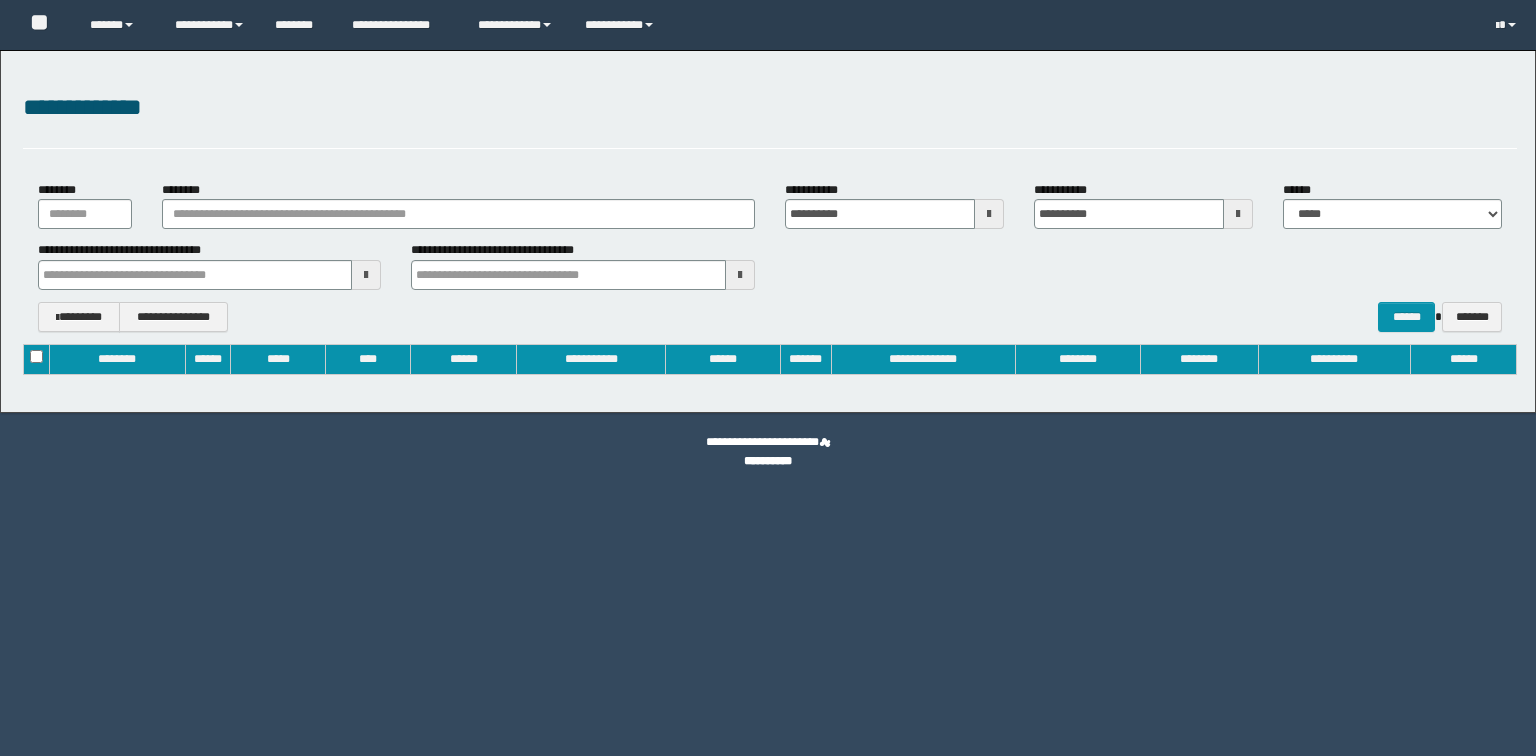 scroll, scrollTop: 0, scrollLeft: 0, axis: both 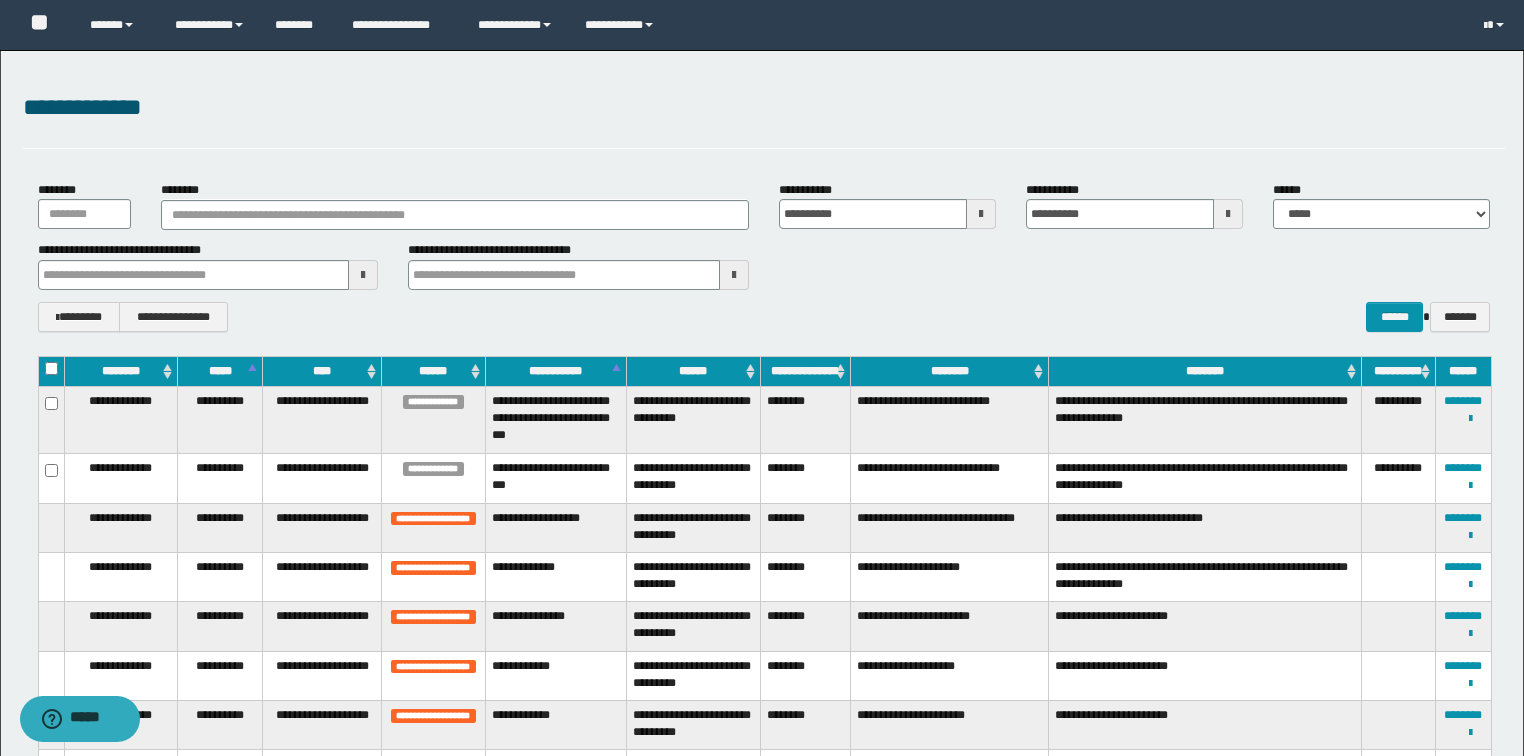 type 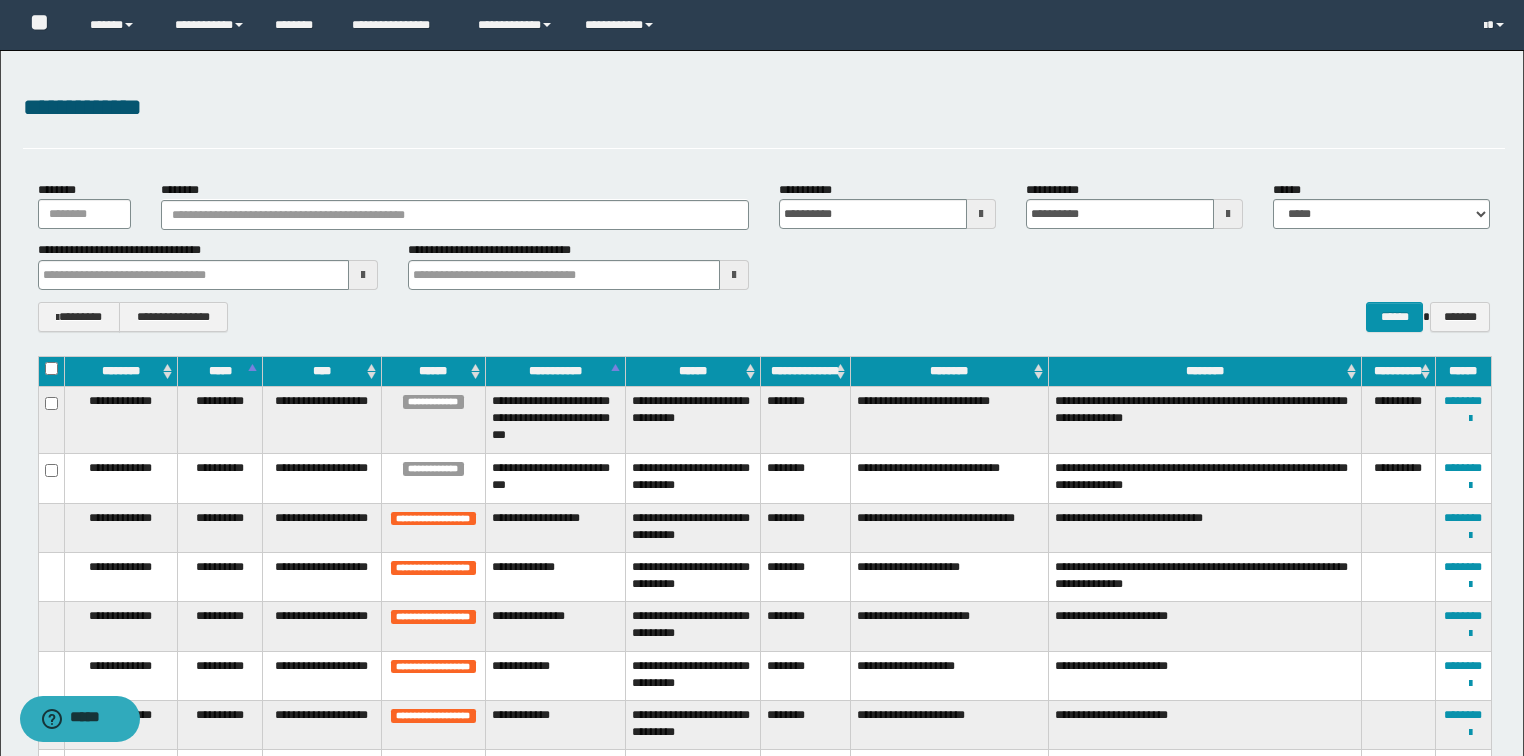 type 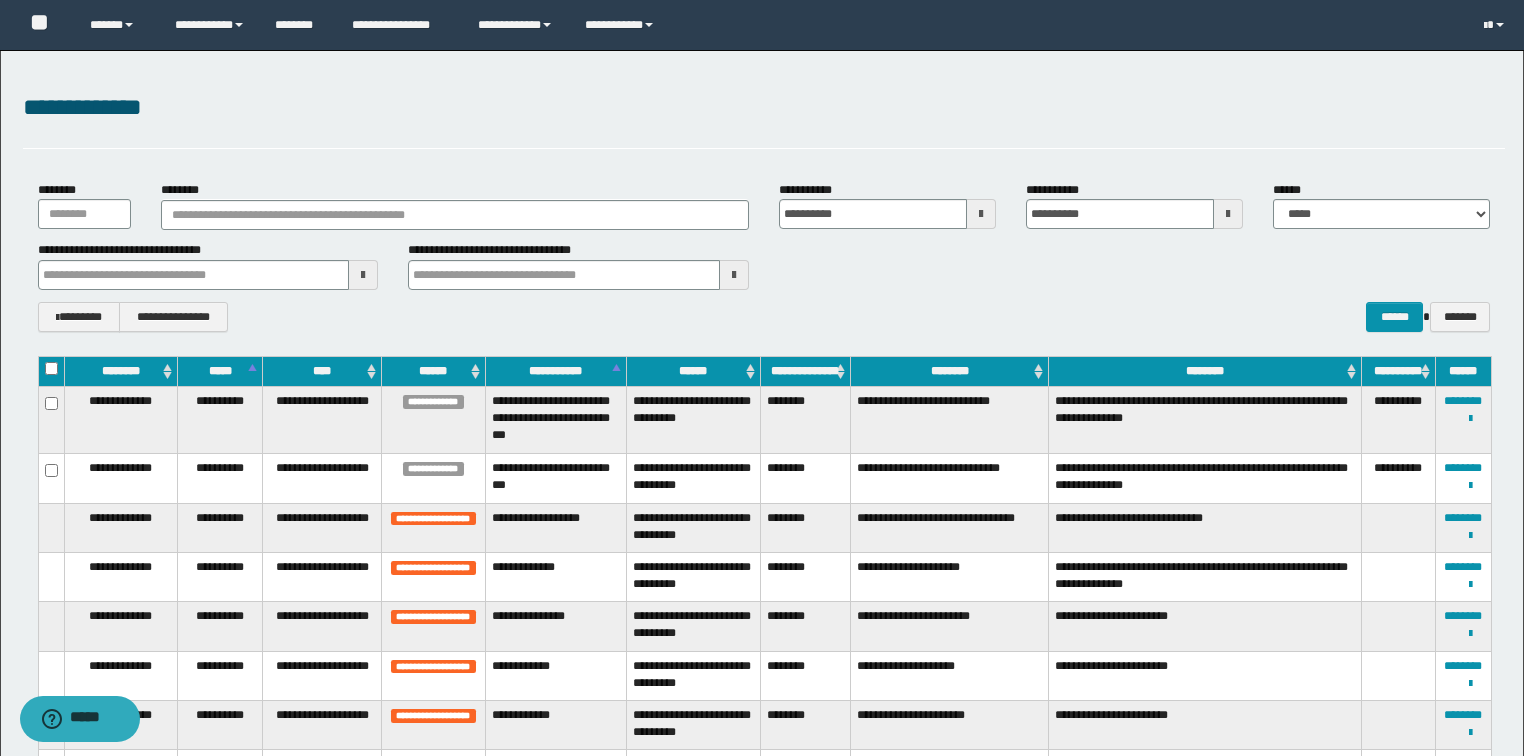 type 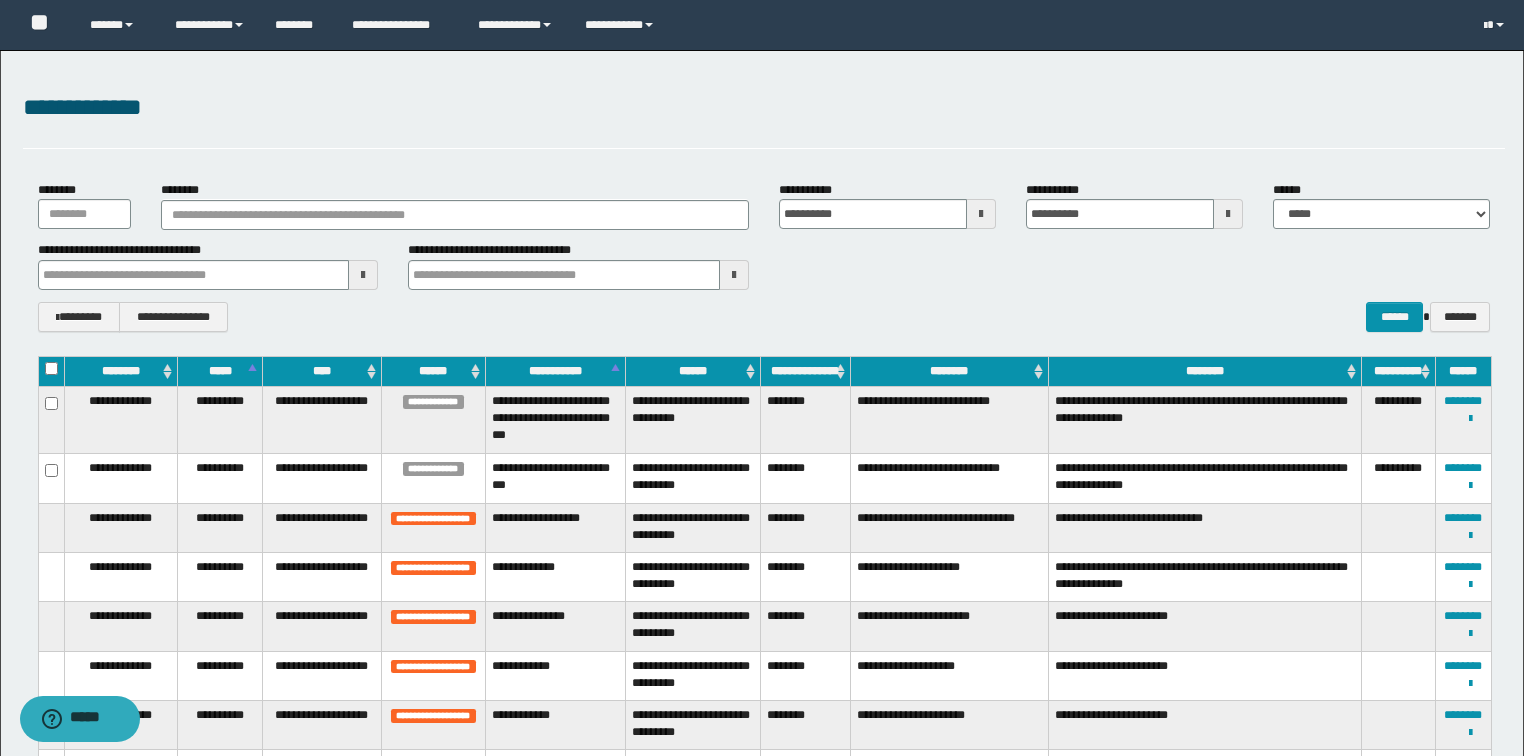 type 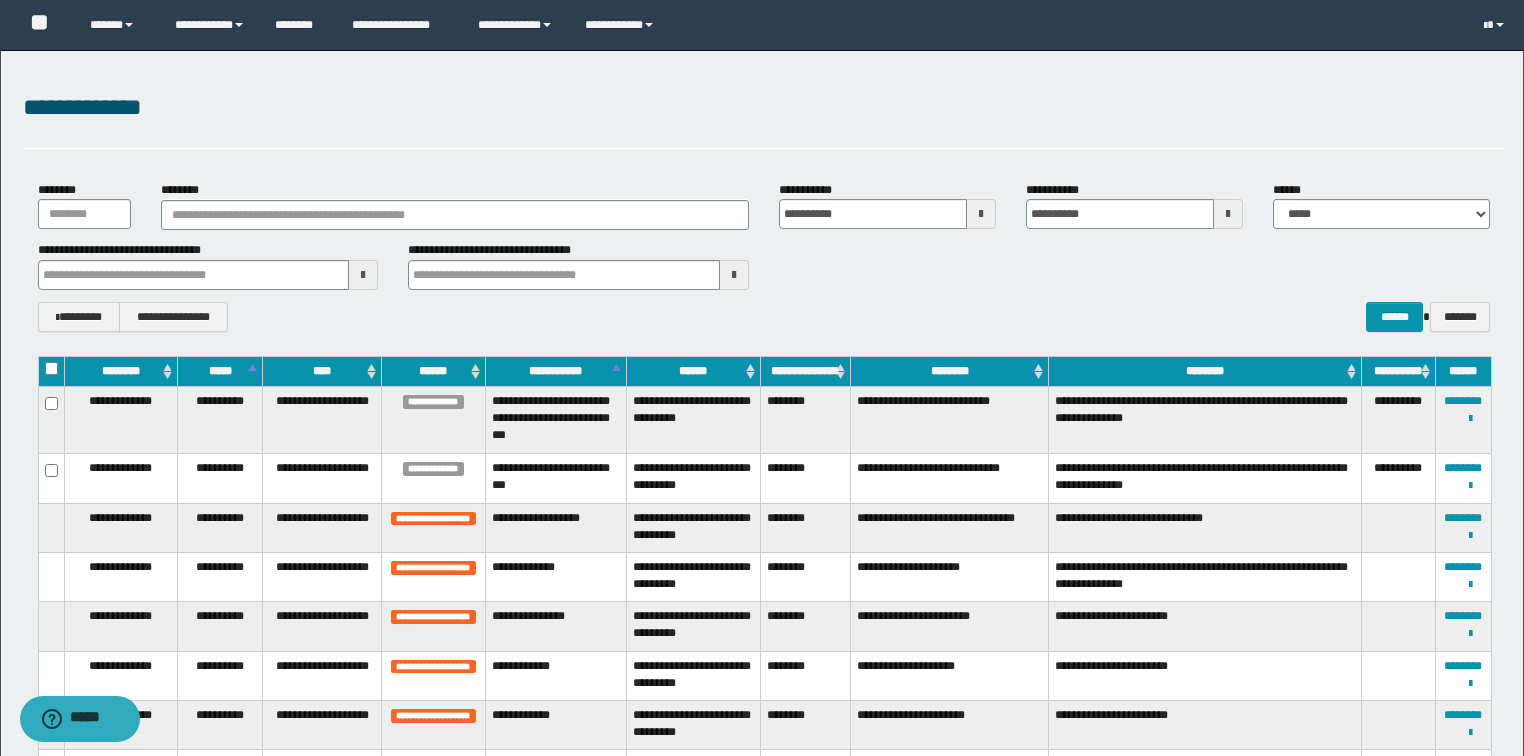 type 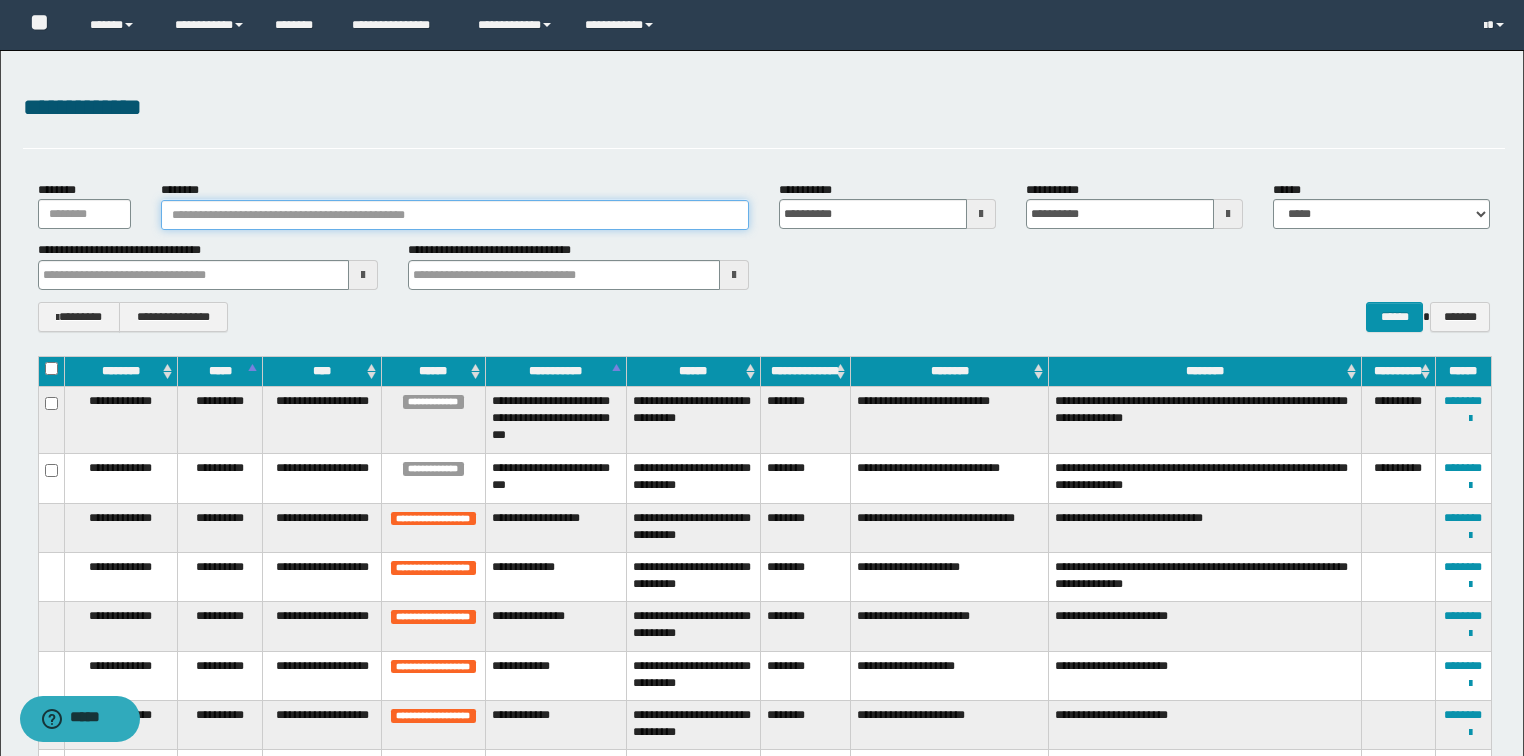 click on "********" at bounding box center (455, 215) 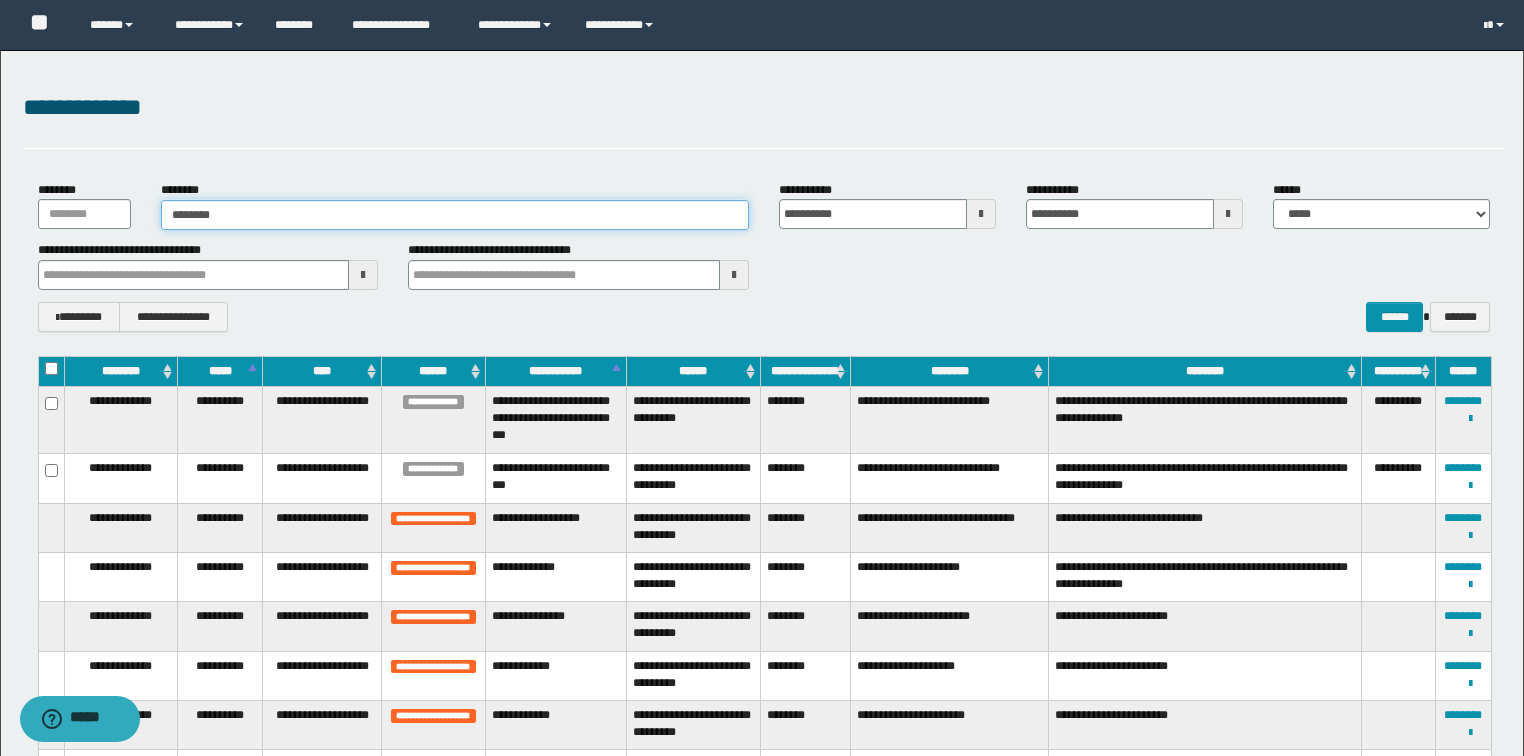 type 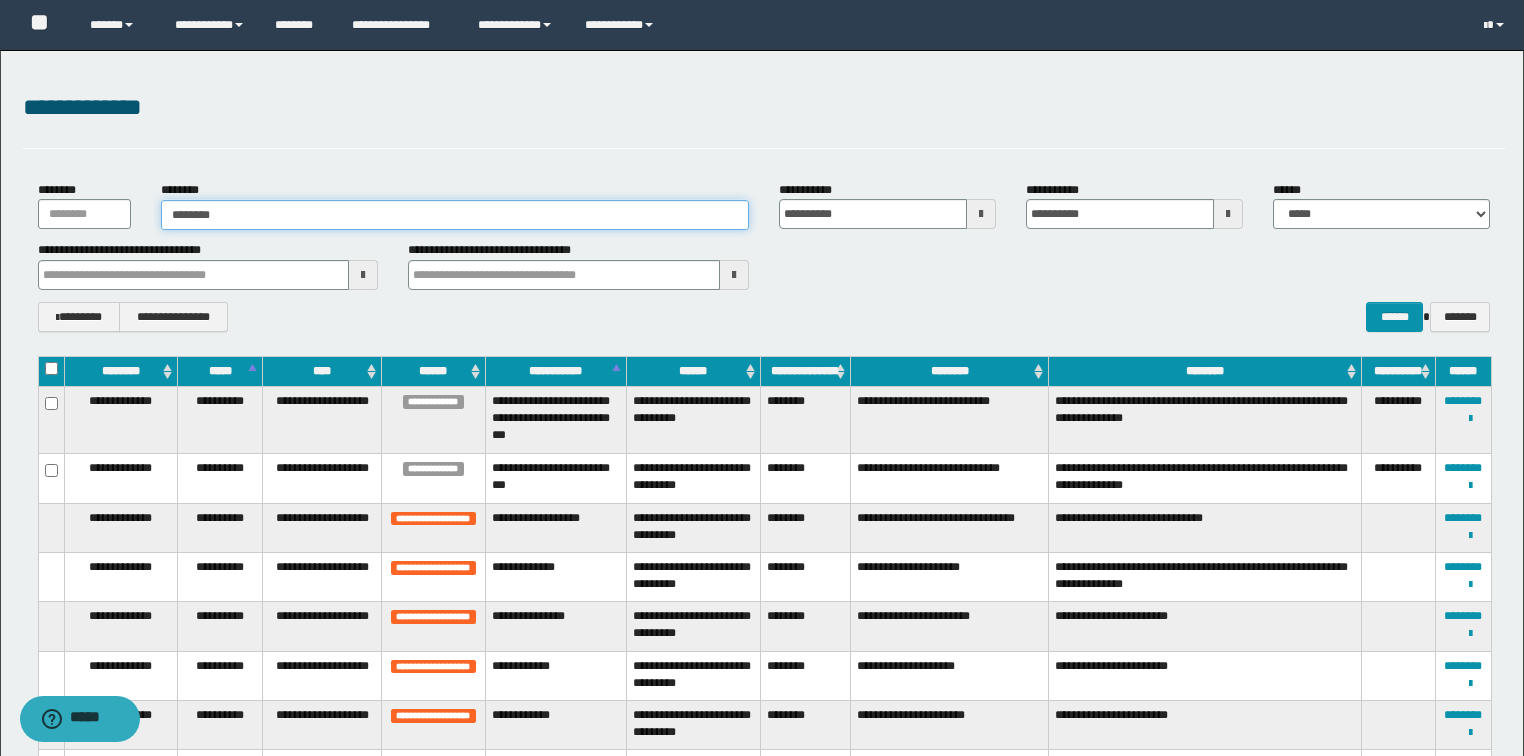 type 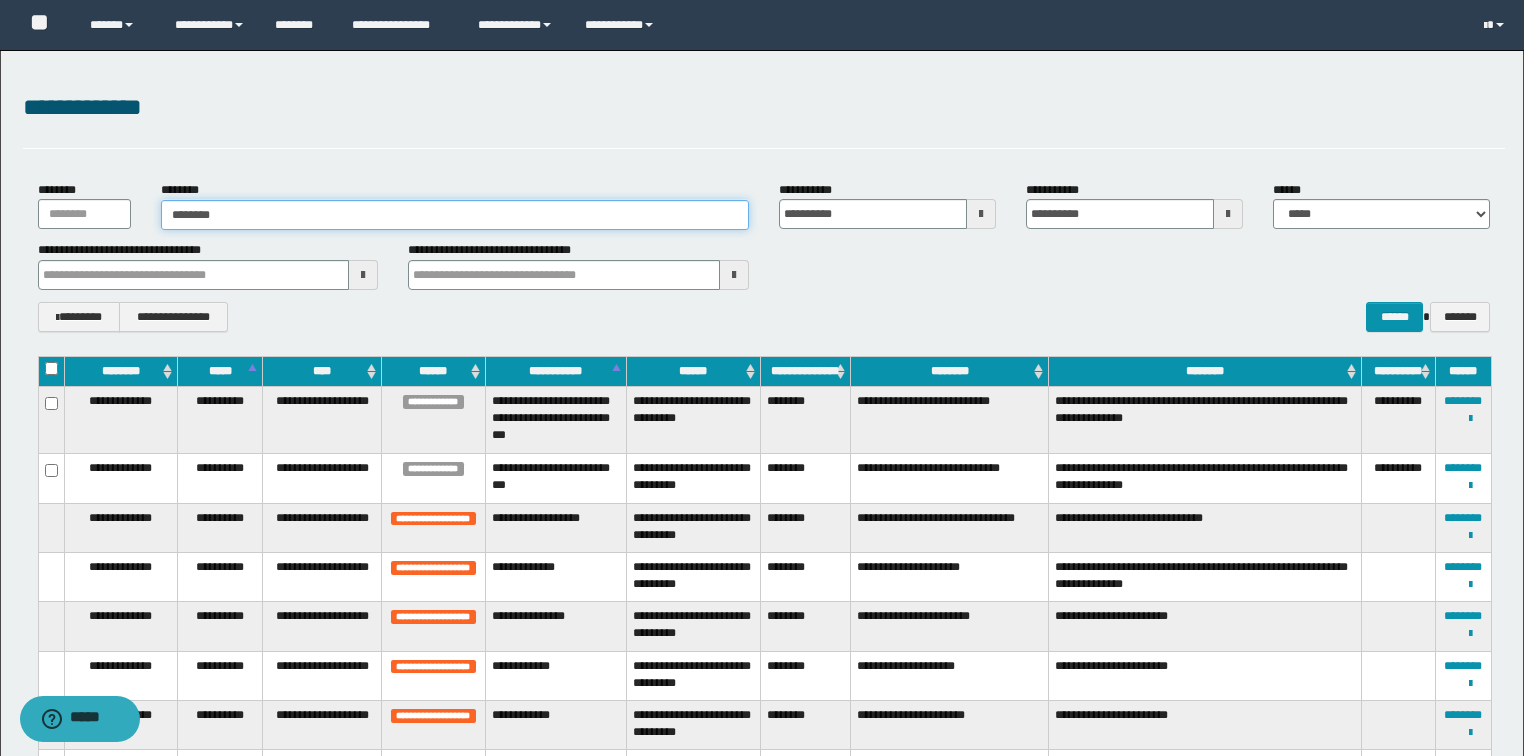 type on "********" 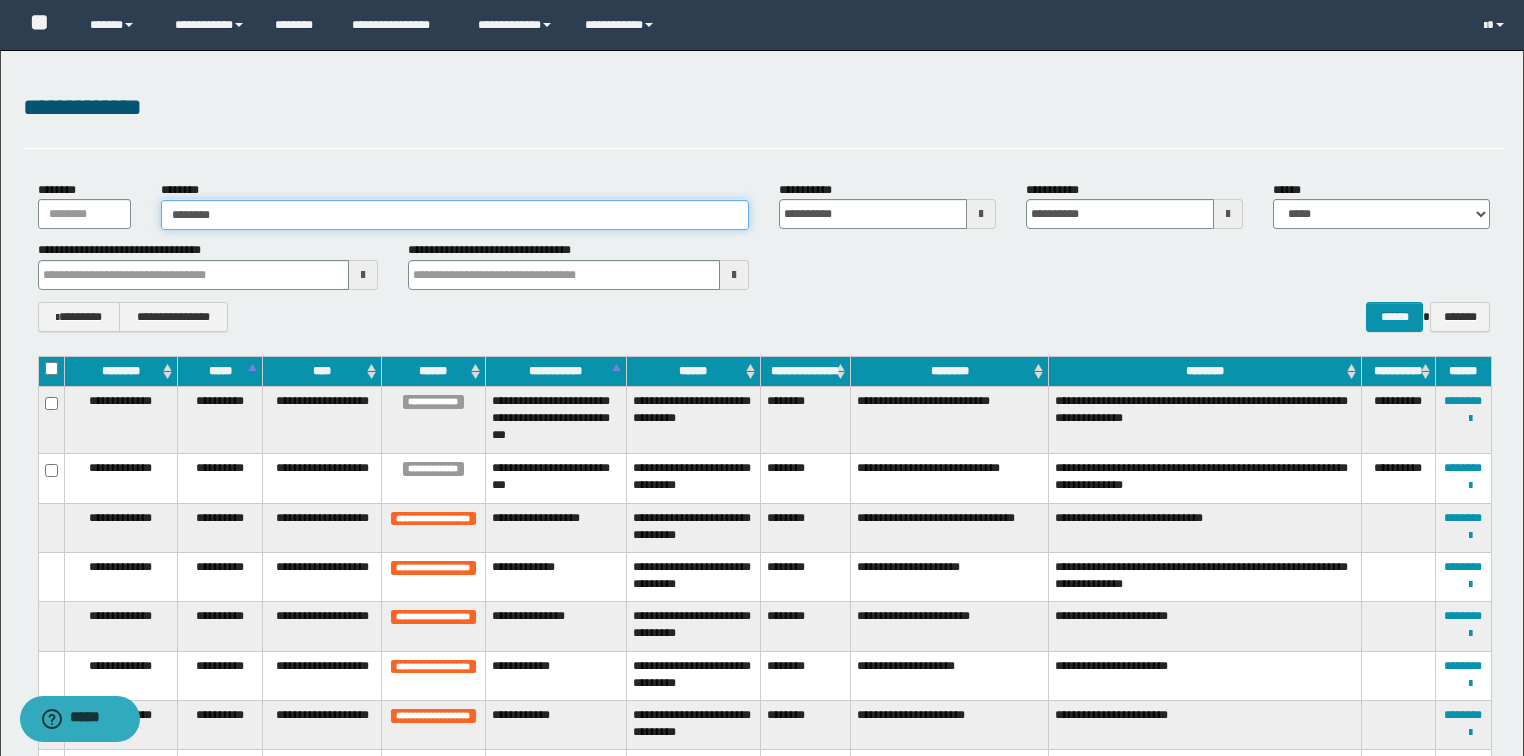 type 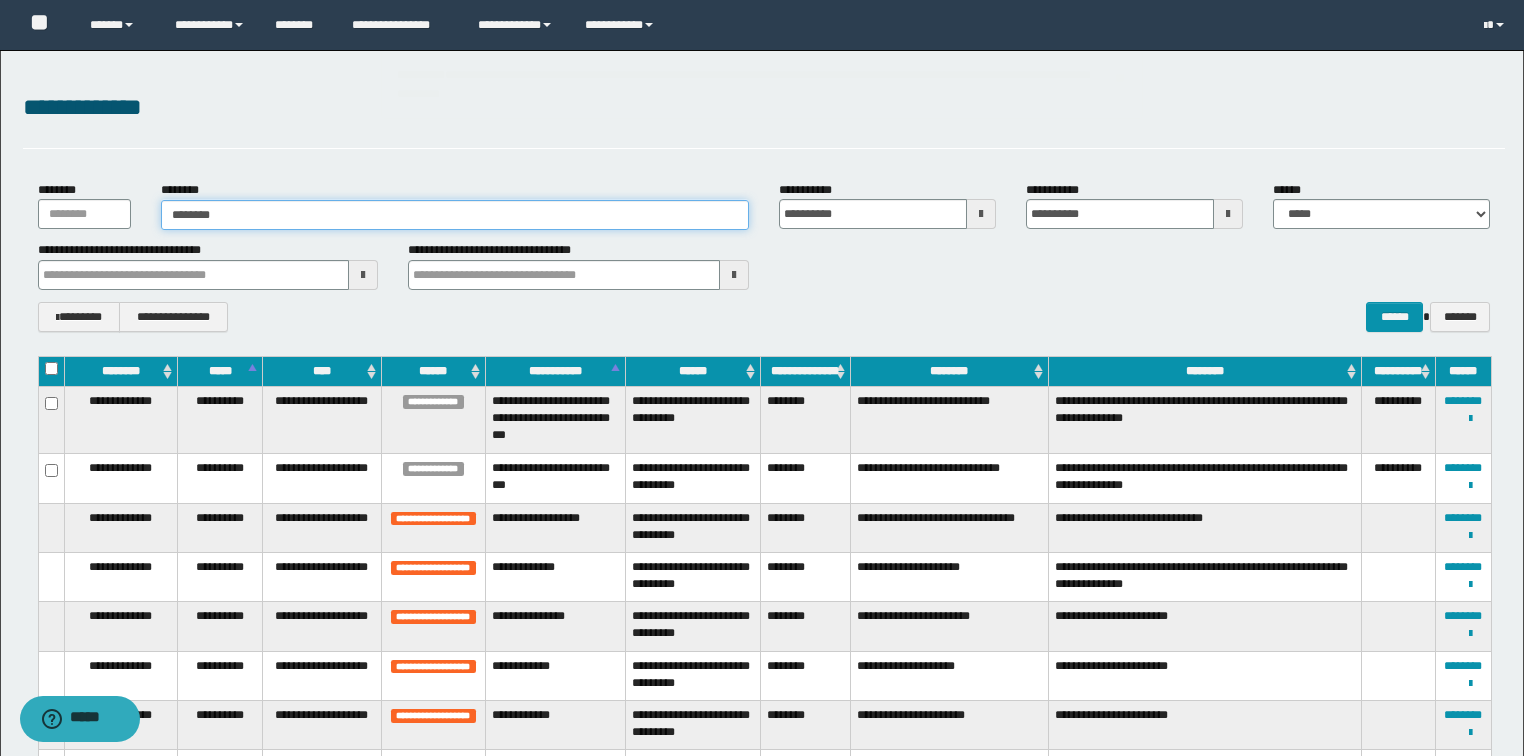 type 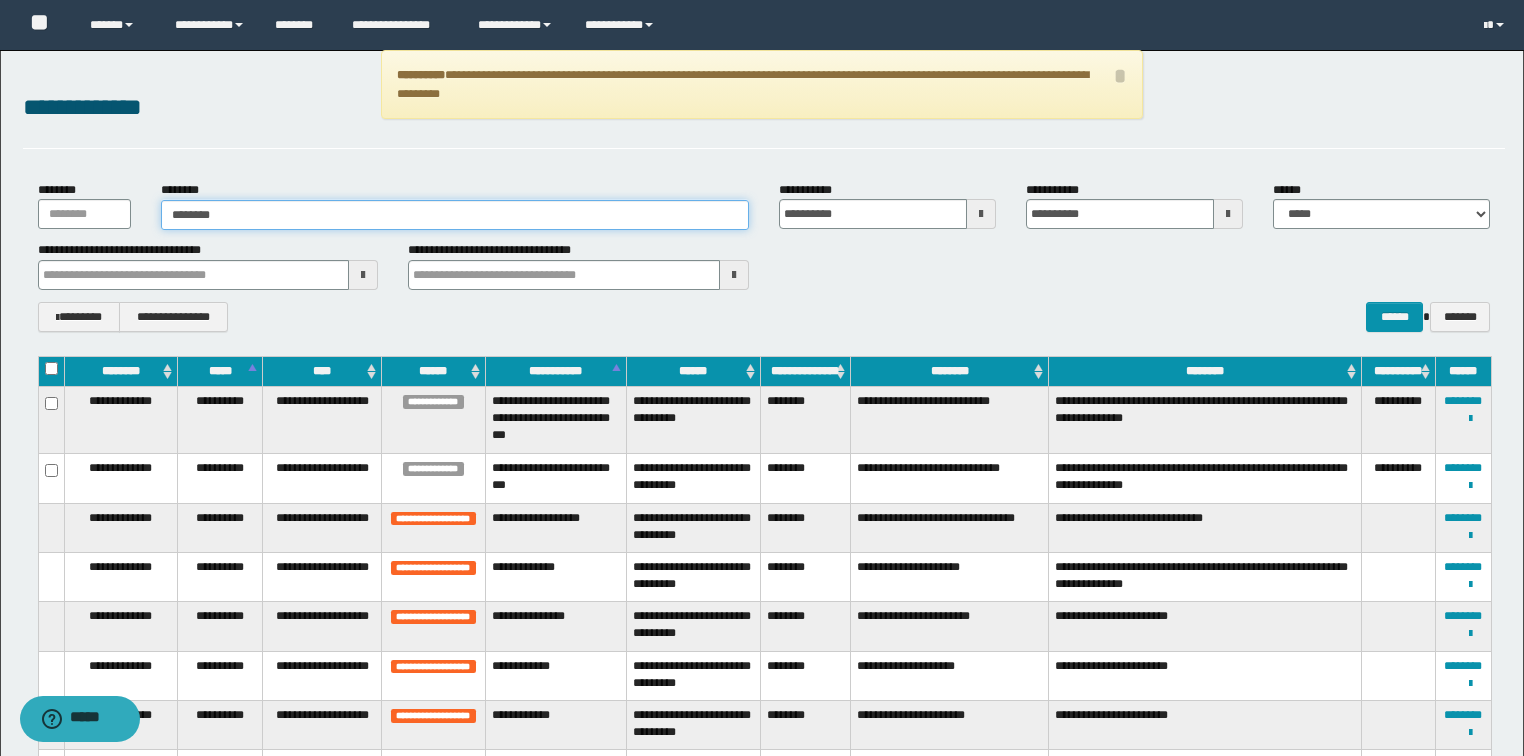 drag, startPoint x: 442, startPoint y: 220, endPoint x: 8, endPoint y: 220, distance: 434 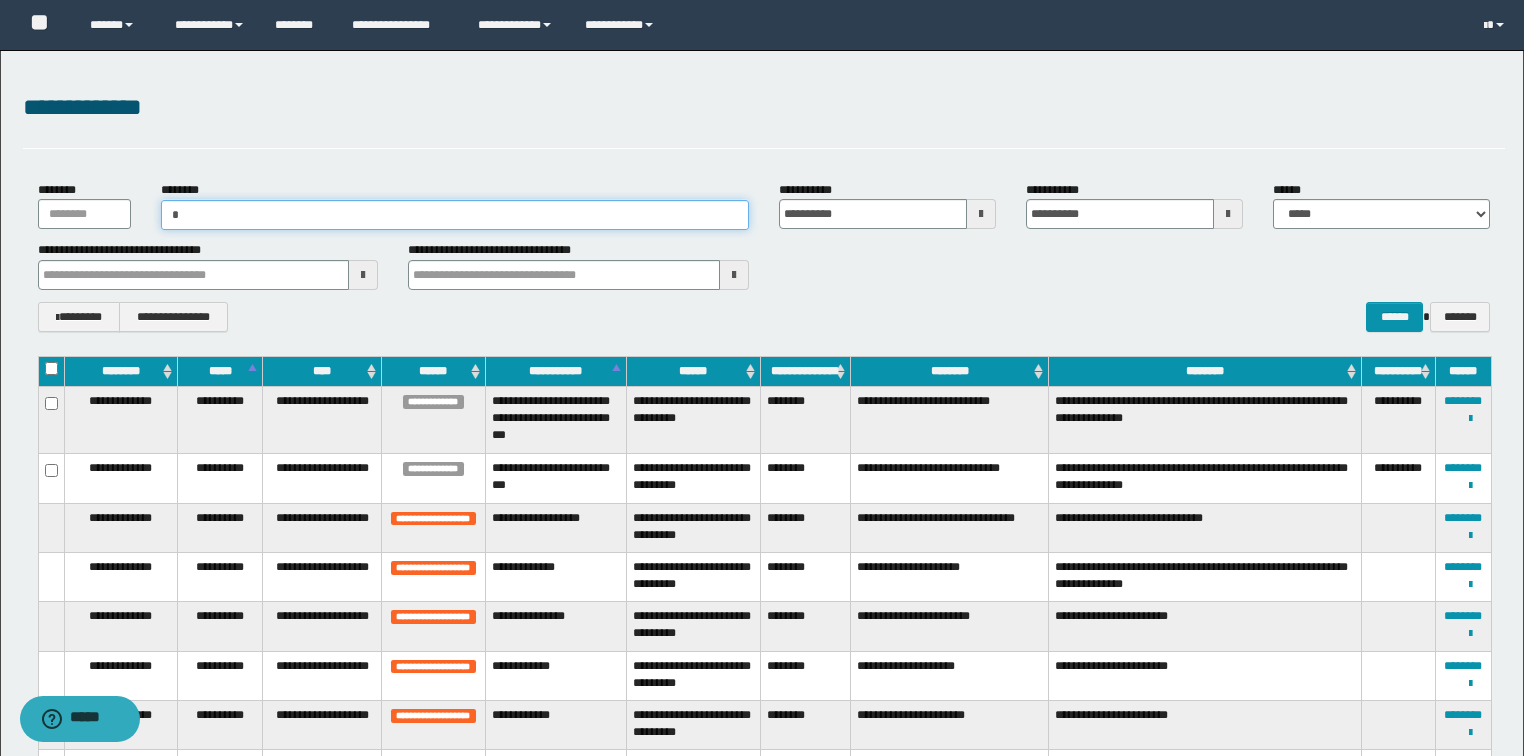 type on "**" 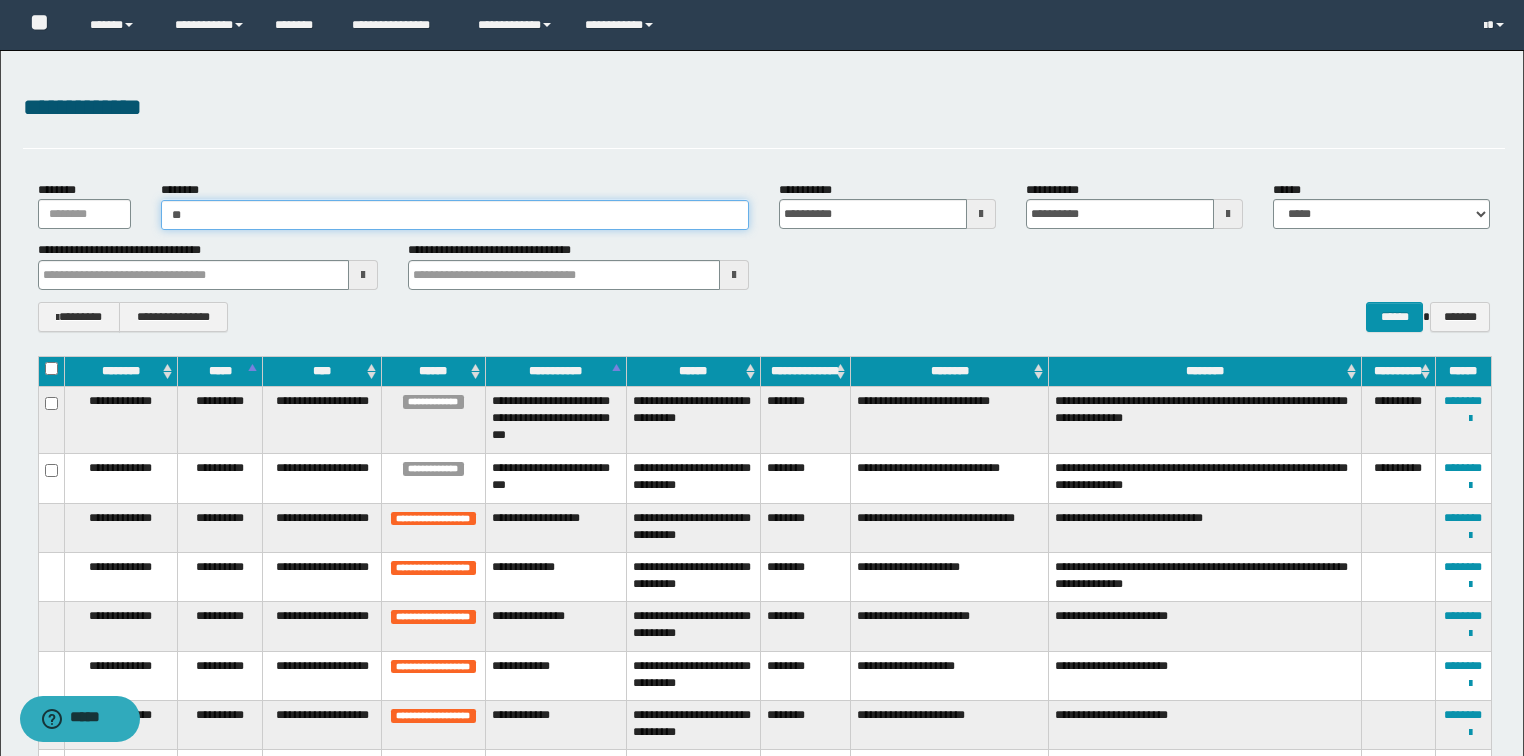 type on "**" 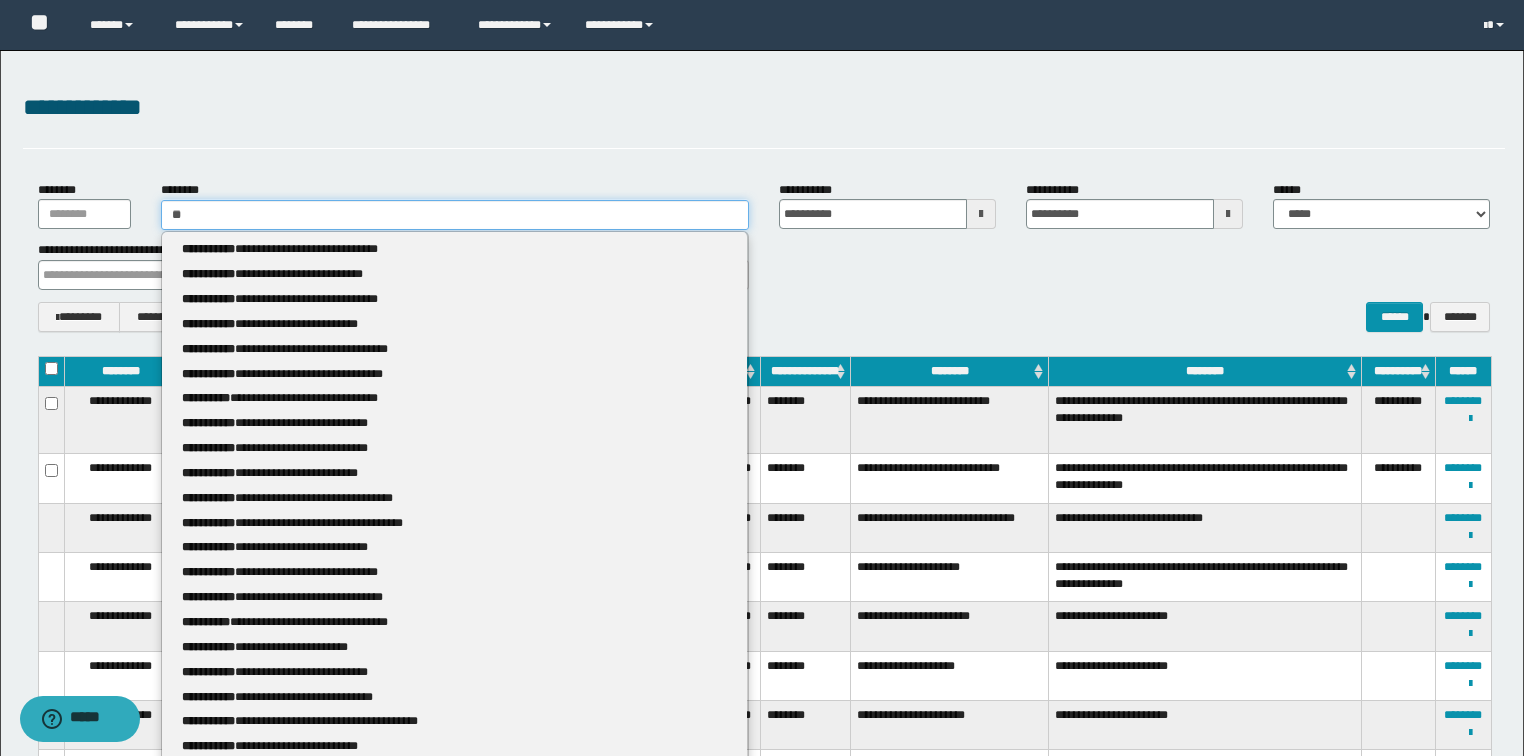 type 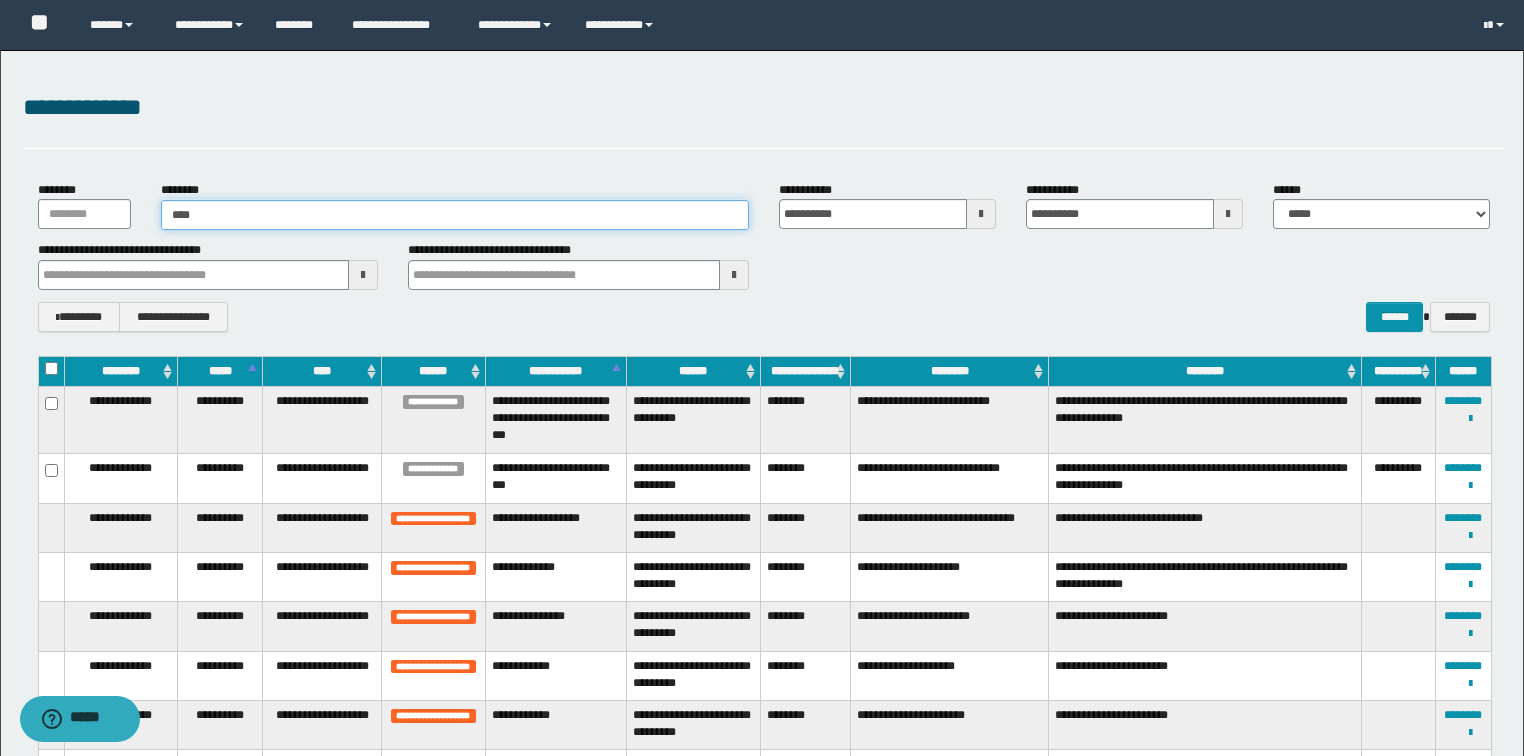 type on "*****" 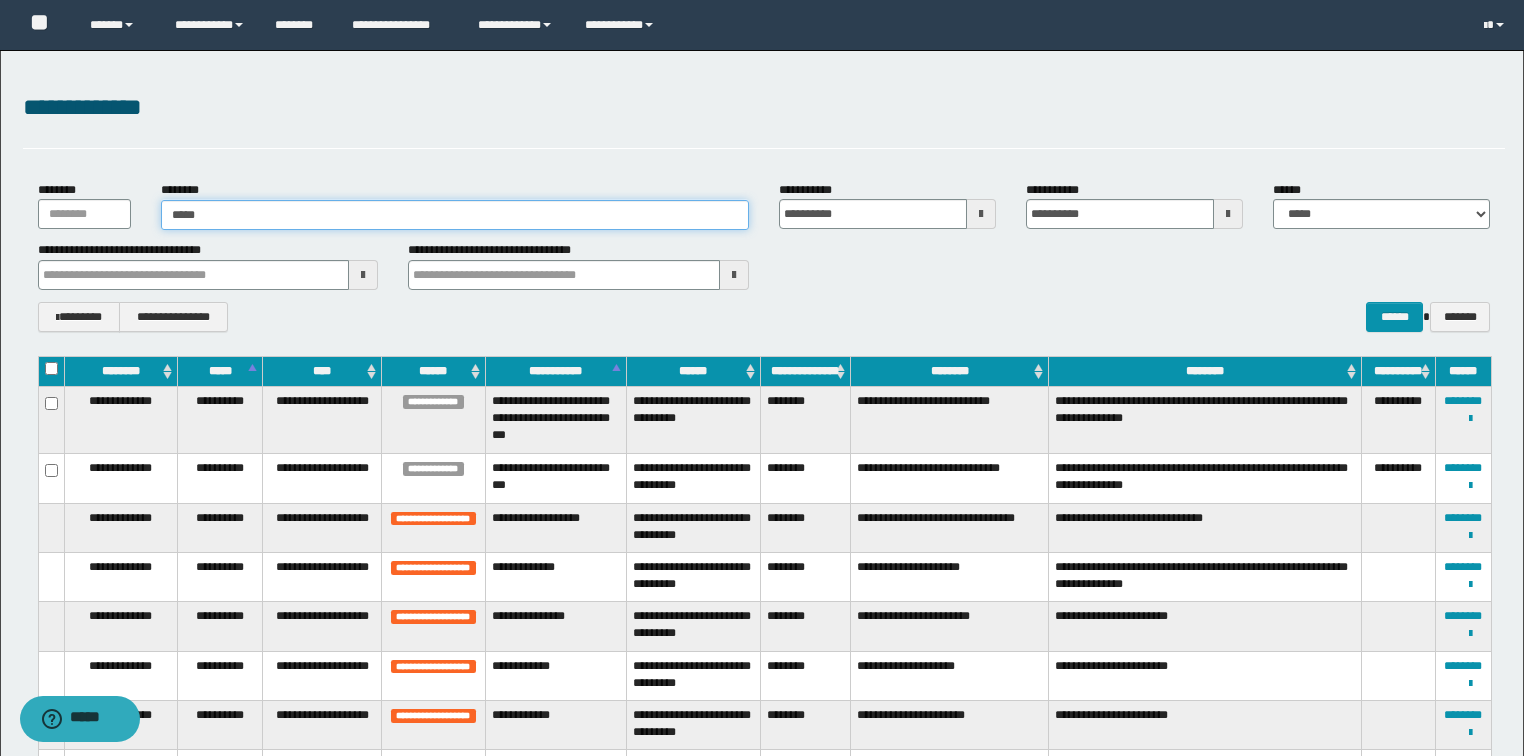 type on "*****" 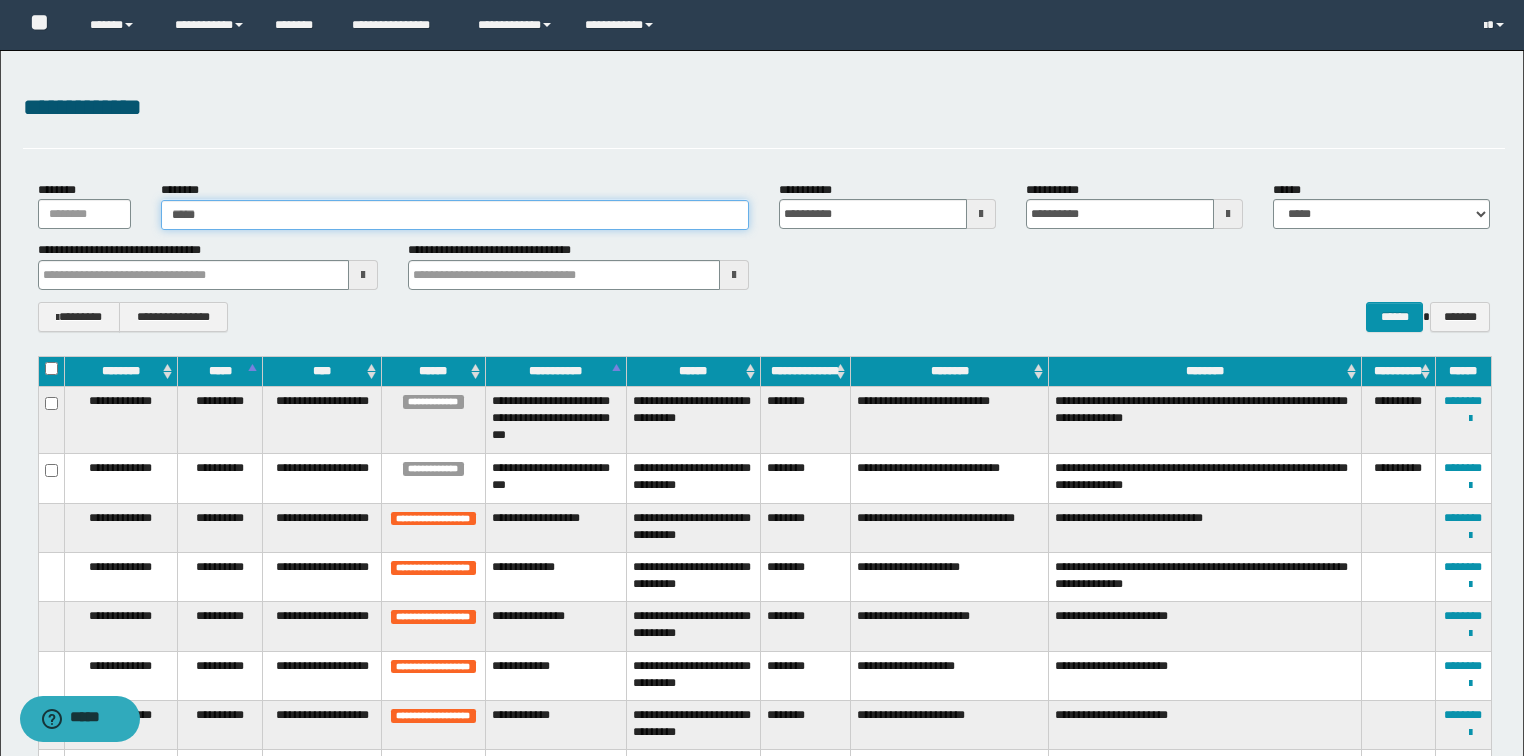 type 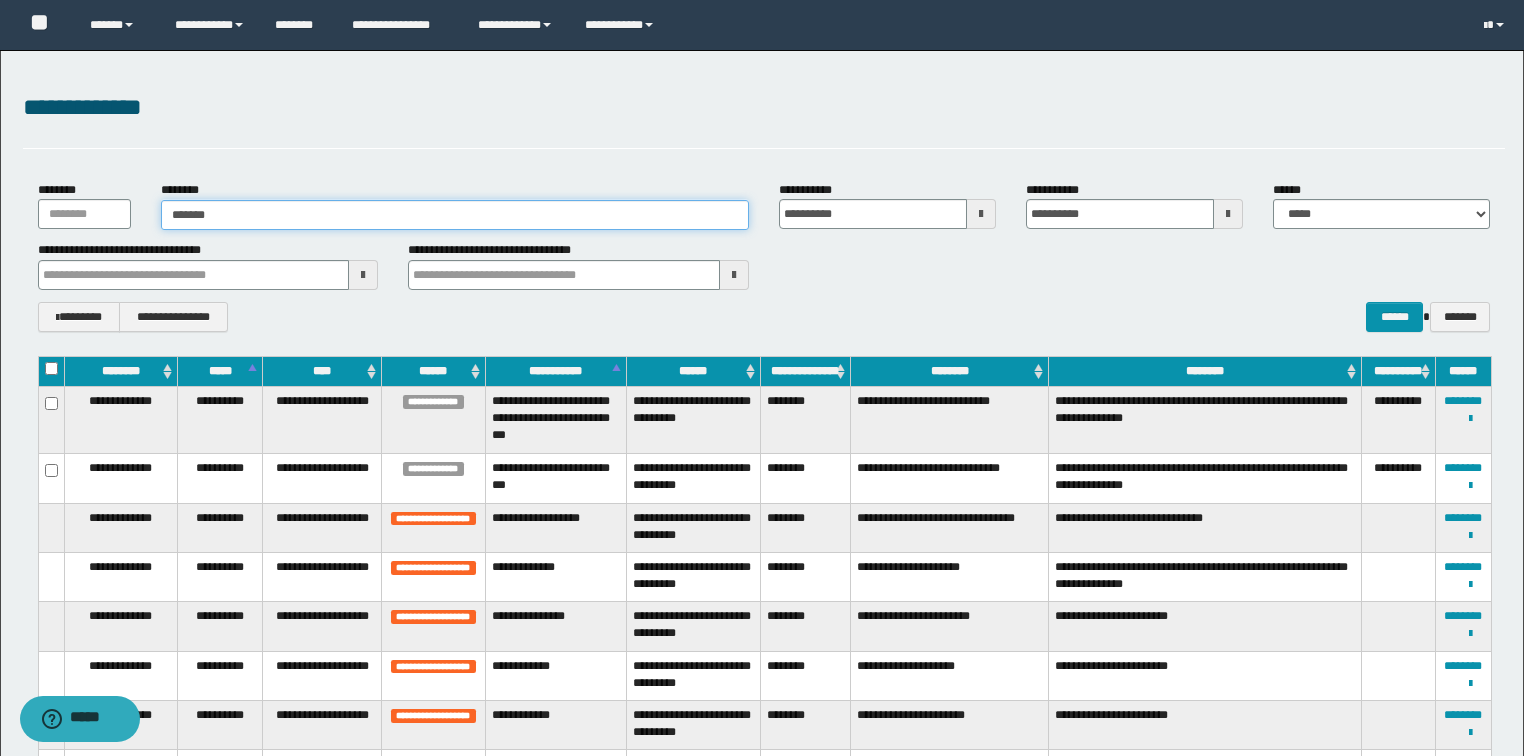 type on "********" 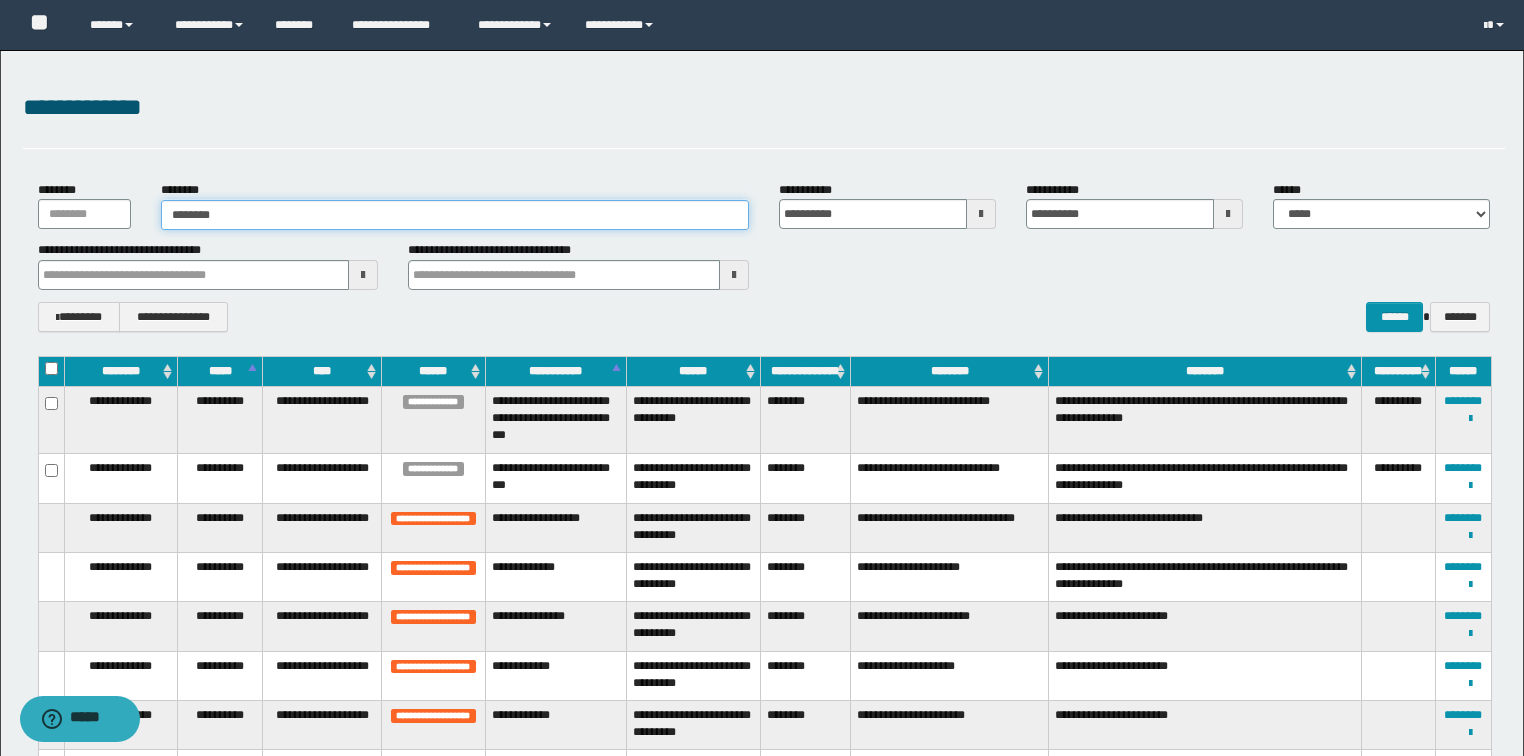 type on "********" 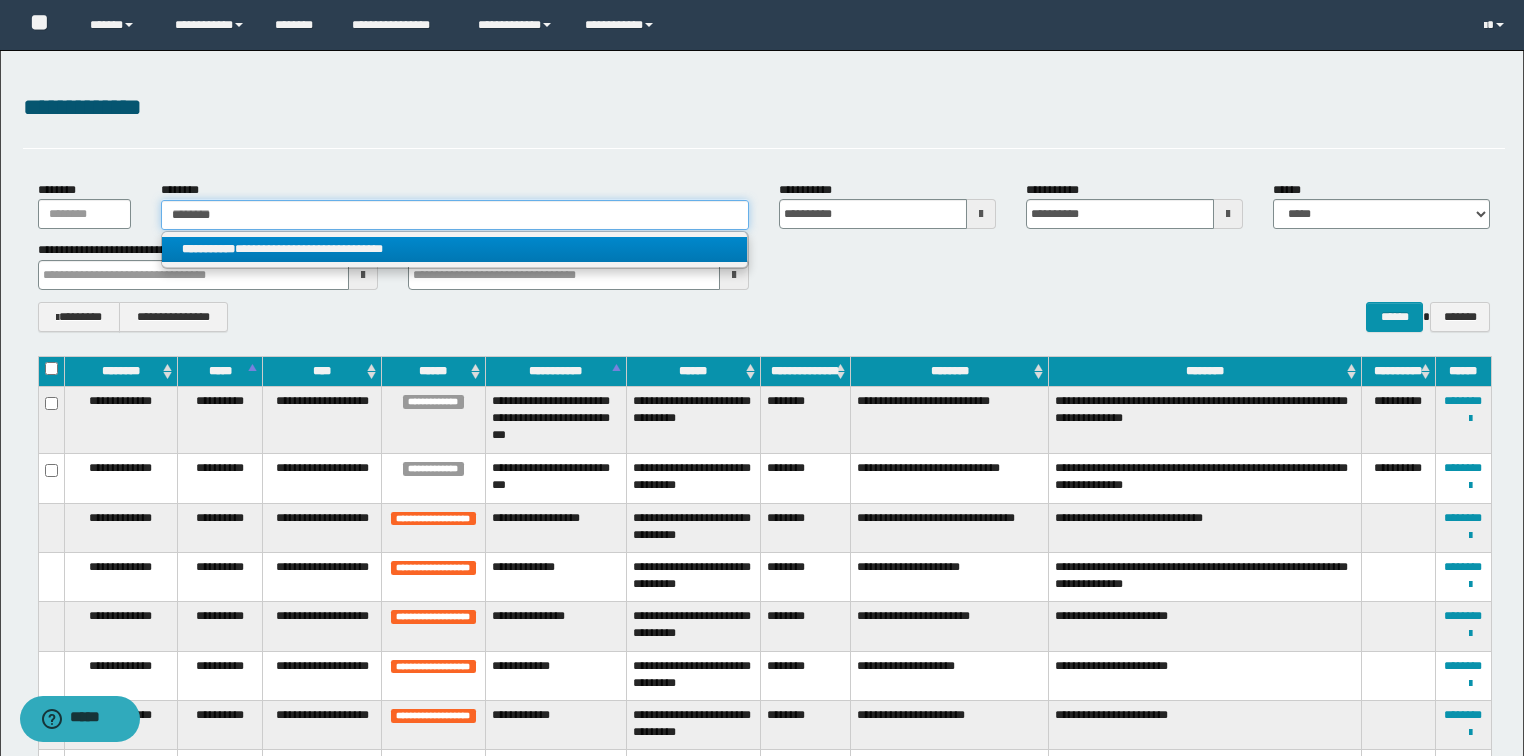 type on "********" 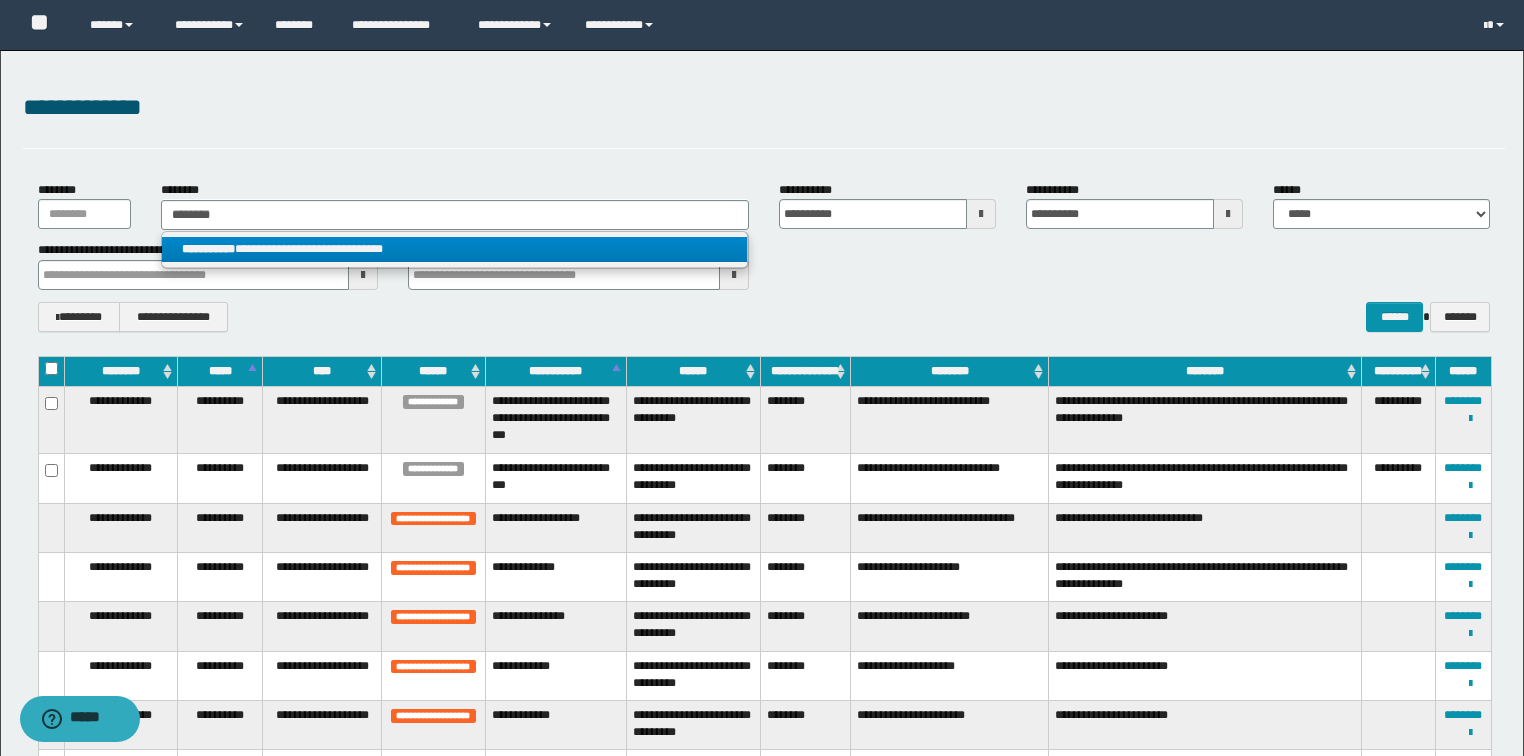 click on "**********" at bounding box center (454, 249) 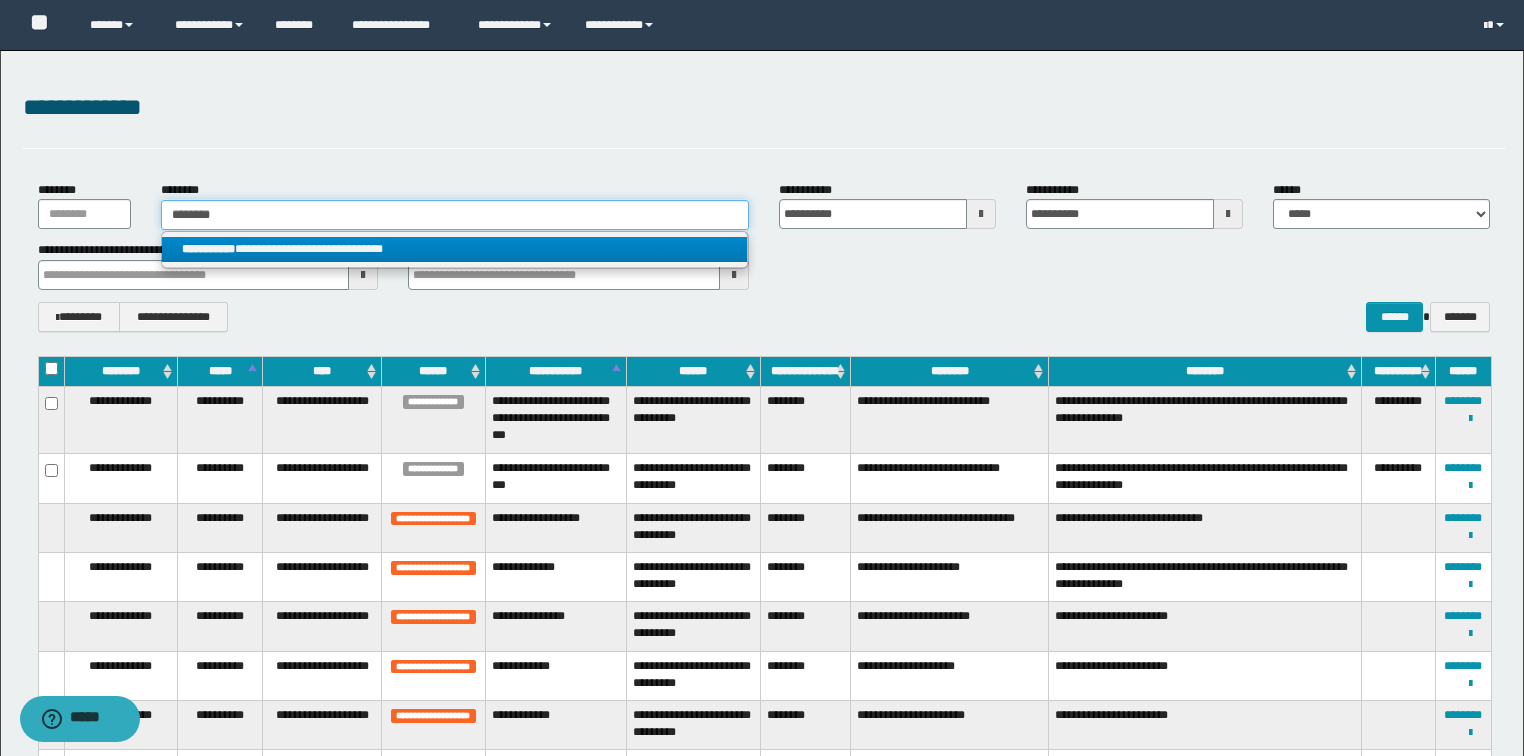 type 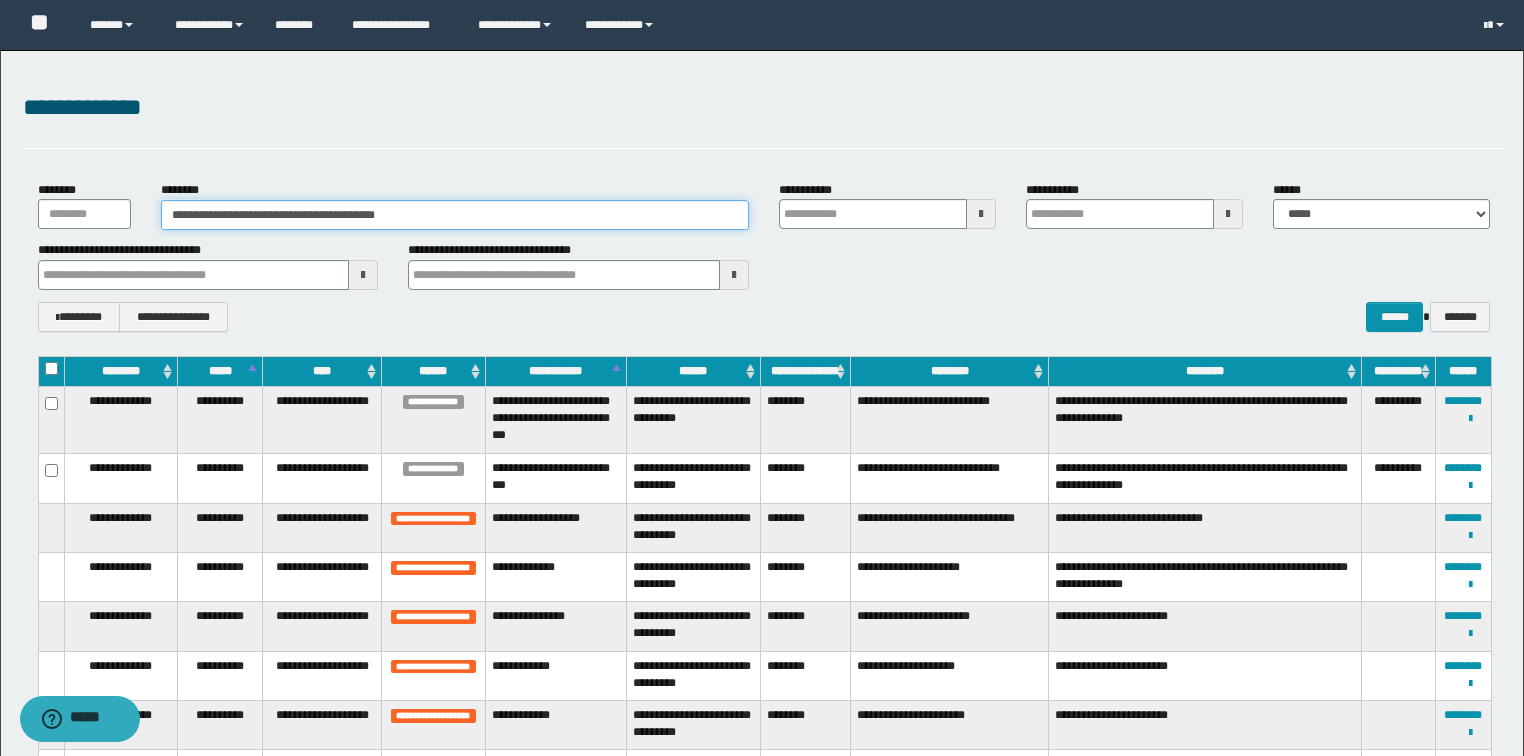 type 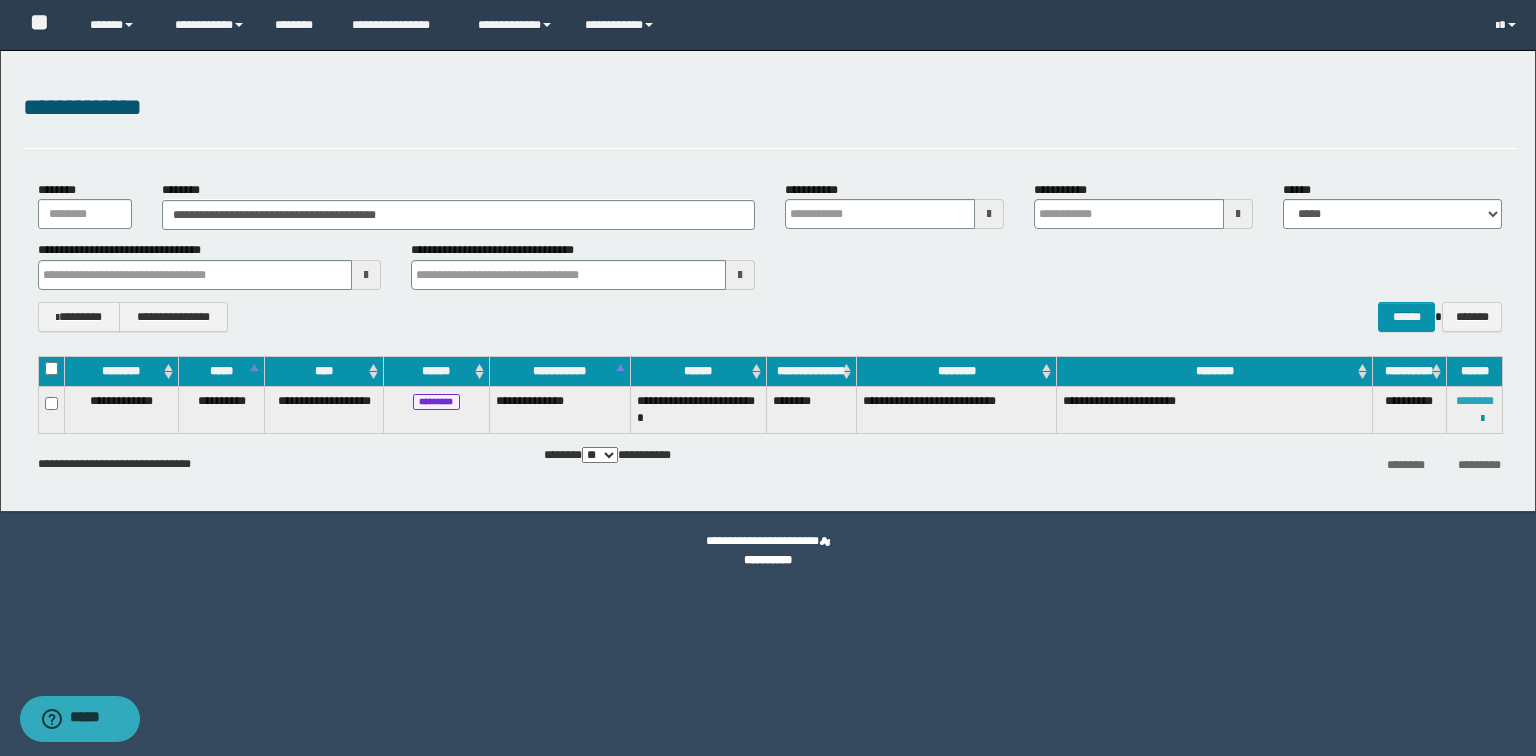 click on "********" at bounding box center (1475, 401) 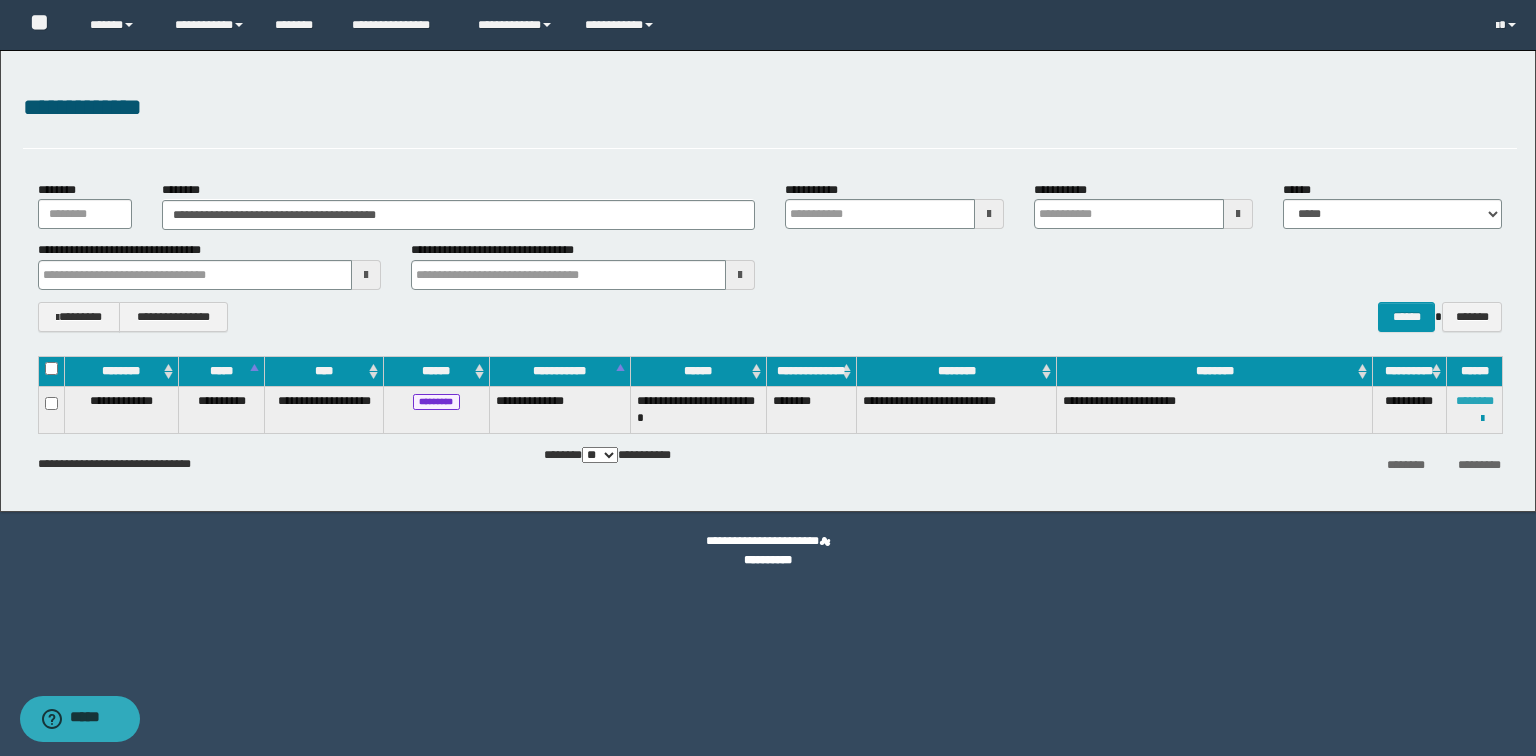 type 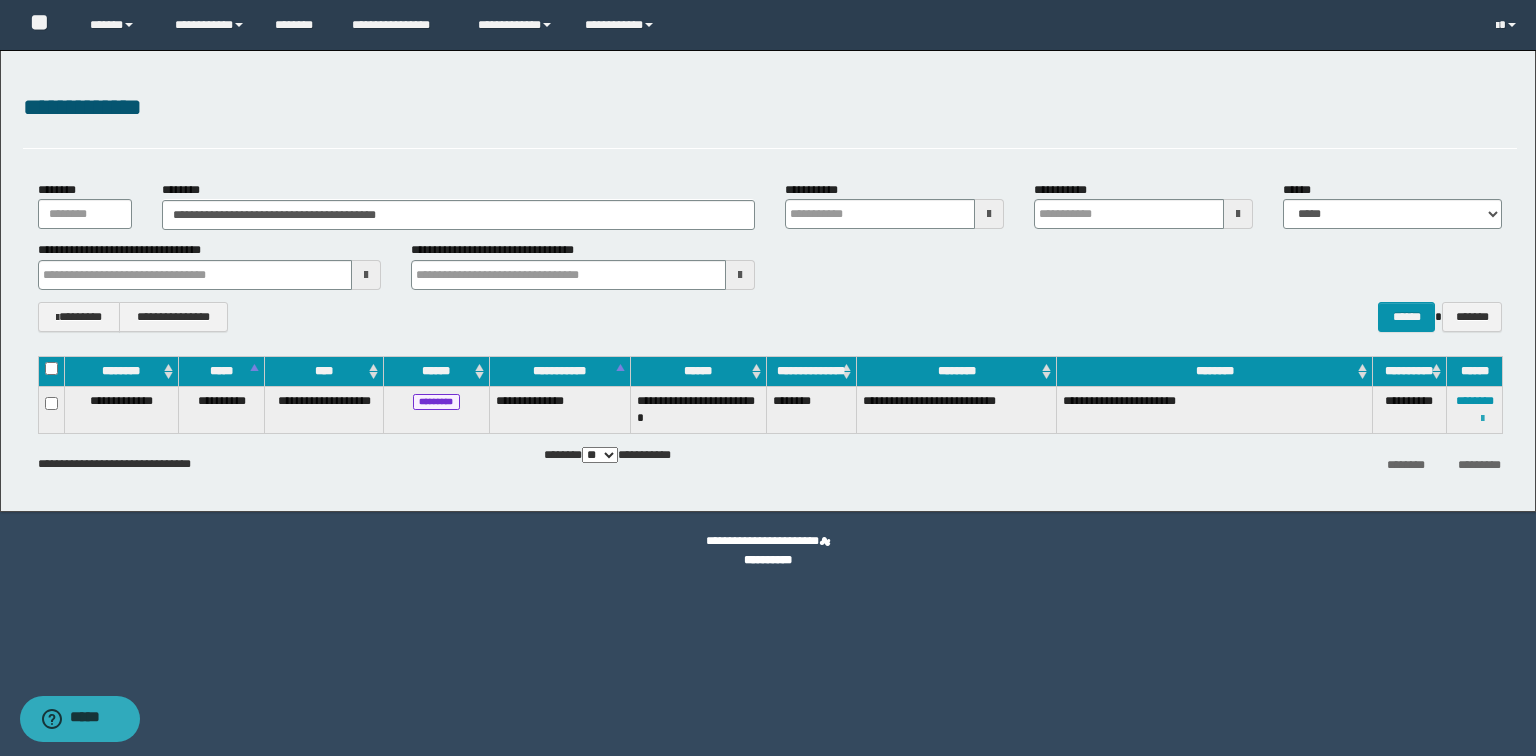 click at bounding box center (1482, 419) 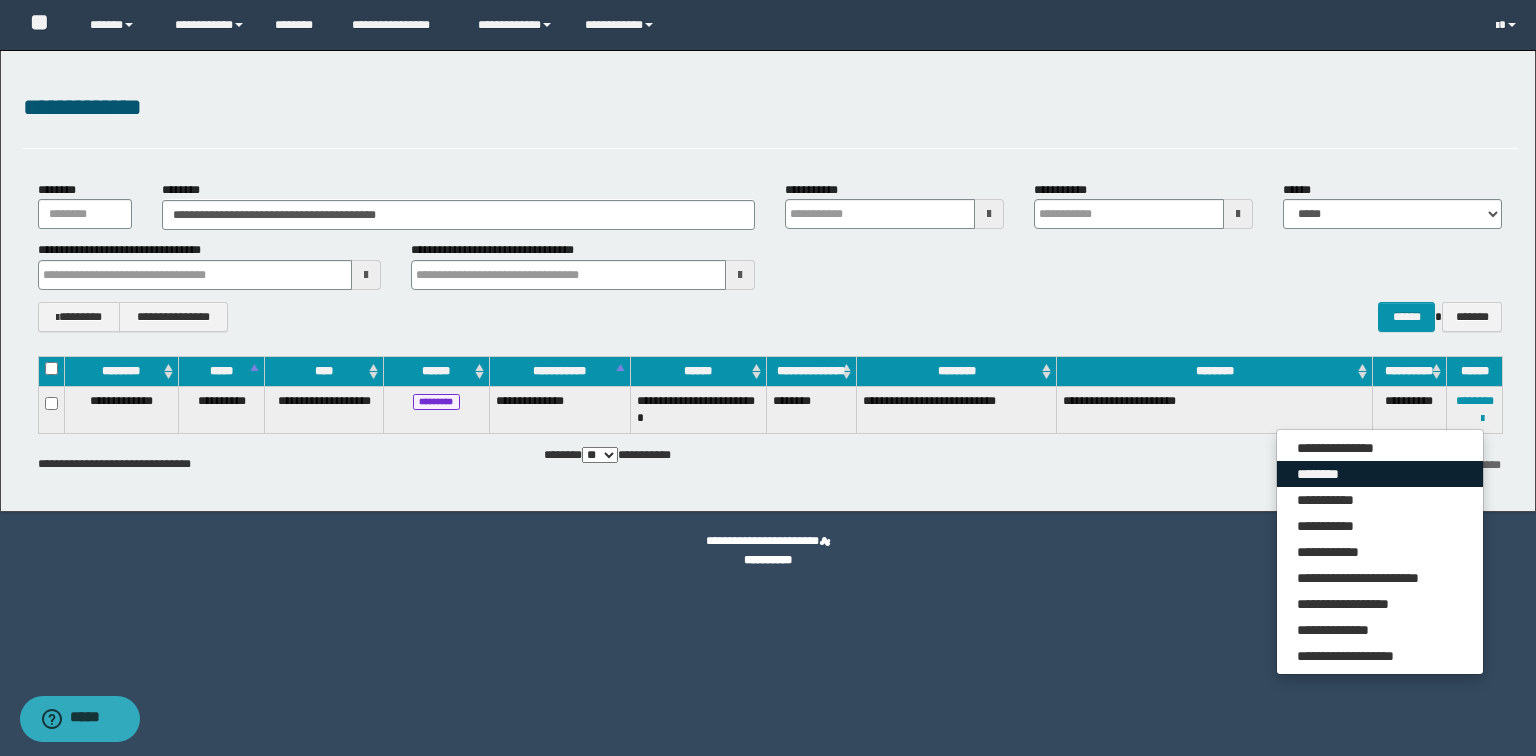 click on "********" at bounding box center [1380, 474] 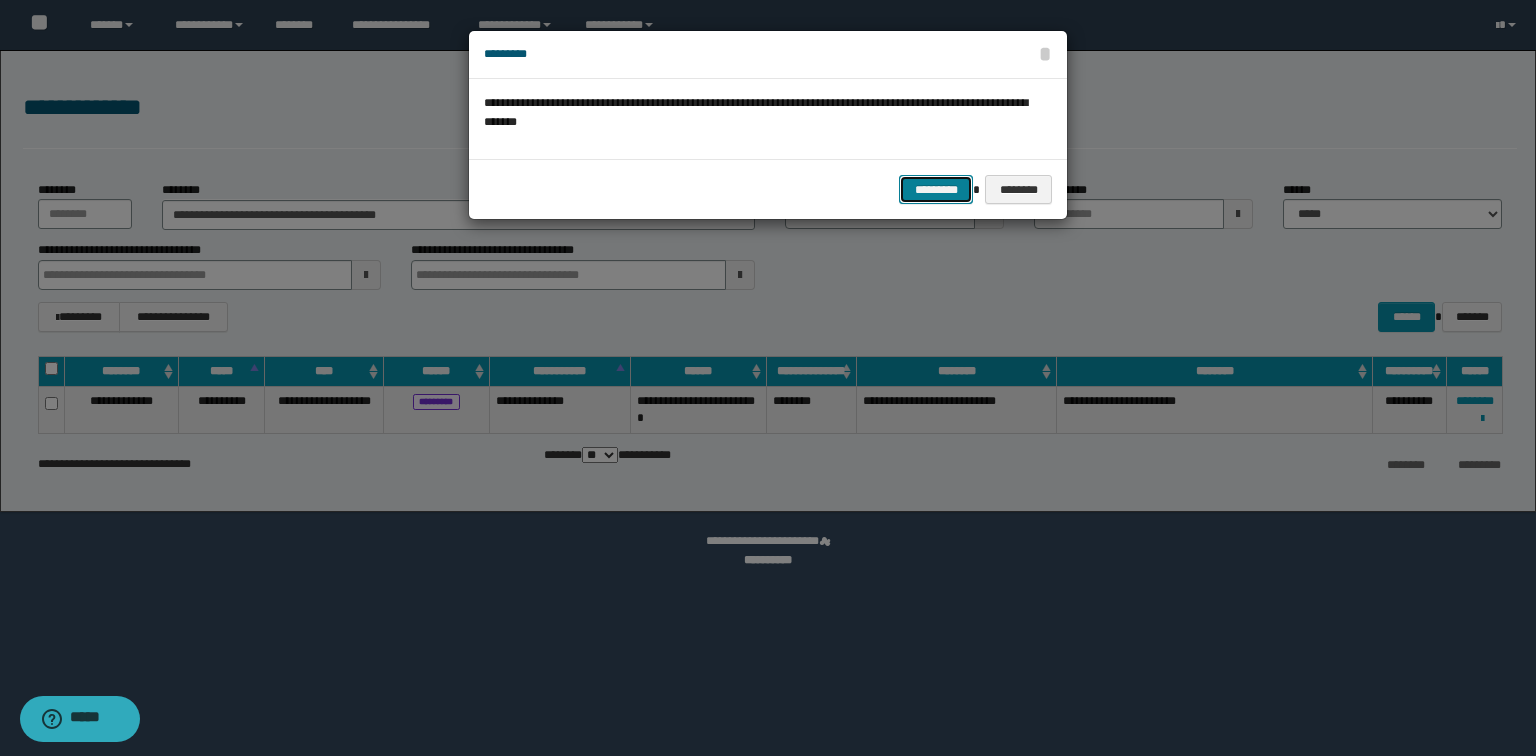 click on "*********" at bounding box center (936, 190) 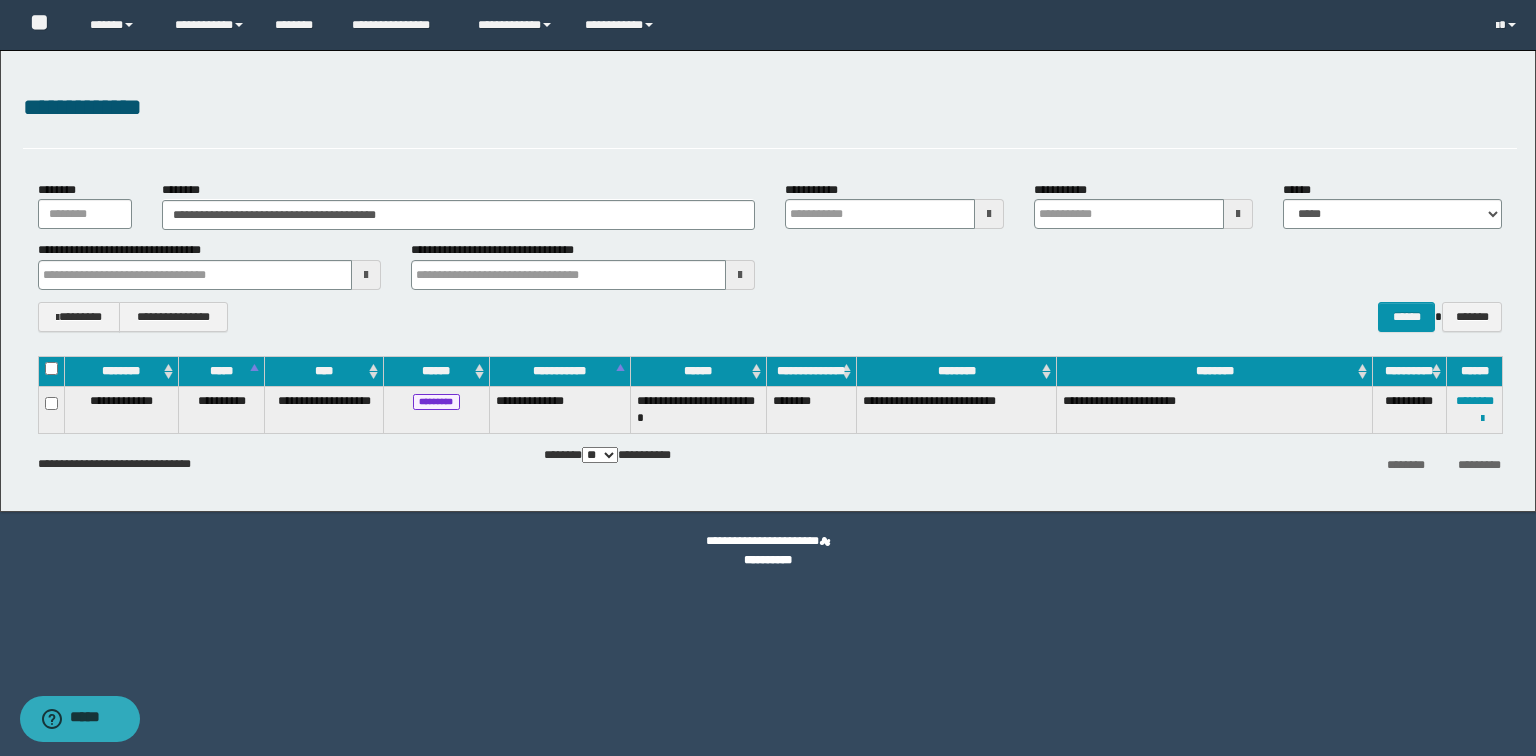 type 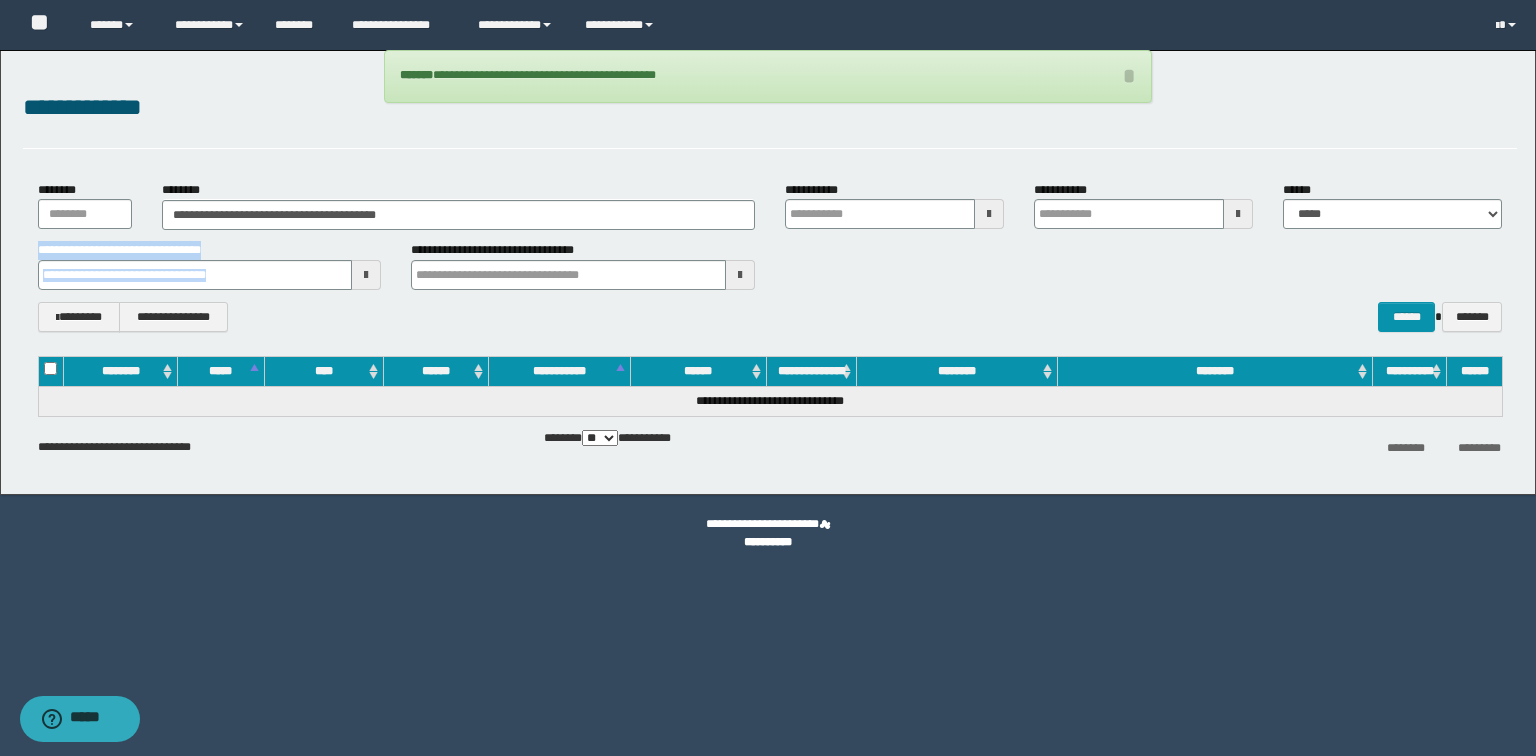 drag, startPoint x: 513, startPoint y: 233, endPoint x: 0, endPoint y: 240, distance: 513.0477 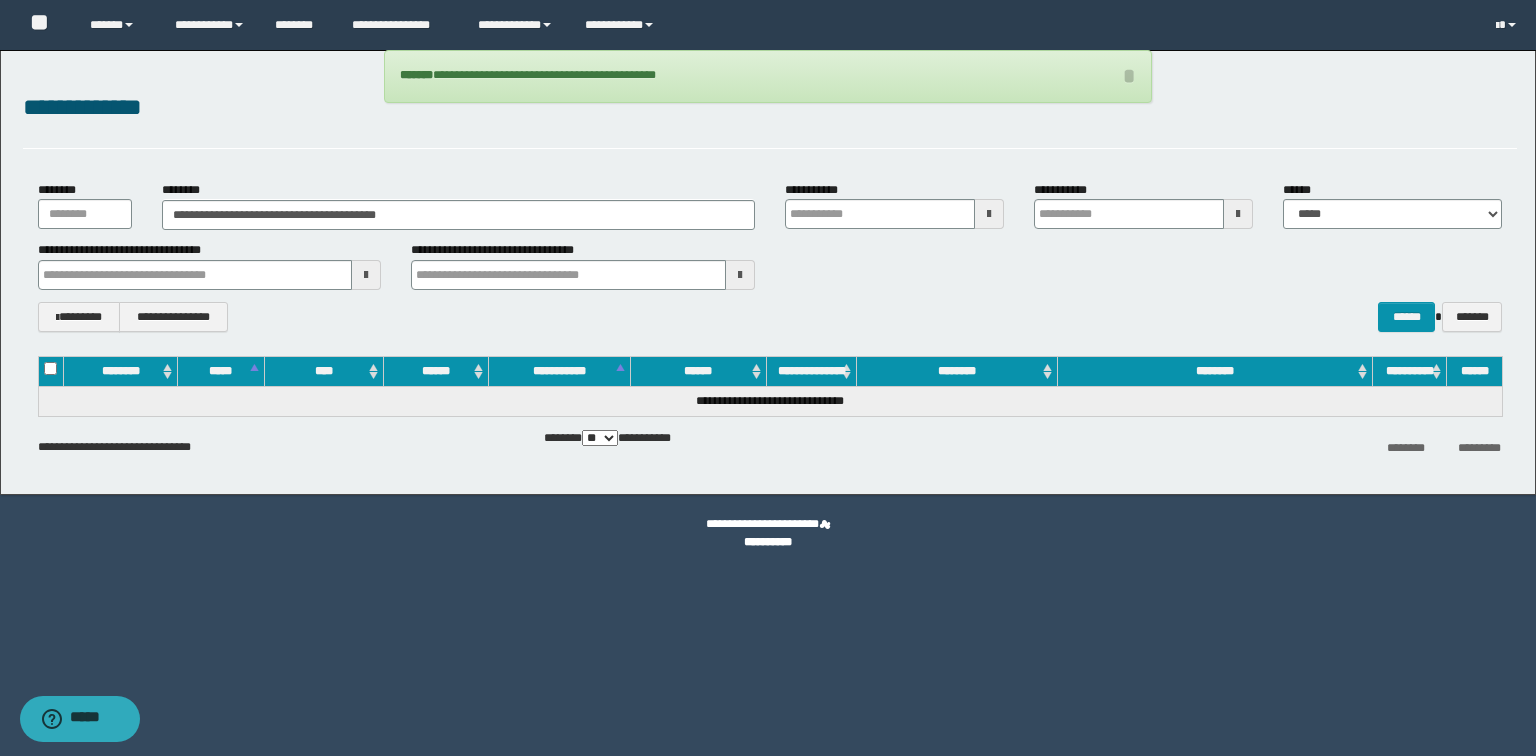 click on "**********" at bounding box center [768, 272] 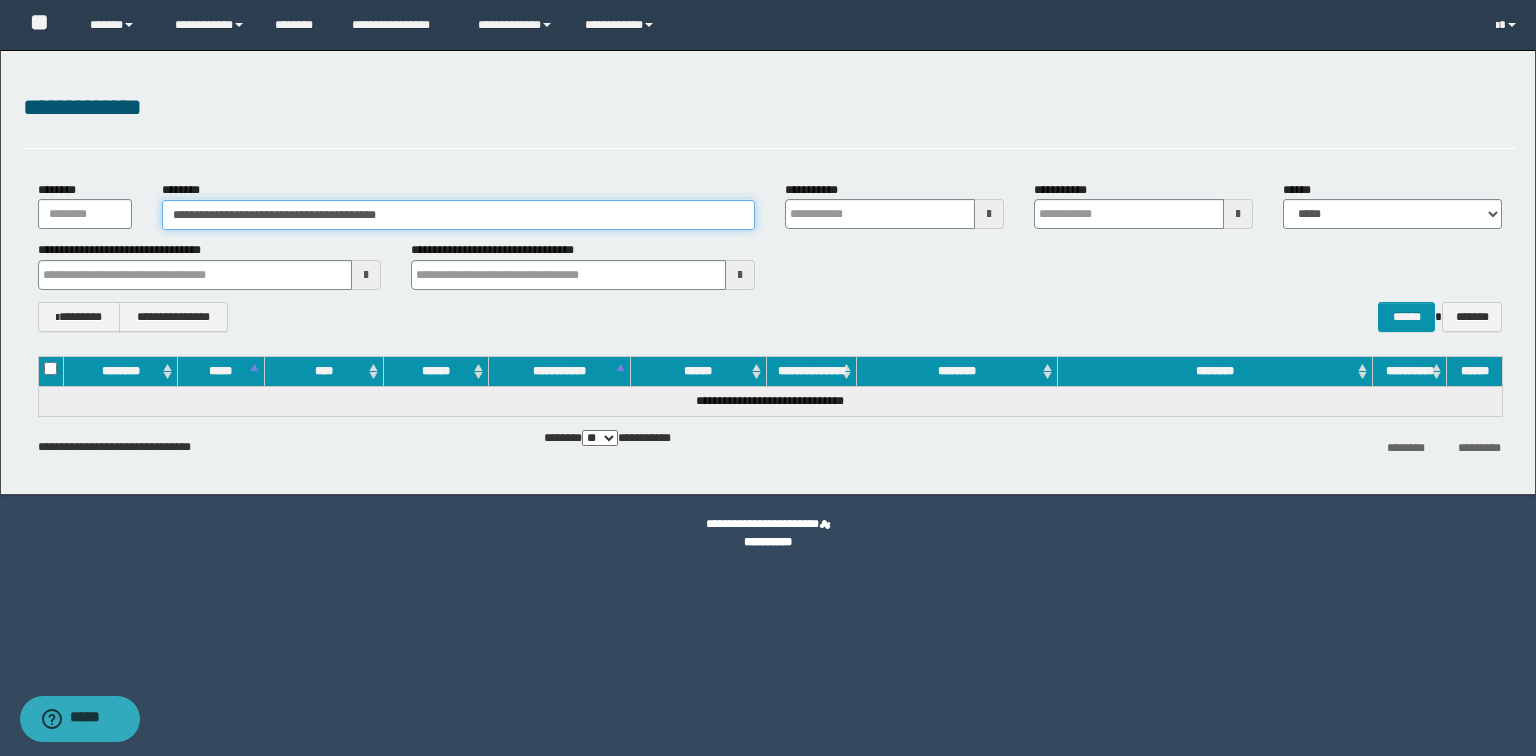 drag, startPoint x: 532, startPoint y: 213, endPoint x: 0, endPoint y: 252, distance: 533.4276 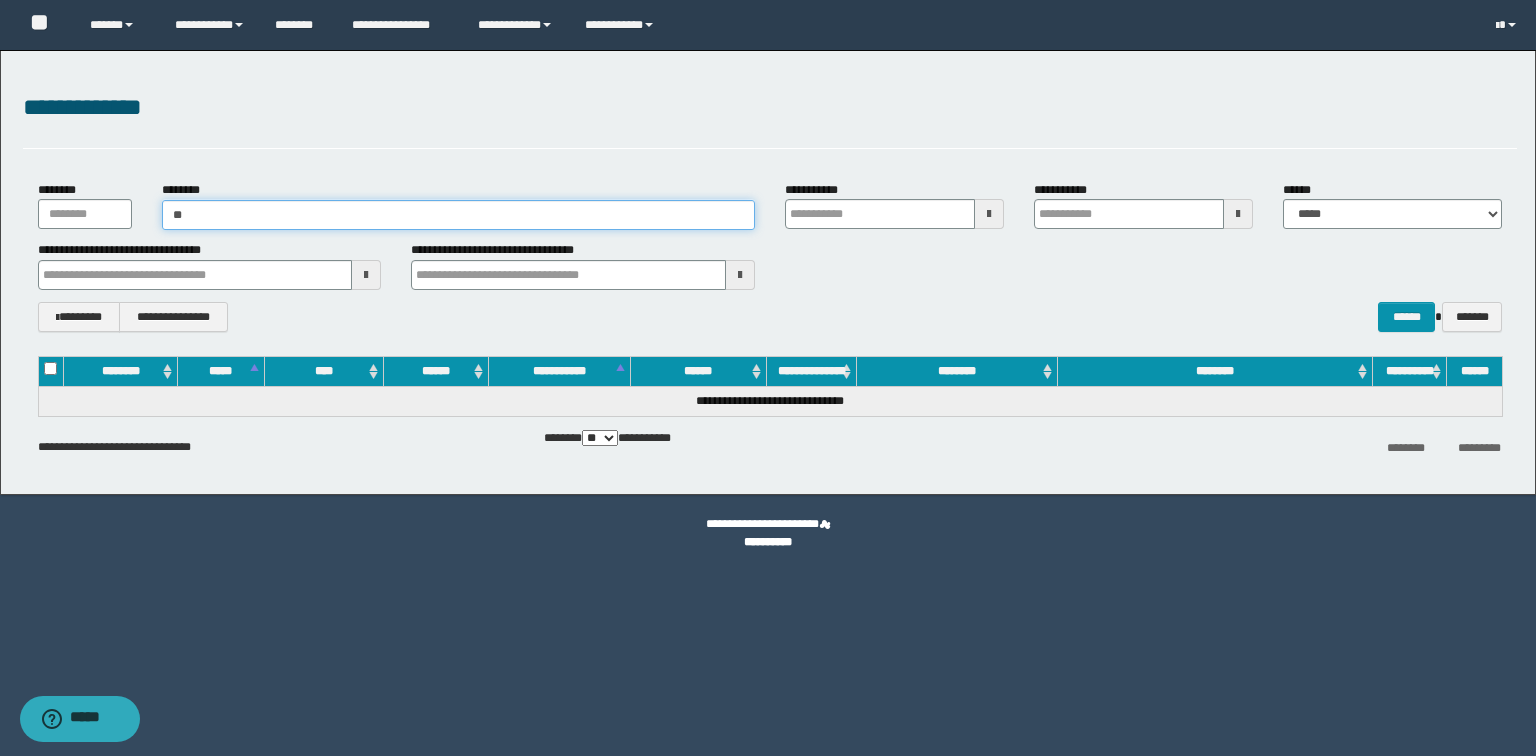 type on "***" 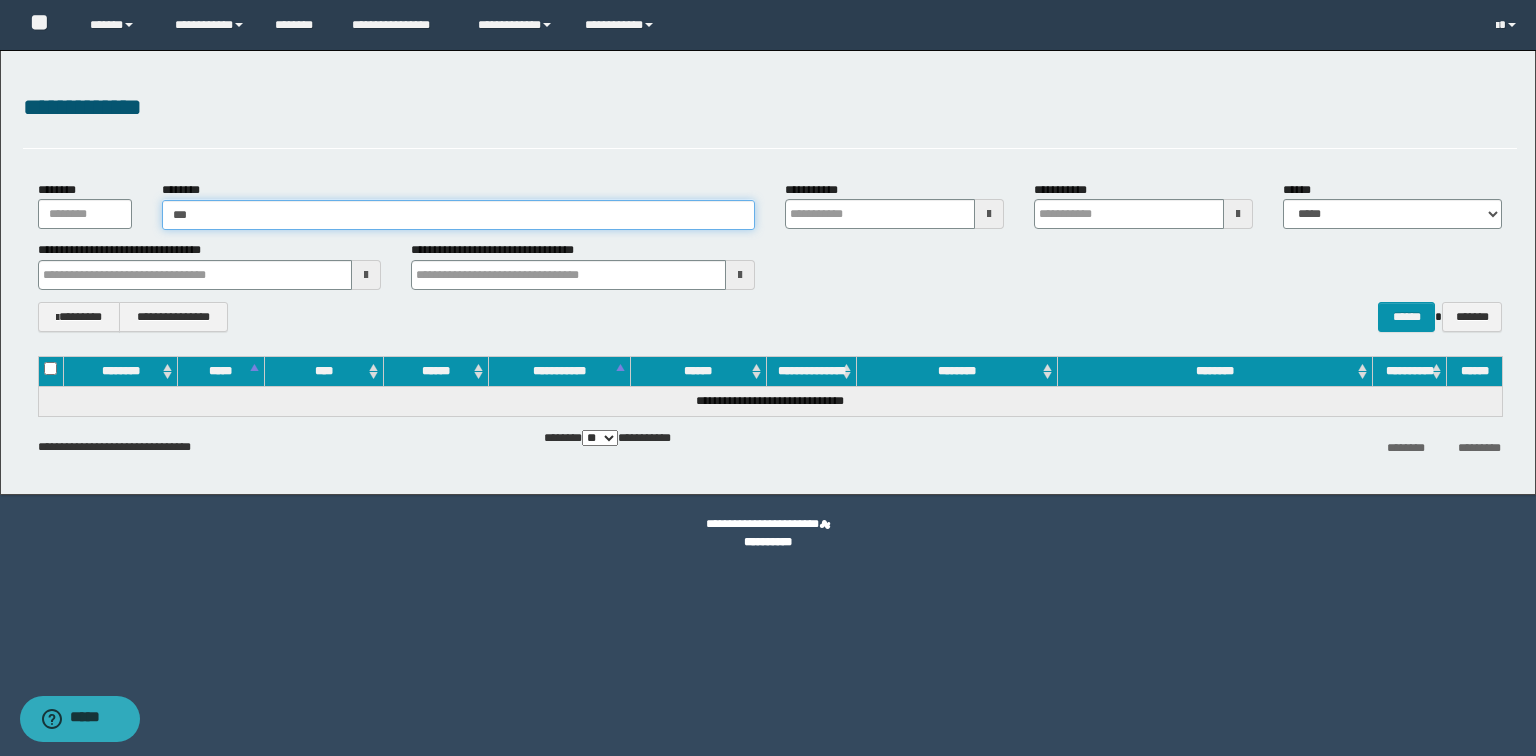 type on "***" 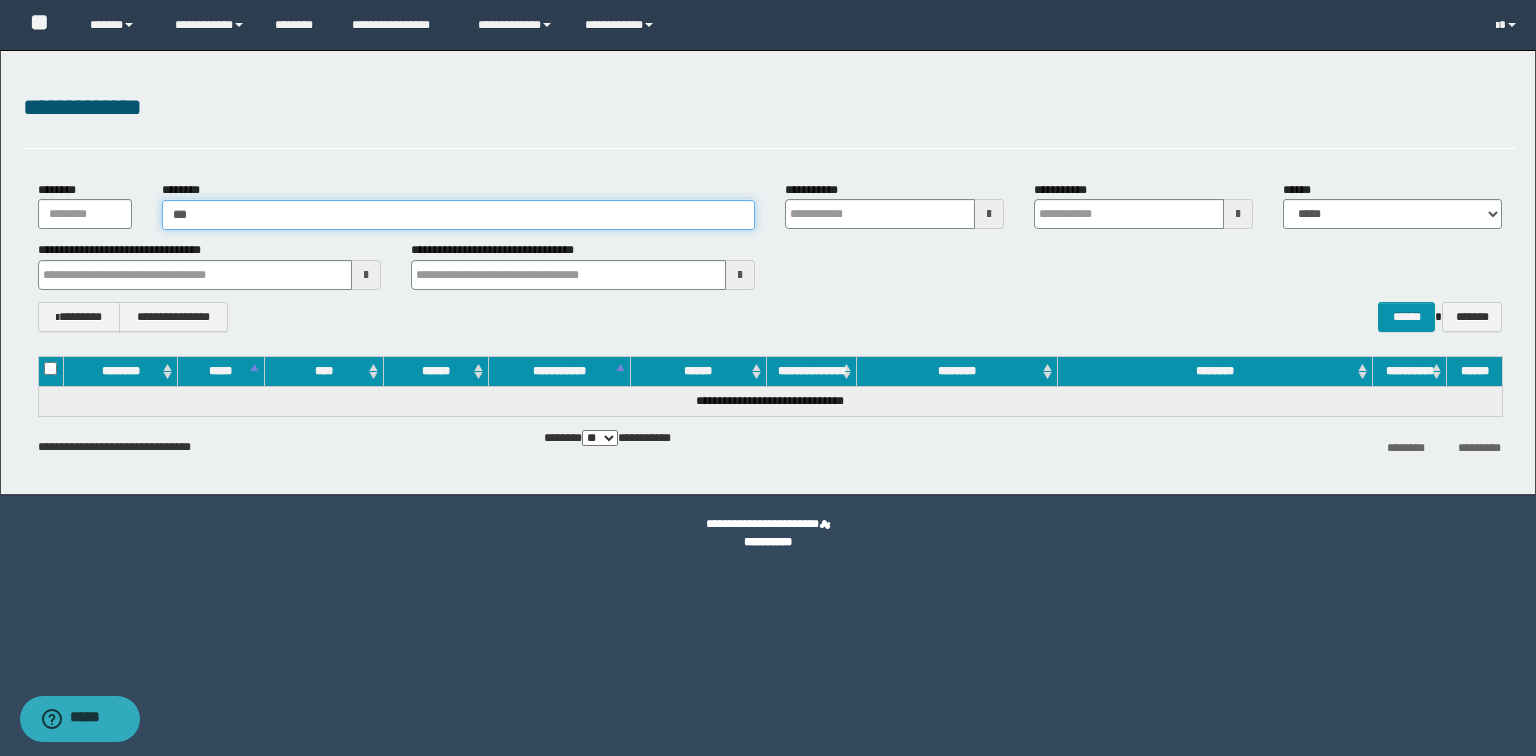 type 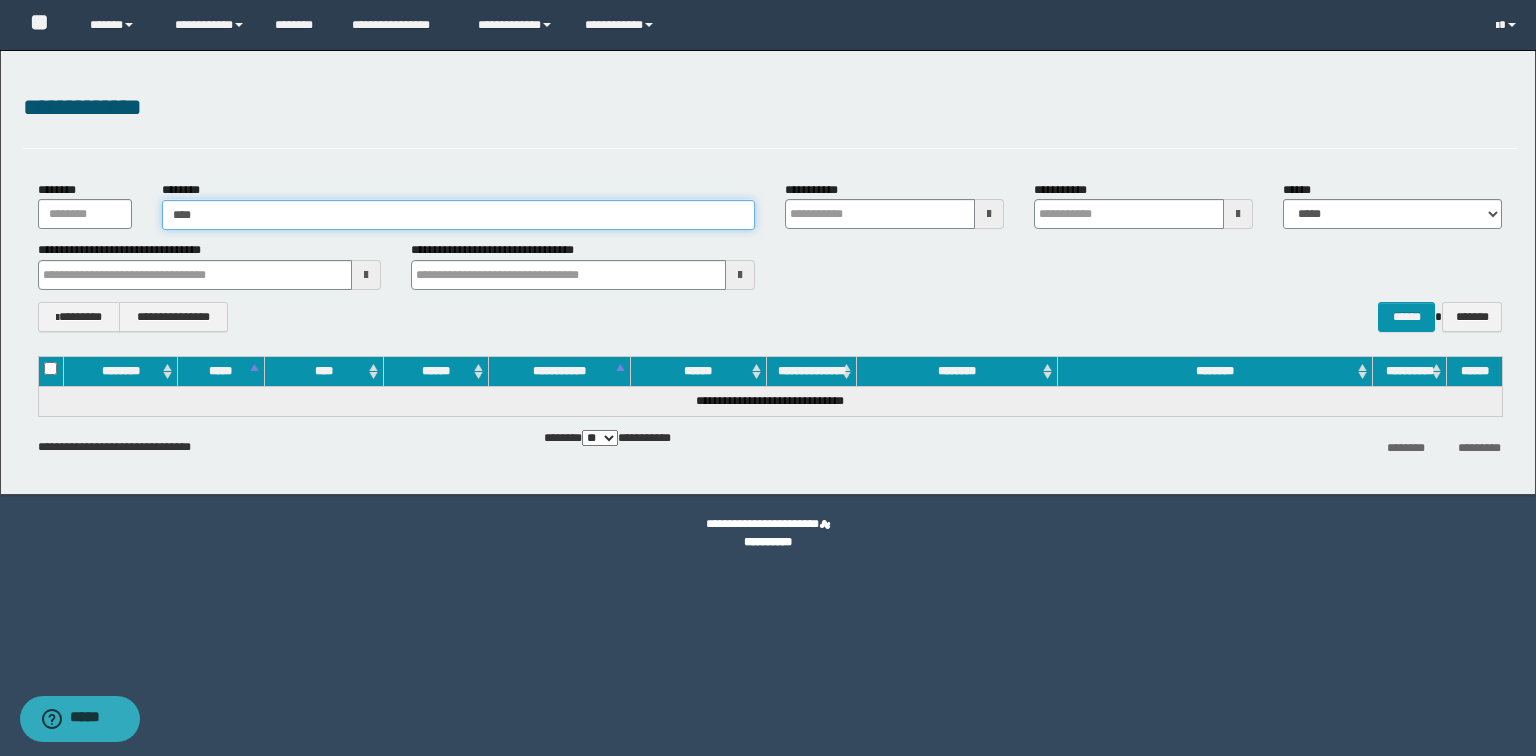type on "*****" 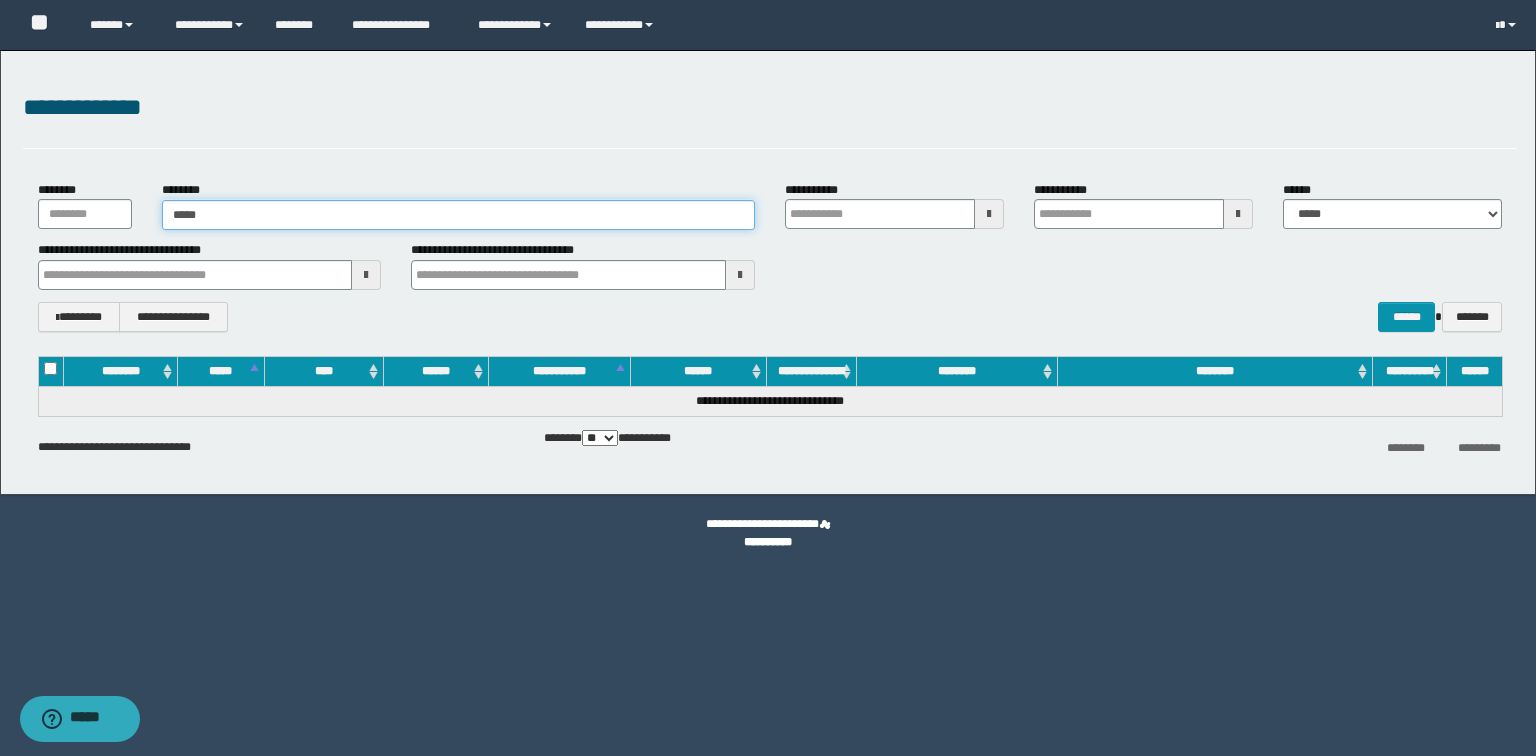 type on "*****" 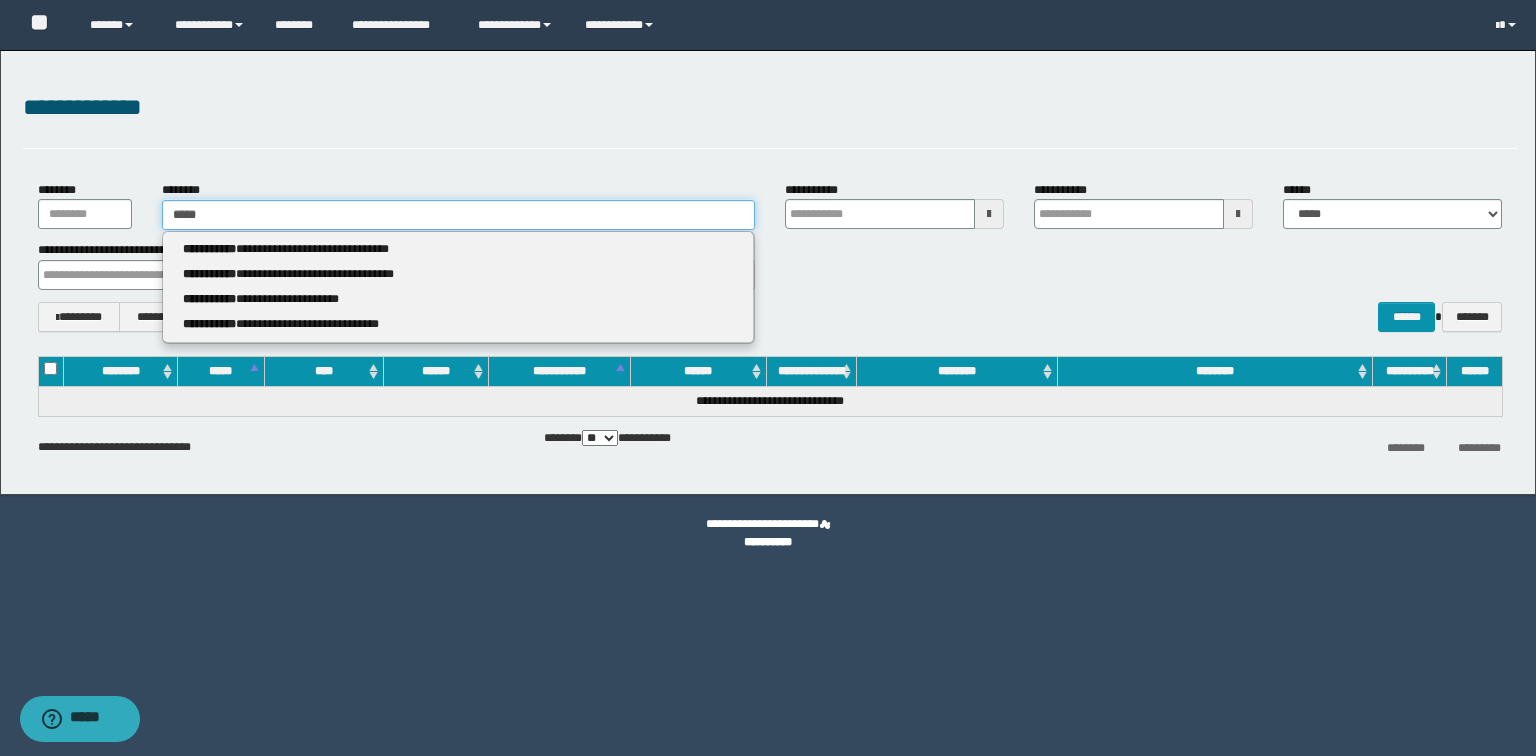 type 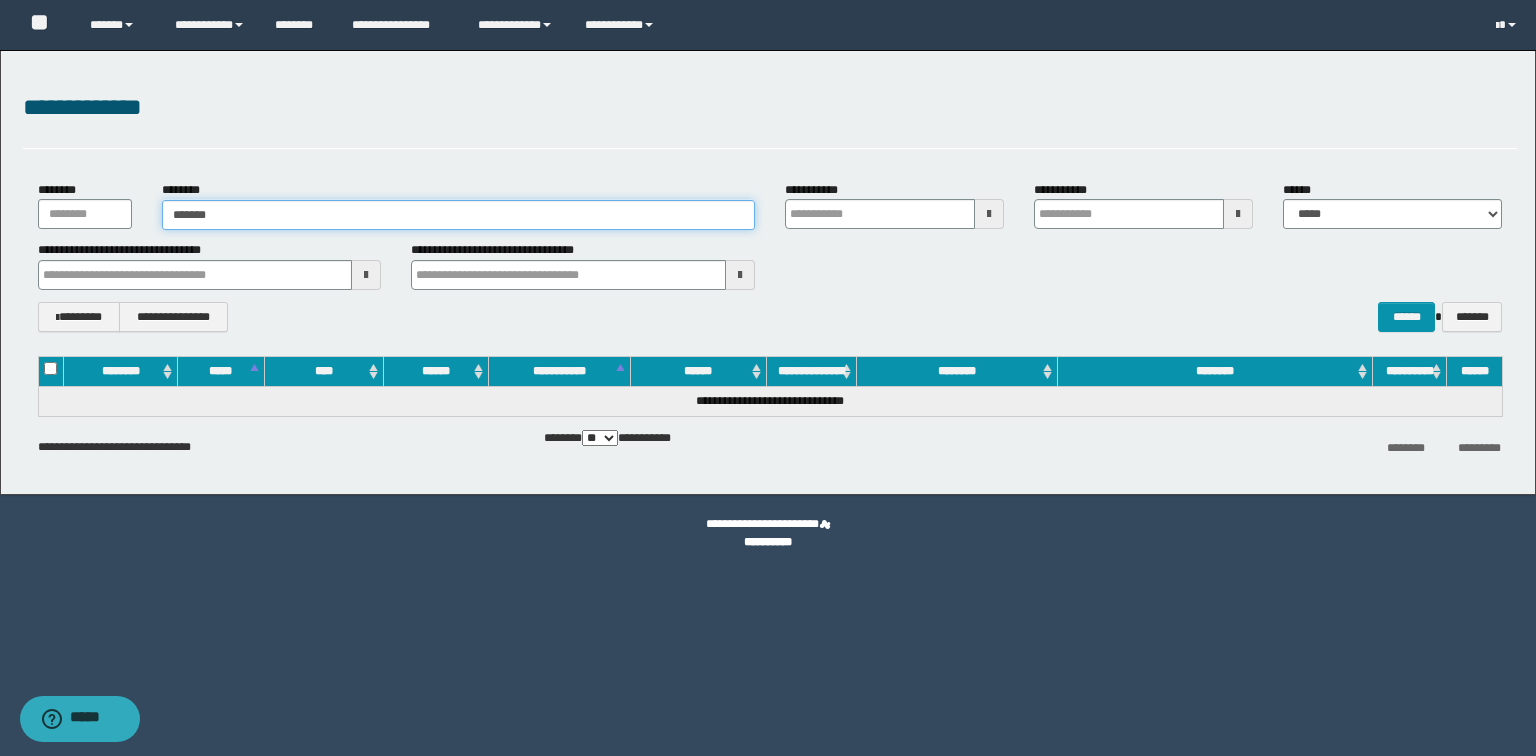 type on "********" 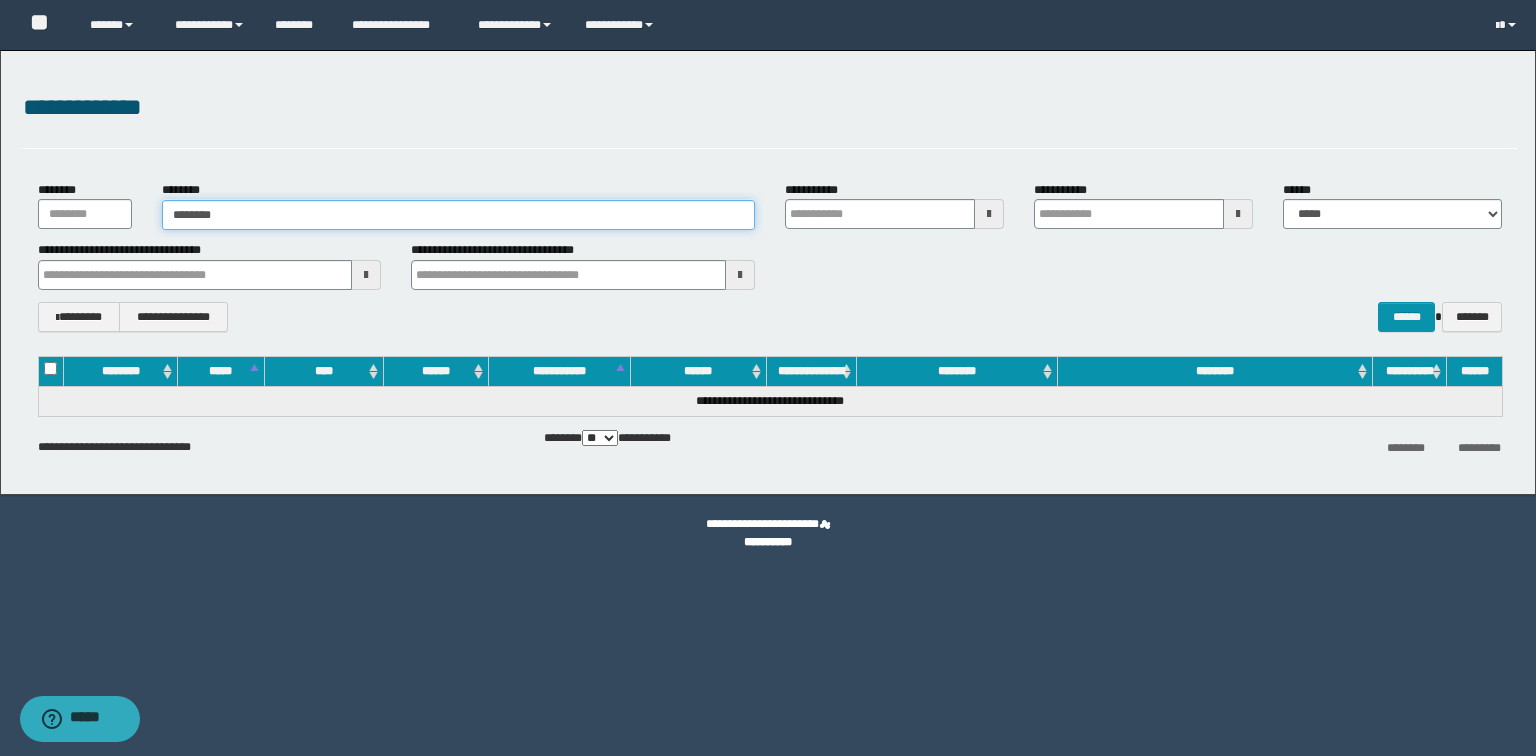 type on "********" 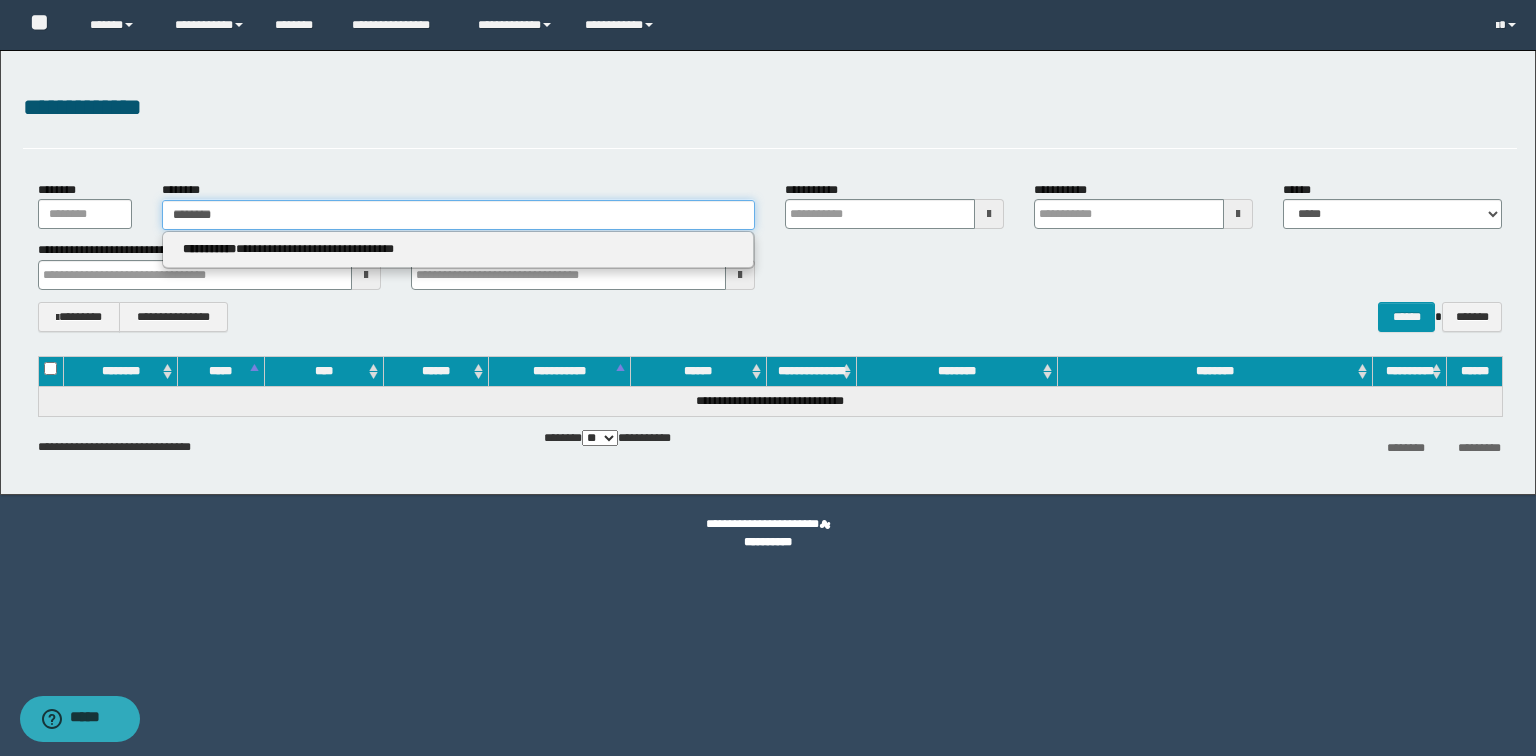 type 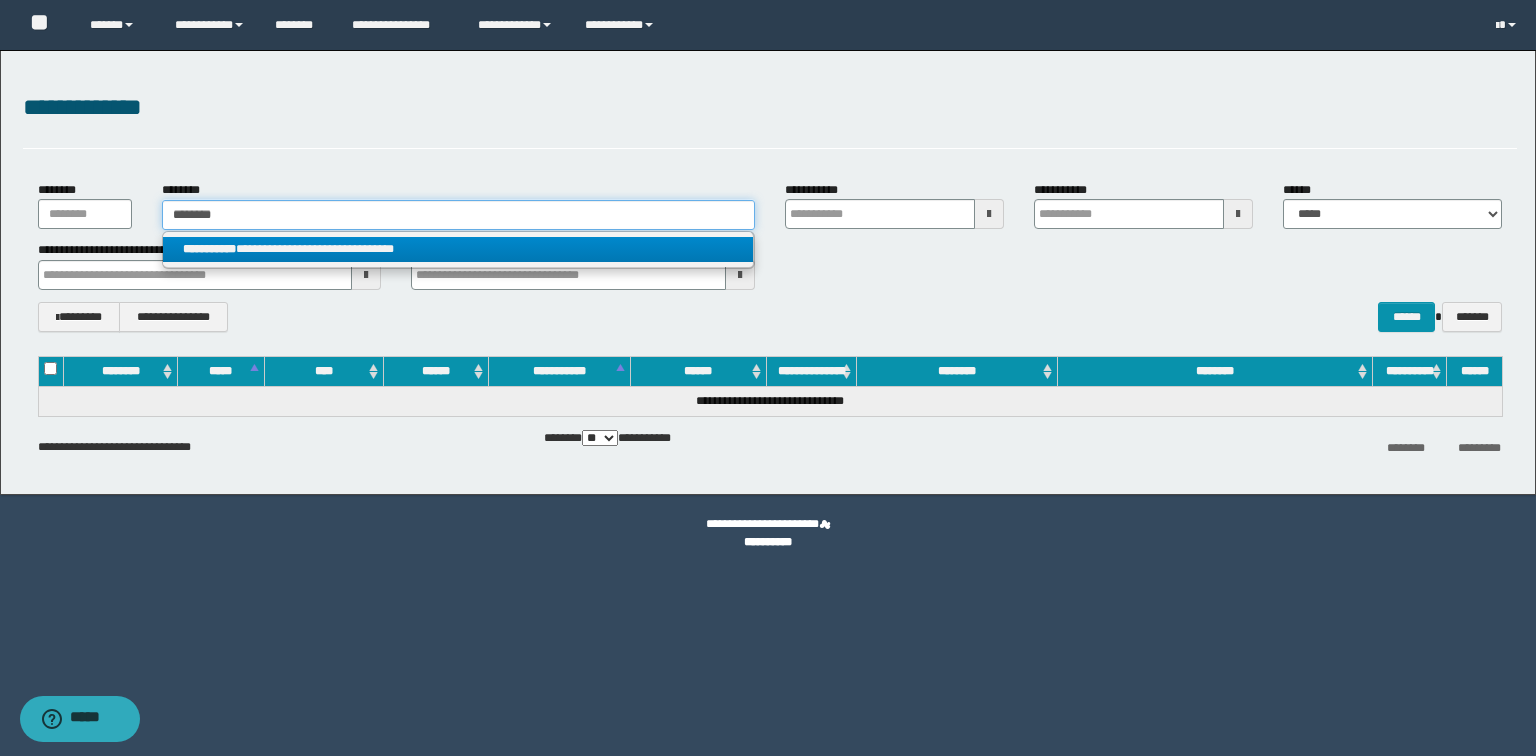 type on "********" 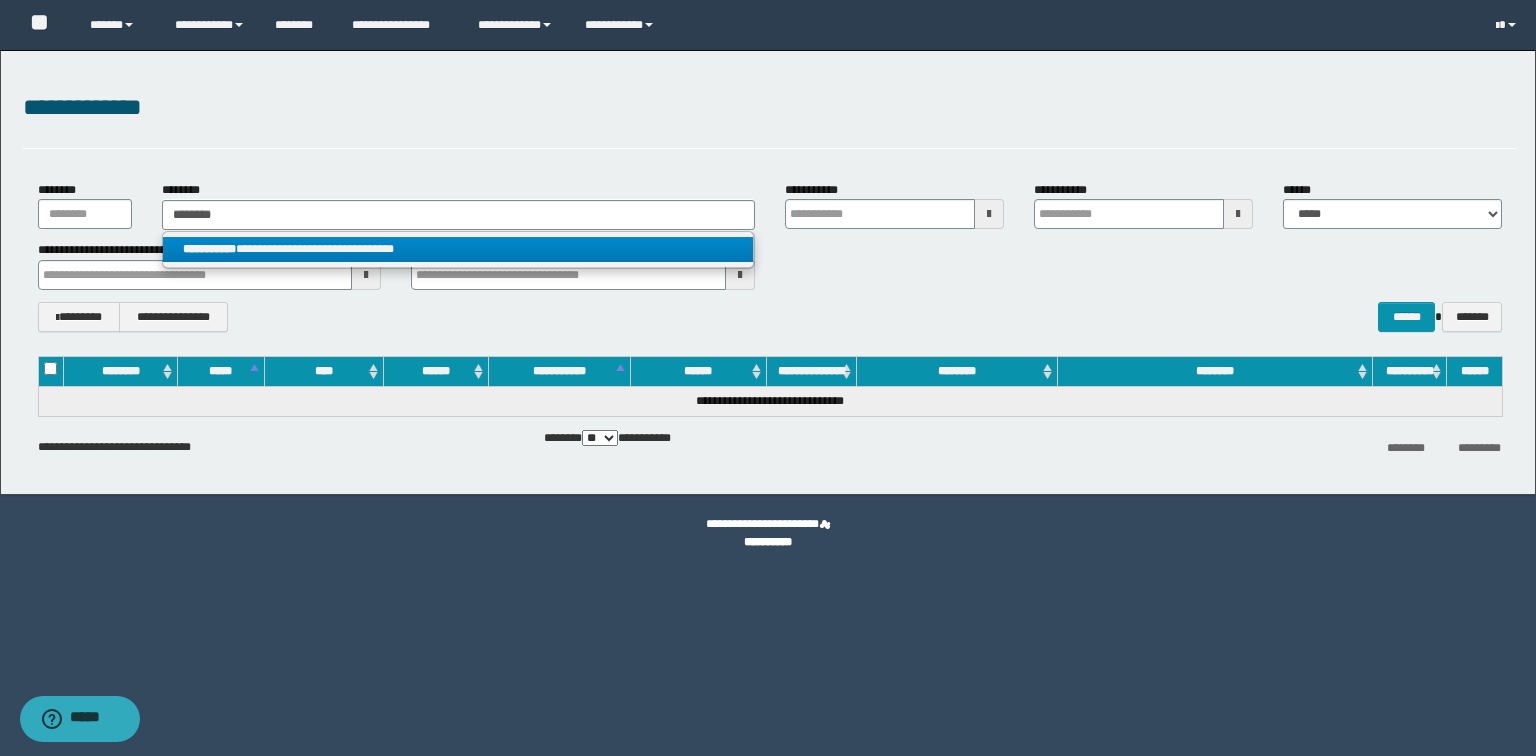 click on "**********" at bounding box center [458, 249] 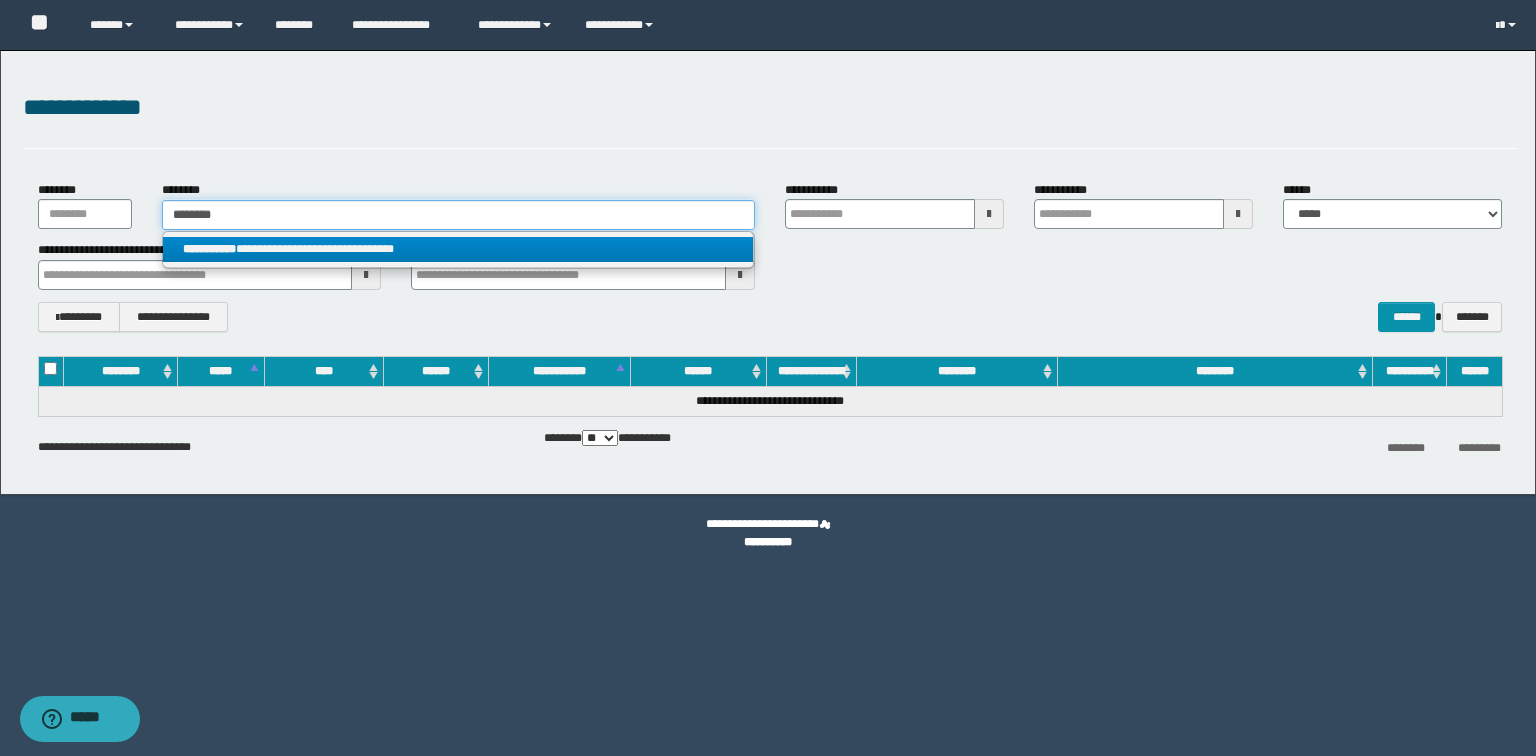 type 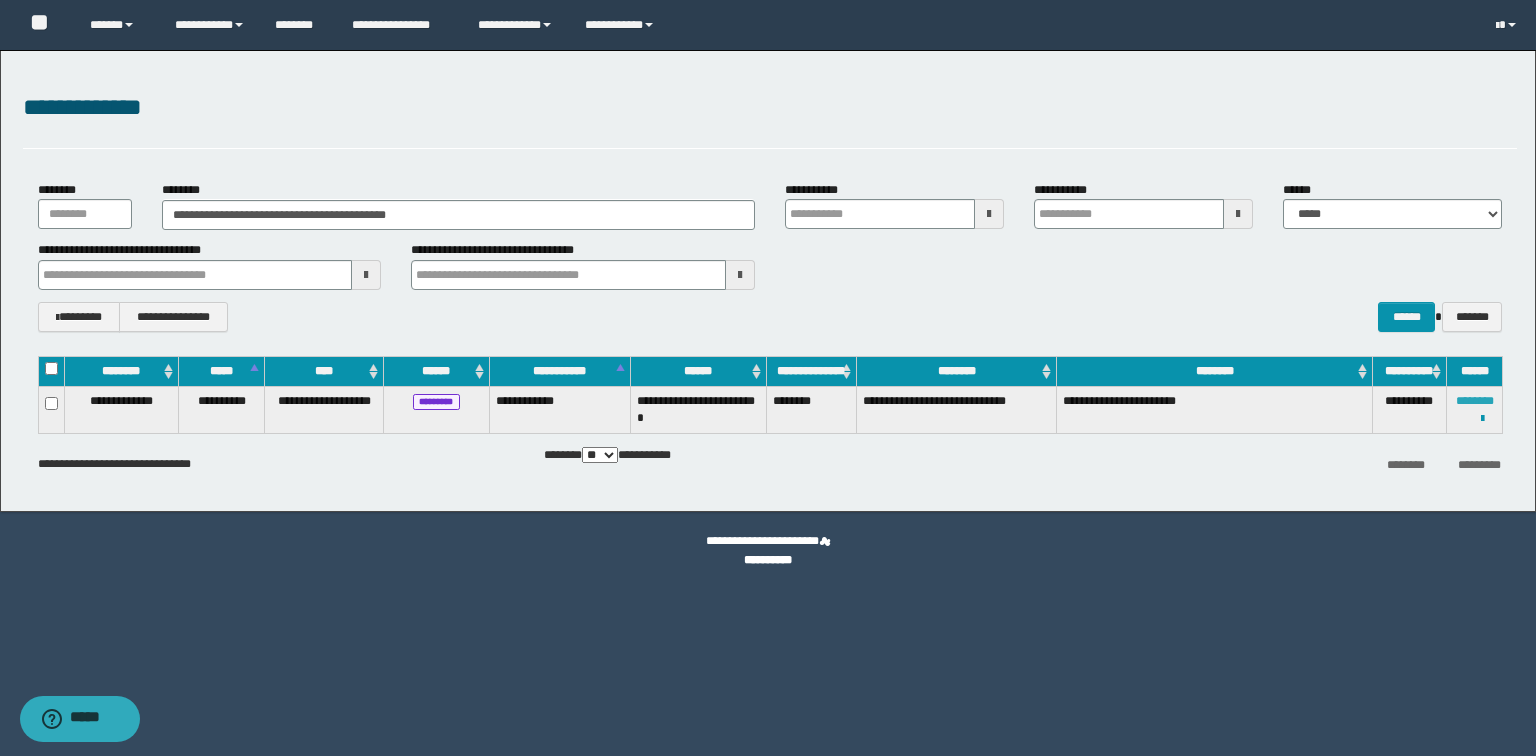 click on "********" at bounding box center [1475, 401] 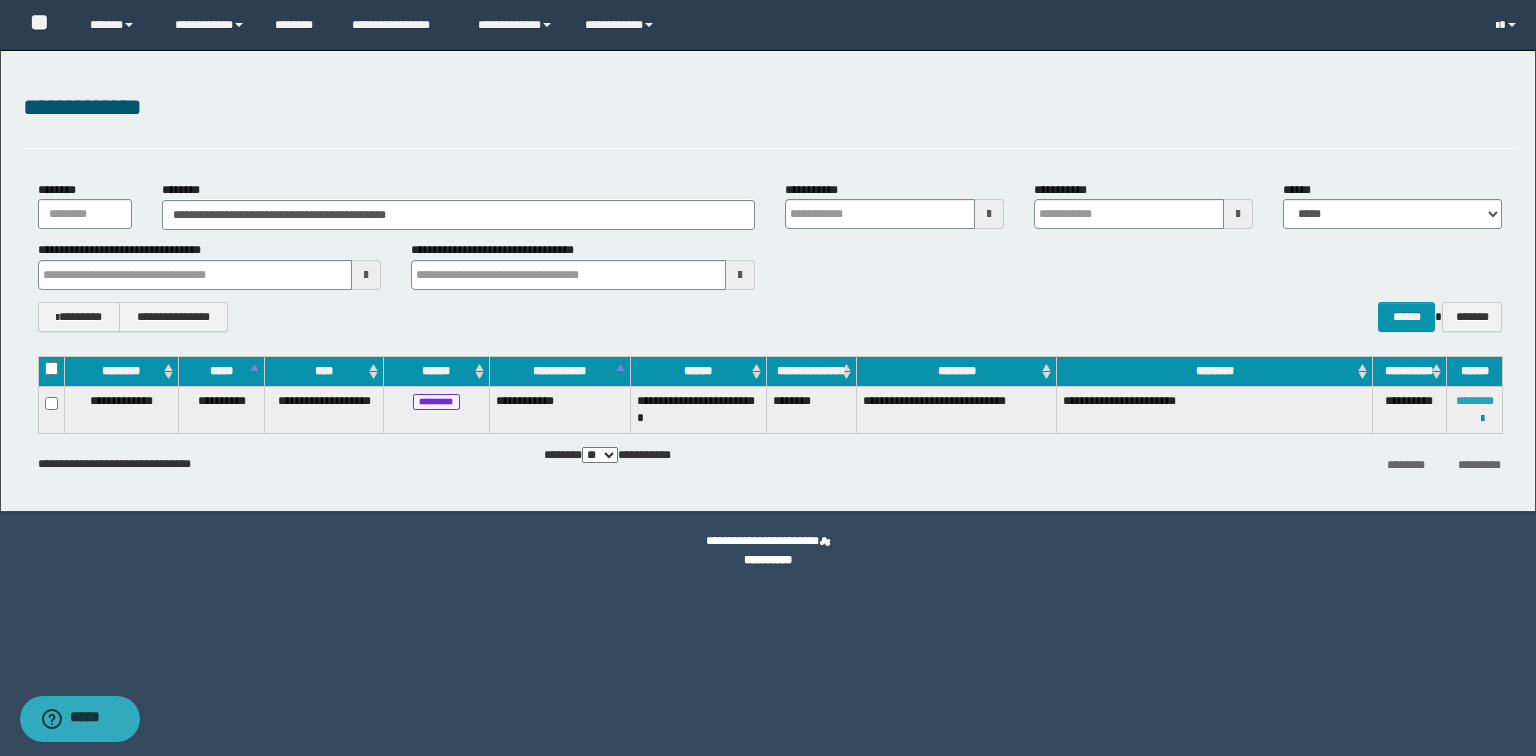 type 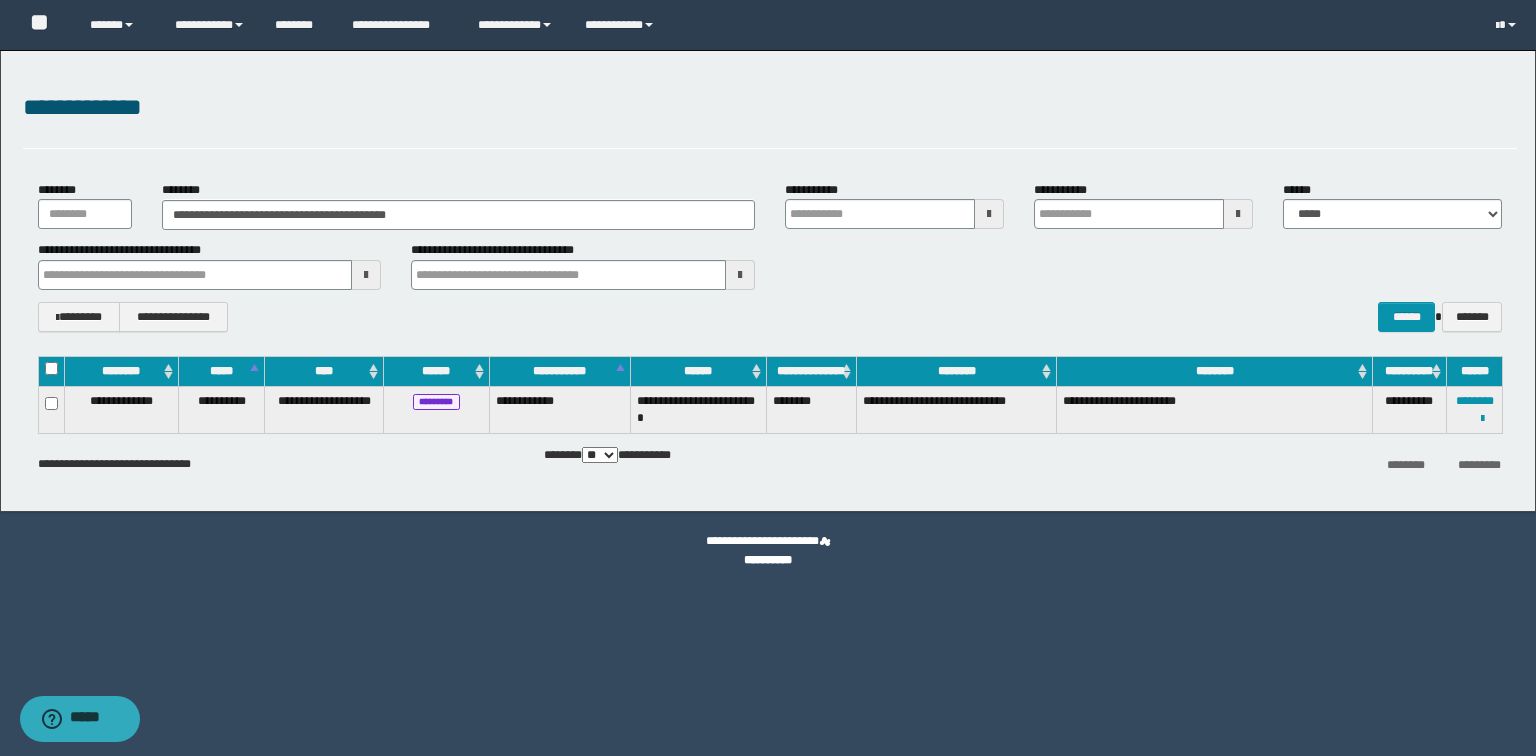 type 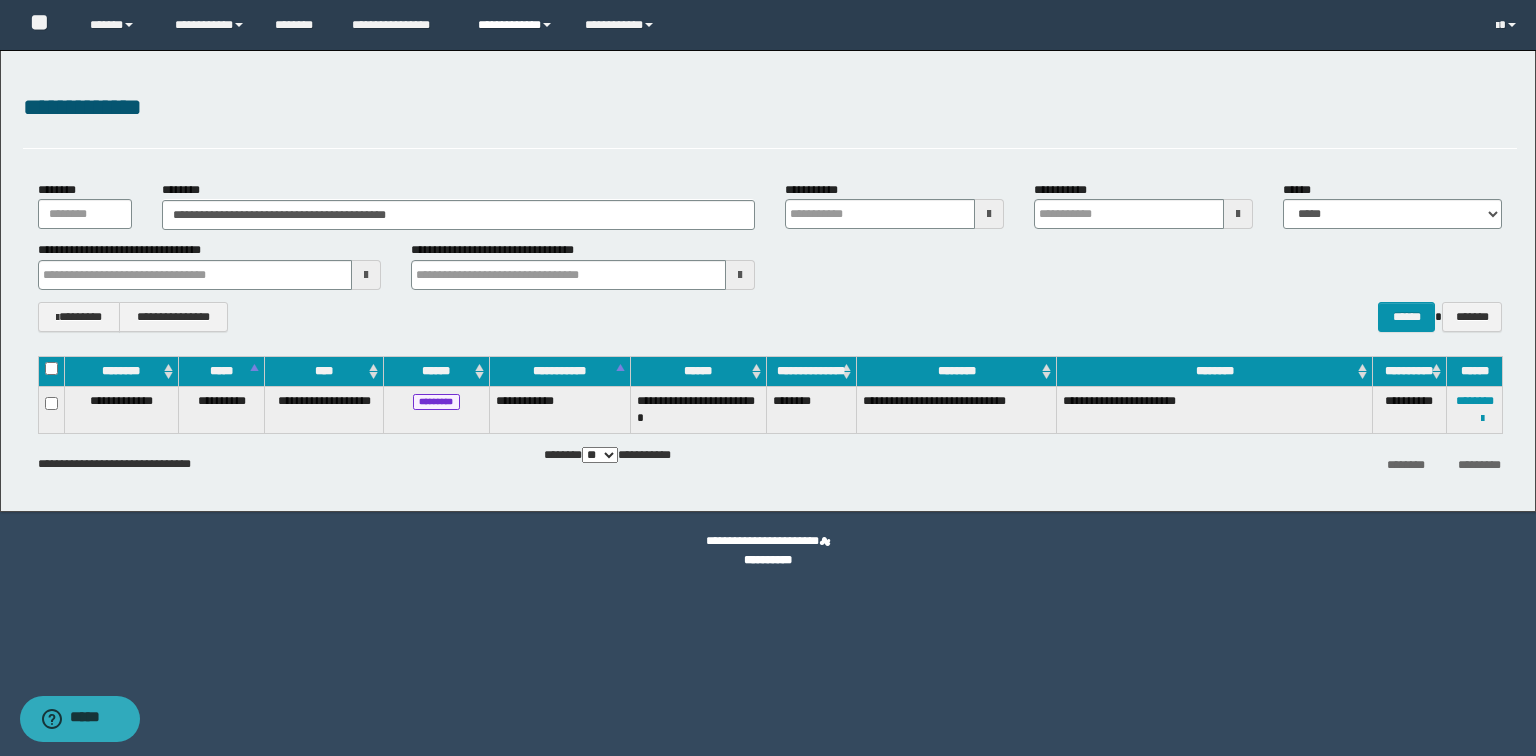 type 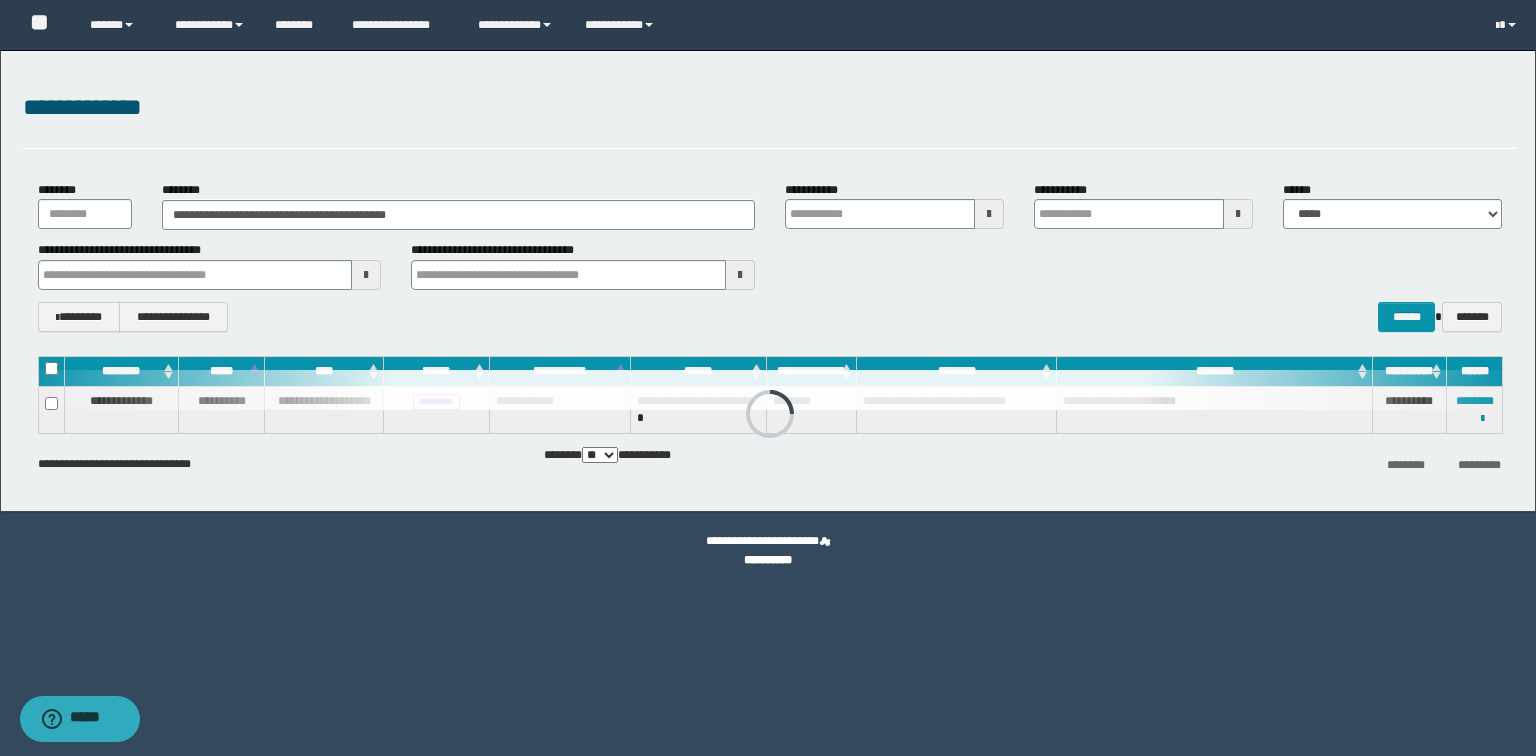 type 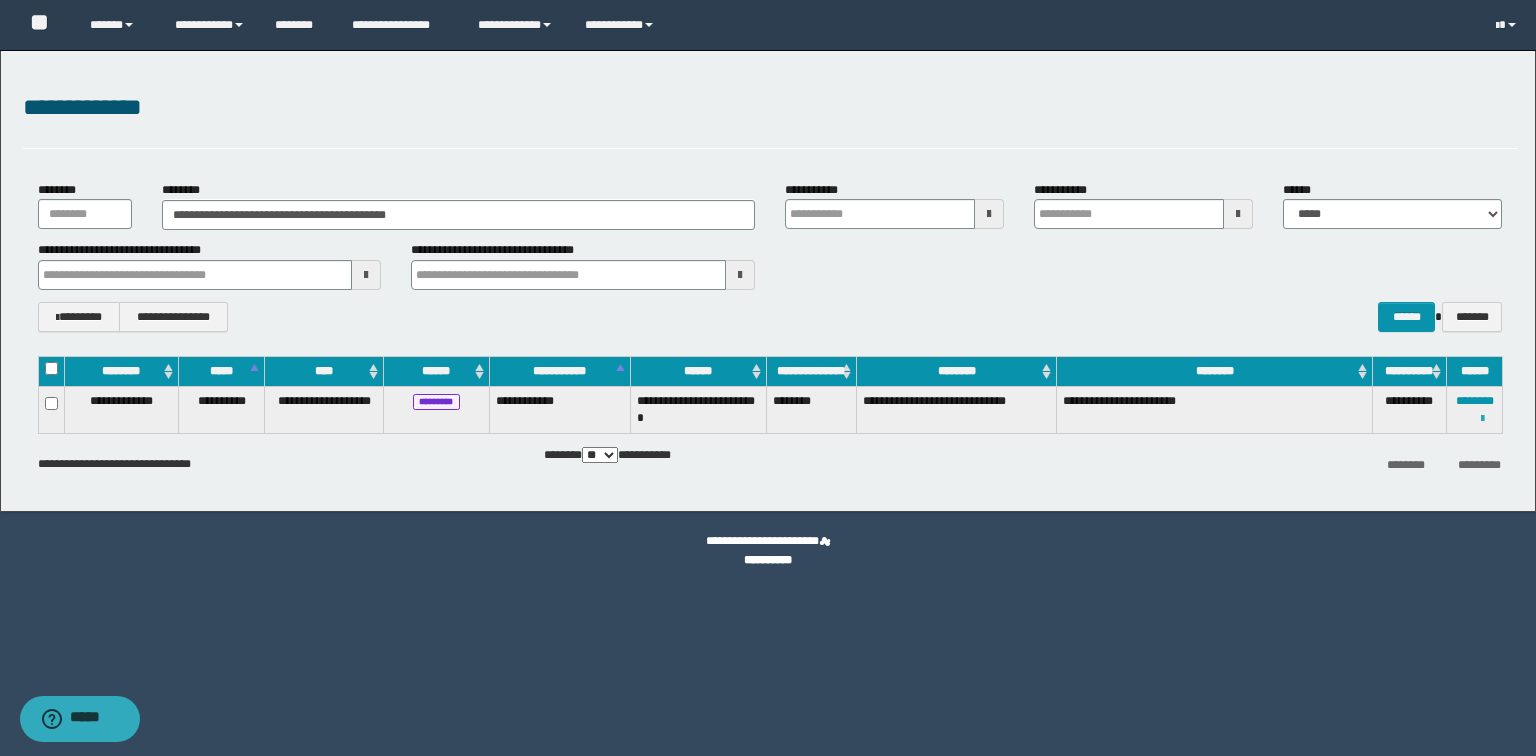 click at bounding box center [1482, 419] 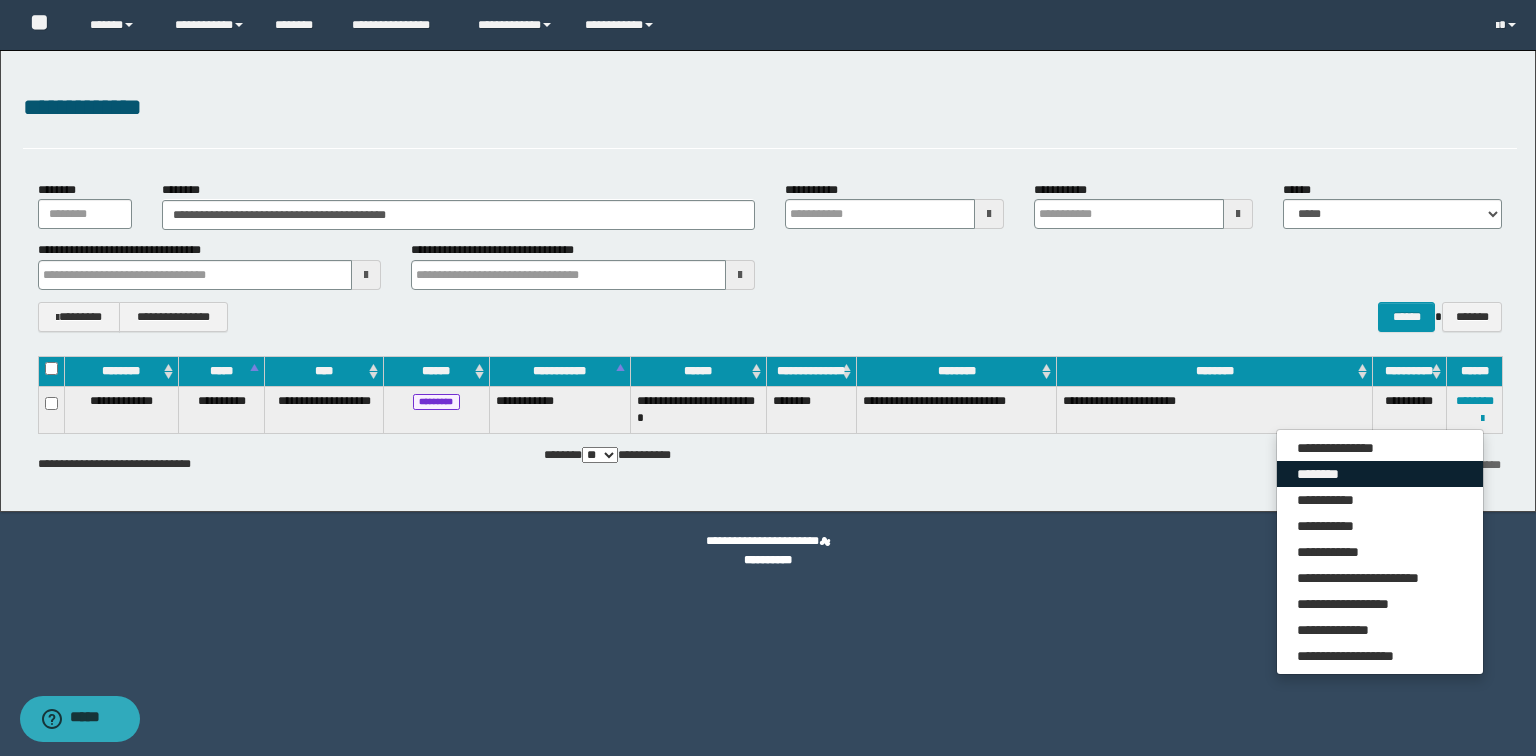 click on "********" at bounding box center [1380, 474] 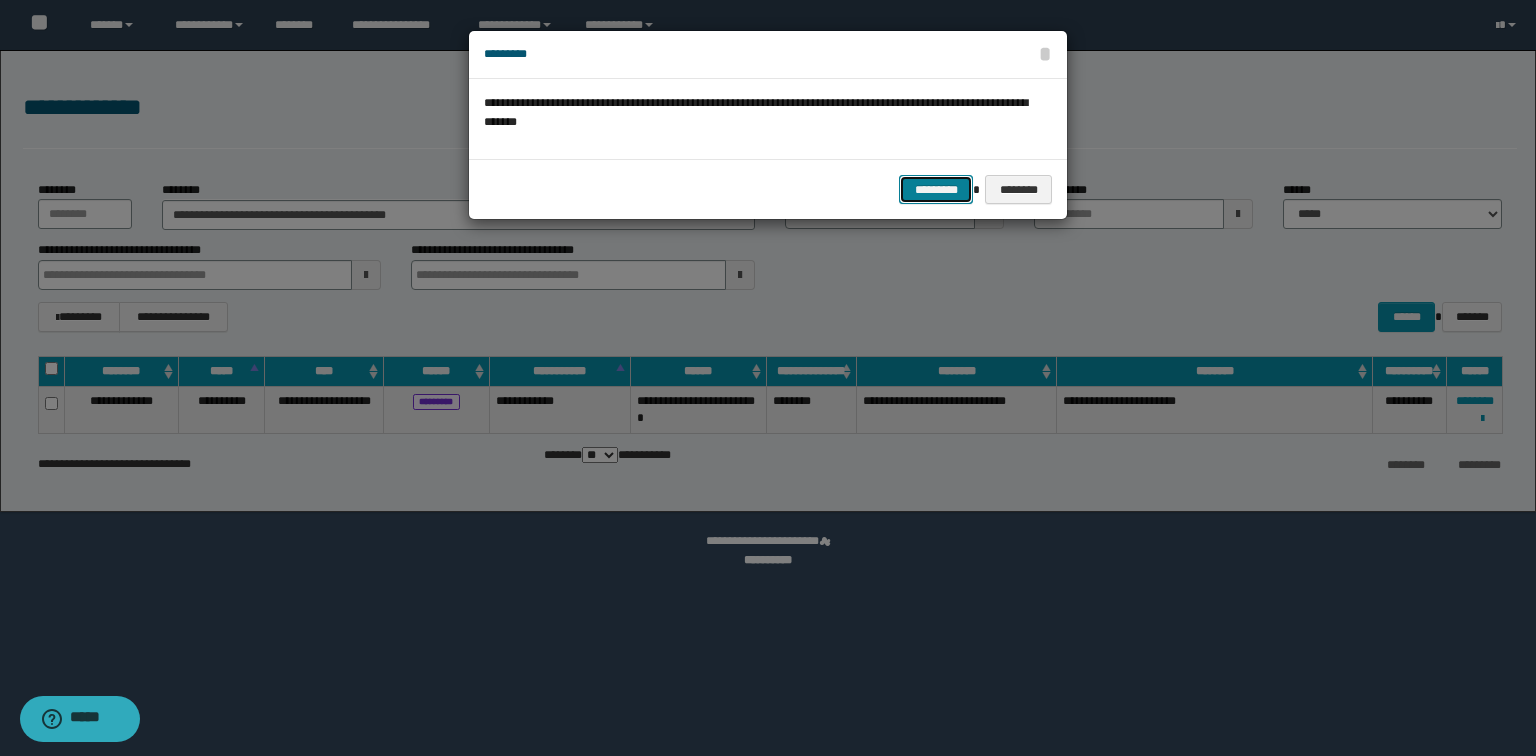 click on "*********" at bounding box center (936, 190) 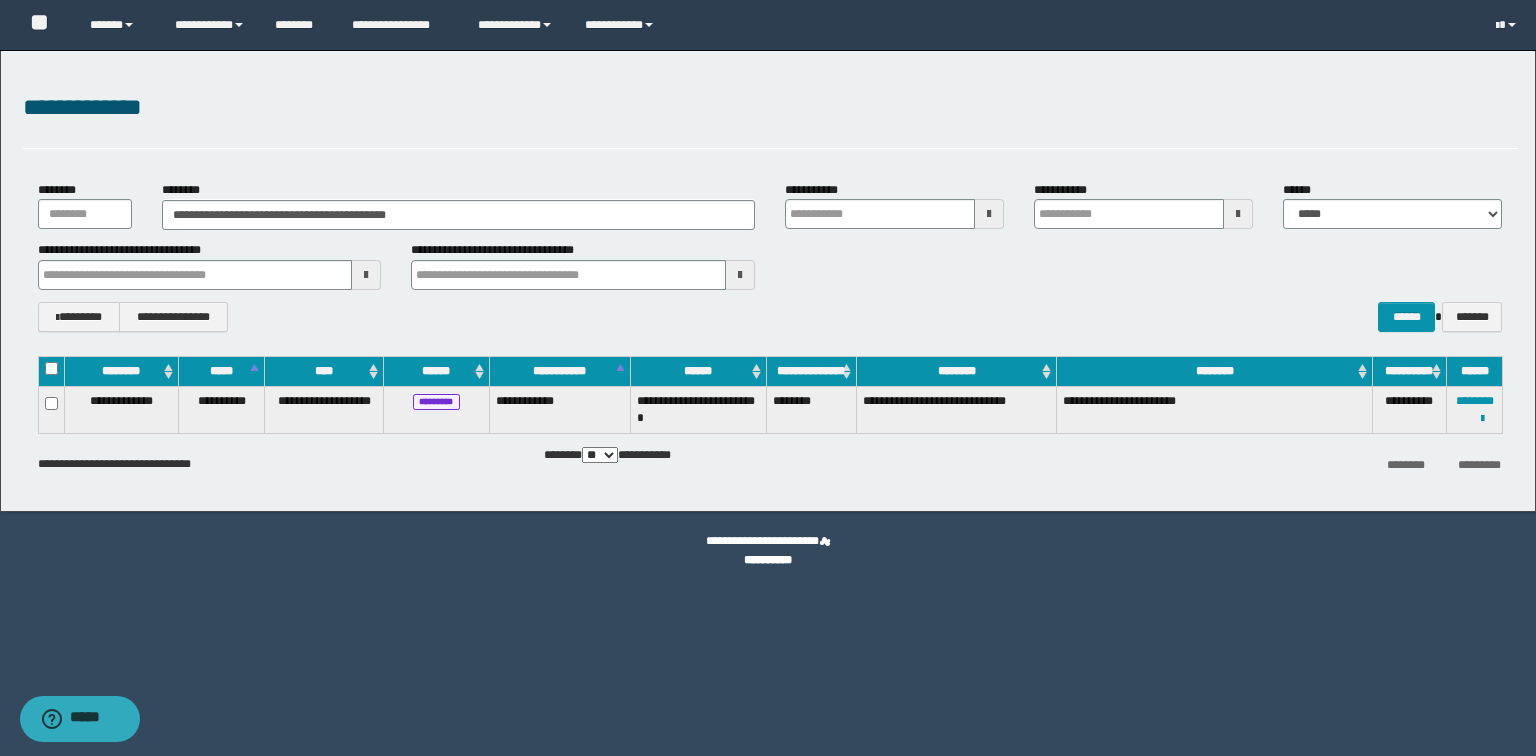 type 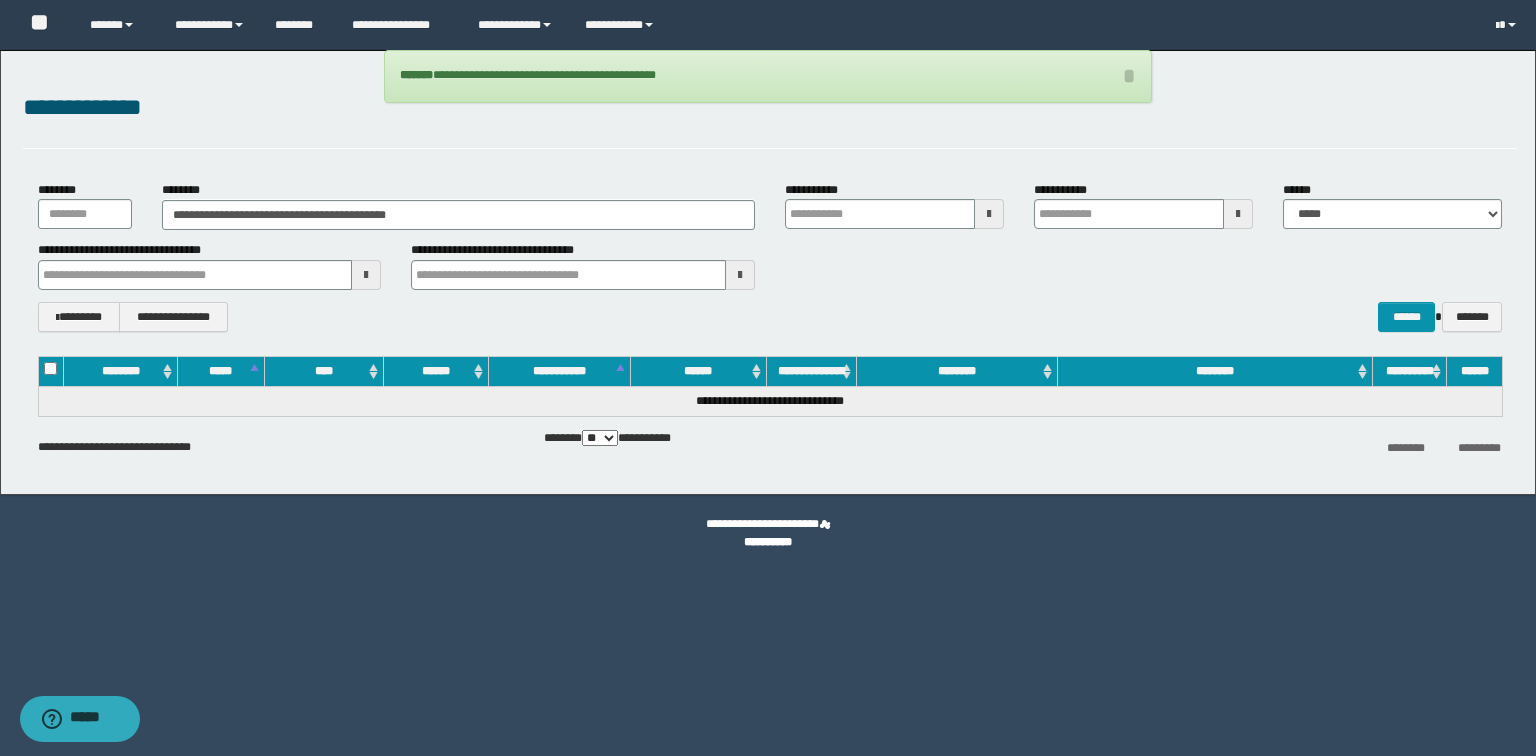 type 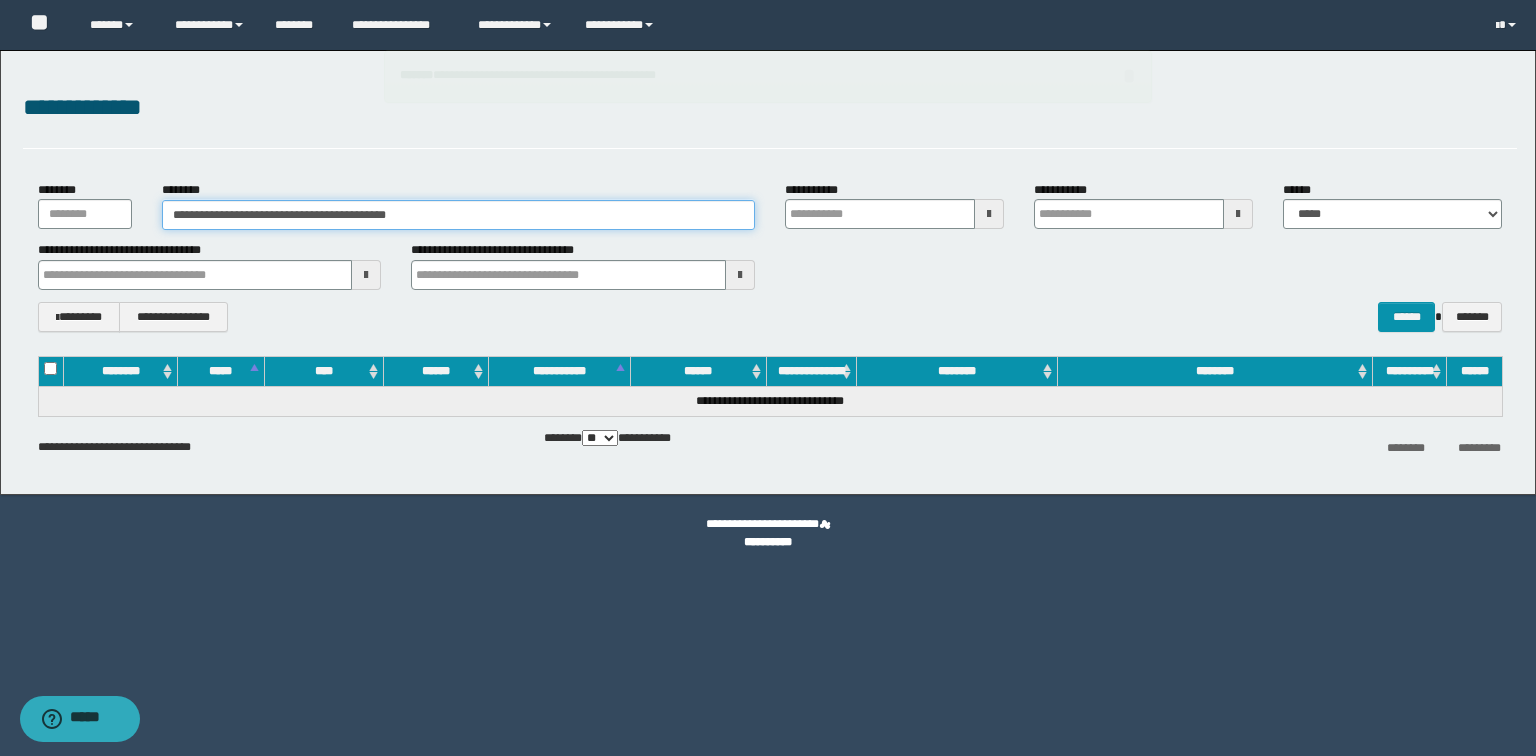 drag, startPoint x: 469, startPoint y: 225, endPoint x: 22, endPoint y: 228, distance: 447.01007 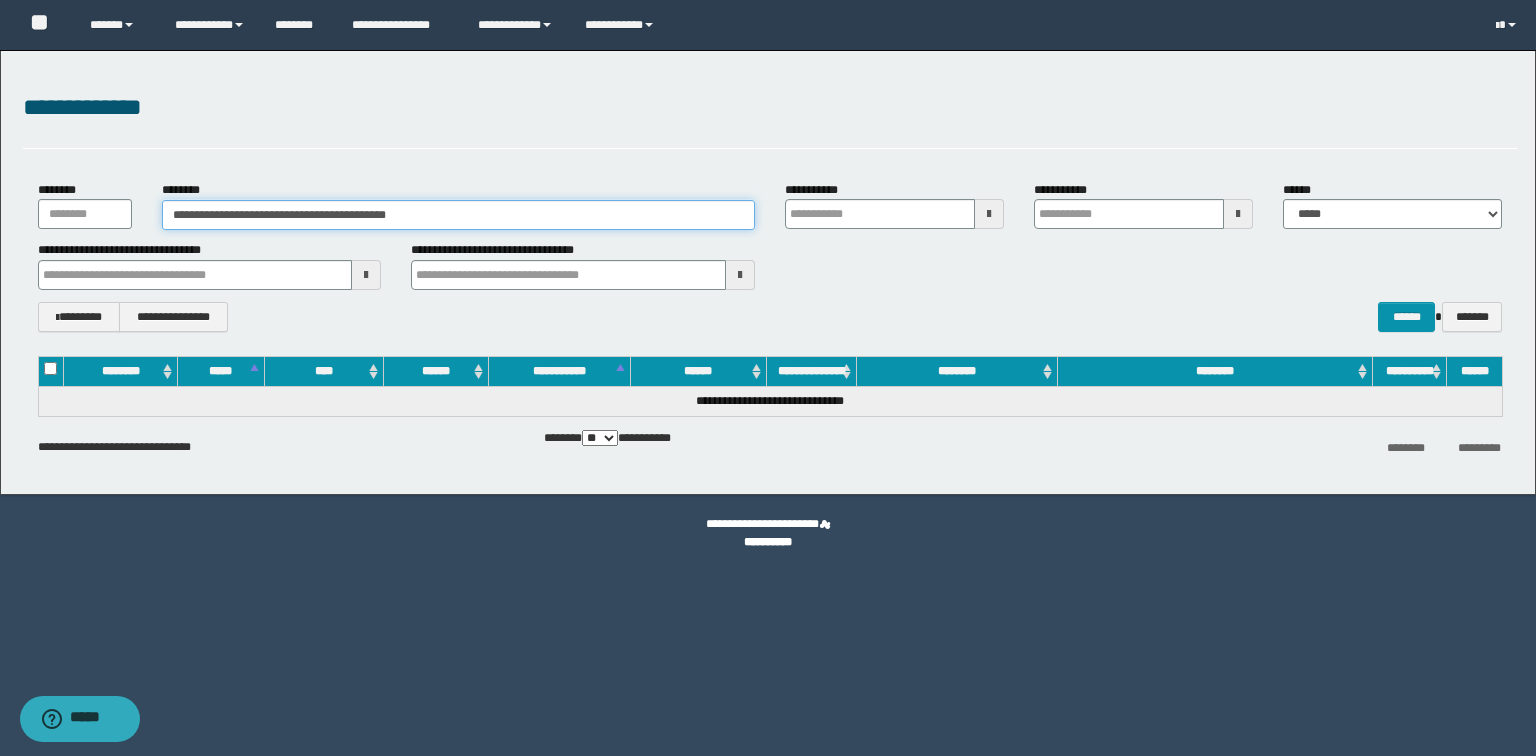 type 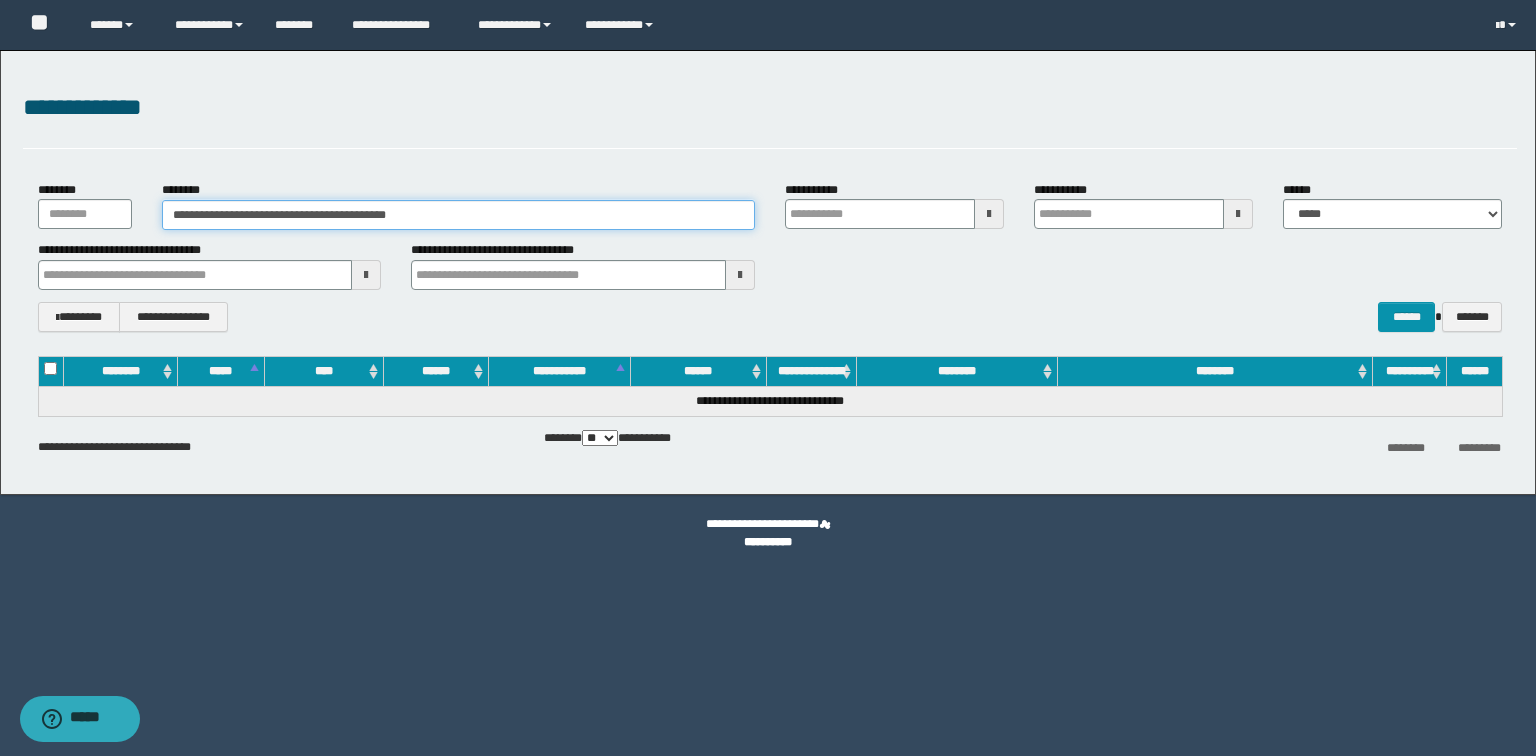 type 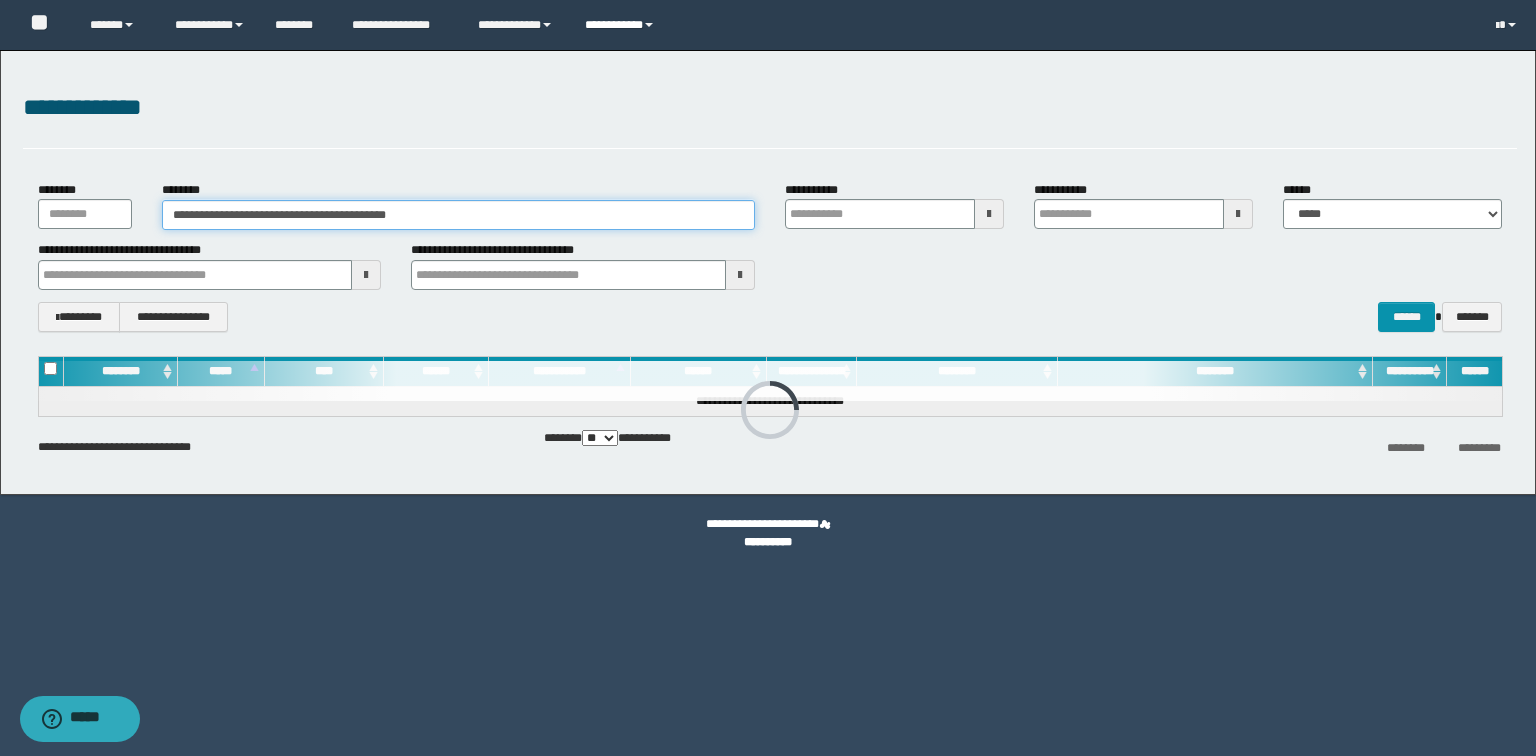 type 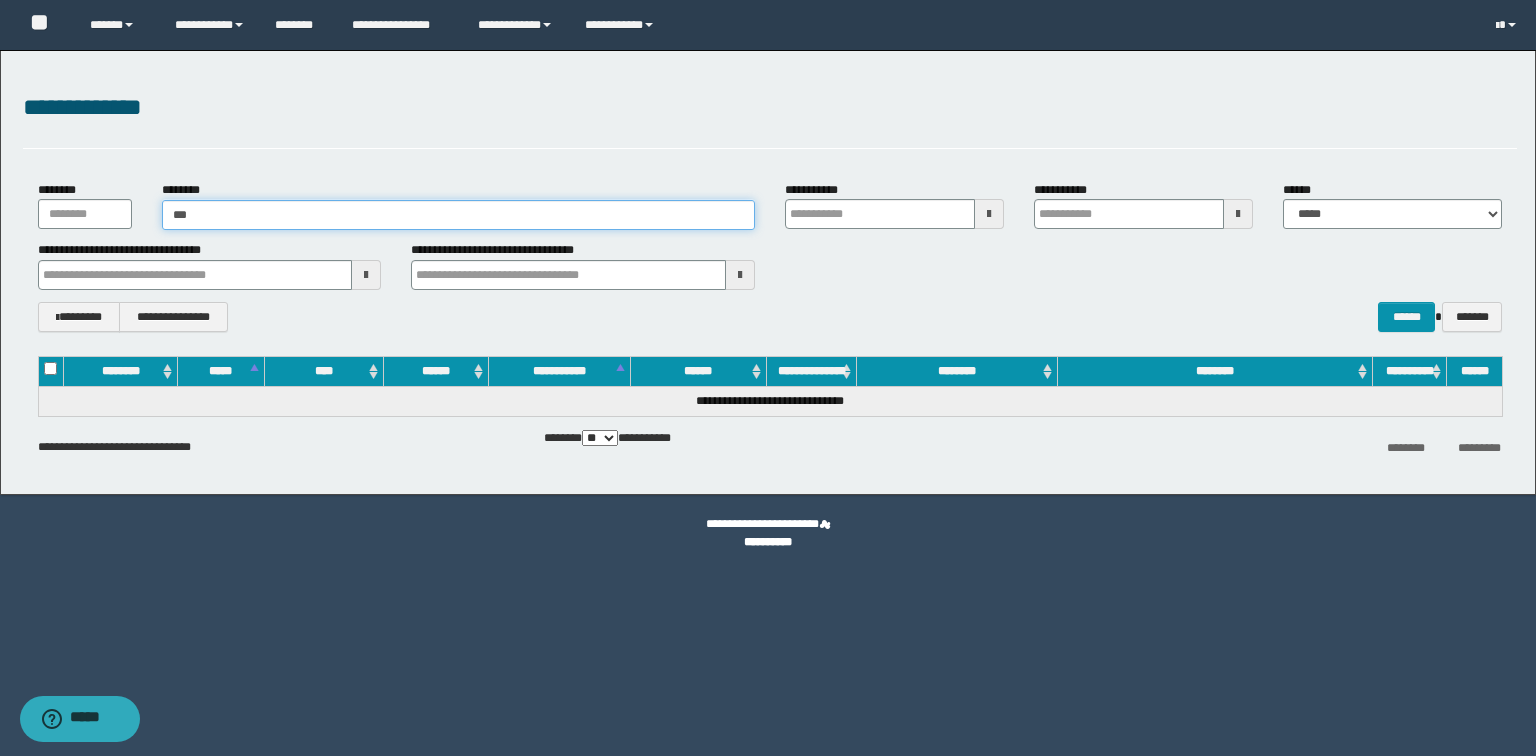 type on "****" 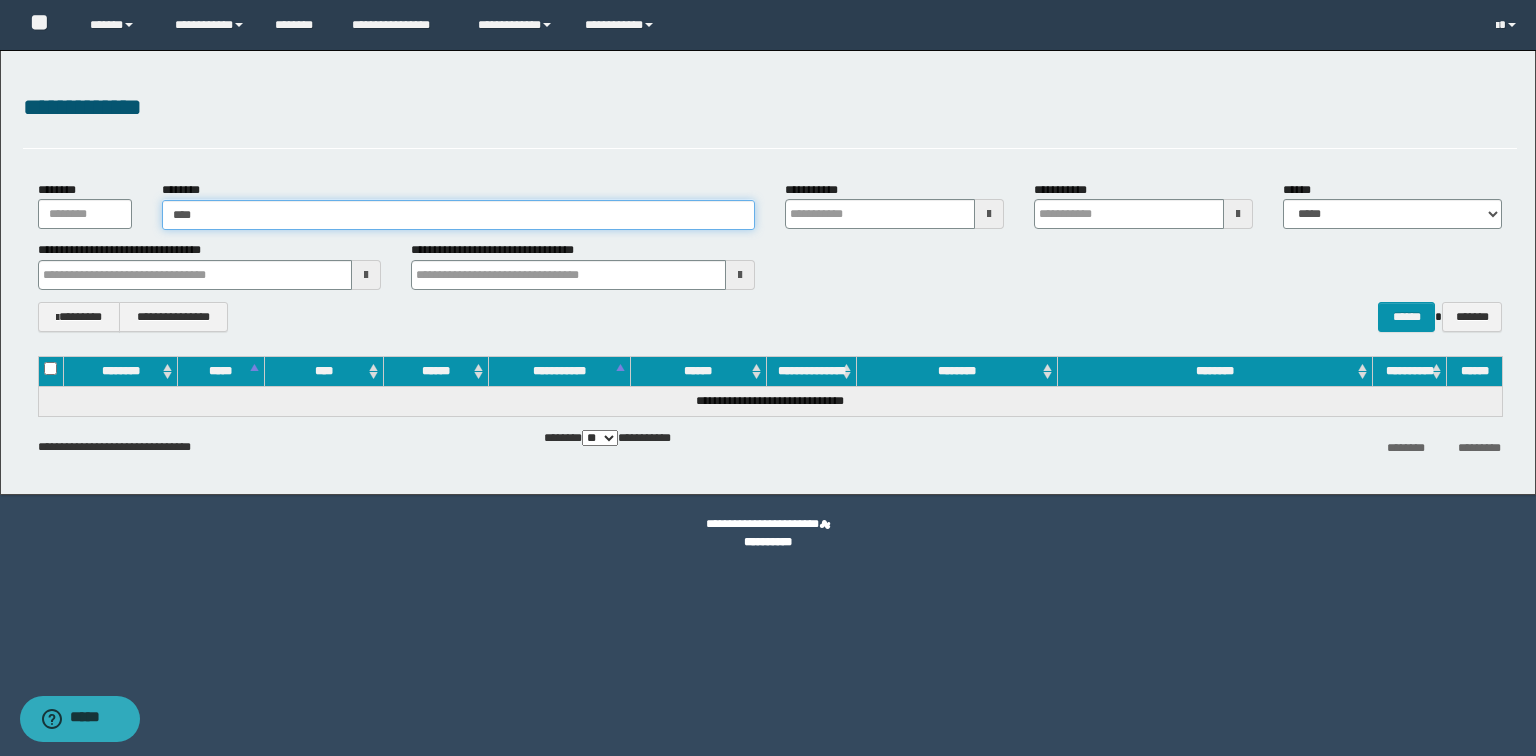 type on "****" 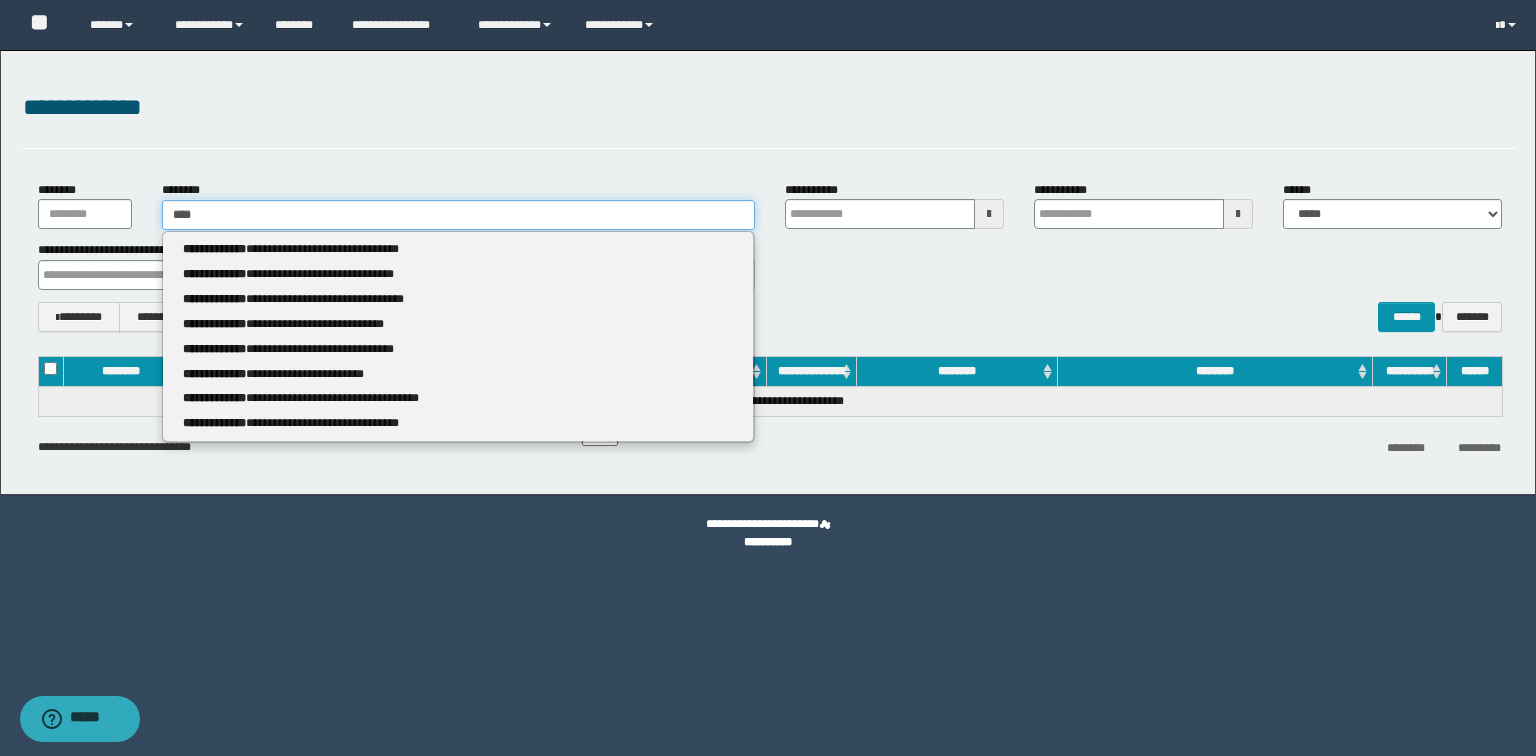 type 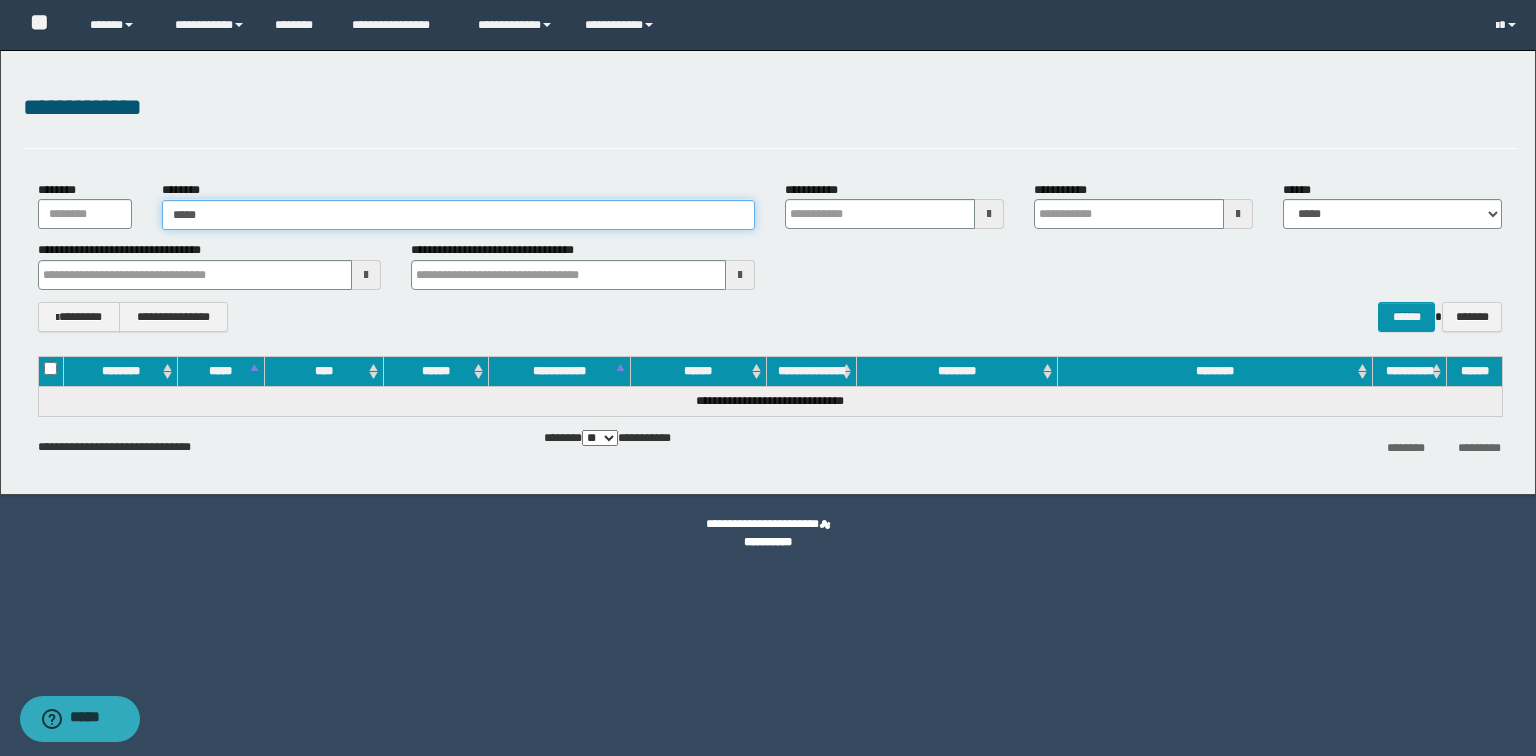 type on "******" 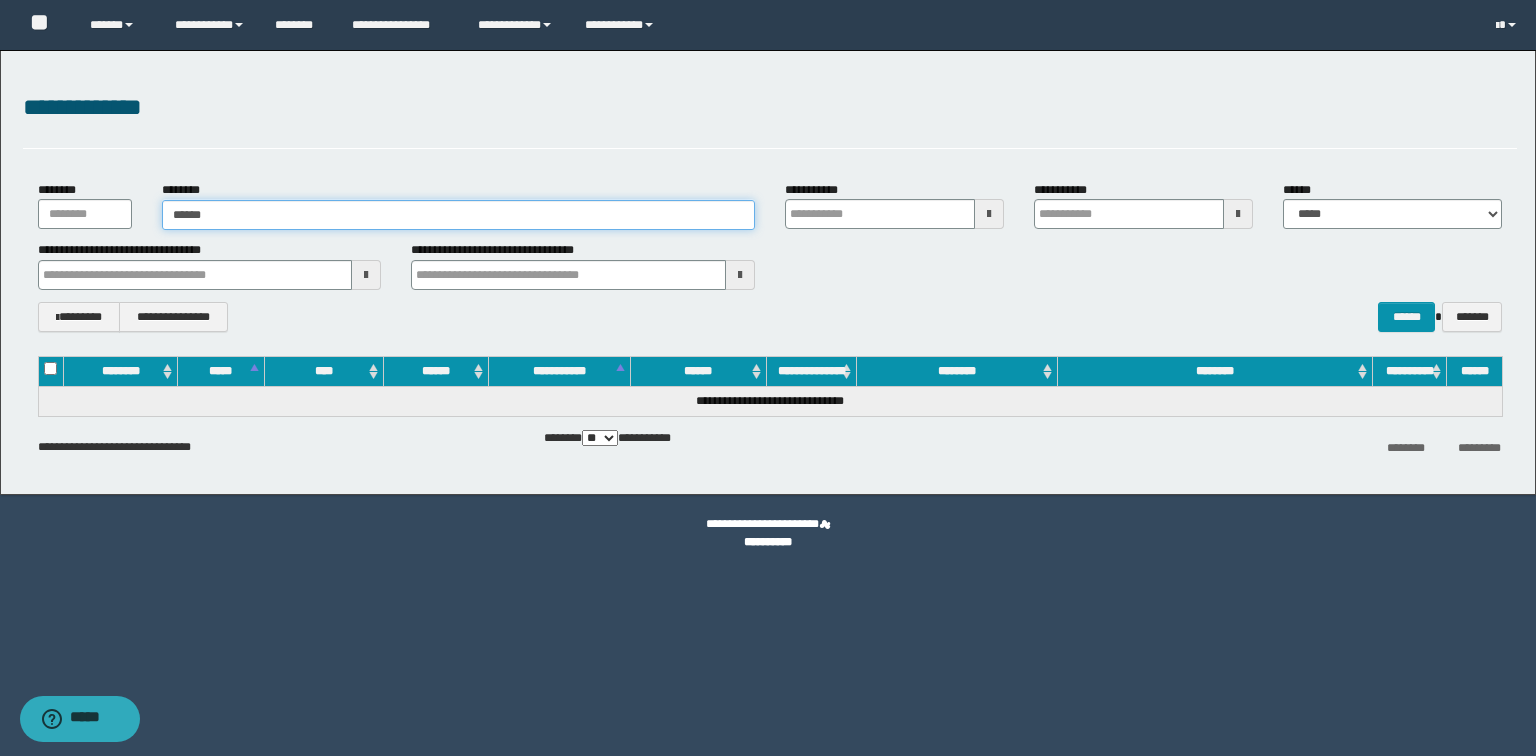 type on "******" 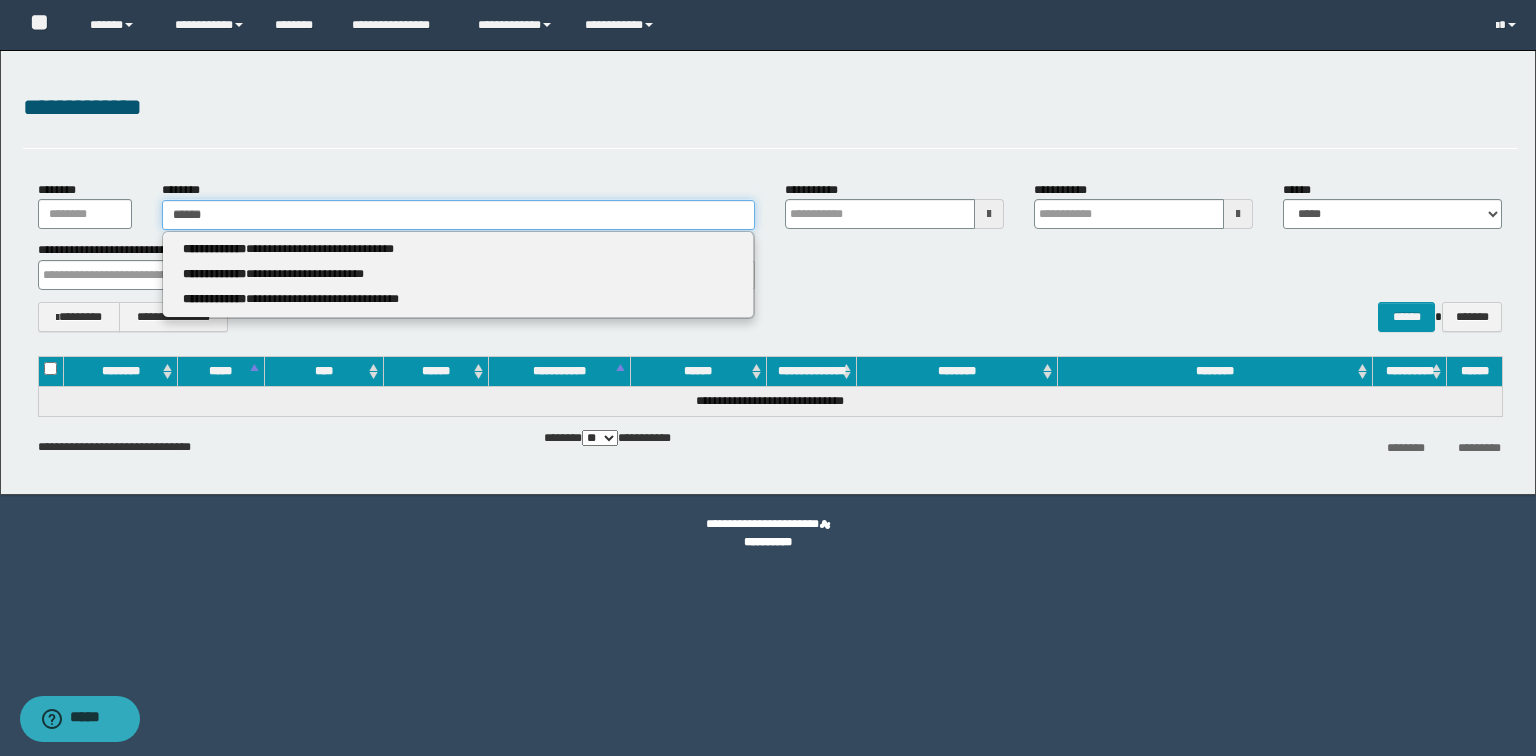 type 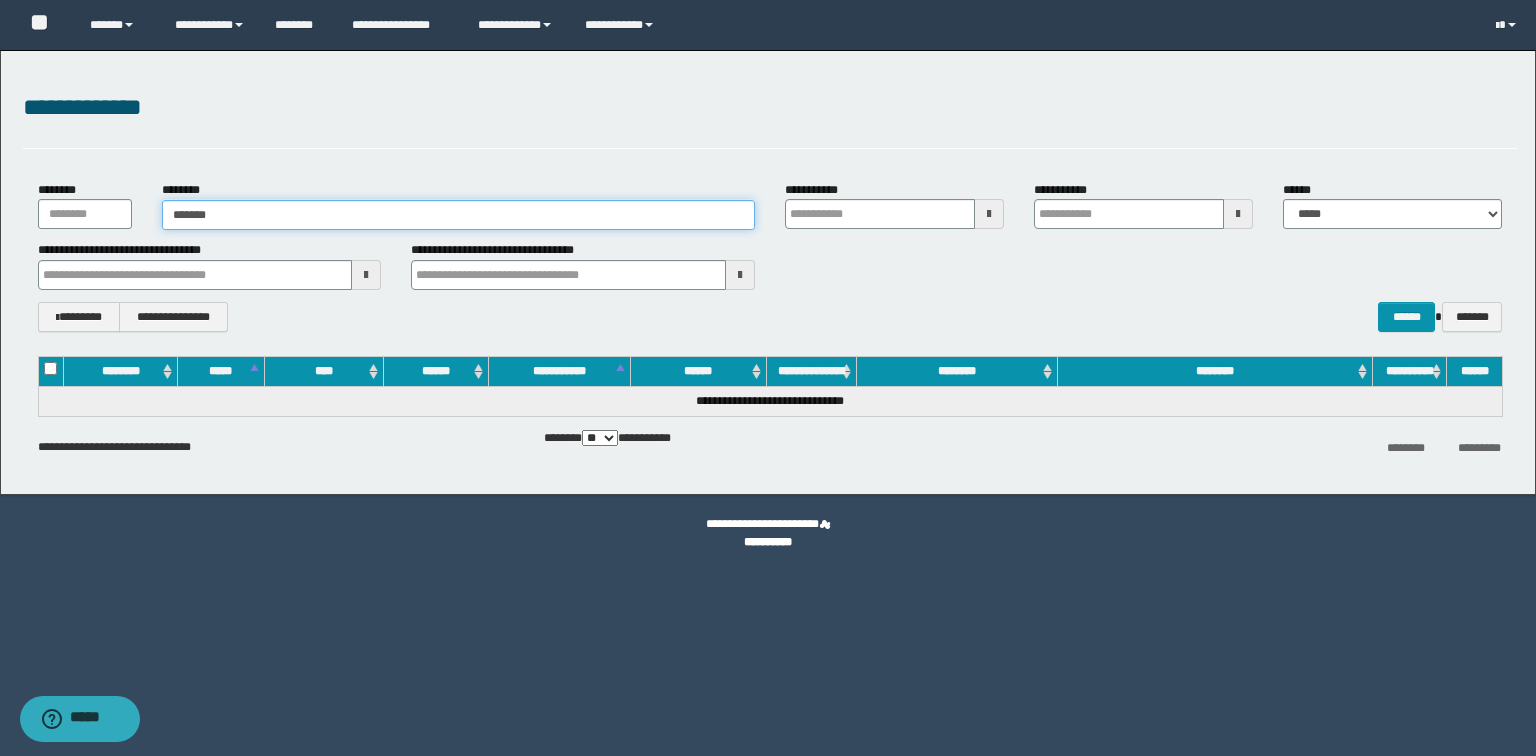 type on "*******" 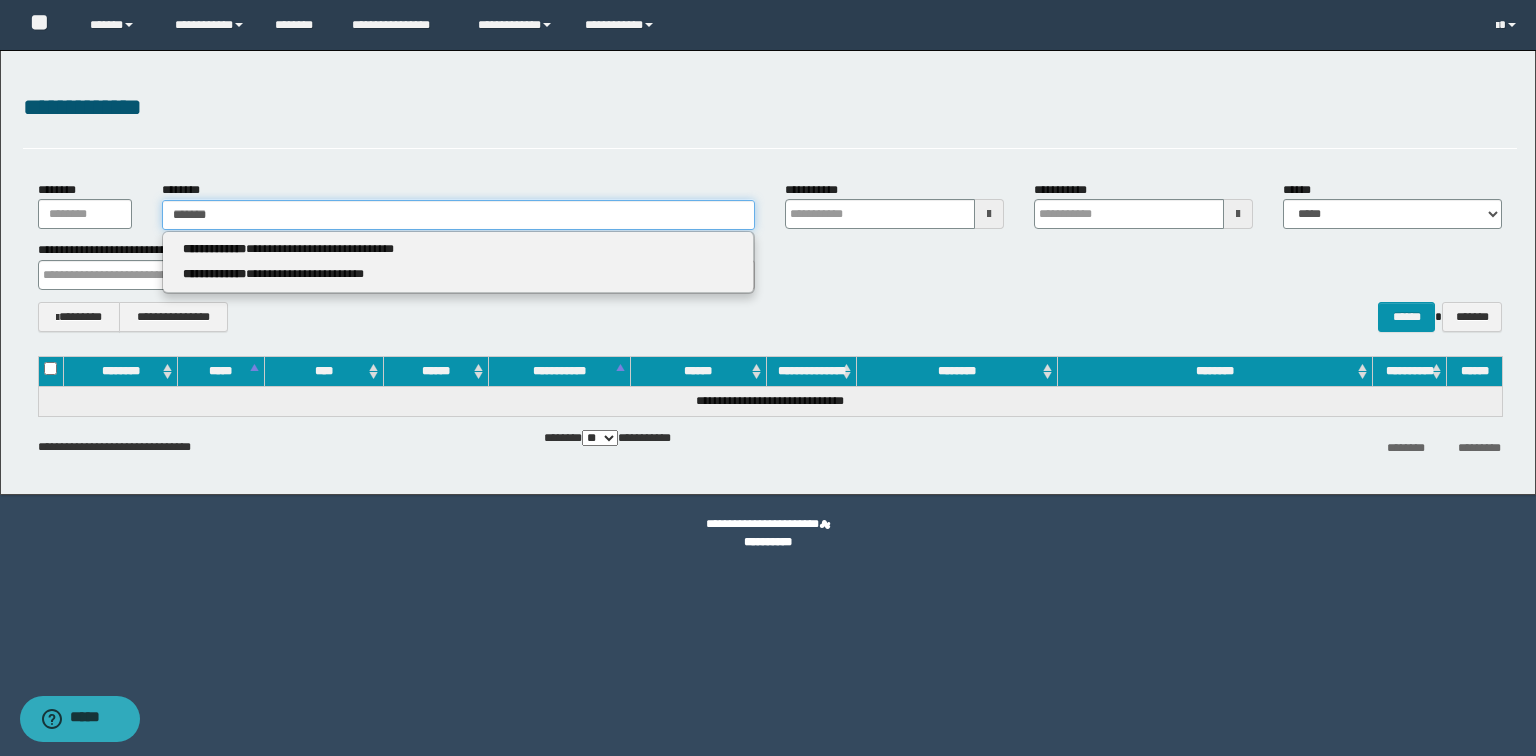 type 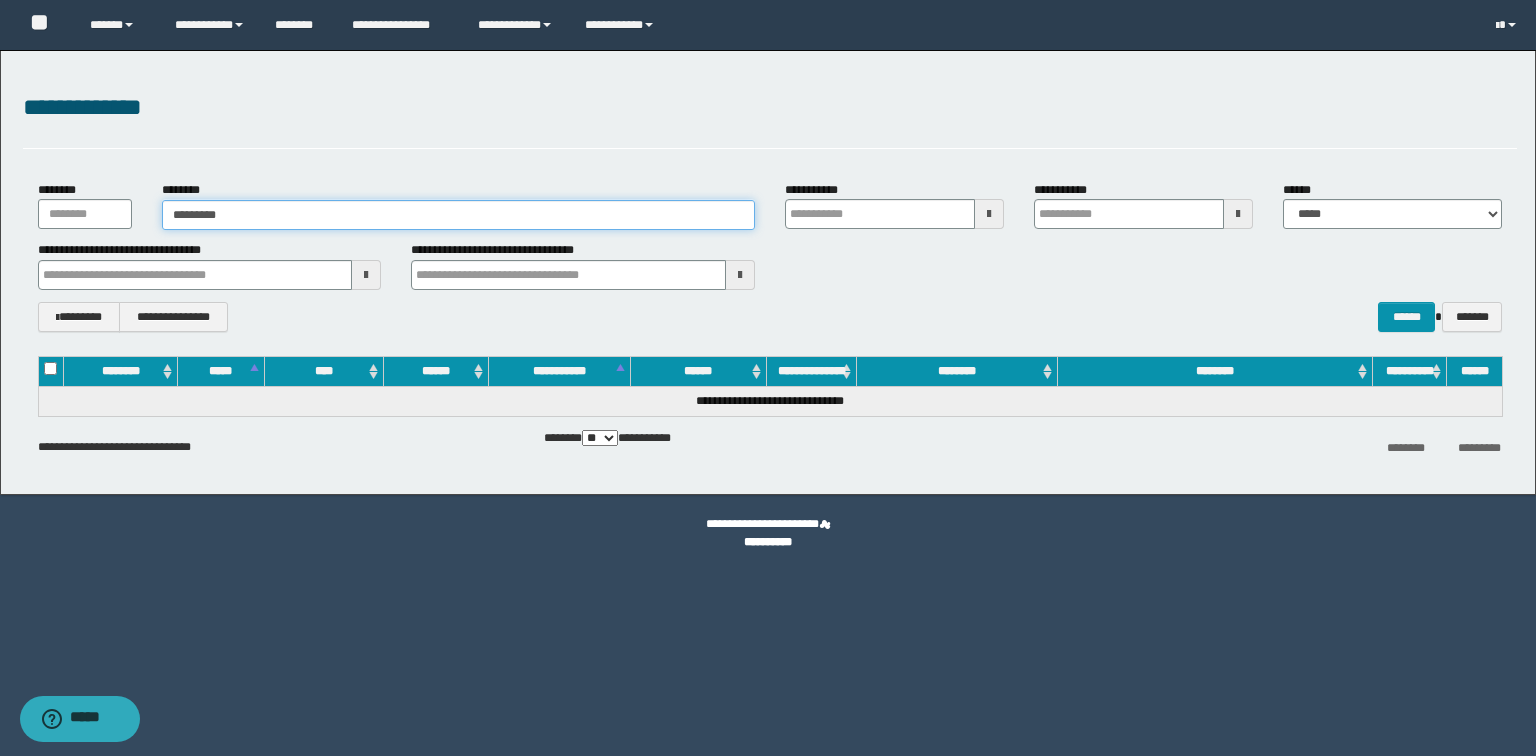 type on "**********" 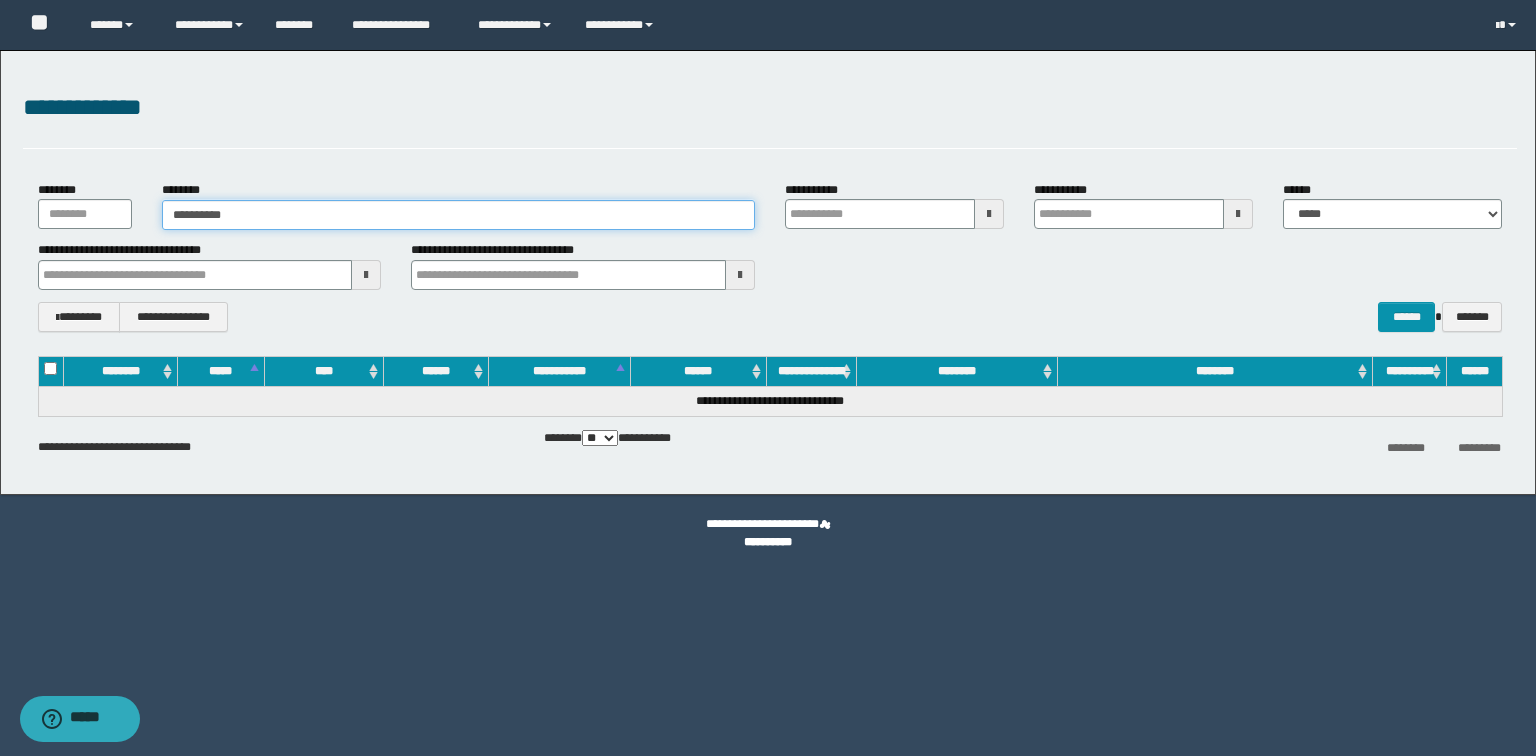 type on "**********" 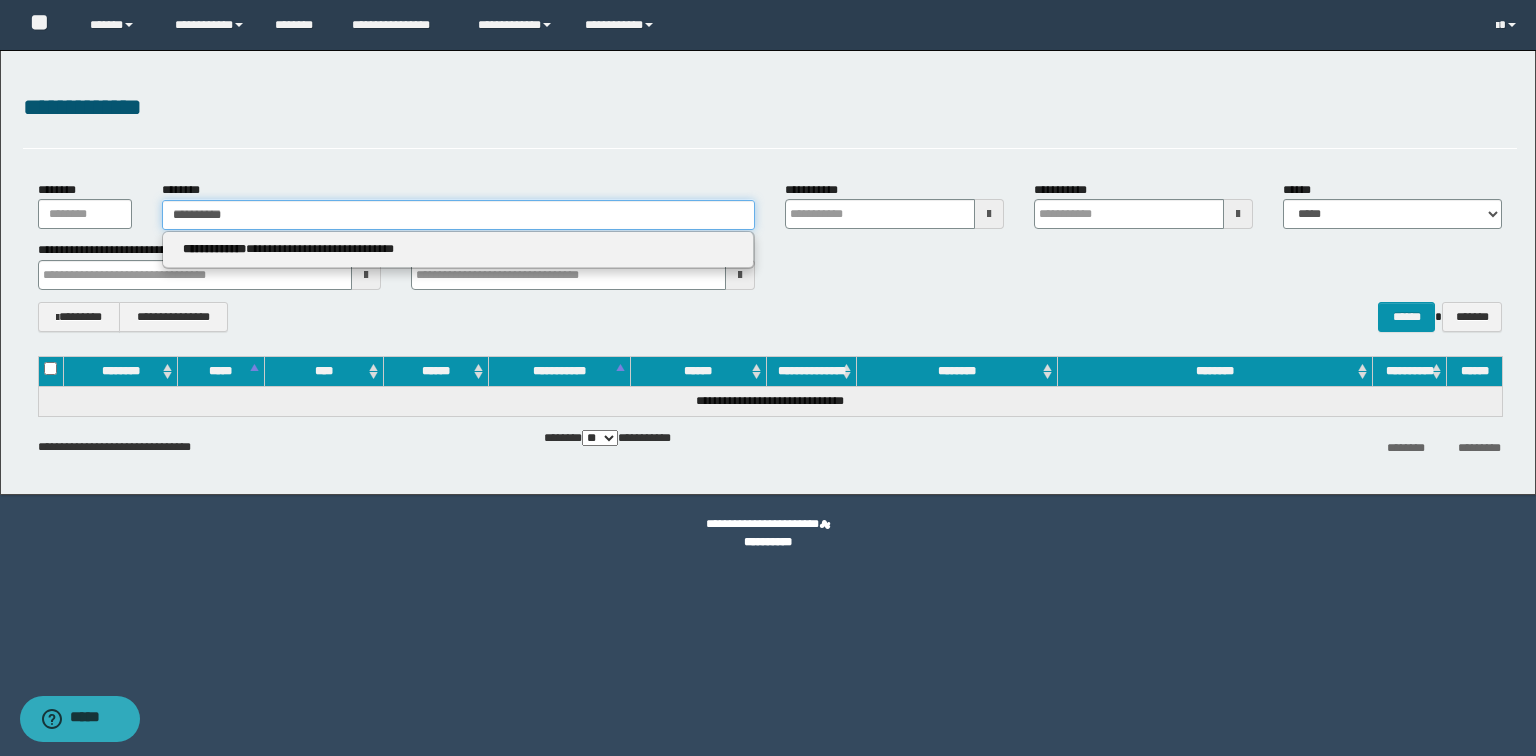 type 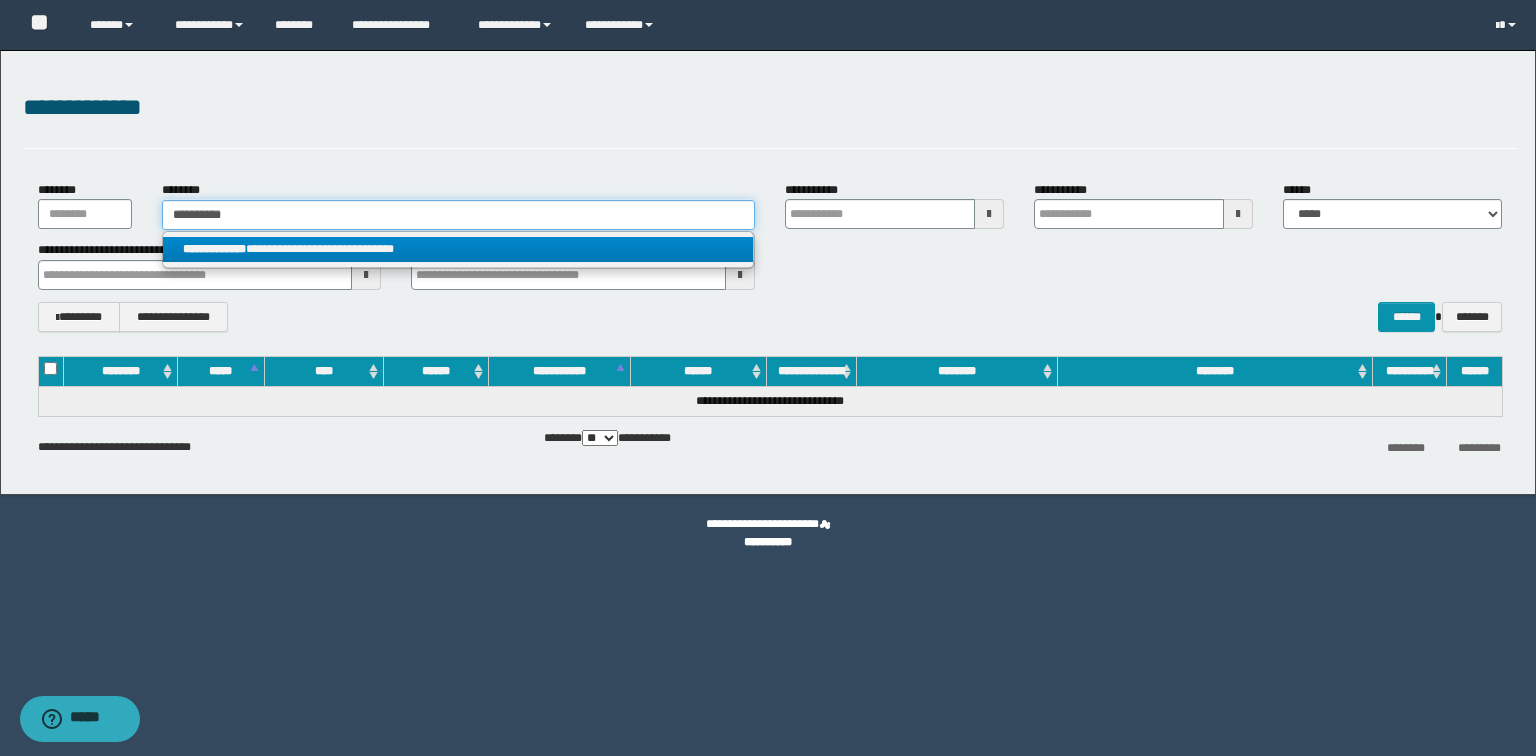 type on "**********" 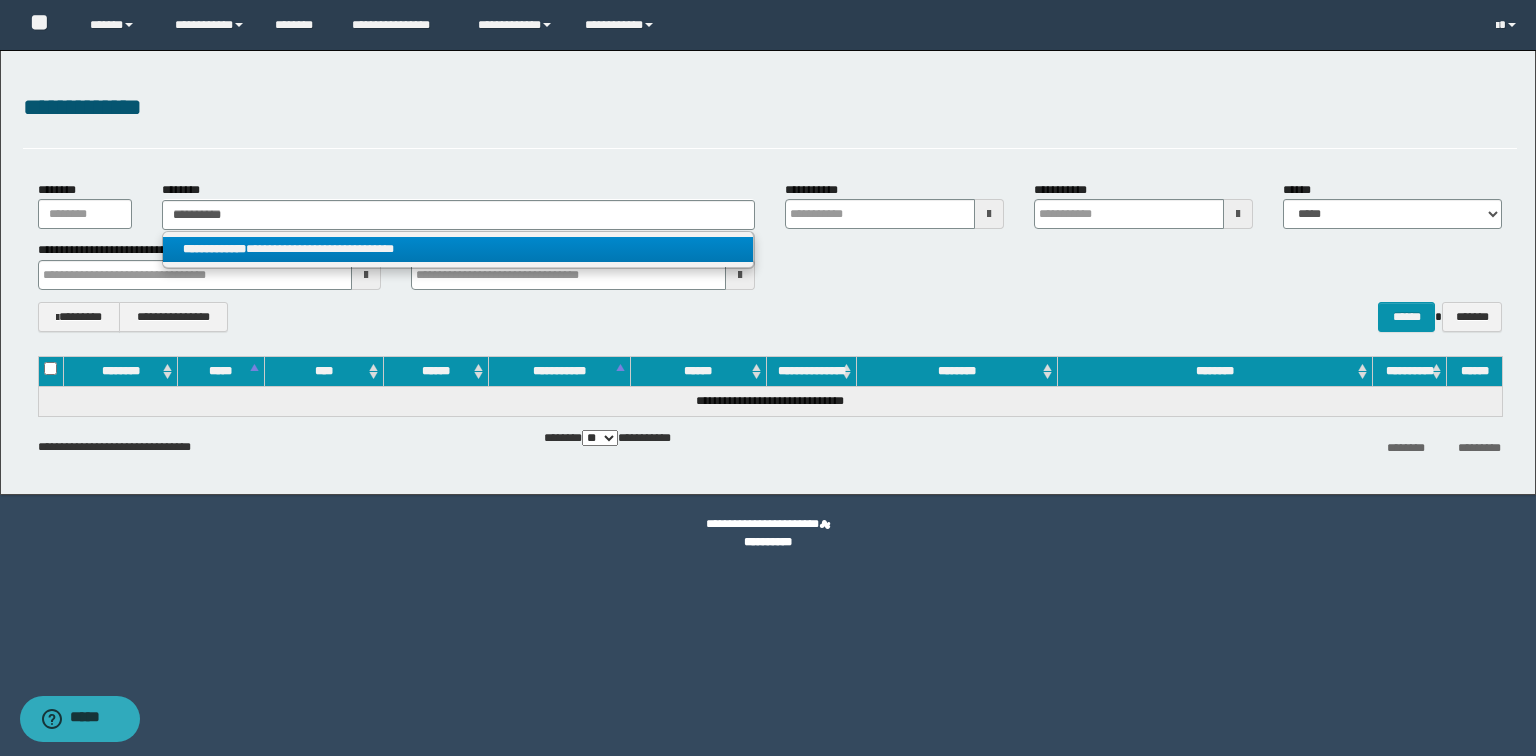 click on "**********" at bounding box center (458, 249) 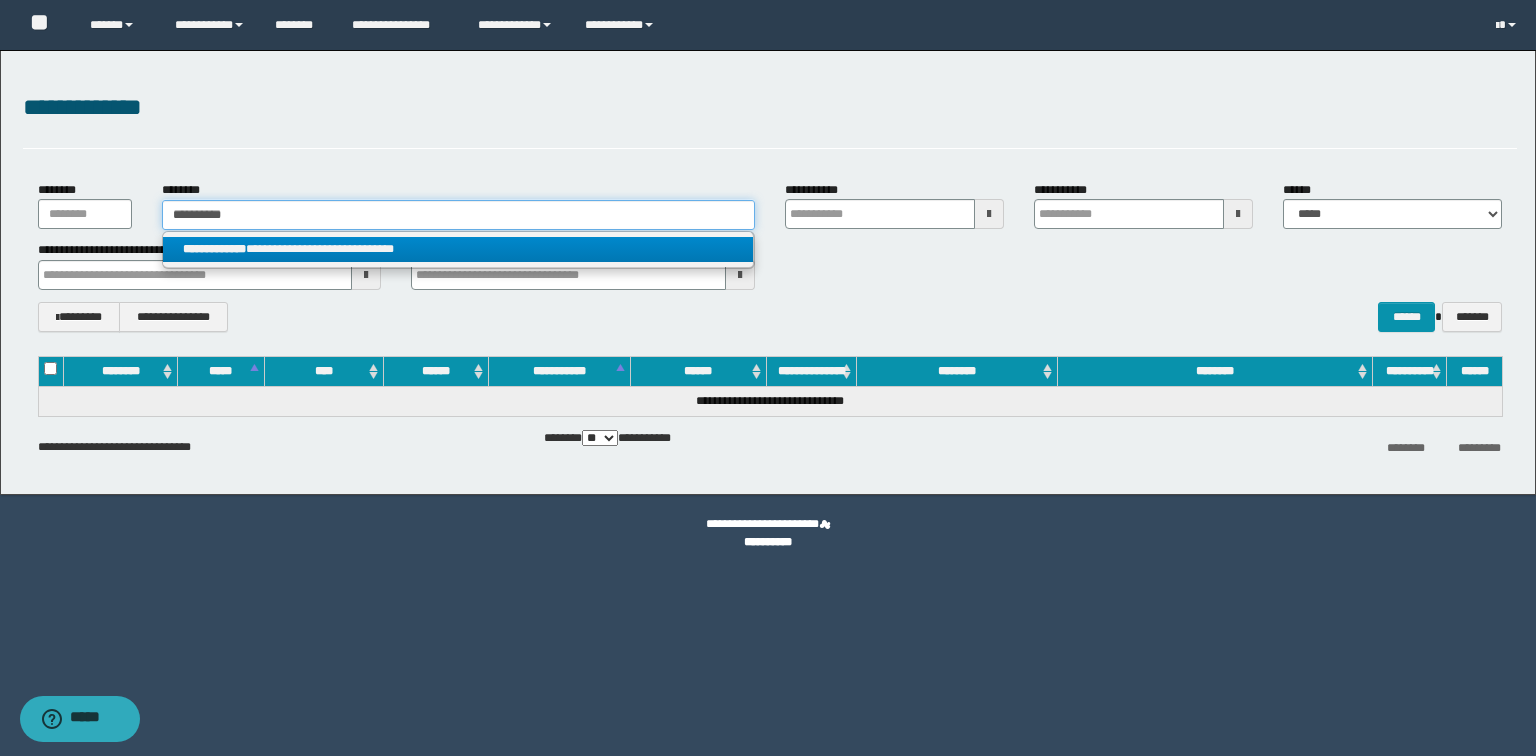 type 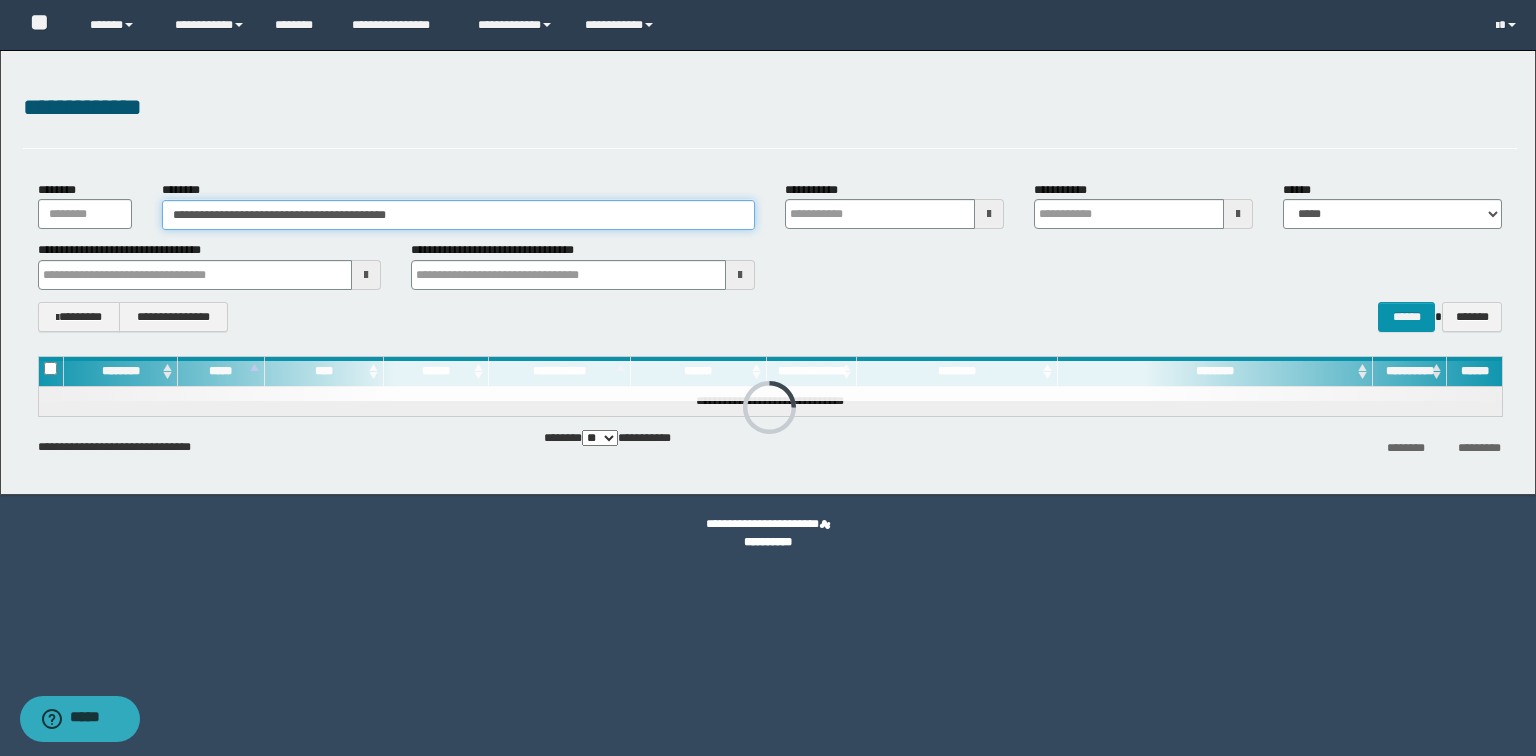 type 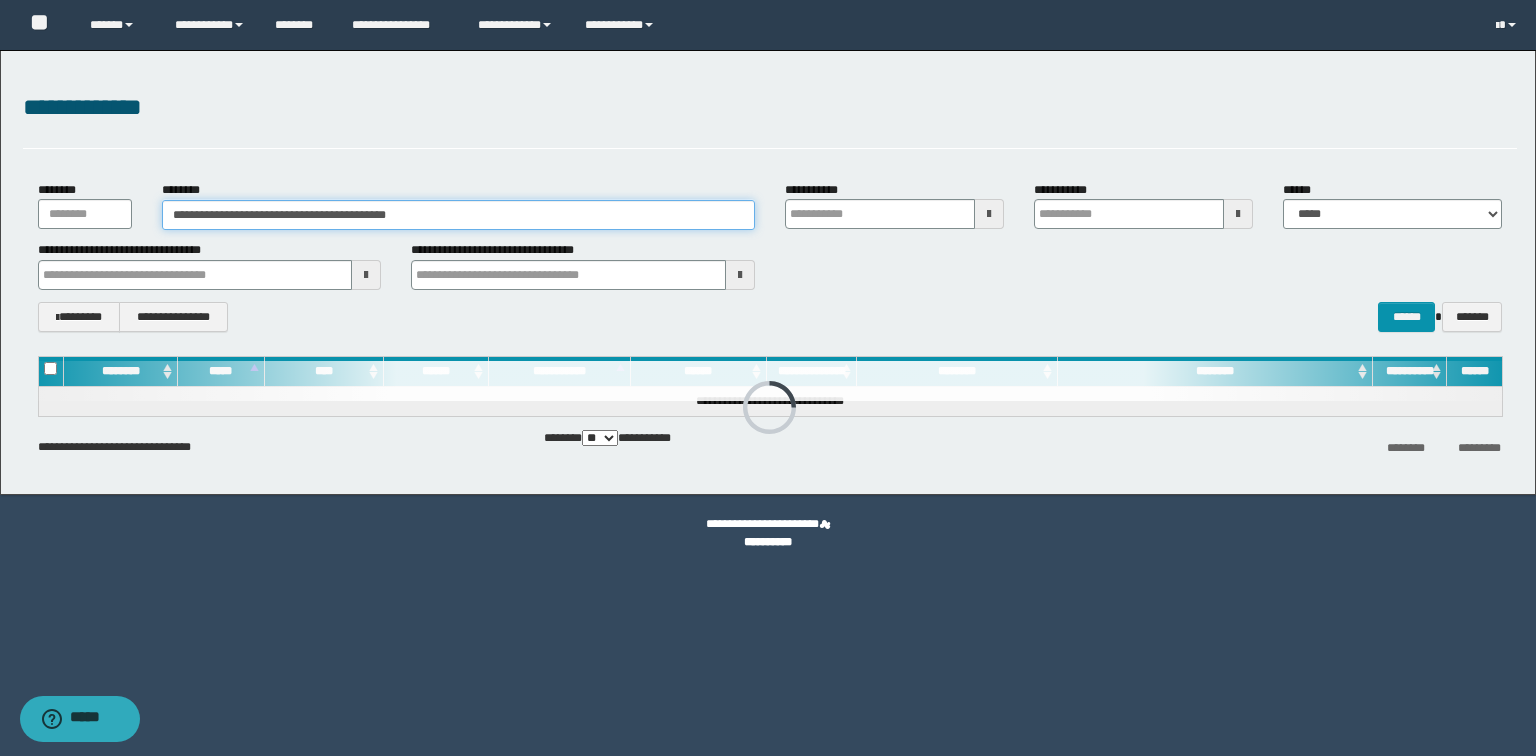 type 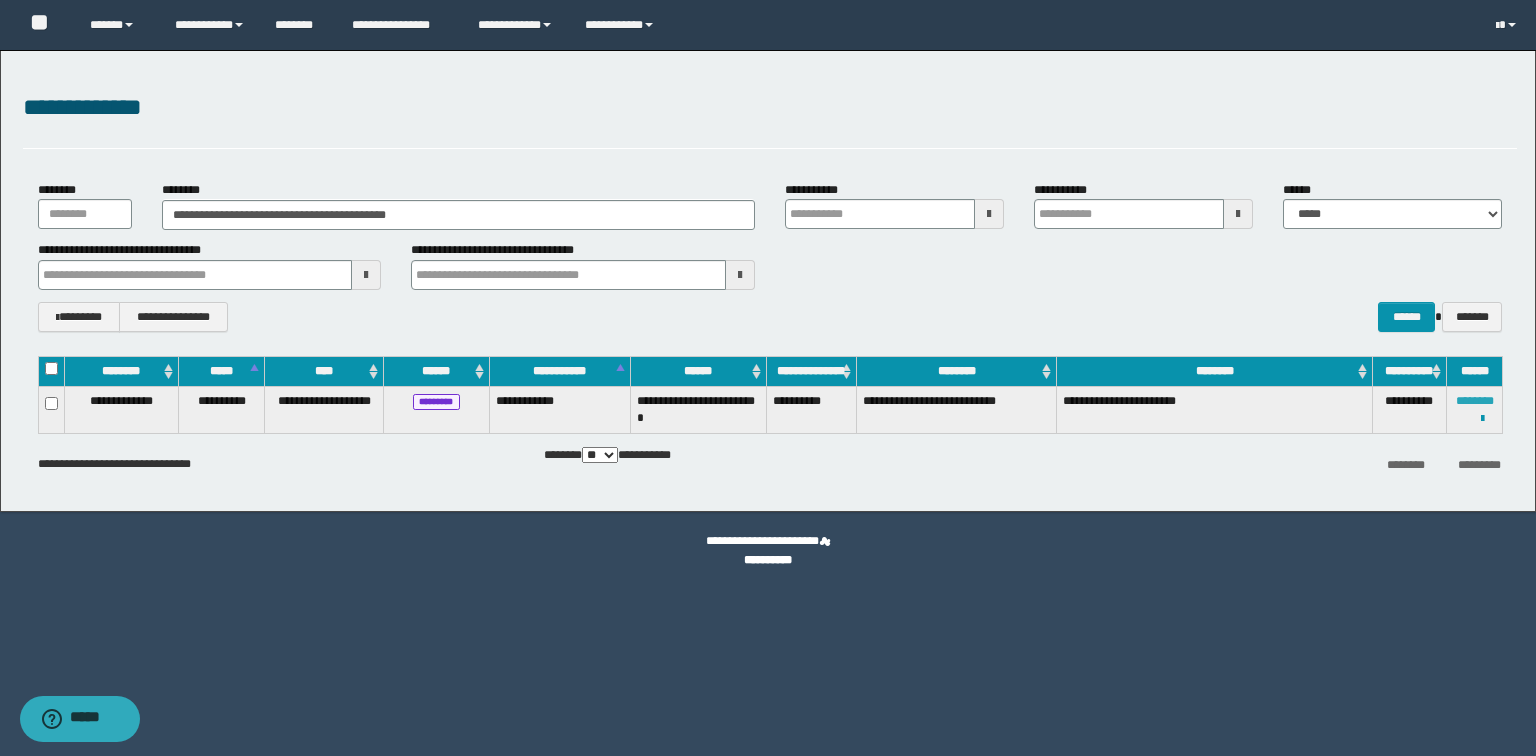 click on "********" at bounding box center (1475, 401) 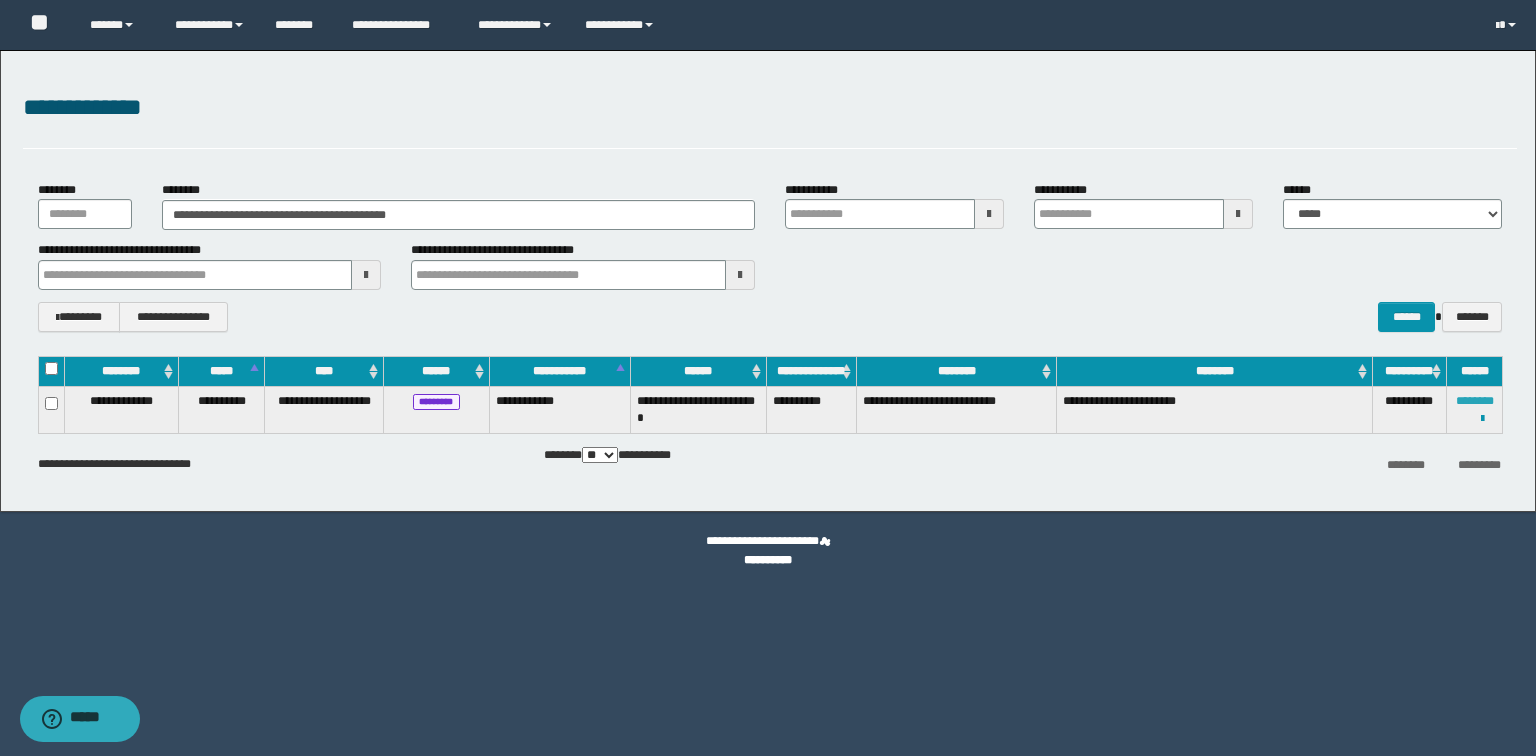 type 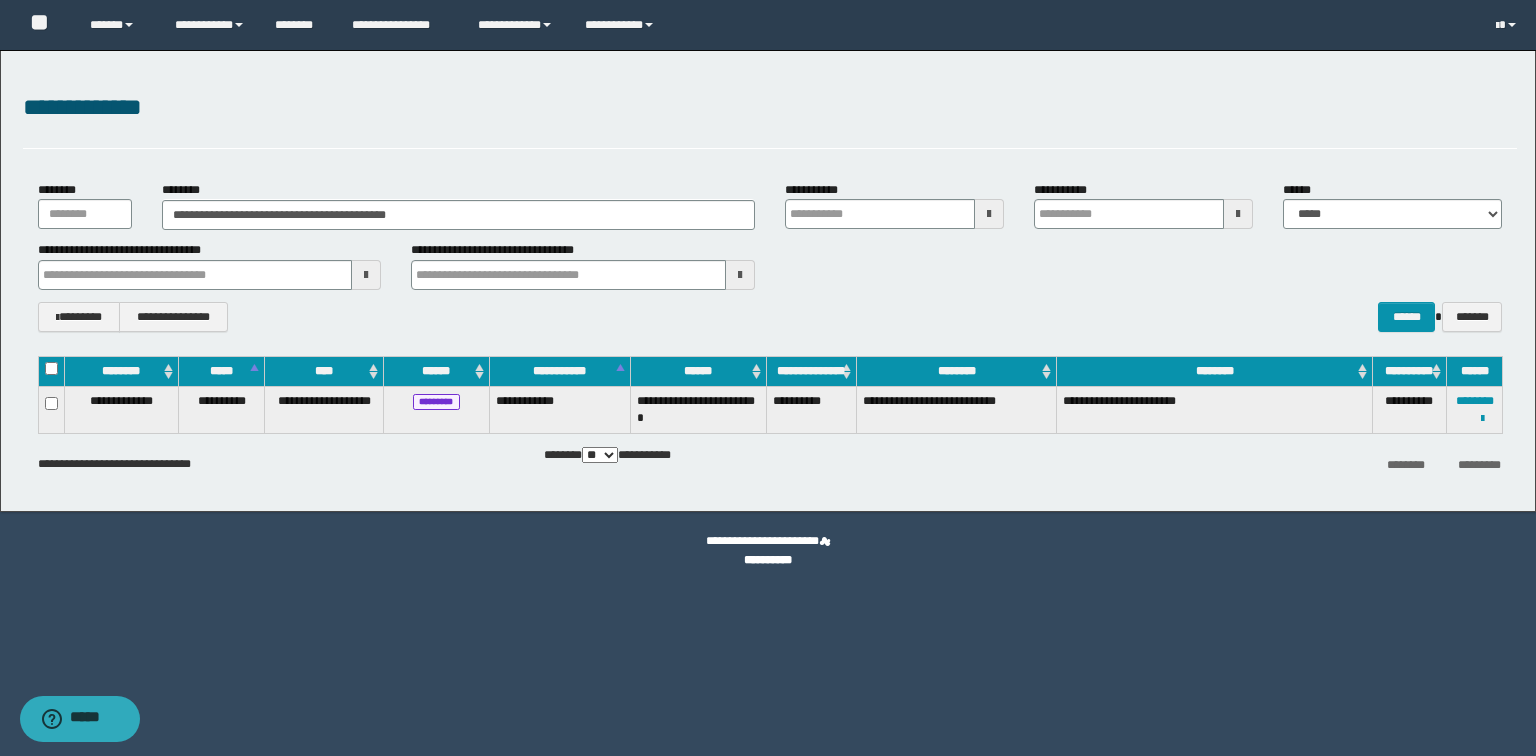 type 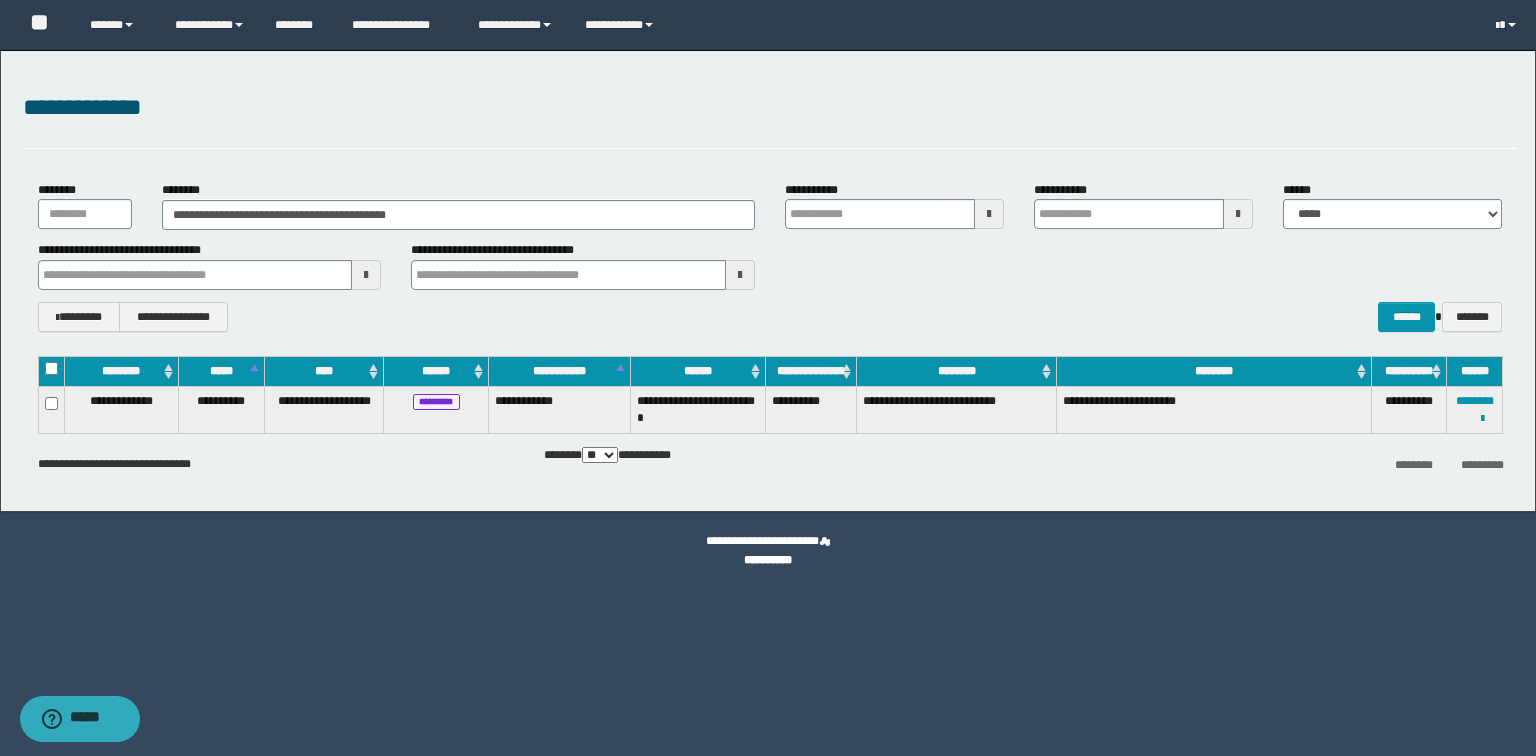 type 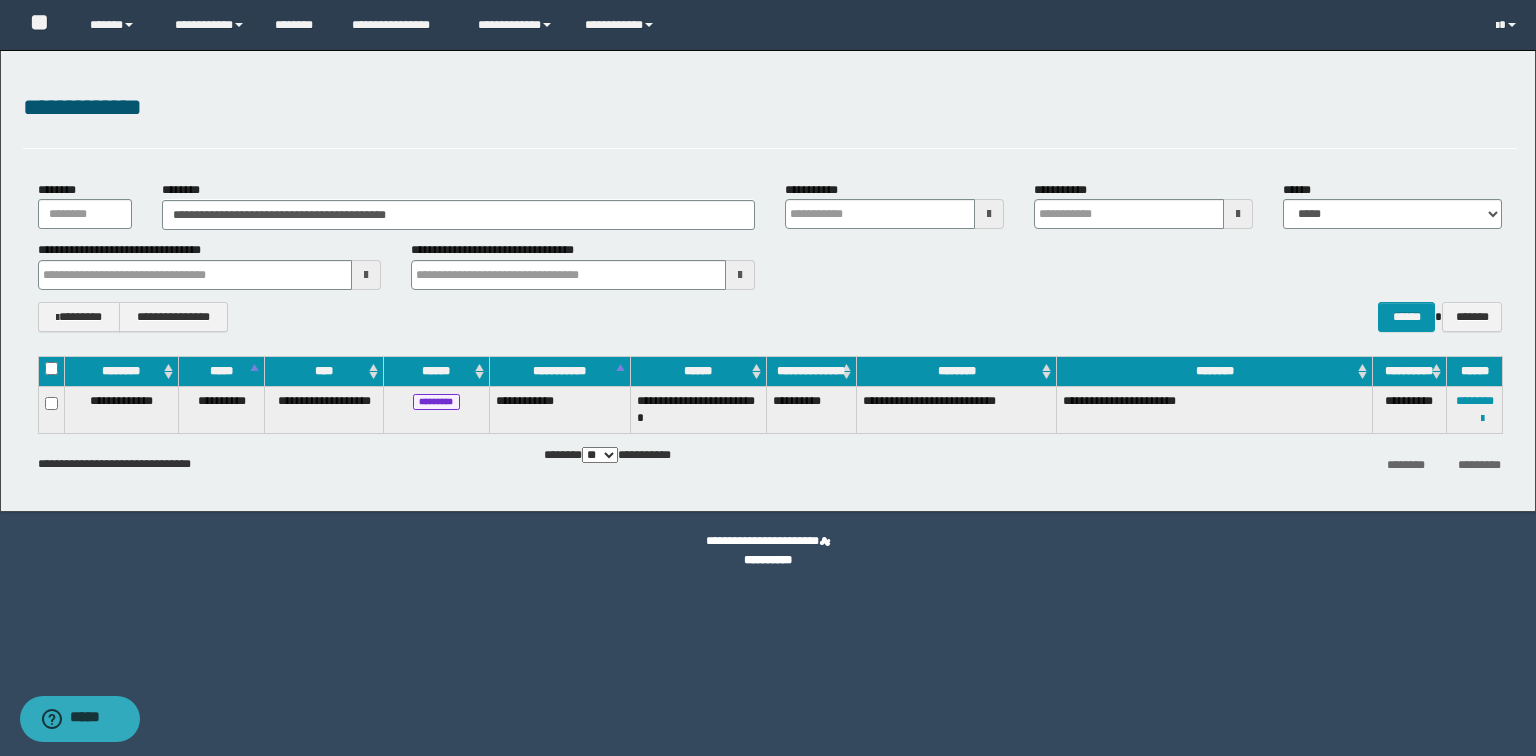 type 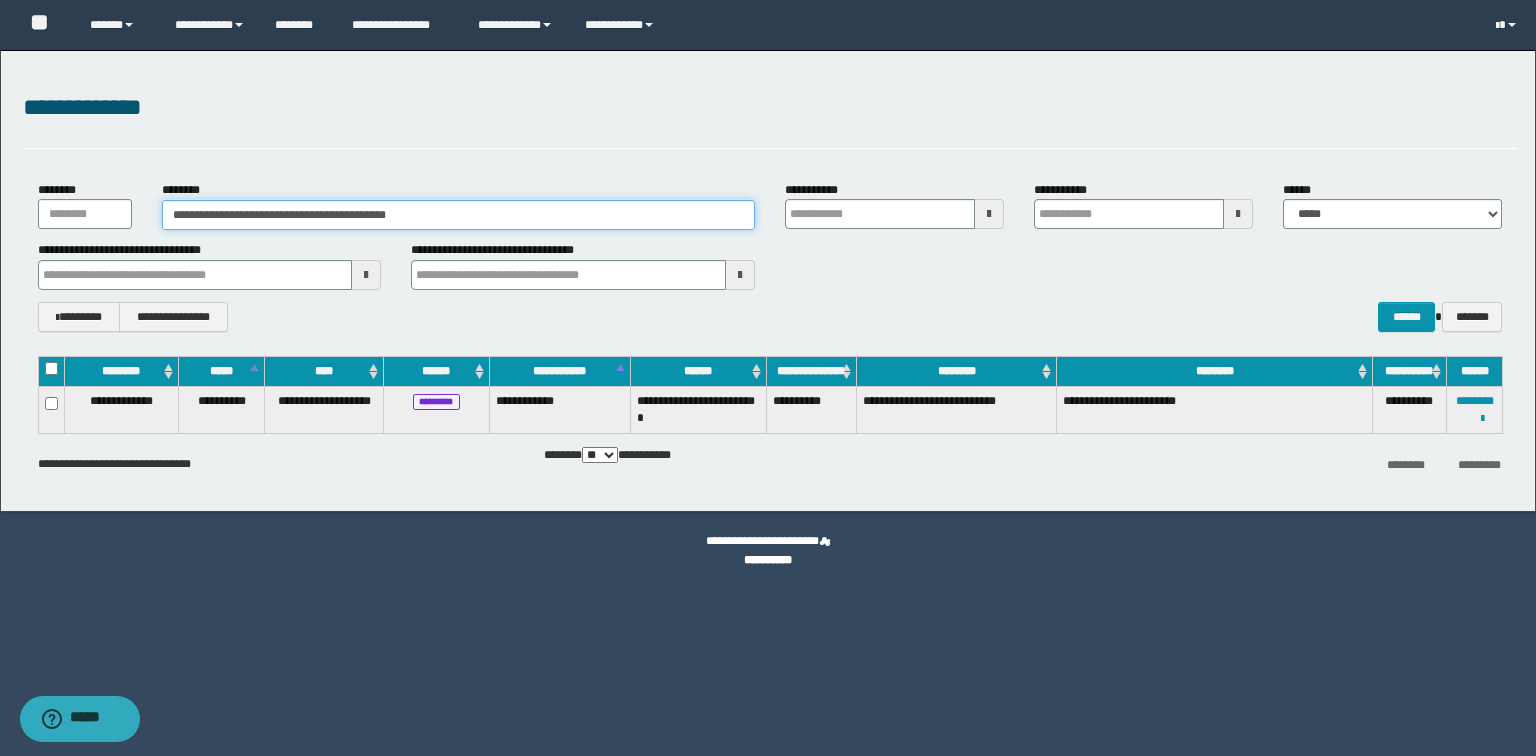 drag, startPoint x: 489, startPoint y: 203, endPoint x: 0, endPoint y: 192, distance: 489.12372 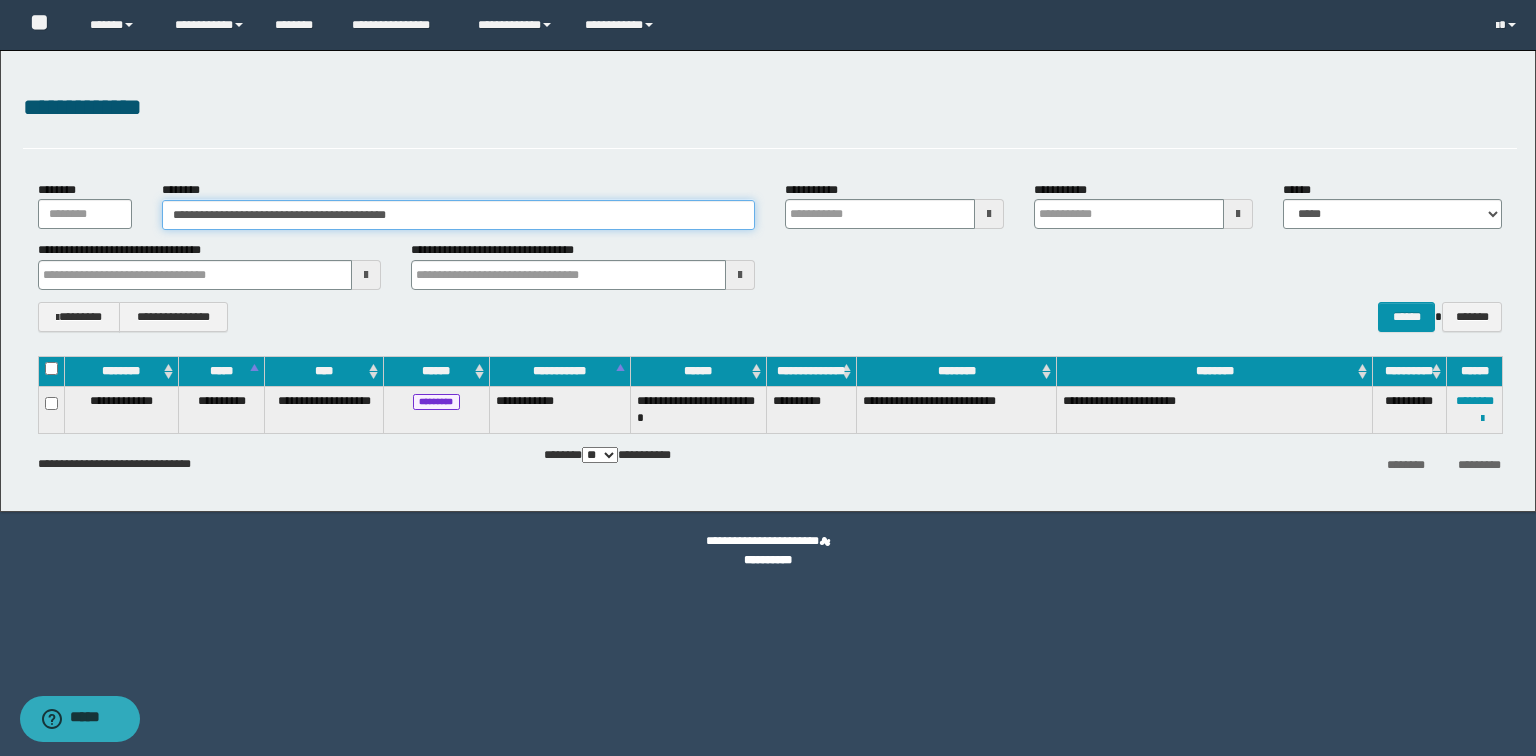 type 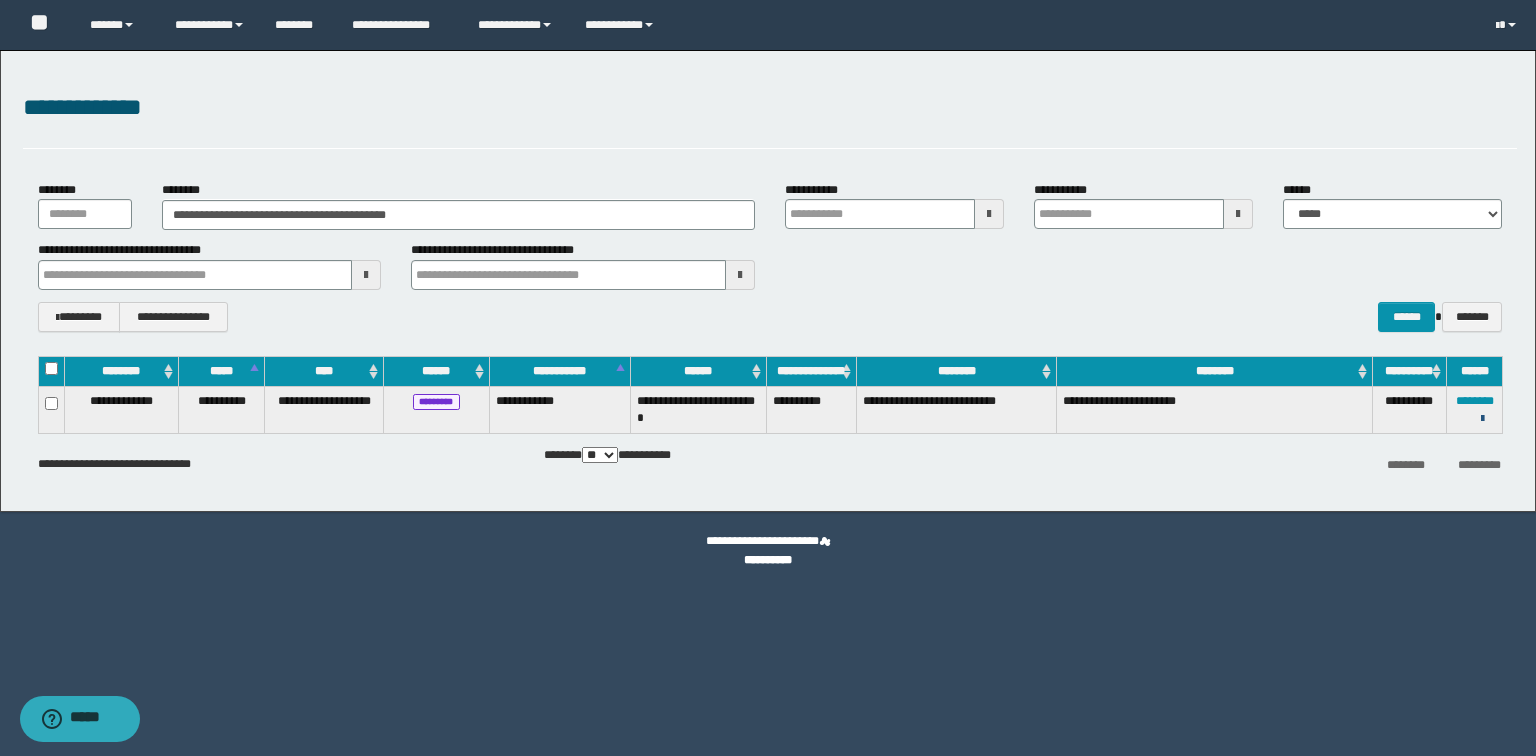 drag, startPoint x: 1487, startPoint y: 419, endPoint x: 1476, endPoint y: 429, distance: 14.866069 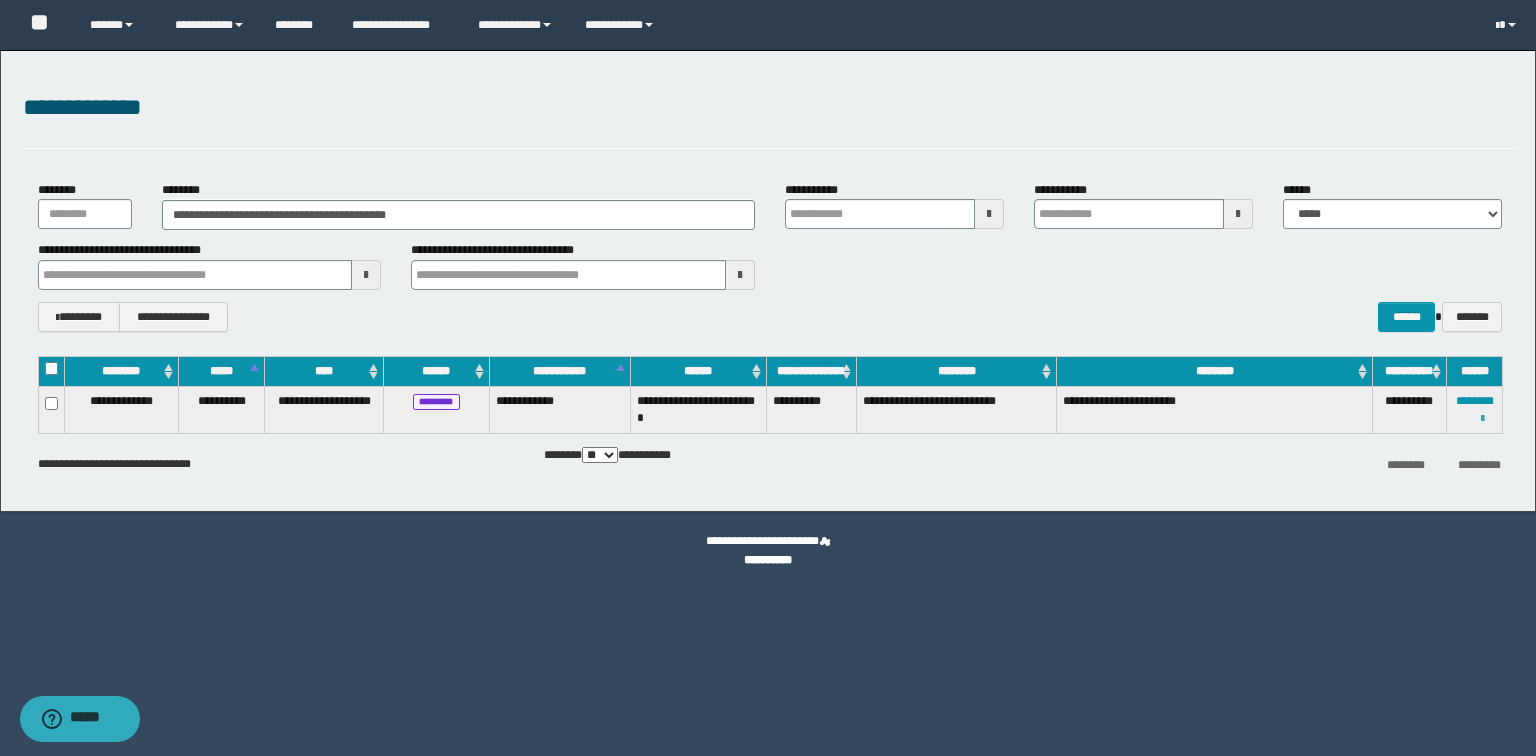 click at bounding box center (1482, 419) 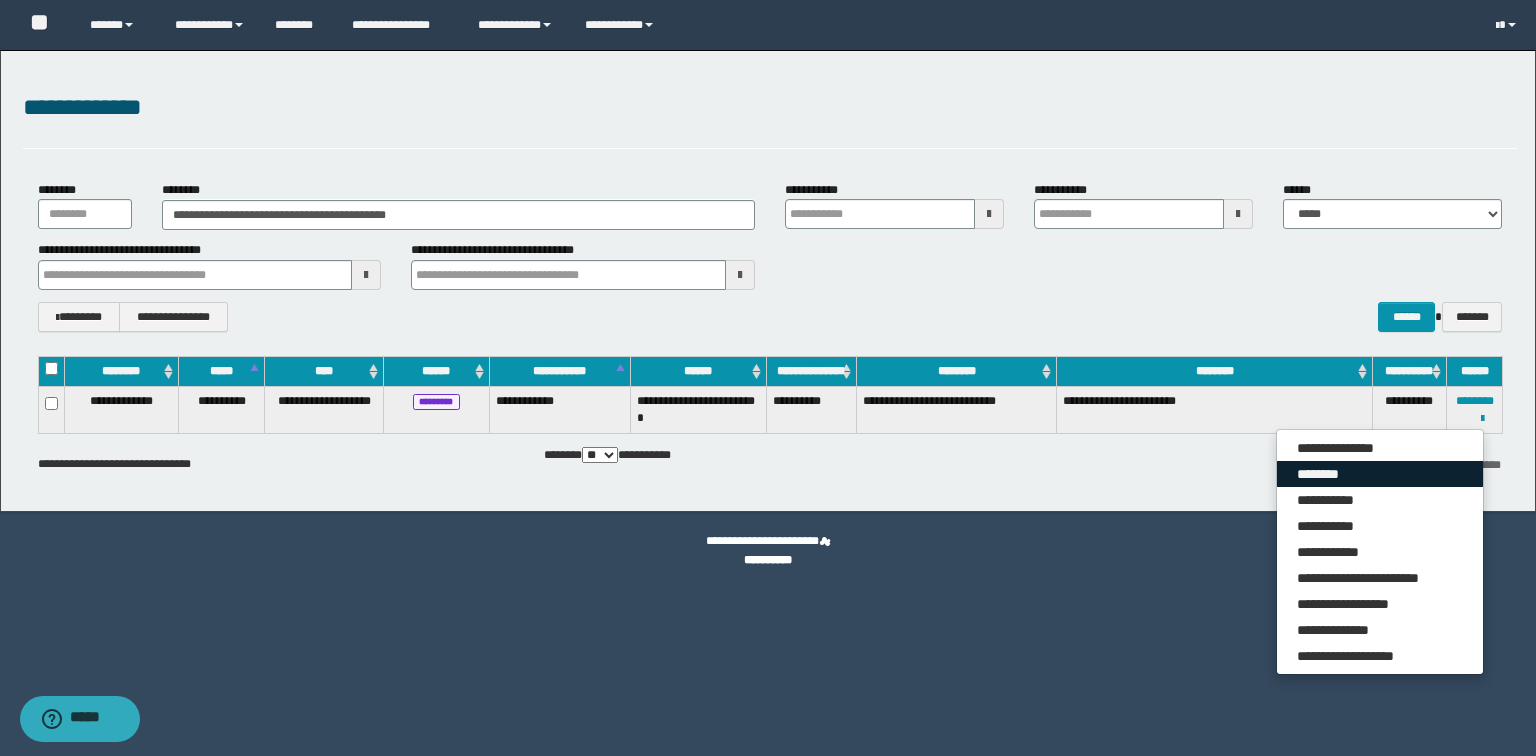 click on "********" at bounding box center (1380, 474) 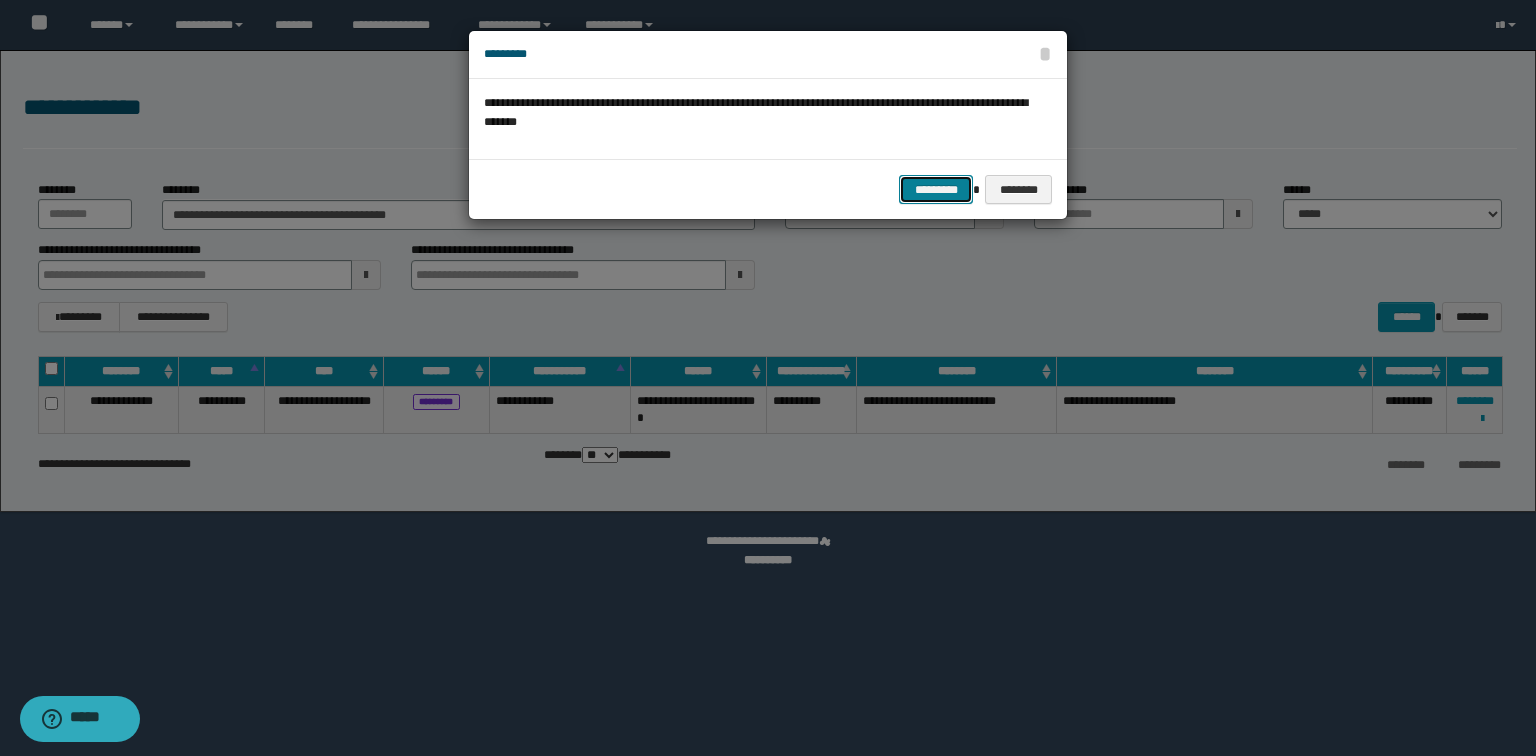 click on "*********" at bounding box center [936, 190] 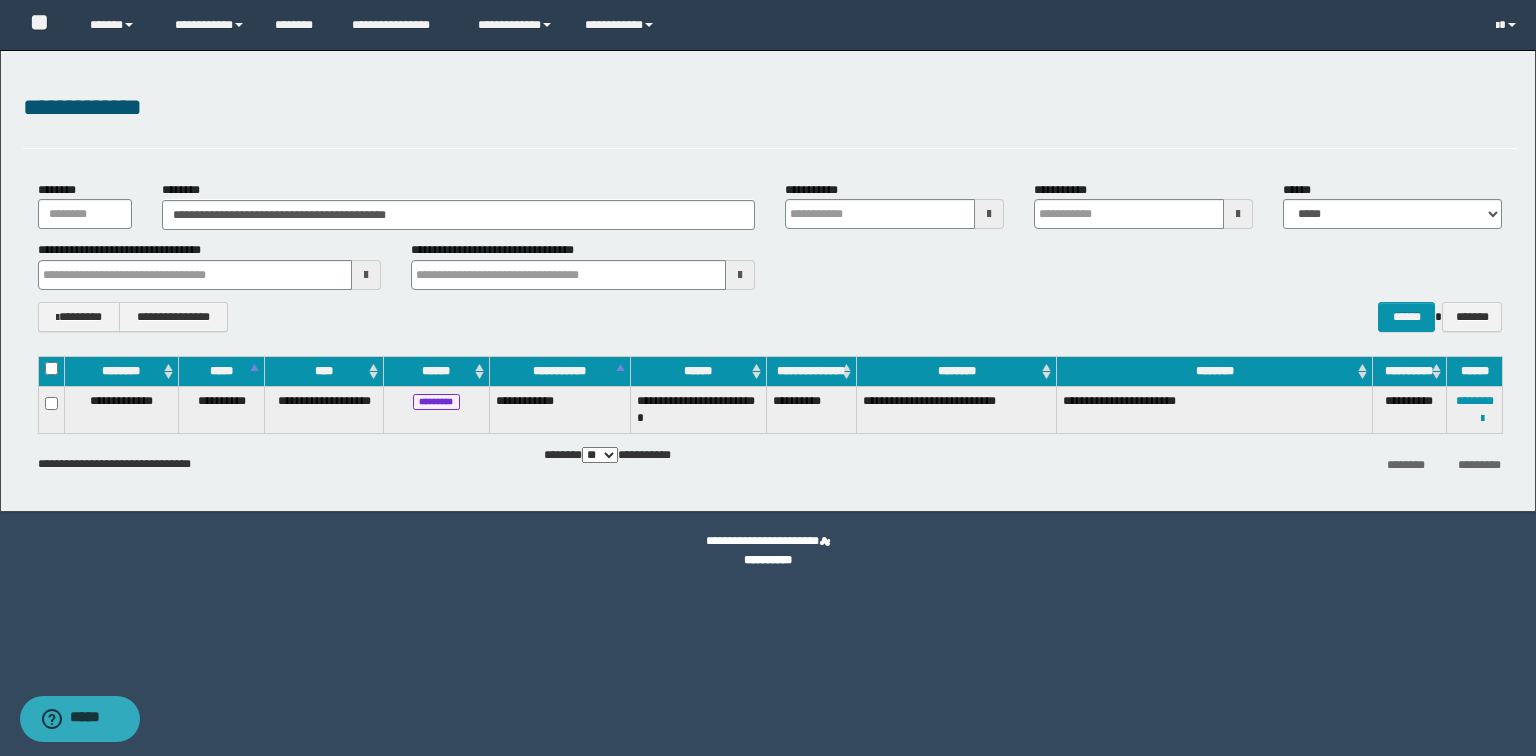 type 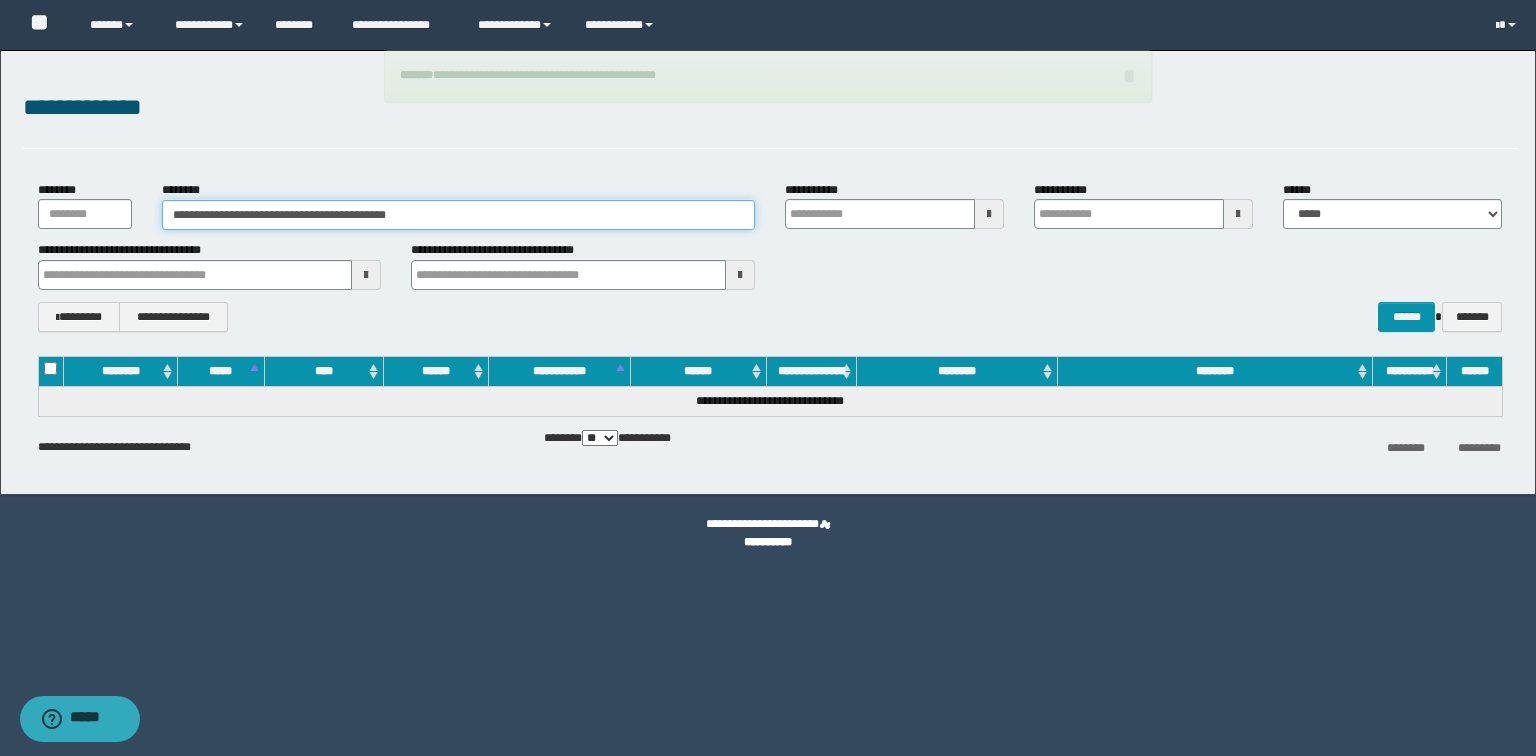 paste 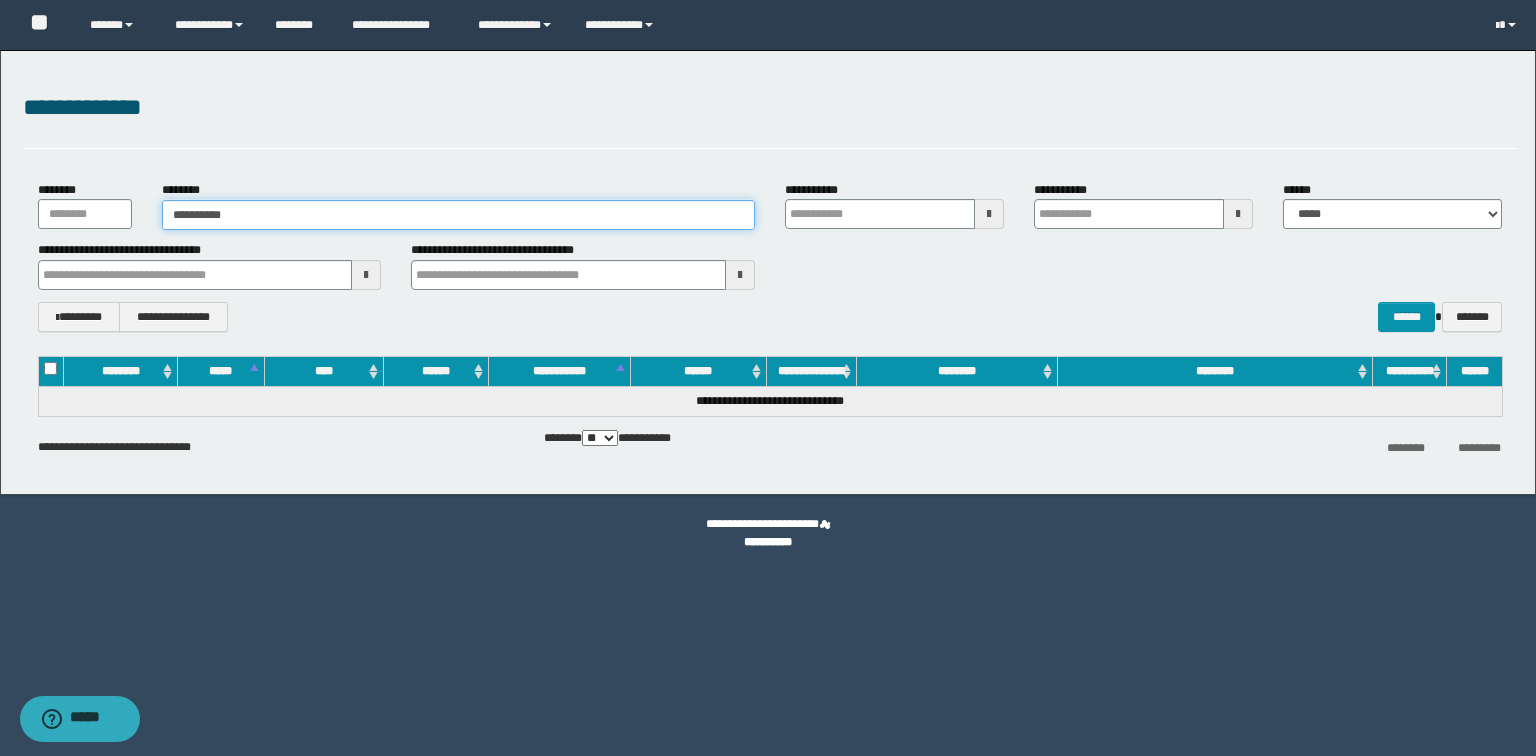 type 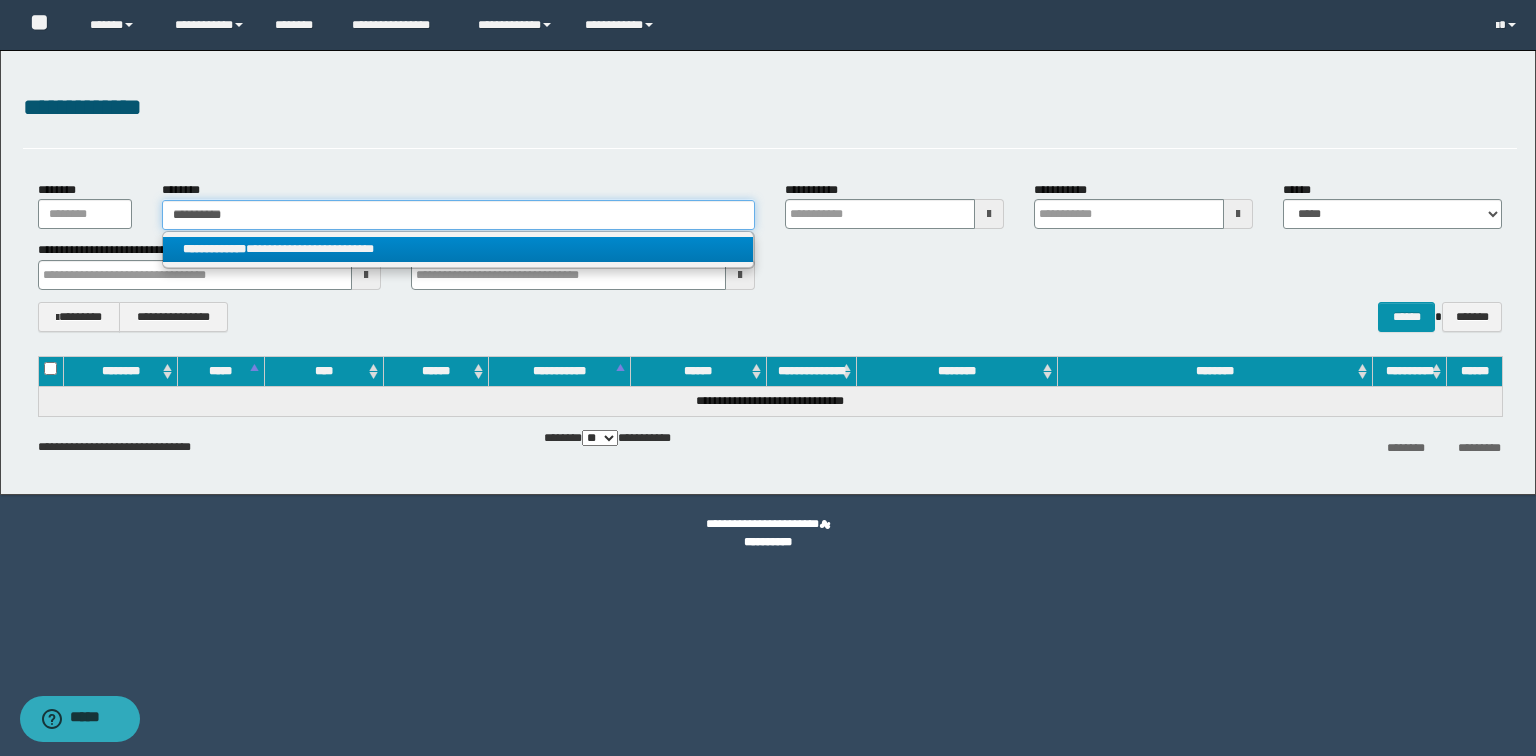 type on "**********" 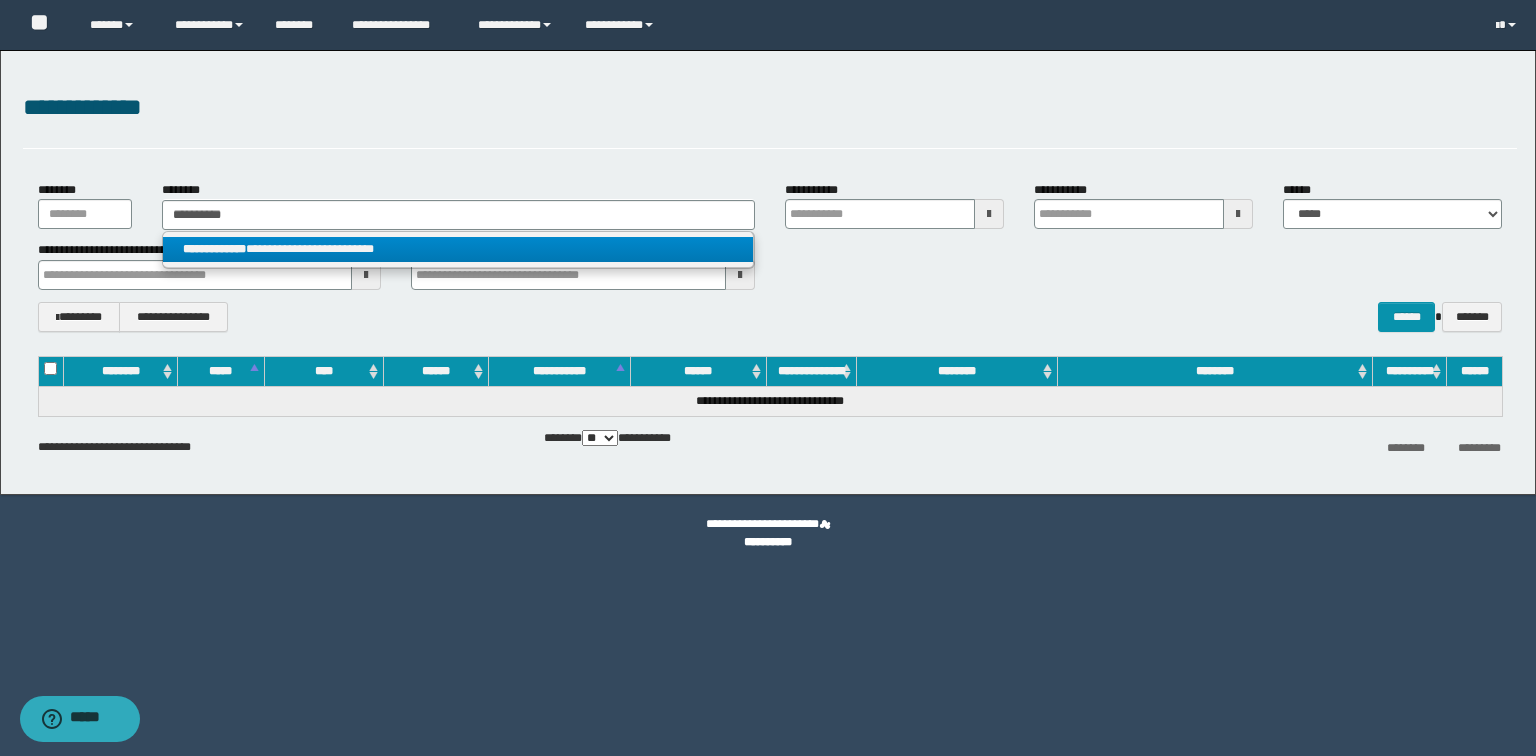 click on "**********" at bounding box center [214, 249] 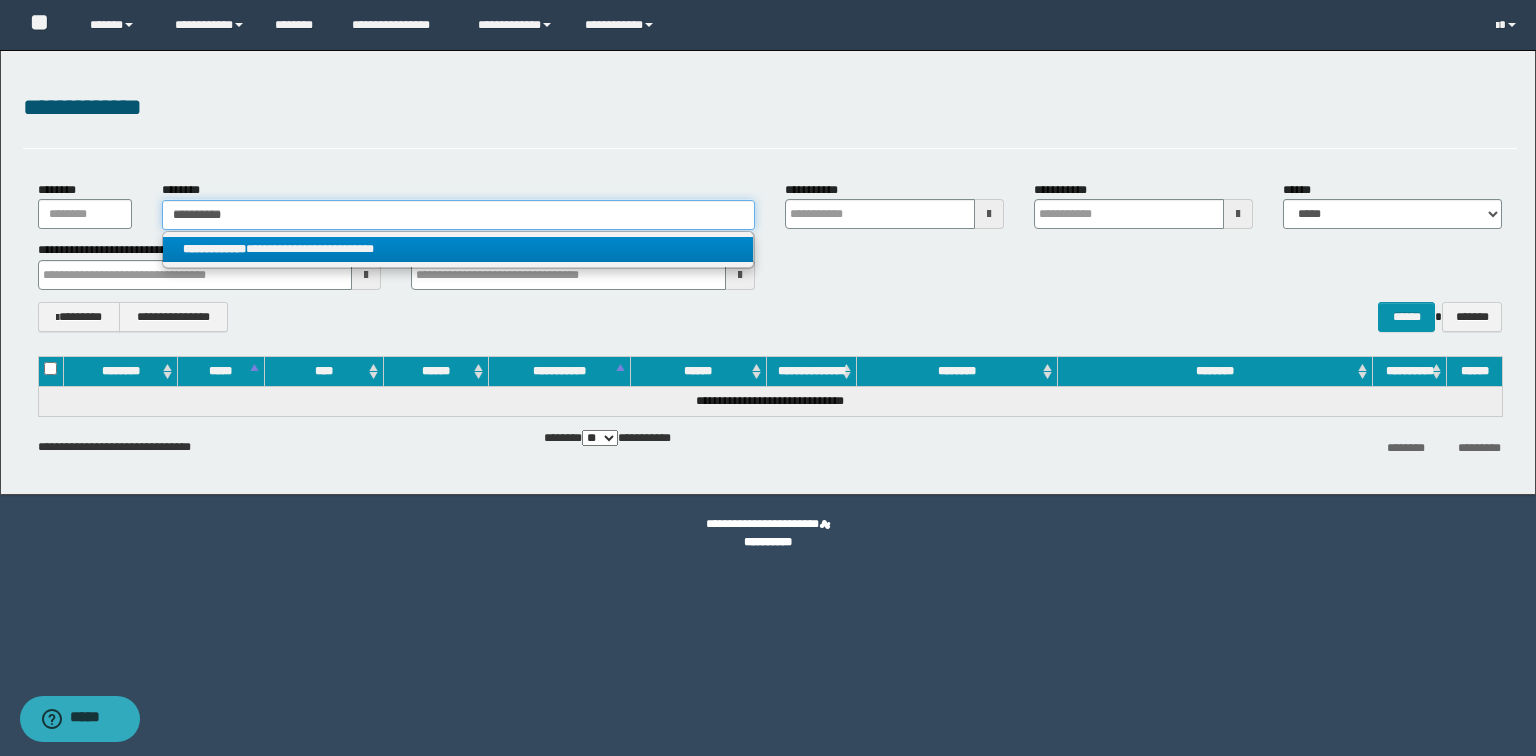 type 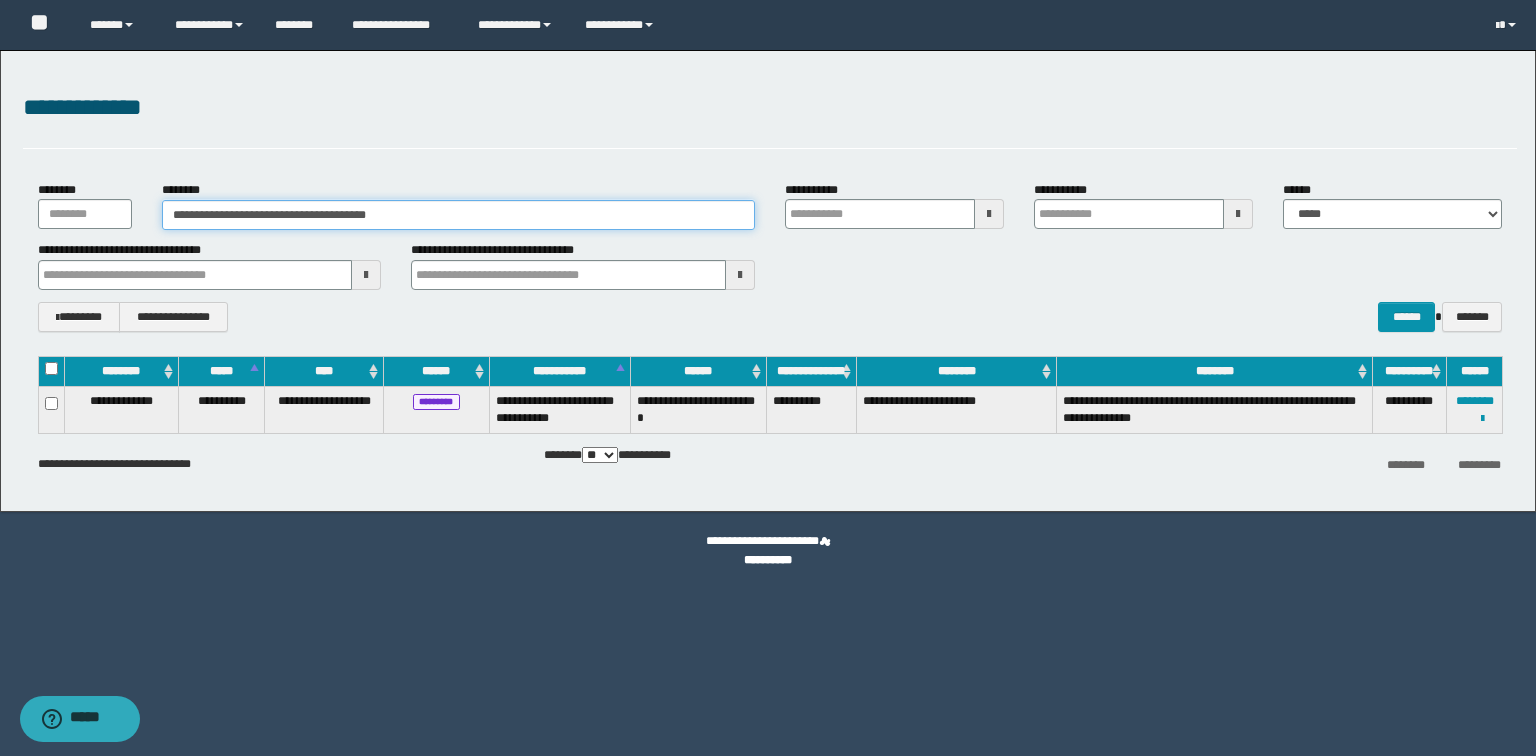 type 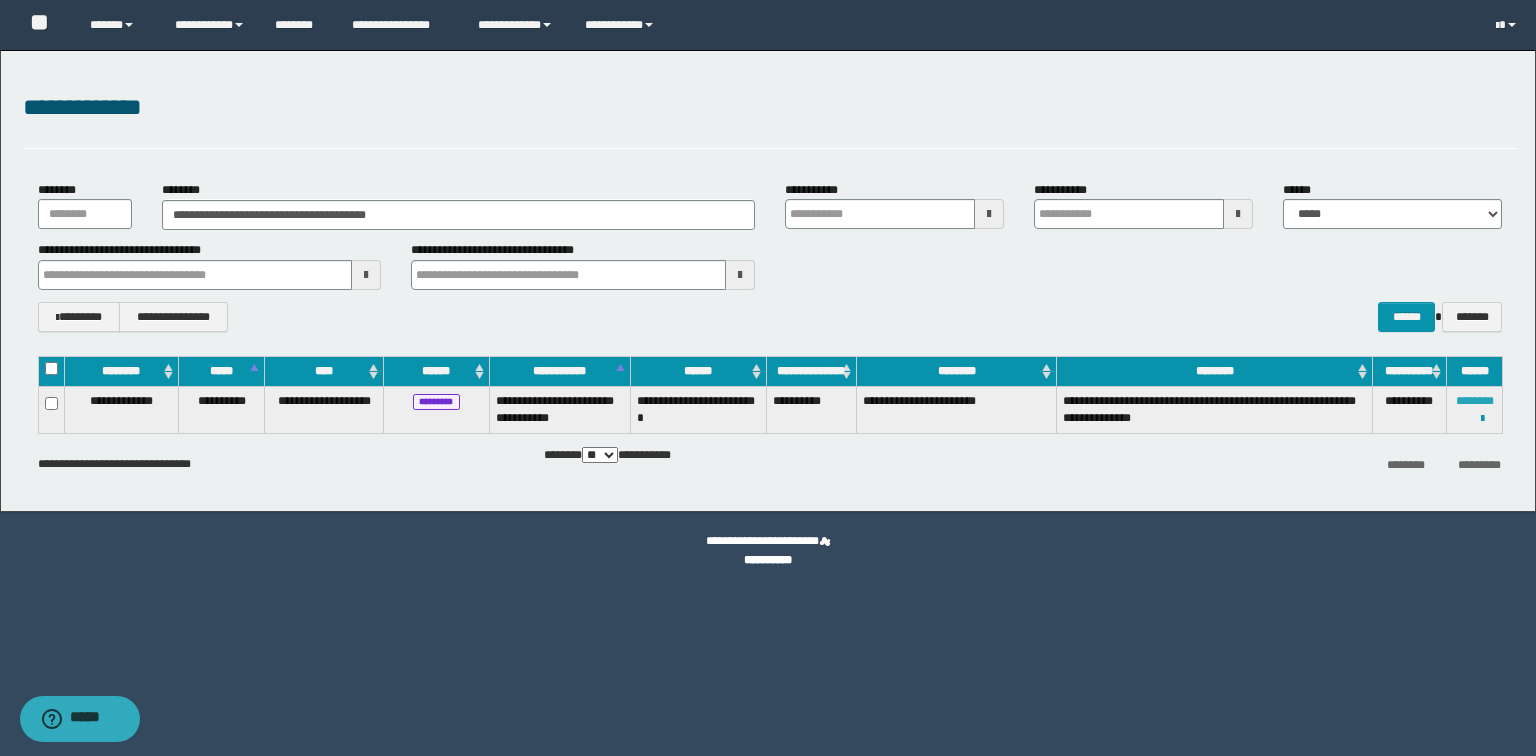 click on "********" at bounding box center (1475, 401) 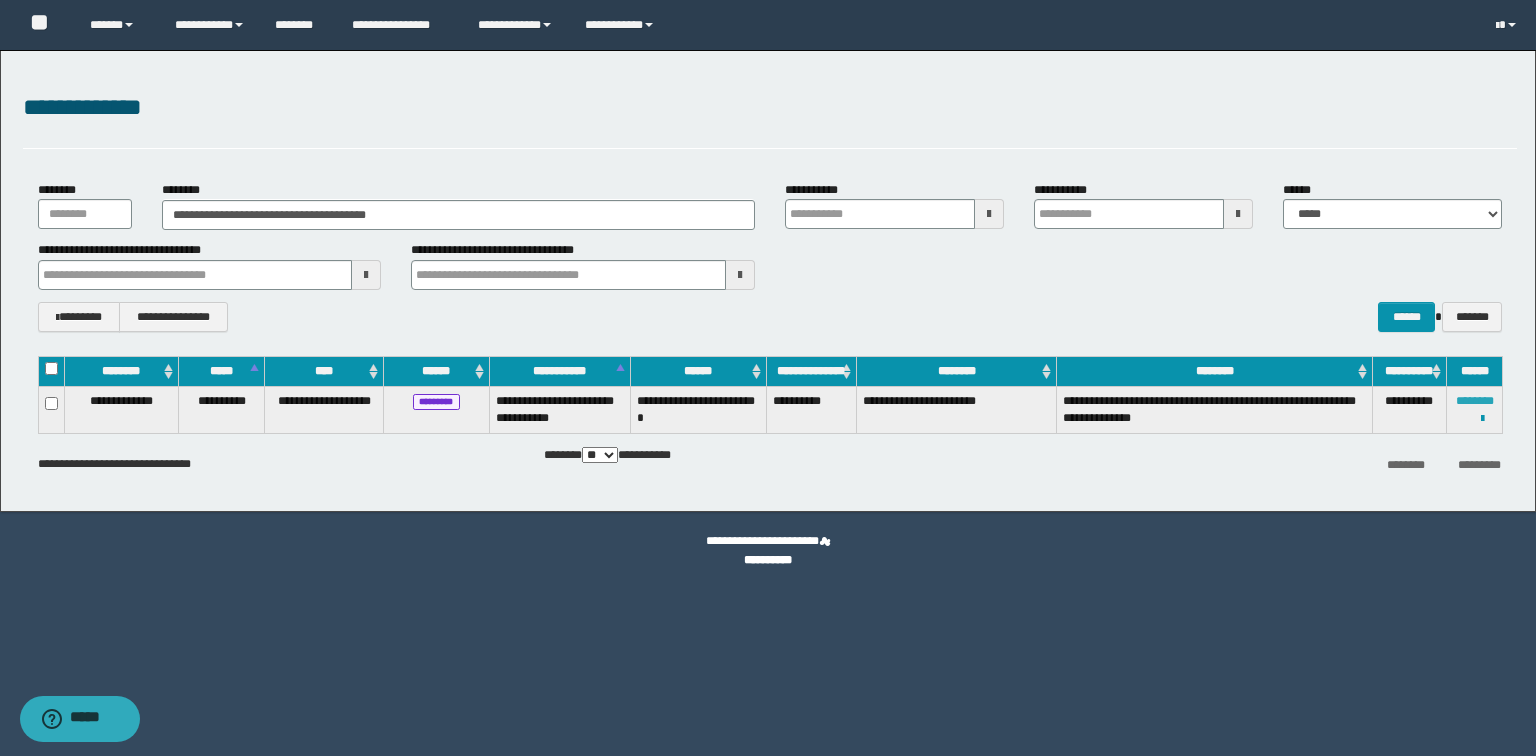 type 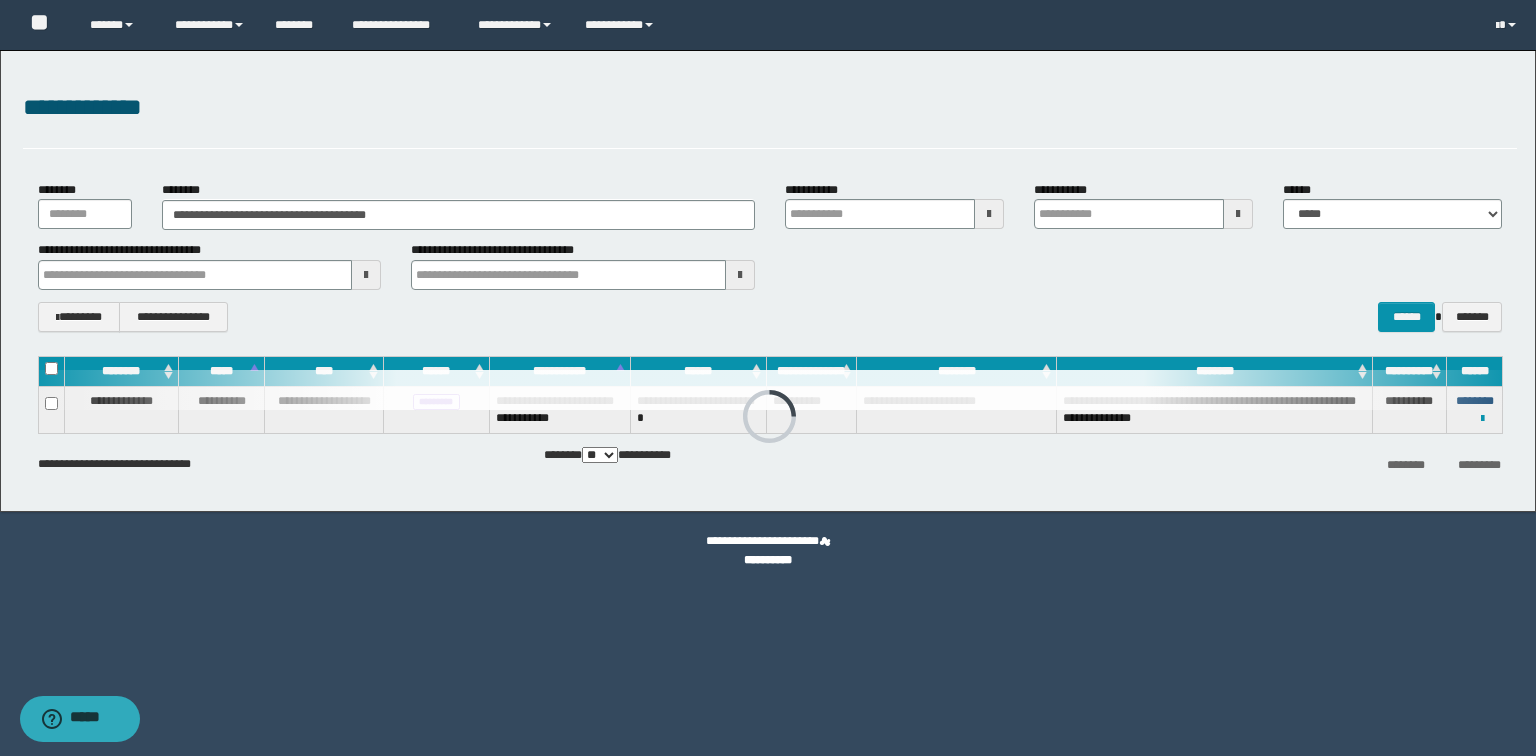 type 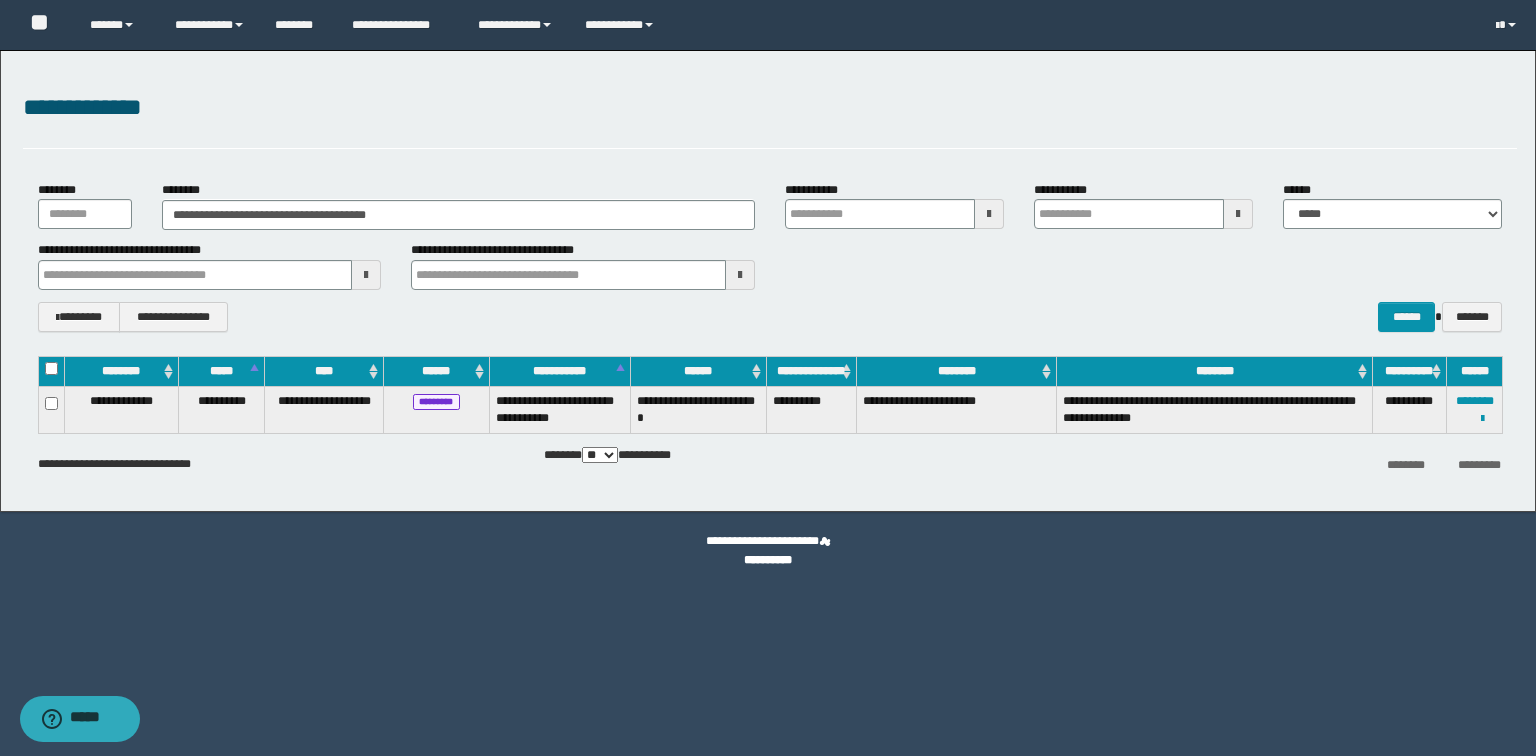 type 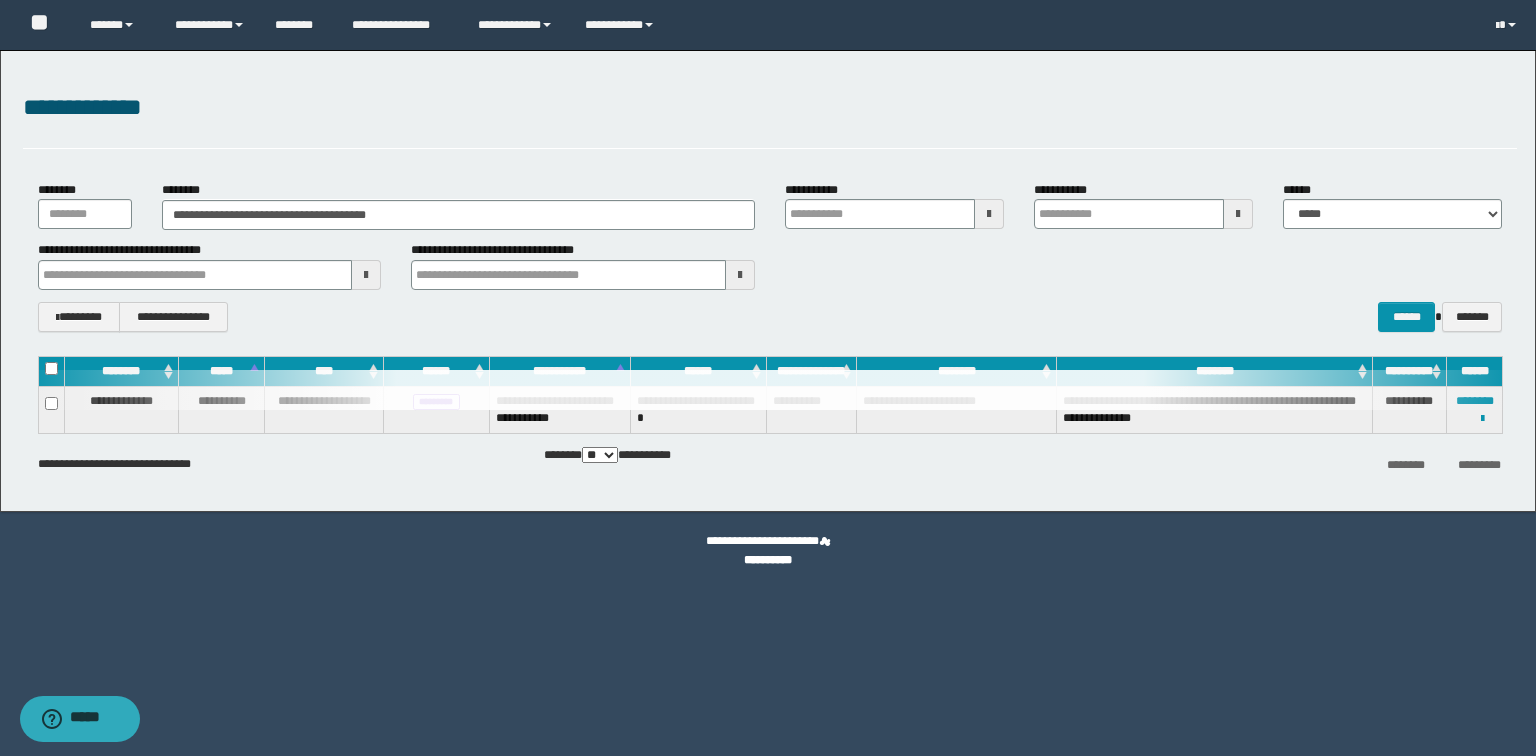 click on "**********" at bounding box center (770, 108) 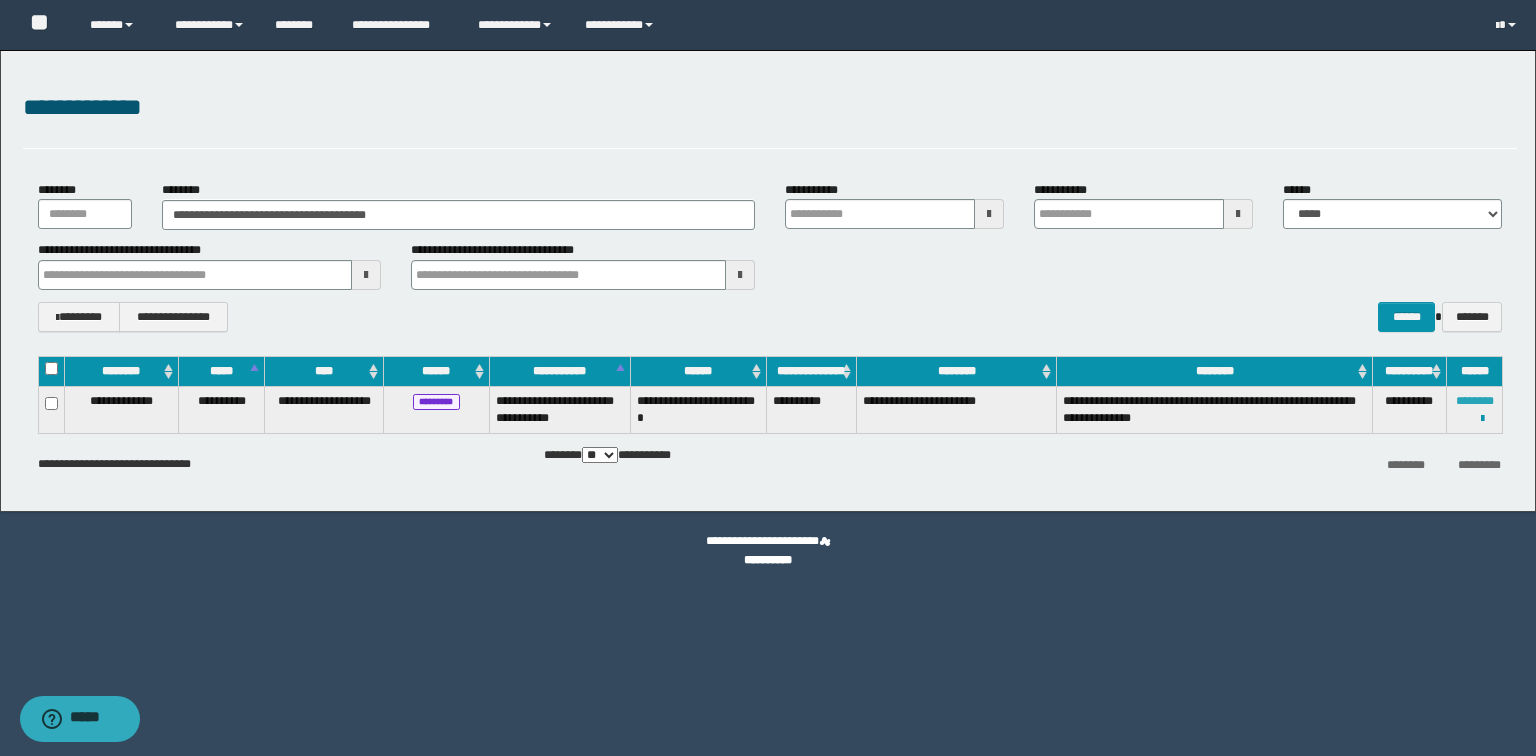 click on "********" at bounding box center (1475, 401) 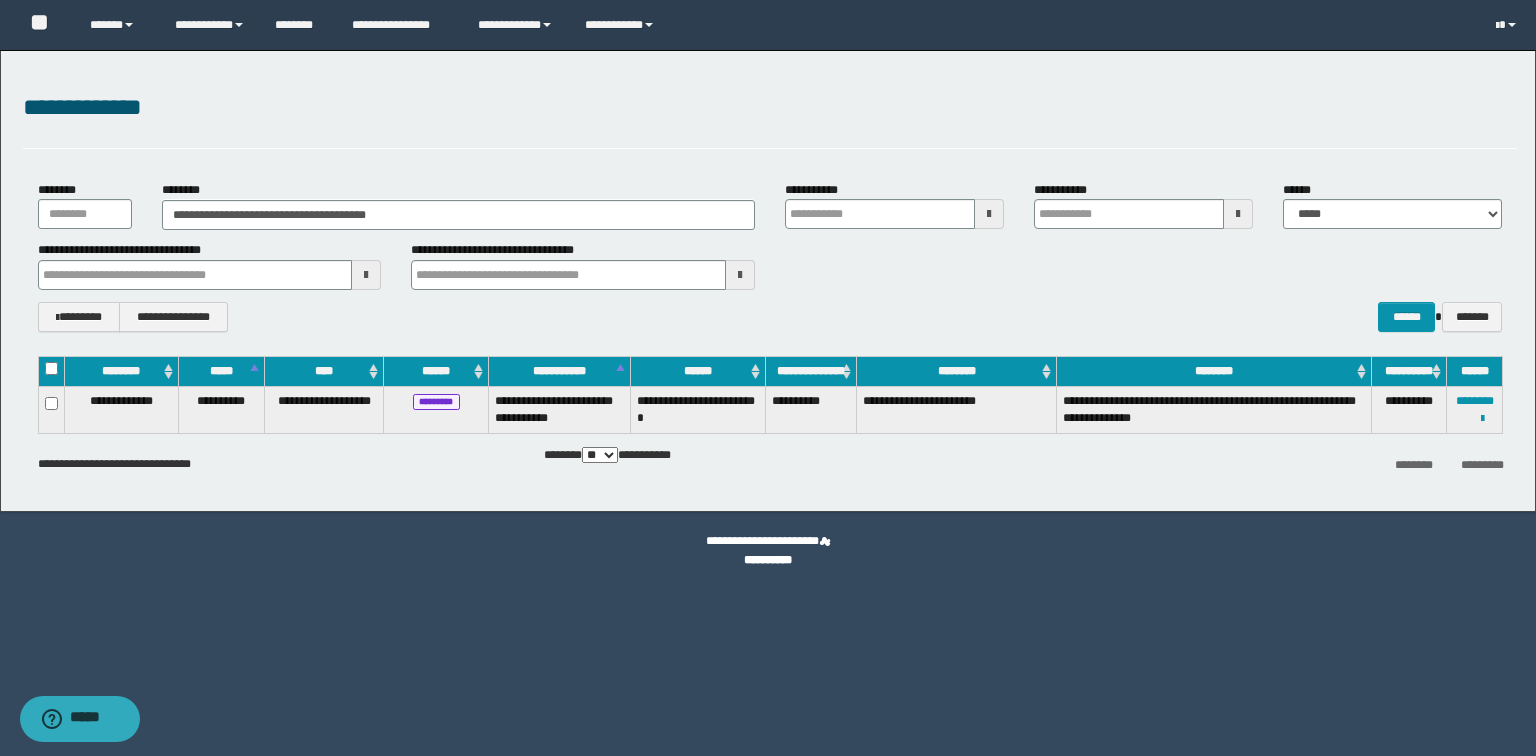 type 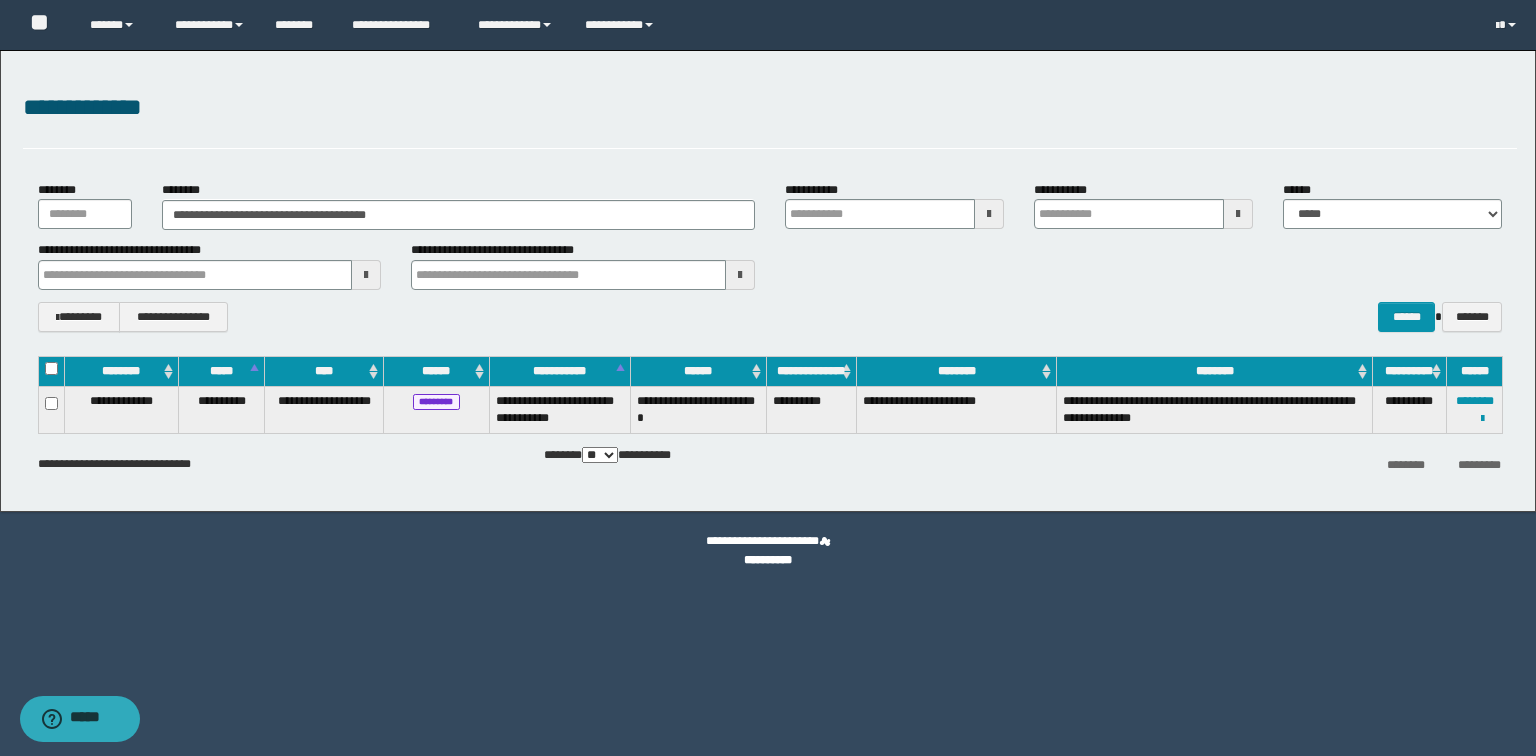 type 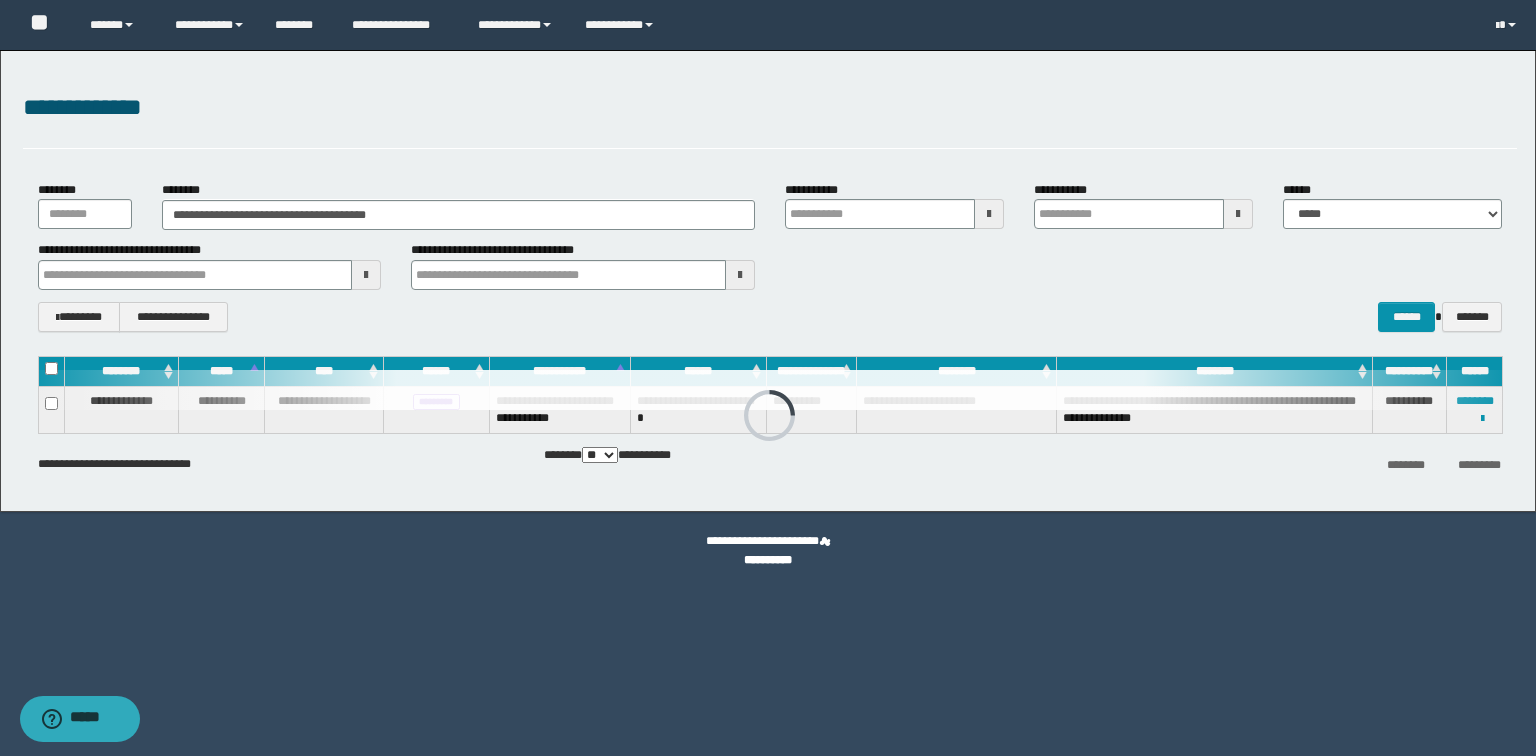 type 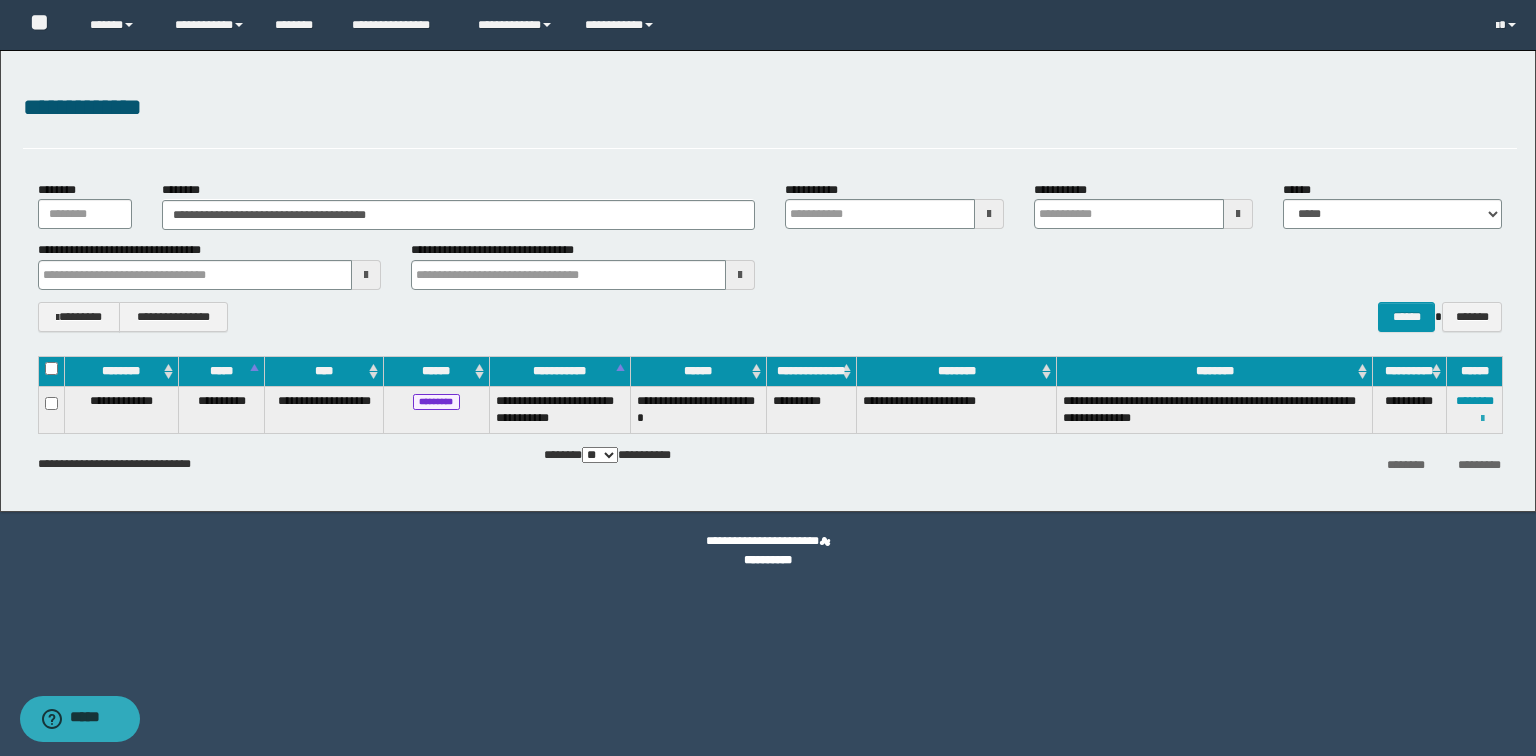 click at bounding box center [1482, 419] 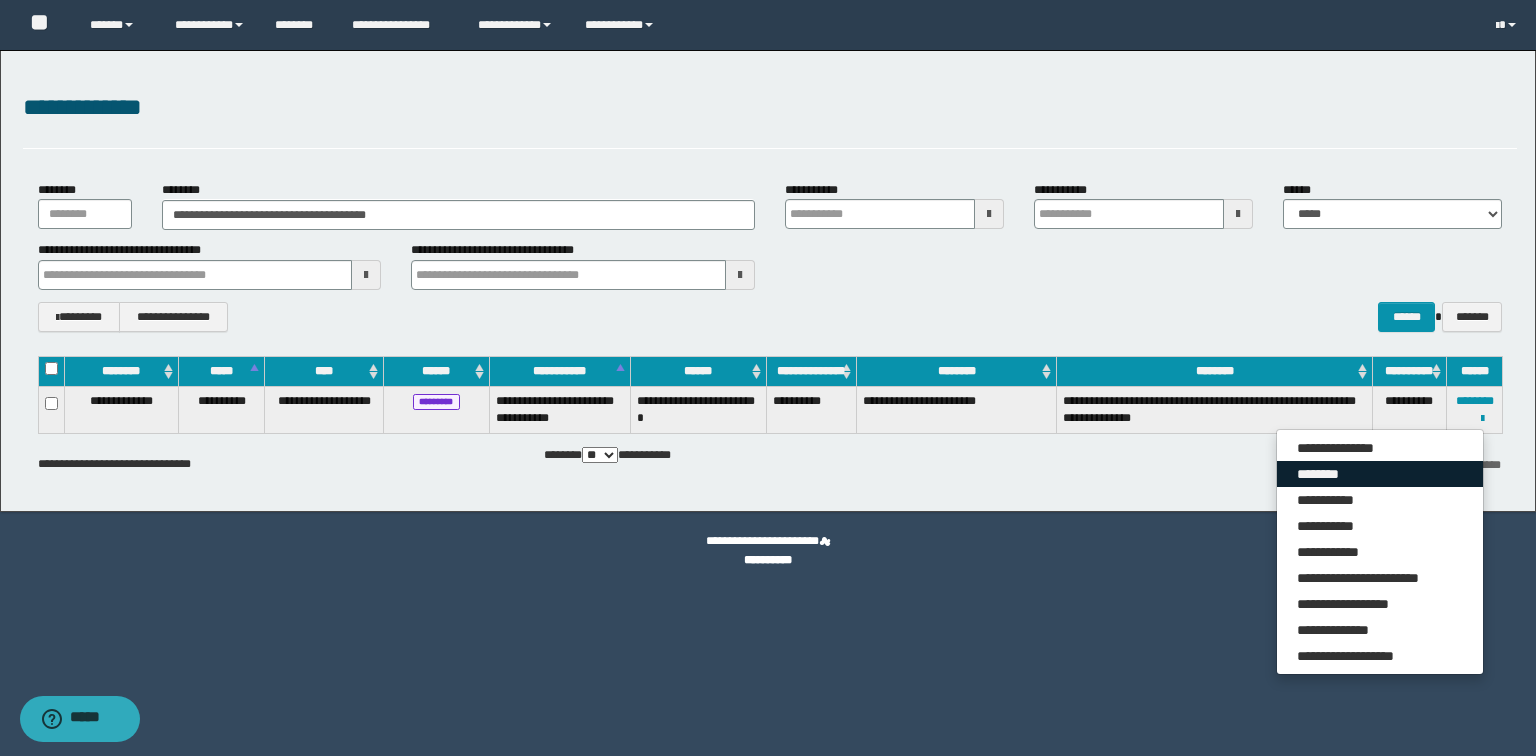 click on "********" at bounding box center (1380, 474) 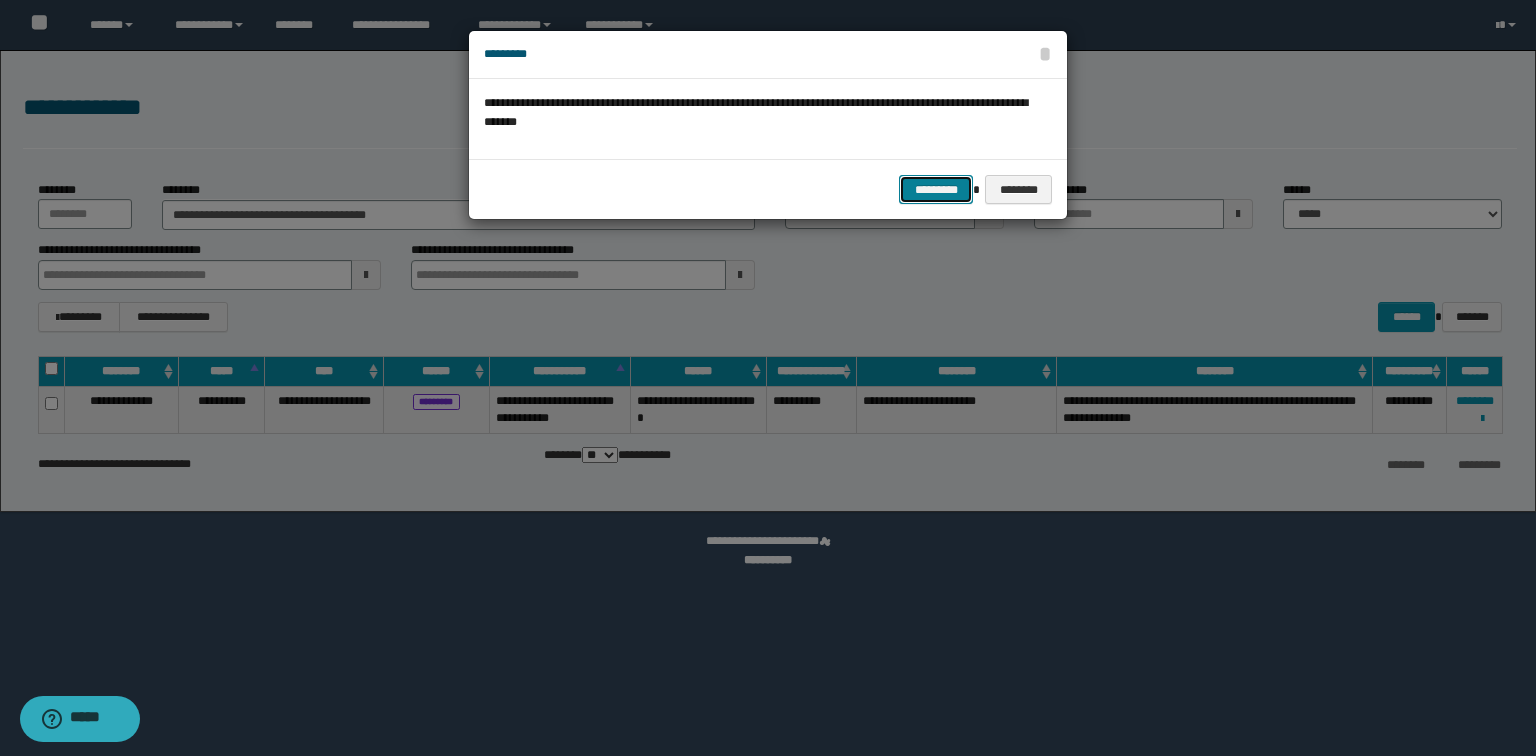 click on "*********" at bounding box center (936, 190) 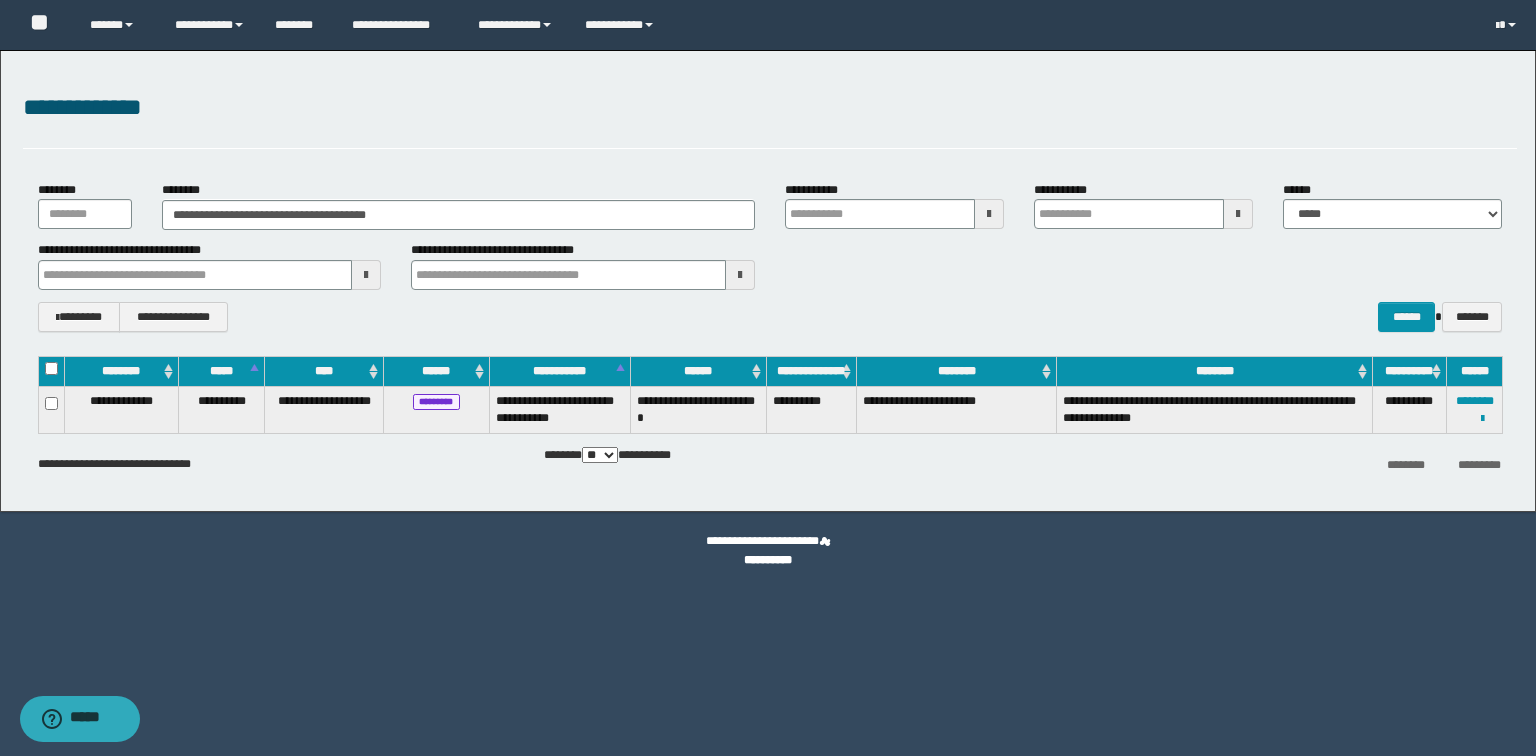 type 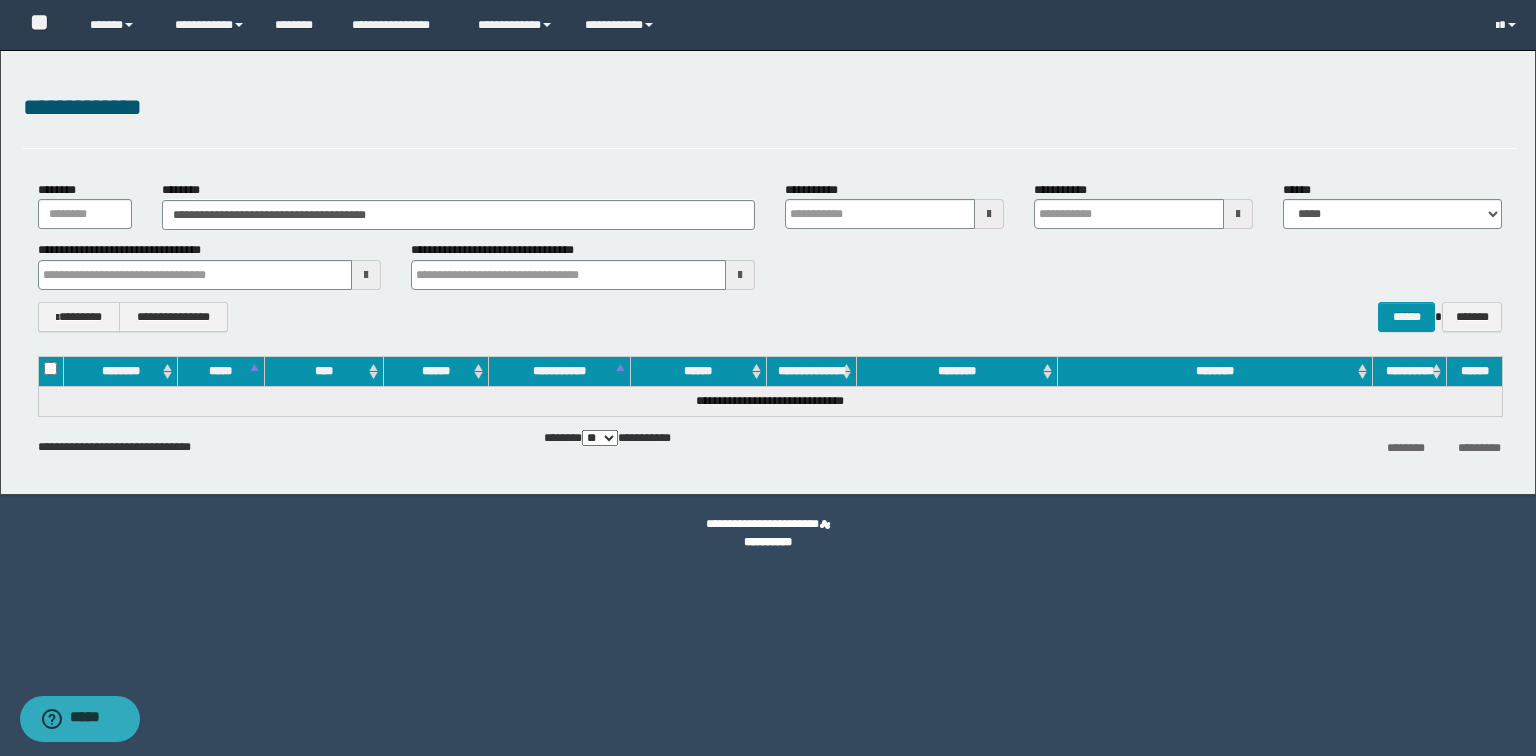 type 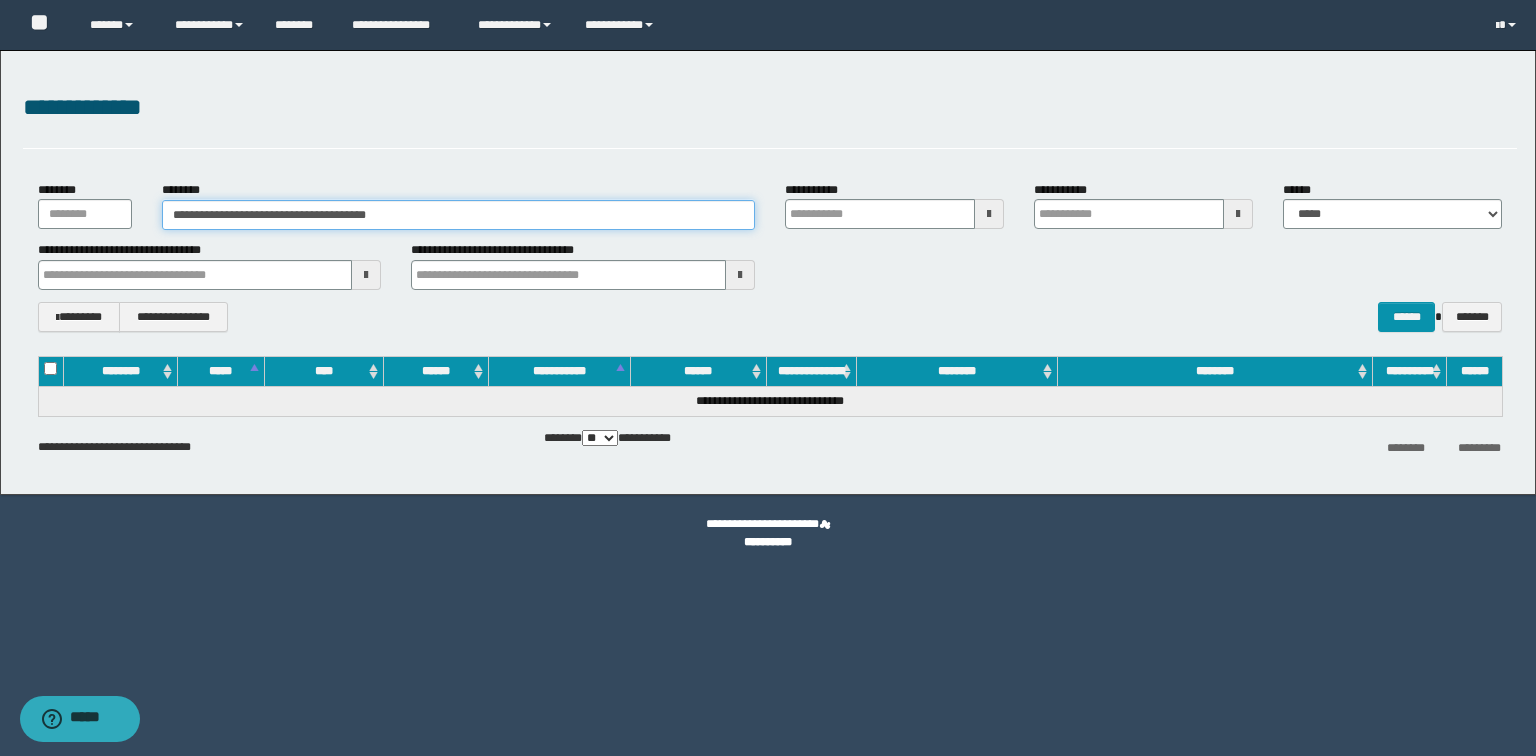 drag, startPoint x: 415, startPoint y: 208, endPoint x: 0, endPoint y: 212, distance: 415.0193 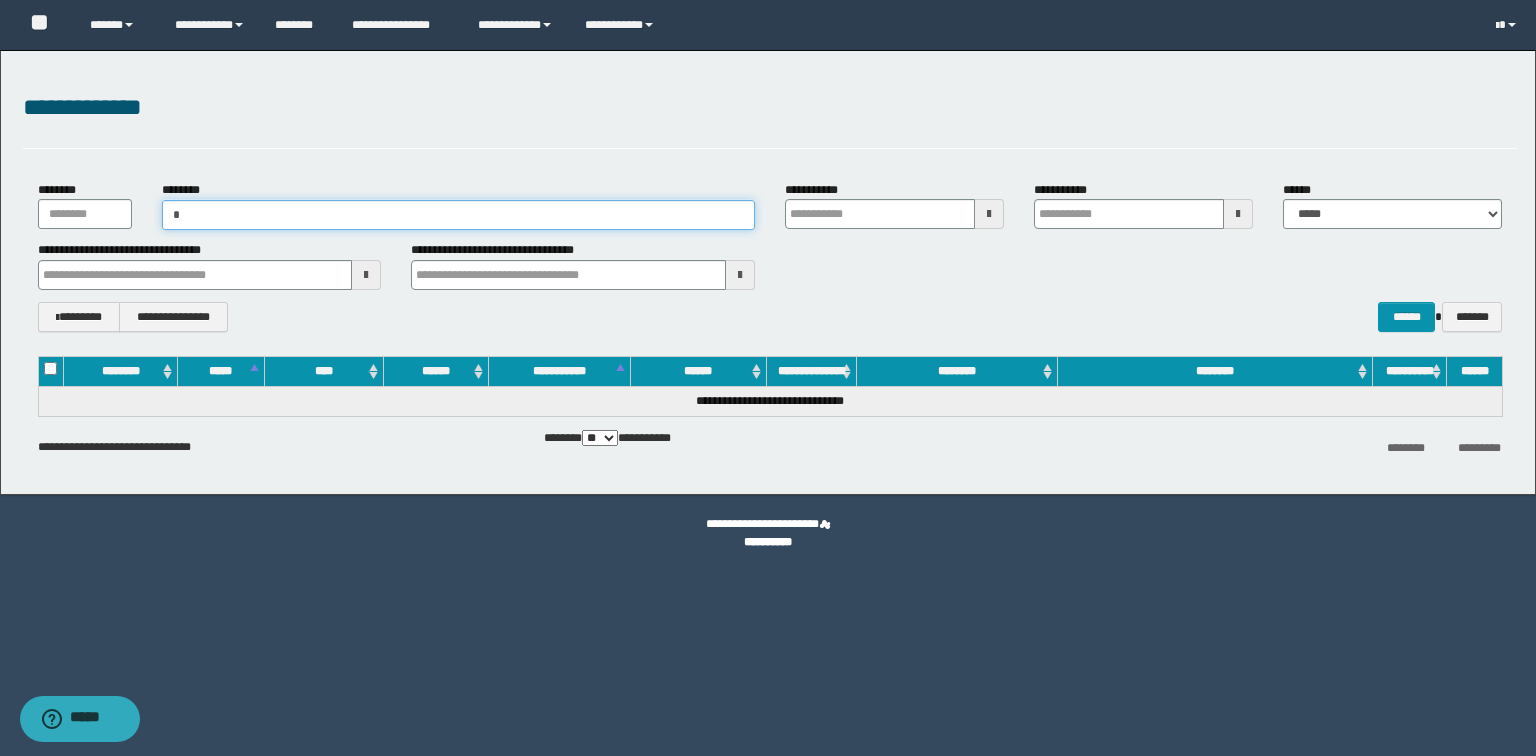 type on "**" 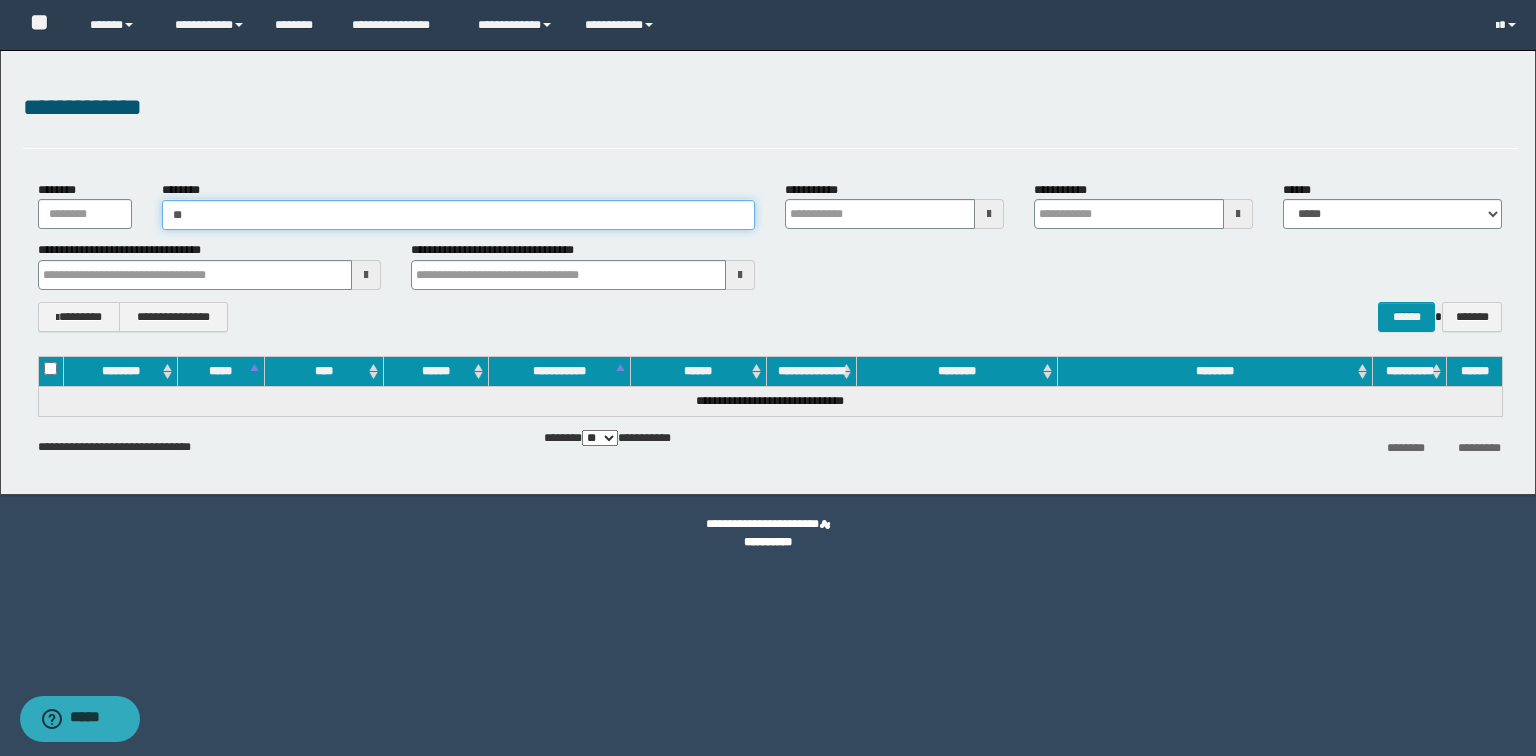type on "**" 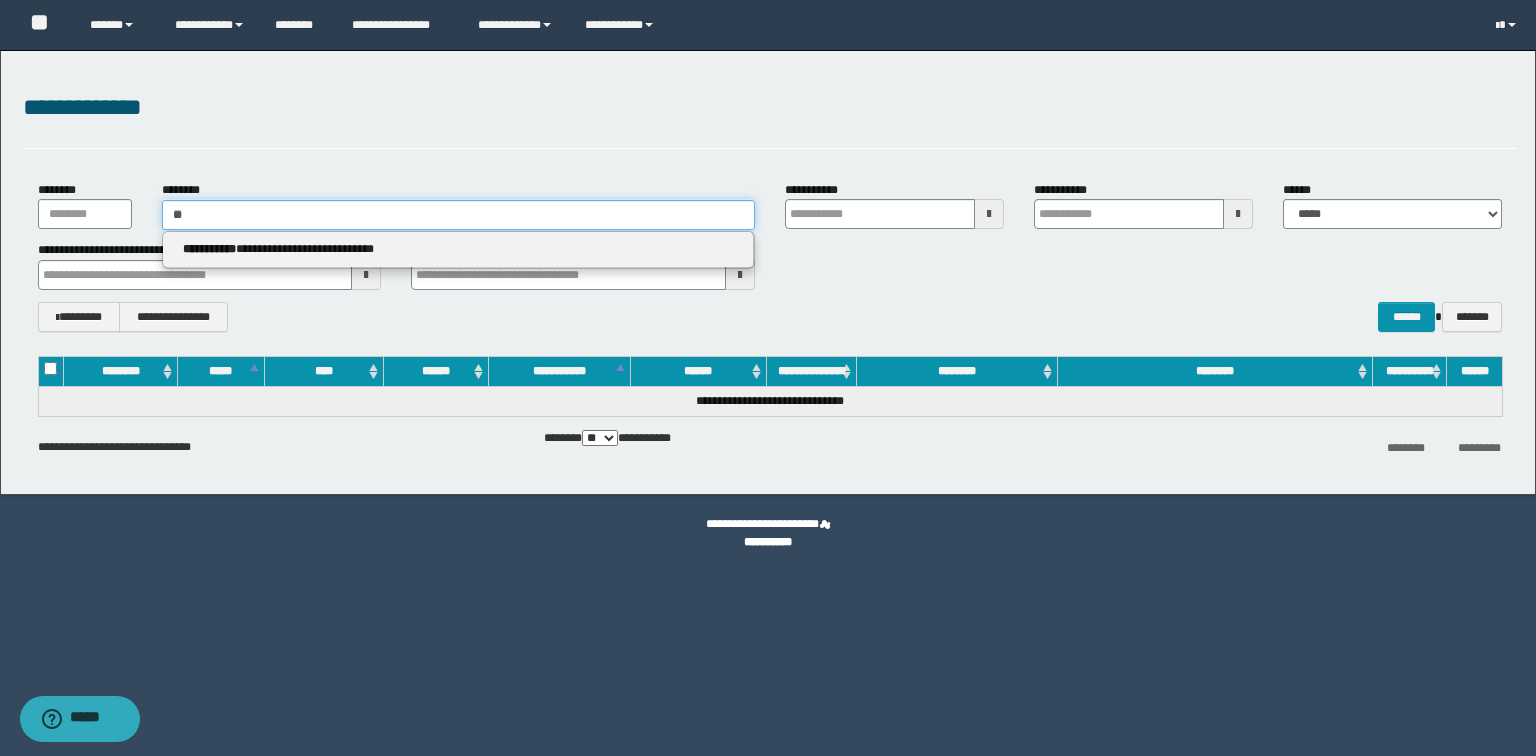 type 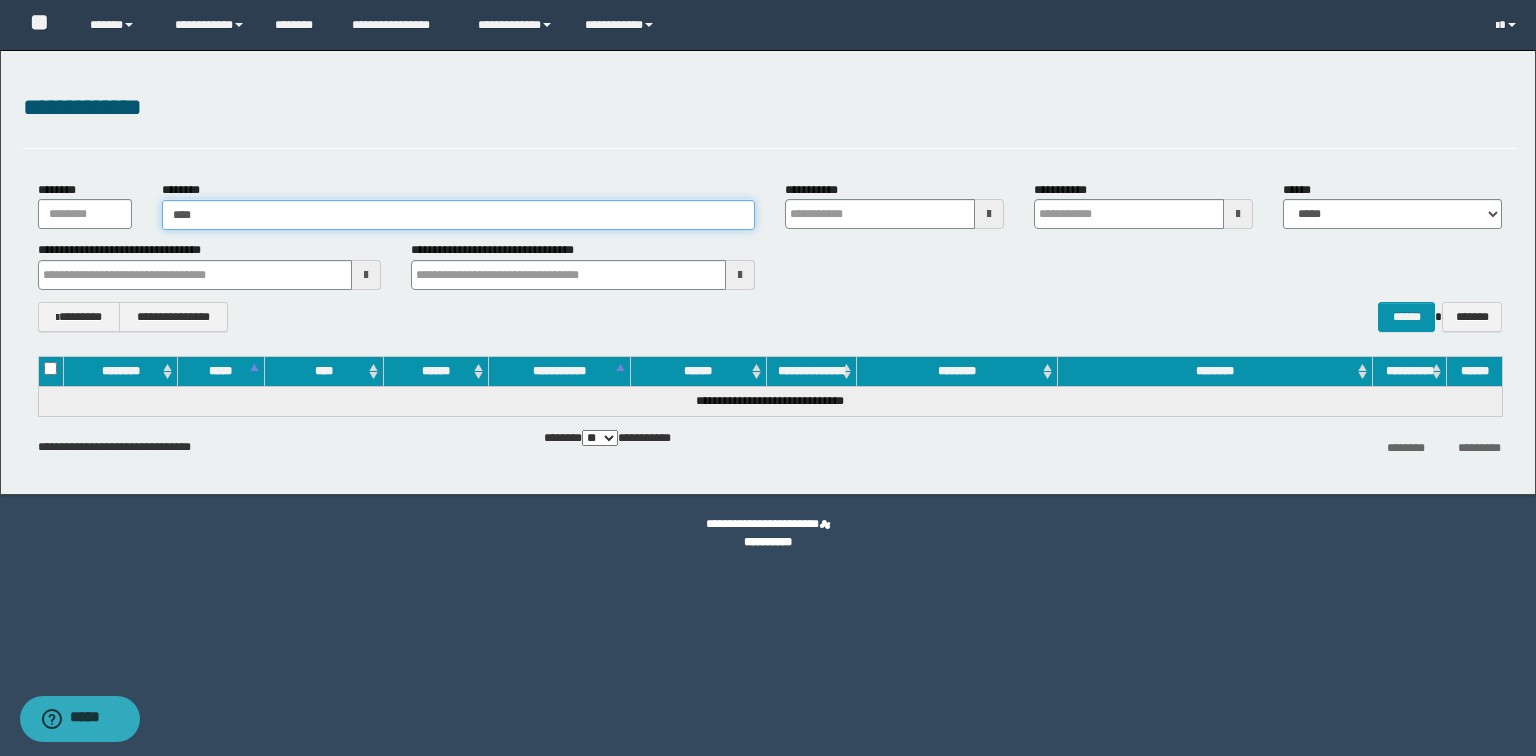 type on "*****" 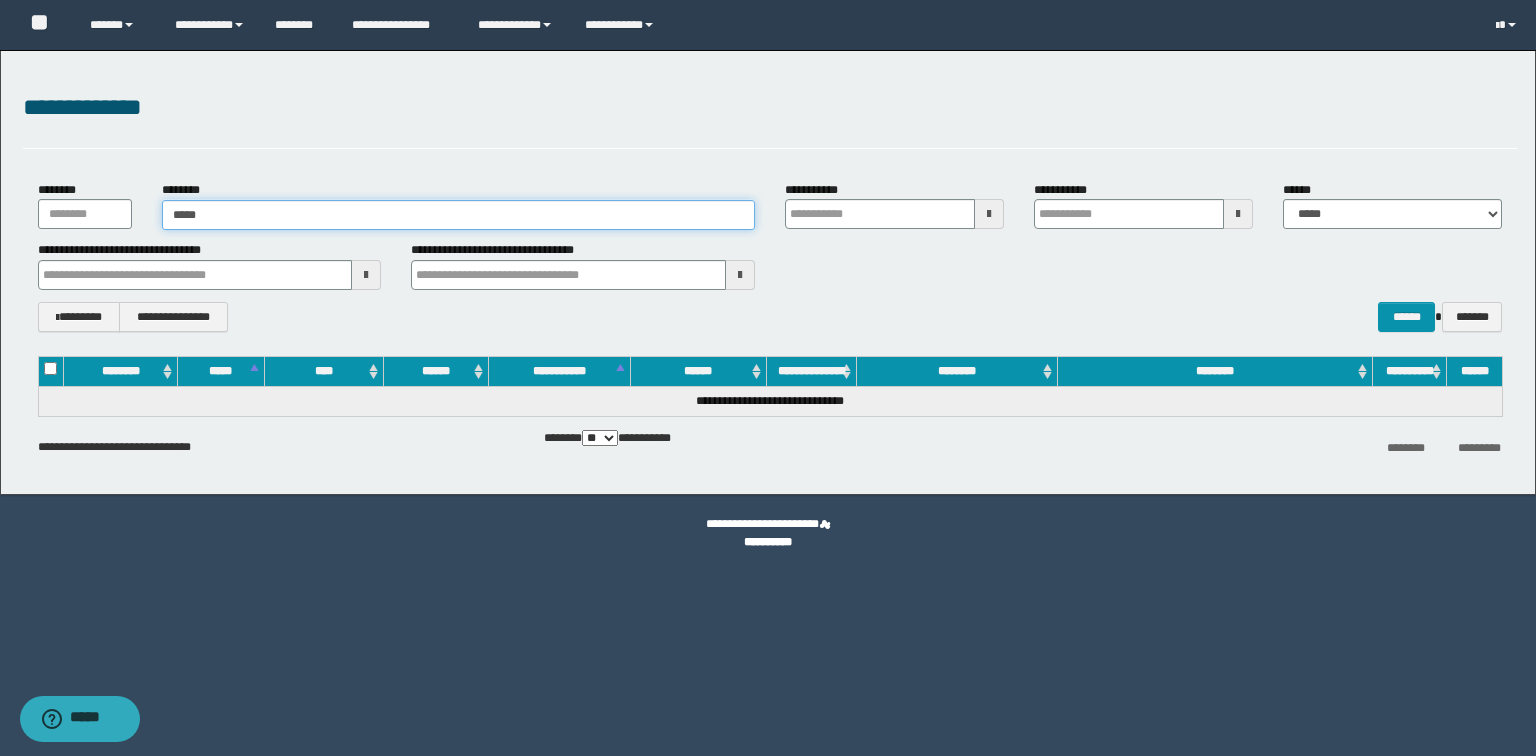 type on "*****" 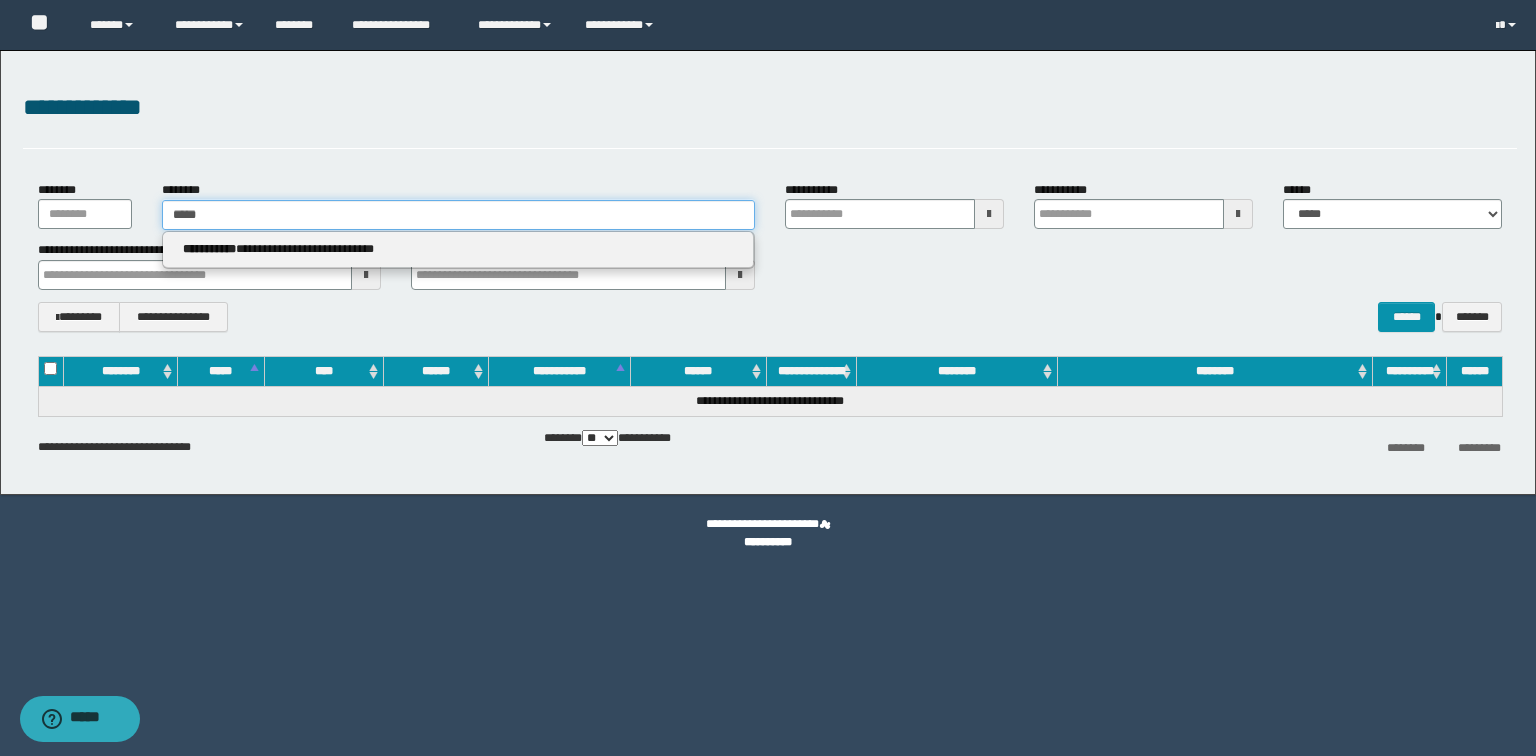 type 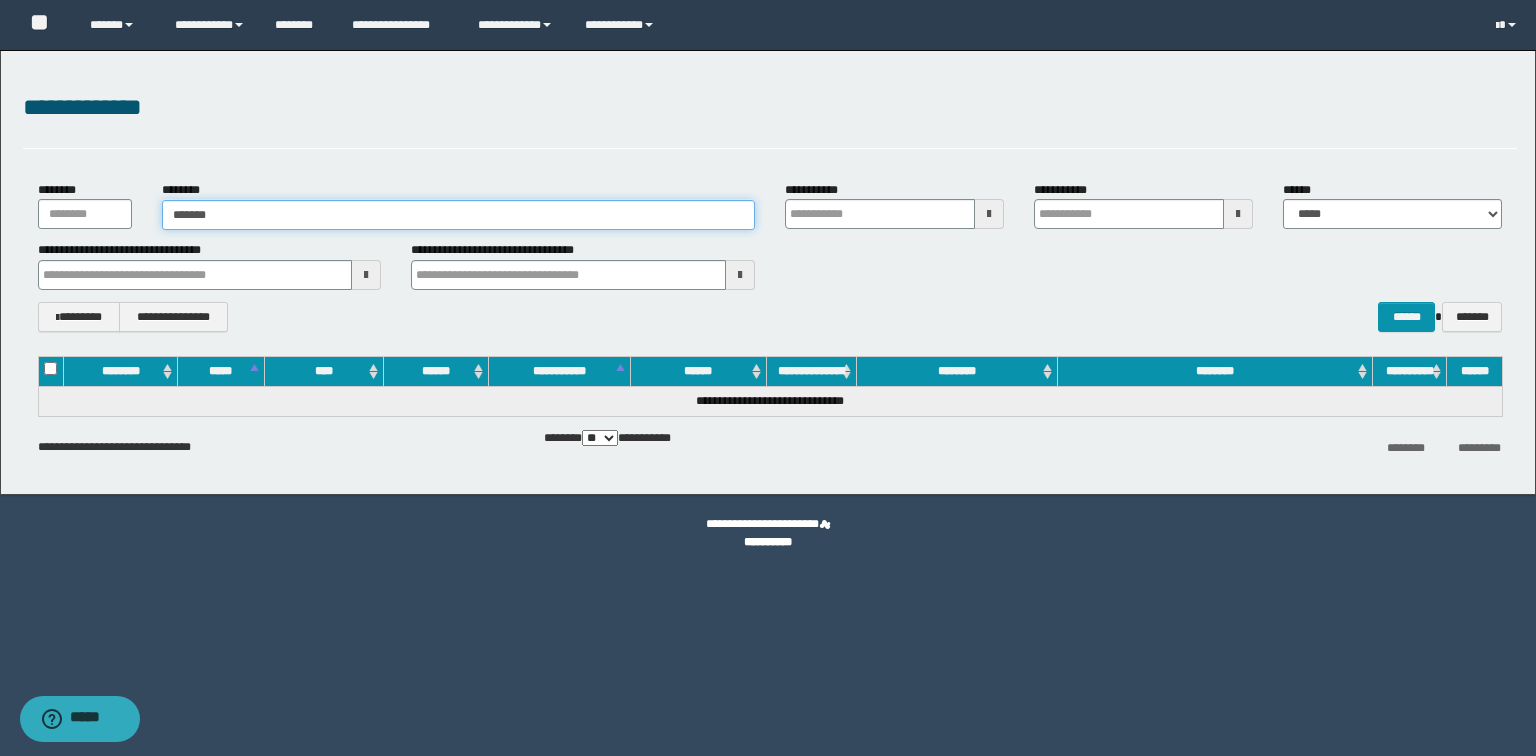 type on "********" 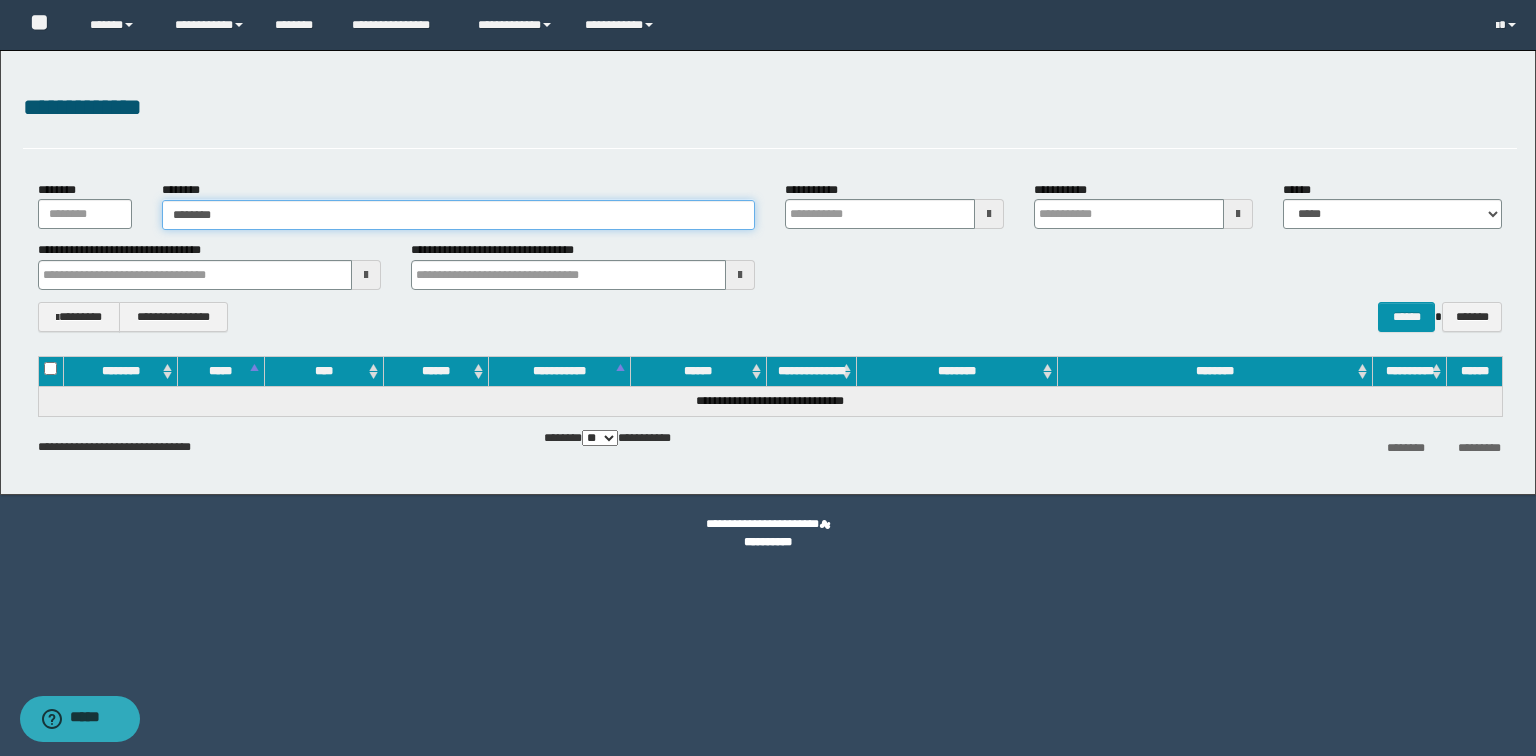 type on "********" 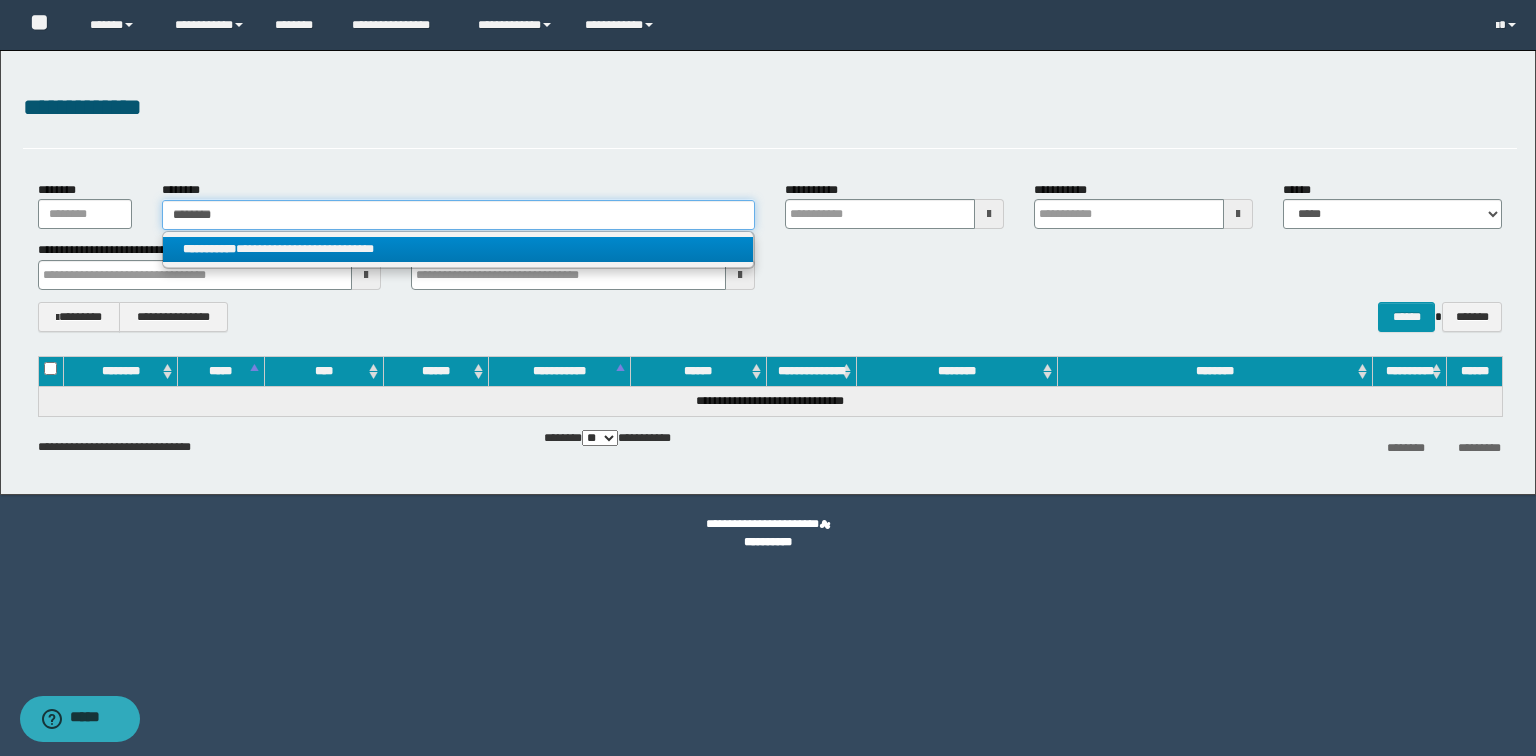 type on "********" 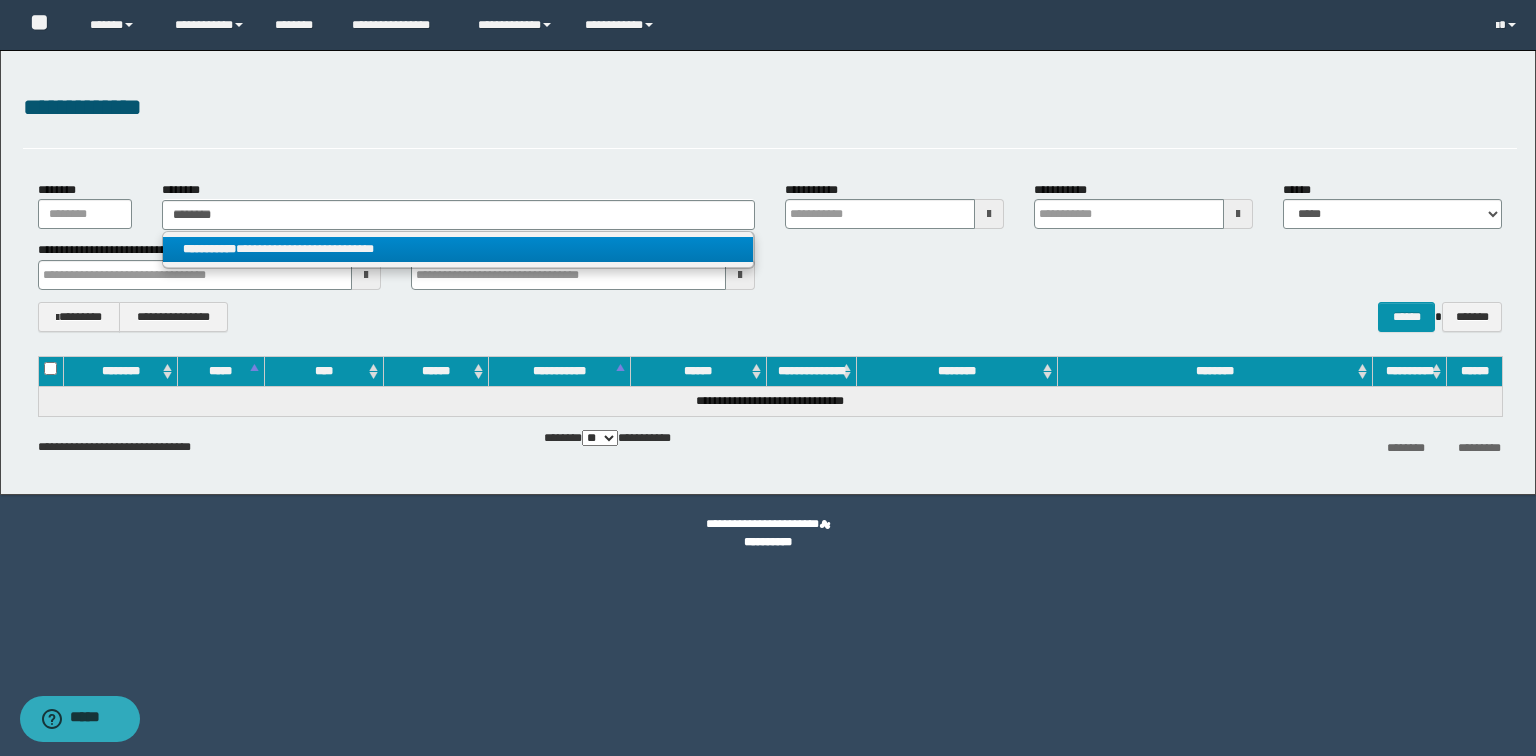 click on "**********" at bounding box center [458, 249] 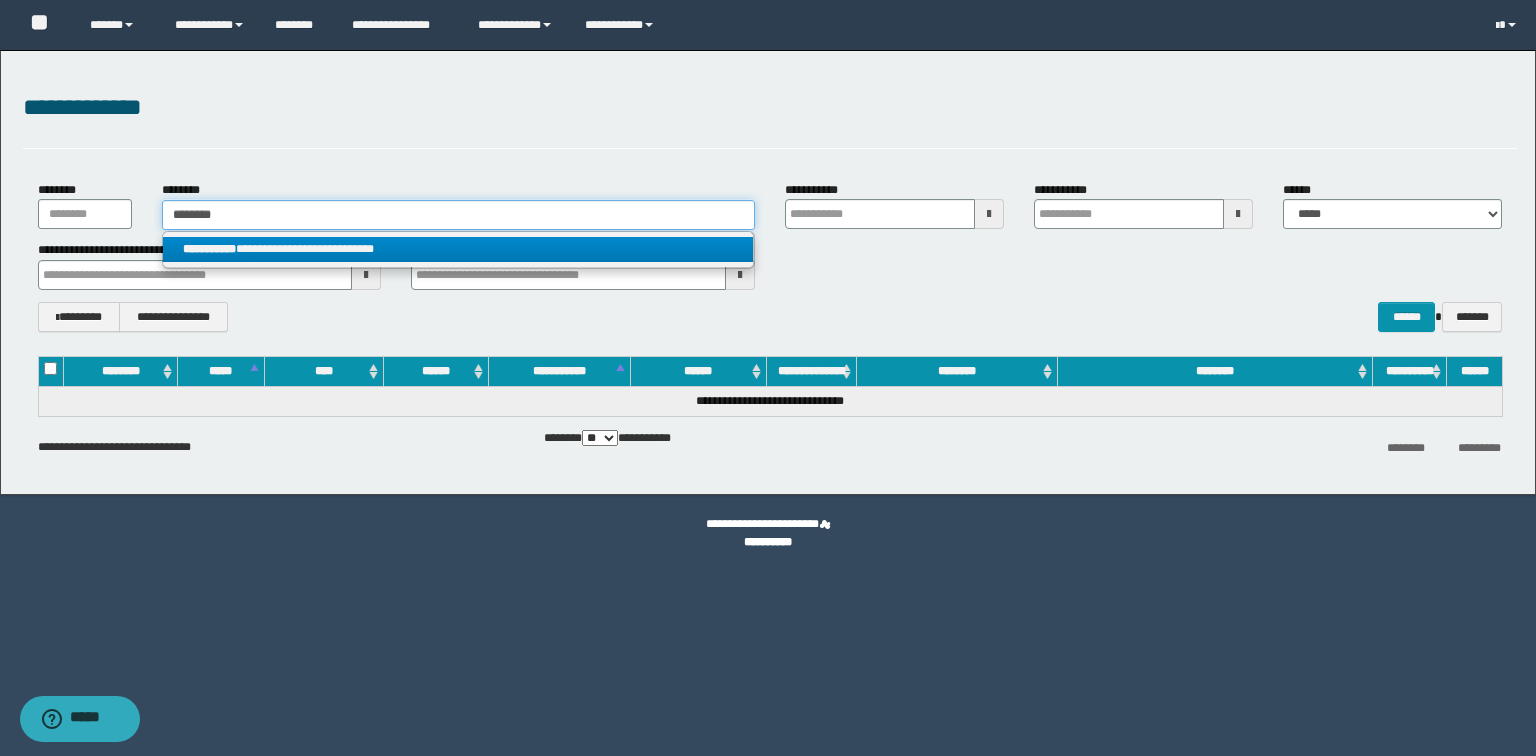 type 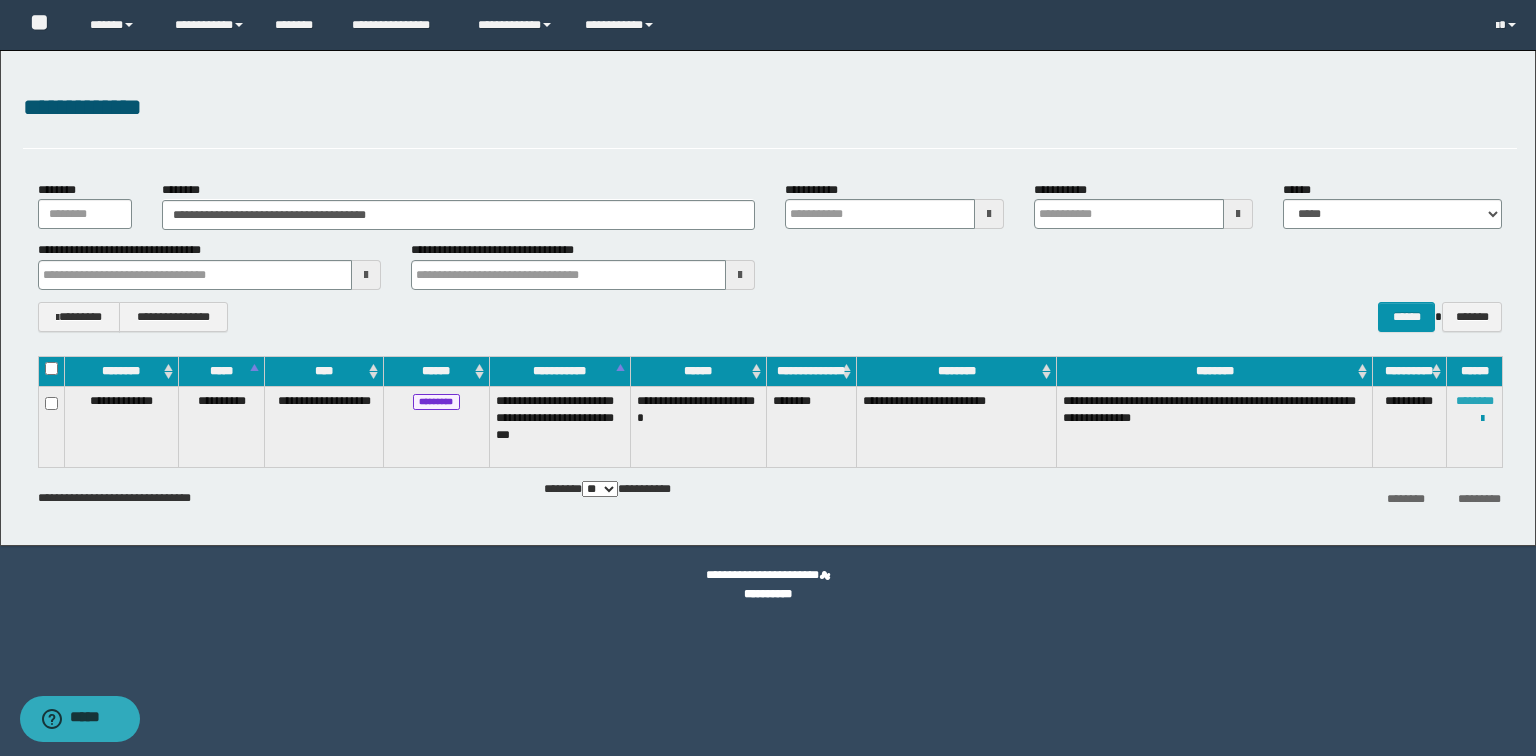 click on "********" at bounding box center (1475, 401) 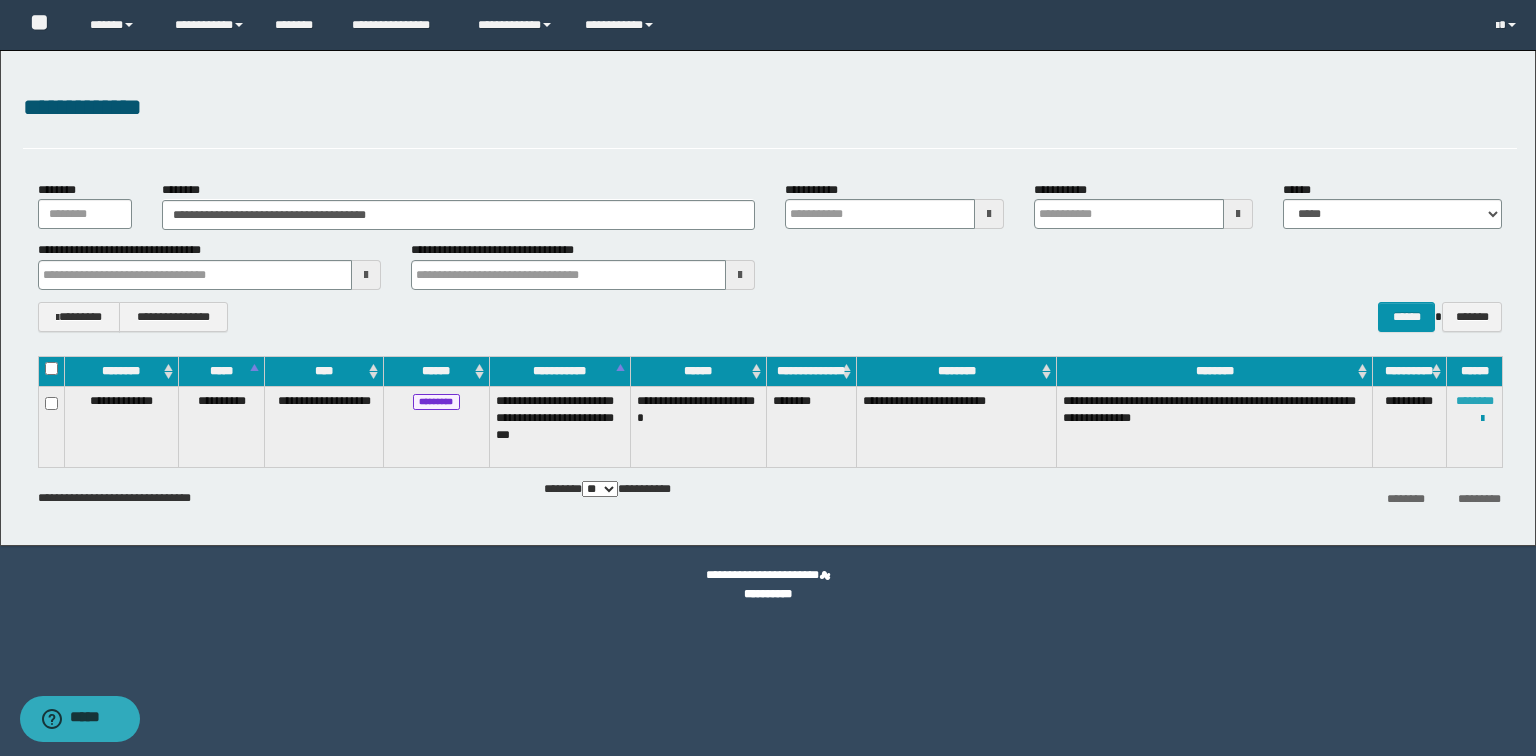 type 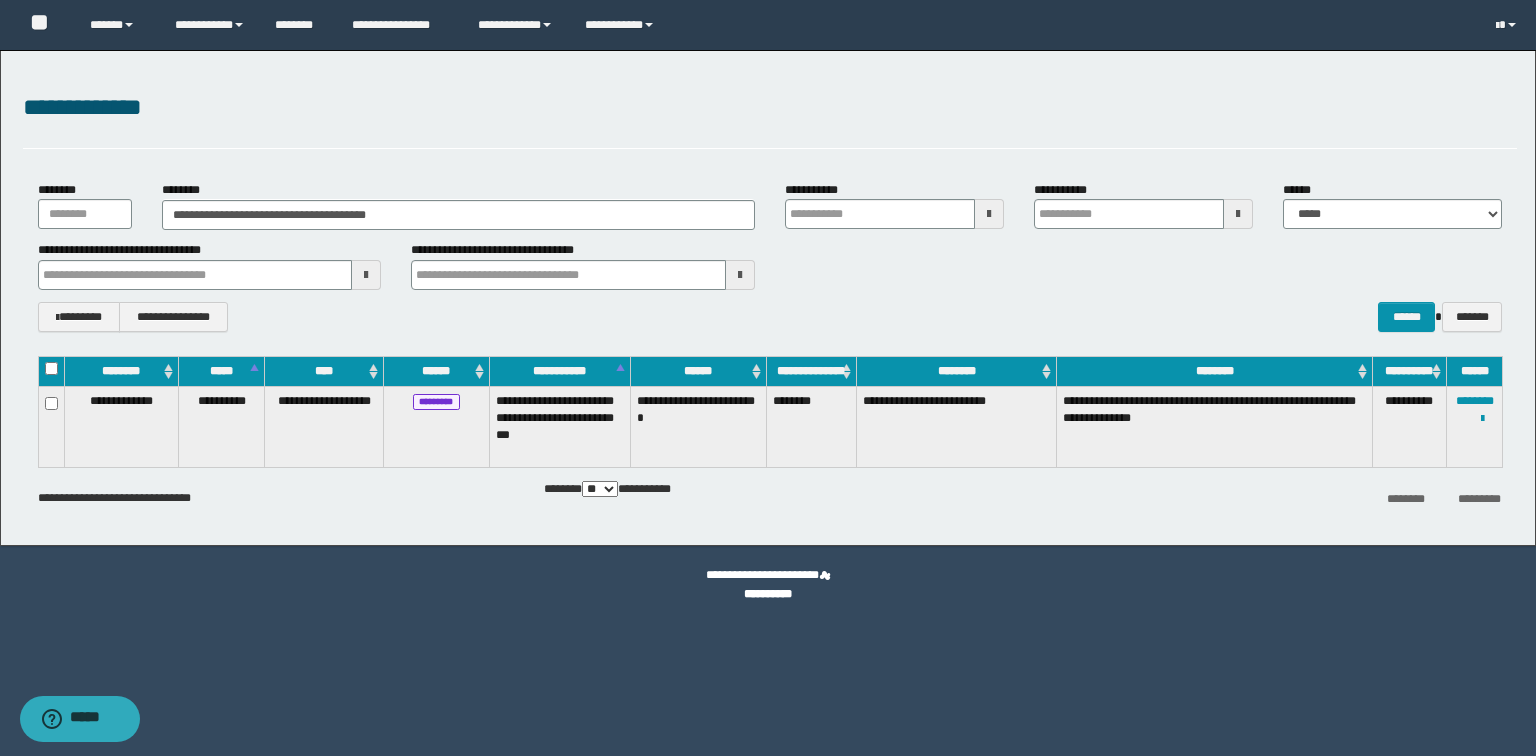 type 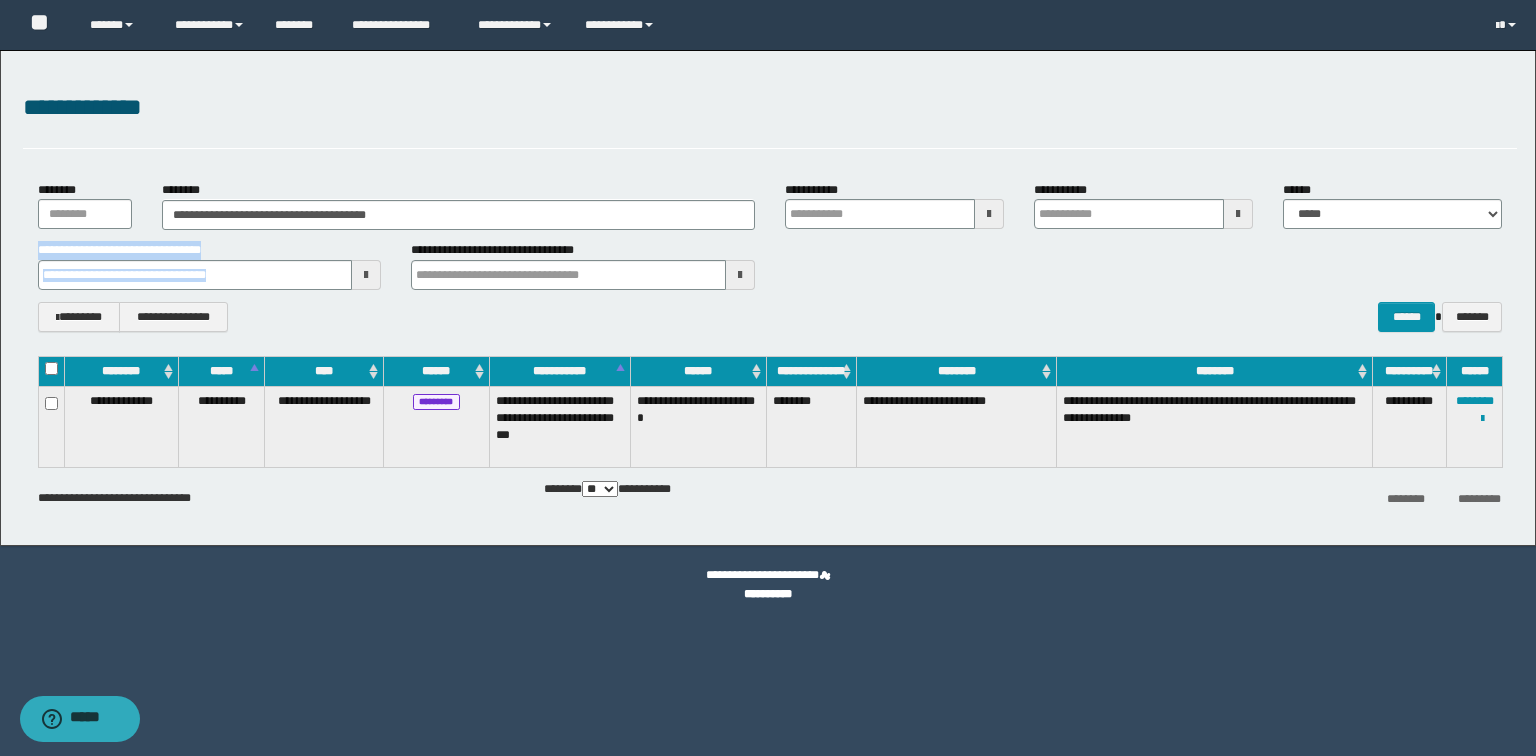click on "**********" at bounding box center (768, 298) 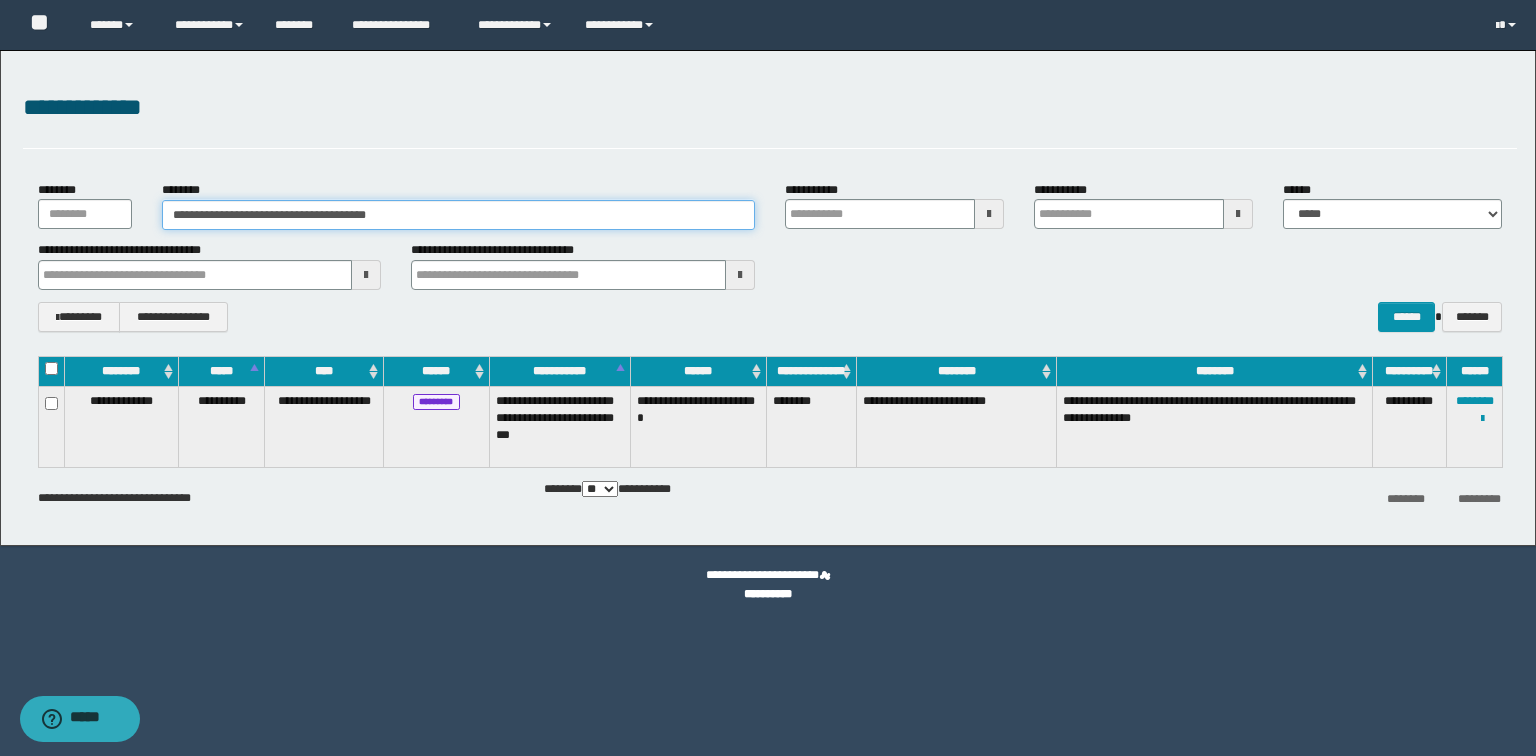 click on "**********" at bounding box center [458, 215] 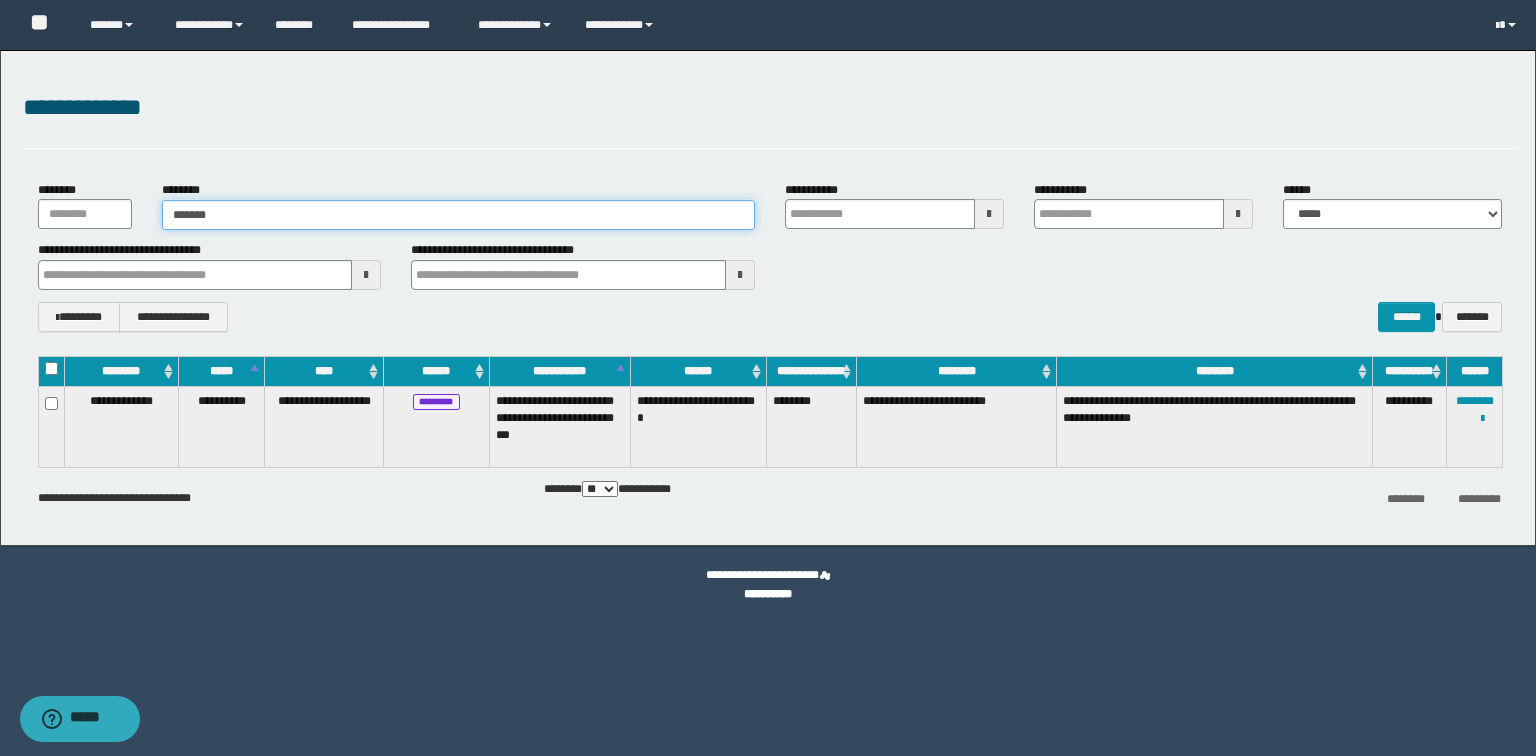 type 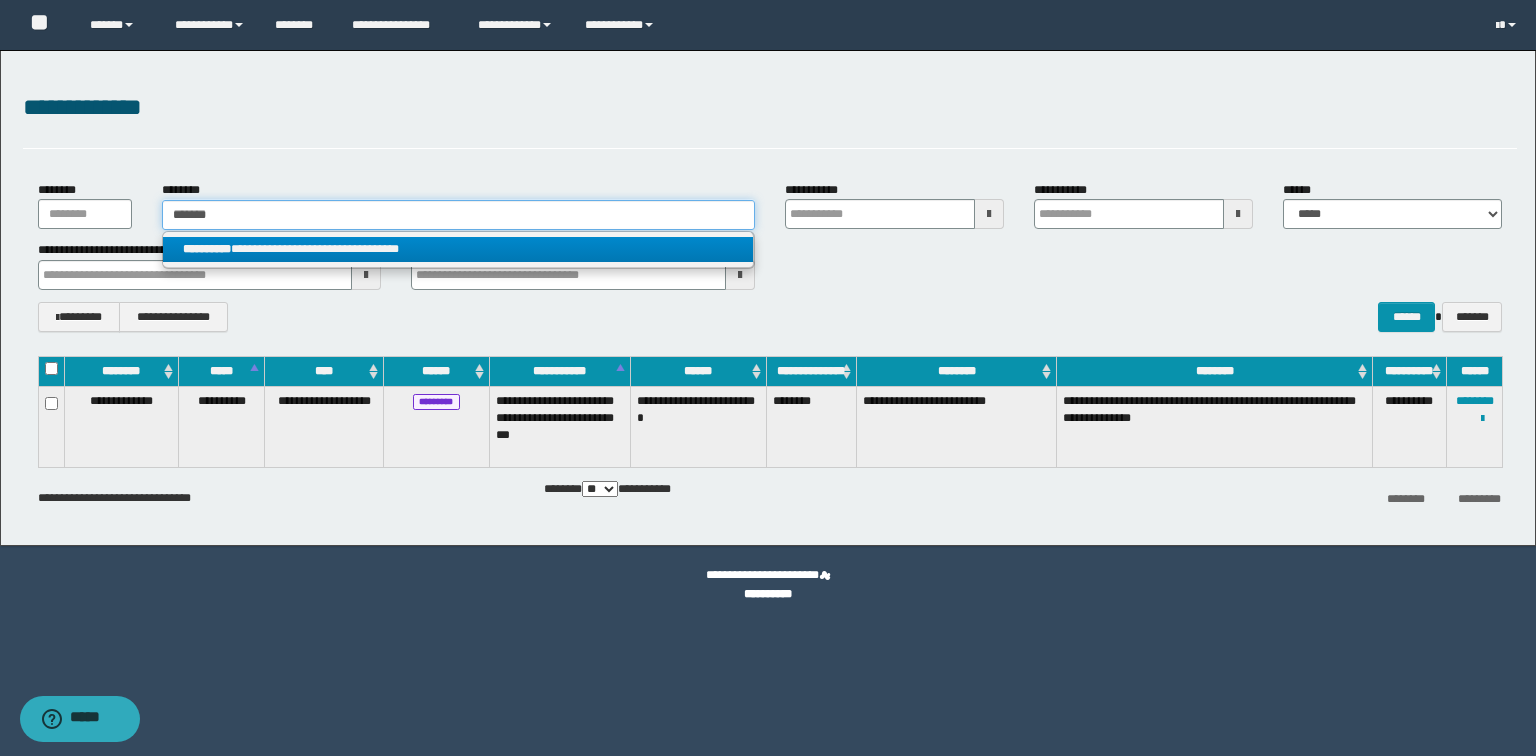 type on "*******" 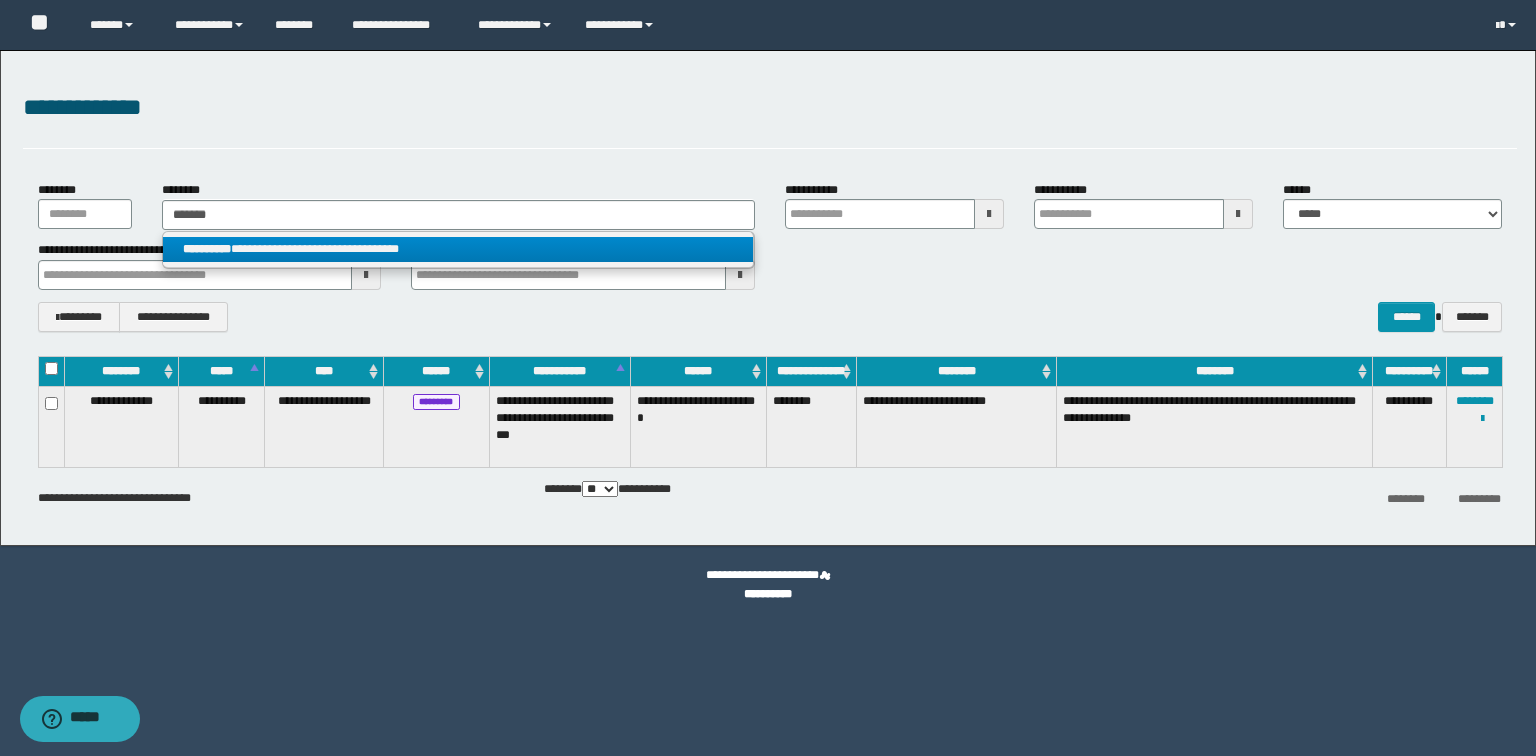 click on "**********" at bounding box center [207, 249] 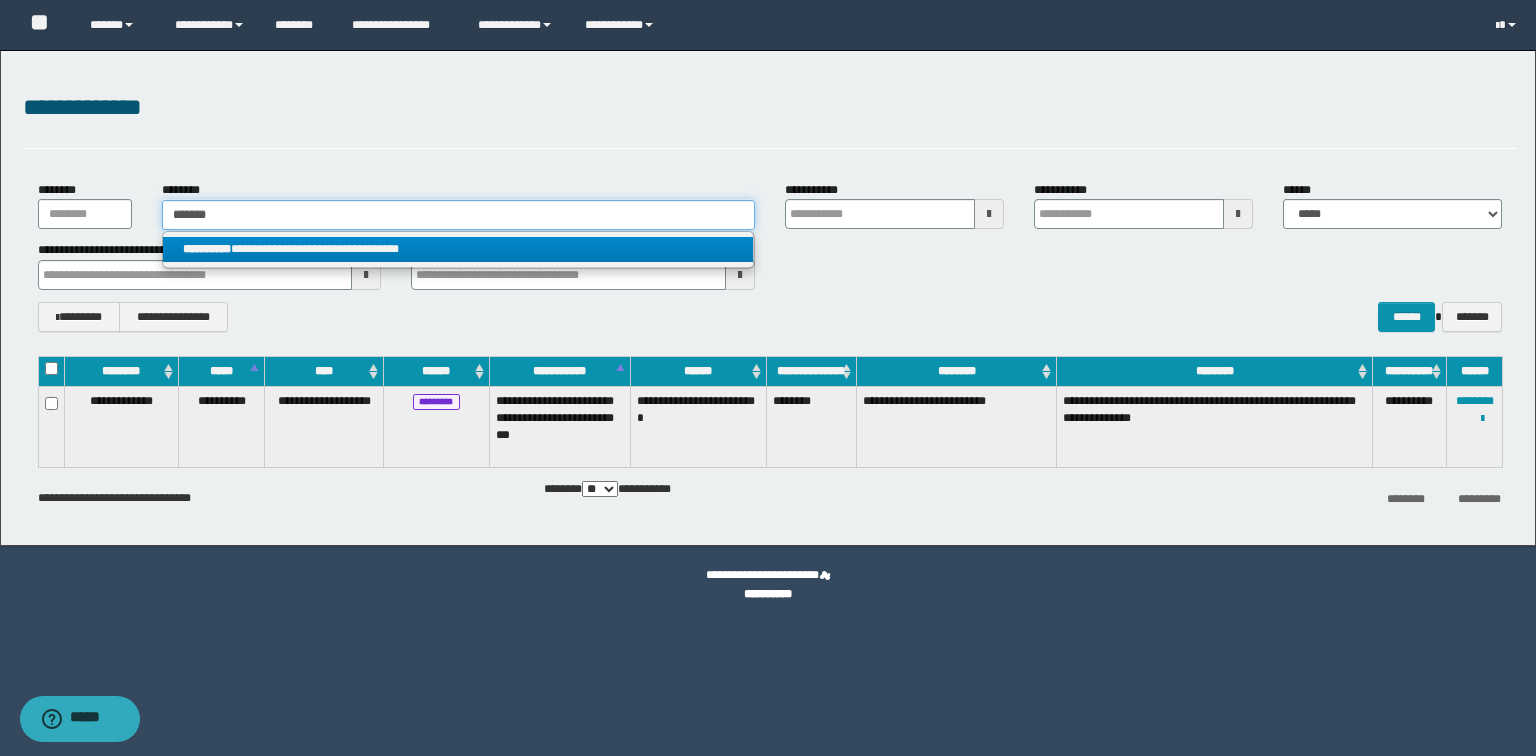 type 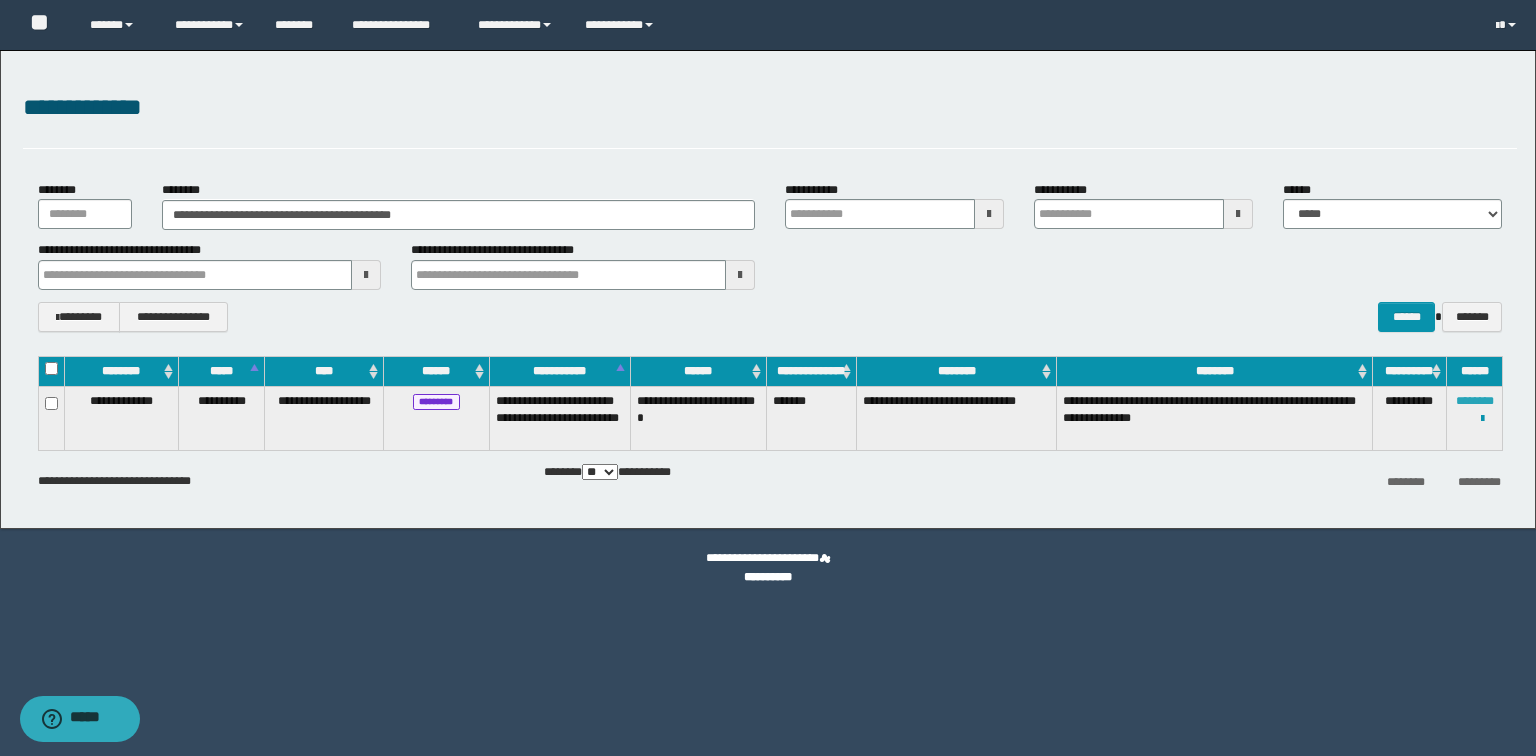 click on "********" at bounding box center [1475, 401] 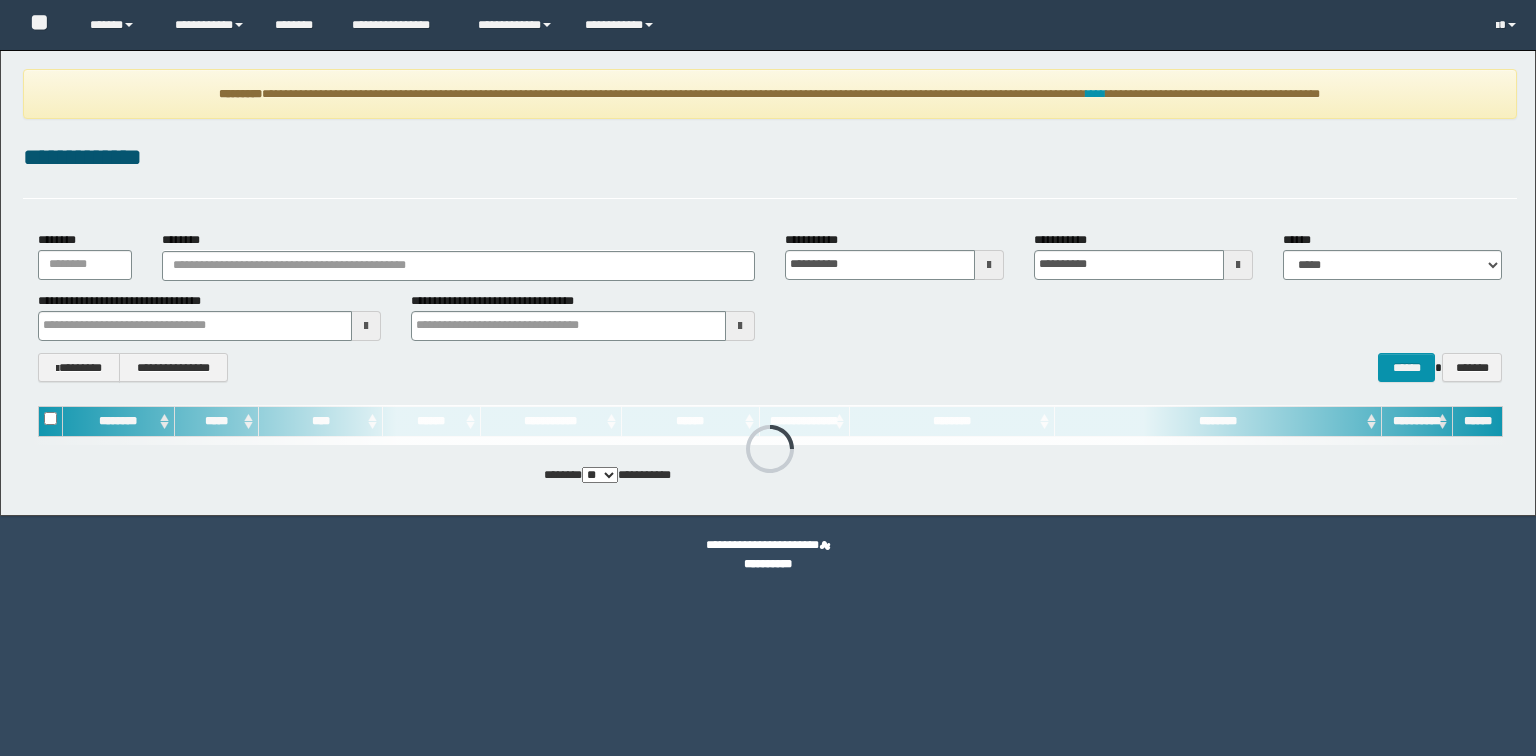 scroll, scrollTop: 0, scrollLeft: 0, axis: both 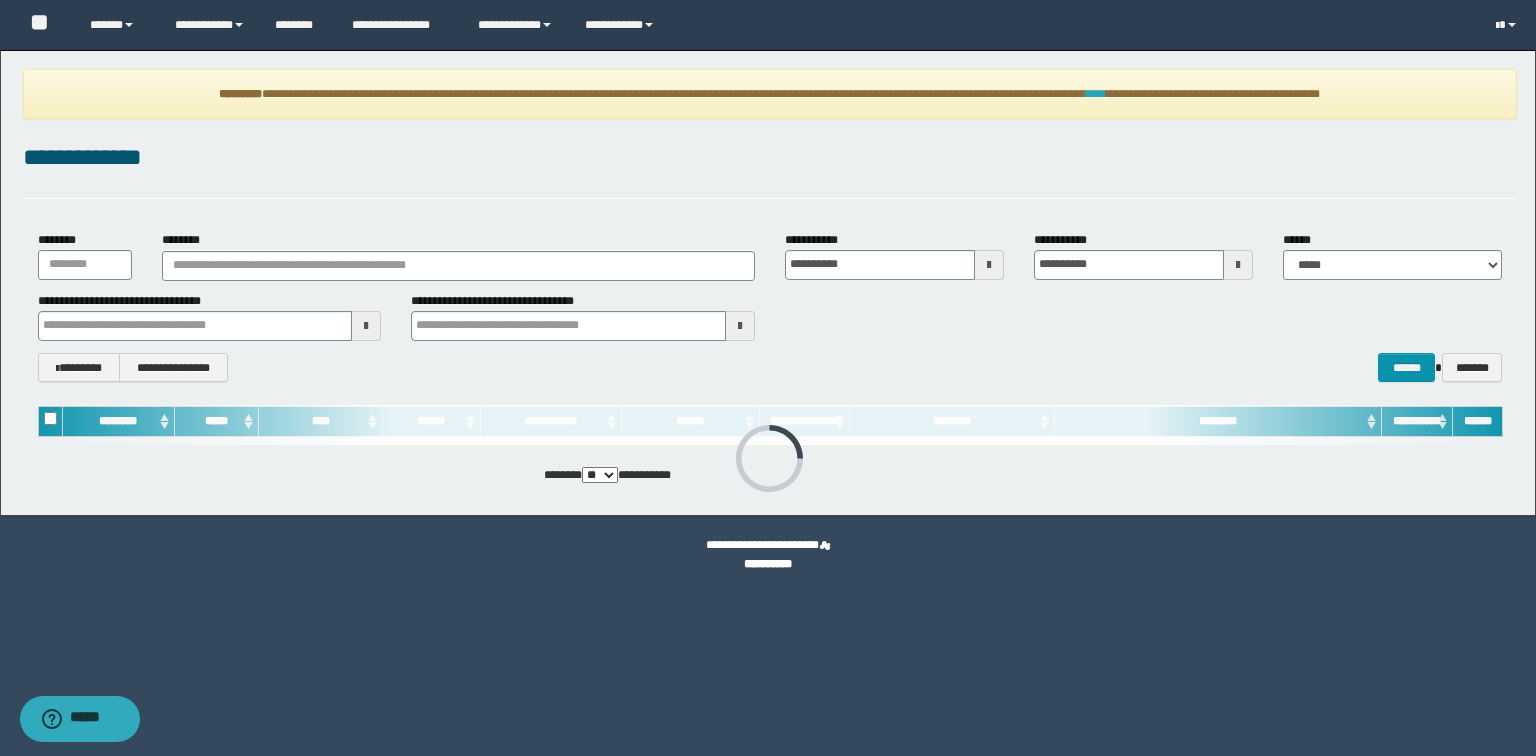 click on "****" at bounding box center [1096, 94] 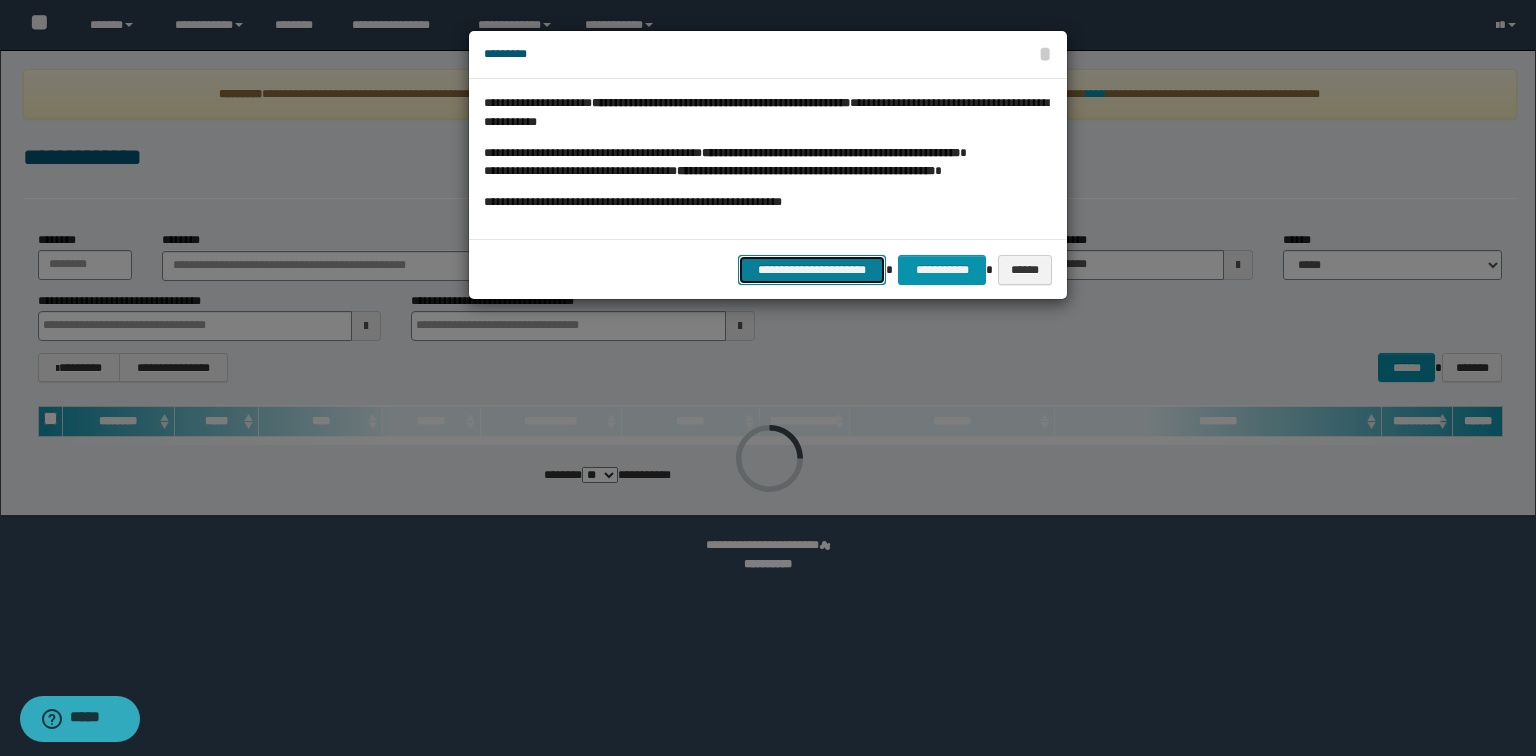 click on "**********" at bounding box center [812, 270] 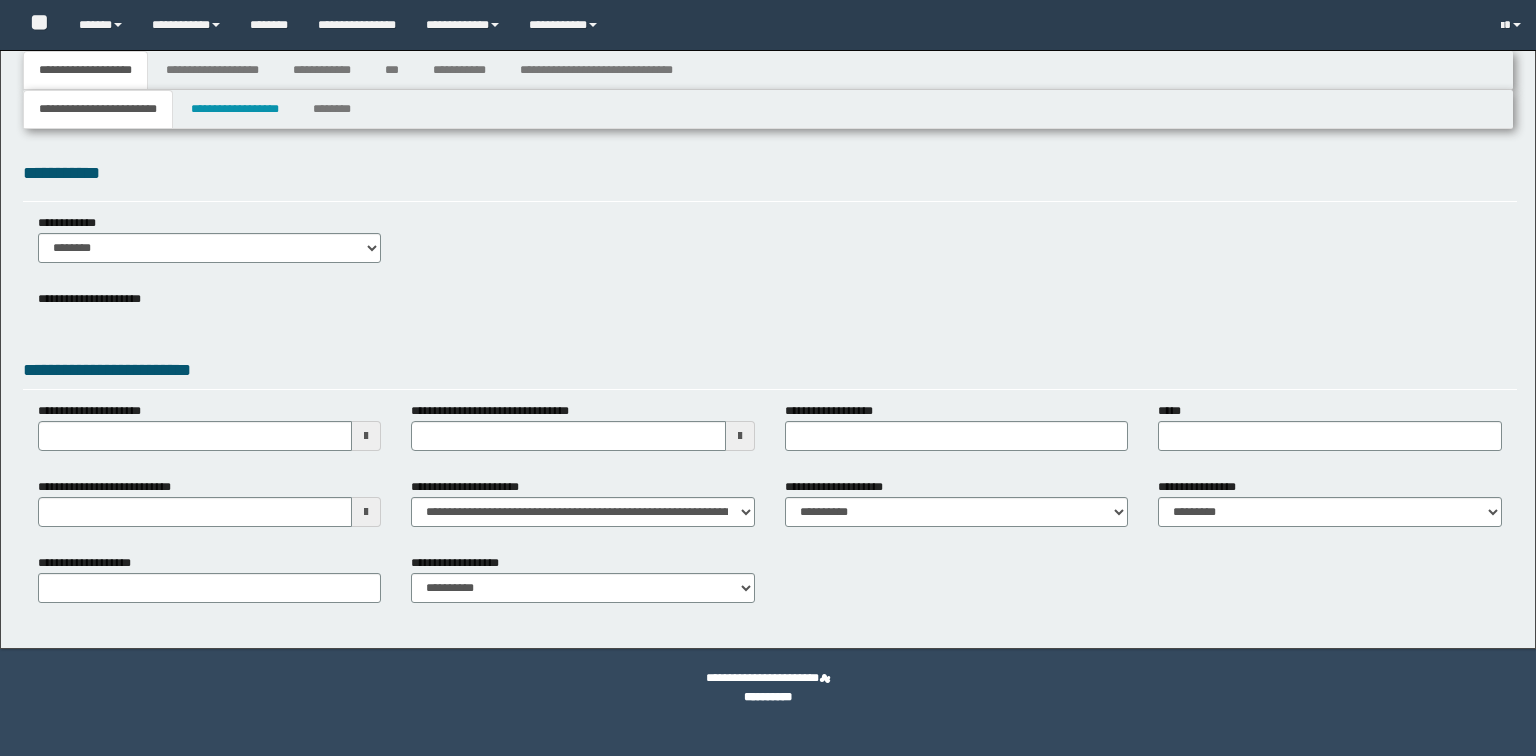 type 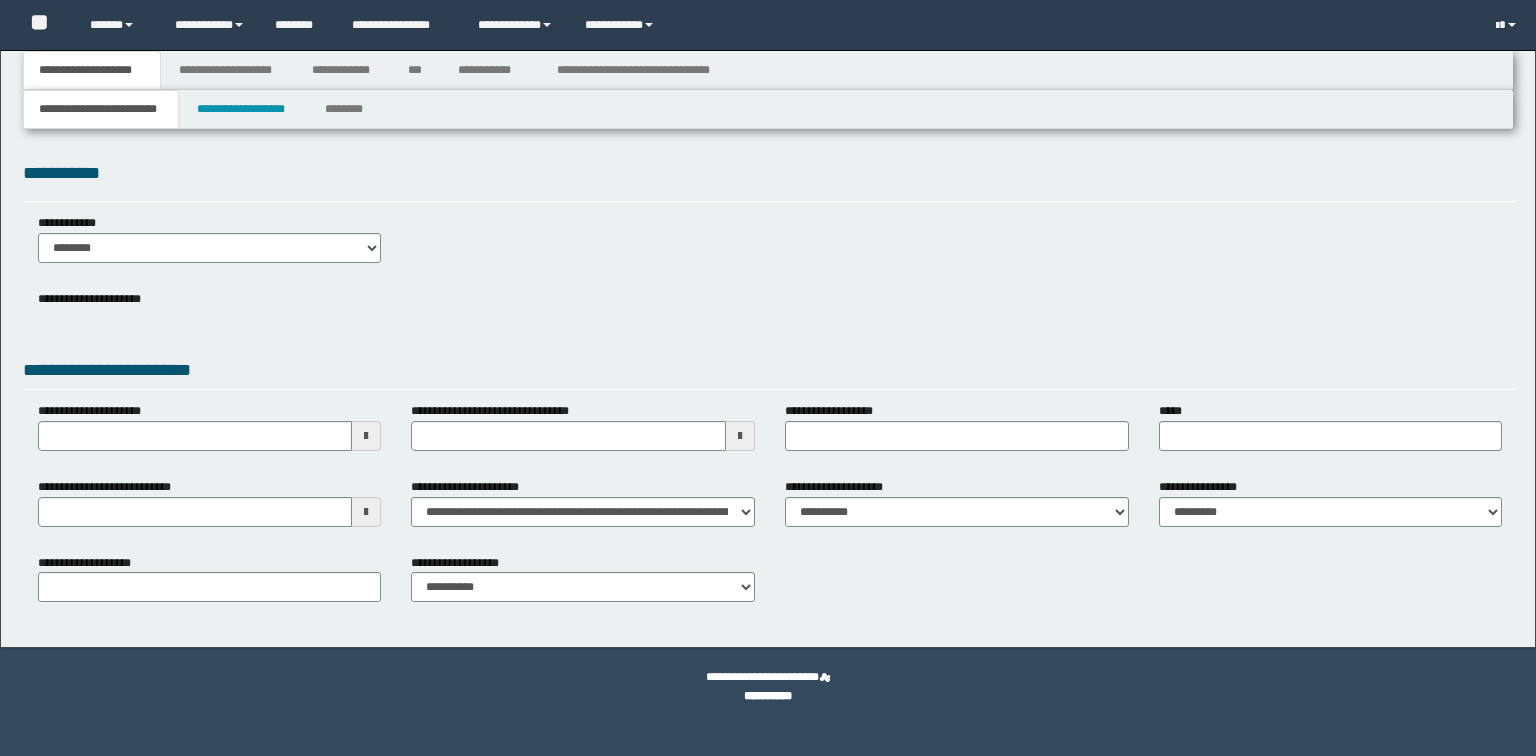 scroll, scrollTop: 0, scrollLeft: 0, axis: both 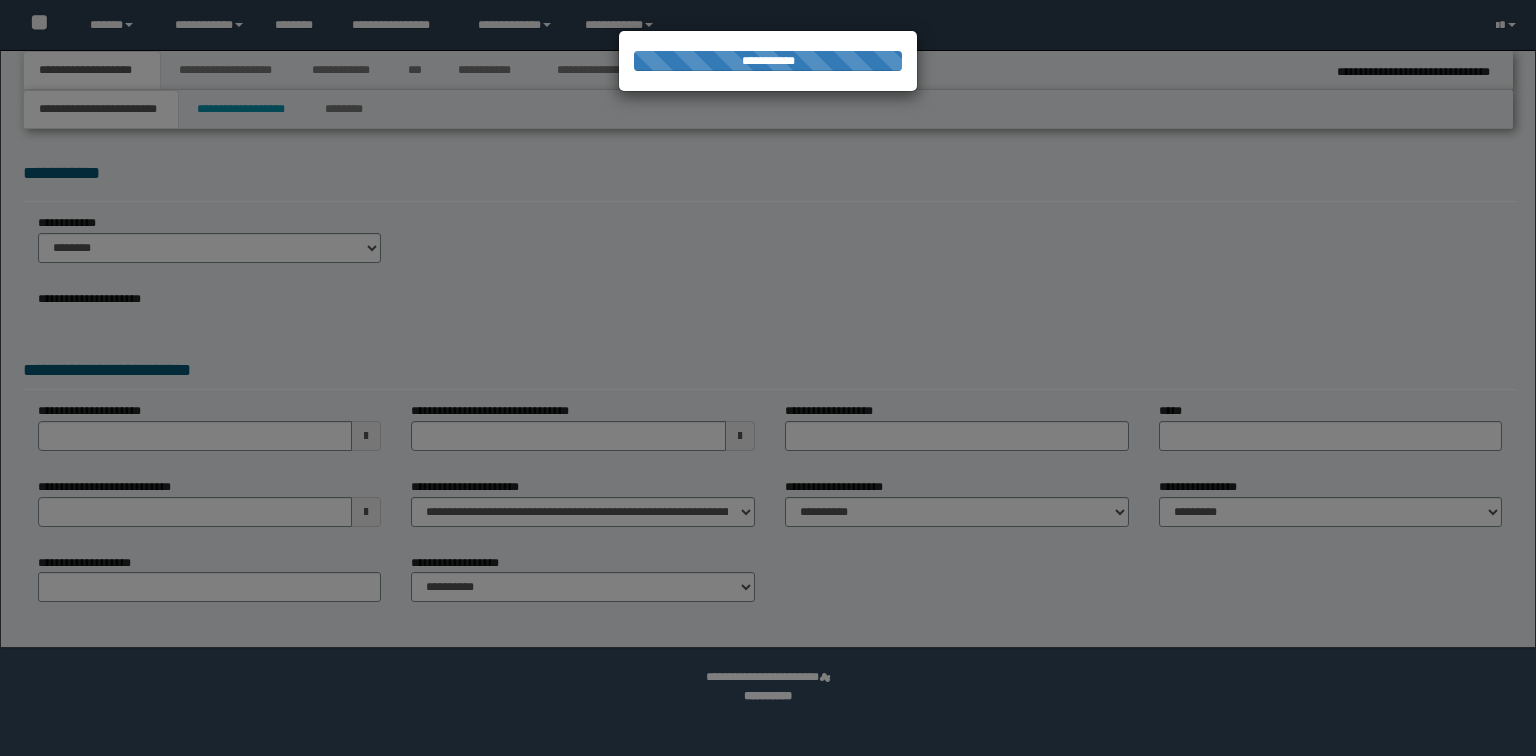 type on "**********" 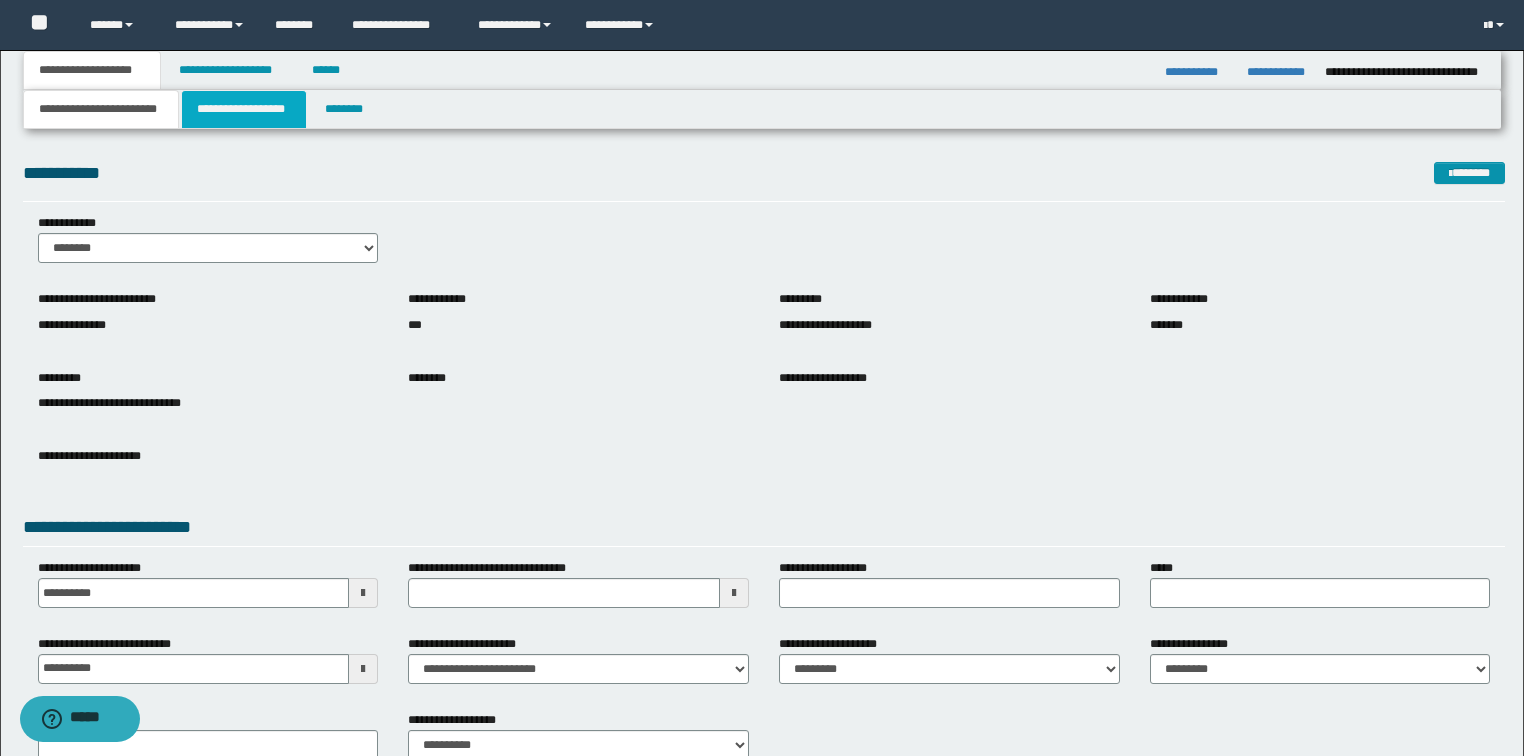 click on "**********" at bounding box center (244, 109) 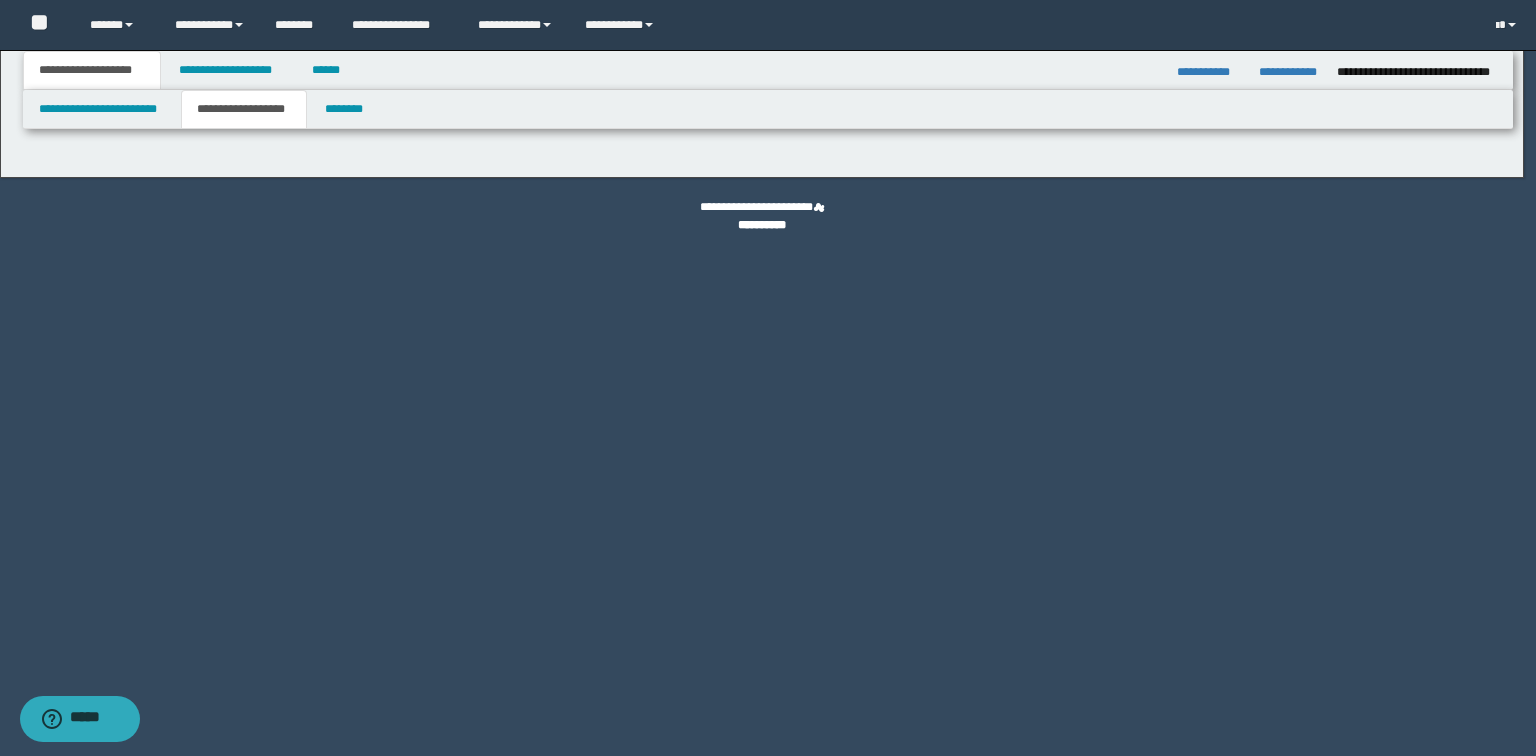 type on "********" 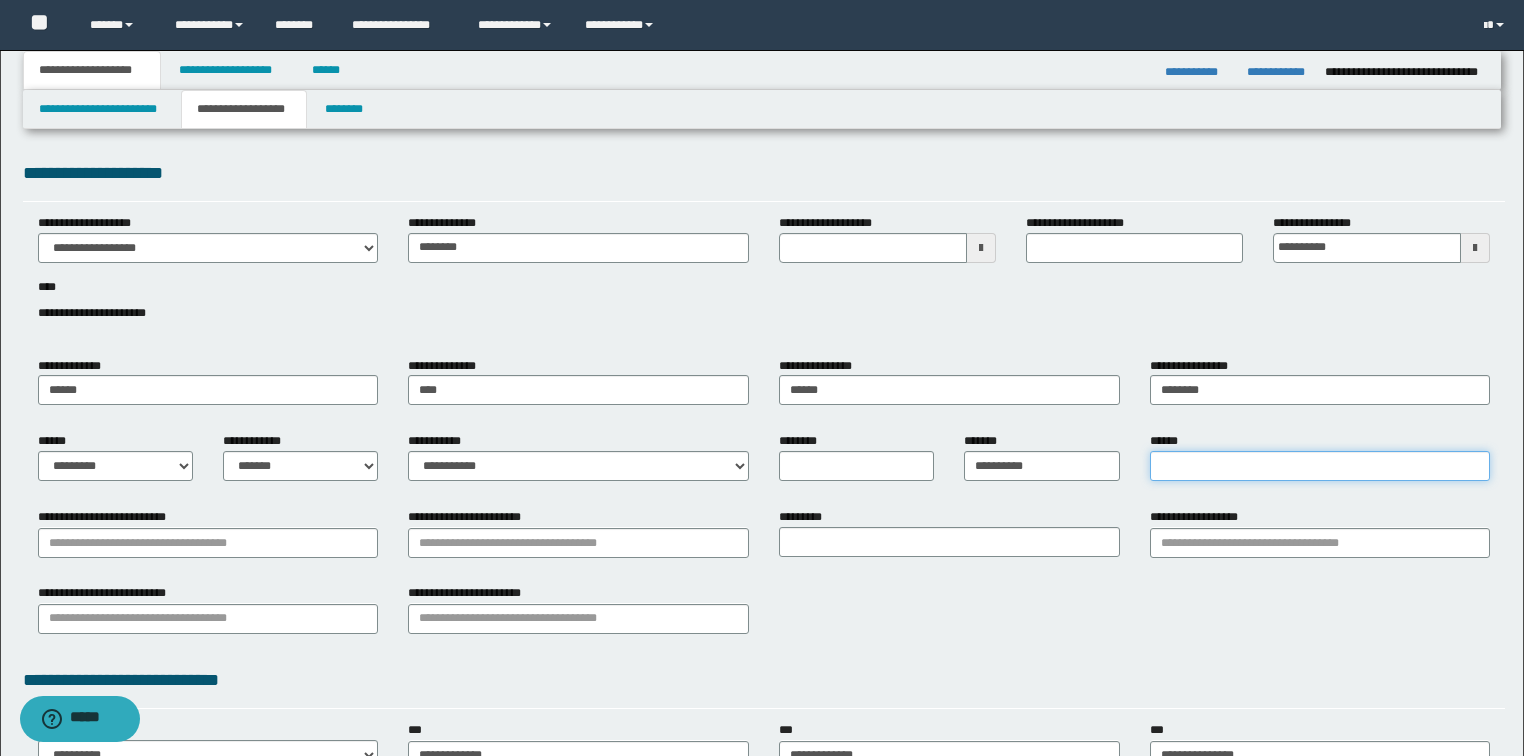 click on "******" at bounding box center [1320, 466] 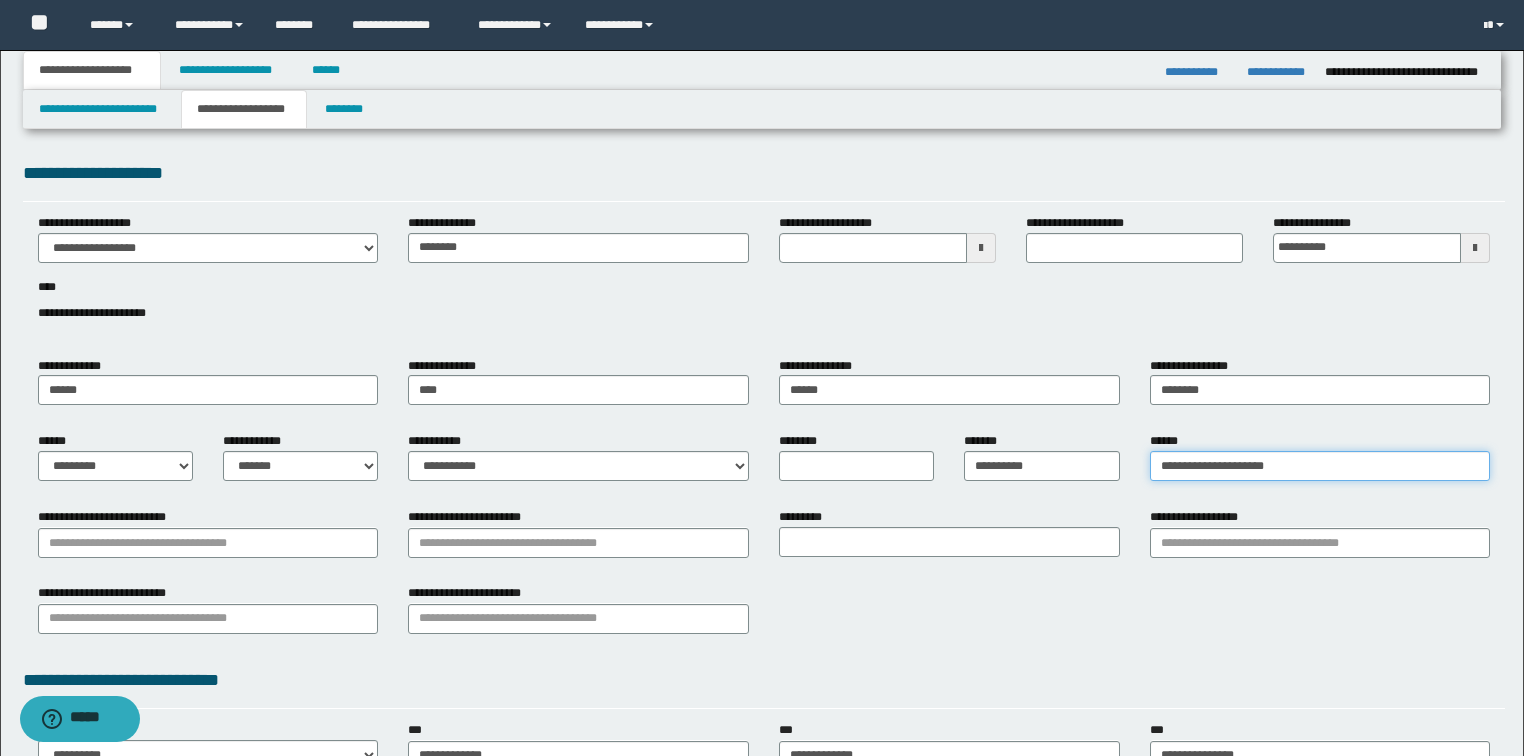 type on "**********" 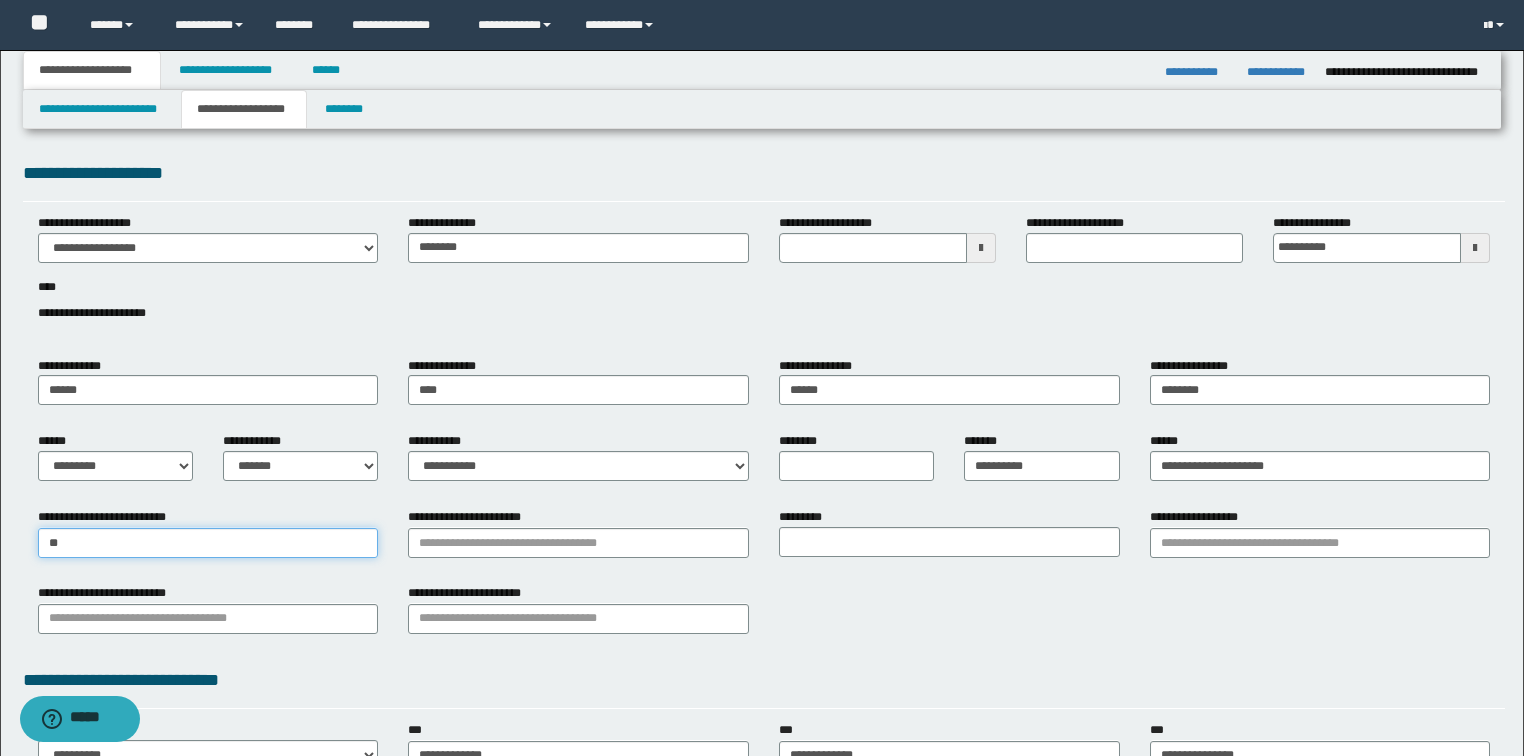 type on "***" 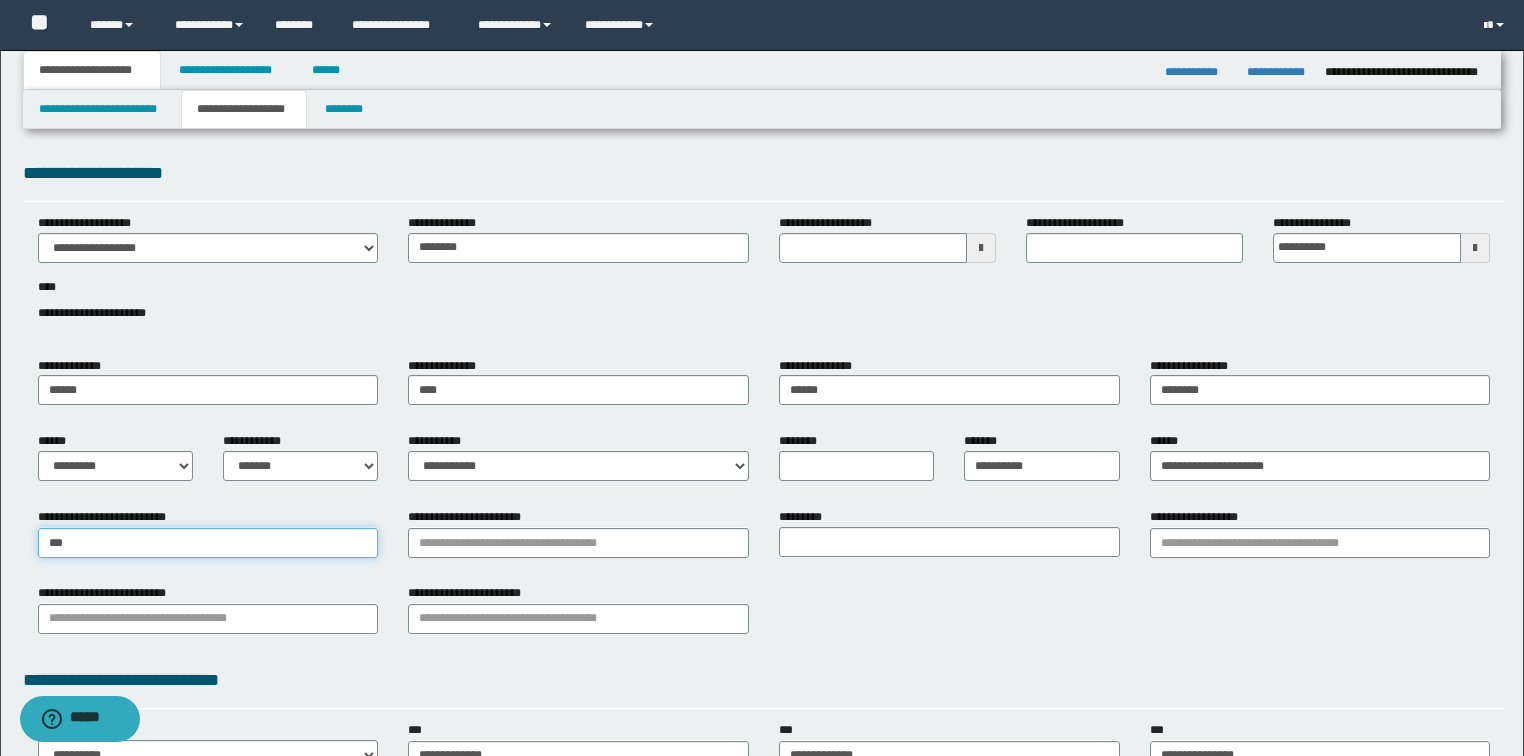 type on "*******" 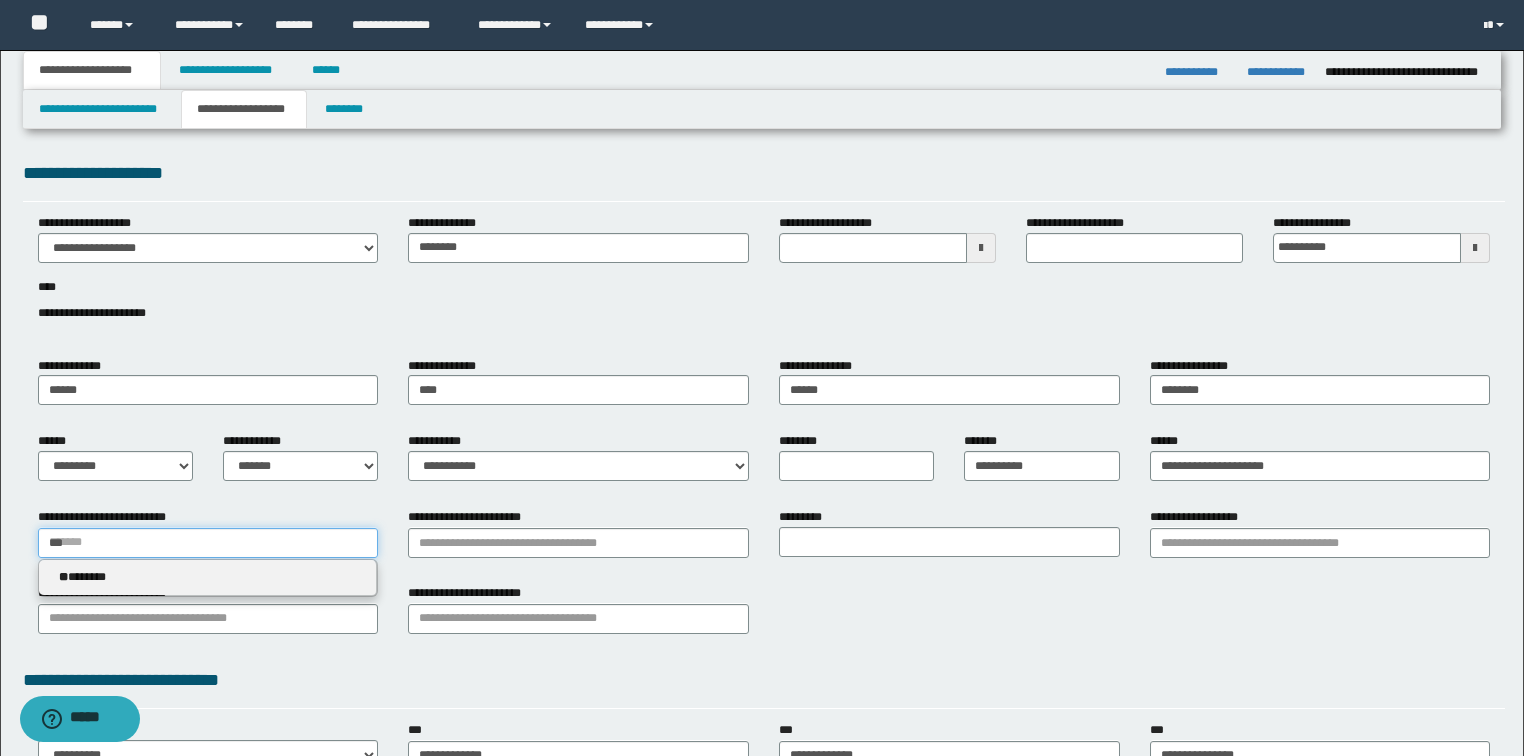 type 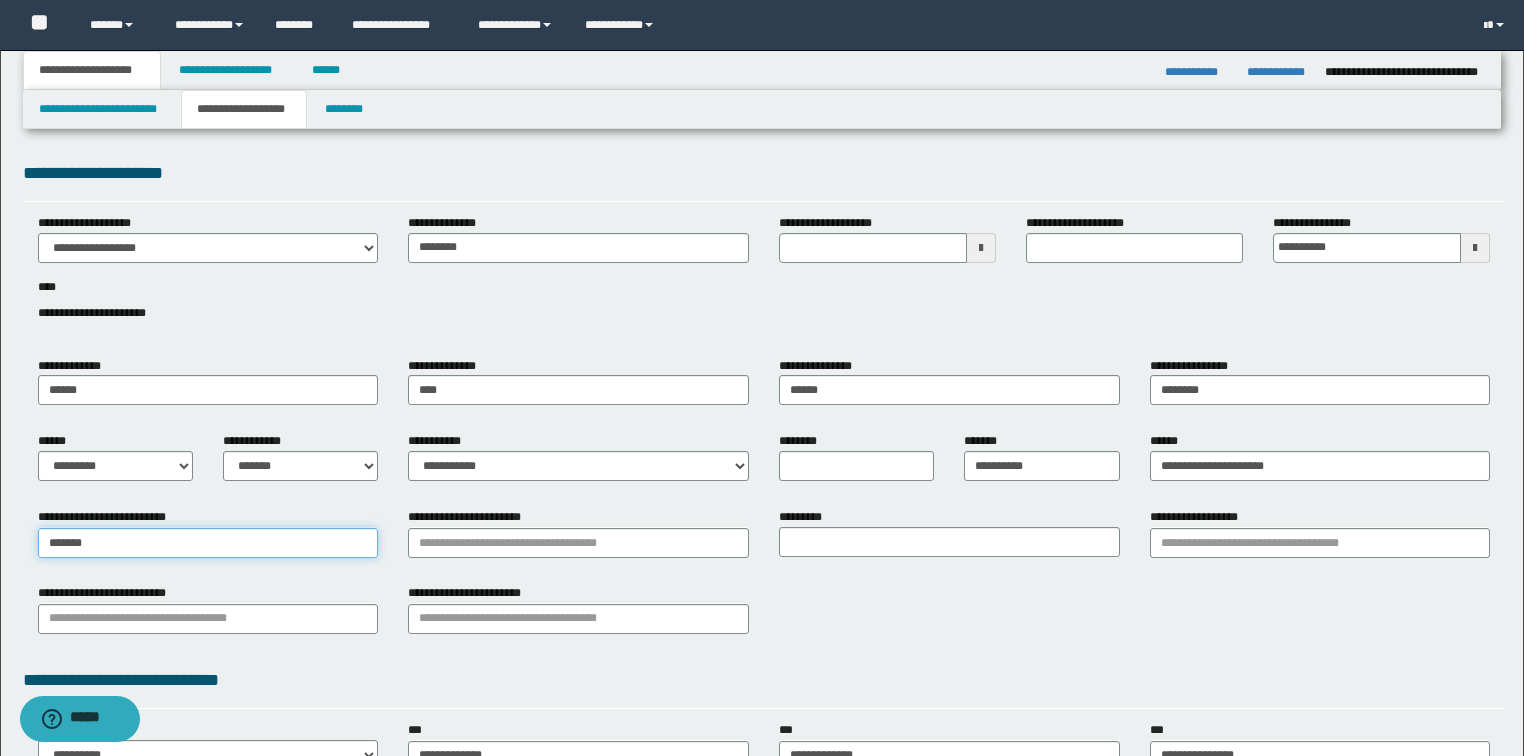type on "*******" 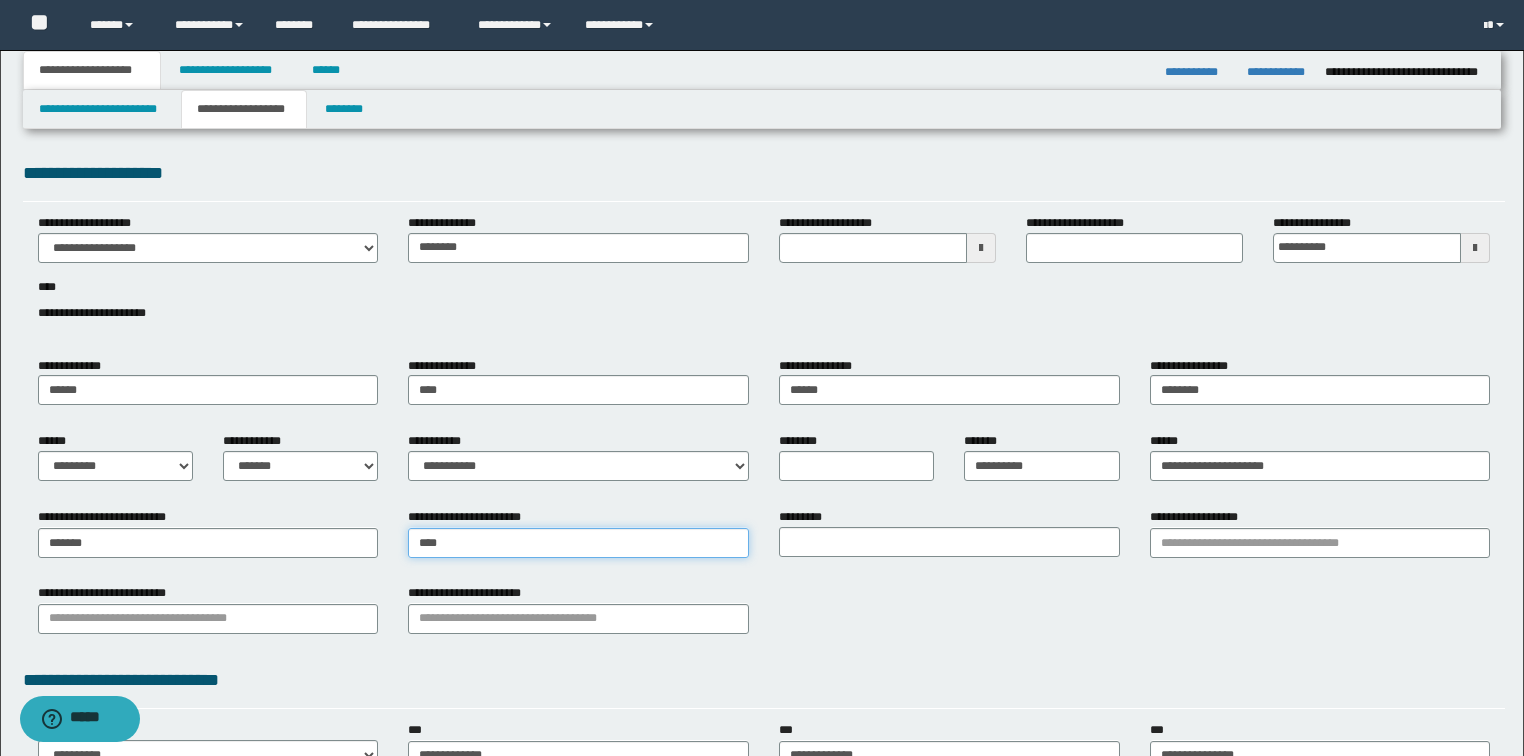 type on "*****" 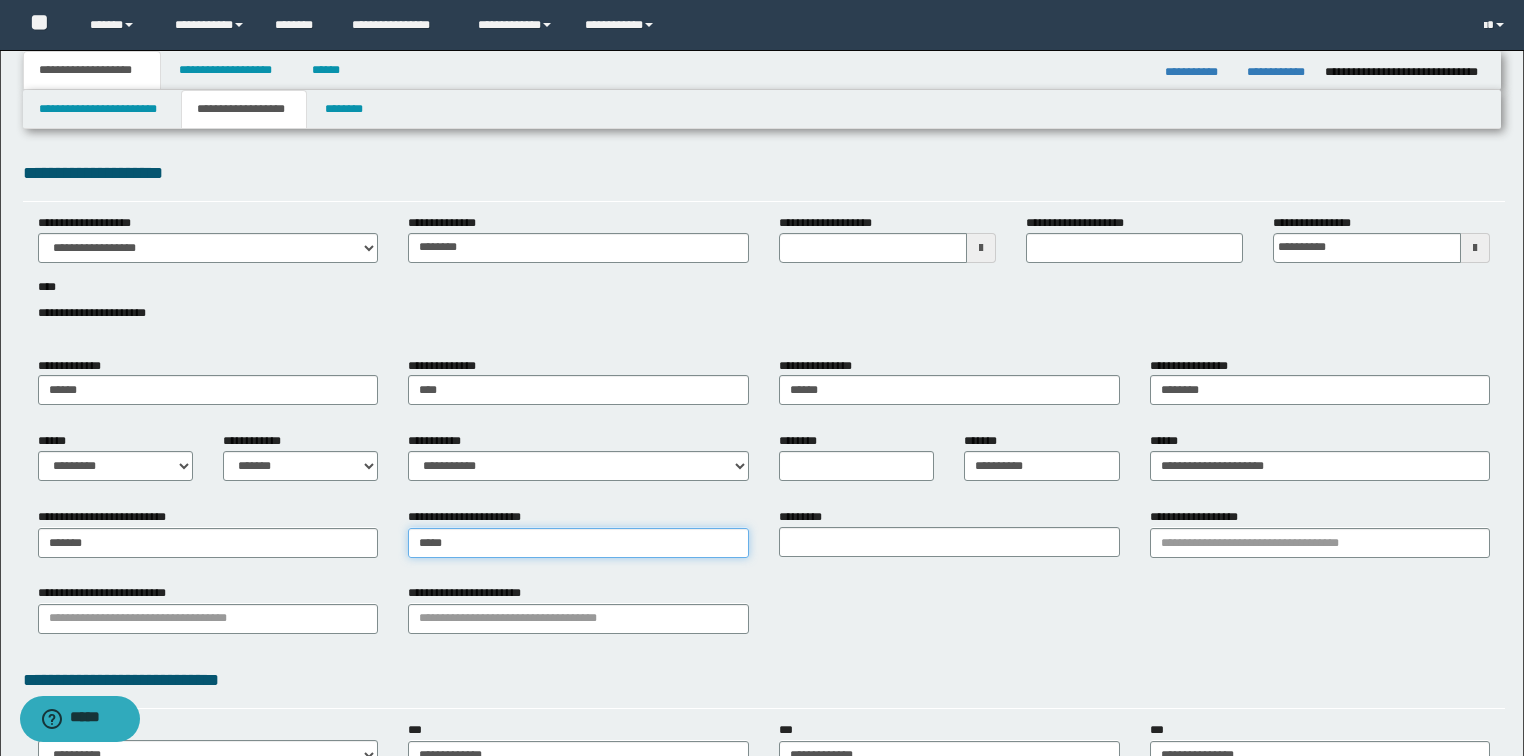 type on "*********" 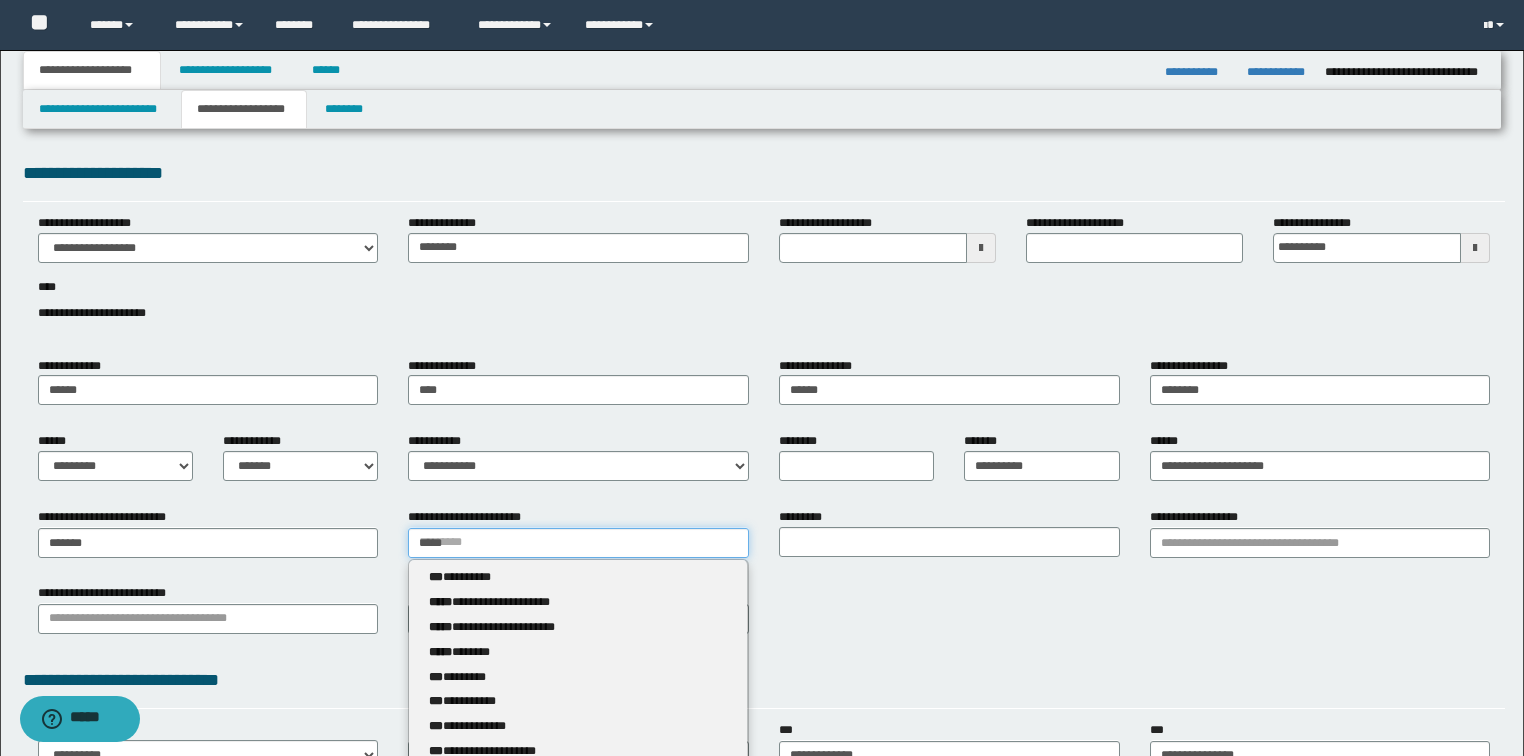 type 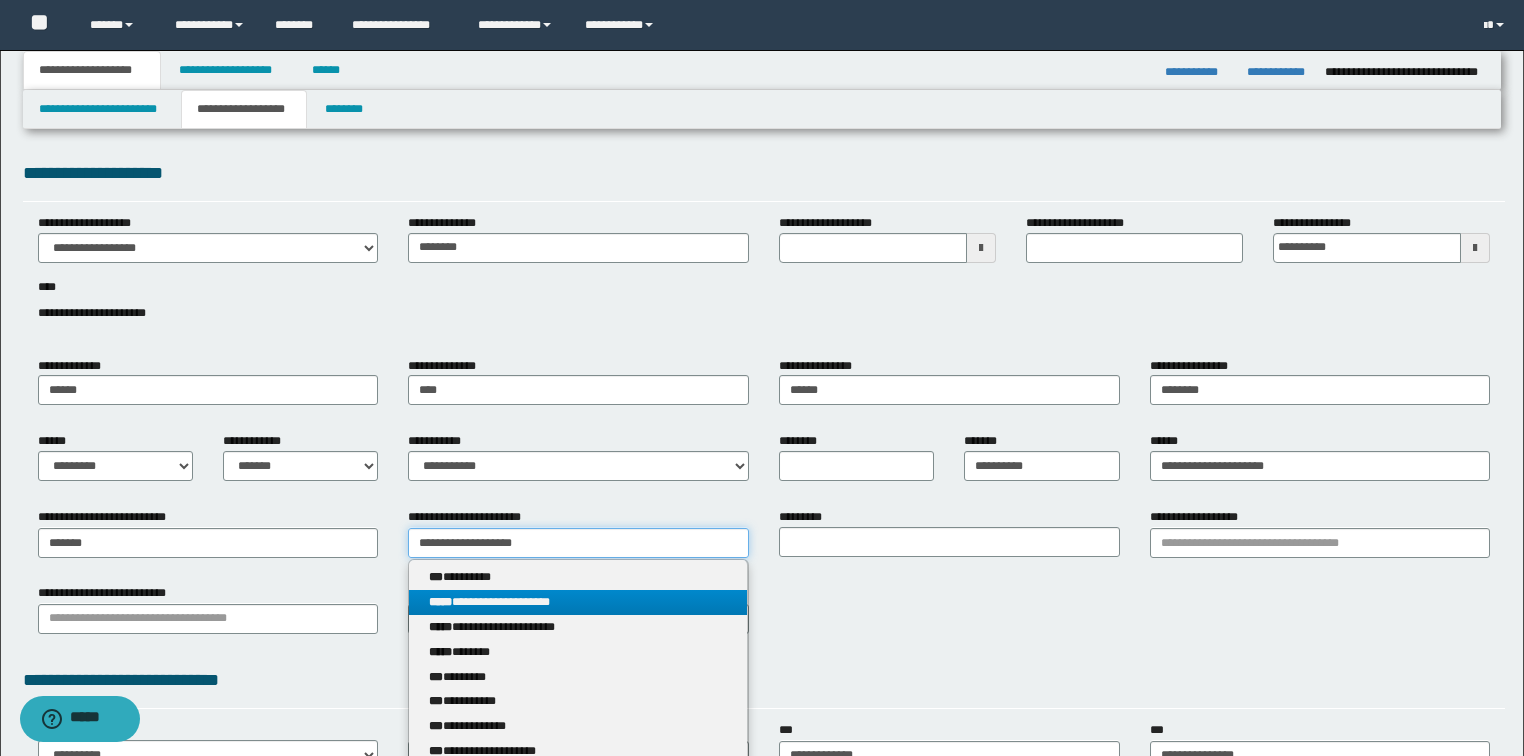 type on "**********" 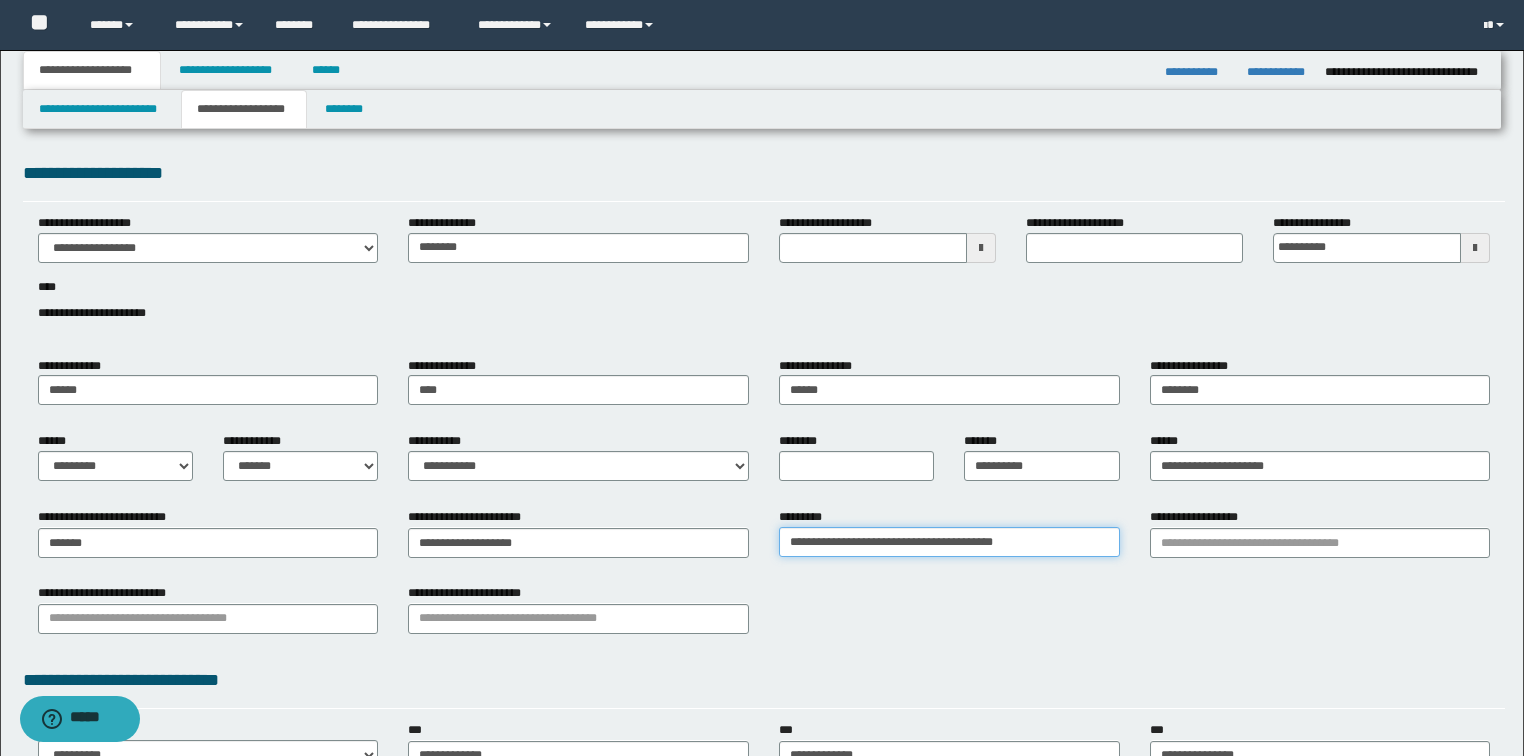 type on "**********" 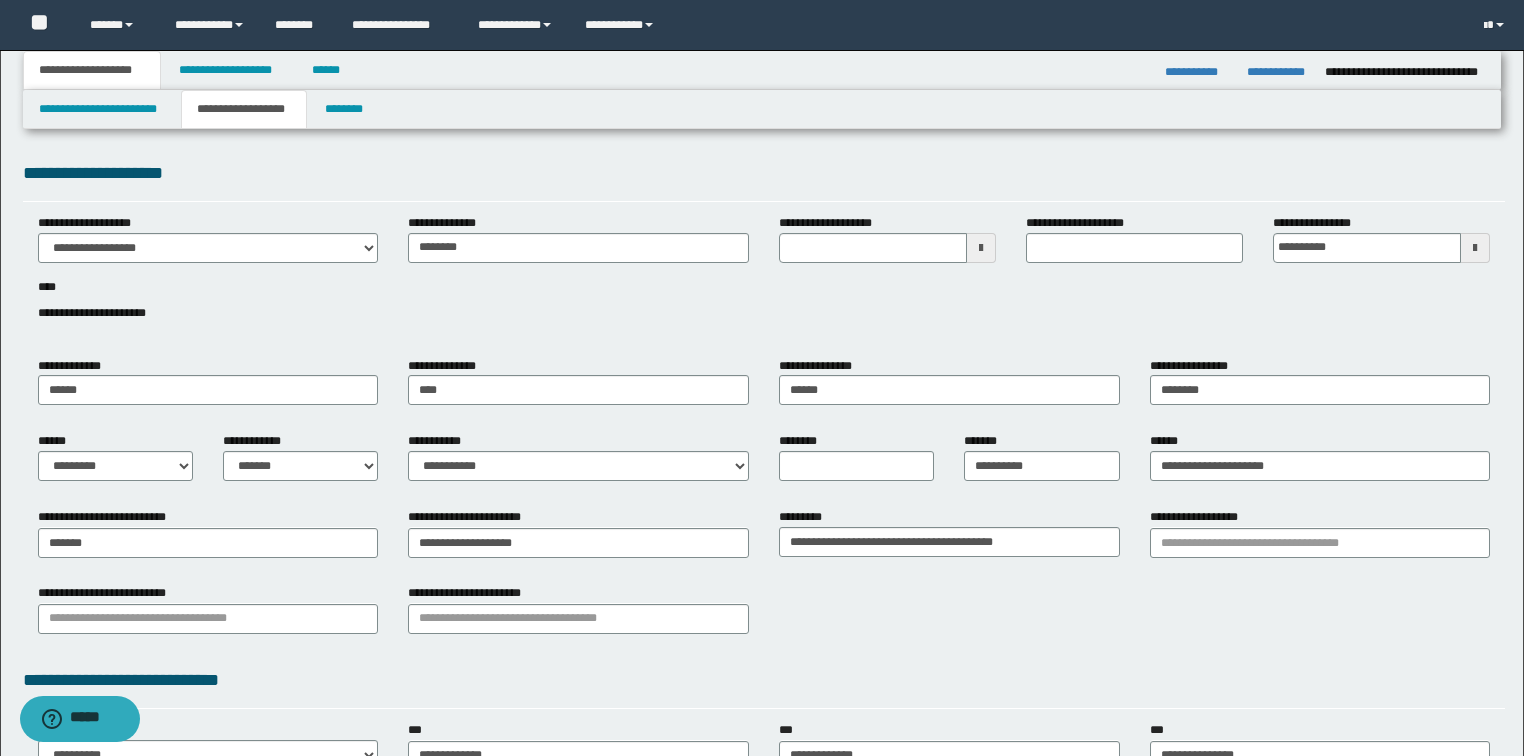click on "**********" at bounding box center [764, 616] 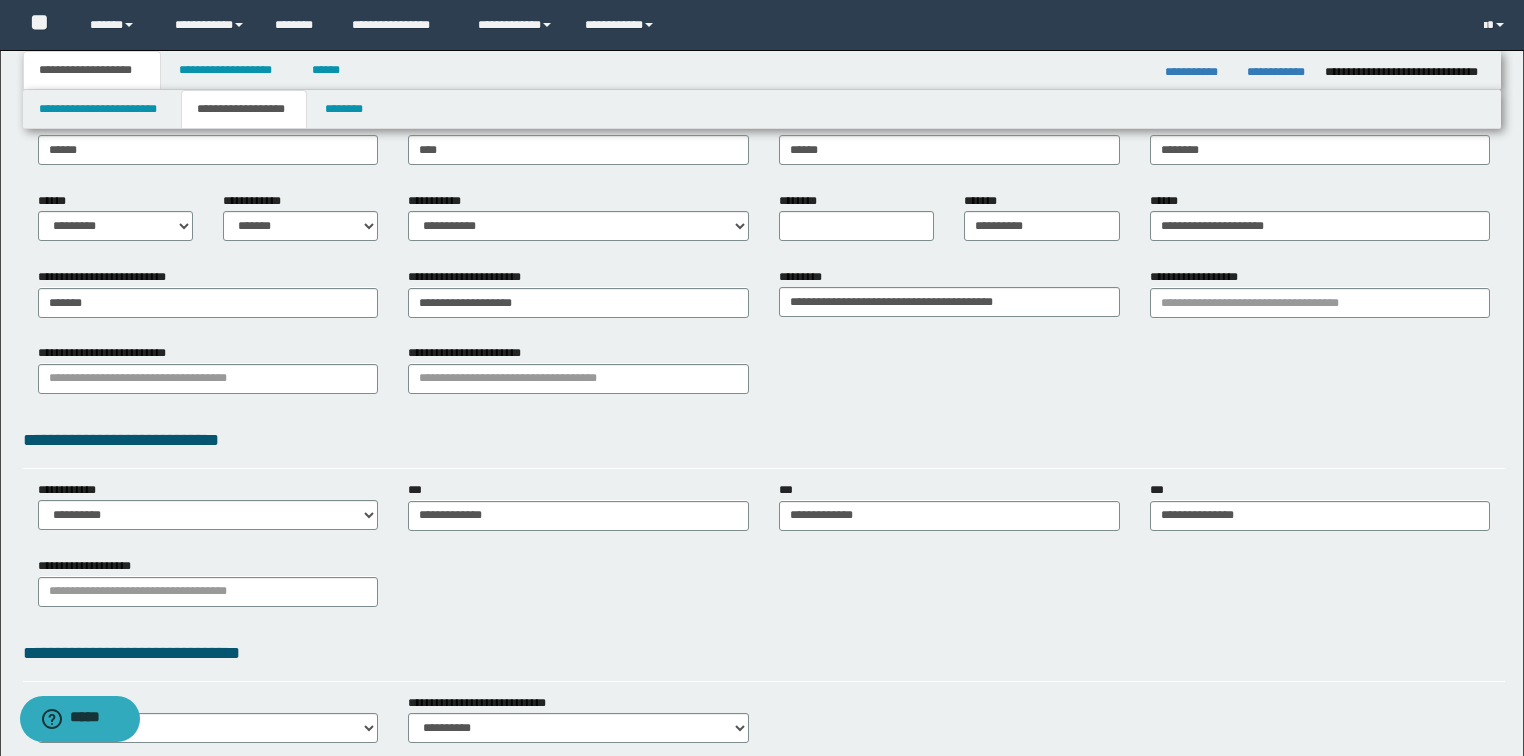 scroll, scrollTop: 350, scrollLeft: 0, axis: vertical 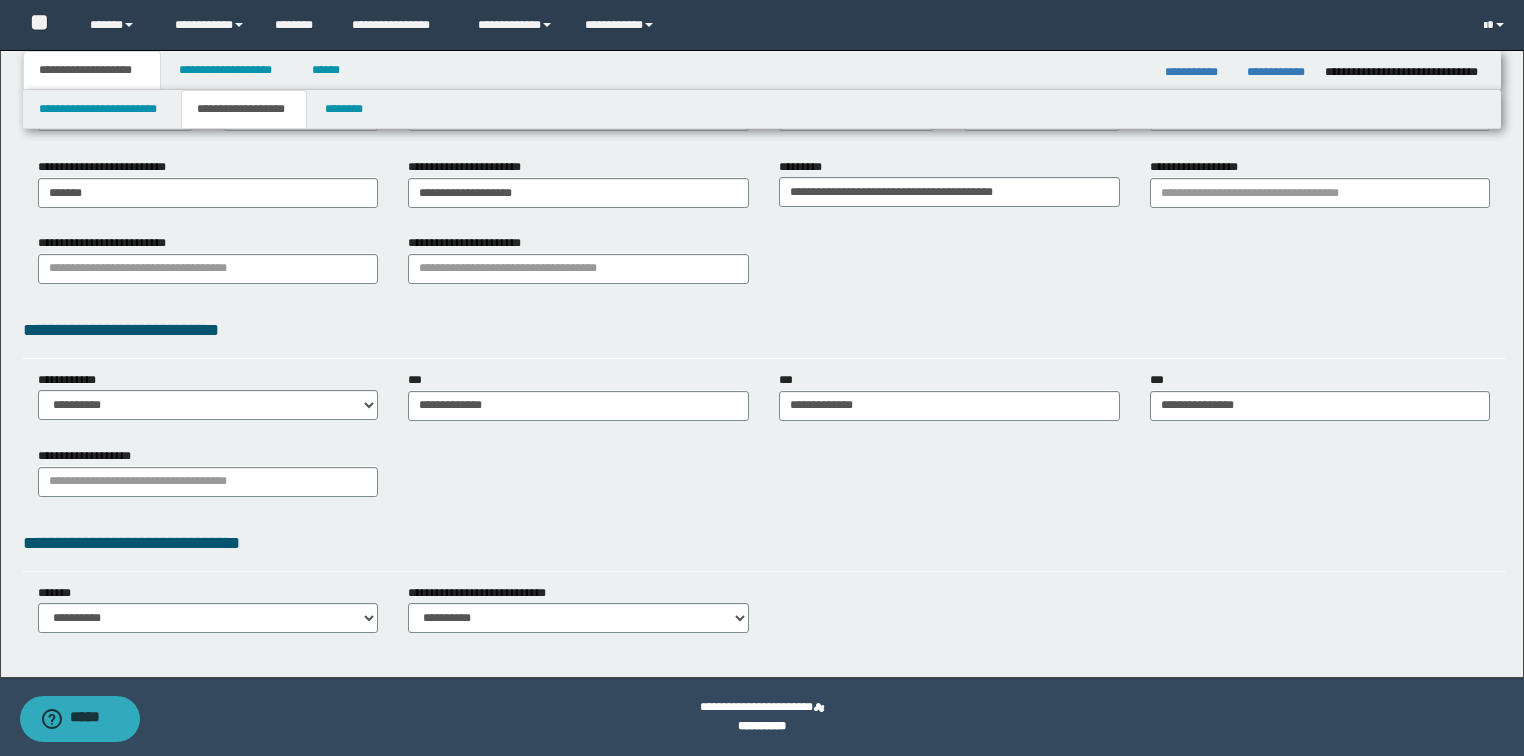 click on "**********" at bounding box center (764, 479) 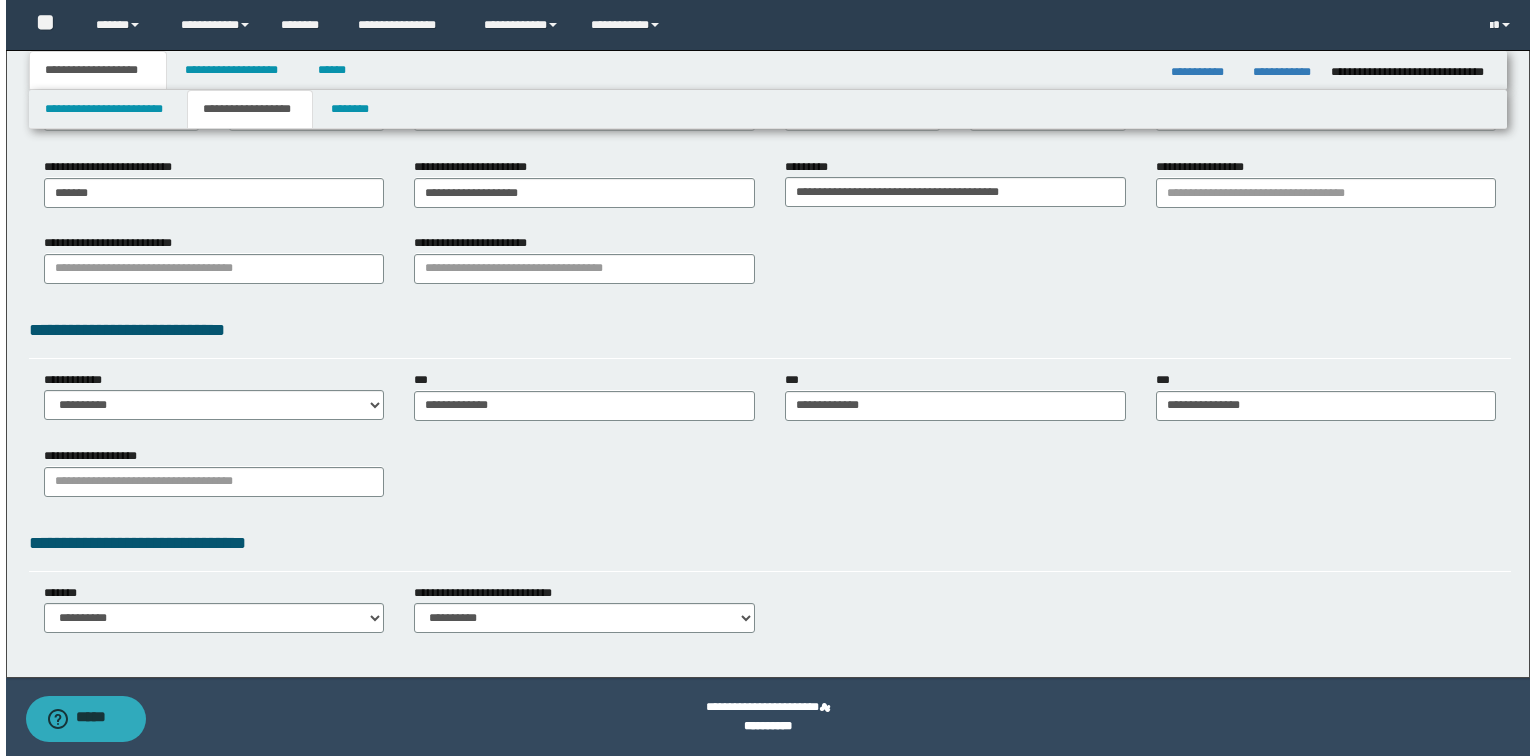 scroll, scrollTop: 0, scrollLeft: 0, axis: both 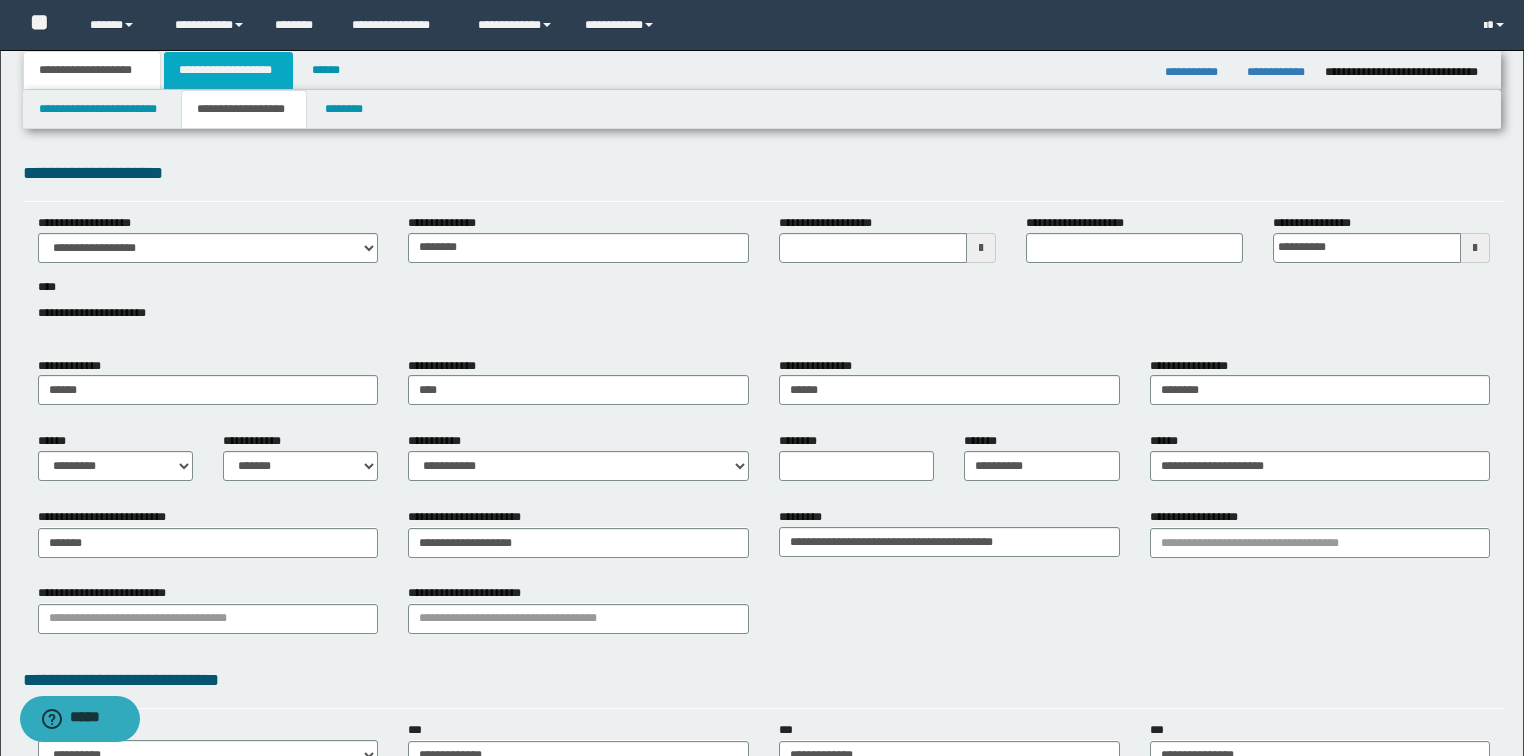 click on "**********" at bounding box center (228, 70) 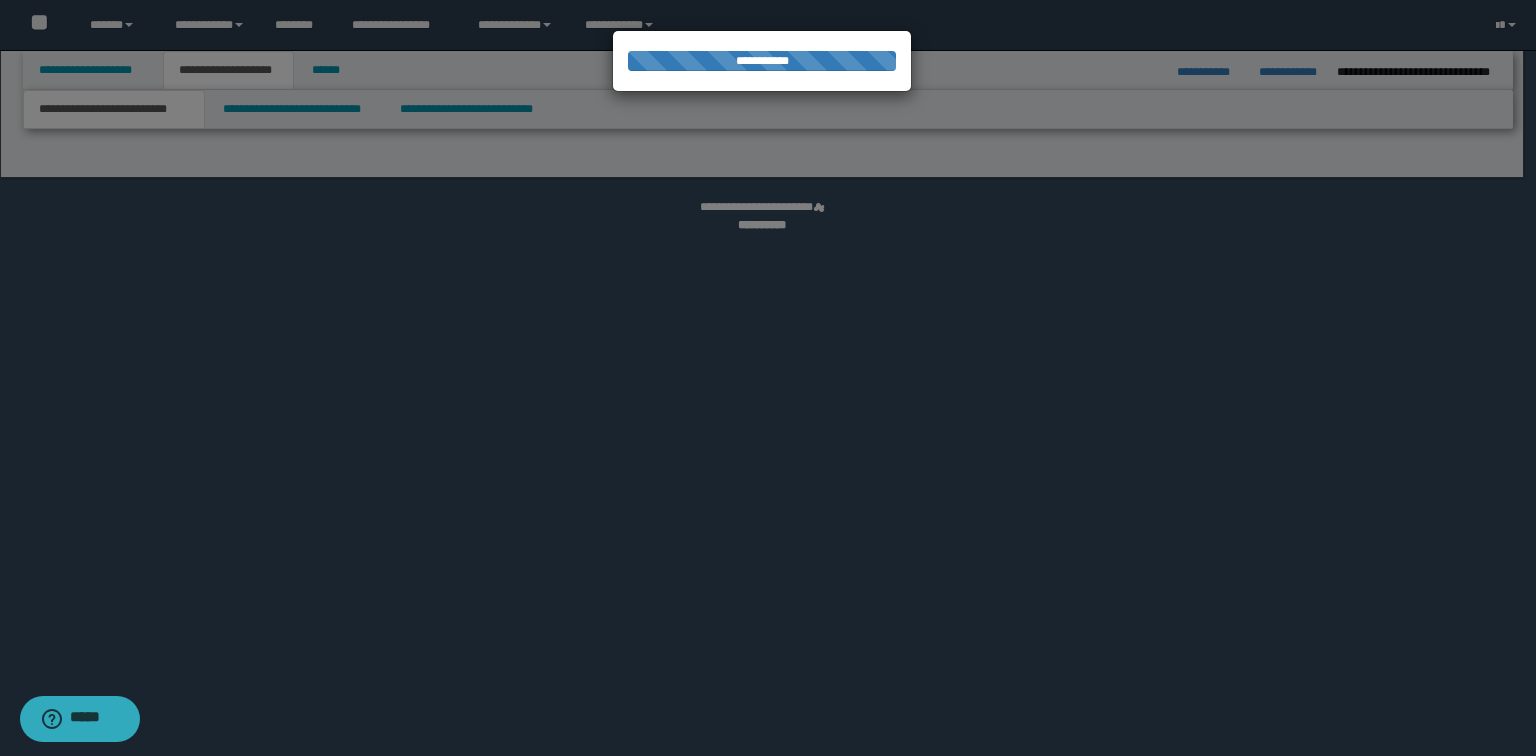 select on "*" 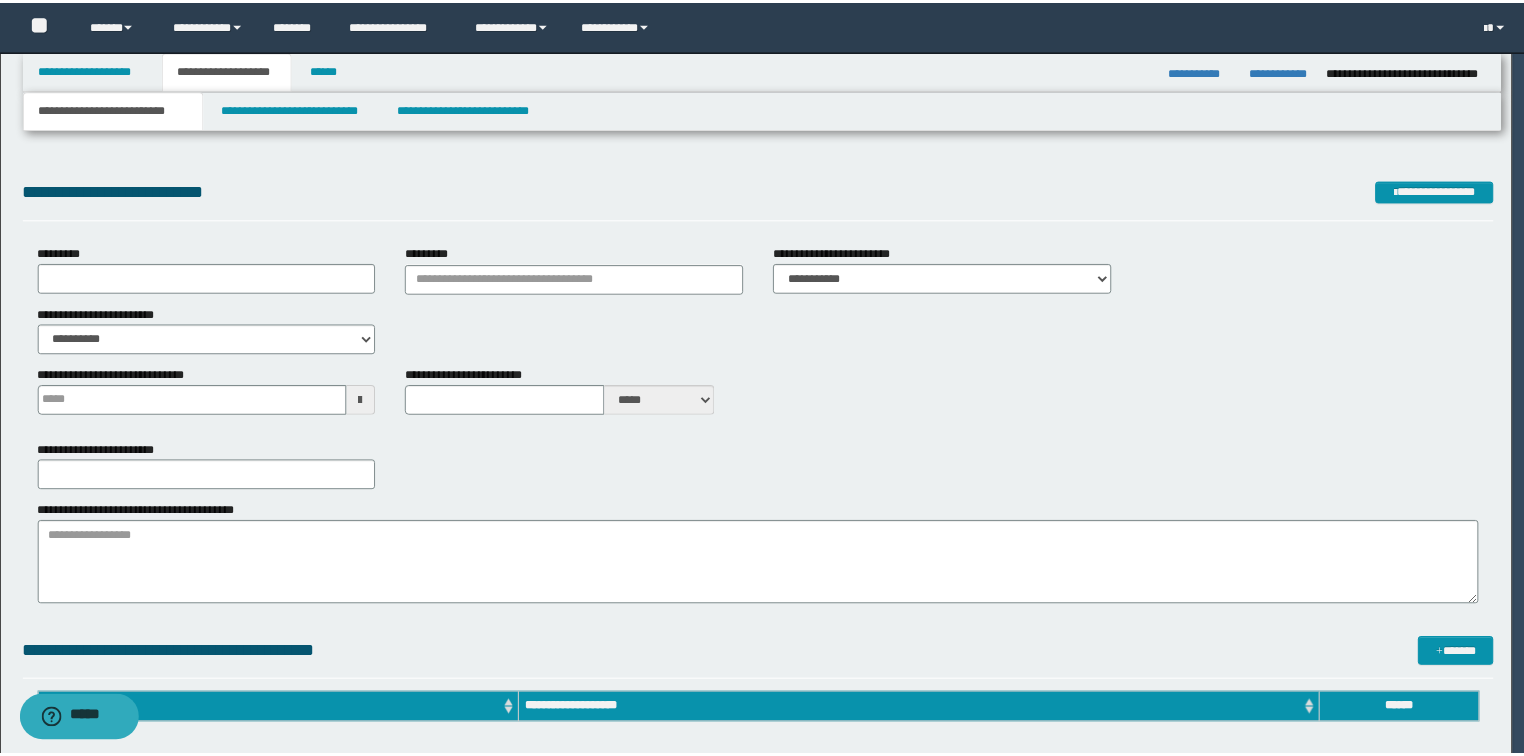 scroll, scrollTop: 0, scrollLeft: 0, axis: both 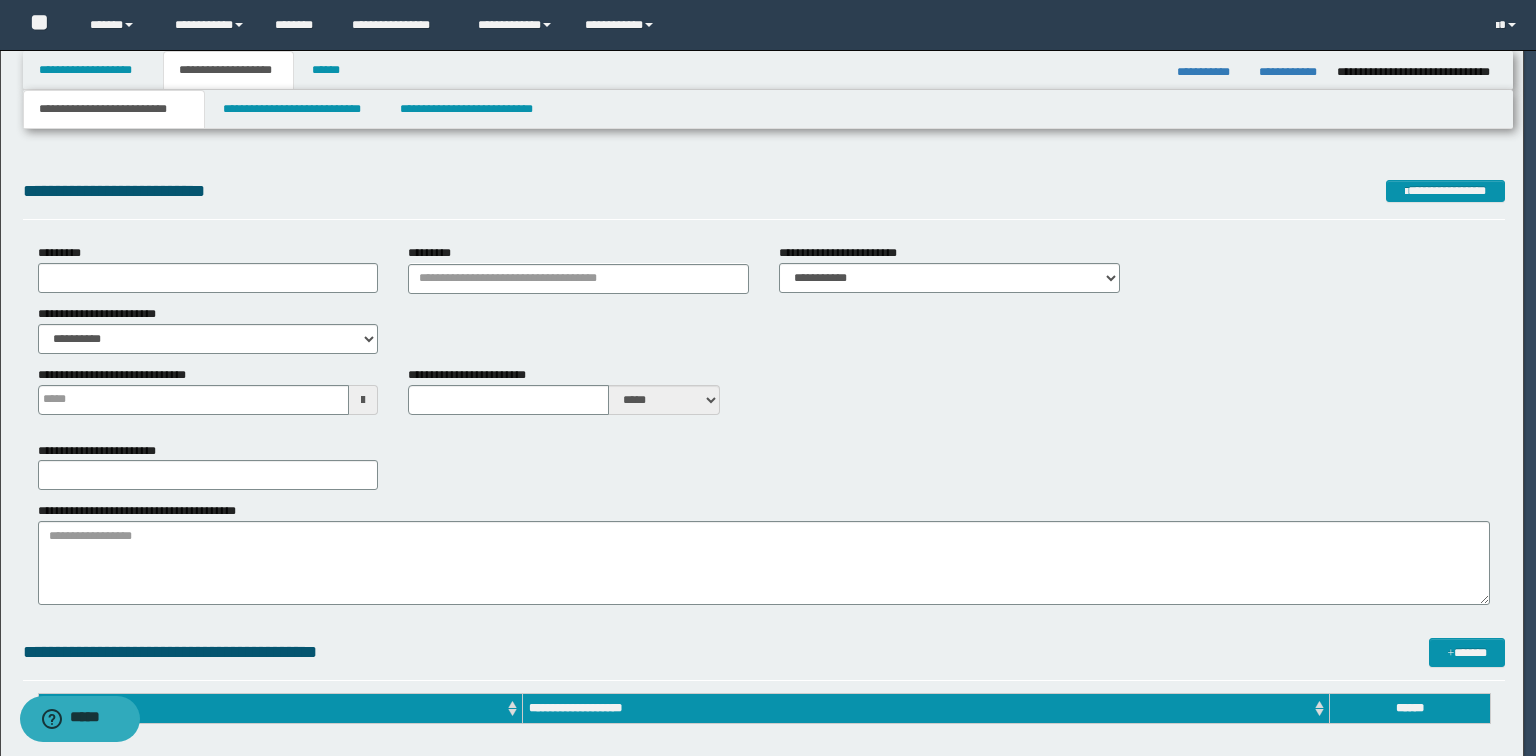 type 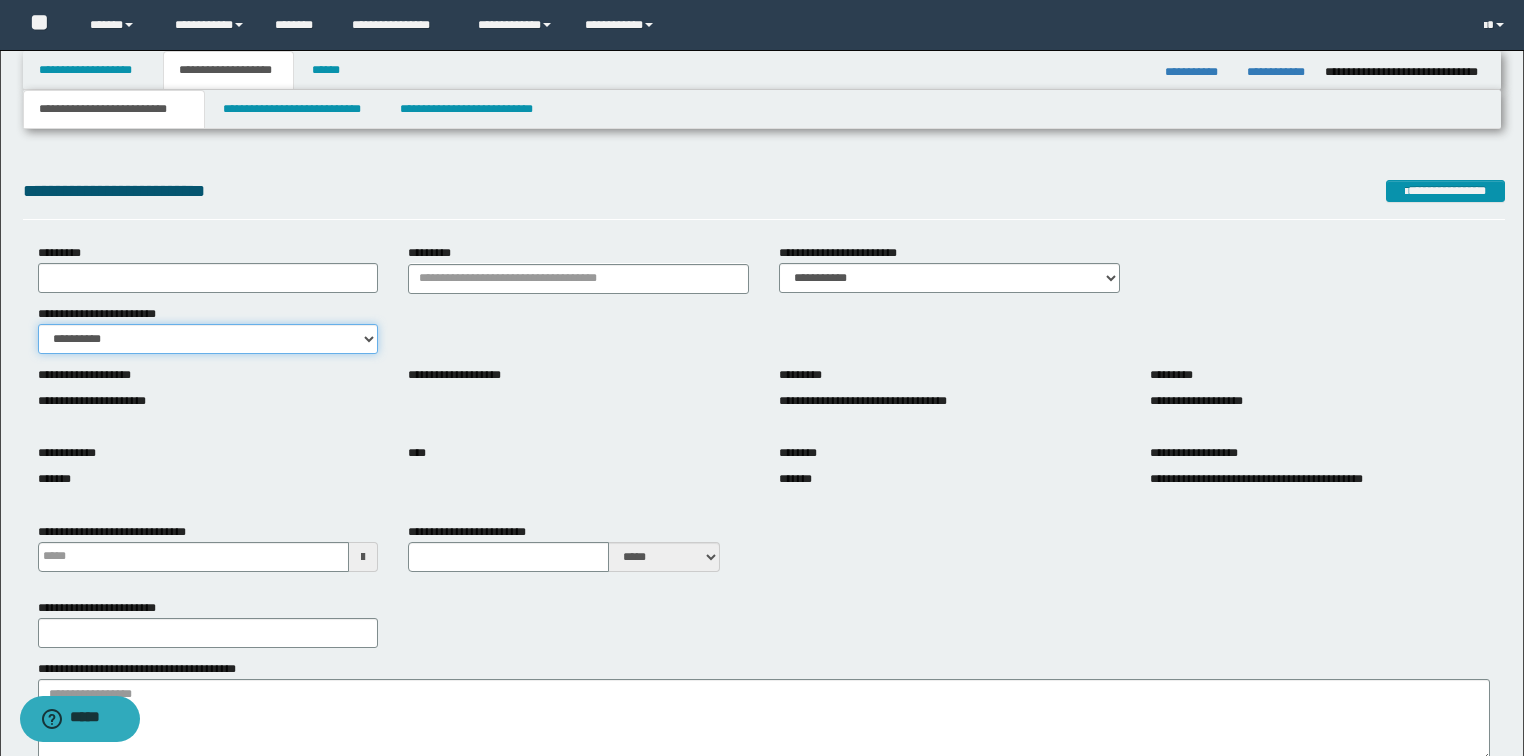 drag, startPoint x: 245, startPoint y: 342, endPoint x: 241, endPoint y: 352, distance: 10.770329 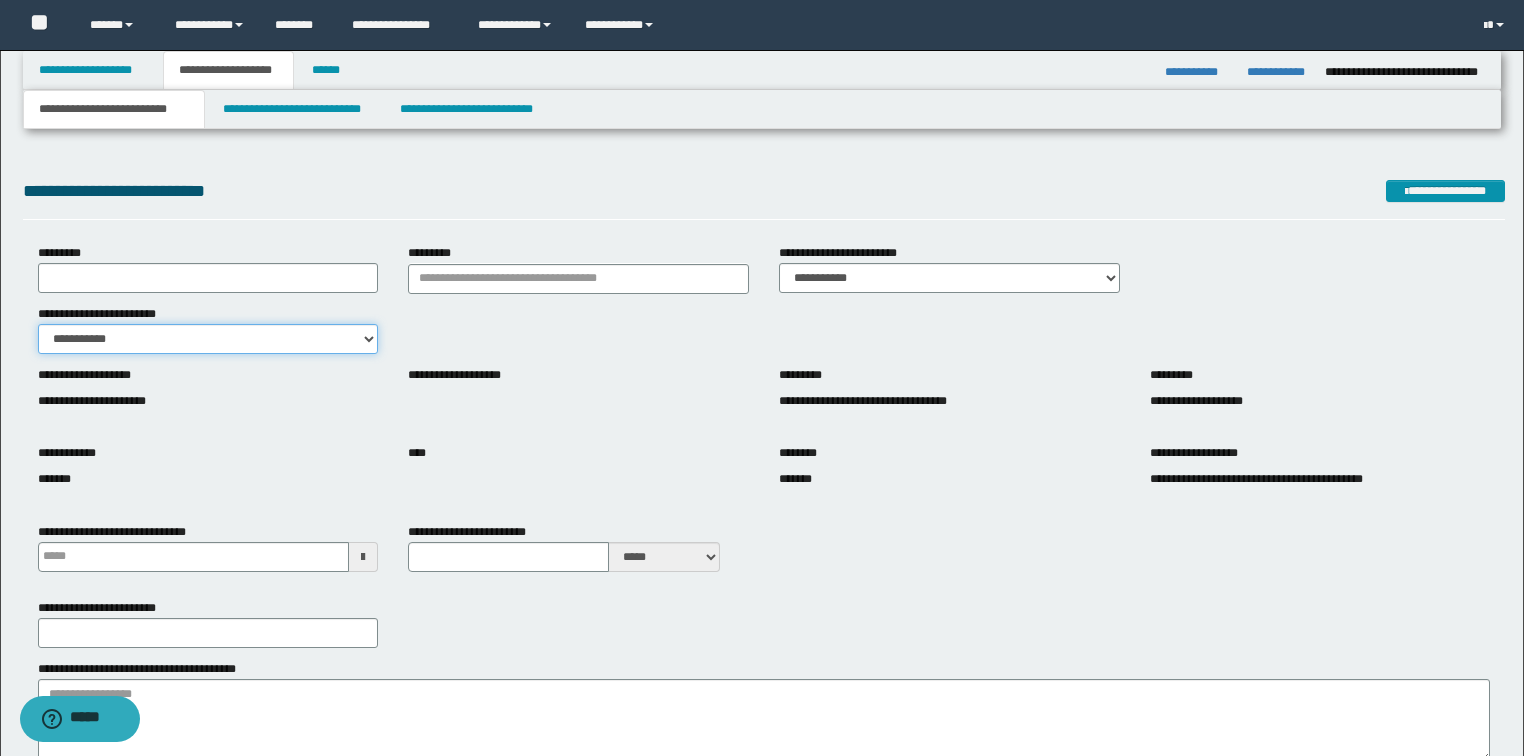 type 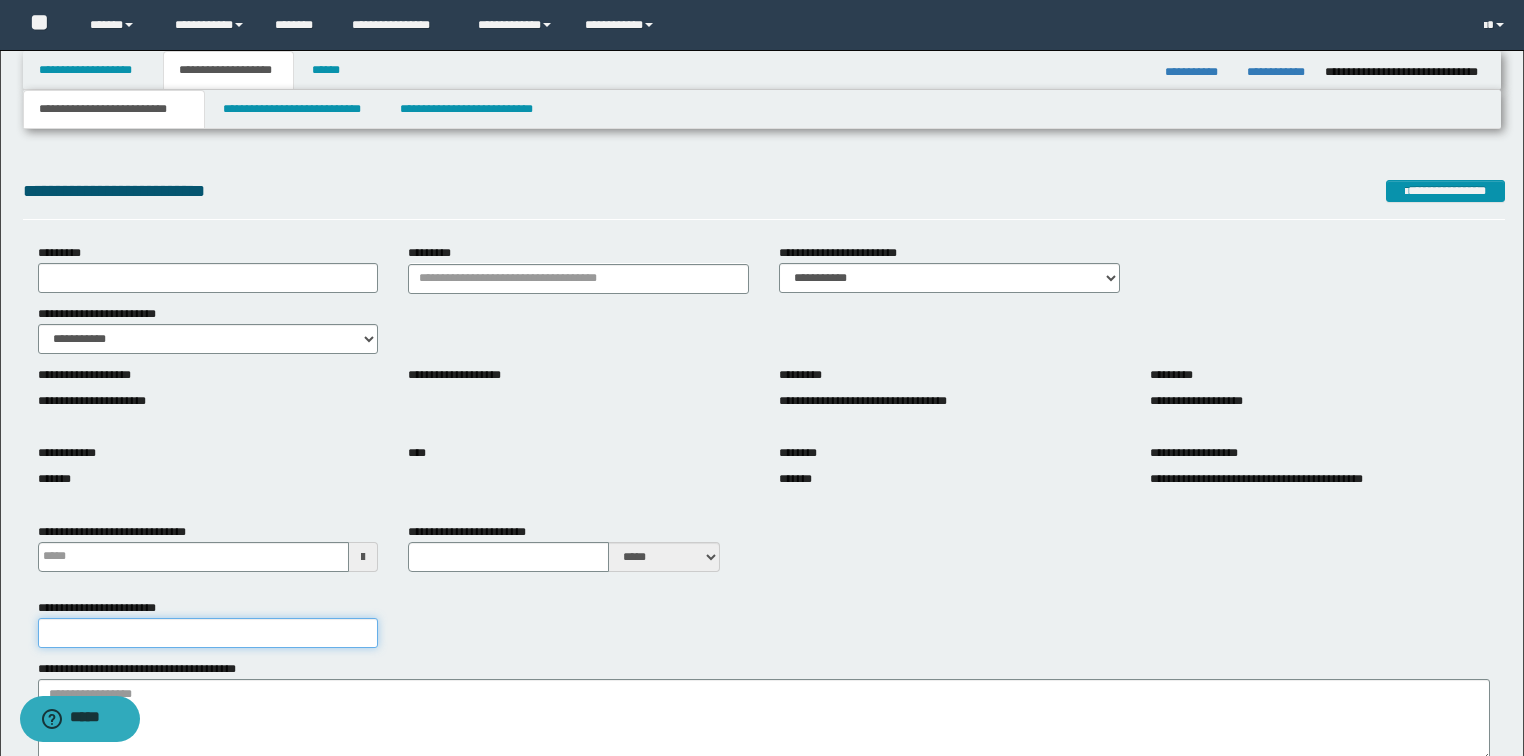 click on "**********" at bounding box center (208, 633) 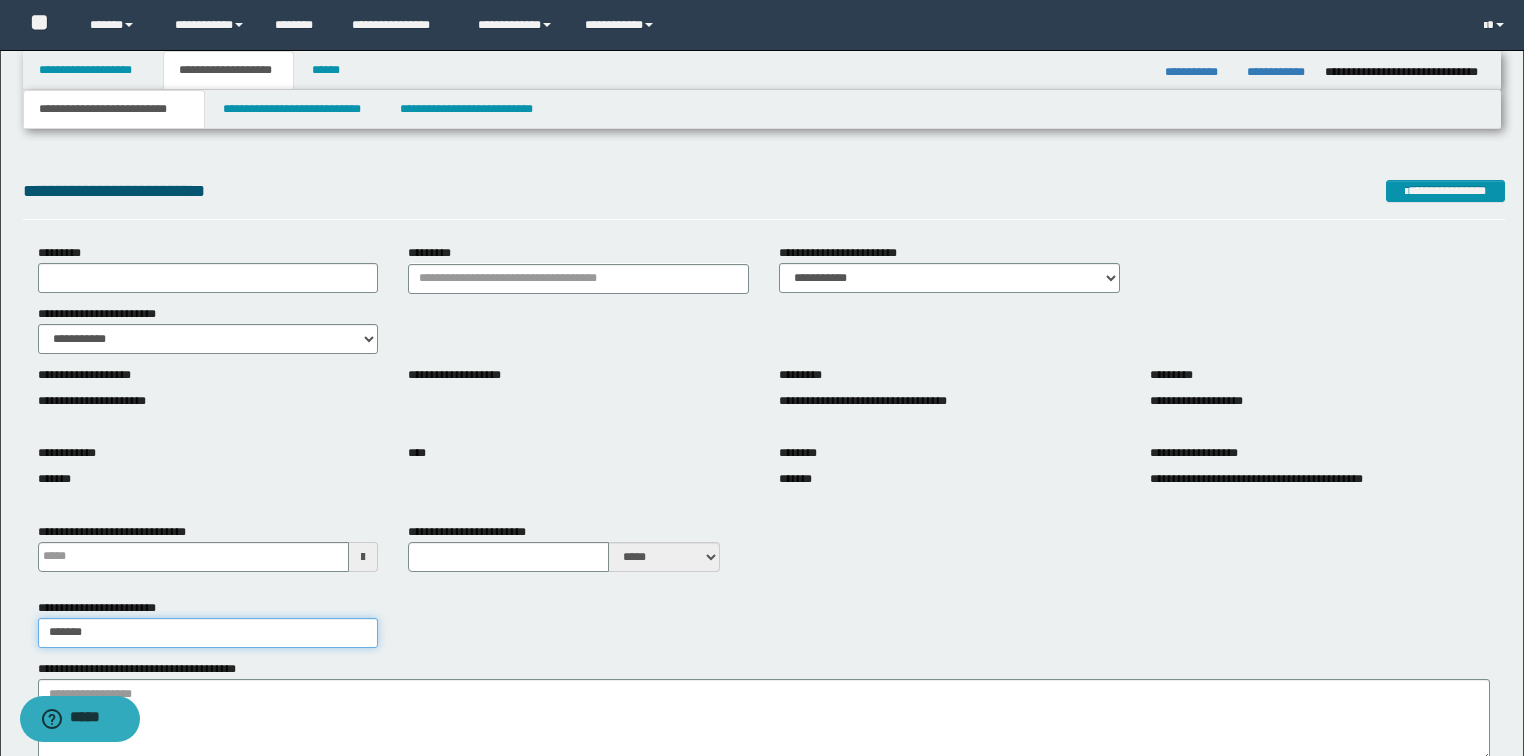 type on "*******" 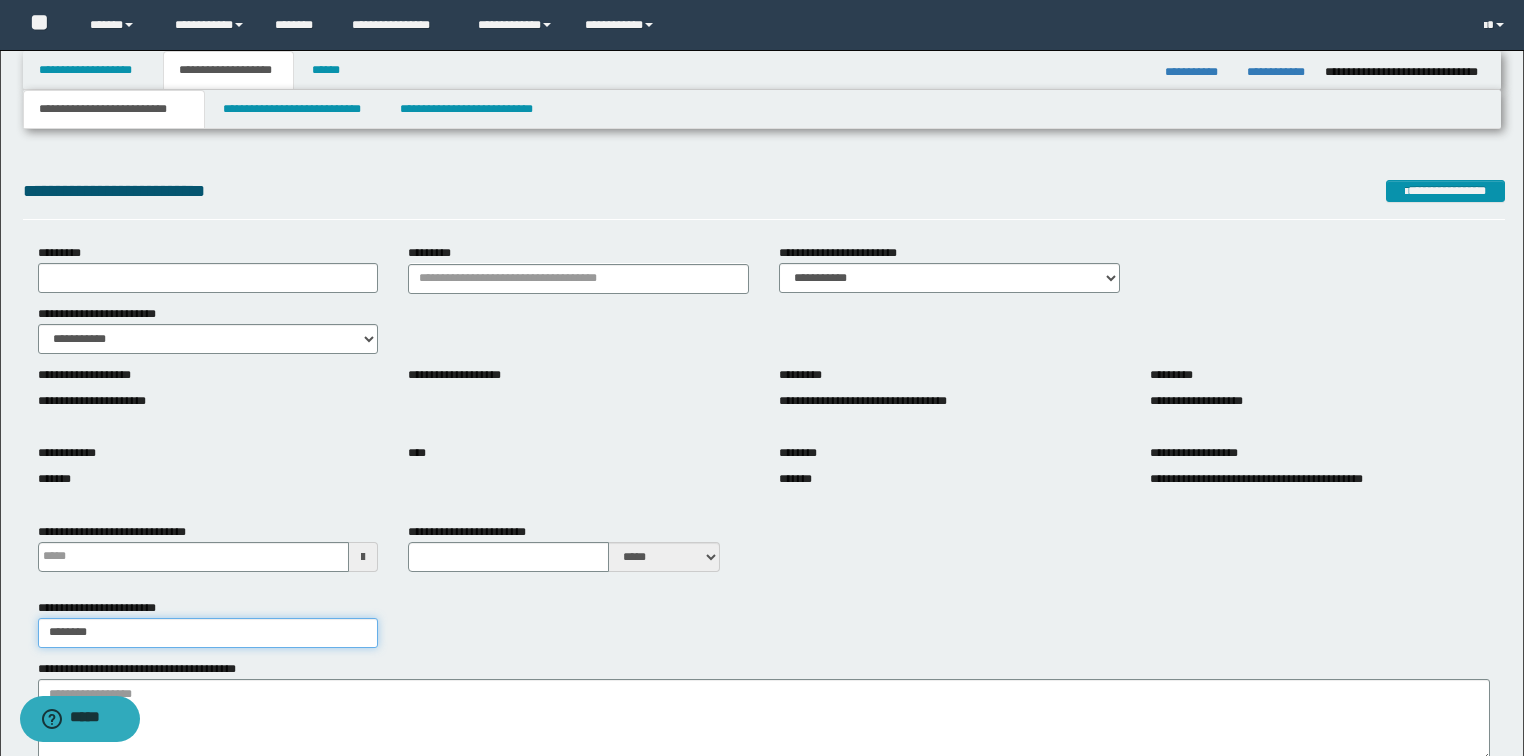 type 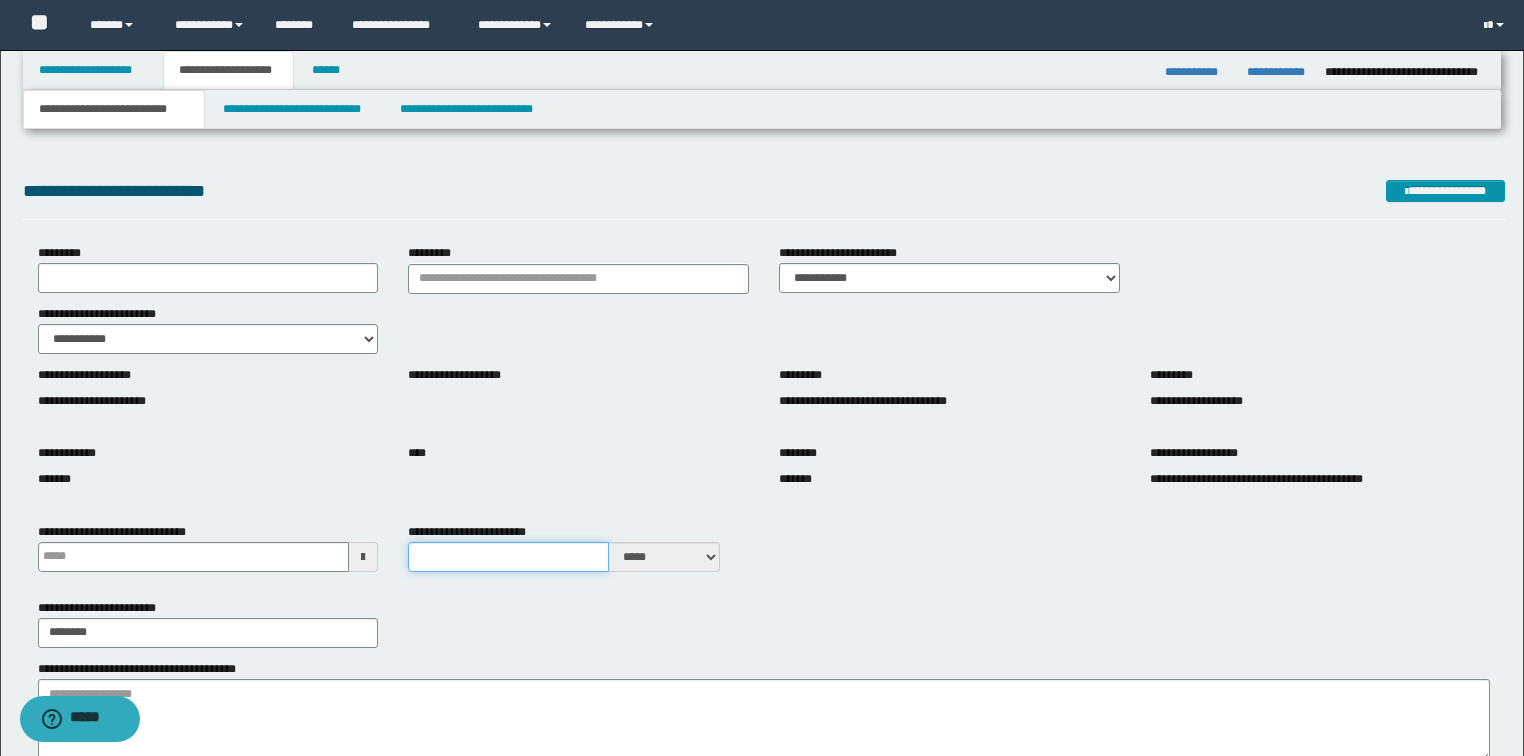 click on "**********" at bounding box center (508, 557) 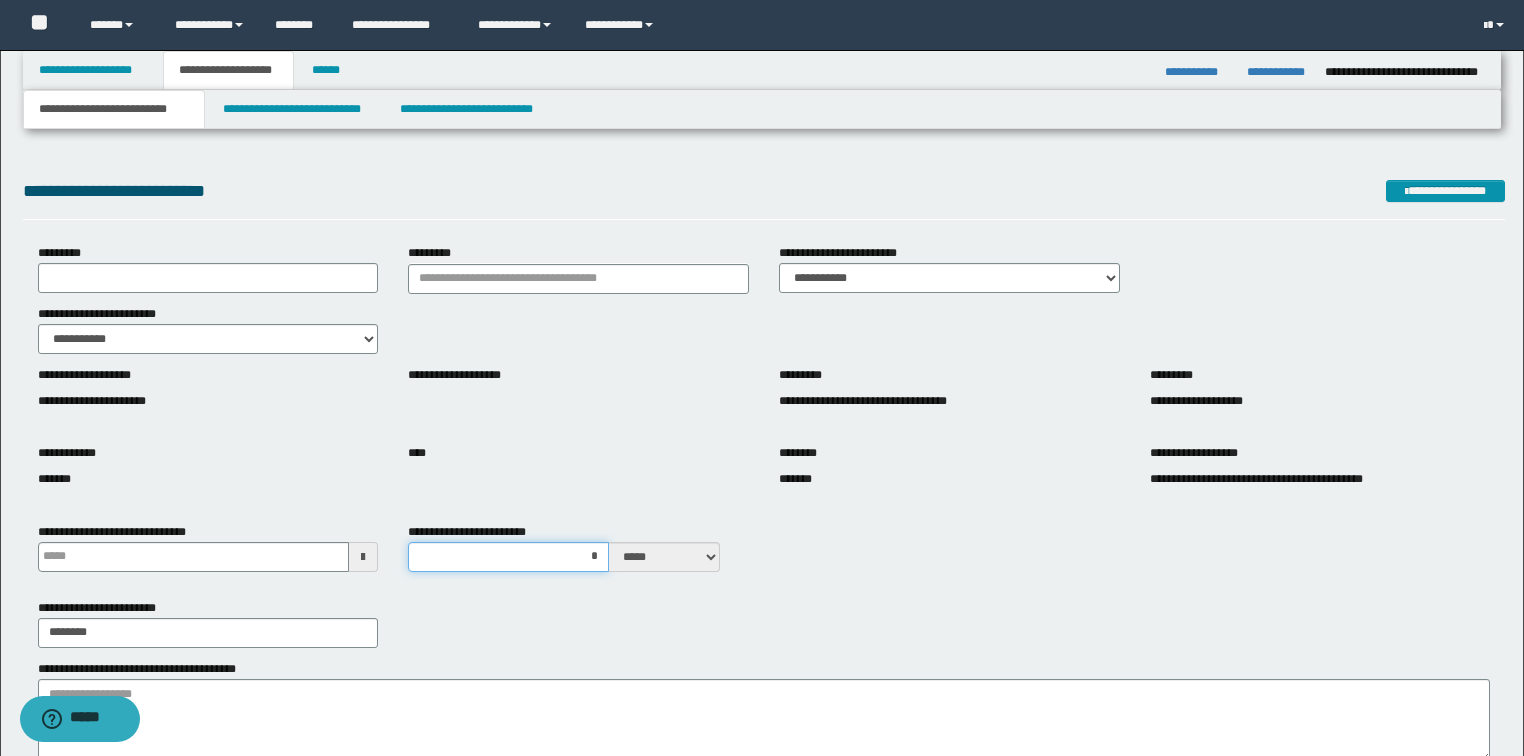 type on "**" 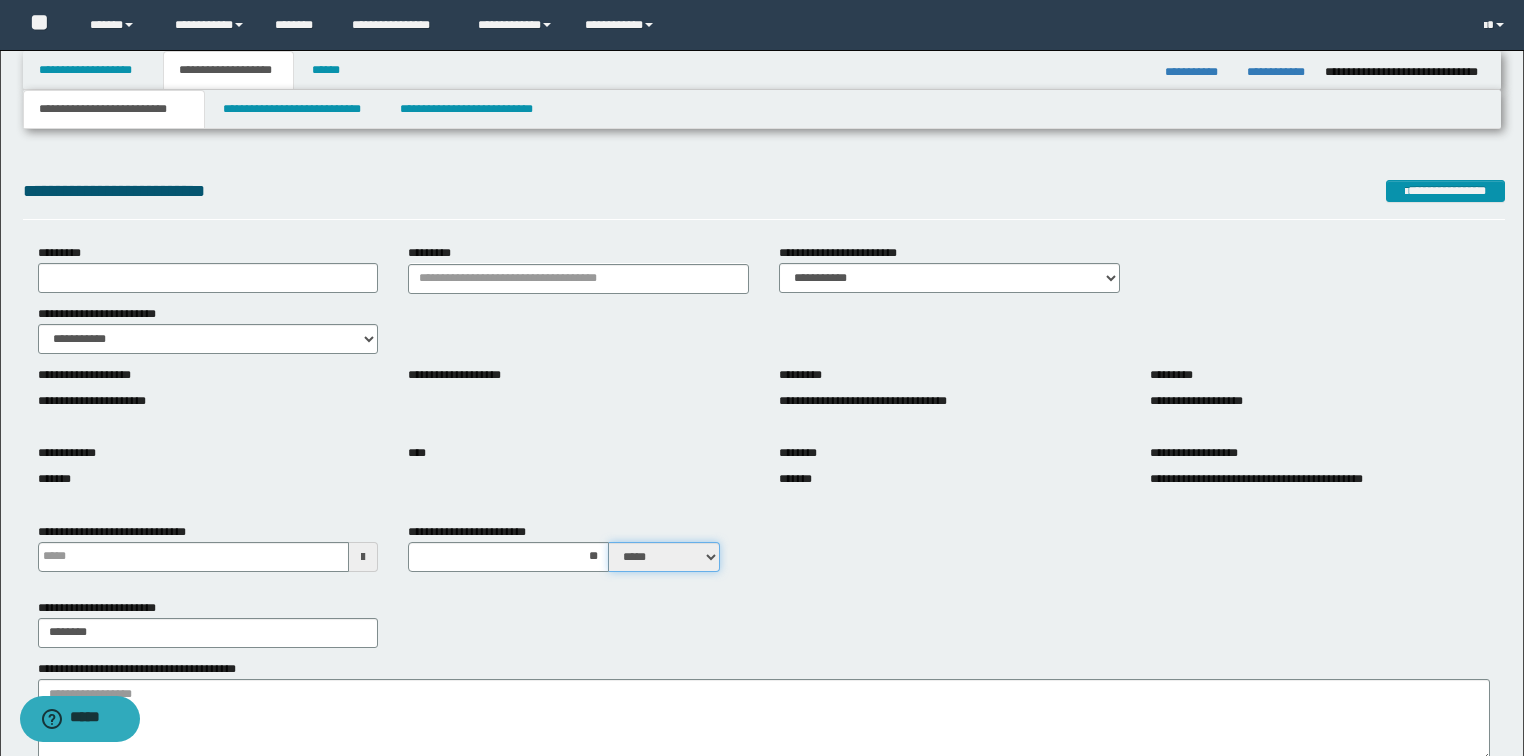 click on "*****
****" at bounding box center (664, 557) 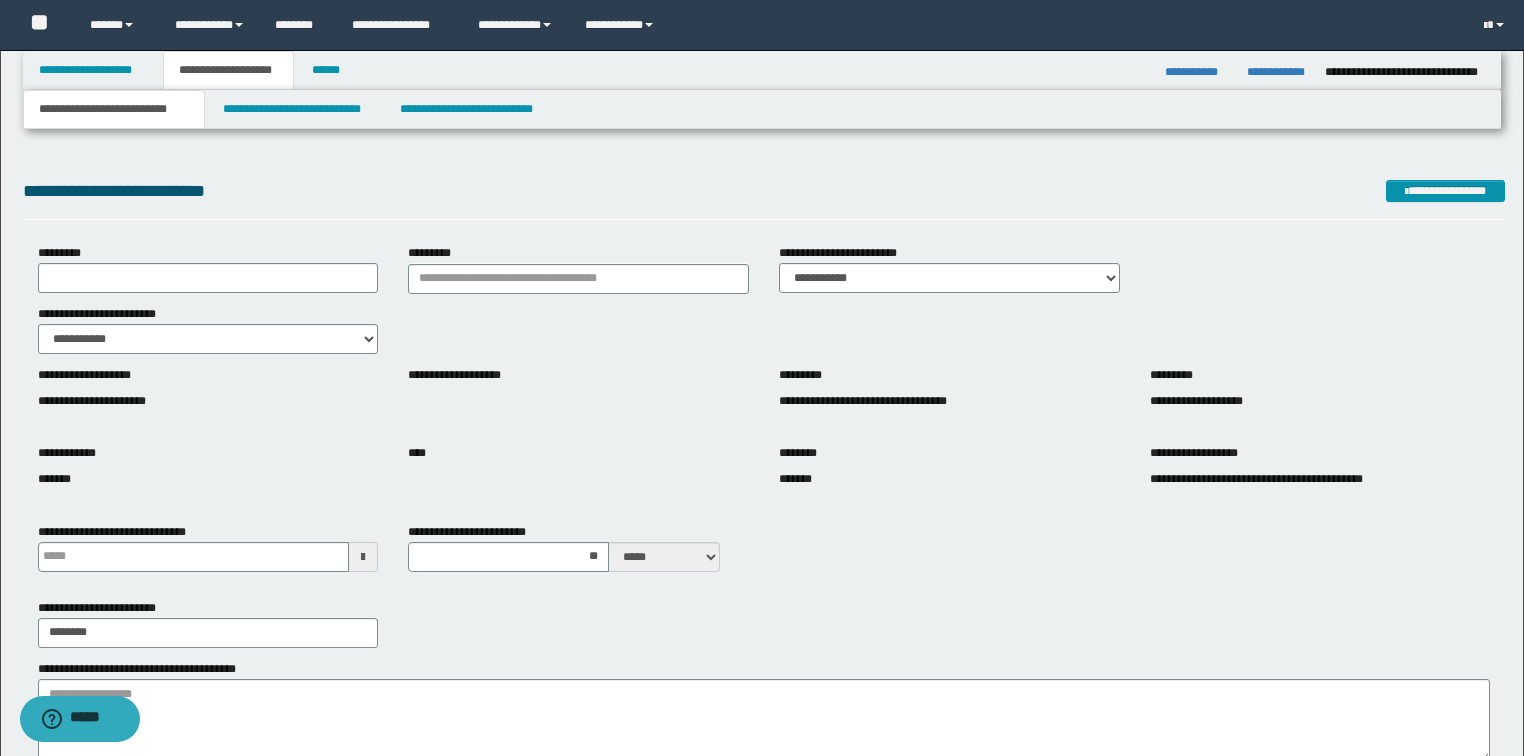 click on "**********" at bounding box center [764, 555] 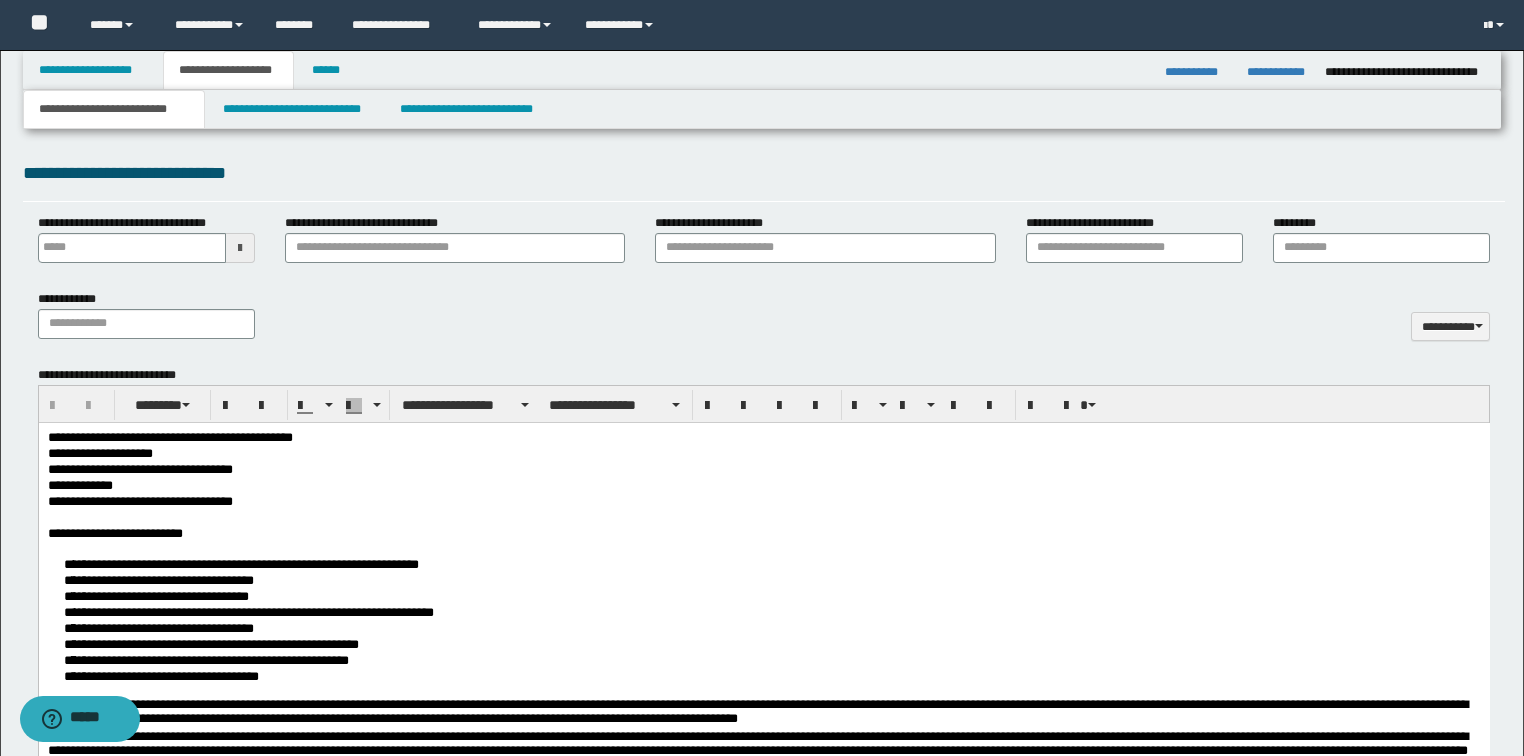 scroll, scrollTop: 1040, scrollLeft: 0, axis: vertical 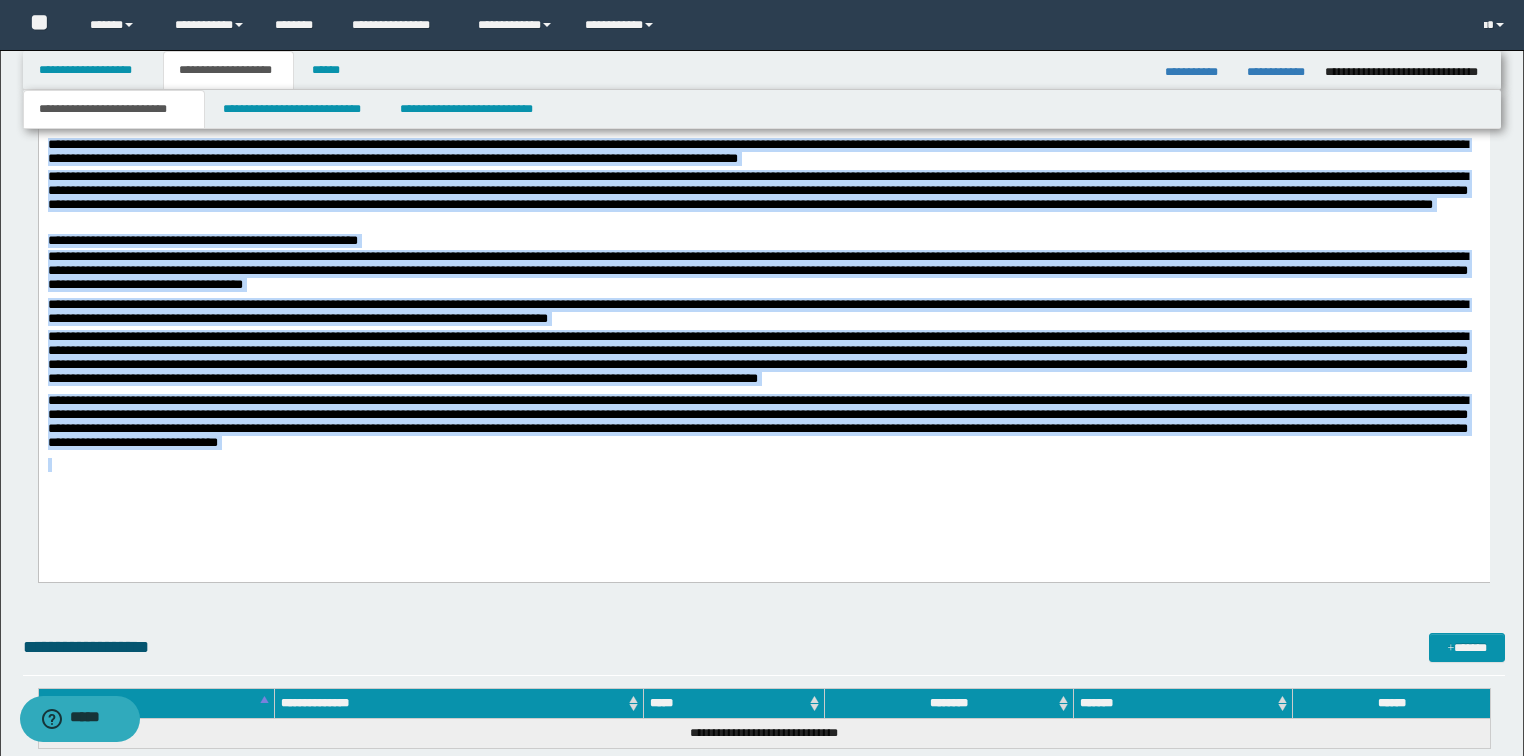 drag, startPoint x: 47, startPoint y: -126, endPoint x: 763, endPoint y: 580, distance: 1005.5307 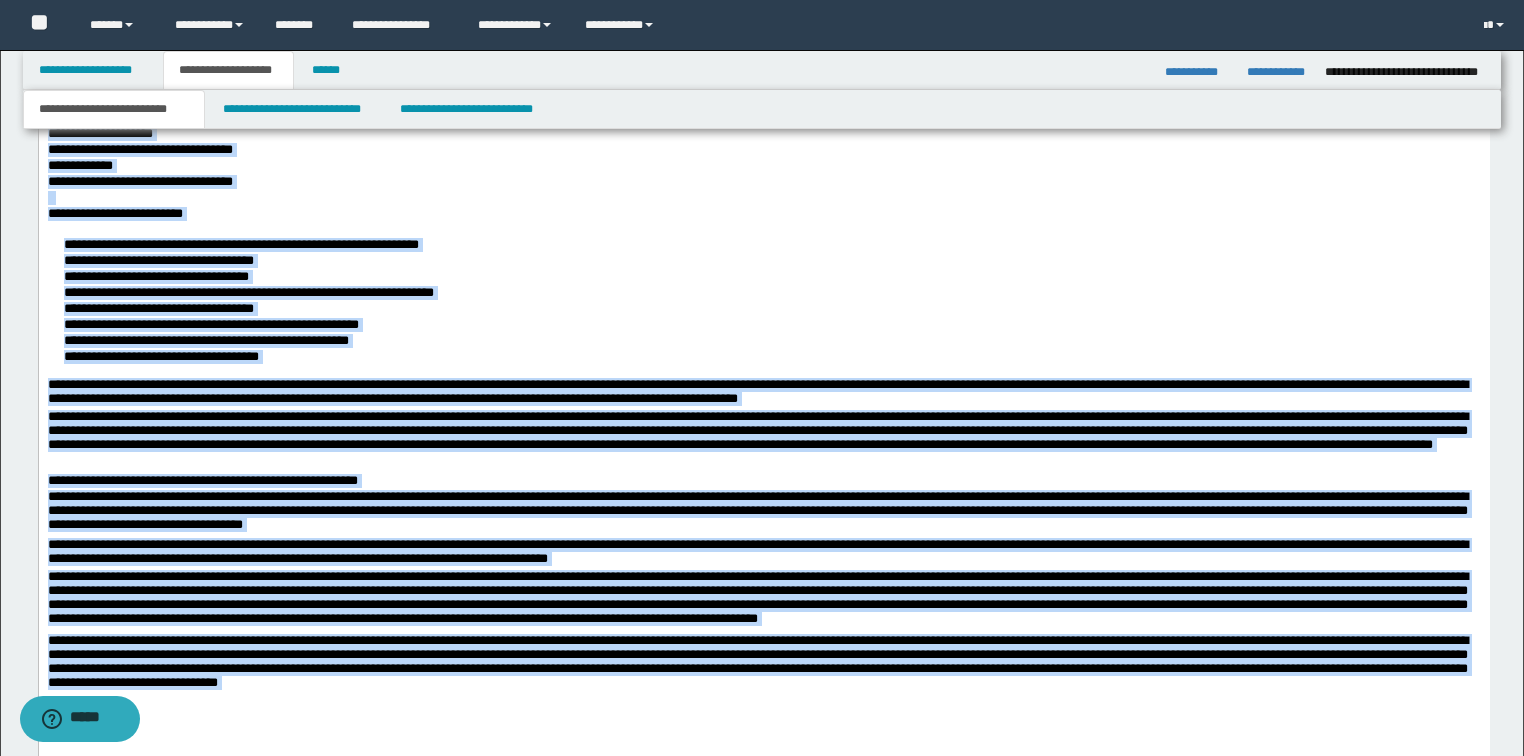 scroll, scrollTop: 880, scrollLeft: 0, axis: vertical 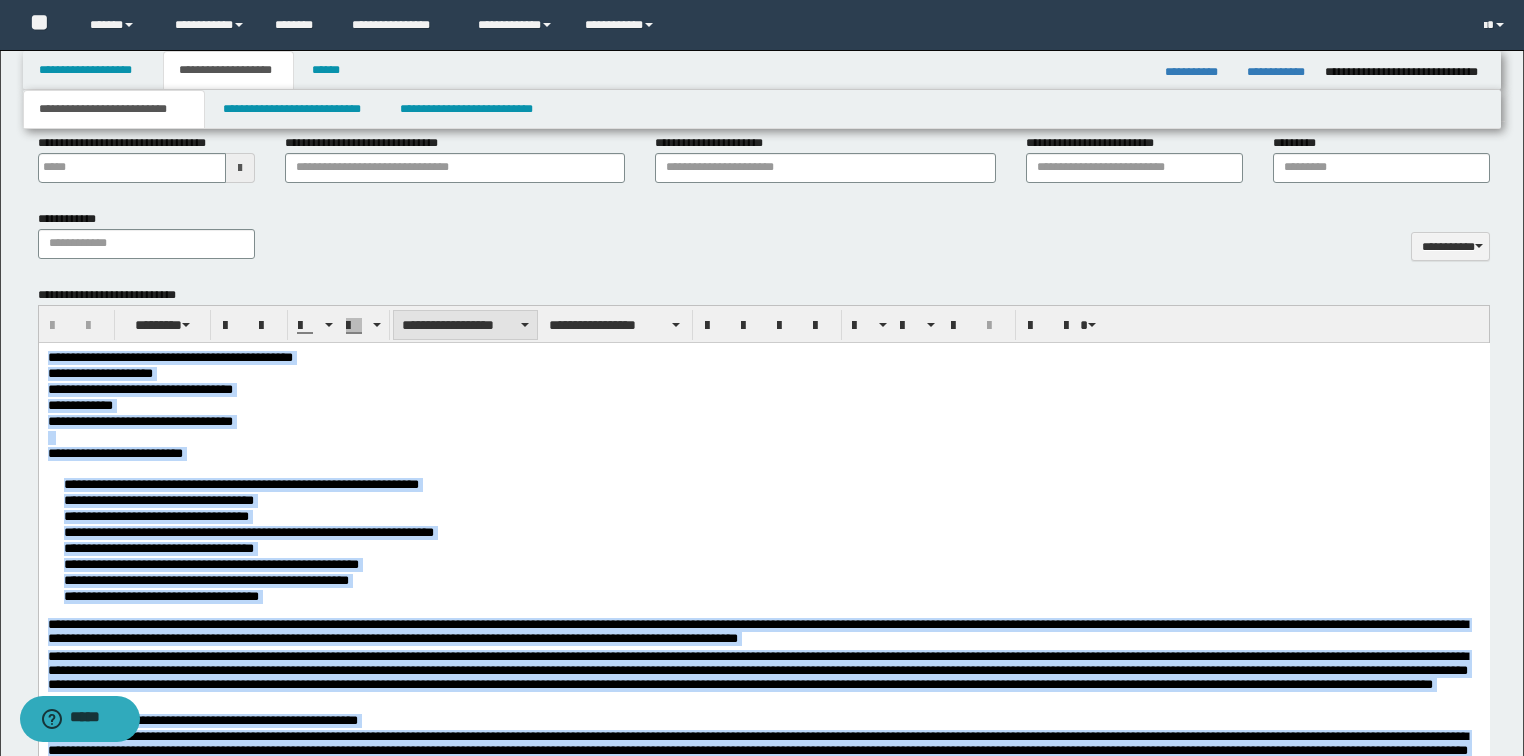 click on "**********" at bounding box center [465, 325] 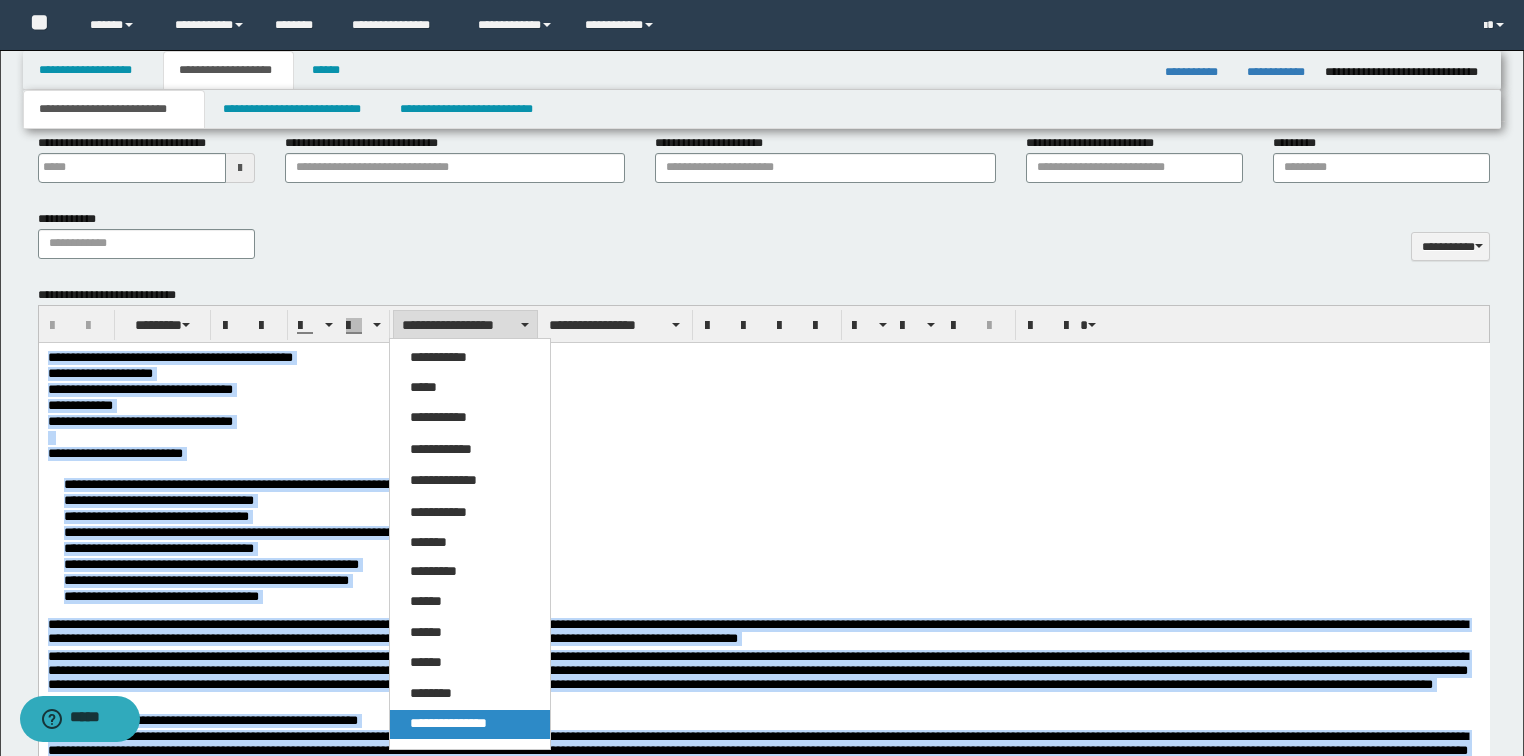 drag, startPoint x: 434, startPoint y: 728, endPoint x: 505, endPoint y: 103, distance: 629.0199 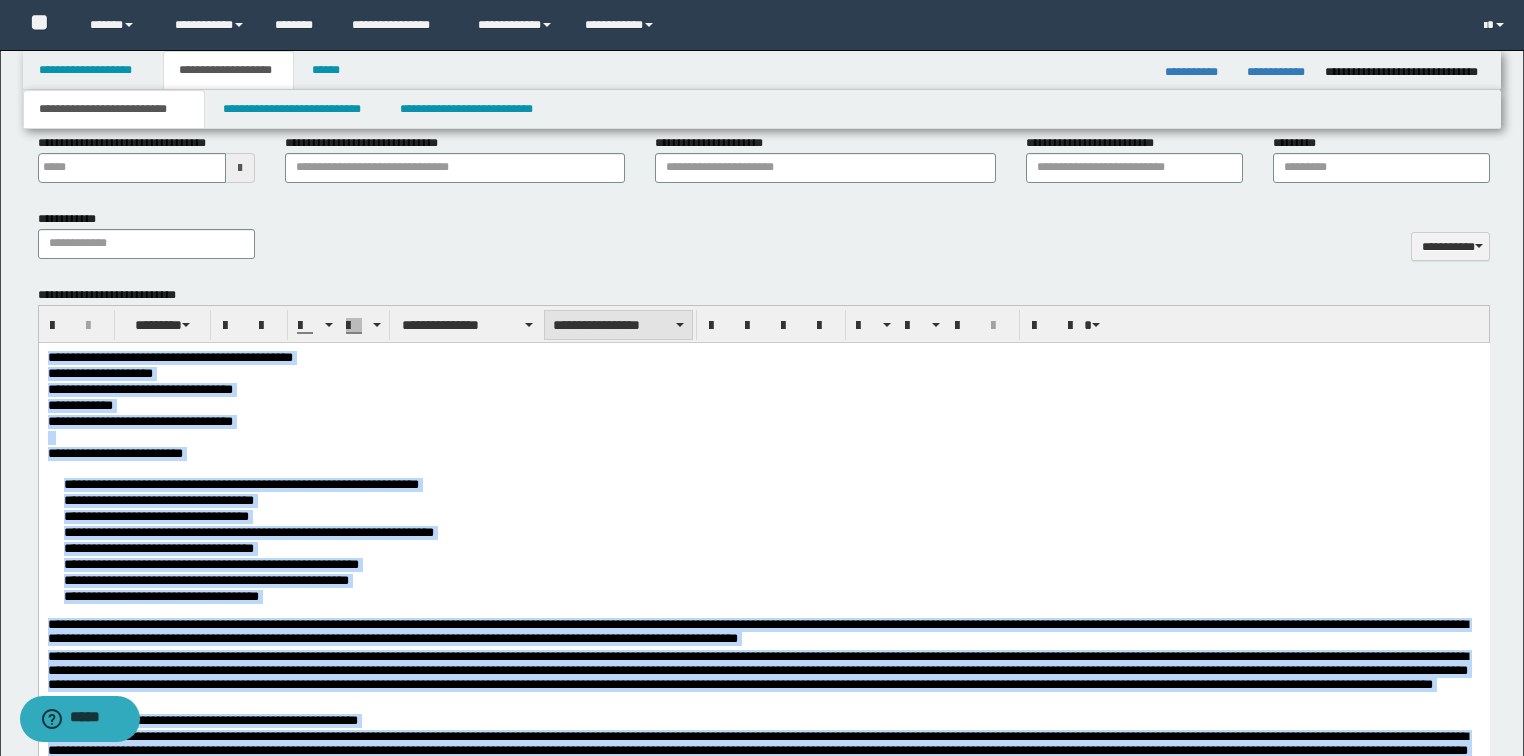 click on "**********" at bounding box center (618, 325) 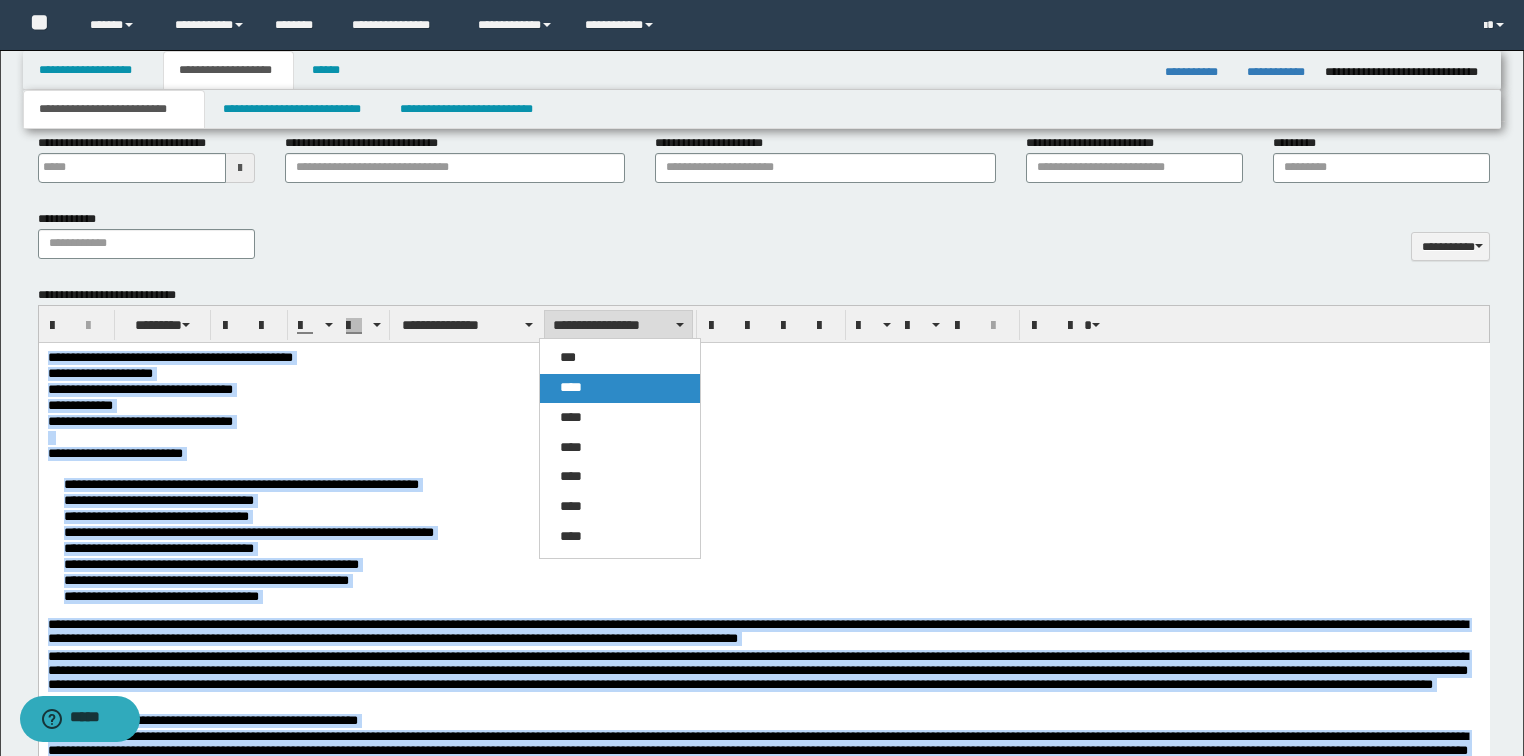 click on "****" at bounding box center [620, 388] 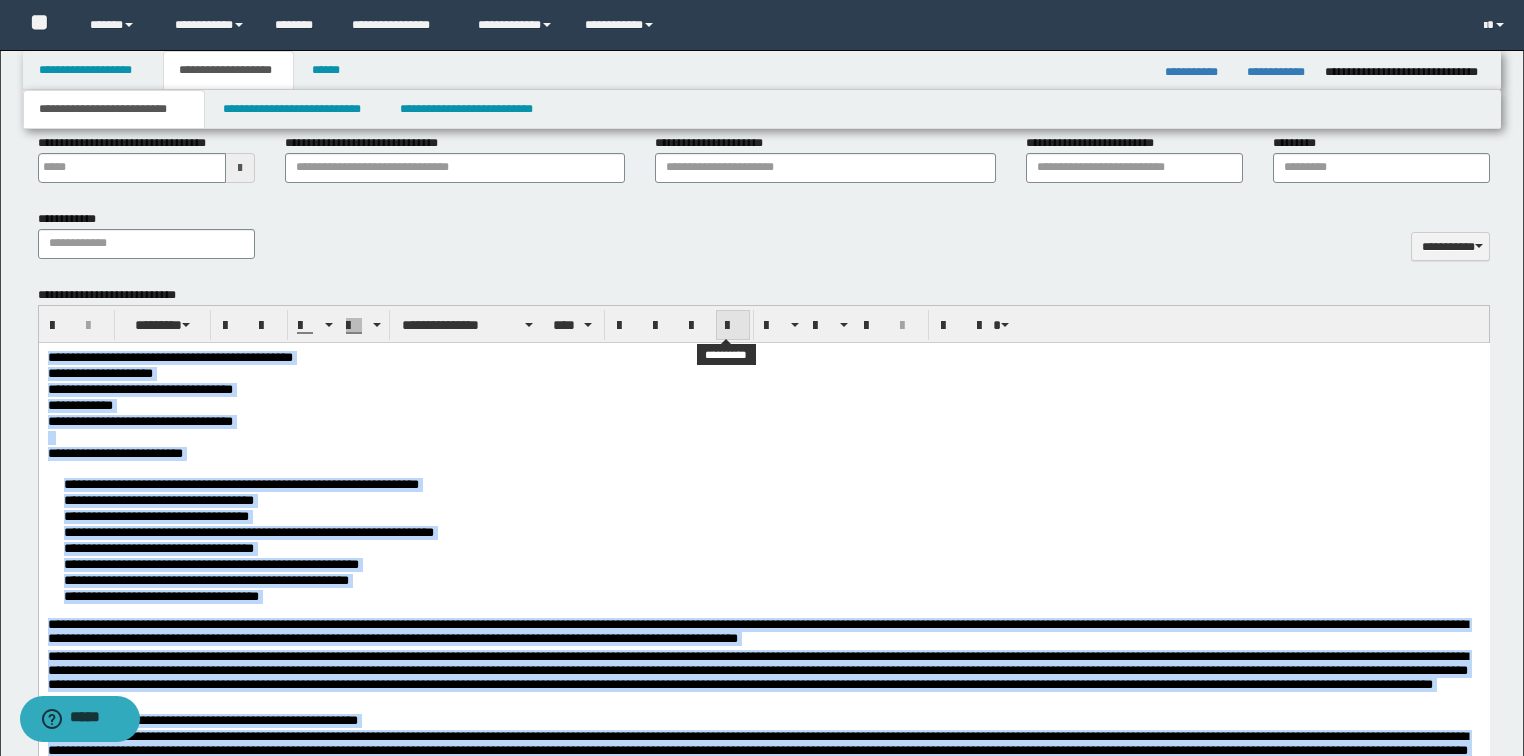 click at bounding box center (733, 326) 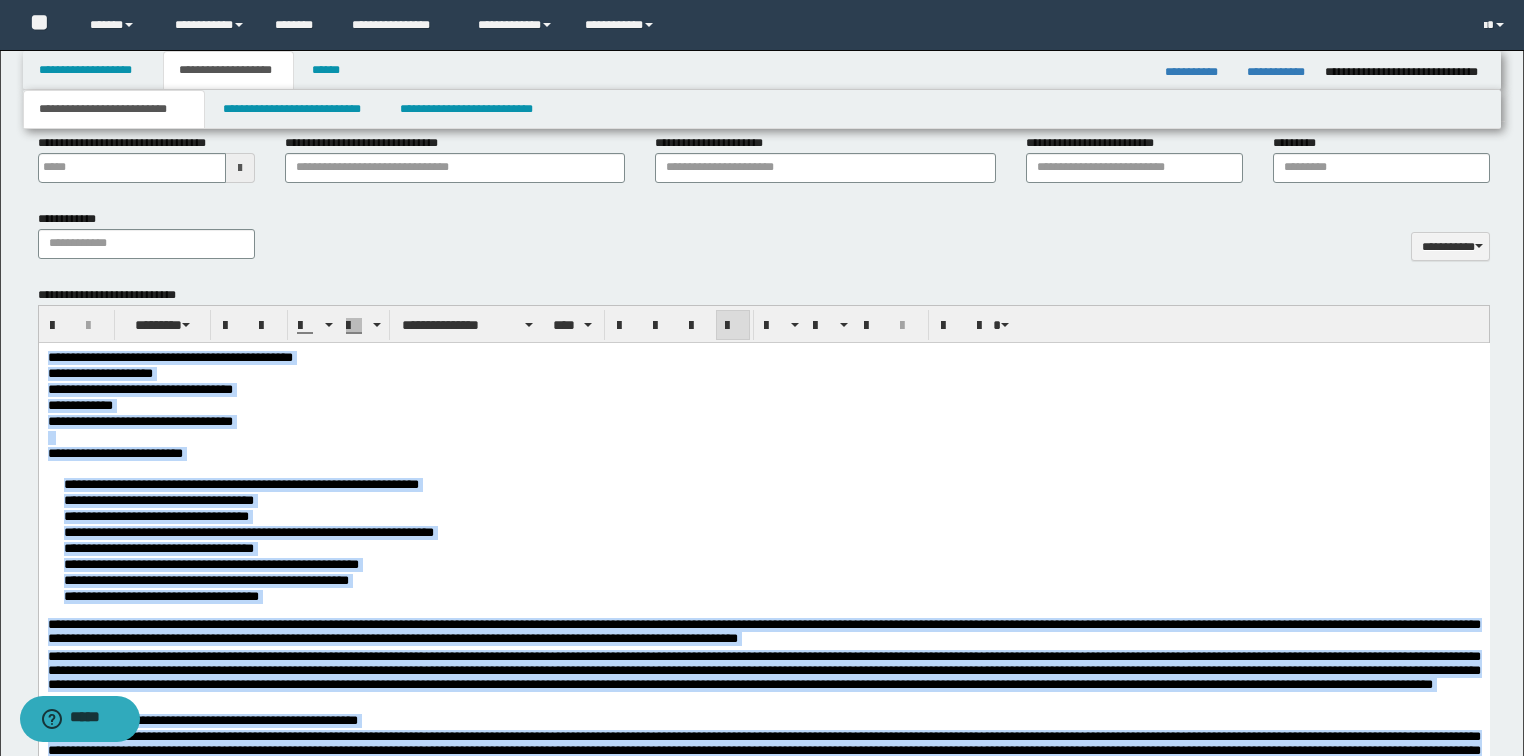 click on "**********" at bounding box center [783, 579] 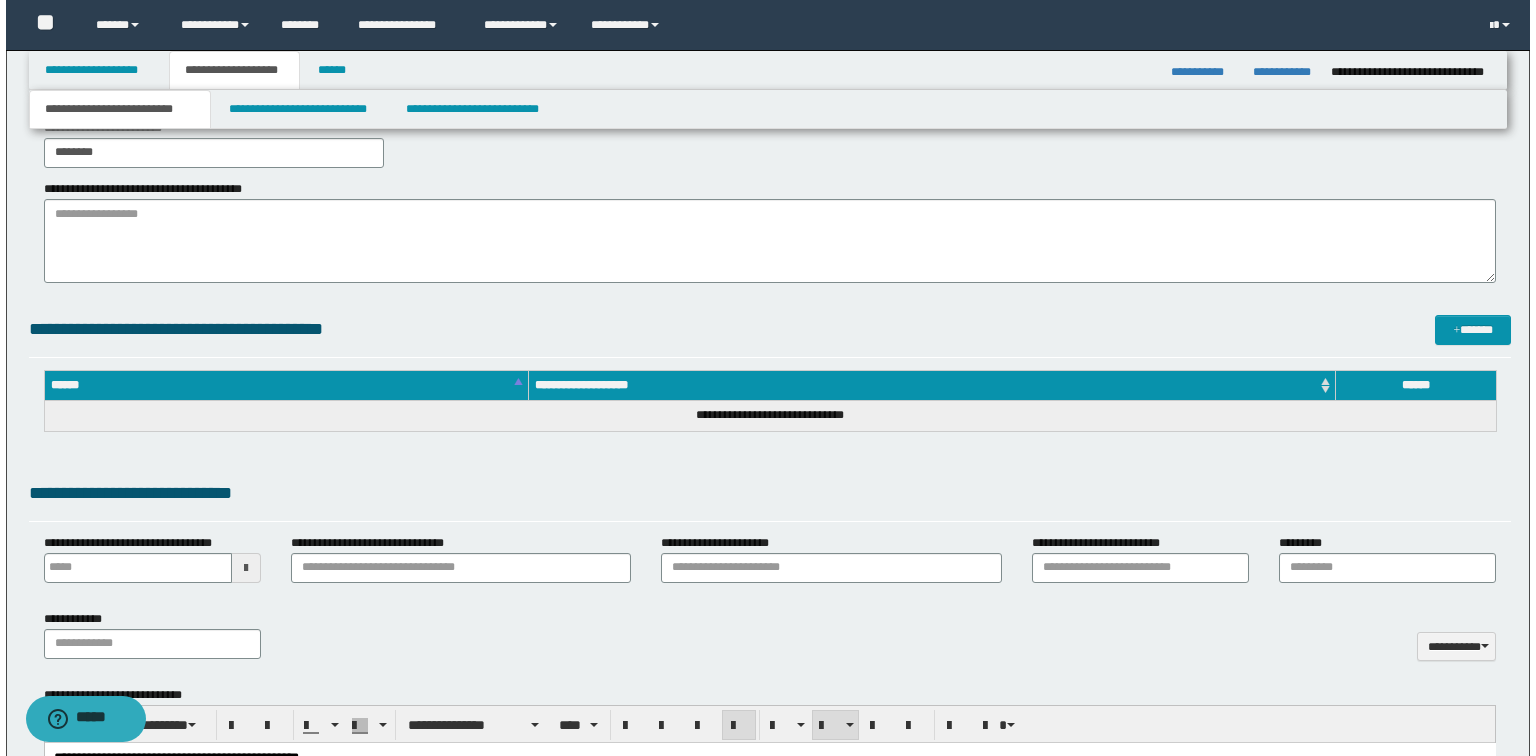 scroll, scrollTop: 0, scrollLeft: 0, axis: both 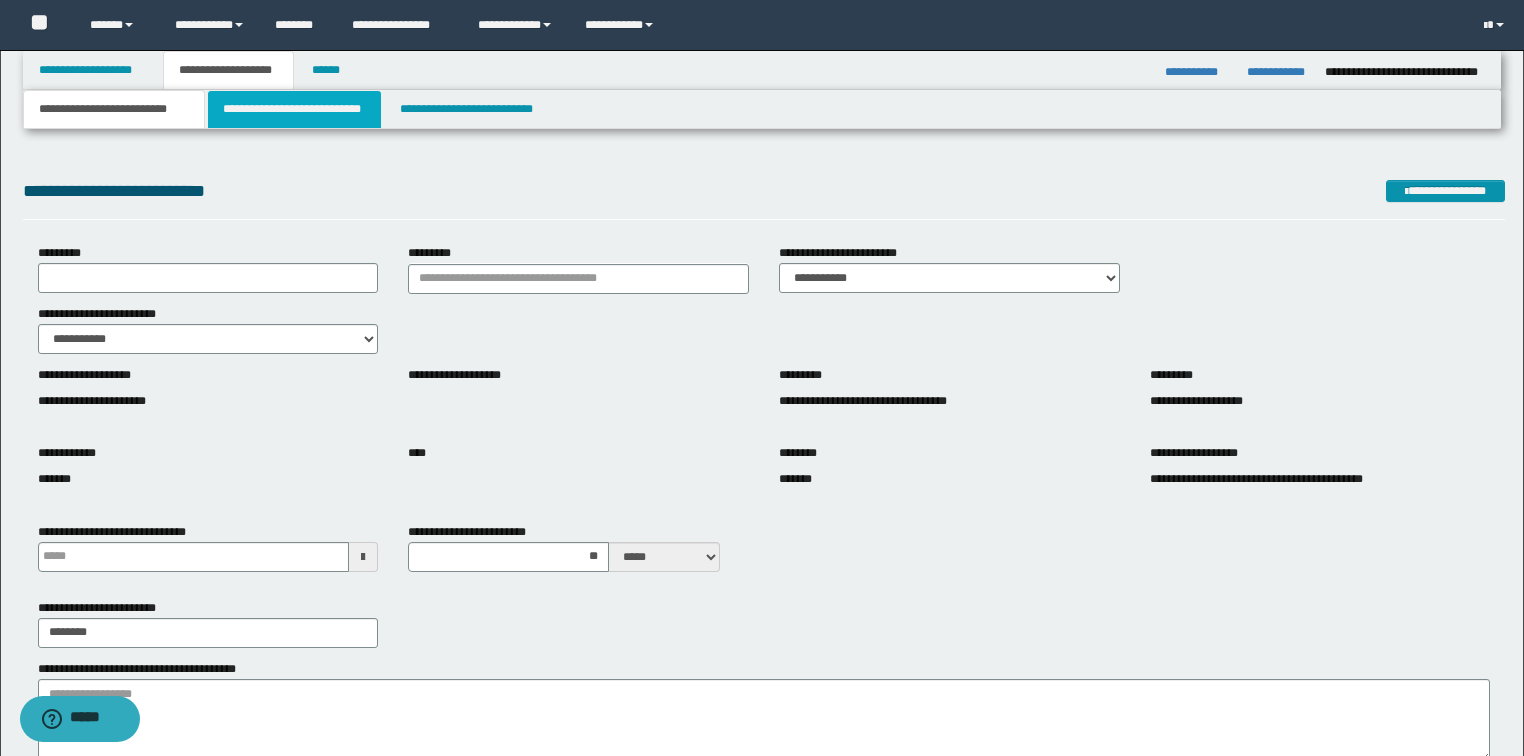 click on "**********" at bounding box center [294, 109] 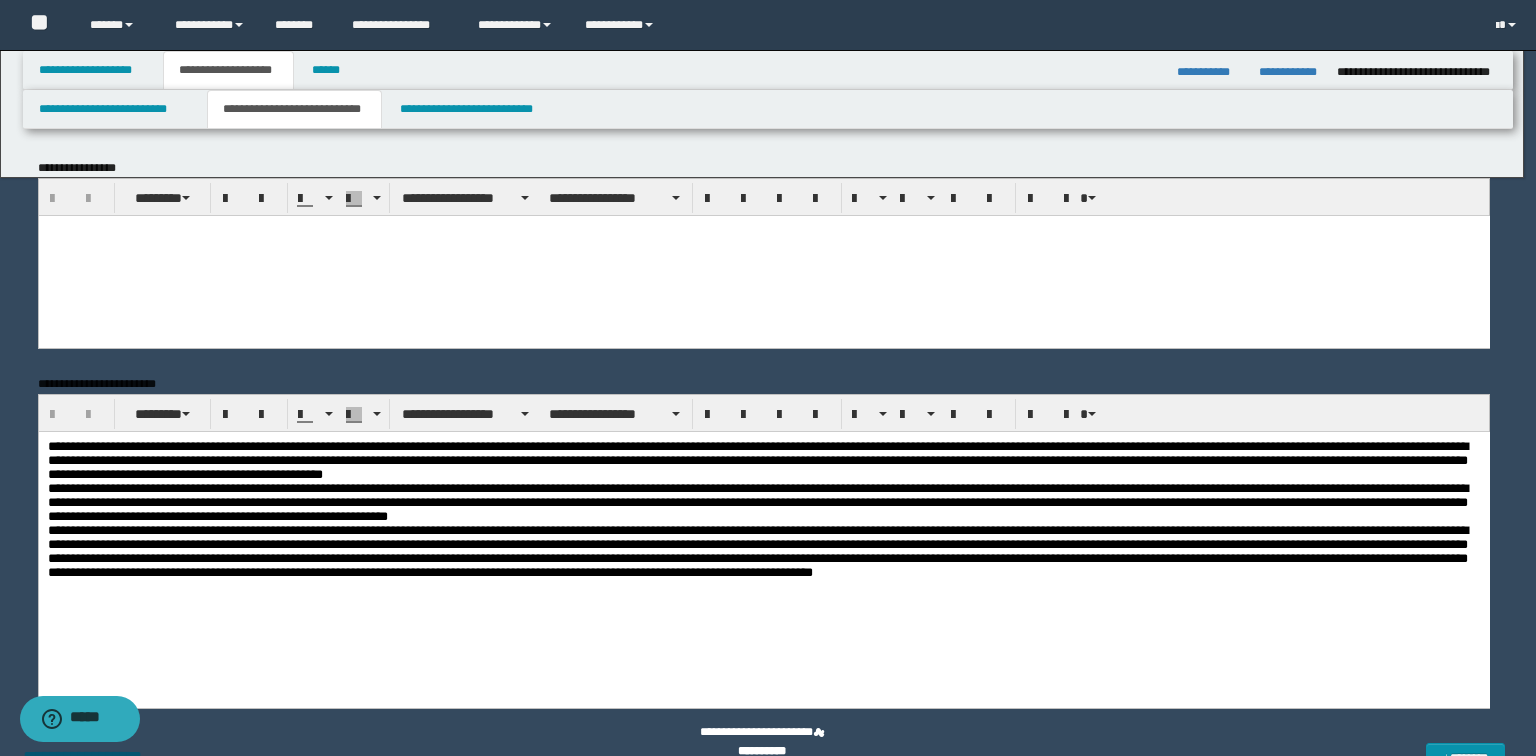 scroll, scrollTop: 0, scrollLeft: 0, axis: both 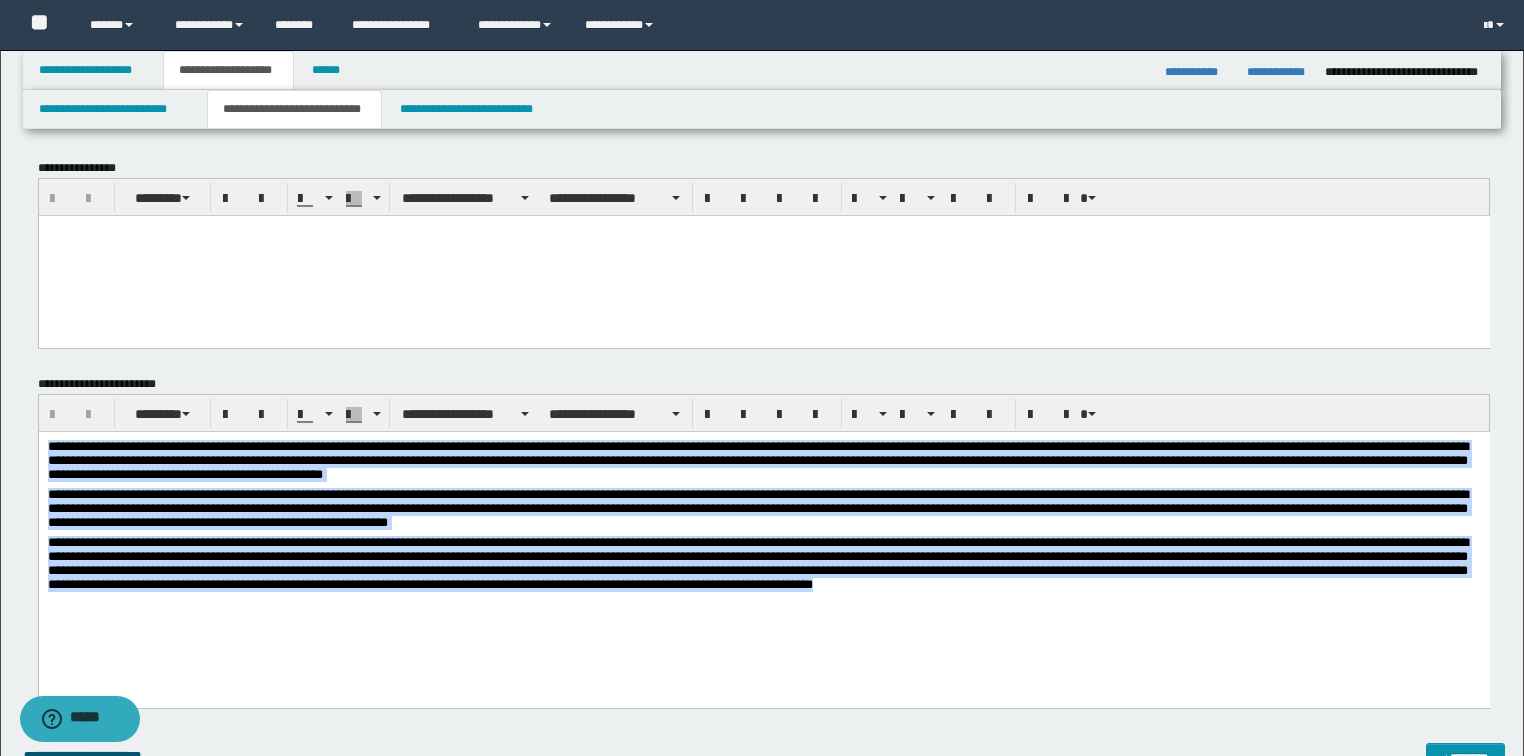 drag, startPoint x: 1285, startPoint y: 592, endPoint x: -1, endPoint y: 343, distance: 1309.8844 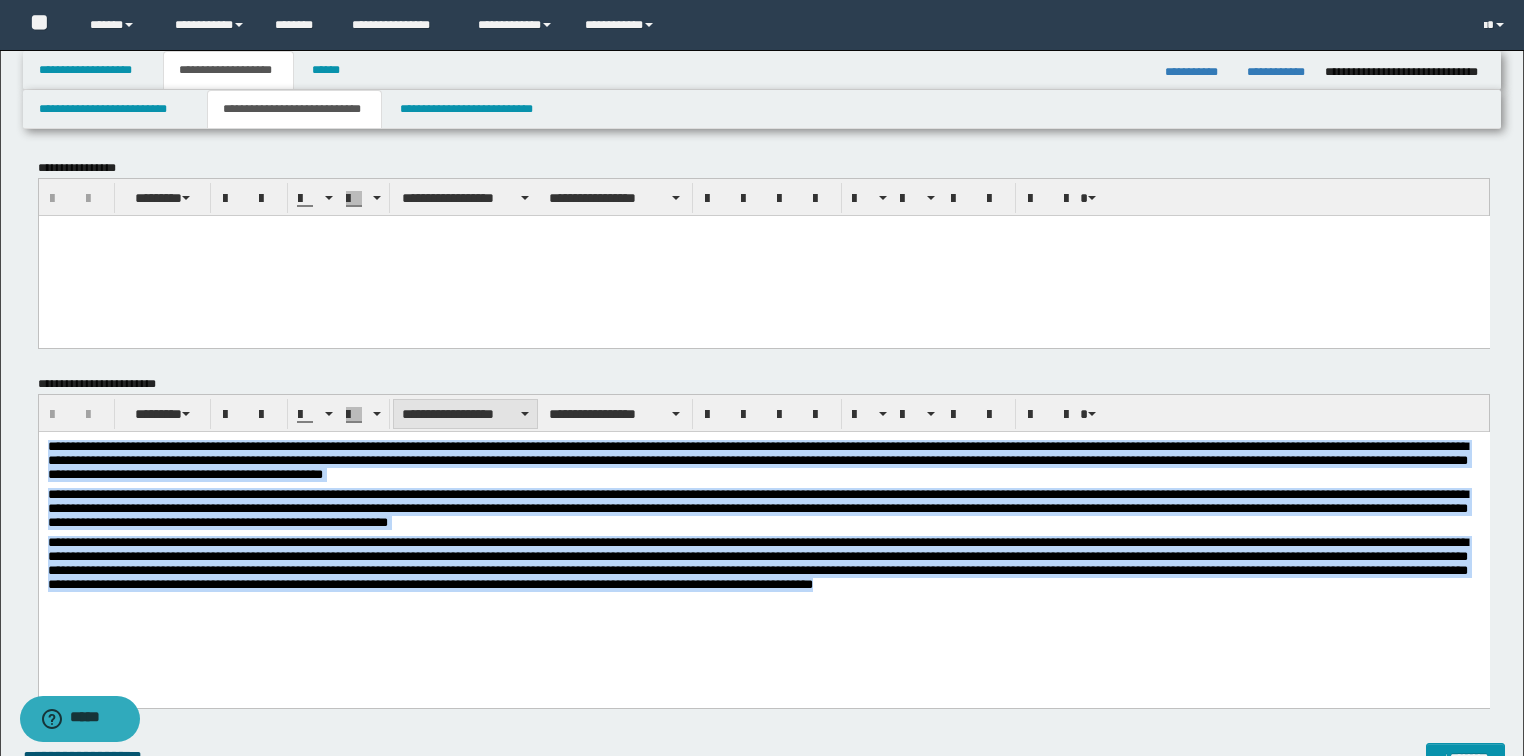 click on "**********" at bounding box center [465, 414] 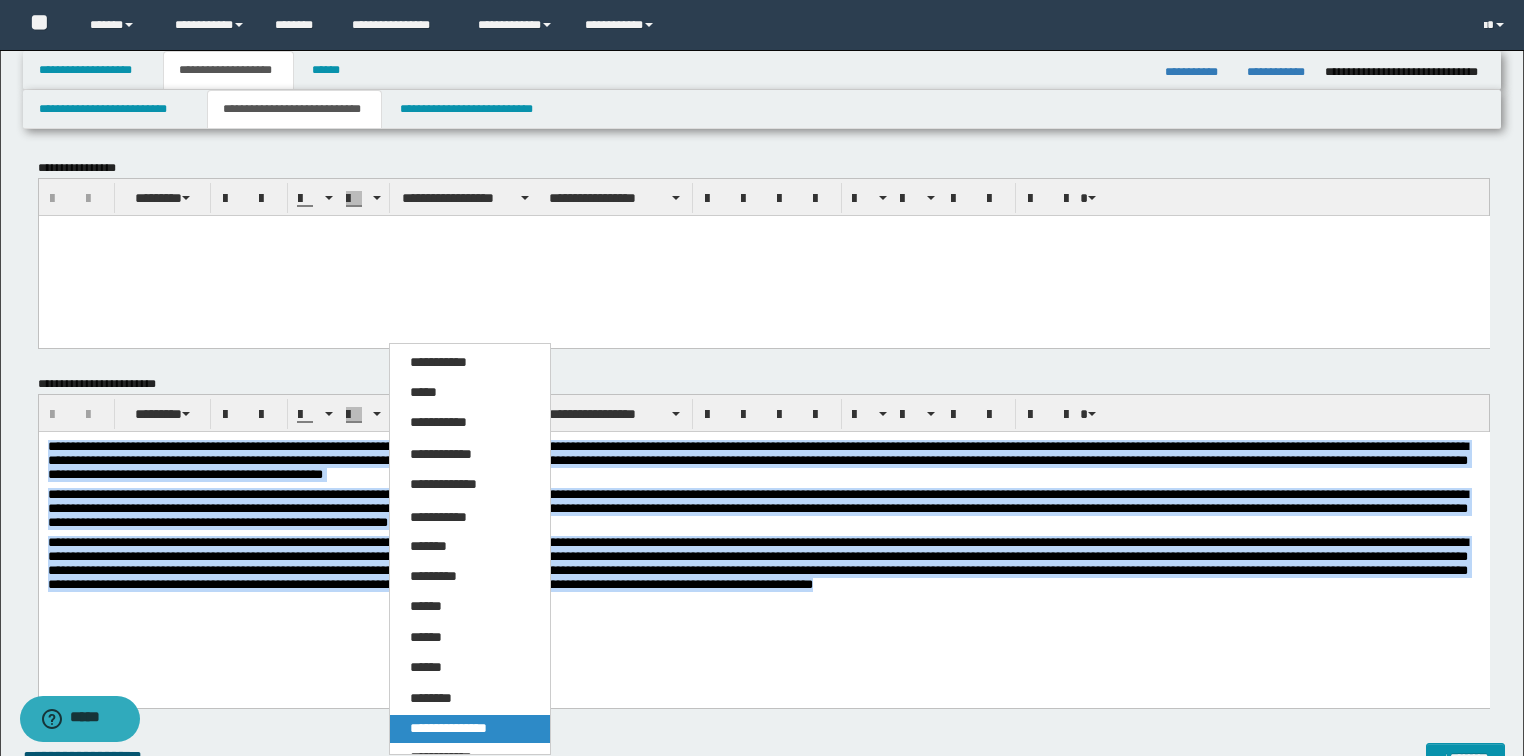 drag, startPoint x: 473, startPoint y: 726, endPoint x: 476, endPoint y: 174, distance: 552.0082 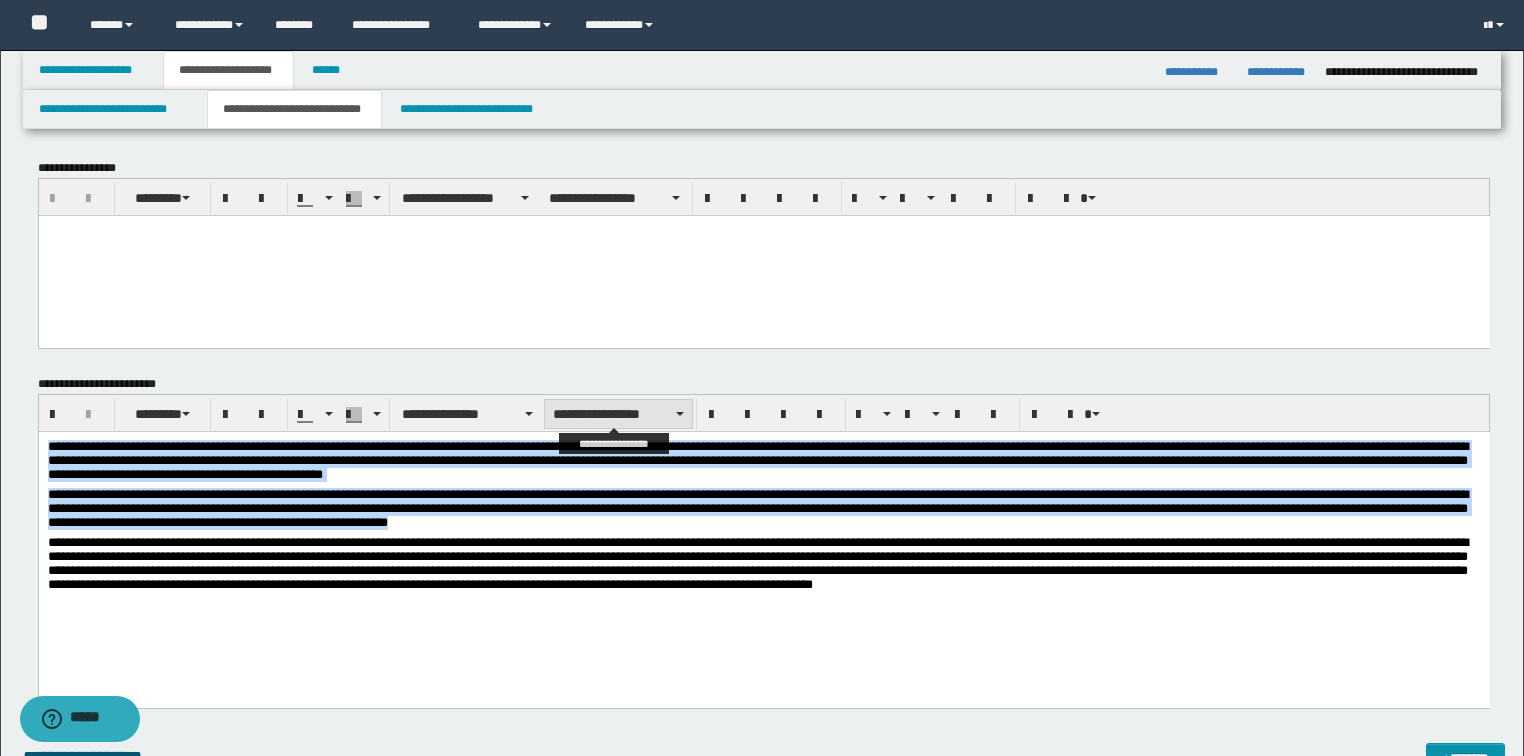 click on "**********" at bounding box center [618, 414] 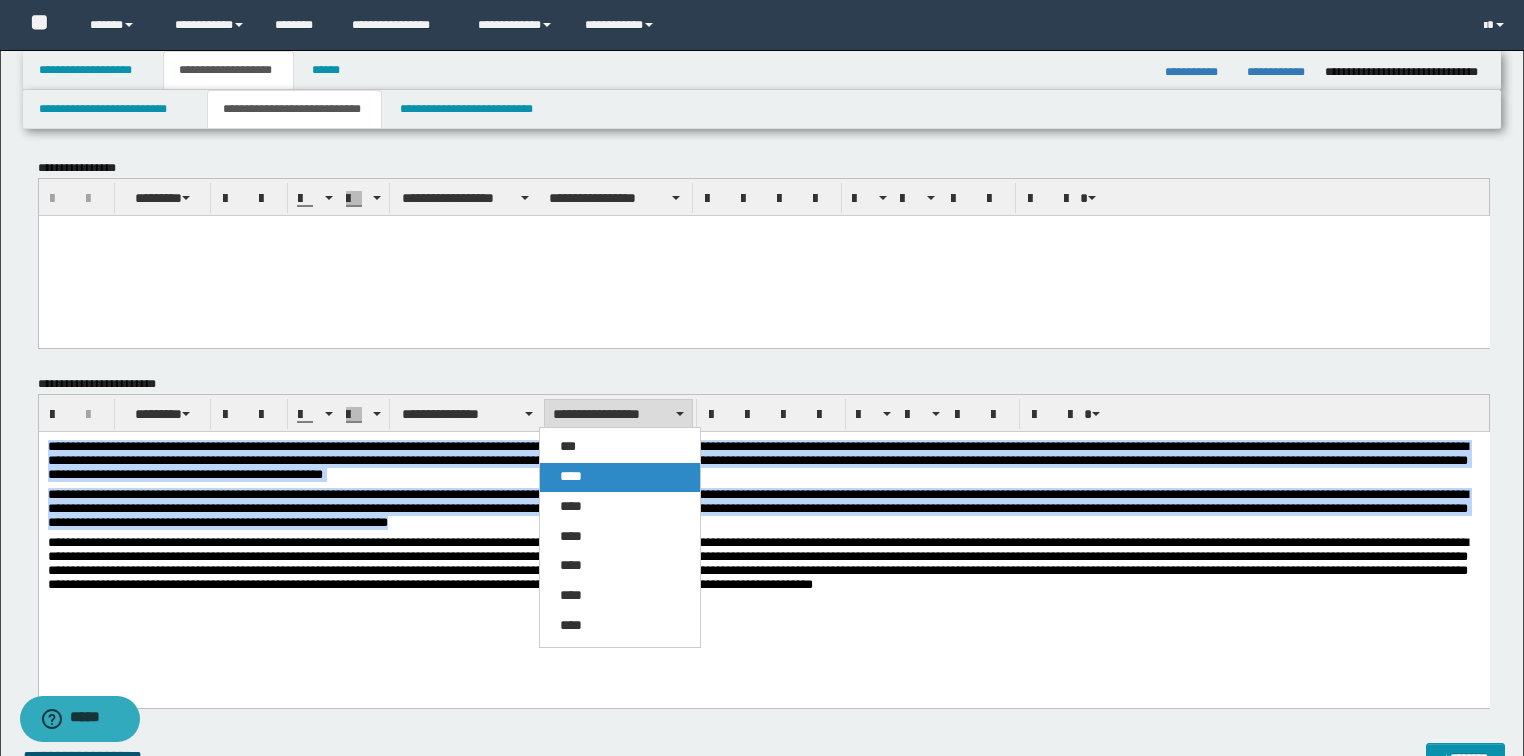 click on "****" at bounding box center (571, 476) 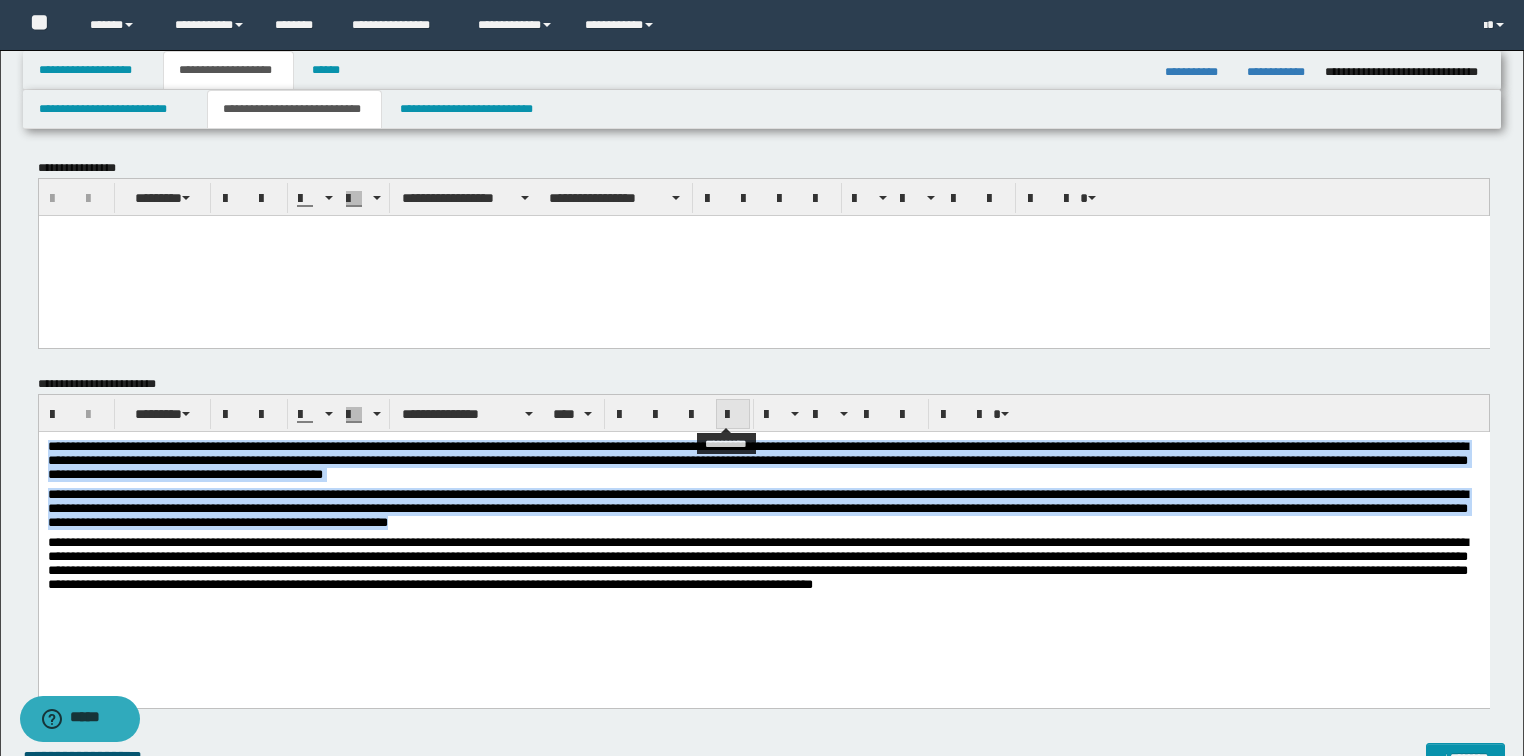 click at bounding box center [733, 415] 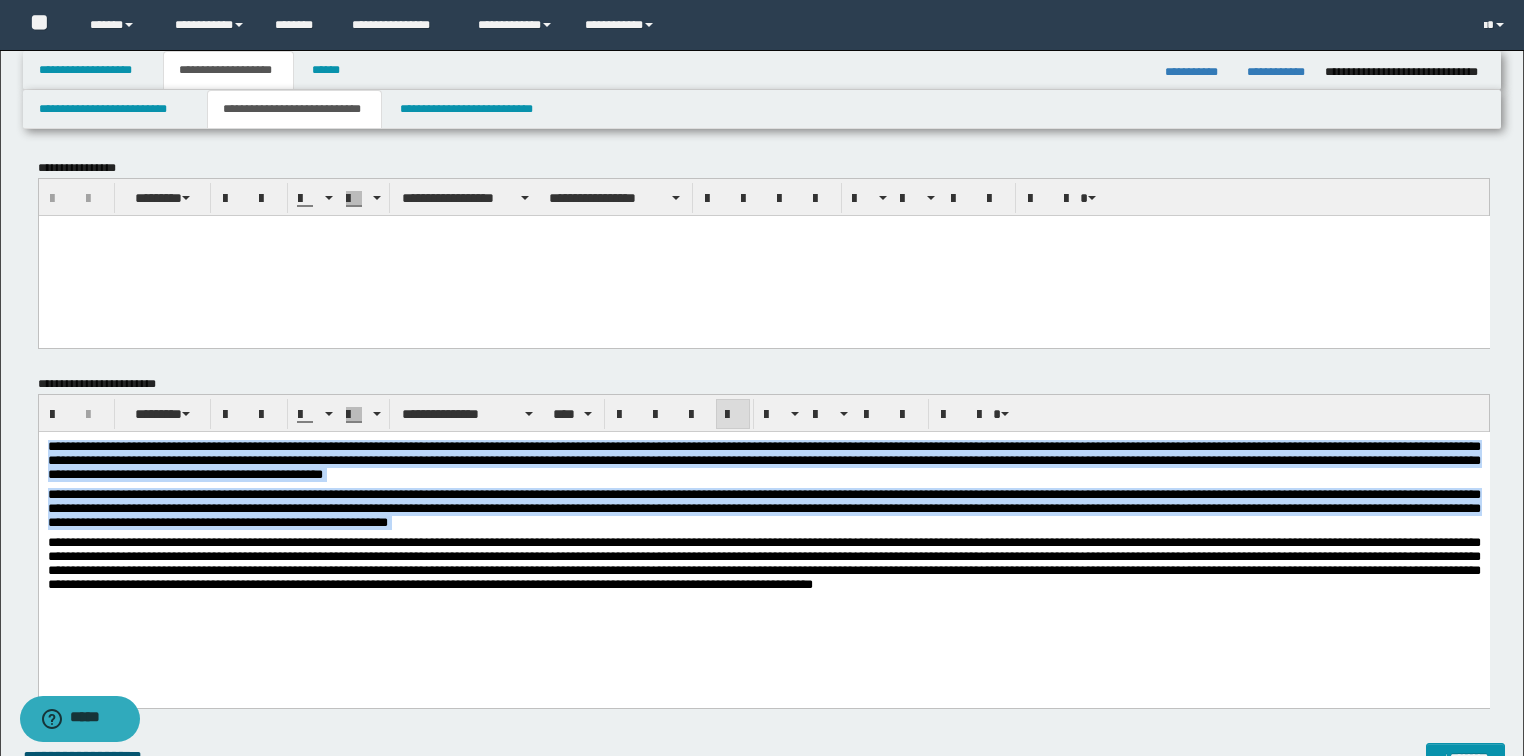 click on "**********" at bounding box center (763, 544) 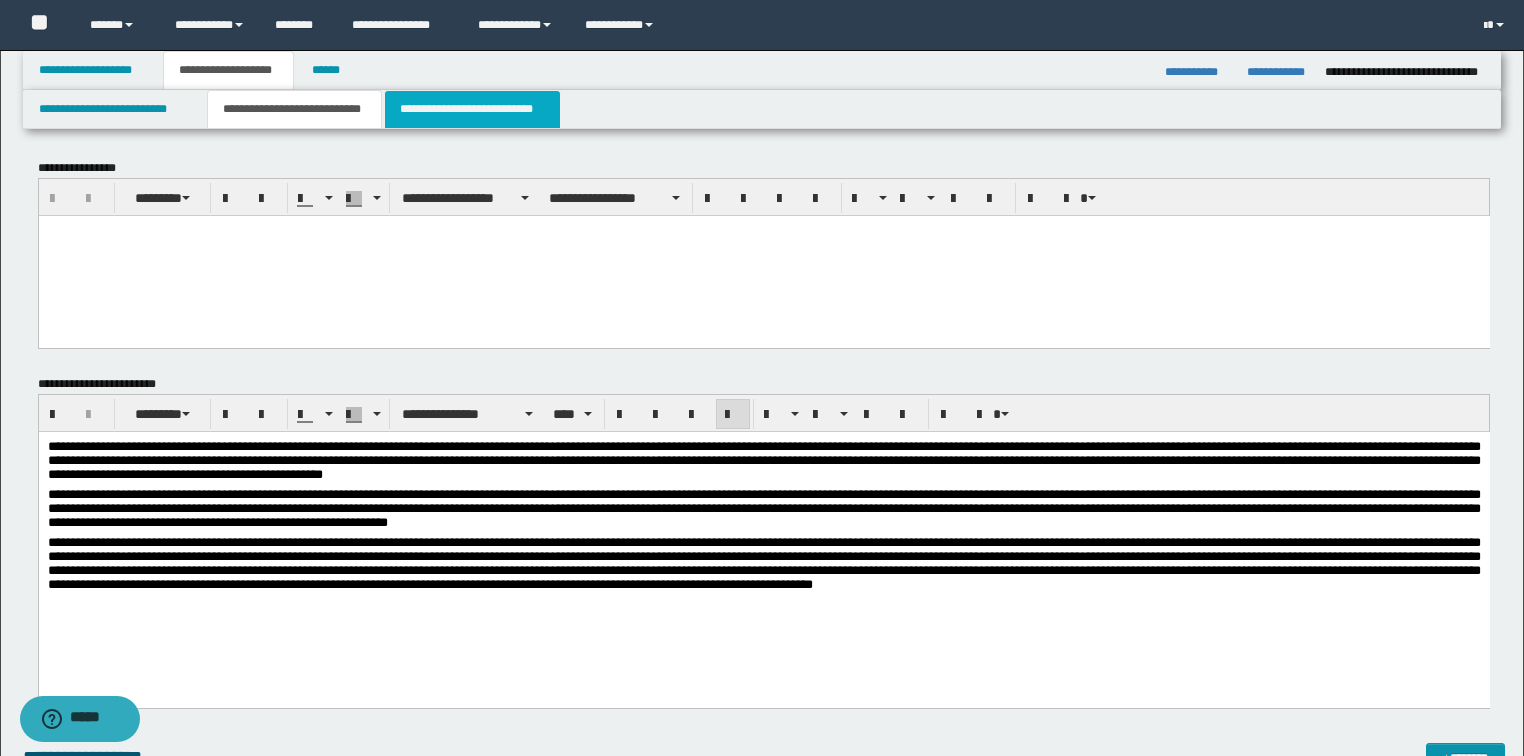click on "**********" at bounding box center (472, 109) 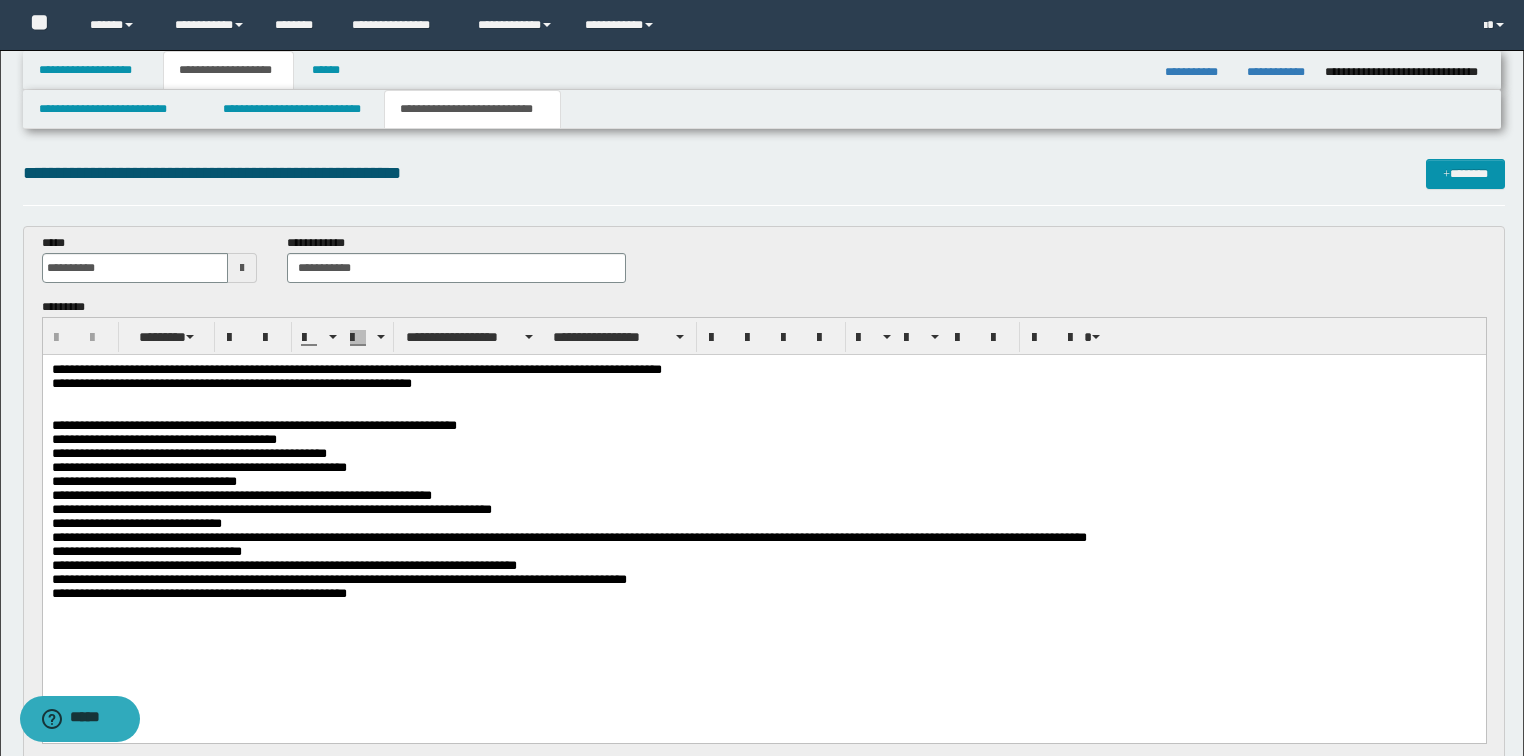 scroll, scrollTop: 0, scrollLeft: 0, axis: both 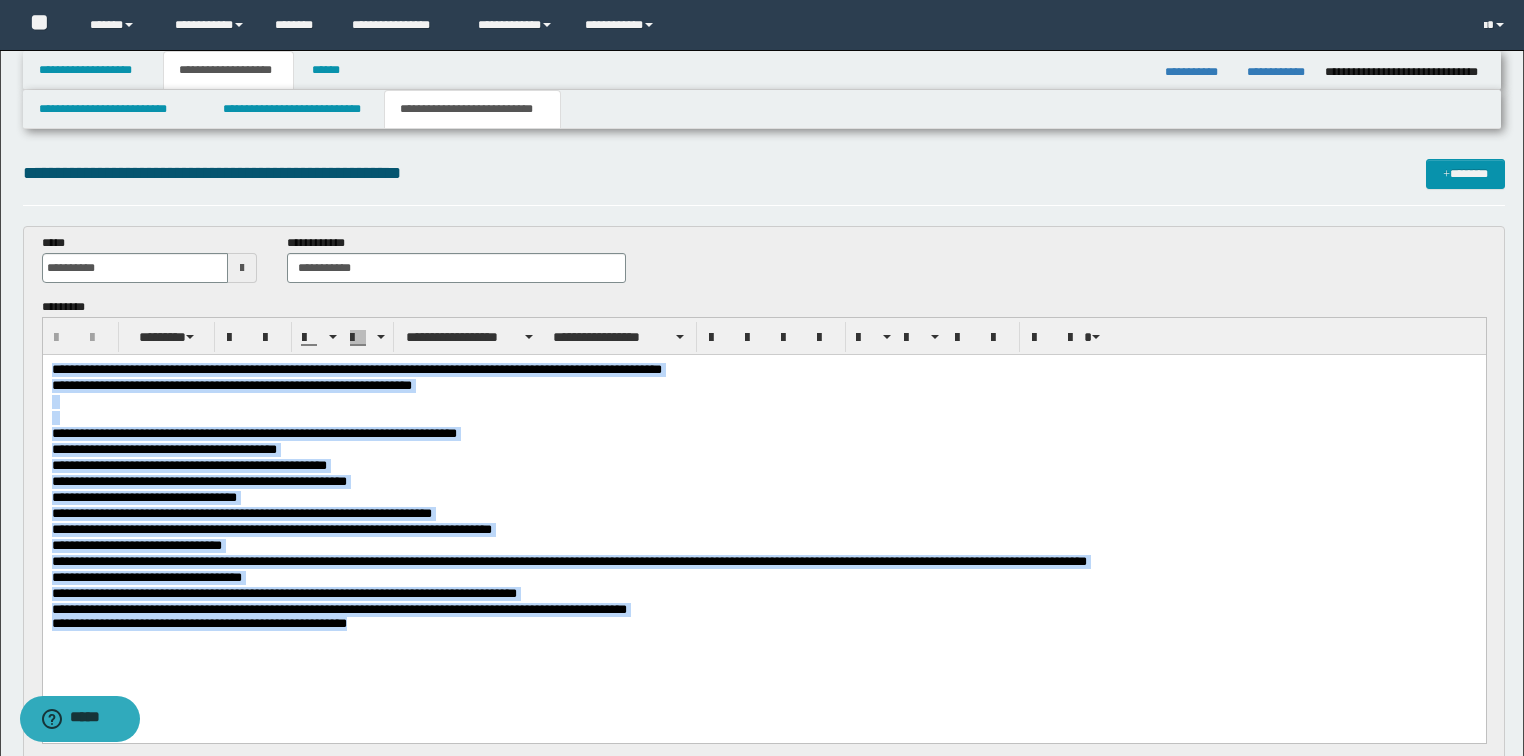 drag, startPoint x: 448, startPoint y: 646, endPoint x: 0, endPoint y: 324, distance: 551.7137 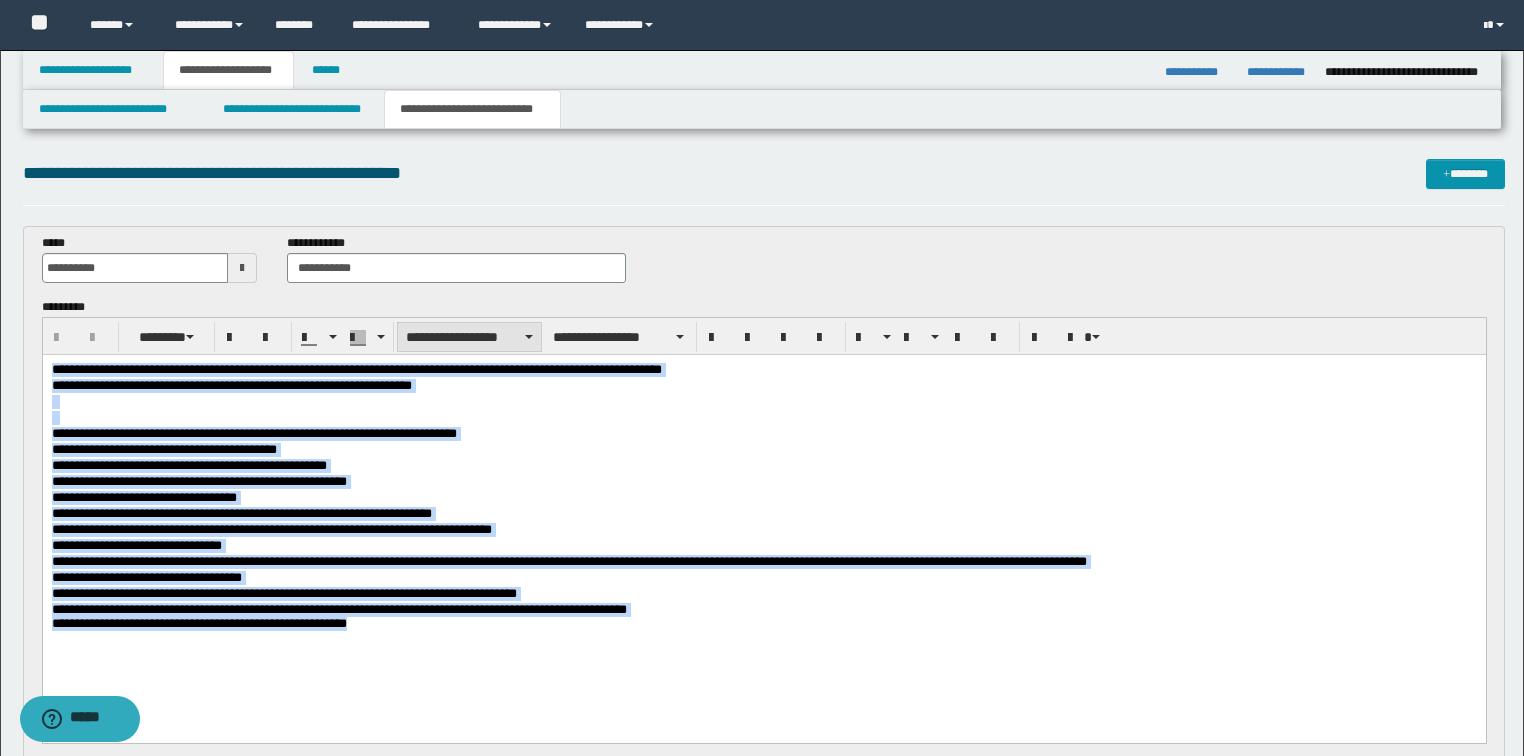 click on "**********" at bounding box center (469, 337) 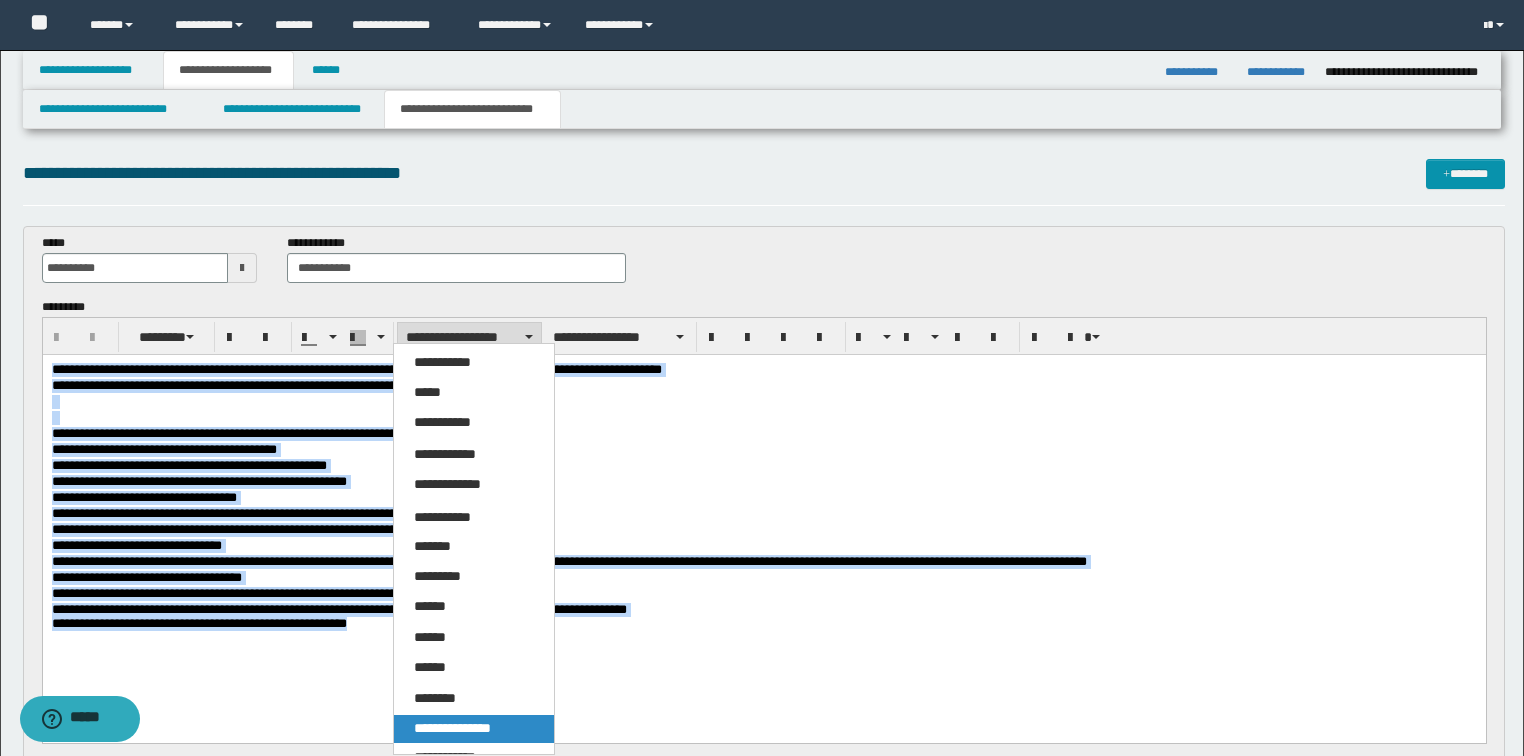 drag, startPoint x: 448, startPoint y: 739, endPoint x: 591, endPoint y: 39, distance: 714.45715 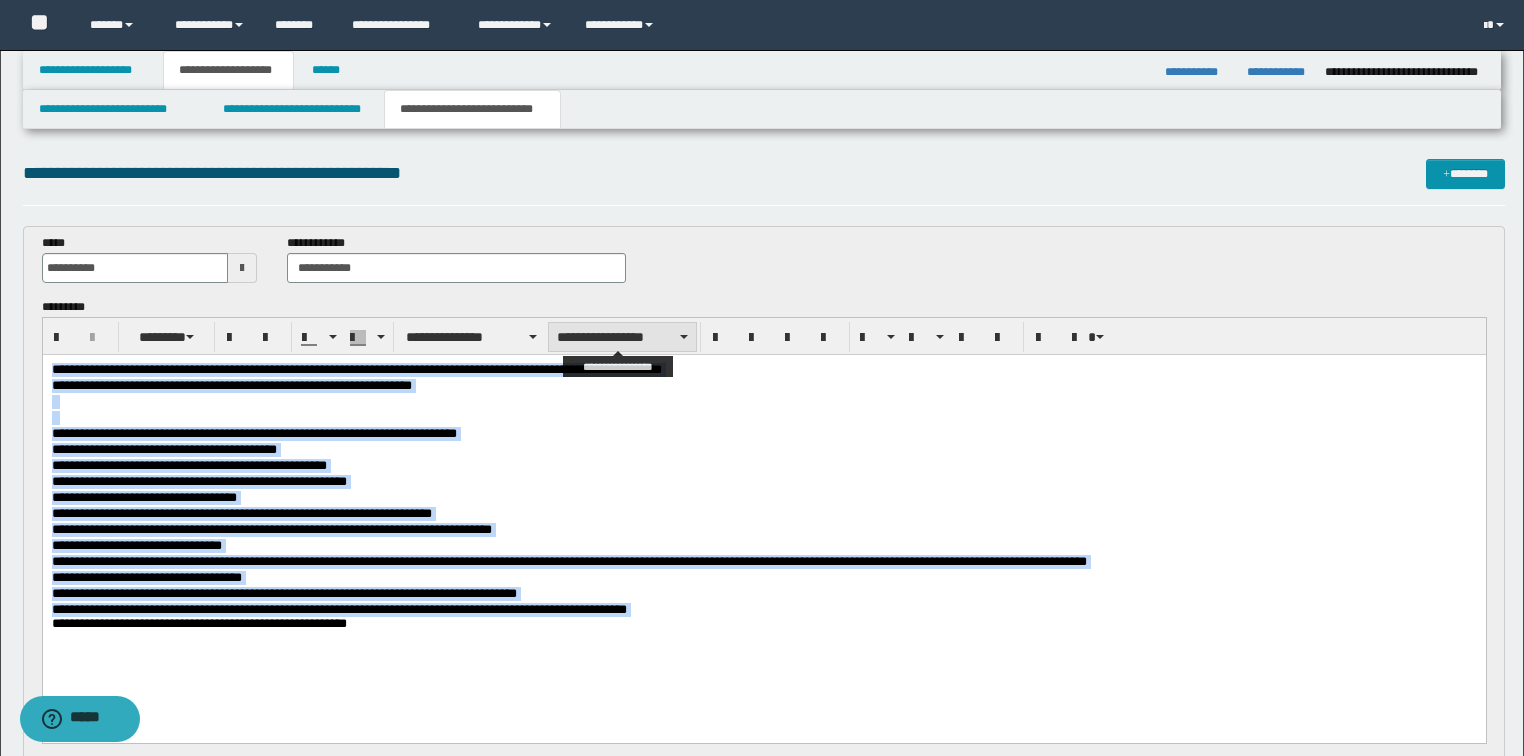 click on "**********" at bounding box center [622, 337] 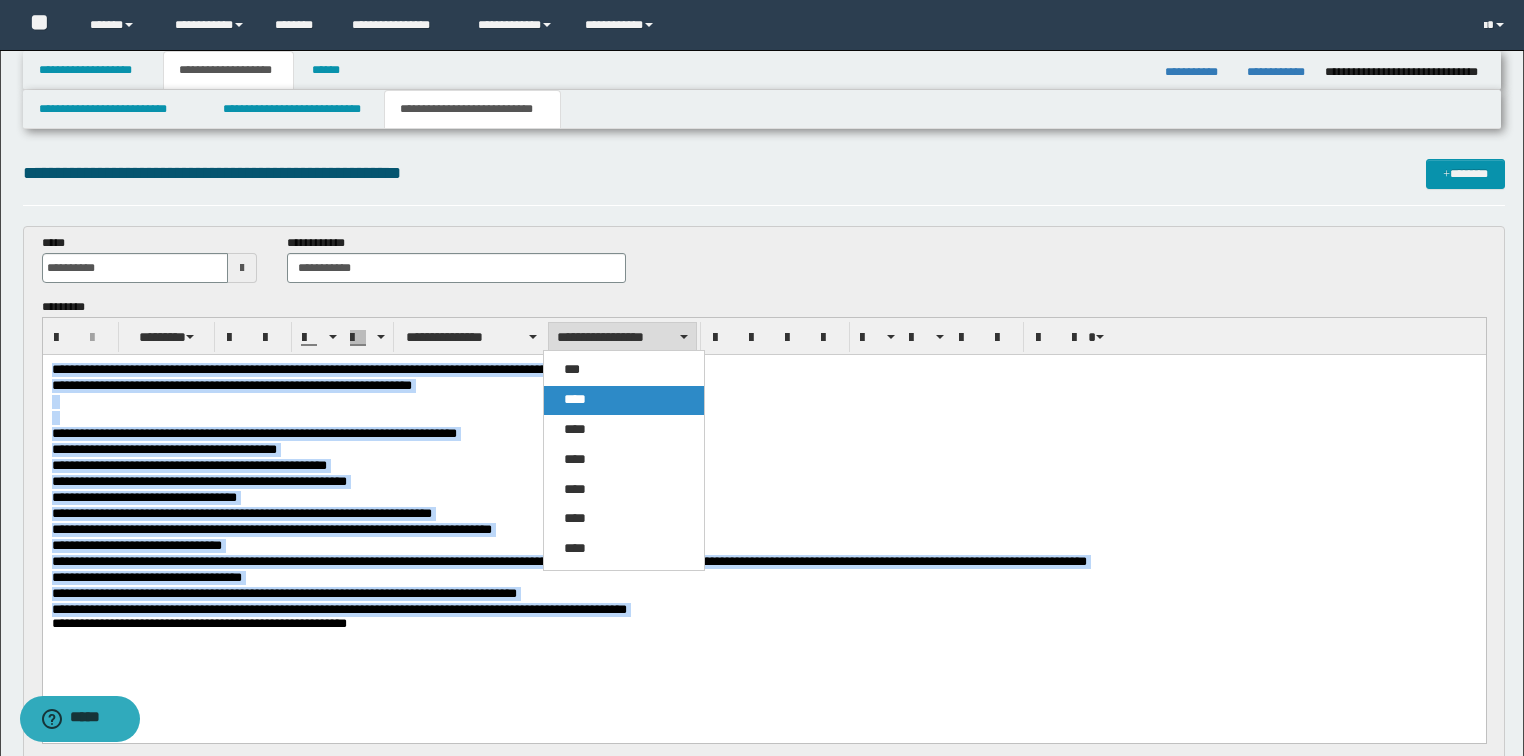 click on "****" at bounding box center [575, 399] 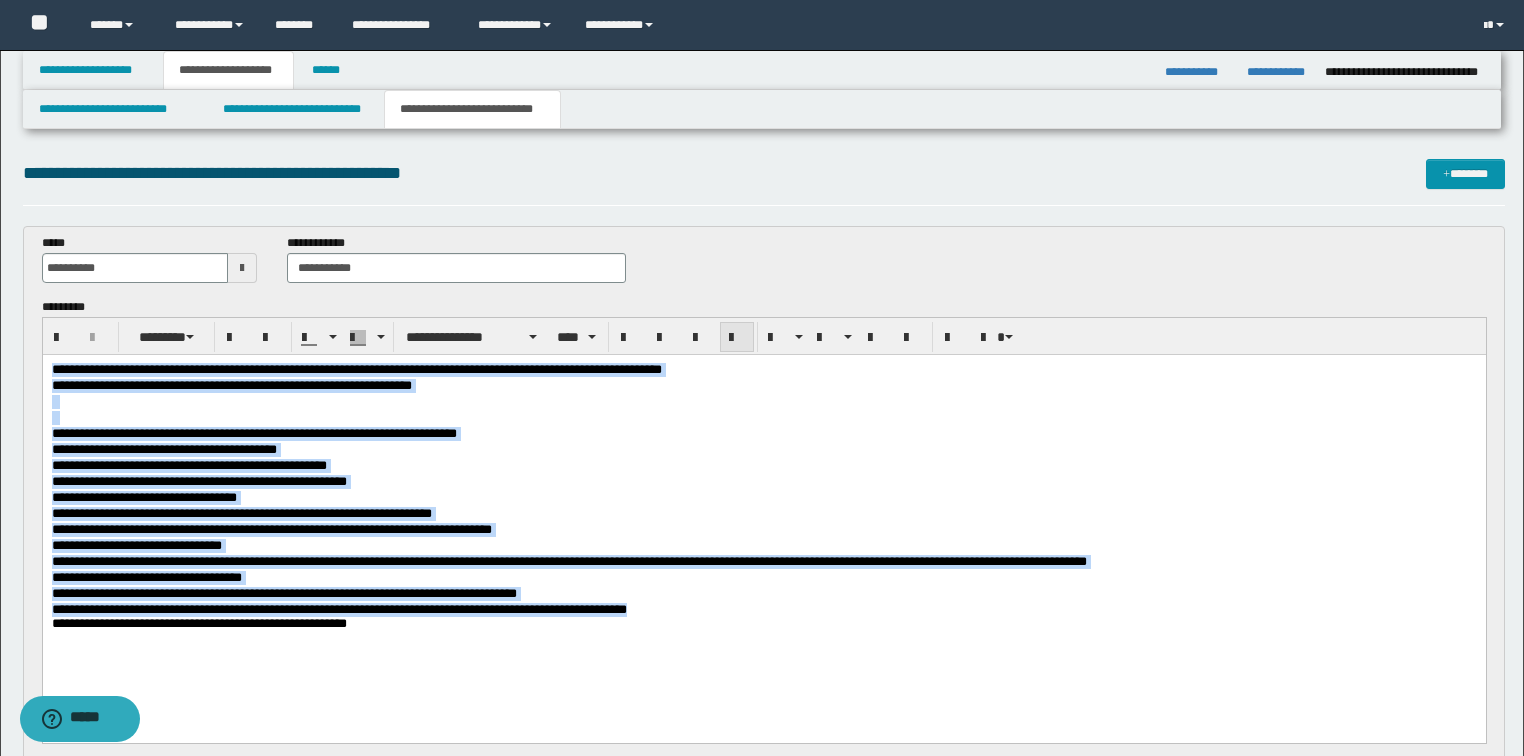 click at bounding box center (737, 338) 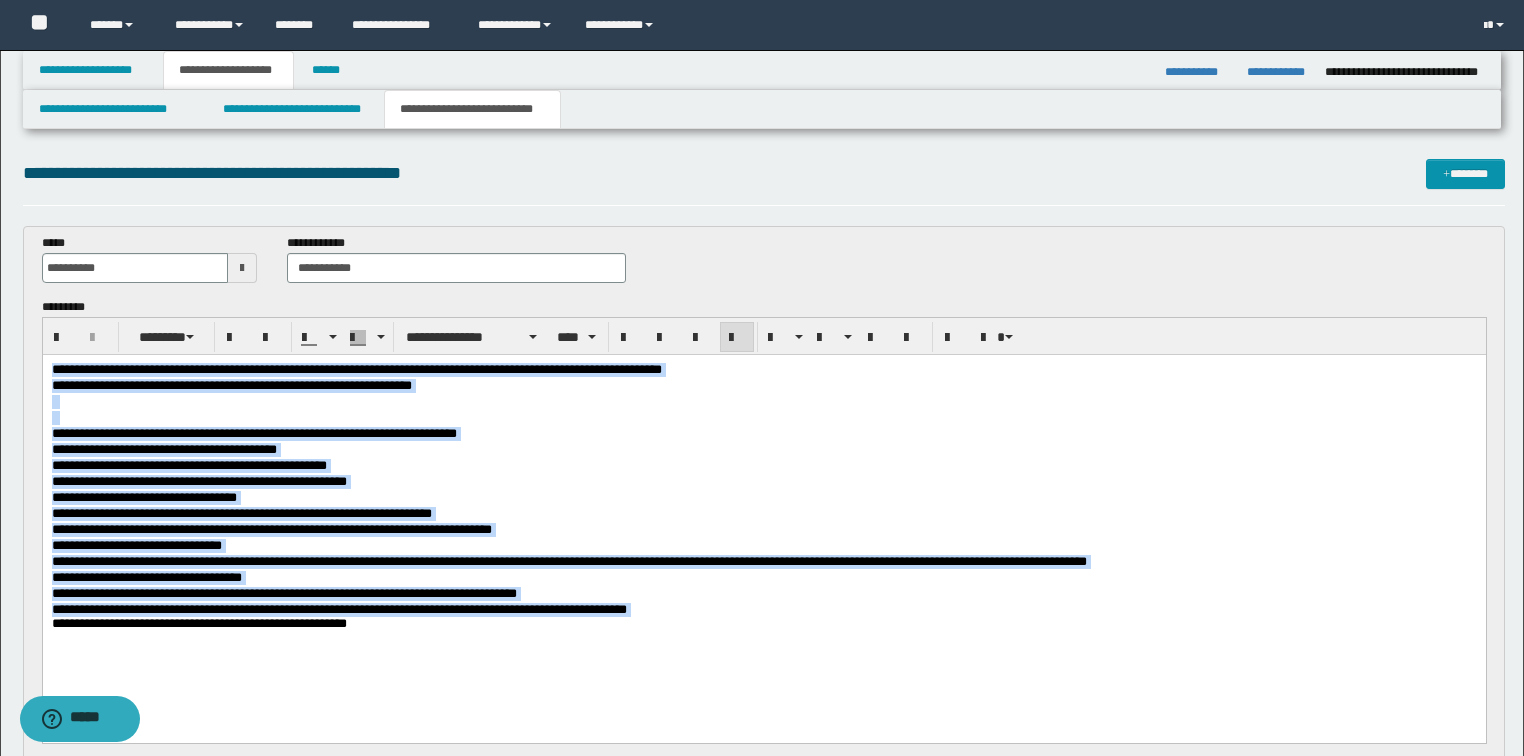 click on "**********" at bounding box center [764, 450] 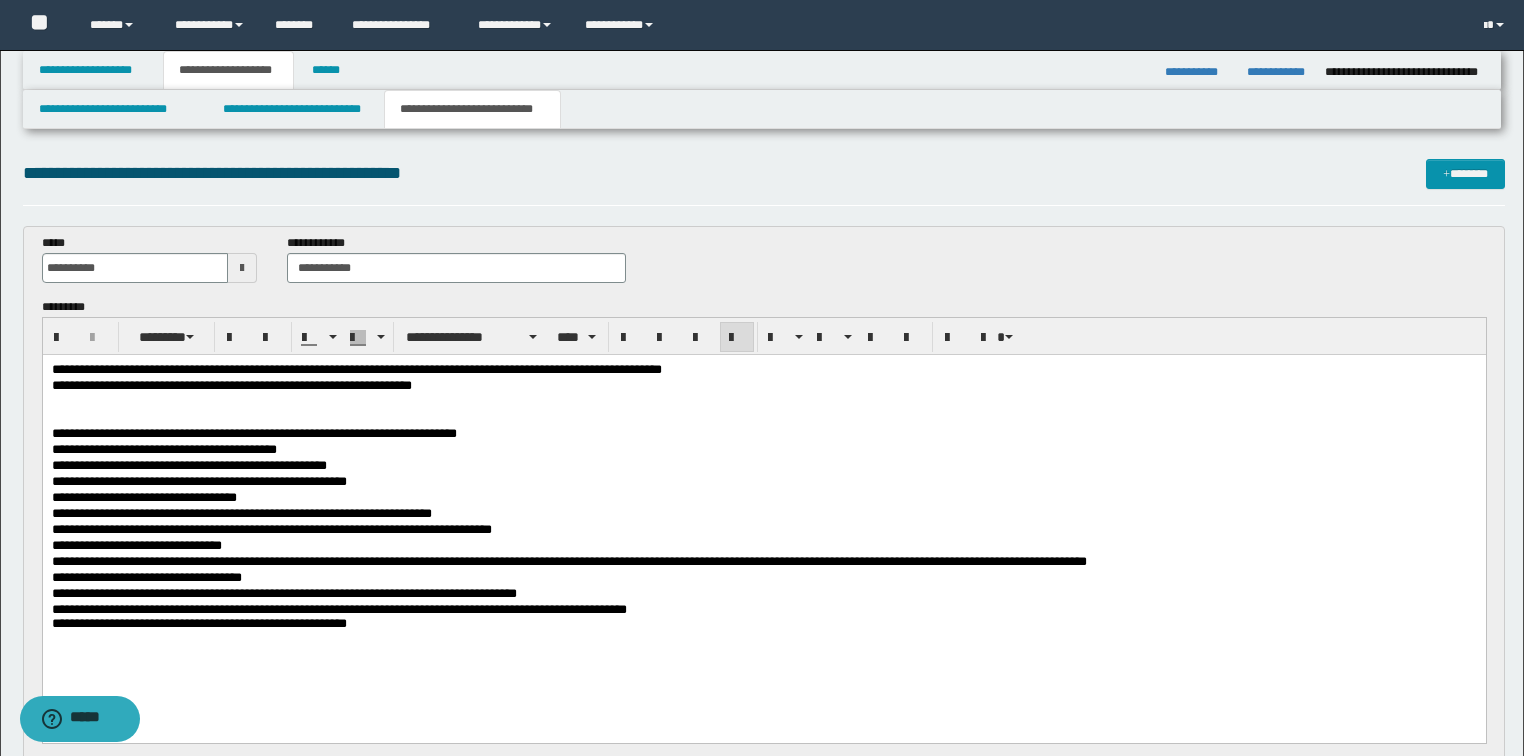 click on "**********" at bounding box center [253, 432] 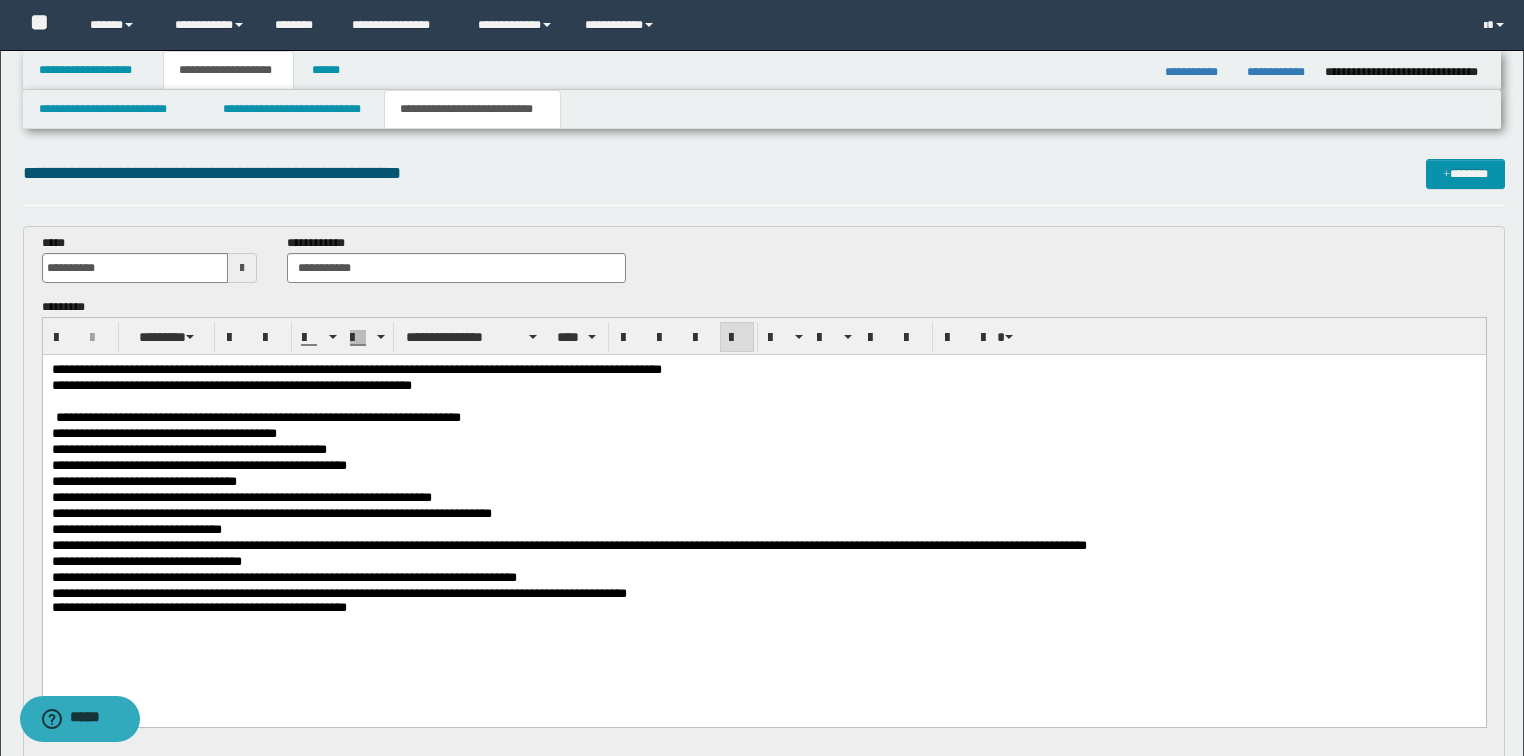 type 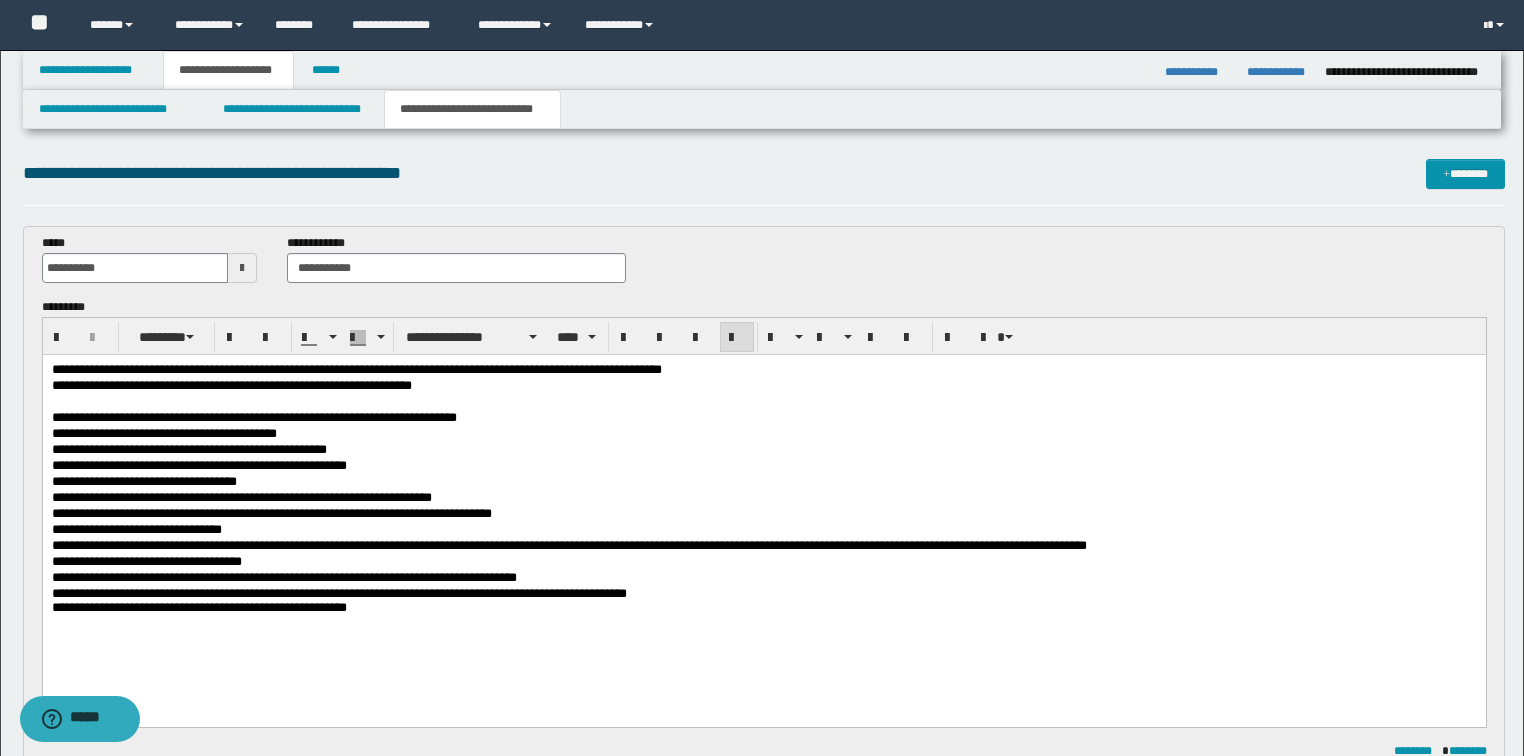 click on "**********" at bounding box center [568, 544] 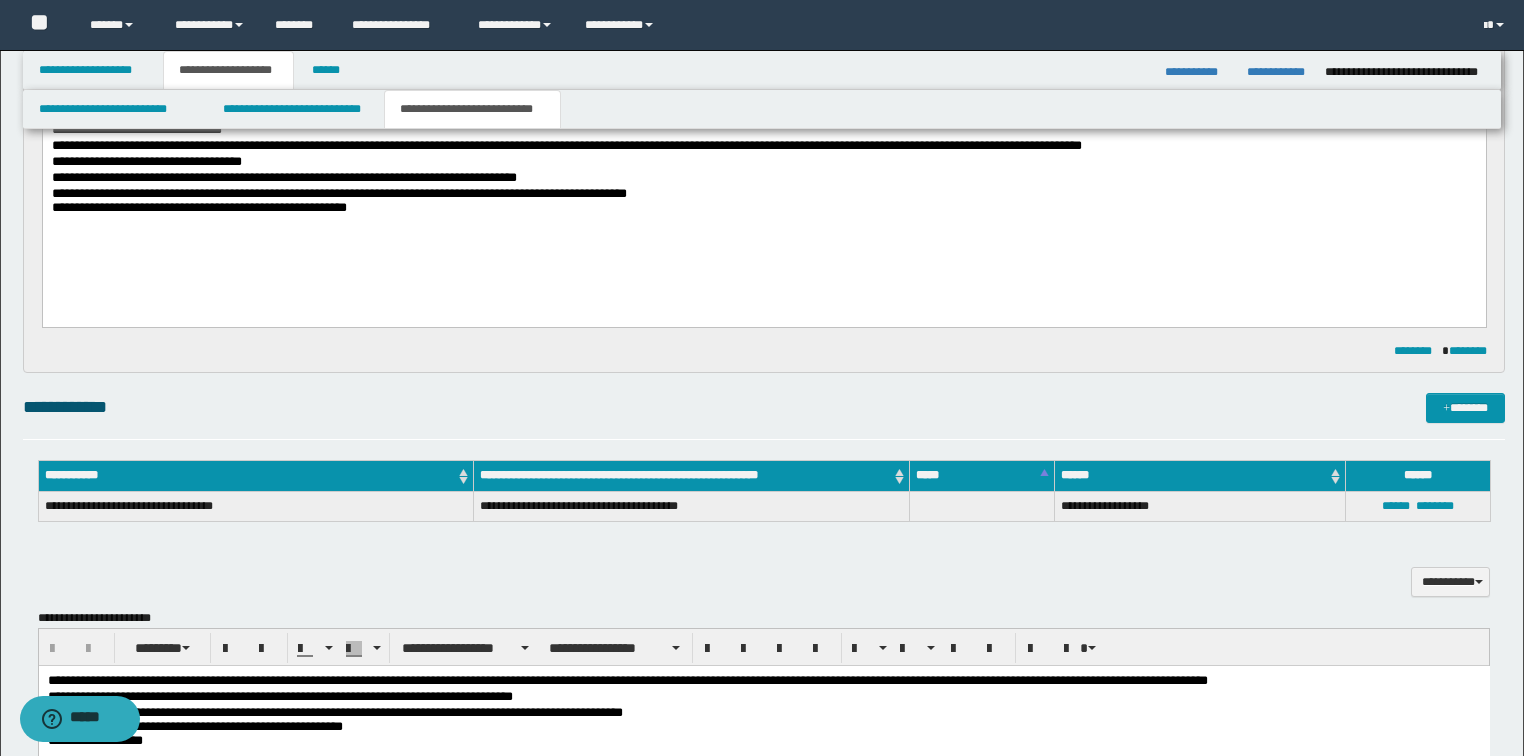 scroll, scrollTop: 640, scrollLeft: 0, axis: vertical 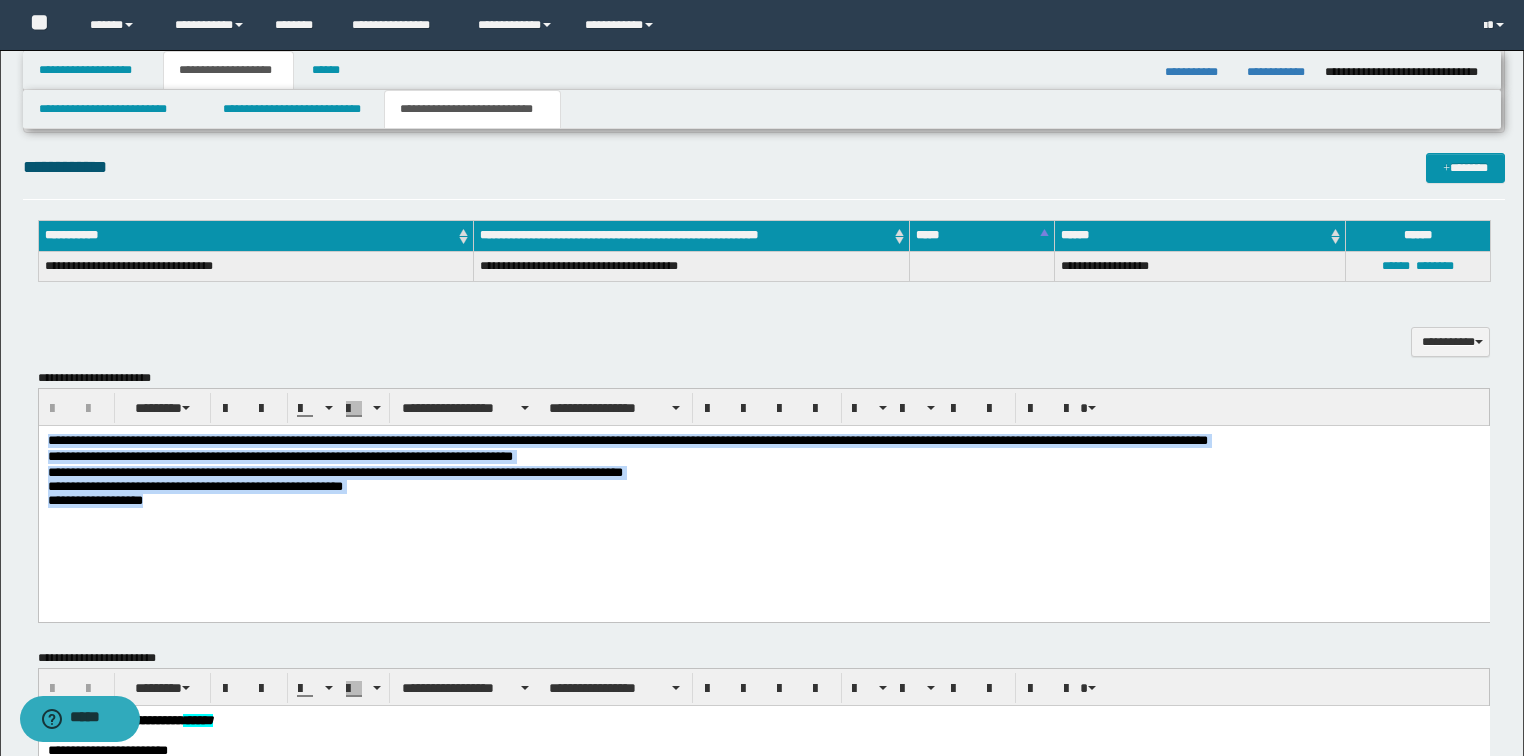 drag, startPoint x: 148, startPoint y: 507, endPoint x: -1, endPoint y: 394, distance: 187.00267 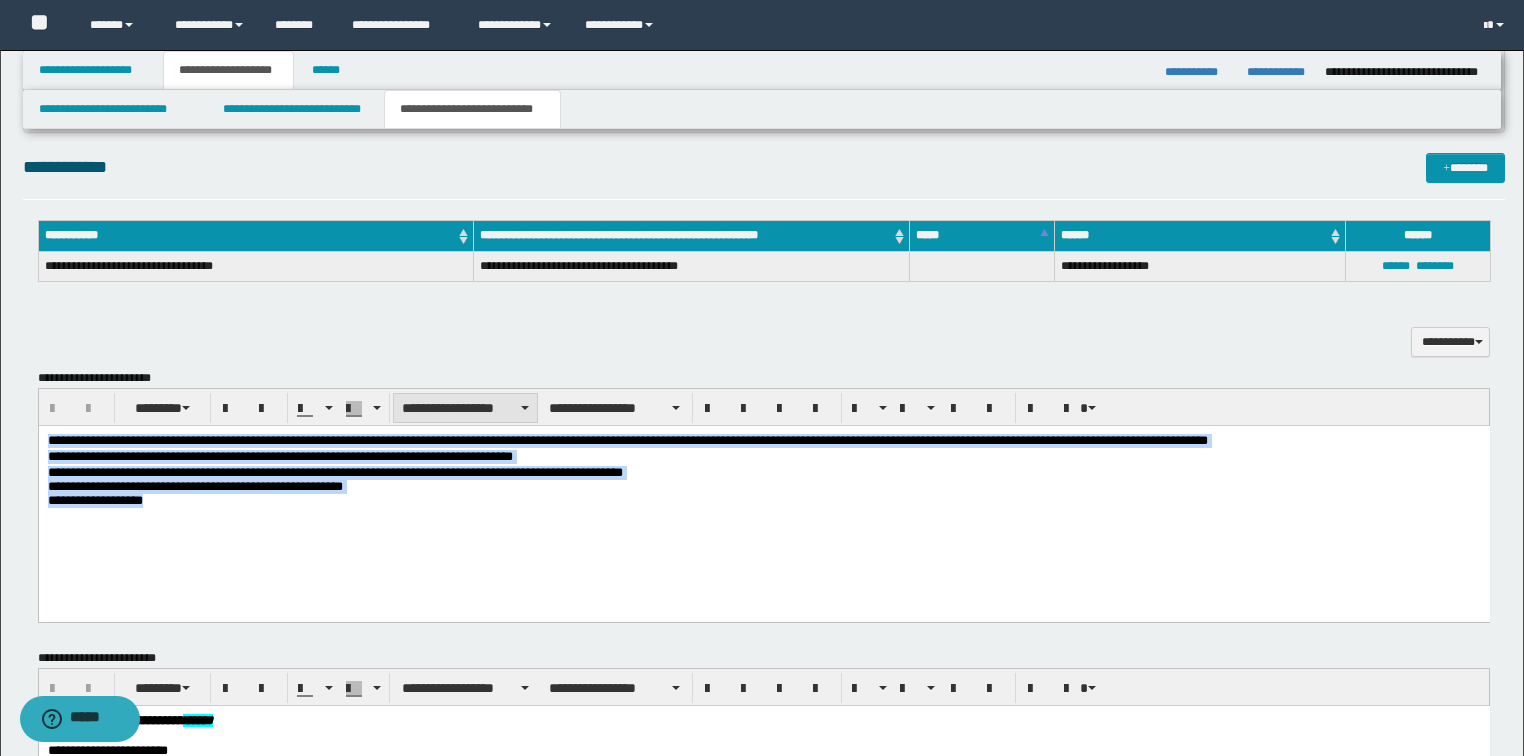 click on "**********" at bounding box center [465, 408] 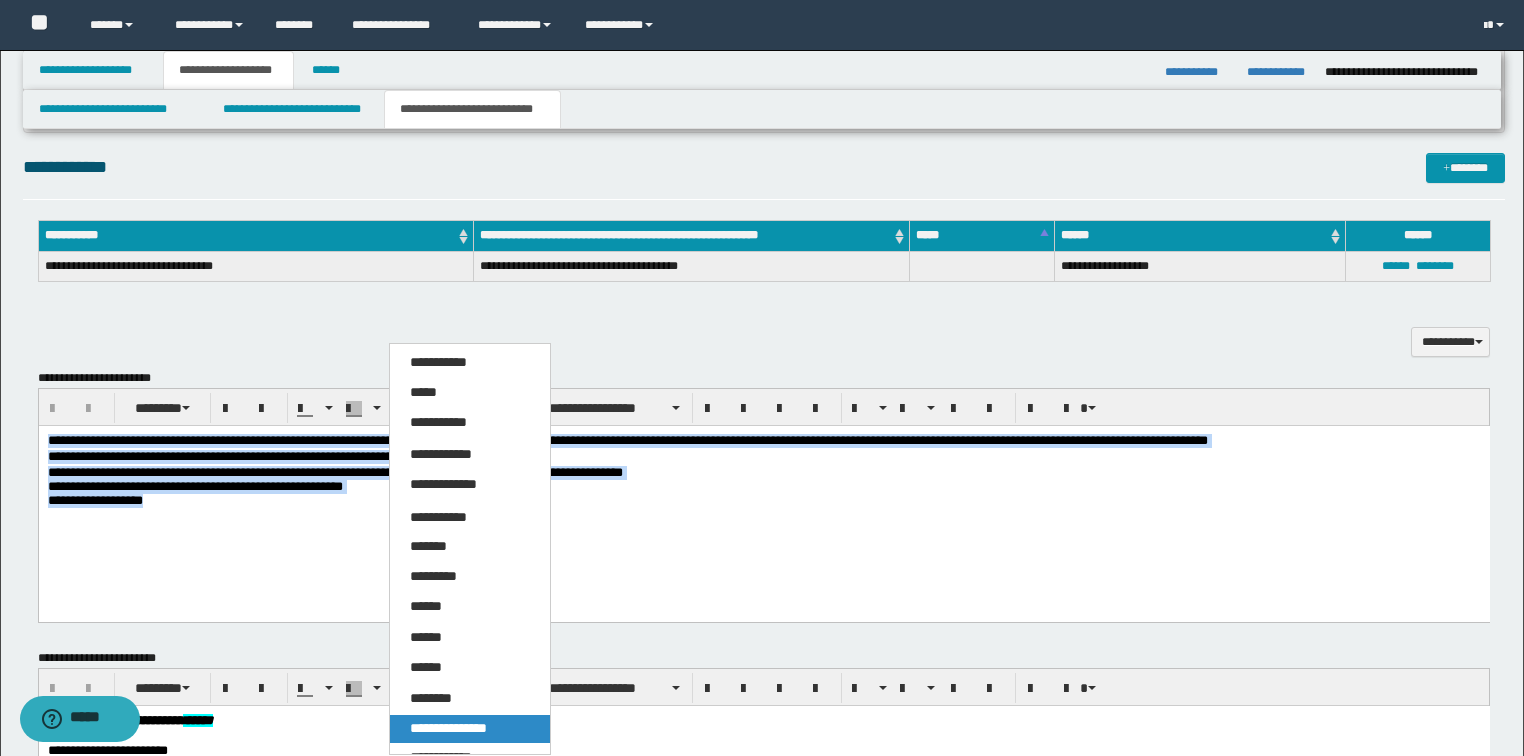 drag, startPoint x: 459, startPoint y: 721, endPoint x: 421, endPoint y: 13, distance: 709.01904 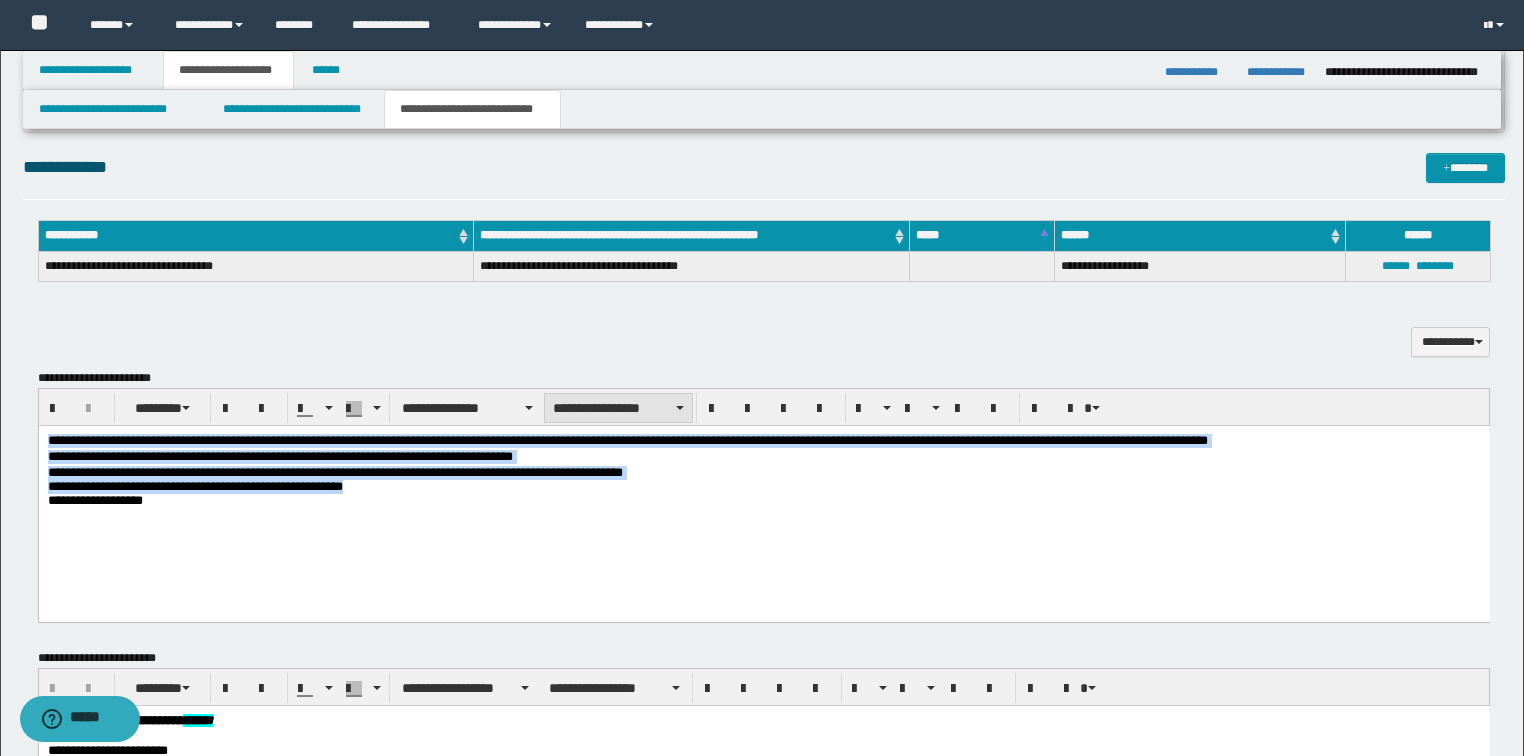click on "**********" at bounding box center [618, 408] 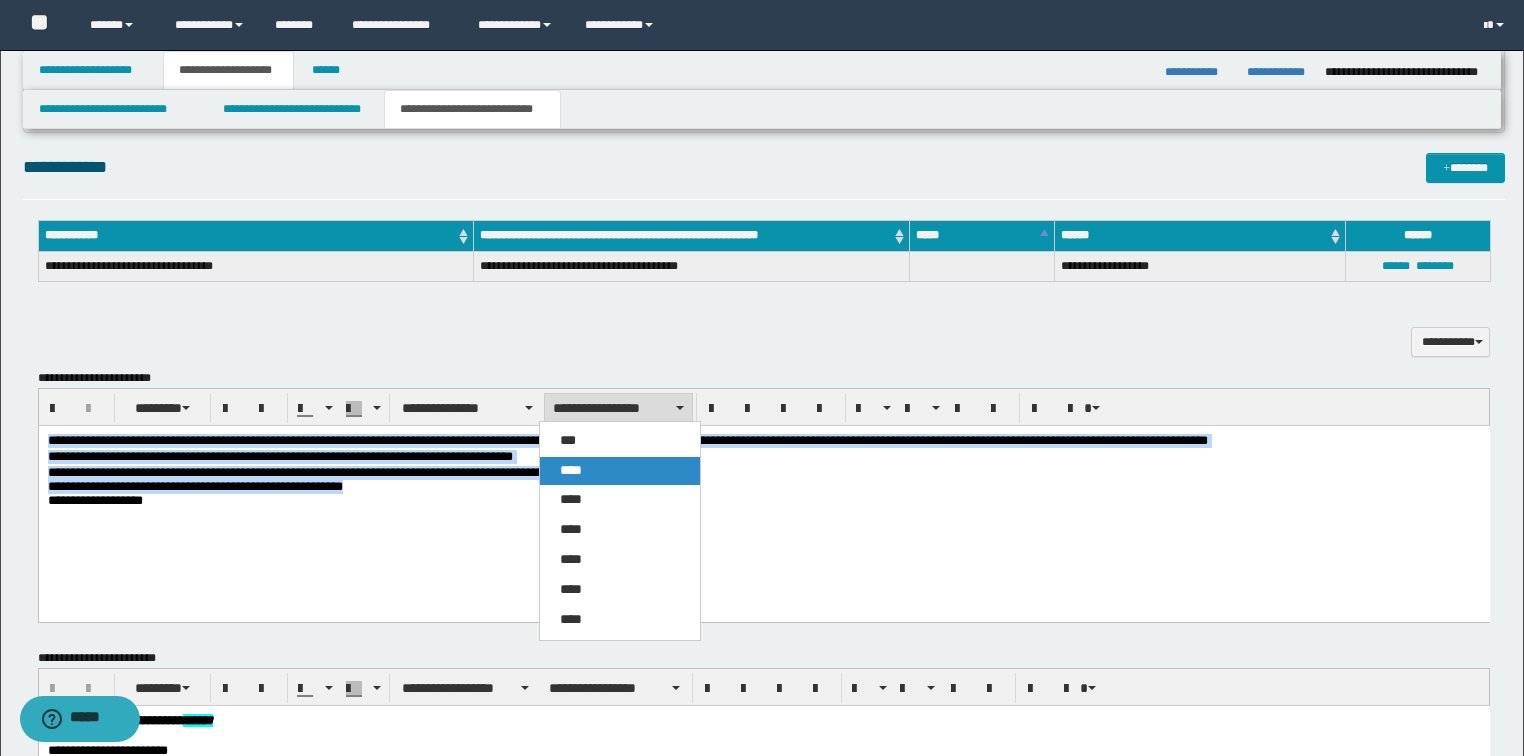 click on "****" at bounding box center (571, 470) 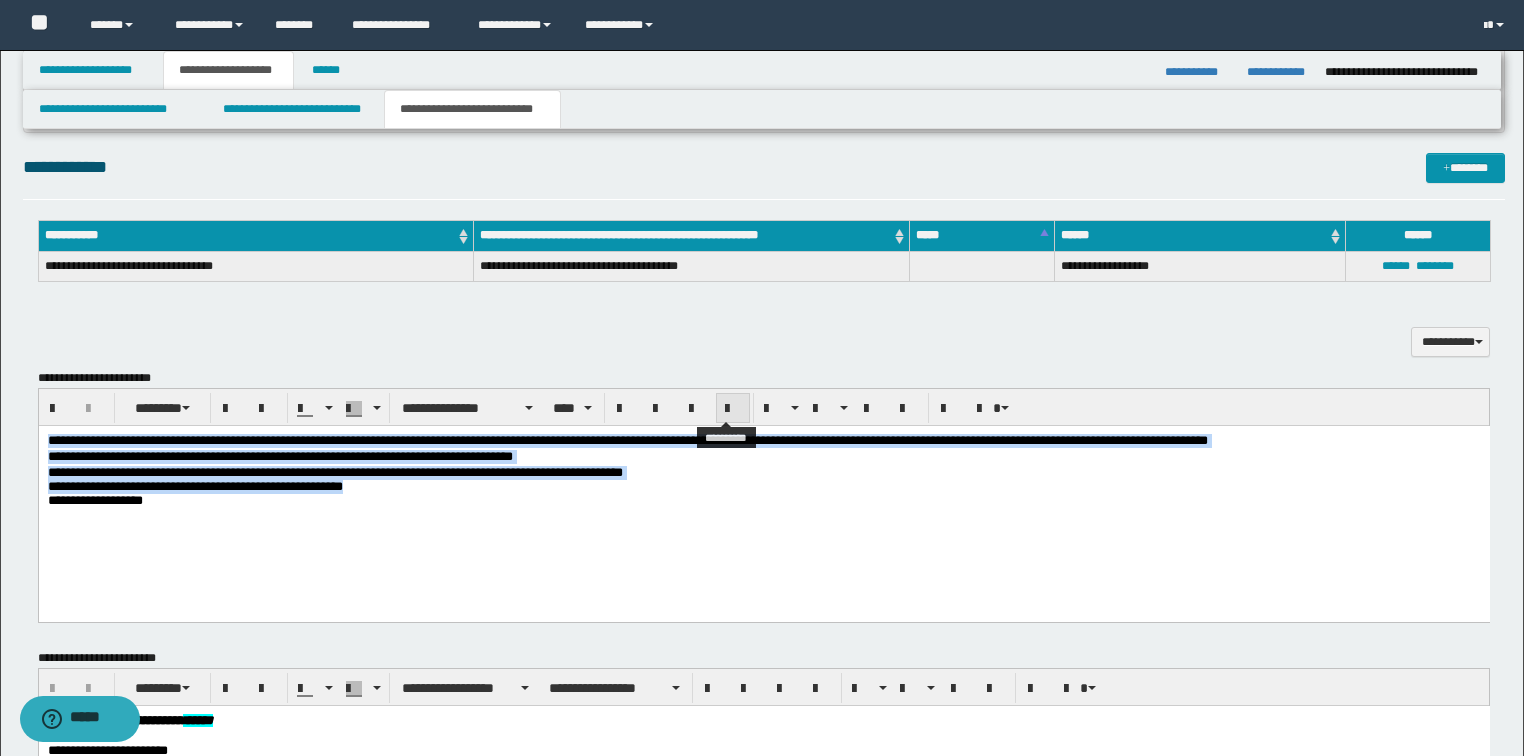 click at bounding box center [733, 409] 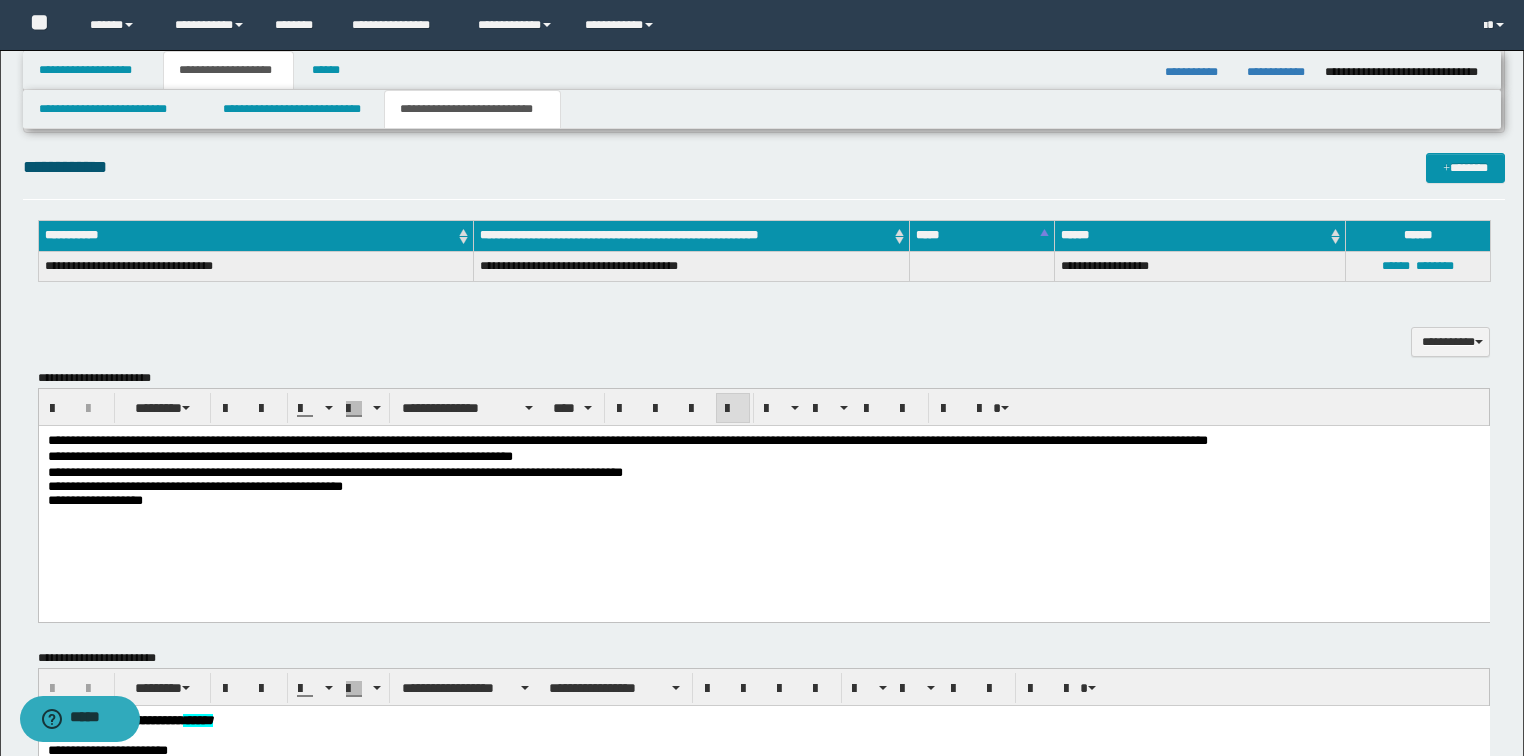 click on "**********" at bounding box center [763, 495] 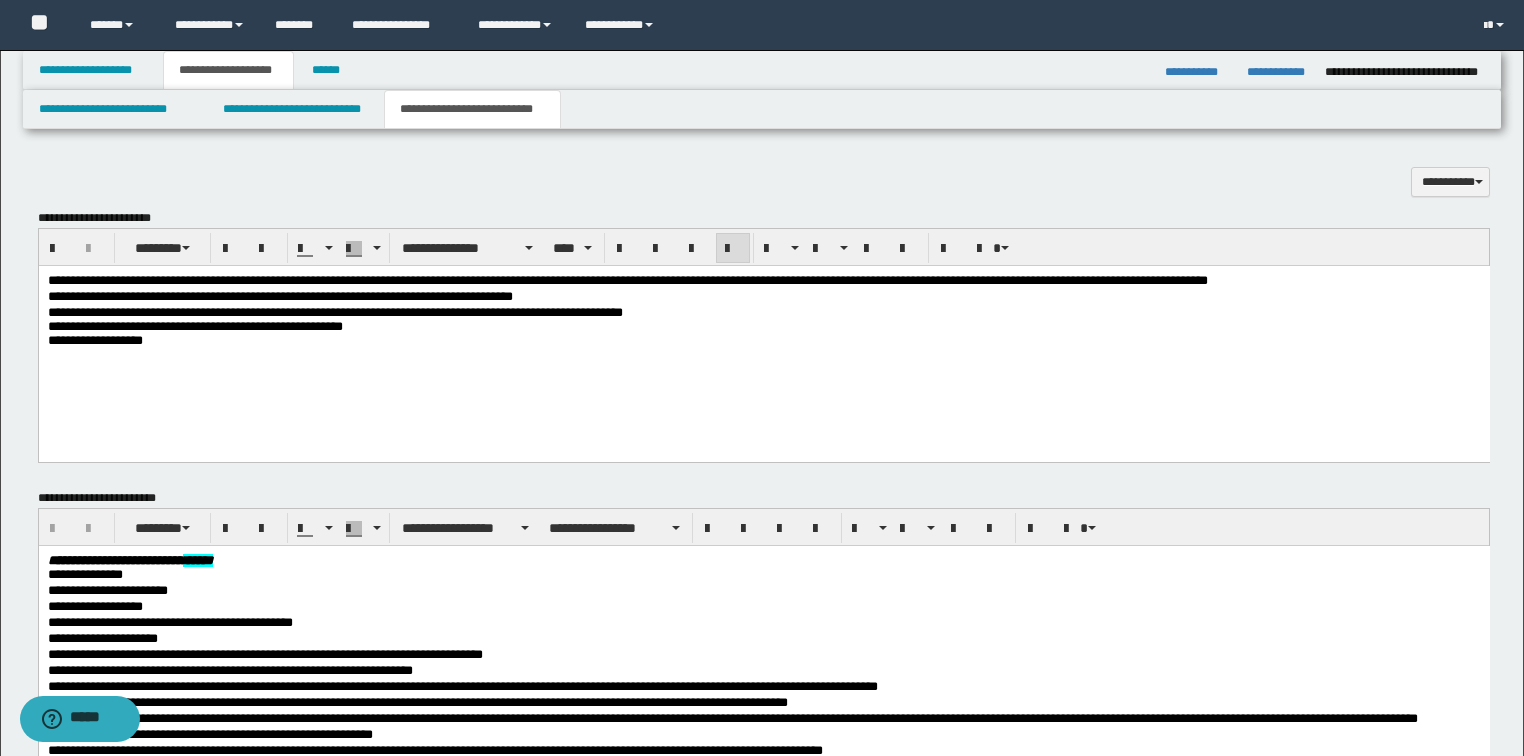 scroll, scrollTop: 960, scrollLeft: 0, axis: vertical 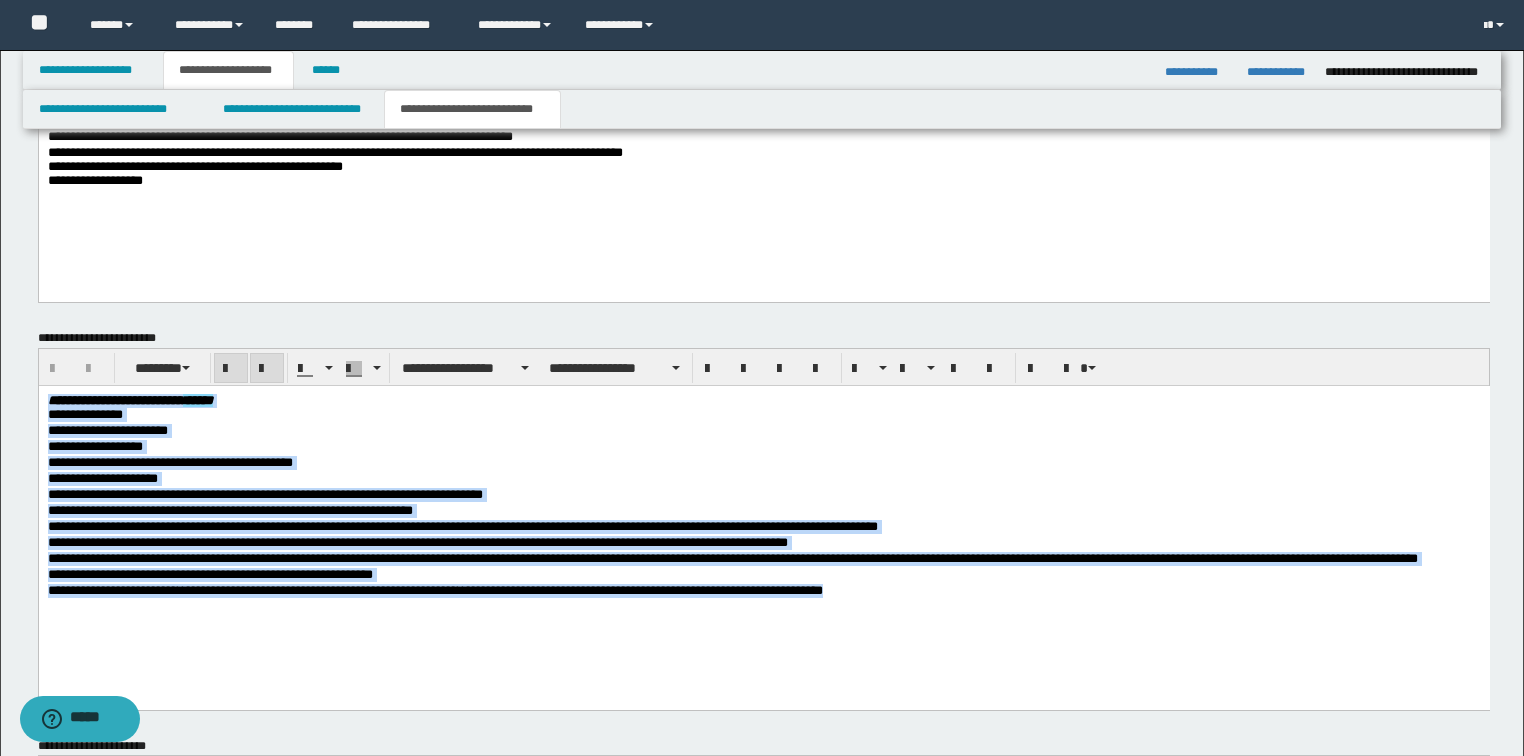 drag, startPoint x: 933, startPoint y: 600, endPoint x: 59, endPoint y: 571, distance: 874.481 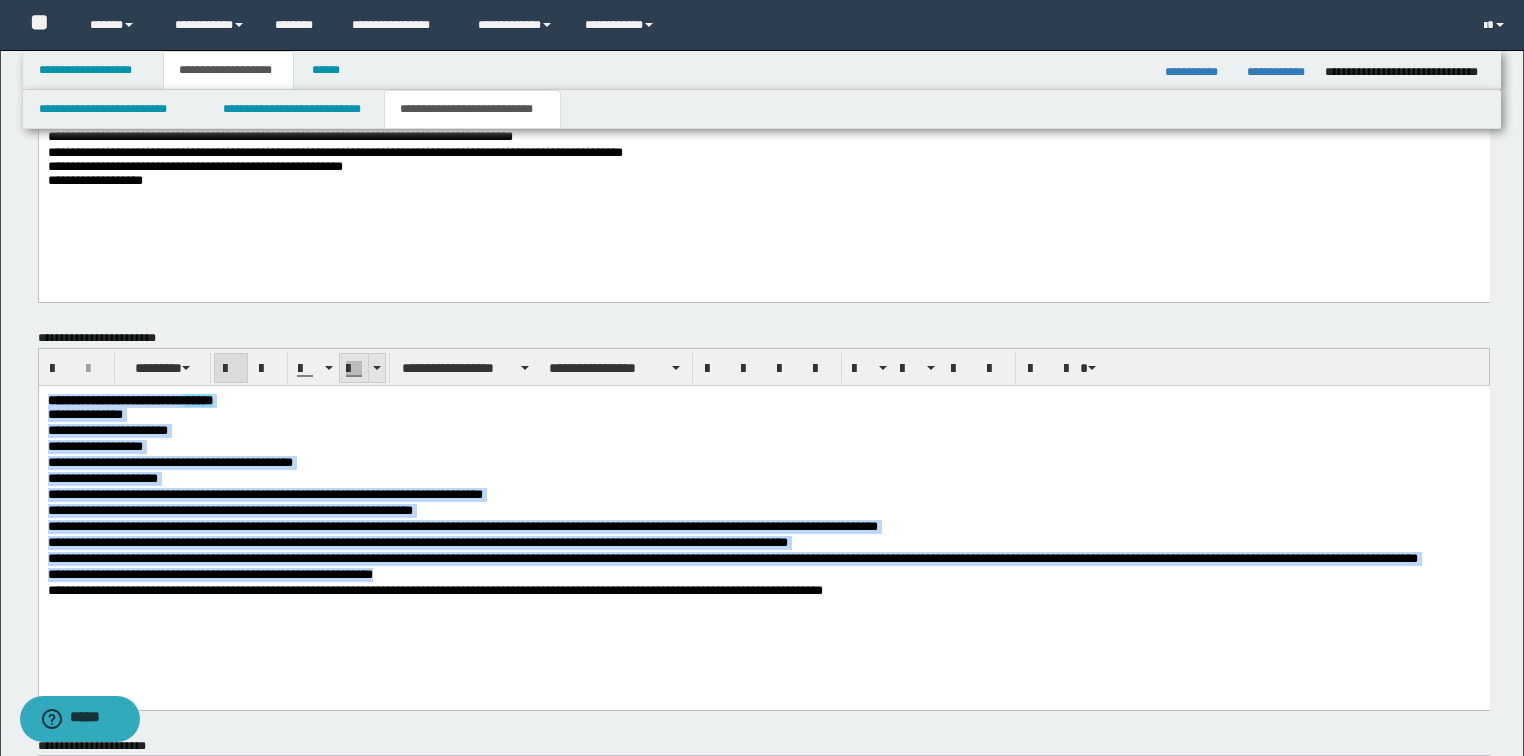 click at bounding box center (376, 368) 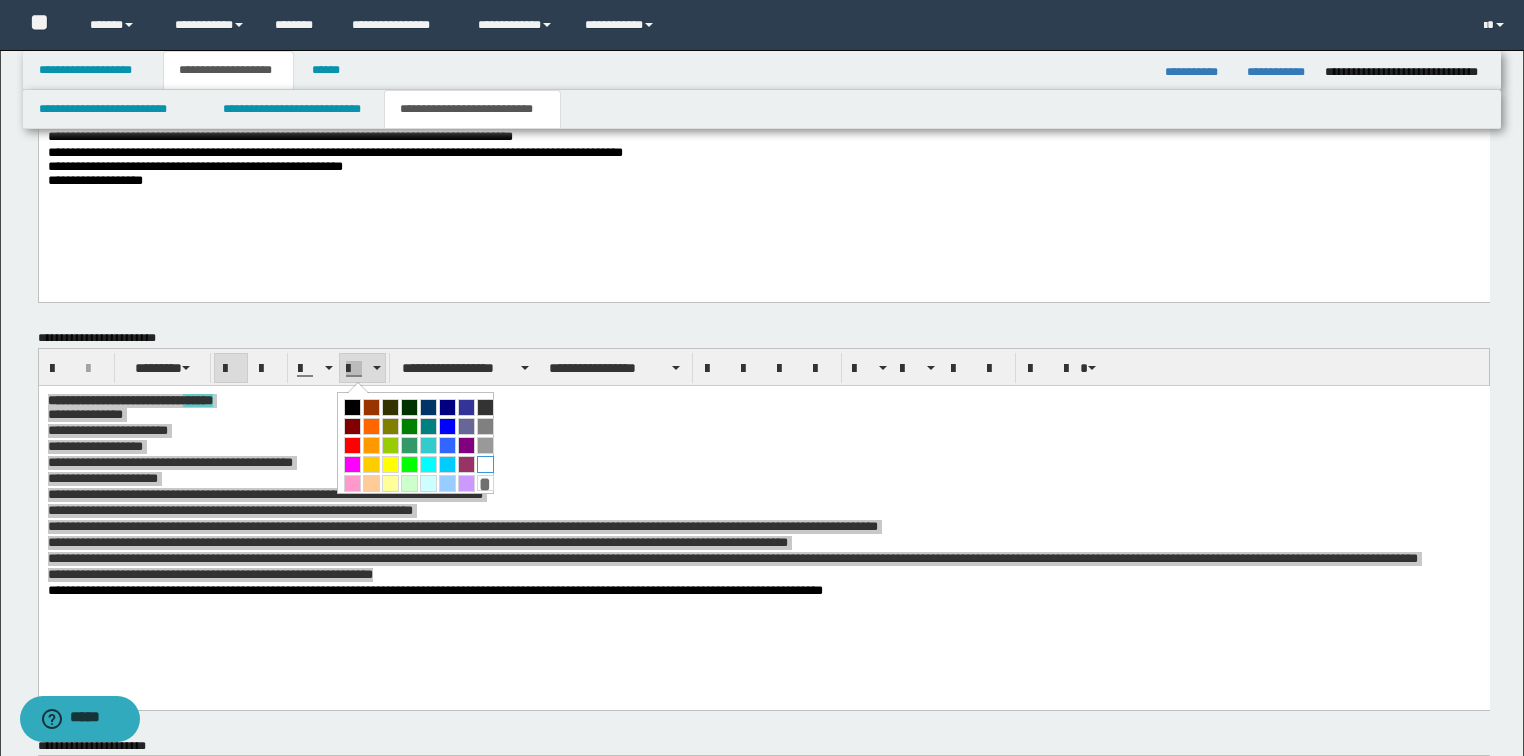 click at bounding box center (485, 464) 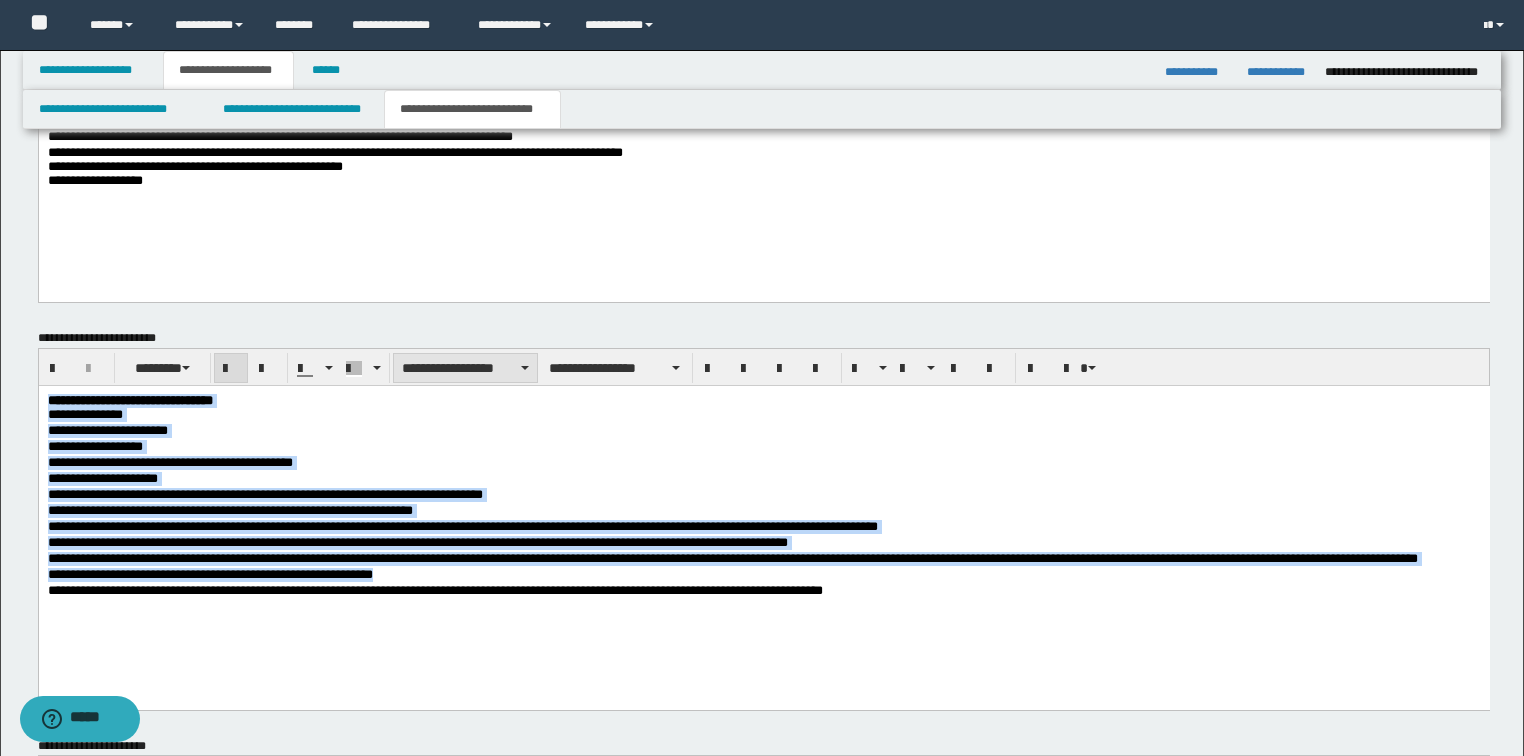click on "**********" at bounding box center [465, 368] 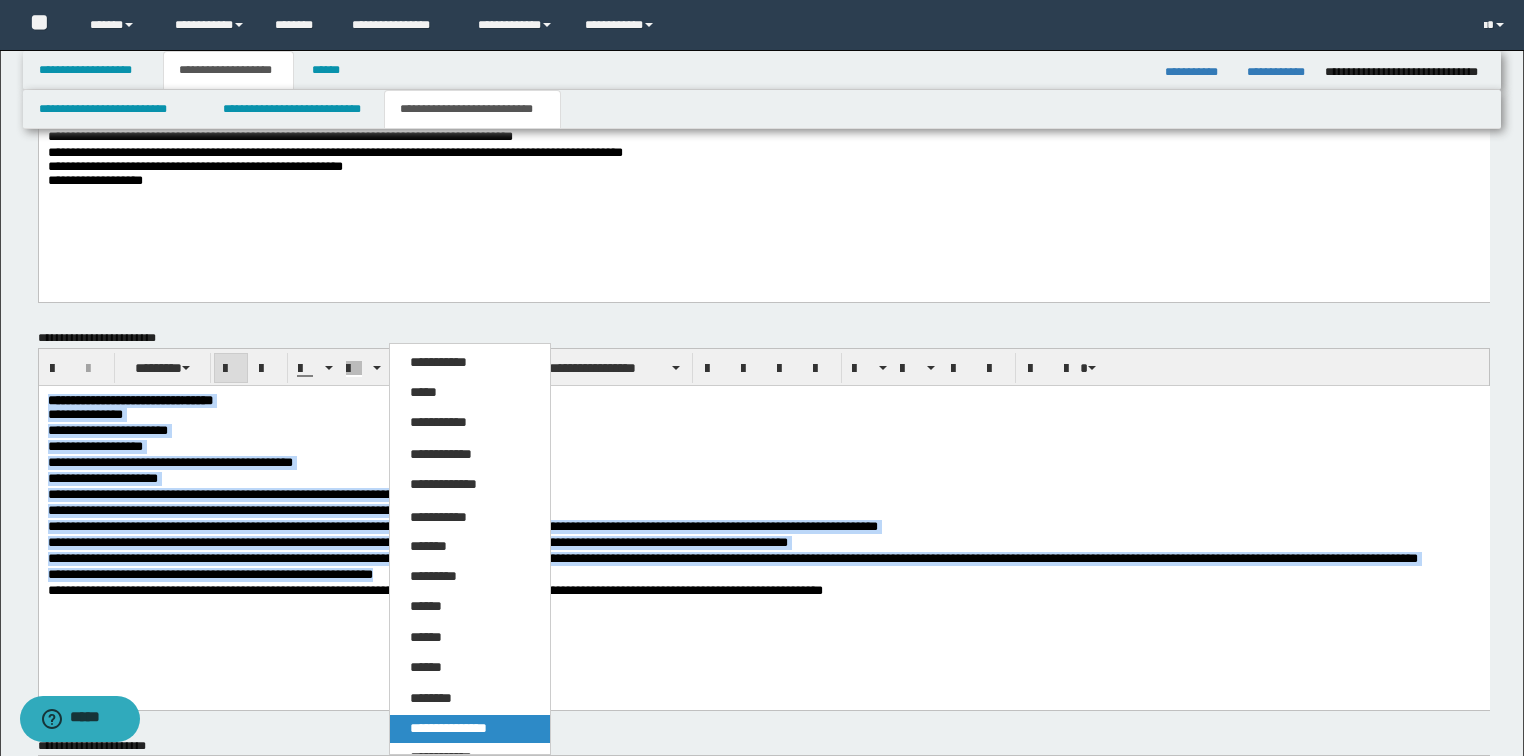 click on "**********" at bounding box center (448, 728) 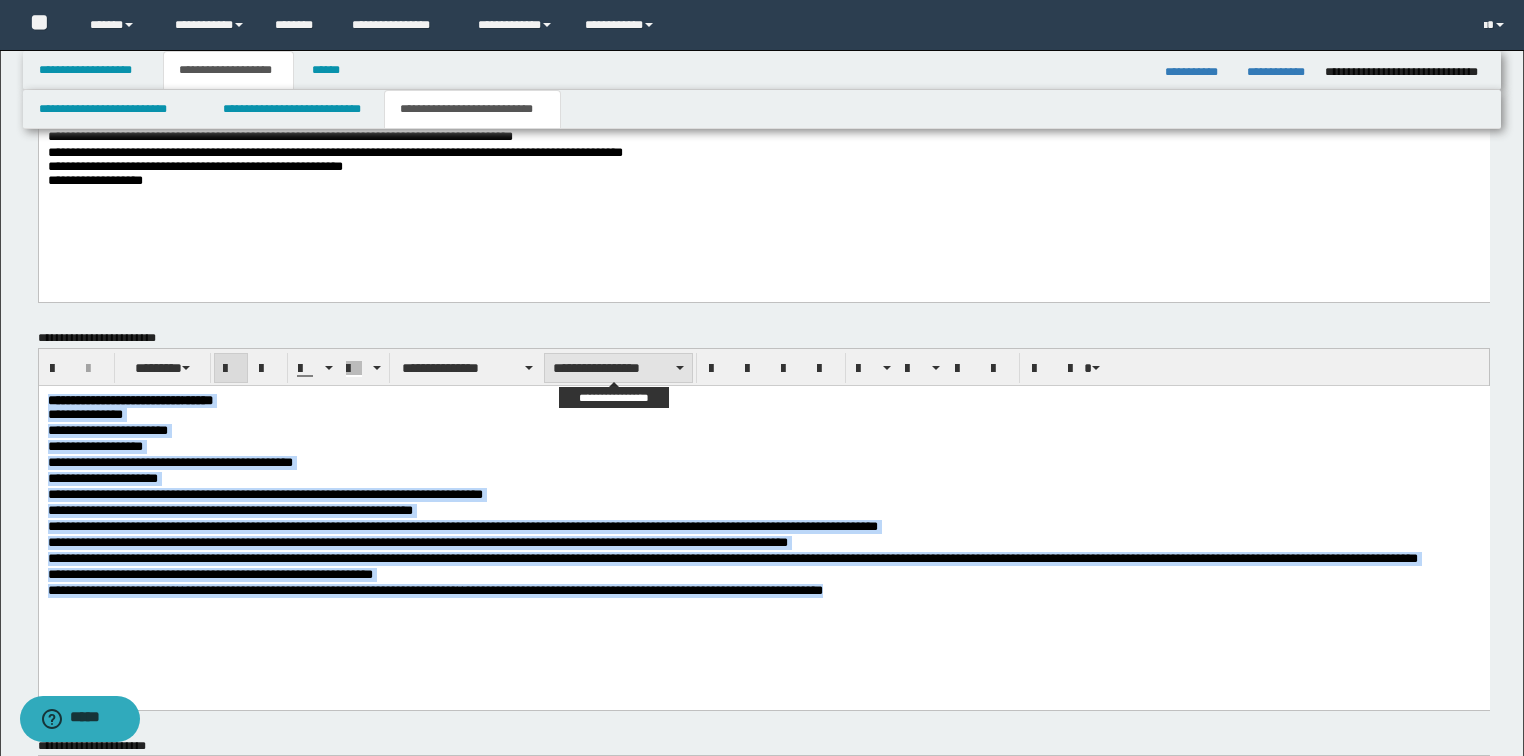 click on "**********" at bounding box center [618, 368] 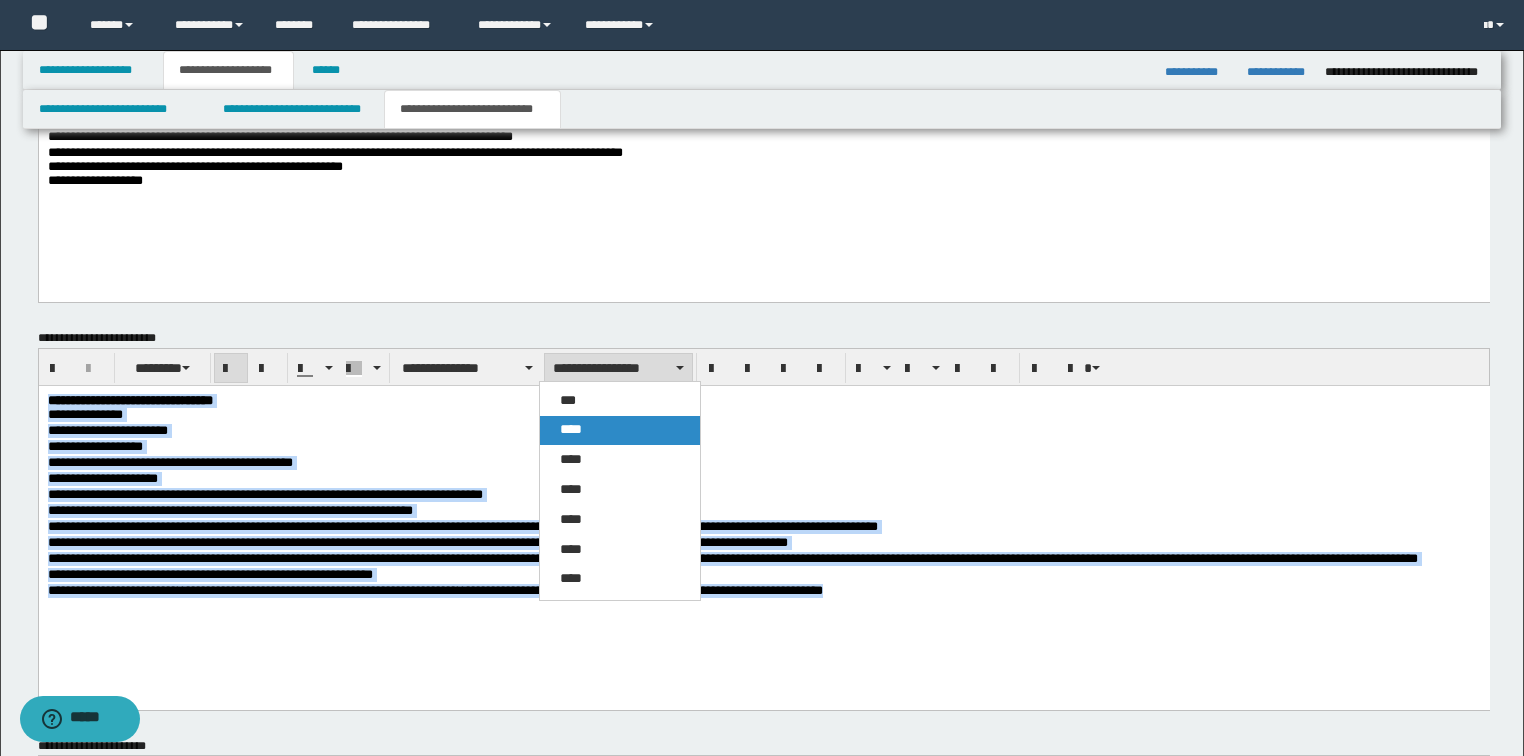 click on "****" at bounding box center (620, 430) 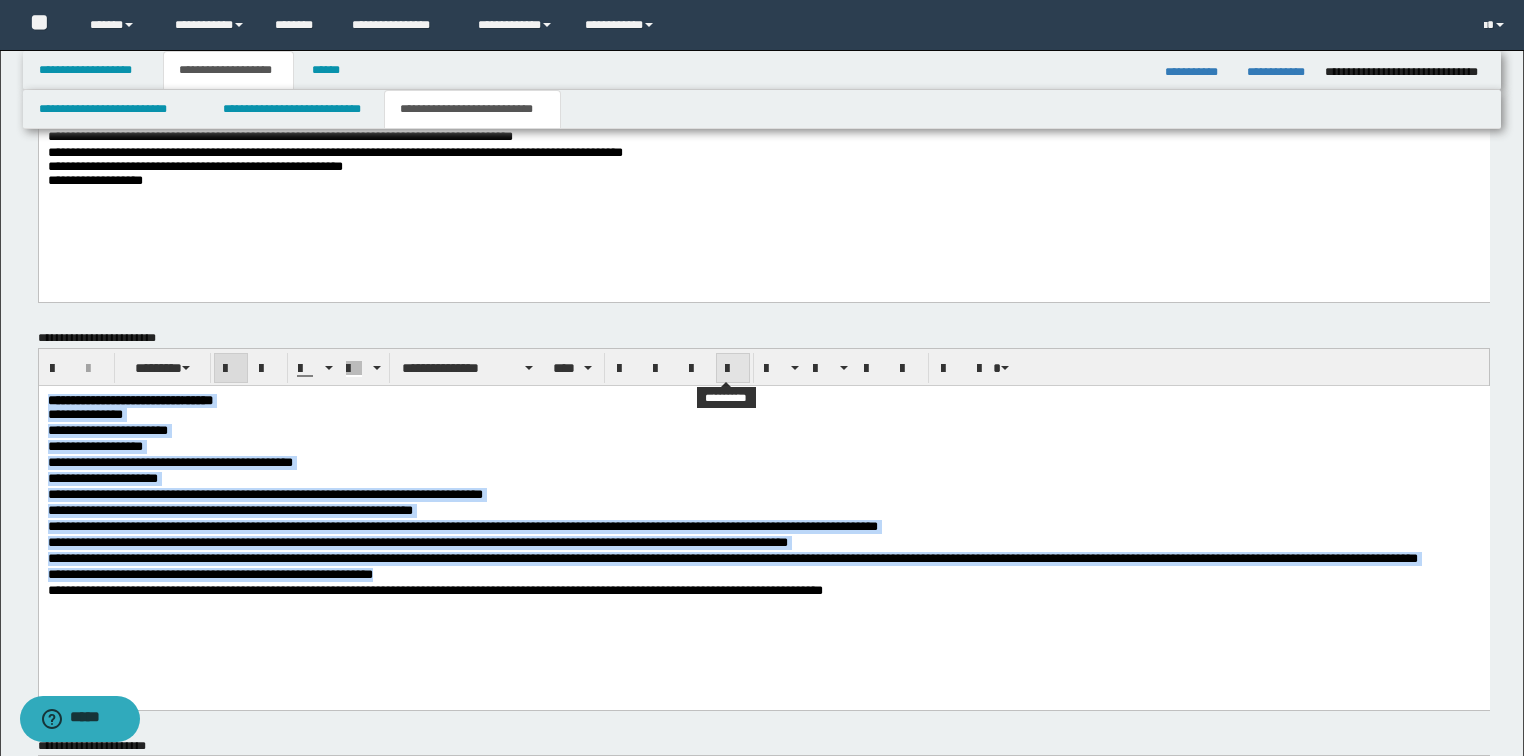click at bounding box center [733, 368] 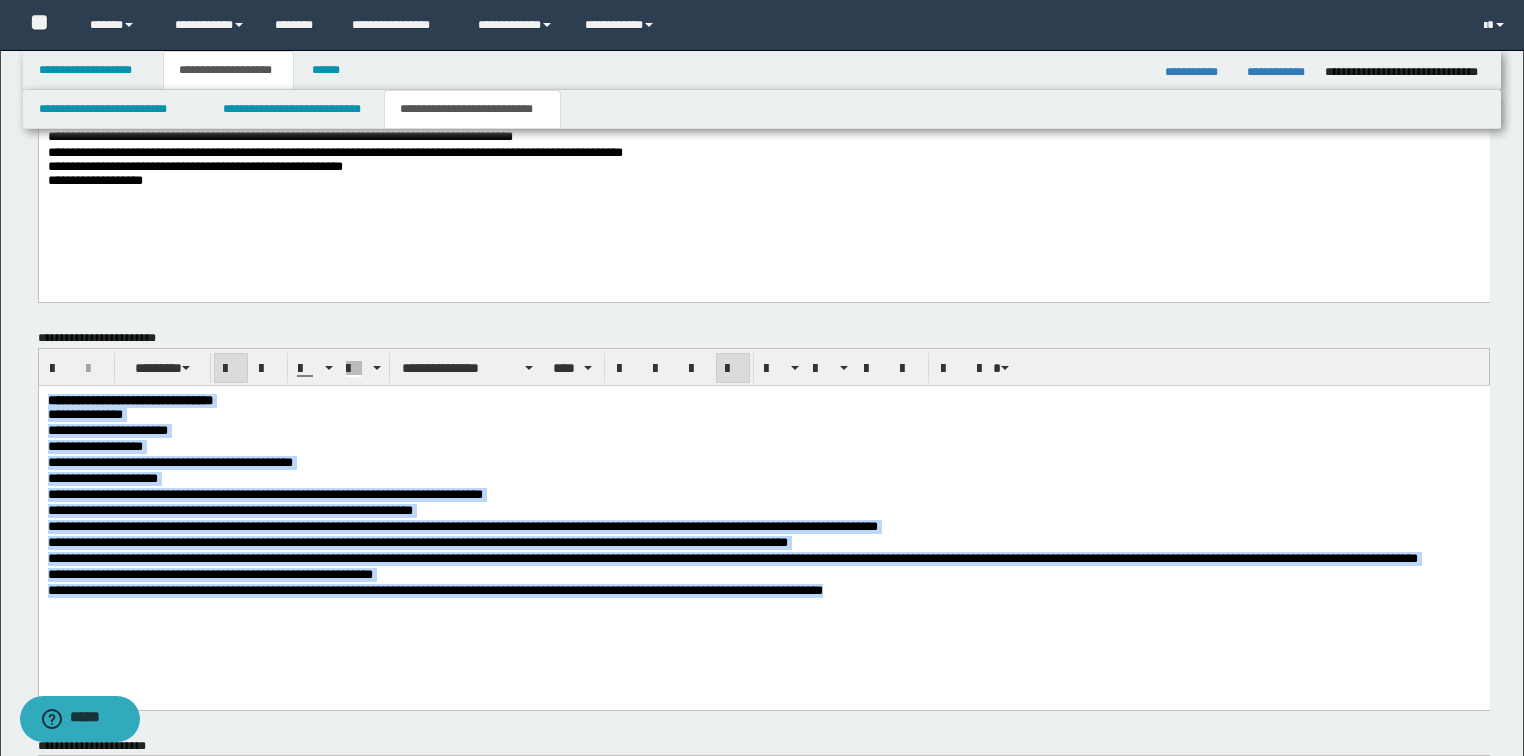 click on "**********" at bounding box center [763, 511] 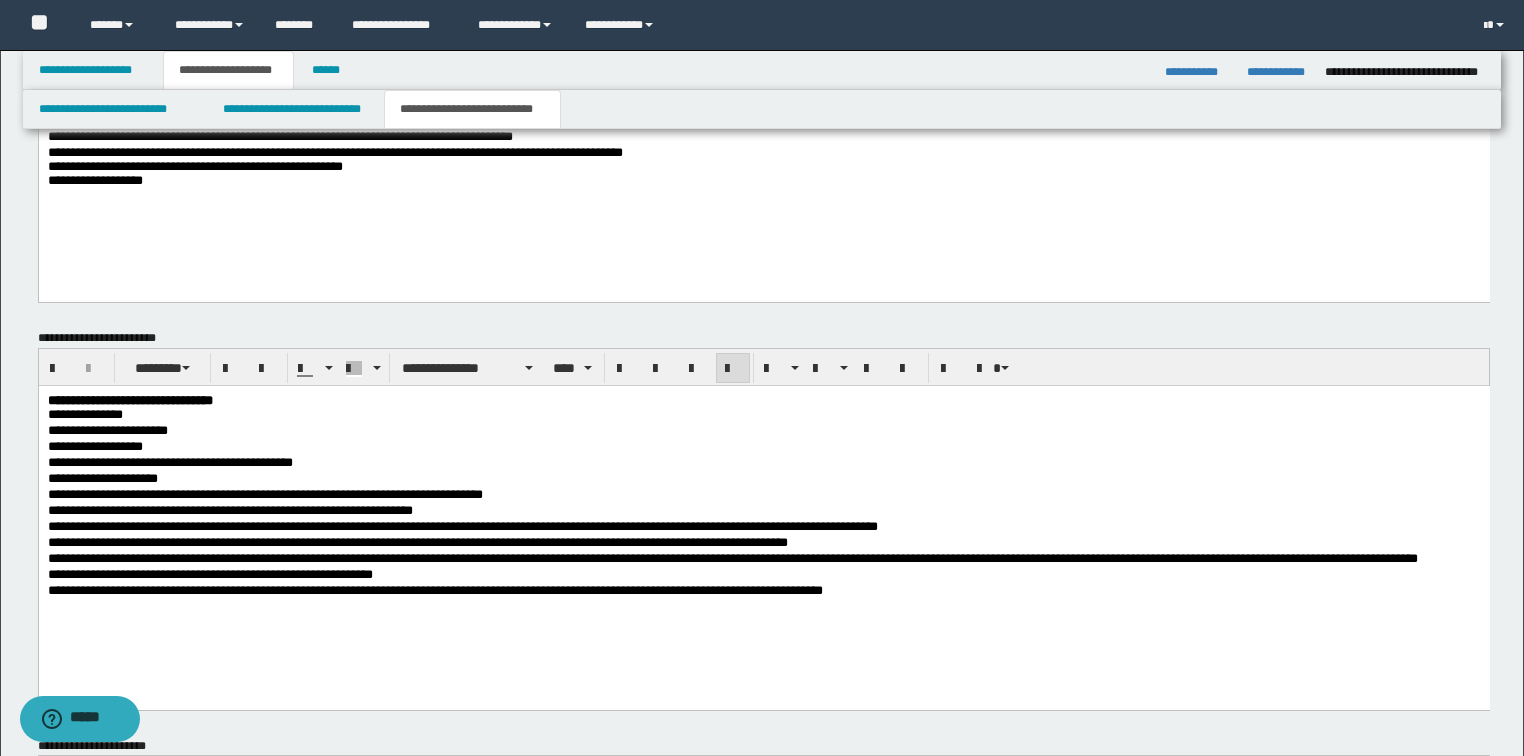 scroll, scrollTop: 1252, scrollLeft: 0, axis: vertical 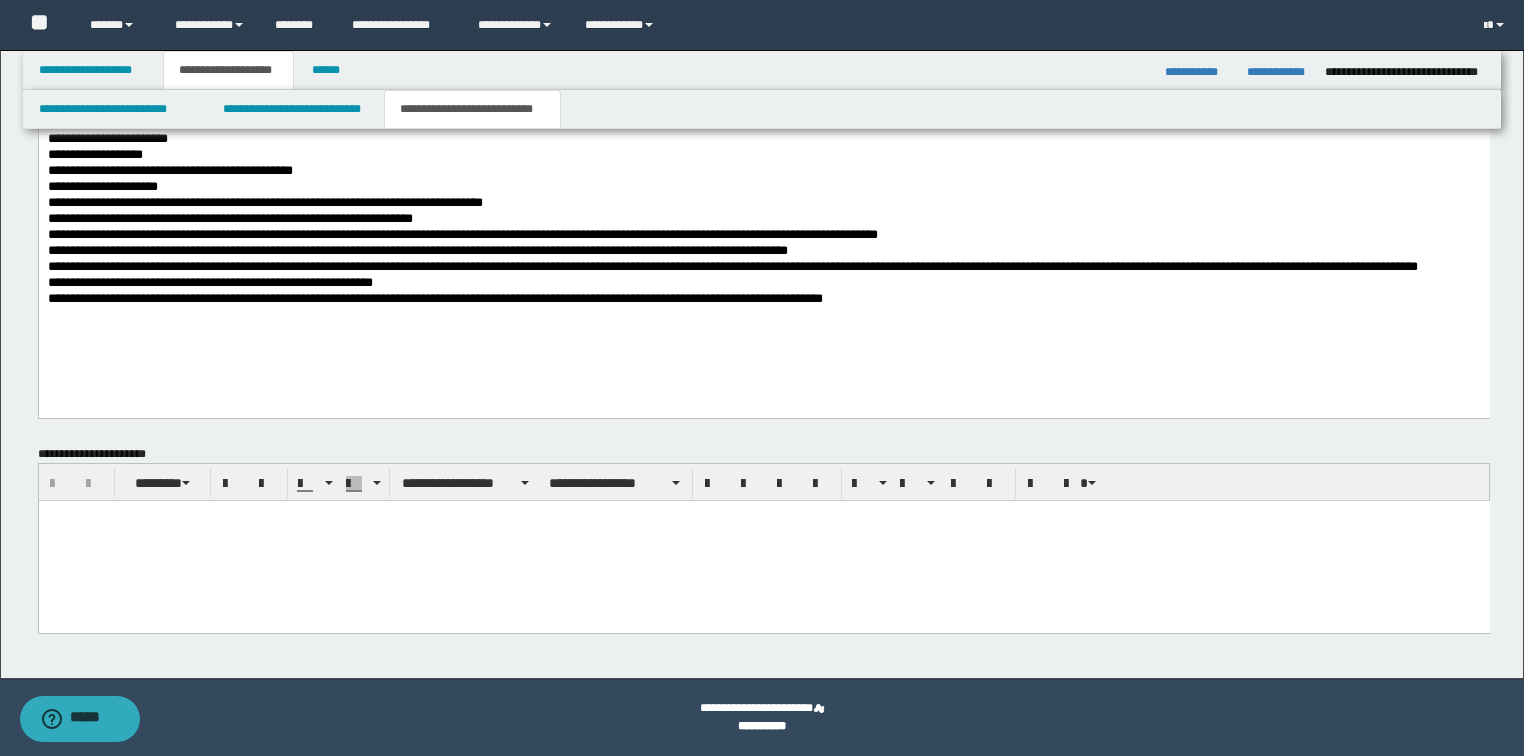 click at bounding box center (763, 541) 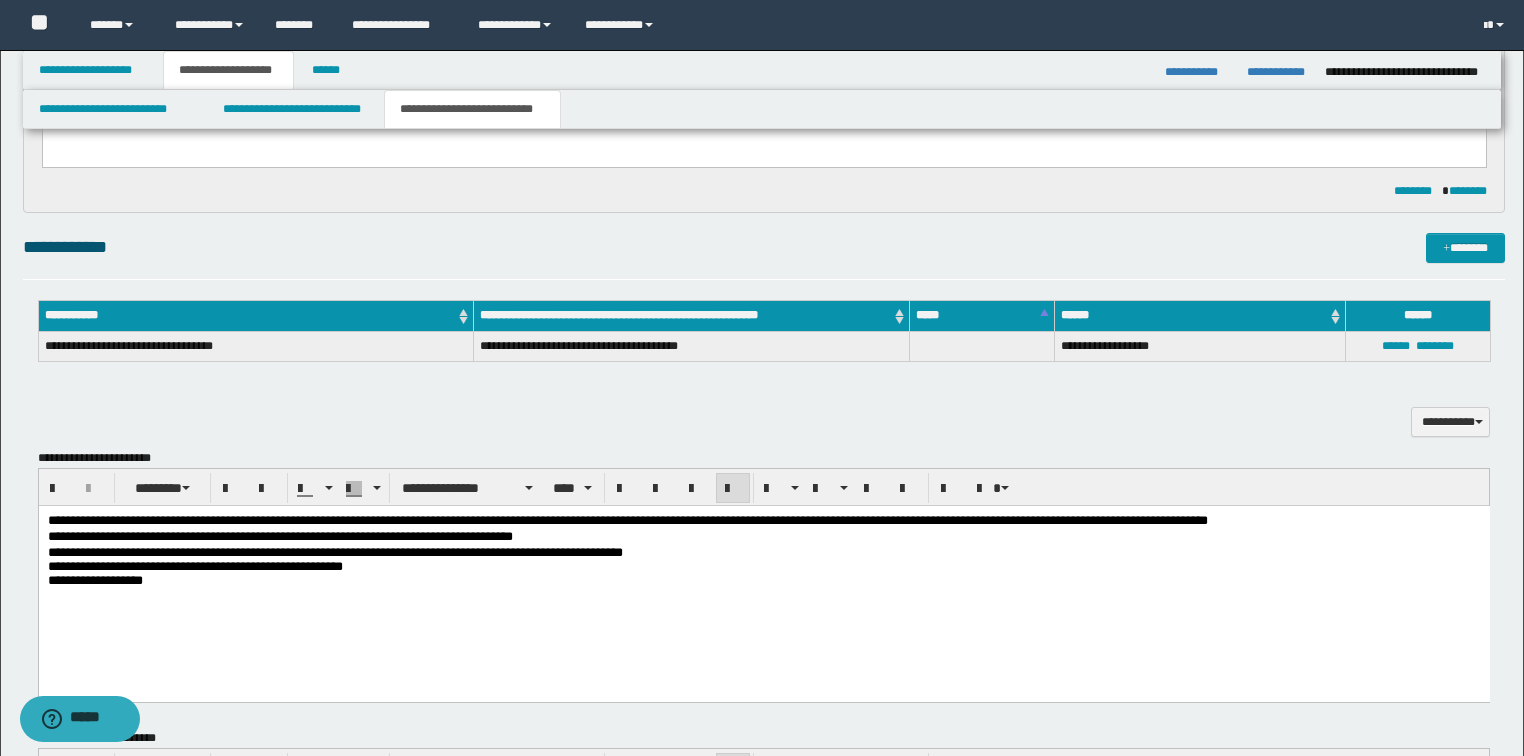 scroll, scrollTop: 720, scrollLeft: 0, axis: vertical 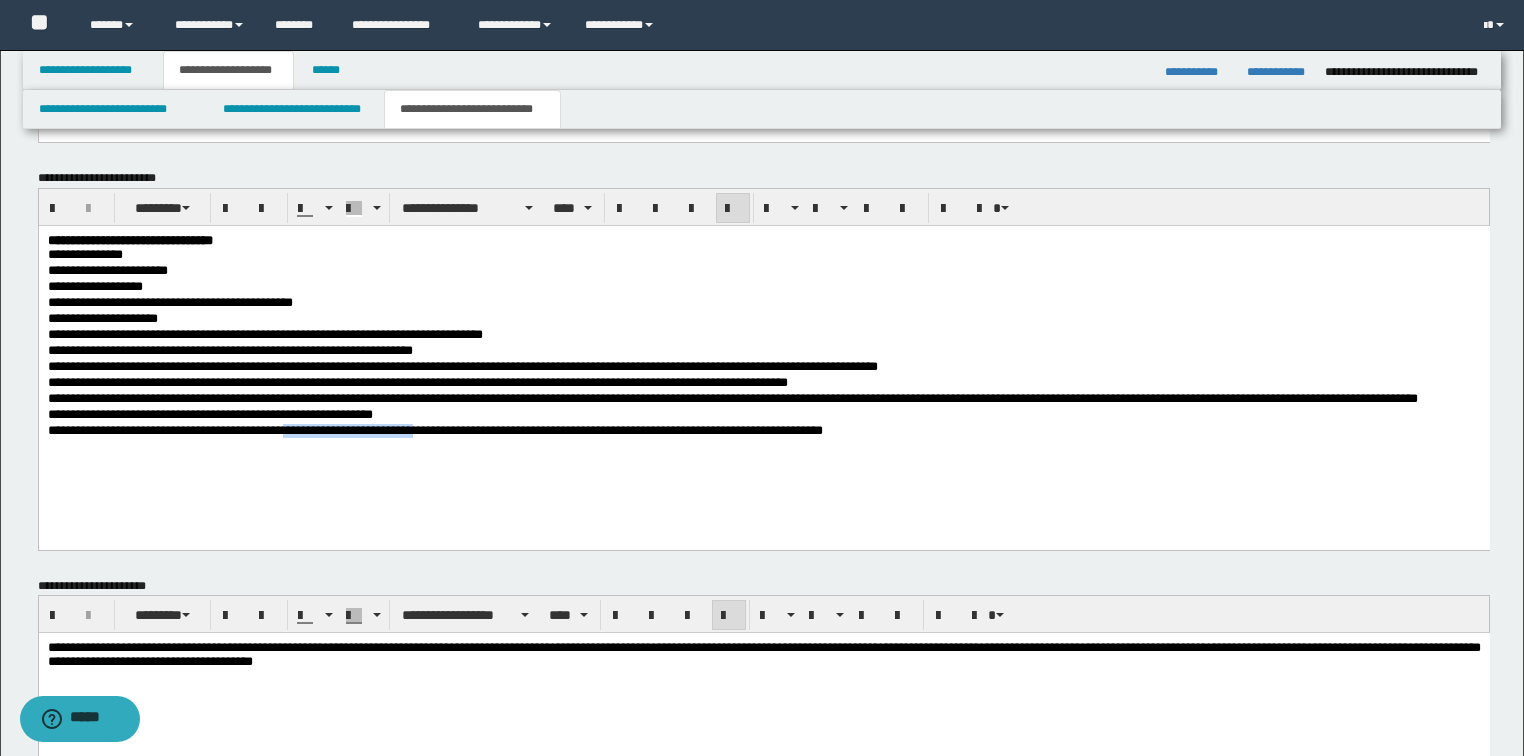 drag, startPoint x: 310, startPoint y: 432, endPoint x: 454, endPoint y: 445, distance: 144.58562 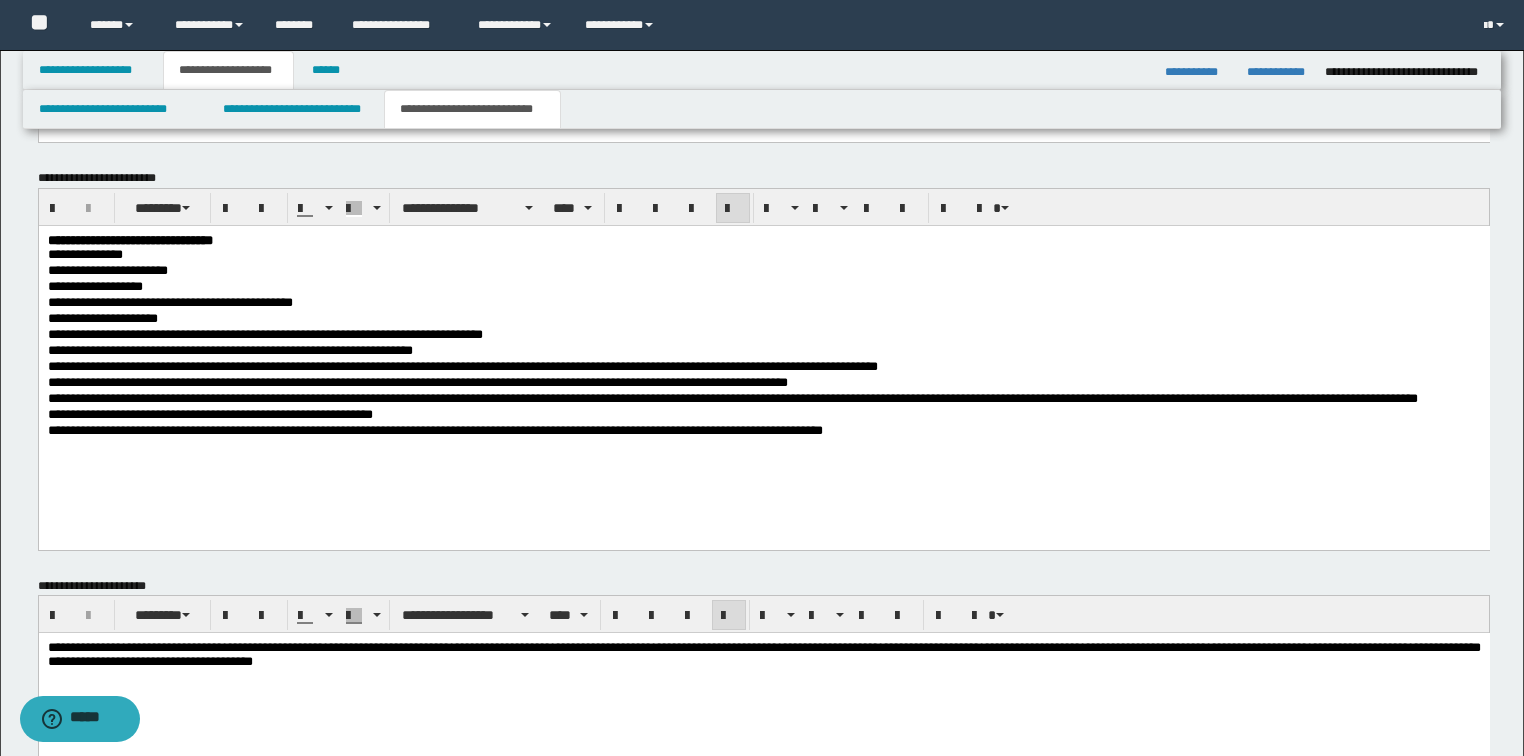 click on "**********" at bounding box center (763, 361) 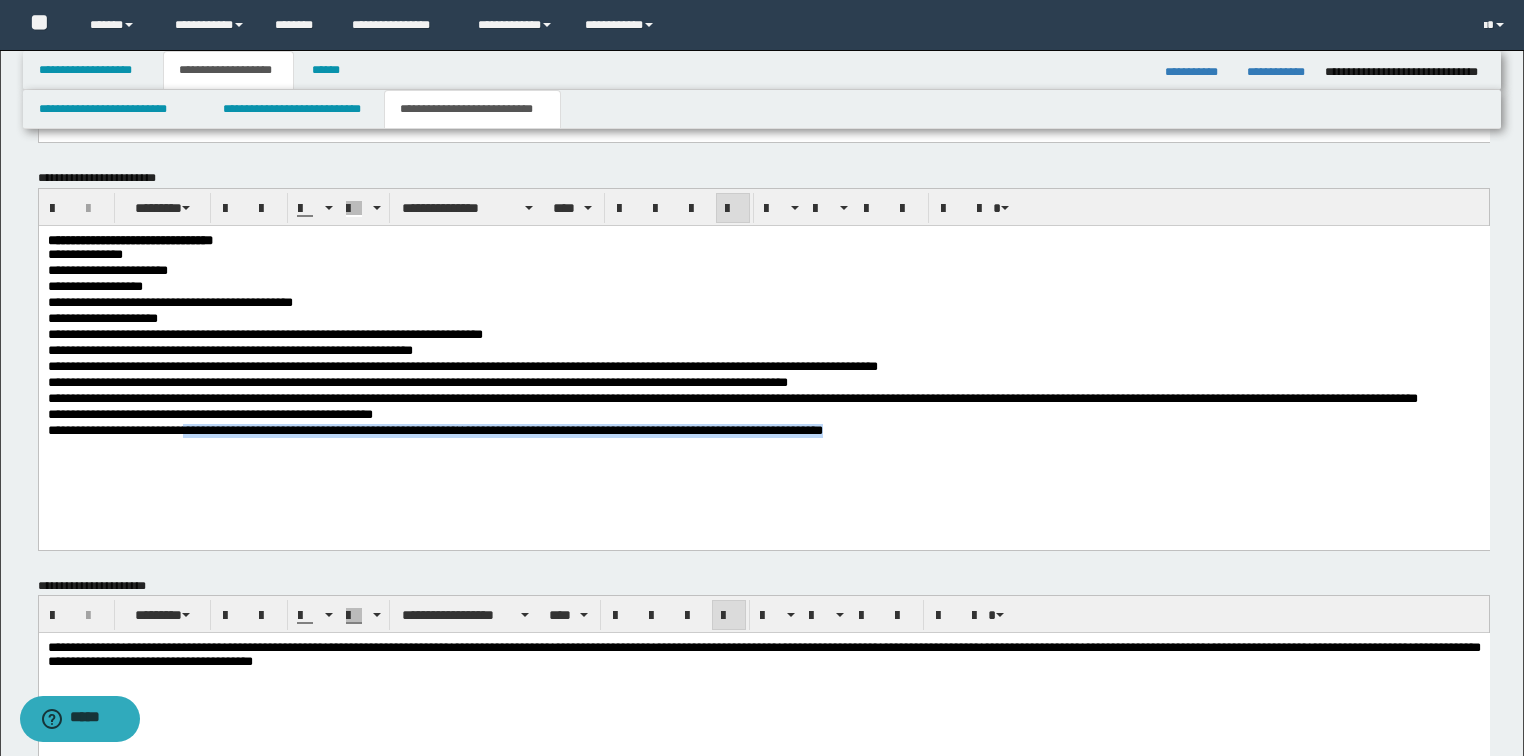 drag, startPoint x: 191, startPoint y: 432, endPoint x: 872, endPoint y: 444, distance: 681.1057 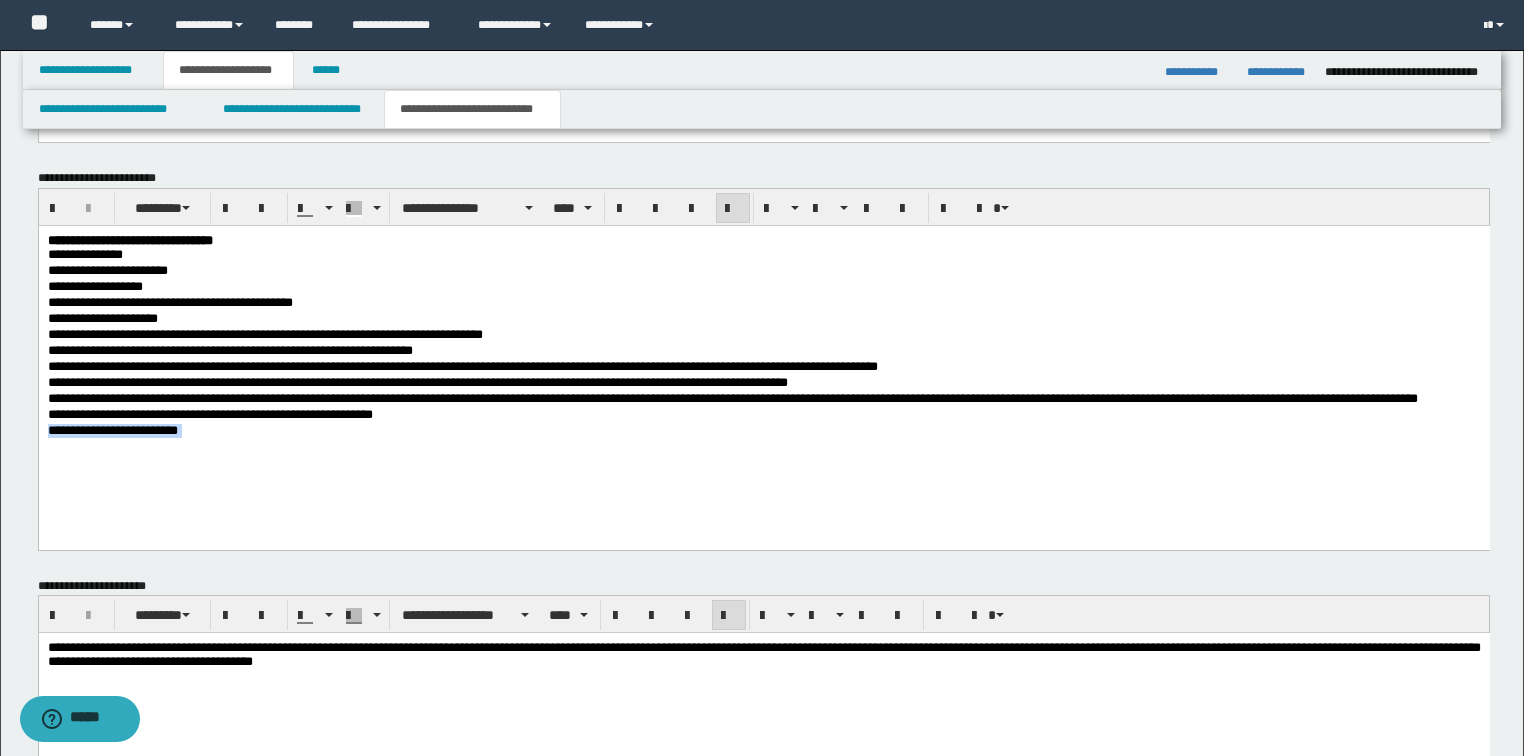 drag, startPoint x: 160, startPoint y: 438, endPoint x: 38, endPoint y: 666, distance: 258.58847 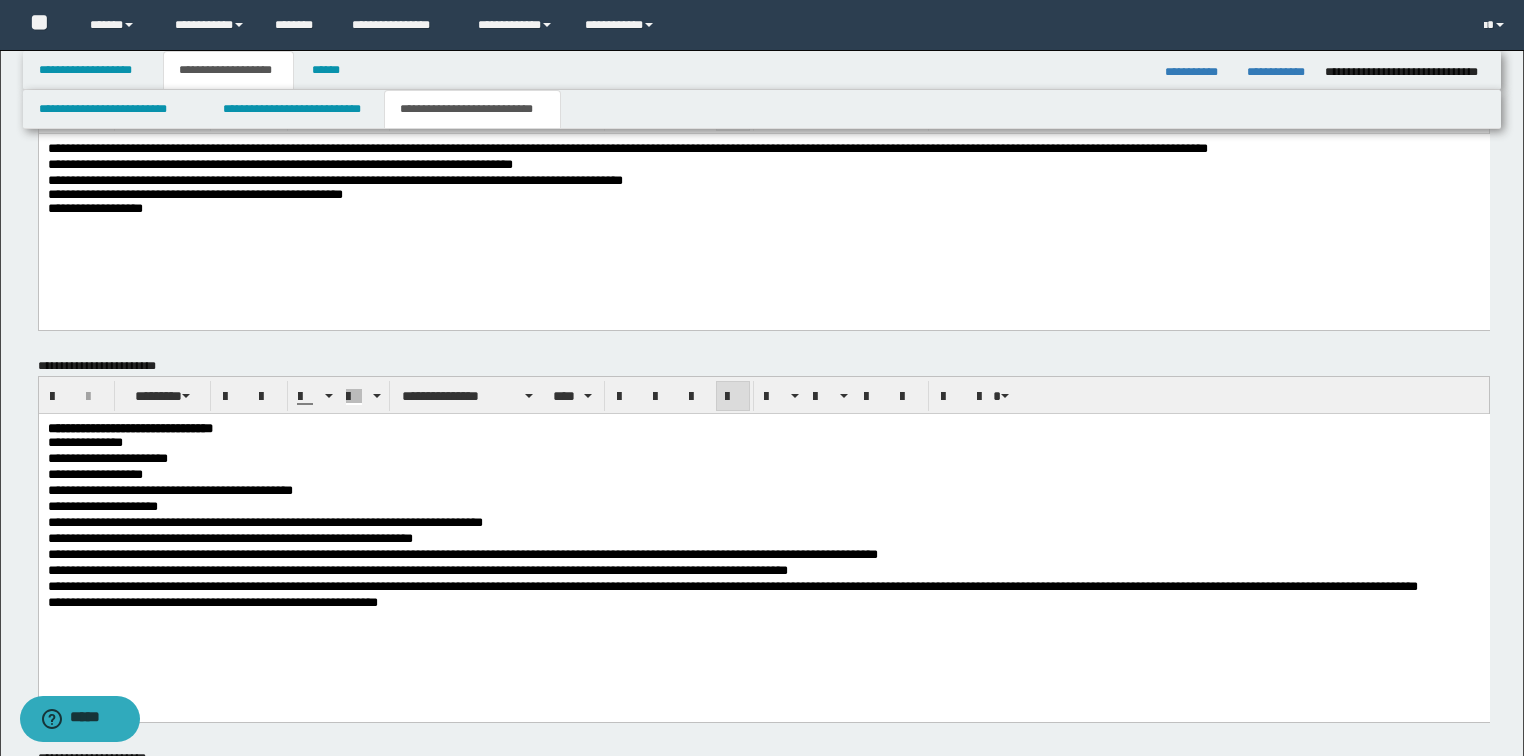 scroll, scrollTop: 852, scrollLeft: 0, axis: vertical 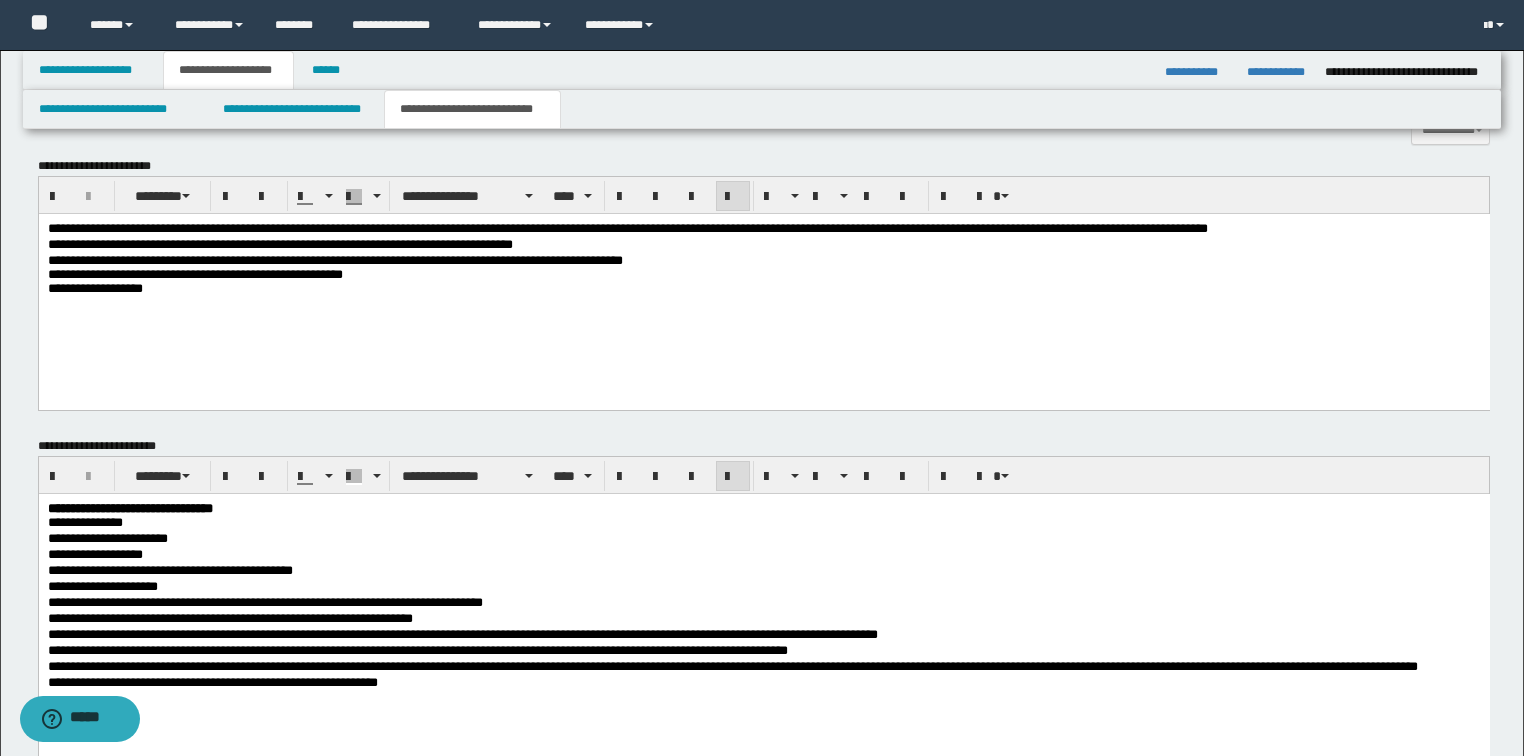 click on "**********" at bounding box center (763, 288) 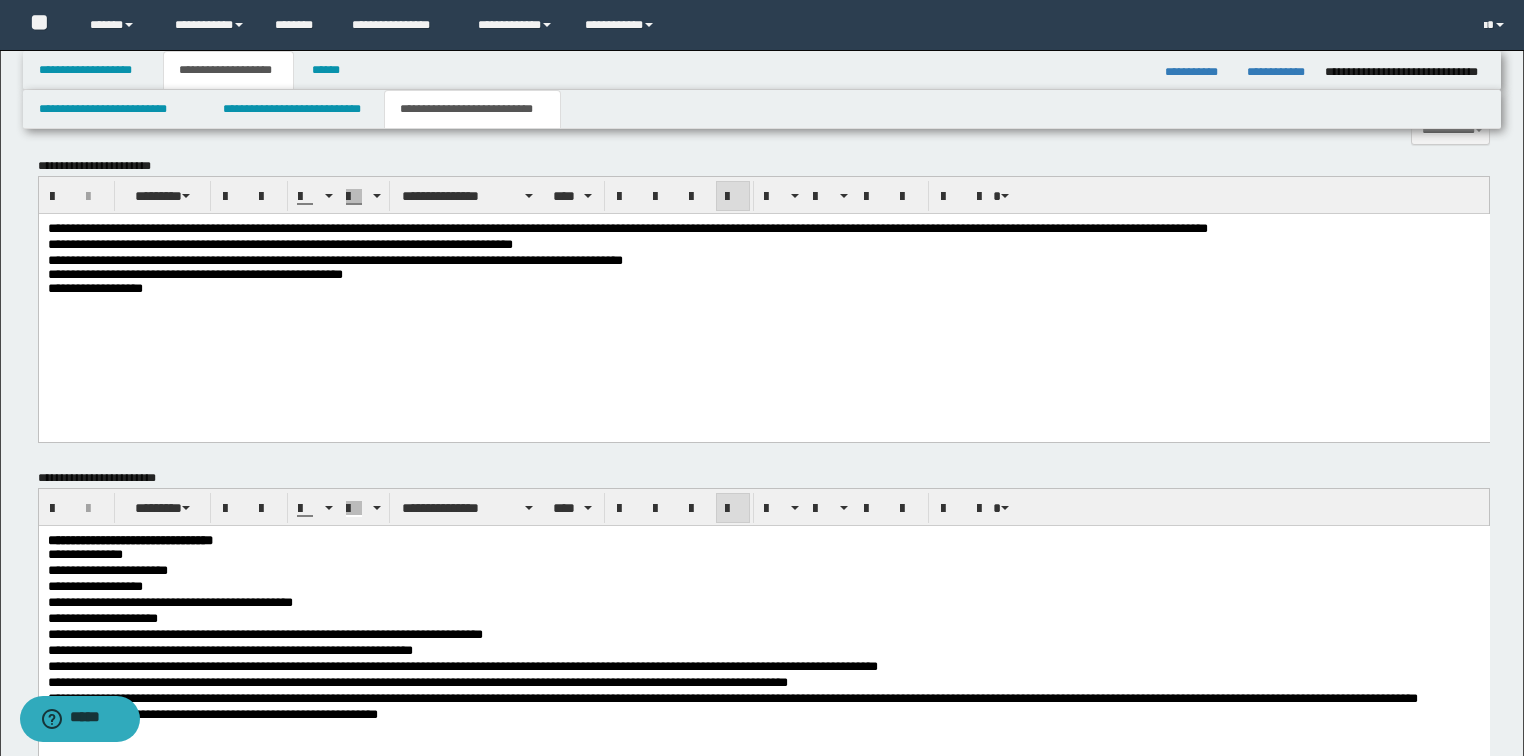 type 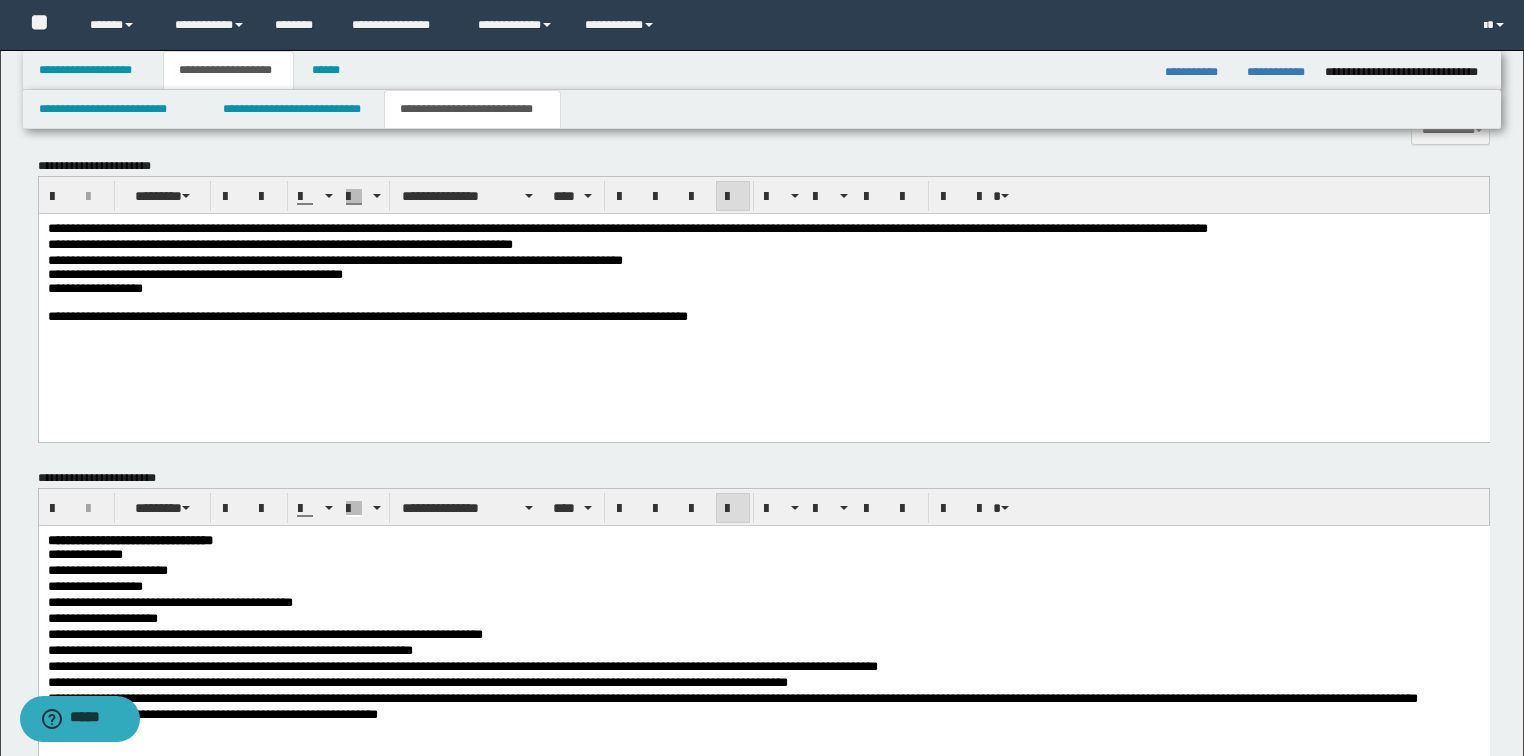 click on "**********" at bounding box center (94, 287) 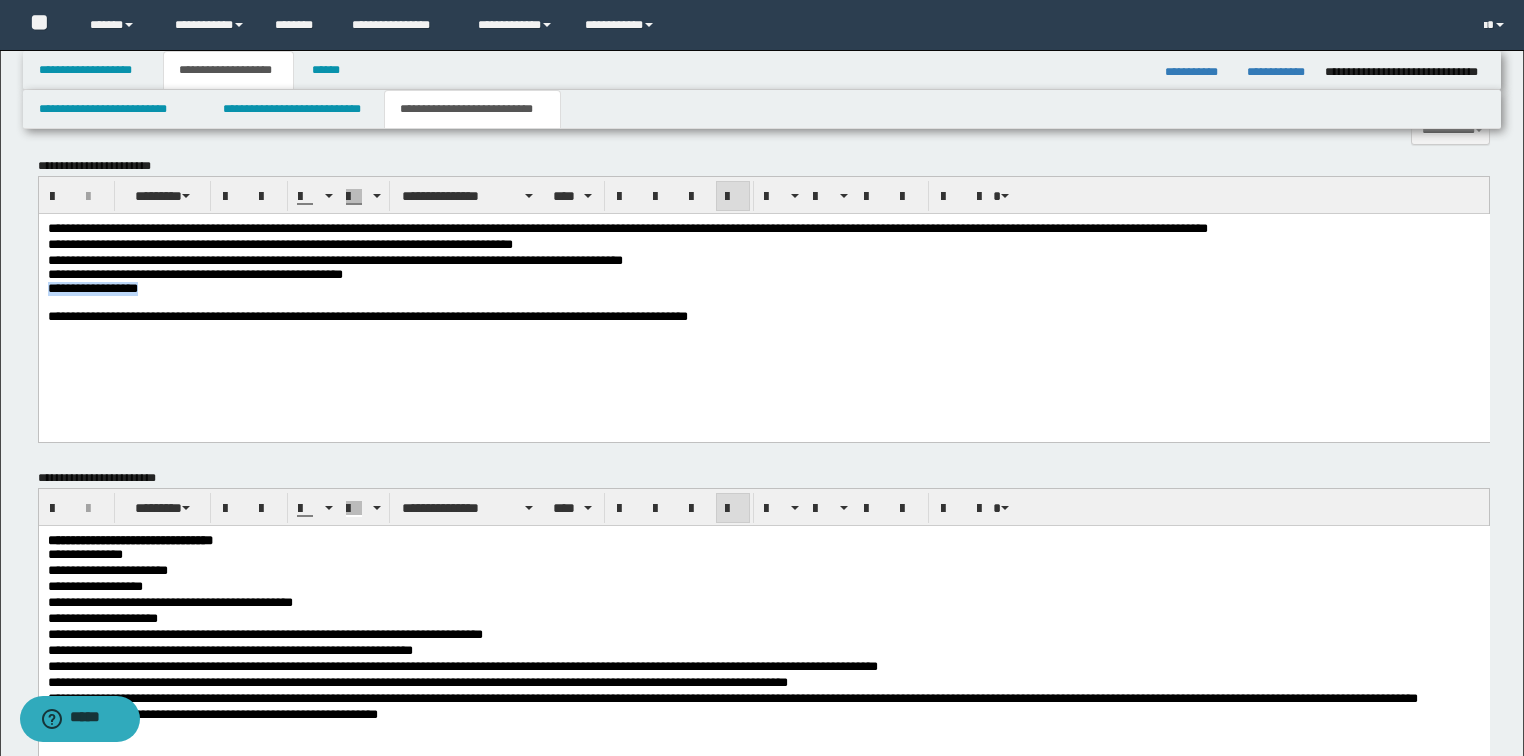 drag, startPoint x: 194, startPoint y: 299, endPoint x: 56, endPoint y: 504, distance: 247.12143 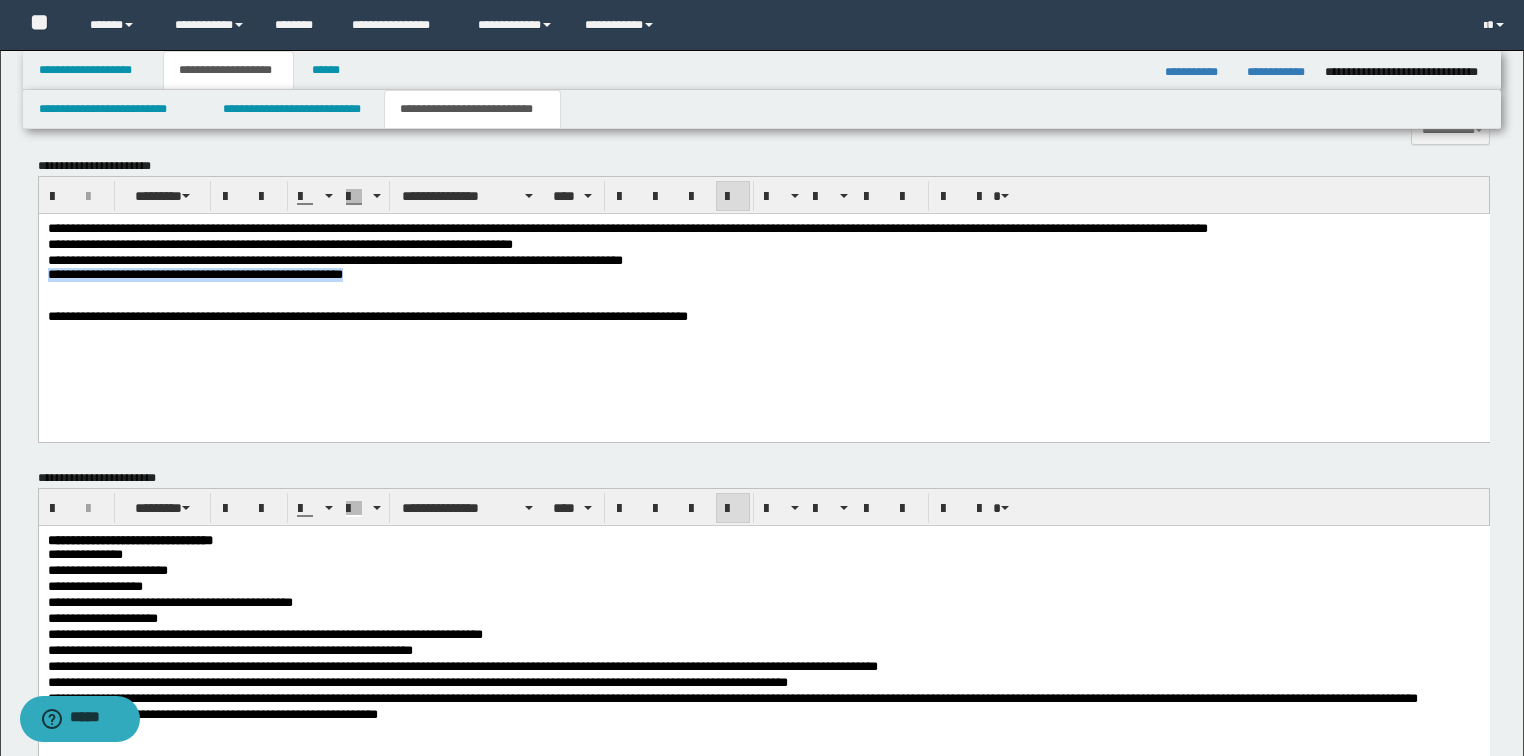 drag, startPoint x: 440, startPoint y: 274, endPoint x: 31, endPoint y: 276, distance: 409.00488 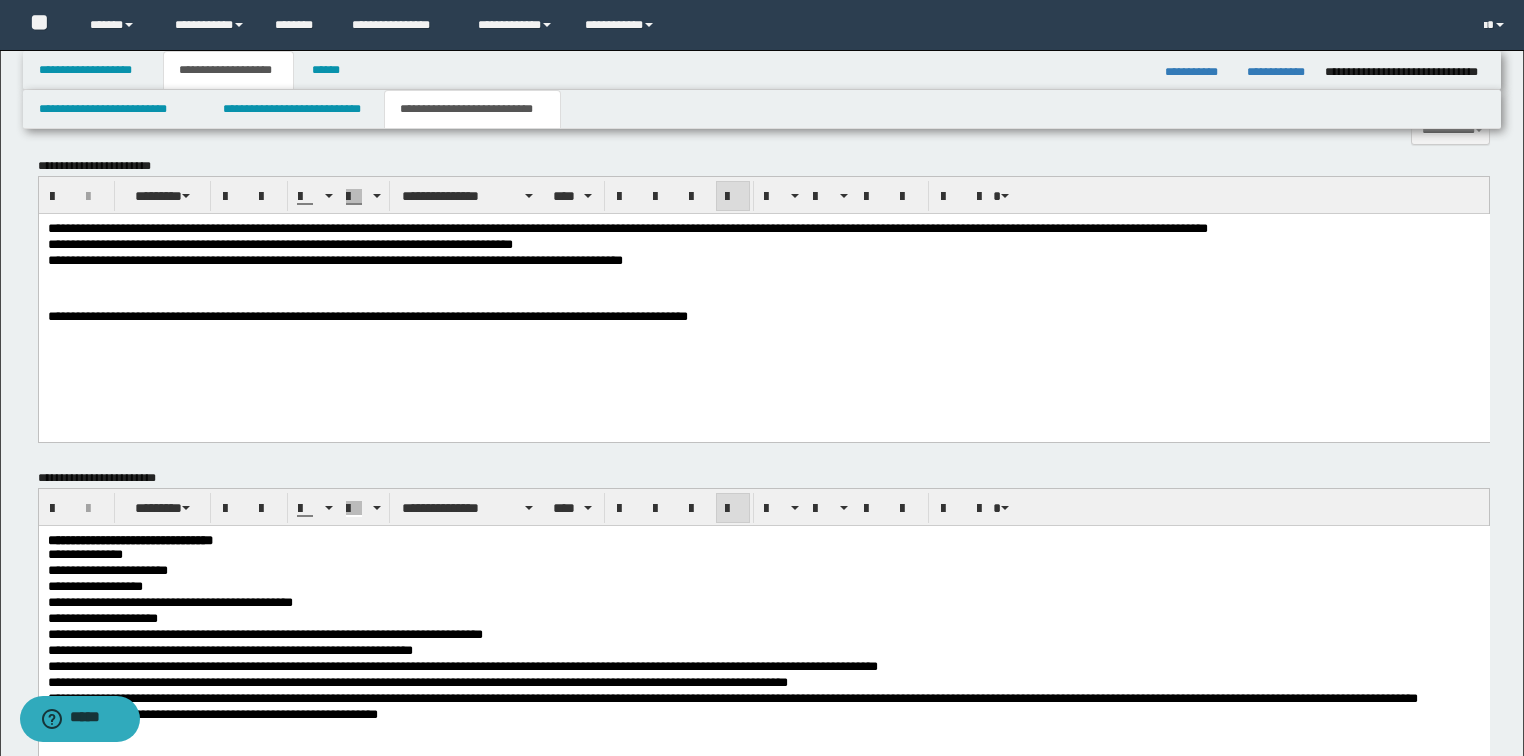 click on "**********" at bounding box center [763, 260] 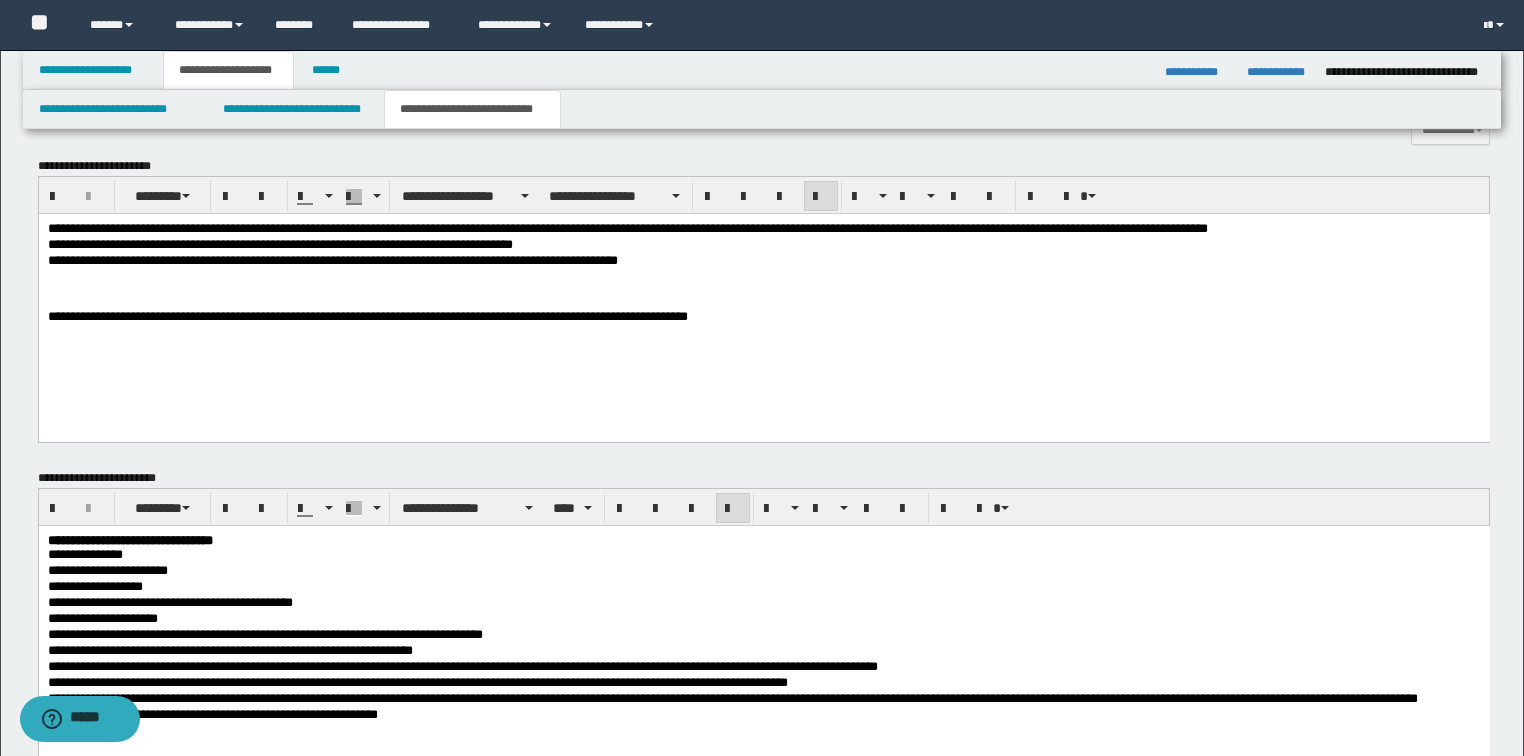click at bounding box center [763, 274] 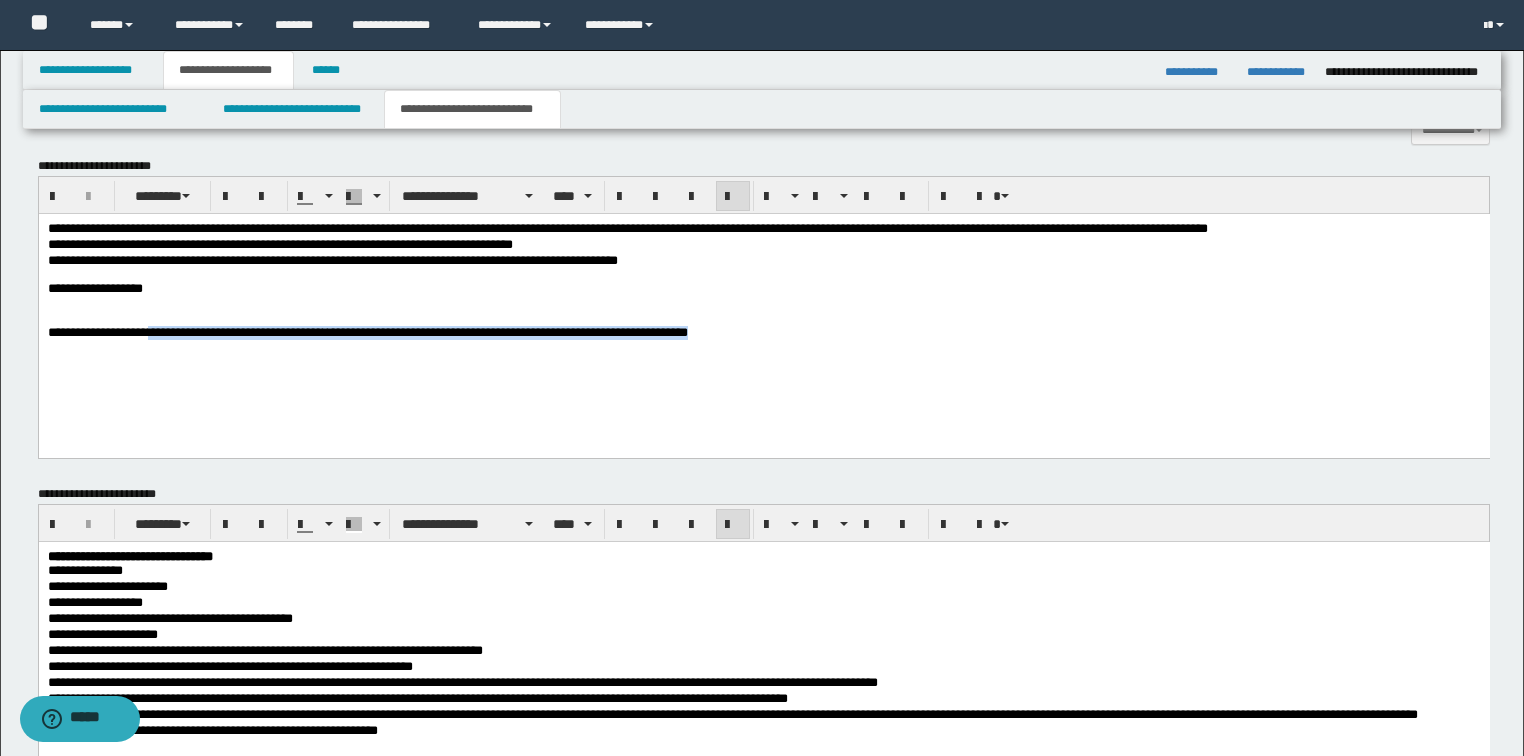 drag, startPoint x: 163, startPoint y: 343, endPoint x: 743, endPoint y: 341, distance: 580.0034 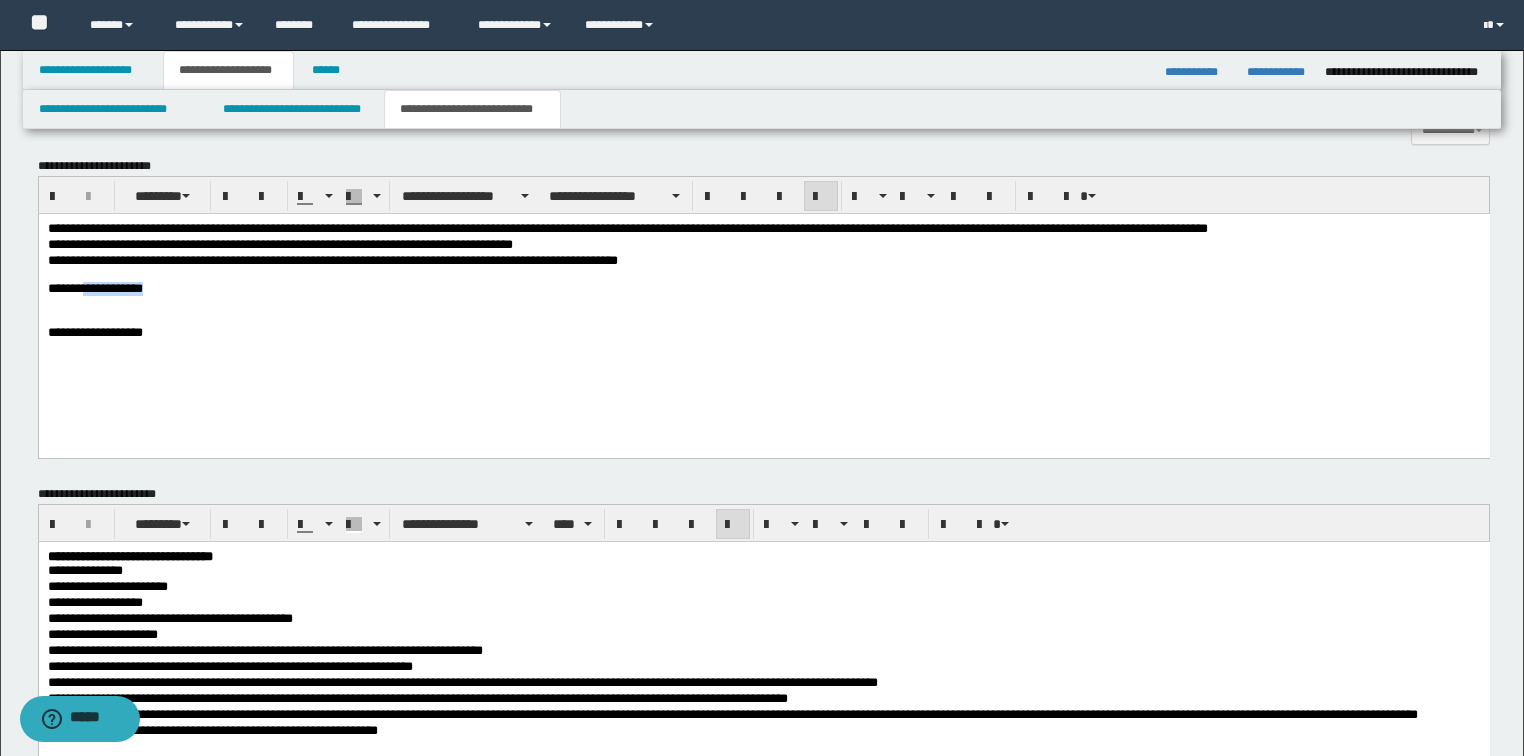 drag, startPoint x: 171, startPoint y: 294, endPoint x: 84, endPoint y: 291, distance: 87.05171 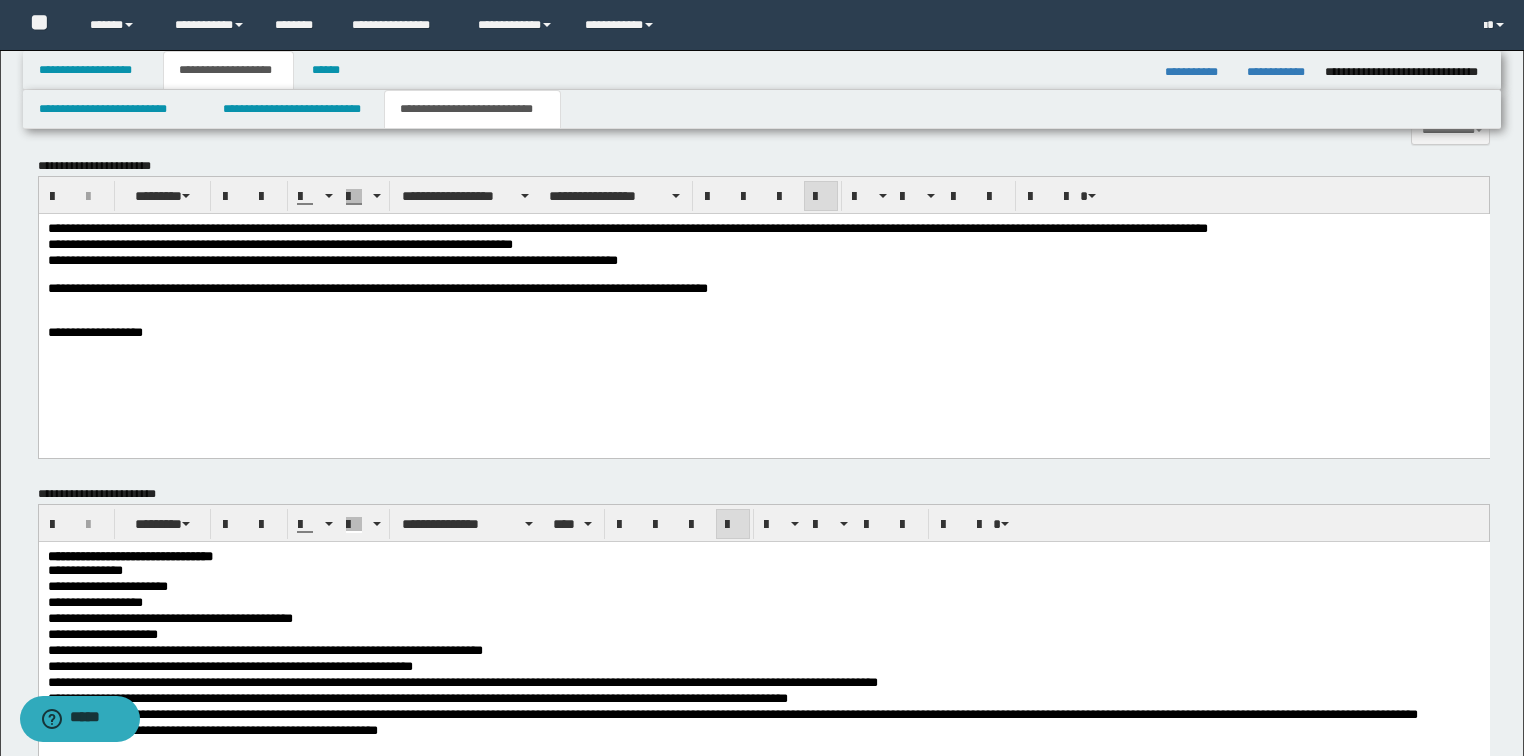 click on "**********" at bounding box center [763, 289] 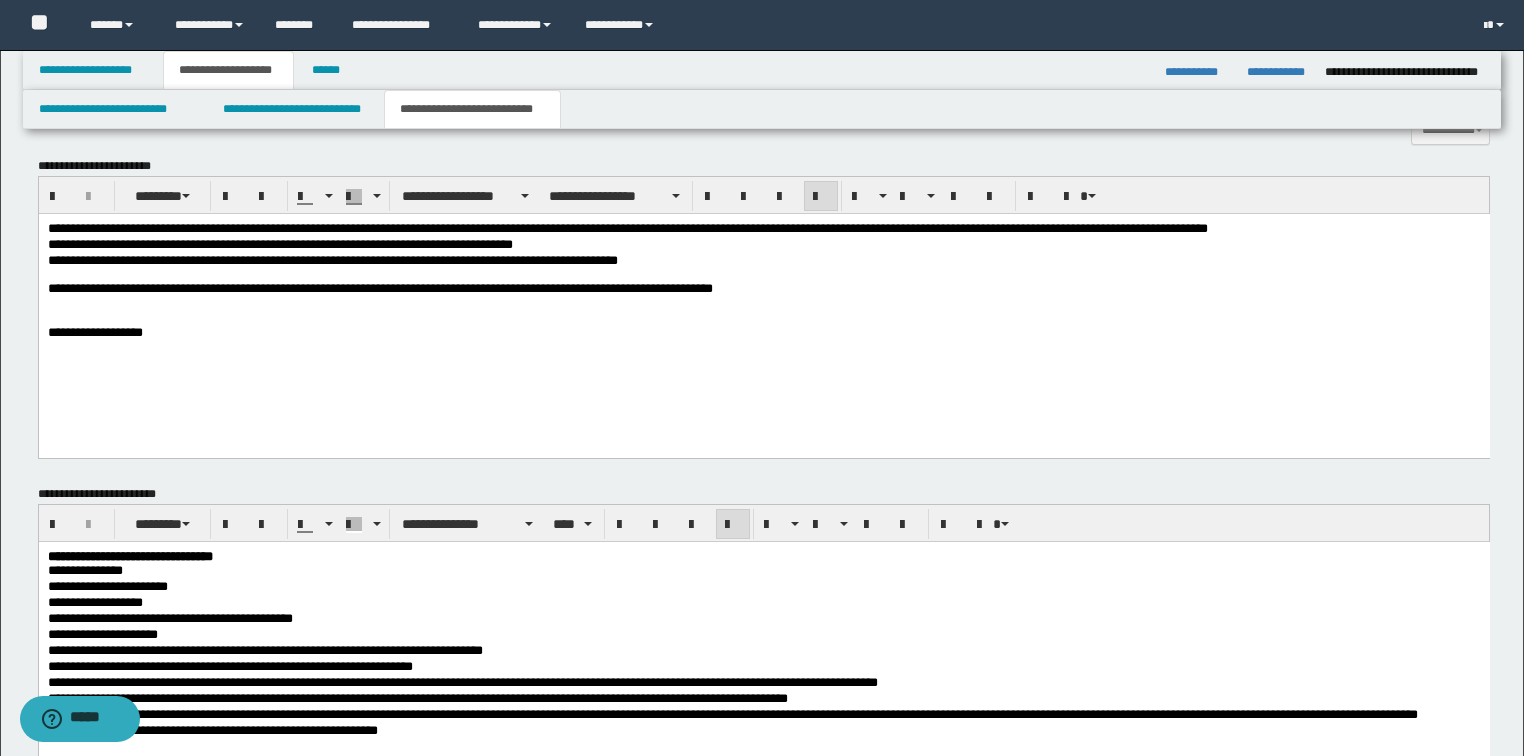 click on "**********" at bounding box center (763, 289) 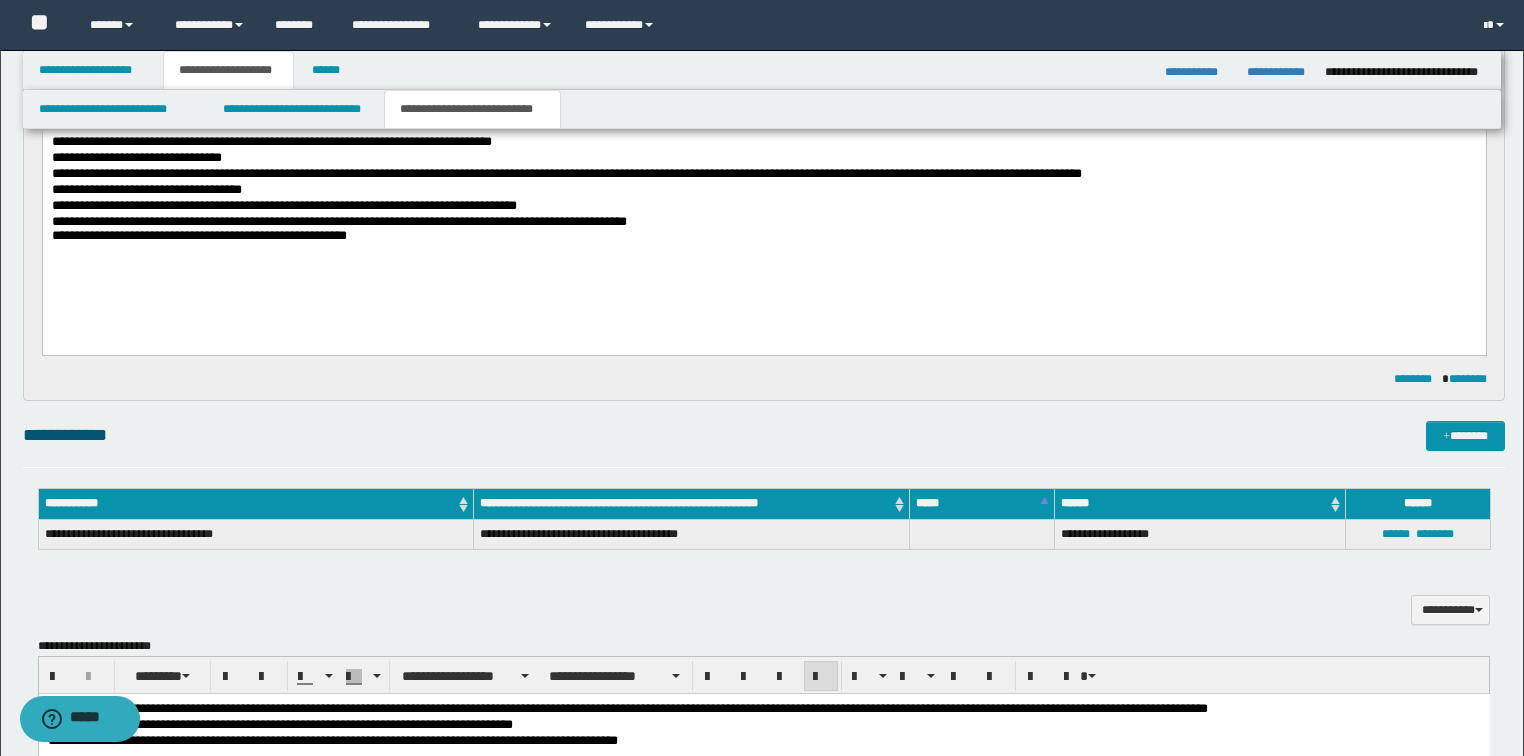 scroll, scrollTop: 0, scrollLeft: 0, axis: both 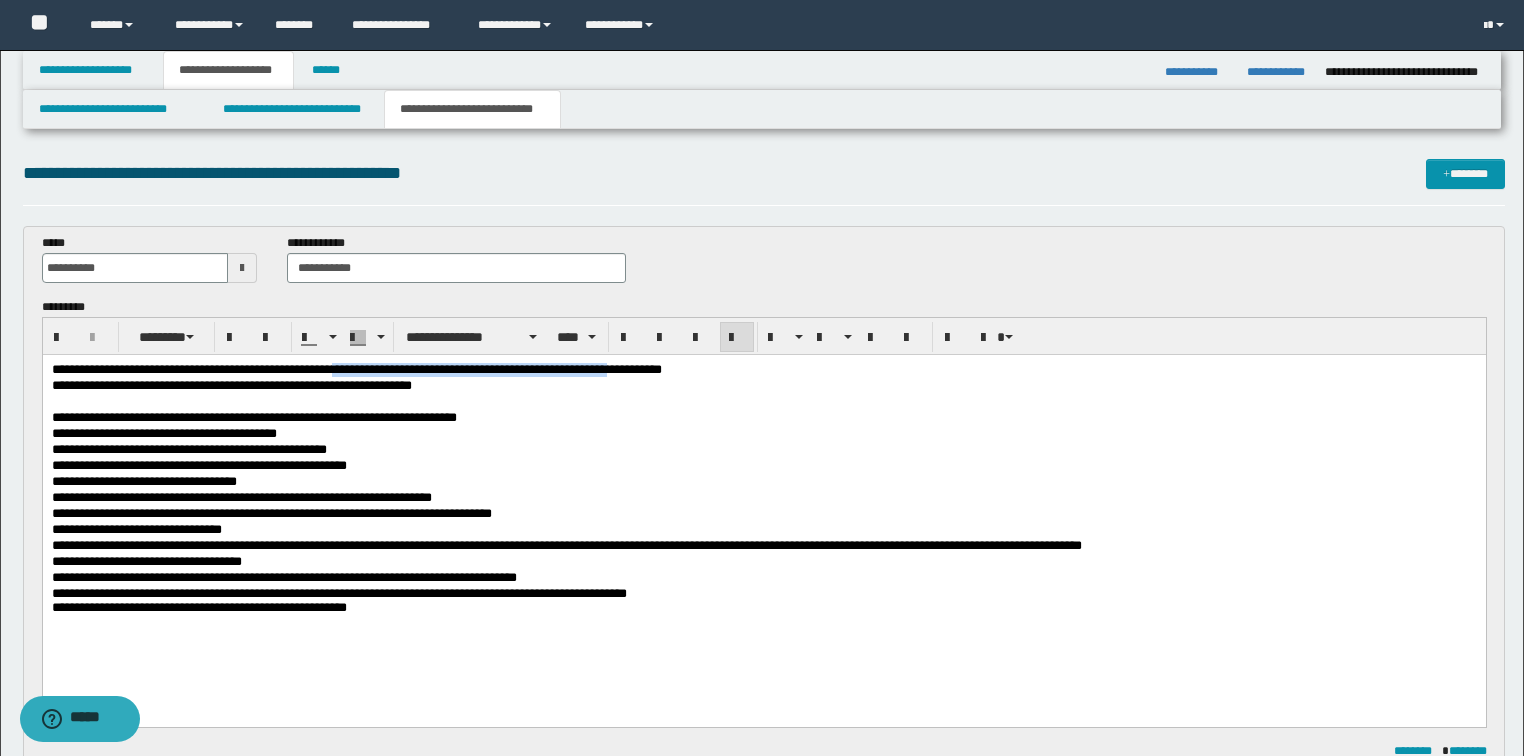 drag, startPoint x: 399, startPoint y: 369, endPoint x: 704, endPoint y: 370, distance: 305.00165 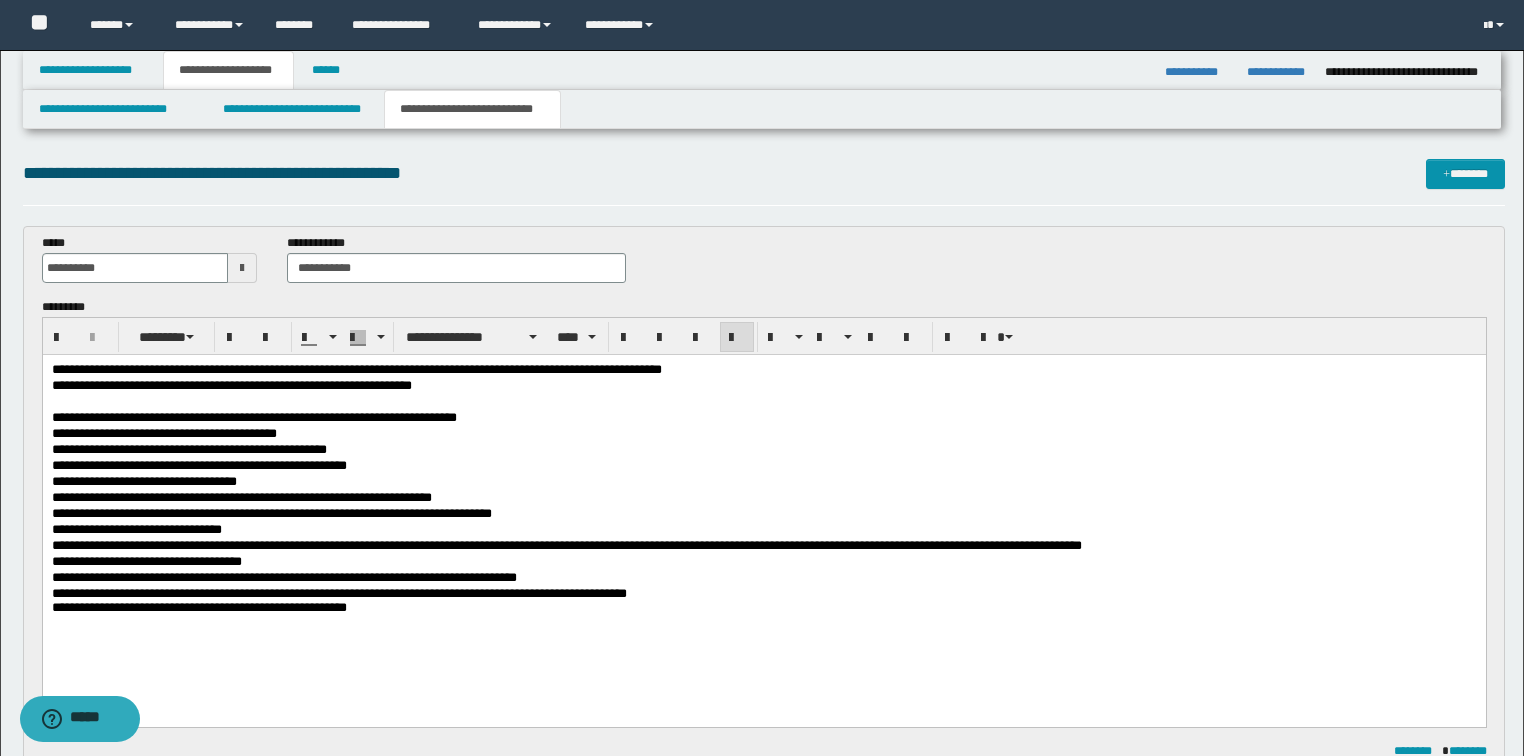 click on "**********" at bounding box center (764, 450) 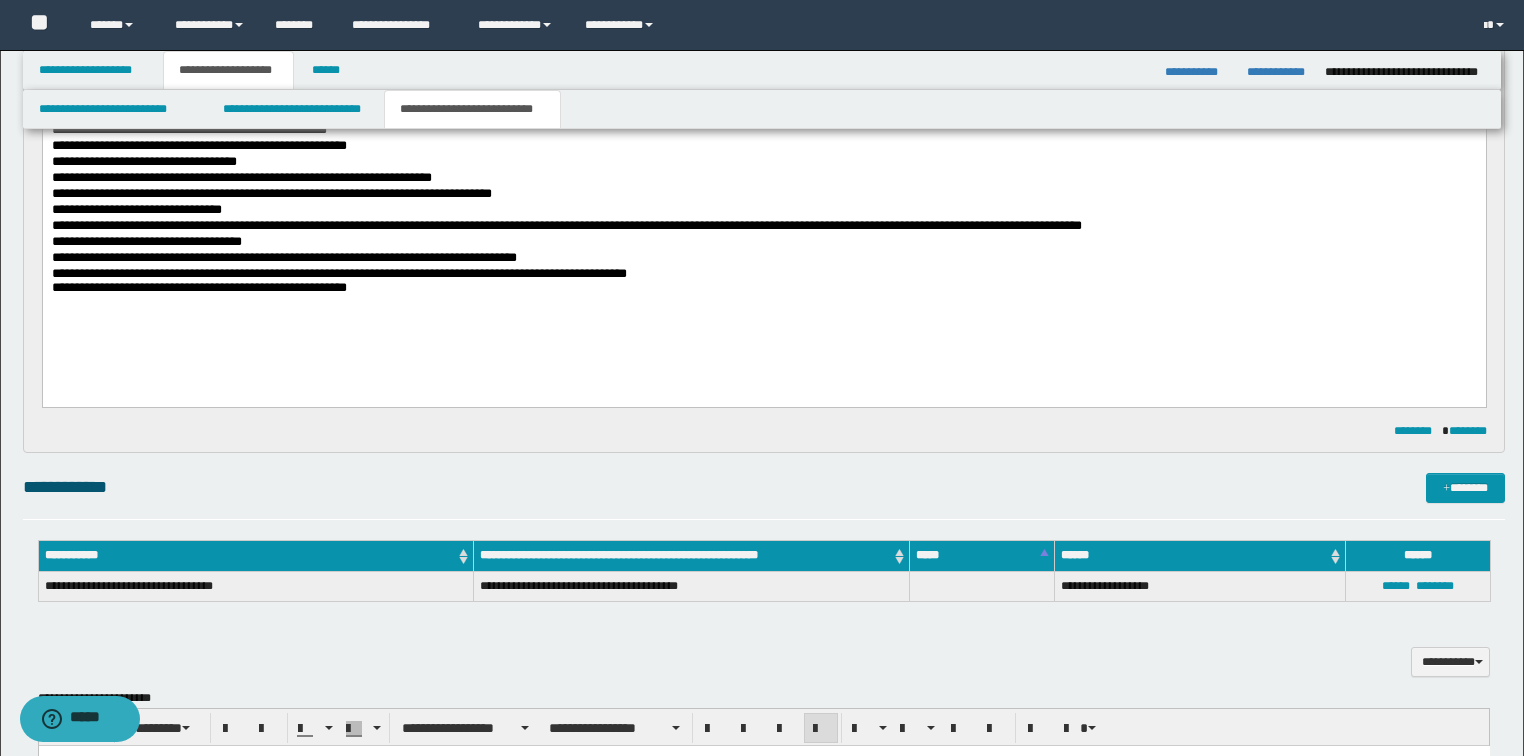scroll, scrollTop: 0, scrollLeft: 0, axis: both 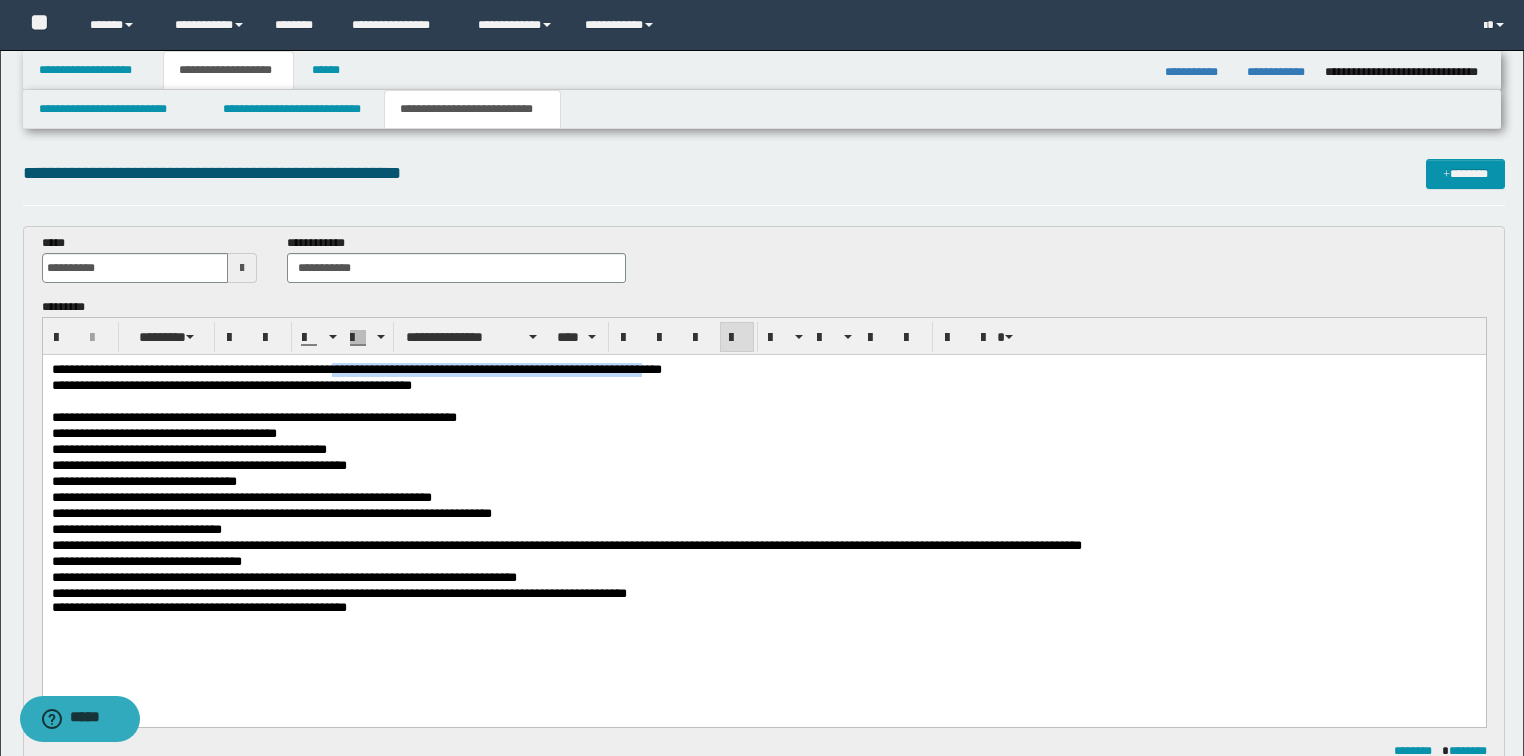 drag, startPoint x: 397, startPoint y: 368, endPoint x: 739, endPoint y: 368, distance: 342 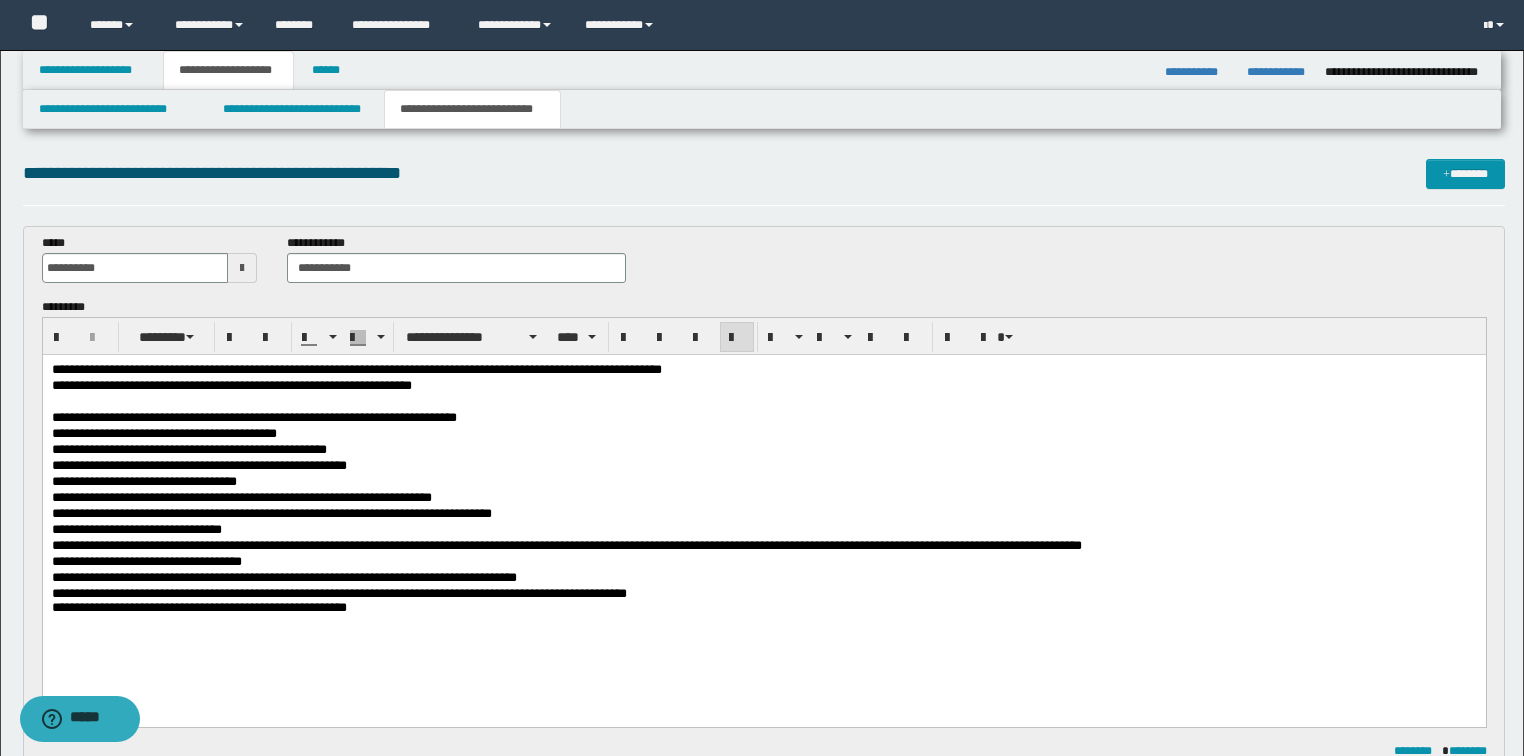 click on "**********" at bounding box center [764, 434] 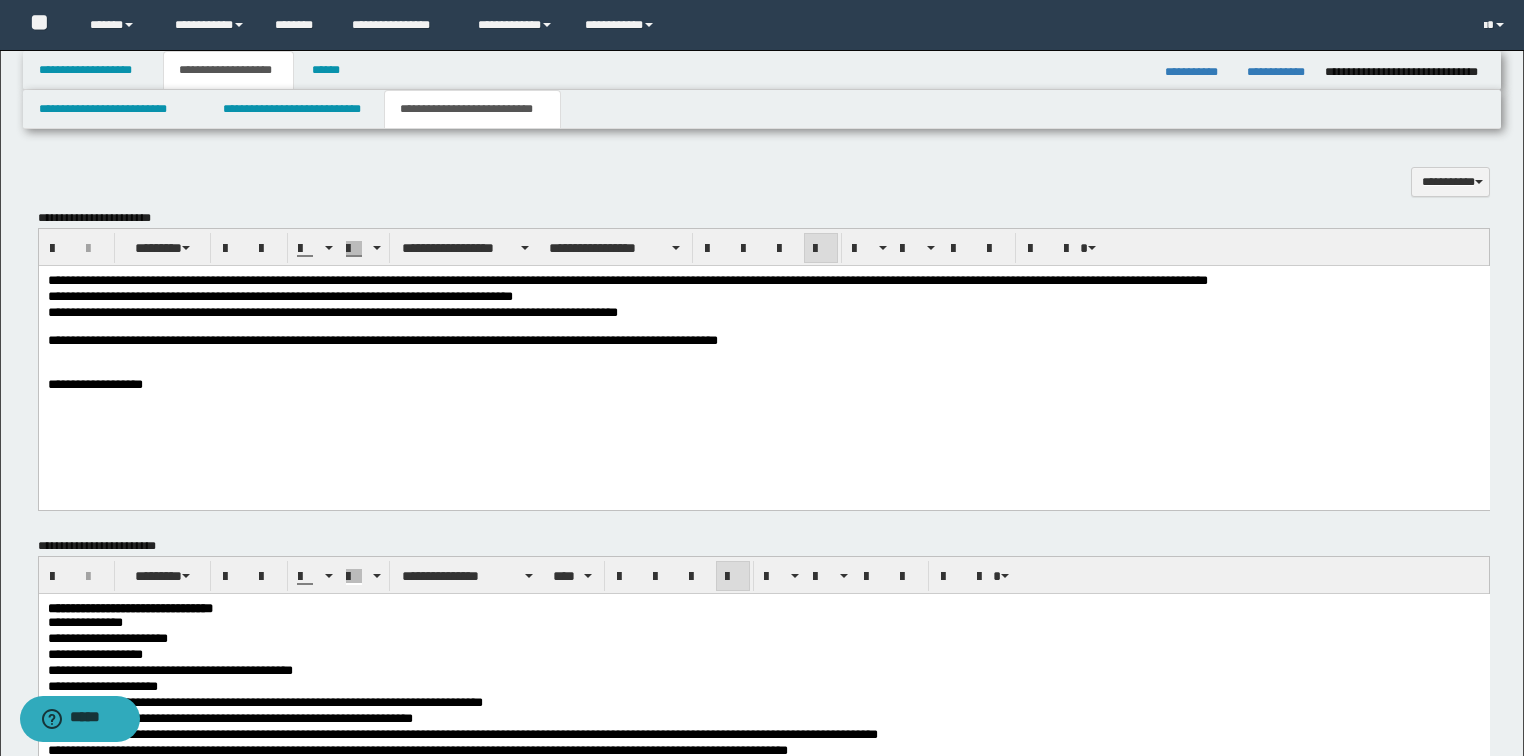 scroll, scrollTop: 880, scrollLeft: 0, axis: vertical 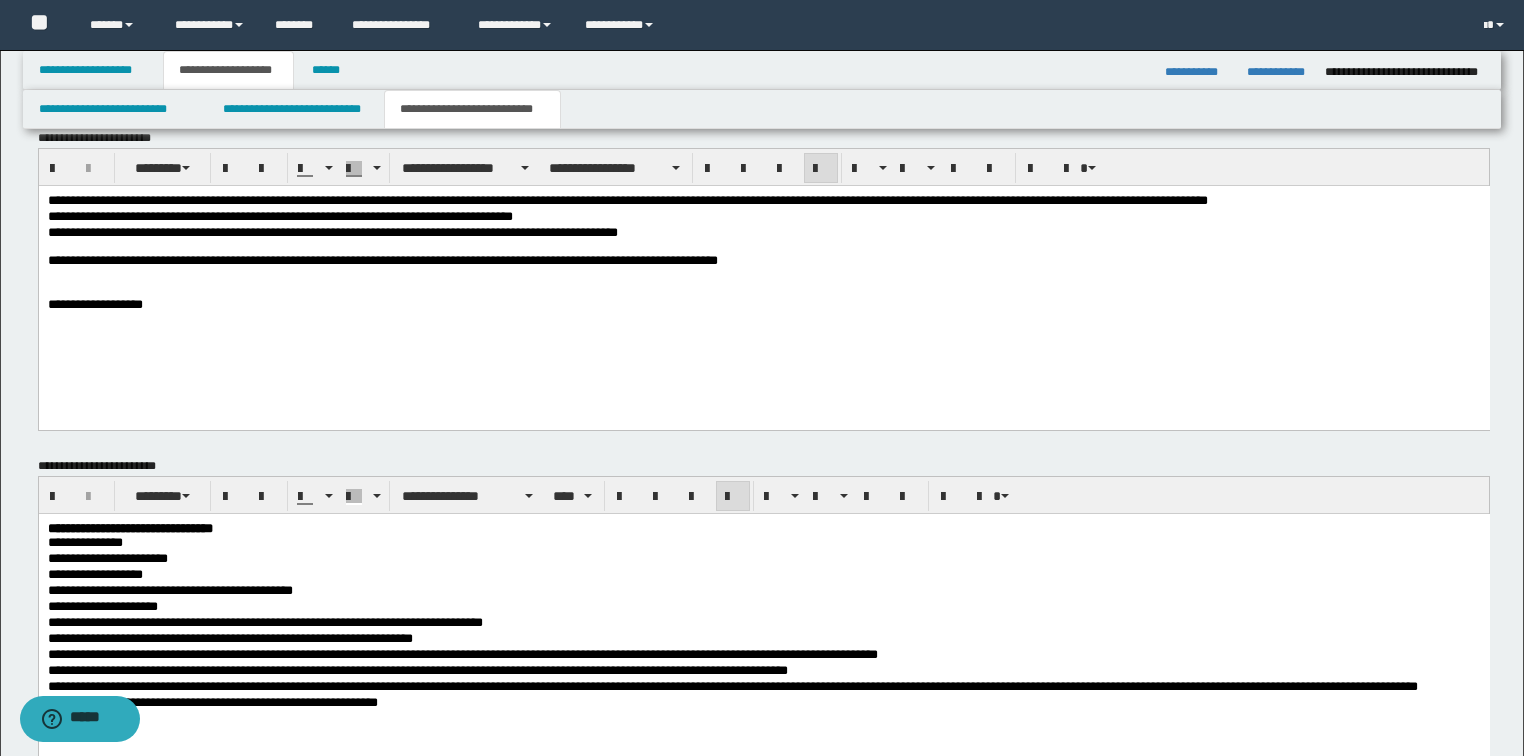 click on "**********" at bounding box center (763, 261) 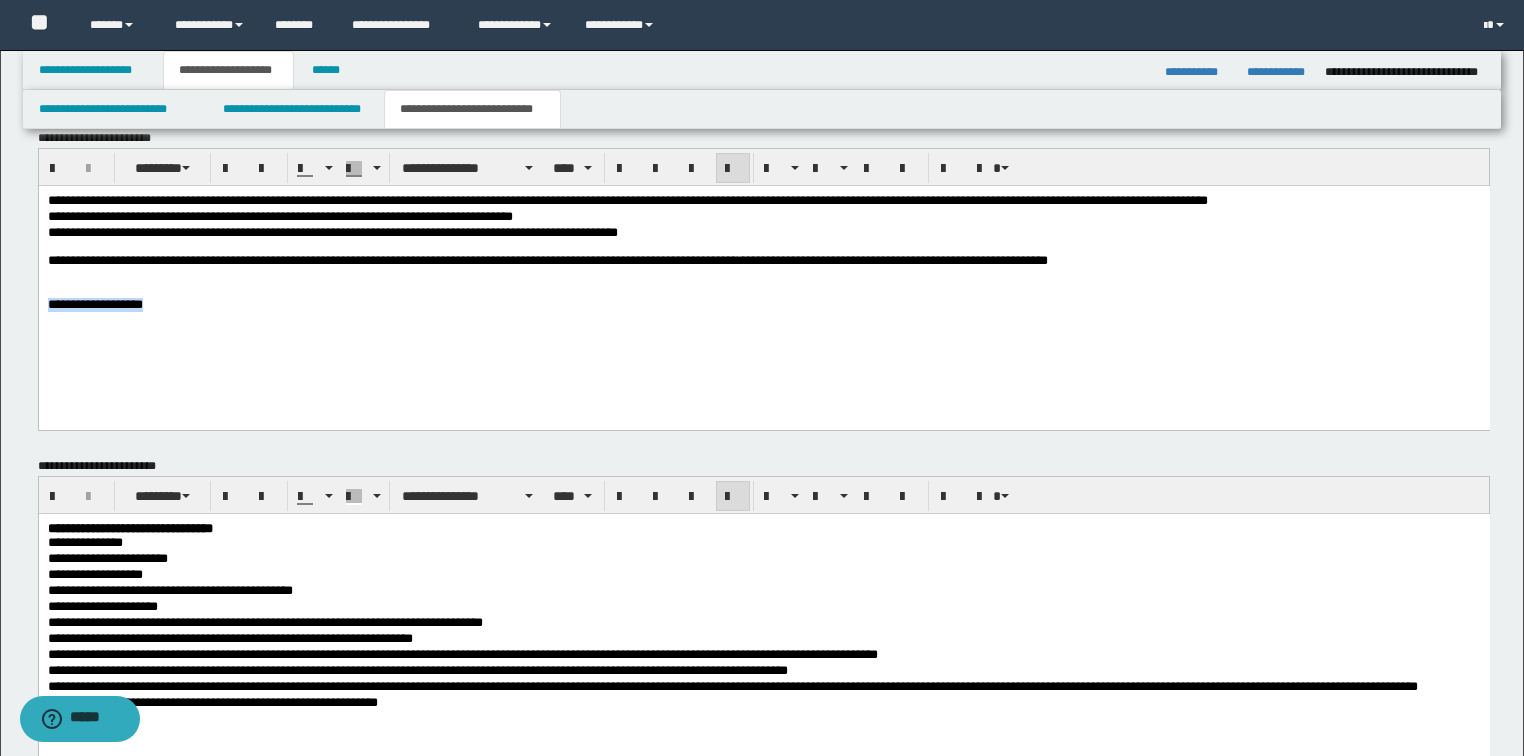 drag, startPoint x: 179, startPoint y: 318, endPoint x: 32, endPoint y: 318, distance: 147 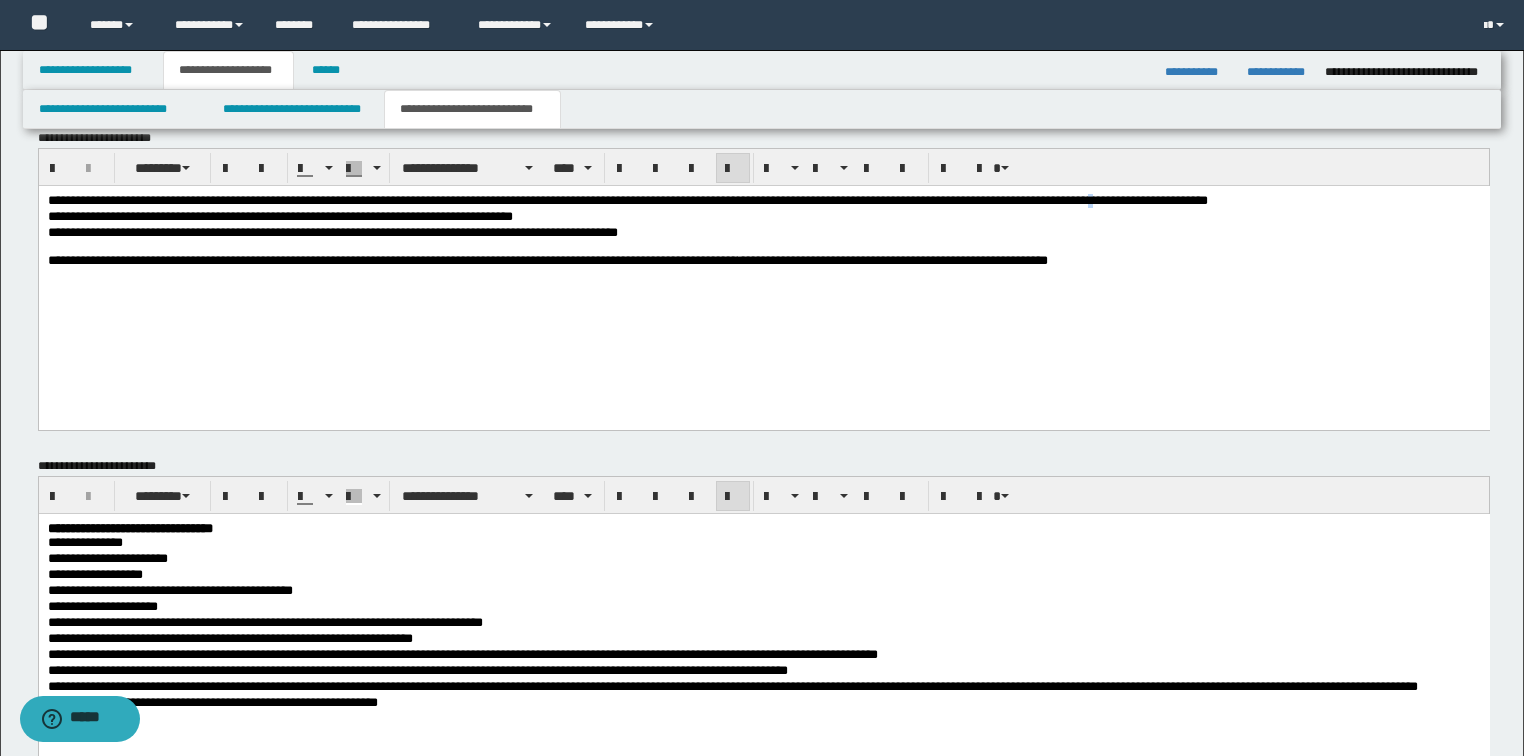 click on "**********" at bounding box center (627, 199) 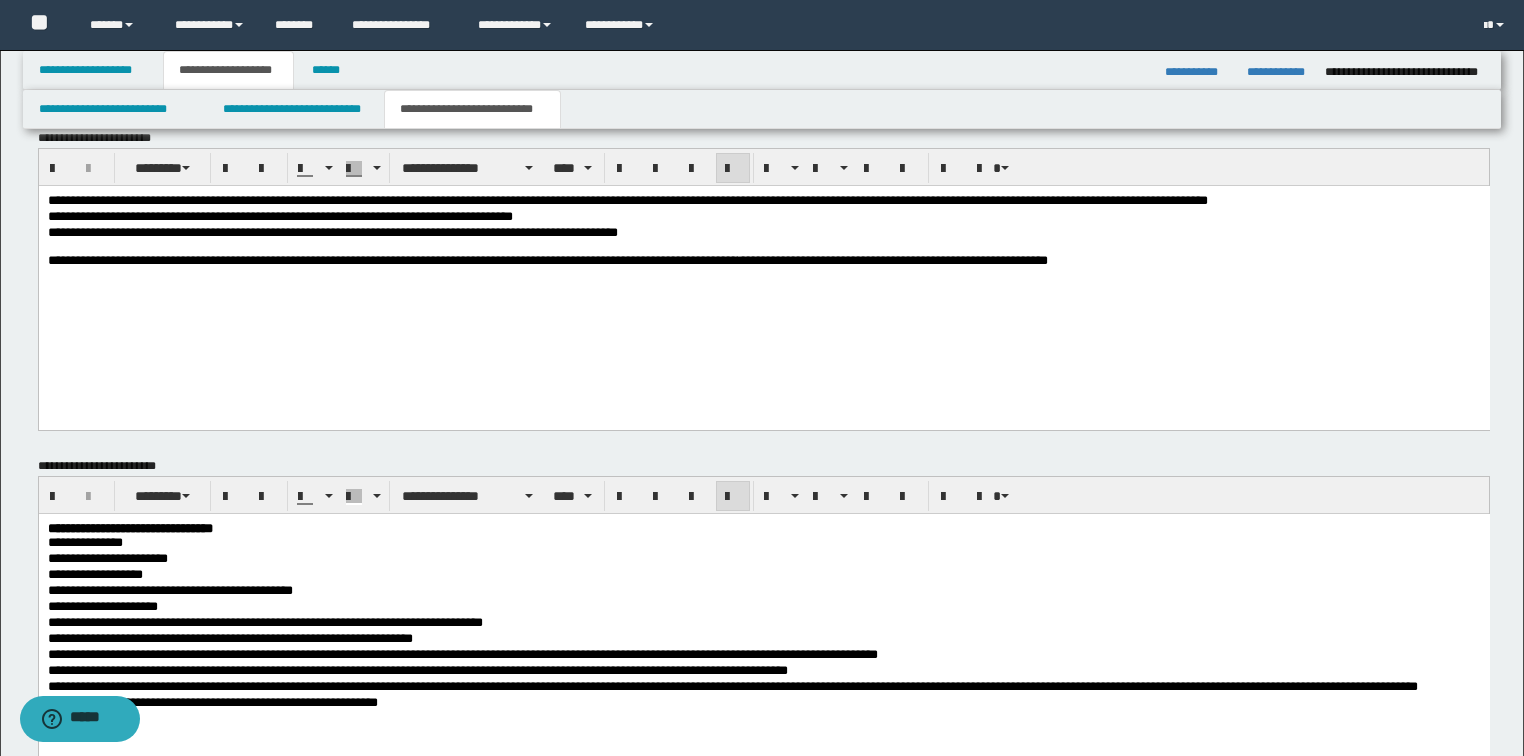 click on "**********" at bounding box center [763, 261] 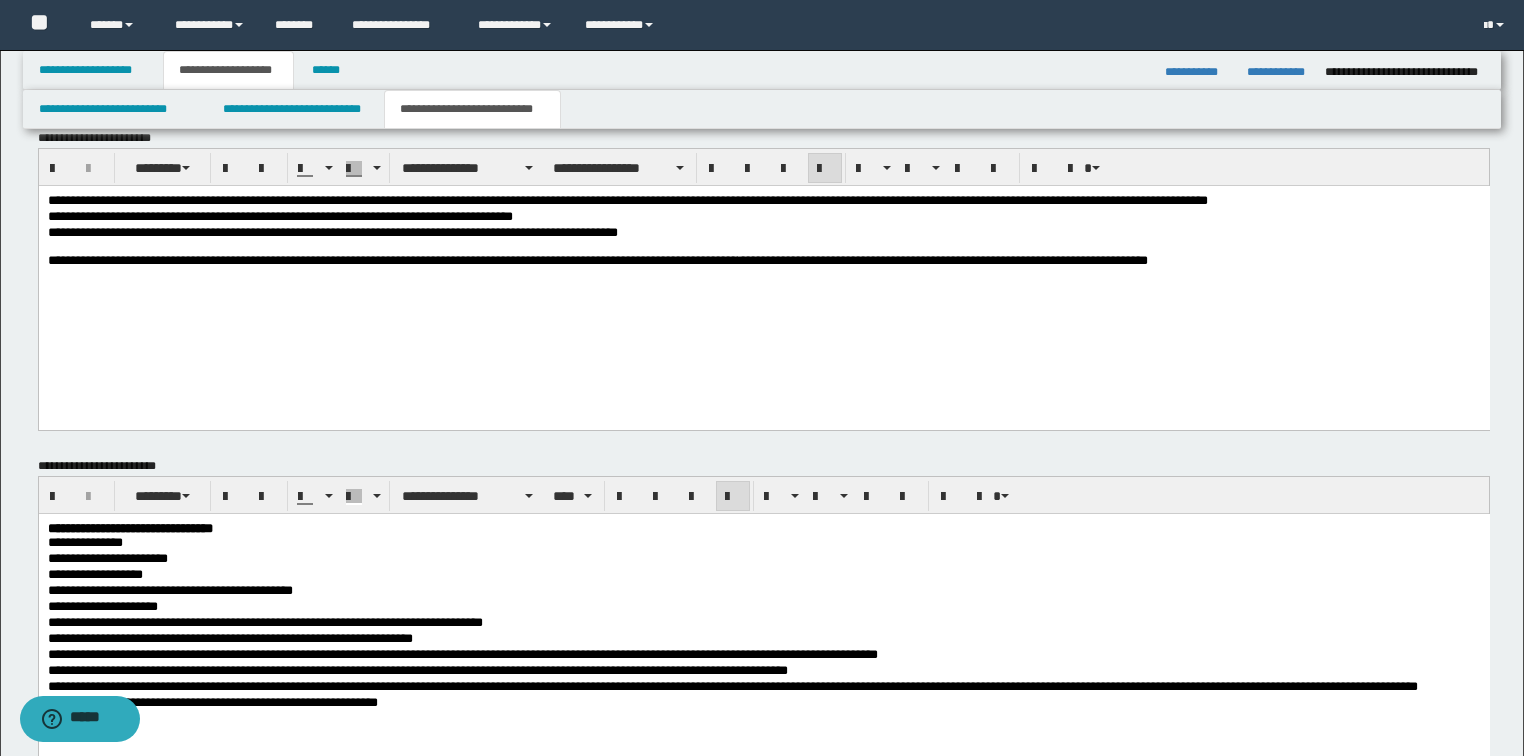 click on "**********" at bounding box center (942, 259) 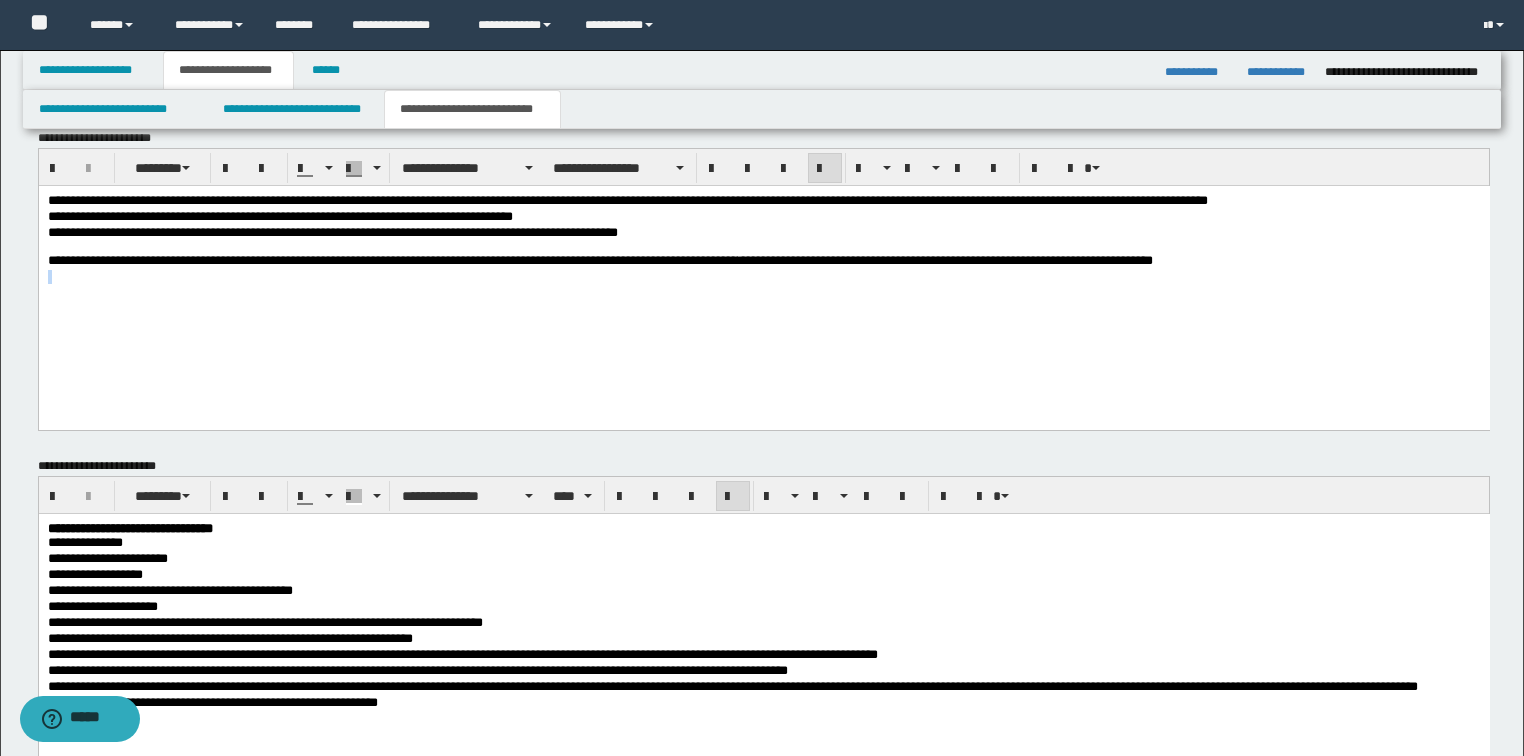 drag, startPoint x: 1231, startPoint y: 265, endPoint x: 1391, endPoint y: 385, distance: 200 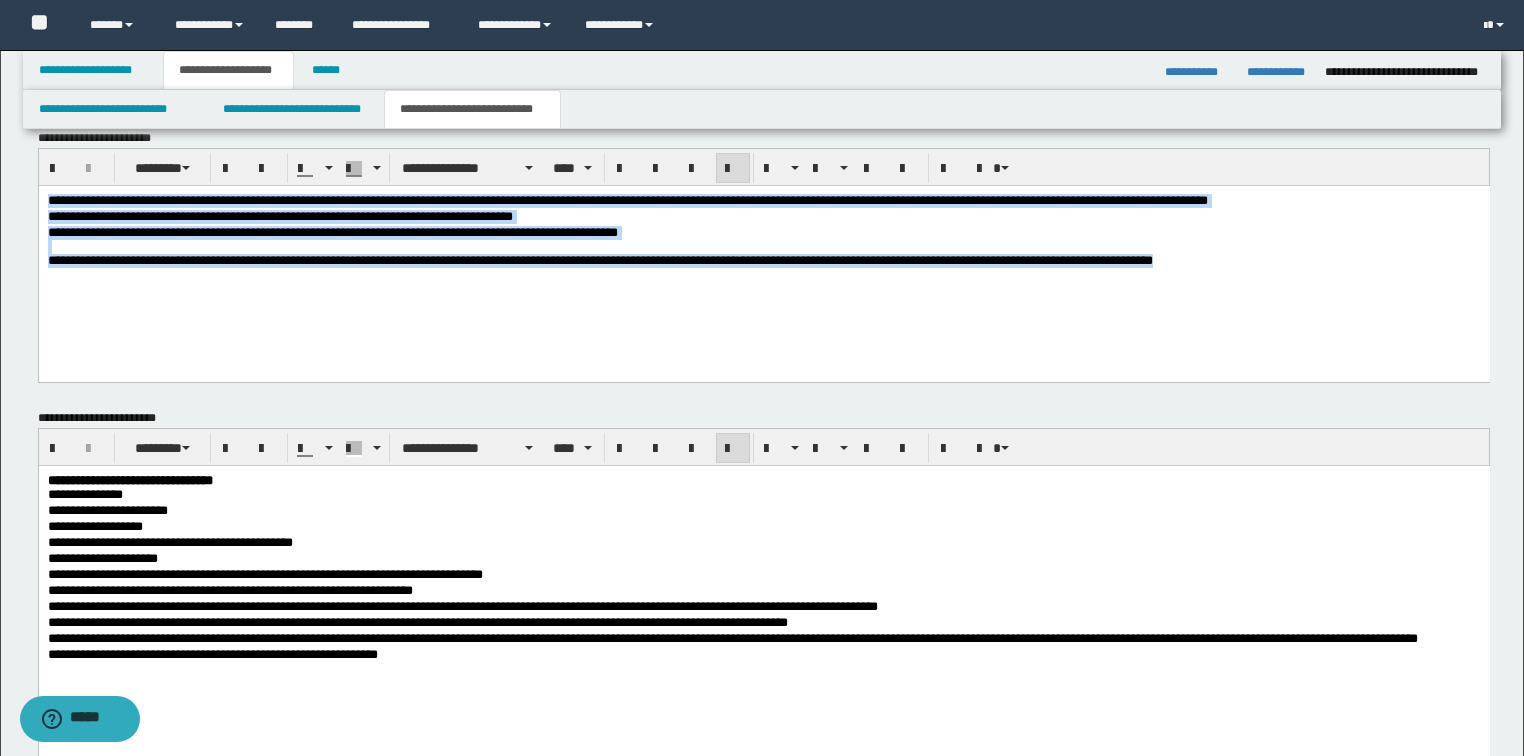 drag, startPoint x: 1276, startPoint y: 267, endPoint x: 67, endPoint y: 371, distance: 1213.4648 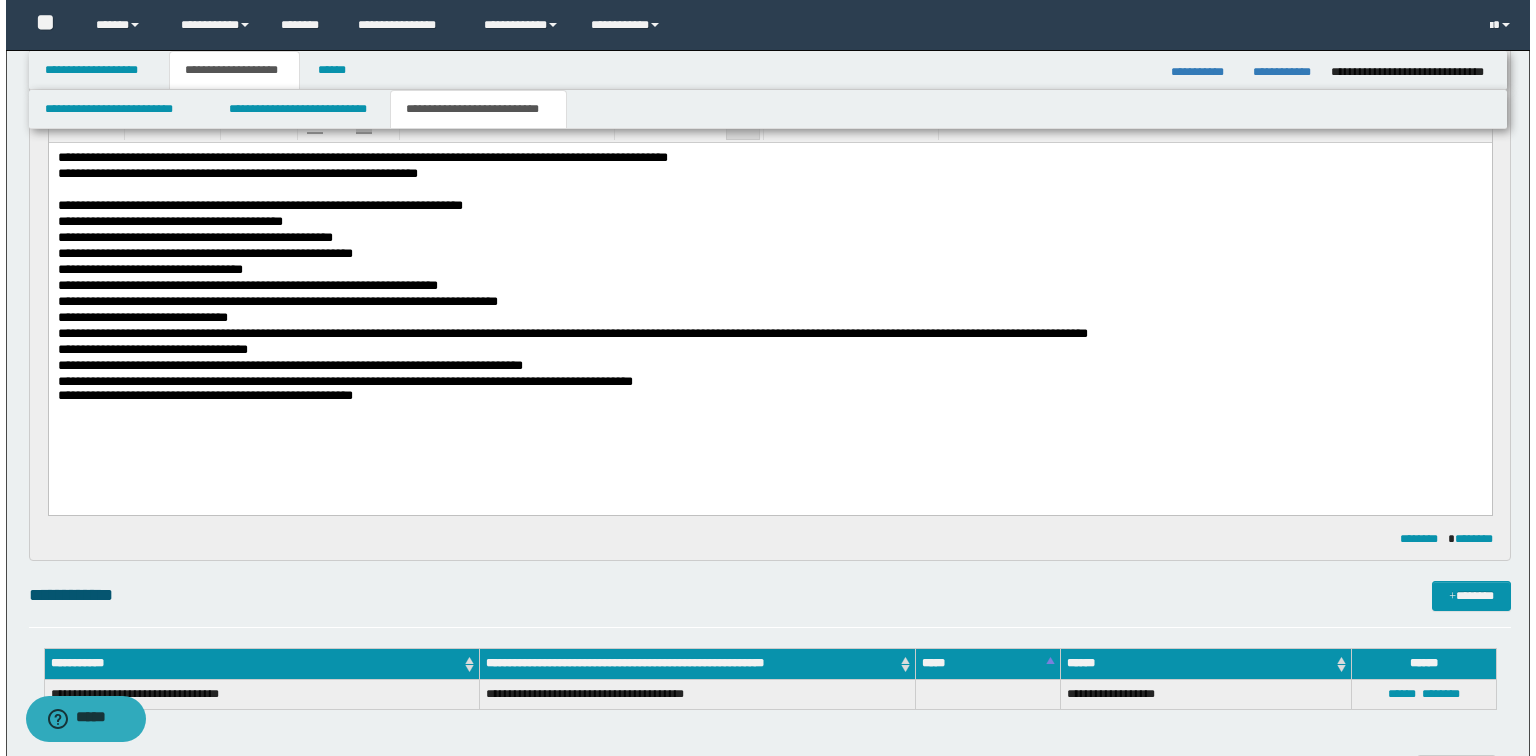 scroll, scrollTop: 0, scrollLeft: 0, axis: both 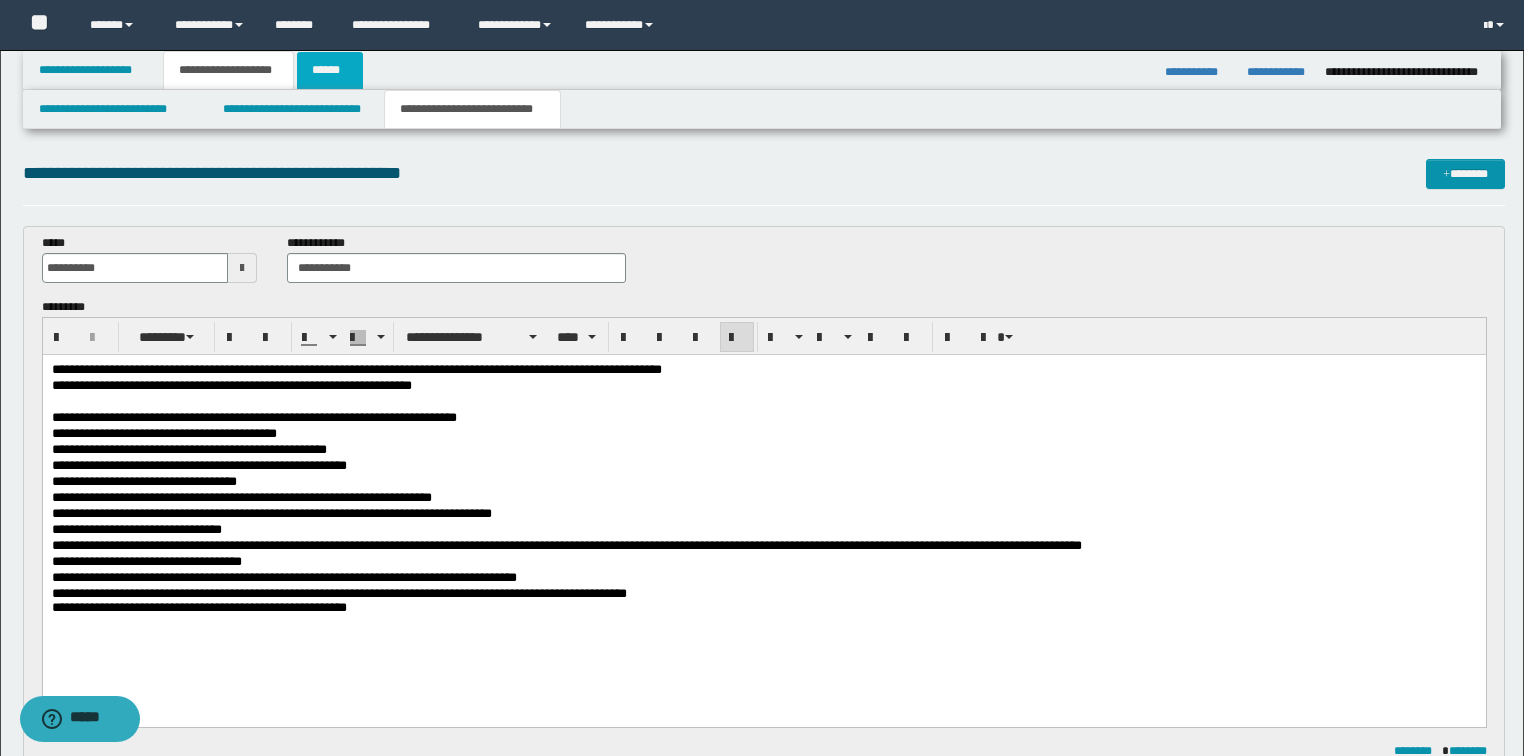 click on "******" at bounding box center (330, 70) 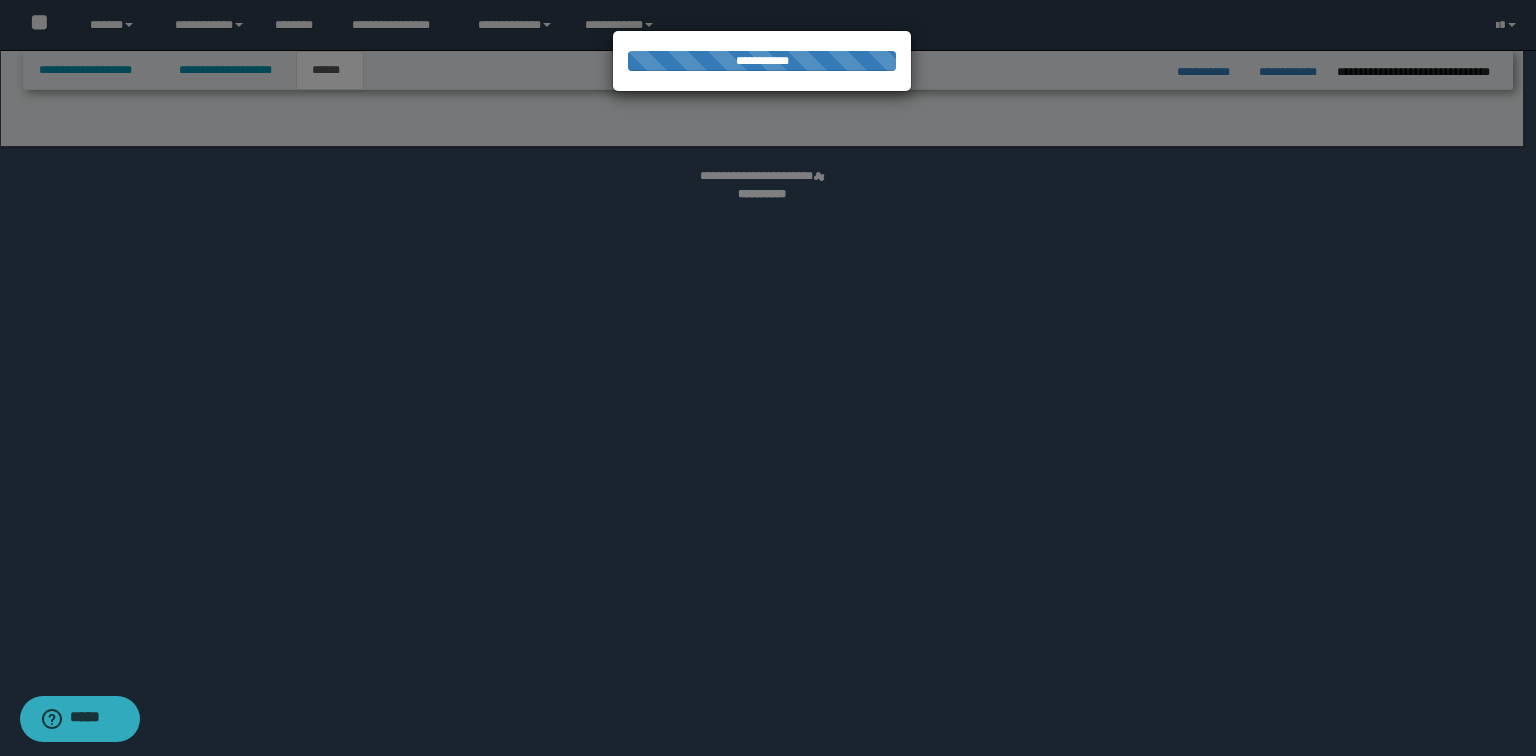 select on "*" 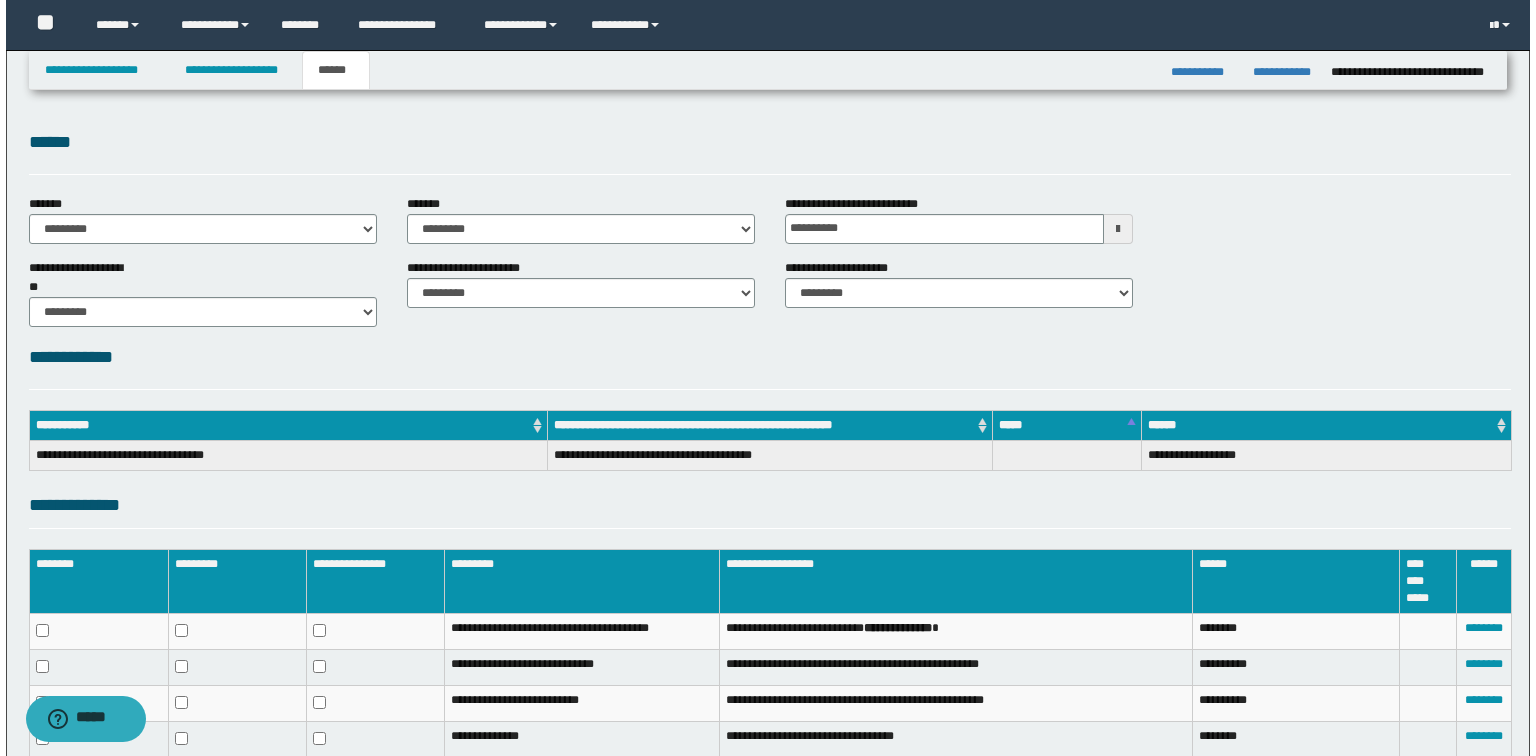 scroll, scrollTop: 225, scrollLeft: 0, axis: vertical 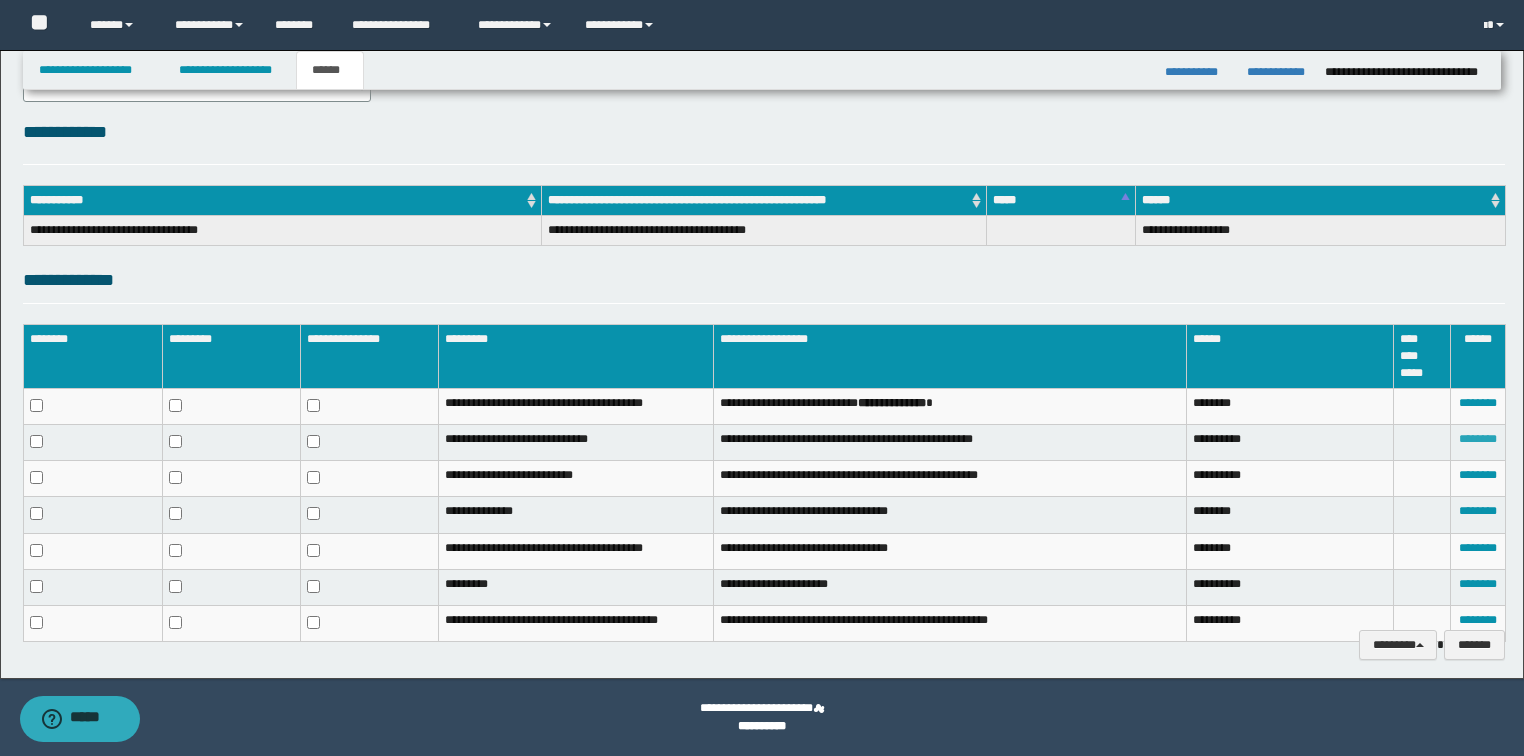 click on "********" at bounding box center [1478, 439] 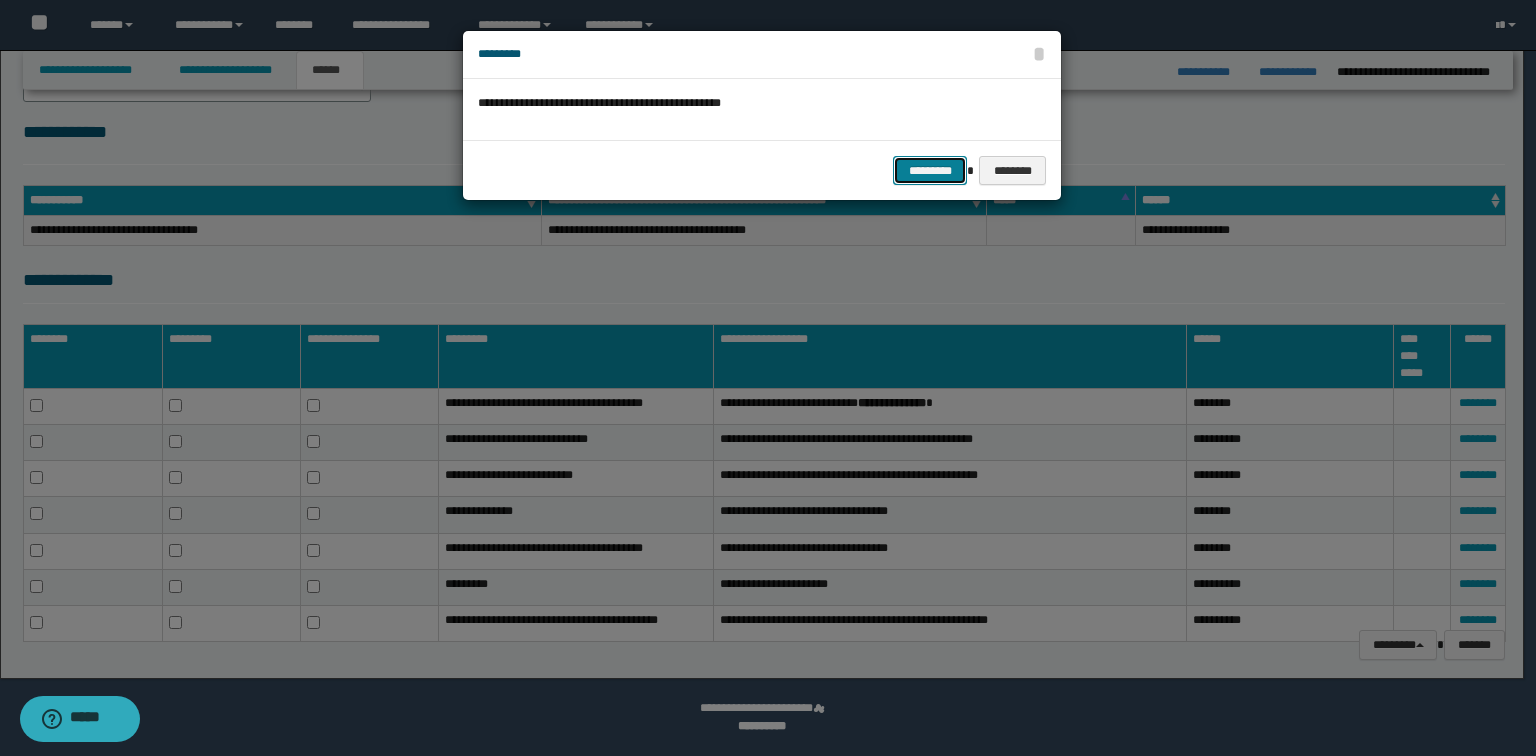click on "*********" at bounding box center [930, 171] 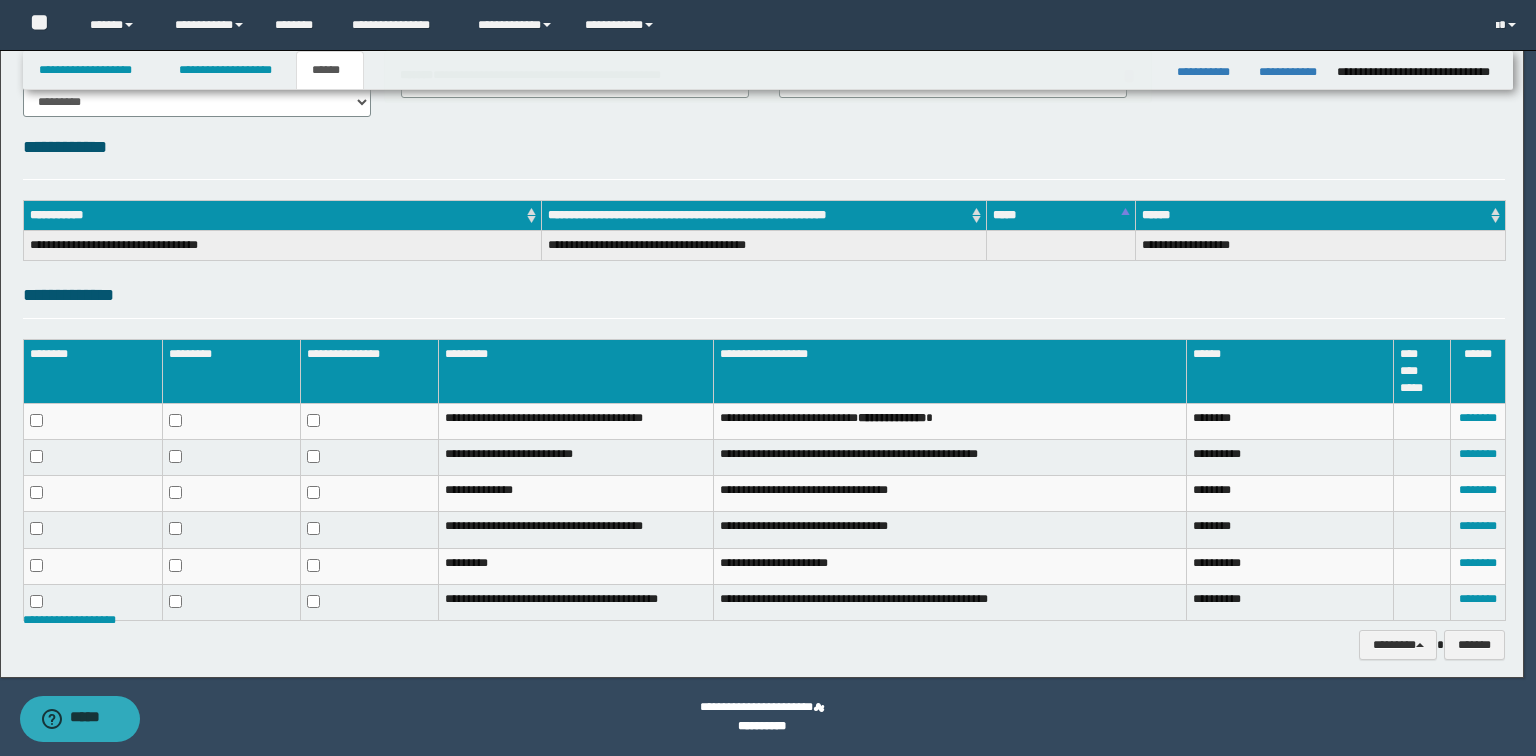 scroll, scrollTop: 210, scrollLeft: 0, axis: vertical 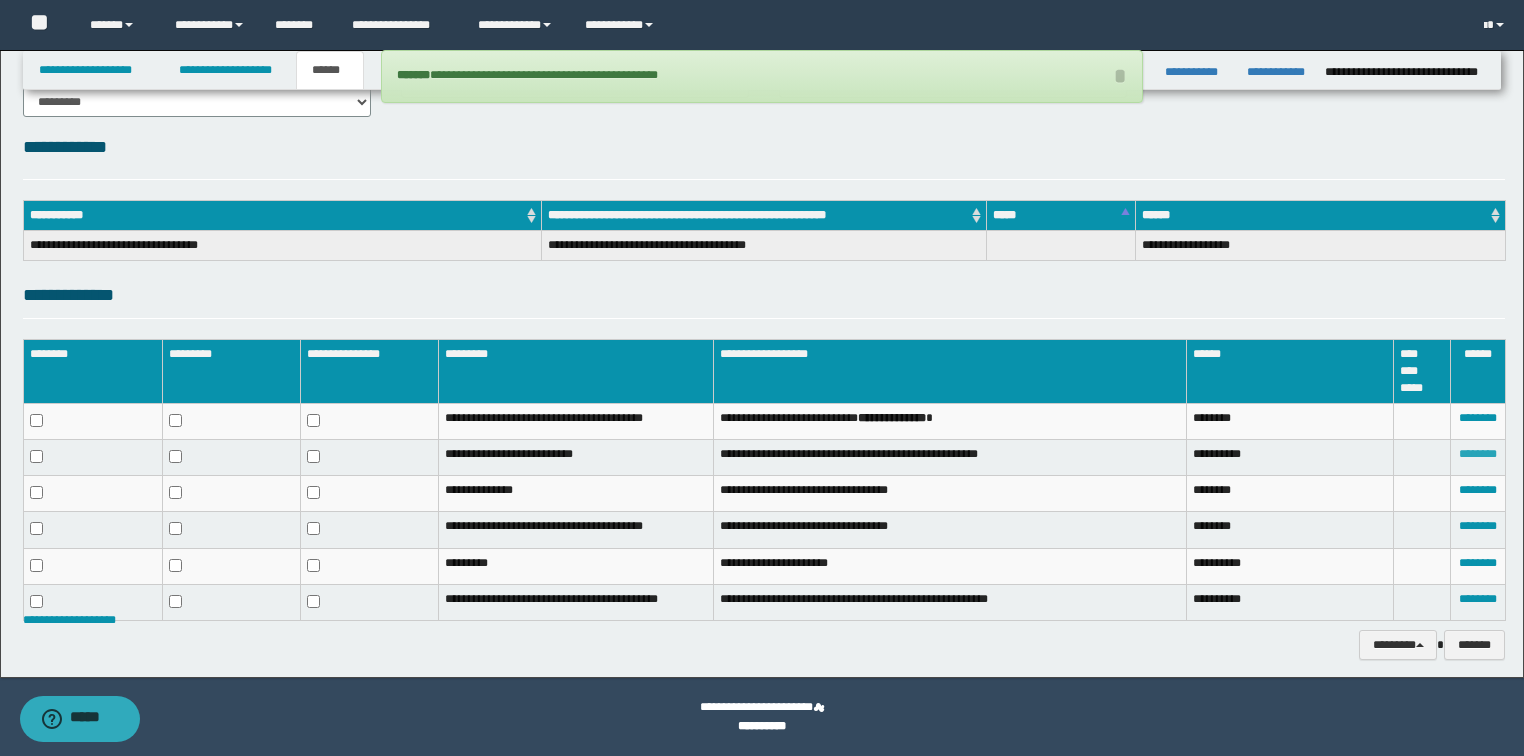 click on "********" at bounding box center [1478, 454] 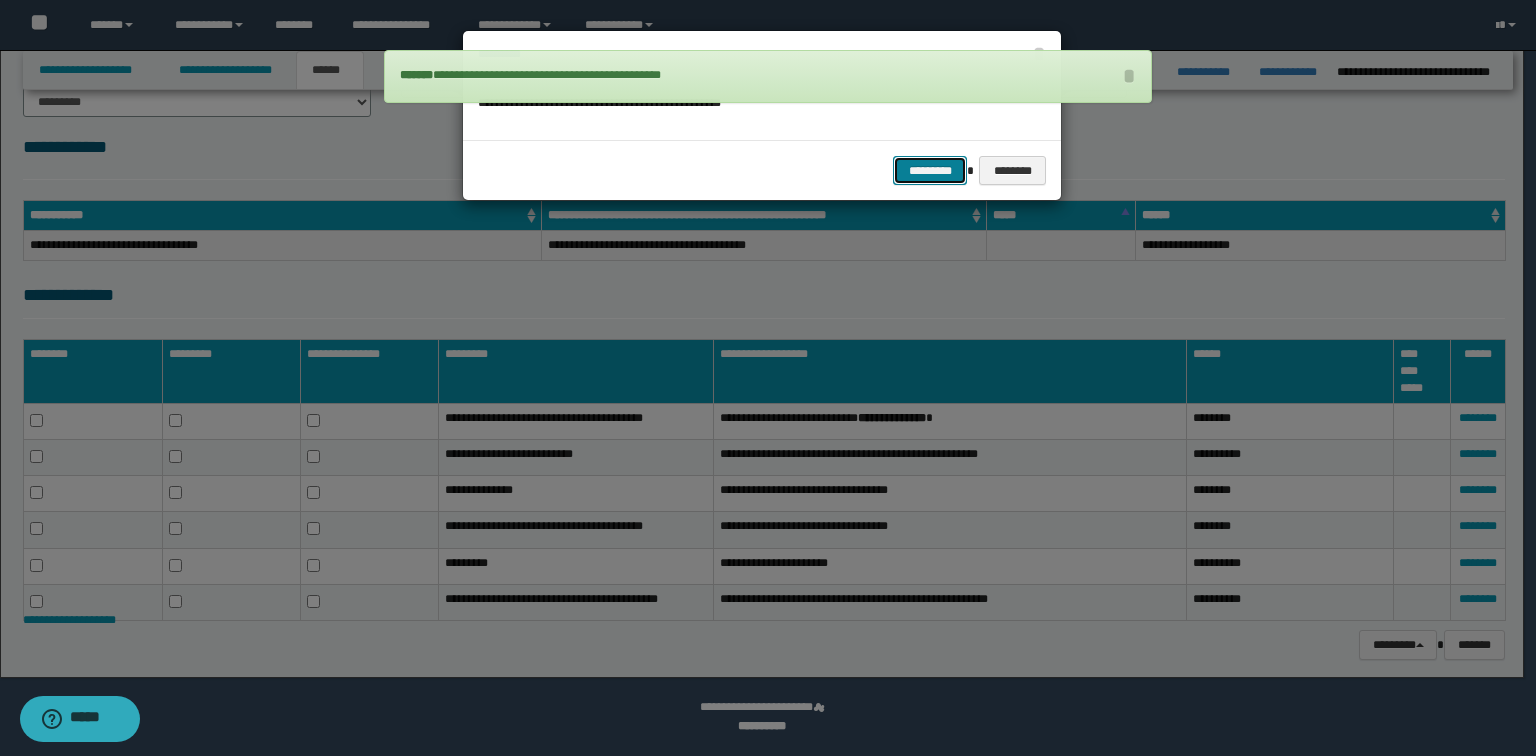 click on "*********" at bounding box center (930, 171) 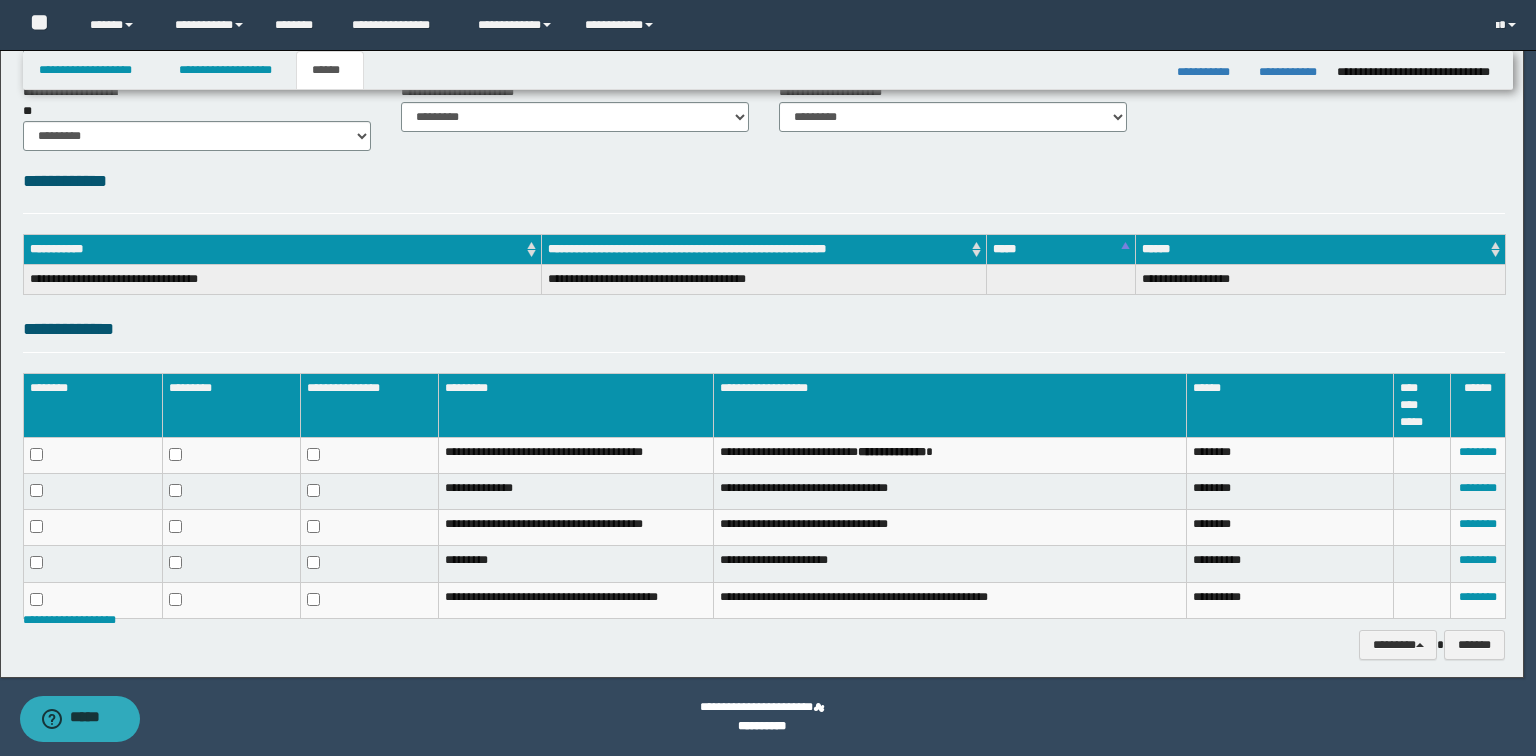 scroll, scrollTop: 176, scrollLeft: 0, axis: vertical 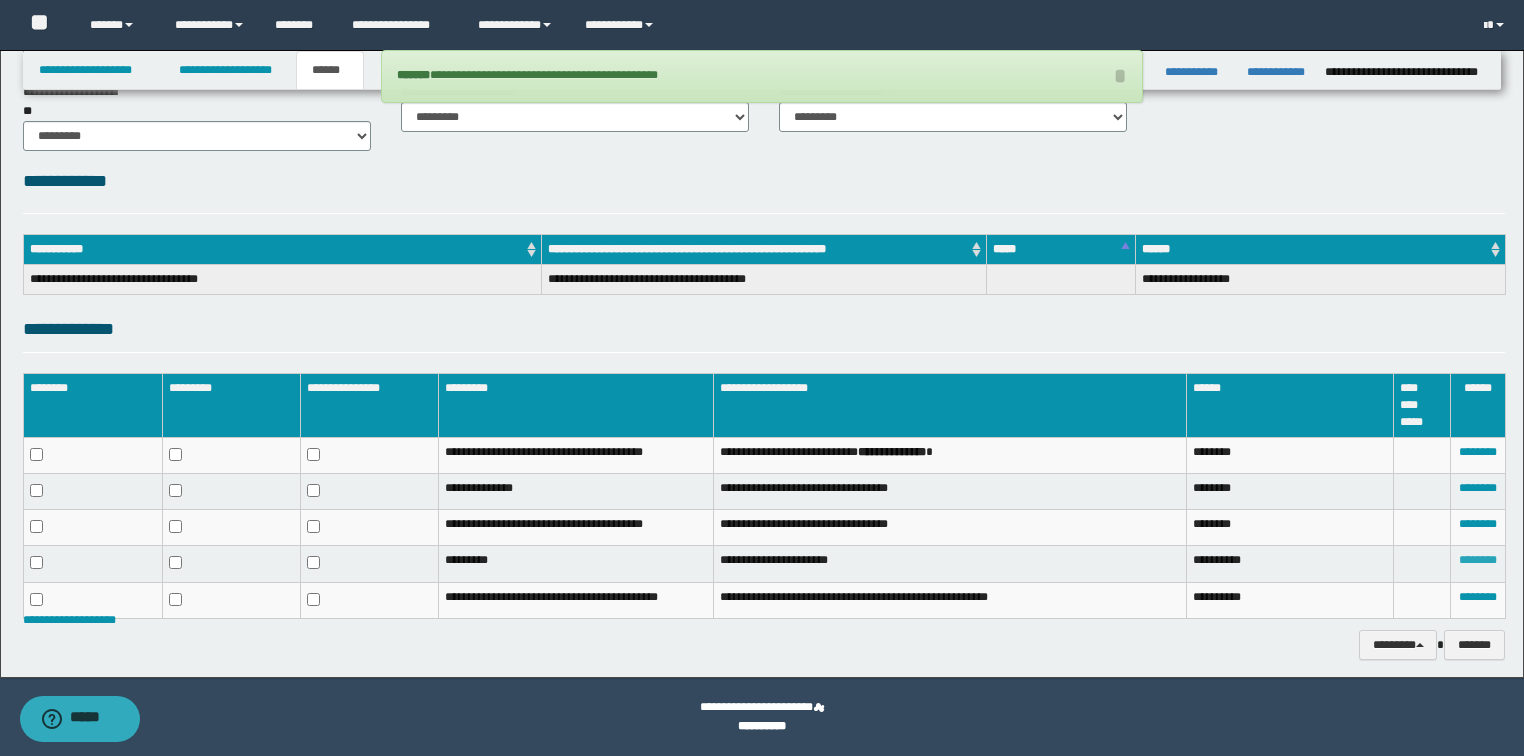 click on "********" at bounding box center (1478, 560) 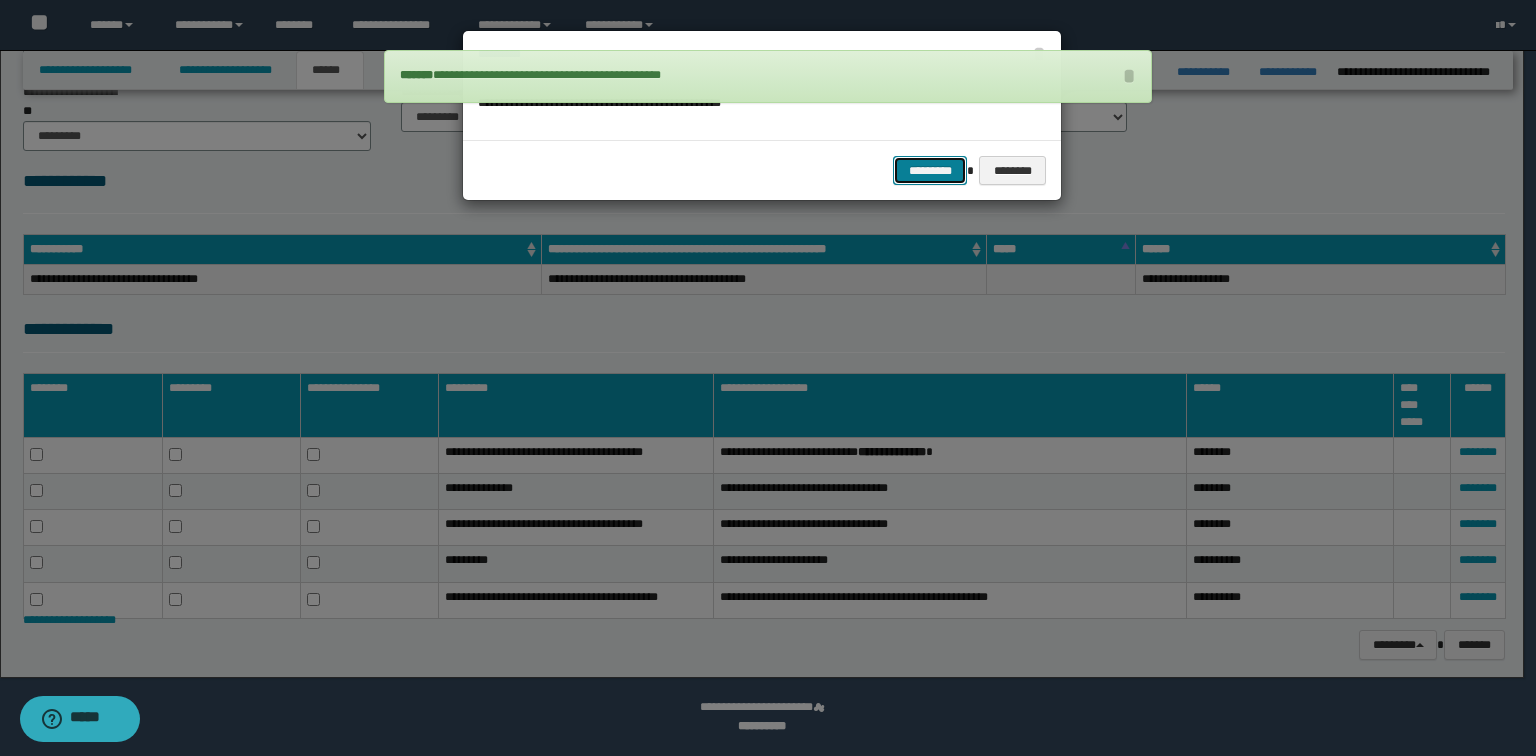 click on "*********" at bounding box center (930, 171) 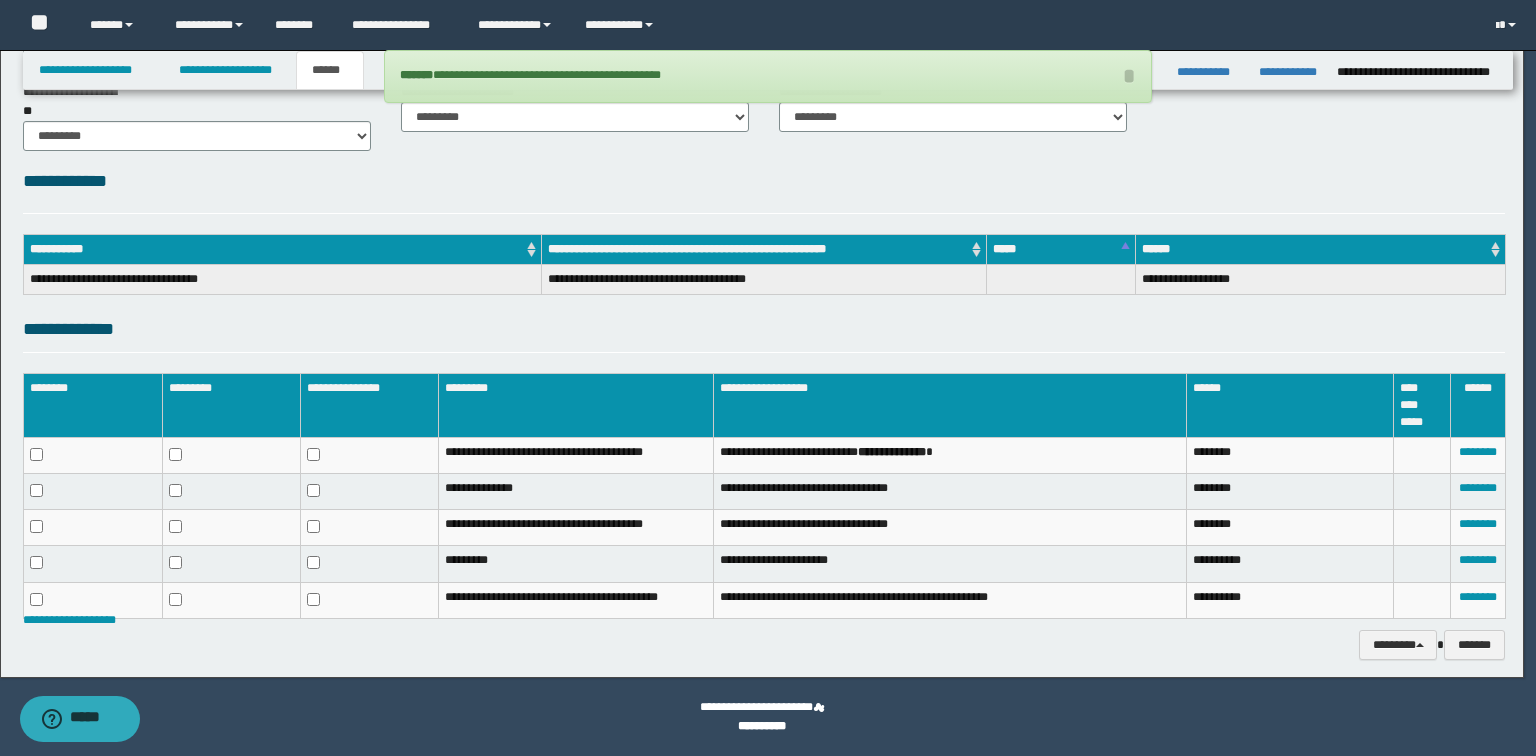 scroll, scrollTop: 141, scrollLeft: 0, axis: vertical 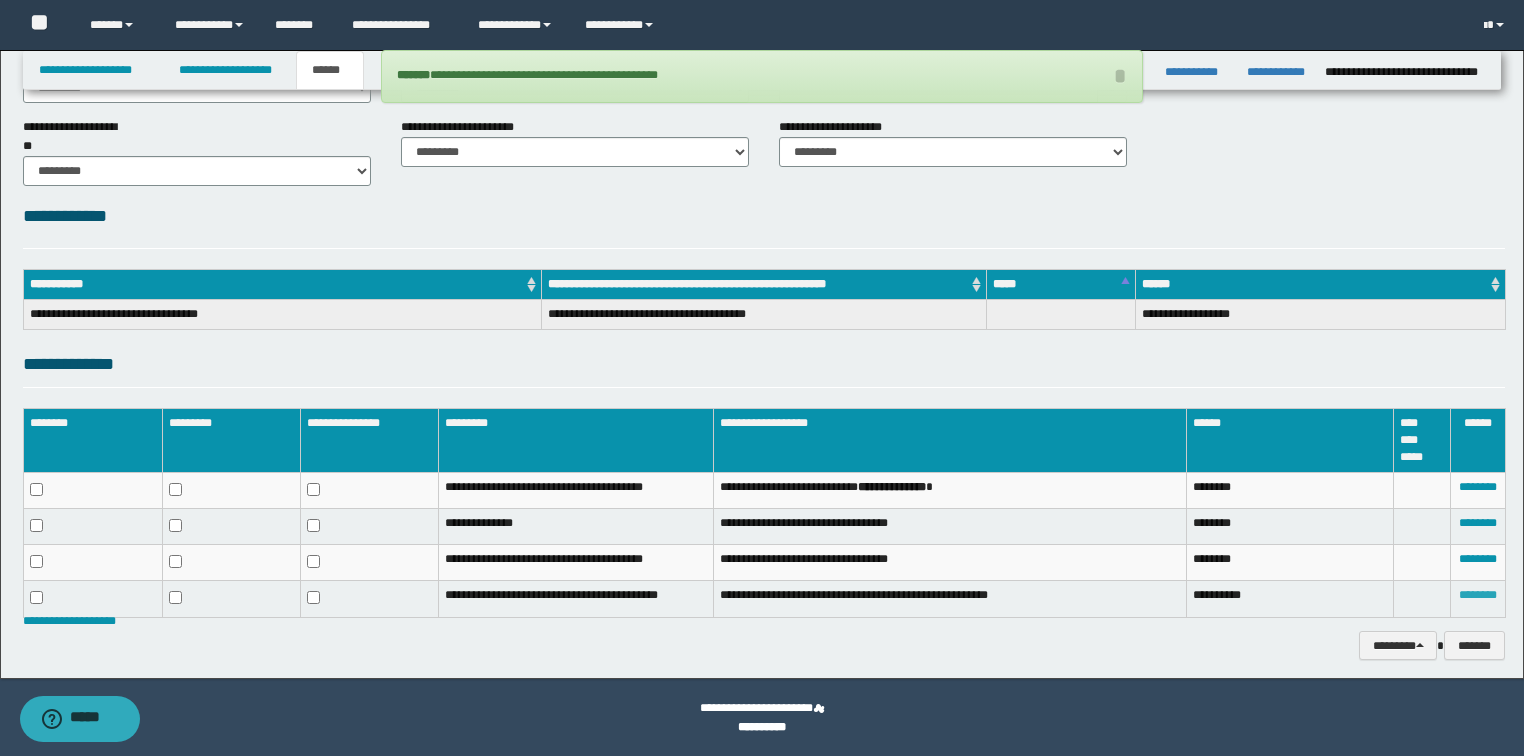 click on "********" at bounding box center (1478, 595) 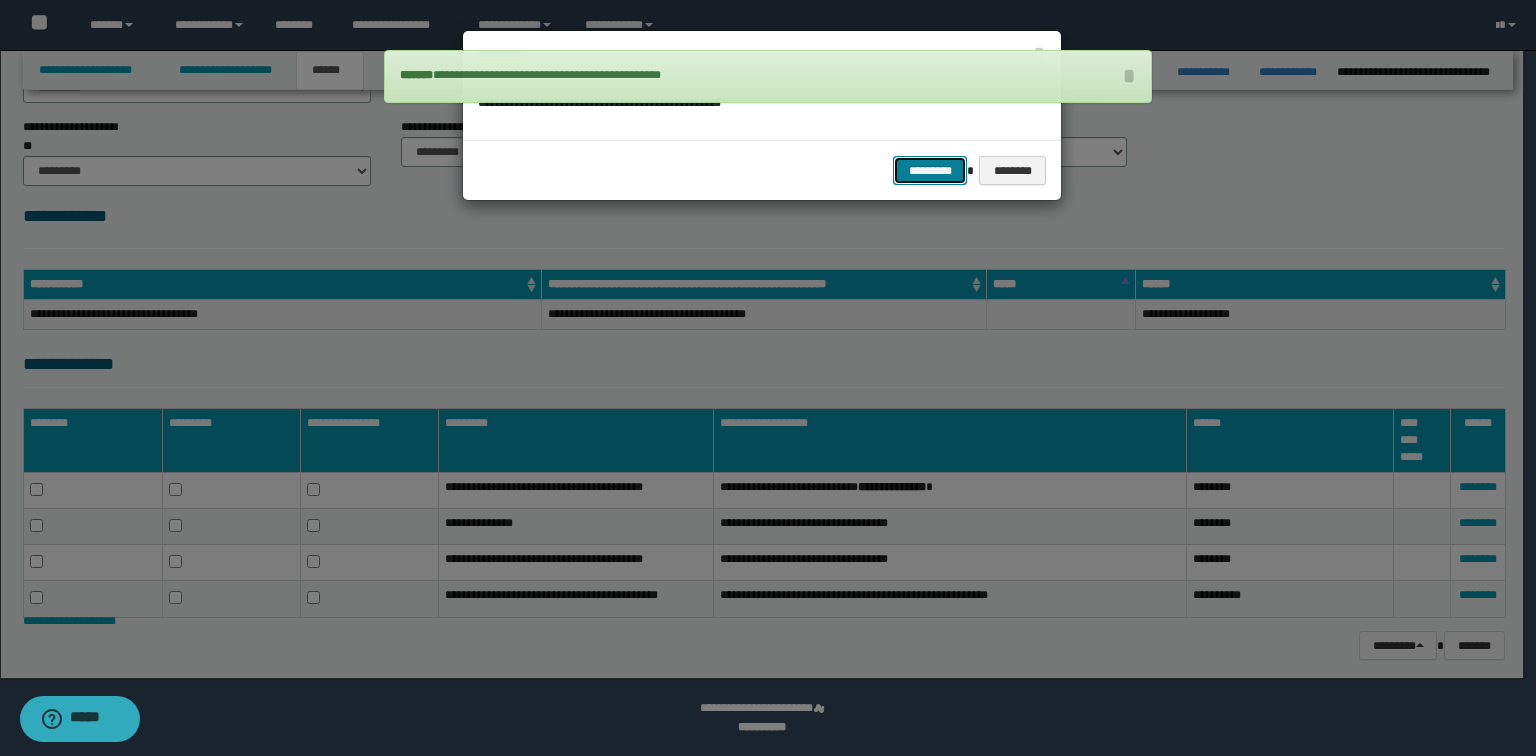 click on "*********" at bounding box center [930, 171] 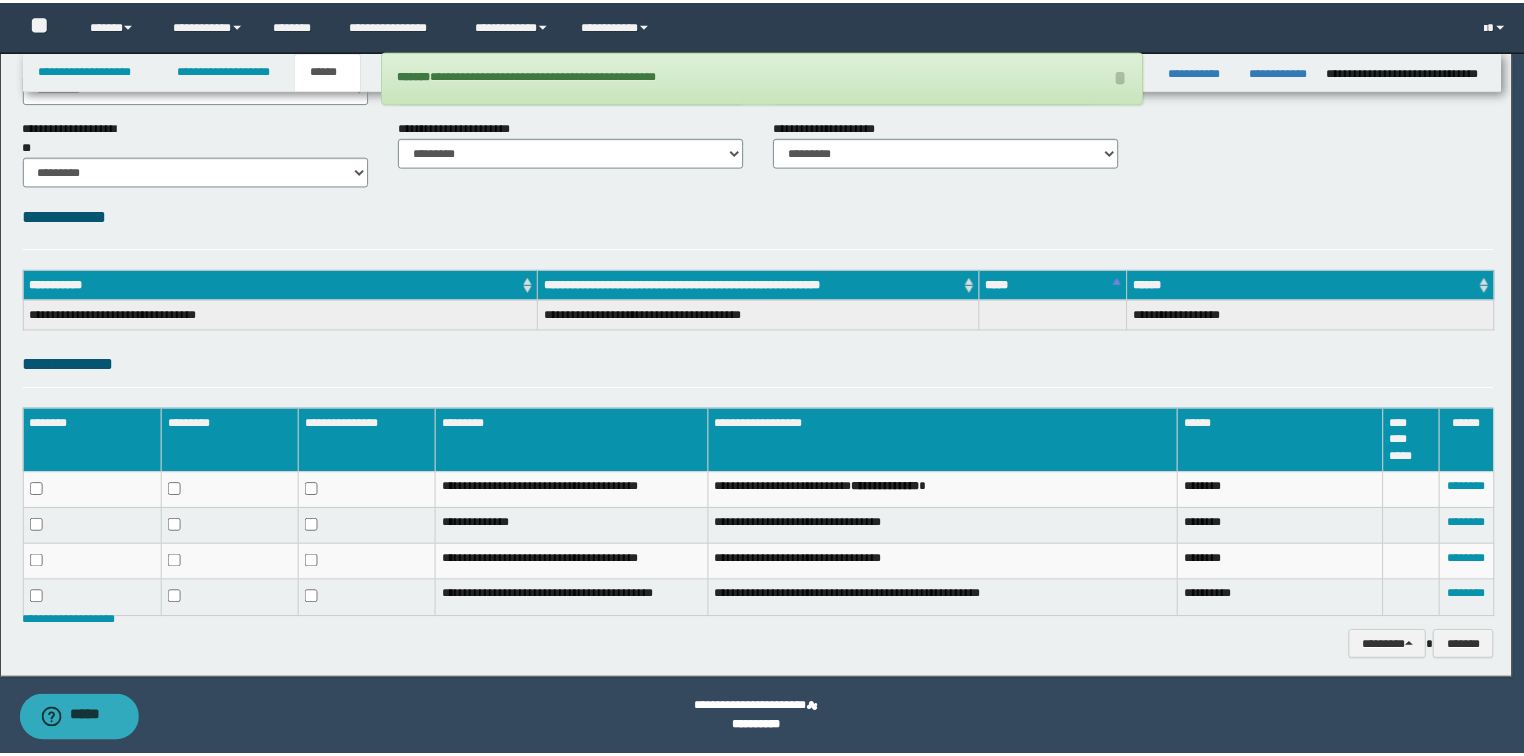 scroll, scrollTop: 108, scrollLeft: 0, axis: vertical 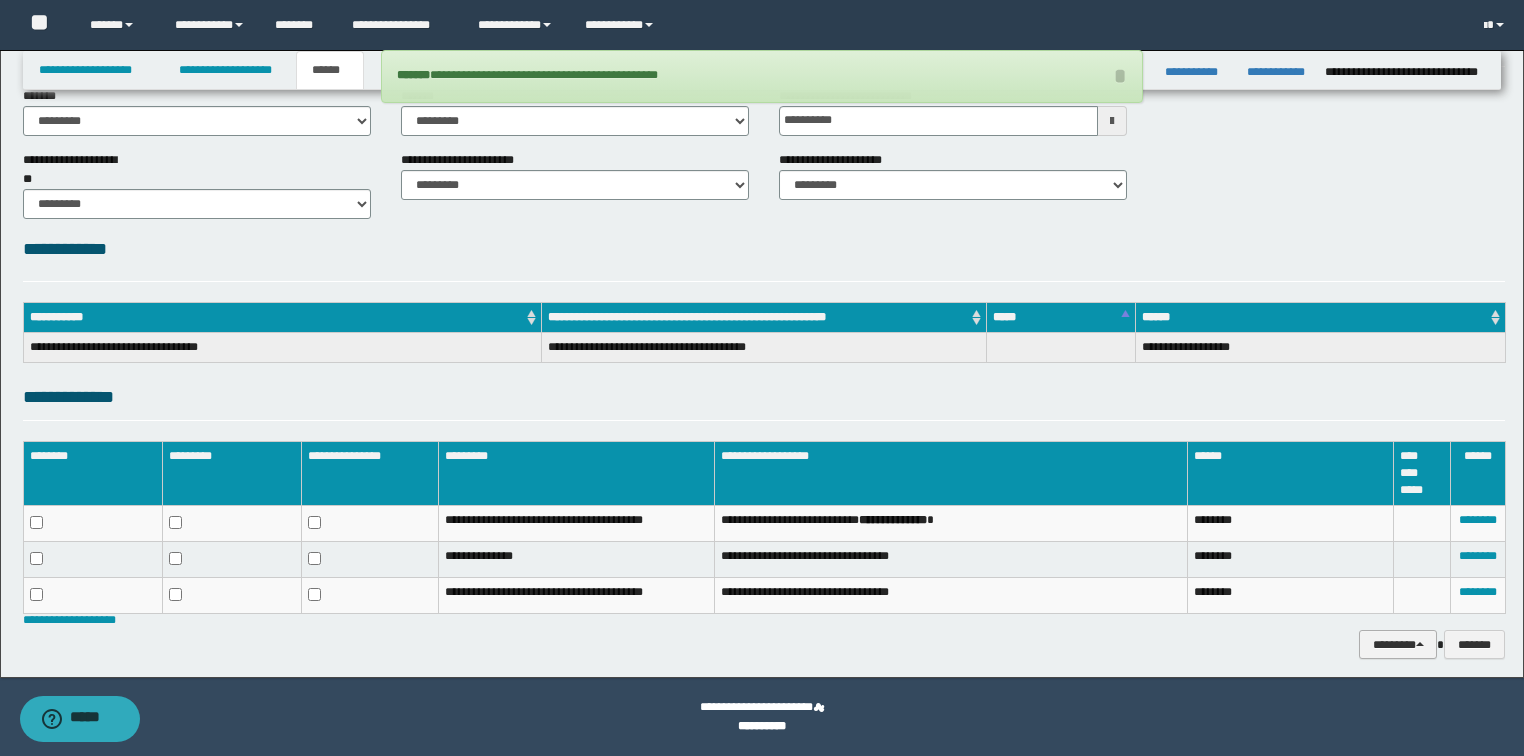 click on "********" at bounding box center (1398, 645) 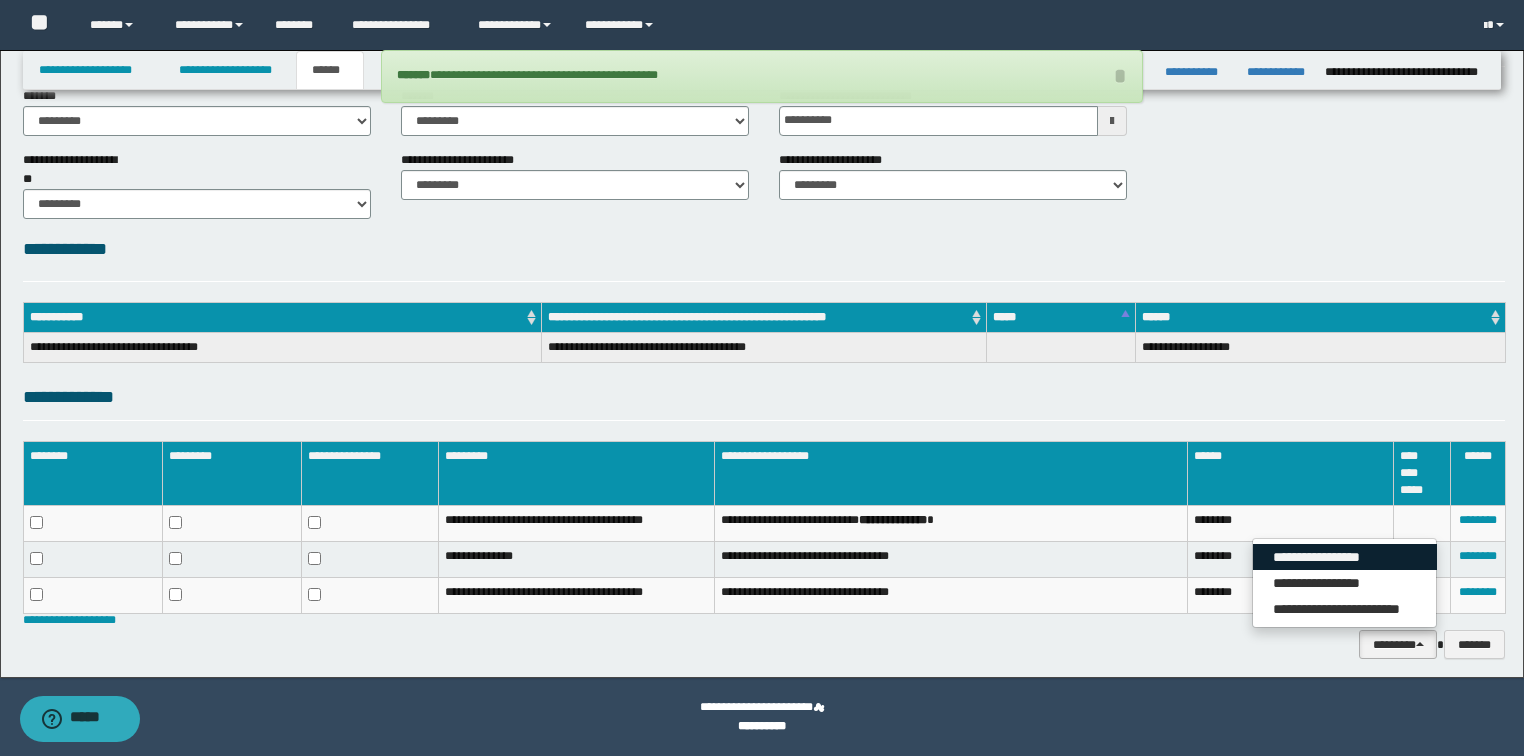 click on "**********" at bounding box center [1345, 557] 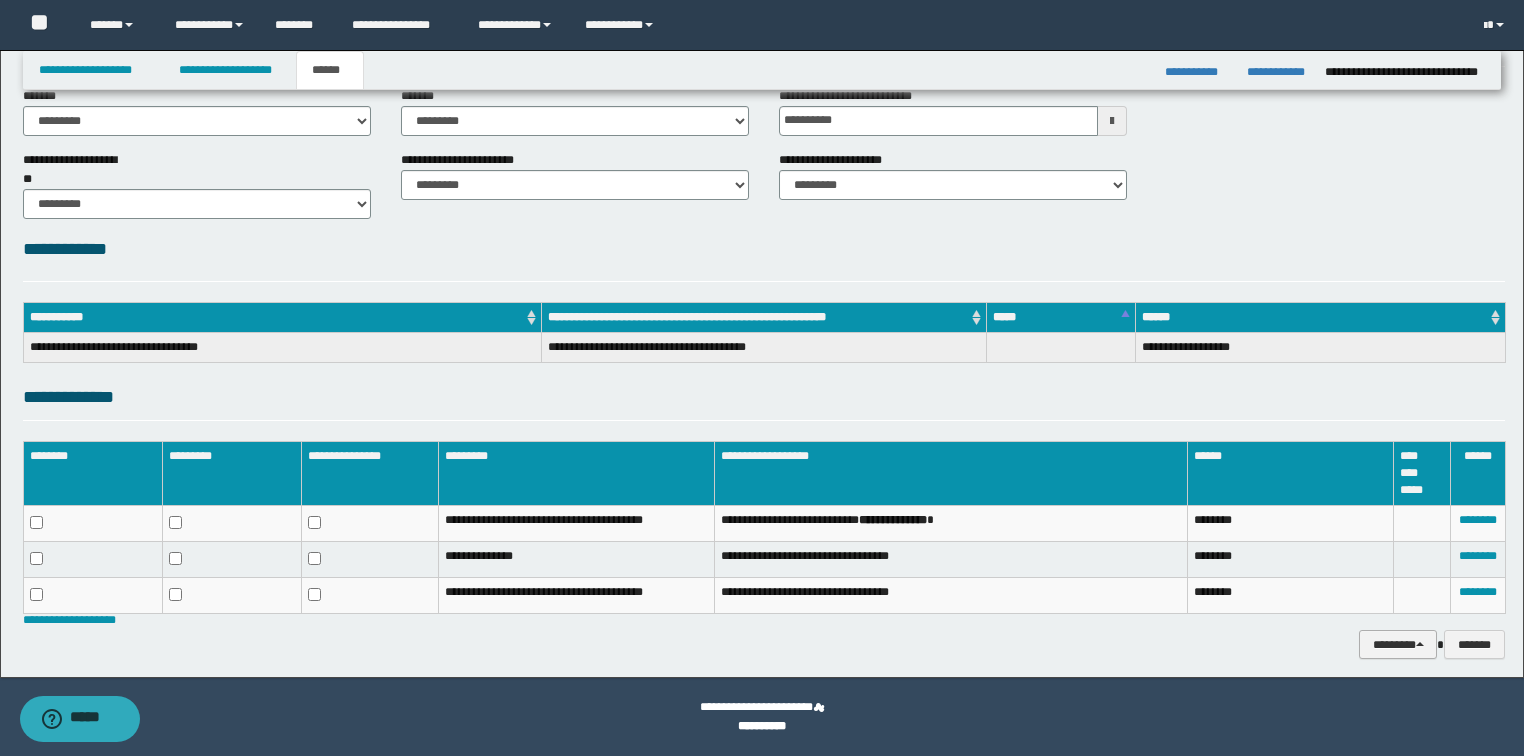 click on "********" at bounding box center [1398, 645] 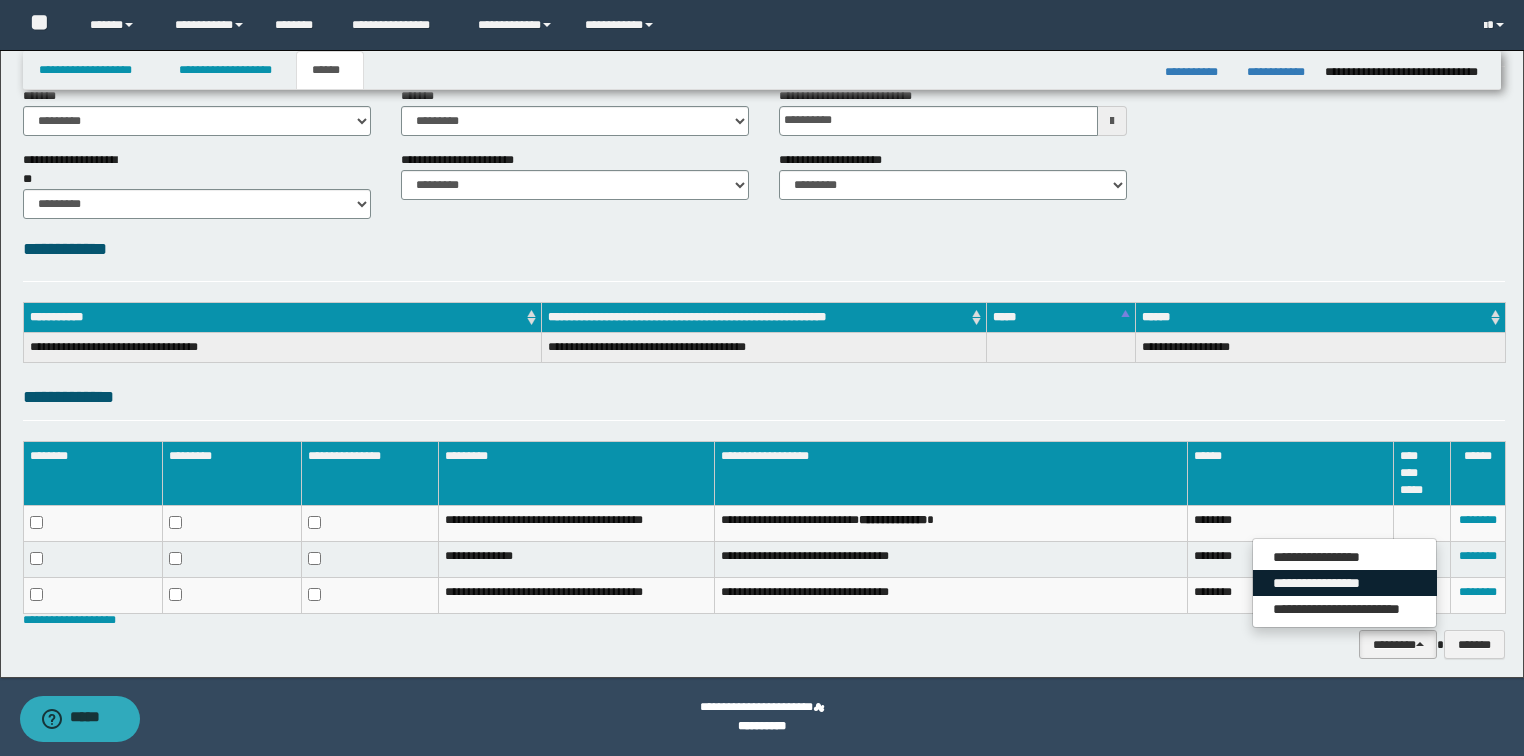 click on "**********" at bounding box center [1345, 583] 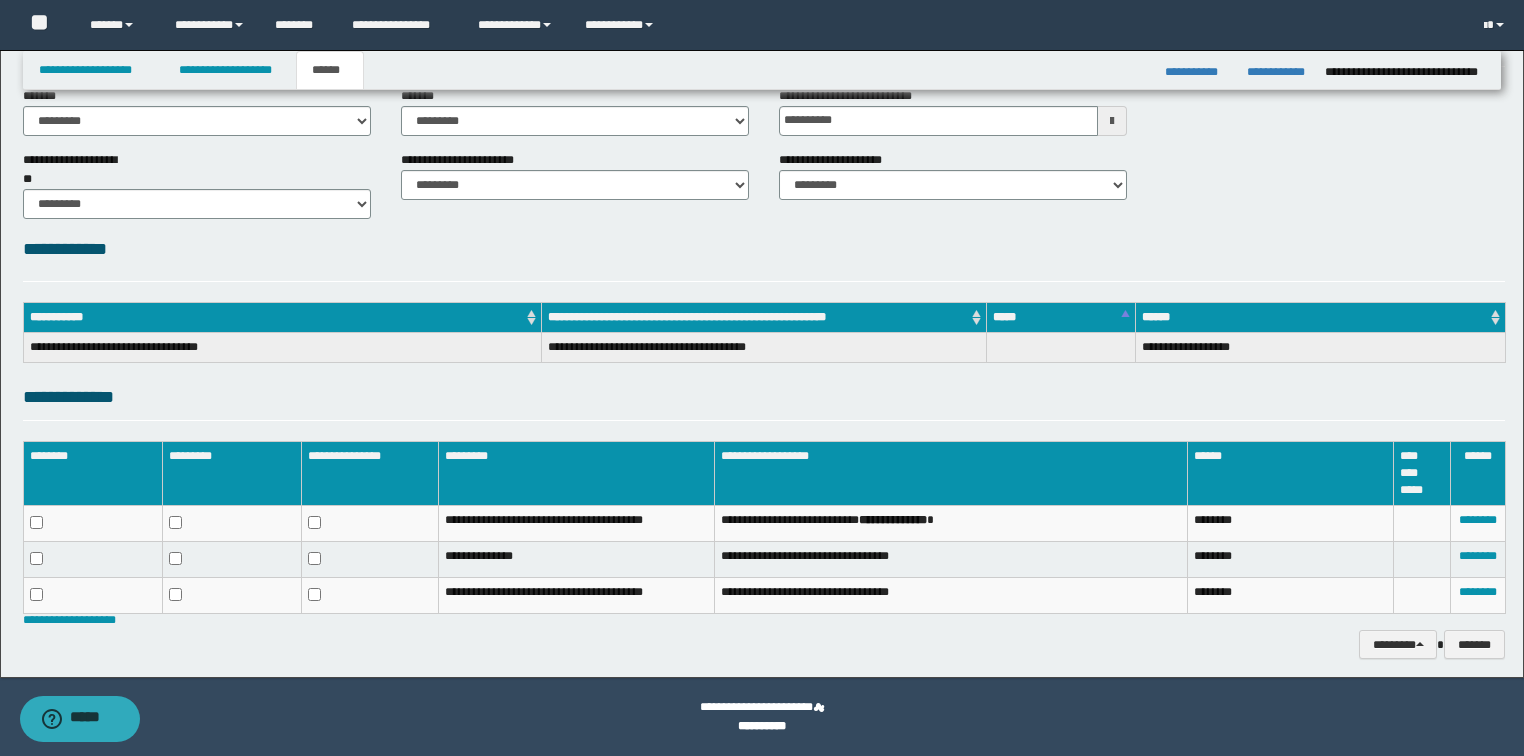 scroll, scrollTop: 0, scrollLeft: 0, axis: both 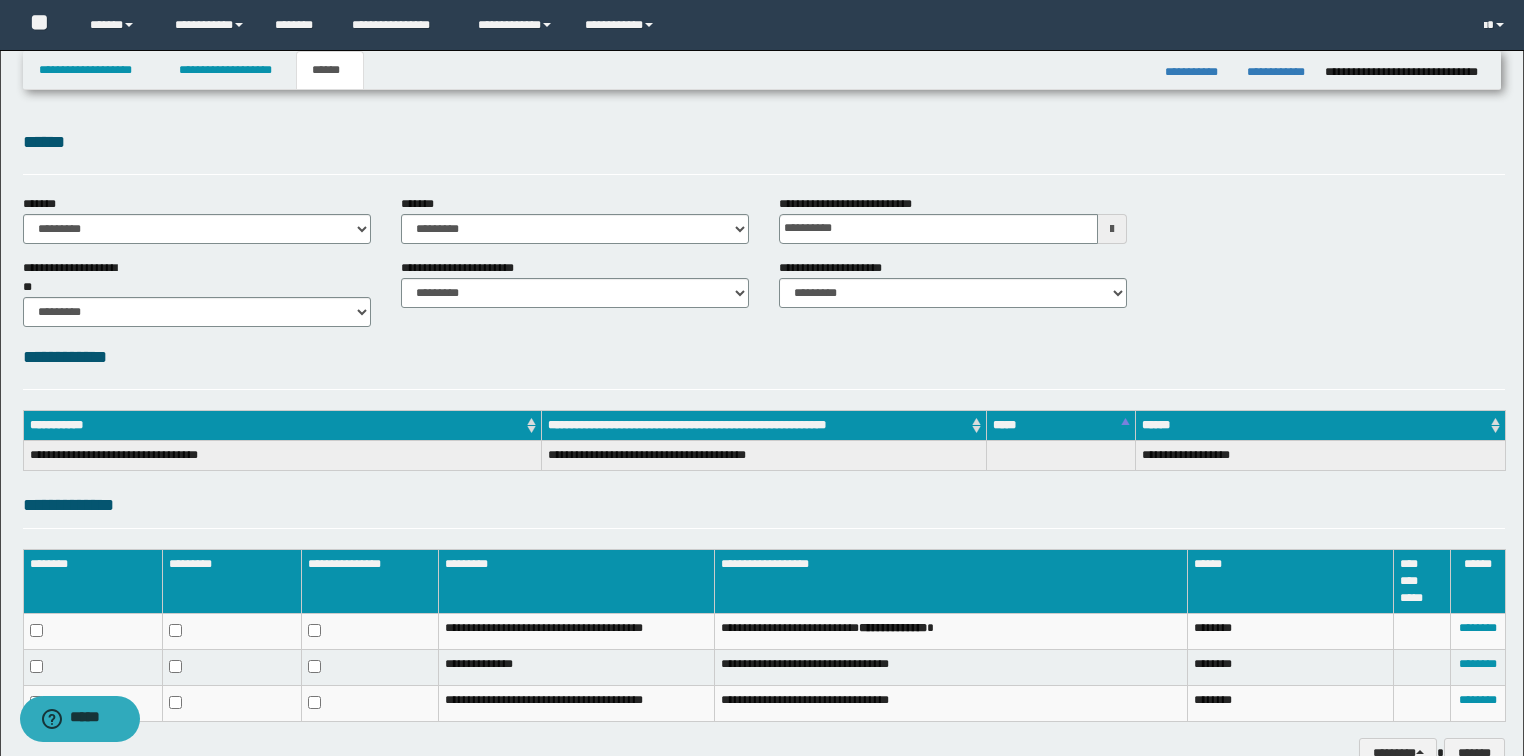 click on "**********" at bounding box center [764, 447] 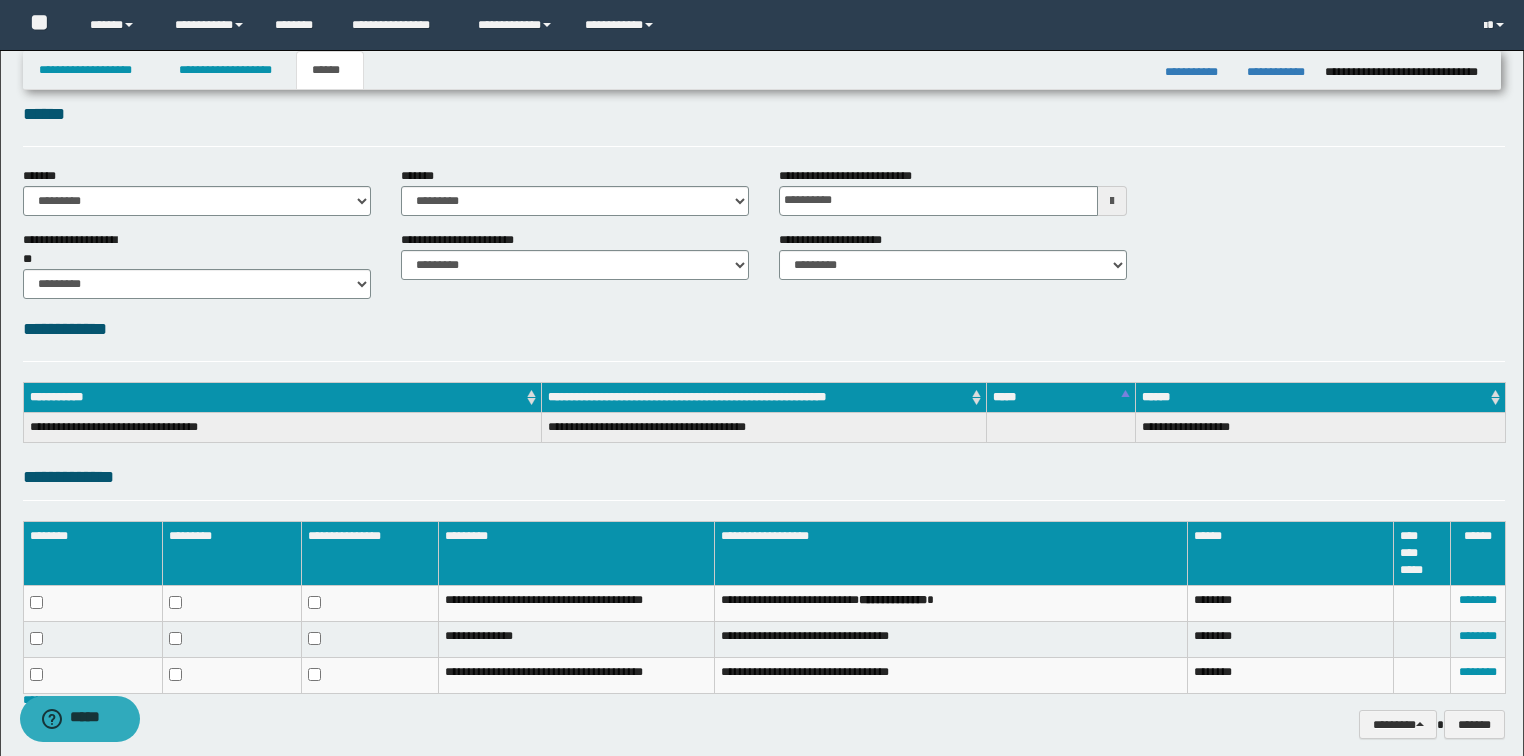 scroll, scrollTop: 0, scrollLeft: 0, axis: both 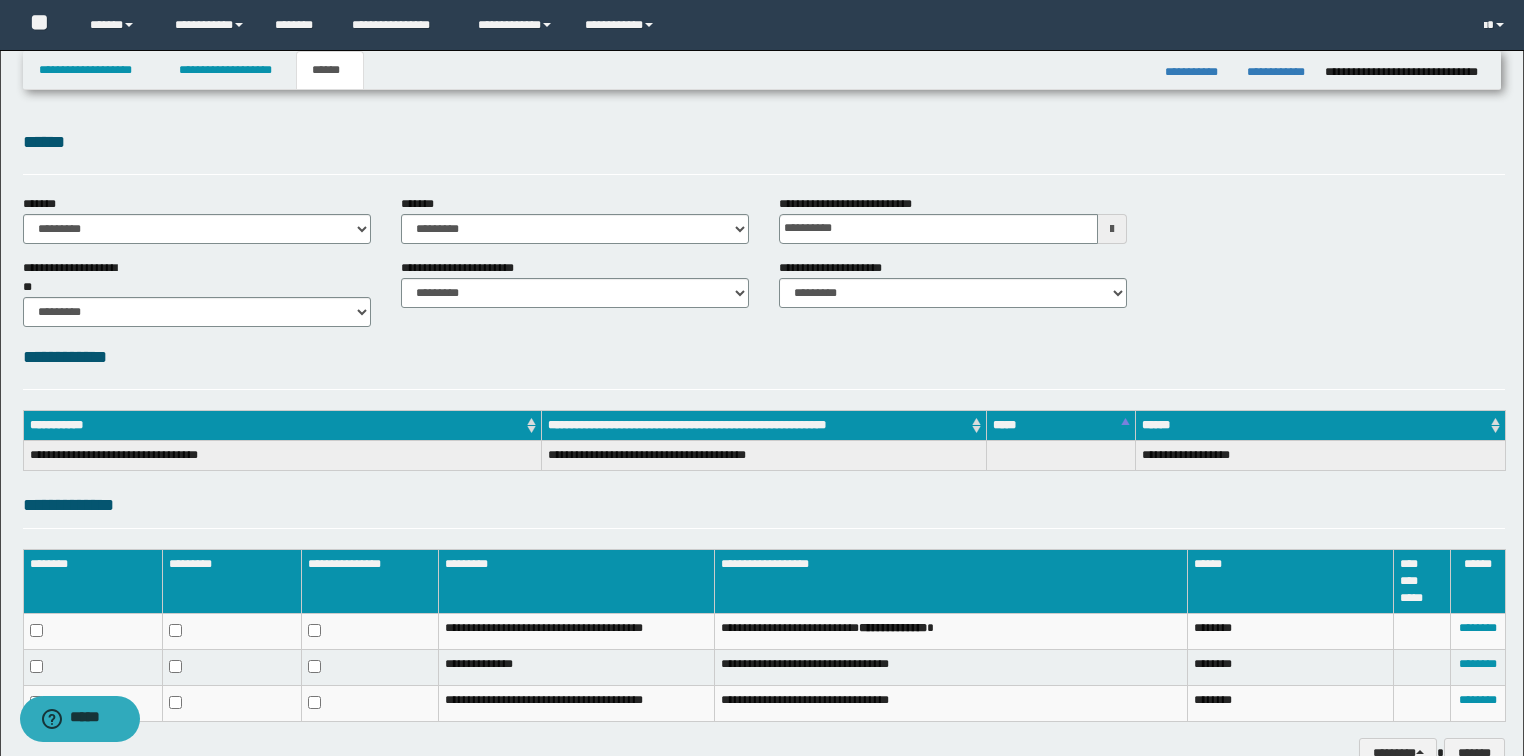 click on "**********" at bounding box center [764, 227] 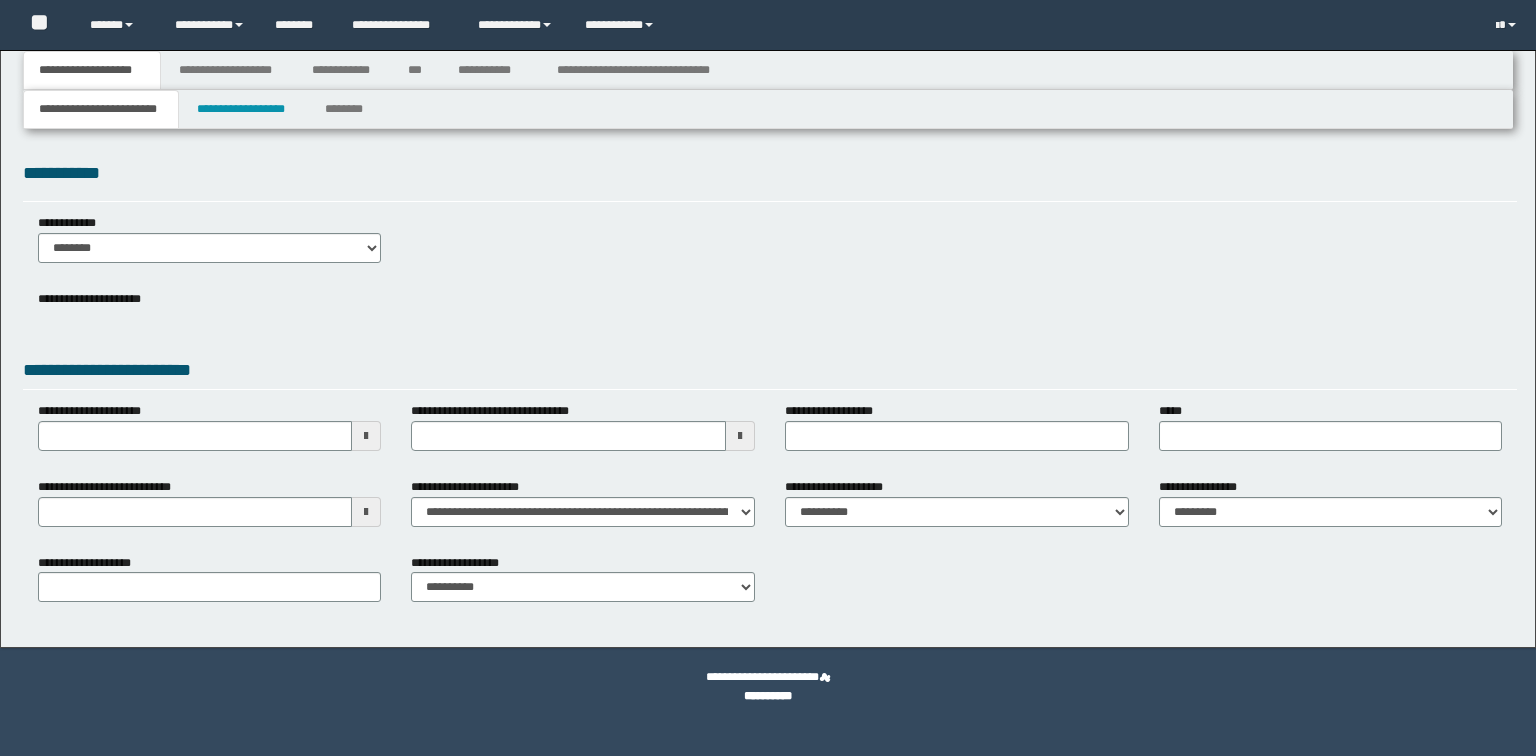 scroll, scrollTop: 0, scrollLeft: 0, axis: both 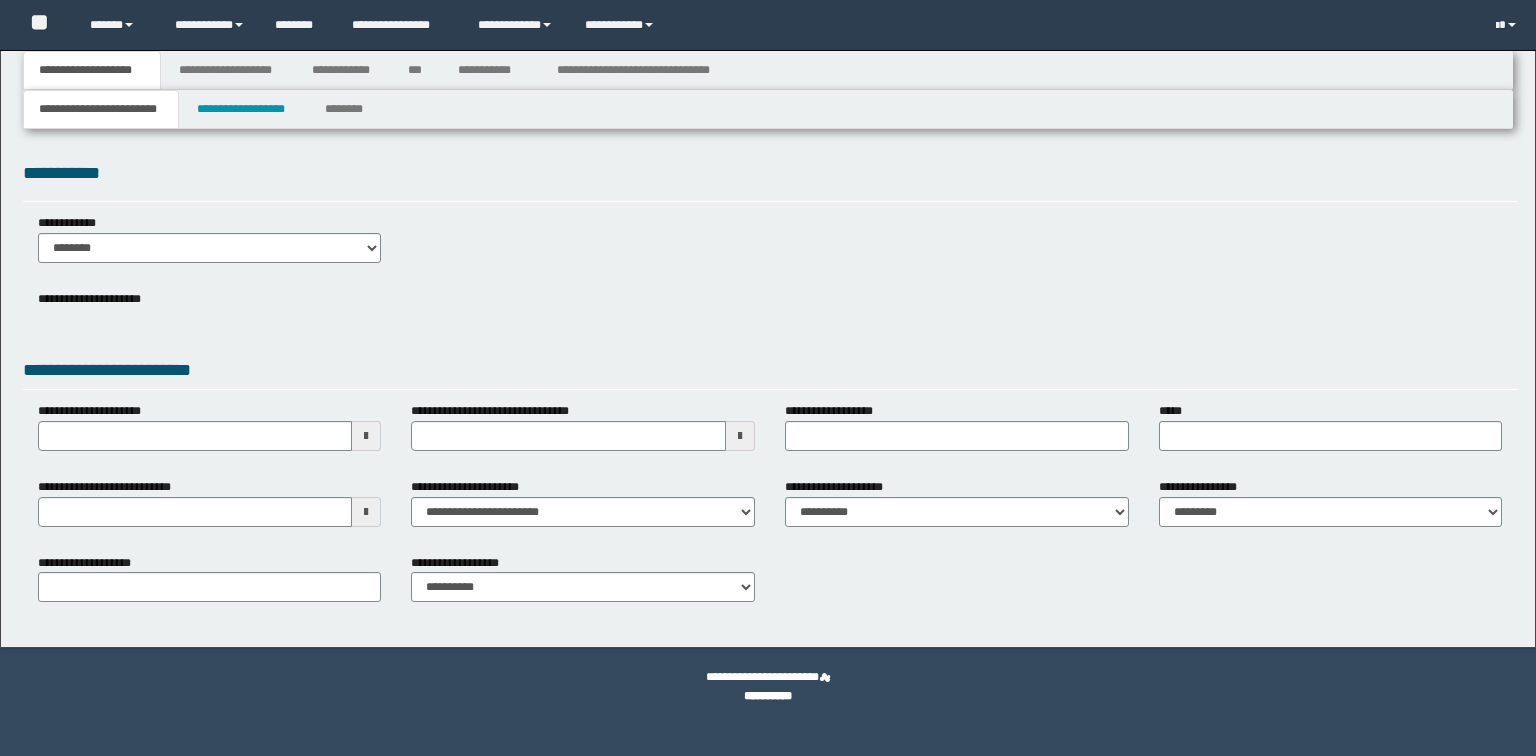 select on "*" 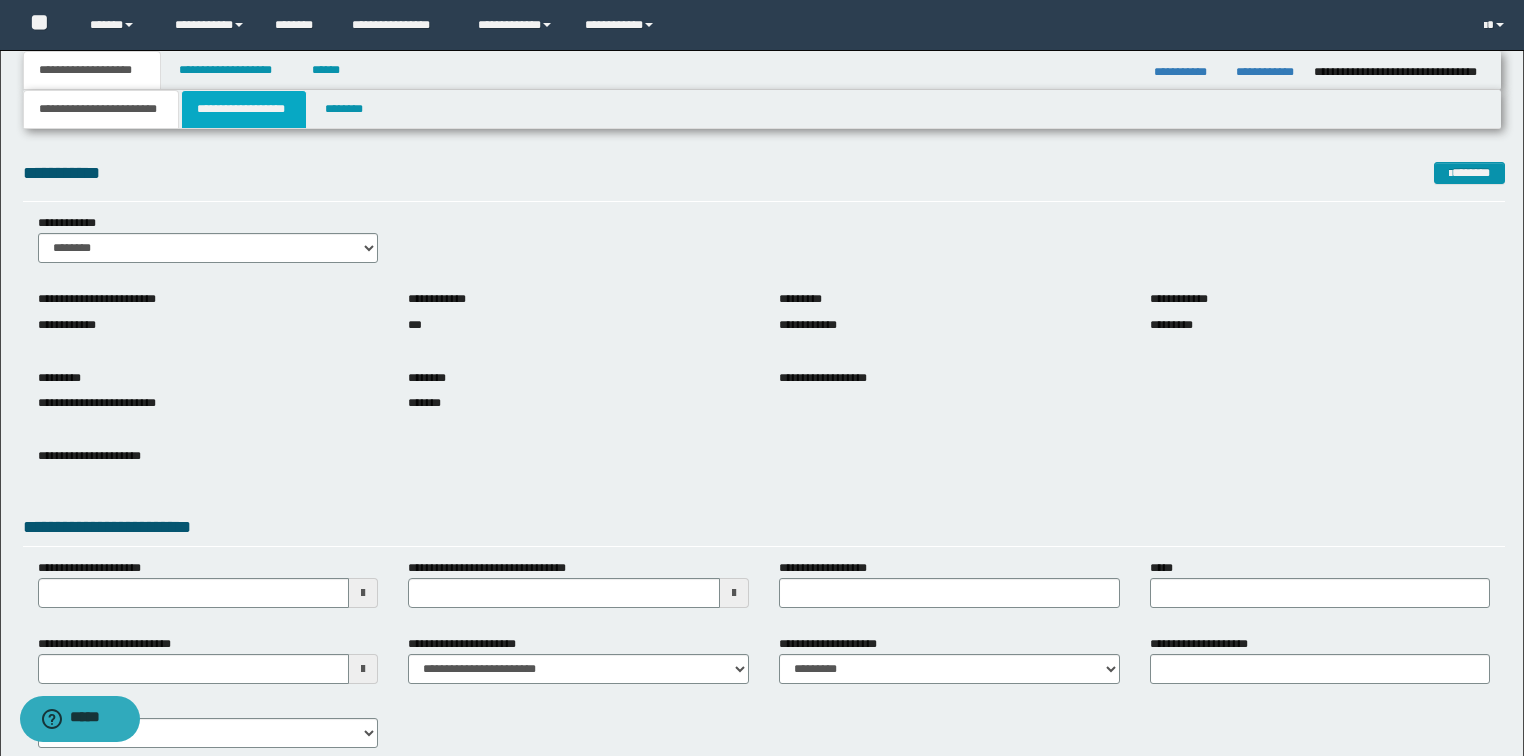click on "**********" at bounding box center [244, 109] 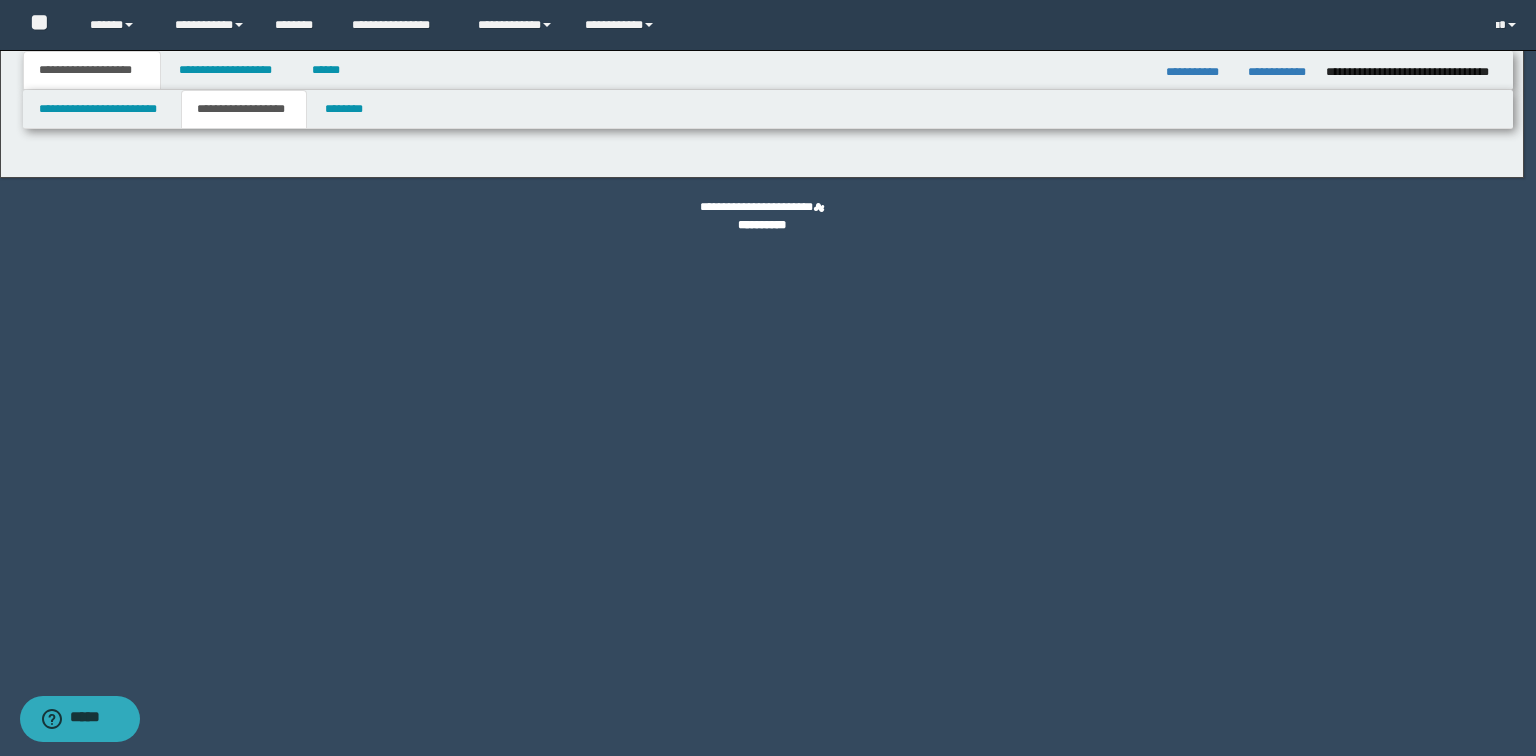 type on "********" 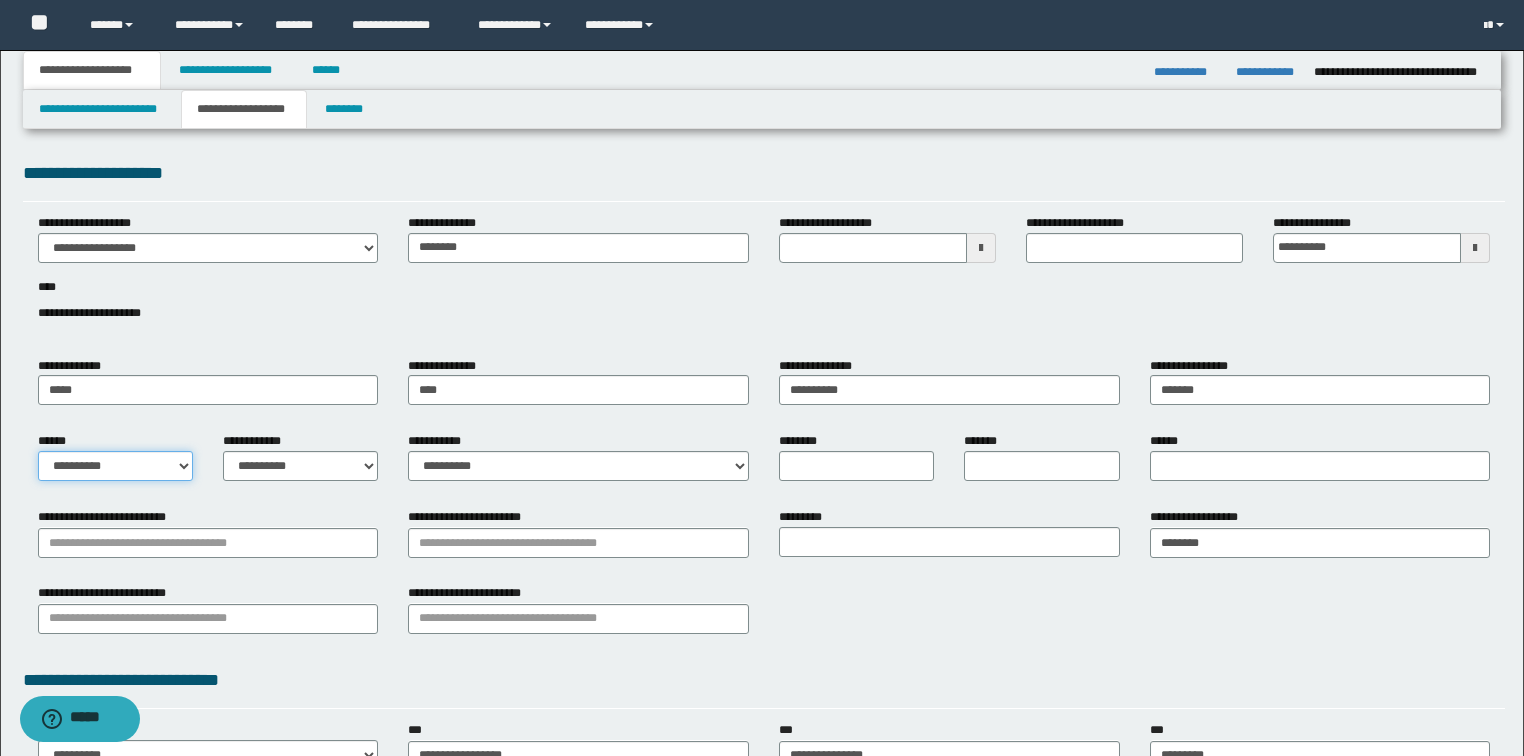 click on "**********" at bounding box center (115, 466) 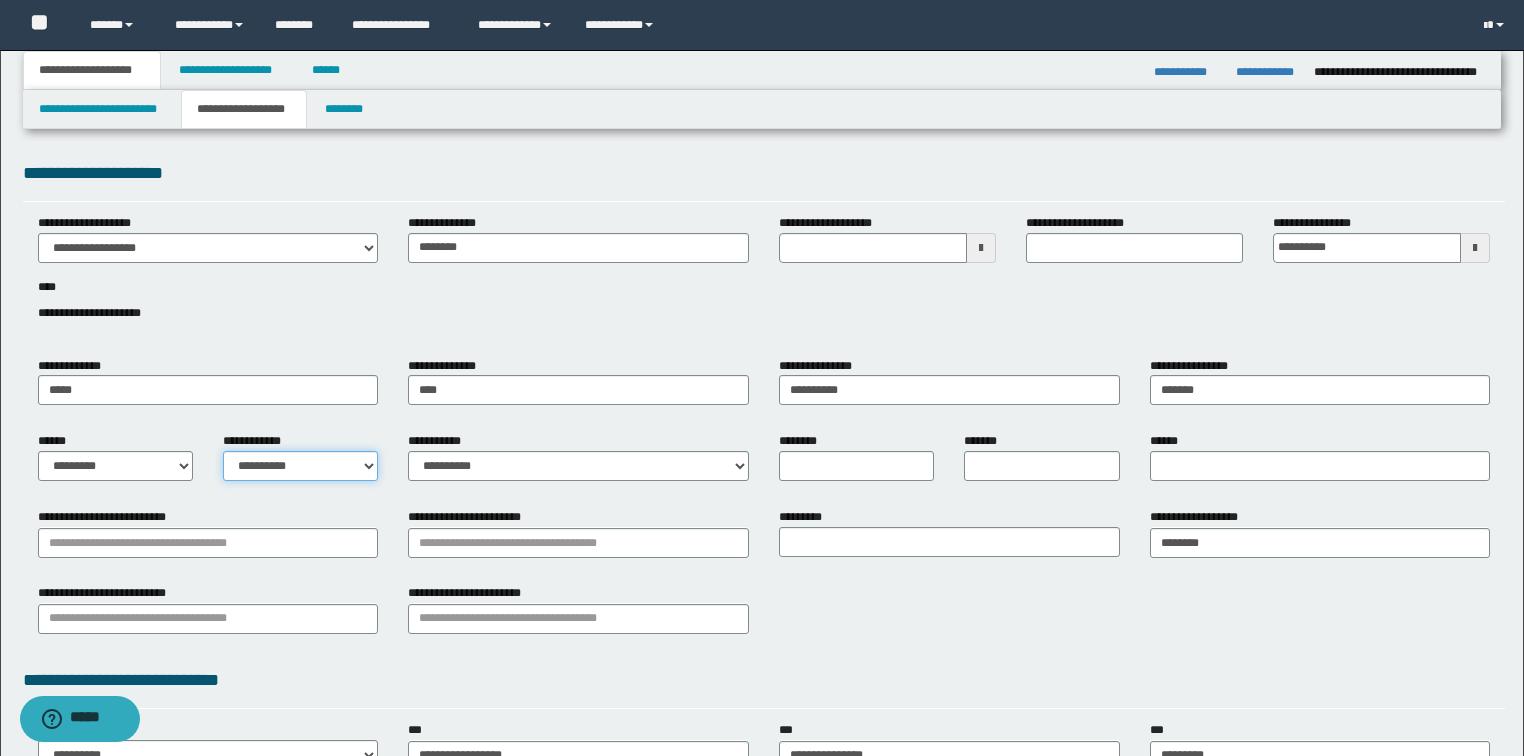 click on "**********" at bounding box center [300, 466] 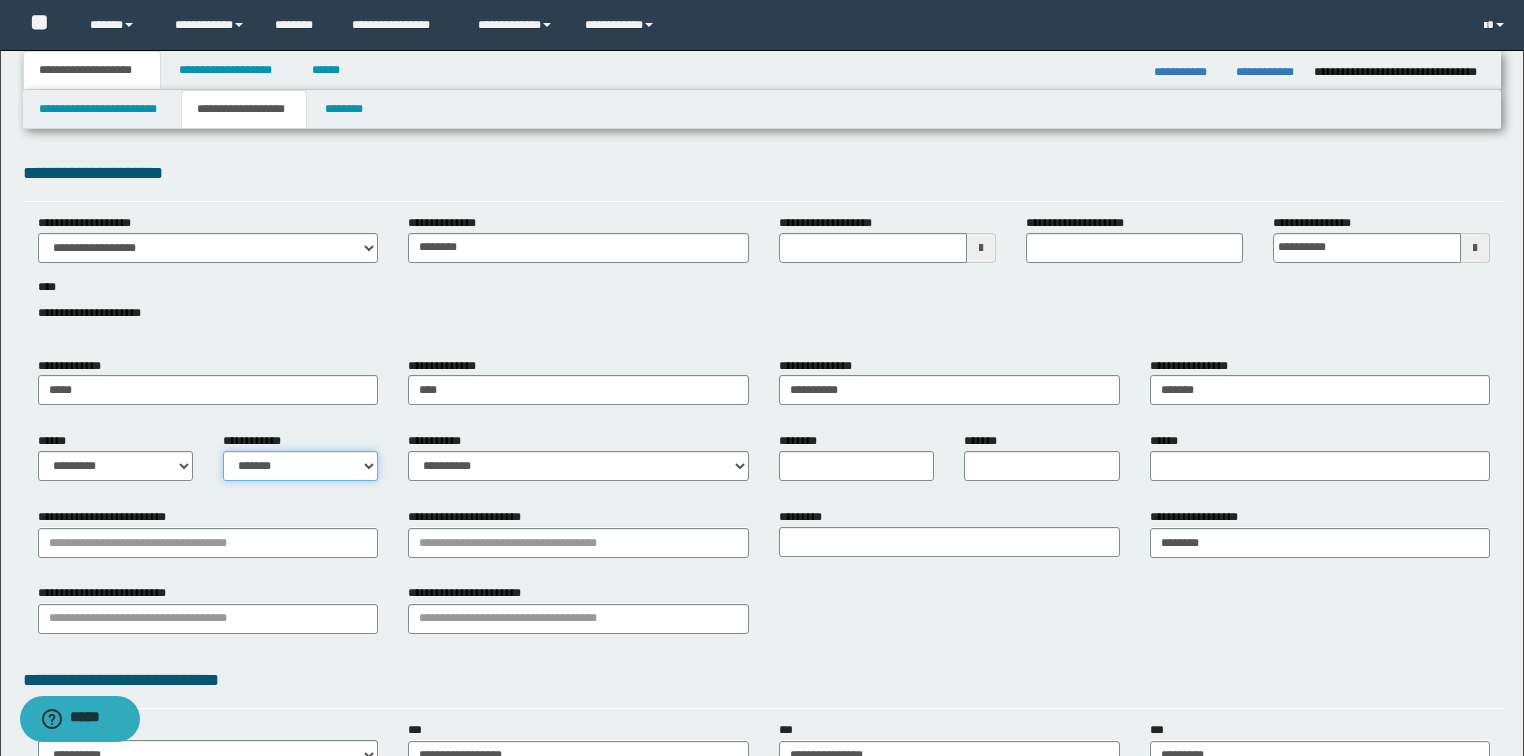 click on "**********" at bounding box center (300, 466) 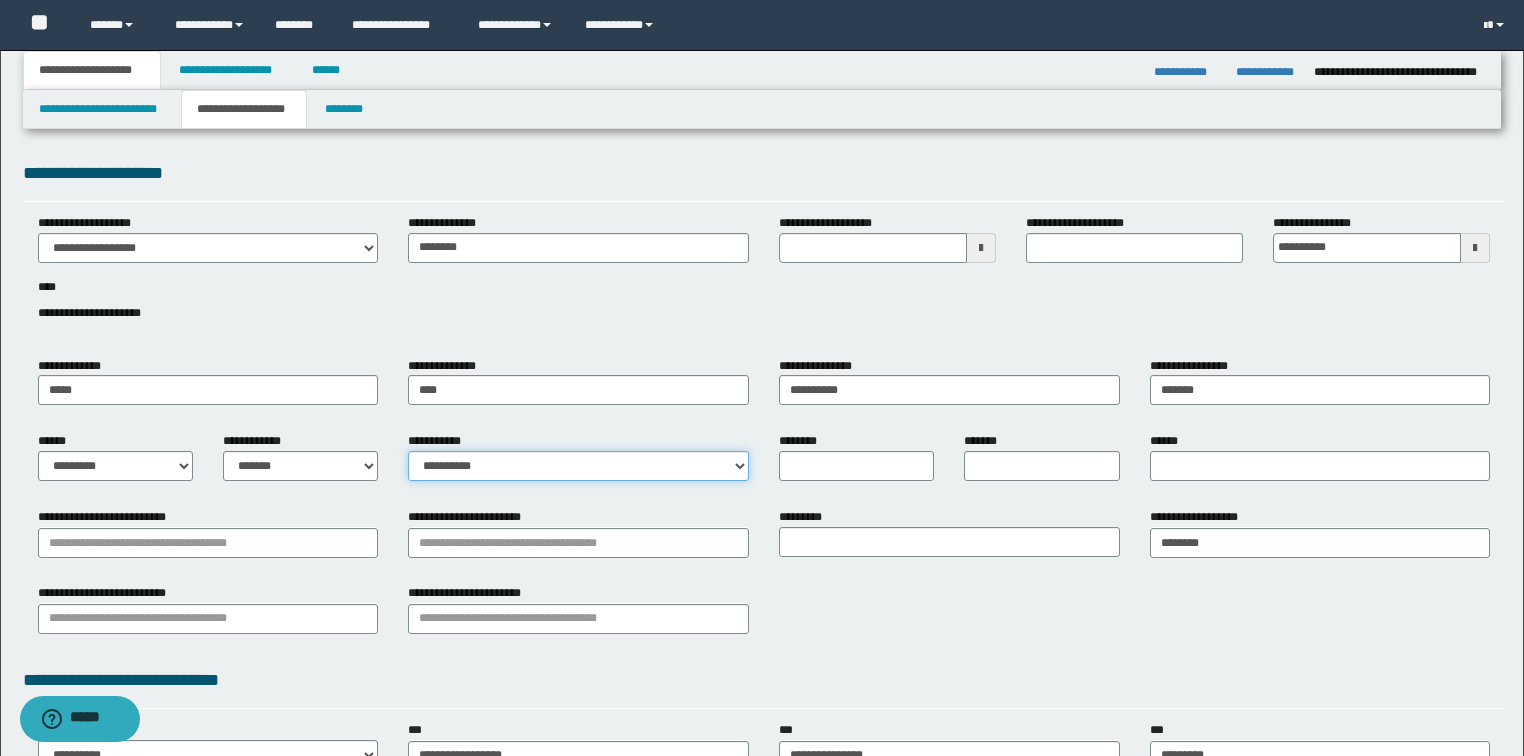click on "**********" at bounding box center (578, 466) 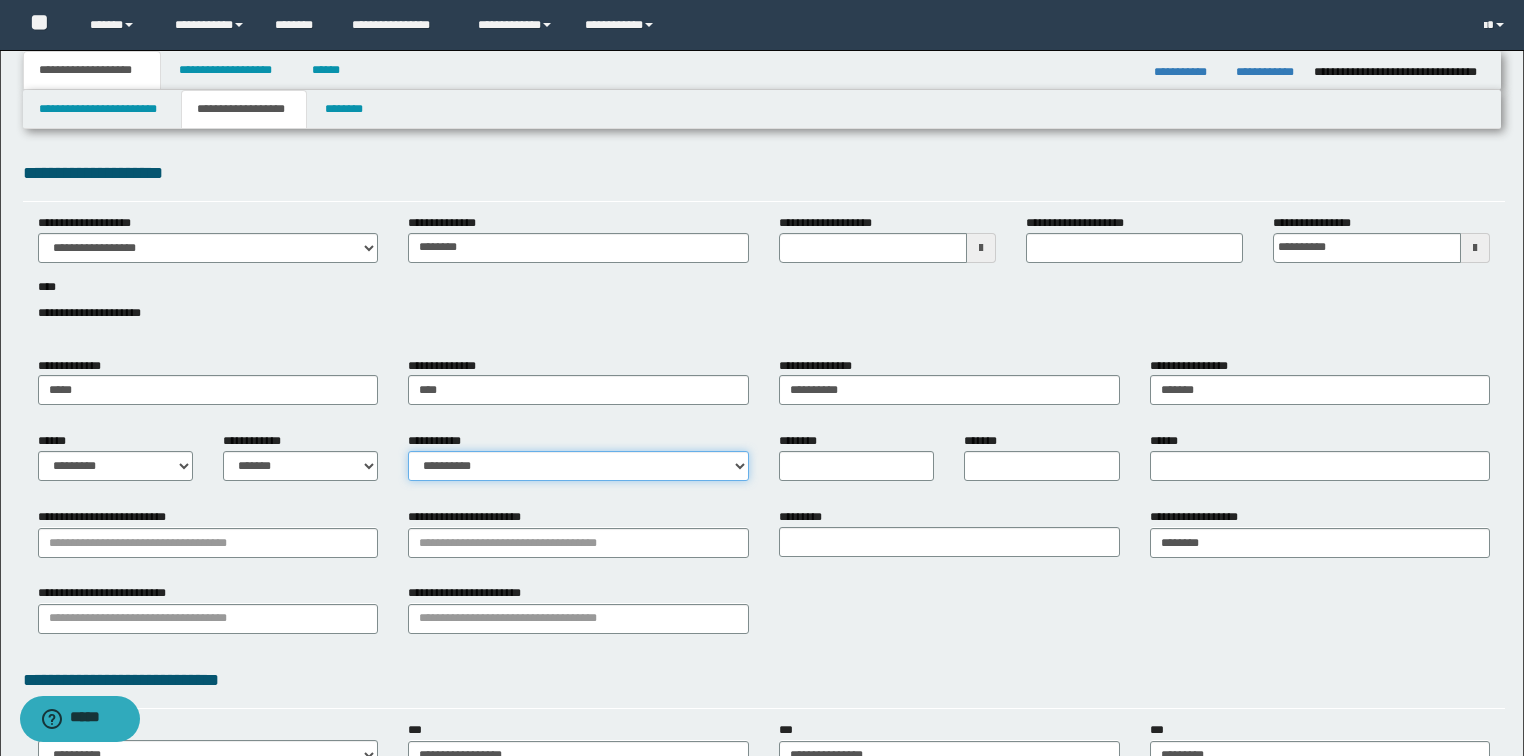 select on "*" 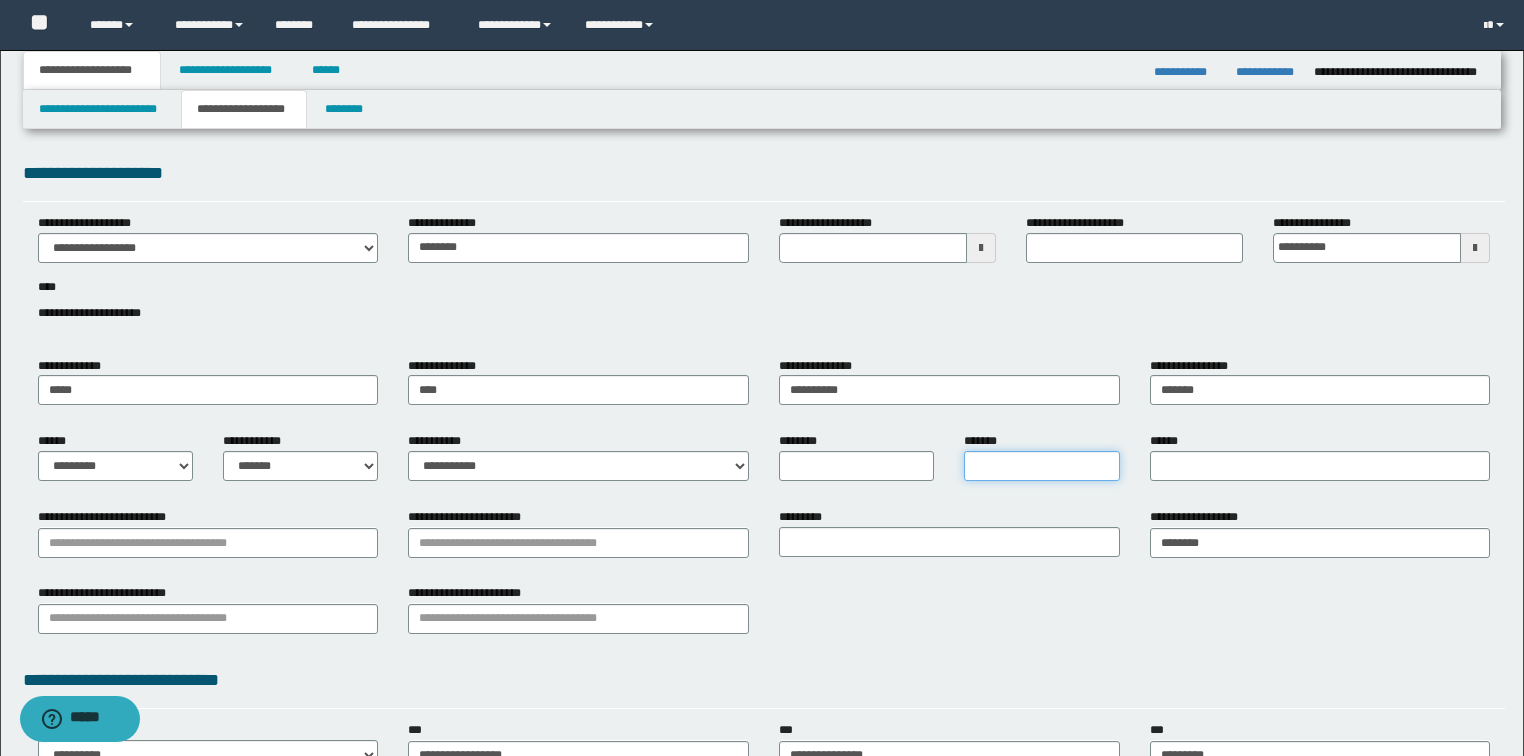 click on "*******" at bounding box center (1041, 466) 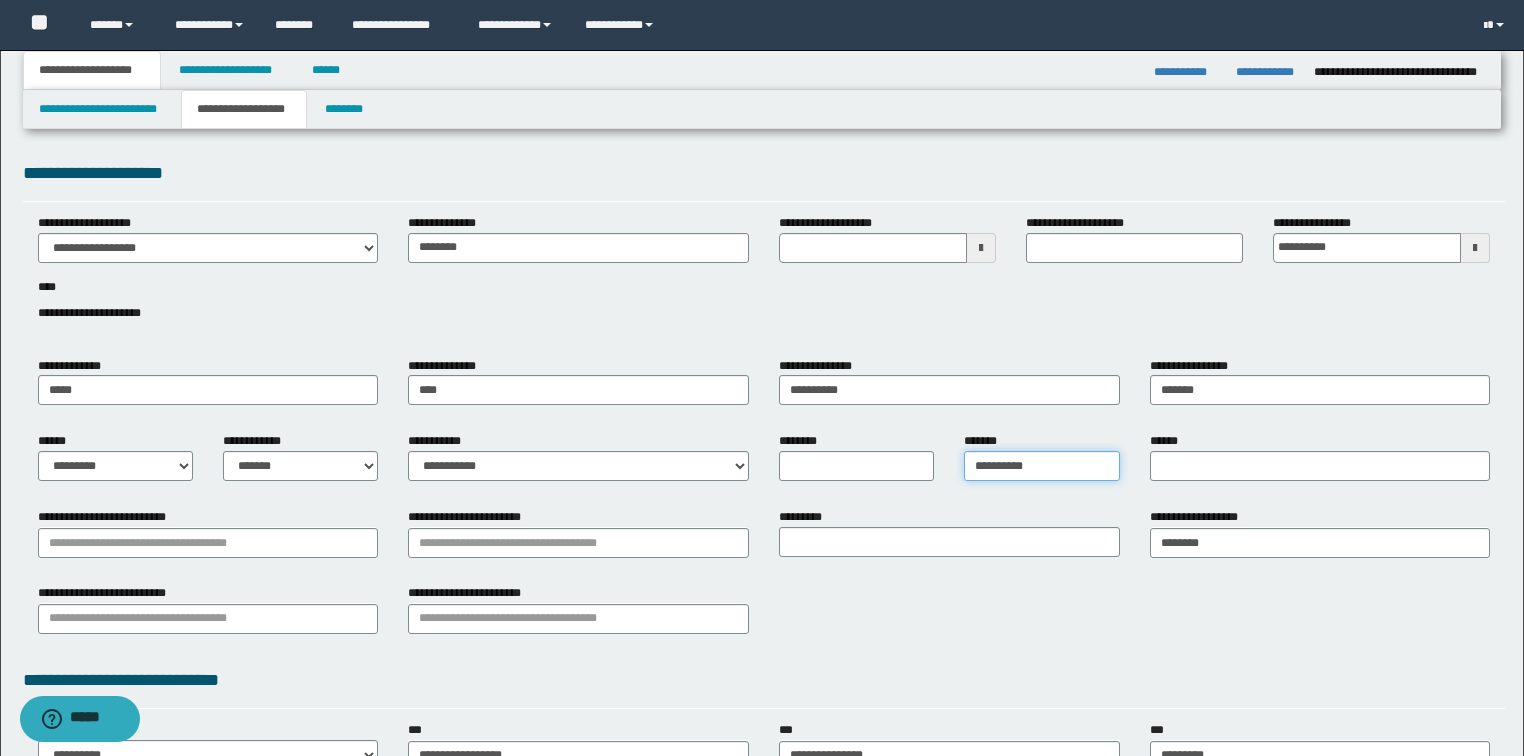 type on "**********" 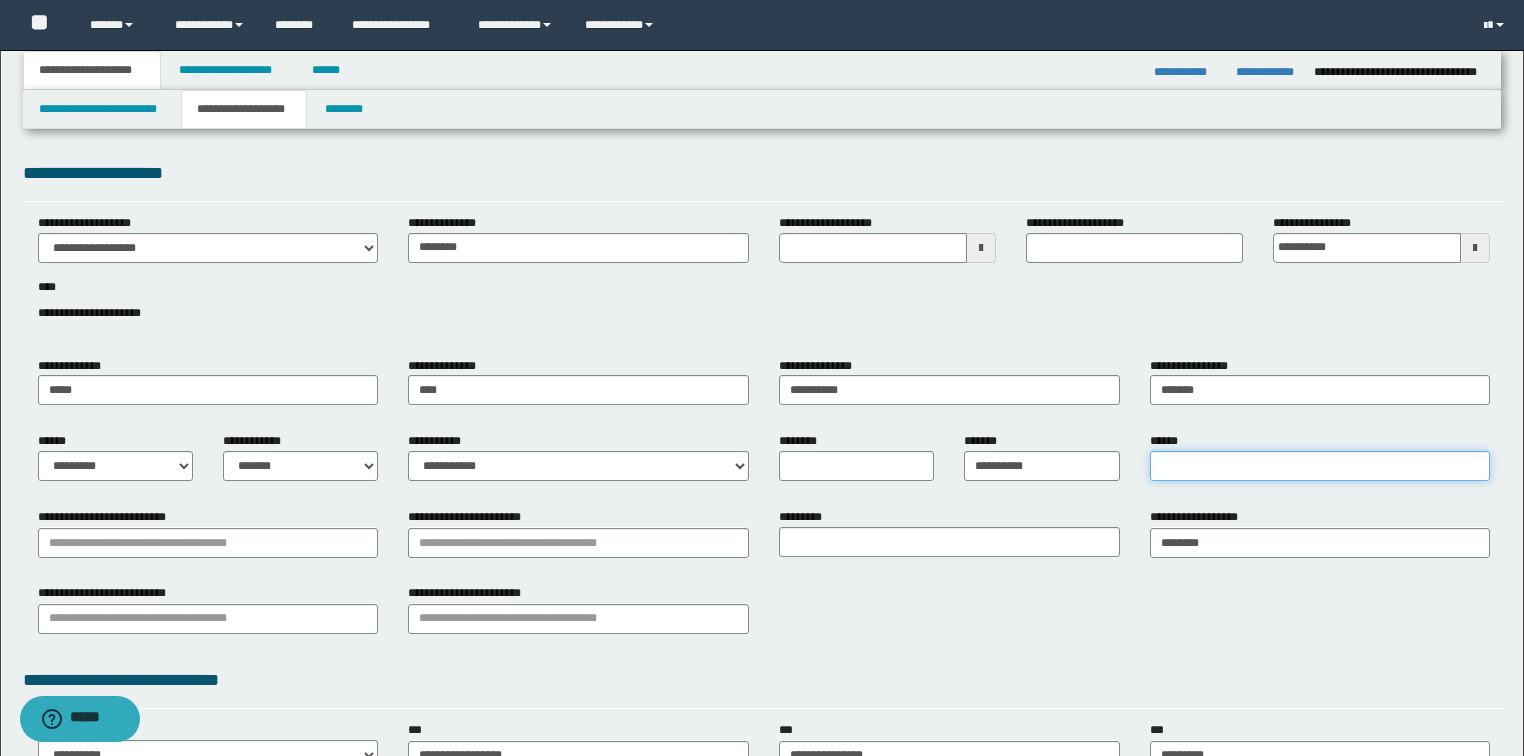 click on "******" at bounding box center [1320, 466] 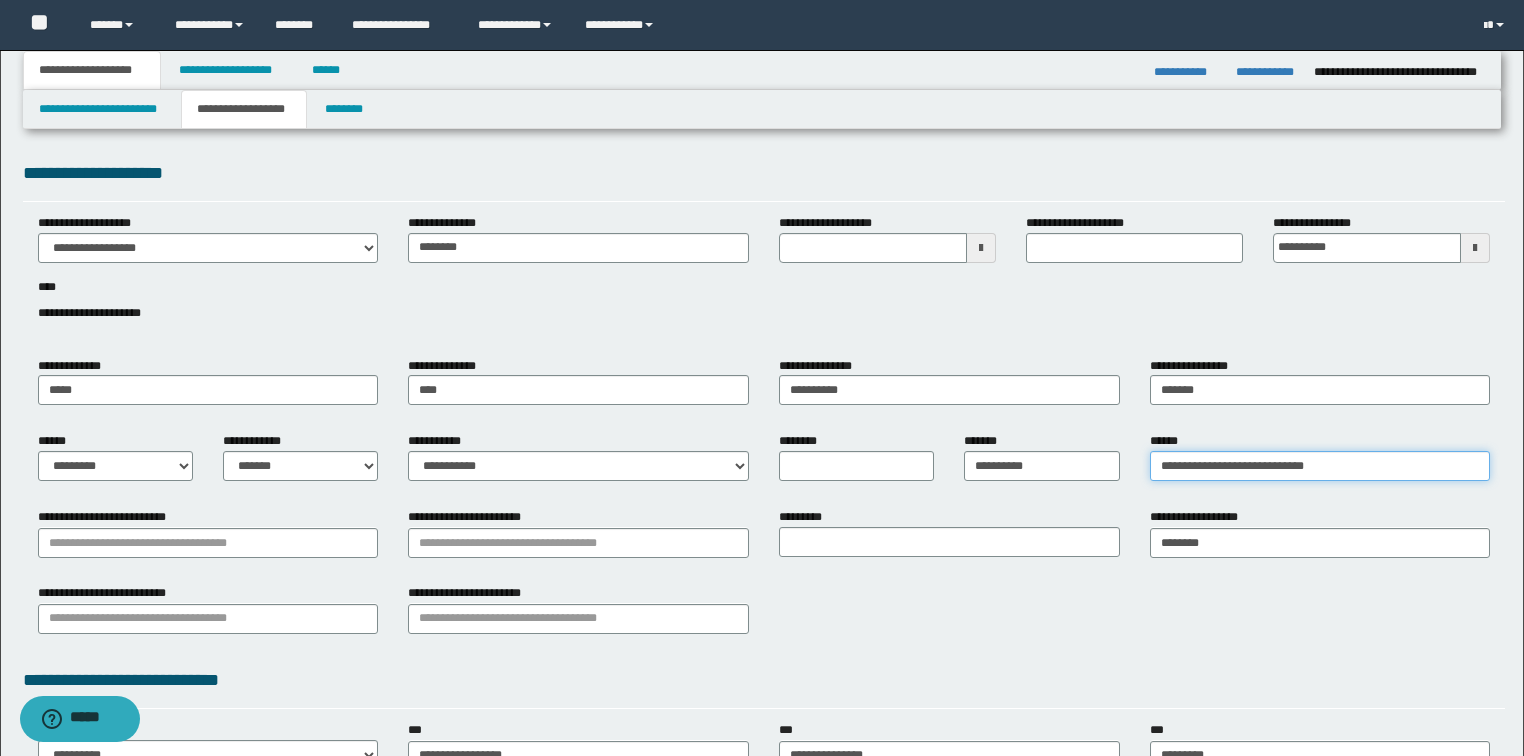 type on "**********" 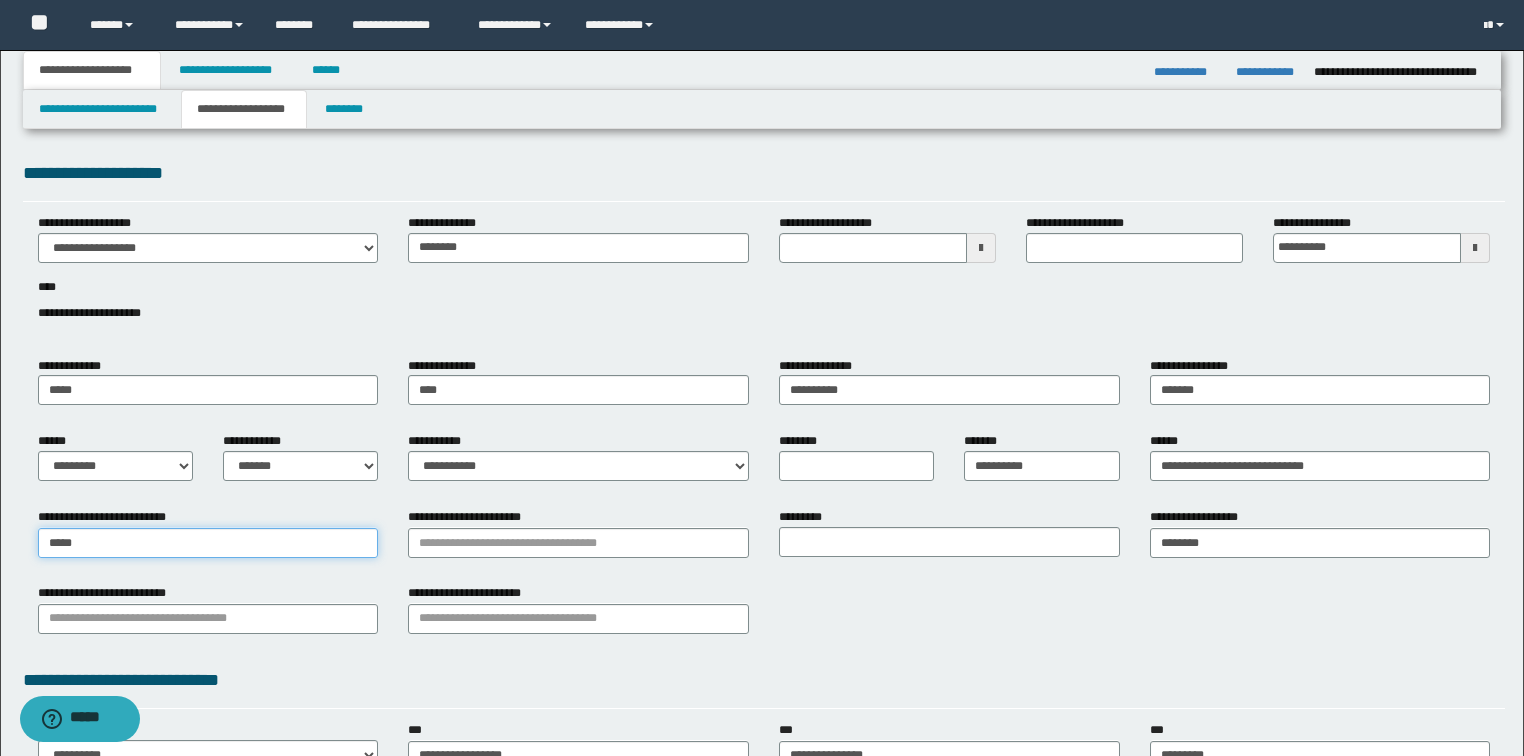 type on "******" 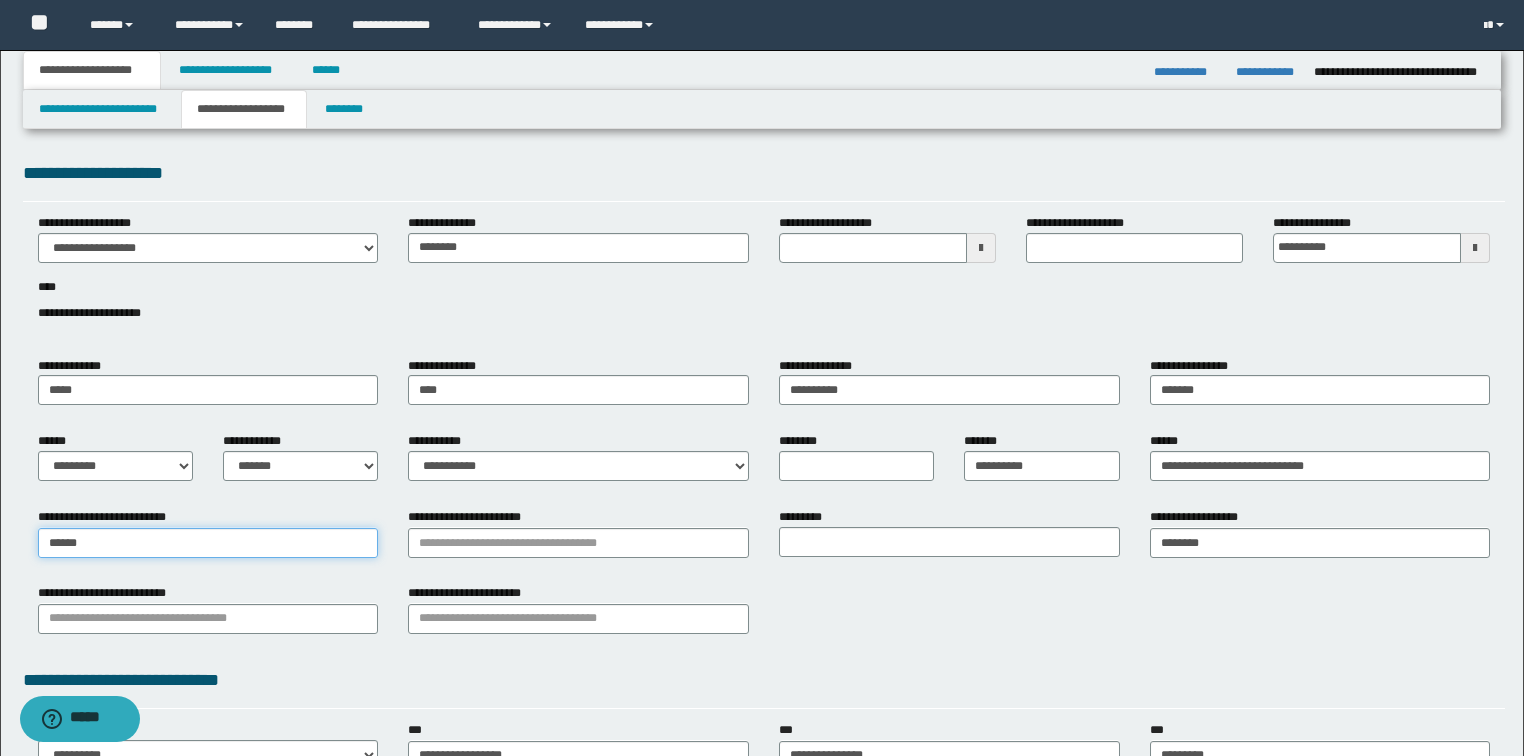type on "******" 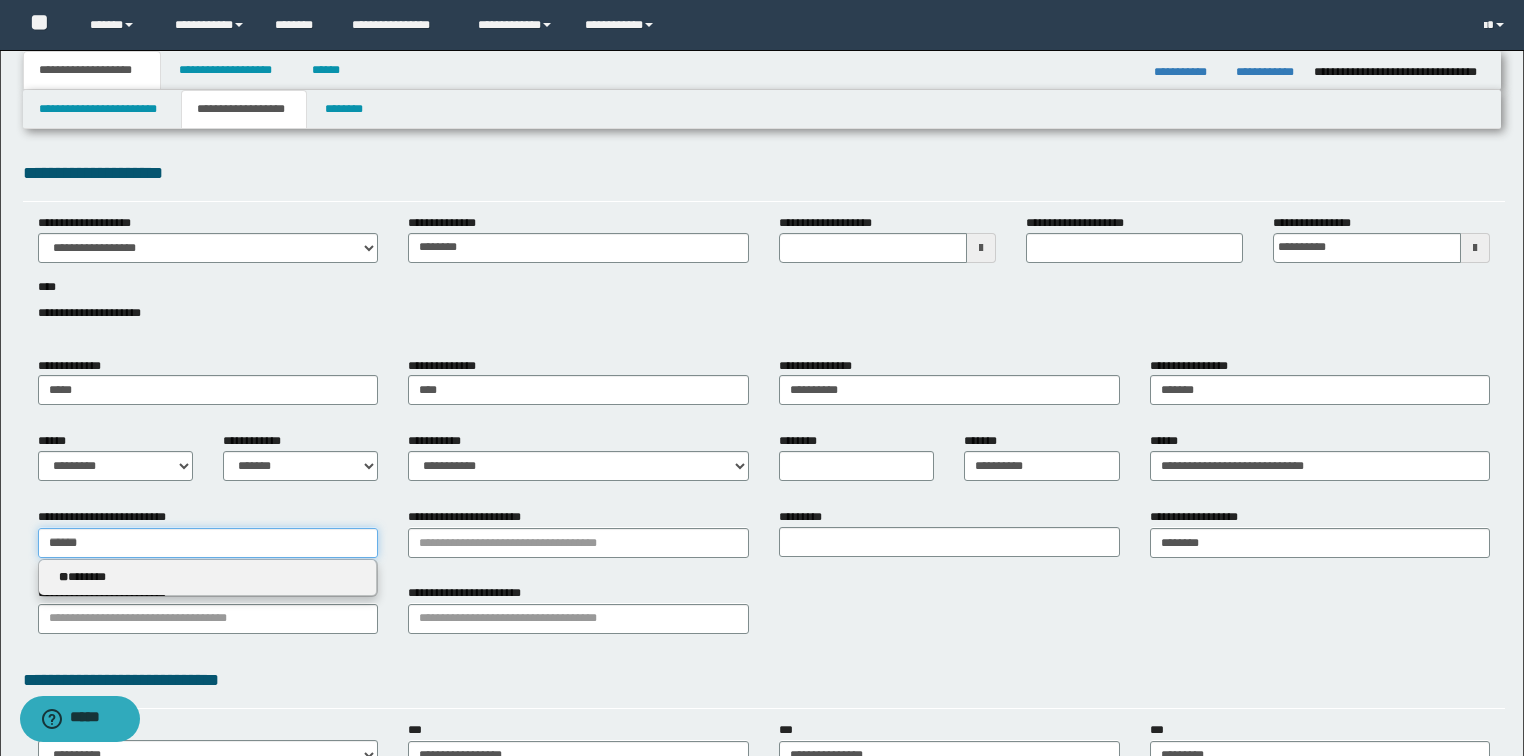 type 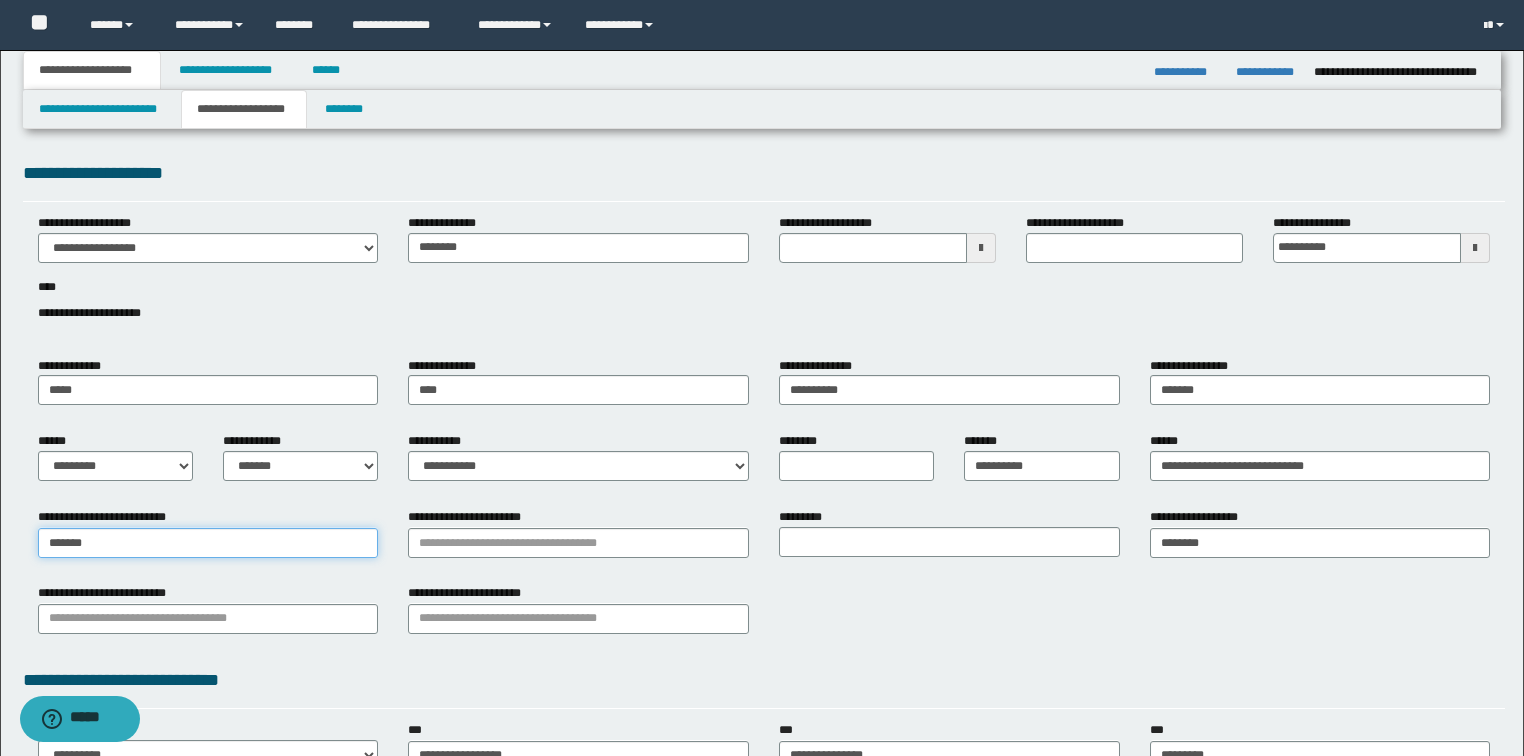type on "*******" 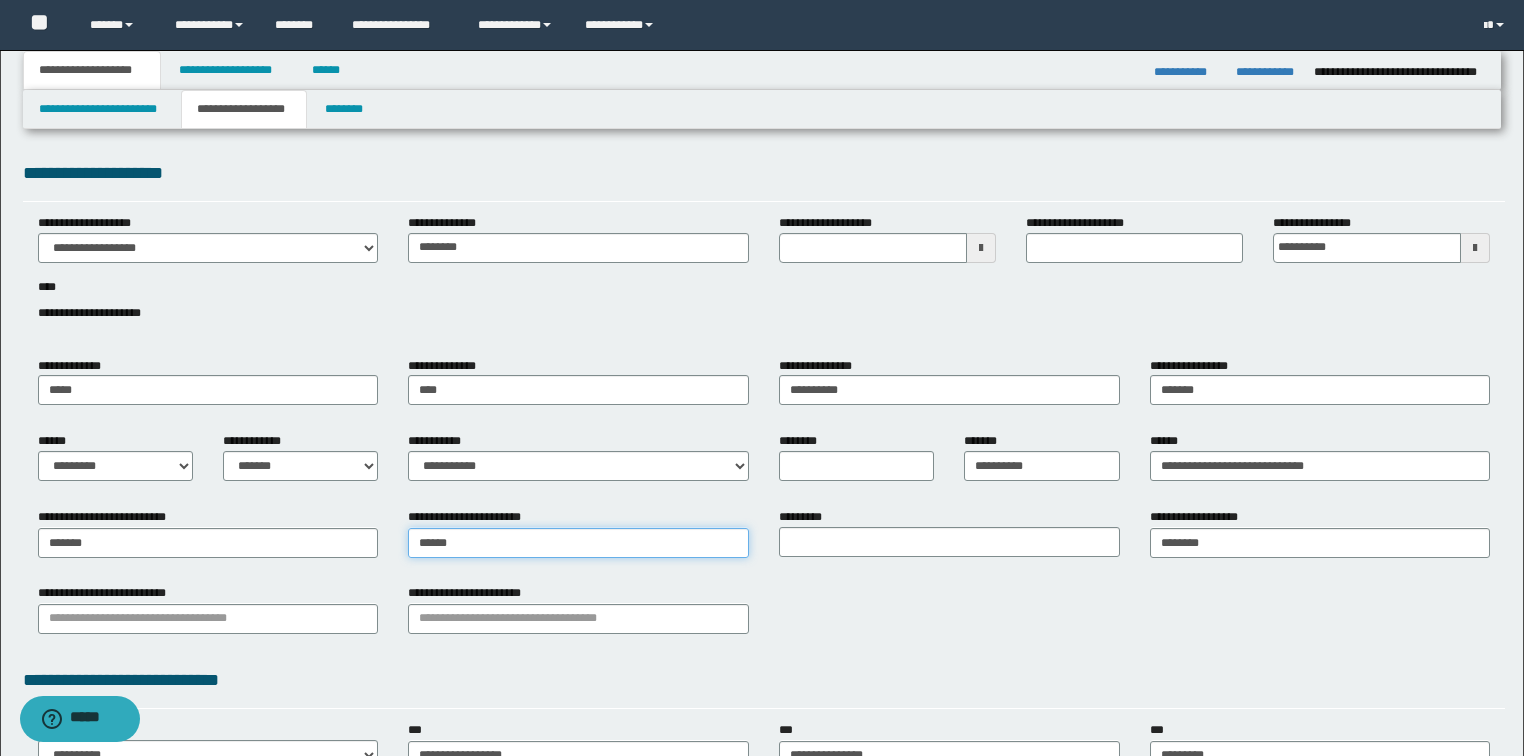 type on "*******" 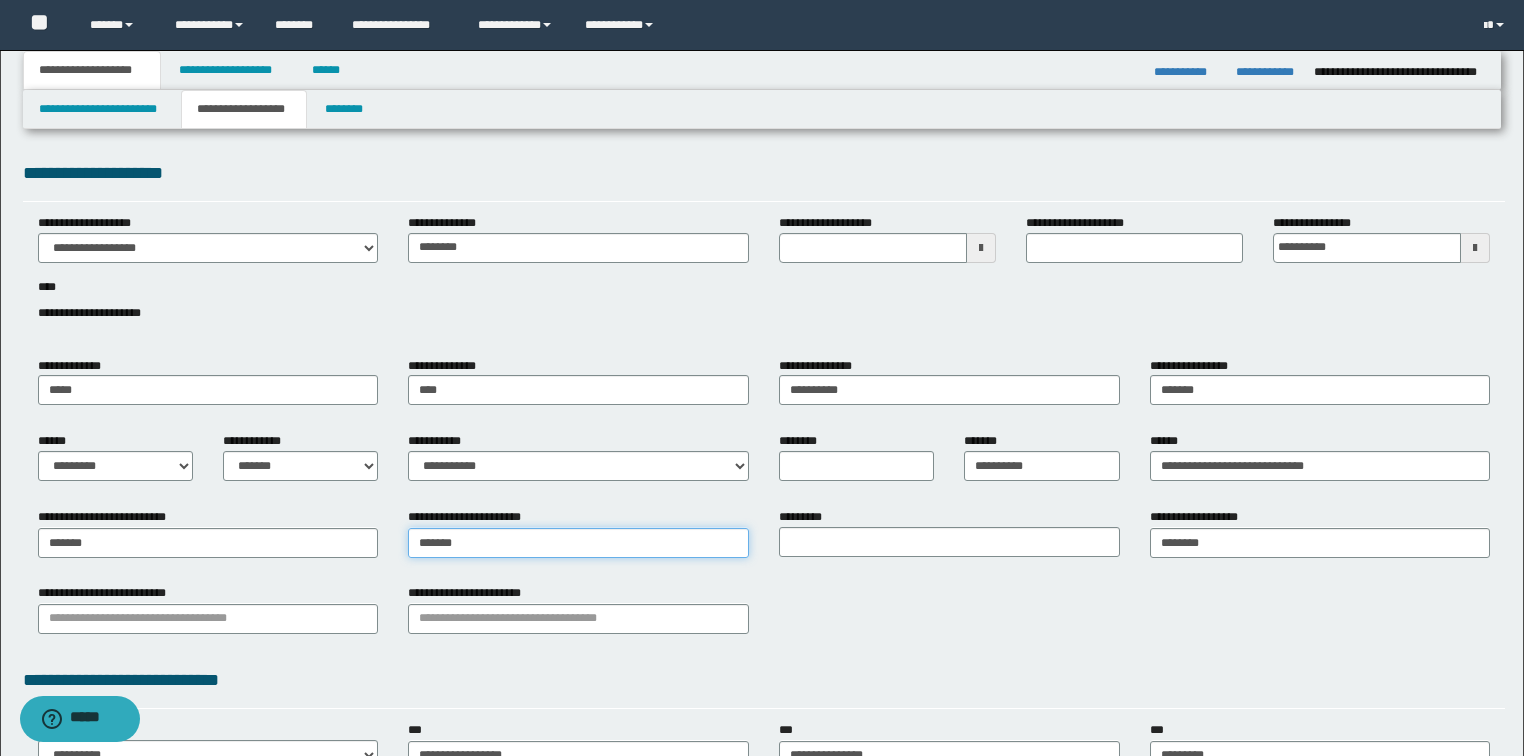 type on "*********" 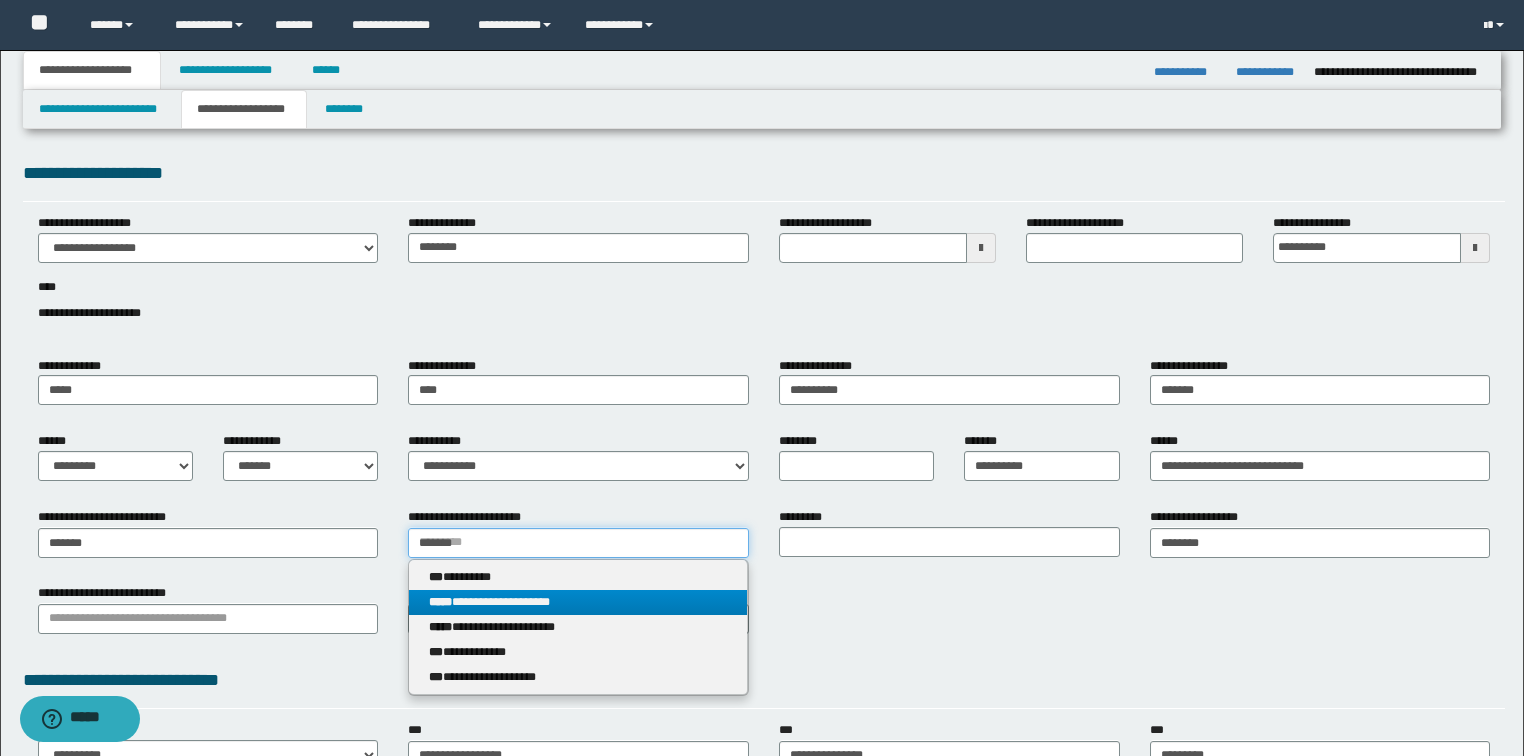 type on "*******" 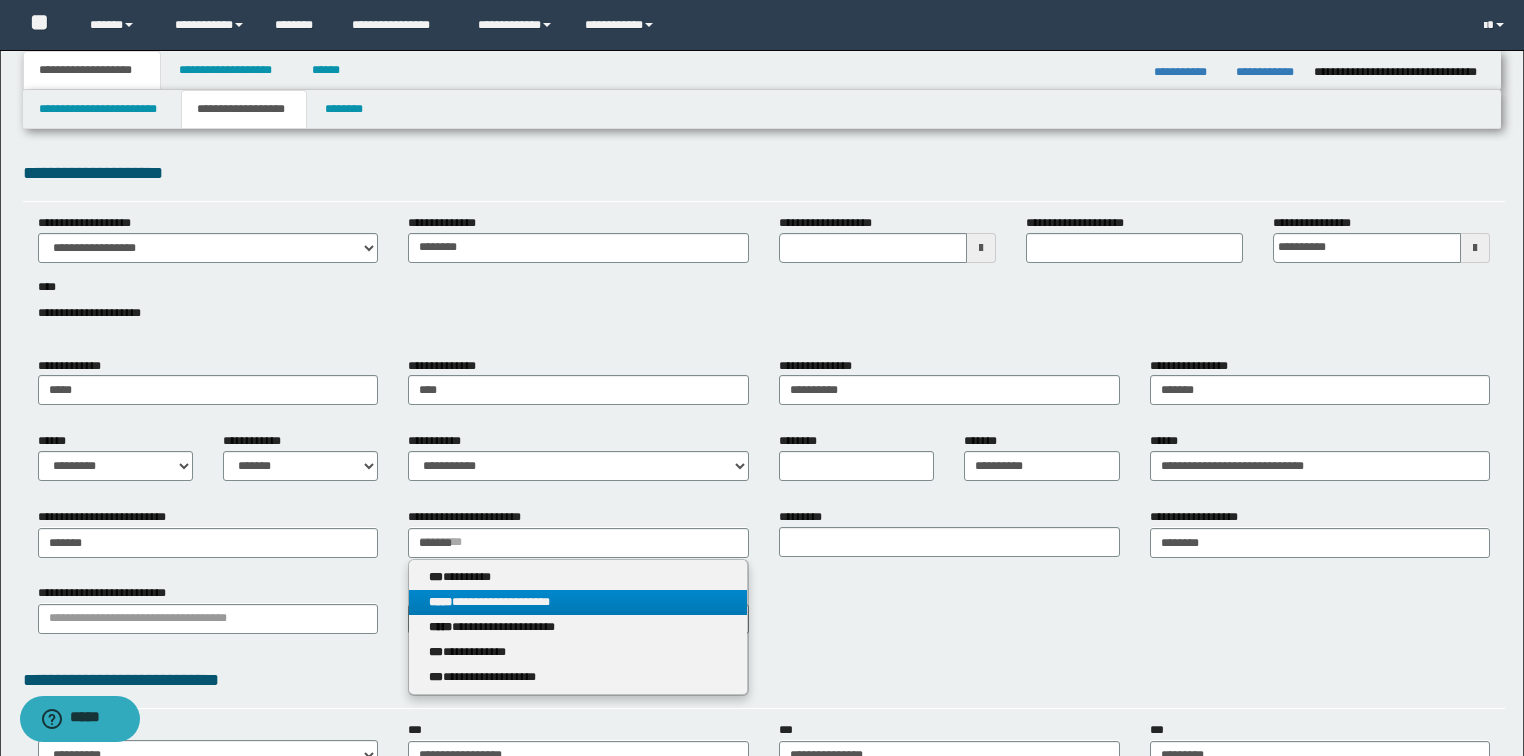 type 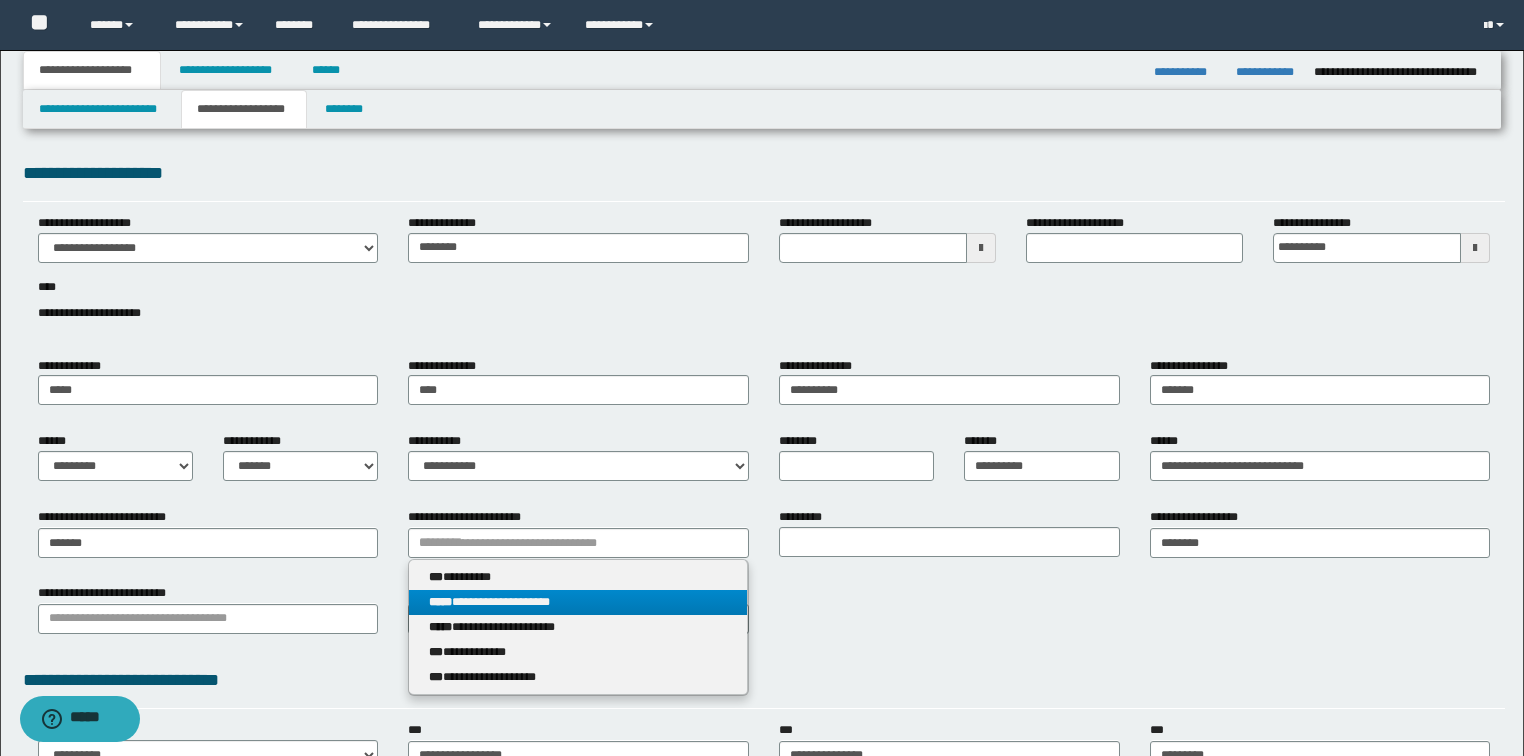 click on "**********" at bounding box center (578, 602) 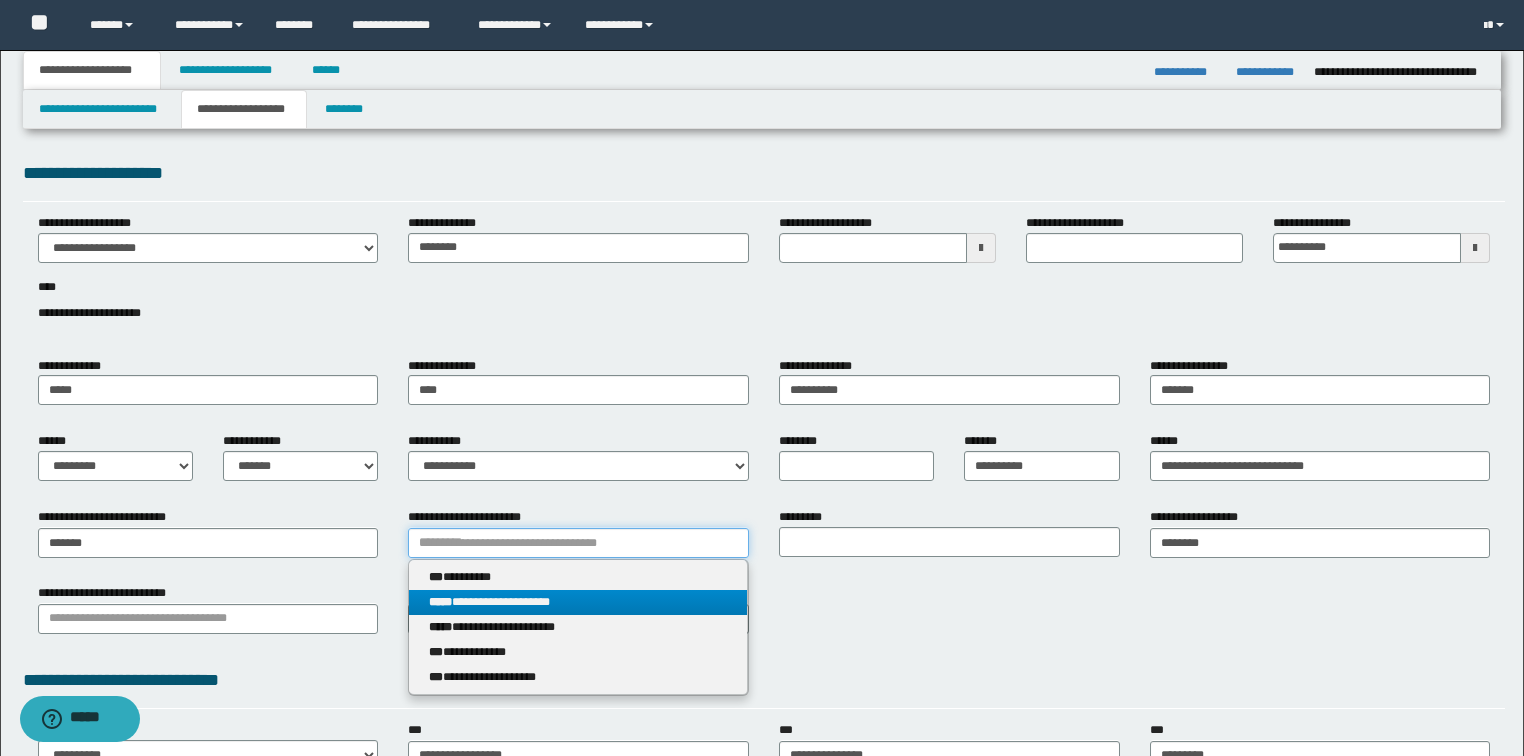 type 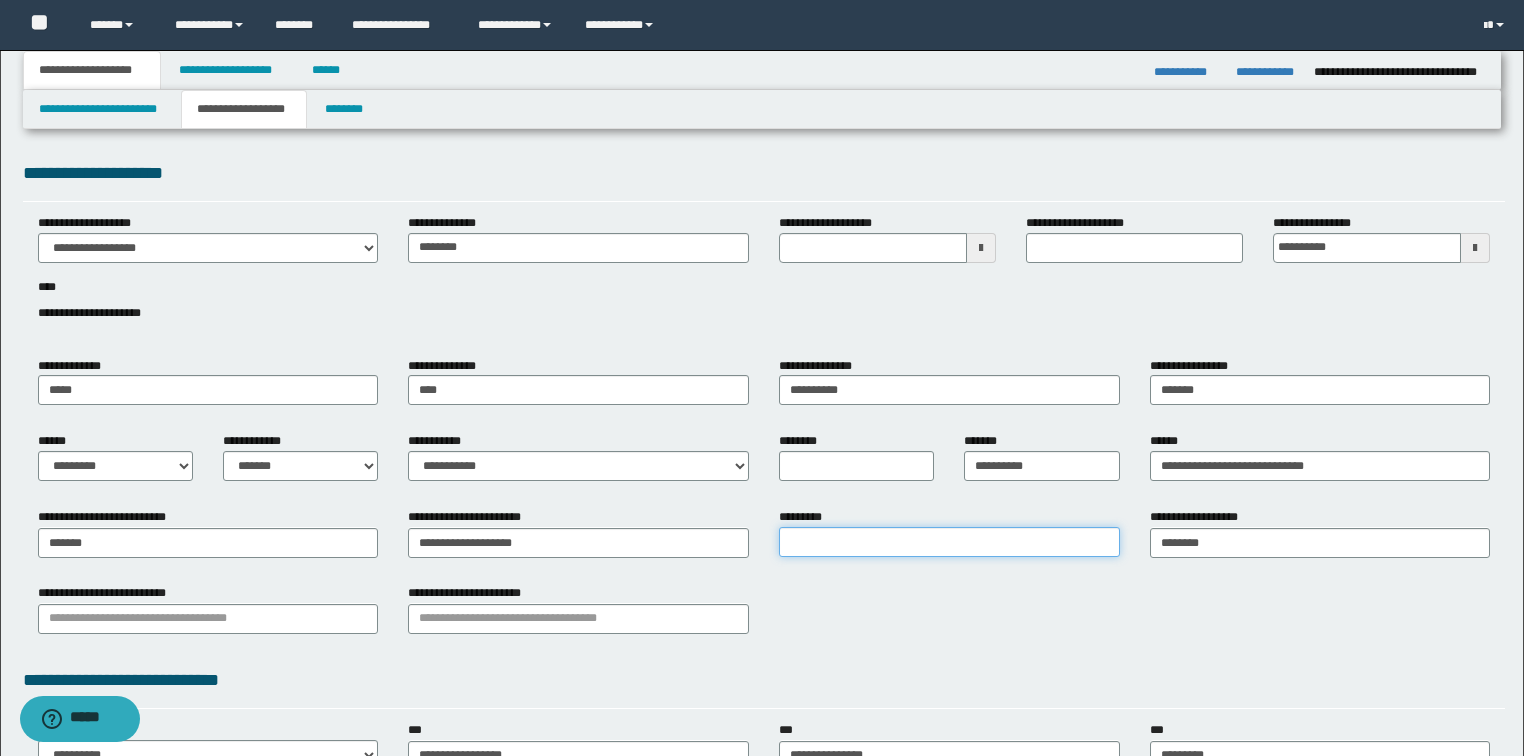 click on "*********" at bounding box center [949, 542] 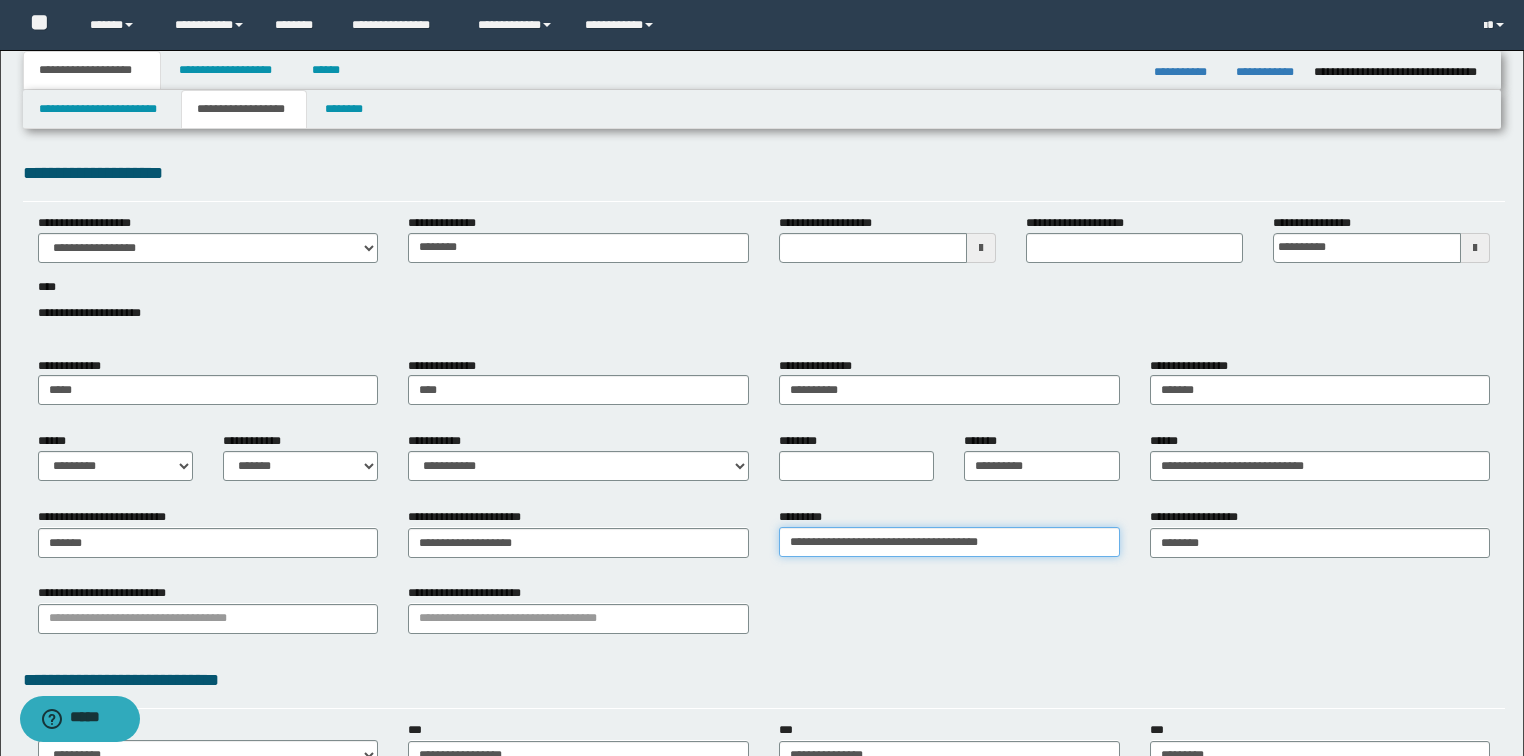 type on "**********" 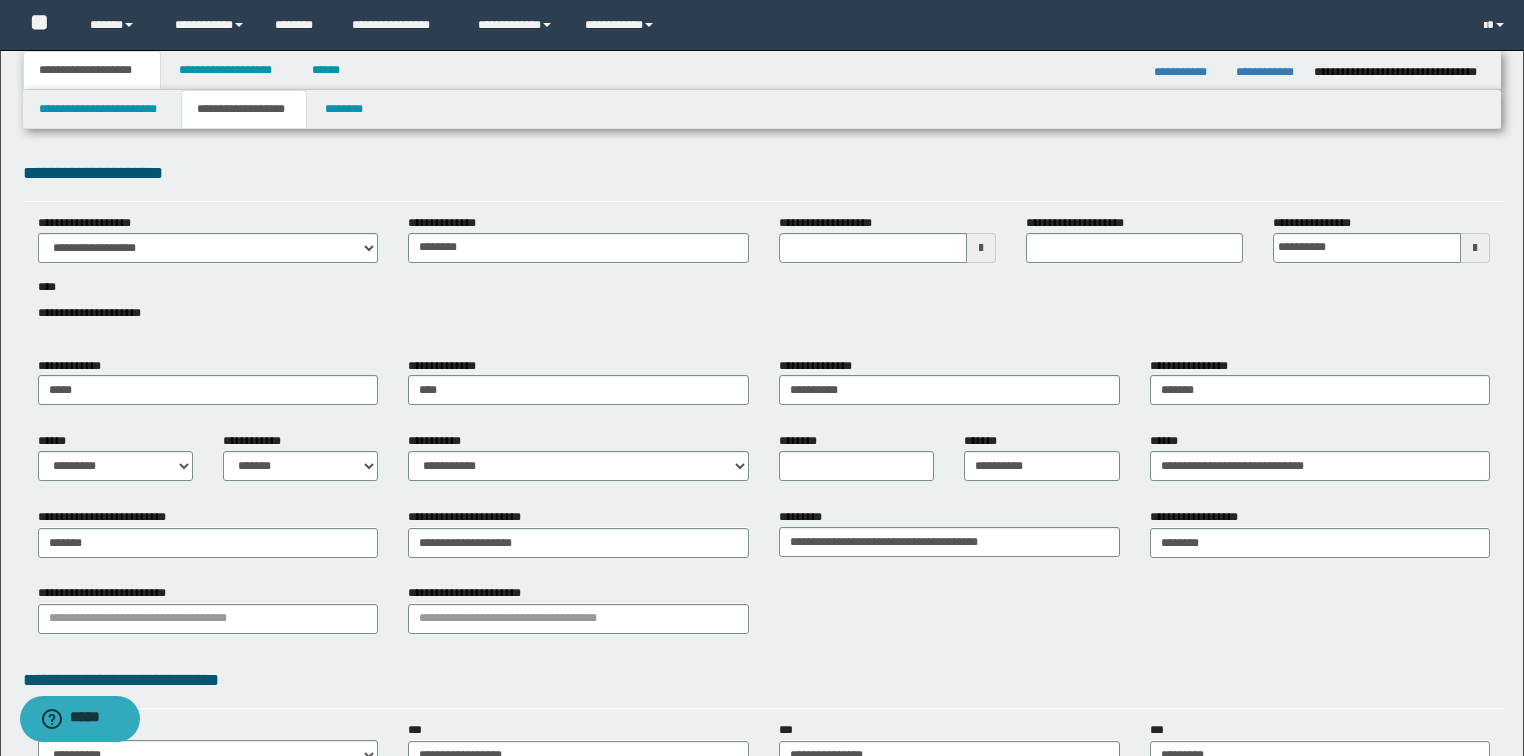 click on "**********" at bounding box center (764, 680) 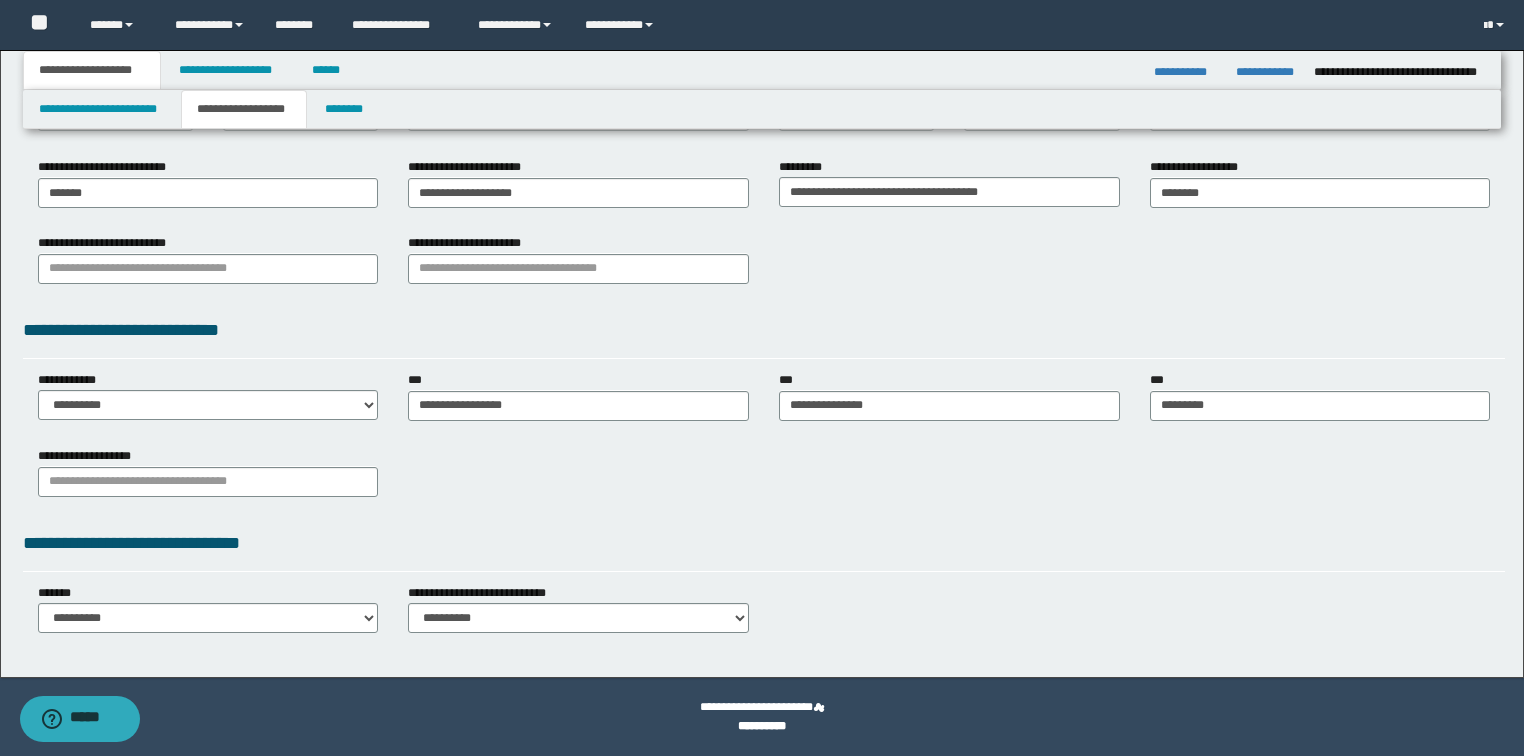 click on "**********" at bounding box center [764, 479] 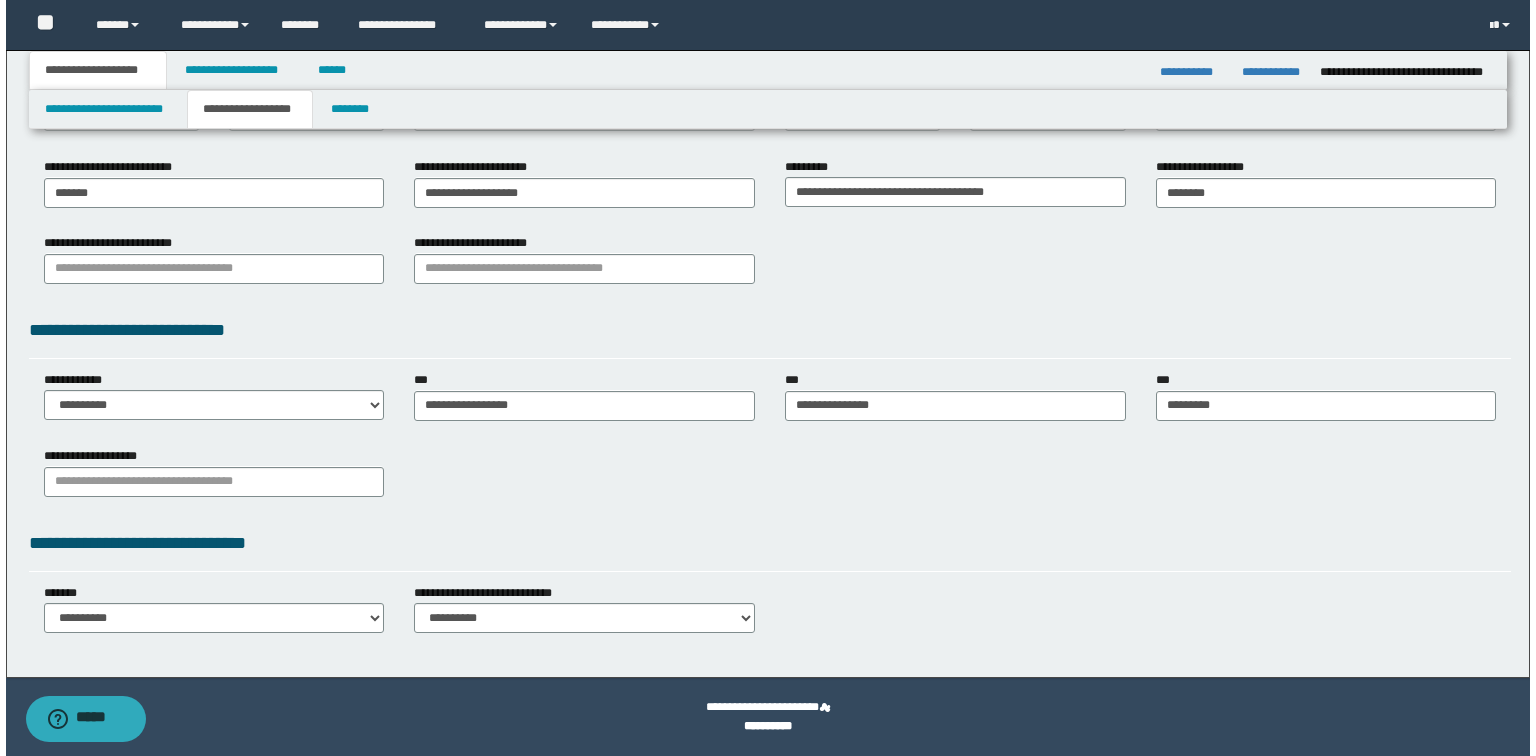 scroll, scrollTop: 0, scrollLeft: 0, axis: both 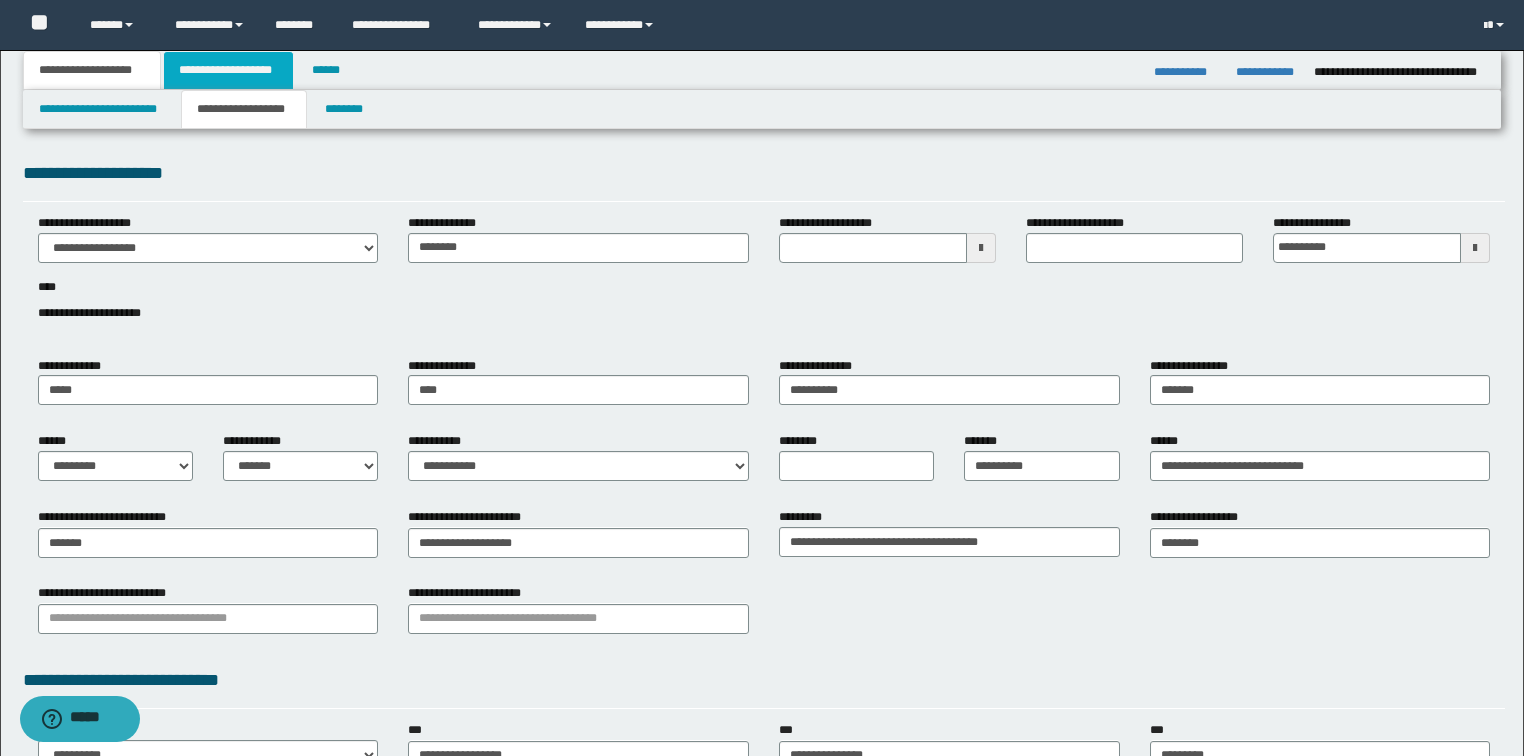 click on "**********" at bounding box center [228, 70] 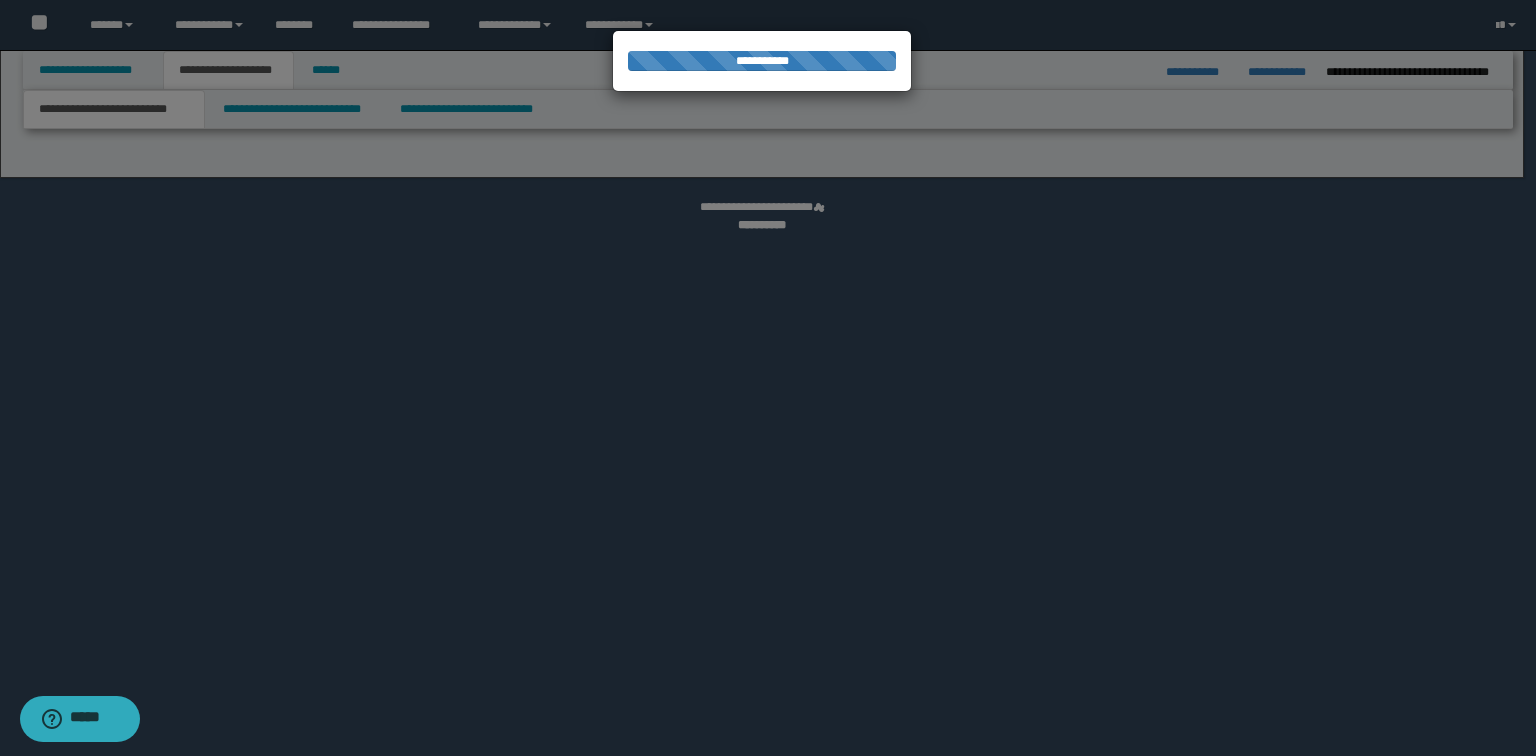 select on "*" 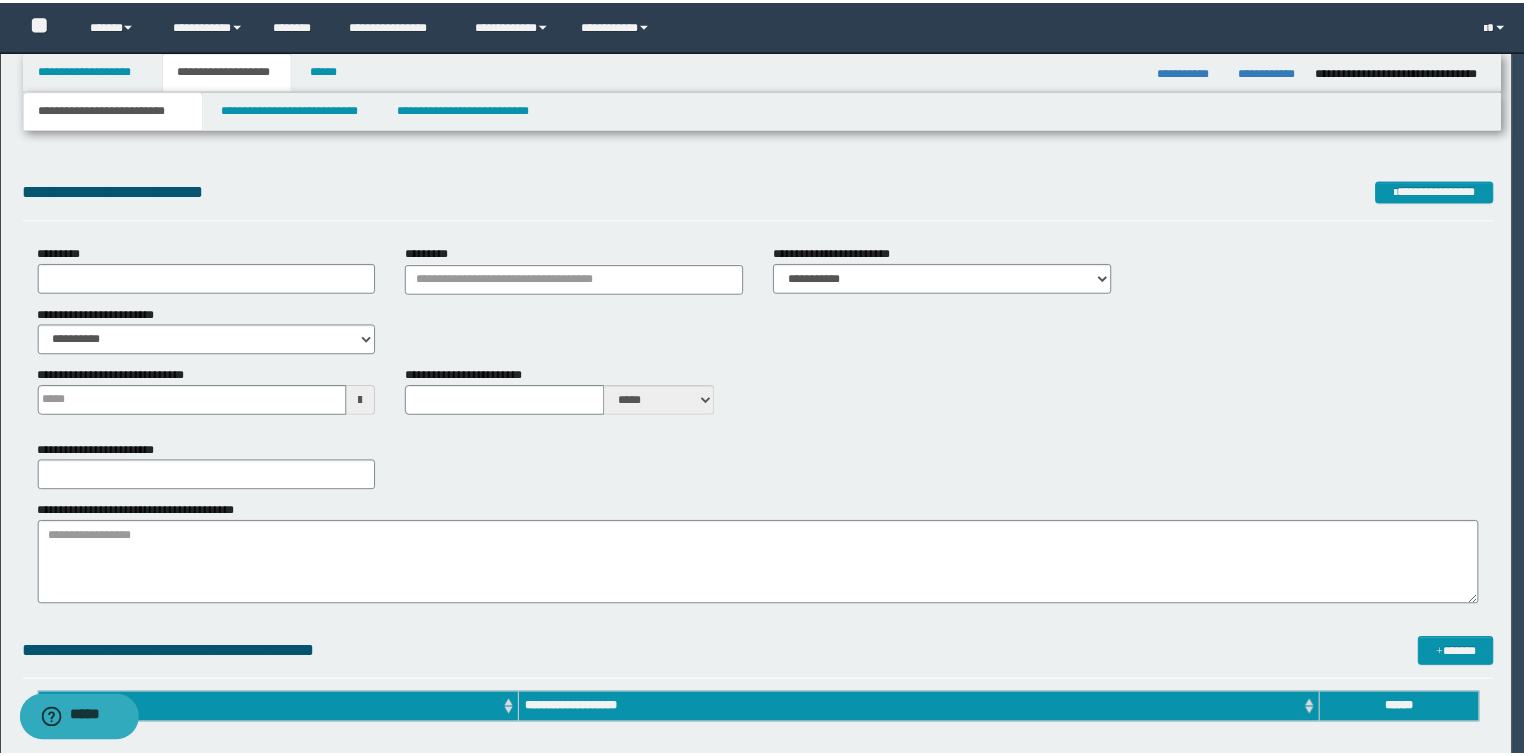 scroll, scrollTop: 0, scrollLeft: 0, axis: both 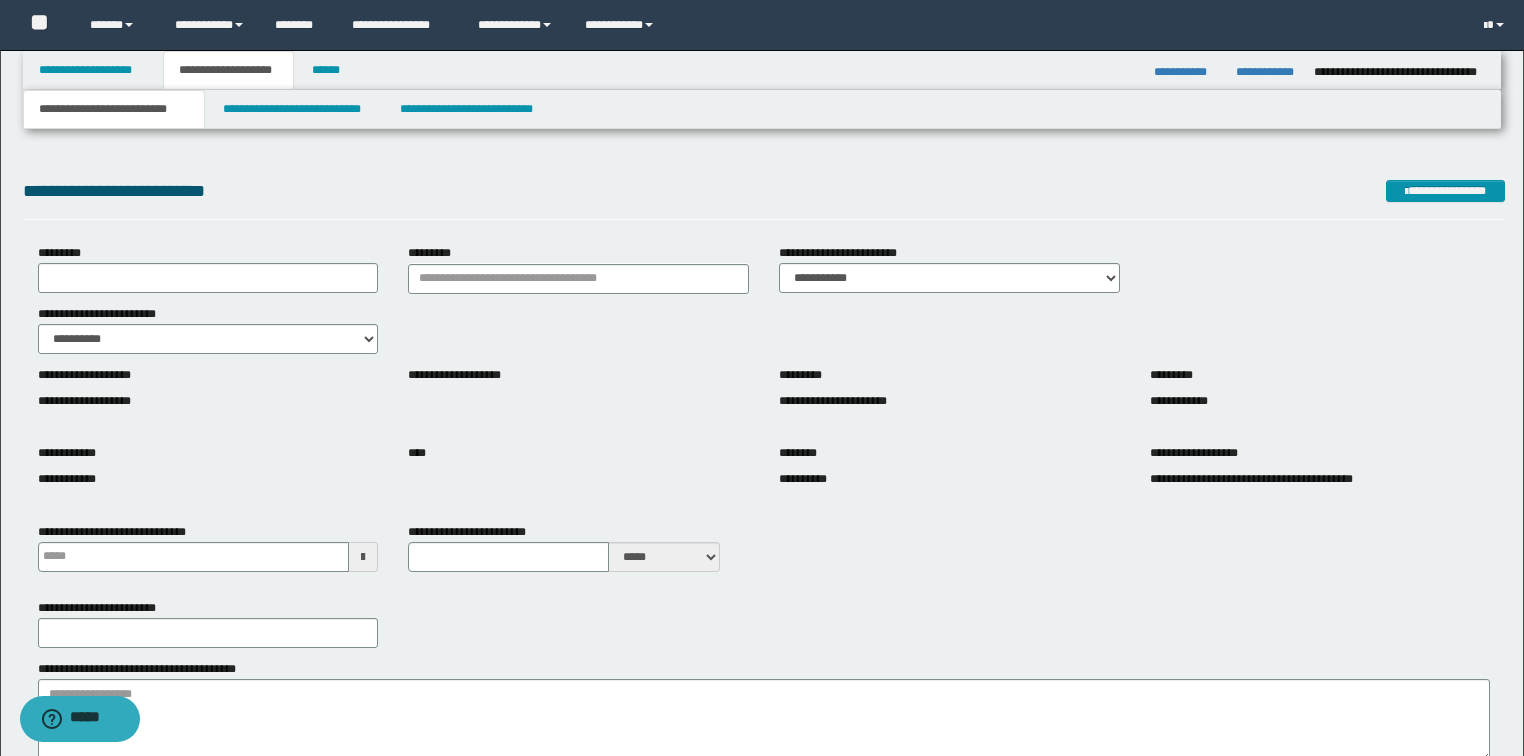 type 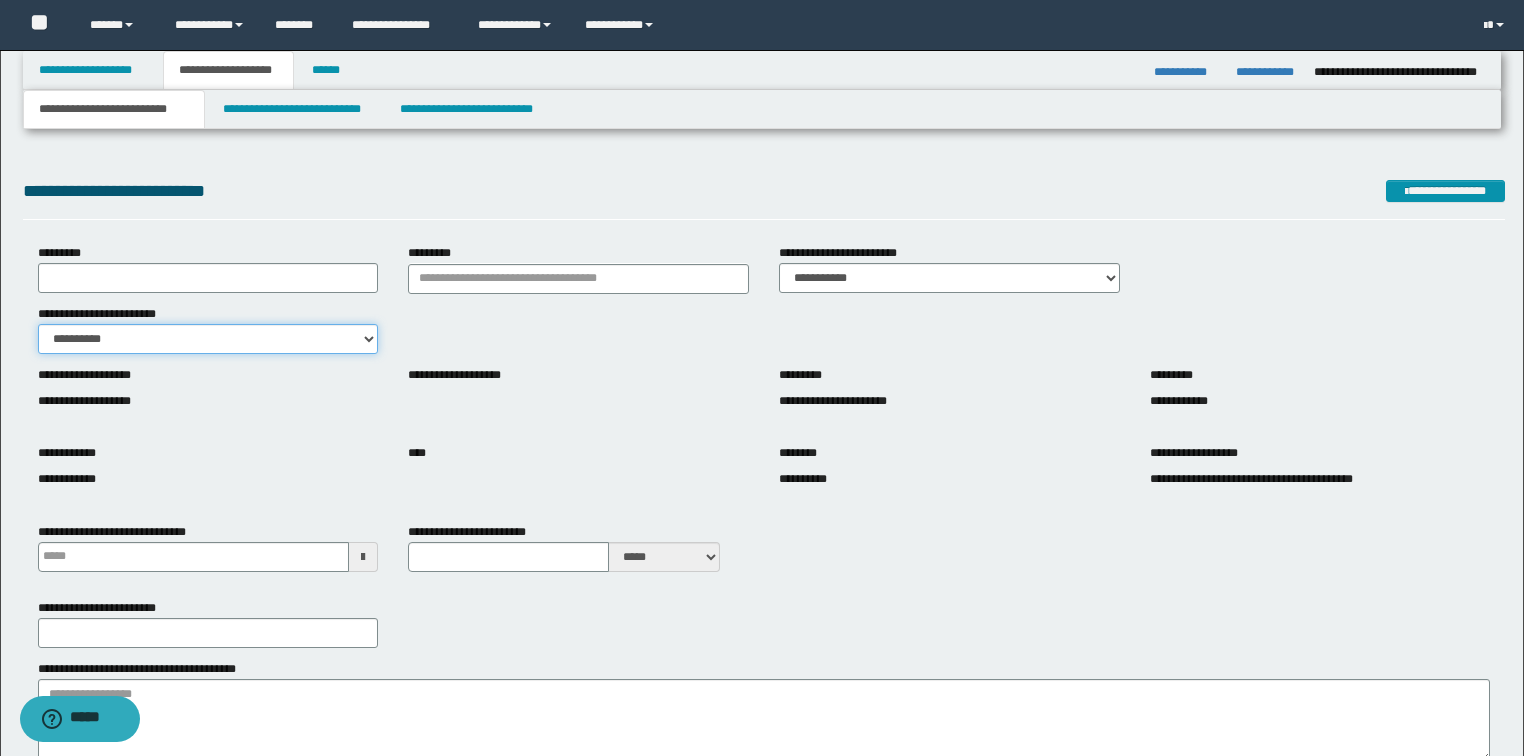 click on "**********" at bounding box center (208, 339) 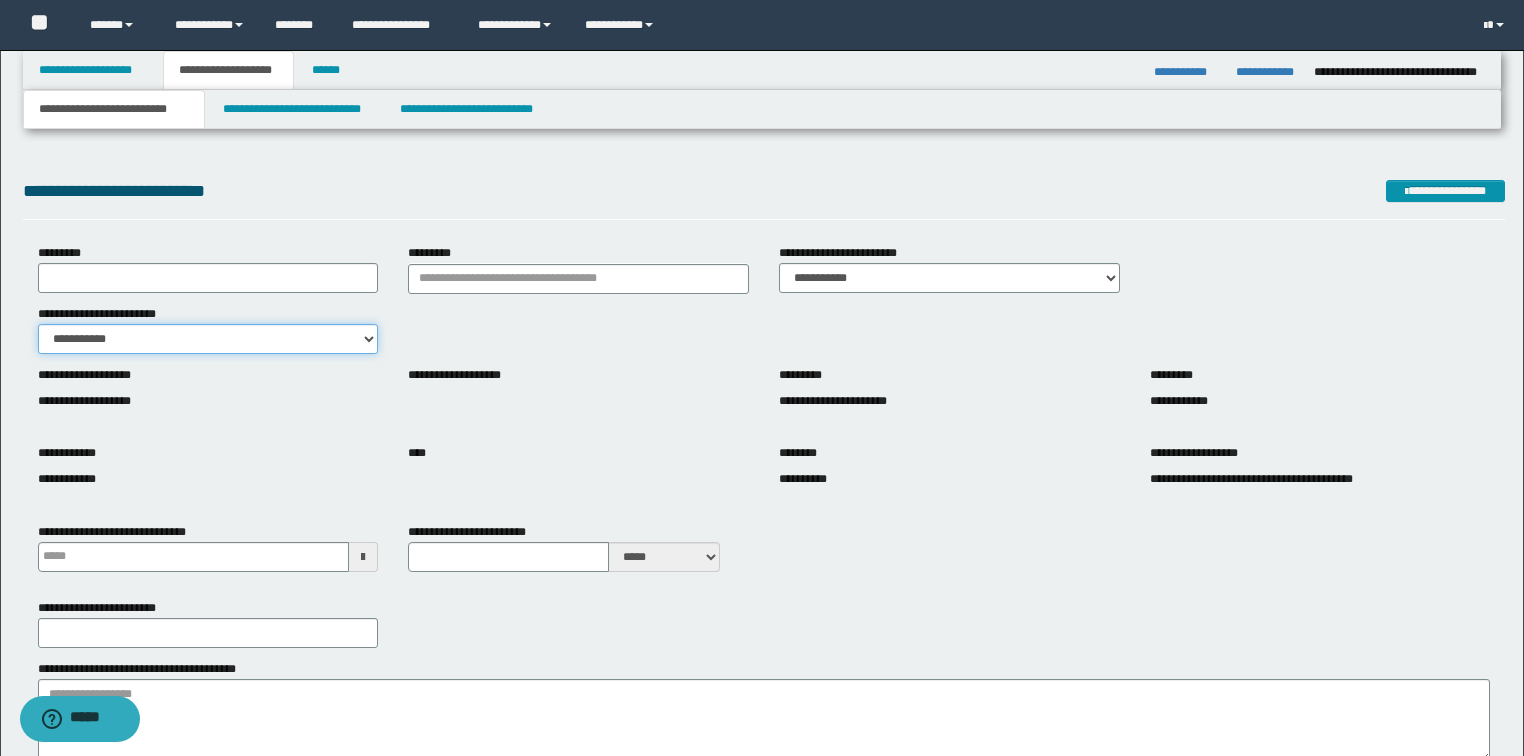 click on "**********" at bounding box center [208, 339] 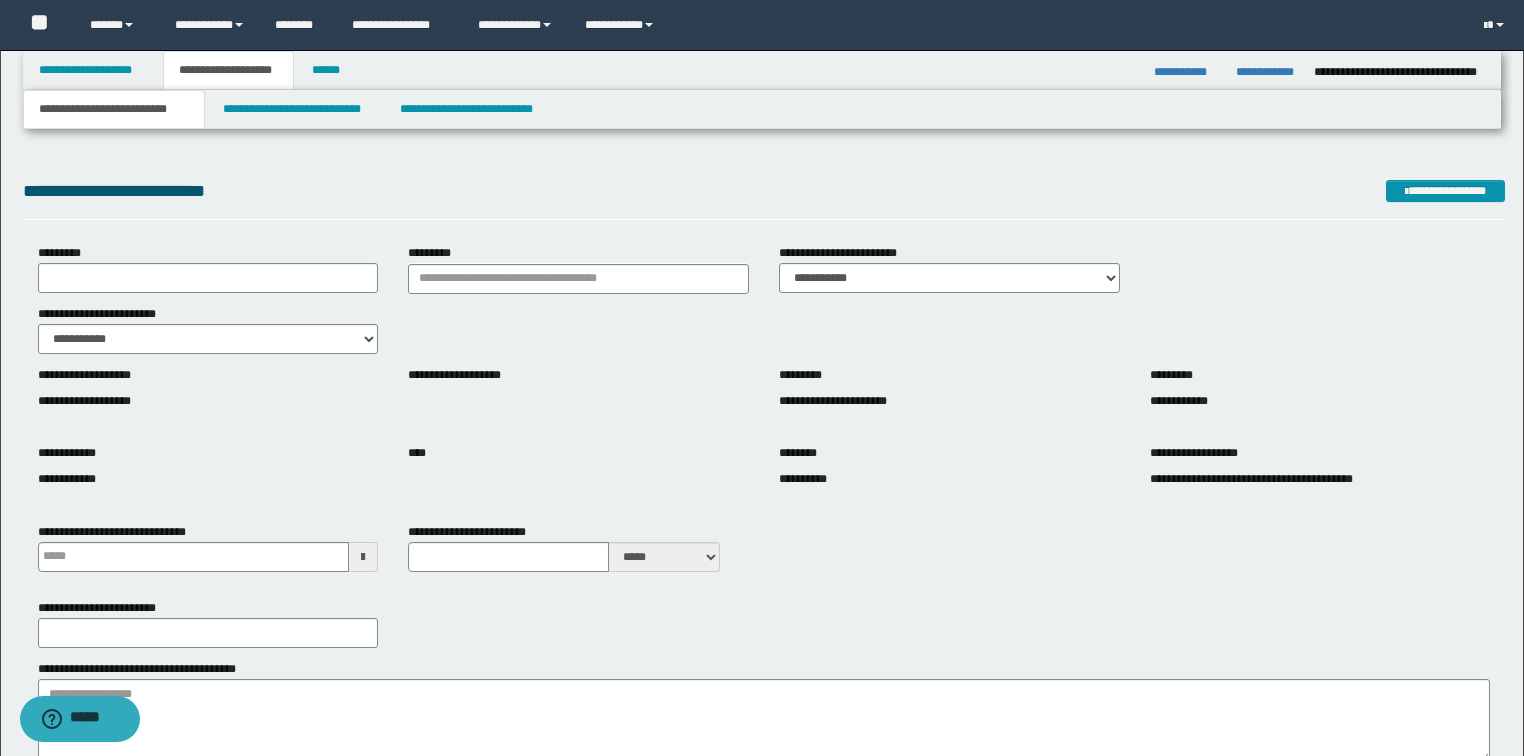 click on "**********" at bounding box center (949, 470) 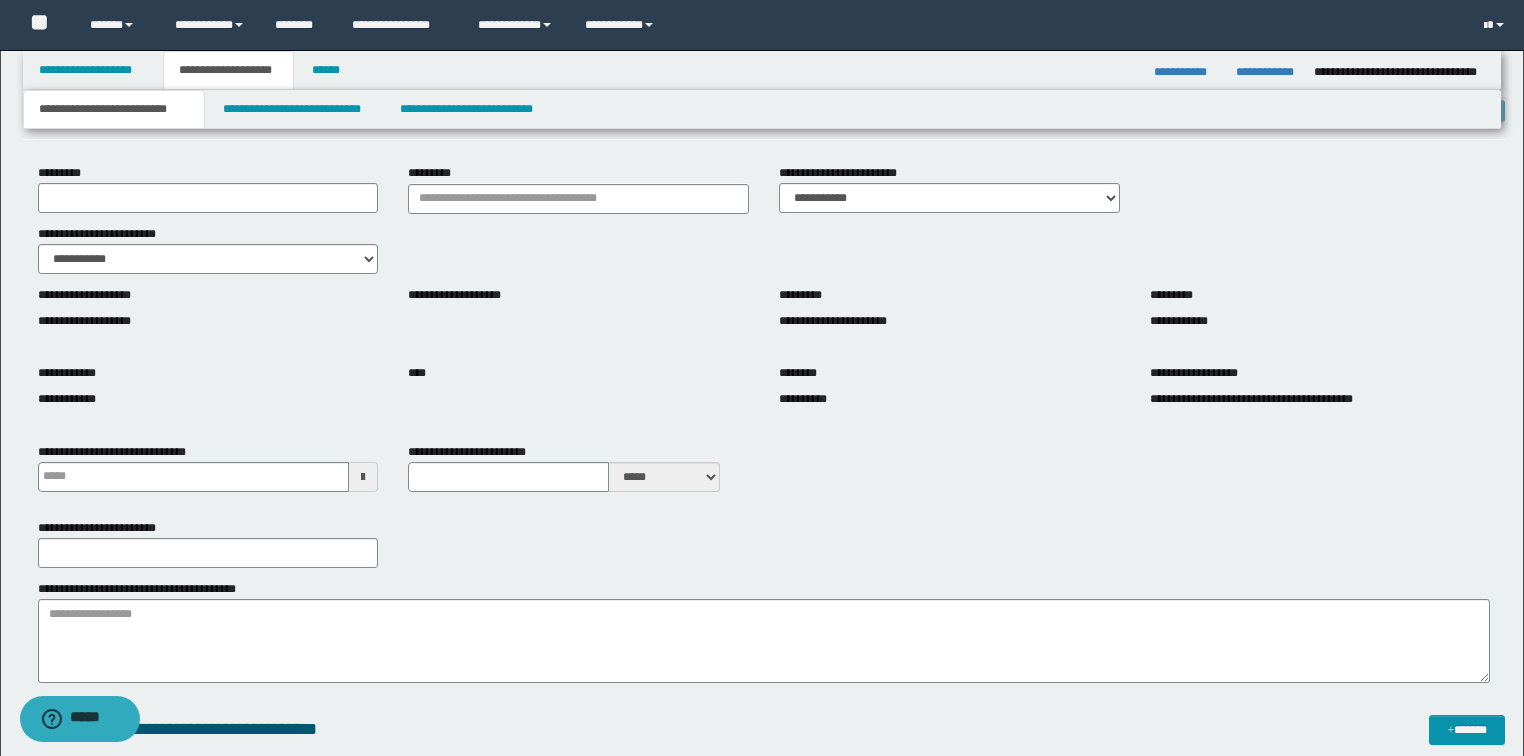 type 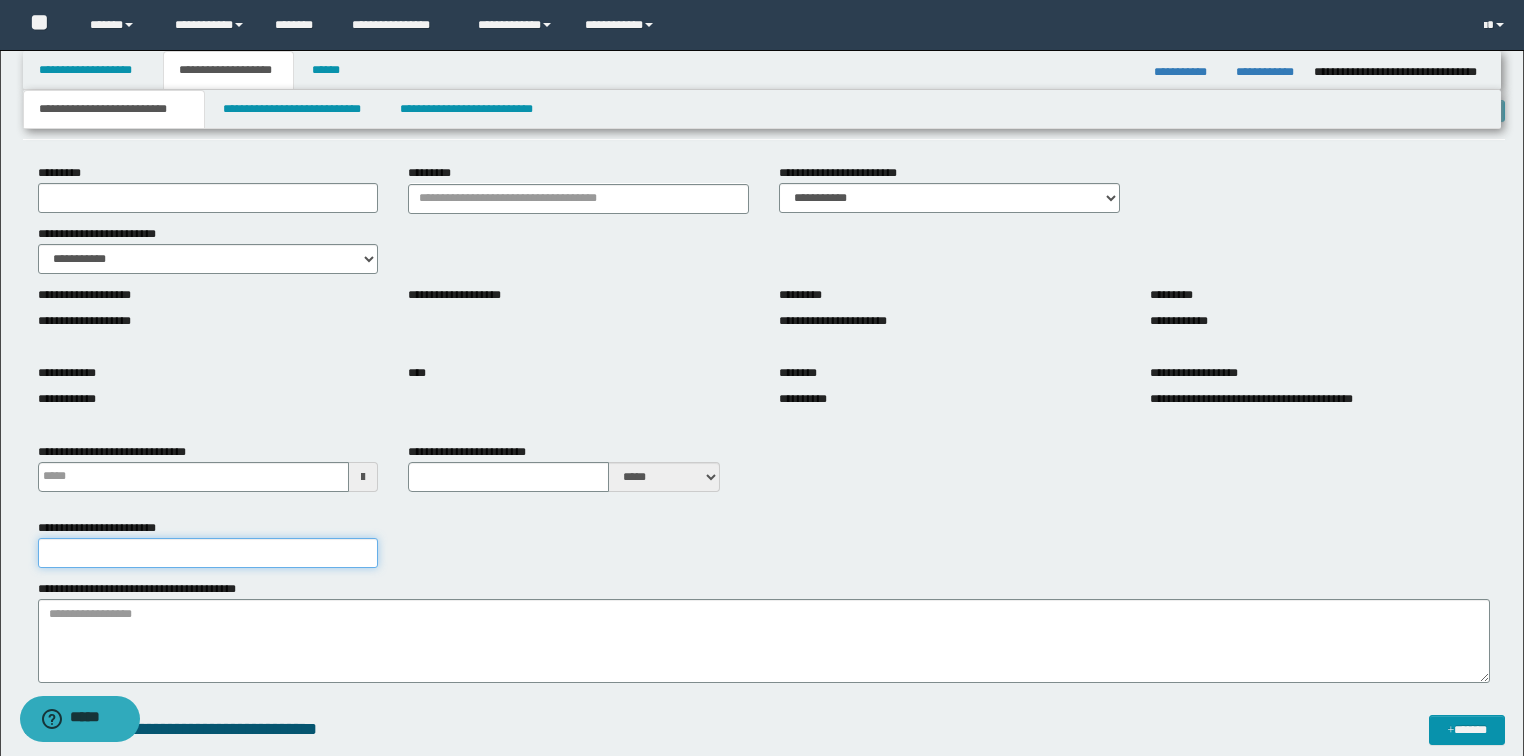 click on "**********" at bounding box center [208, 553] 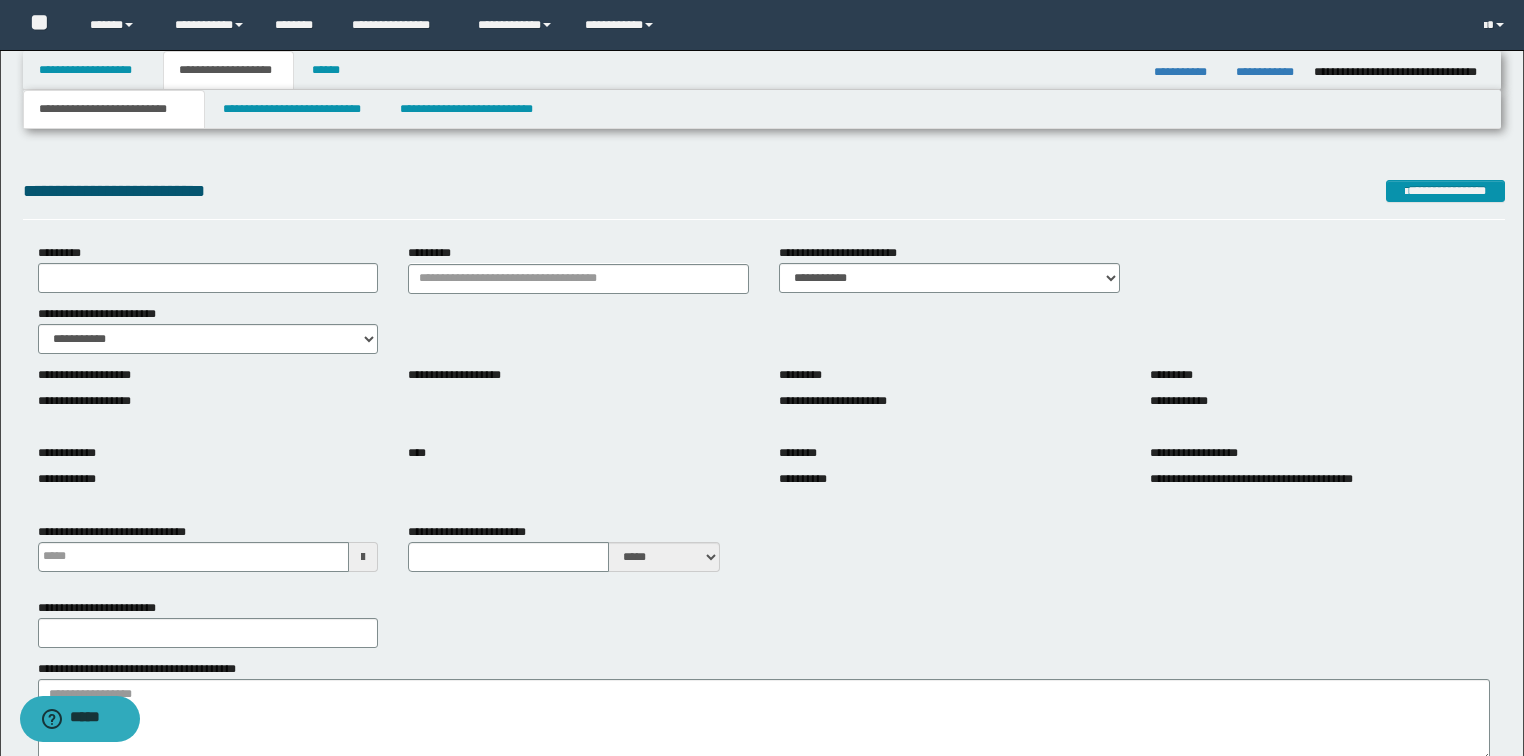 click on "**********" at bounding box center (949, 479) 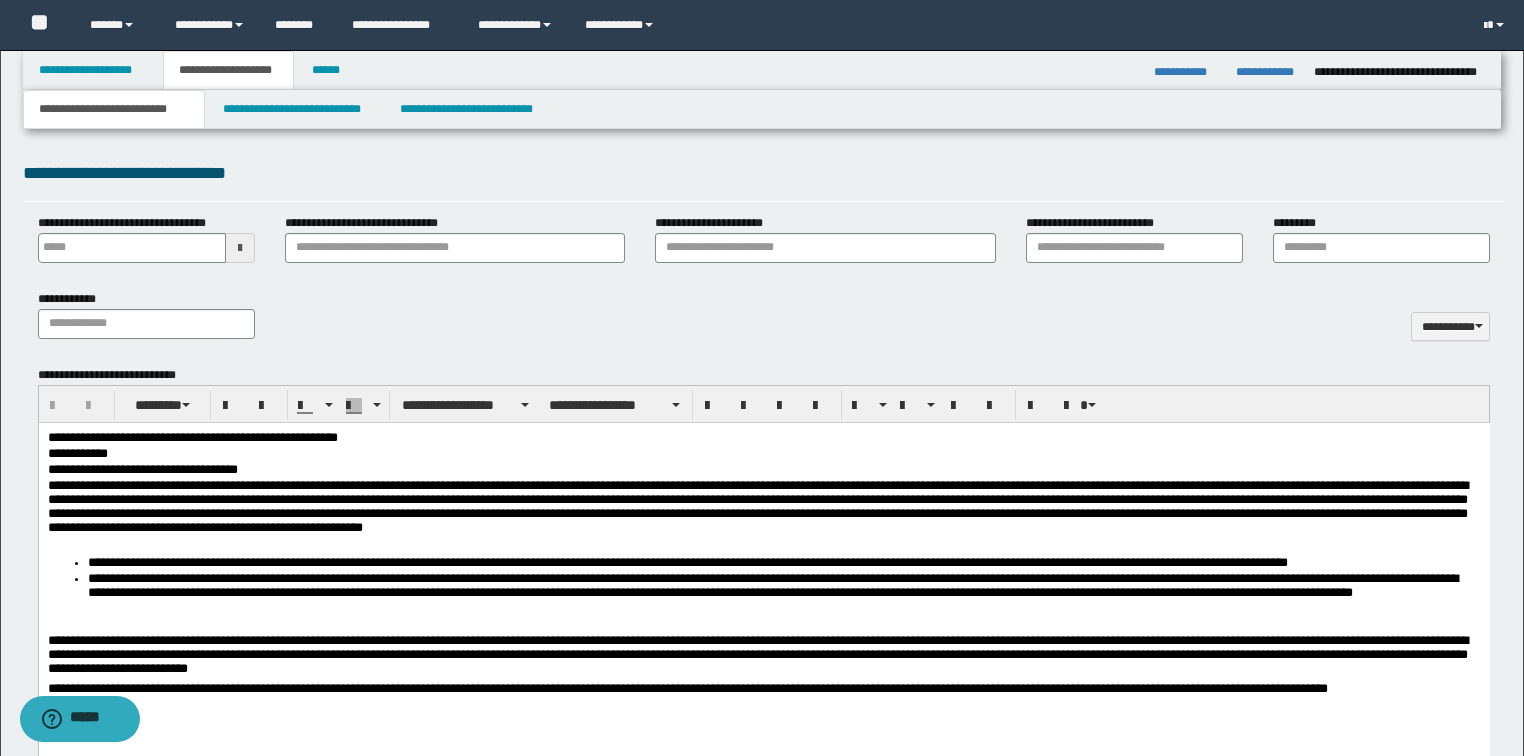 scroll, scrollTop: 1040, scrollLeft: 0, axis: vertical 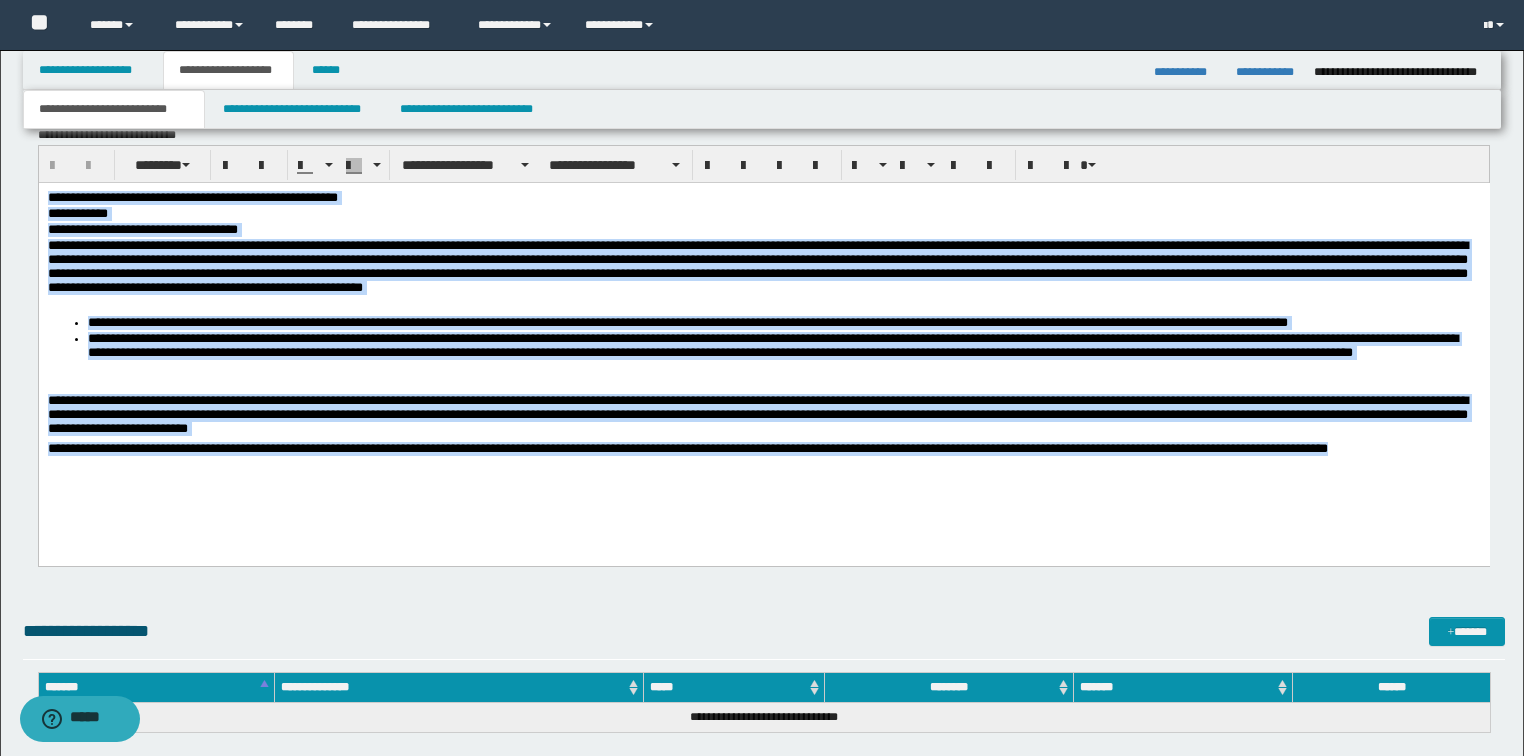 drag, startPoint x: 46, startPoint y: 191, endPoint x: 1450, endPoint y: 487, distance: 1434.863 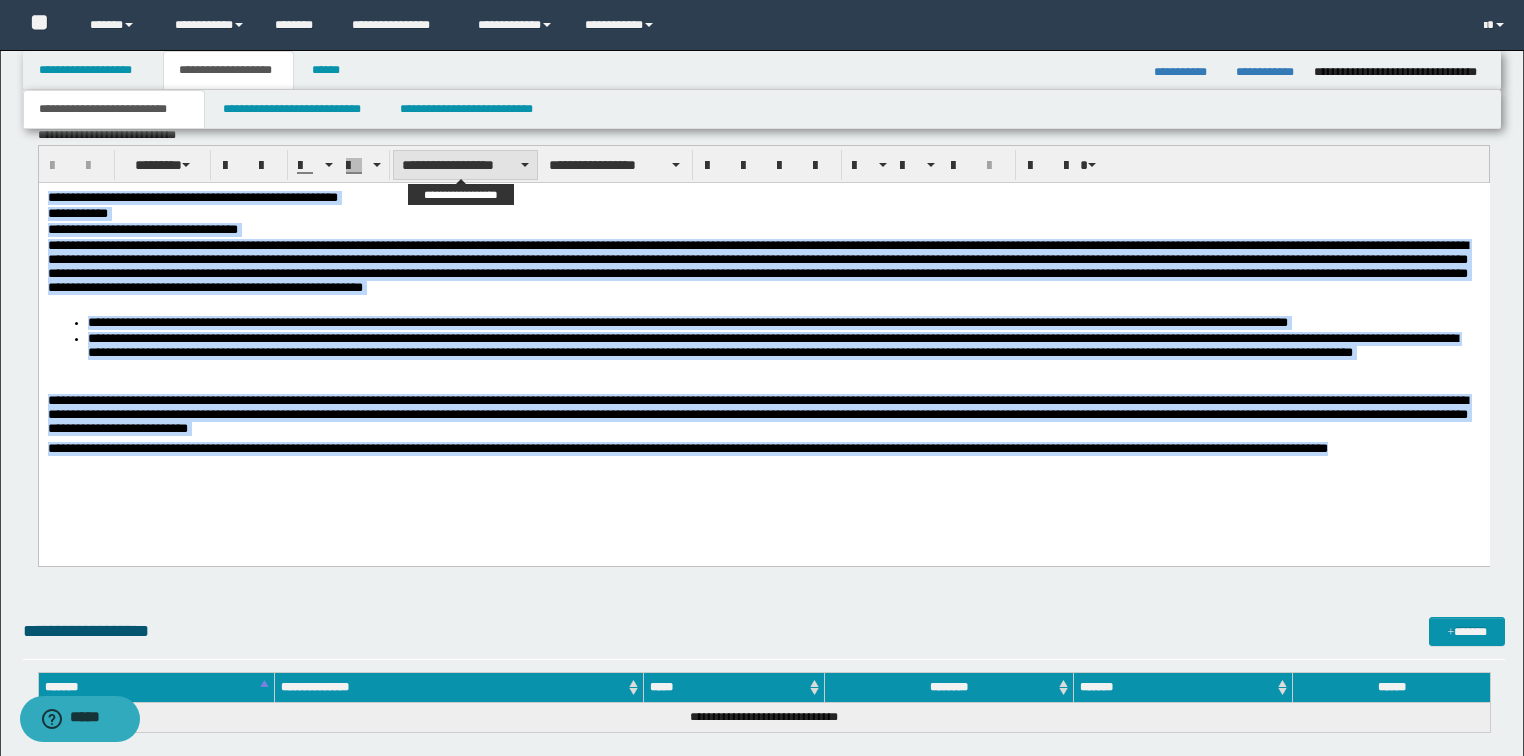 click on "**********" at bounding box center (465, 165) 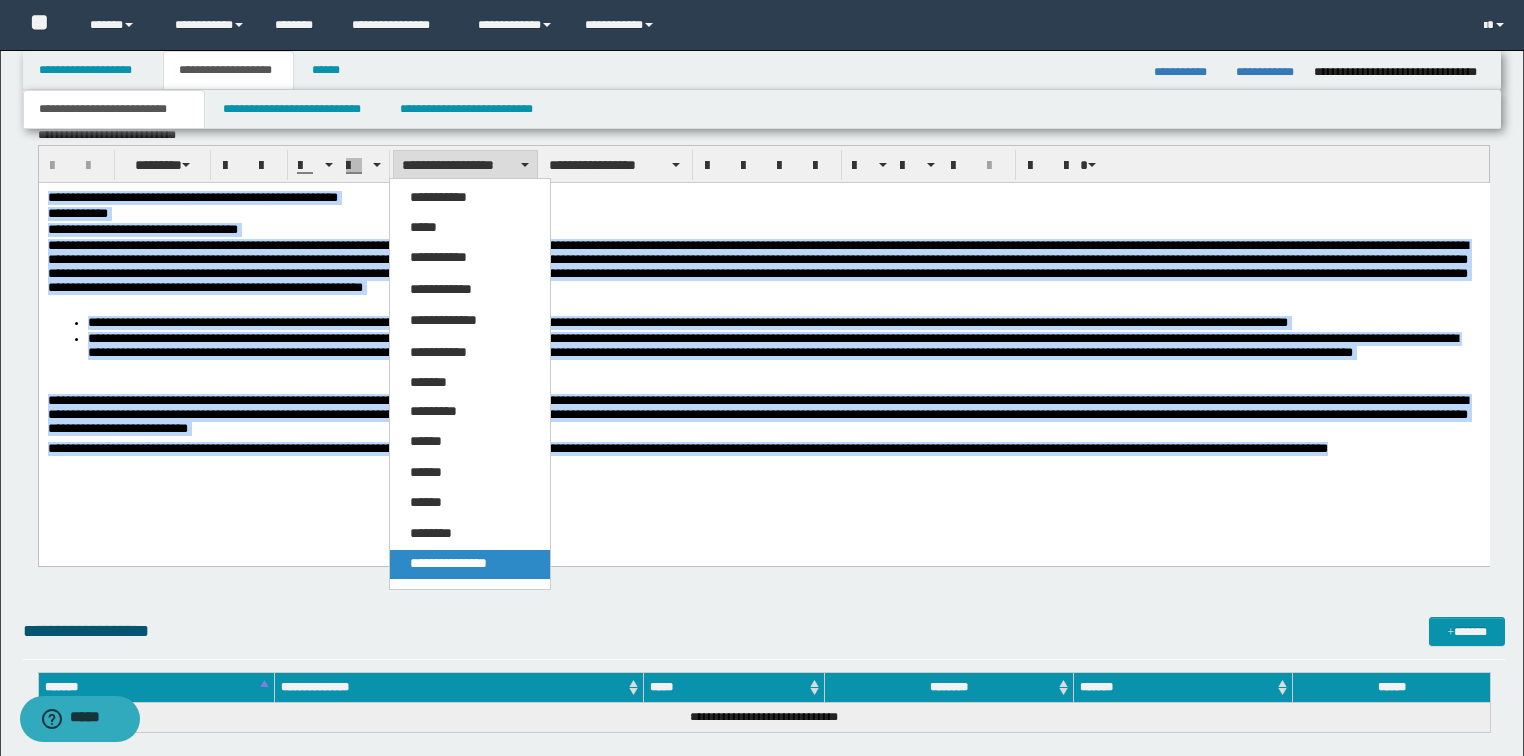 drag, startPoint x: 416, startPoint y: 564, endPoint x: 376, endPoint y: 365, distance: 202.9803 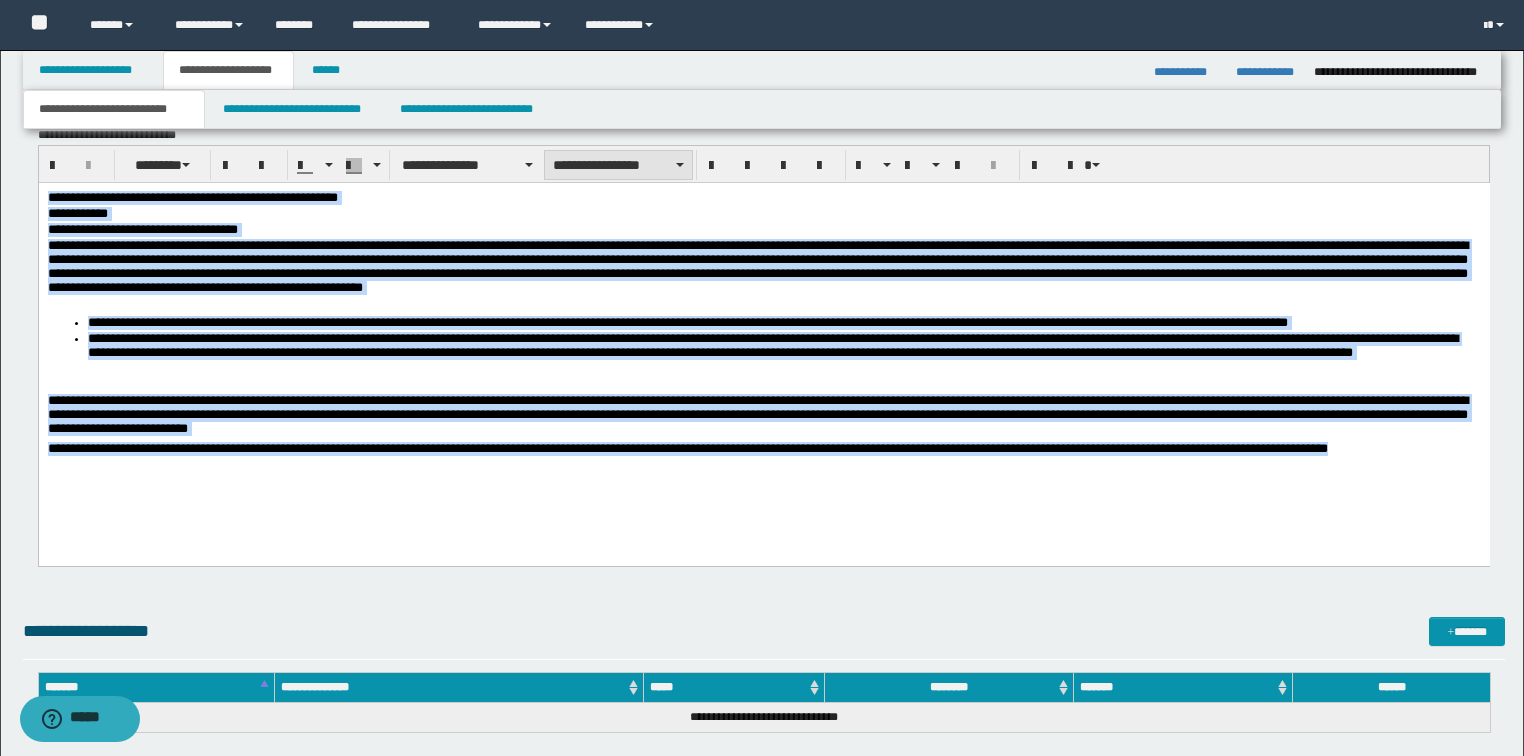 click on "**********" at bounding box center (618, 165) 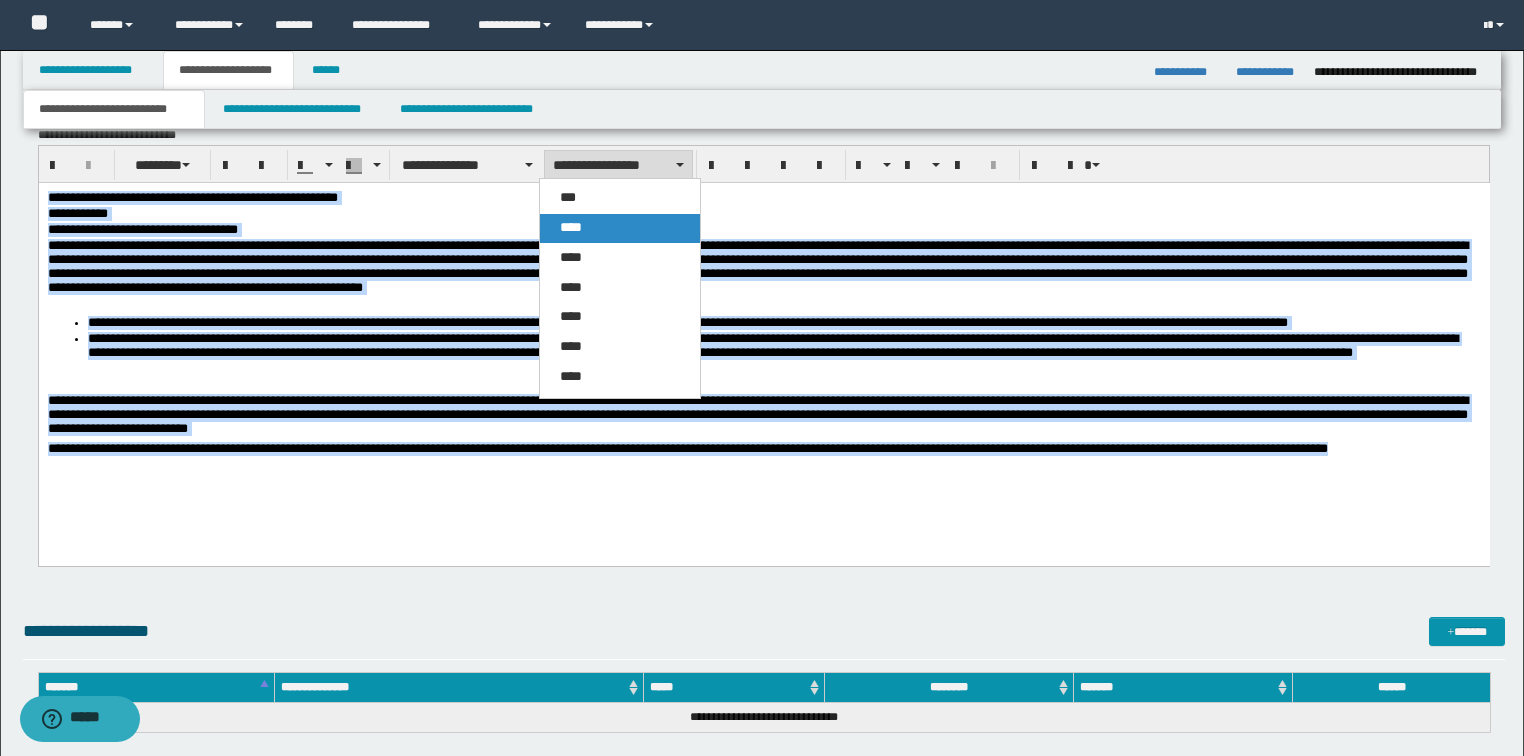 click on "****" at bounding box center (620, 228) 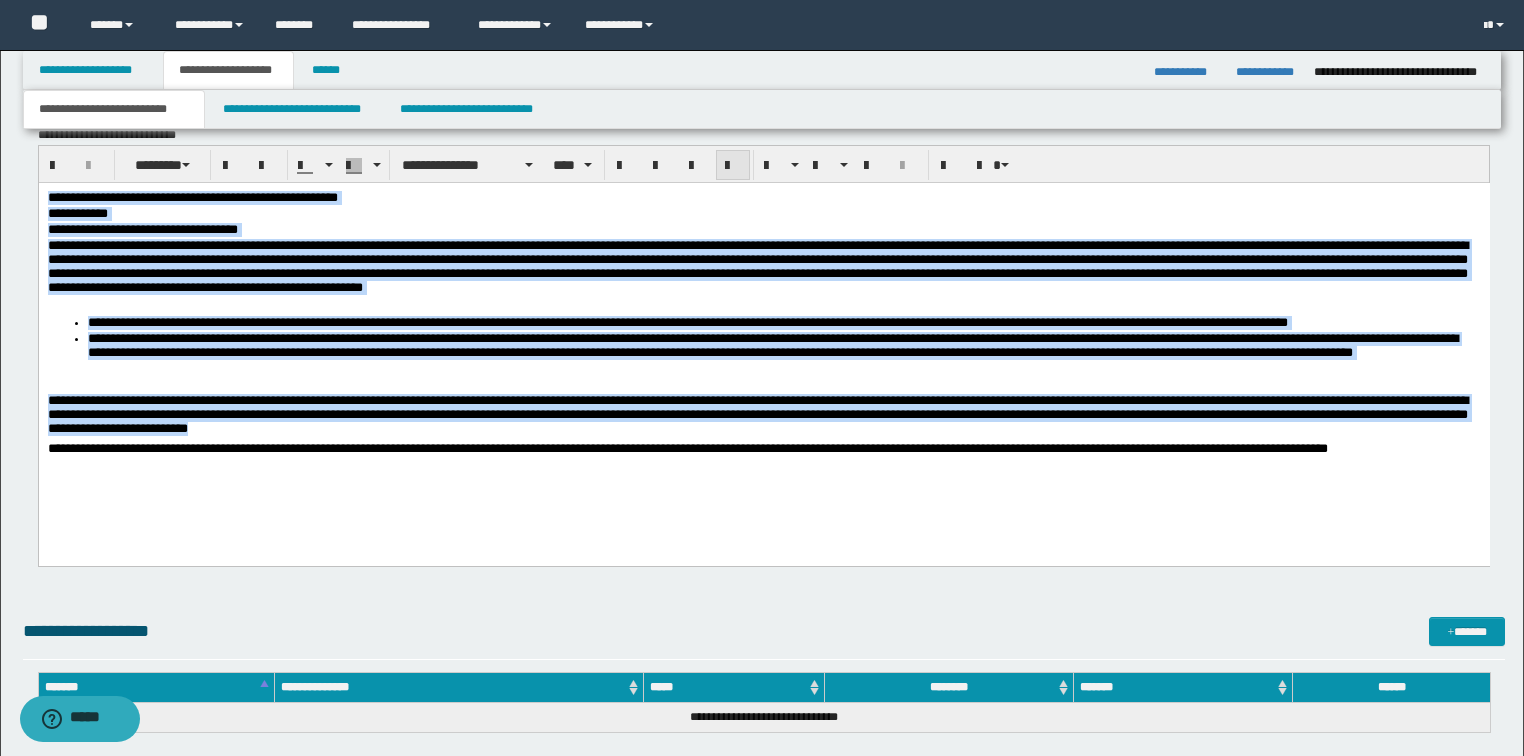 click at bounding box center [733, 165] 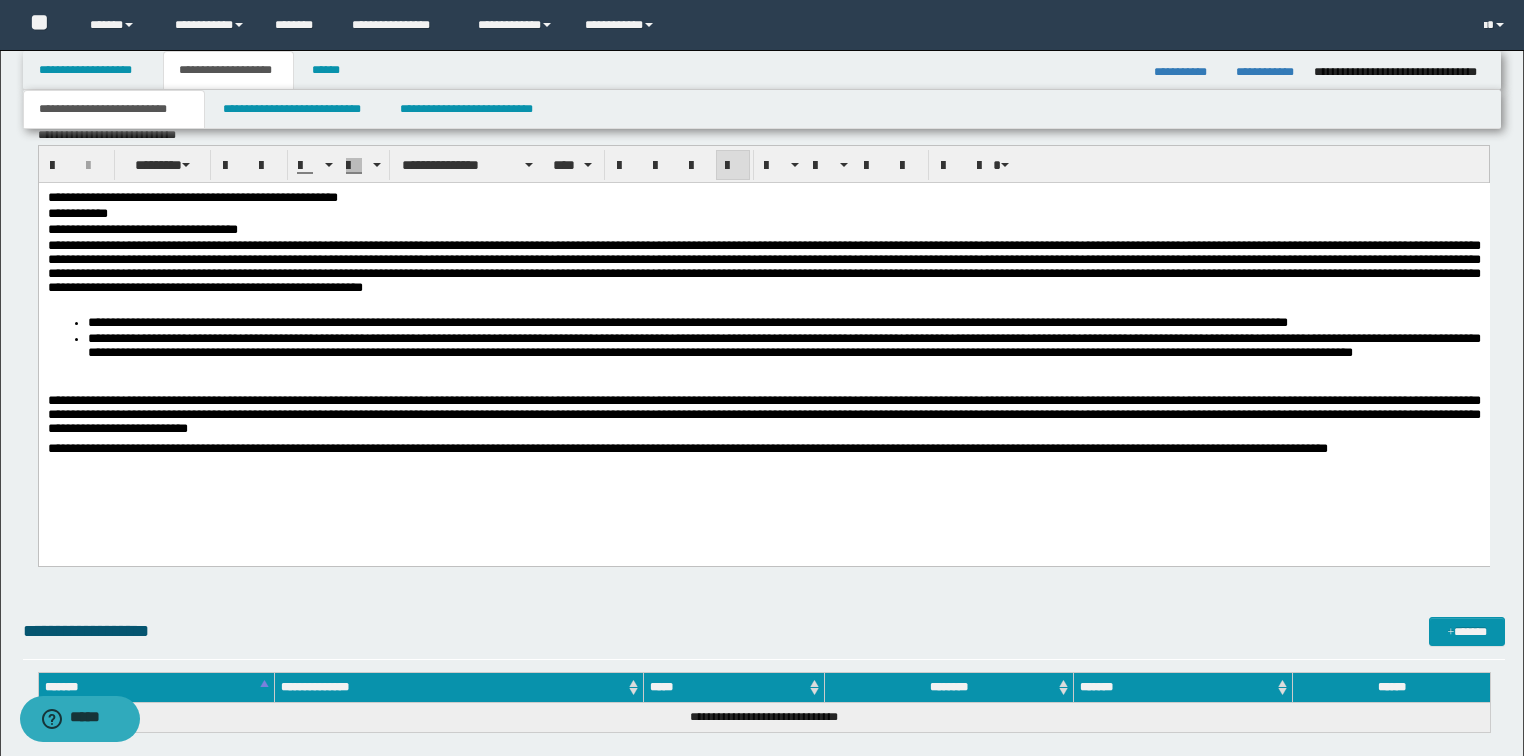 click on "**********" at bounding box center (763, 348) 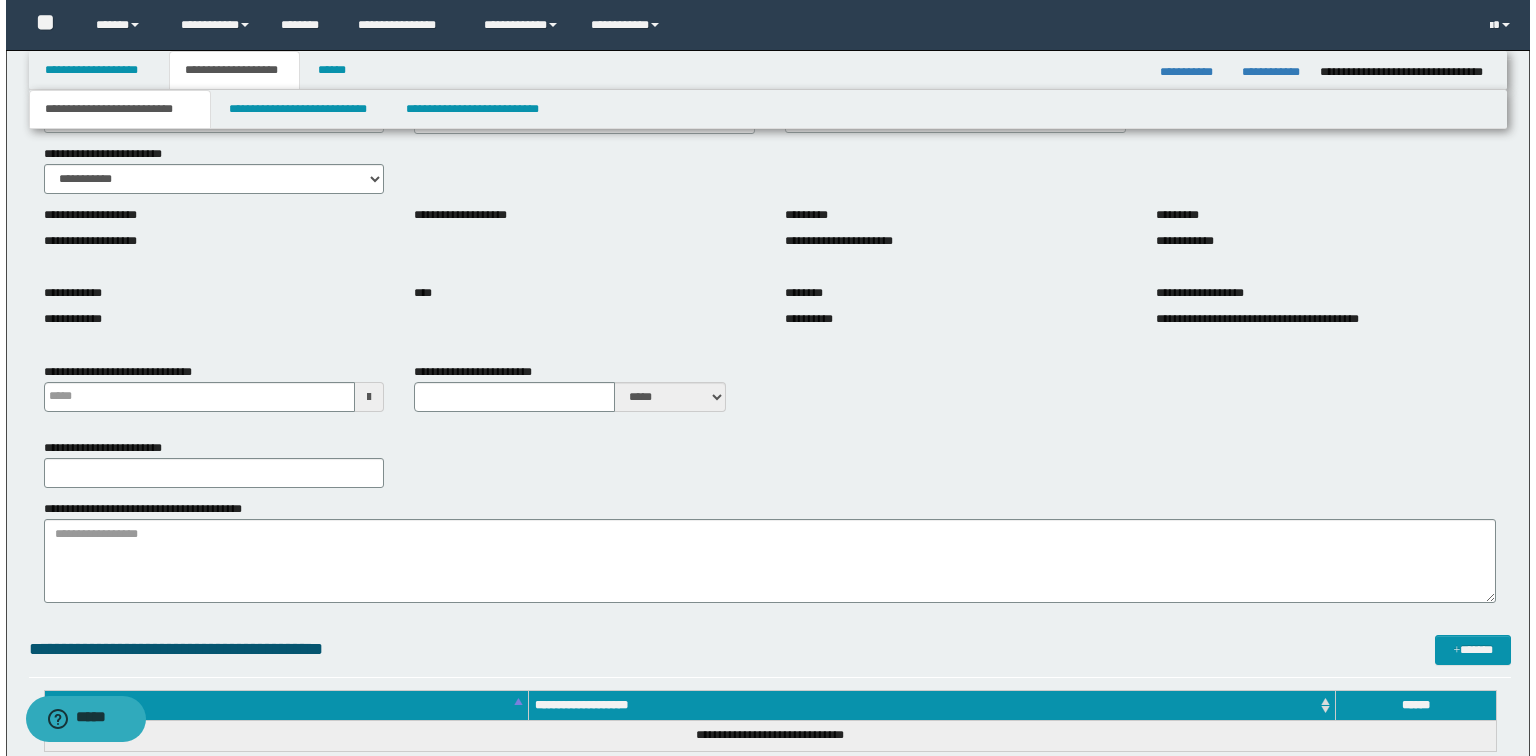 scroll, scrollTop: 0, scrollLeft: 0, axis: both 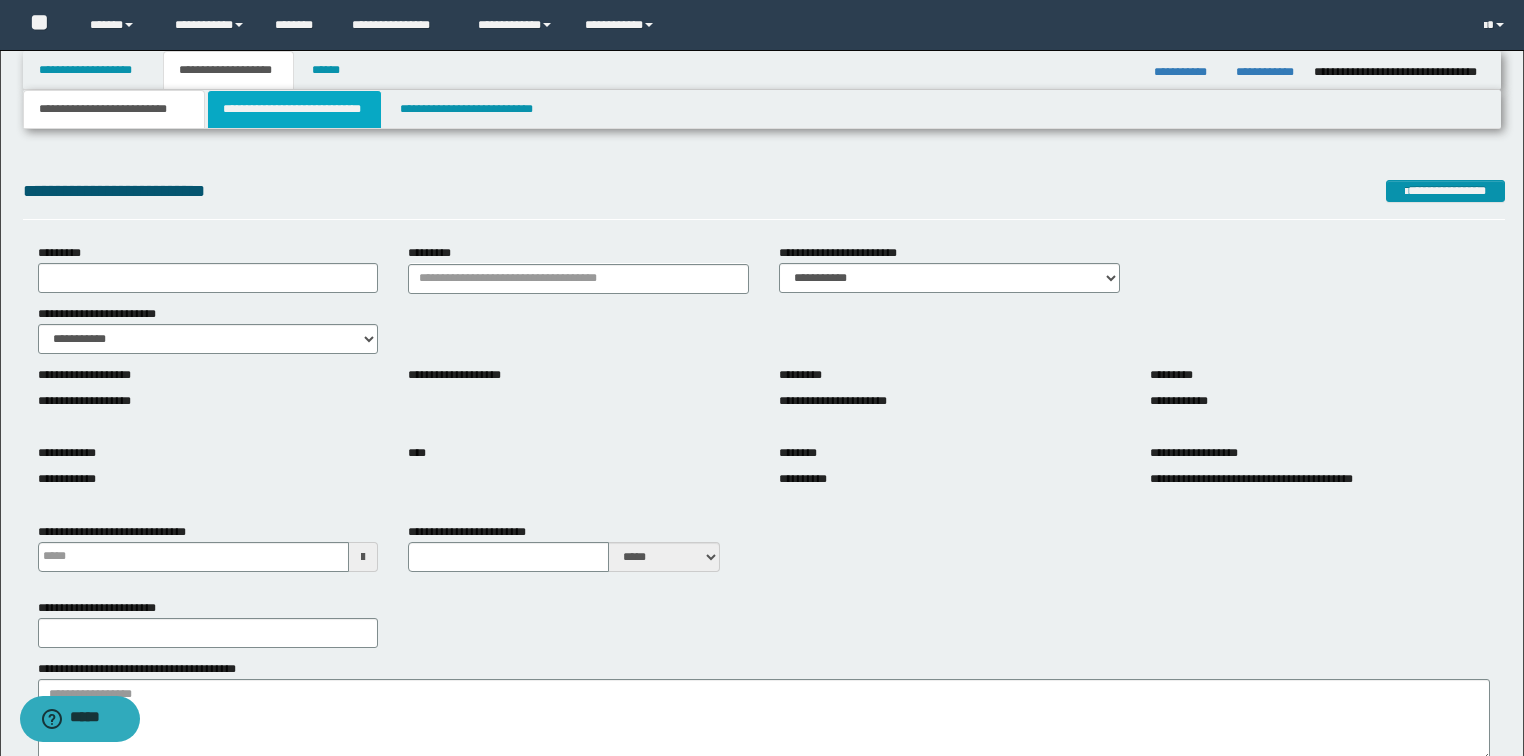 click on "**********" at bounding box center (294, 109) 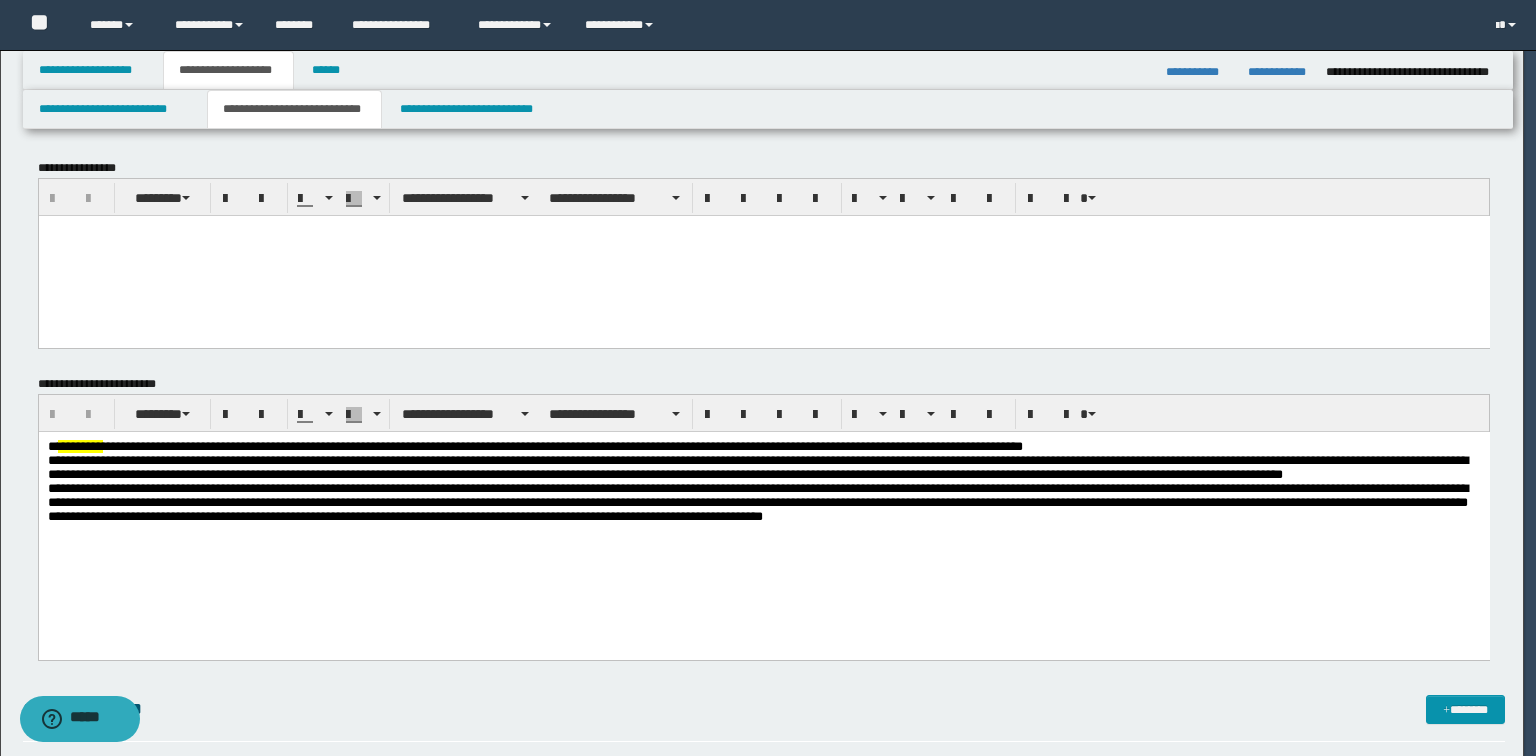 scroll, scrollTop: 0, scrollLeft: 0, axis: both 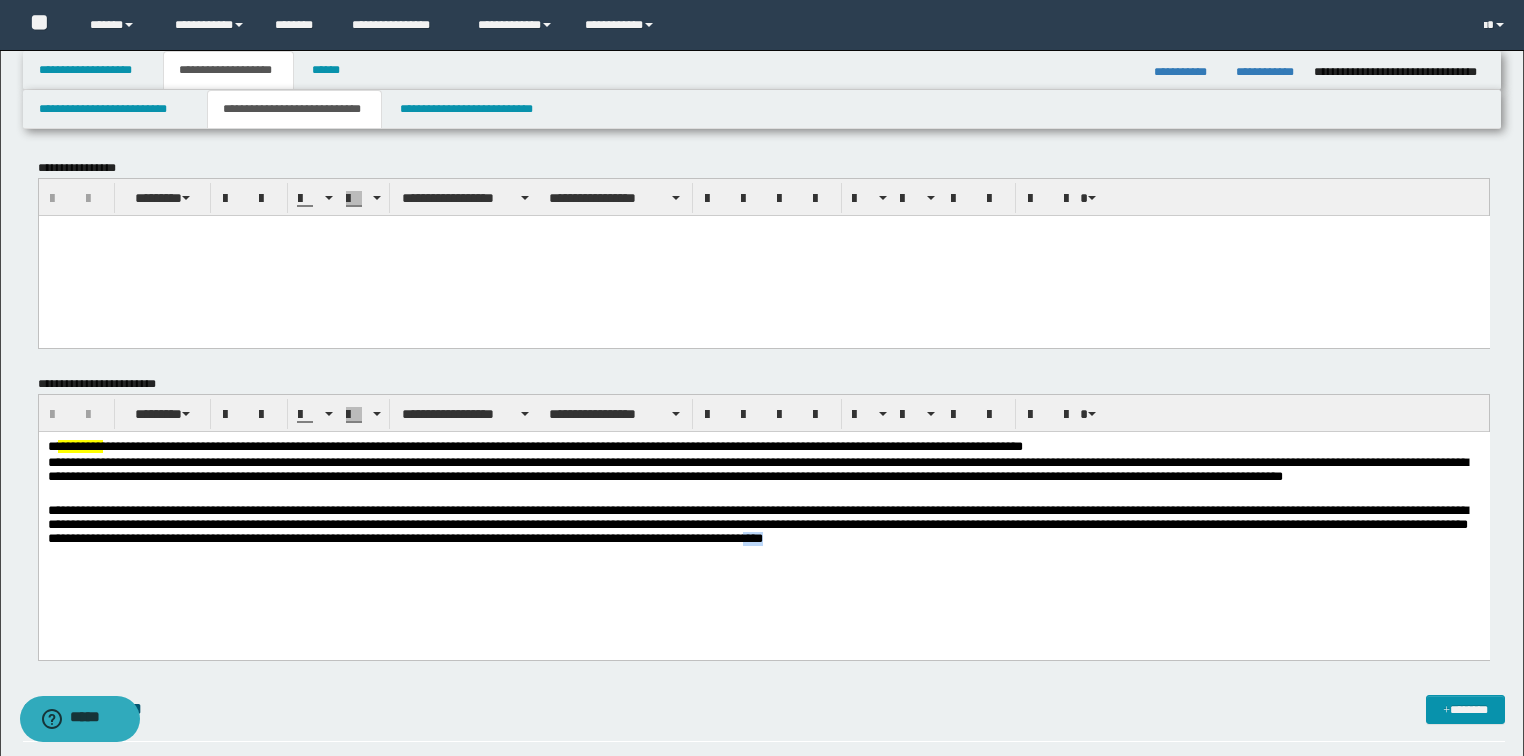 drag, startPoint x: 1045, startPoint y: 545, endPoint x: 1010, endPoint y: 544, distance: 35.014282 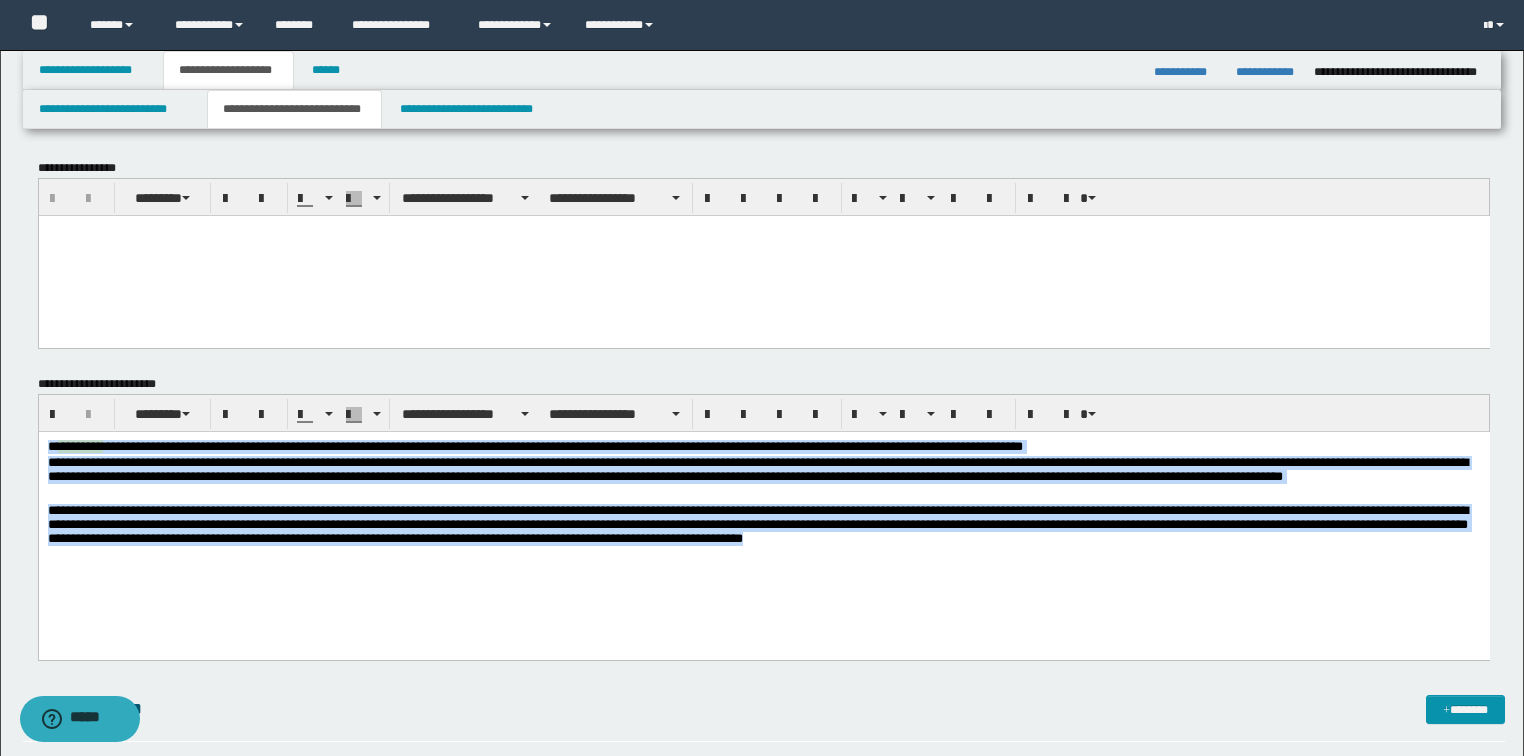 drag, startPoint x: 1050, startPoint y: 548, endPoint x: 193, endPoint y: 551, distance: 857.00525 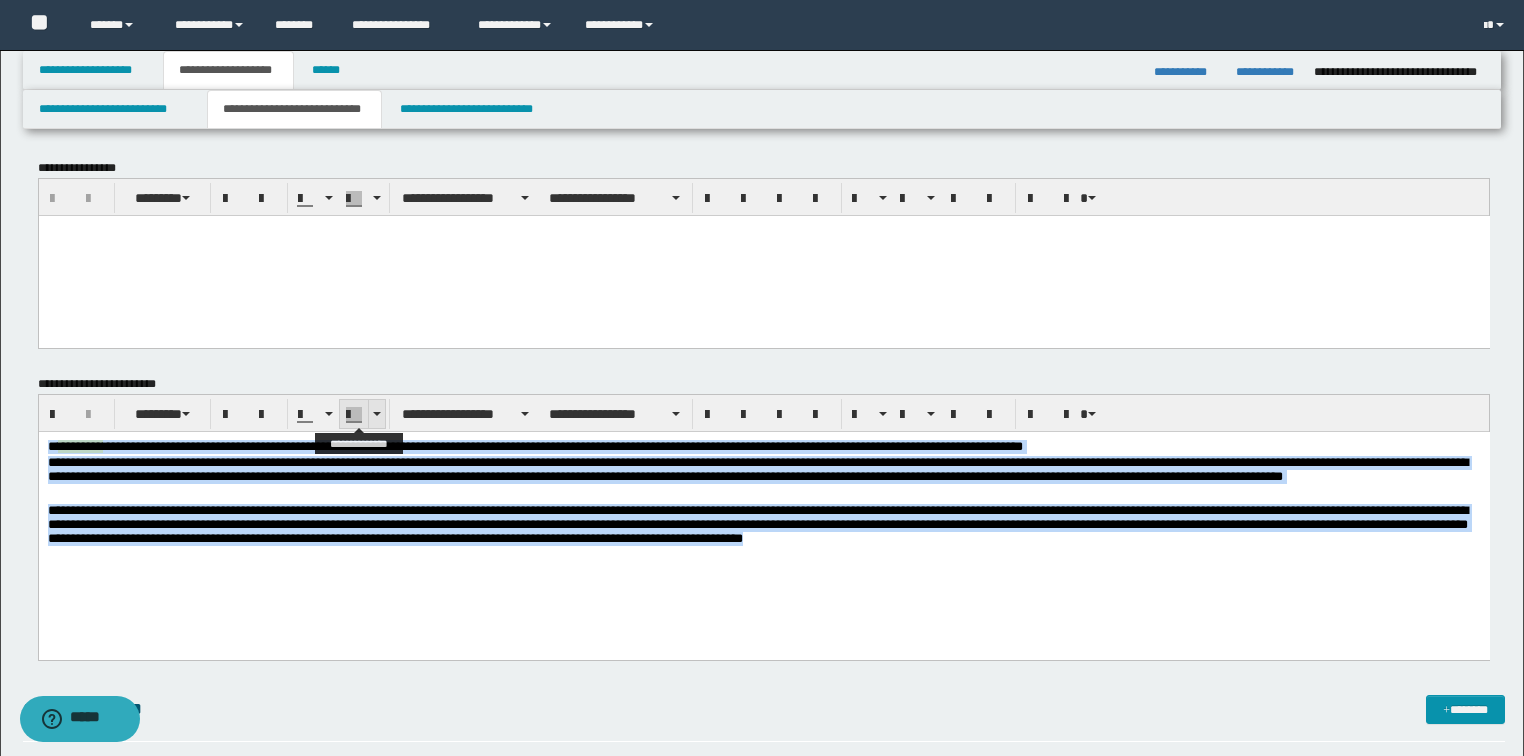 click at bounding box center [376, 414] 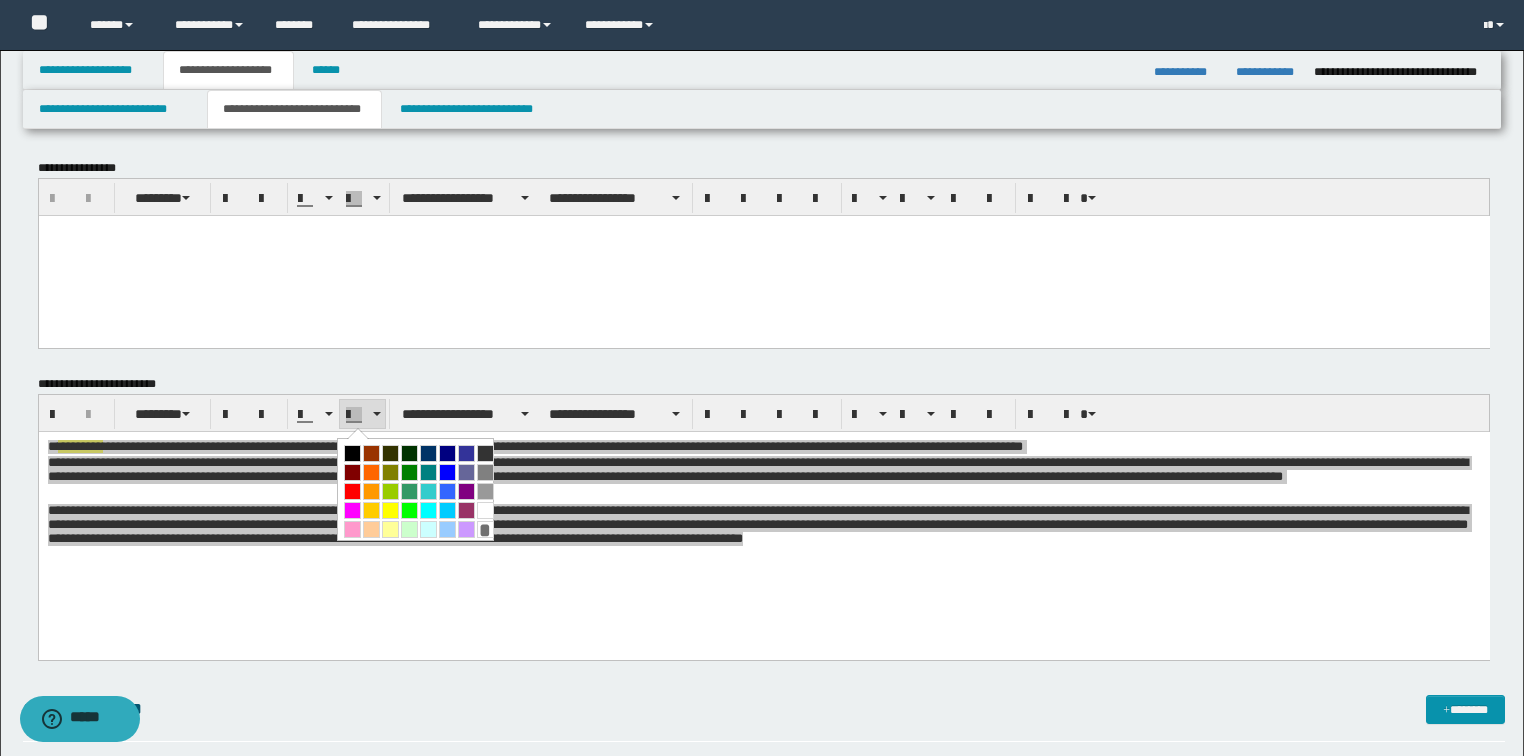 drag, startPoint x: 478, startPoint y: 511, endPoint x: 425, endPoint y: 10, distance: 503.7956 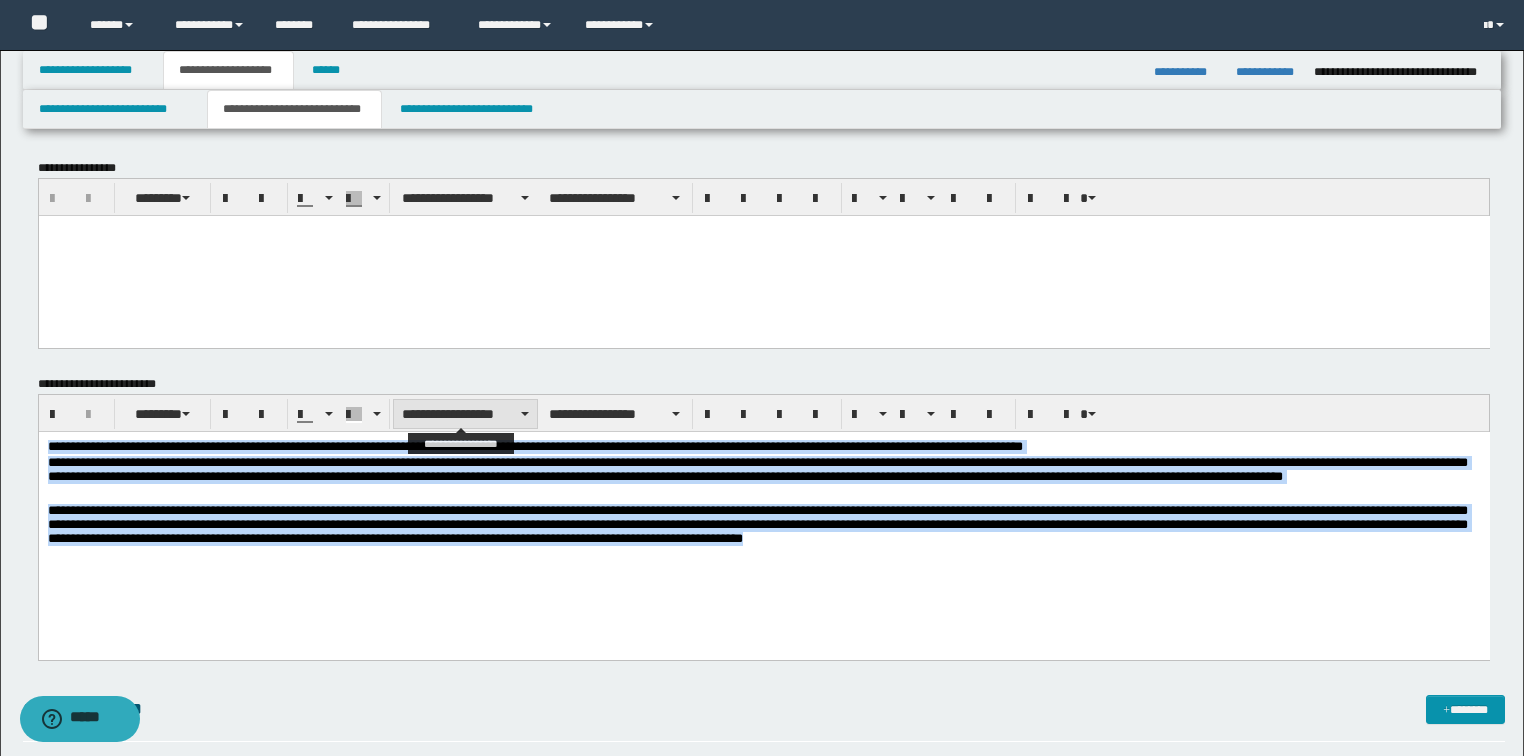 click on "**********" at bounding box center (465, 414) 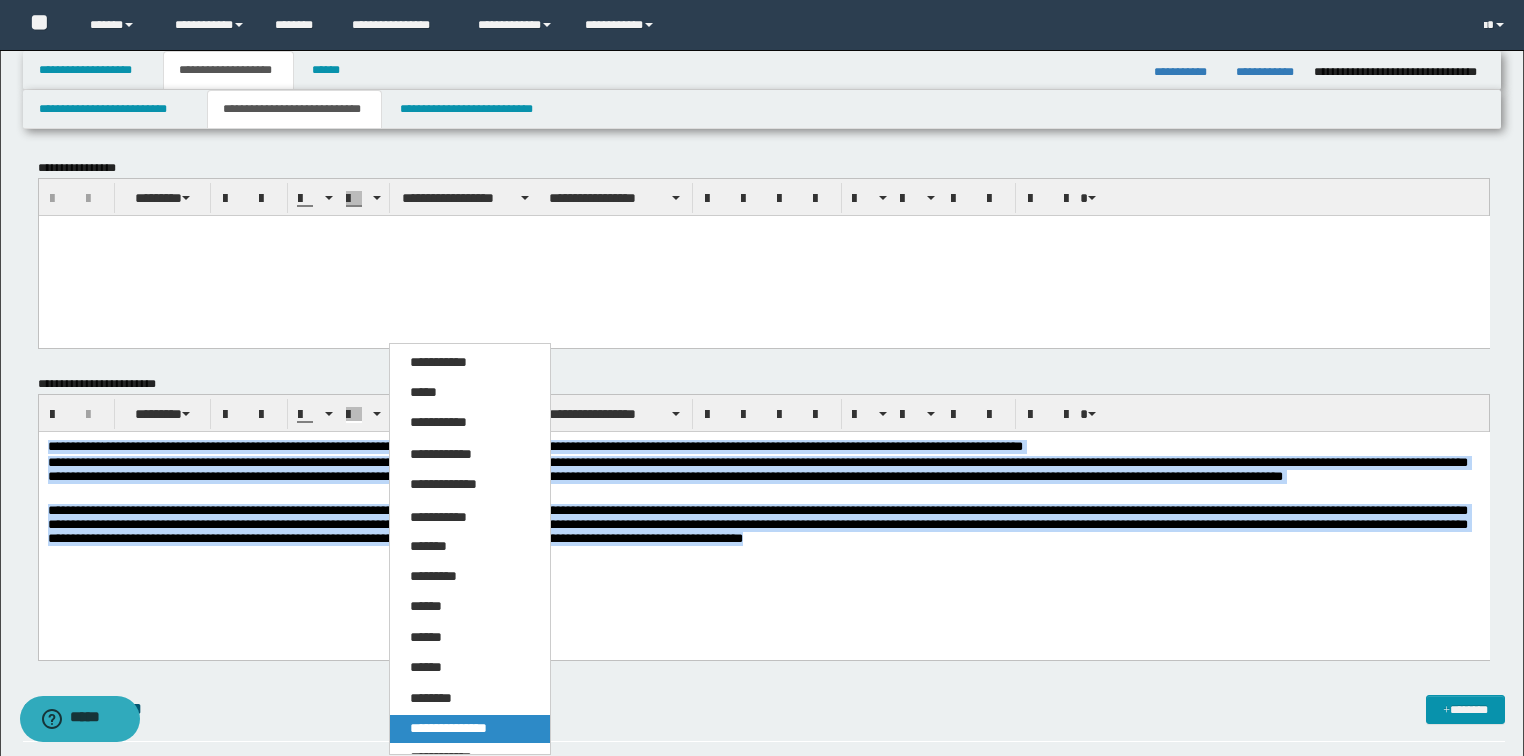 click on "**********" at bounding box center (448, 728) 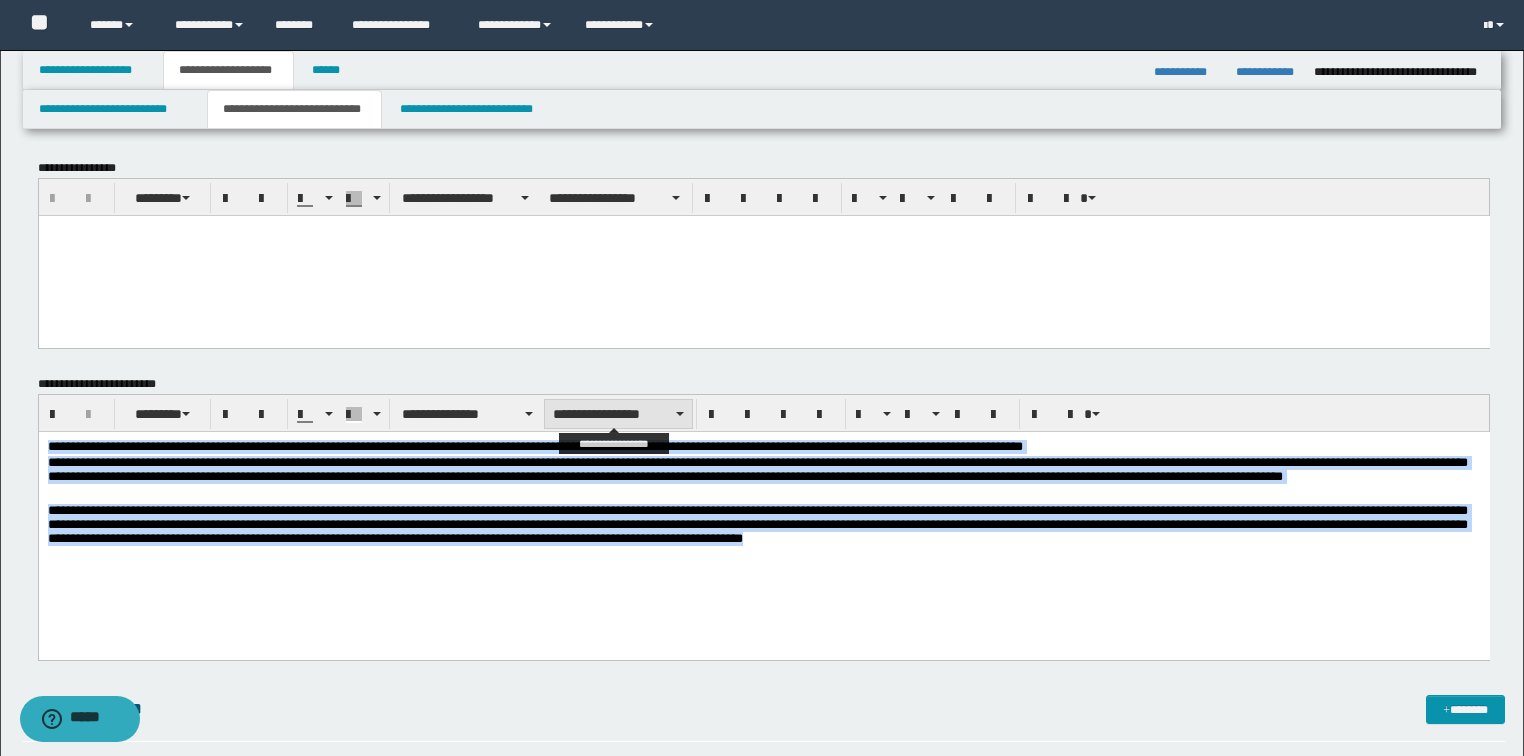 click on "**********" at bounding box center [618, 414] 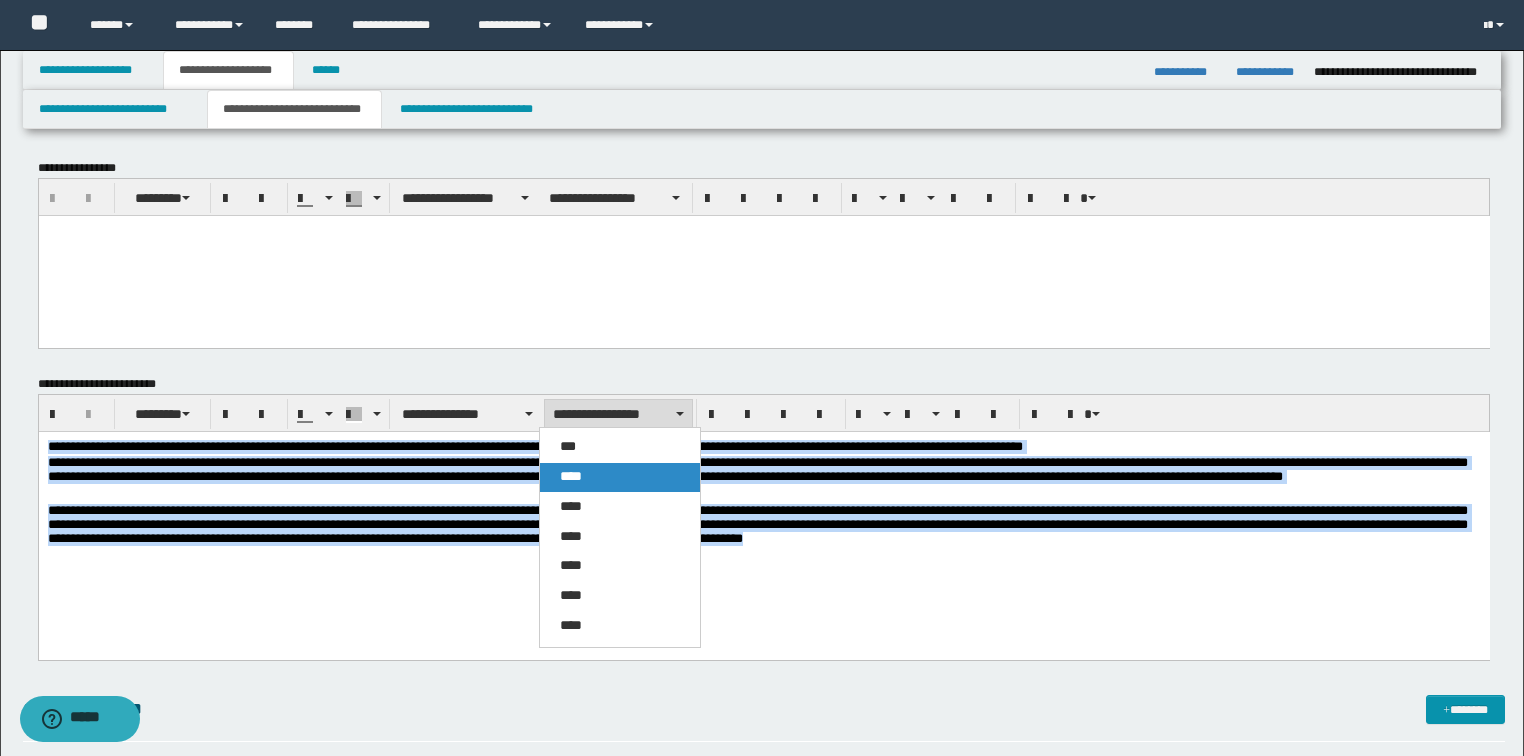click on "****" at bounding box center (571, 476) 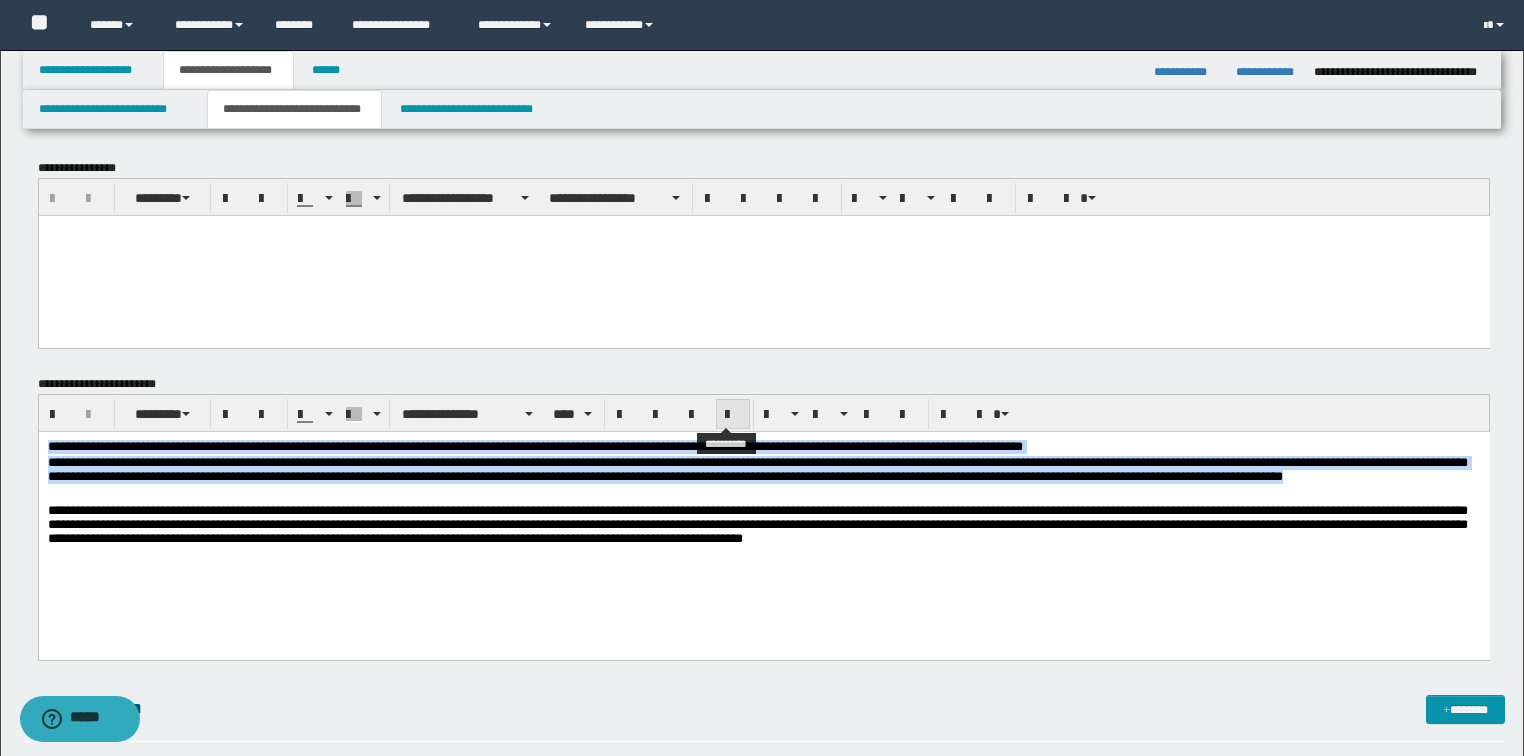 click at bounding box center (733, 415) 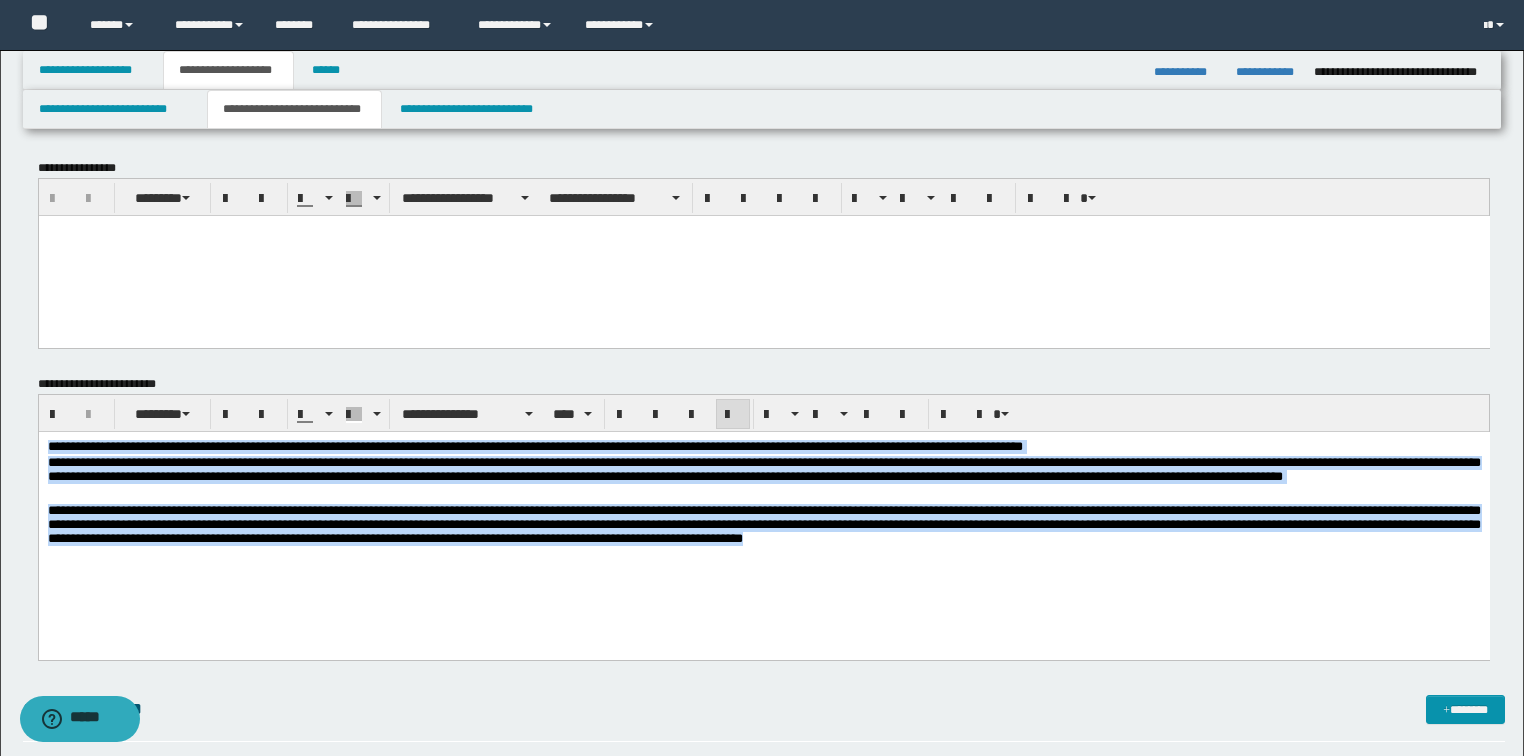 click on "**********" at bounding box center [763, 468] 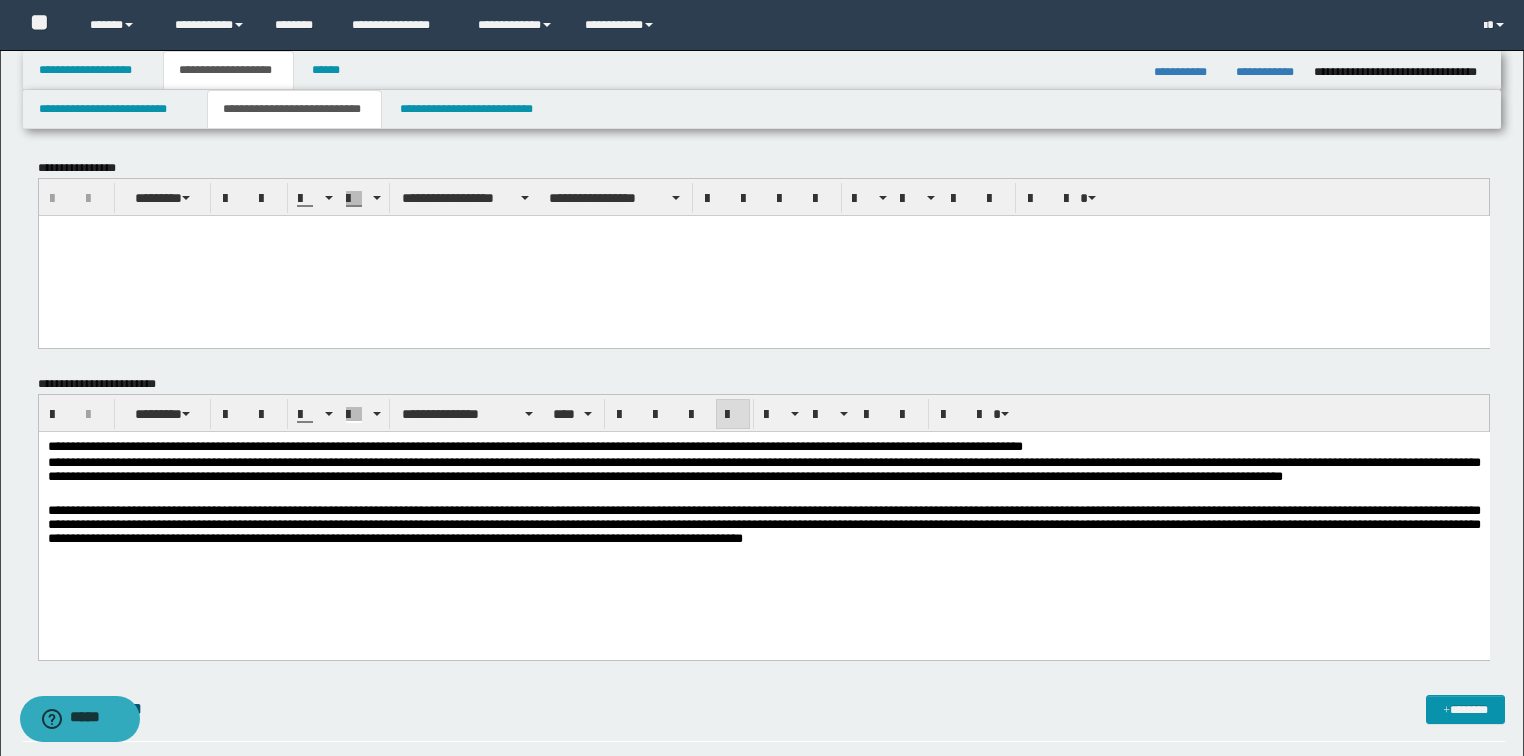 click on "**********" at bounding box center (534, 445) 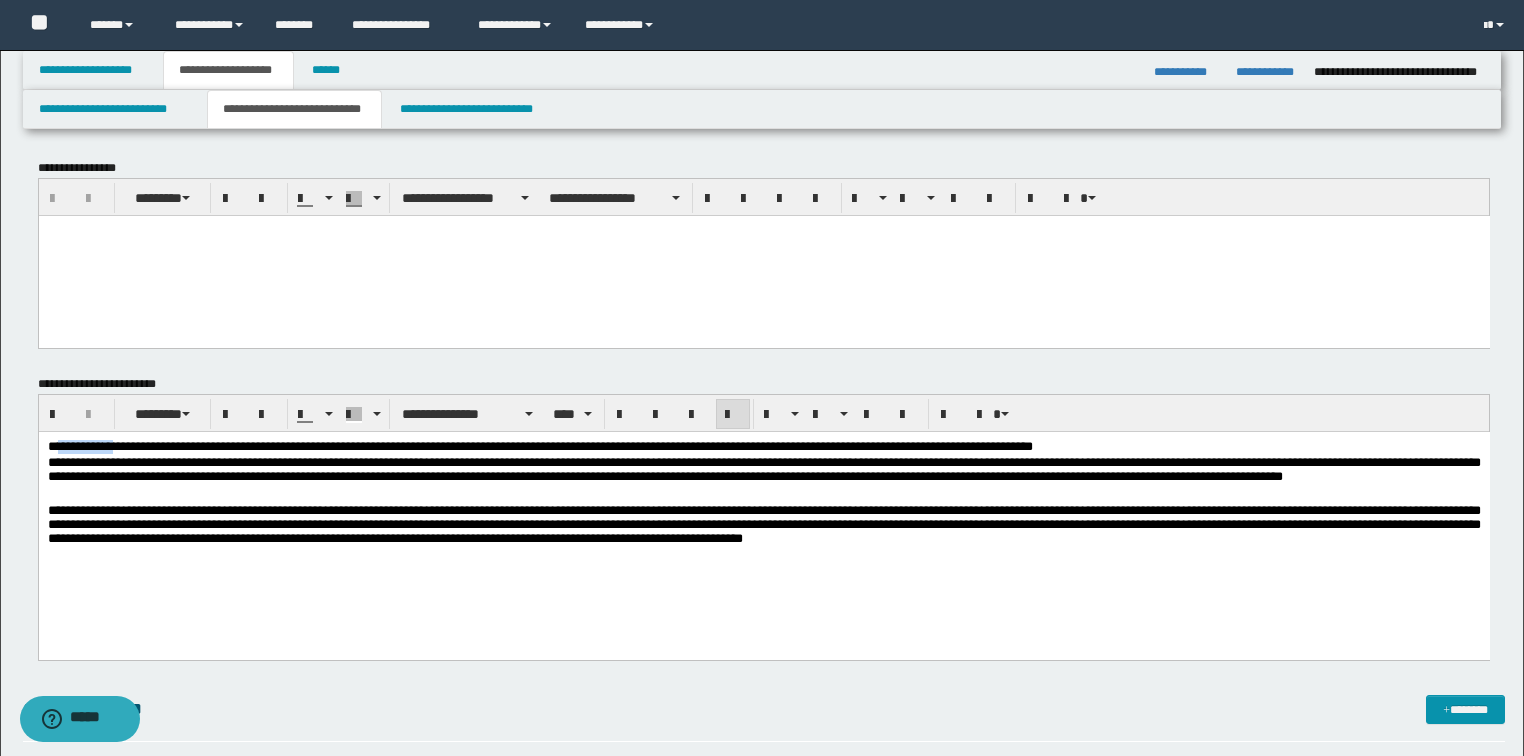 drag, startPoint x: 114, startPoint y: 449, endPoint x: 59, endPoint y: 447, distance: 55.03635 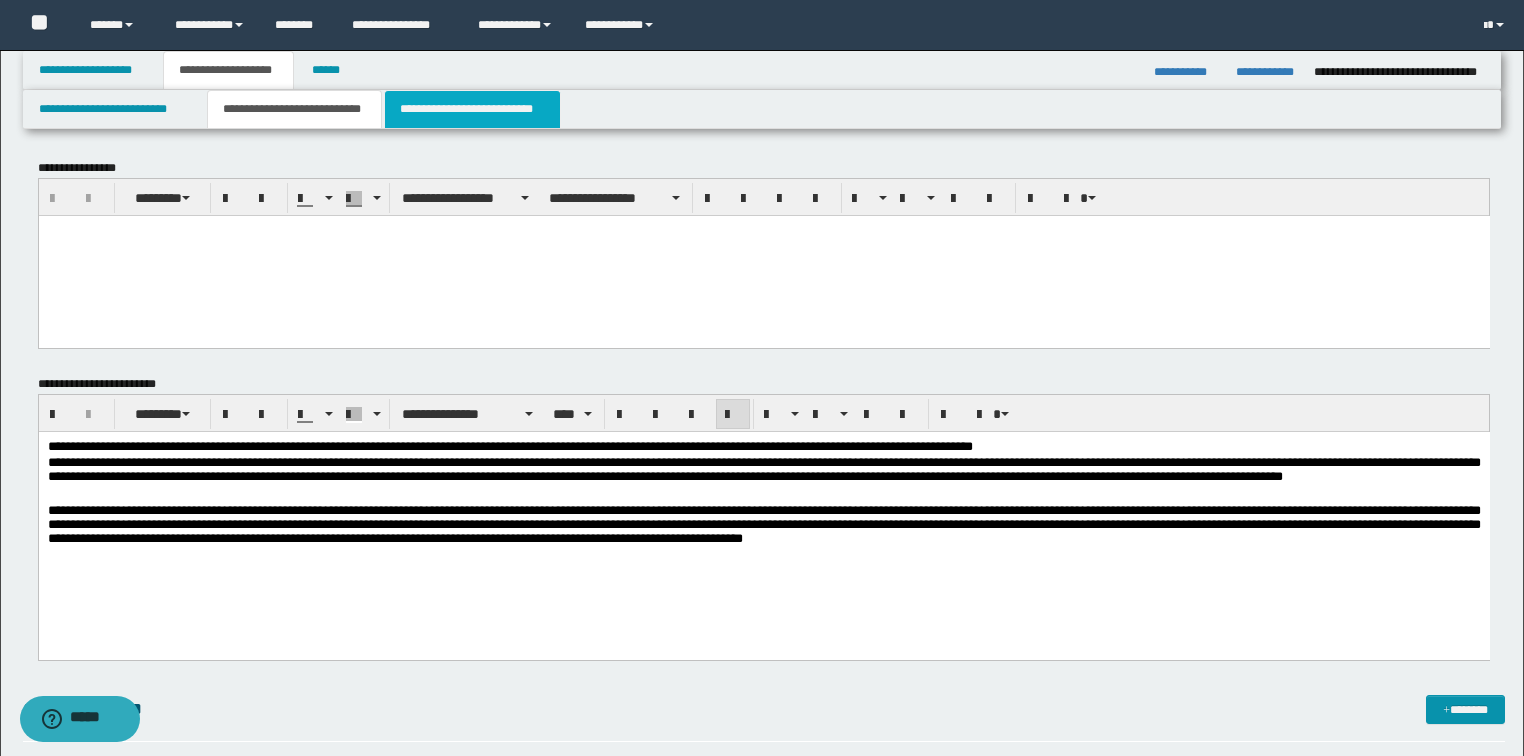 click on "**********" at bounding box center (472, 109) 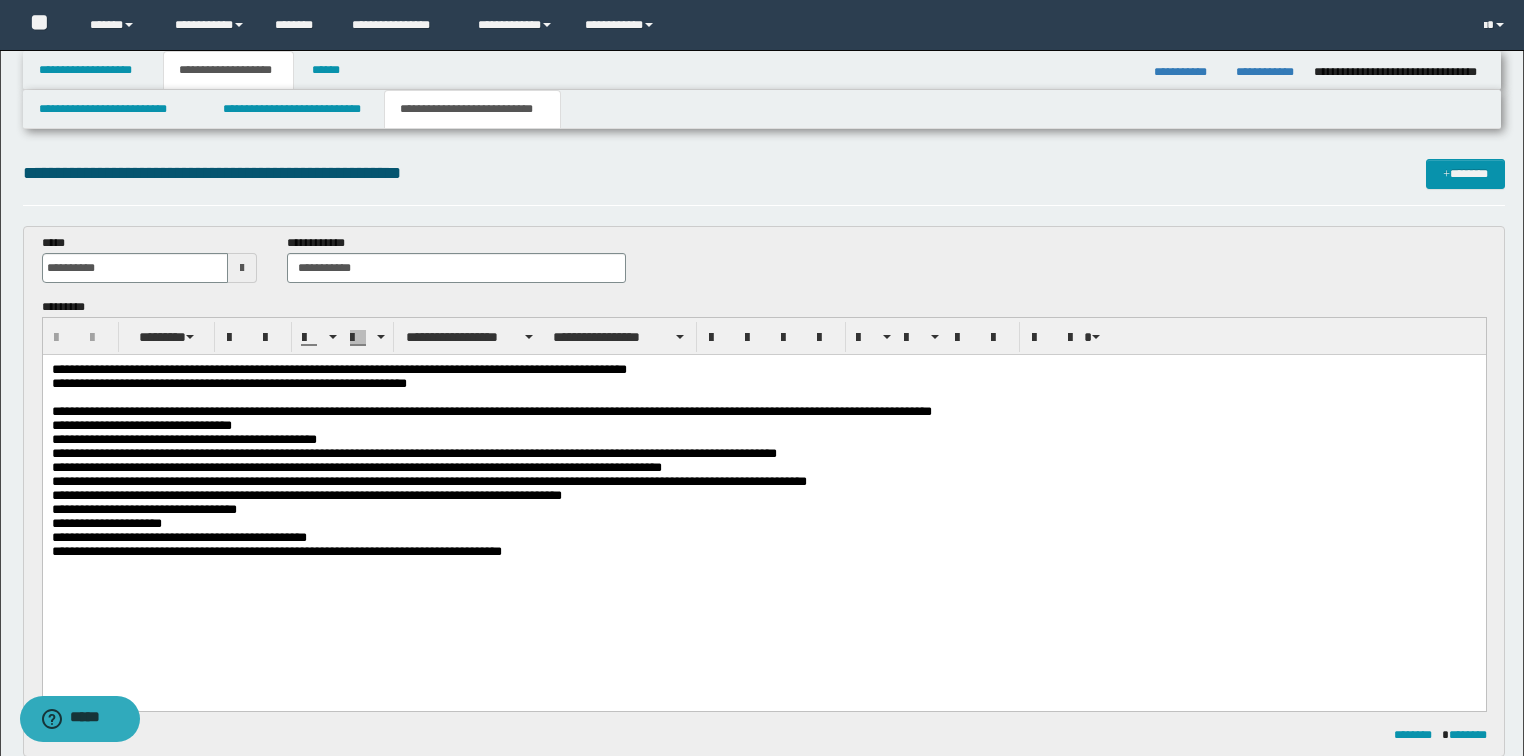 scroll, scrollTop: 0, scrollLeft: 0, axis: both 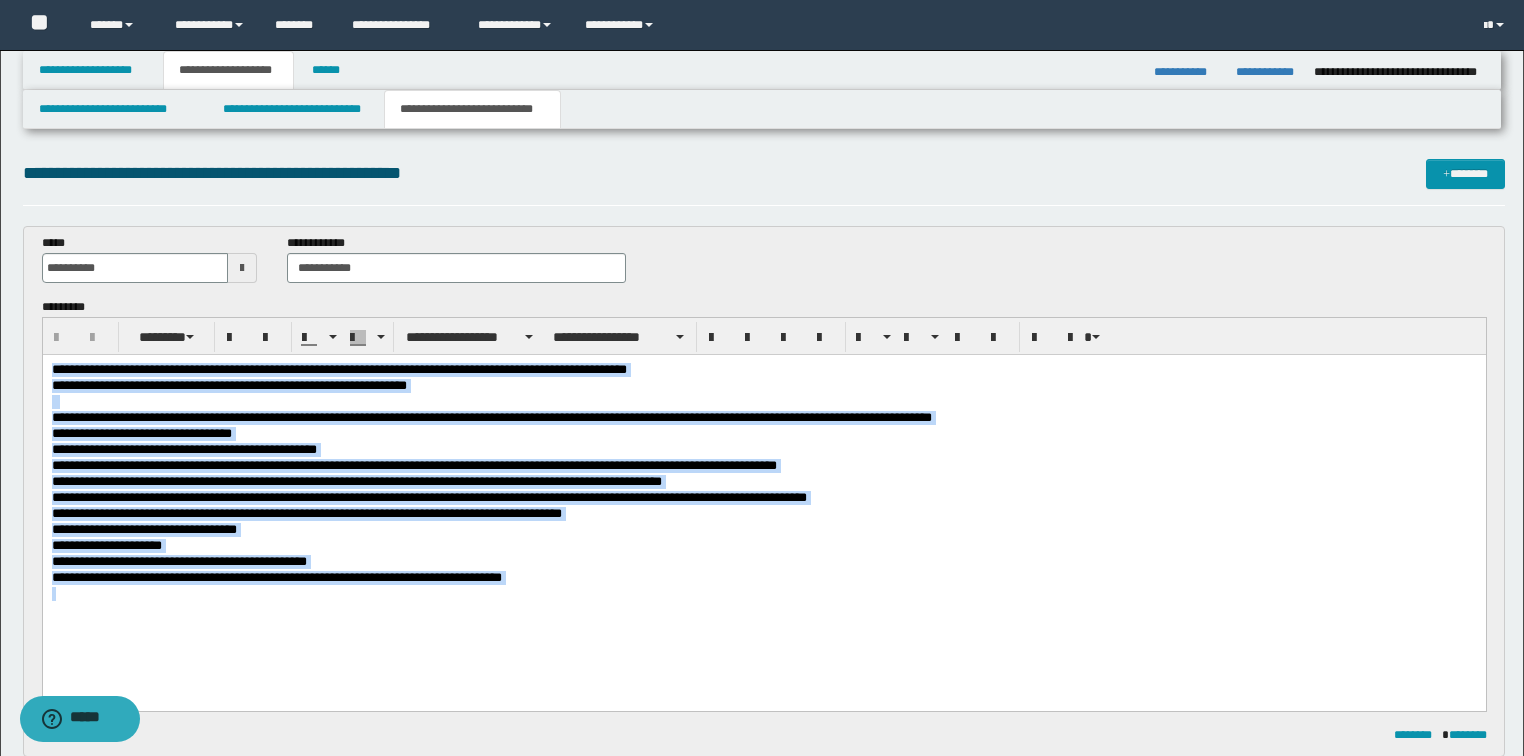 drag, startPoint x: 556, startPoint y: 586, endPoint x: 42, endPoint y: 636, distance: 516.4262 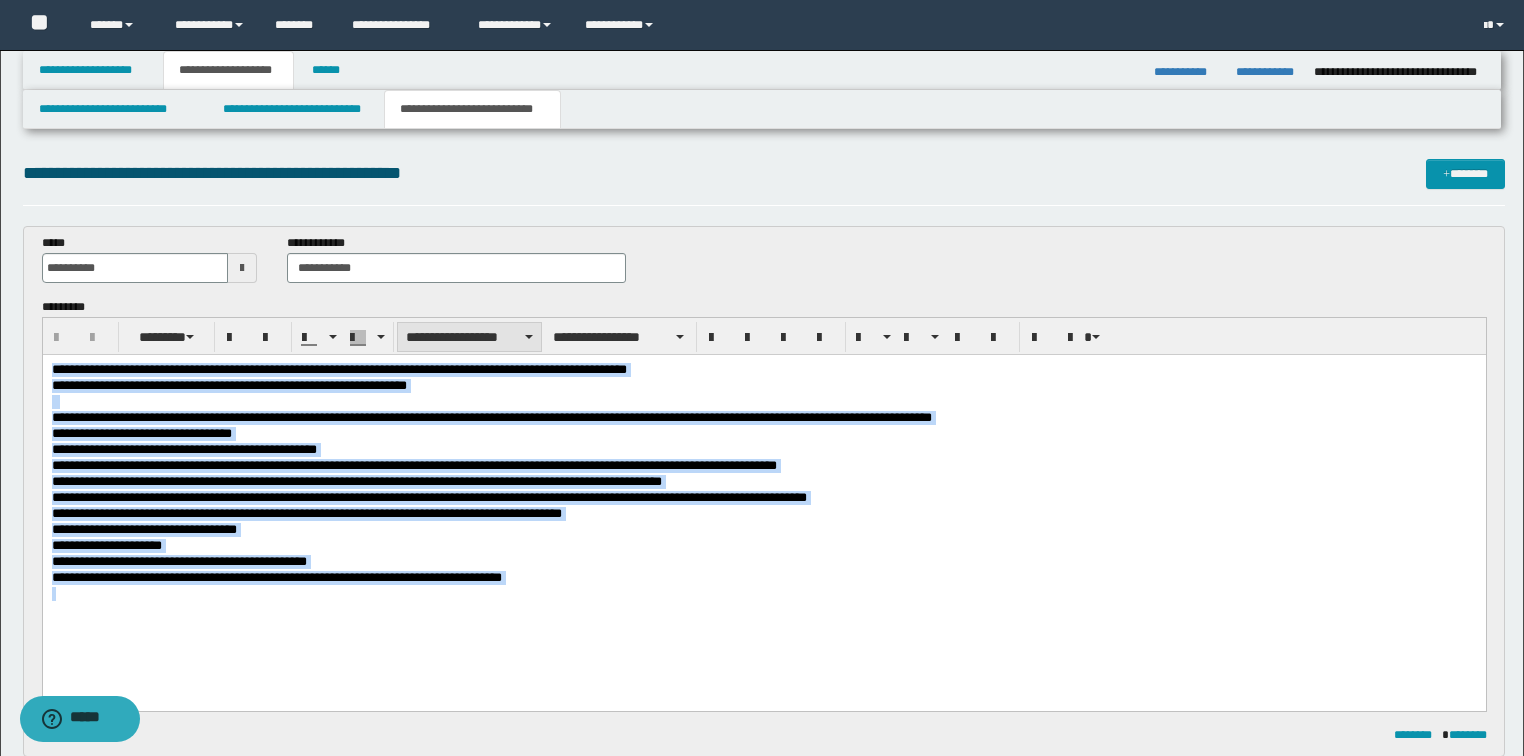 click on "**********" at bounding box center [469, 337] 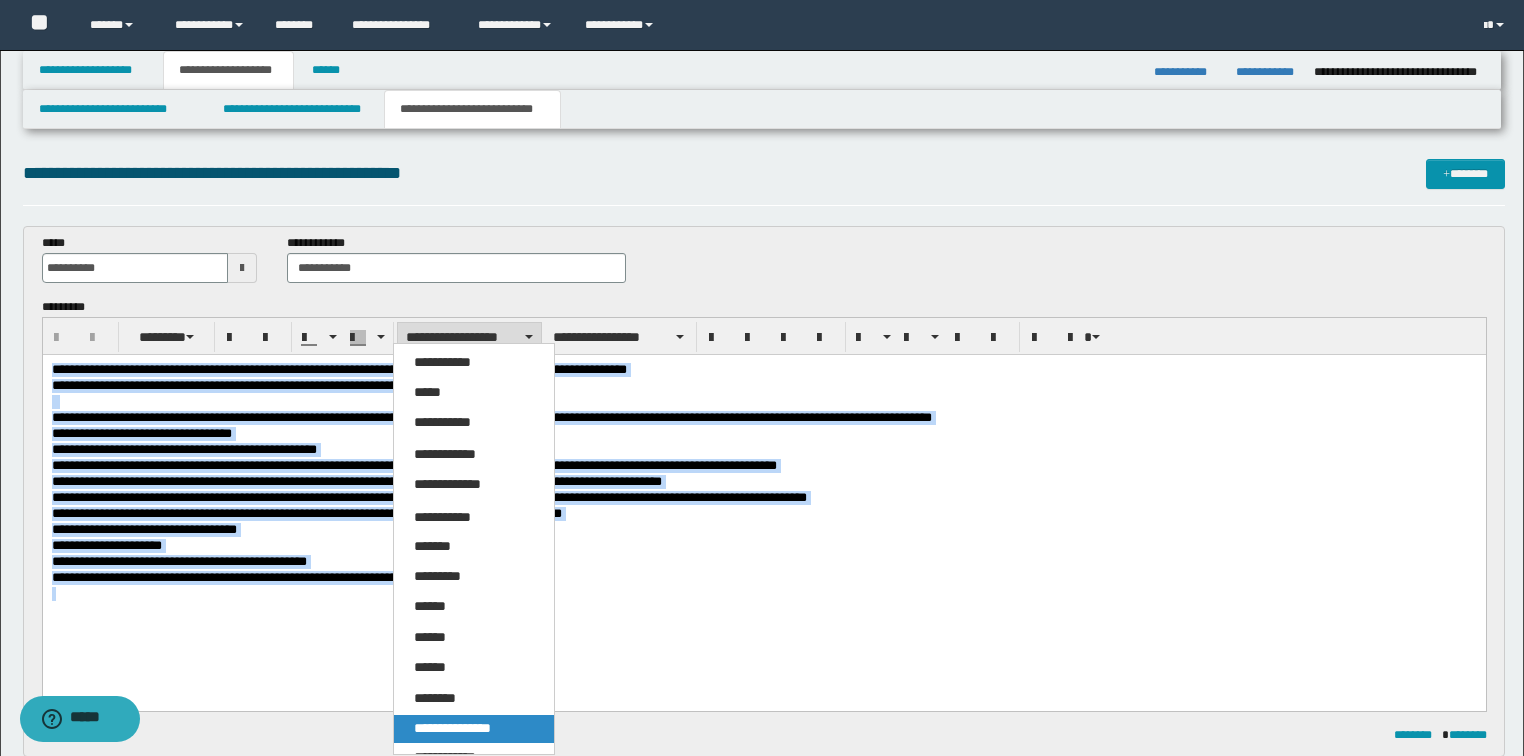 click on "**********" at bounding box center [452, 728] 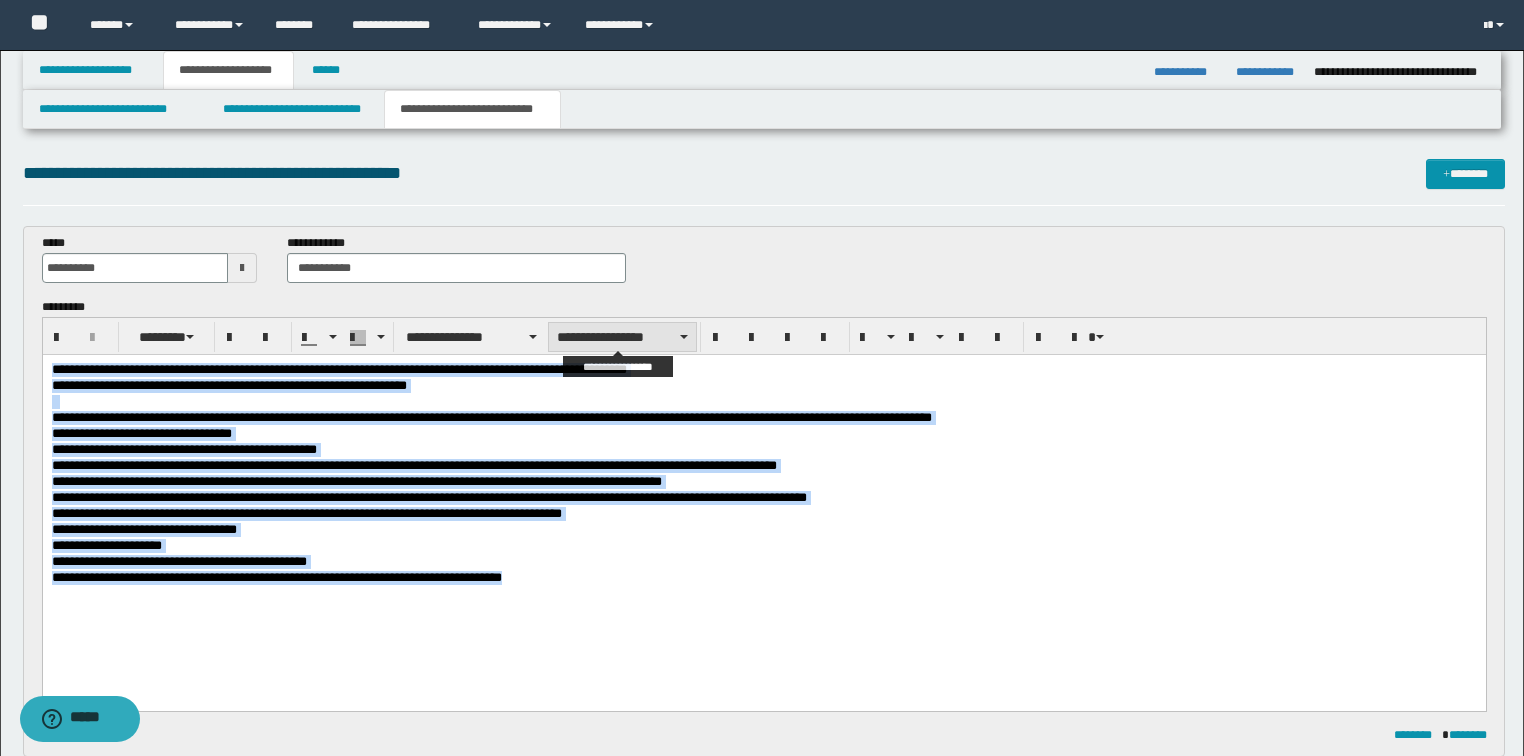 click on "**********" at bounding box center (622, 337) 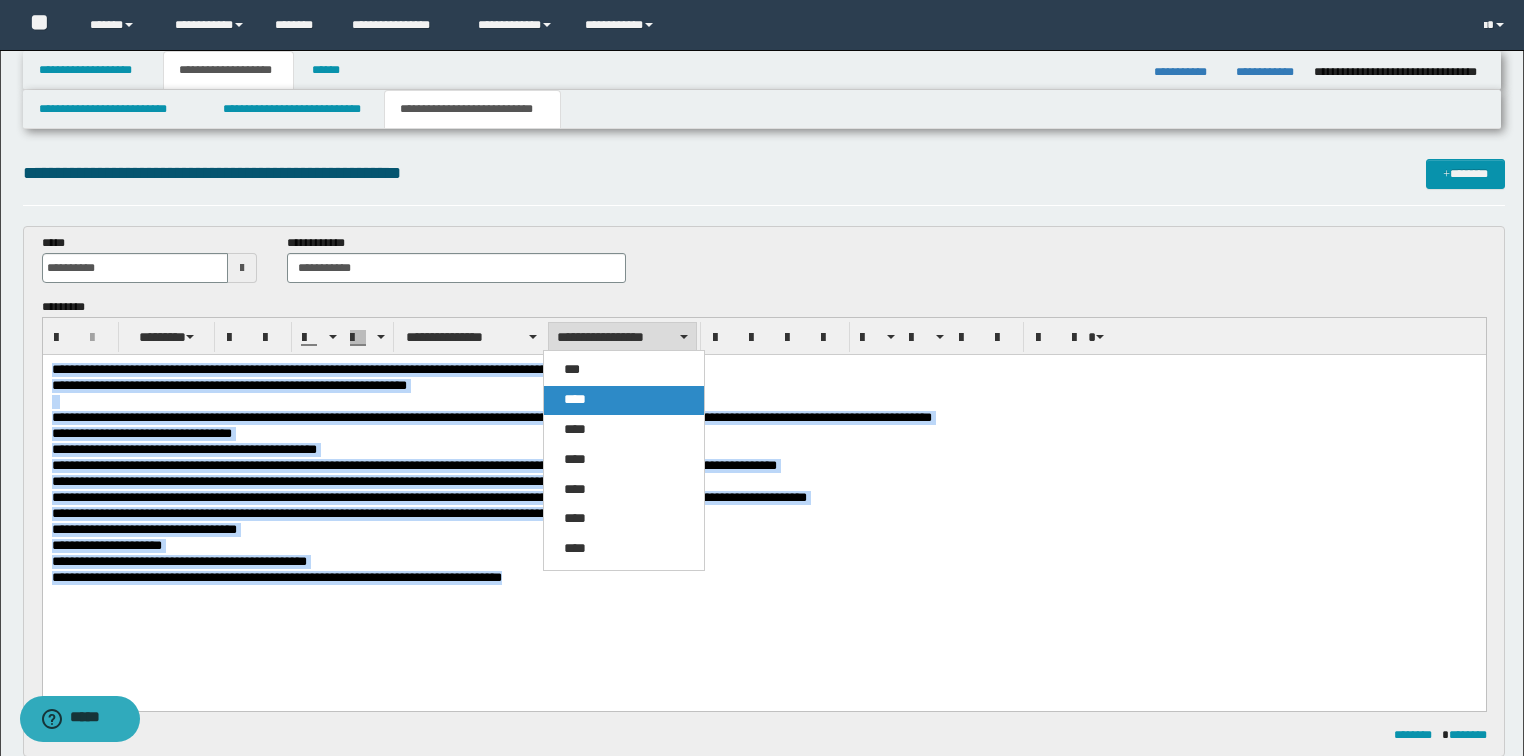 drag, startPoint x: 599, startPoint y: 395, endPoint x: 584, endPoint y: 23, distance: 372.3023 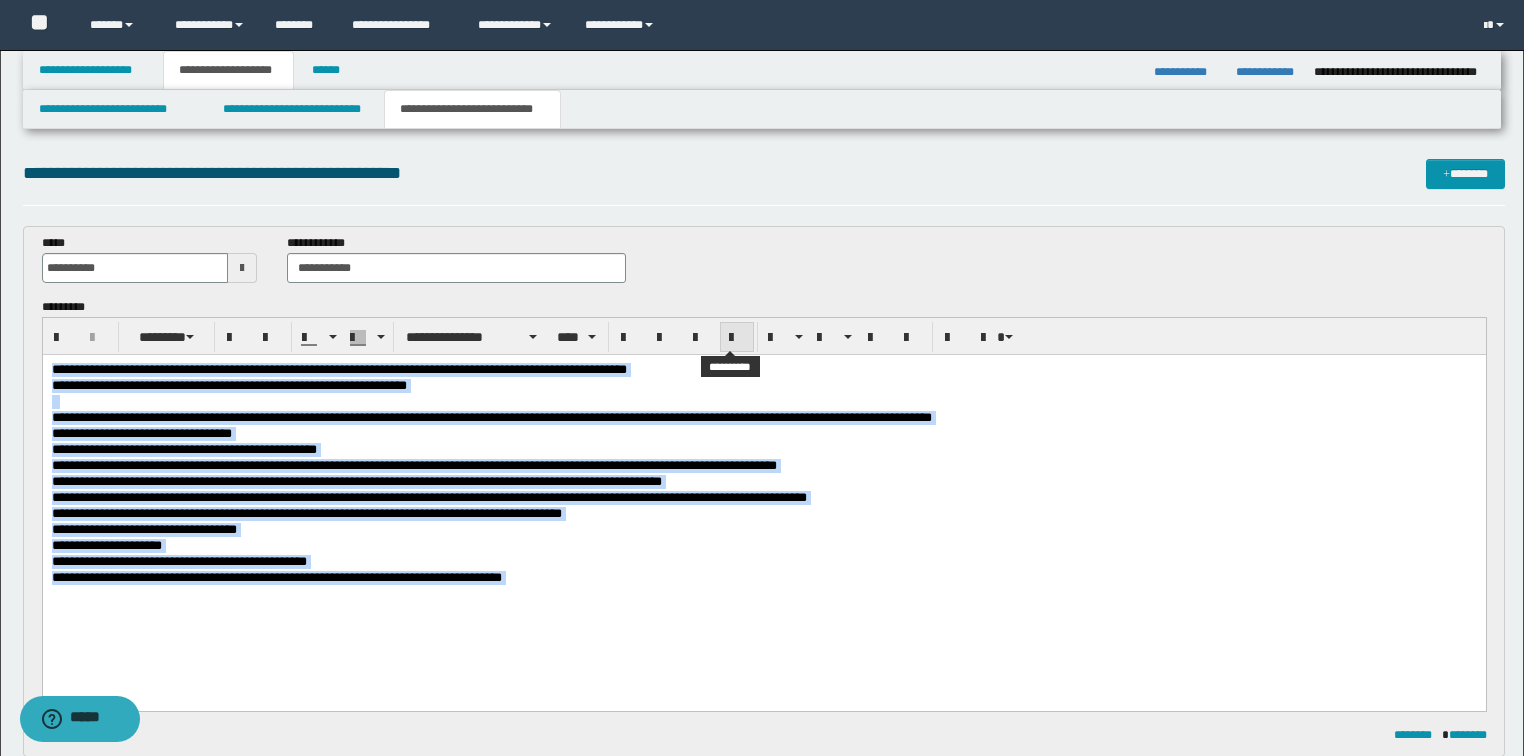 click at bounding box center (737, 338) 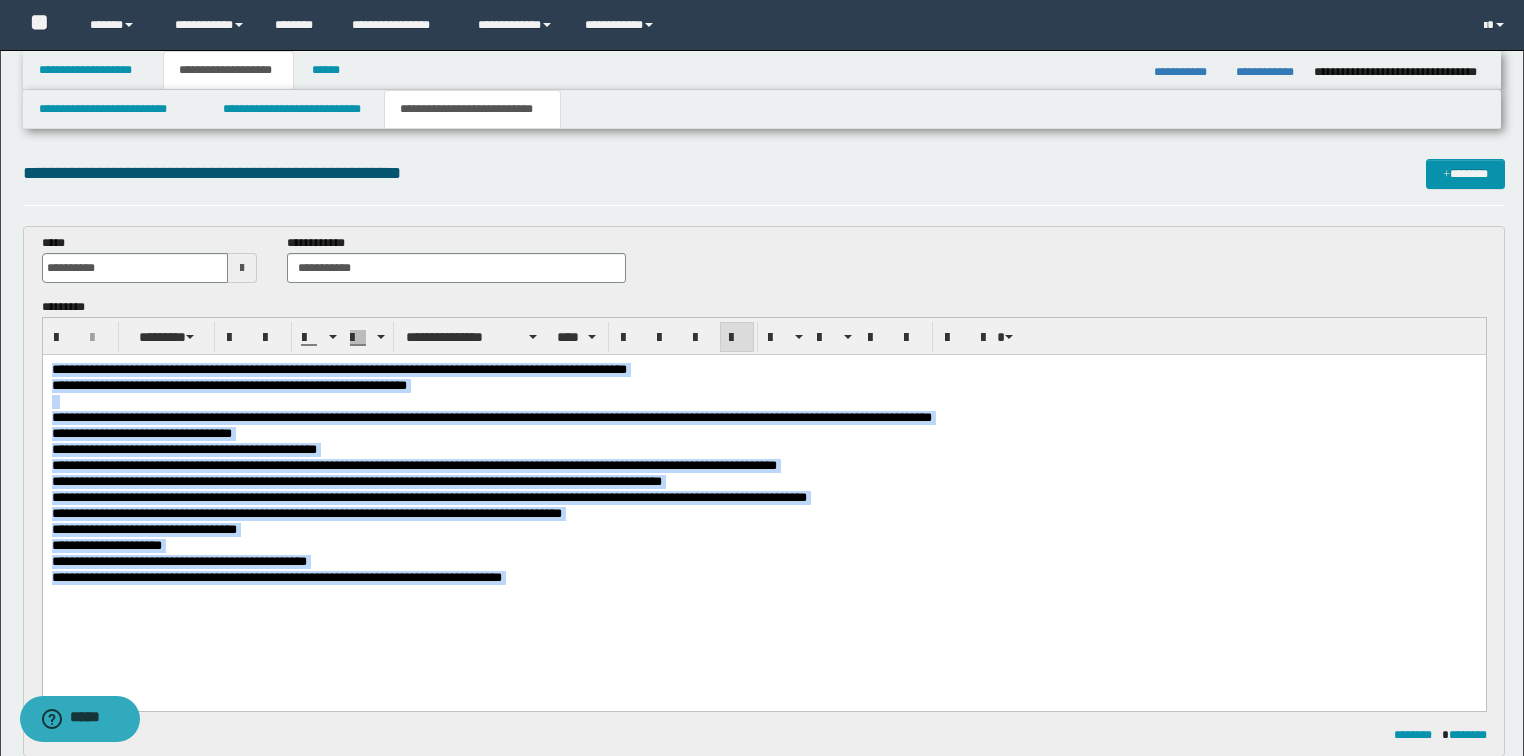 click on "**********" at bounding box center [764, 546] 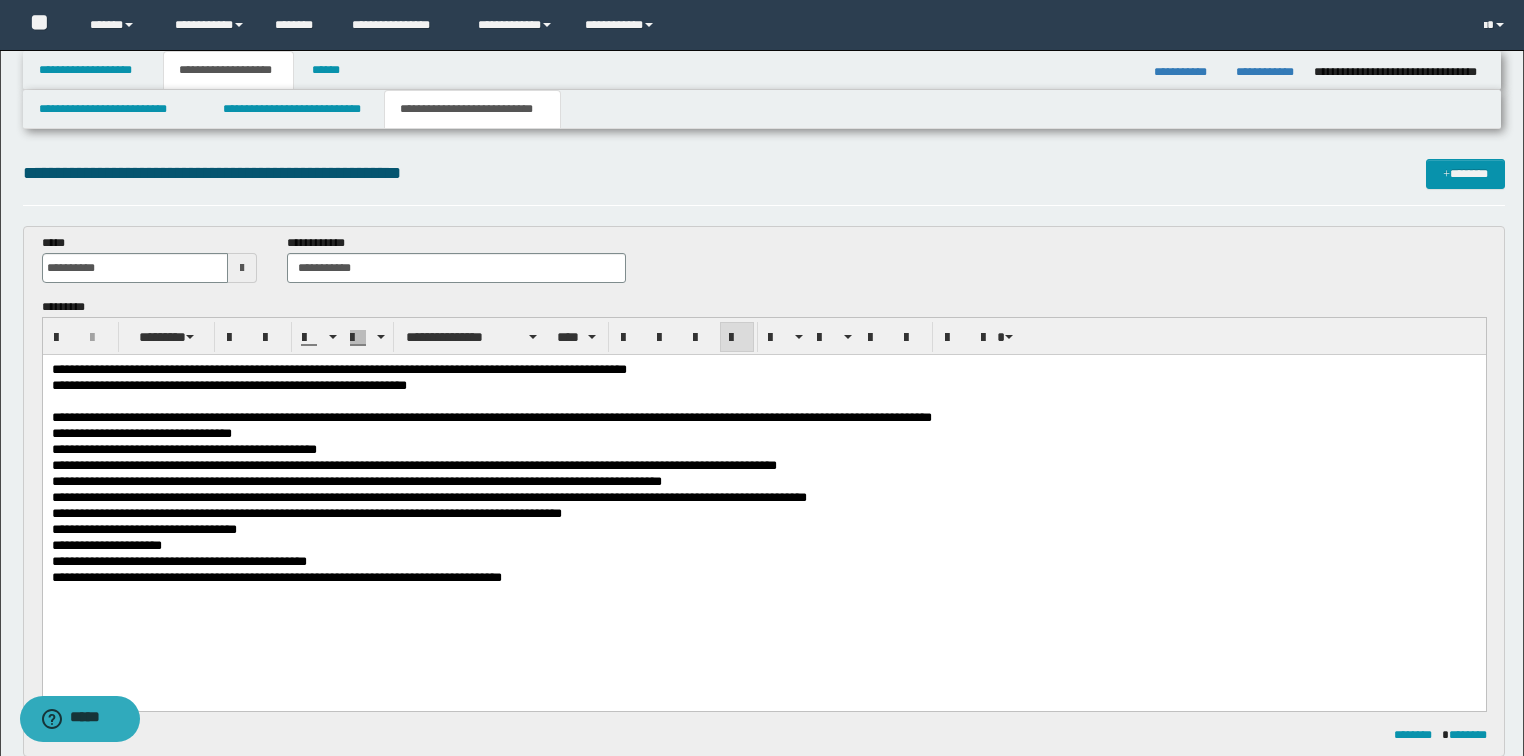 scroll, scrollTop: 80, scrollLeft: 0, axis: vertical 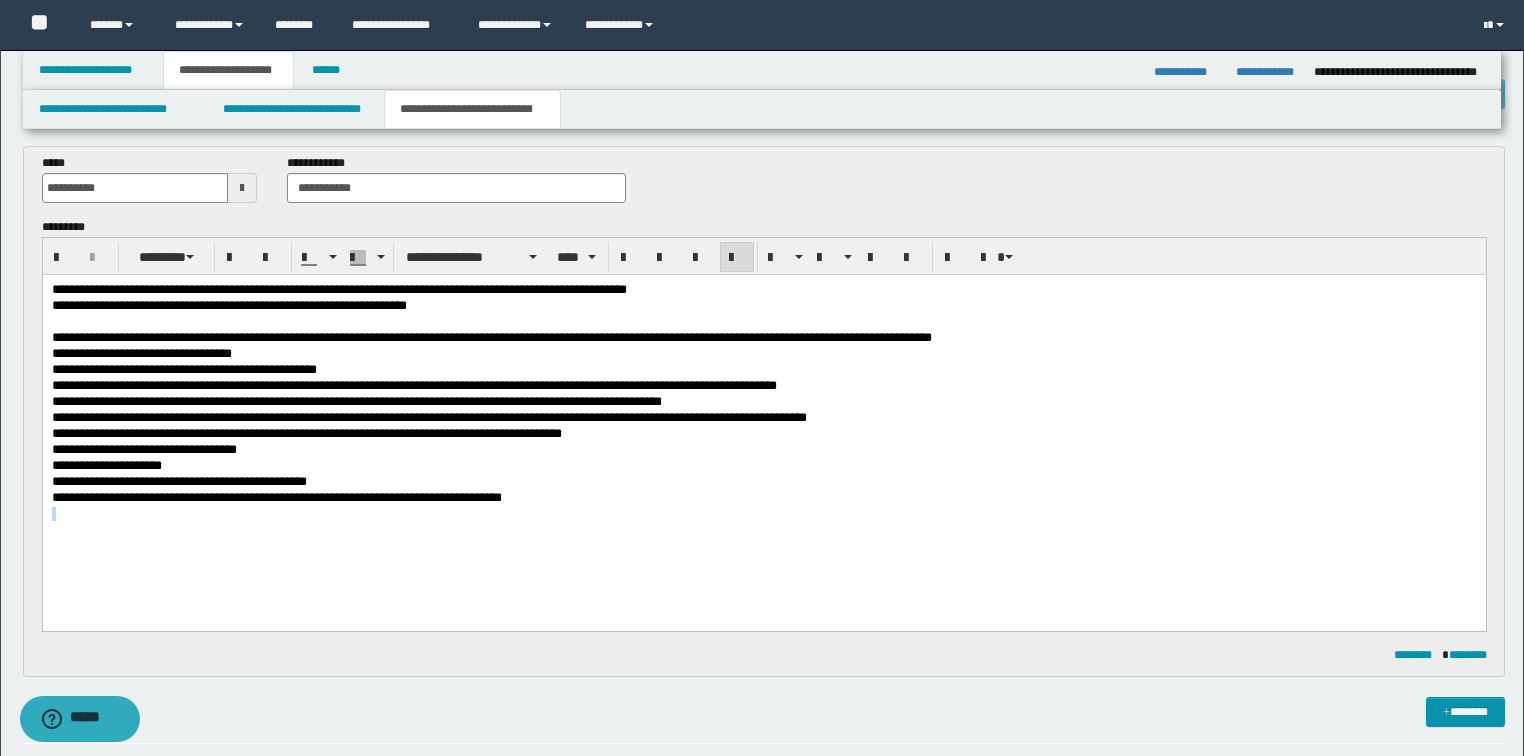 drag, startPoint x: 528, startPoint y: 497, endPoint x: 883, endPoint y: 905, distance: 540.8225 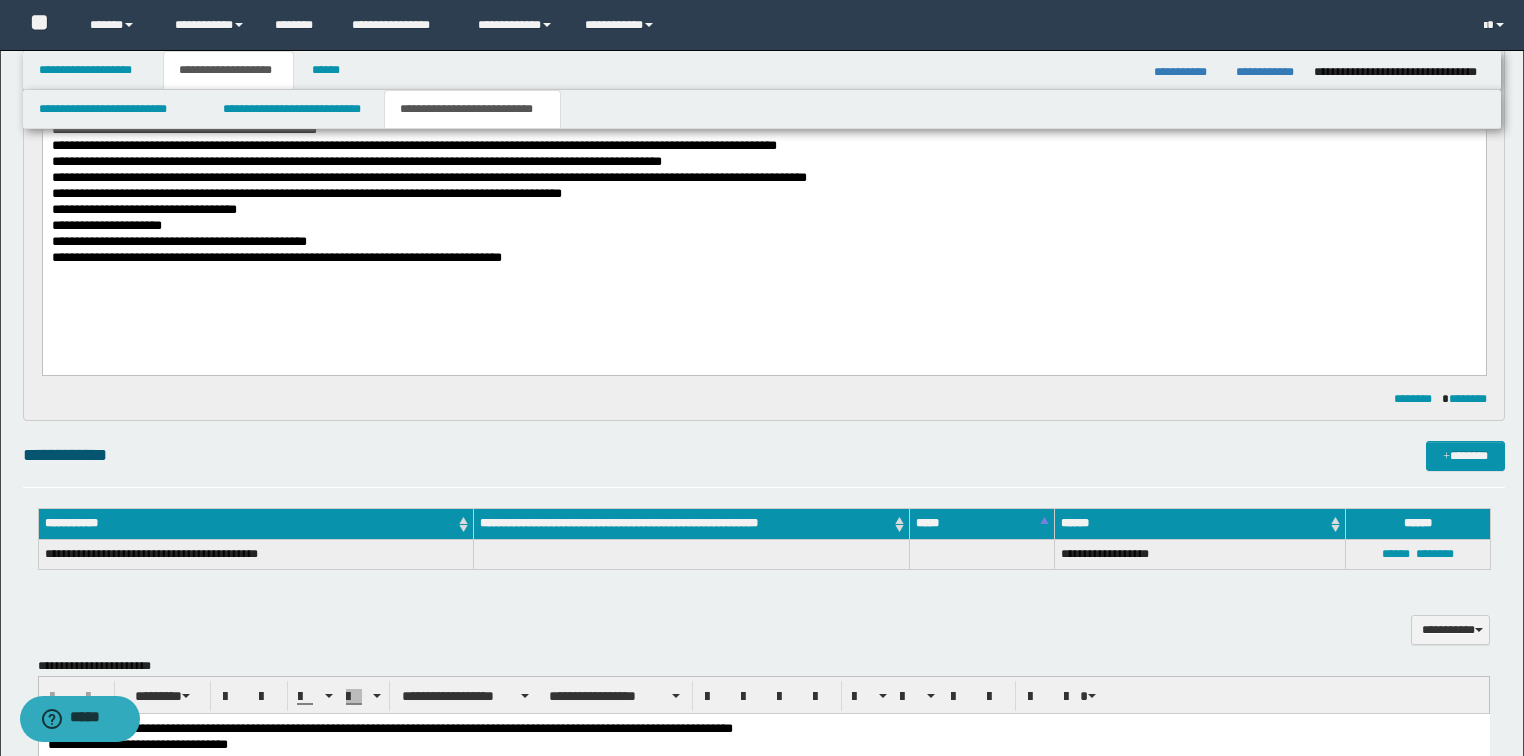 scroll, scrollTop: 160, scrollLeft: 0, axis: vertical 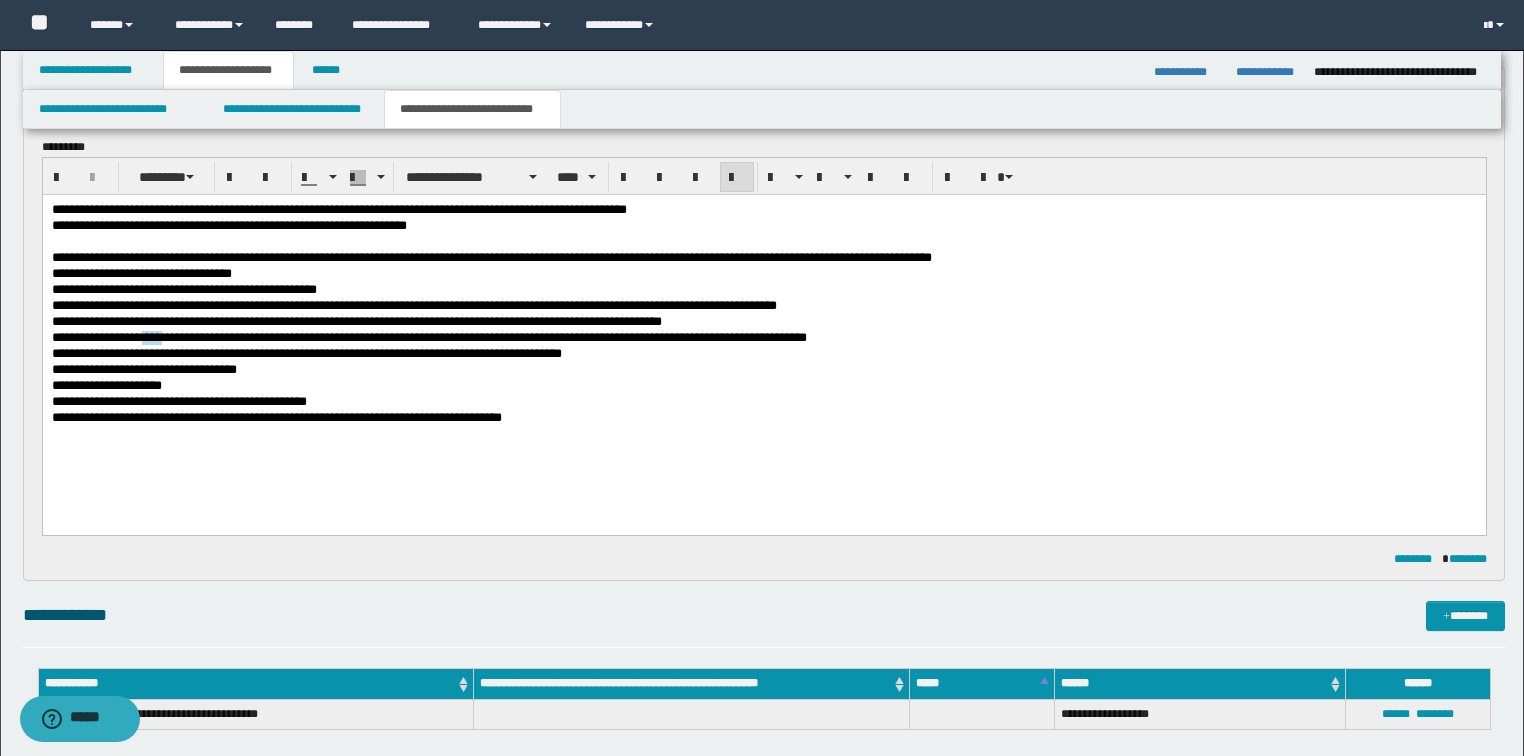 drag, startPoint x: 152, startPoint y: 336, endPoint x: 187, endPoint y: 337, distance: 35.014282 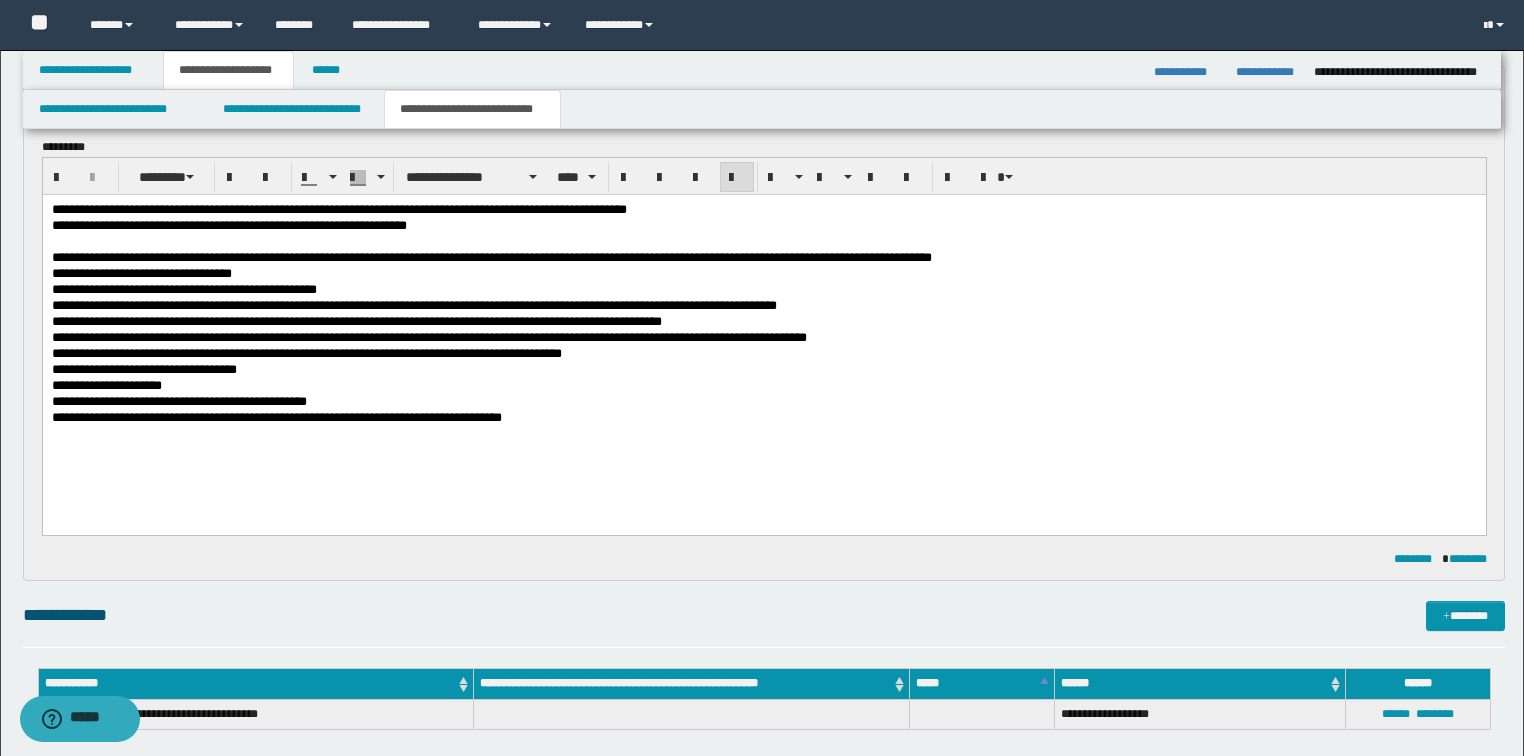 click on "**********" at bounding box center (428, 336) 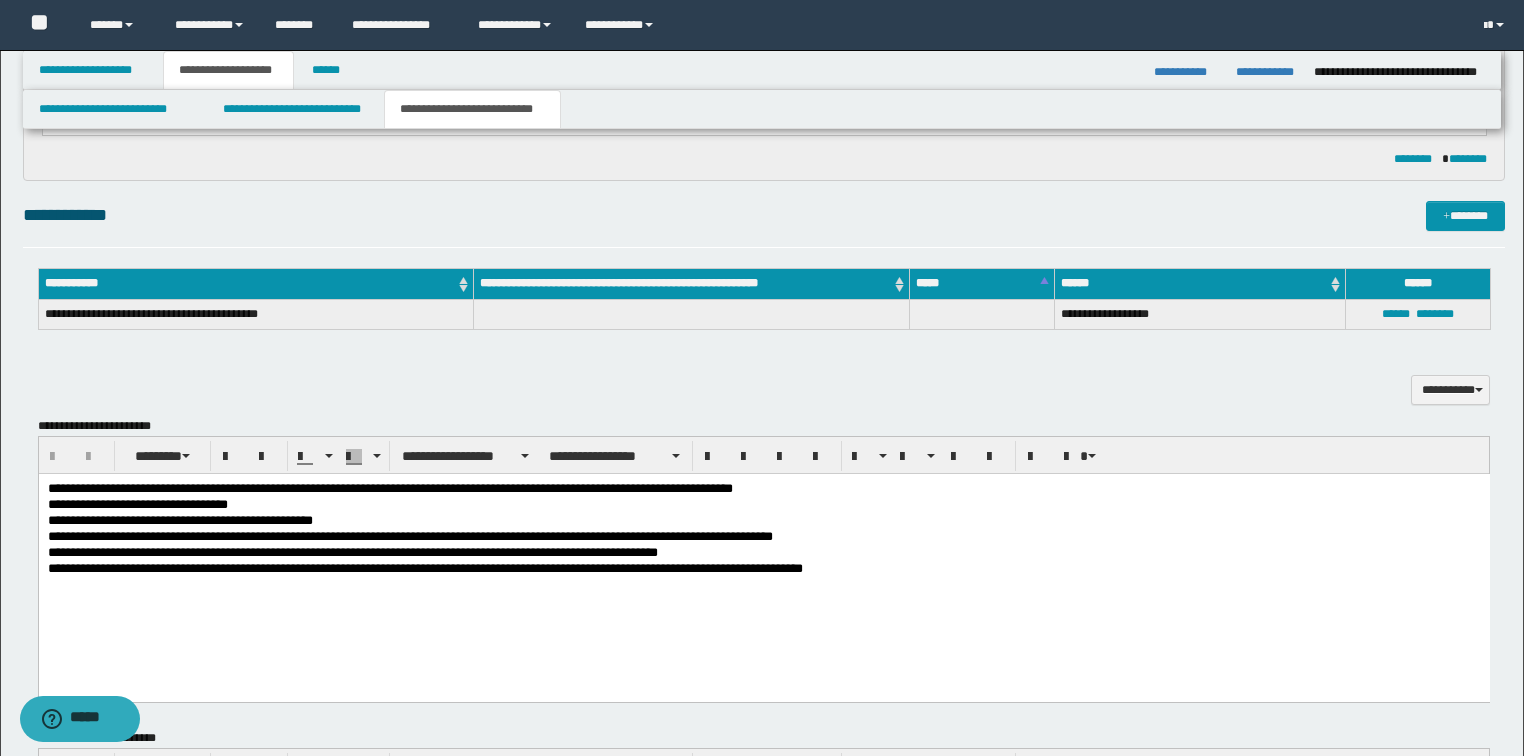 scroll, scrollTop: 720, scrollLeft: 0, axis: vertical 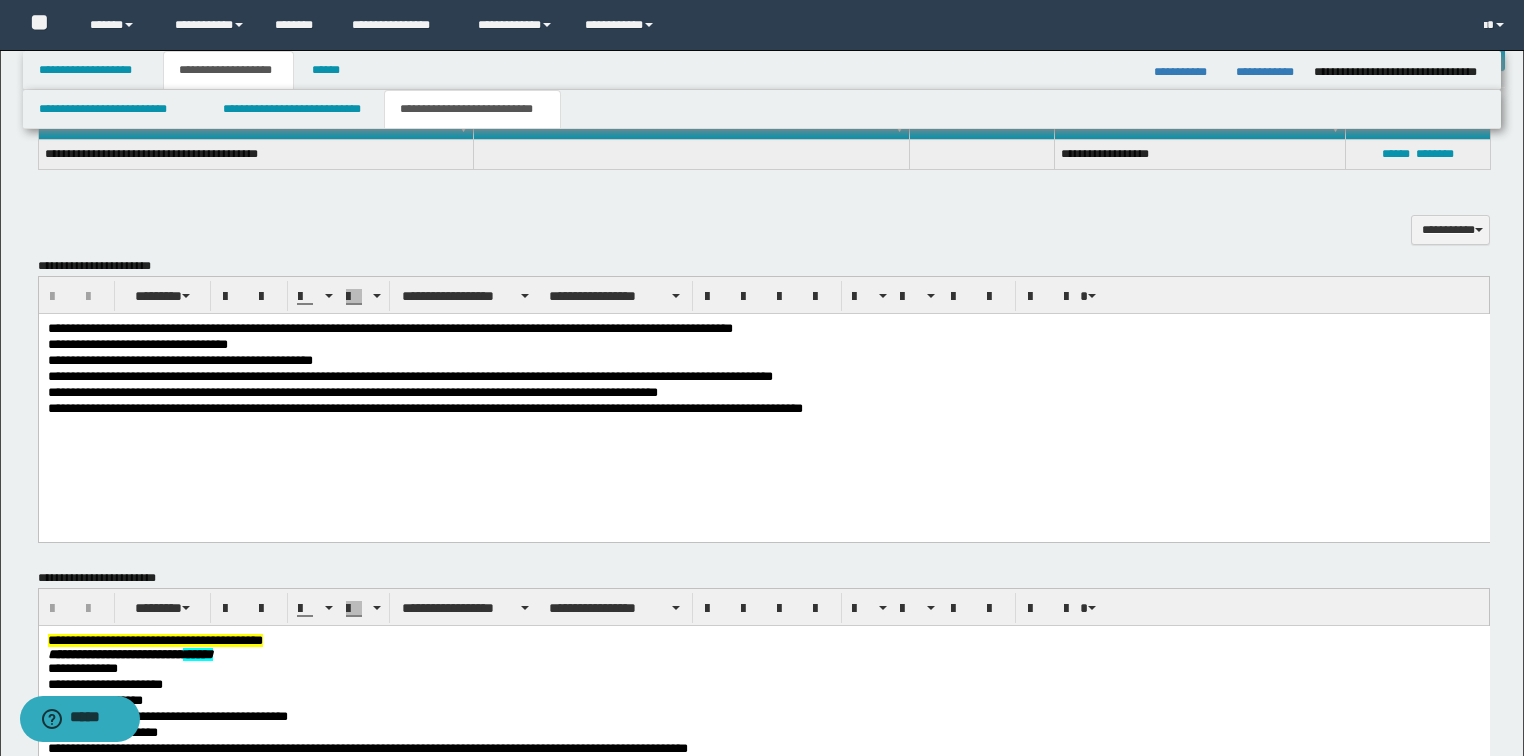 click on "**********" at bounding box center [763, 329] 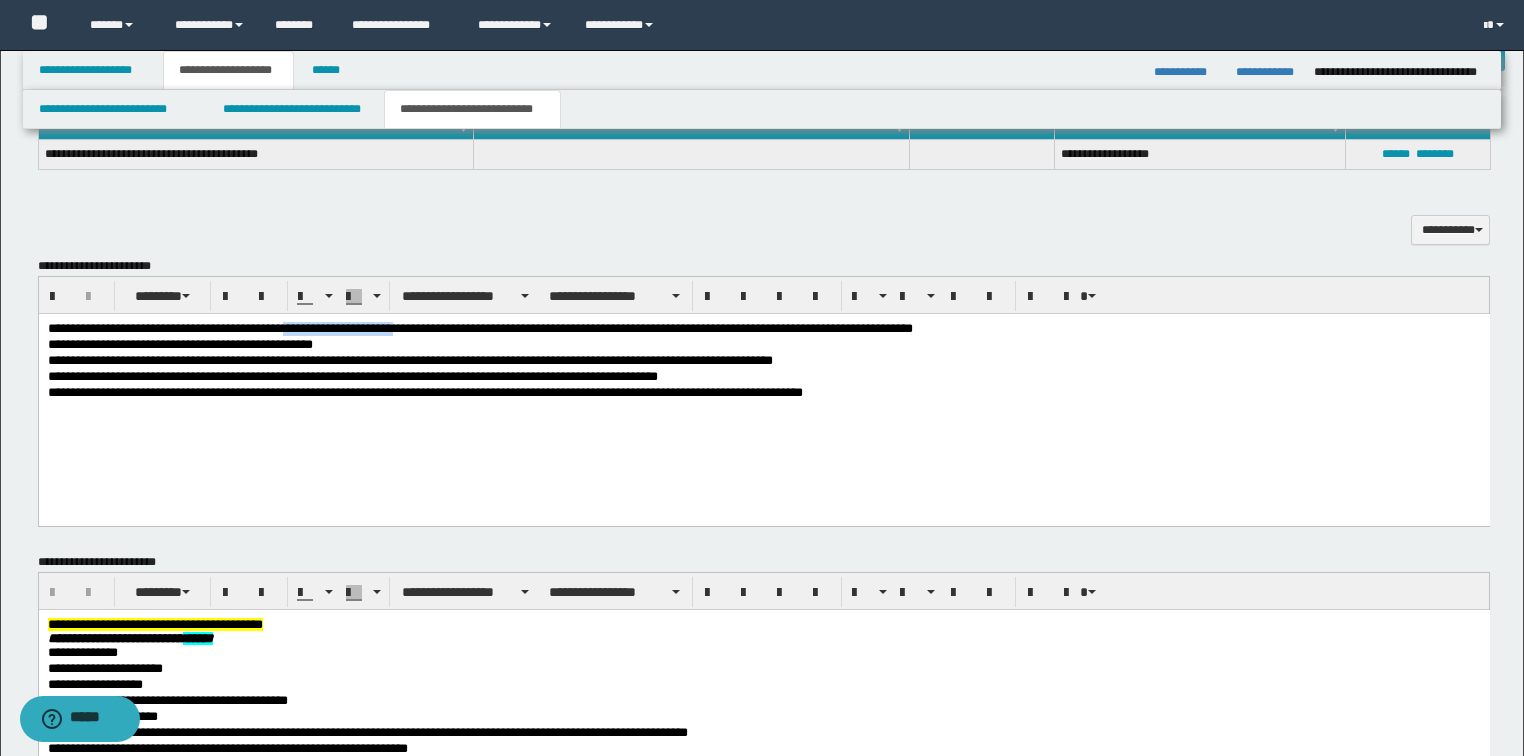 drag, startPoint x: 292, startPoint y: 327, endPoint x: 420, endPoint y: 327, distance: 128 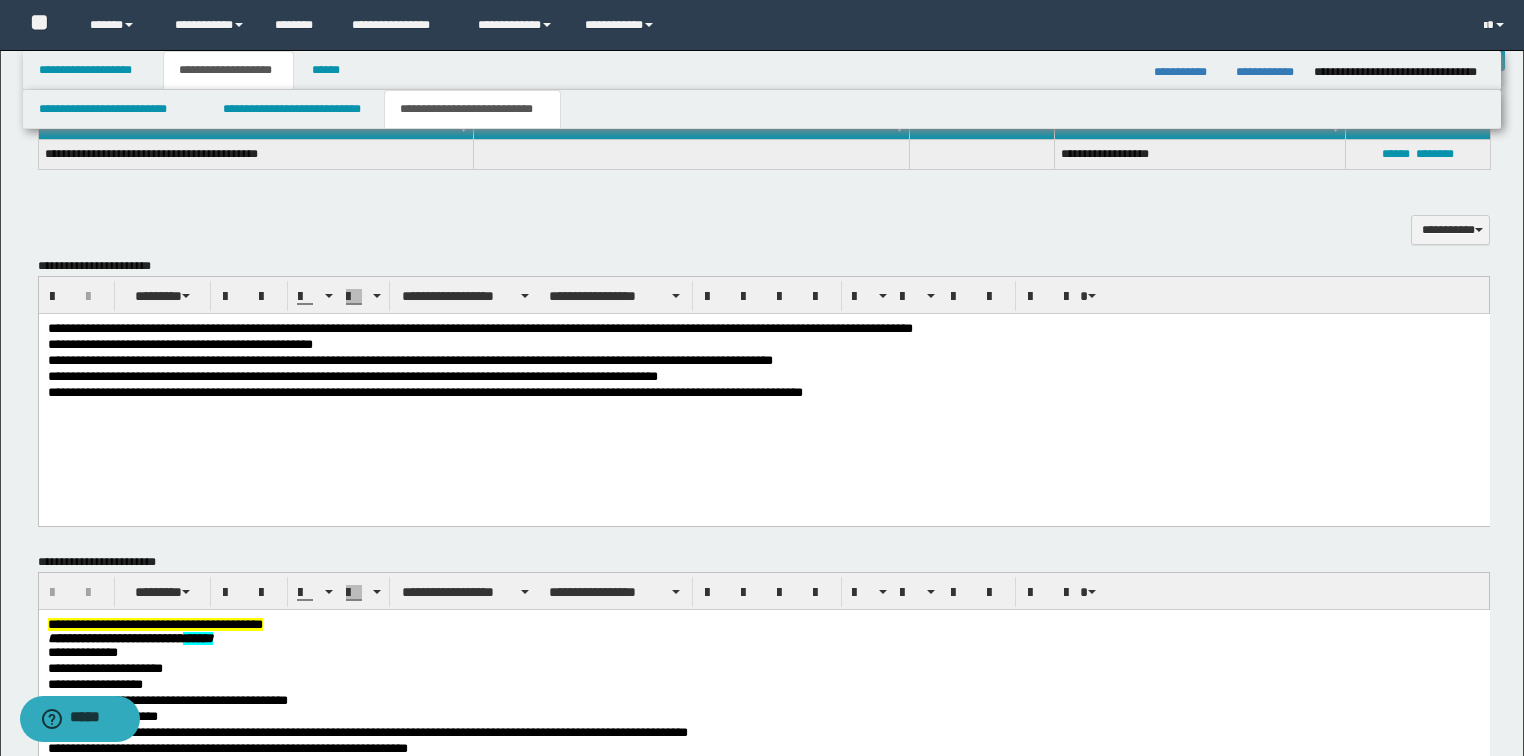 click at bounding box center [763, 409] 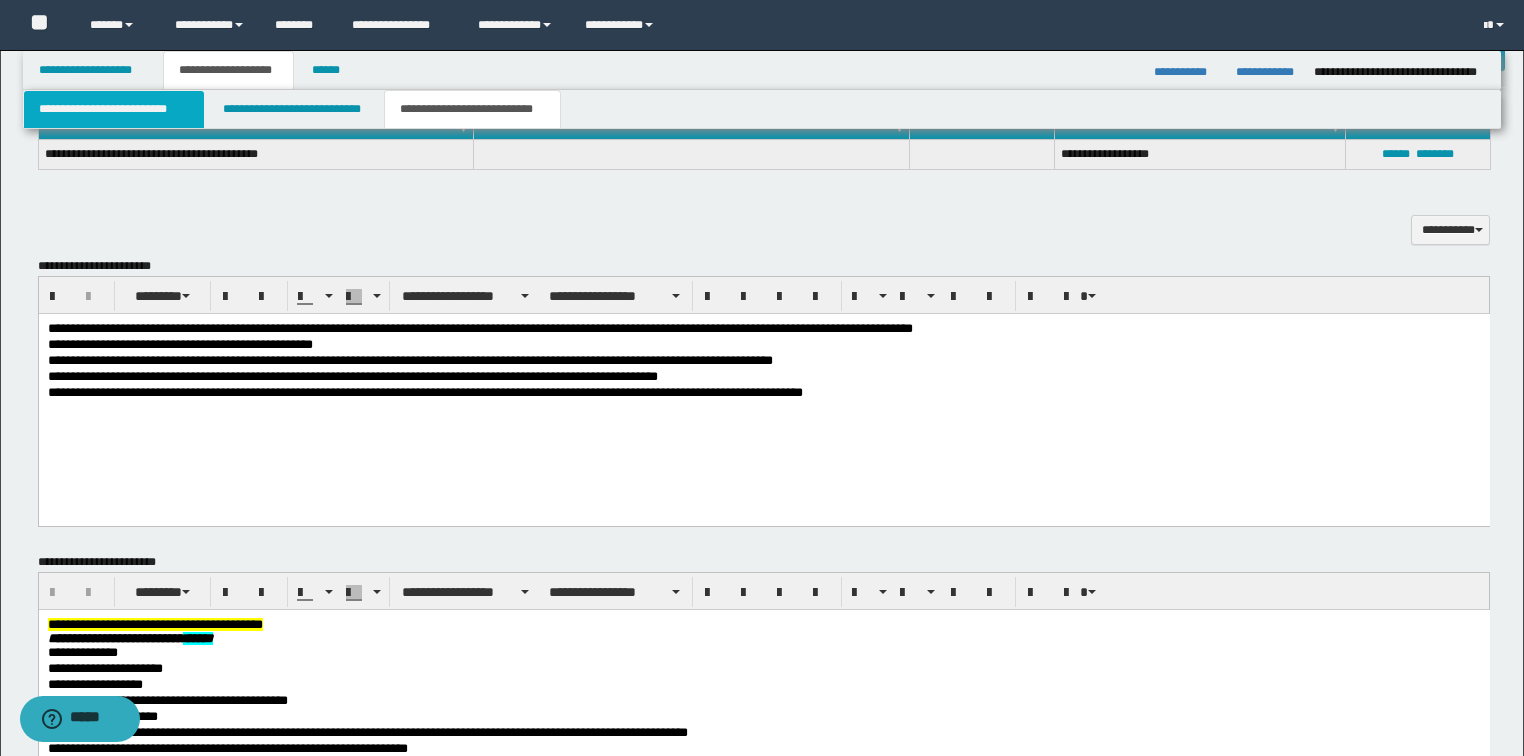 click on "**********" at bounding box center (114, 109) 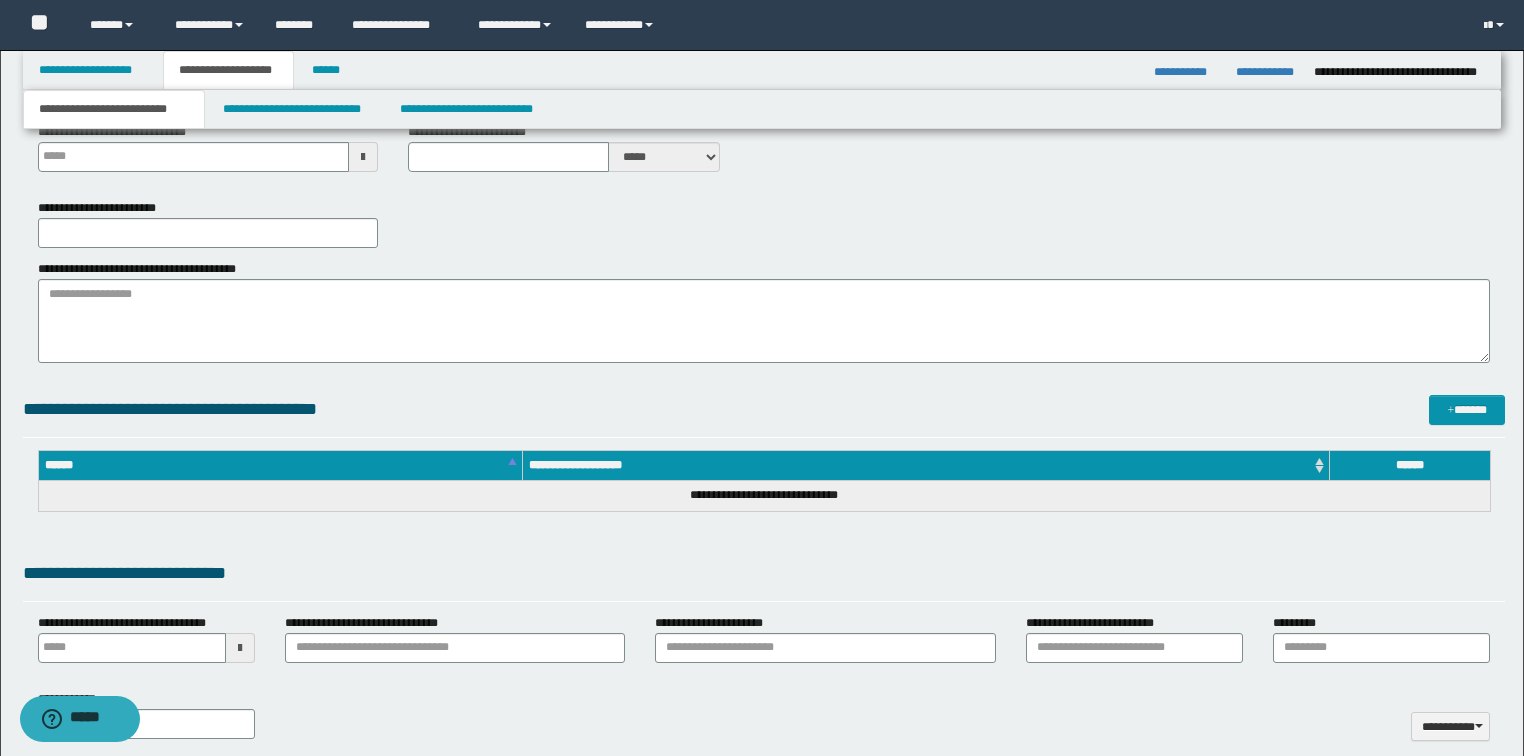 scroll, scrollTop: 320, scrollLeft: 0, axis: vertical 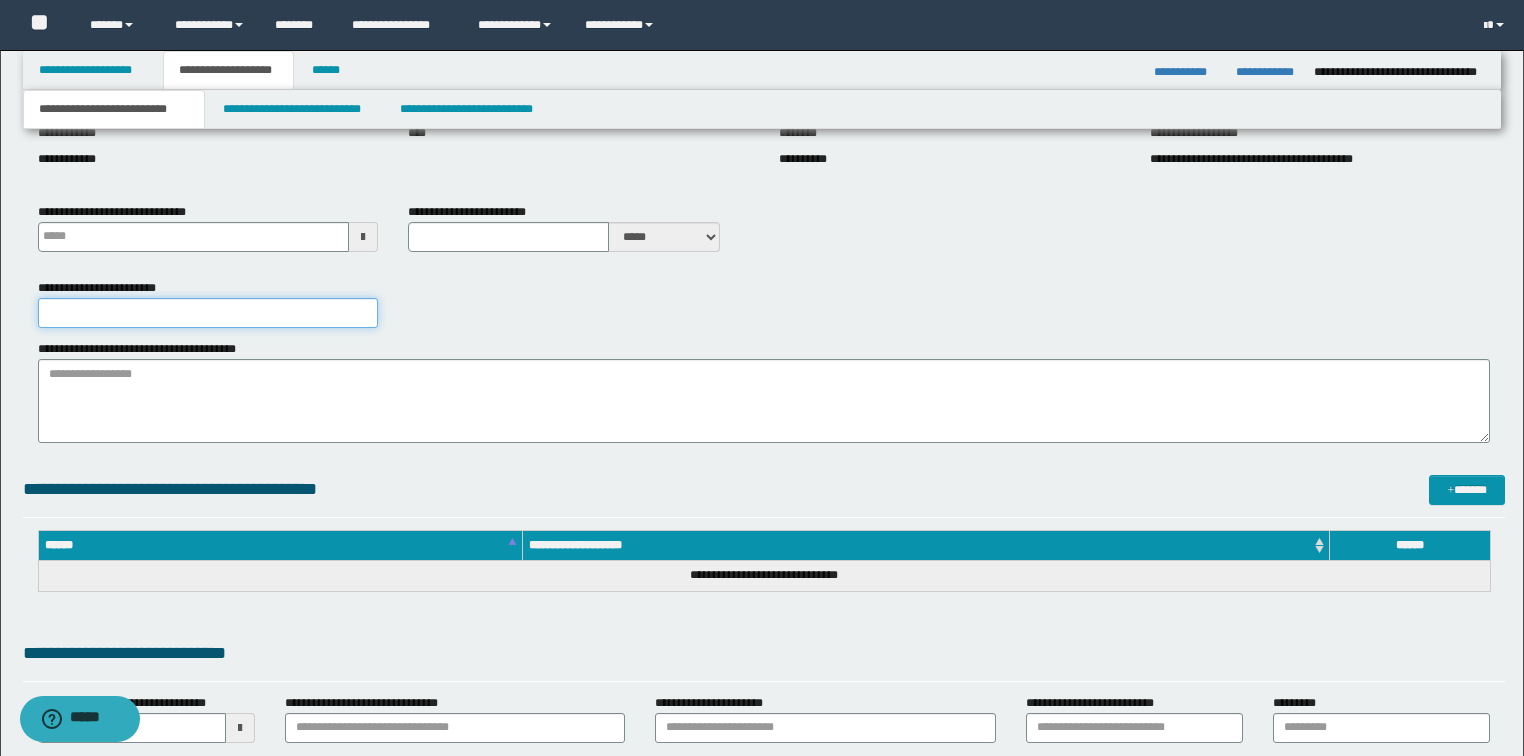 click on "**********" at bounding box center [208, 313] 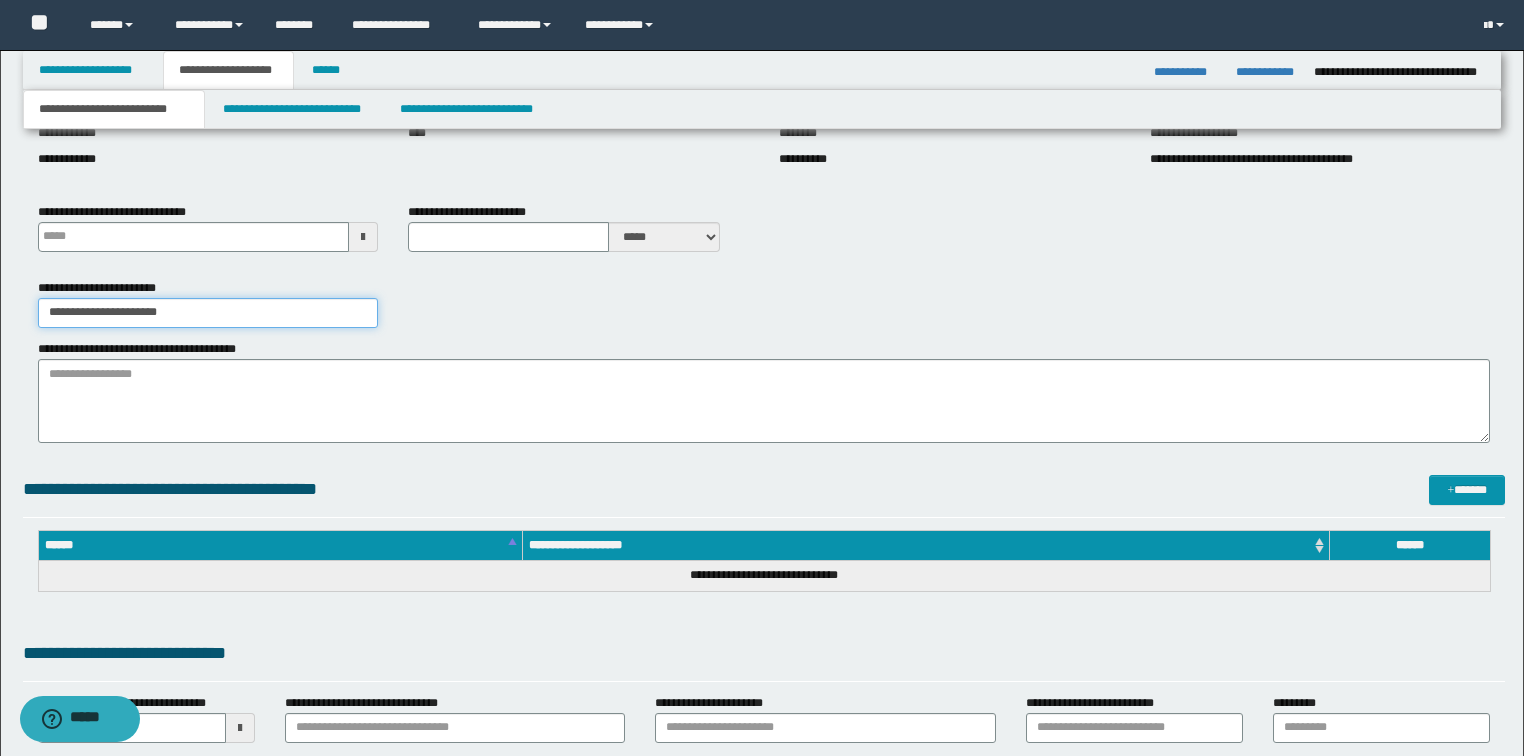 type on "**********" 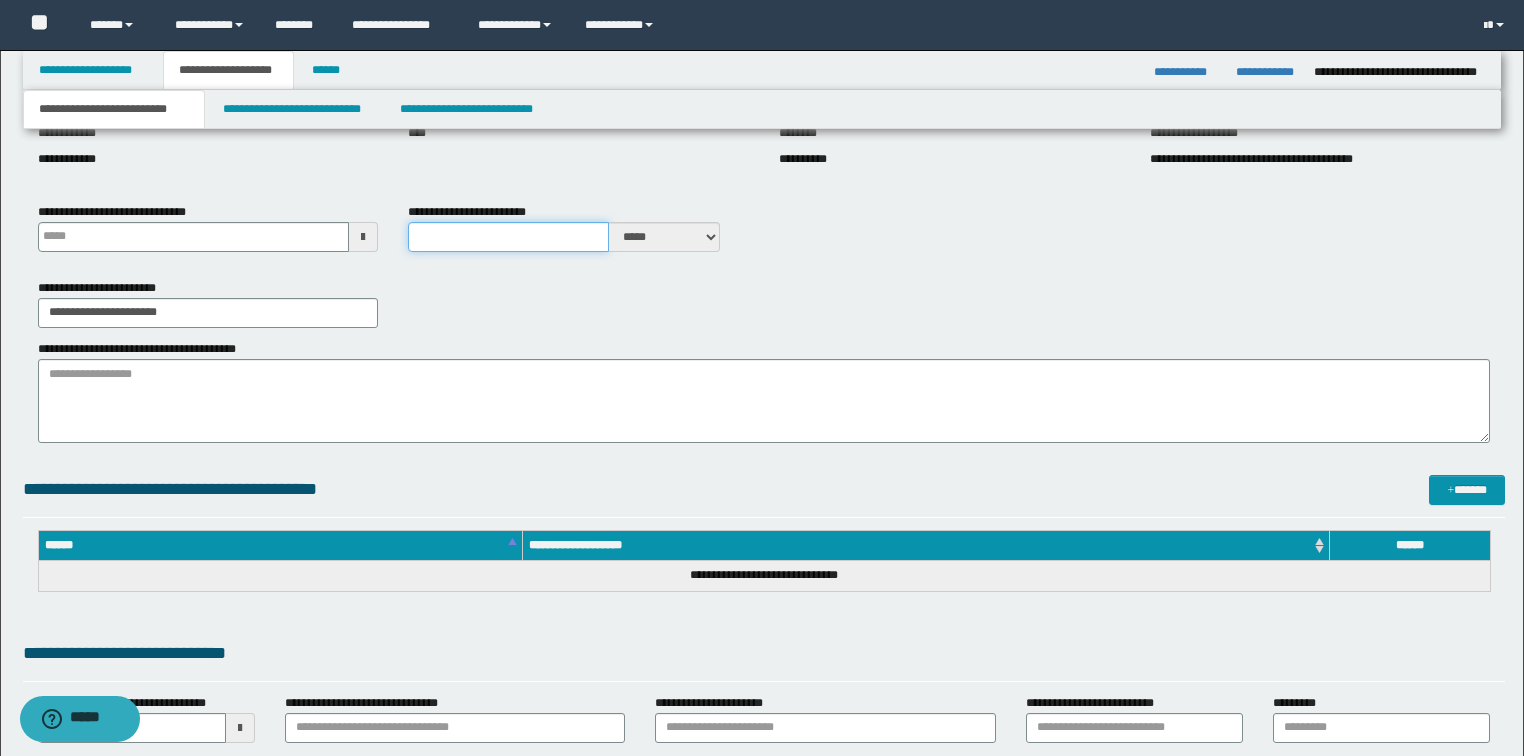 click on "**********" at bounding box center [508, 237] 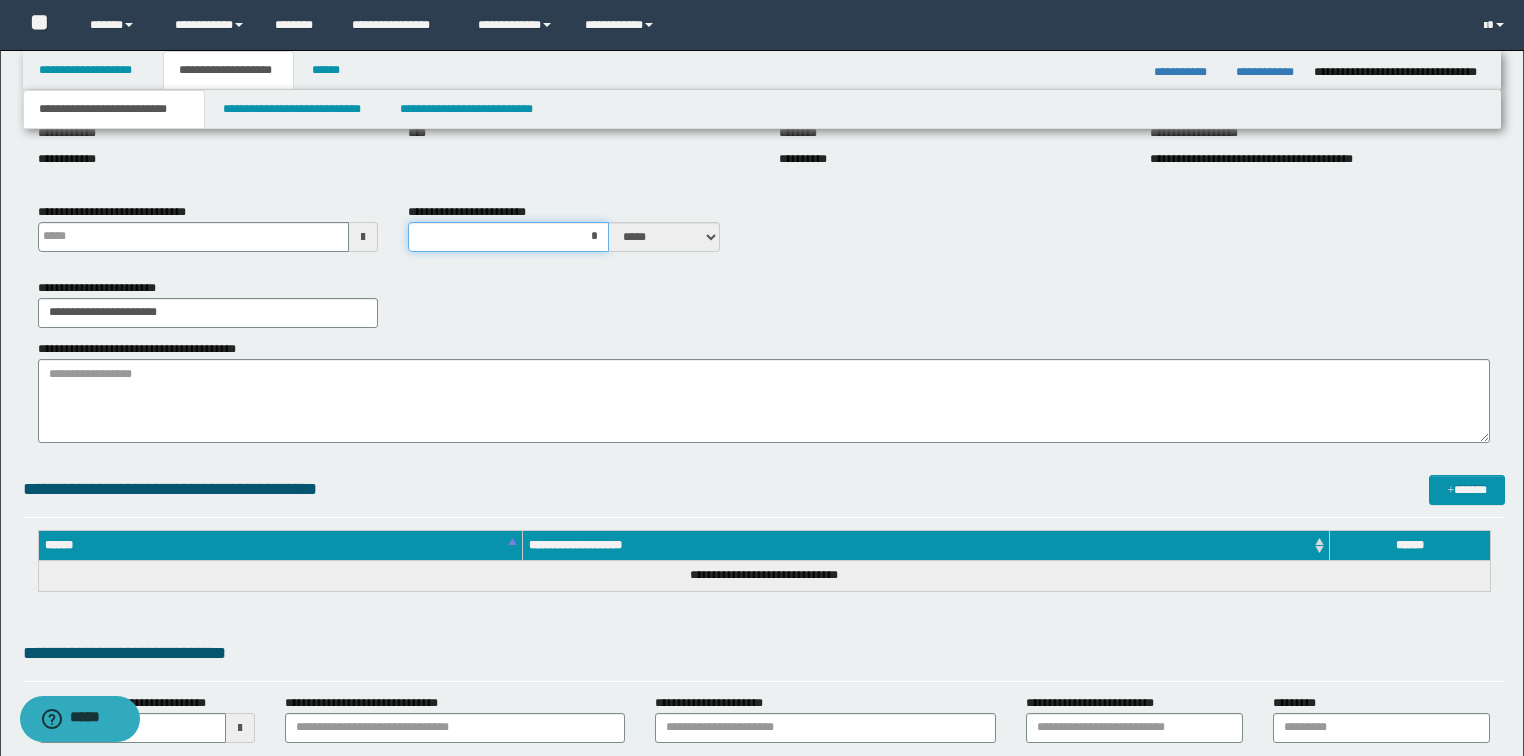 type on "**" 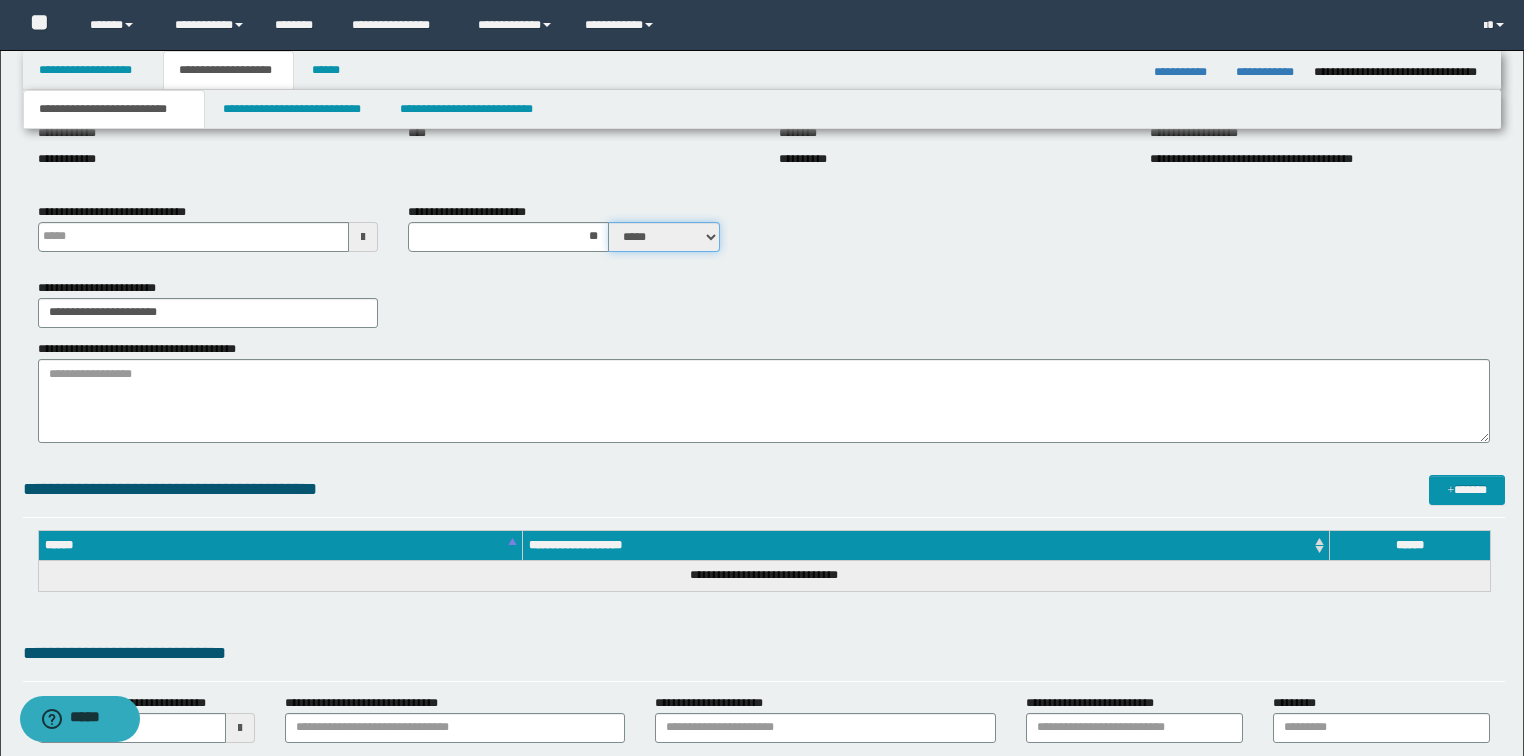 click on "*****
****" at bounding box center (664, 237) 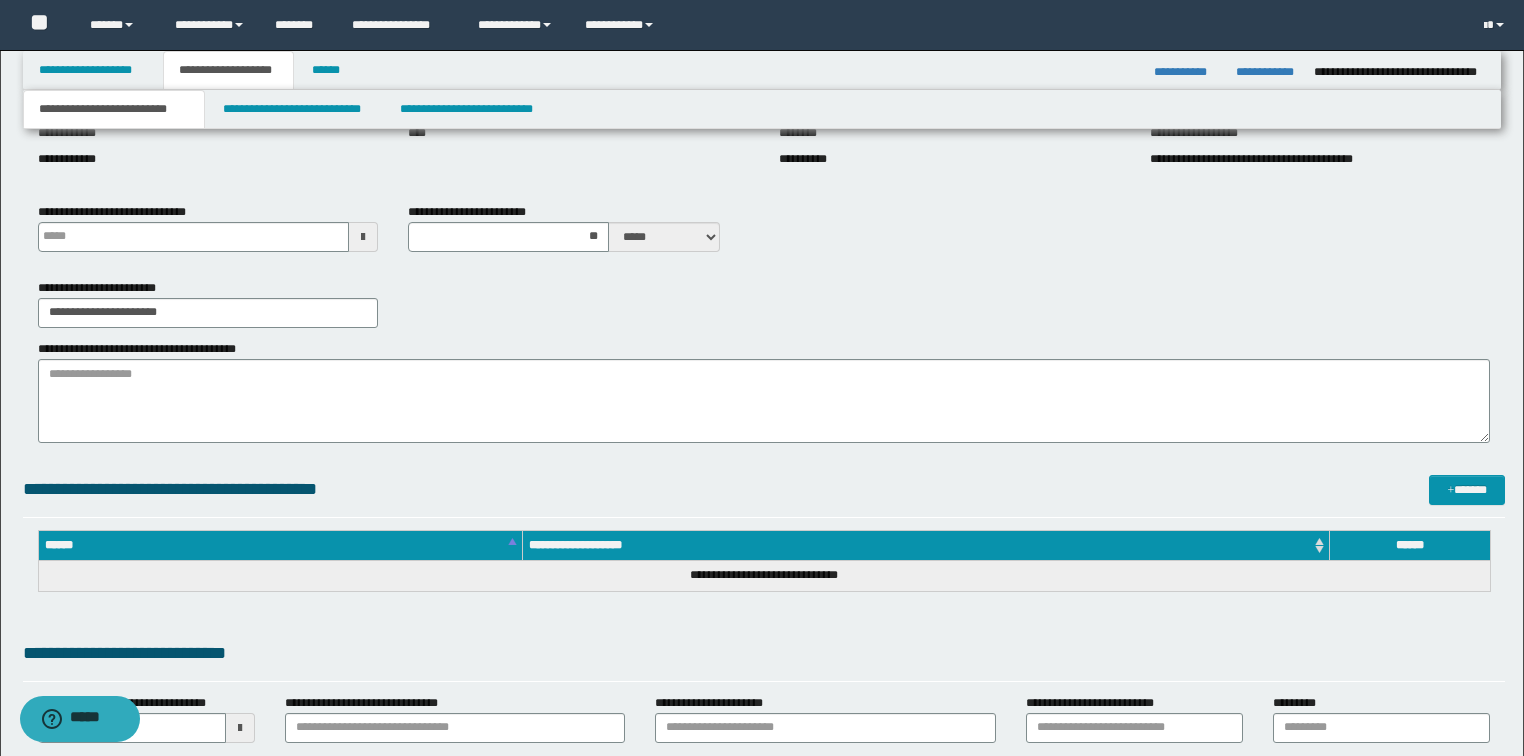 click on "**********" at bounding box center (764, 303) 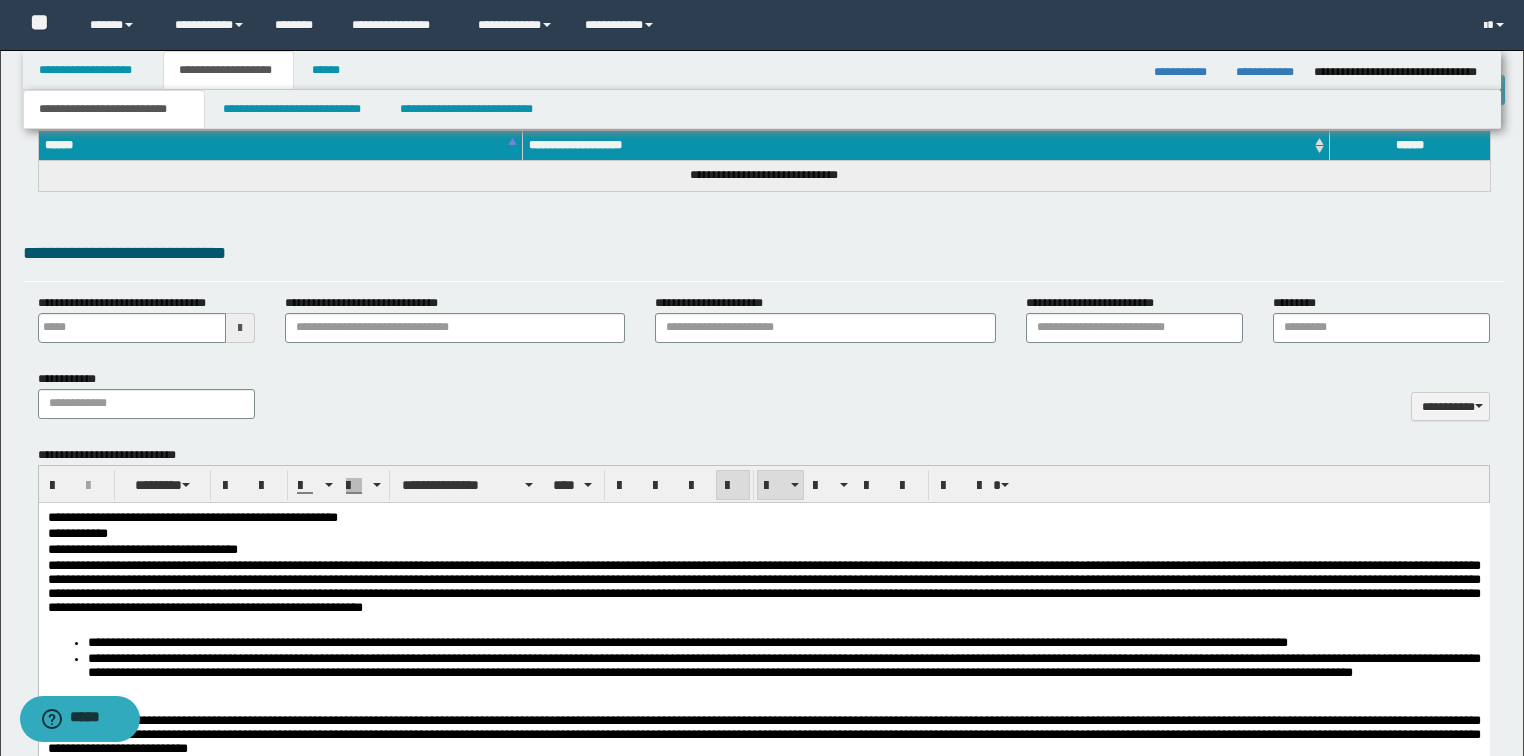 click on "**********" at bounding box center (783, 664) 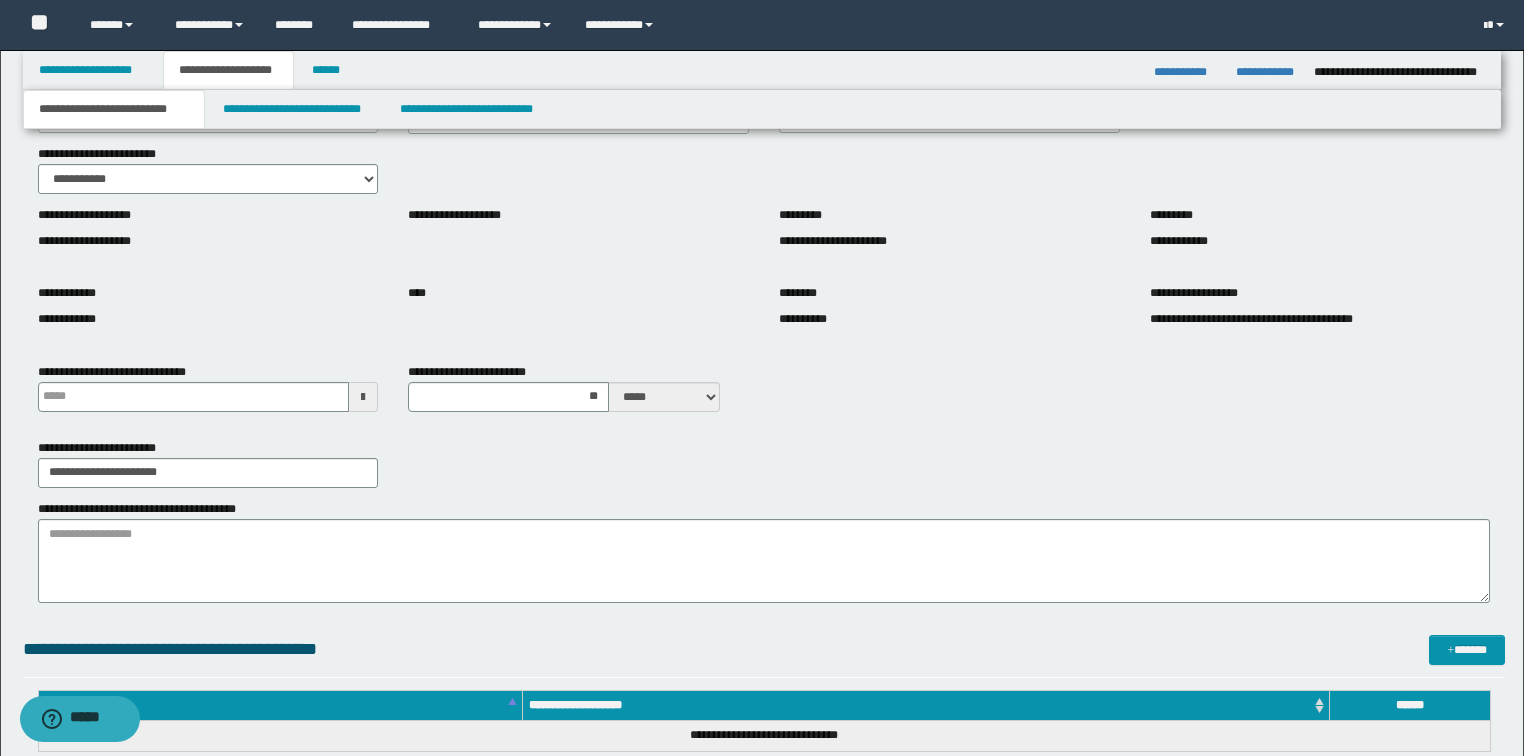 scroll, scrollTop: 0, scrollLeft: 0, axis: both 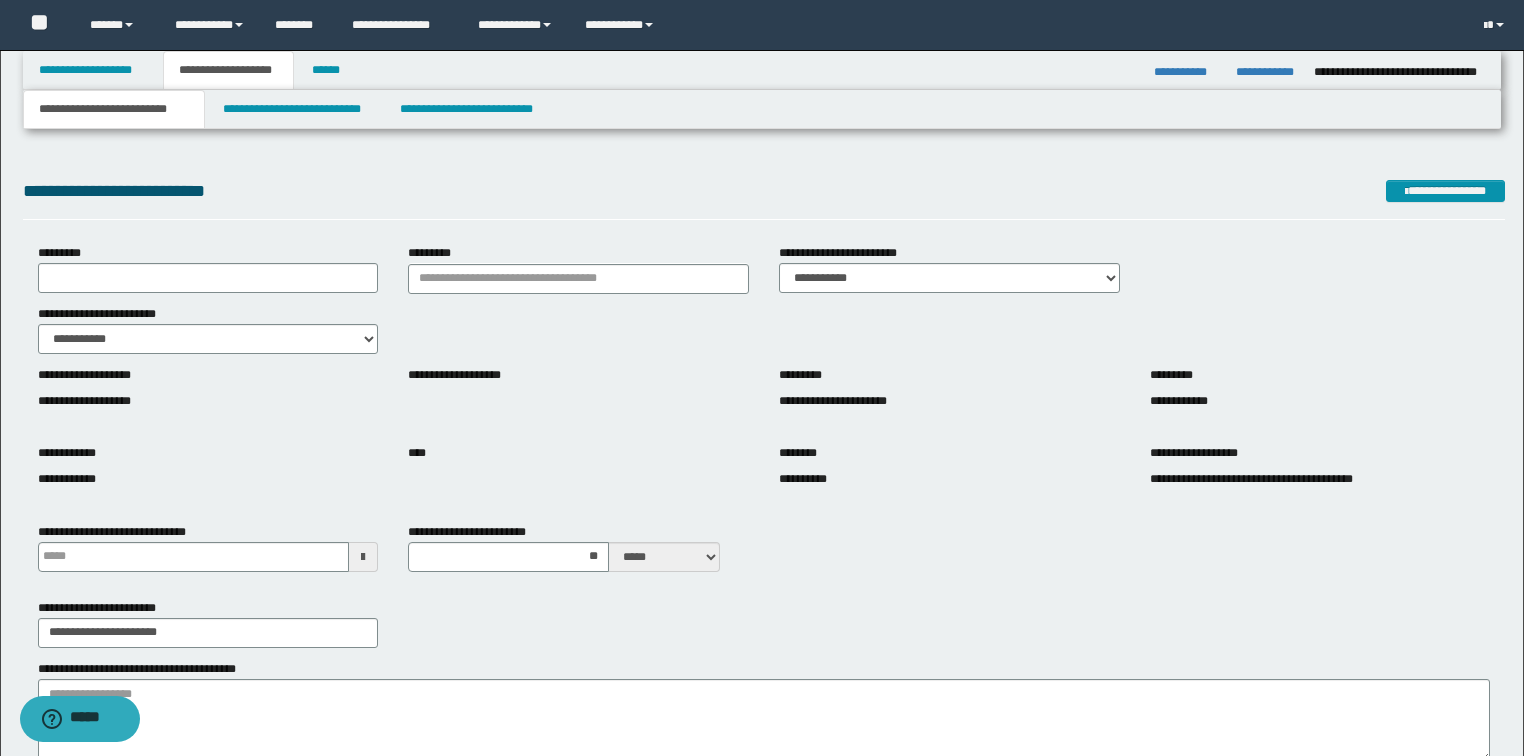 type 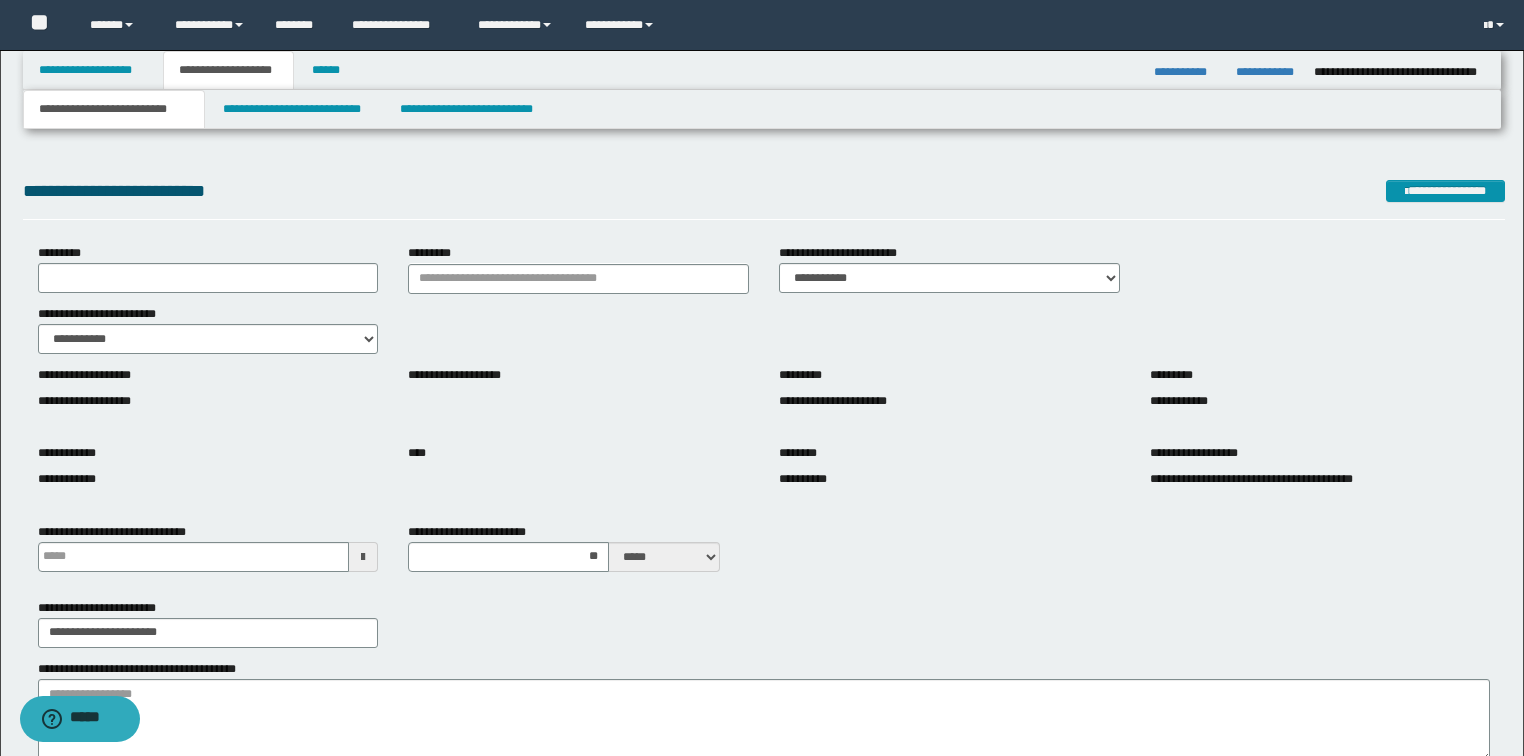 click on "**********" at bounding box center (764, 614) 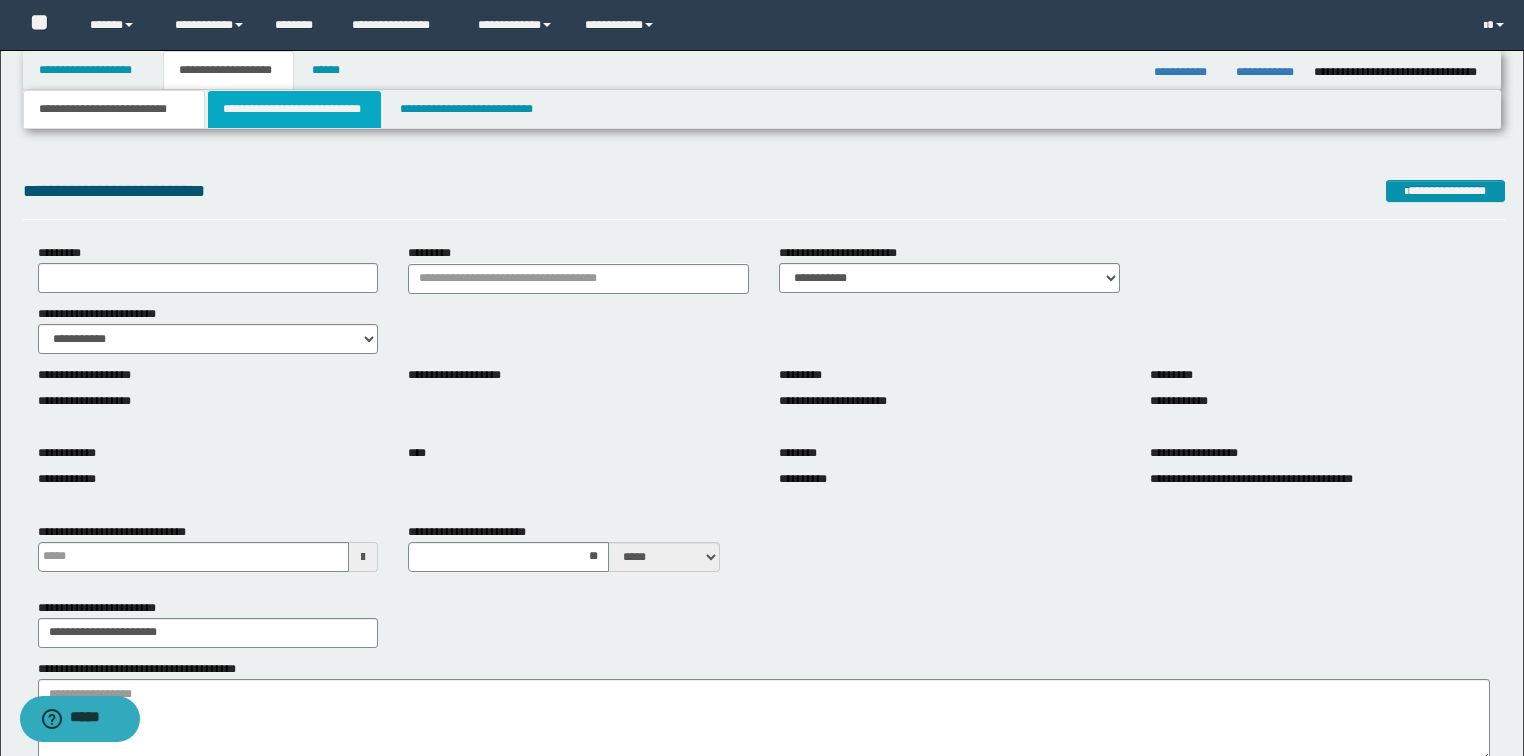 click on "**********" at bounding box center [294, 109] 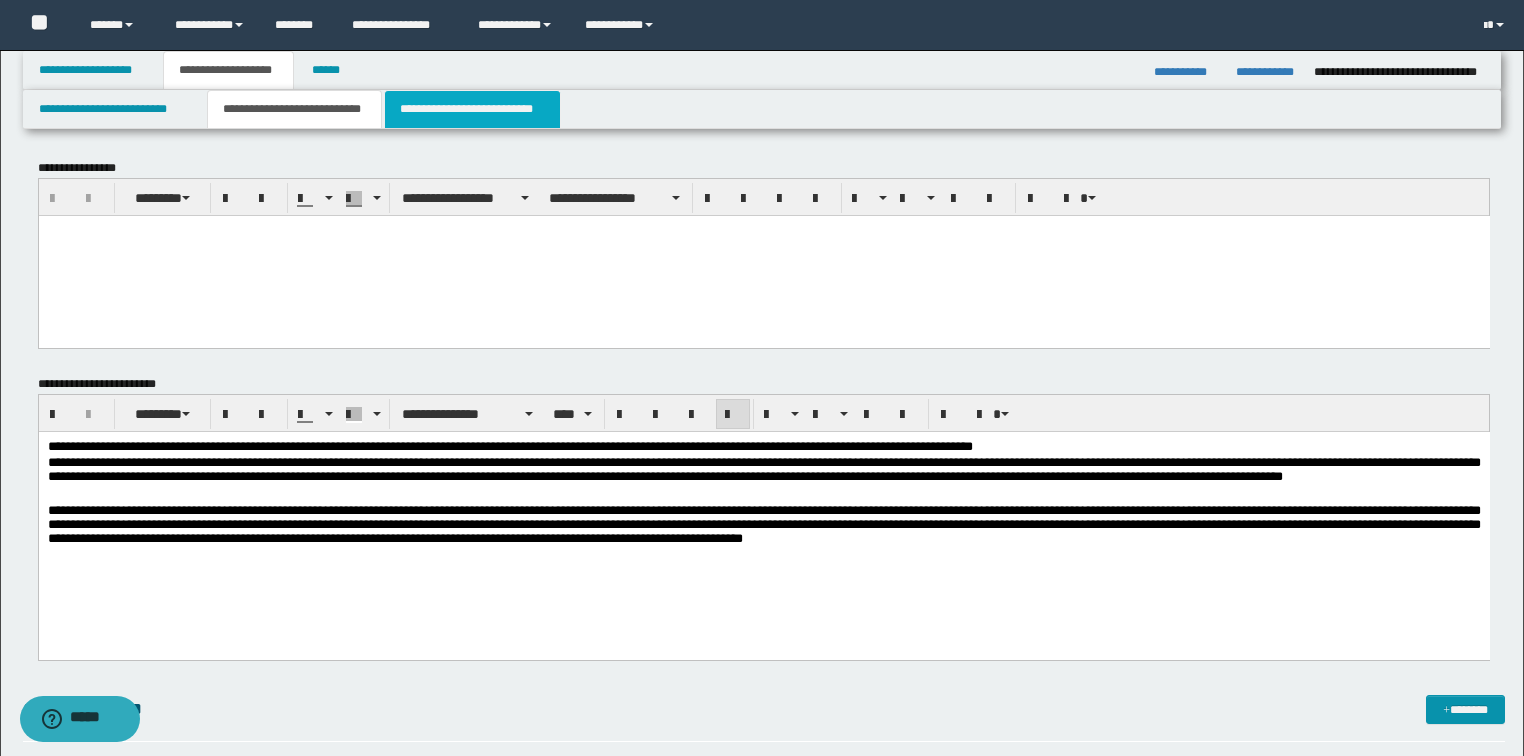 click on "**********" at bounding box center [472, 109] 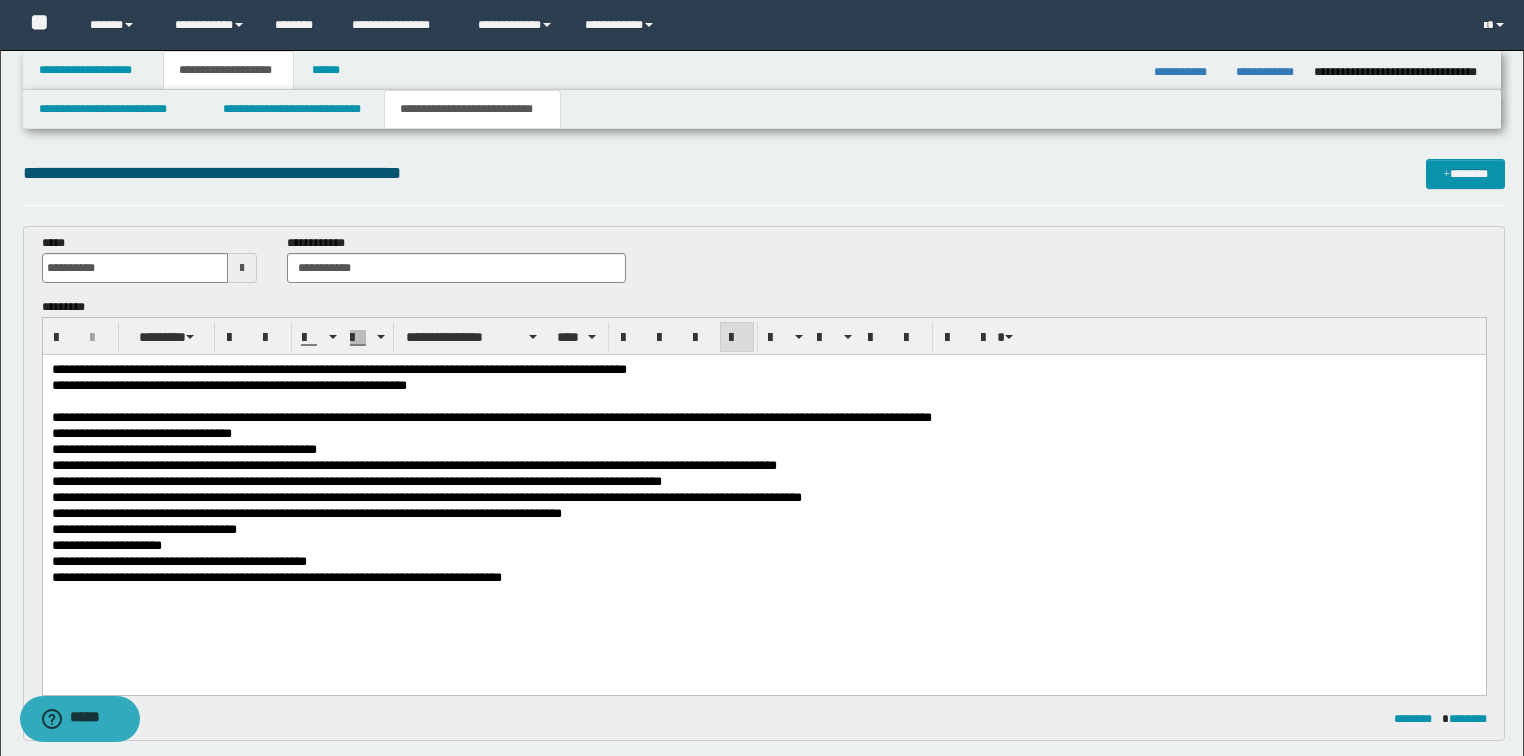 click on "**********" at bounding box center (183, 448) 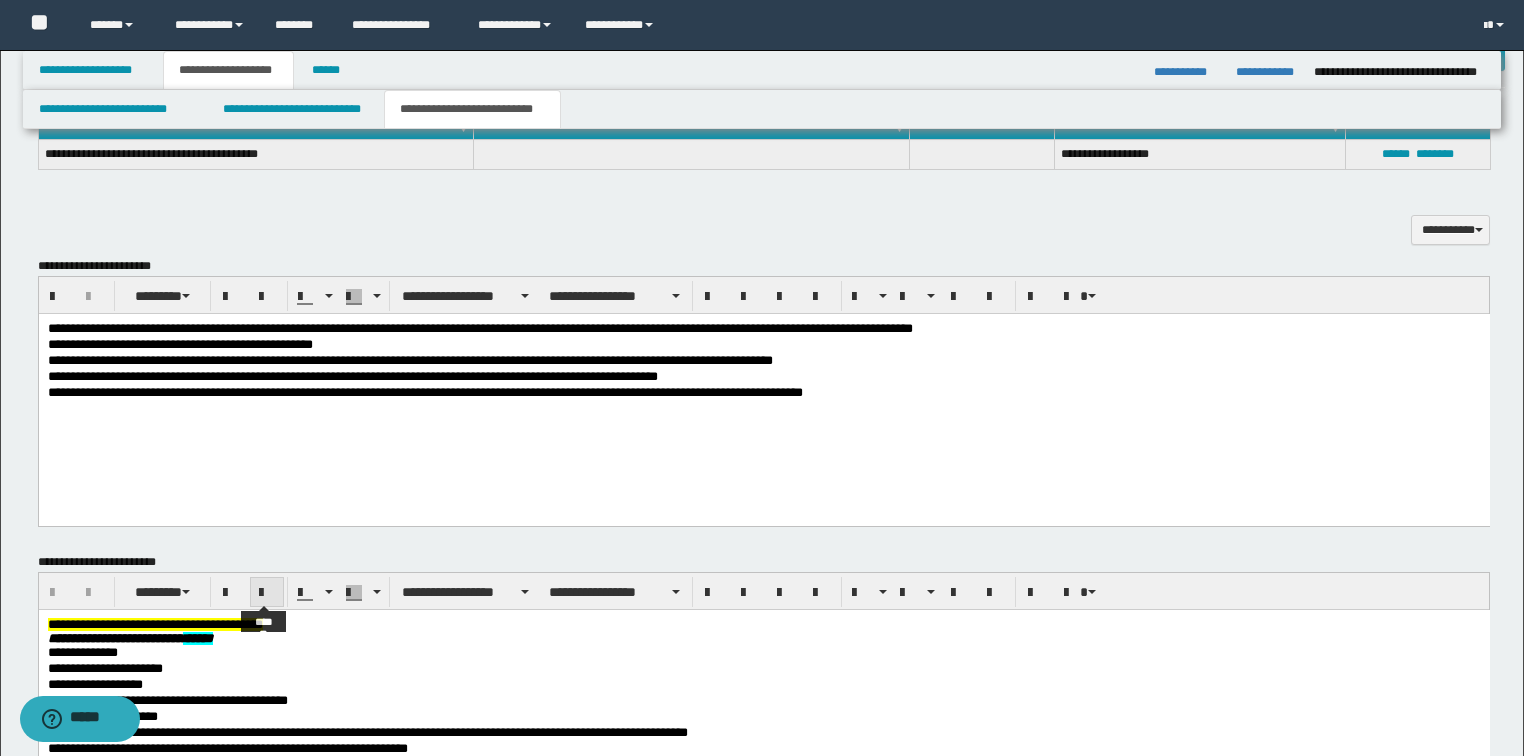 scroll, scrollTop: 800, scrollLeft: 0, axis: vertical 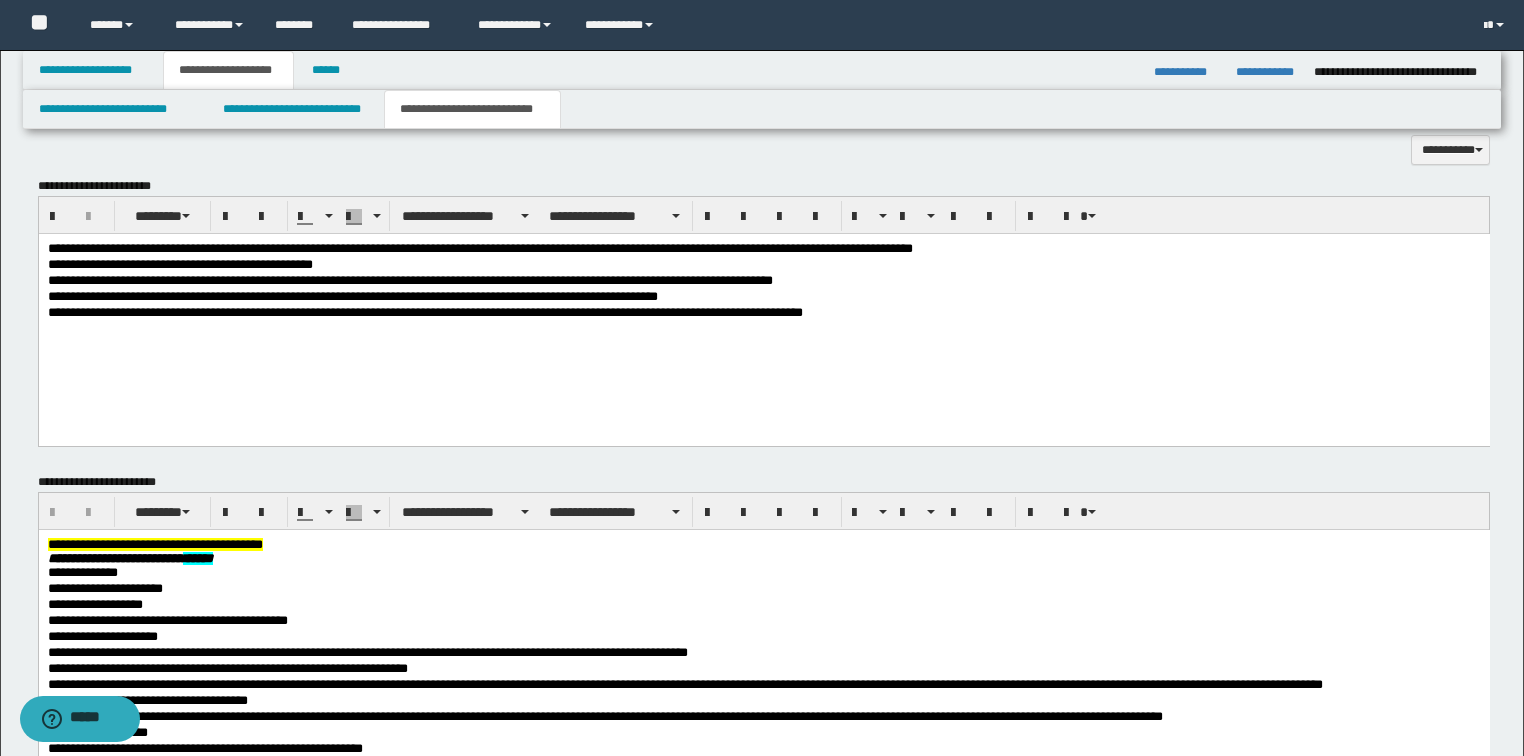 click on "**********" at bounding box center [763, 249] 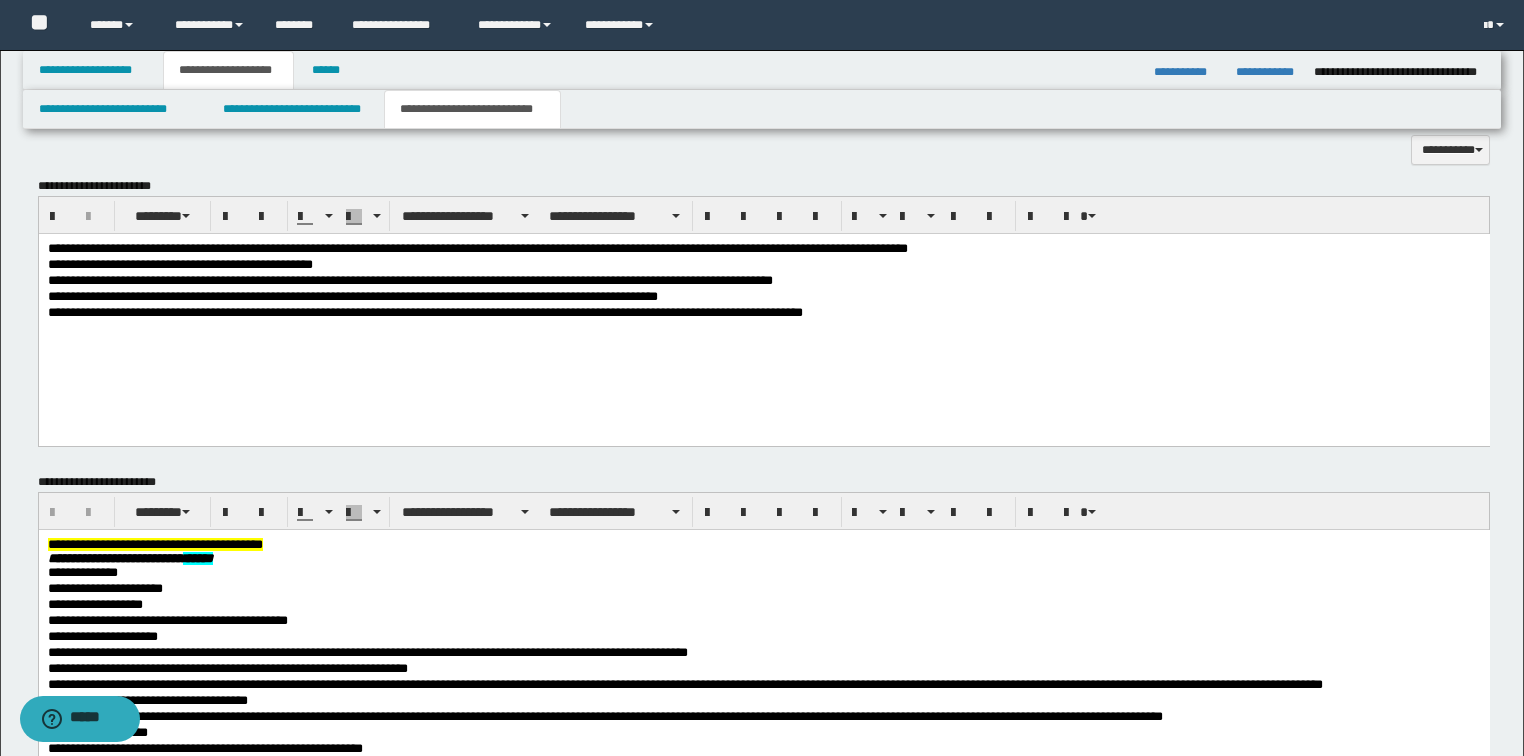 click on "**********" at bounding box center [763, 265] 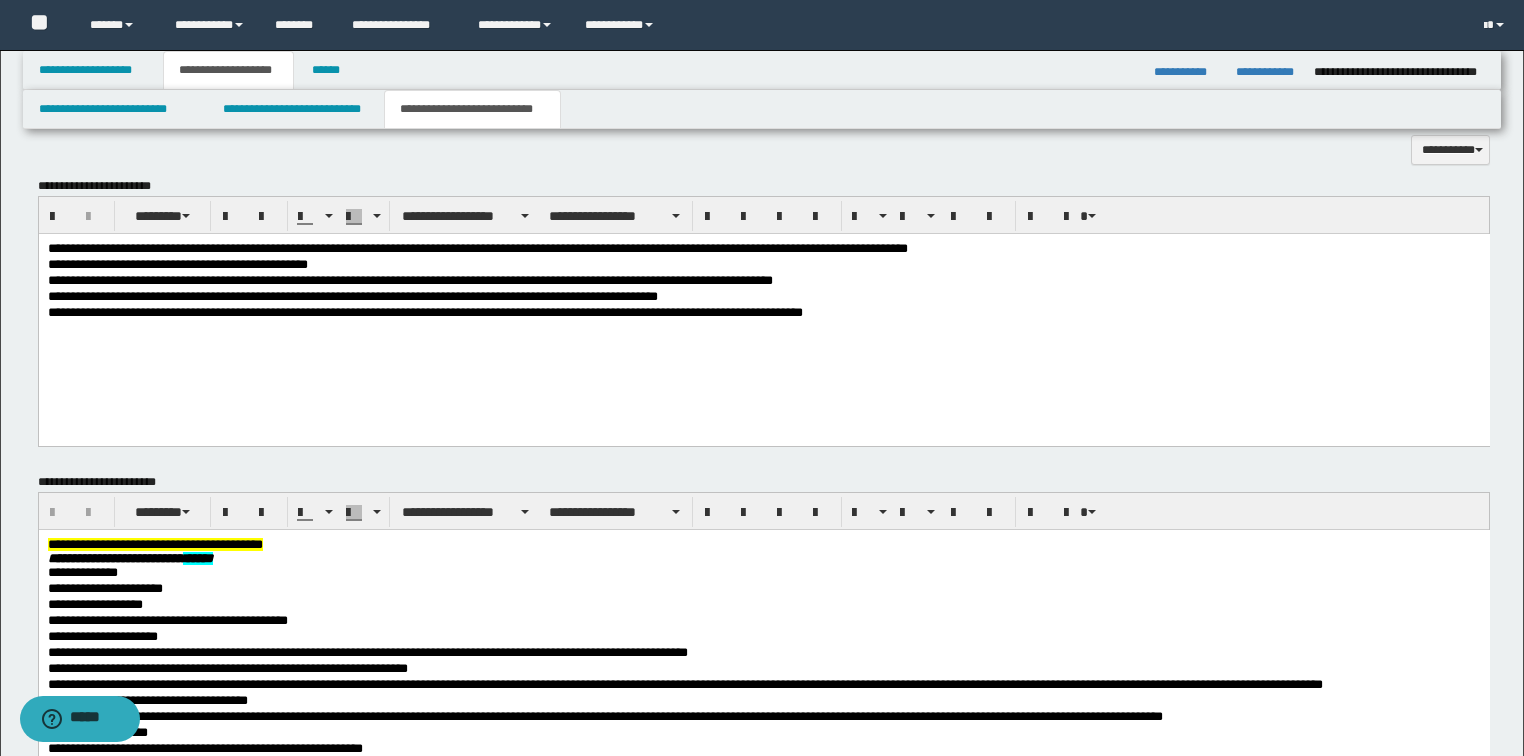 click on "**********" at bounding box center (763, 297) 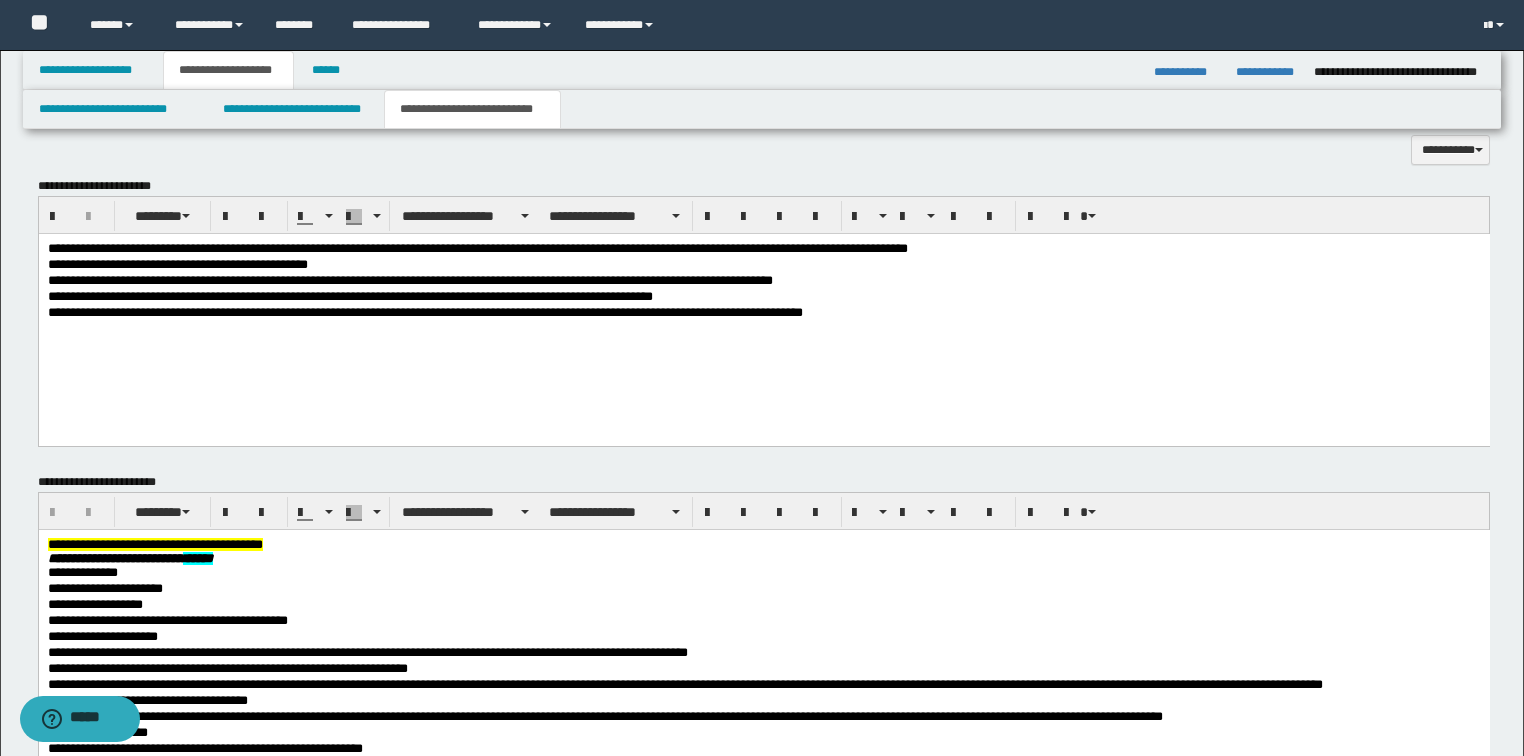 click on "**********" at bounding box center [763, 249] 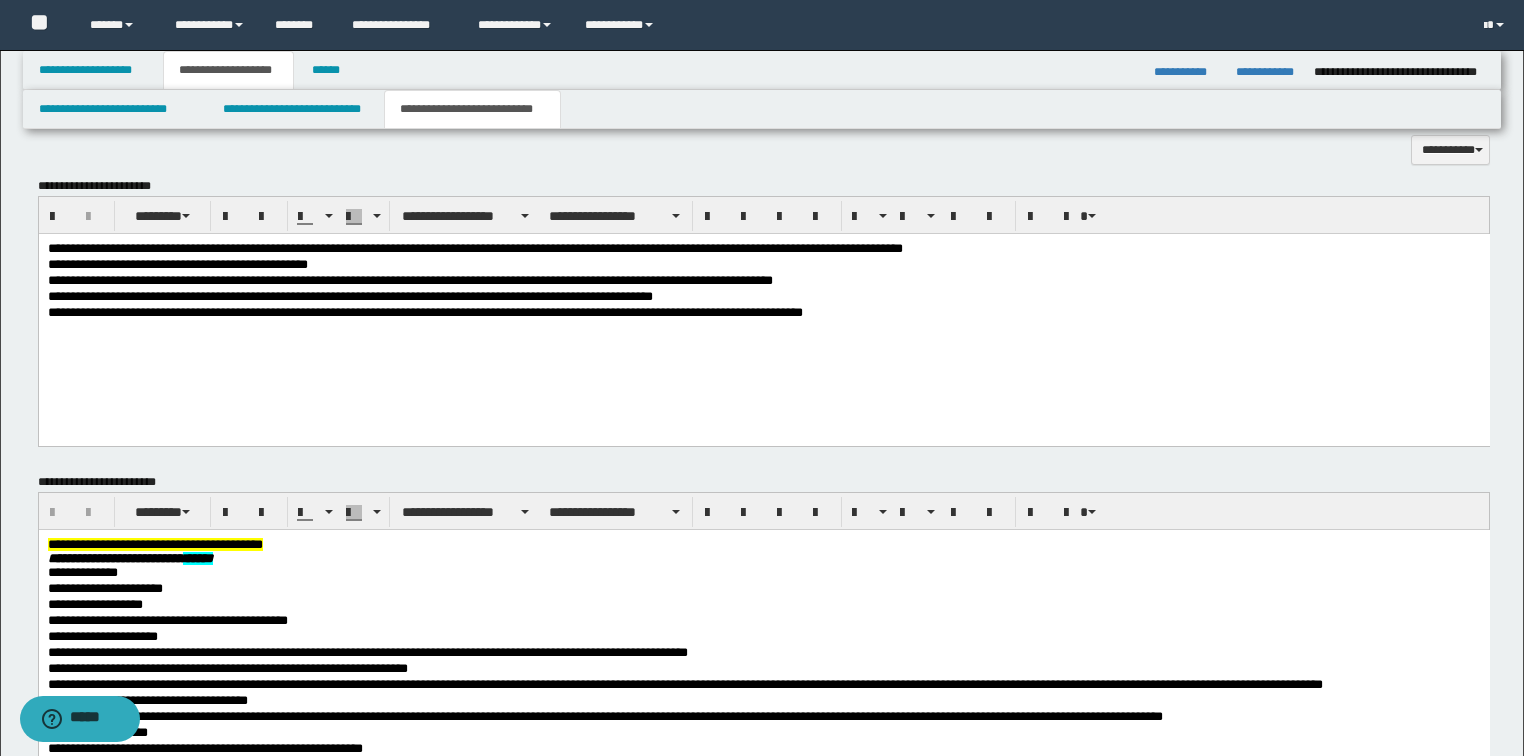 click on "**********" at bounding box center [763, 313] 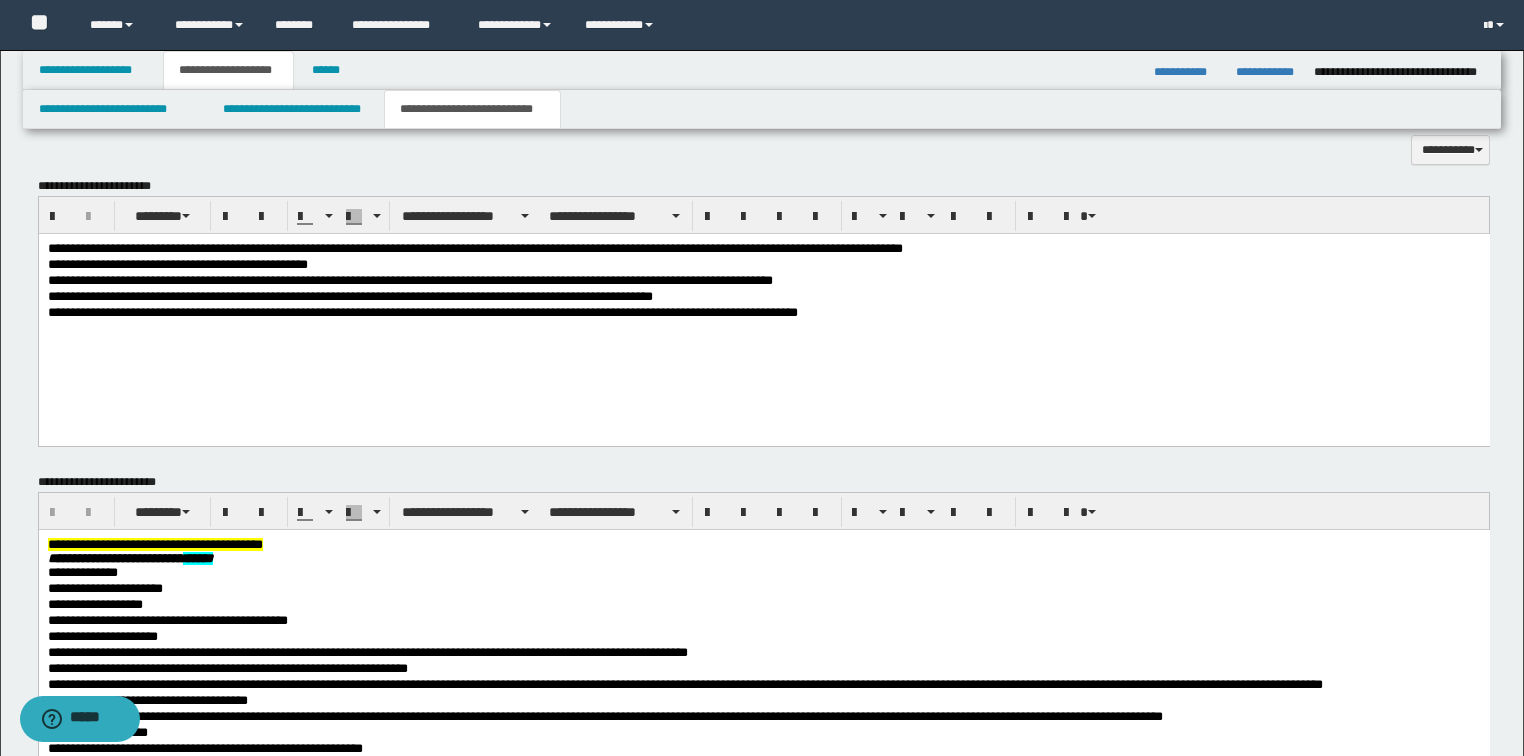 click on "**********" at bounding box center (763, 297) 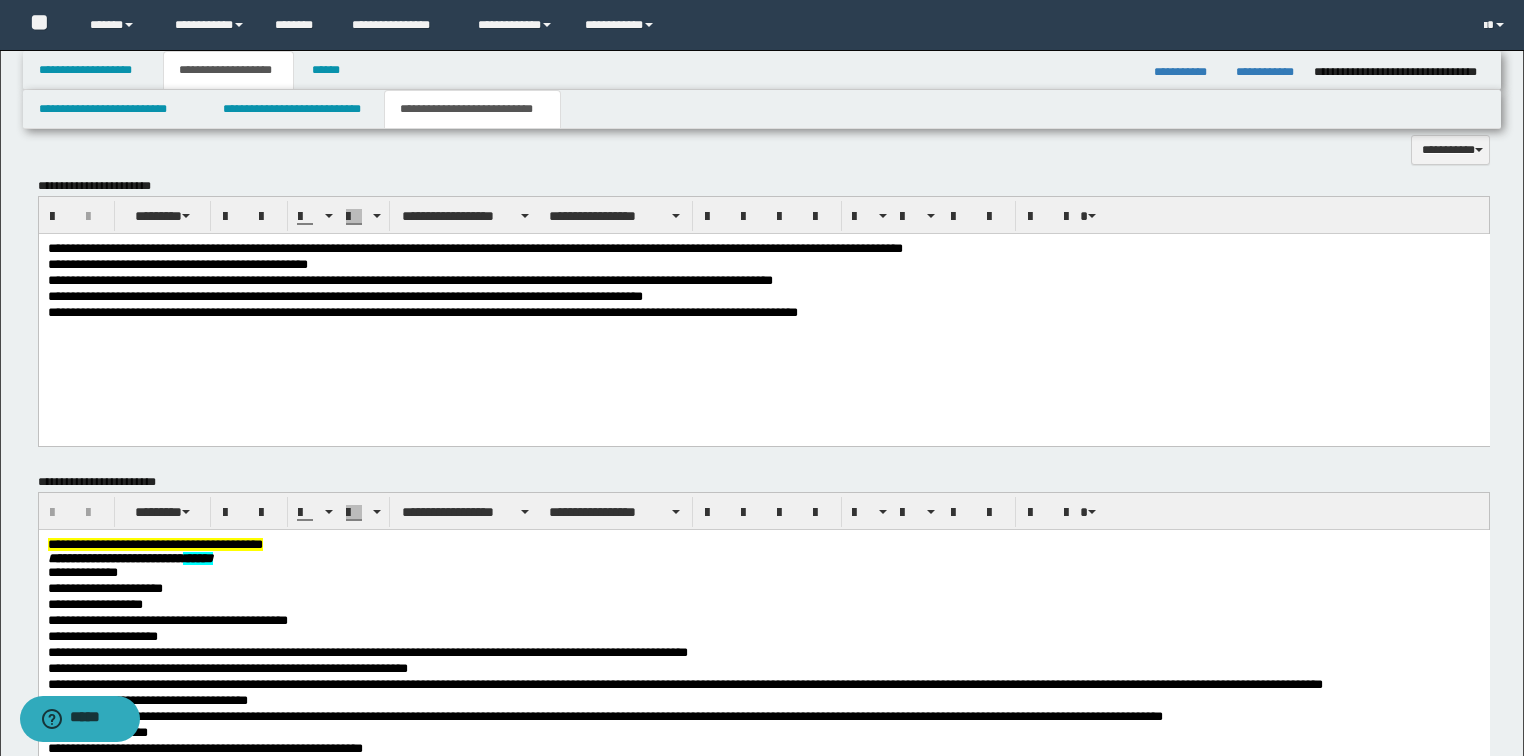 click on "**********" at bounding box center [763, 297] 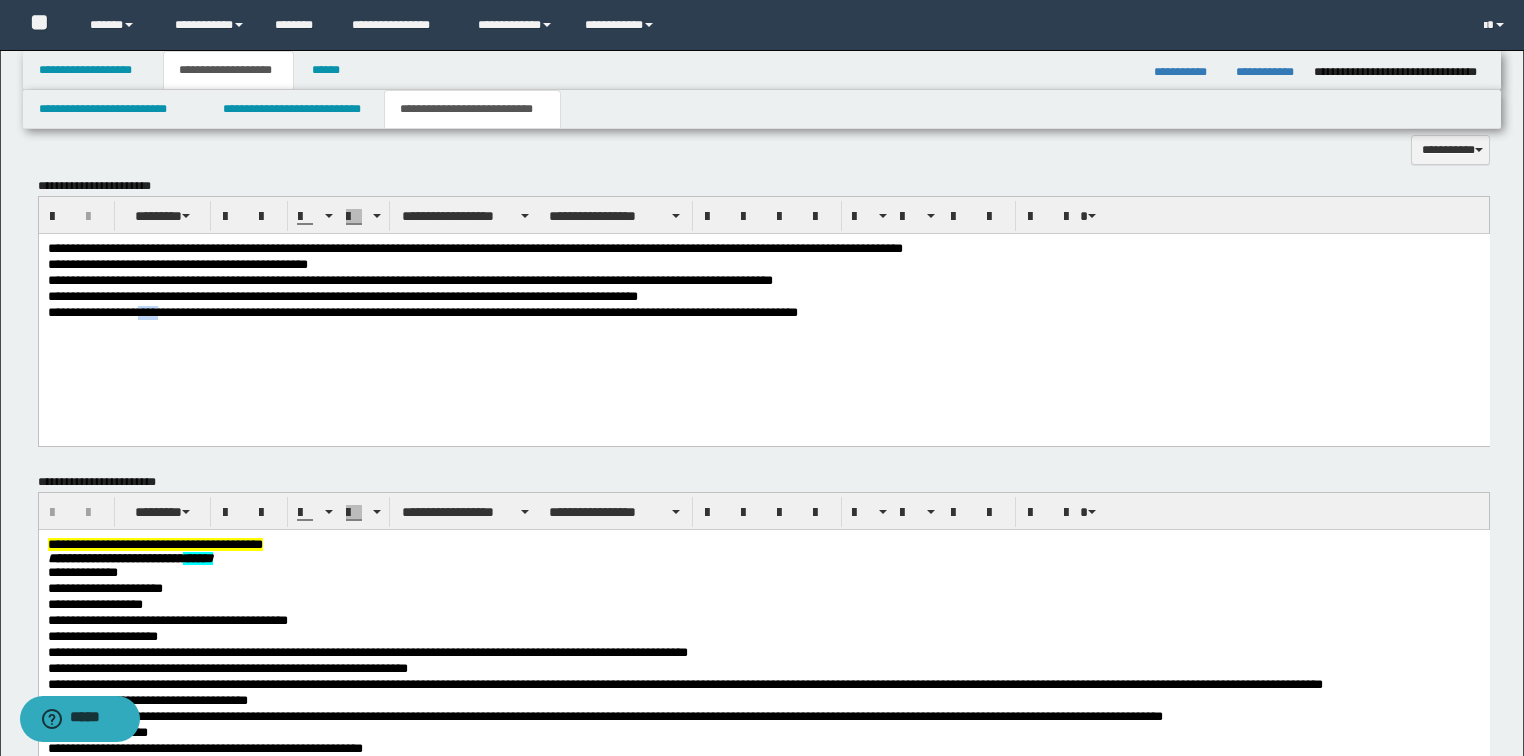 drag, startPoint x: 146, startPoint y: 308, endPoint x: 179, endPoint y: 308, distance: 33 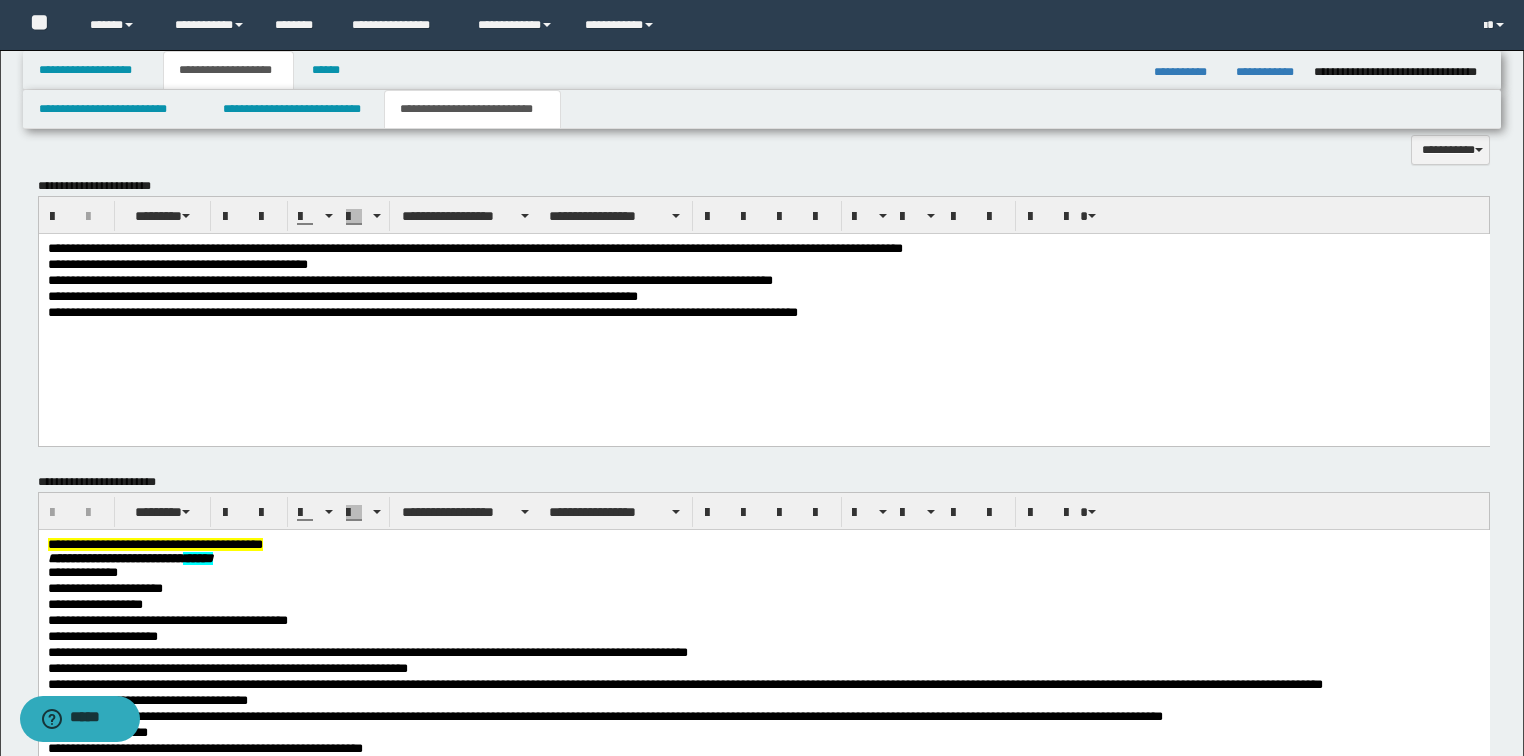 click on "**********" at bounding box center (763, 249) 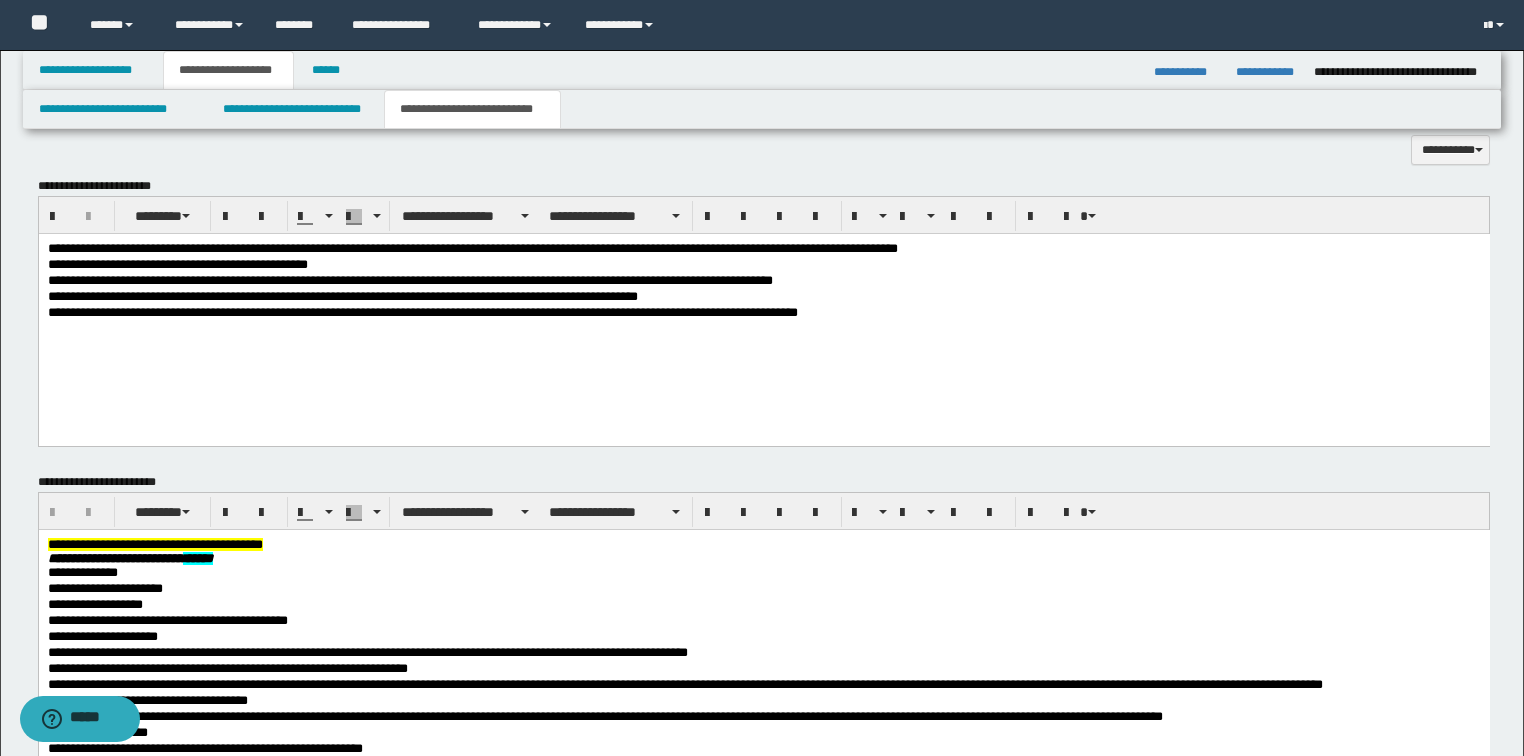 click on "**********" at bounding box center [763, 249] 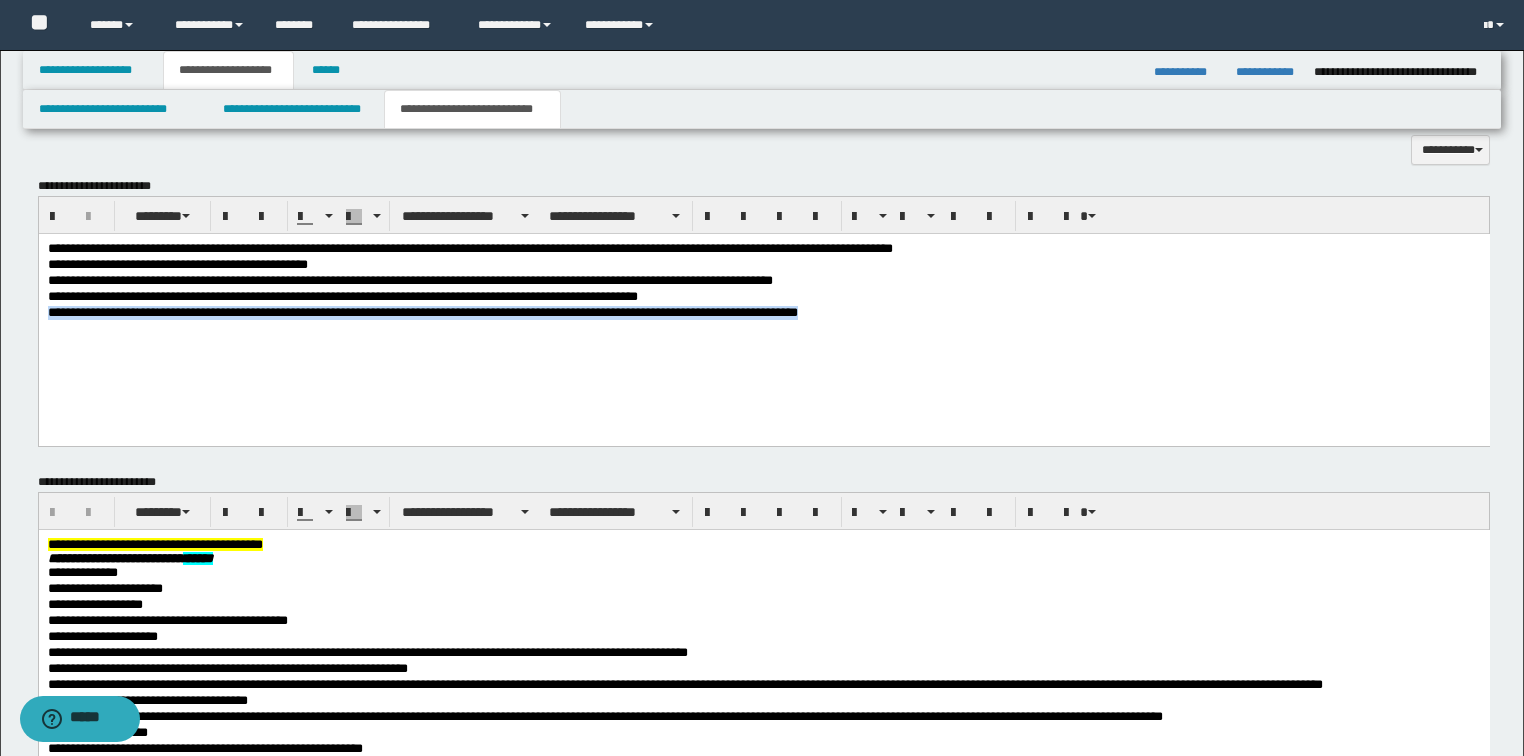drag, startPoint x: 871, startPoint y: 313, endPoint x: 7, endPoint y: 314, distance: 864.00055 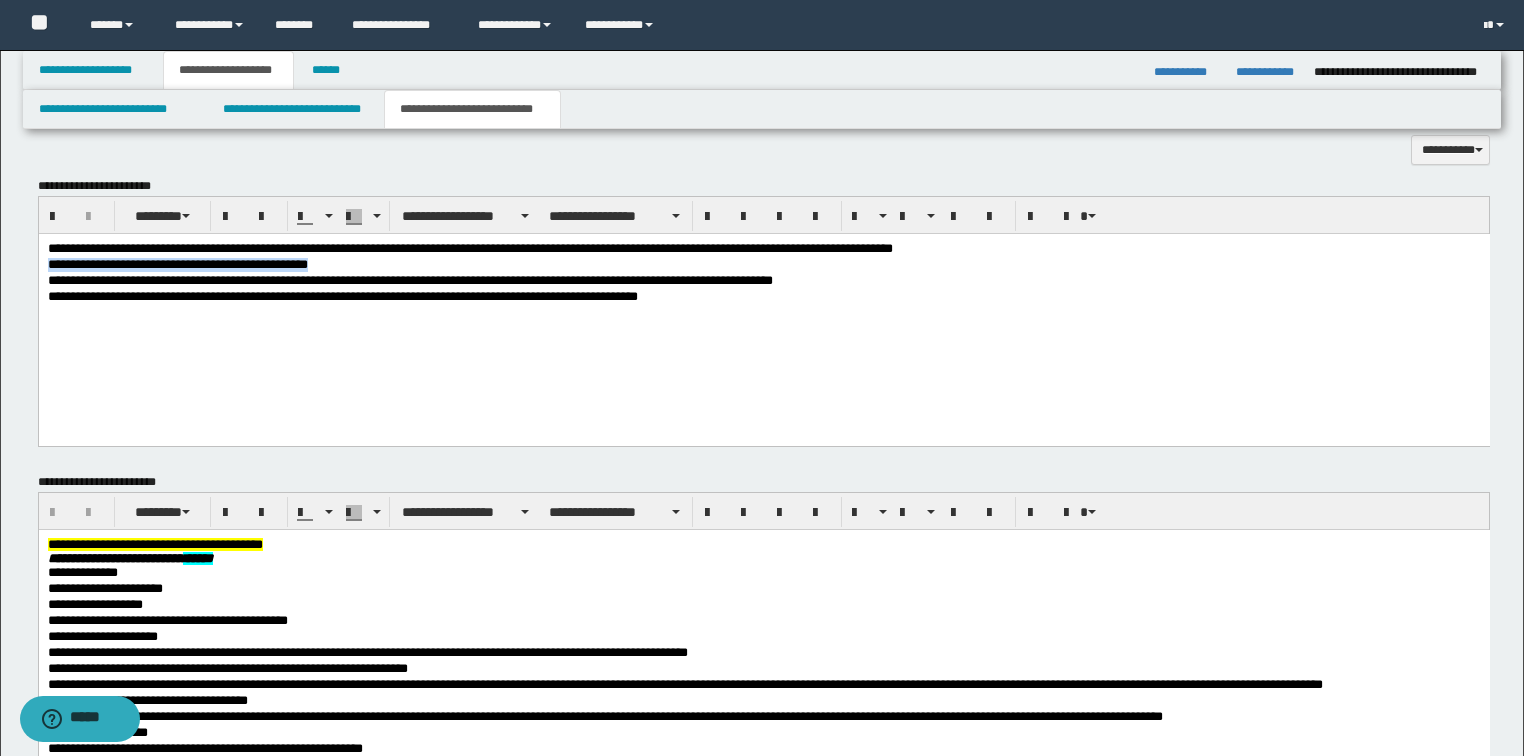 drag, startPoint x: 362, startPoint y: 270, endPoint x: 38, endPoint y: 271, distance: 324.00156 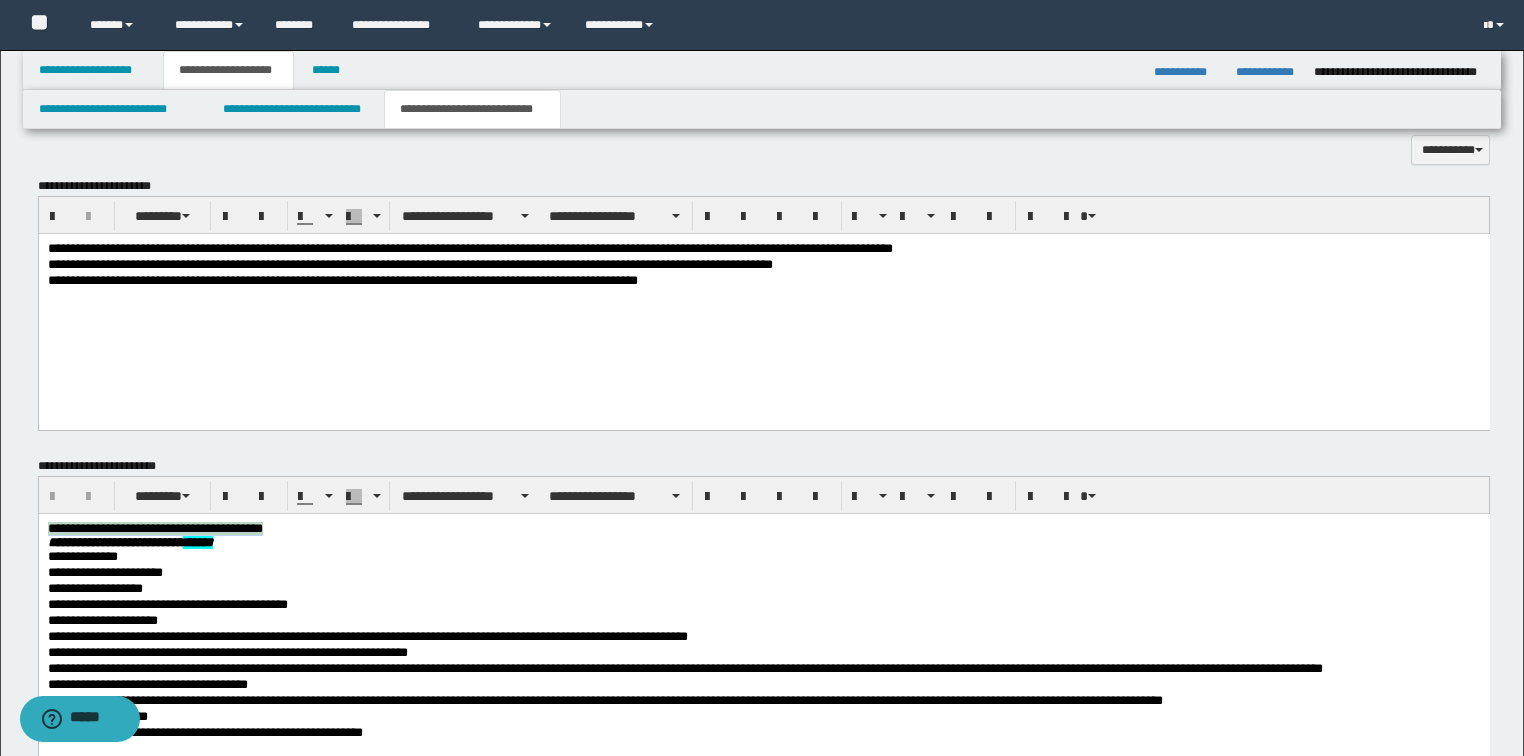 drag, startPoint x: 309, startPoint y: 527, endPoint x: 61, endPoint y: 1039, distance: 568.9007 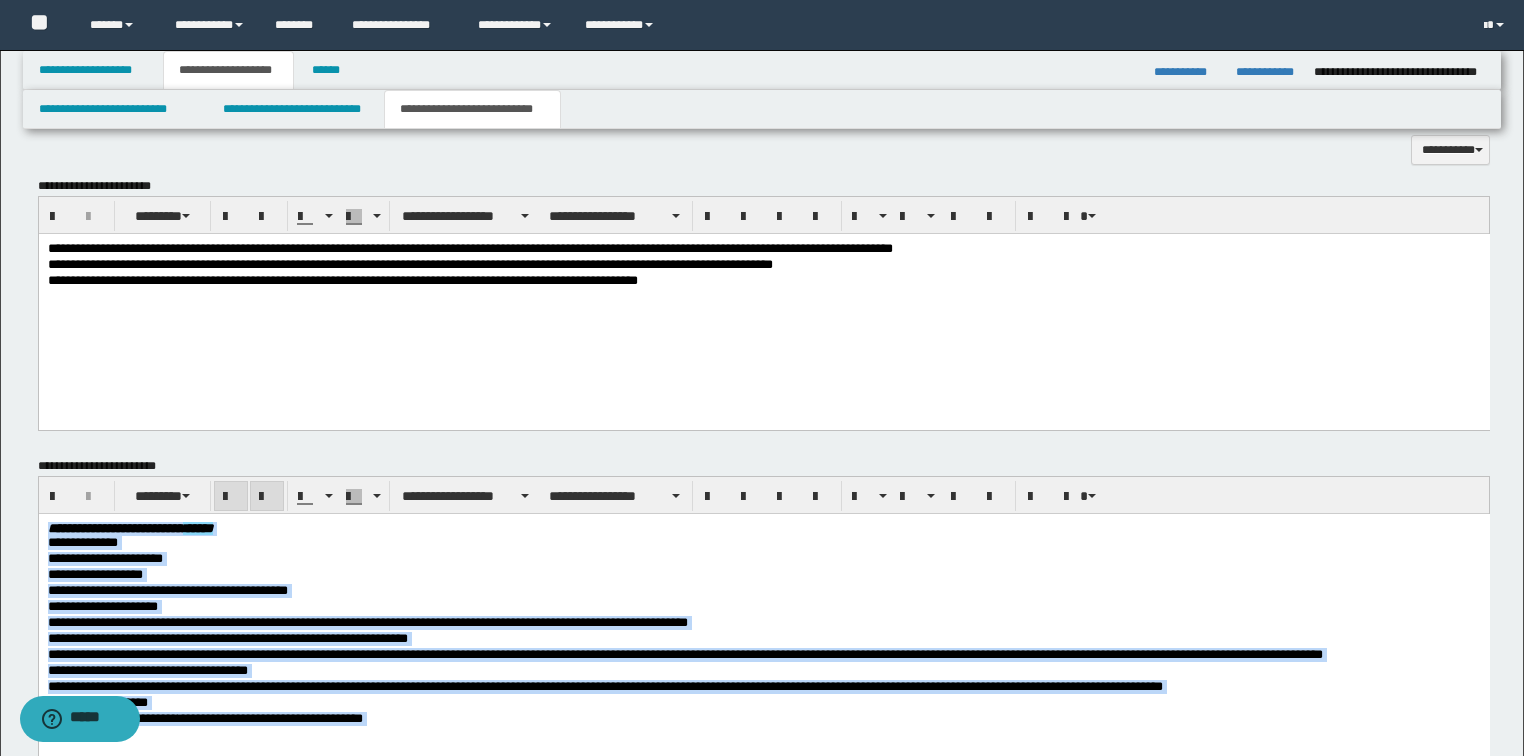drag, startPoint x: 433, startPoint y: 736, endPoint x: -1, endPoint y: 500, distance: 494.0162 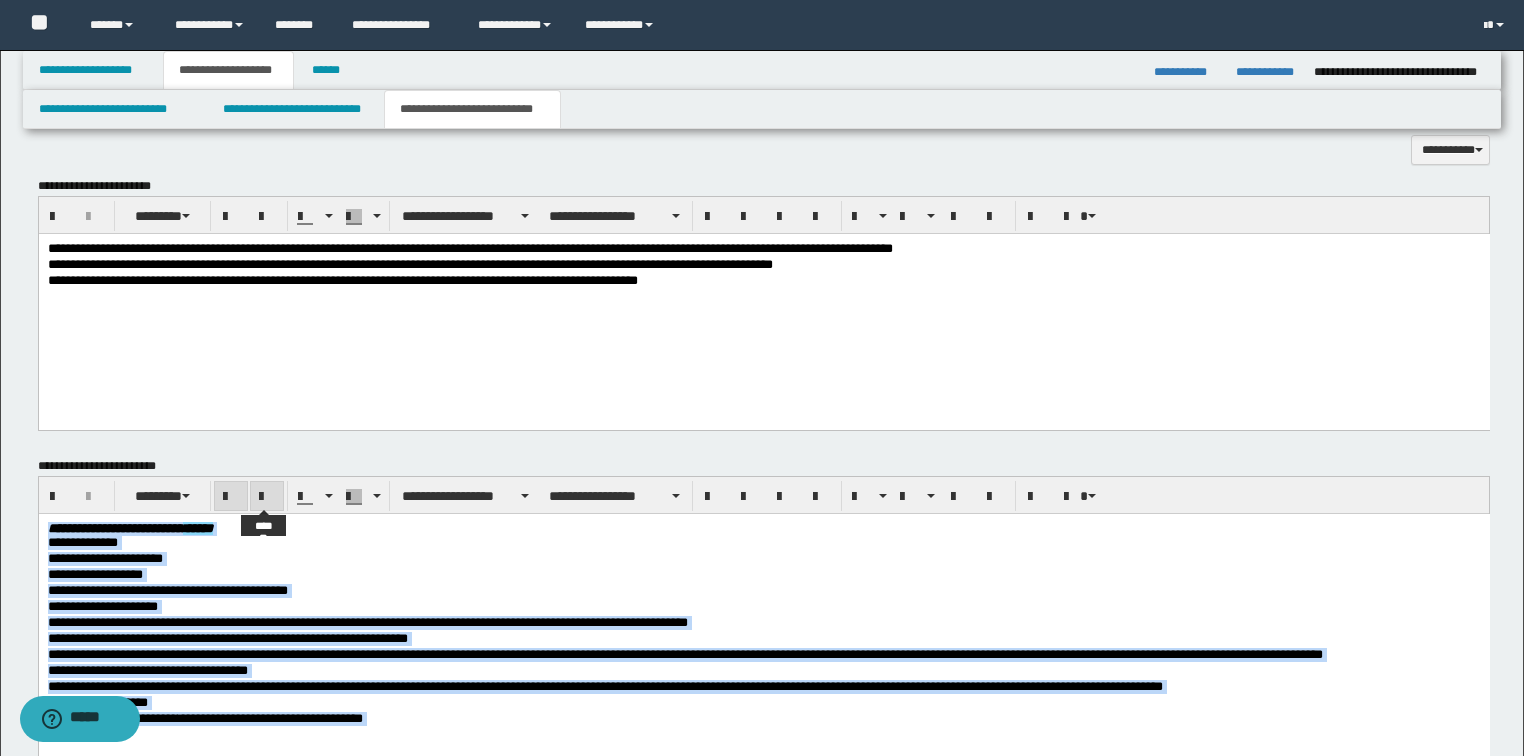 click at bounding box center (267, 497) 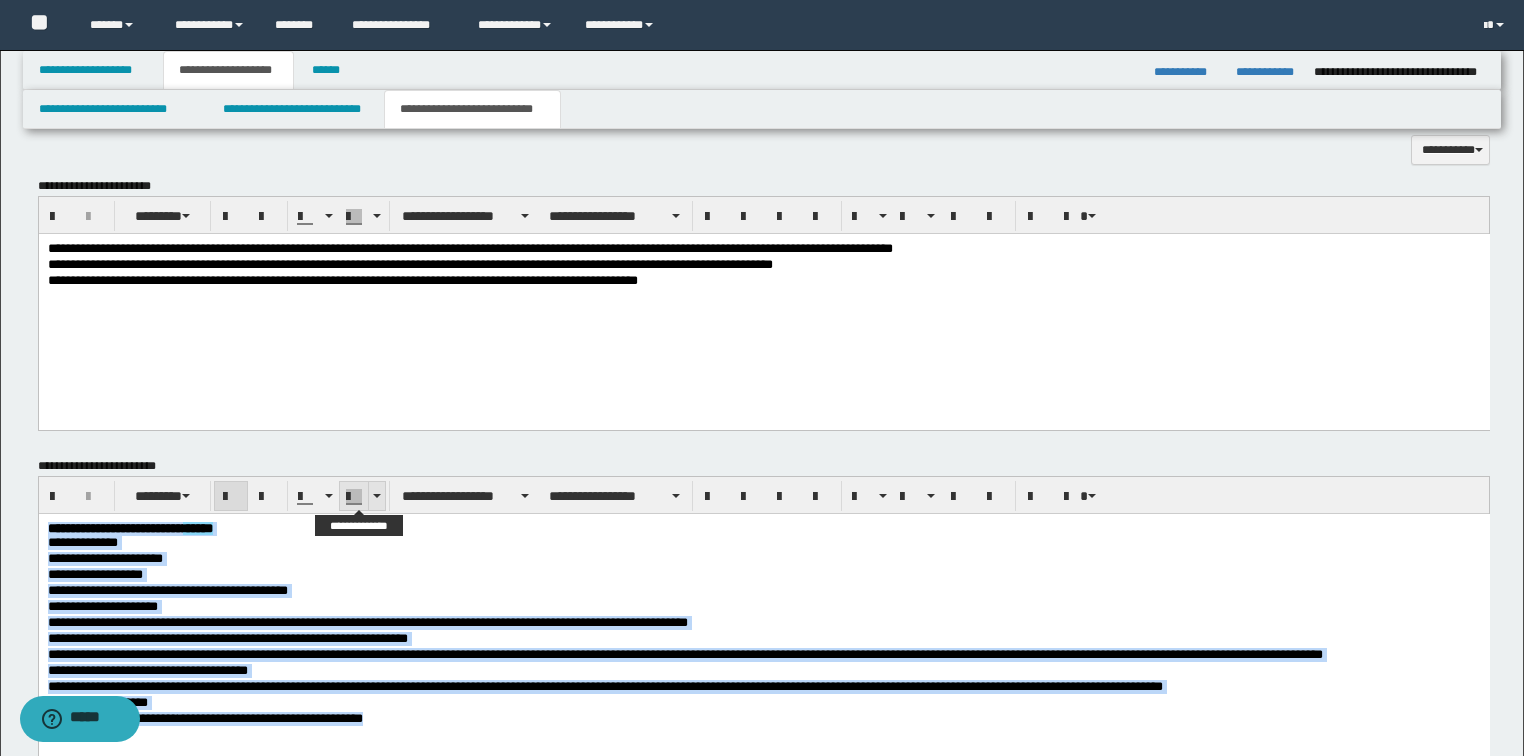 click at bounding box center (376, 496) 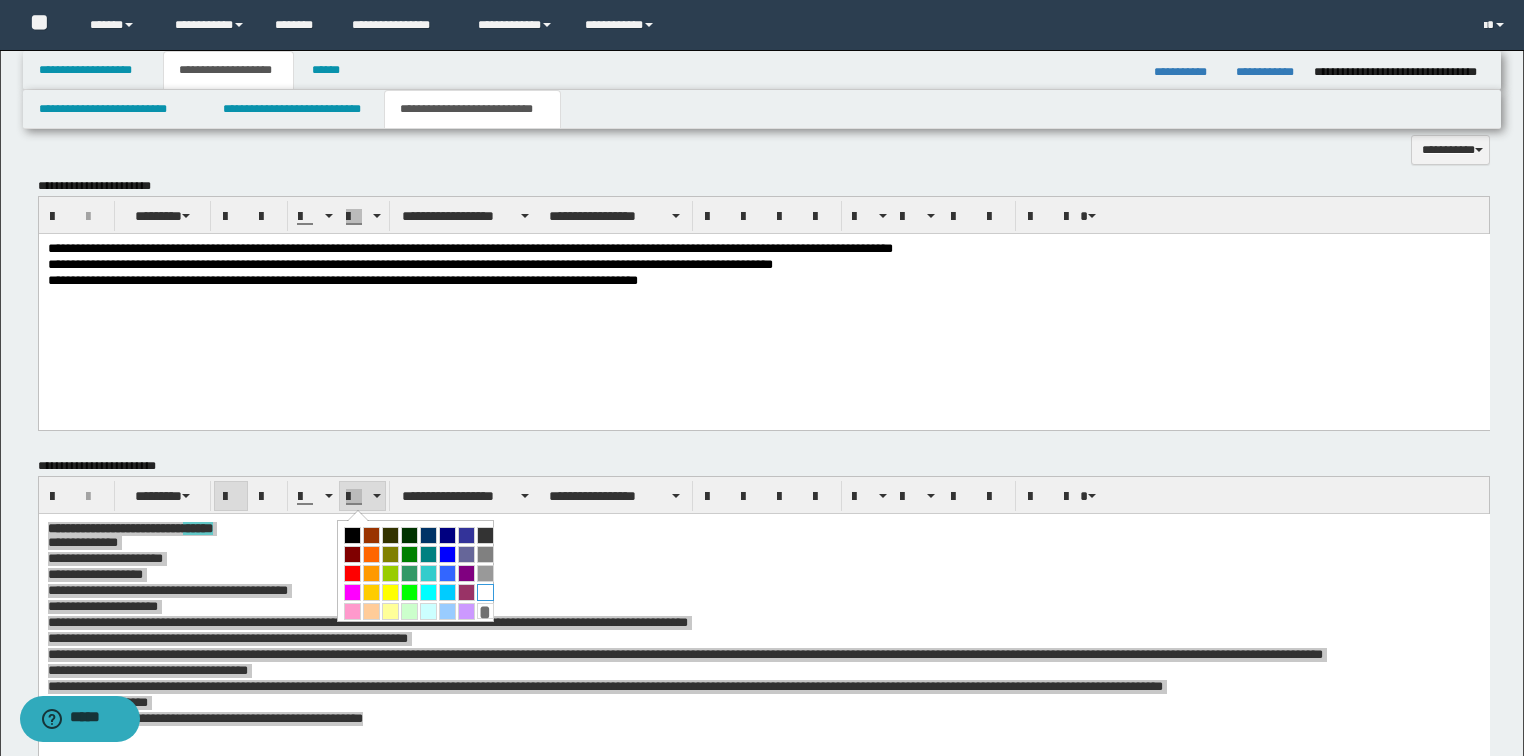 click at bounding box center [485, 592] 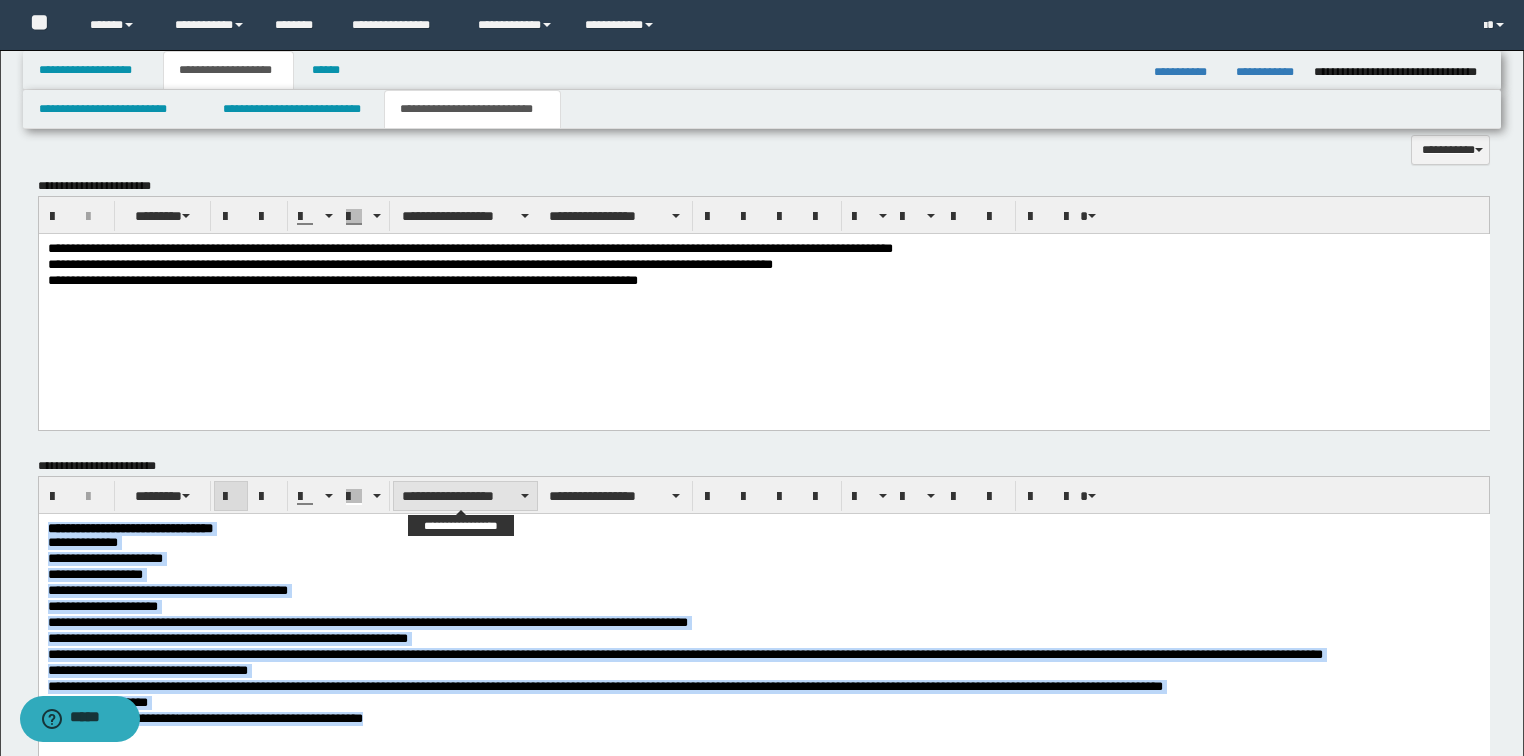 click on "**********" at bounding box center [465, 496] 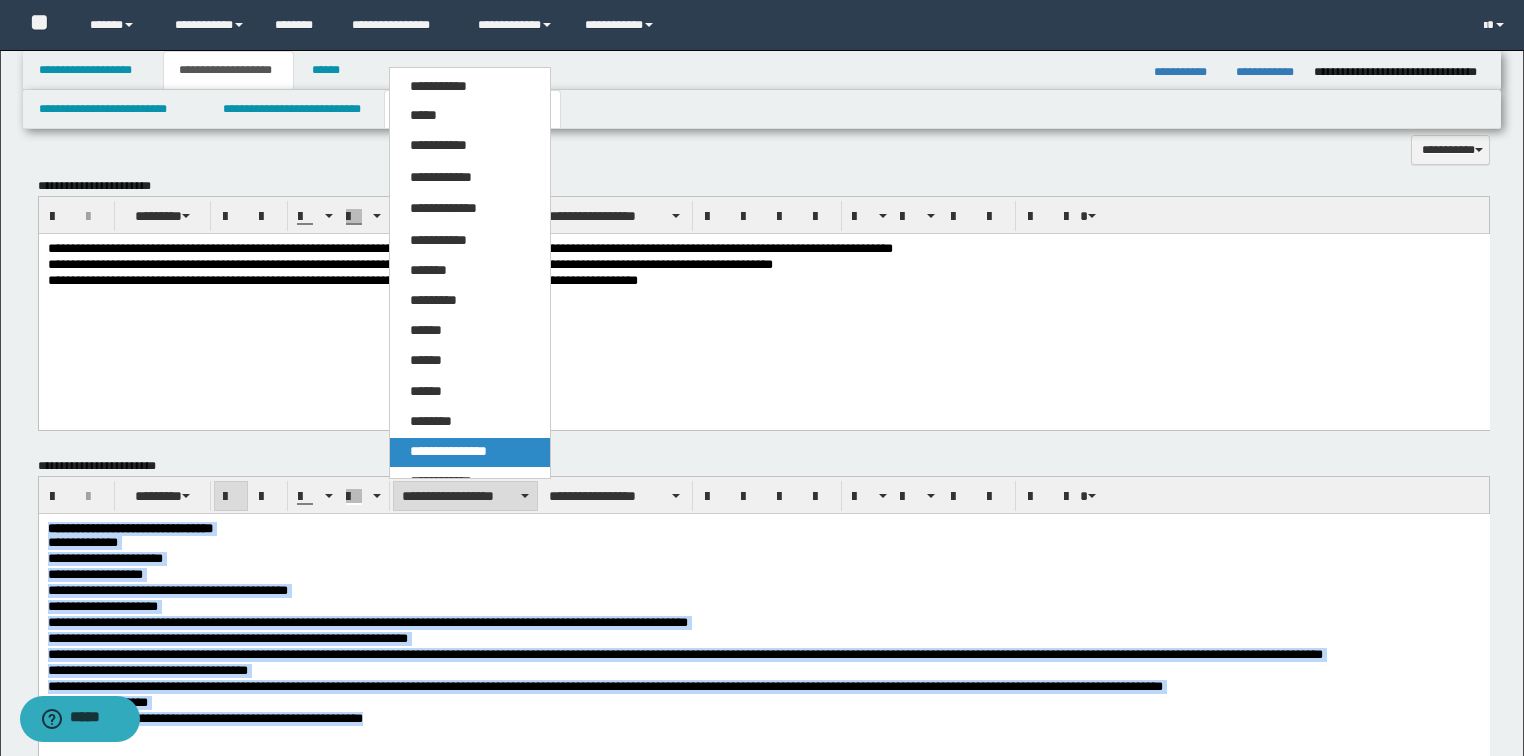click on "**********" at bounding box center [448, 451] 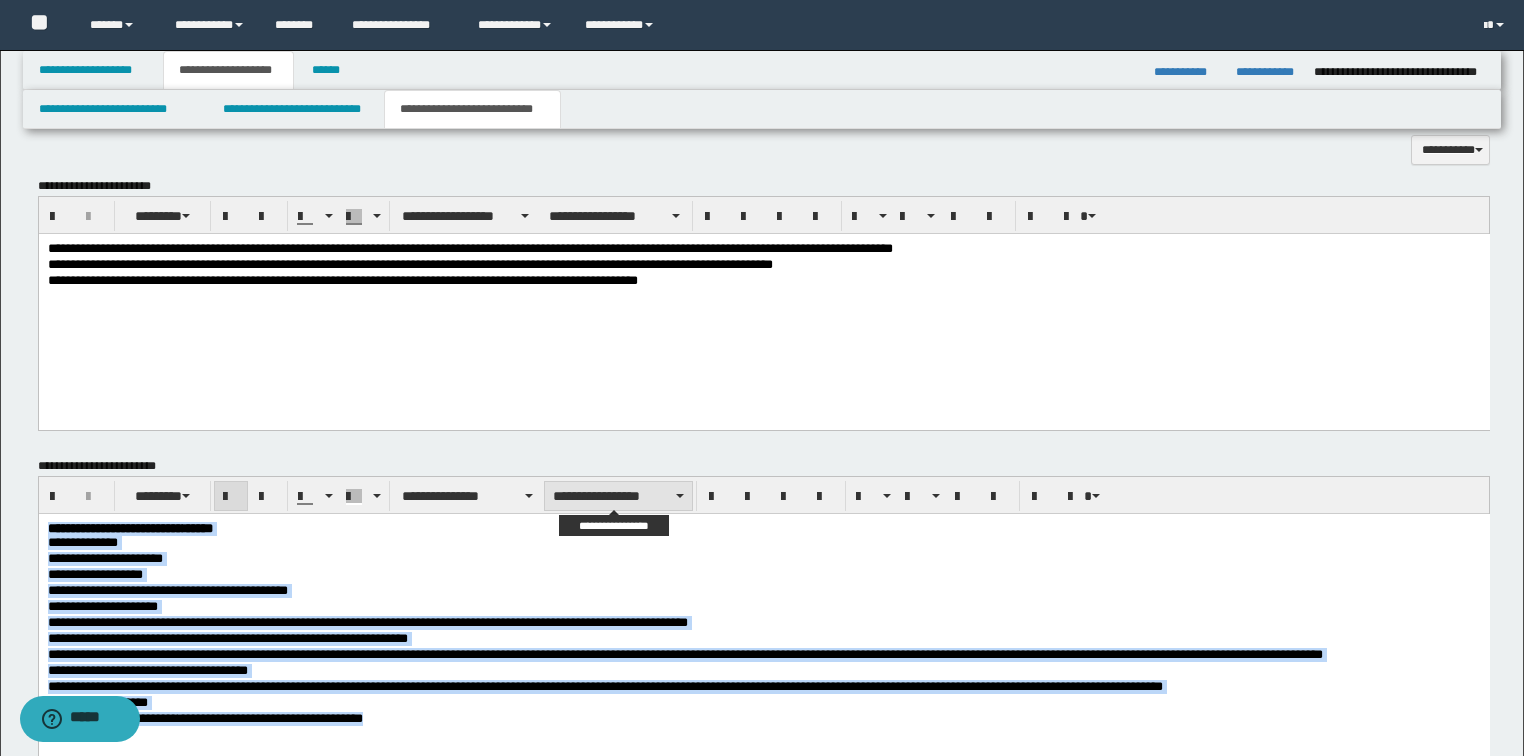 click on "**********" at bounding box center [618, 496] 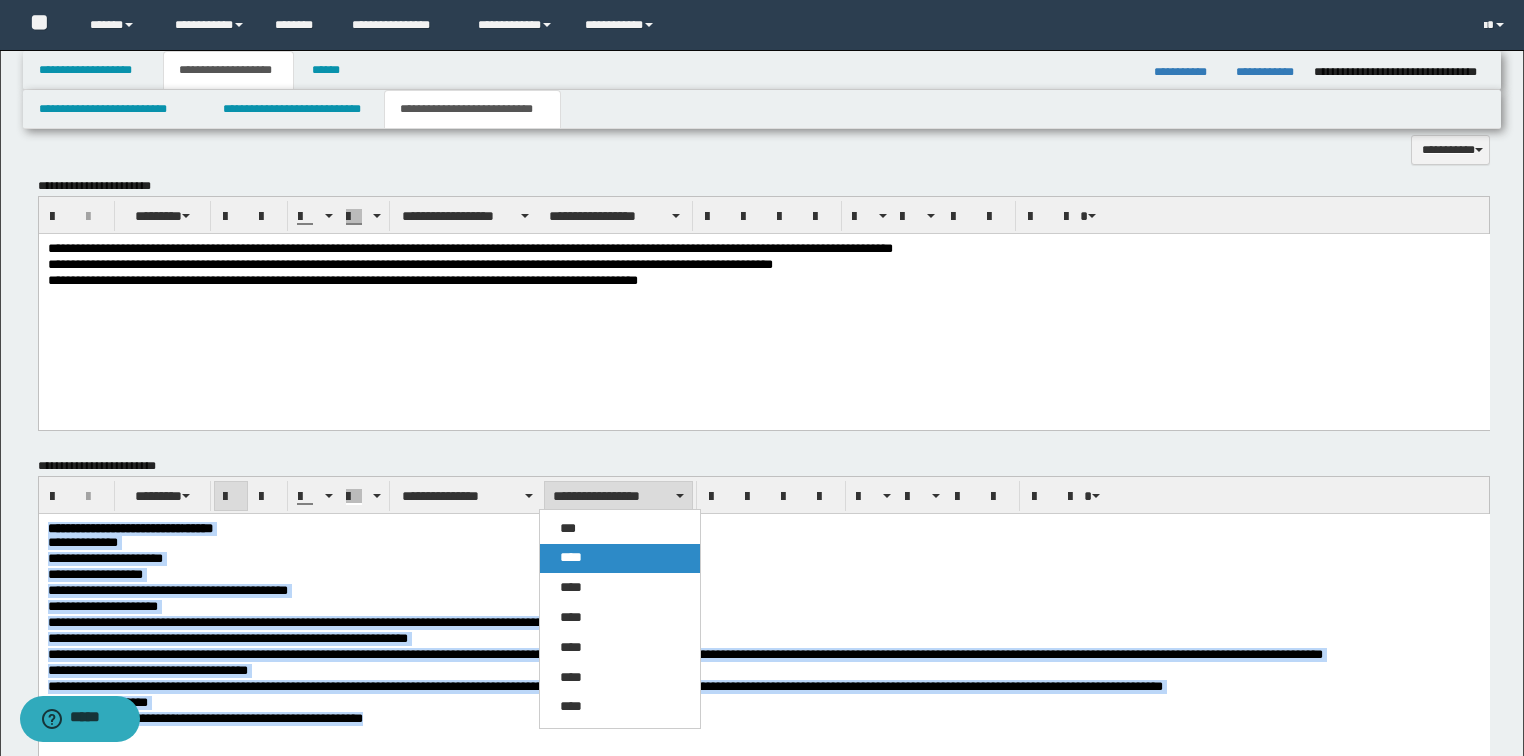 click on "****" at bounding box center [571, 557] 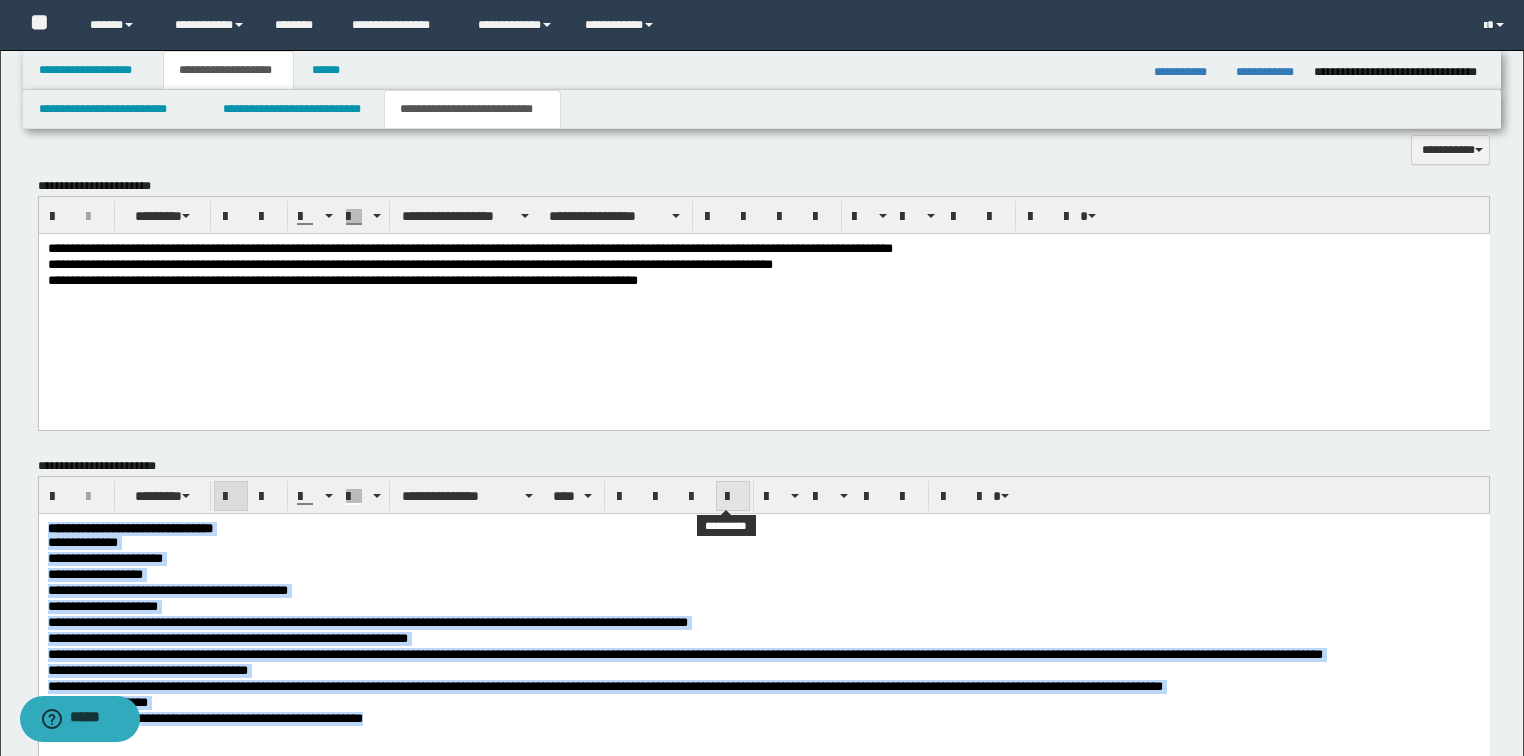 click at bounding box center [733, 497] 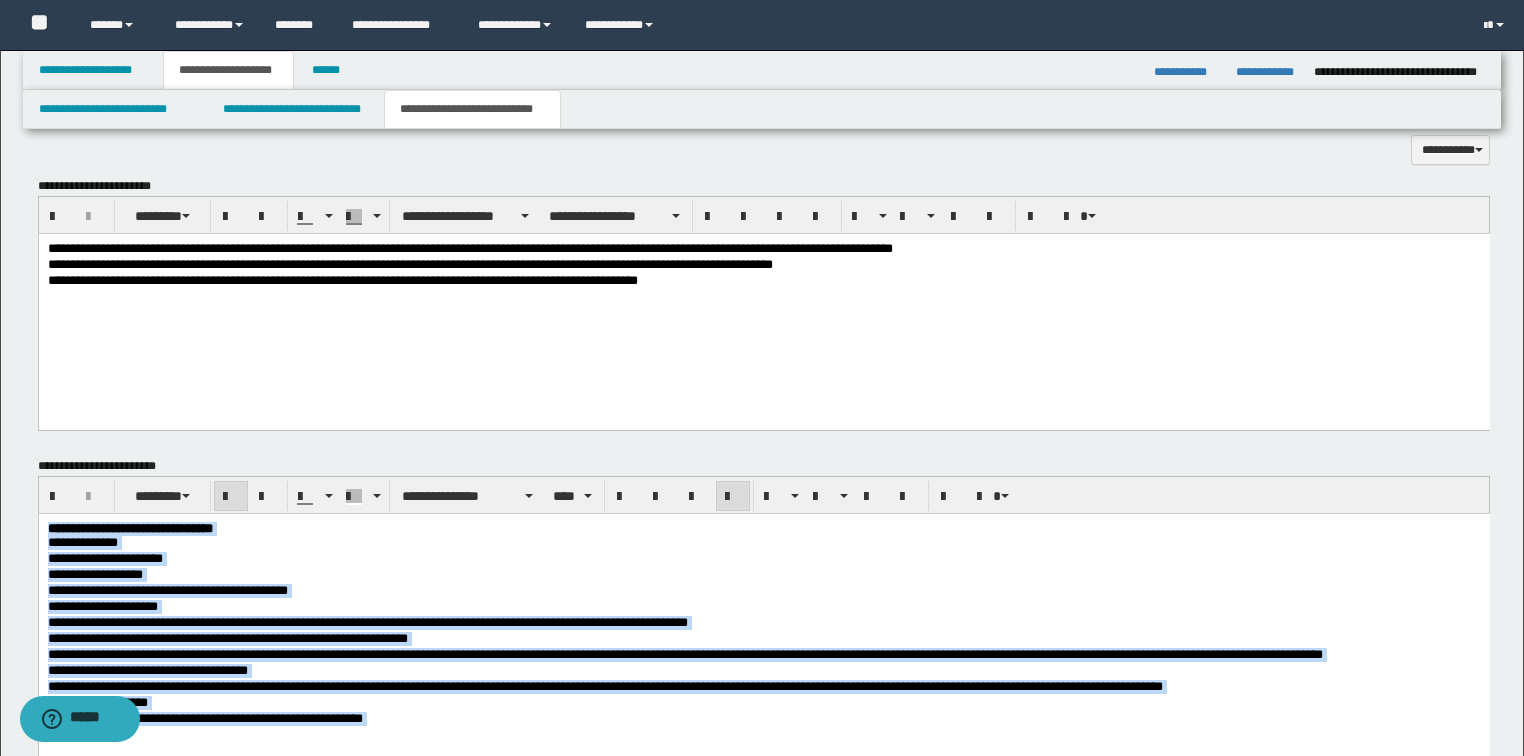 click on "**********" at bounding box center [763, 623] 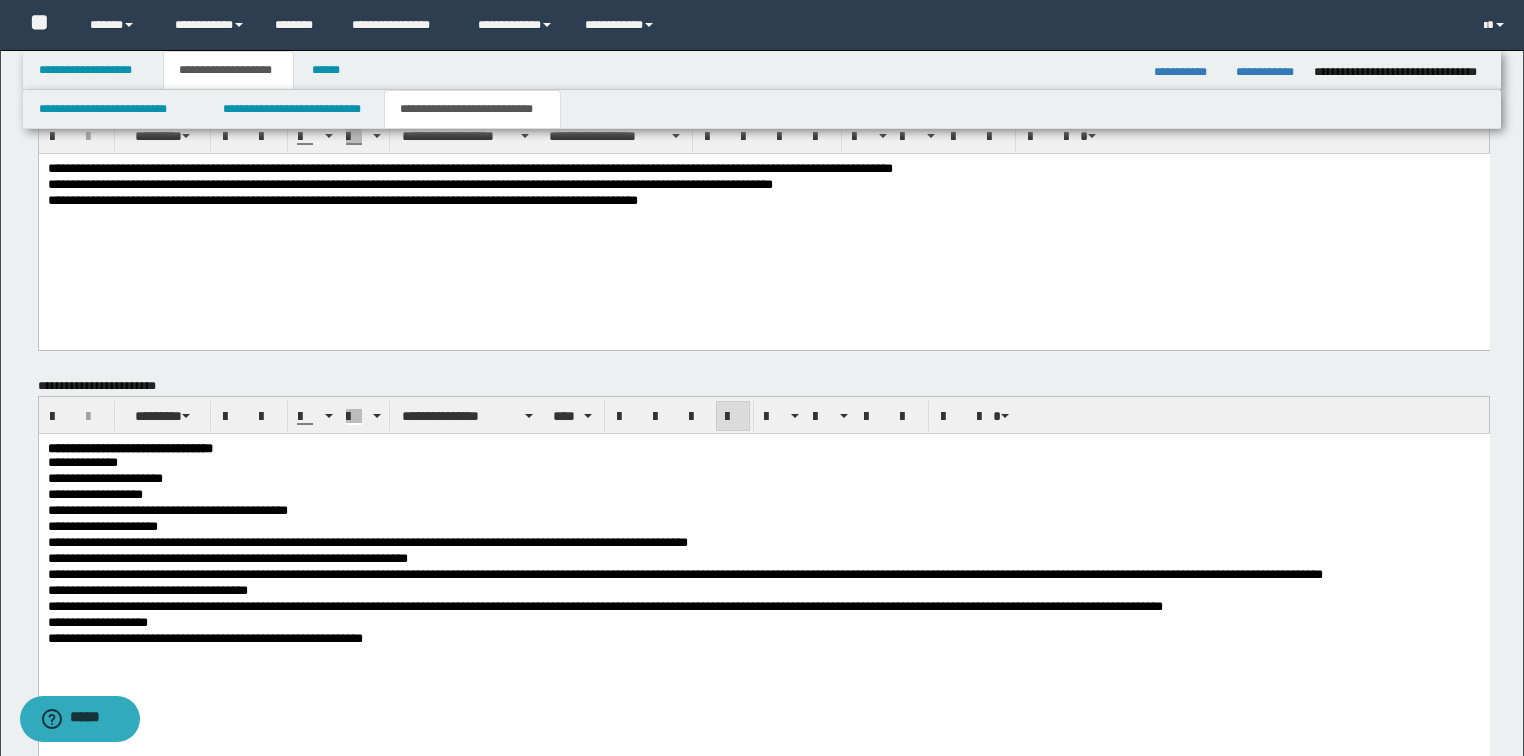 scroll, scrollTop: 1188, scrollLeft: 0, axis: vertical 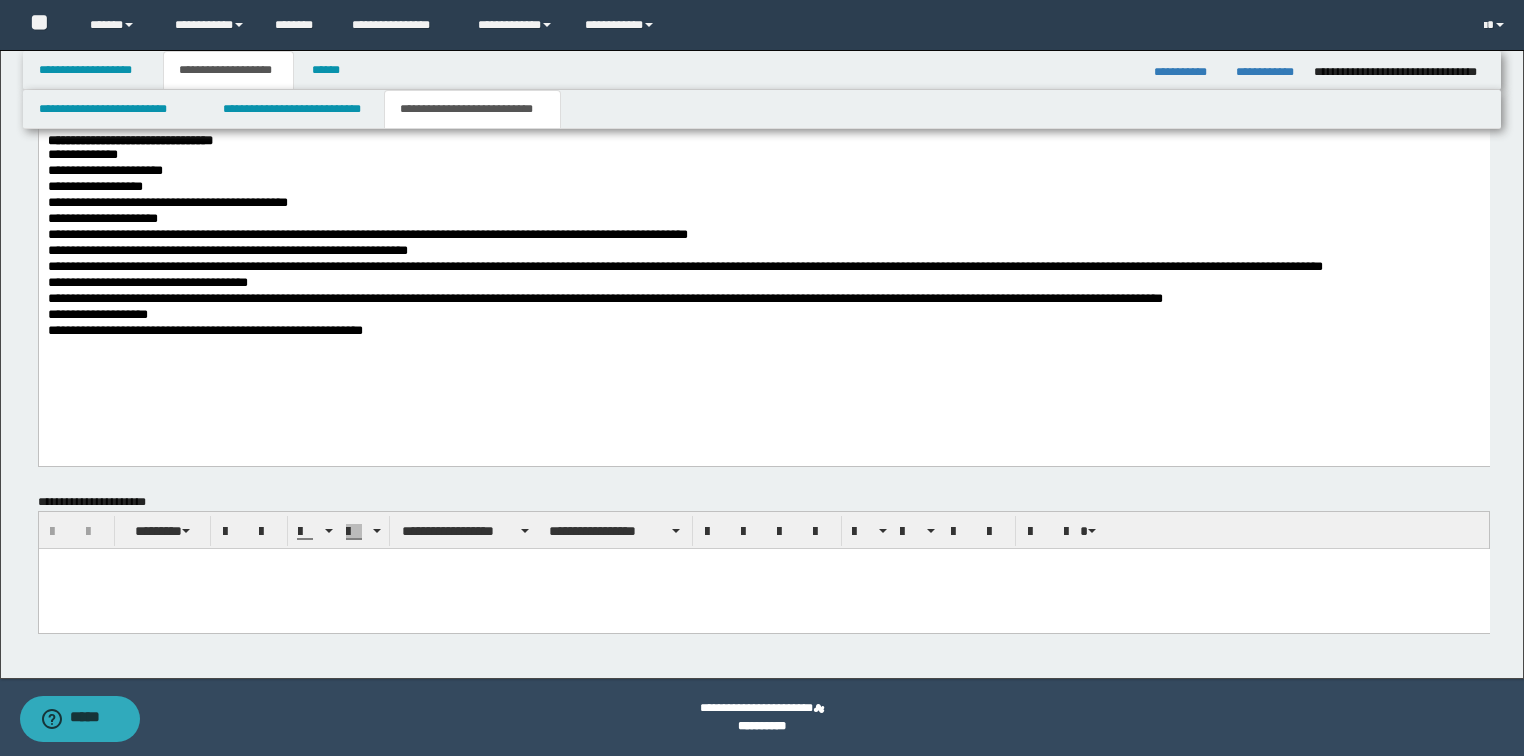click at bounding box center [763, 589] 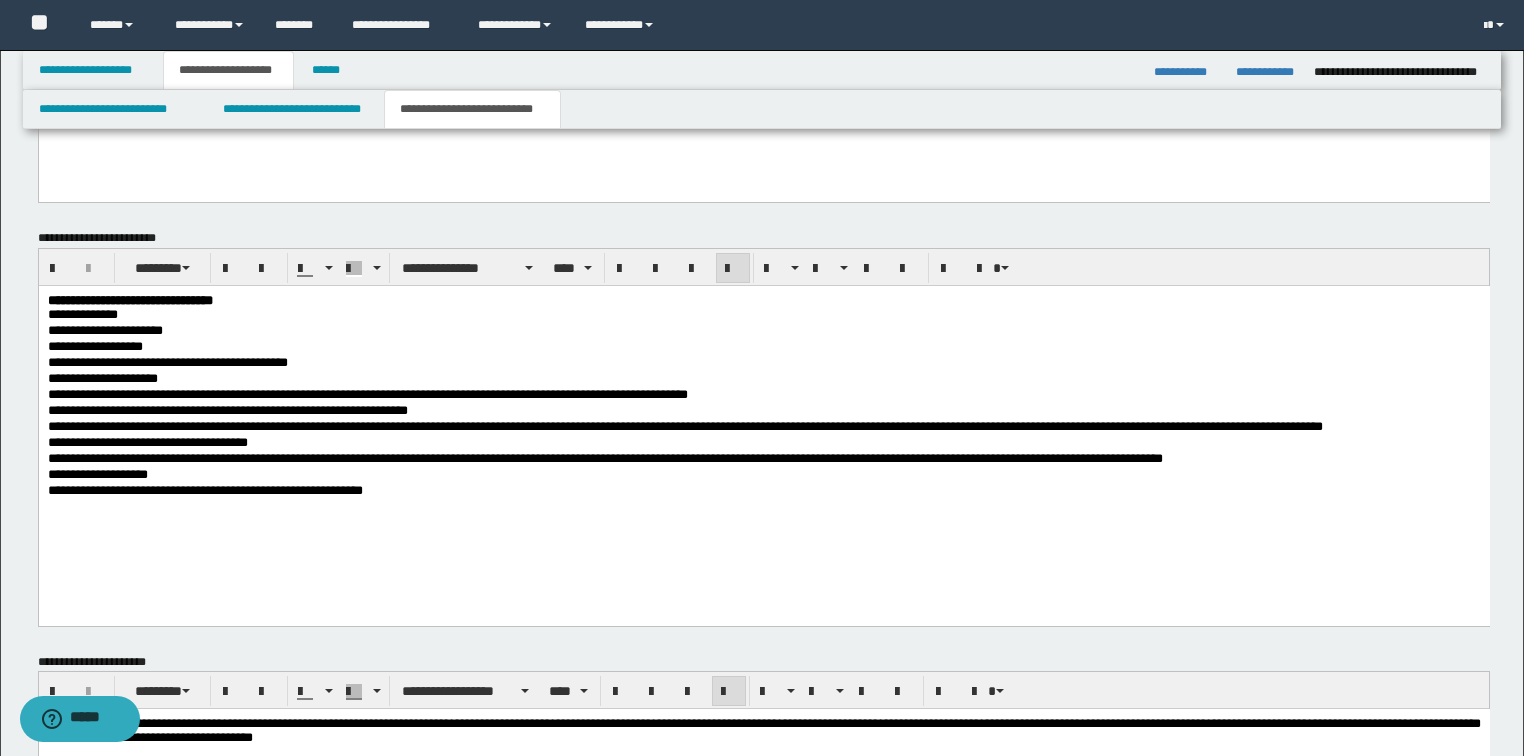 scroll, scrollTop: 948, scrollLeft: 0, axis: vertical 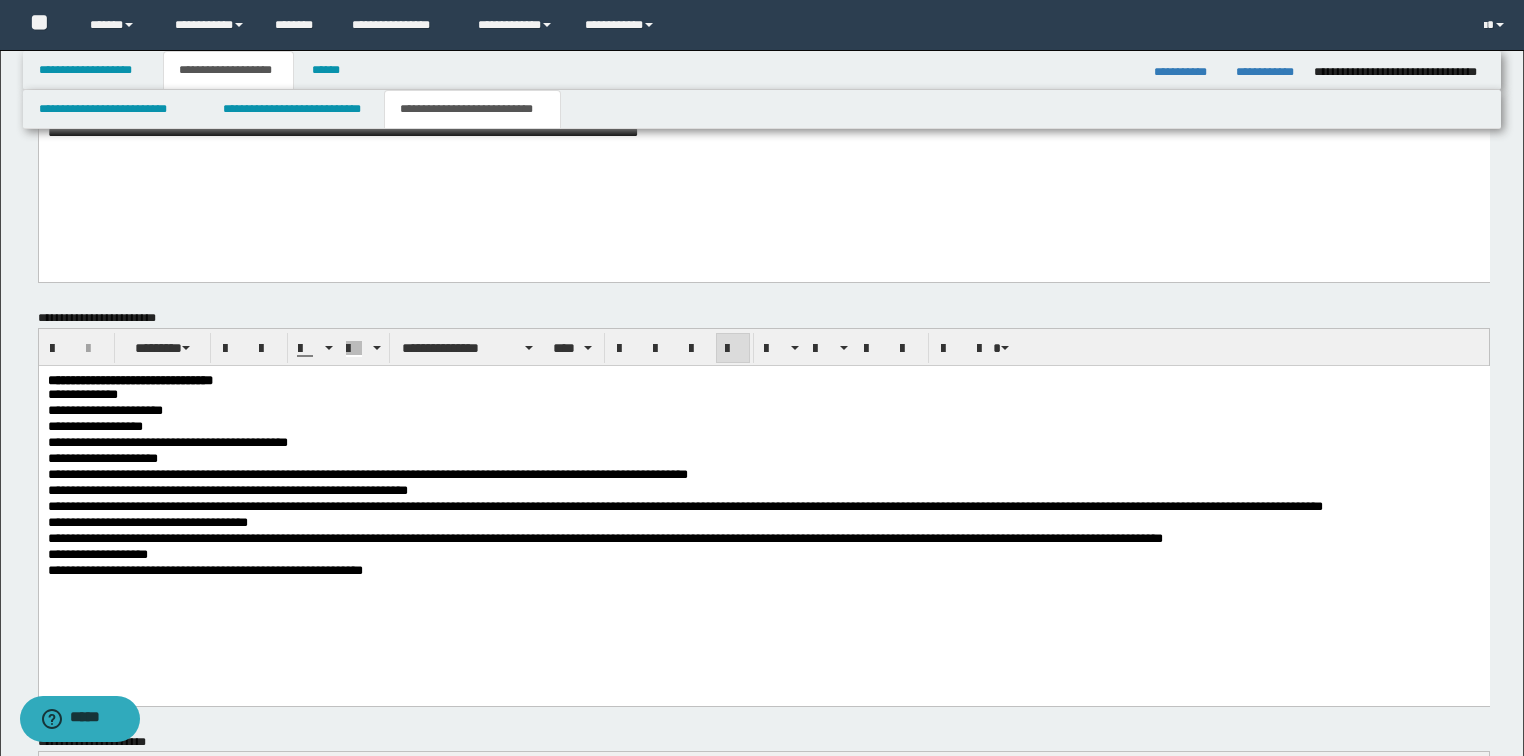 click on "**********" at bounding box center [167, 441] 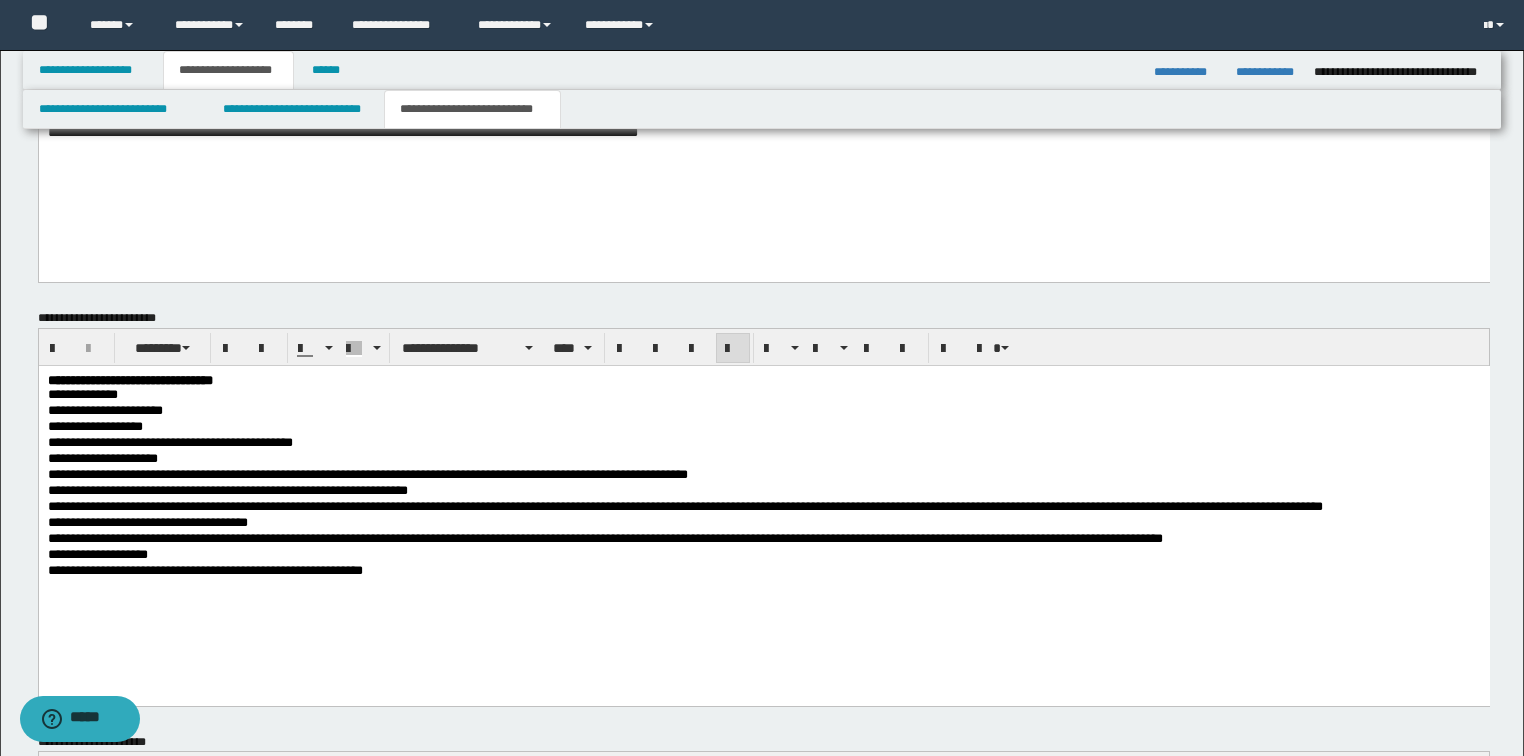 click on "**********" at bounding box center (763, 555) 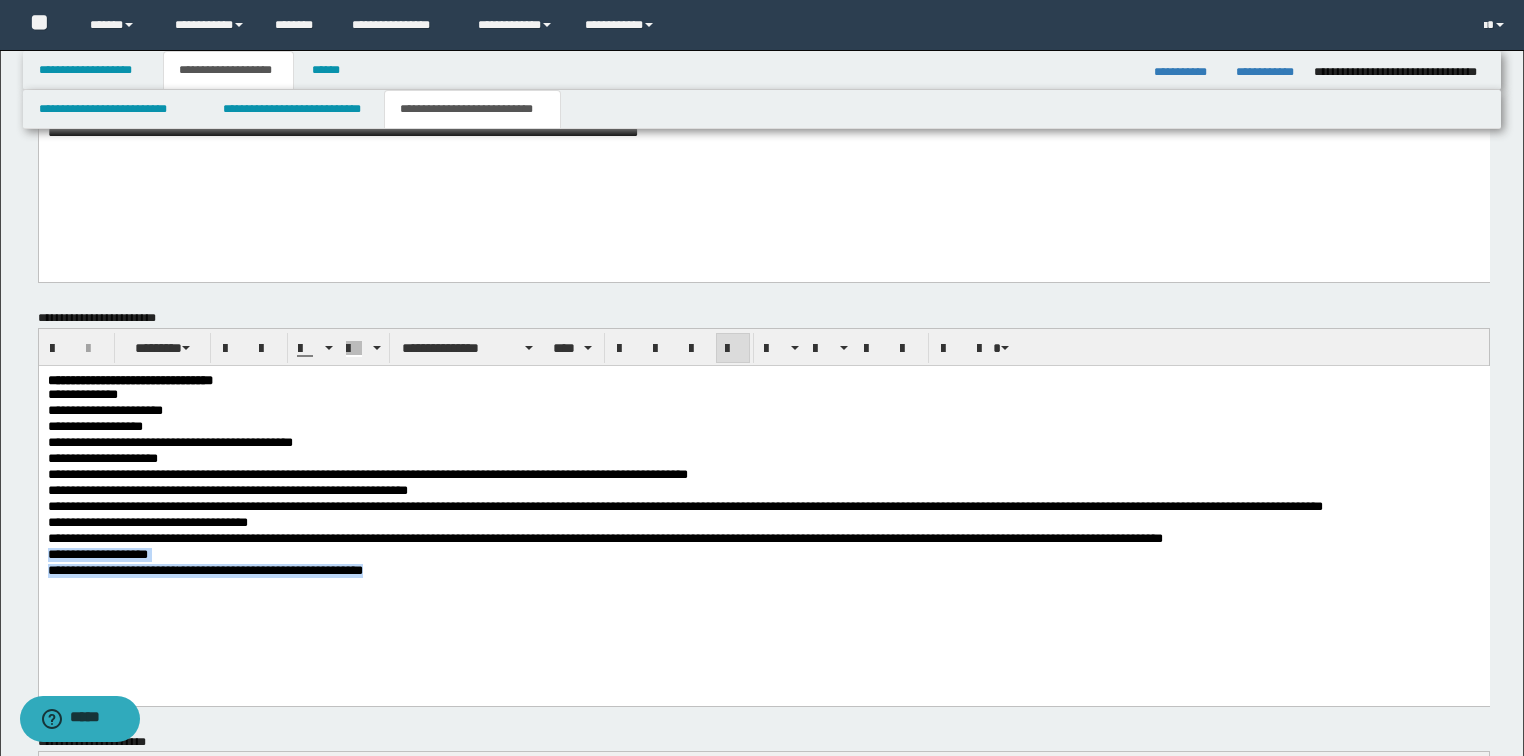 drag, startPoint x: 473, startPoint y: 576, endPoint x: 35, endPoint y: 560, distance: 438.29214 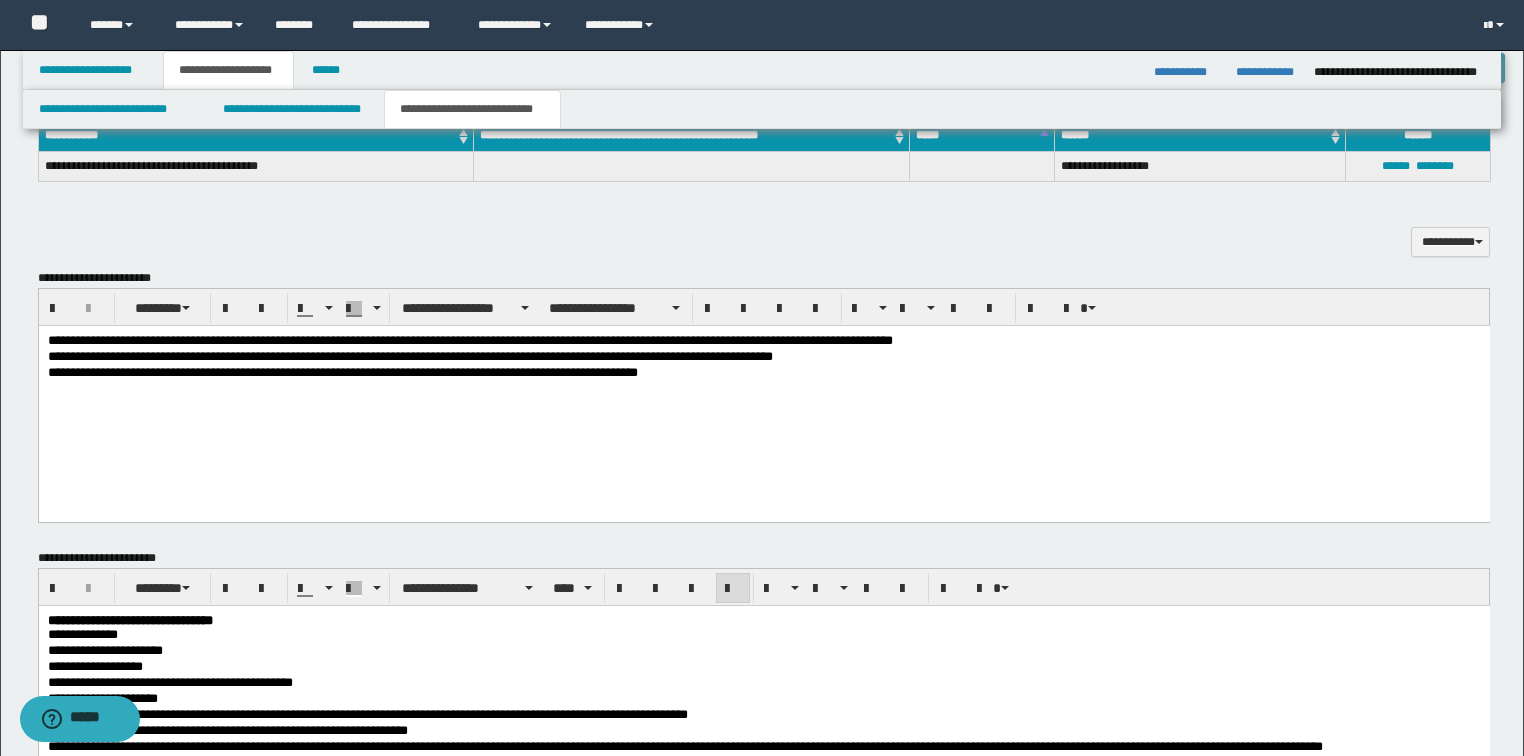 scroll, scrollTop: 628, scrollLeft: 0, axis: vertical 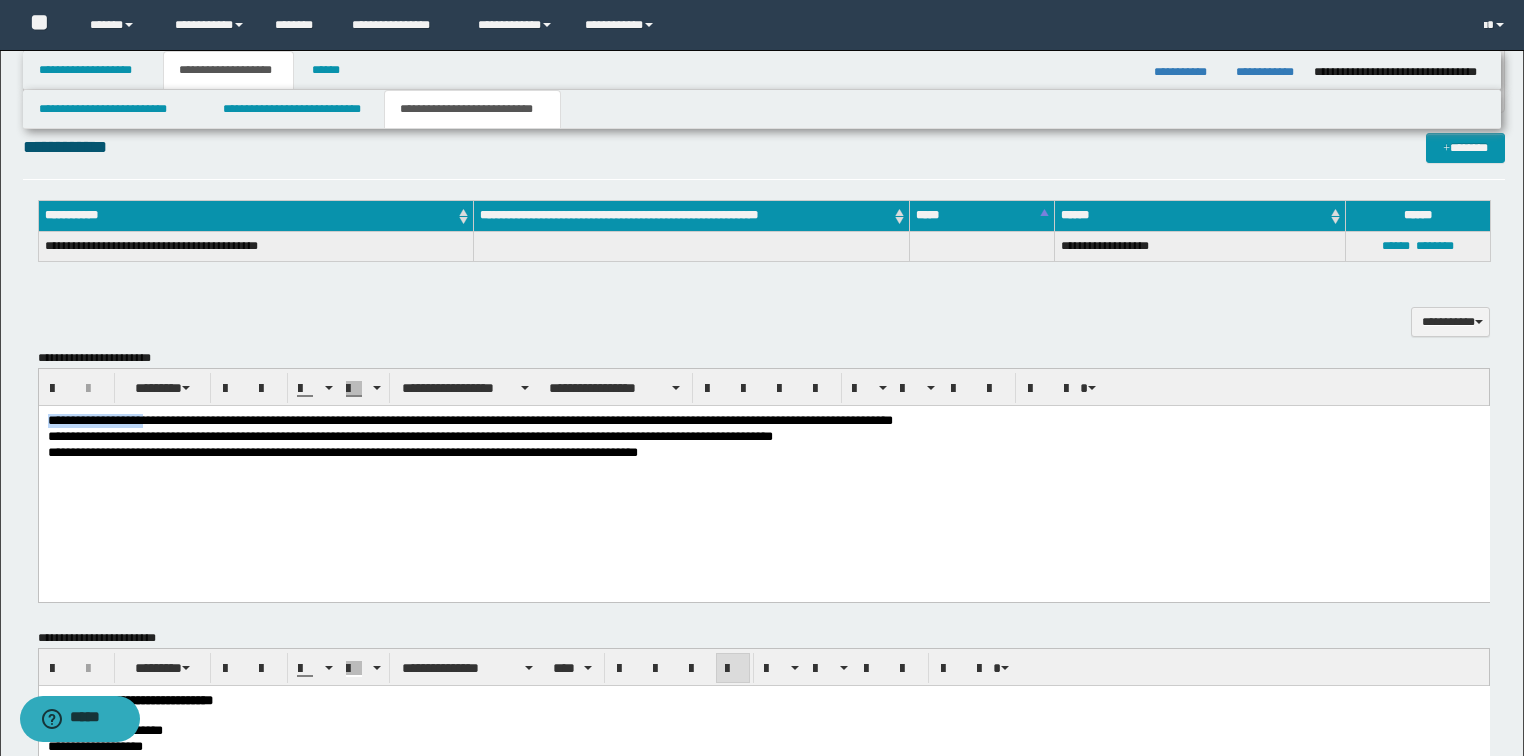 drag, startPoint x: 141, startPoint y: 422, endPoint x: 39, endPoint y: 423, distance: 102.0049 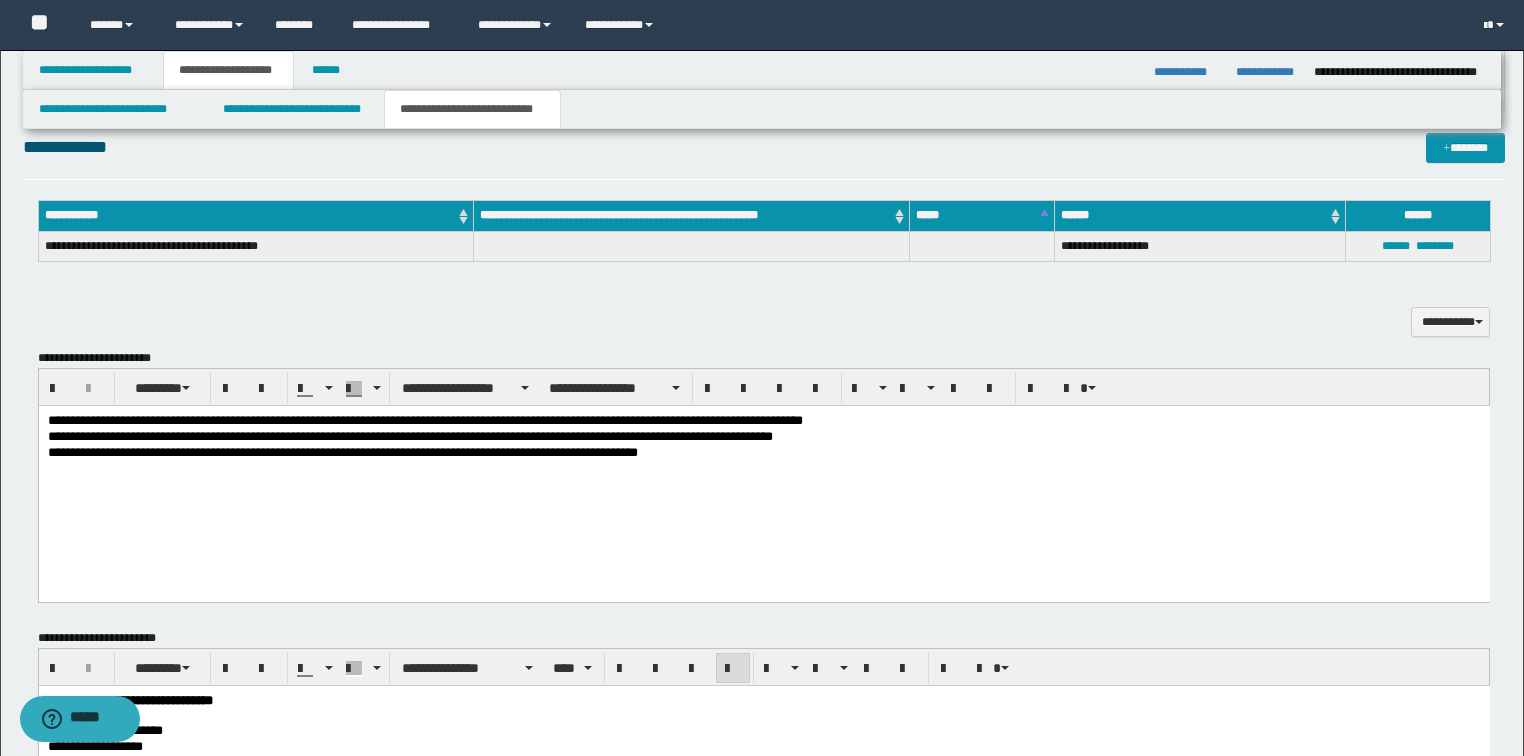 click on "**********" at bounding box center (763, 453) 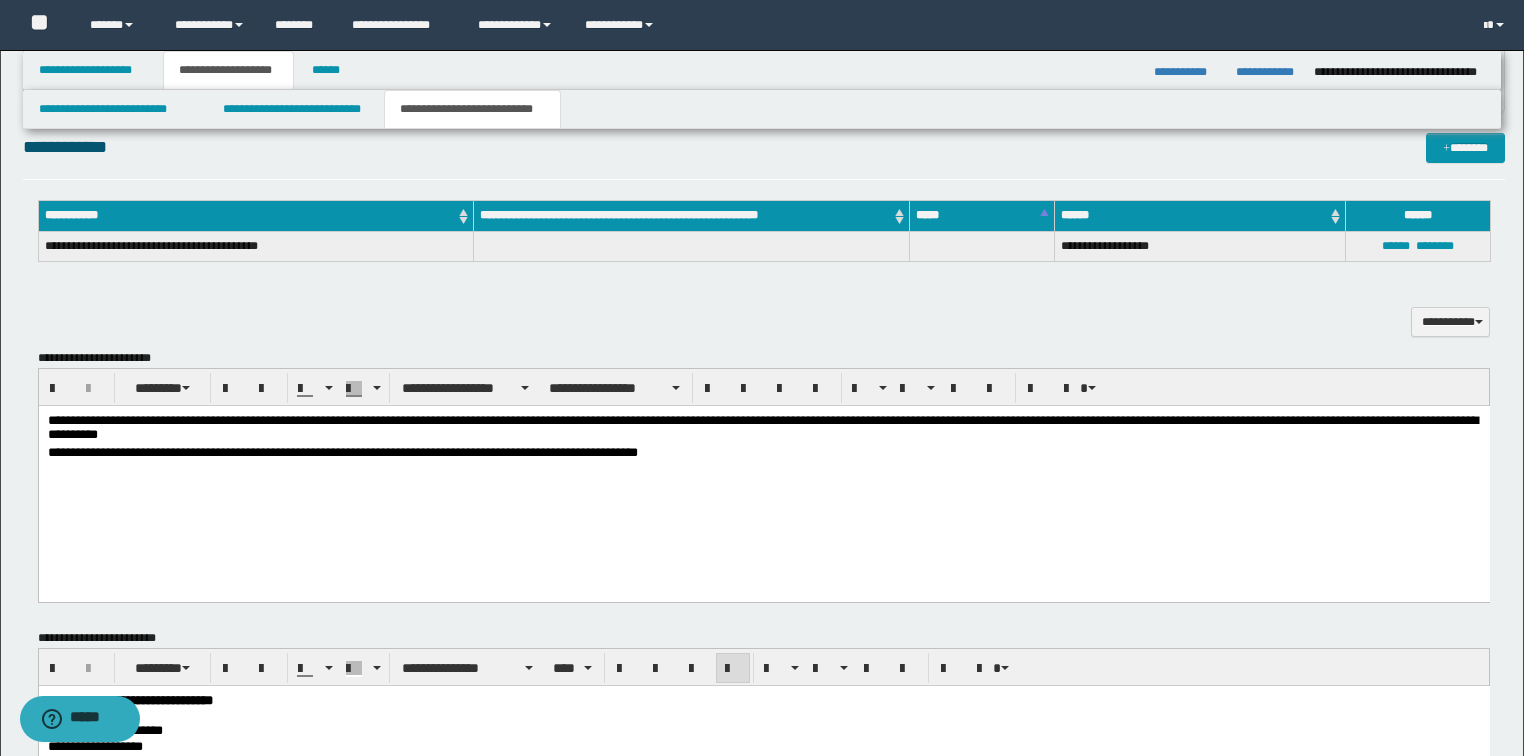 click on "**********" at bounding box center [763, 429] 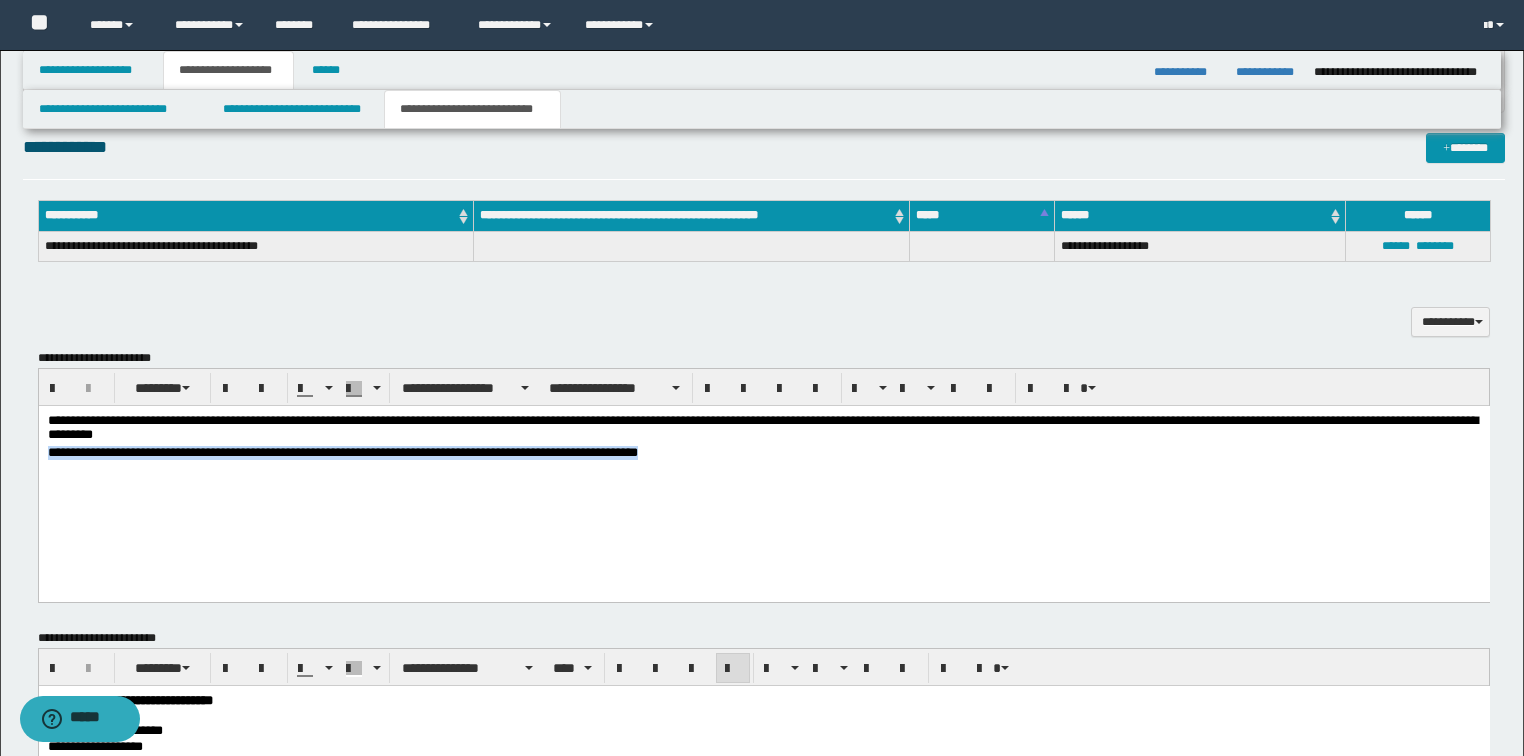 drag, startPoint x: 727, startPoint y: 452, endPoint x: -1, endPoint y: 452, distance: 728 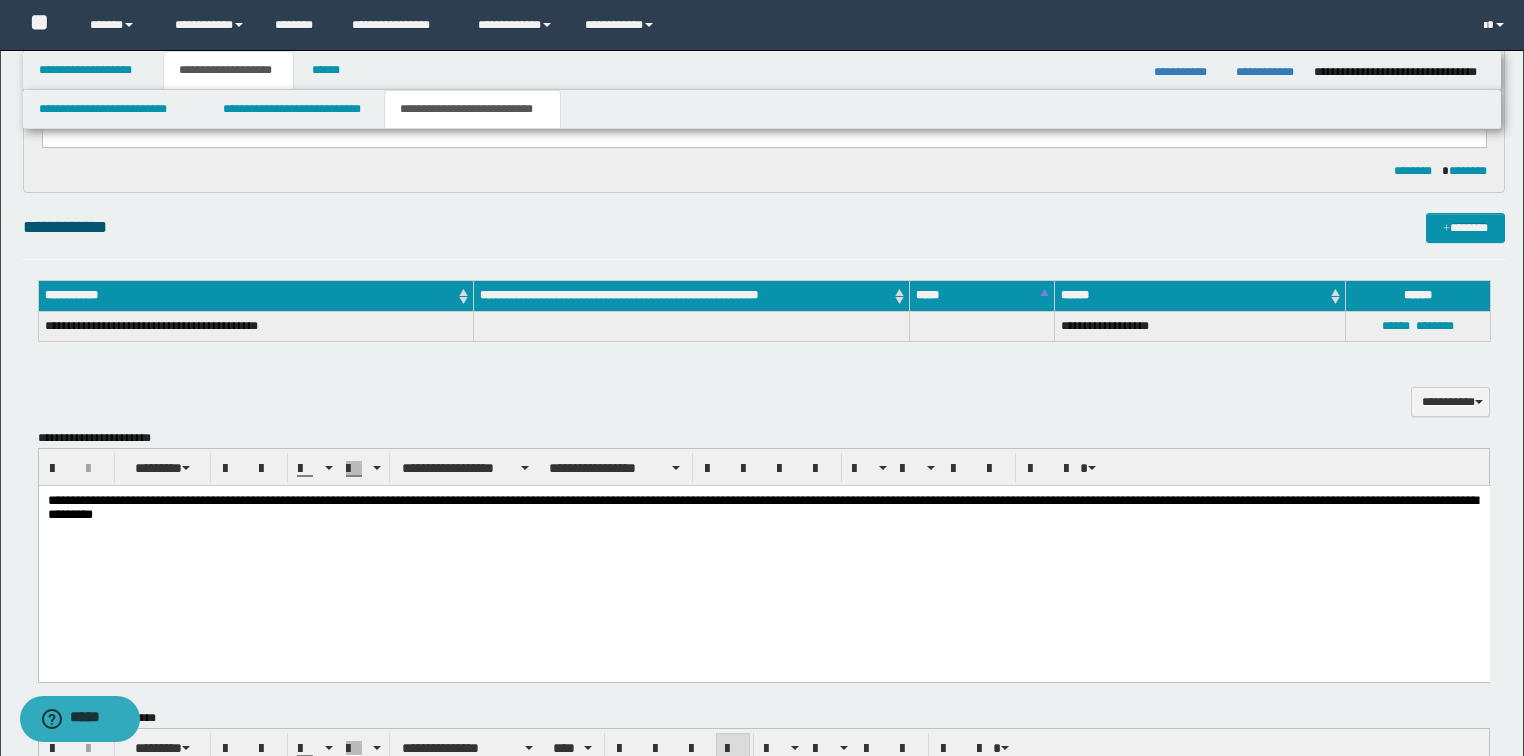 scroll, scrollTop: 468, scrollLeft: 0, axis: vertical 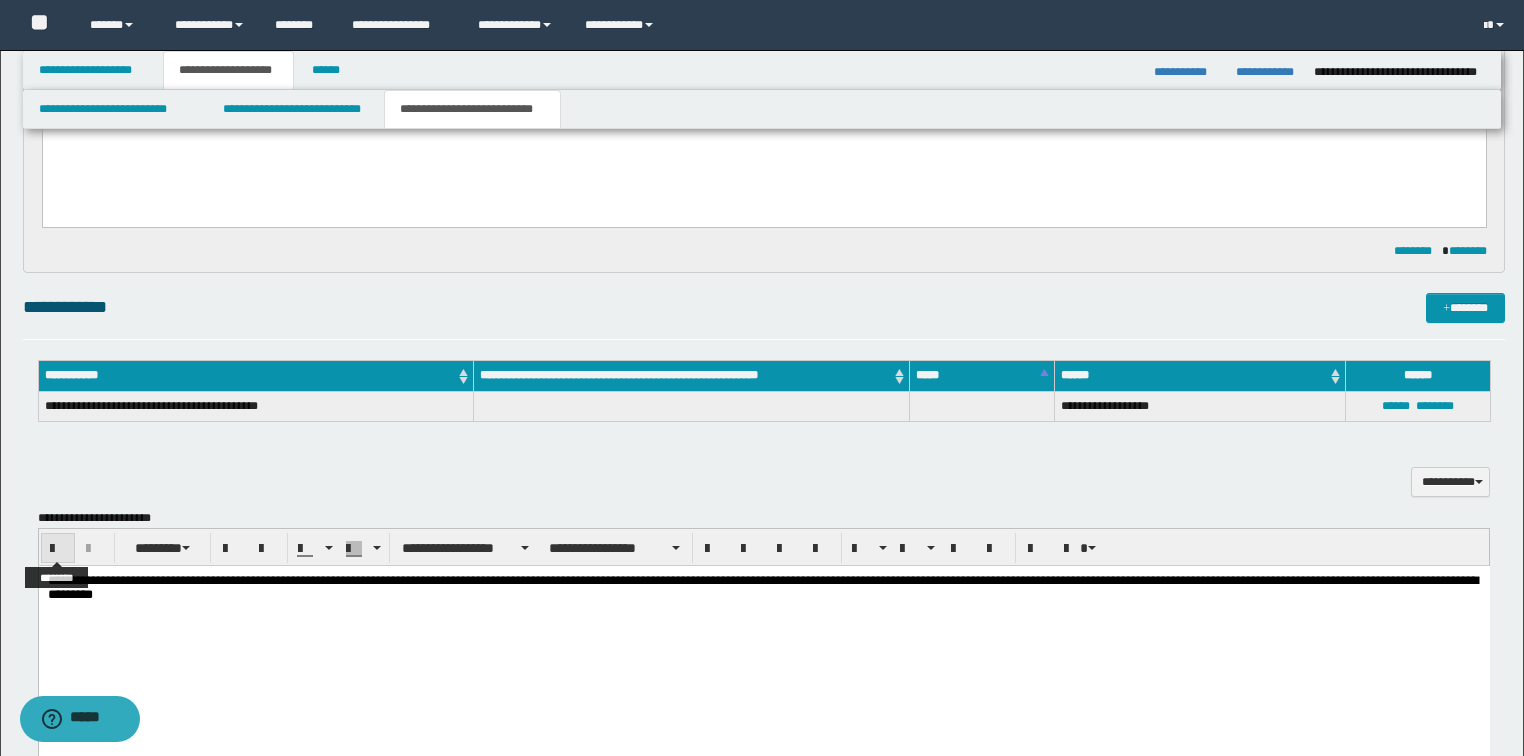 click at bounding box center [58, 549] 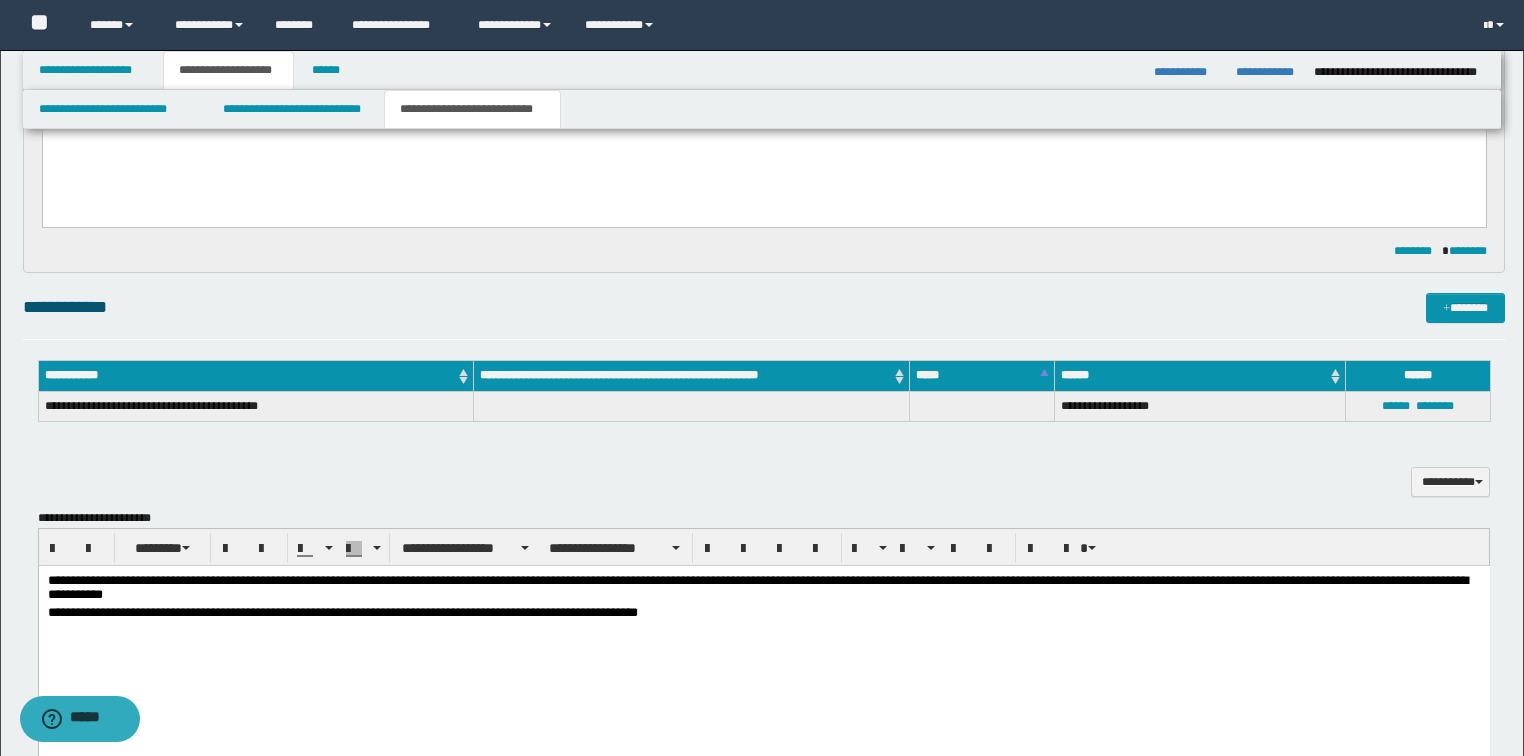 click on "**********" at bounding box center [763, 613] 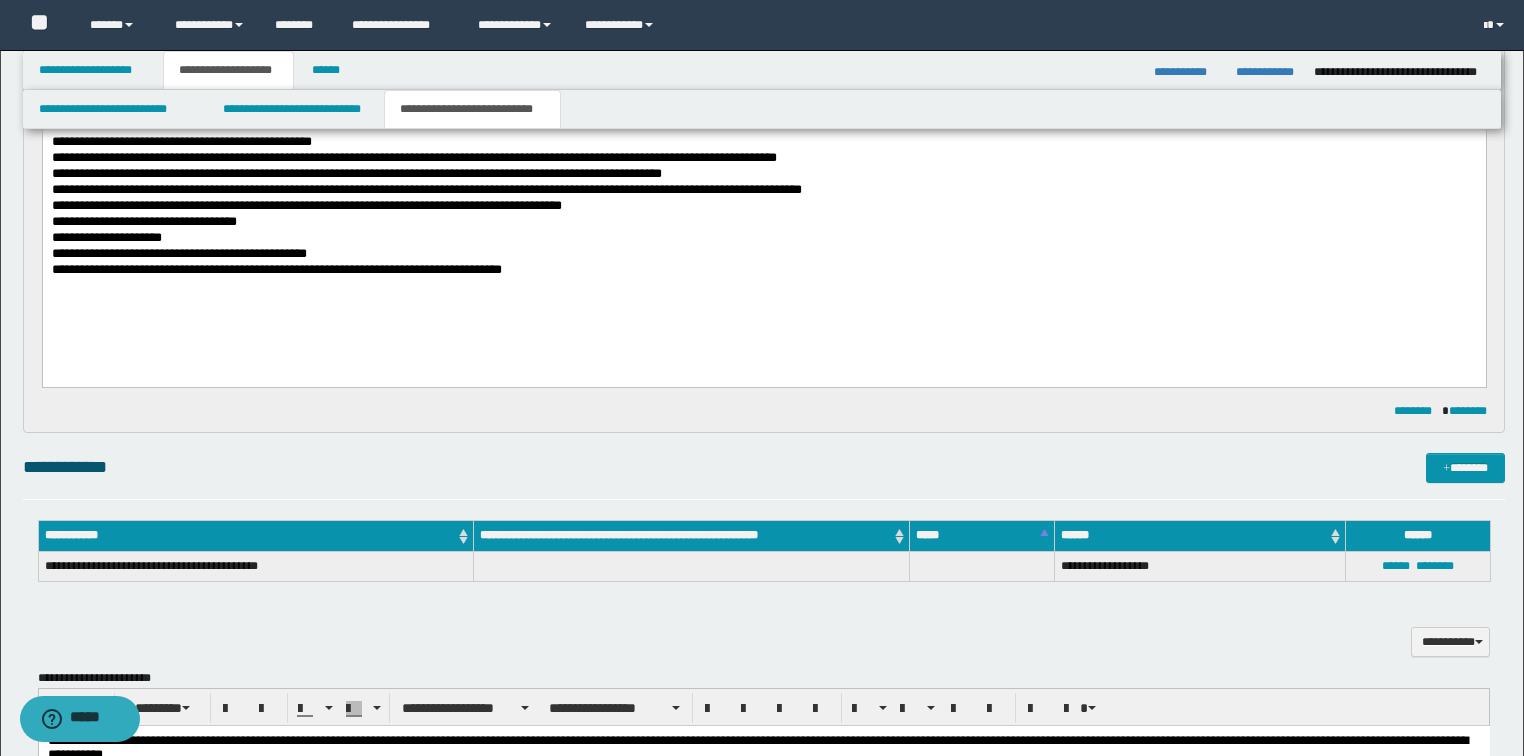 scroll, scrollTop: 228, scrollLeft: 0, axis: vertical 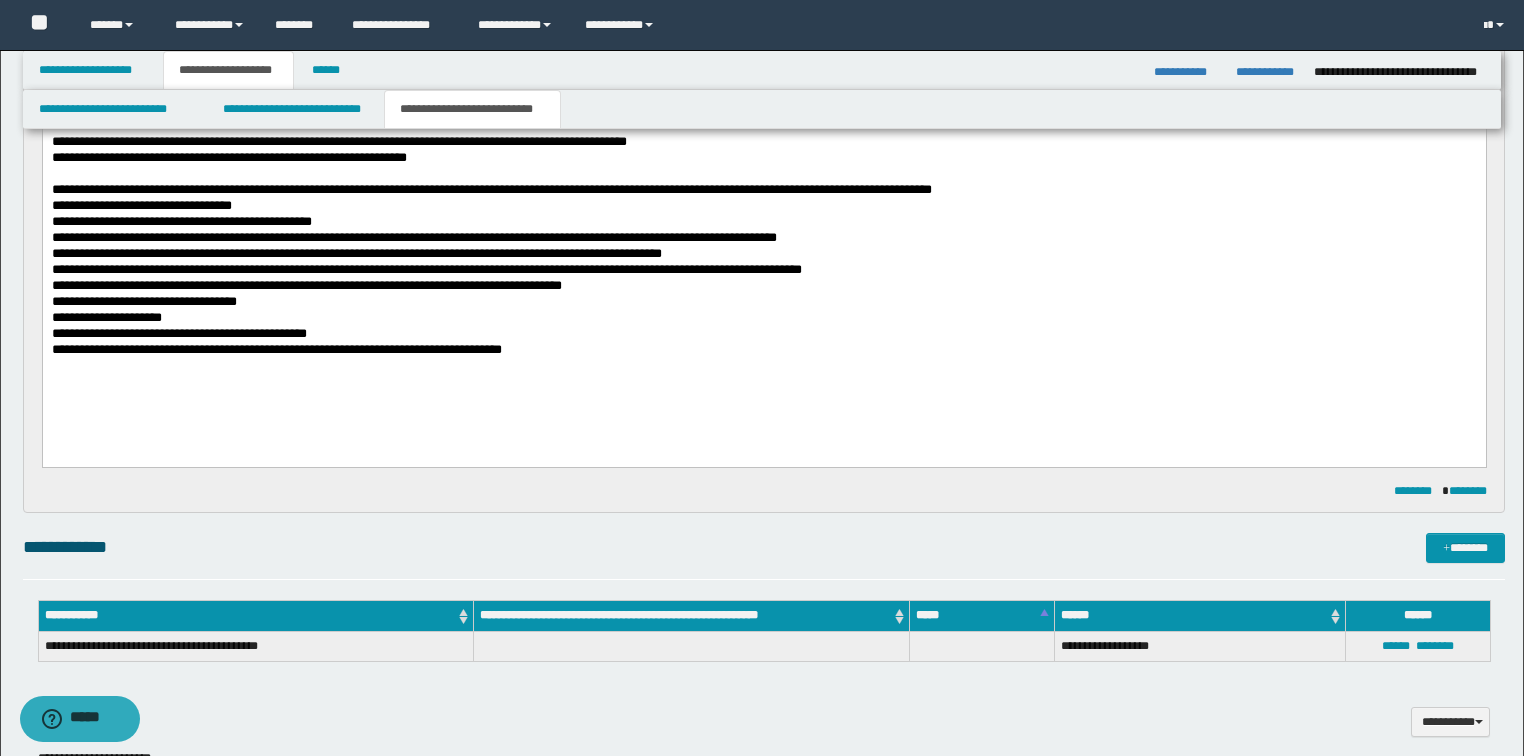 click on "**********" at bounding box center [178, 332] 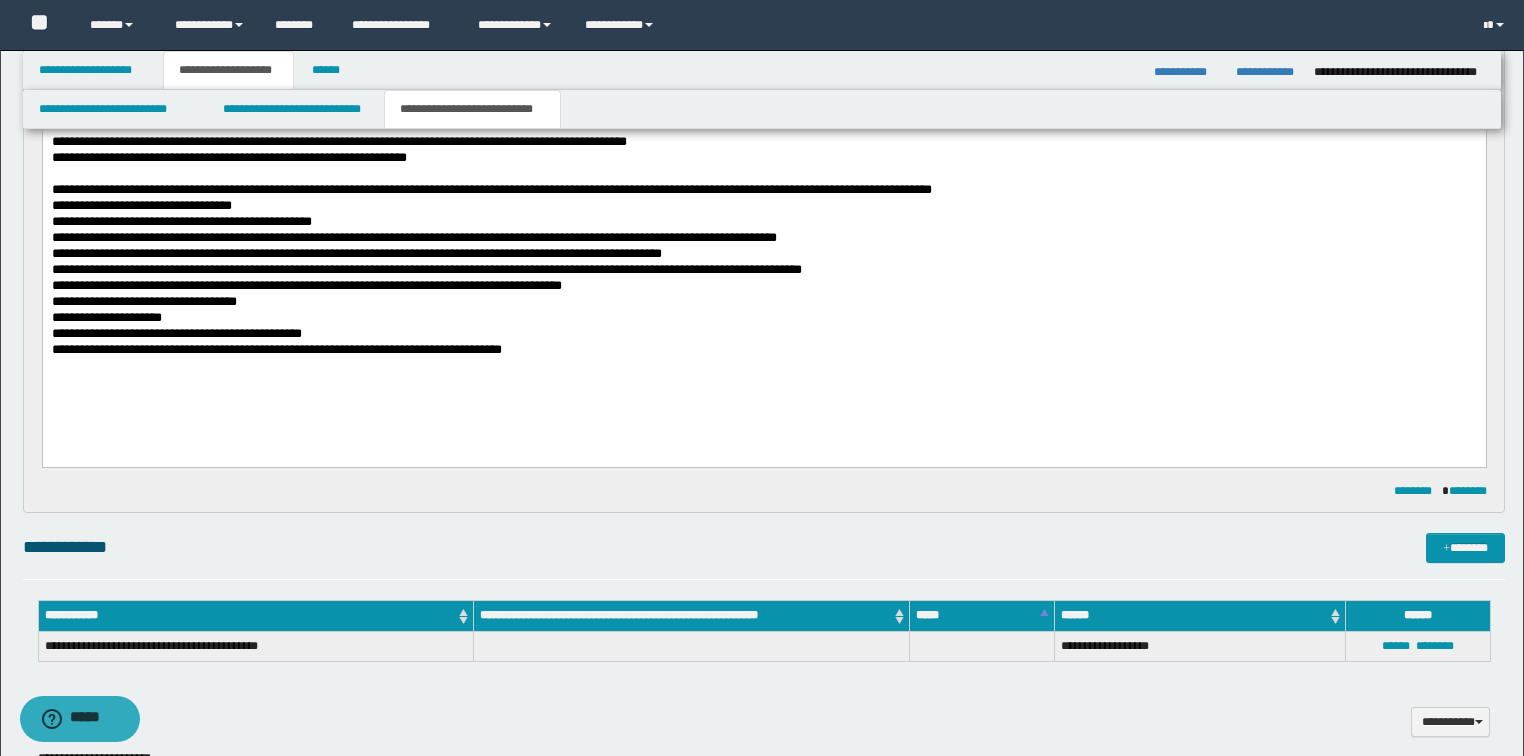 click on "**********" at bounding box center [356, 252] 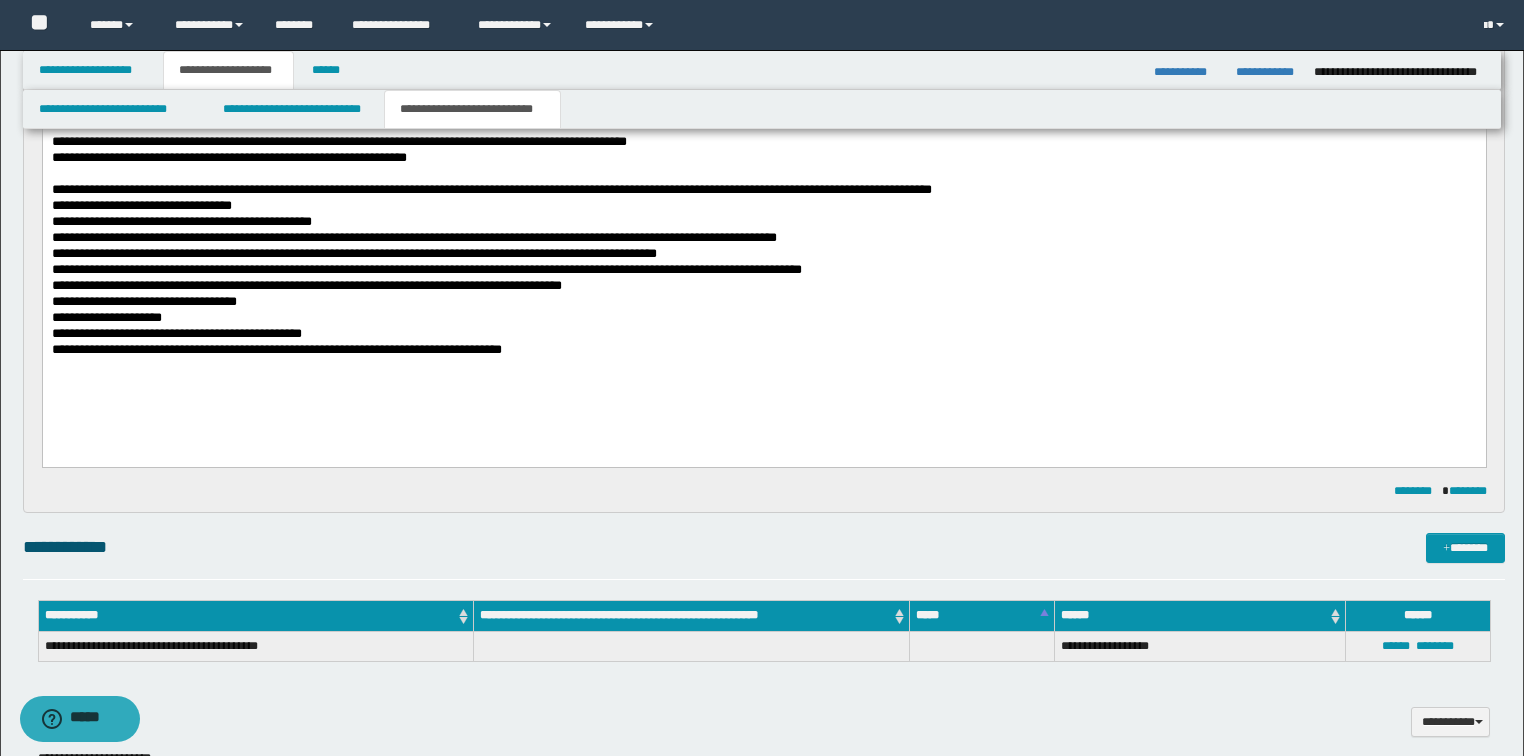 click on "**********" at bounding box center [353, 252] 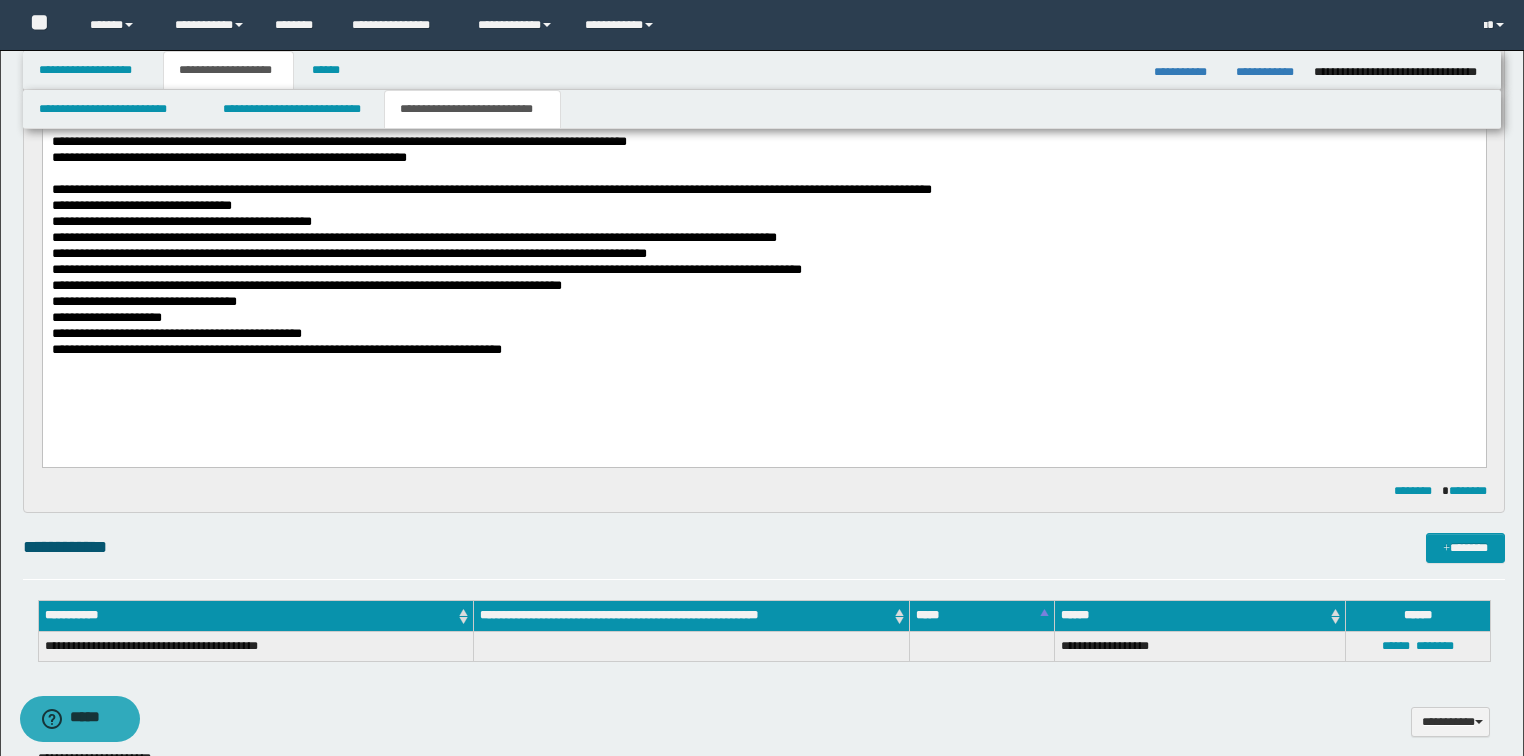 scroll, scrollTop: 68, scrollLeft: 0, axis: vertical 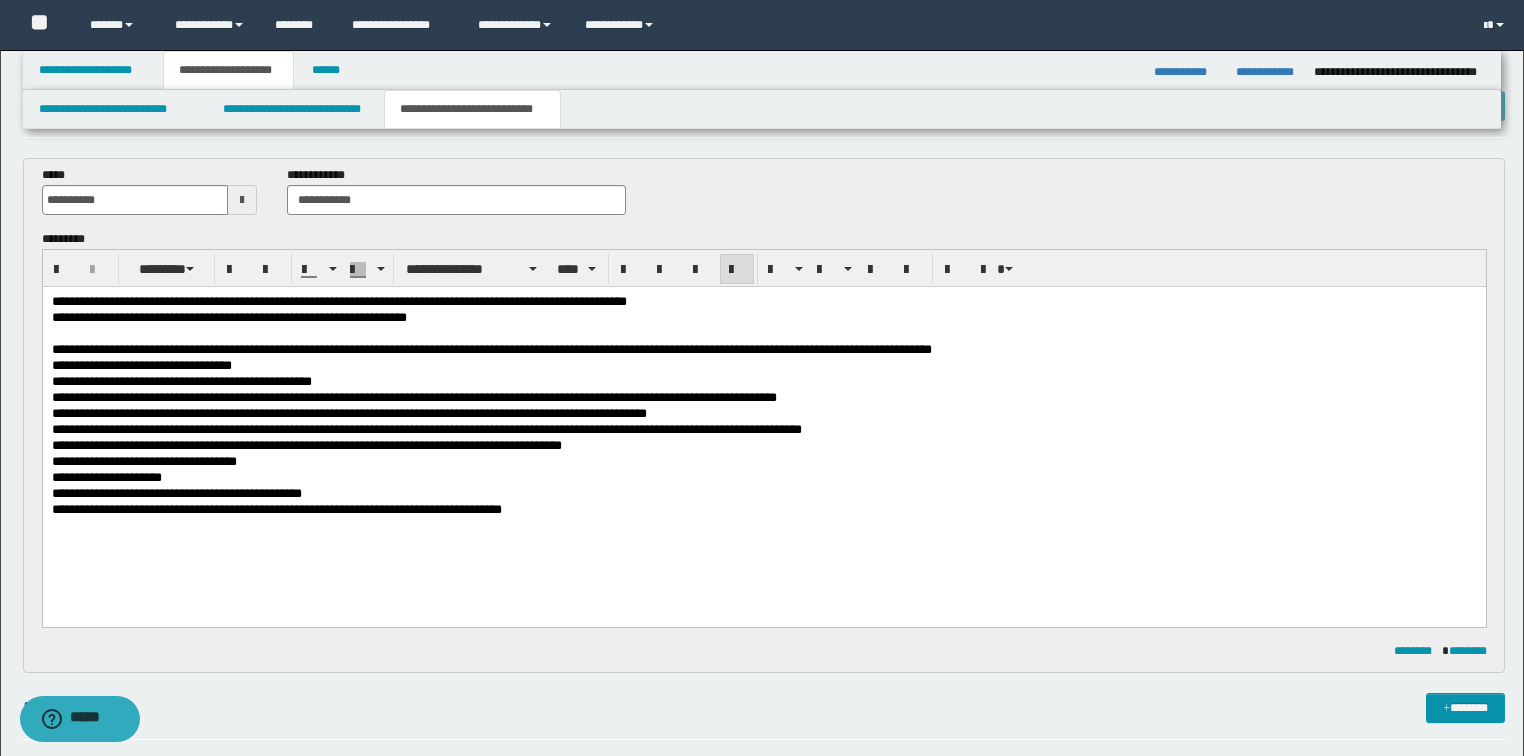 click on "**********" at bounding box center [491, 348] 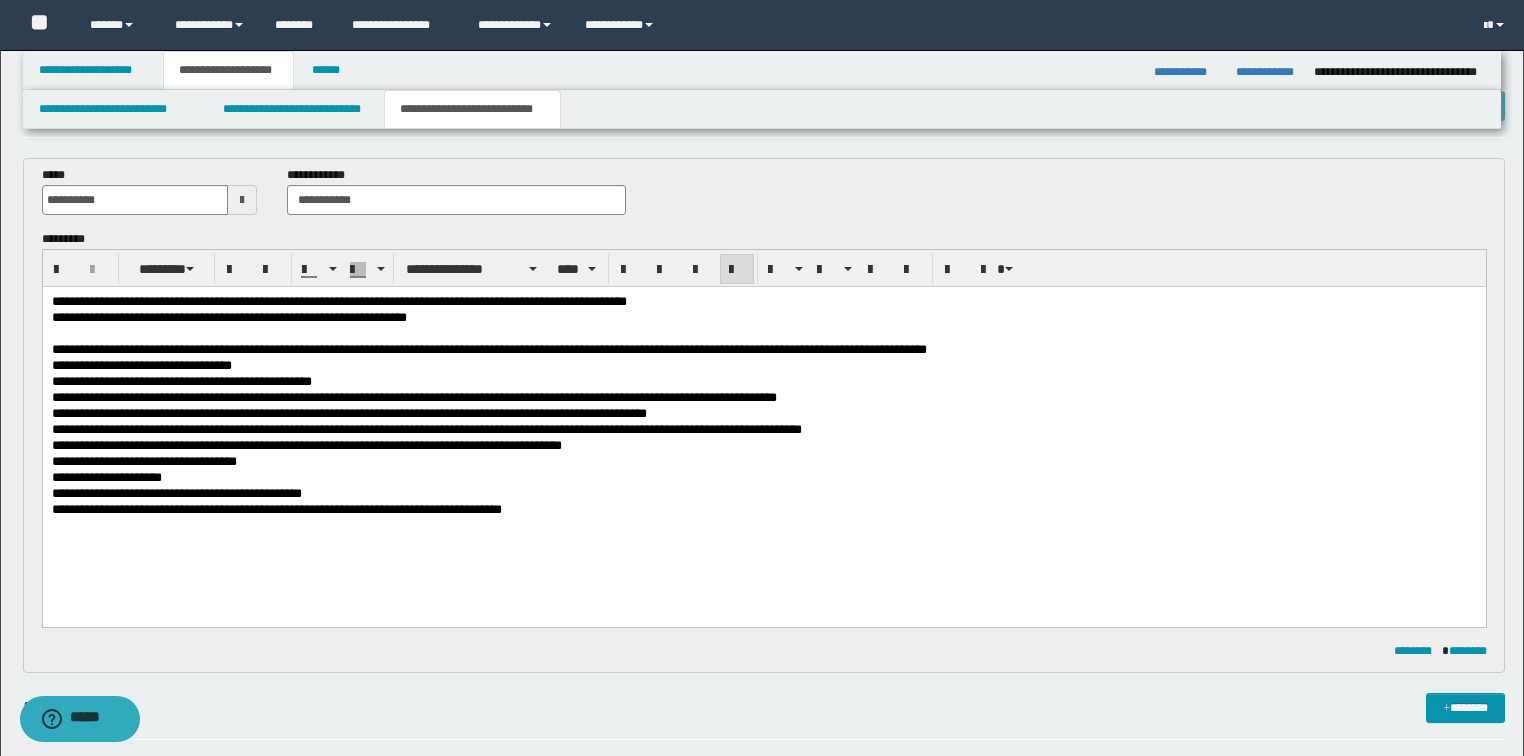 click on "**********" at bounding box center (488, 348) 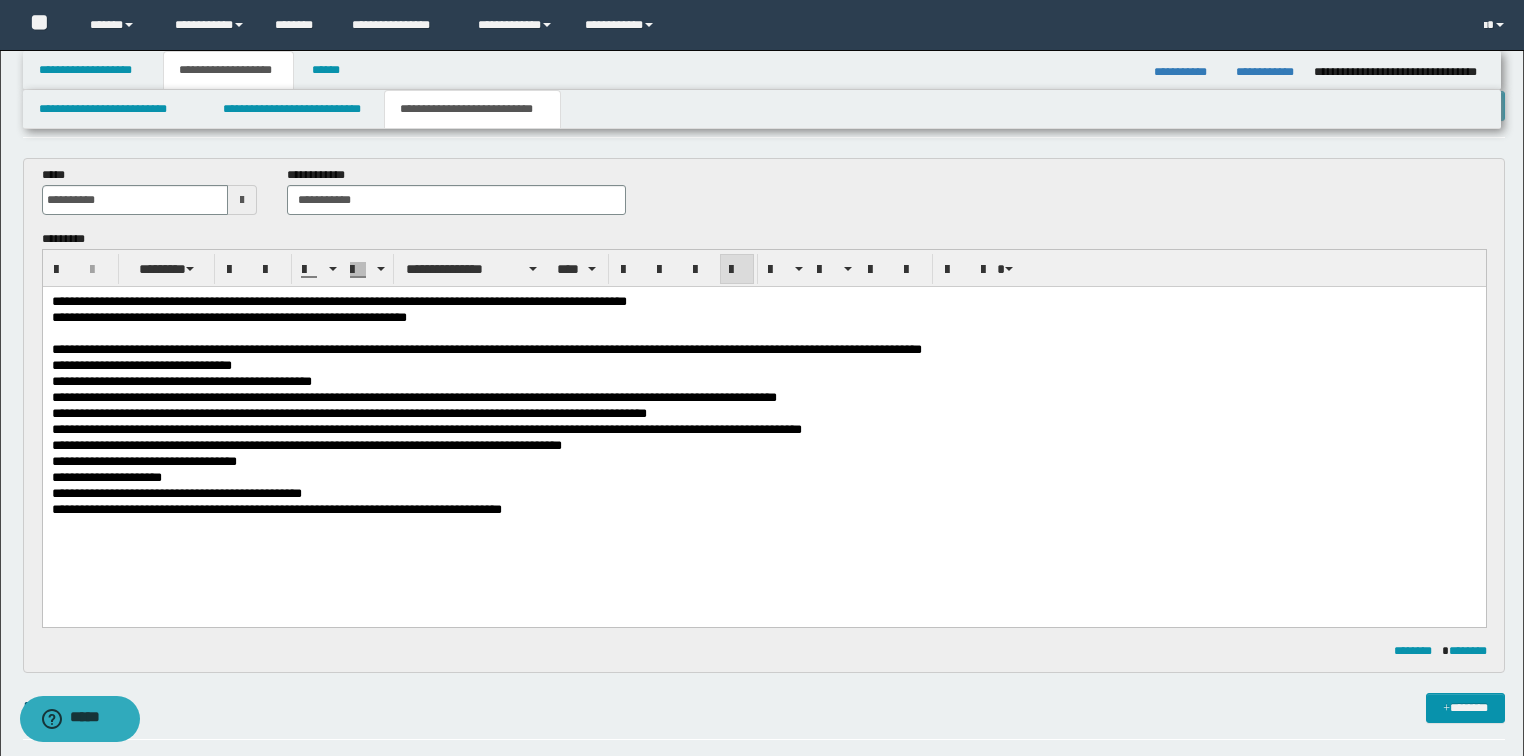 click on "**********" at bounding box center [486, 348] 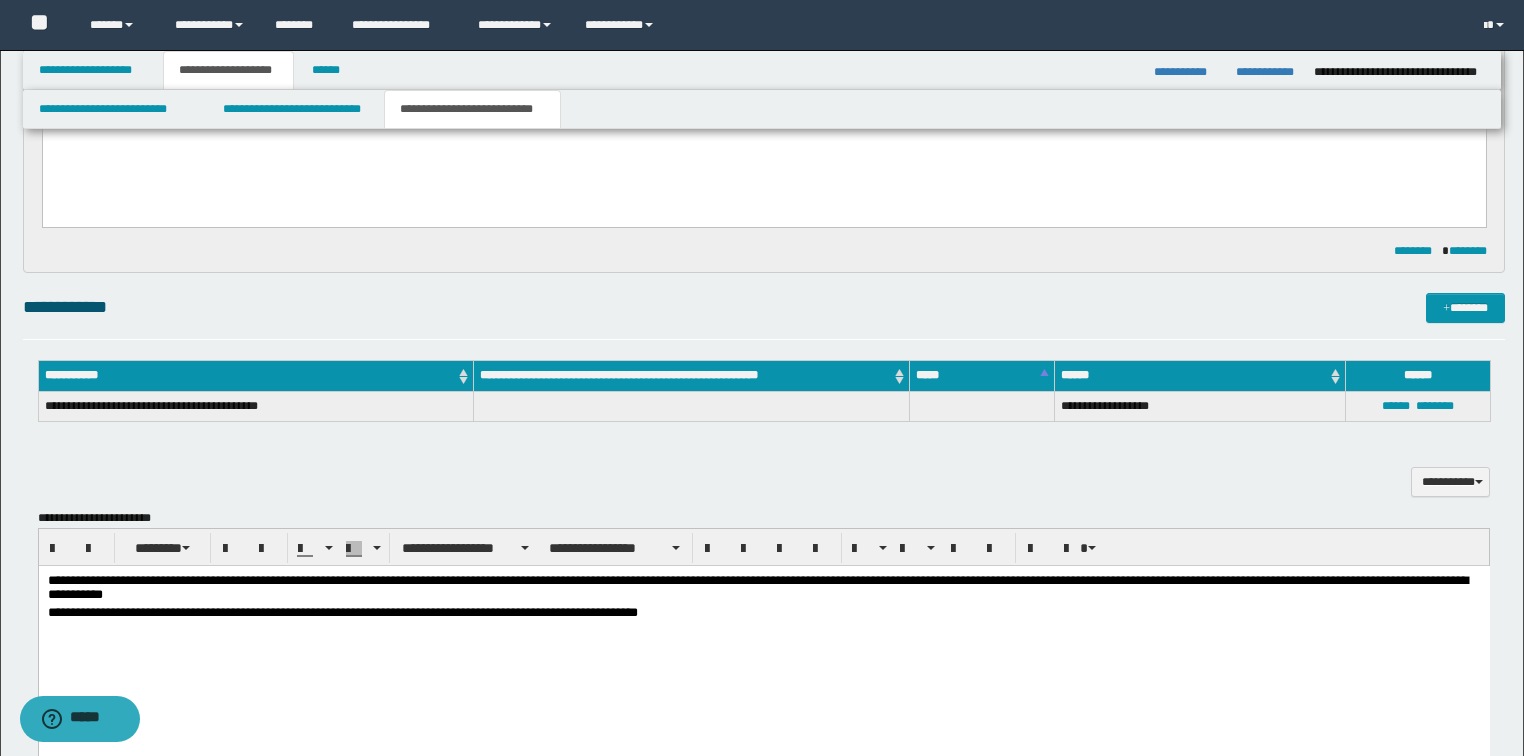scroll, scrollTop: 708, scrollLeft: 0, axis: vertical 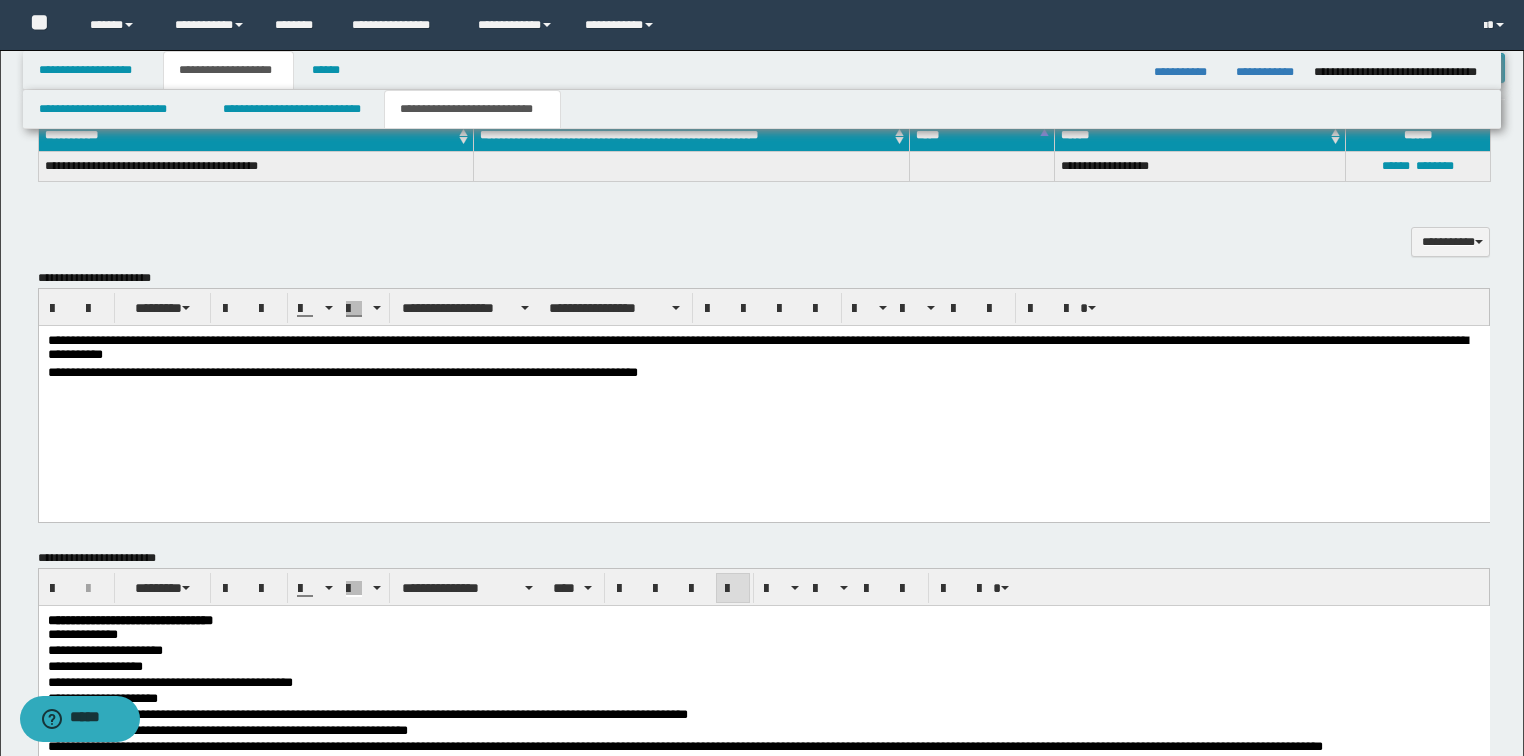 click at bounding box center [763, 403] 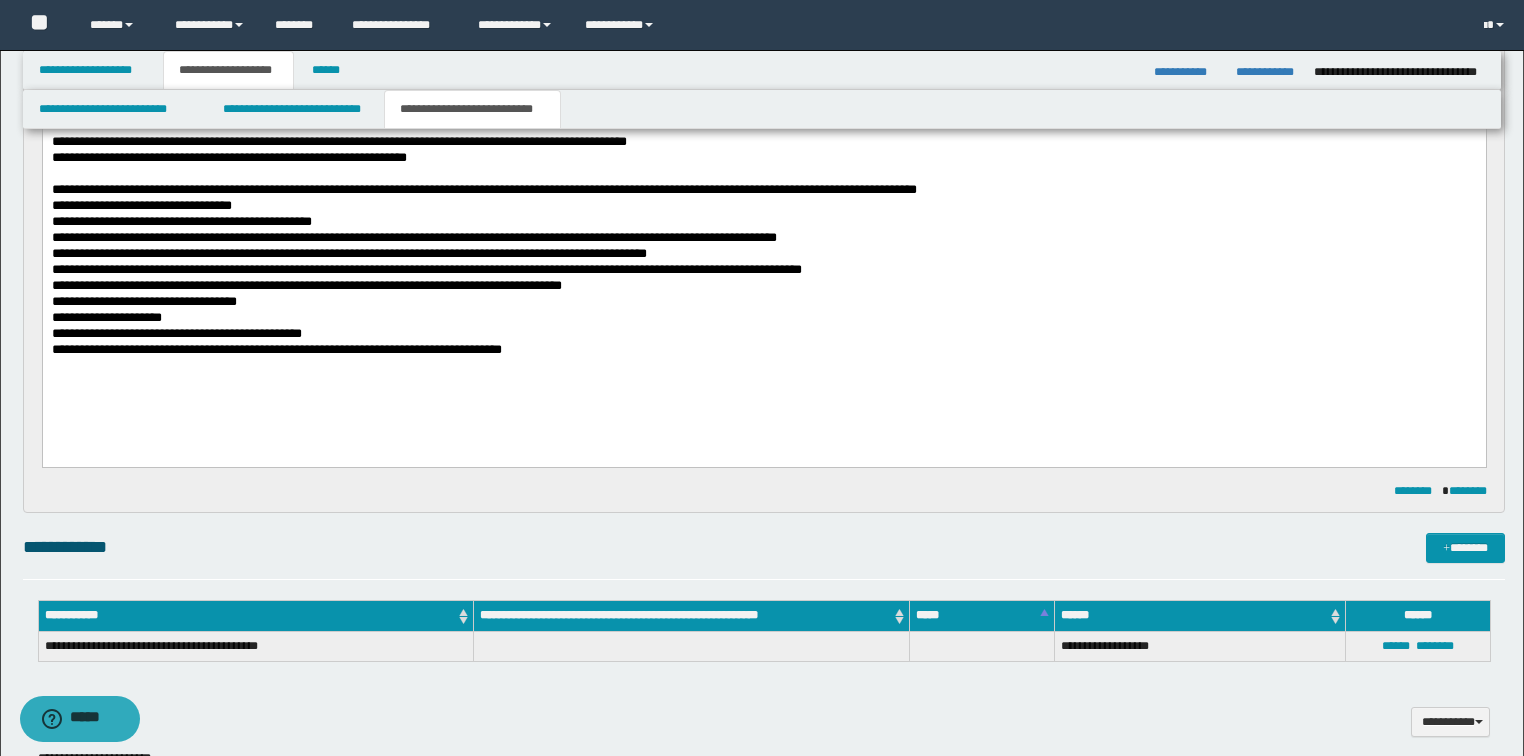 scroll, scrollTop: 148, scrollLeft: 0, axis: vertical 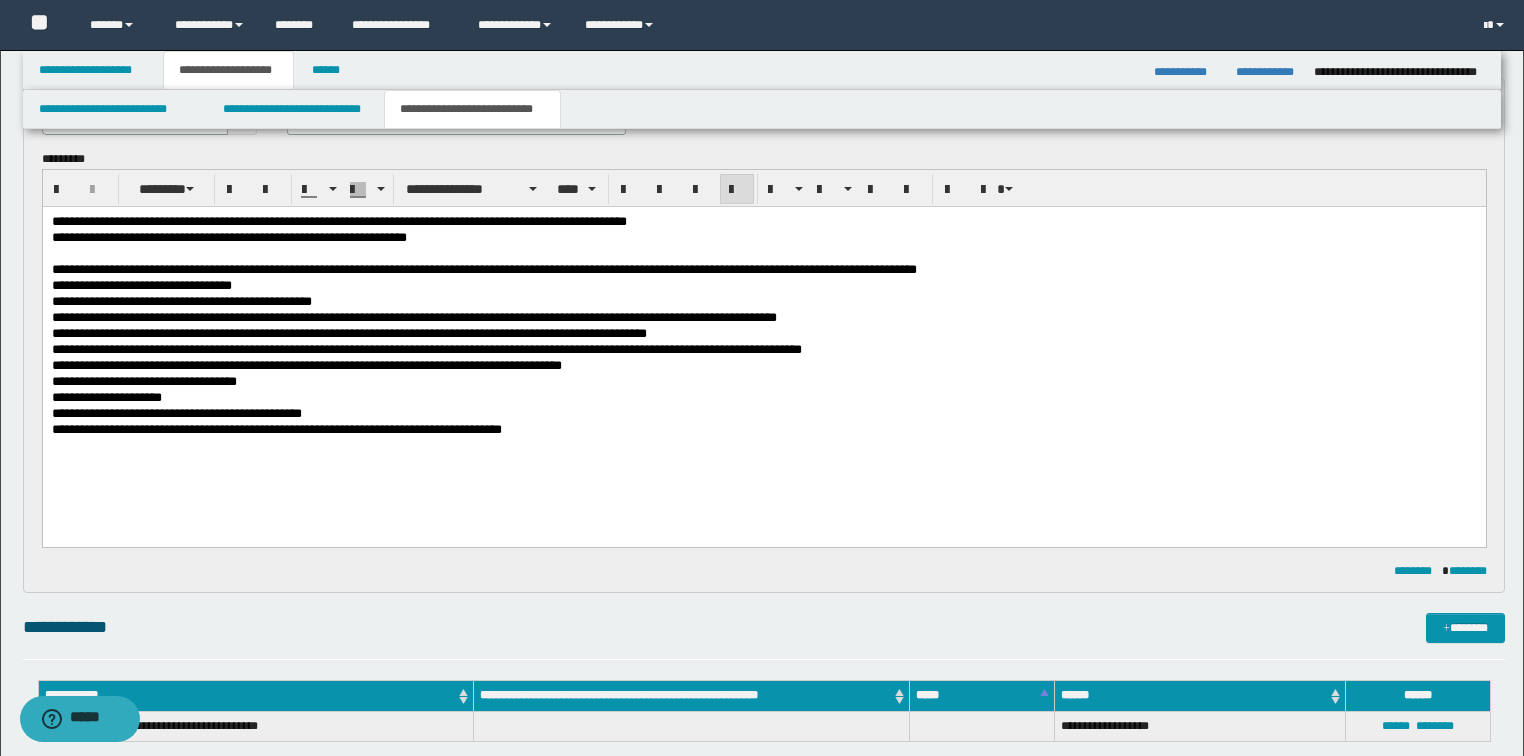 click on "**********" at bounding box center [141, 284] 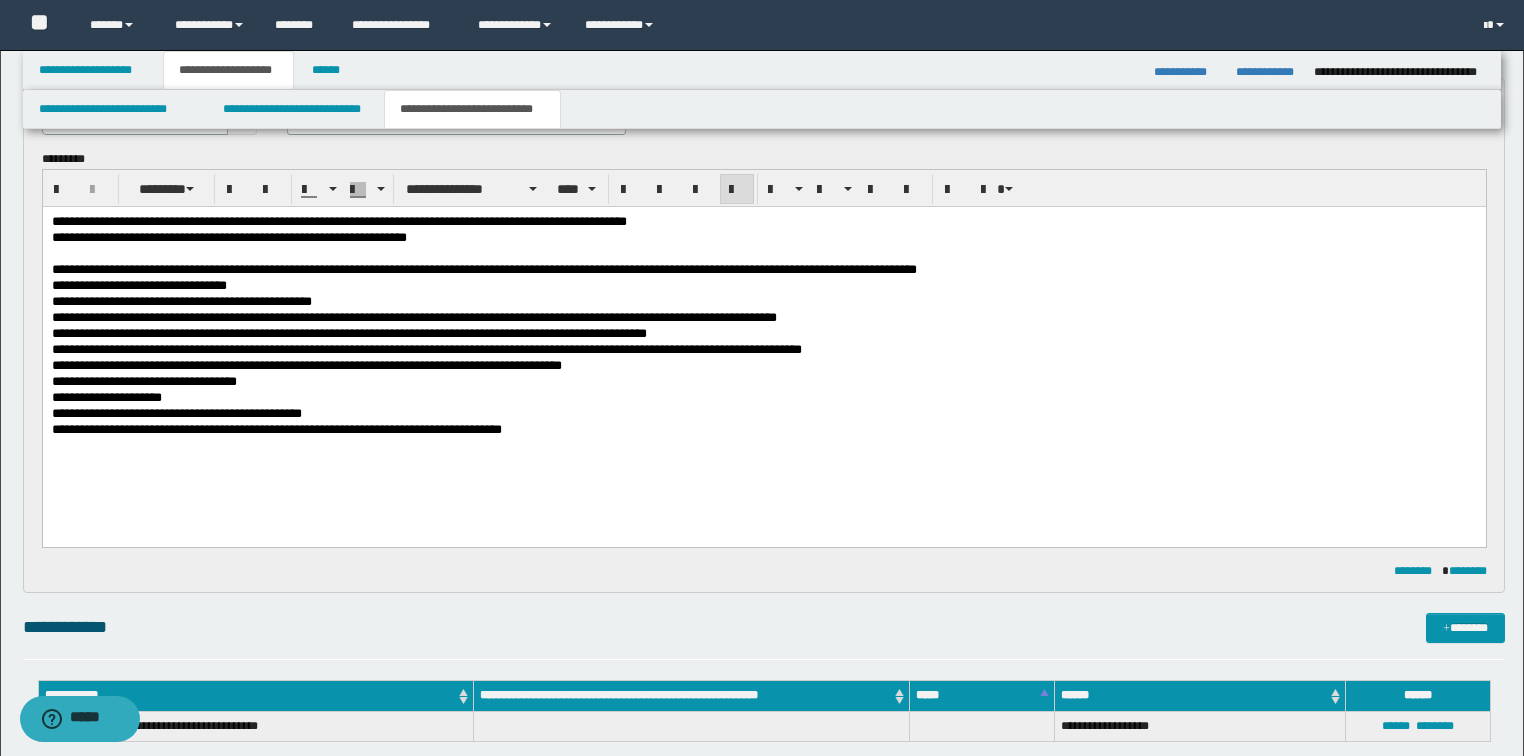 click on "**********" at bounding box center (483, 268) 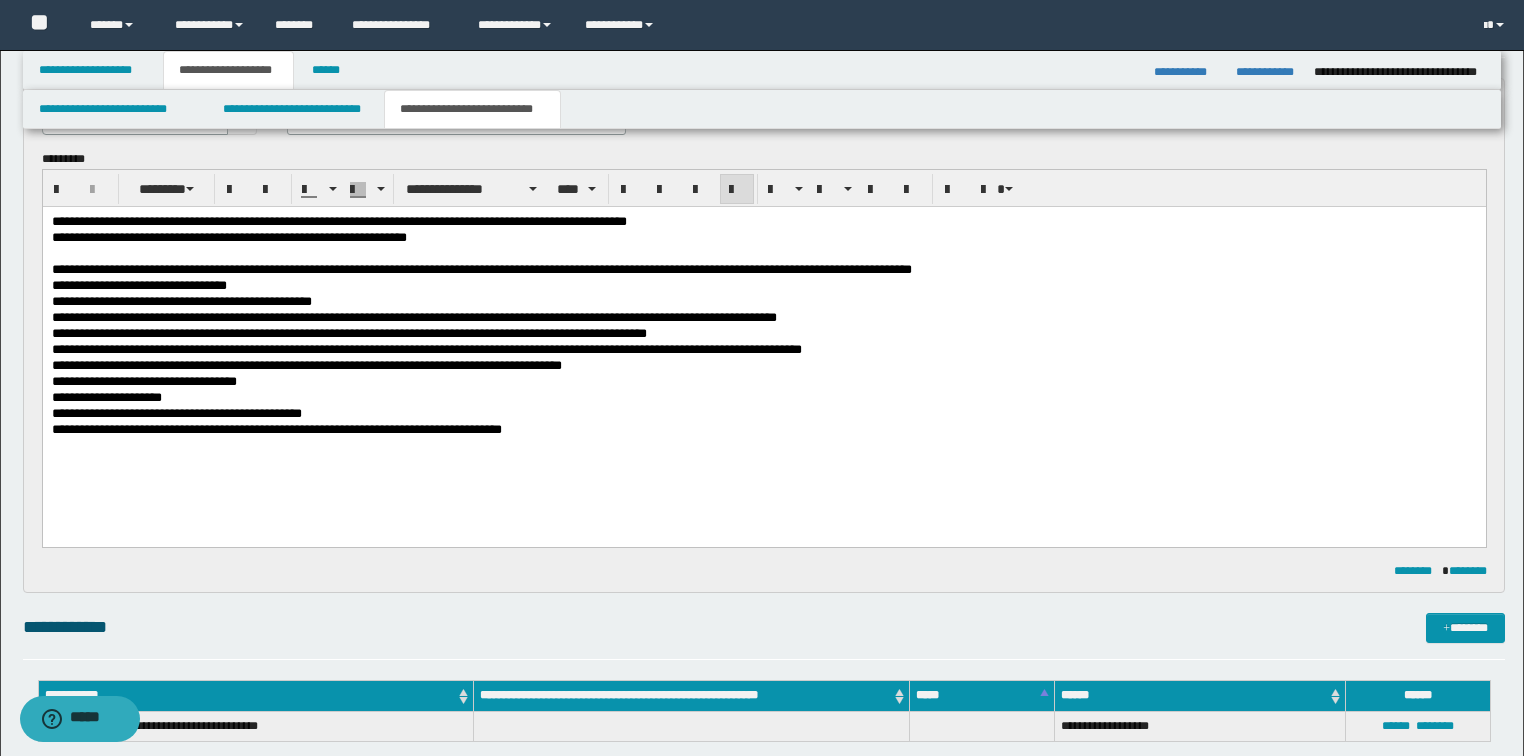click on "**********" at bounding box center [764, 382] 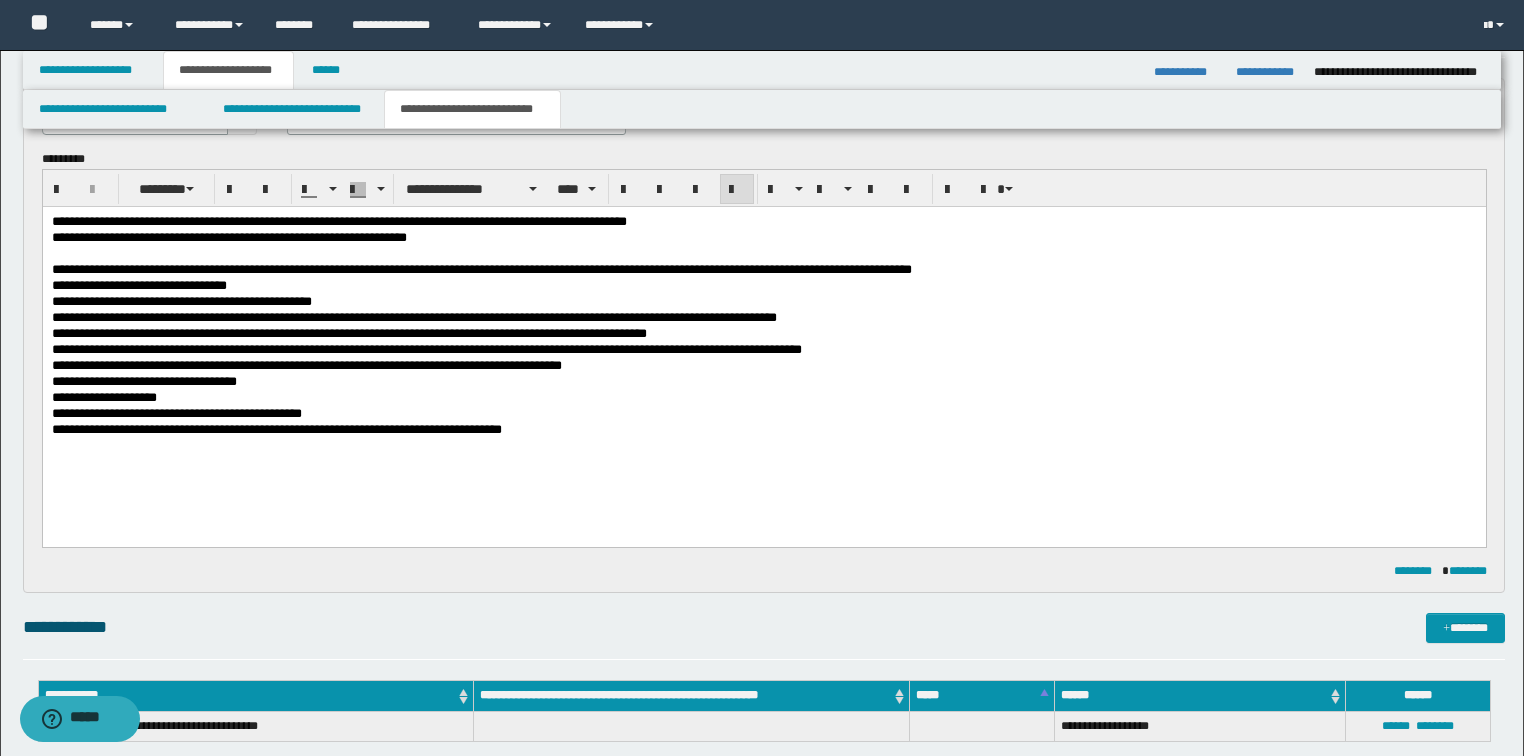 click on "**********" at bounding box center (143, 380) 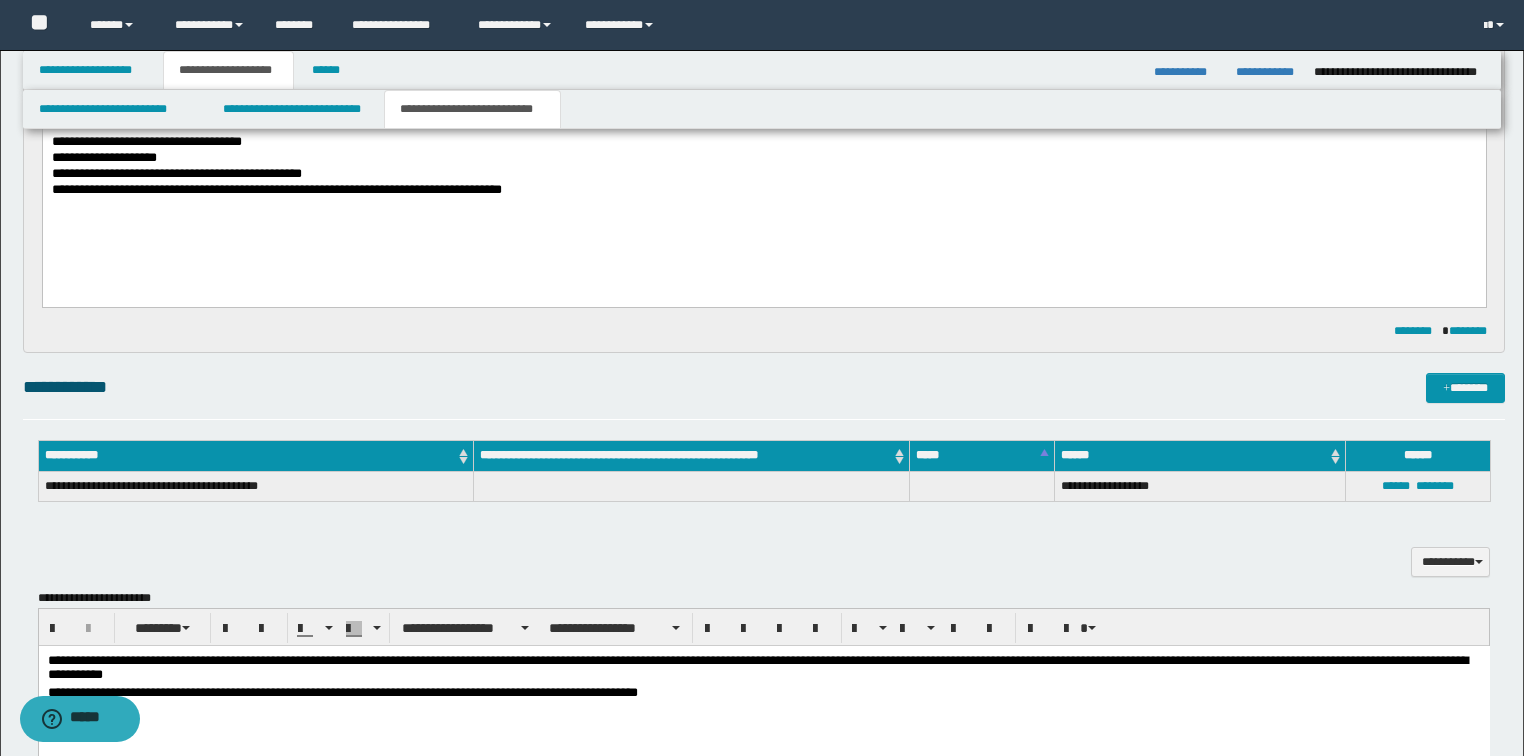 scroll, scrollTop: 468, scrollLeft: 0, axis: vertical 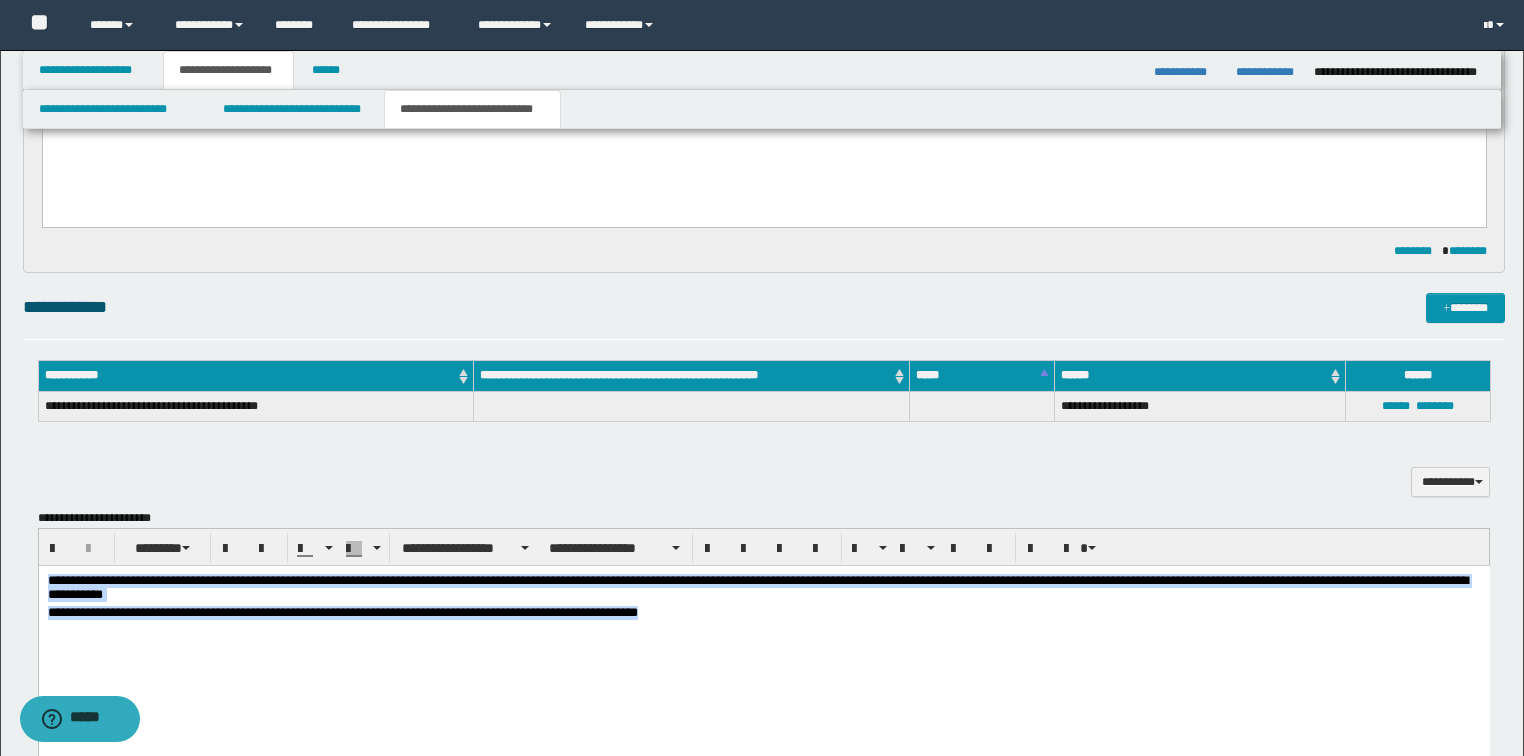 drag, startPoint x: 719, startPoint y: 618, endPoint x: 491, endPoint y: 1101, distance: 534.10956 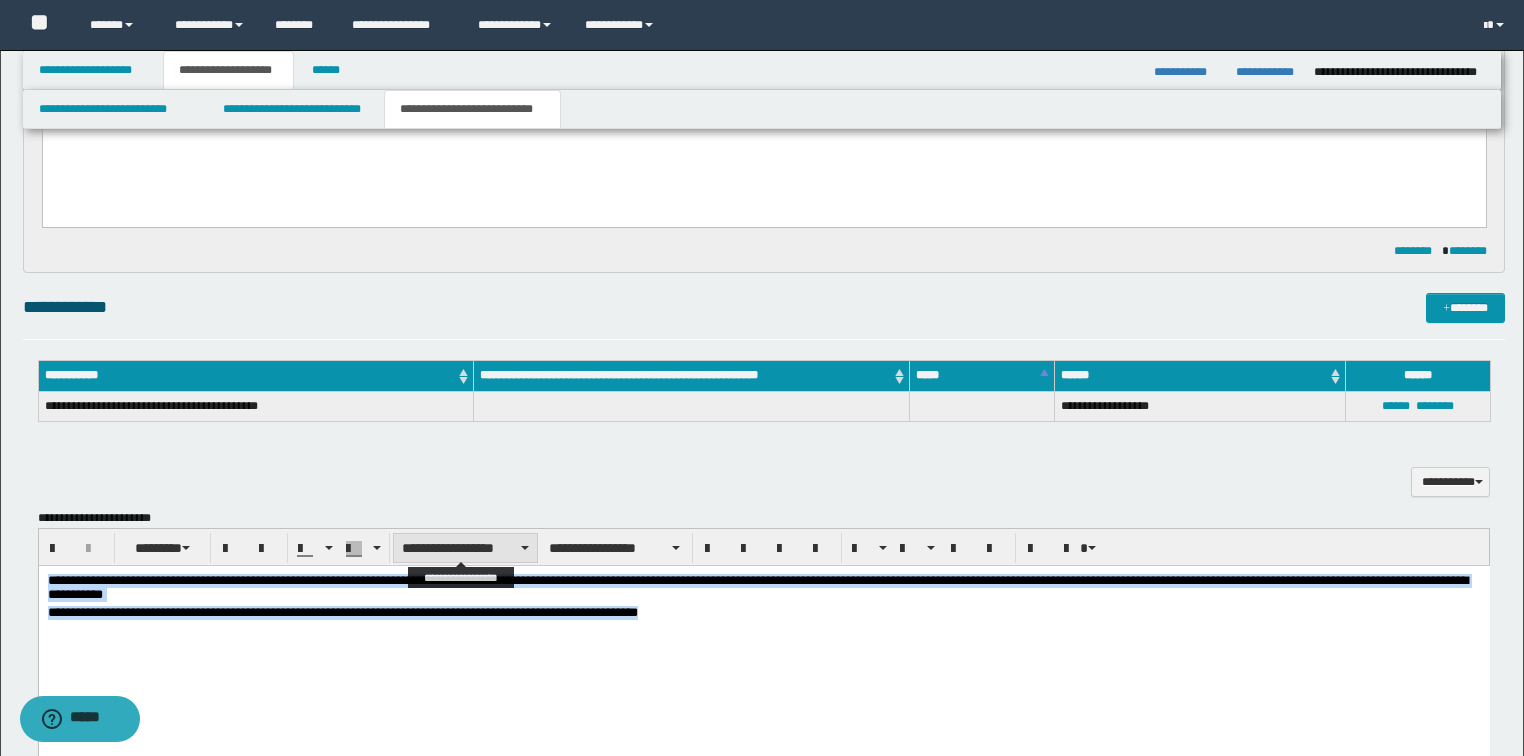 click on "**********" at bounding box center [465, 548] 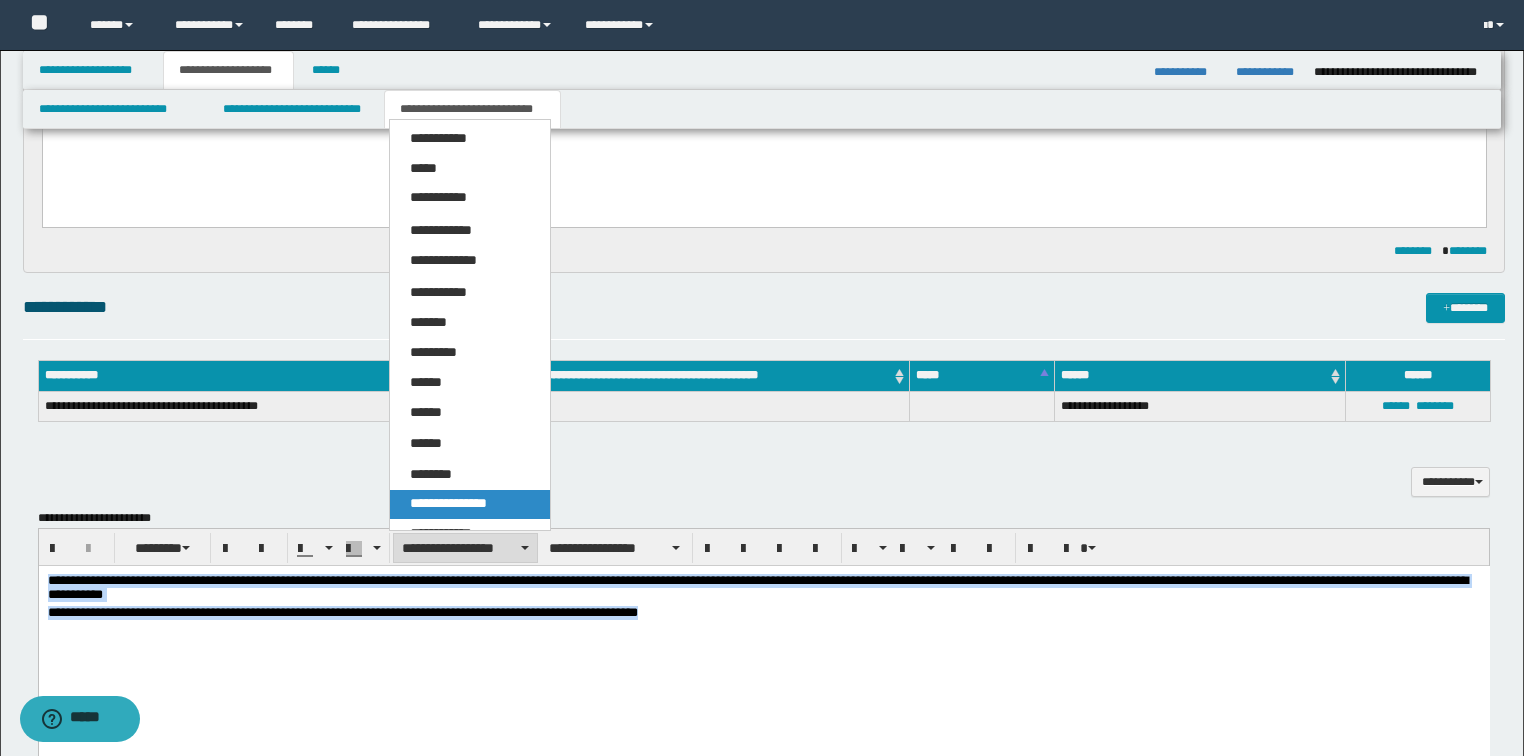 drag, startPoint x: 492, startPoint y: 497, endPoint x: 647, endPoint y: 530, distance: 158.47397 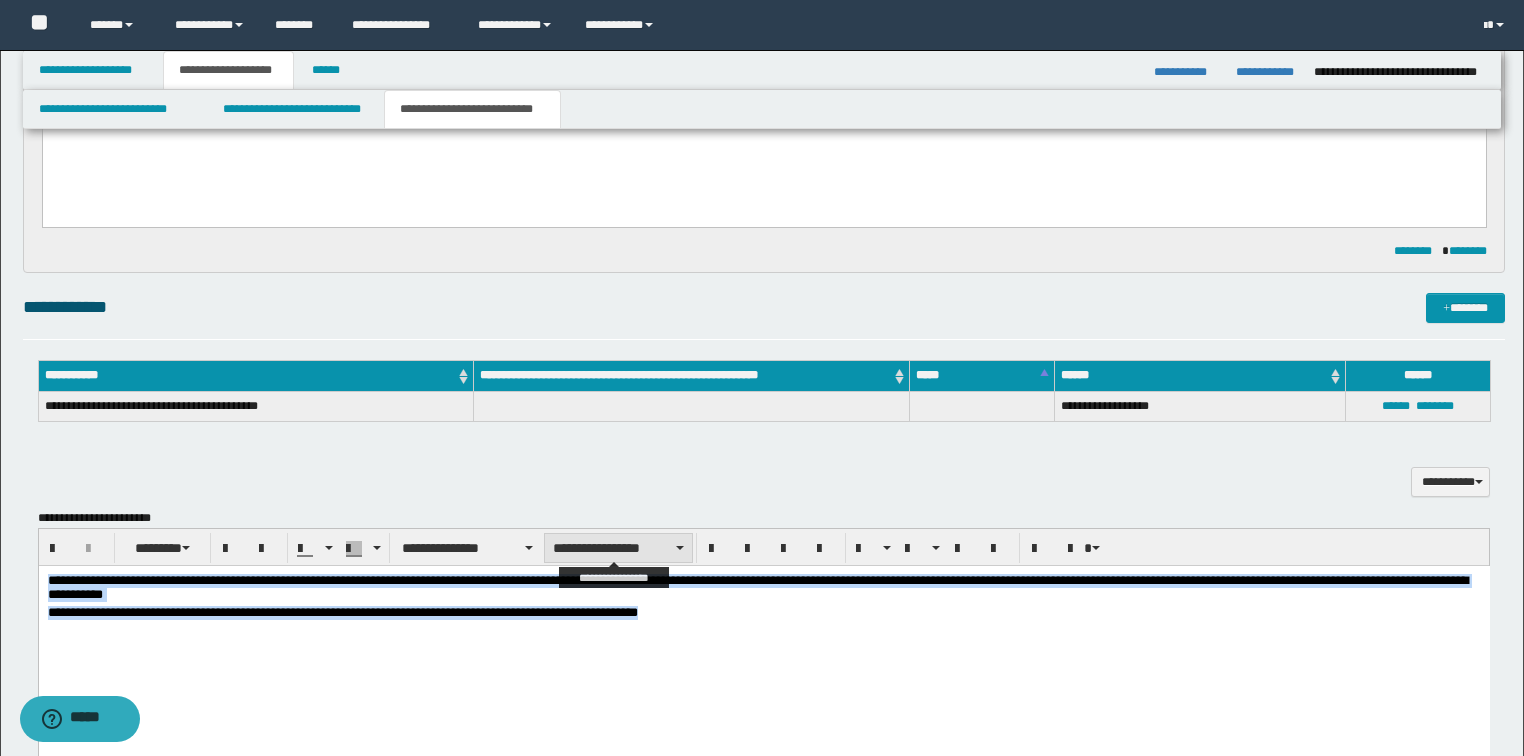 click on "**********" at bounding box center [618, 548] 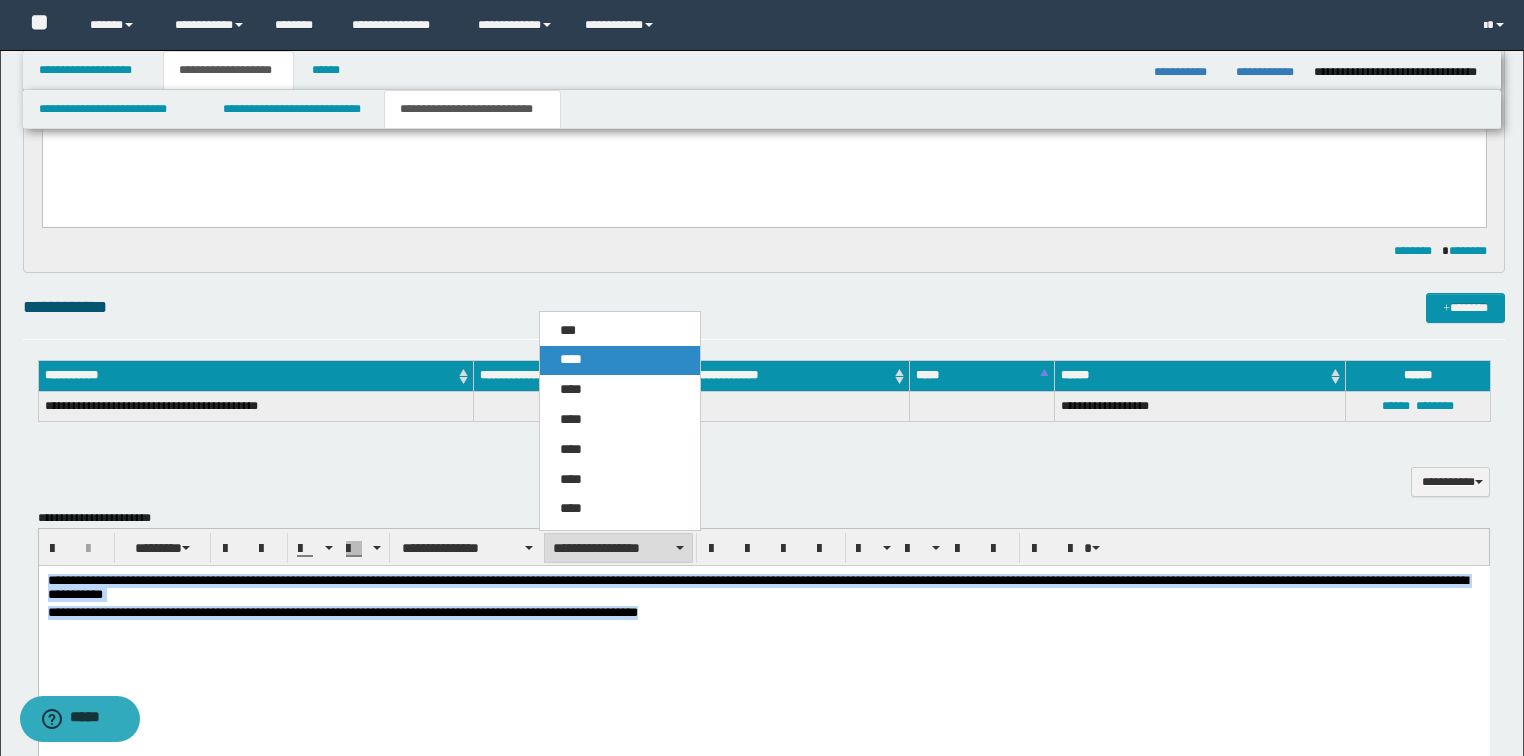 click on "****" at bounding box center [620, 360] 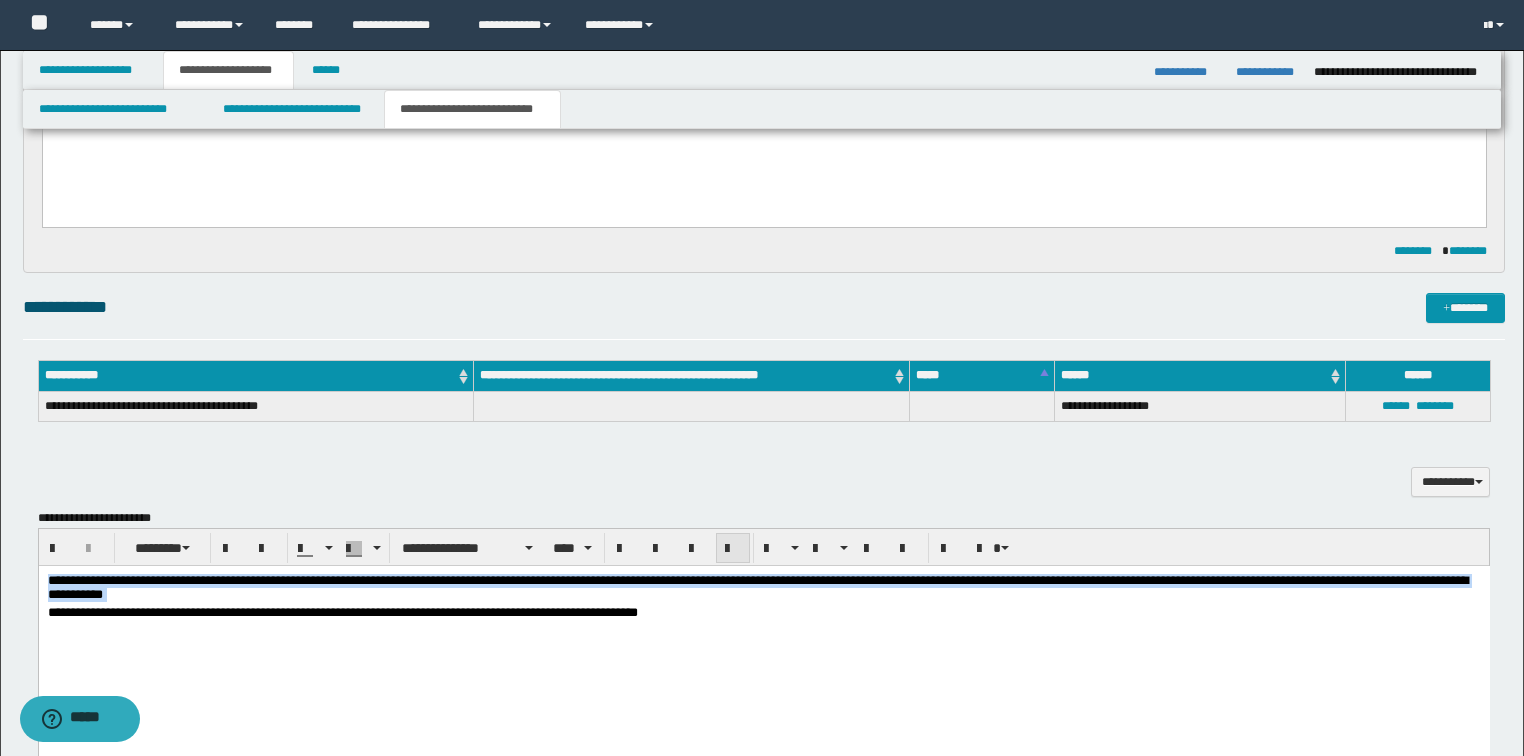 click at bounding box center [733, 549] 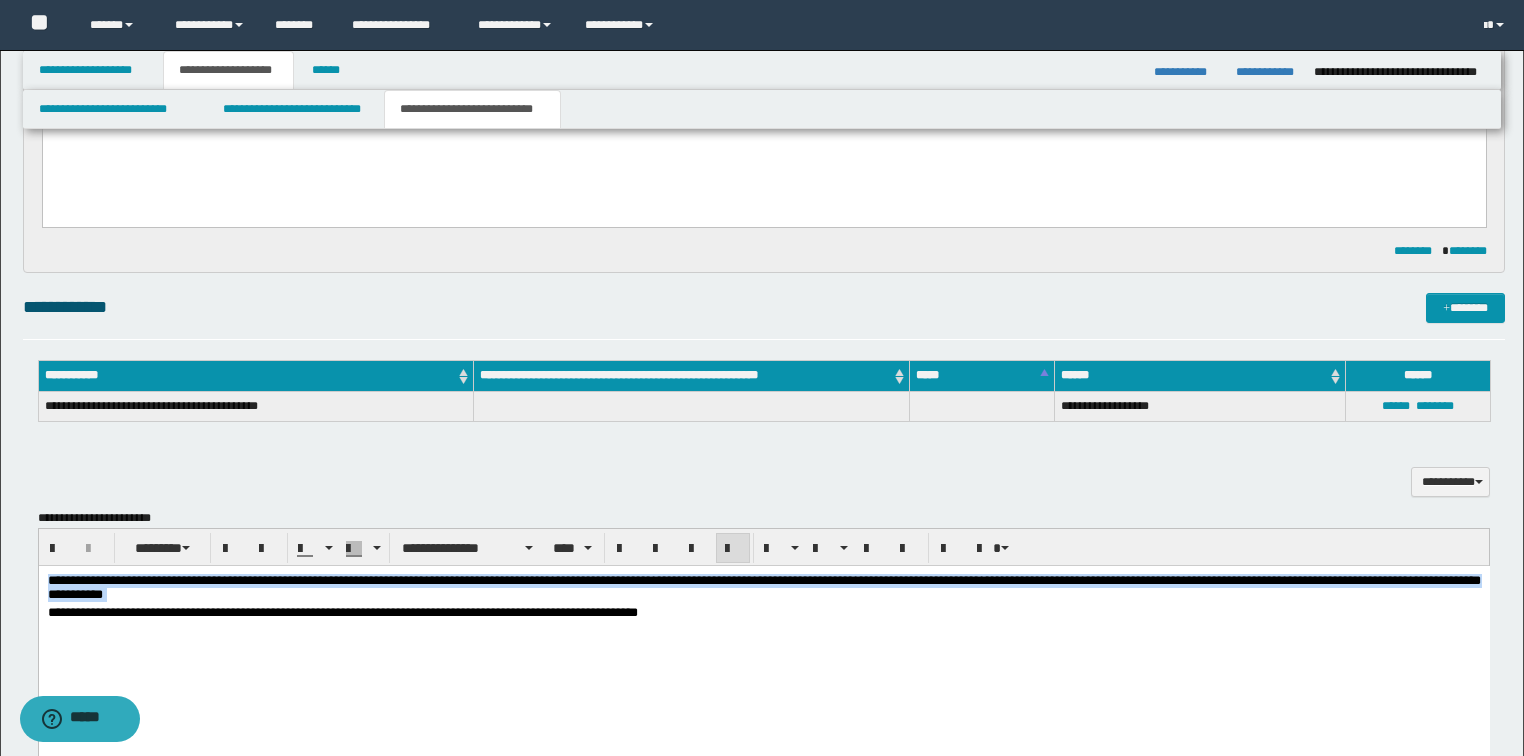 click on "**********" at bounding box center [763, 589] 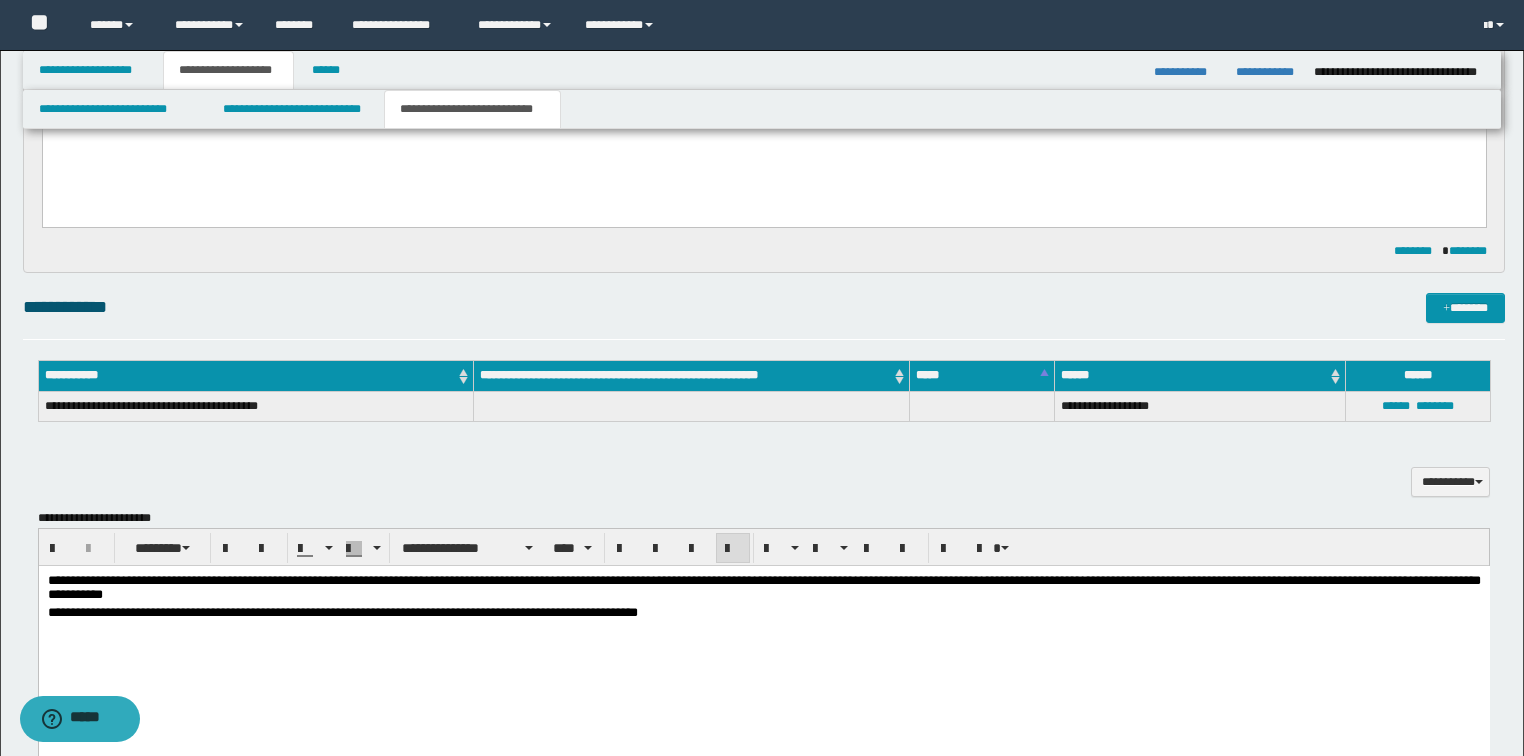 click at bounding box center (763, 643) 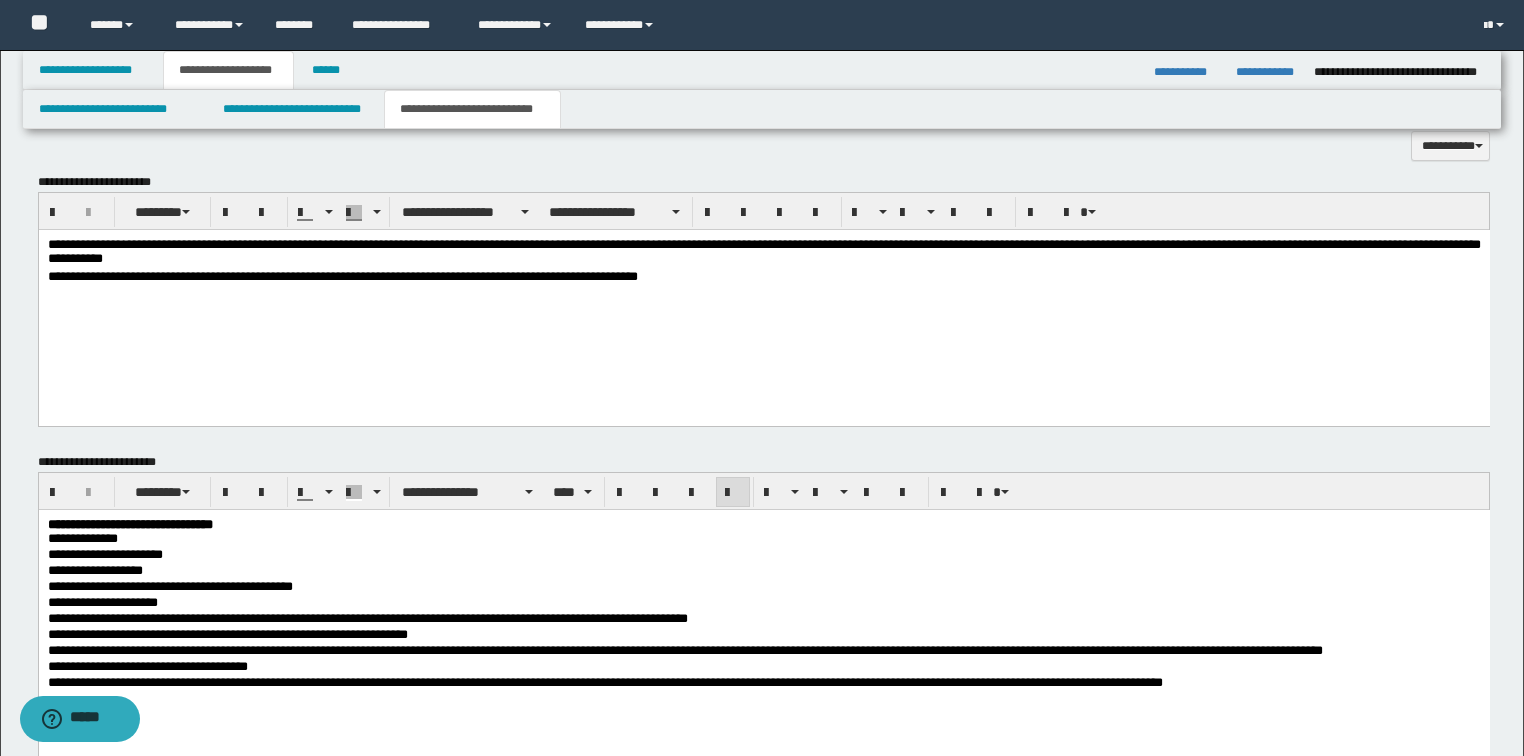 scroll, scrollTop: 564, scrollLeft: 0, axis: vertical 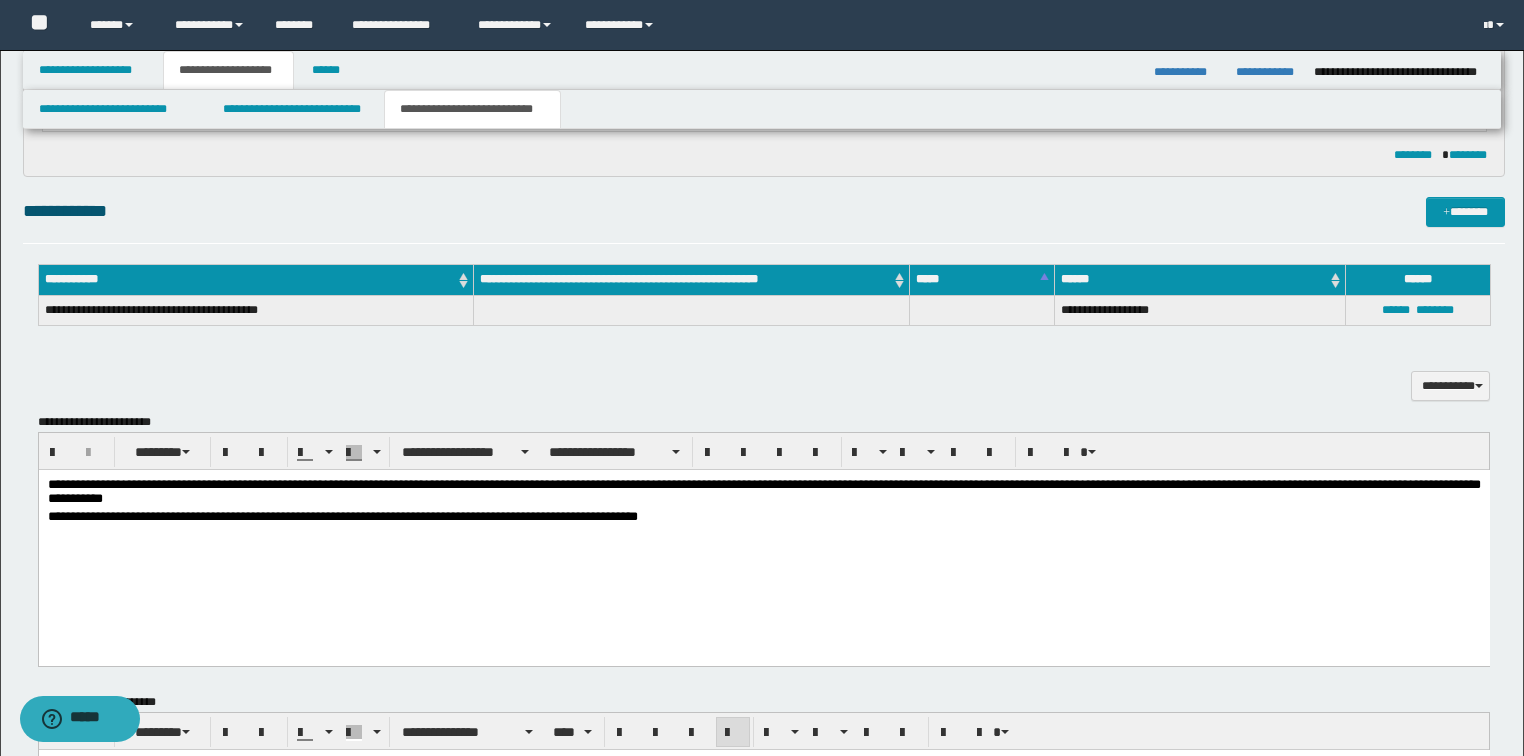 click at bounding box center (763, 547) 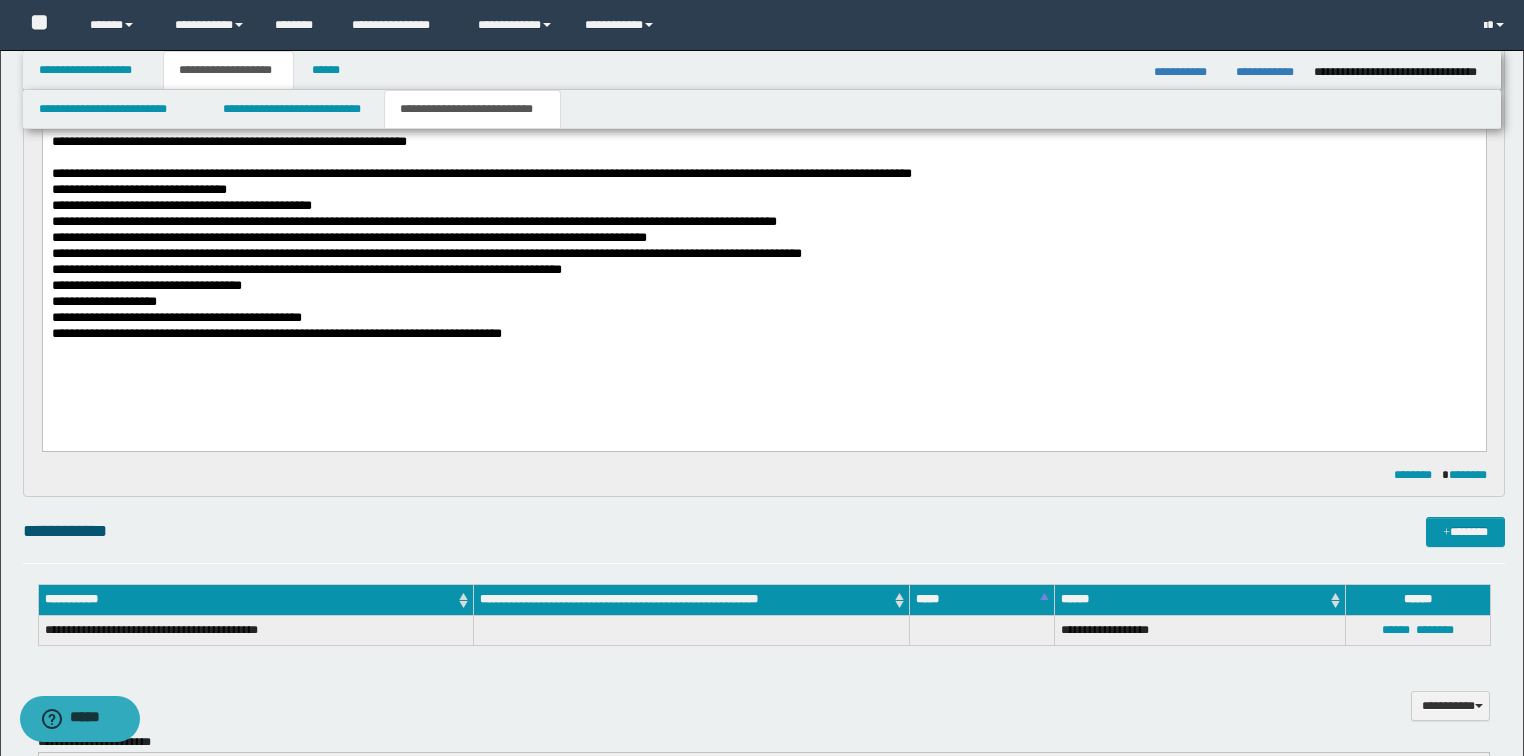scroll, scrollTop: 164, scrollLeft: 0, axis: vertical 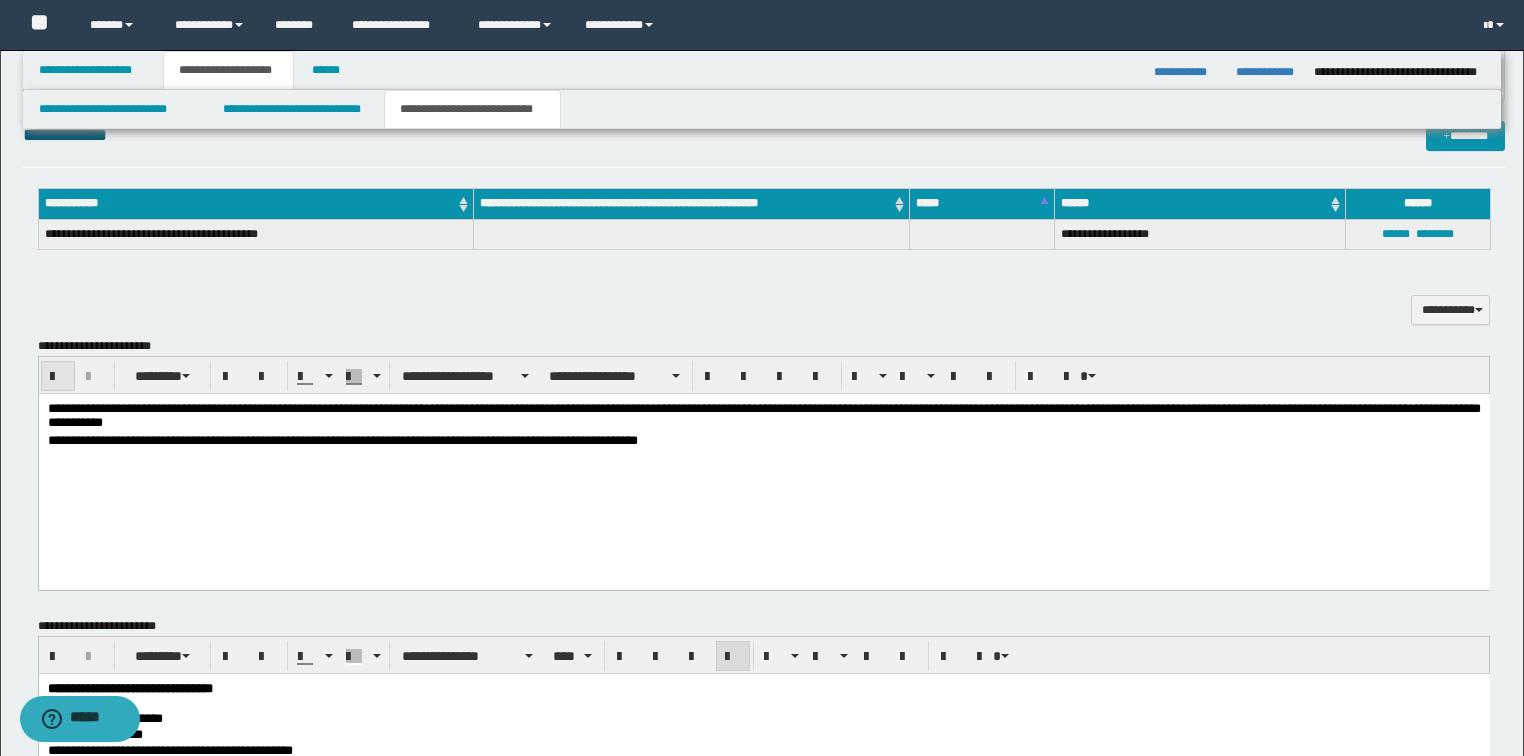 click at bounding box center [58, 377] 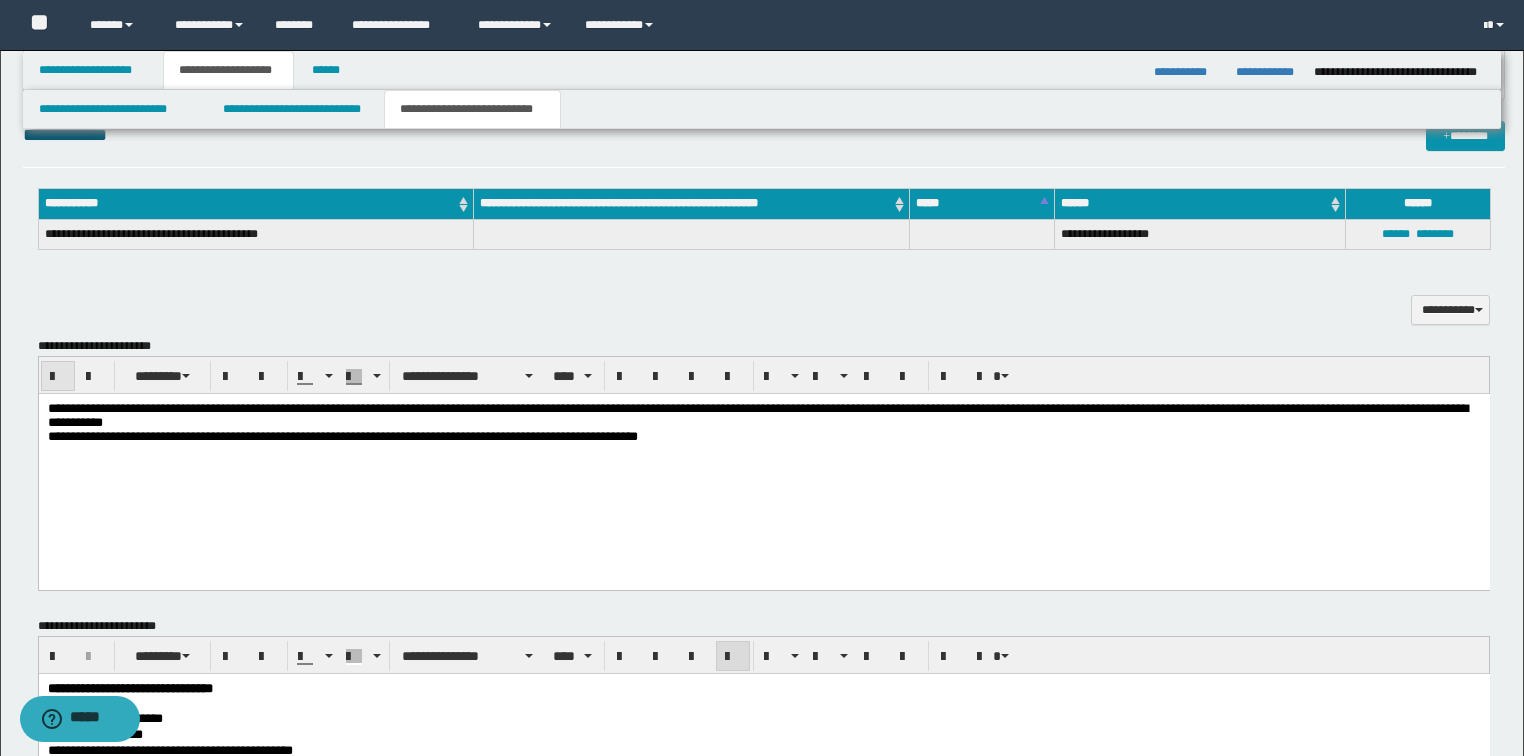 click at bounding box center [58, 377] 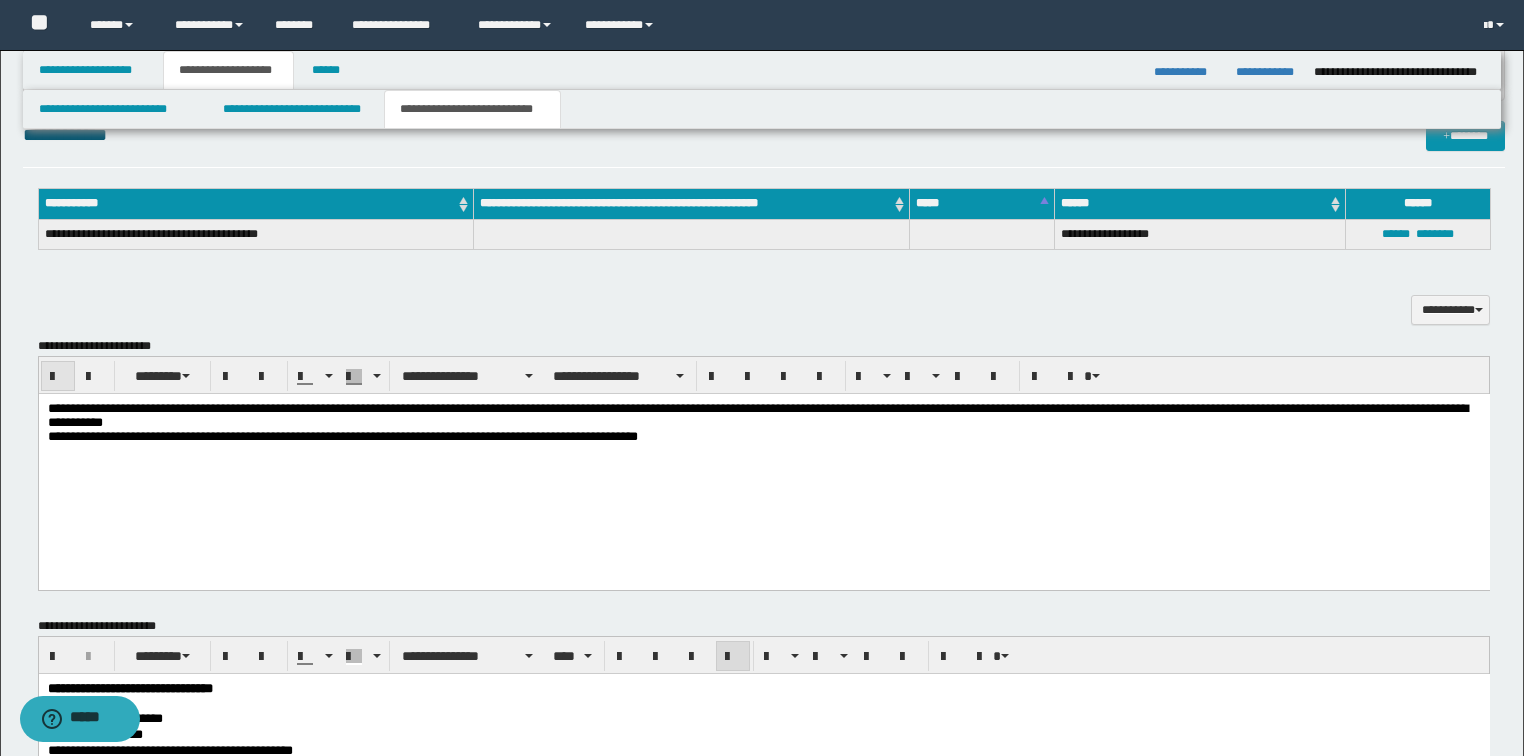 click at bounding box center [58, 377] 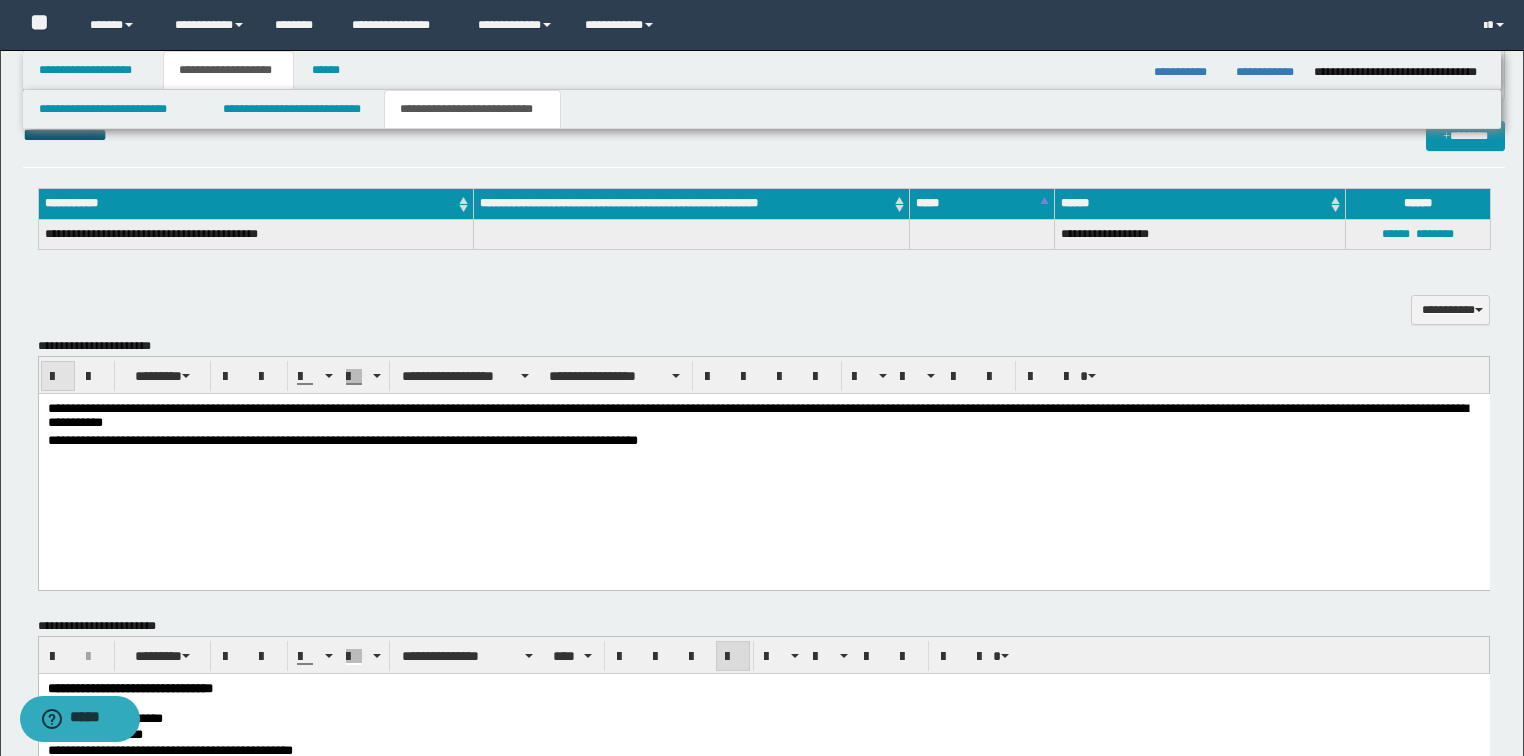 click at bounding box center (58, 377) 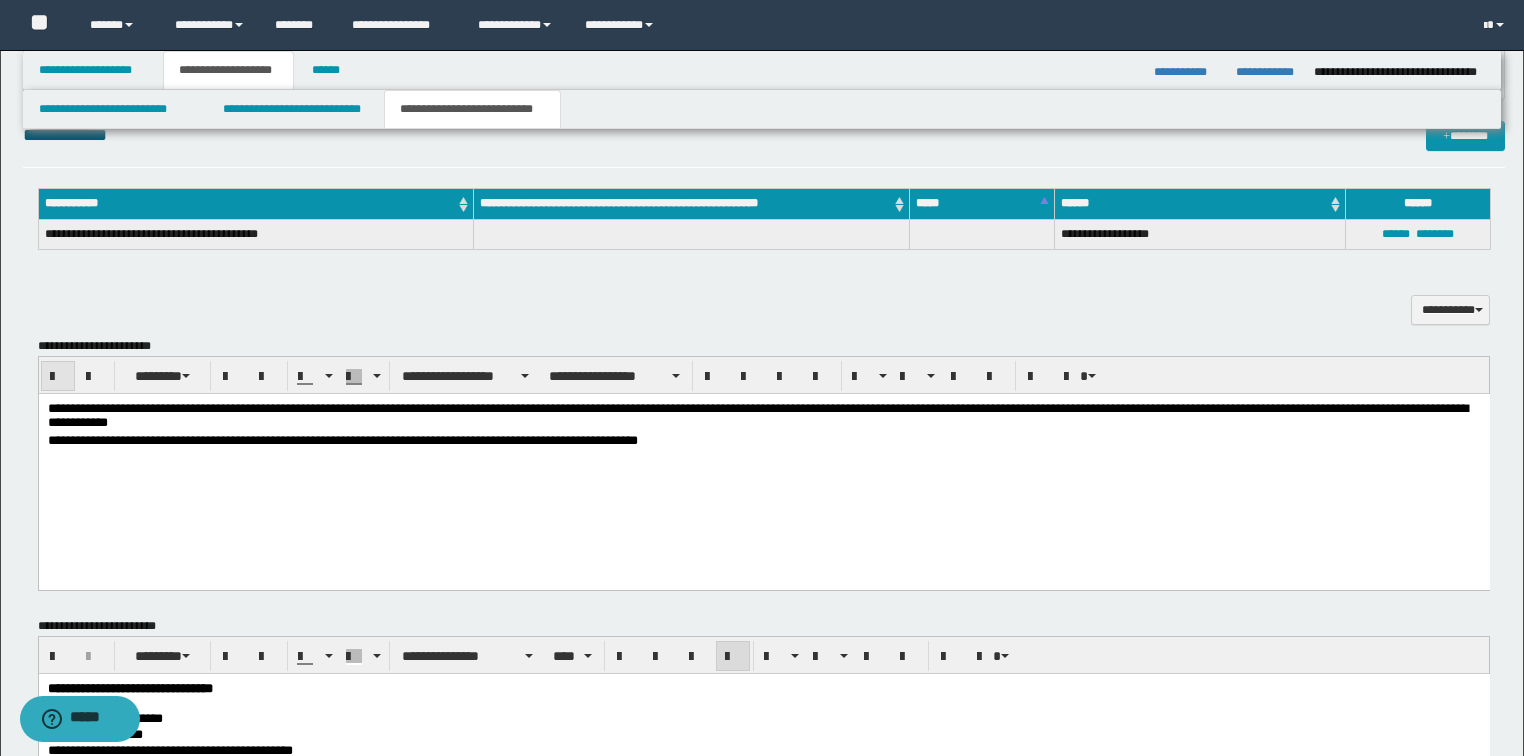 click at bounding box center (58, 377) 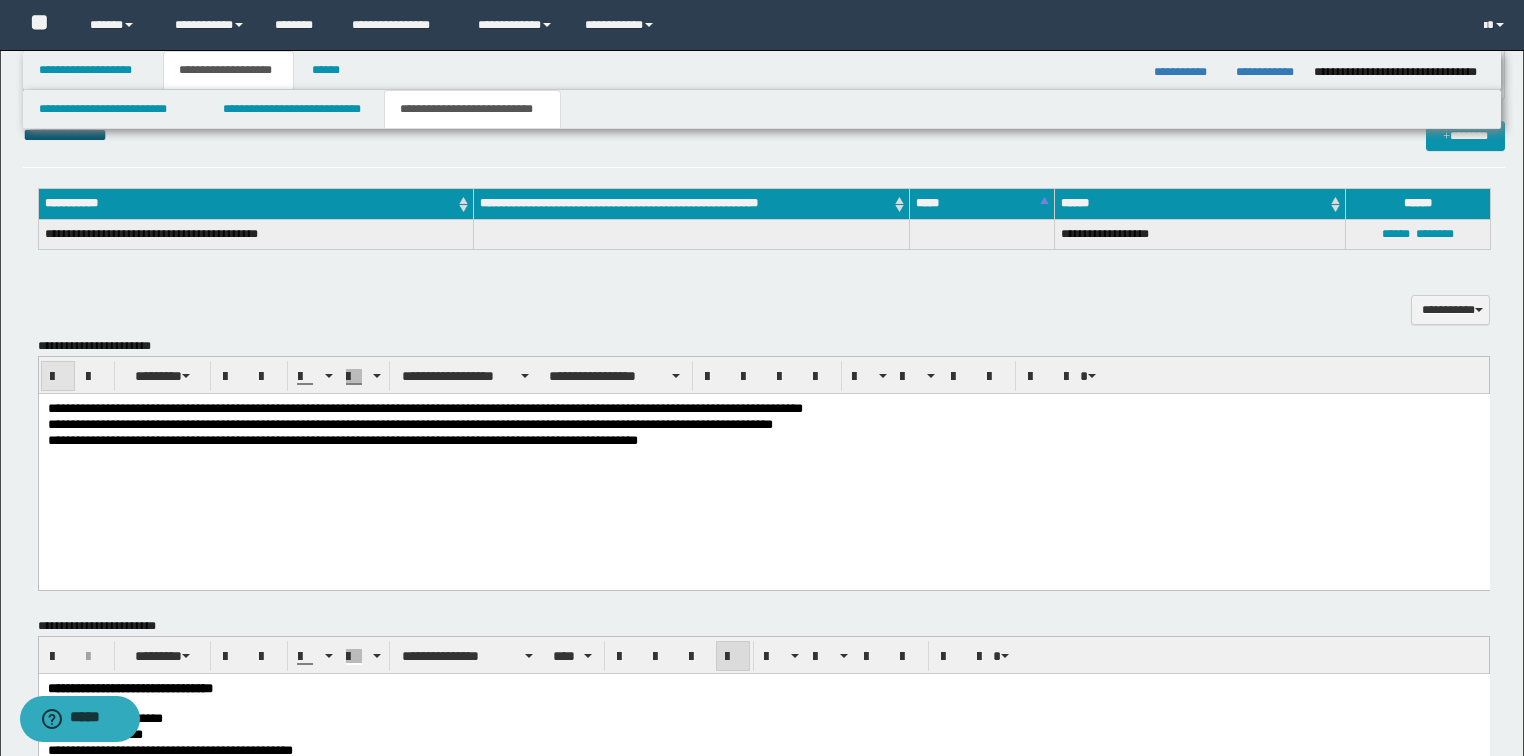 click at bounding box center (58, 377) 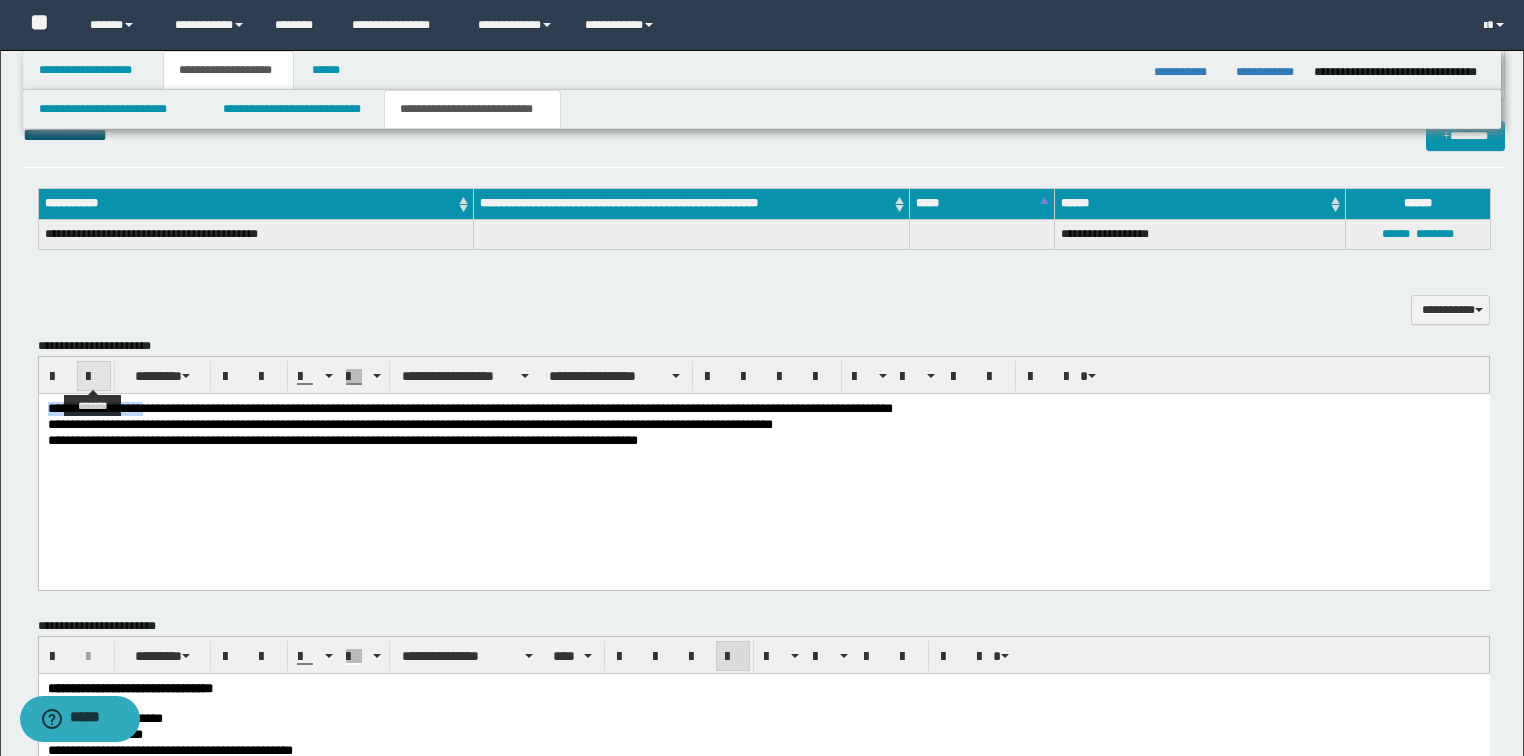 click at bounding box center [94, 377] 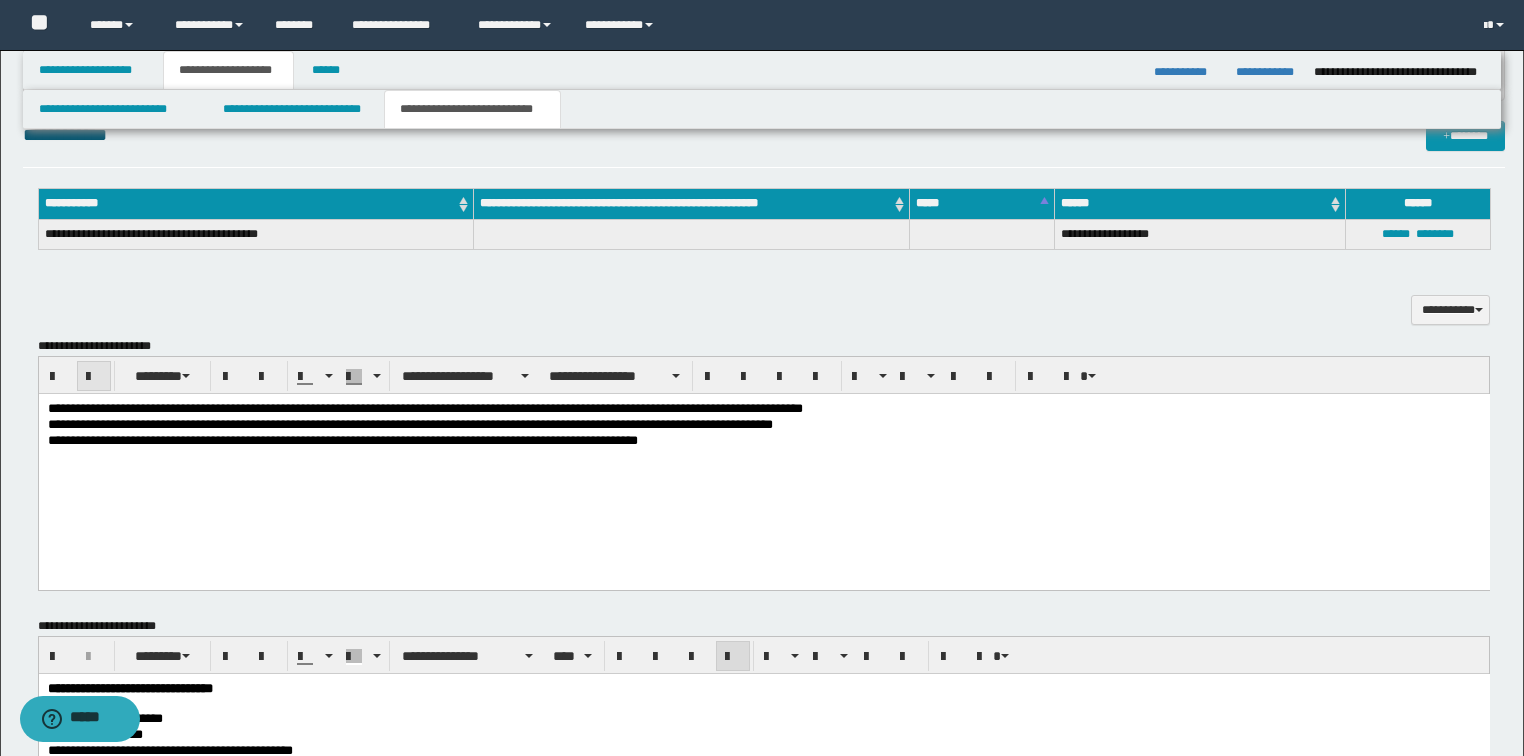 click at bounding box center [94, 377] 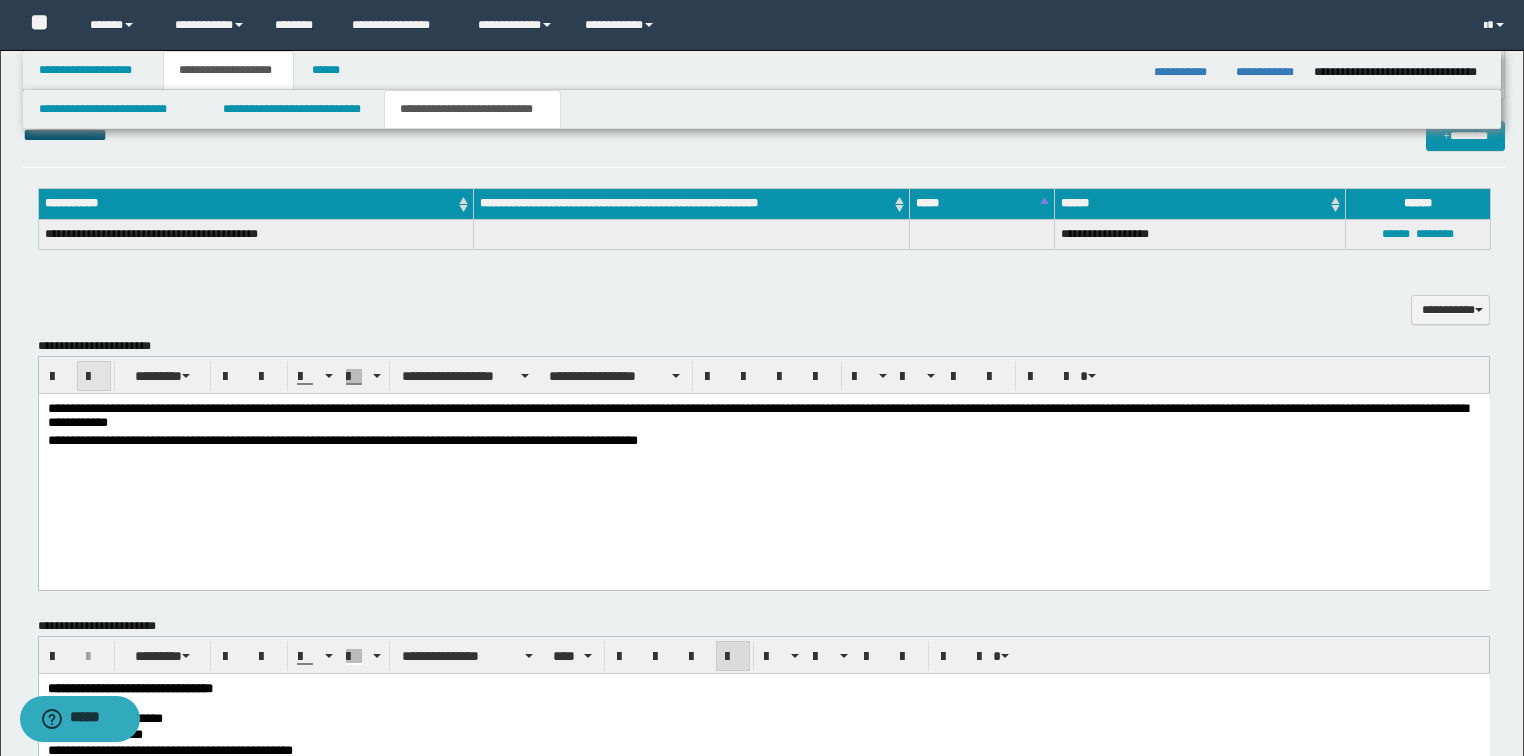 click at bounding box center [94, 377] 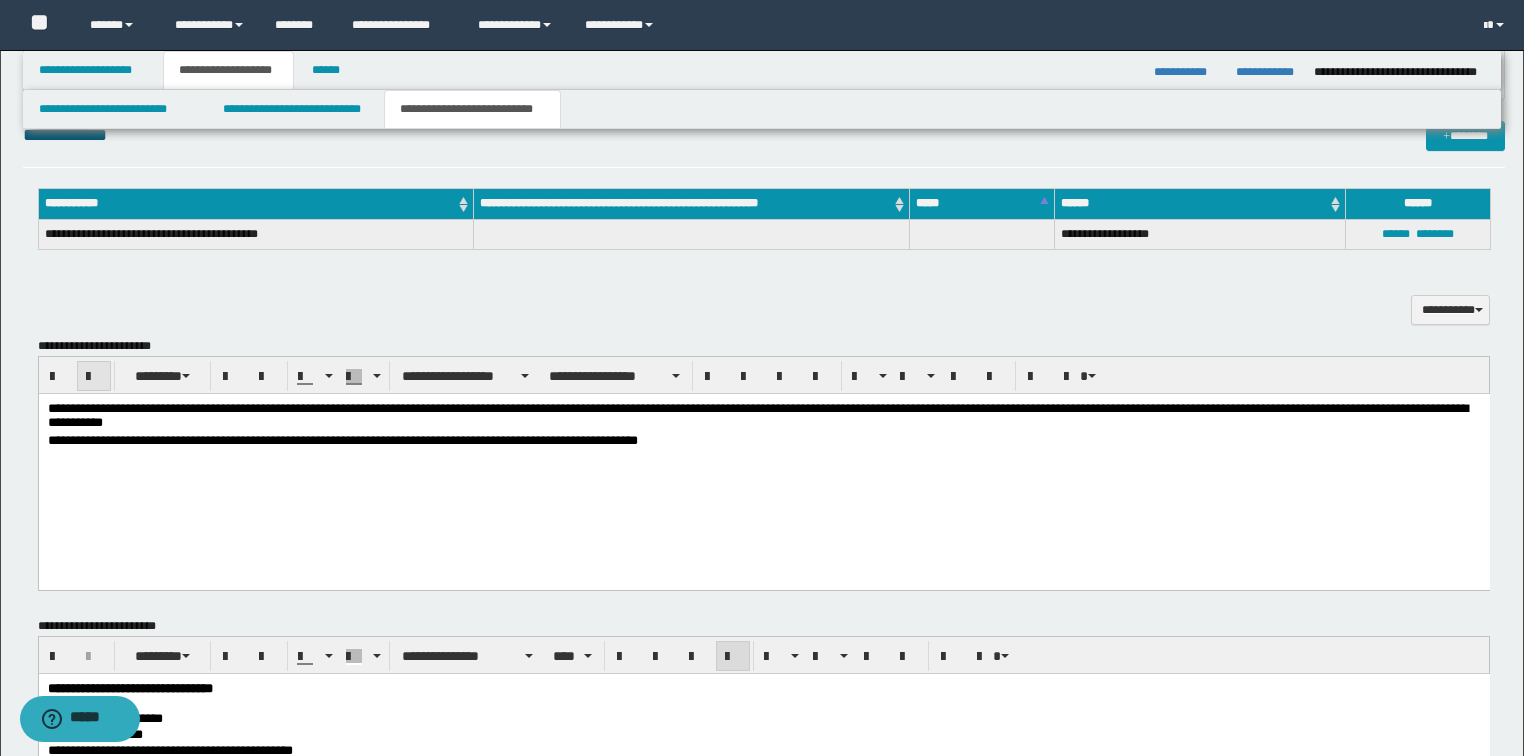 click at bounding box center [94, 377] 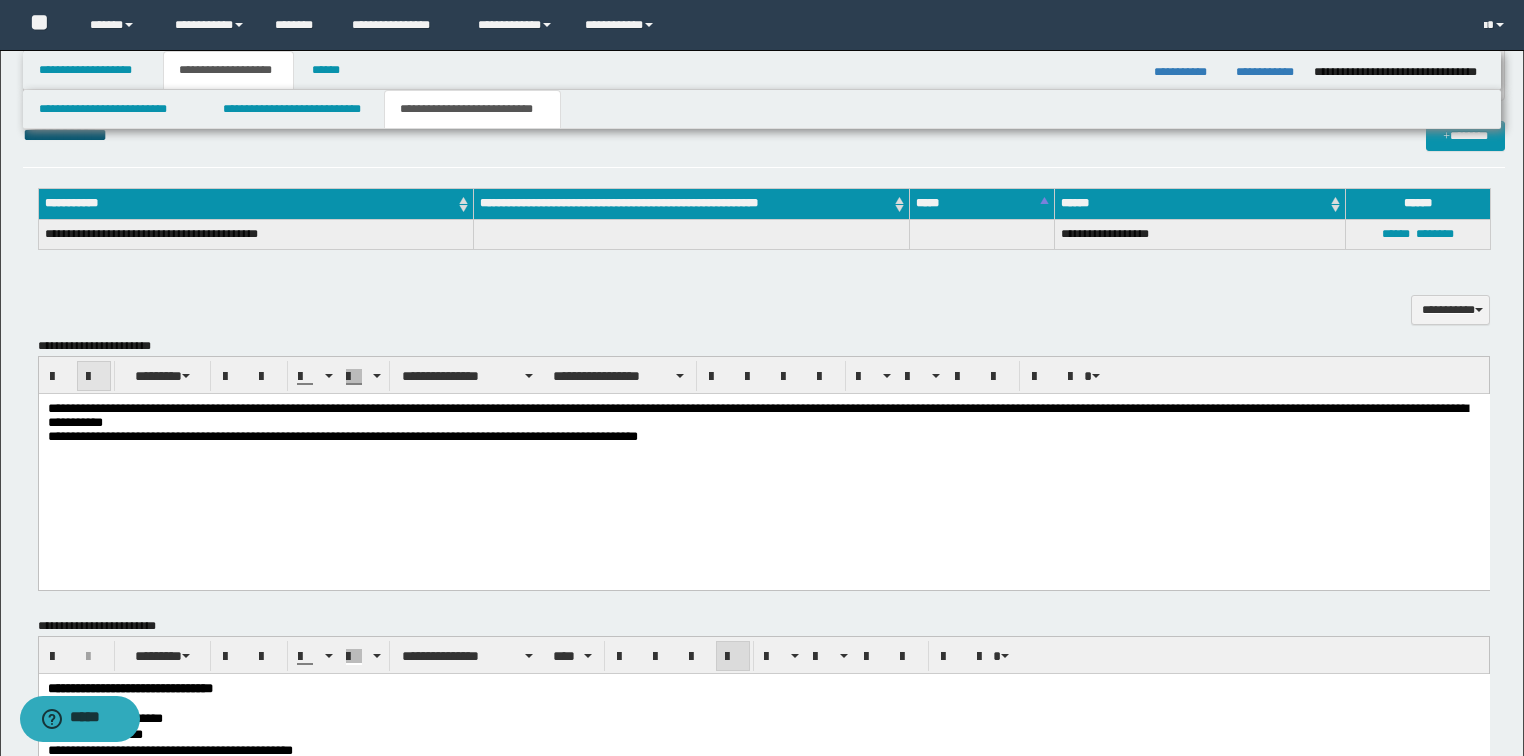 click at bounding box center (94, 377) 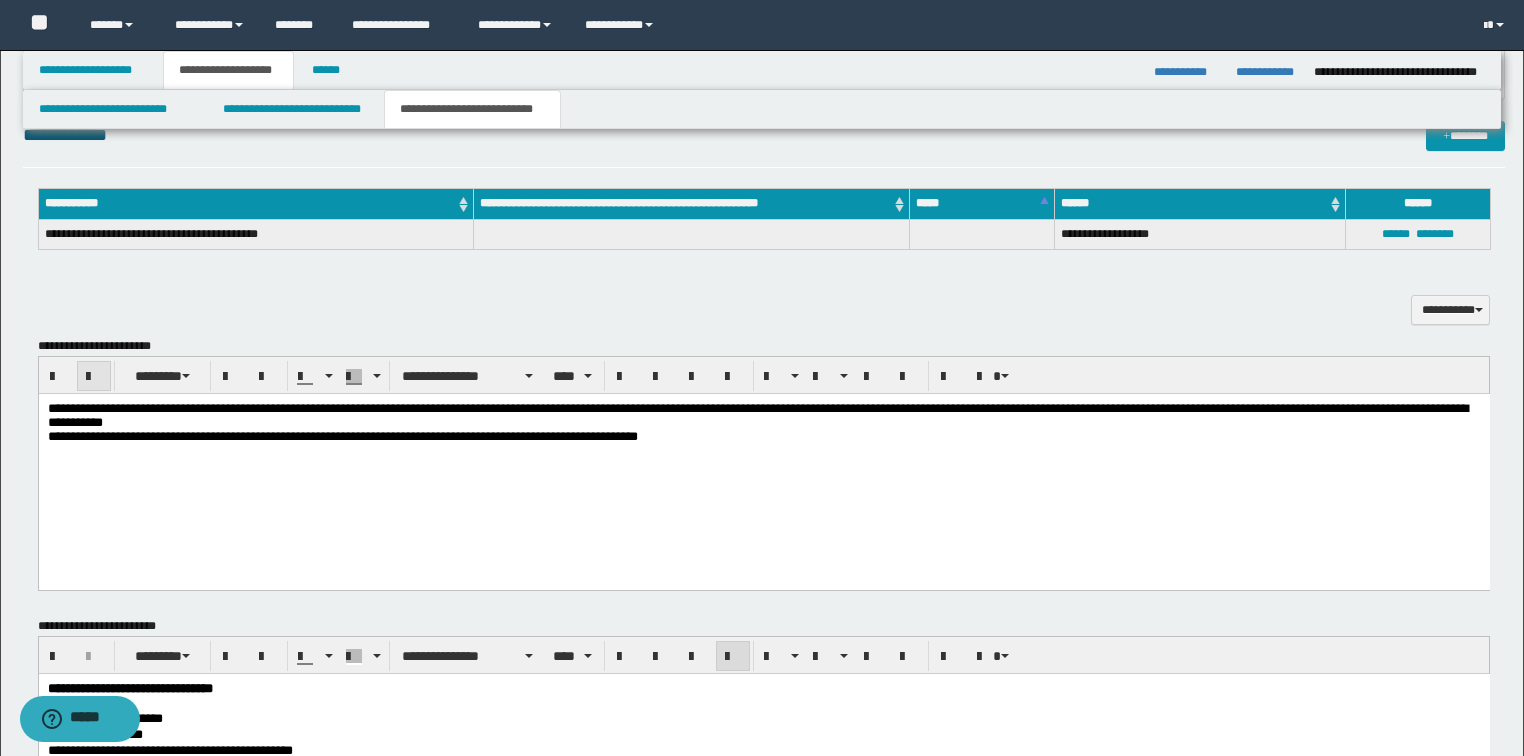 click at bounding box center [94, 377] 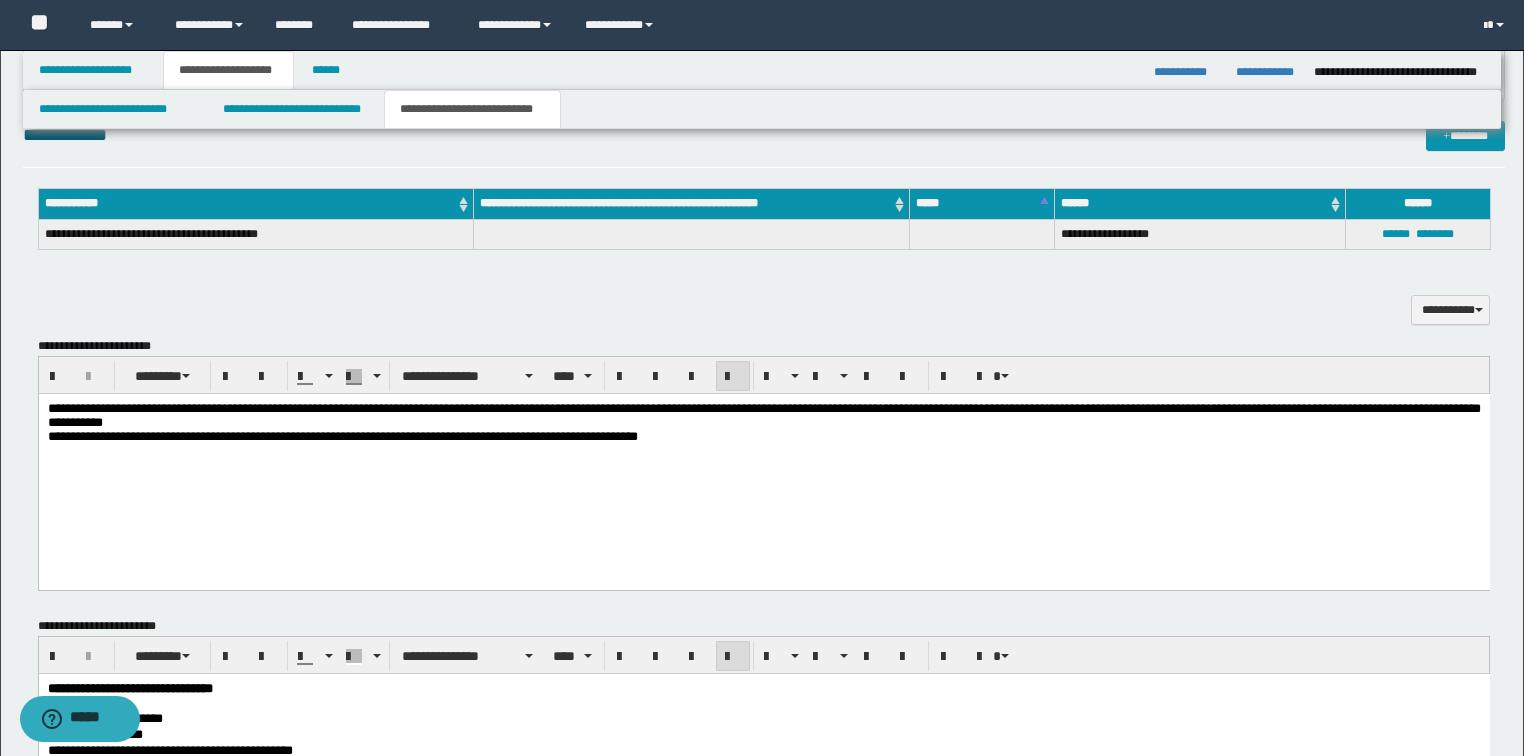 click at bounding box center (763, 464) 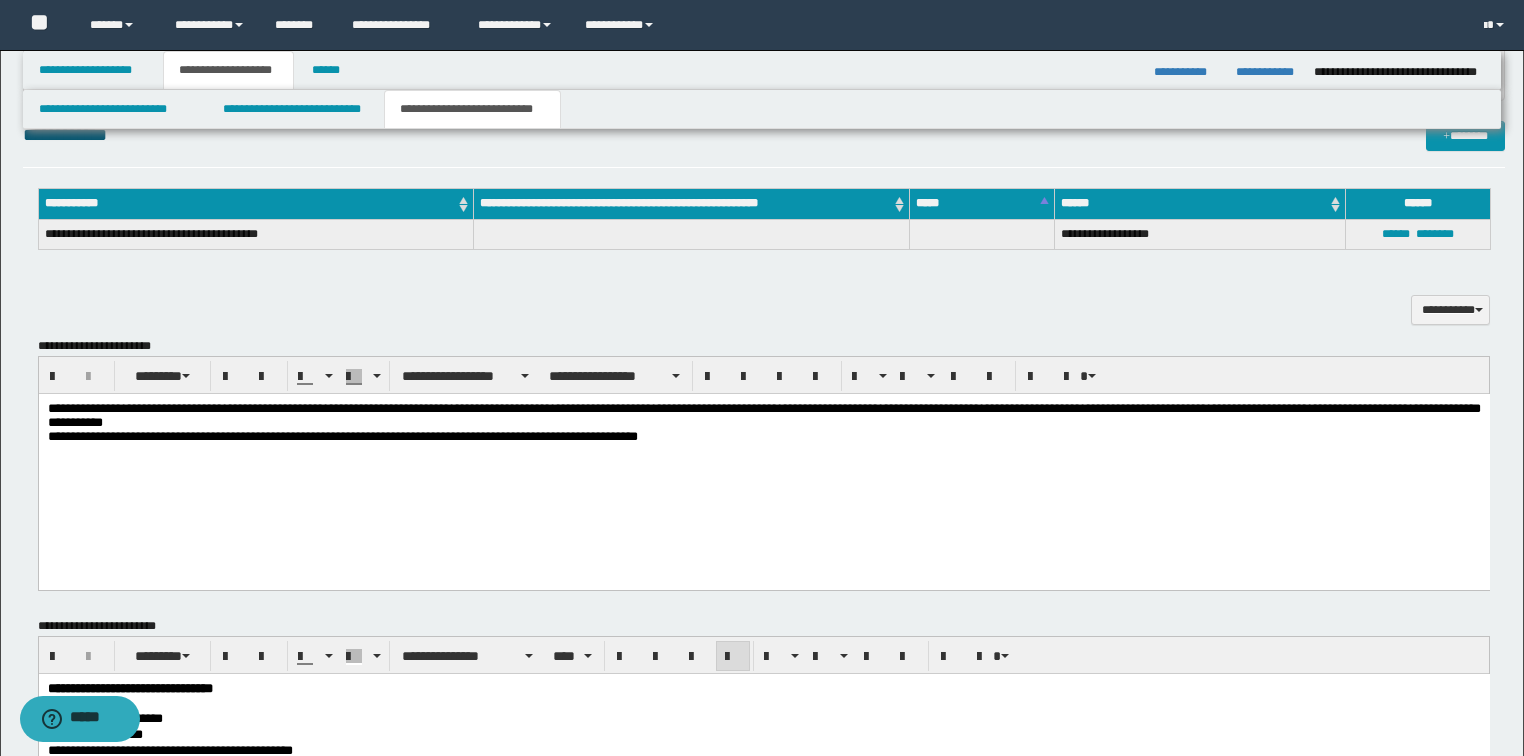 scroll, scrollTop: 160, scrollLeft: 0, axis: vertical 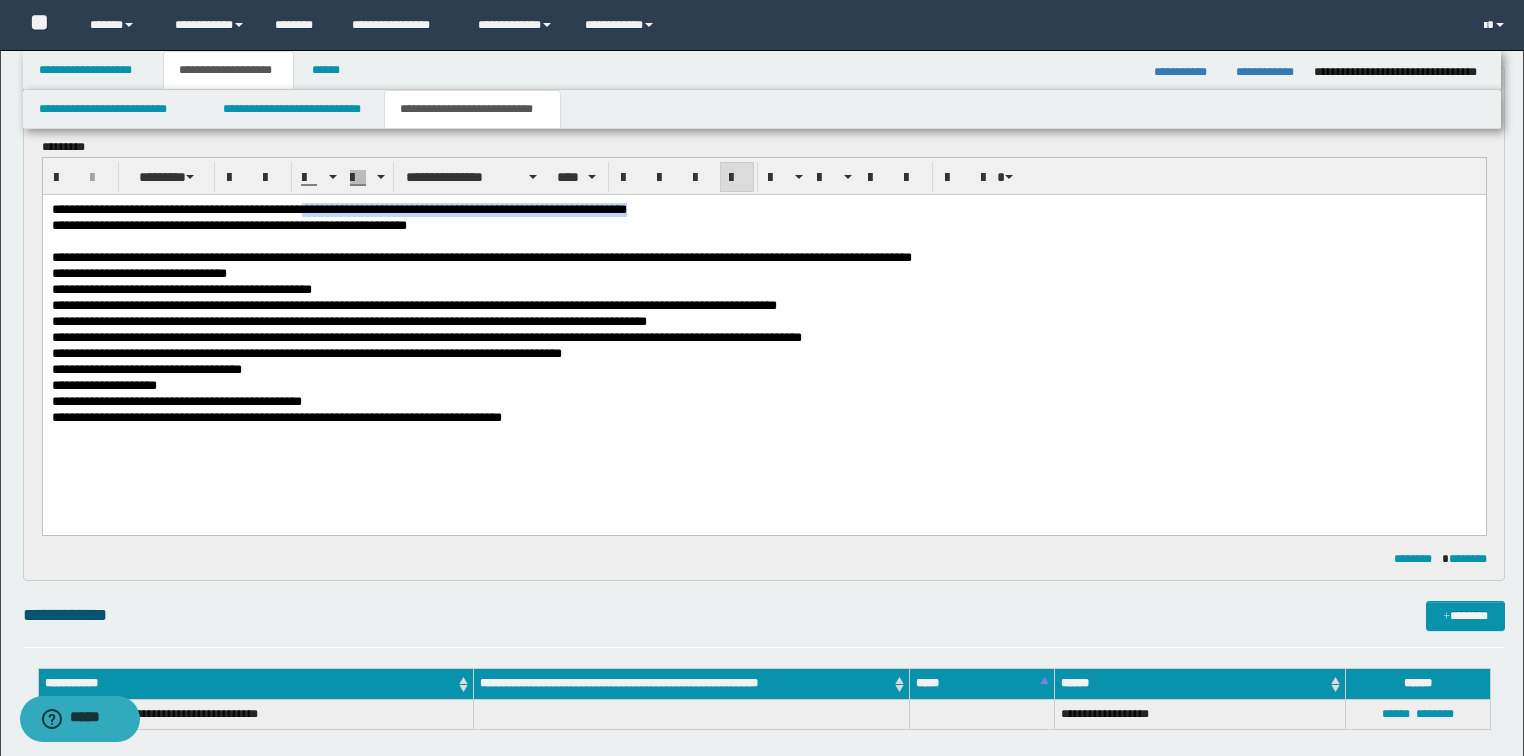 drag, startPoint x: 352, startPoint y: 207, endPoint x: 725, endPoint y: 186, distance: 373.5907 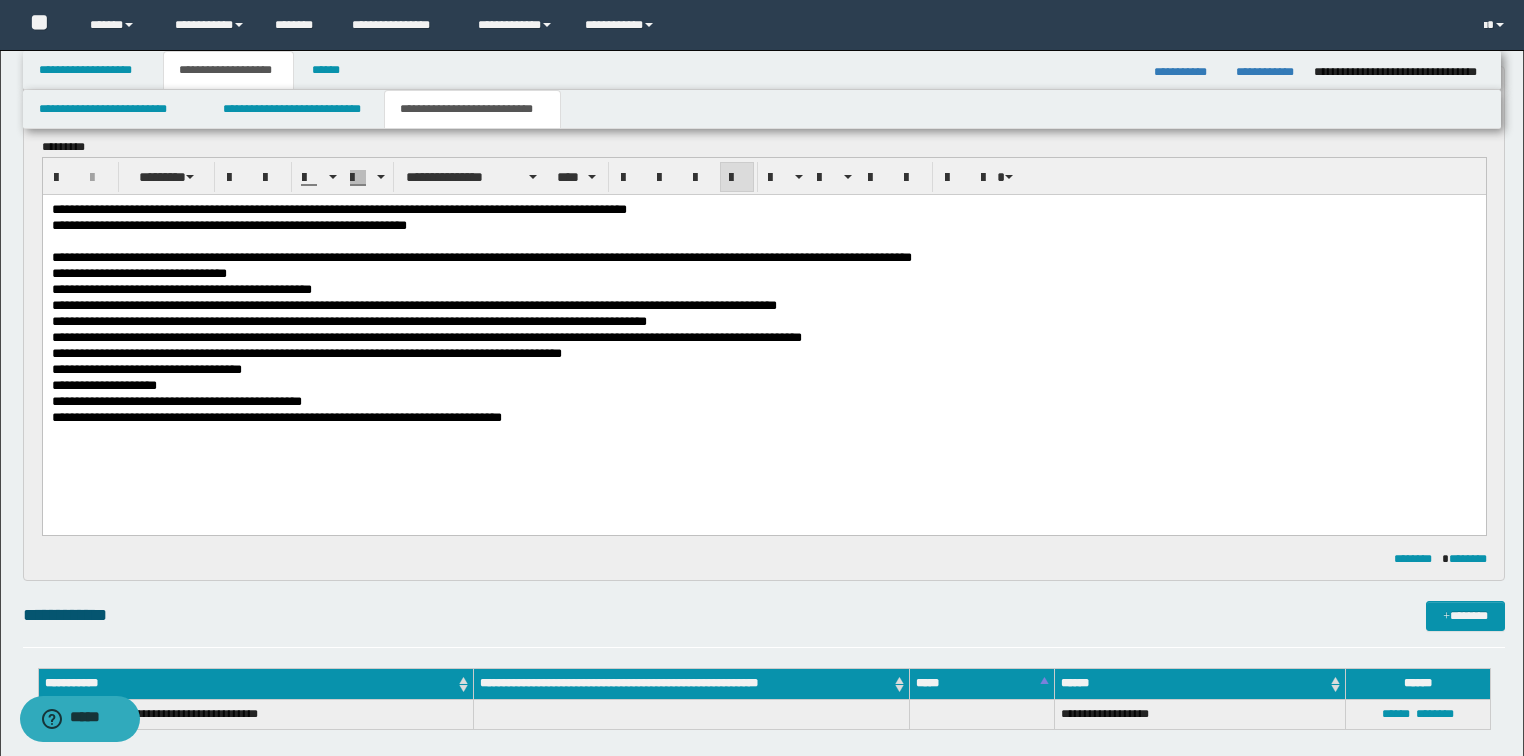 click on "**********" at bounding box center (348, 320) 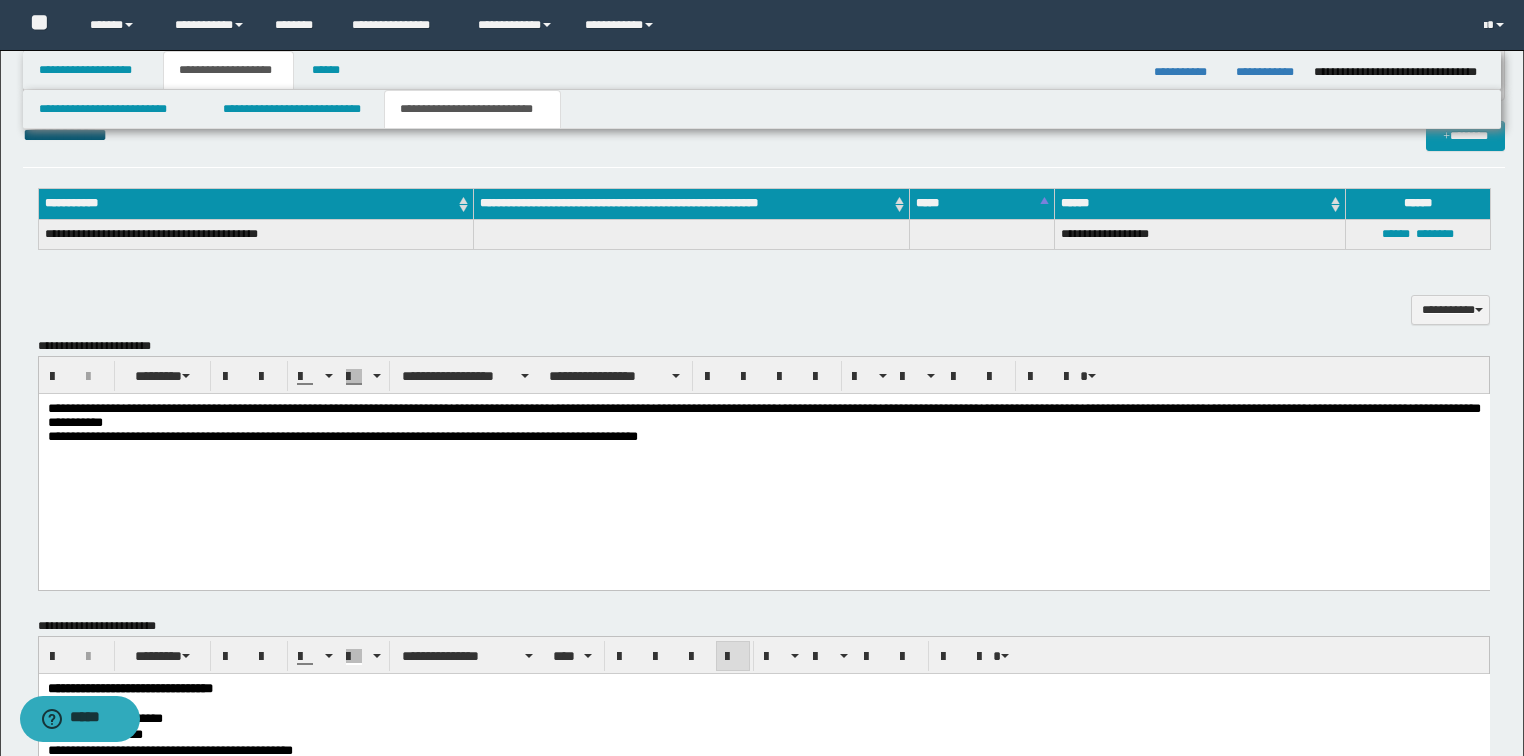 scroll, scrollTop: 720, scrollLeft: 0, axis: vertical 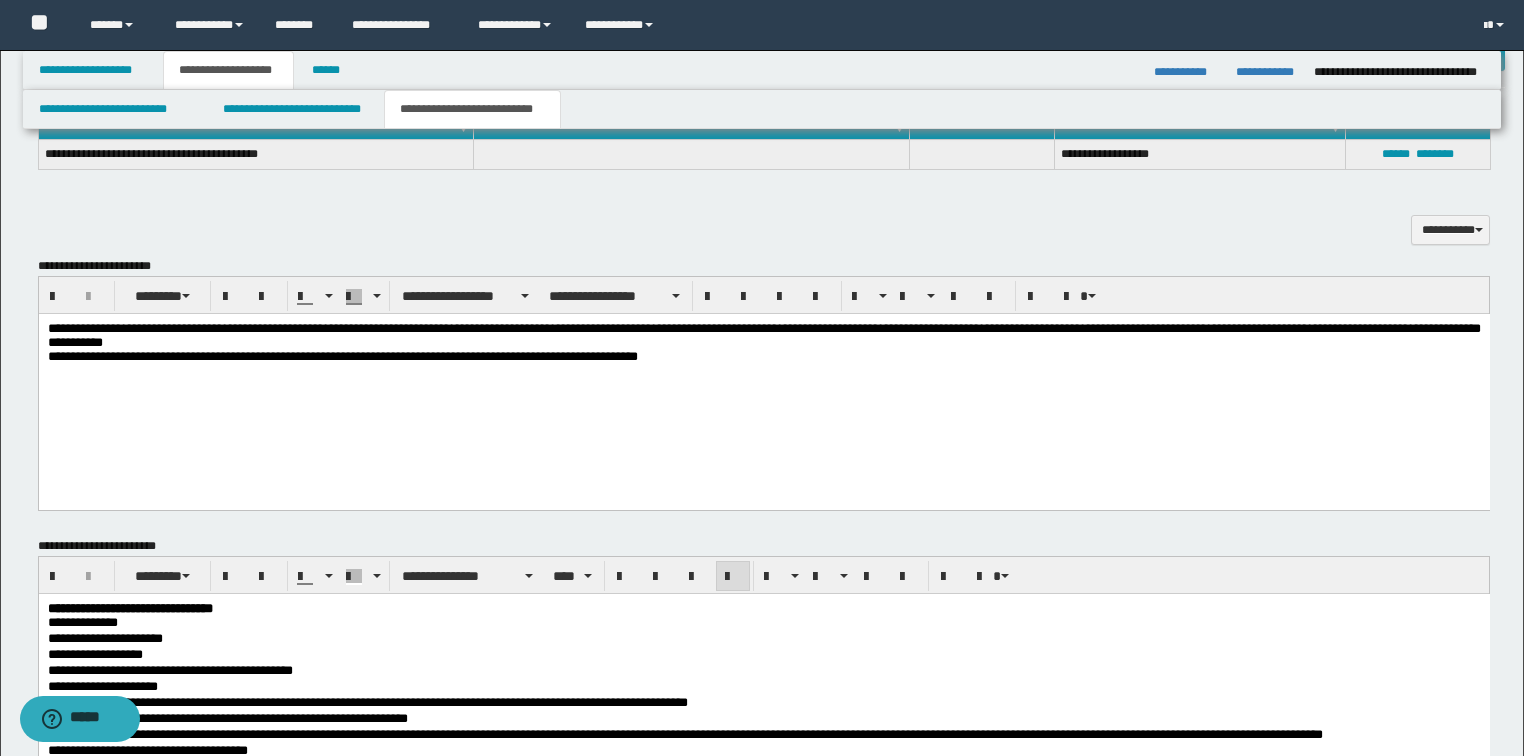 click on "**********" at bounding box center (763, 356) 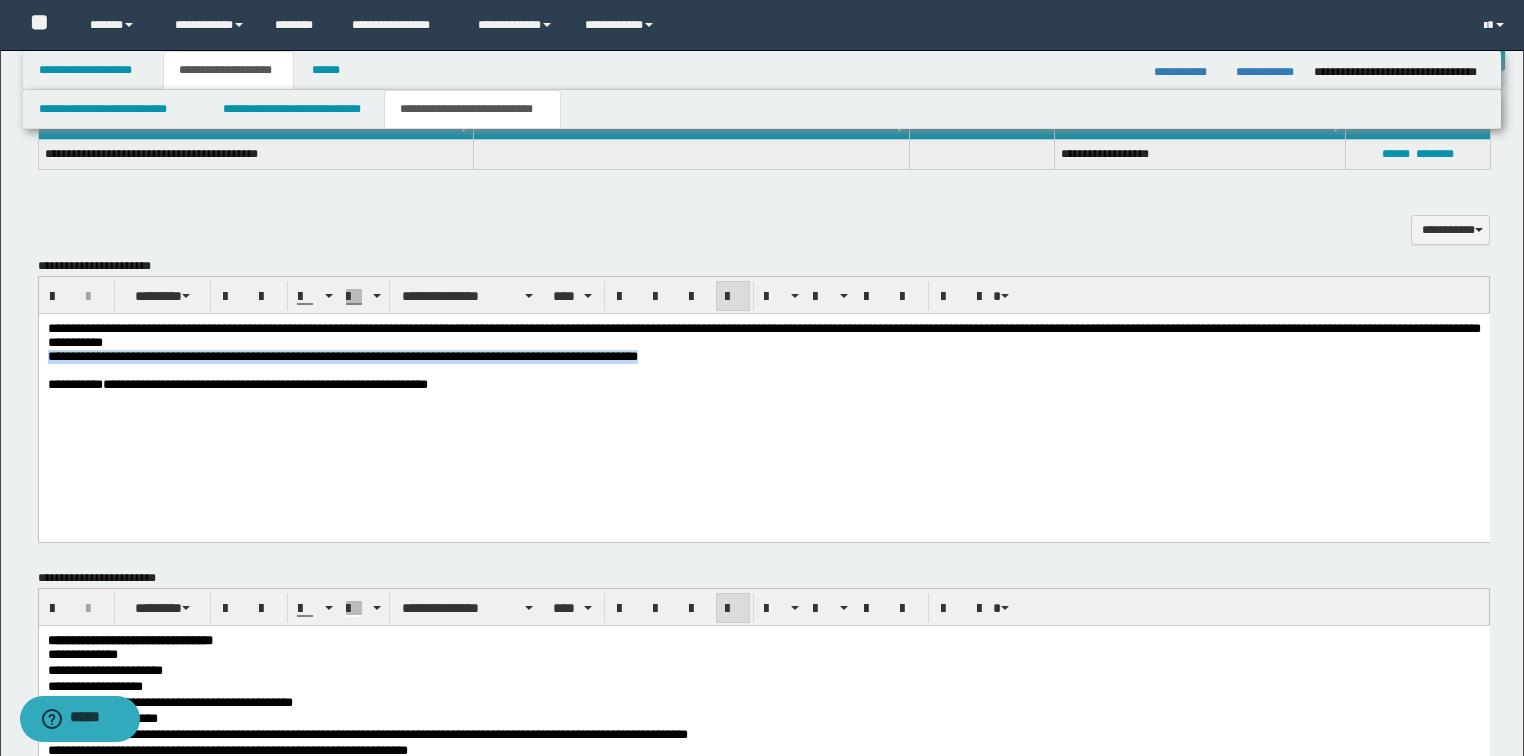 drag, startPoint x: 47, startPoint y: 360, endPoint x: 663, endPoint y: 383, distance: 616.42926 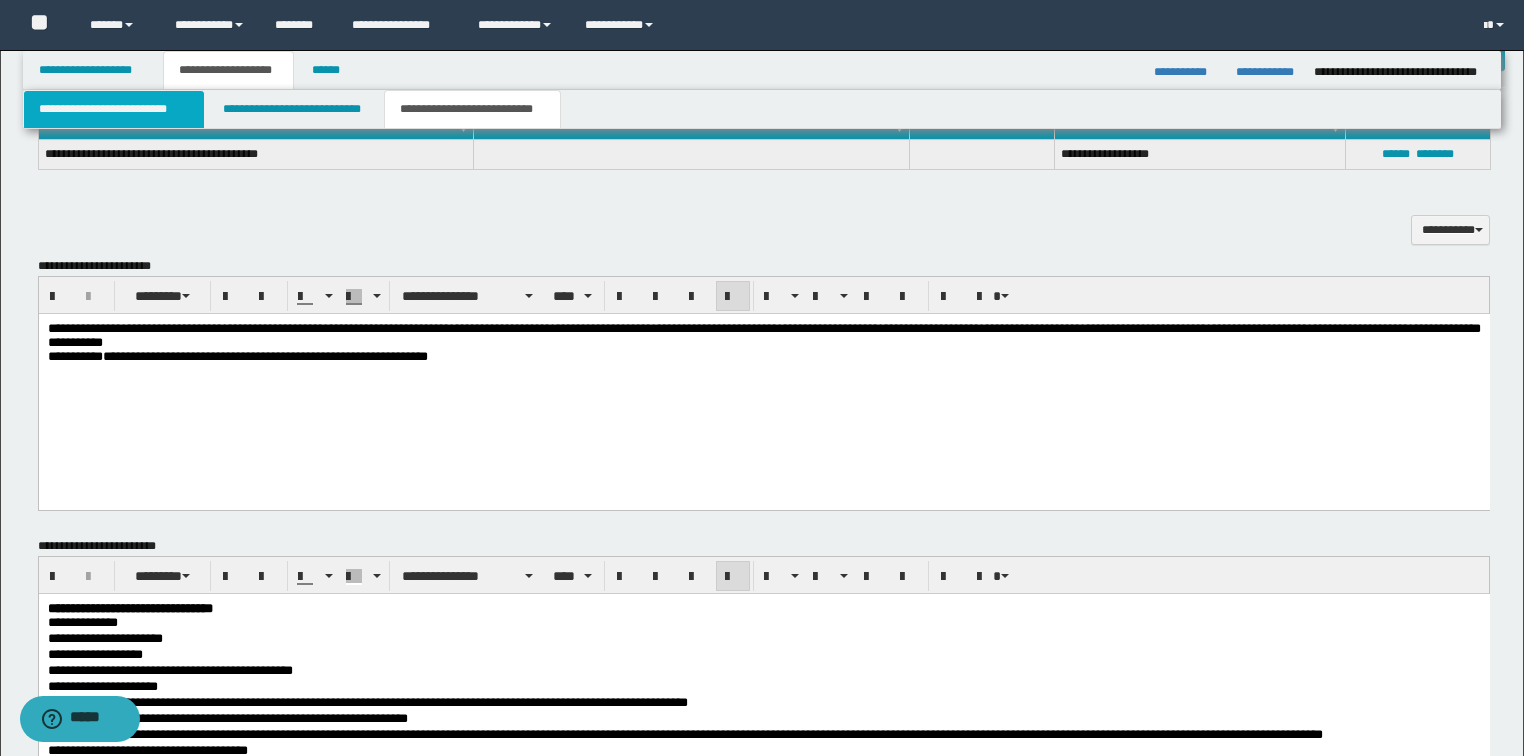 click on "**********" at bounding box center [114, 109] 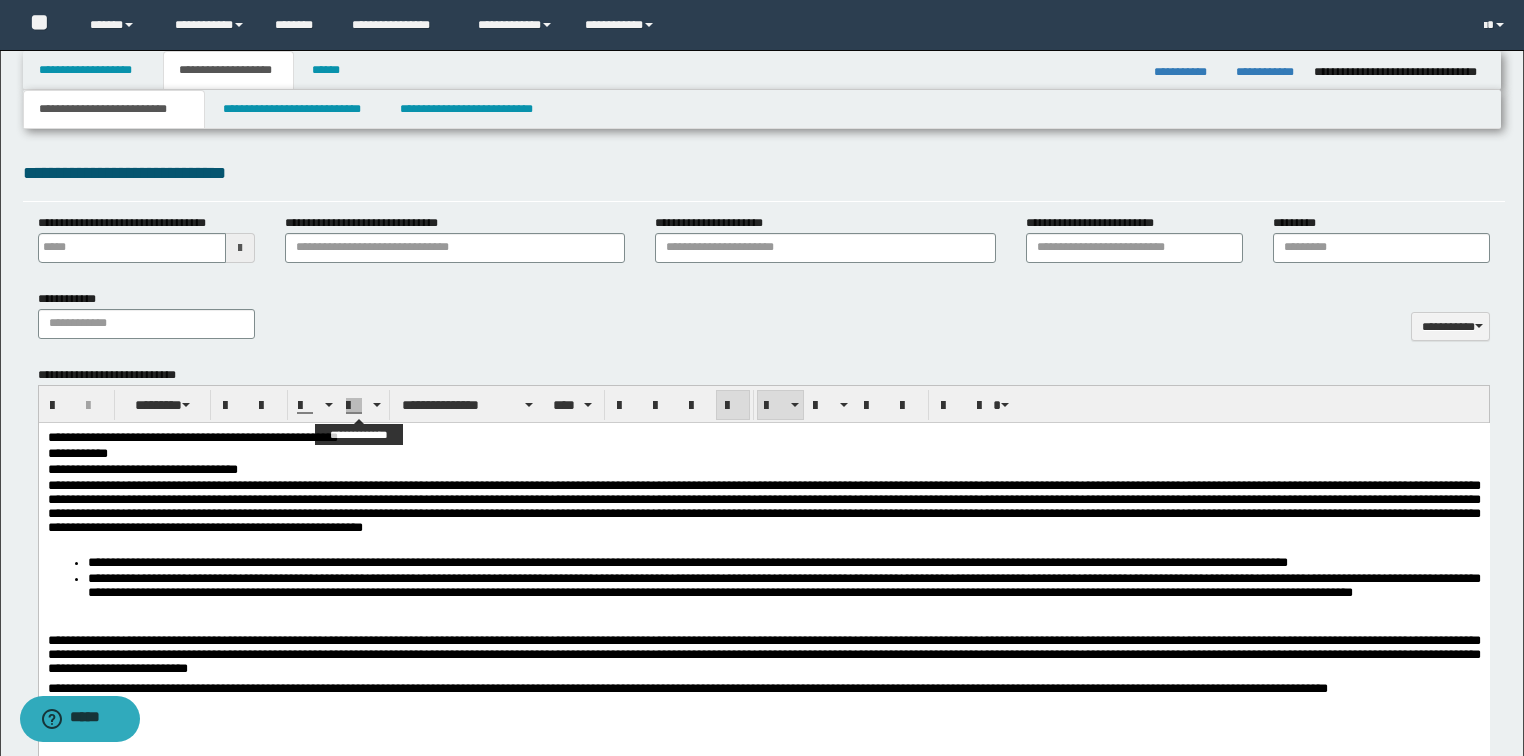 scroll, scrollTop: 880, scrollLeft: 0, axis: vertical 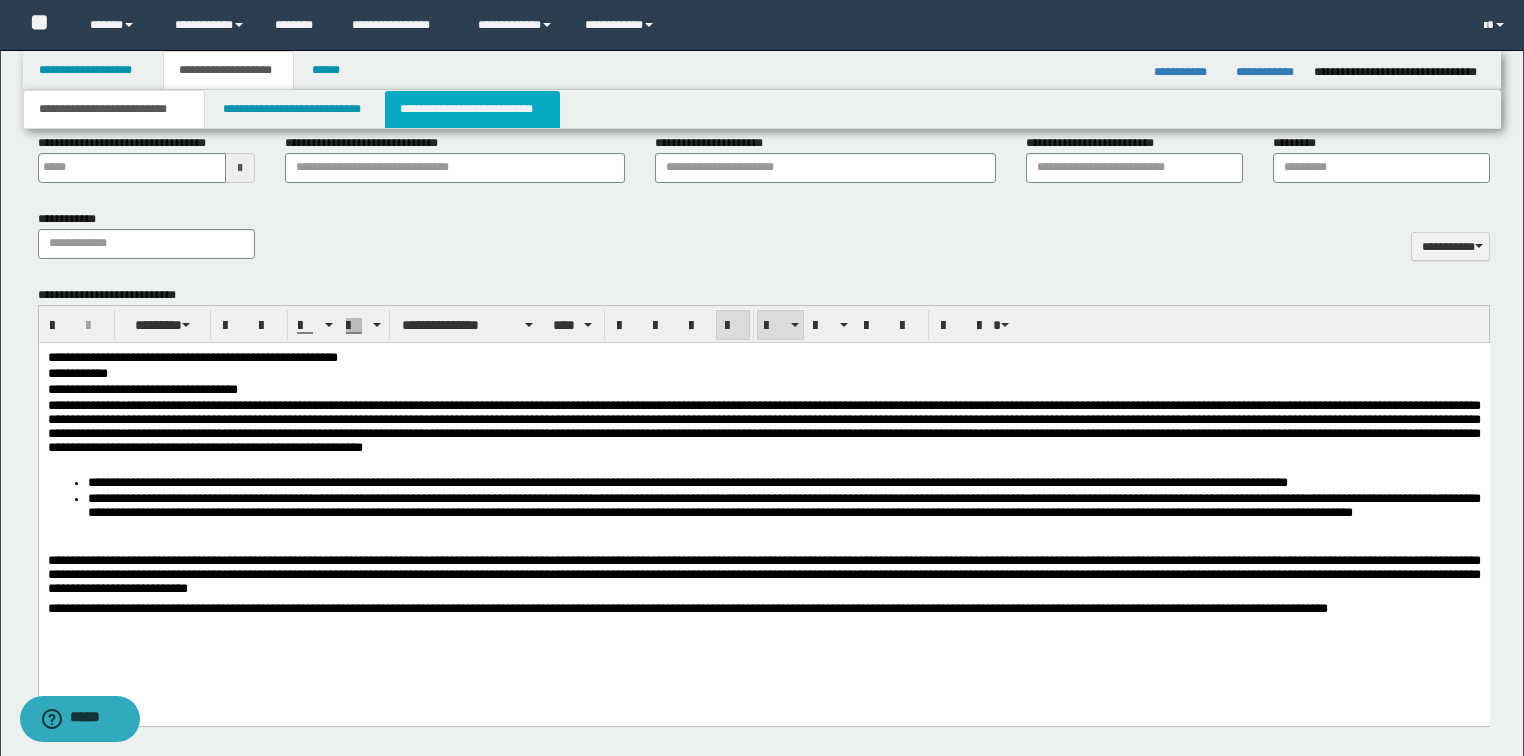click on "**********" at bounding box center [472, 109] 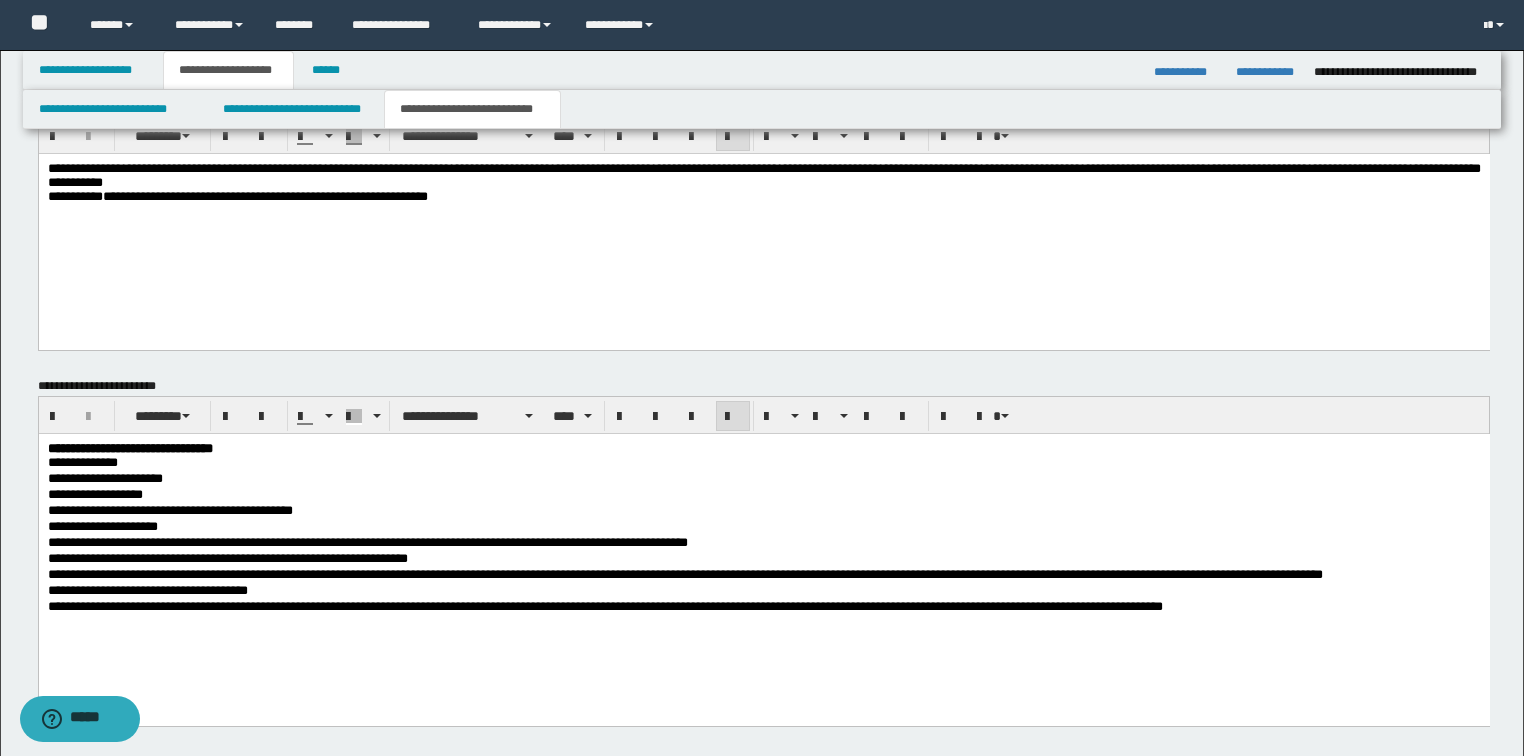 click on "**********" at bounding box center (763, 221) 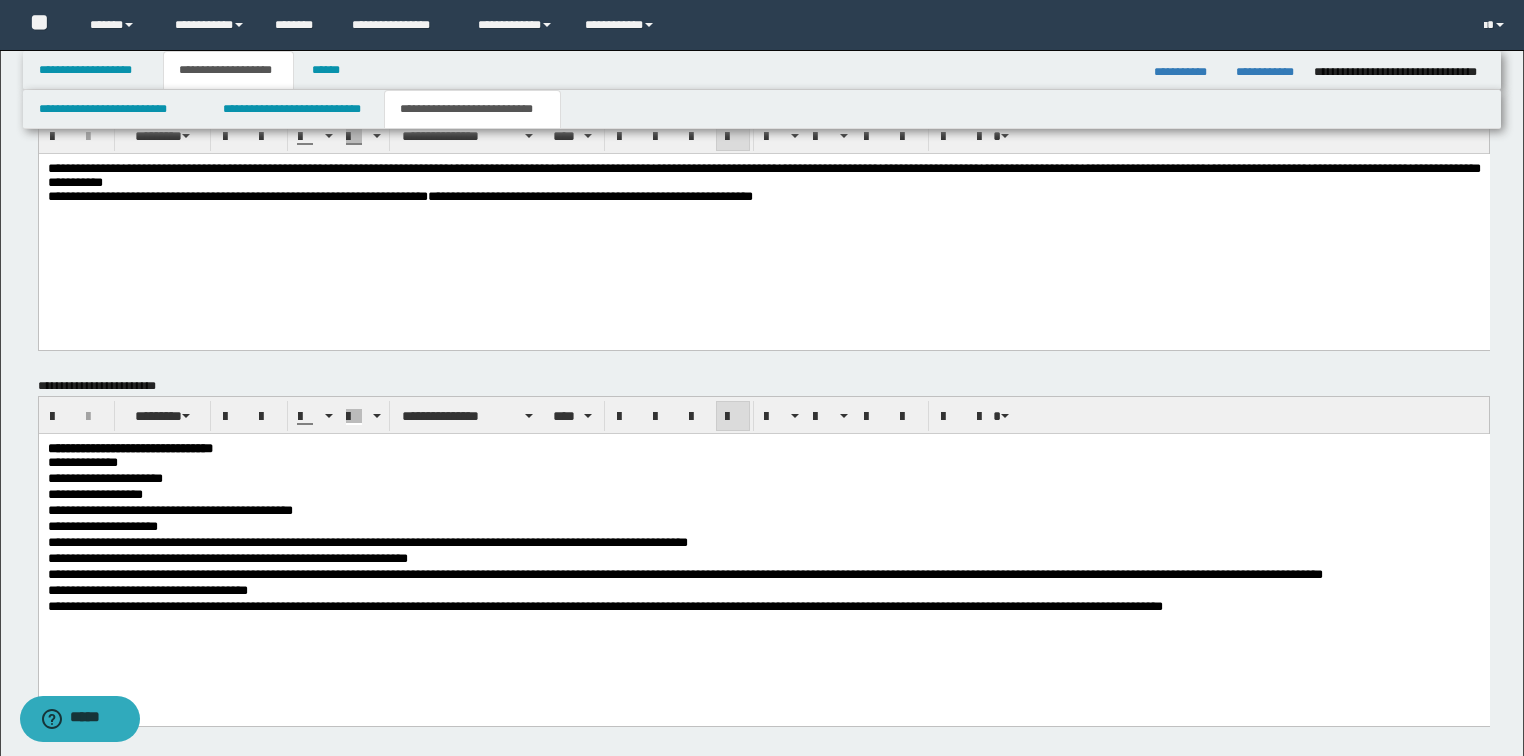 click on "**********" at bounding box center (399, 195) 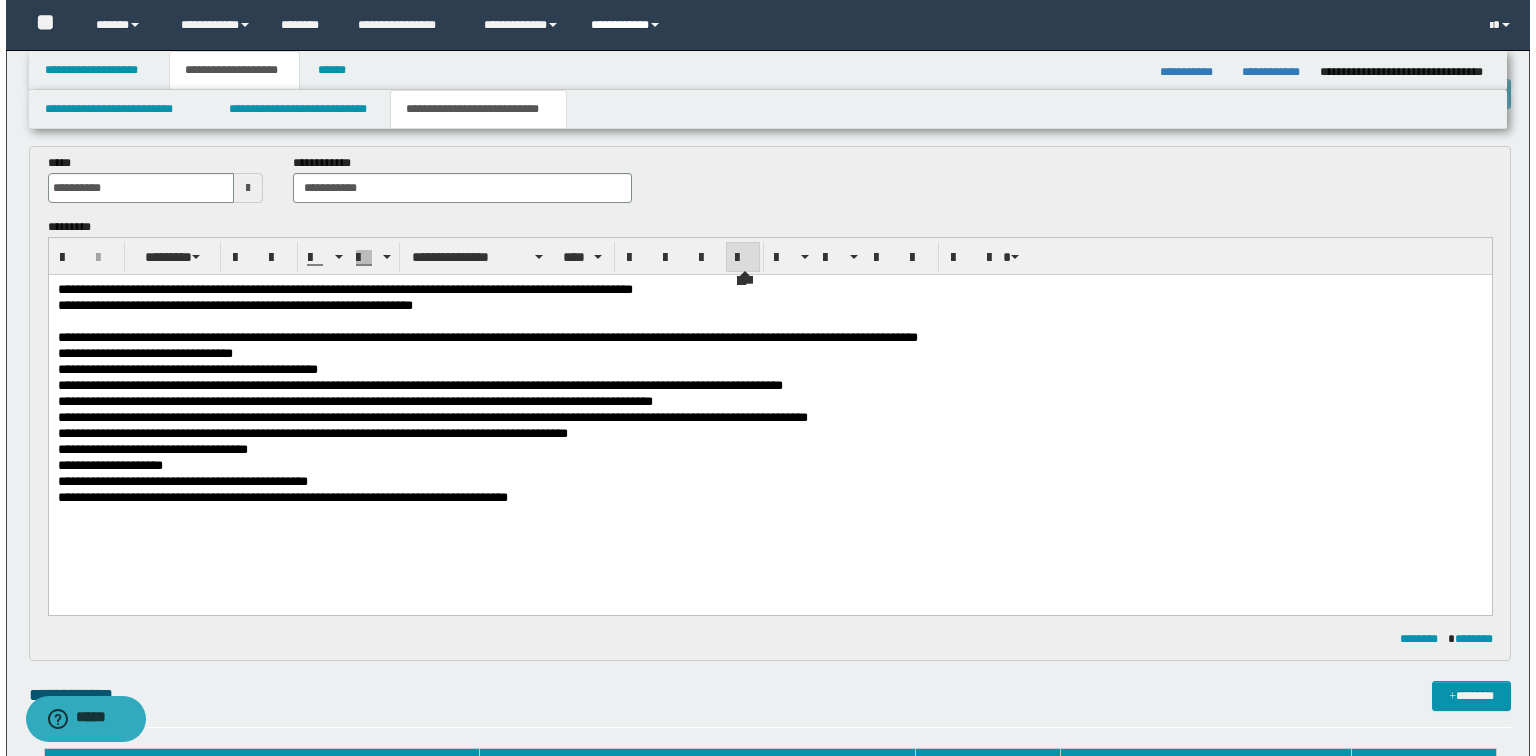 scroll, scrollTop: 0, scrollLeft: 0, axis: both 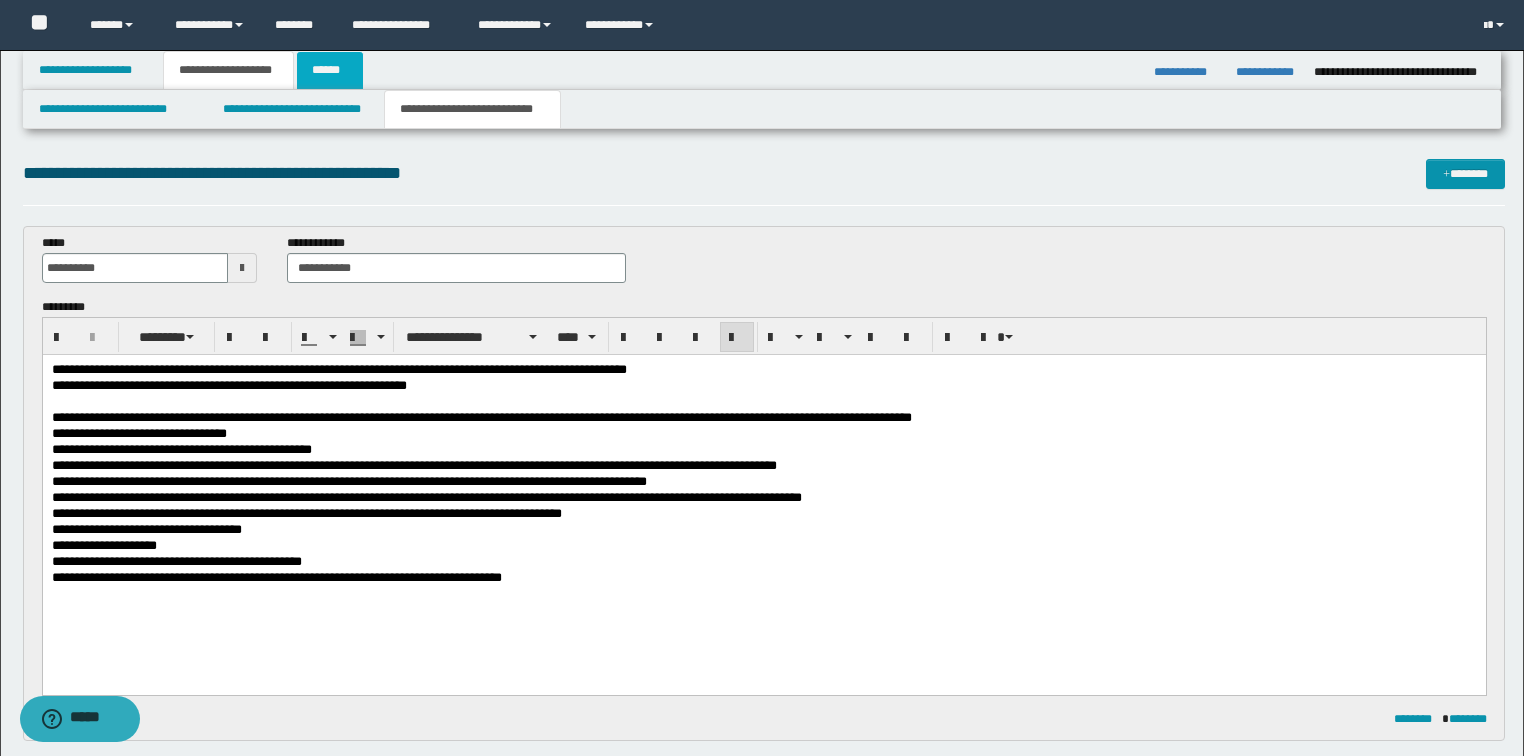 click on "******" at bounding box center (330, 70) 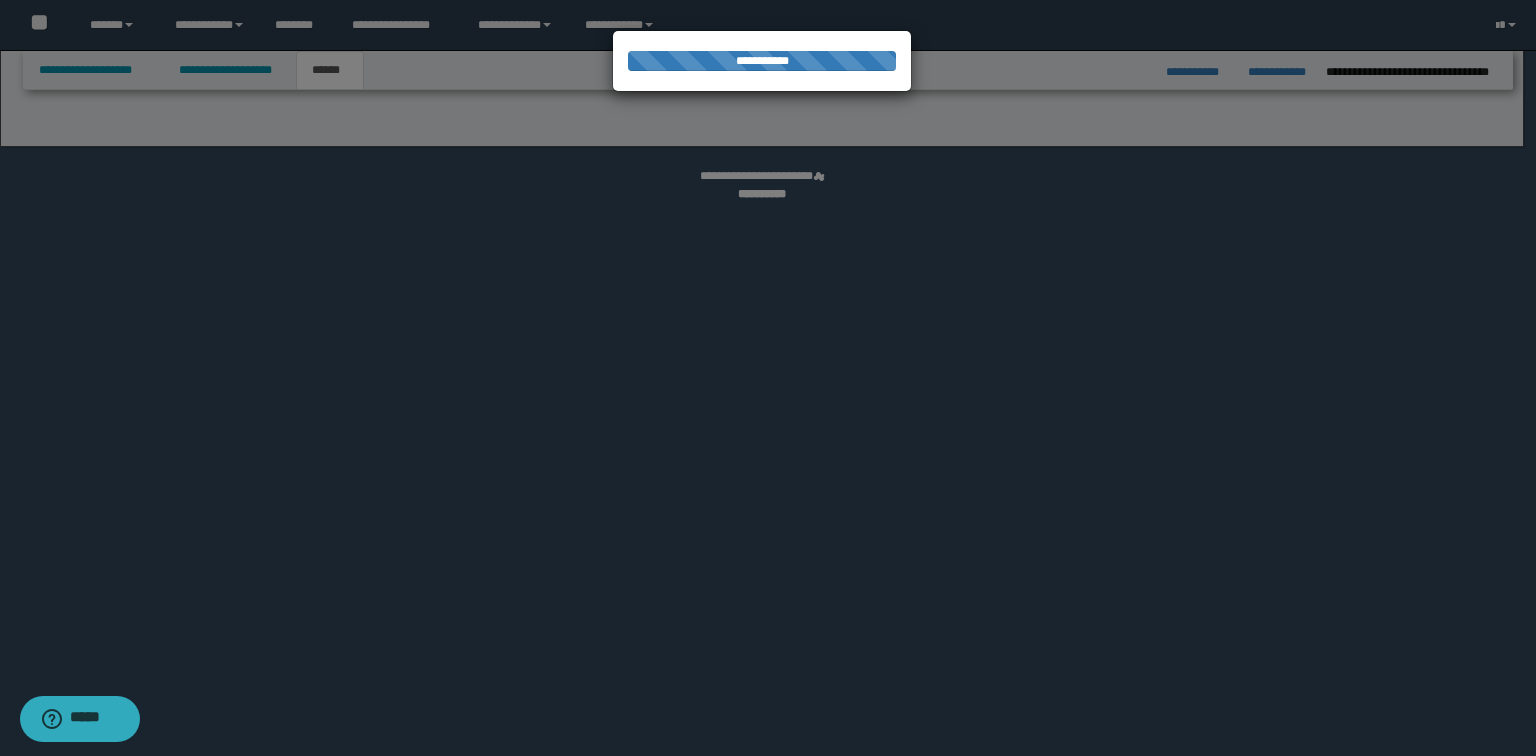 select on "*" 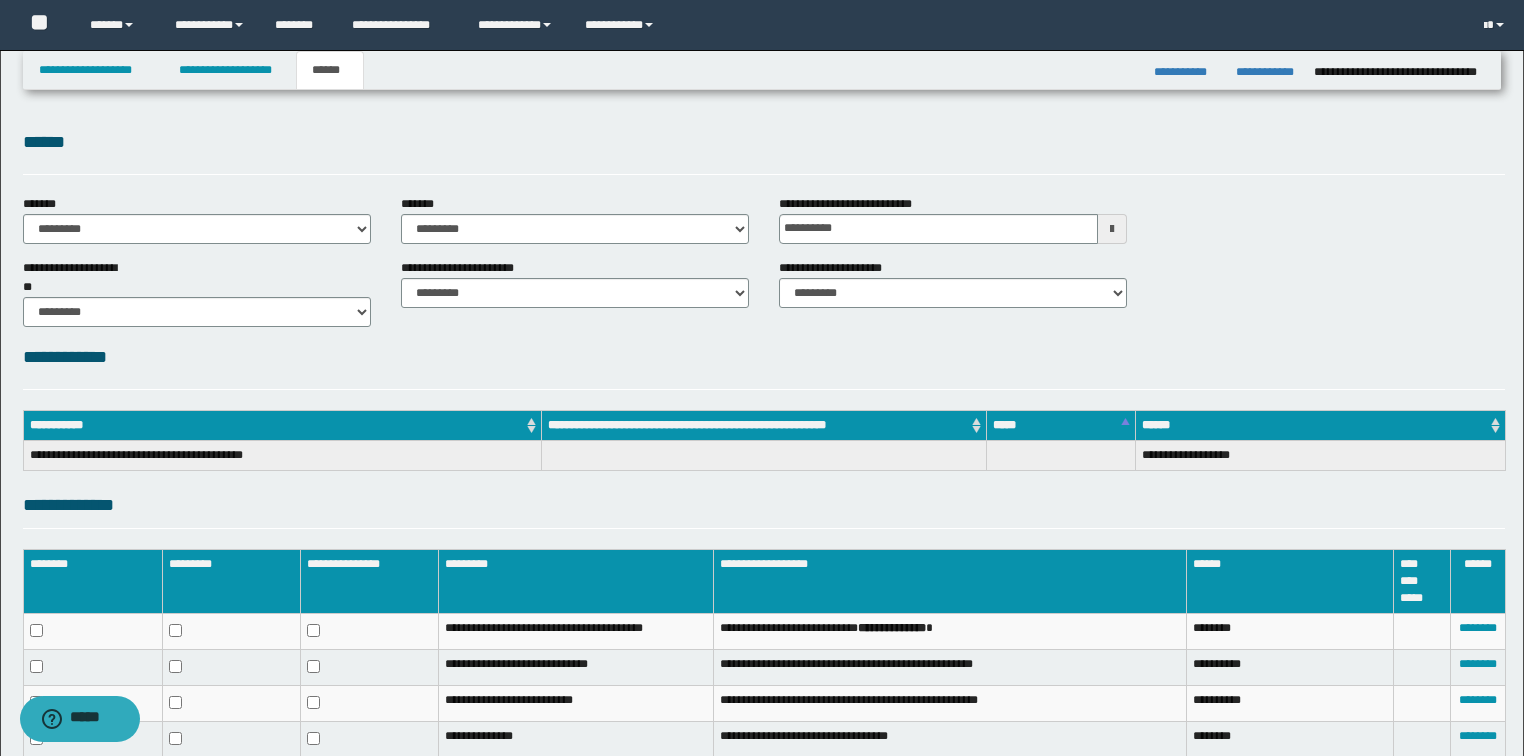 scroll, scrollTop: 225, scrollLeft: 0, axis: vertical 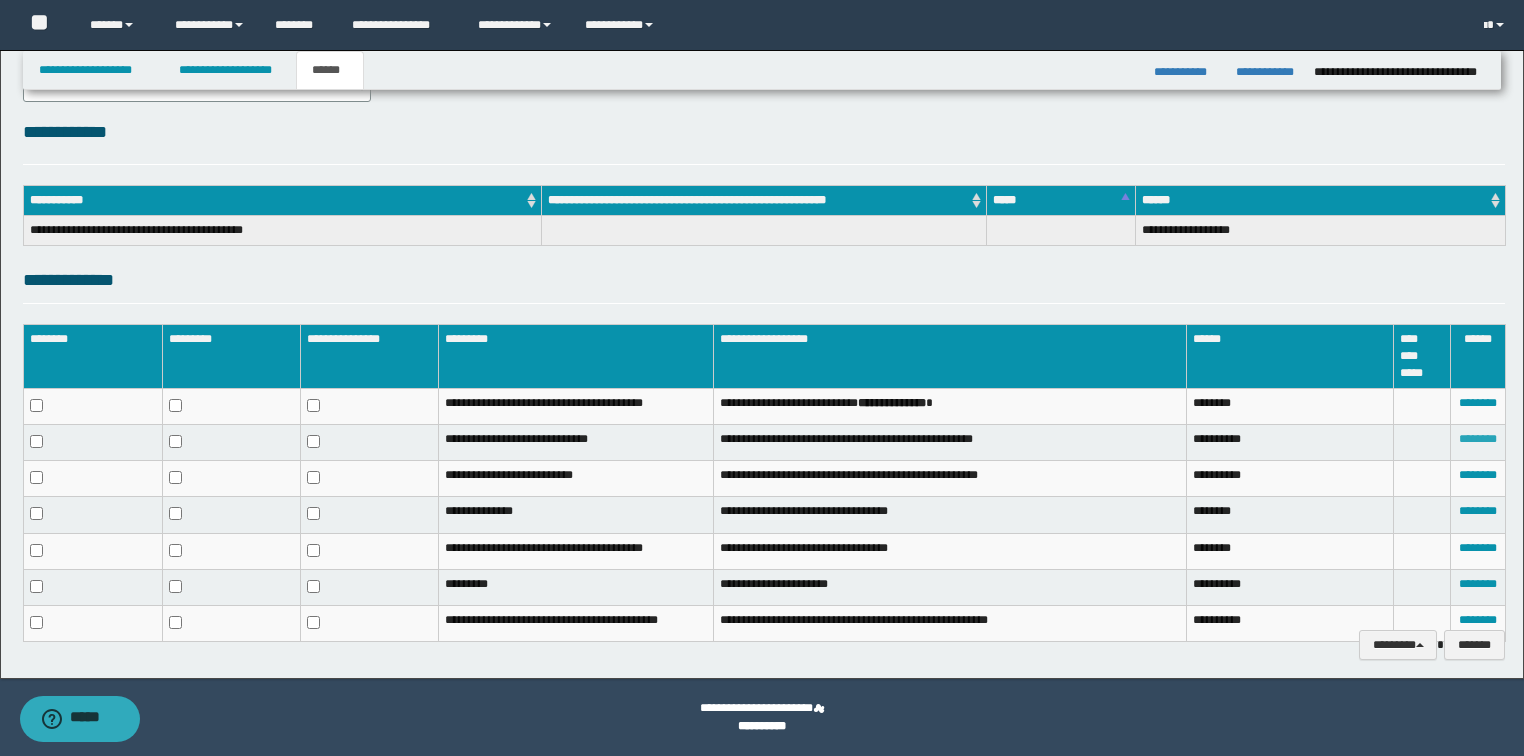 click on "********" at bounding box center [1478, 439] 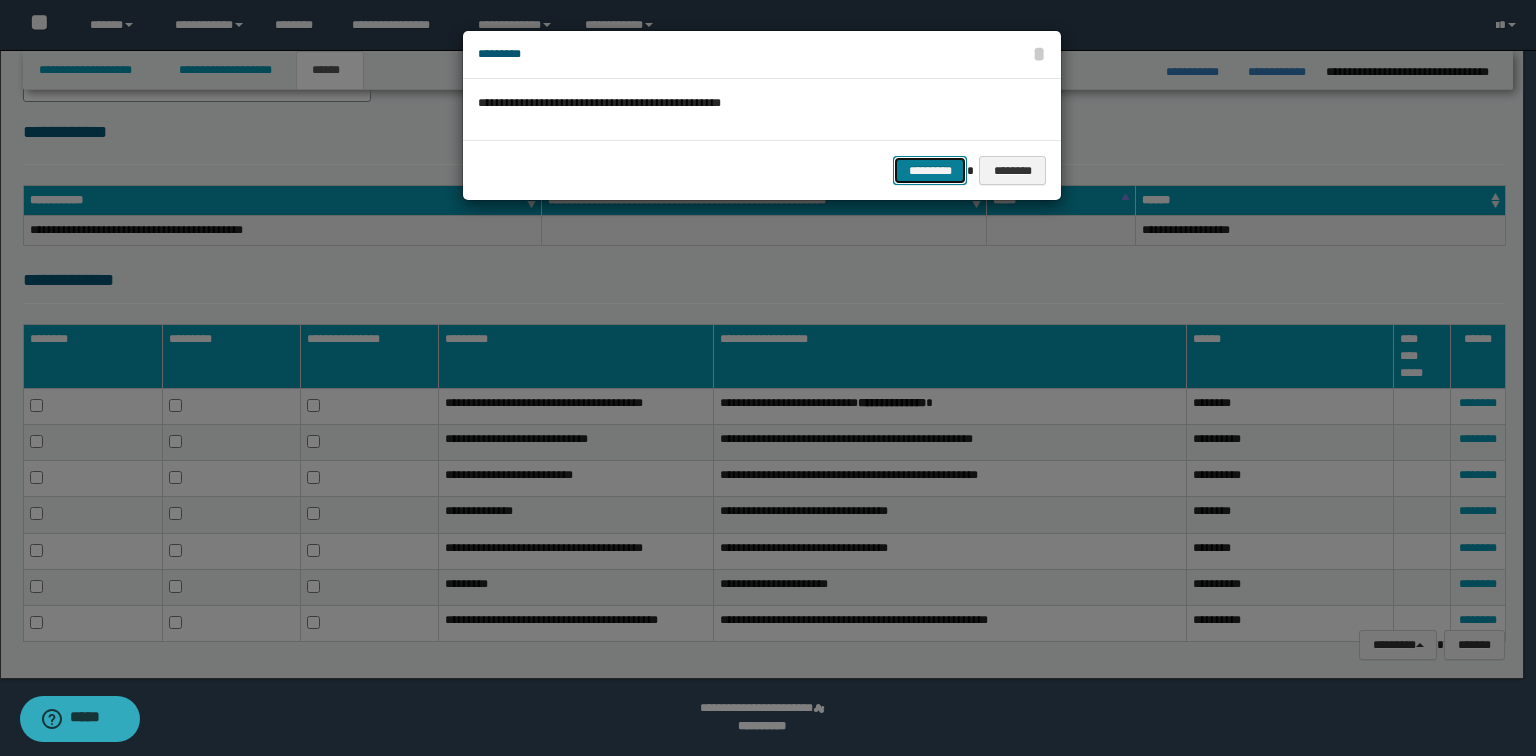 drag, startPoint x: 934, startPoint y: 168, endPoint x: 1256, endPoint y: 327, distance: 359.11697 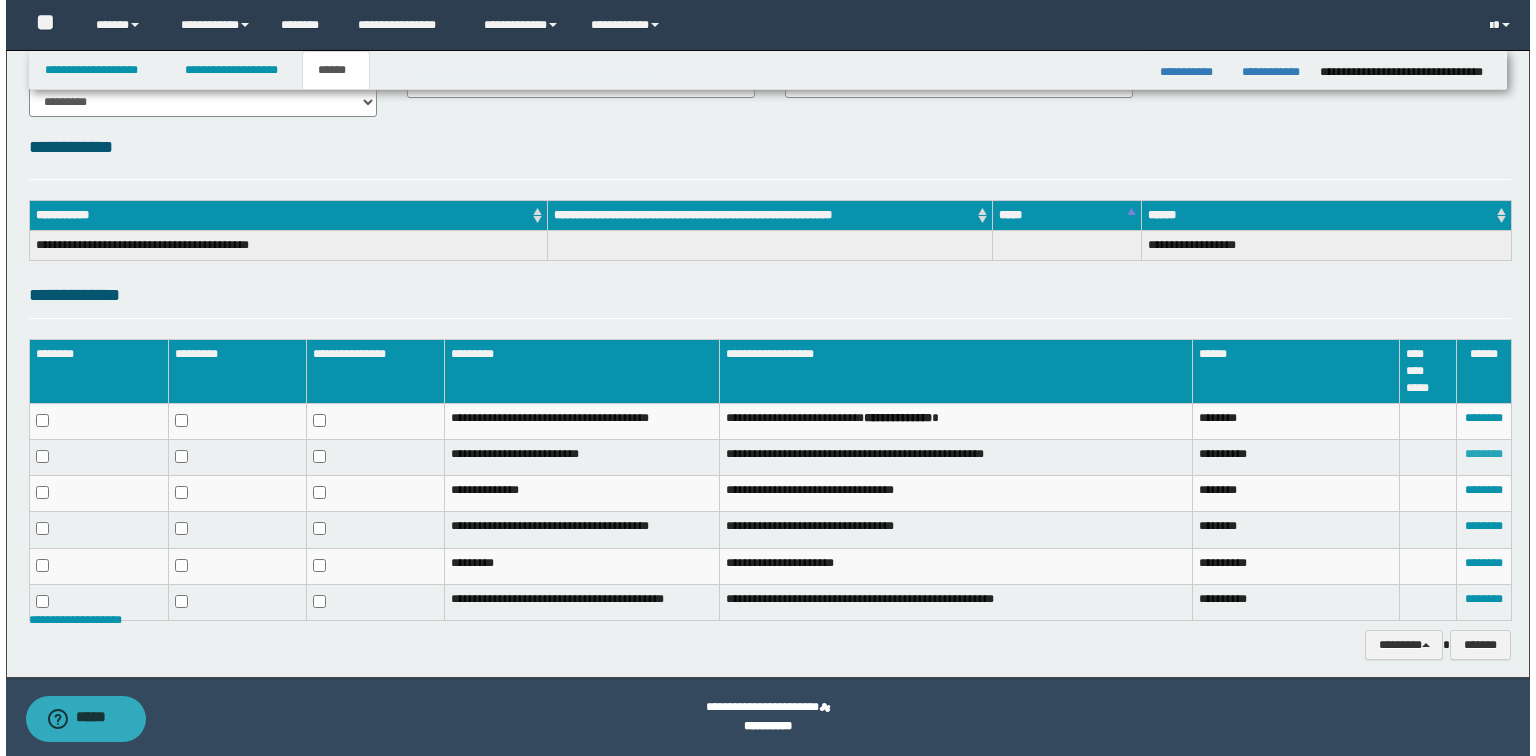 scroll, scrollTop: 210, scrollLeft: 0, axis: vertical 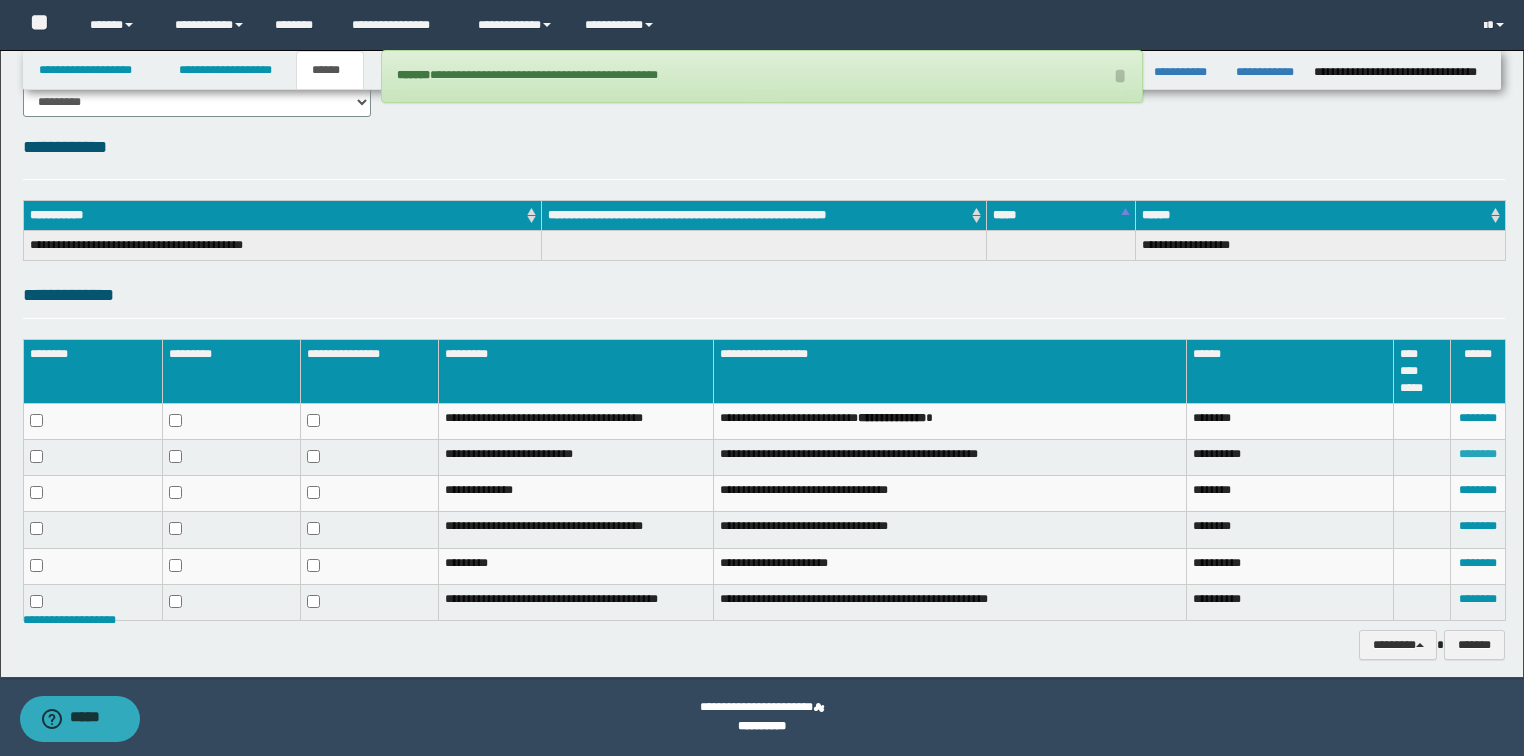 click on "********" at bounding box center (1478, 454) 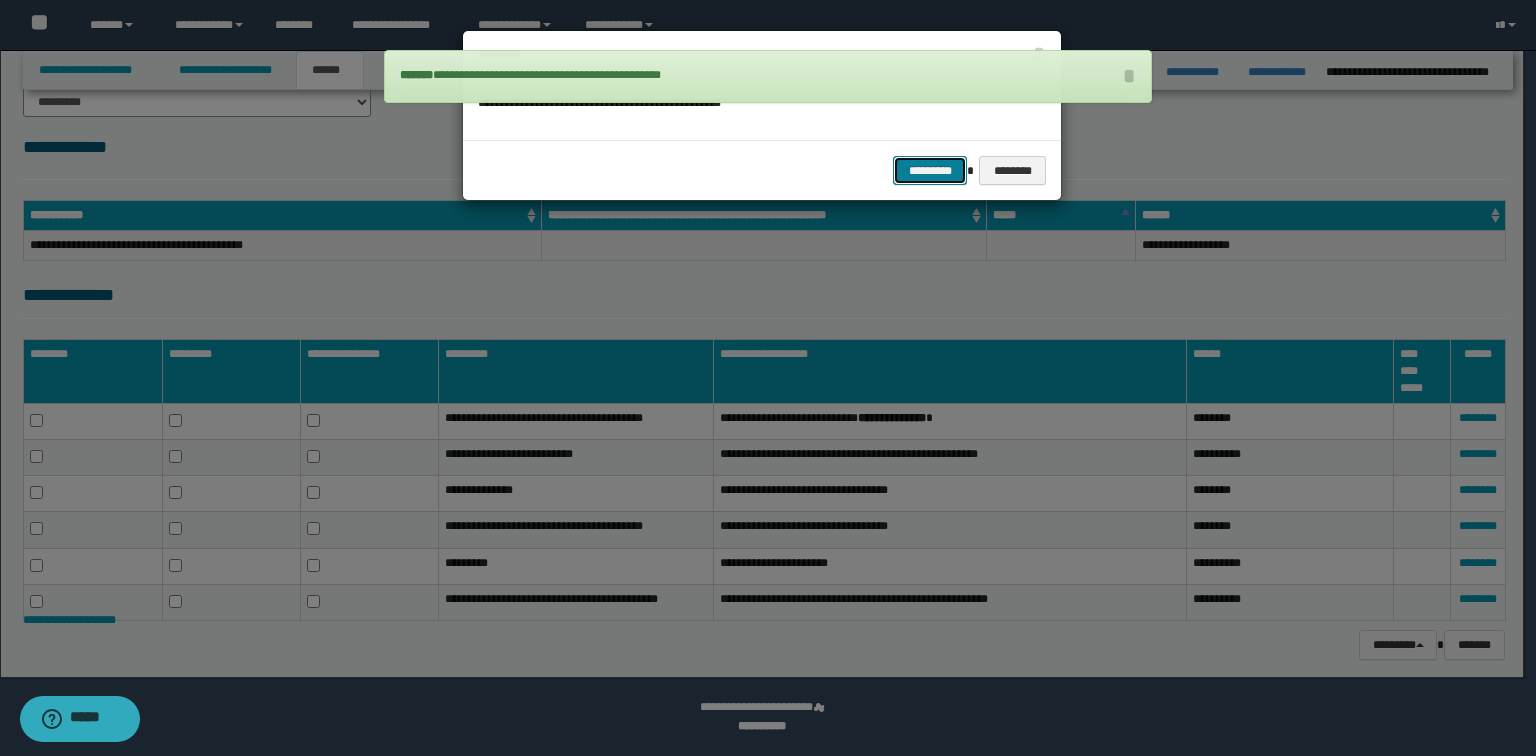 click on "*********" at bounding box center (930, 171) 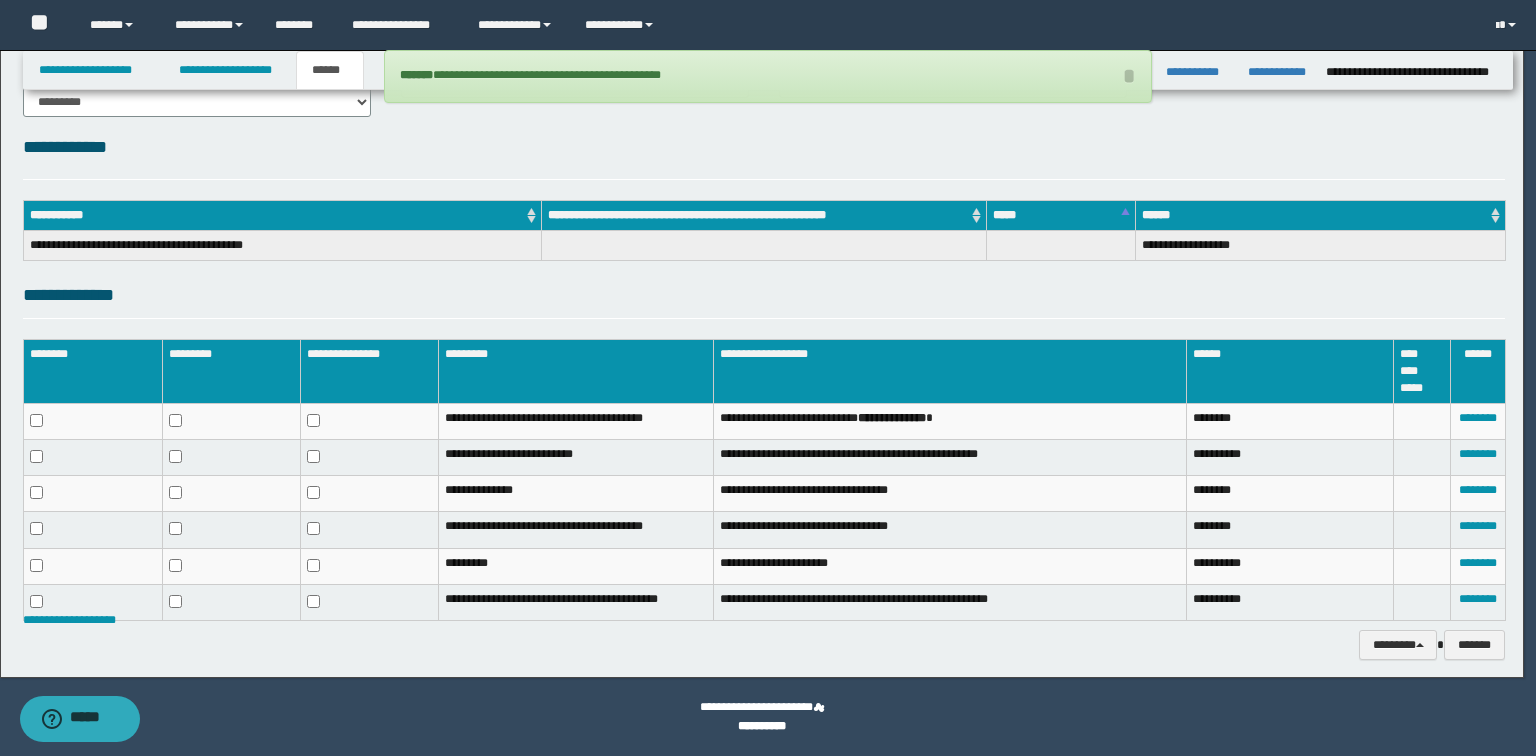 scroll, scrollTop: 176, scrollLeft: 0, axis: vertical 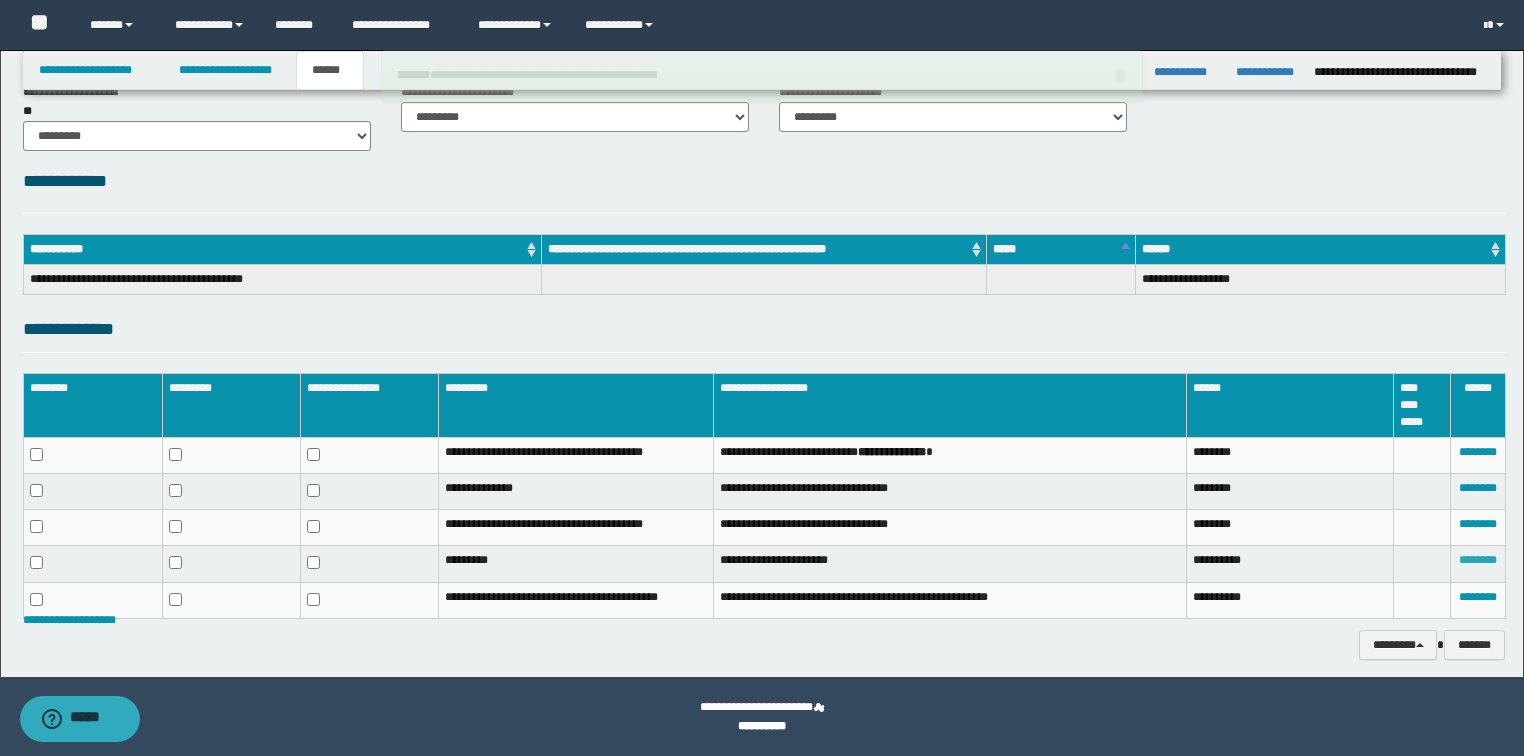 click on "********" at bounding box center [1478, 560] 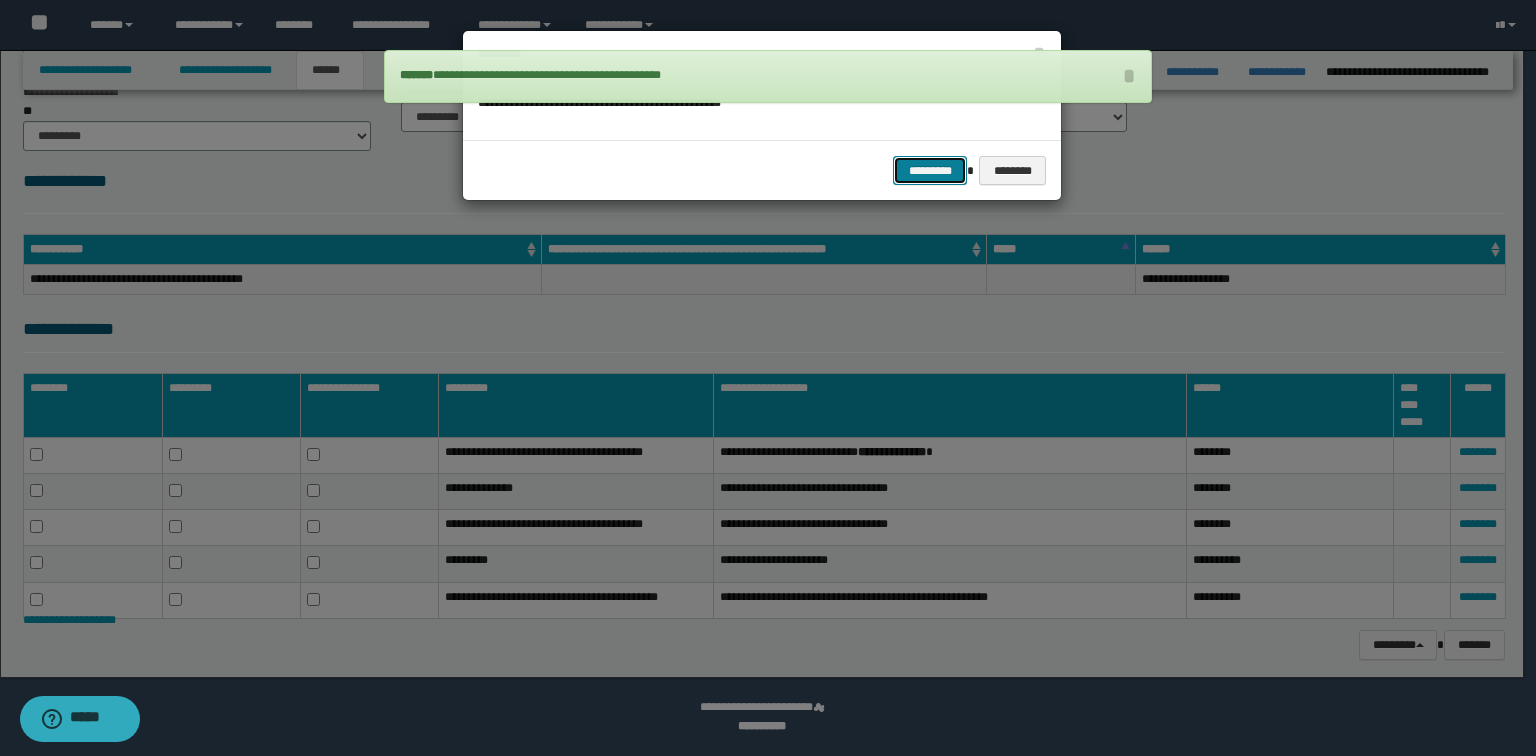 drag, startPoint x: 941, startPoint y: 170, endPoint x: 1371, endPoint y: 526, distance: 558.24365 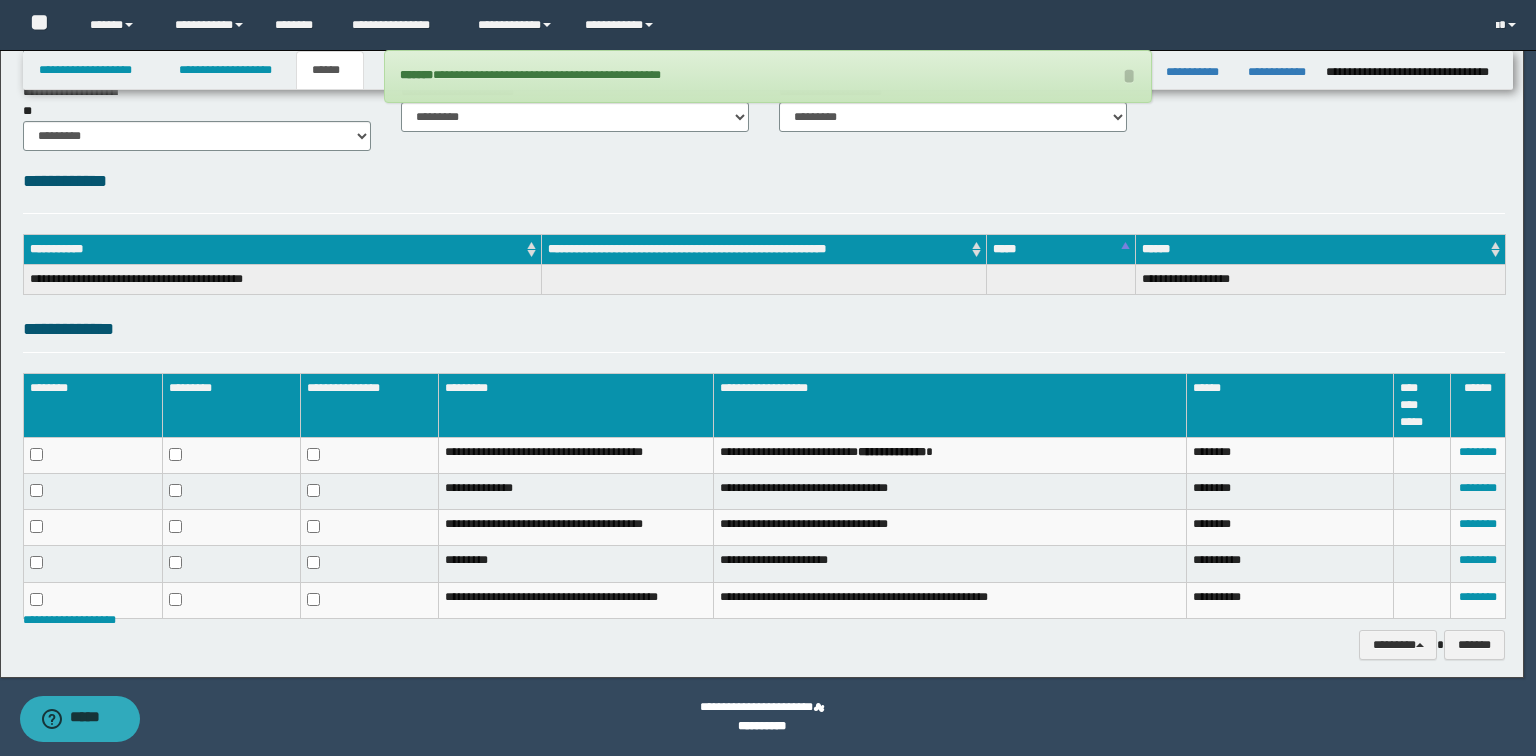 scroll, scrollTop: 141, scrollLeft: 0, axis: vertical 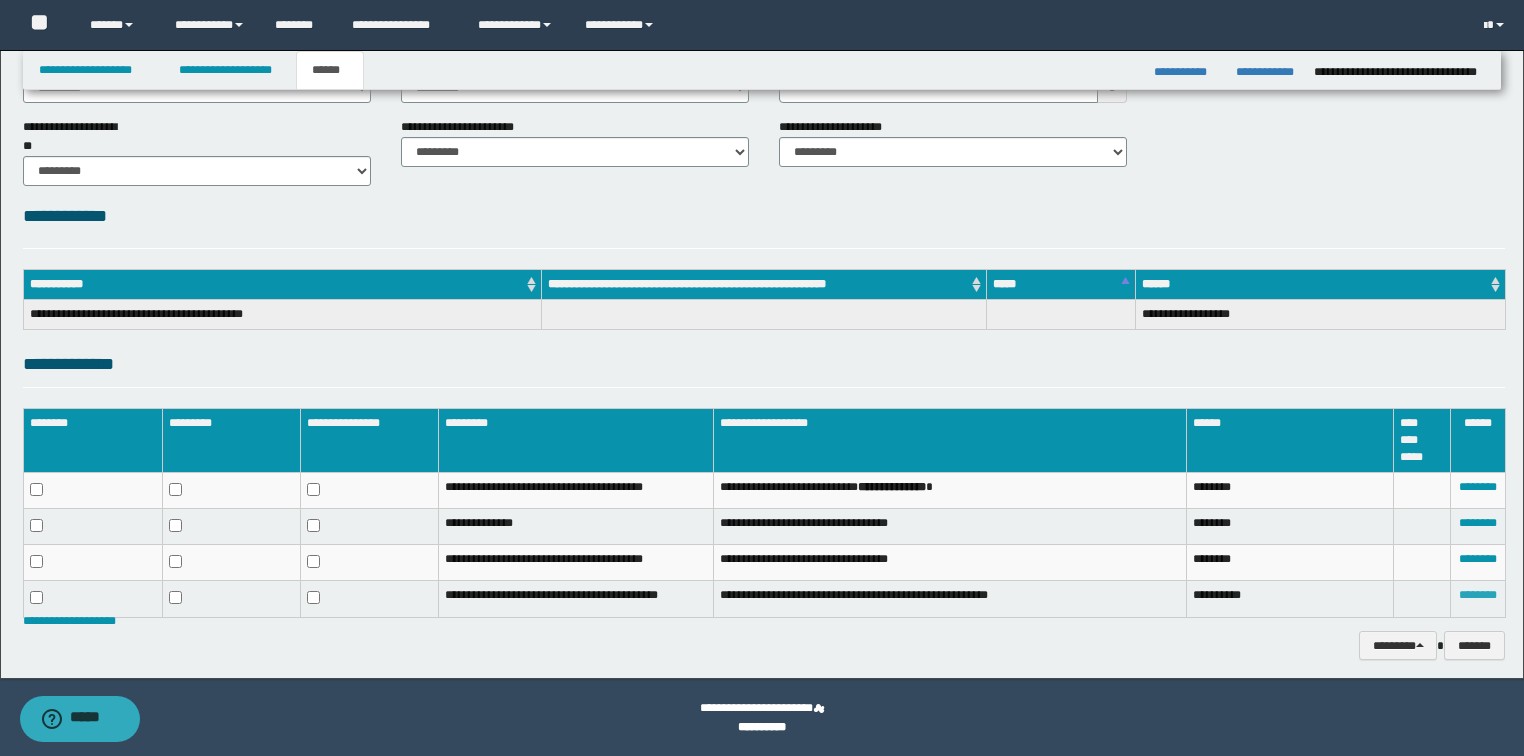click on "********" at bounding box center [1478, 595] 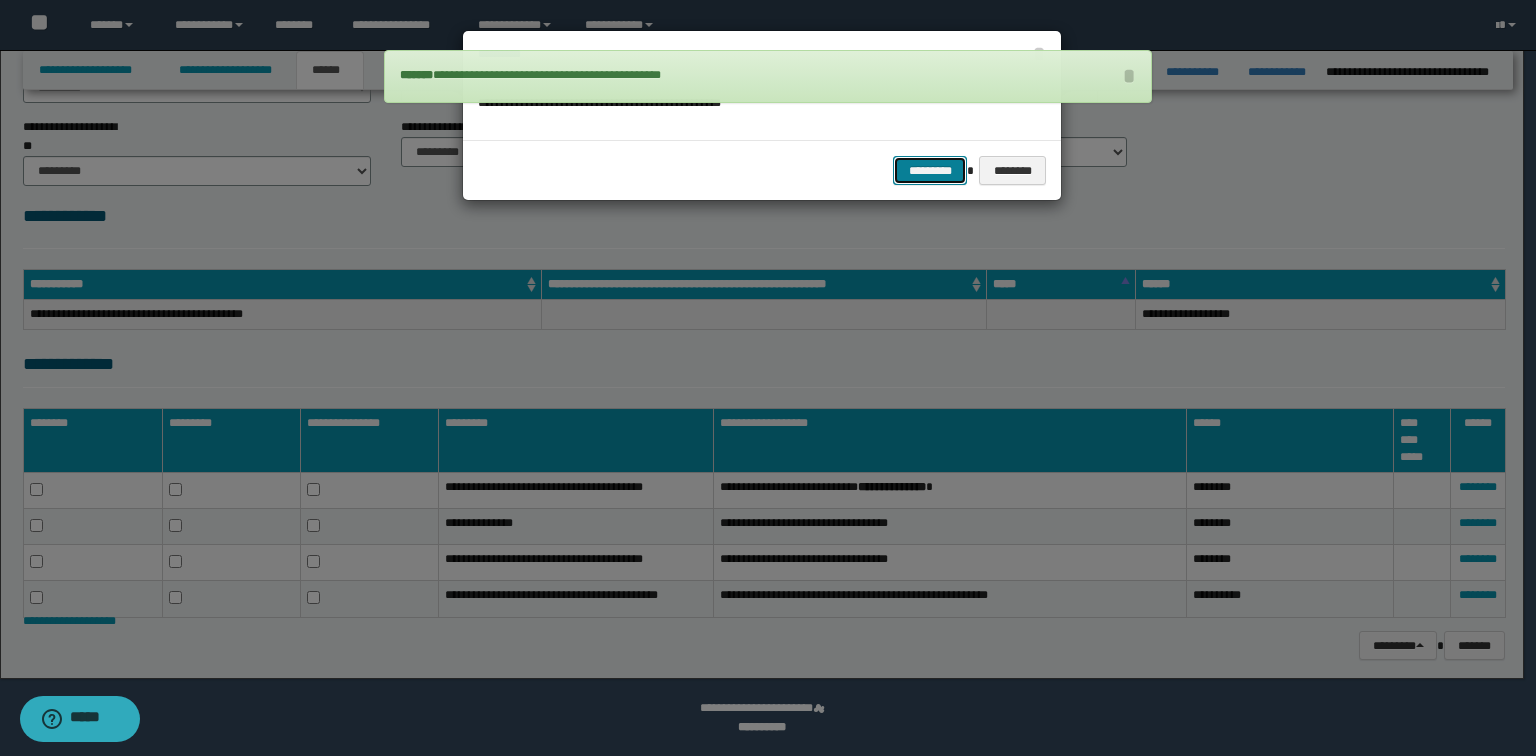 drag, startPoint x: 908, startPoint y: 169, endPoint x: 1198, endPoint y: 365, distance: 350.02286 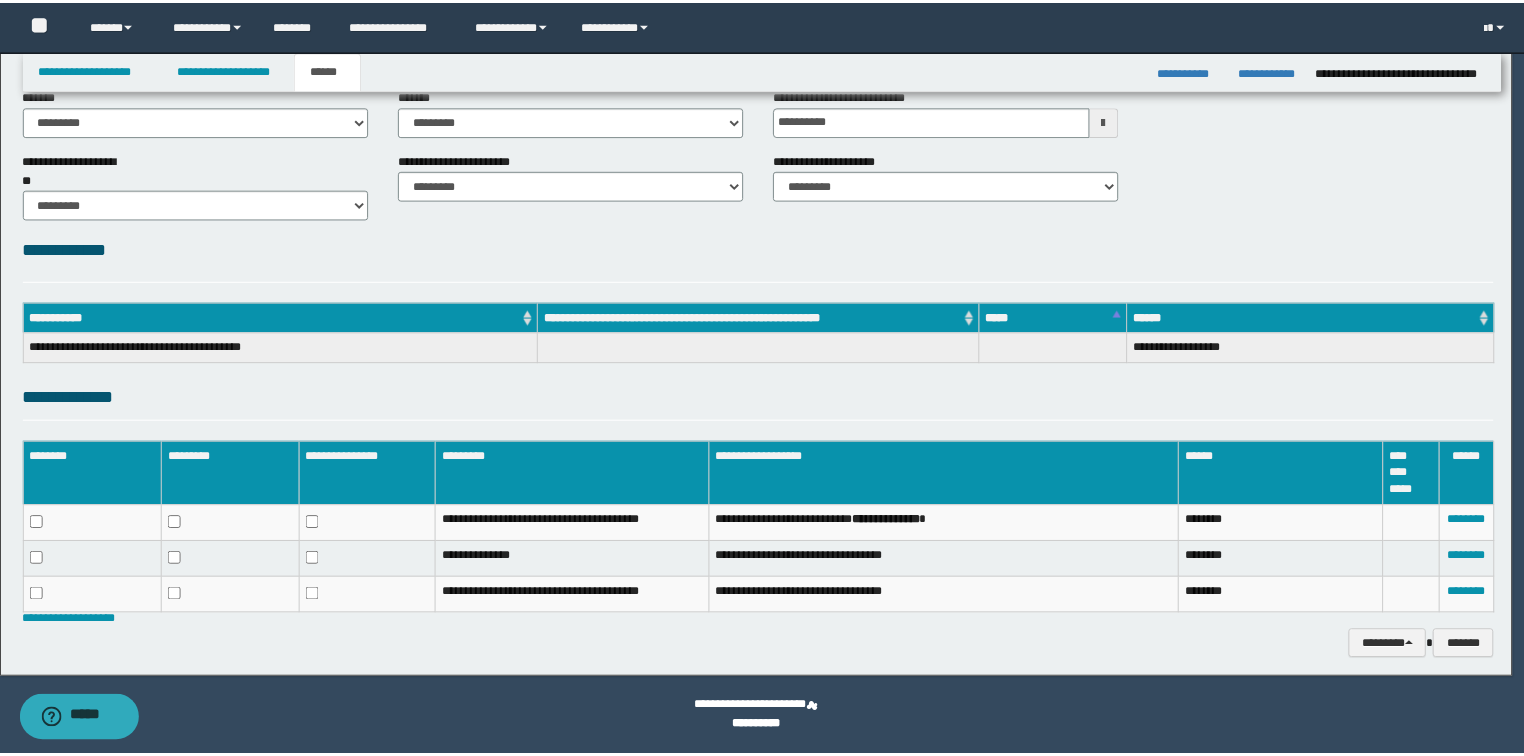 scroll, scrollTop: 108, scrollLeft: 0, axis: vertical 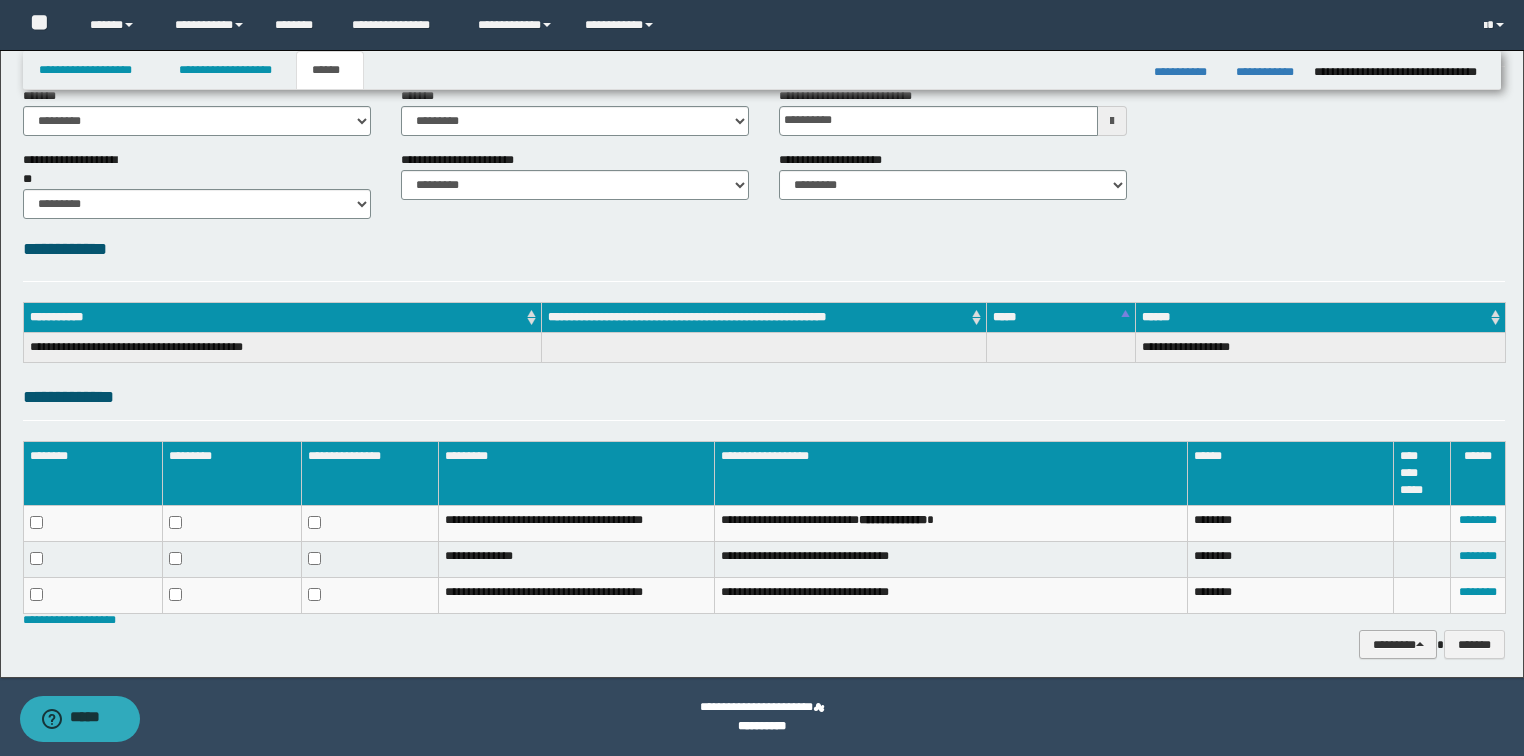 drag, startPoint x: 1414, startPoint y: 641, endPoint x: 1366, endPoint y: 596, distance: 65.795135 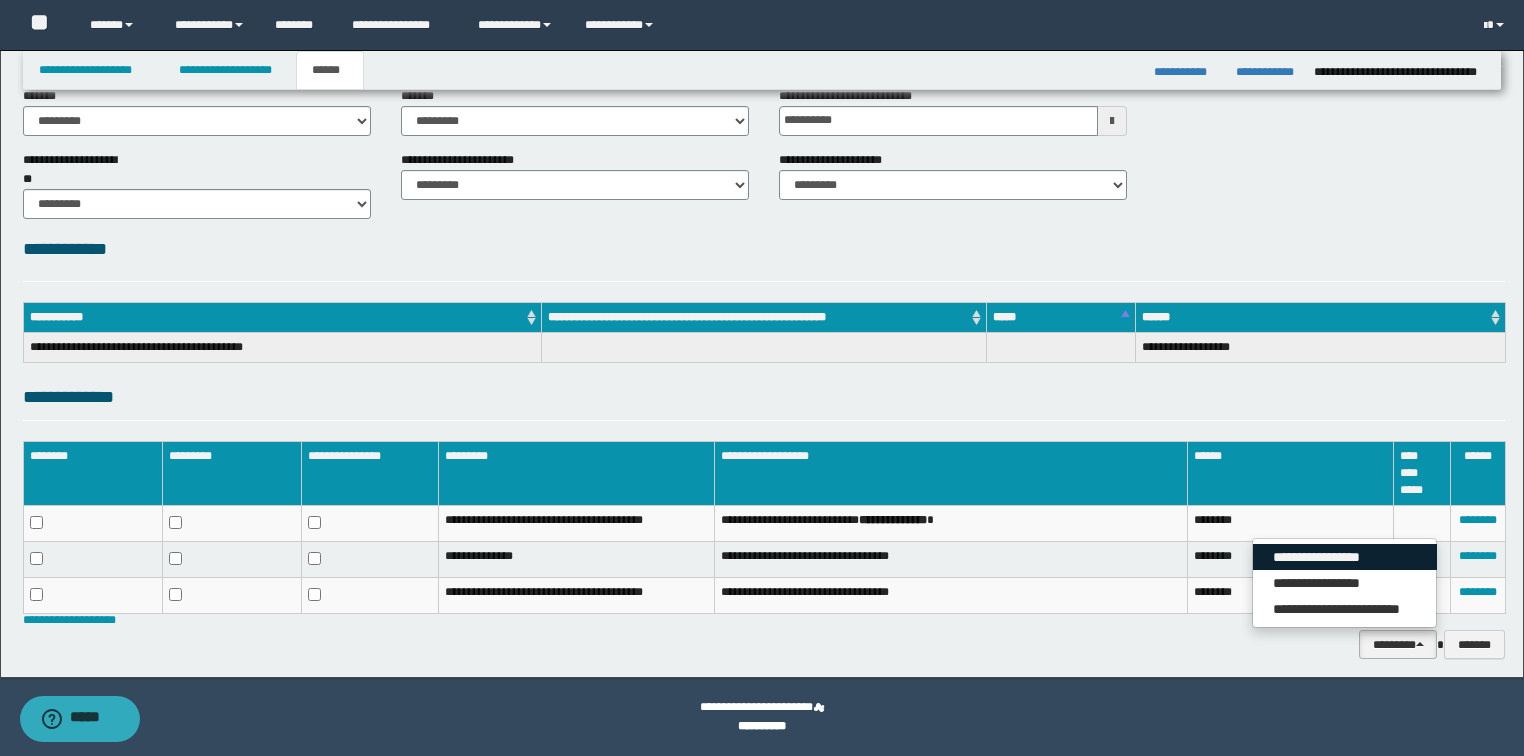 click on "**********" at bounding box center [1345, 557] 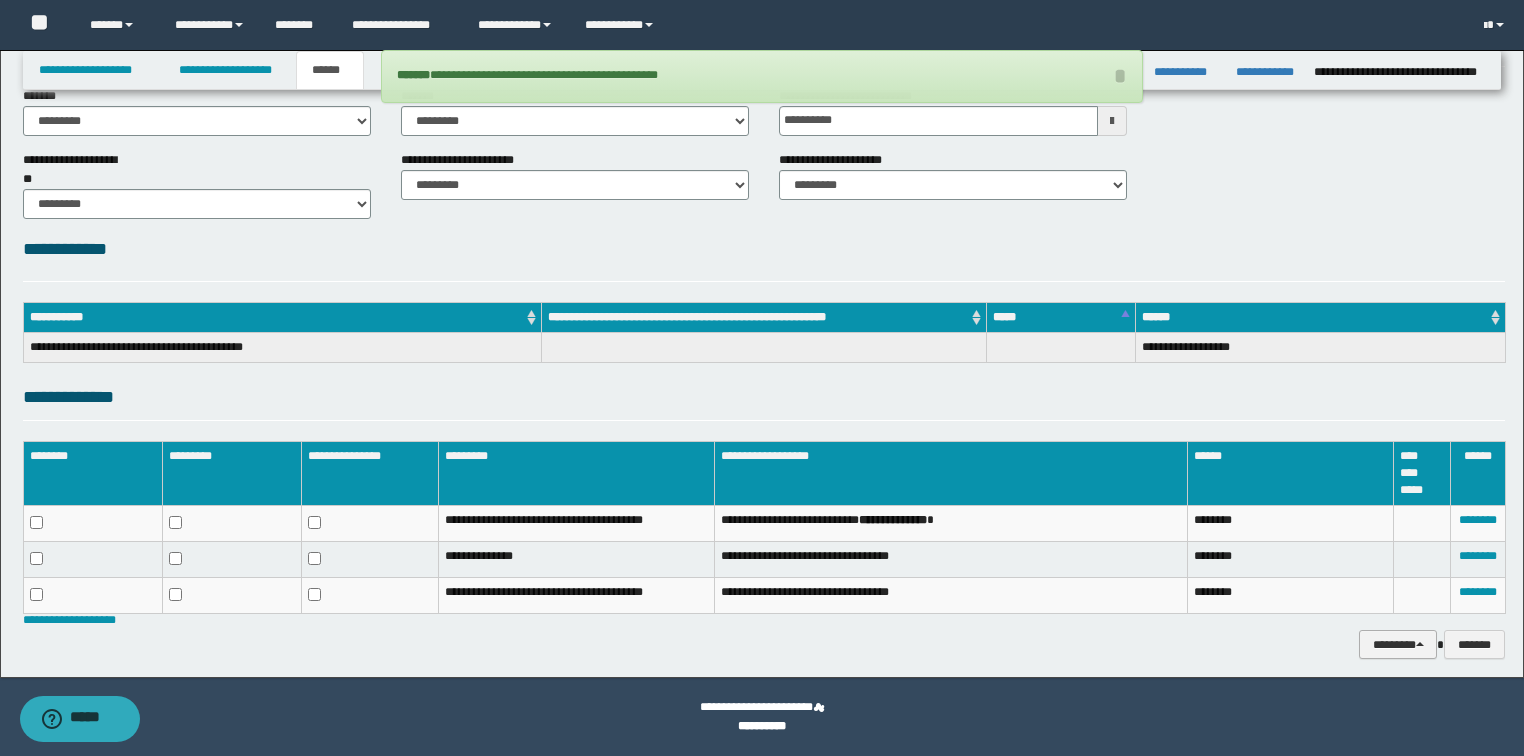 click on "********" at bounding box center [1398, 645] 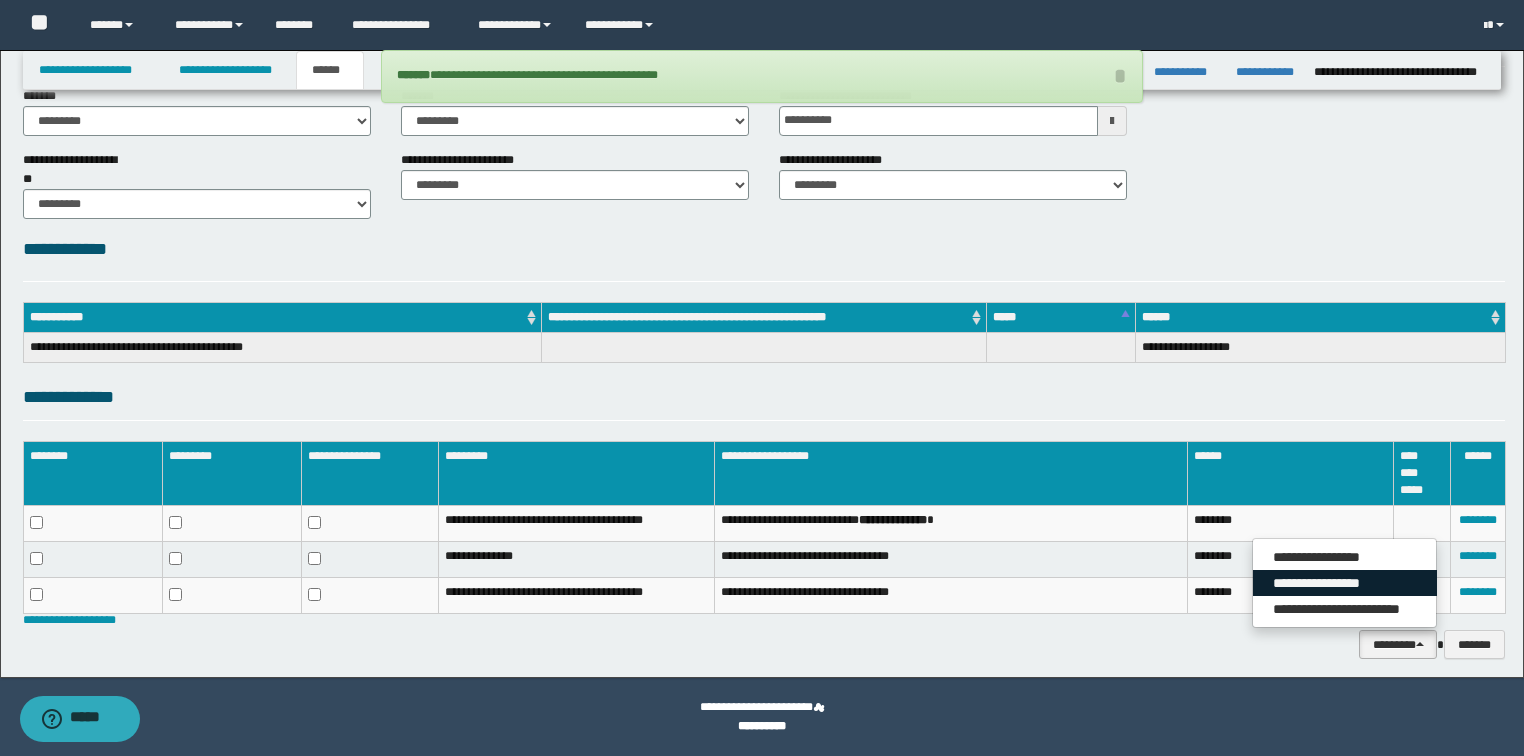 click on "**********" at bounding box center [1345, 583] 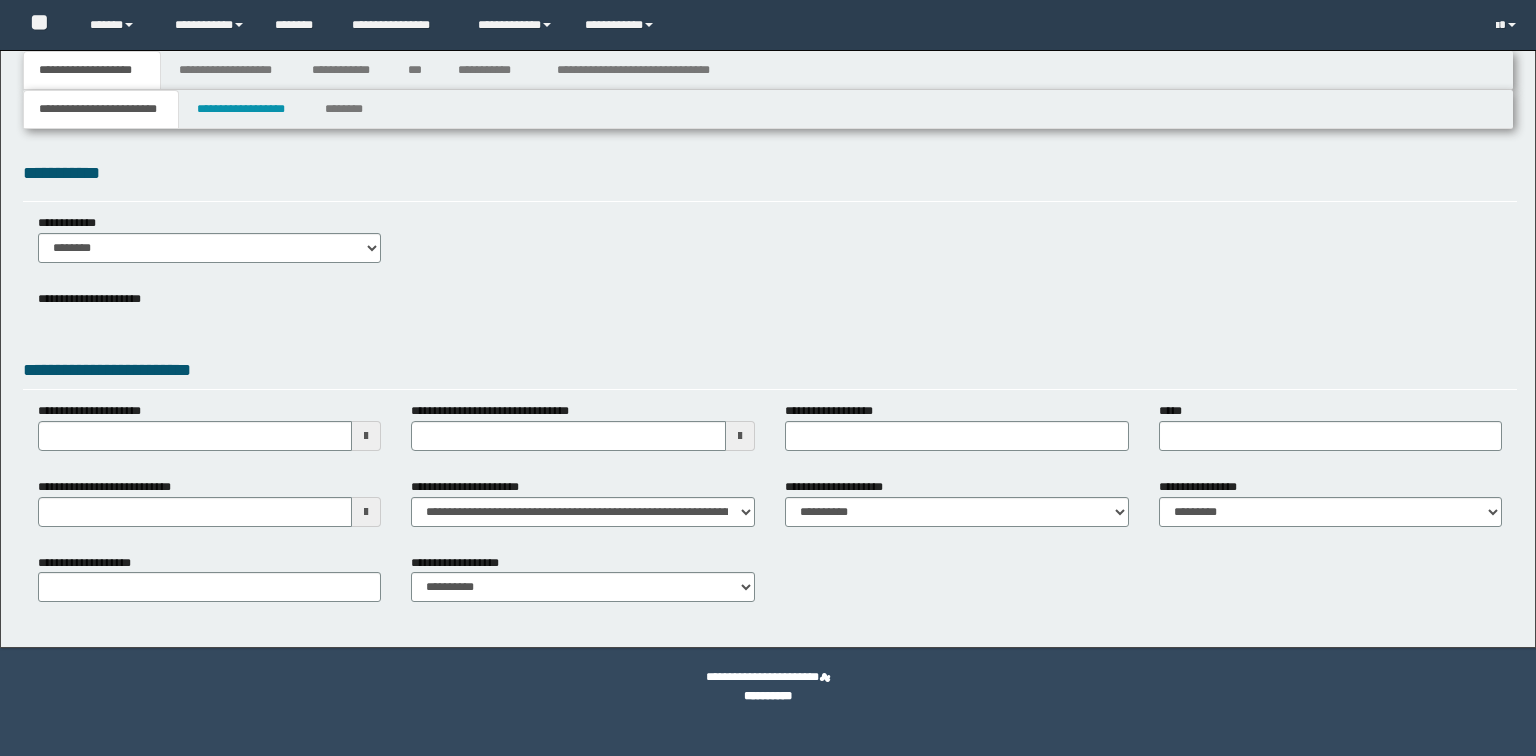 scroll, scrollTop: 0, scrollLeft: 0, axis: both 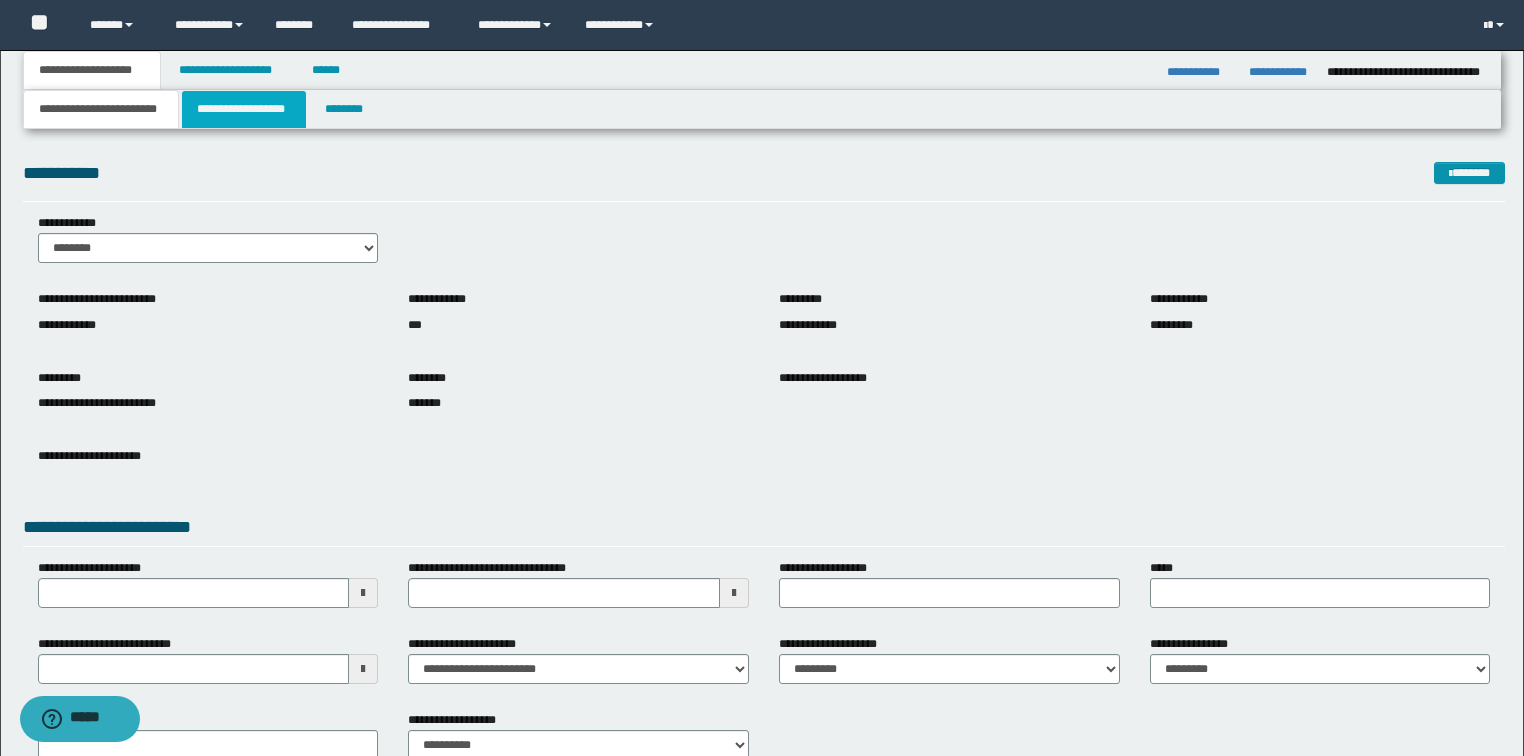 click on "**********" at bounding box center (244, 109) 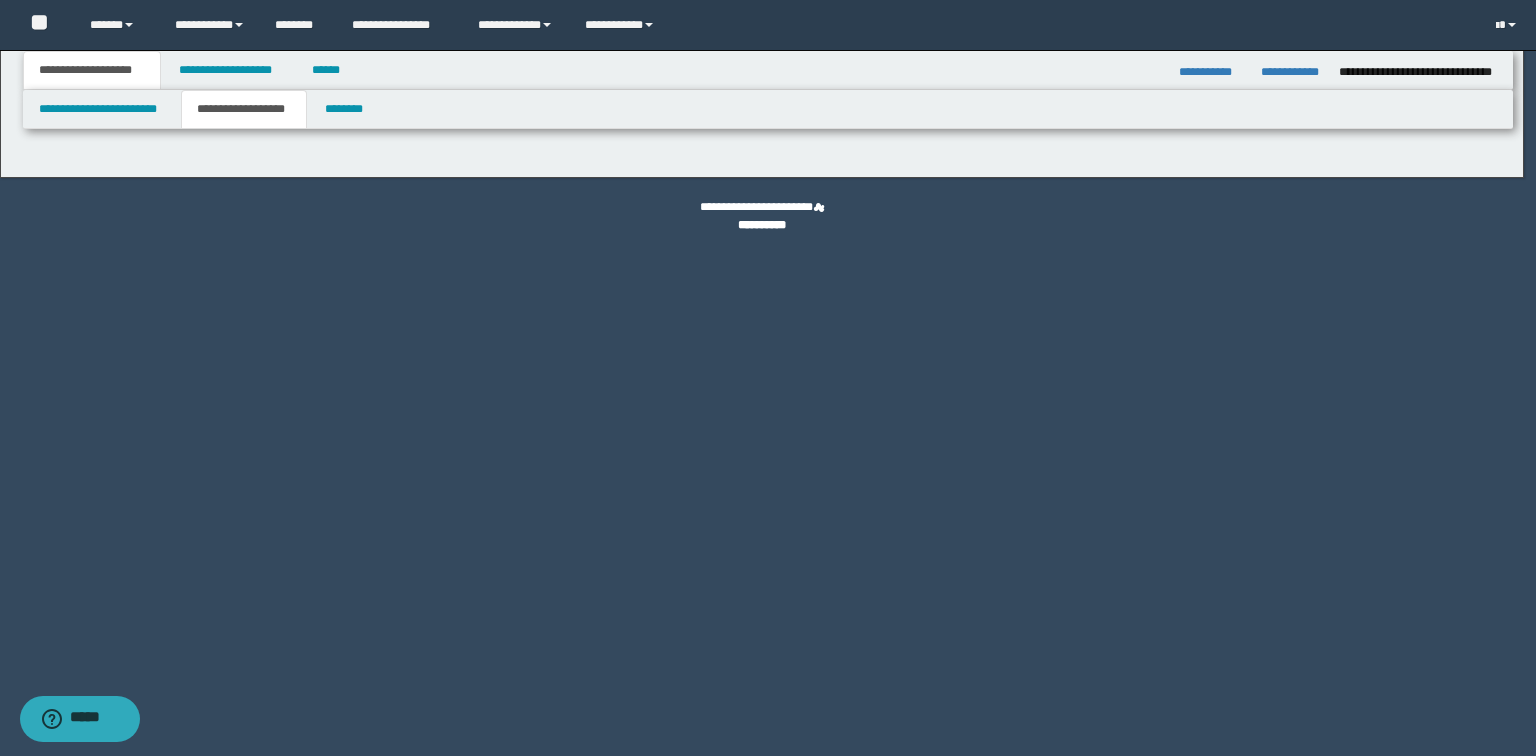 type on "**********" 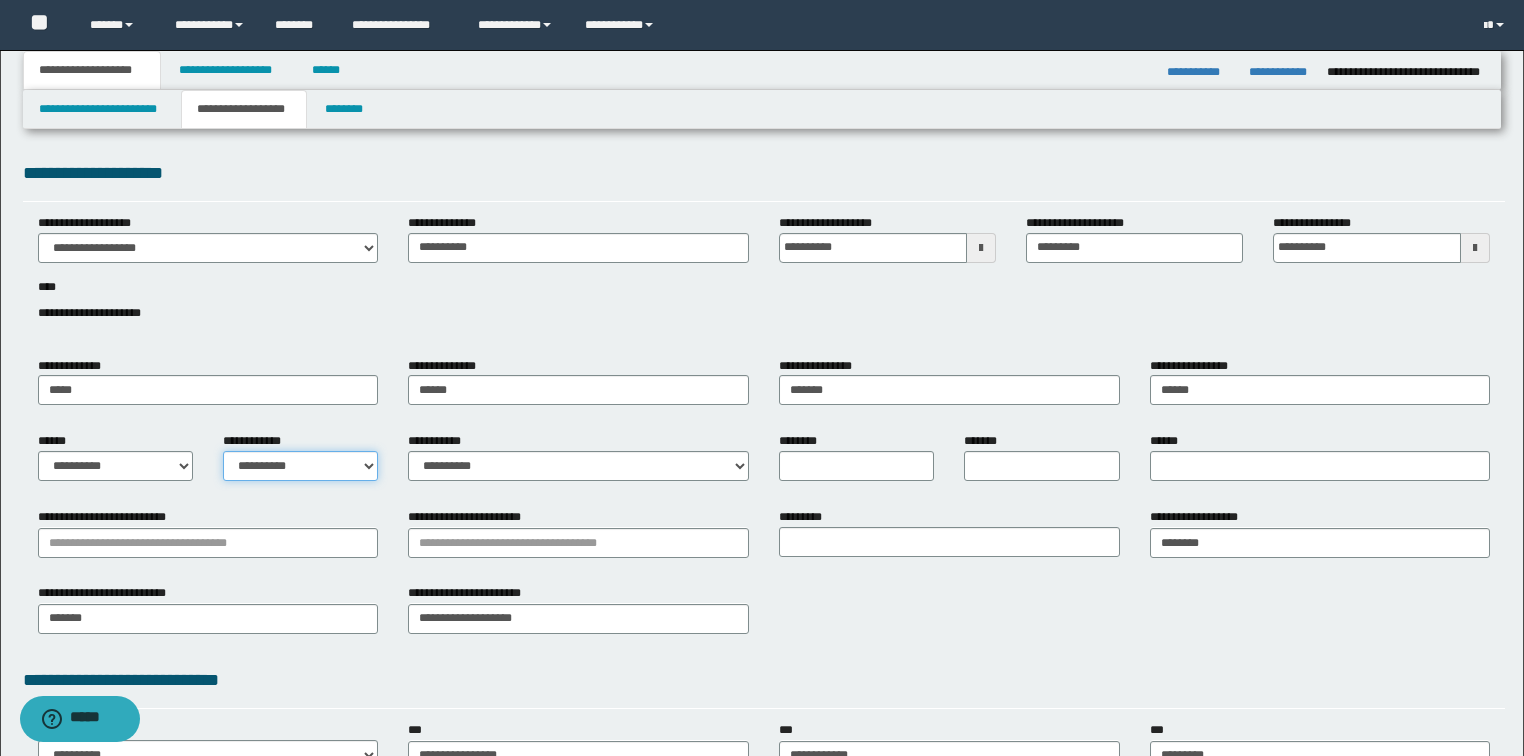 click on "**********" at bounding box center (300, 466) 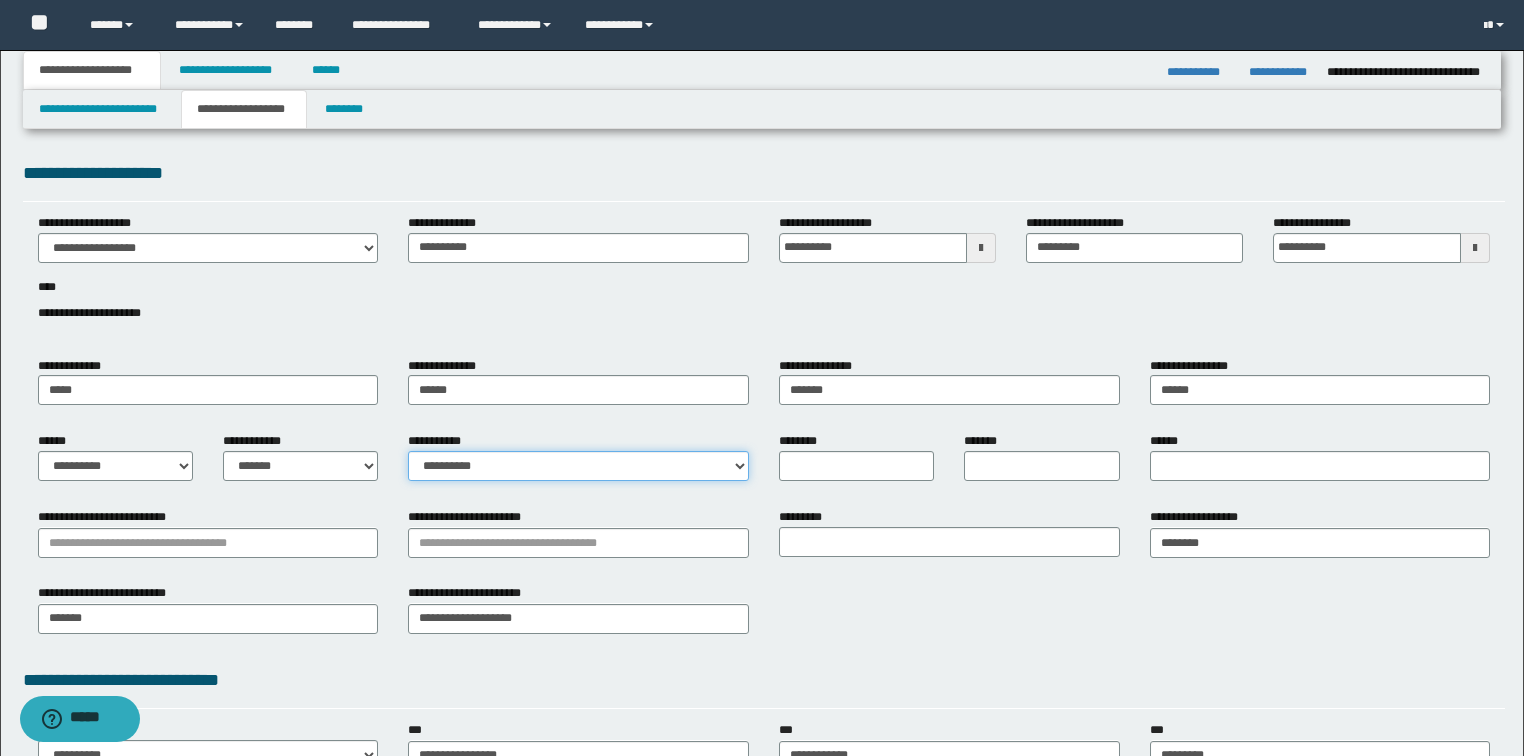 click on "**********" at bounding box center (578, 466) 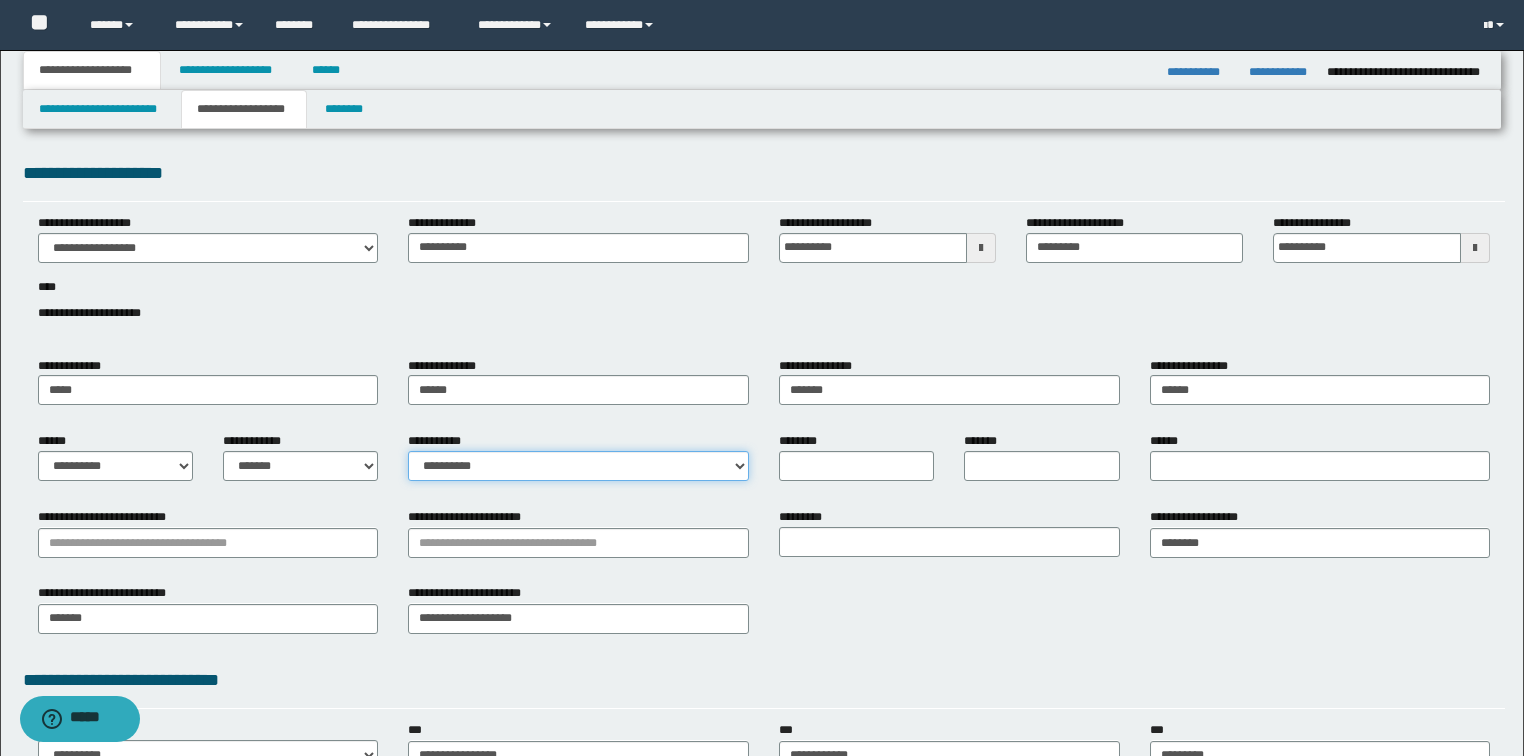 select on "*" 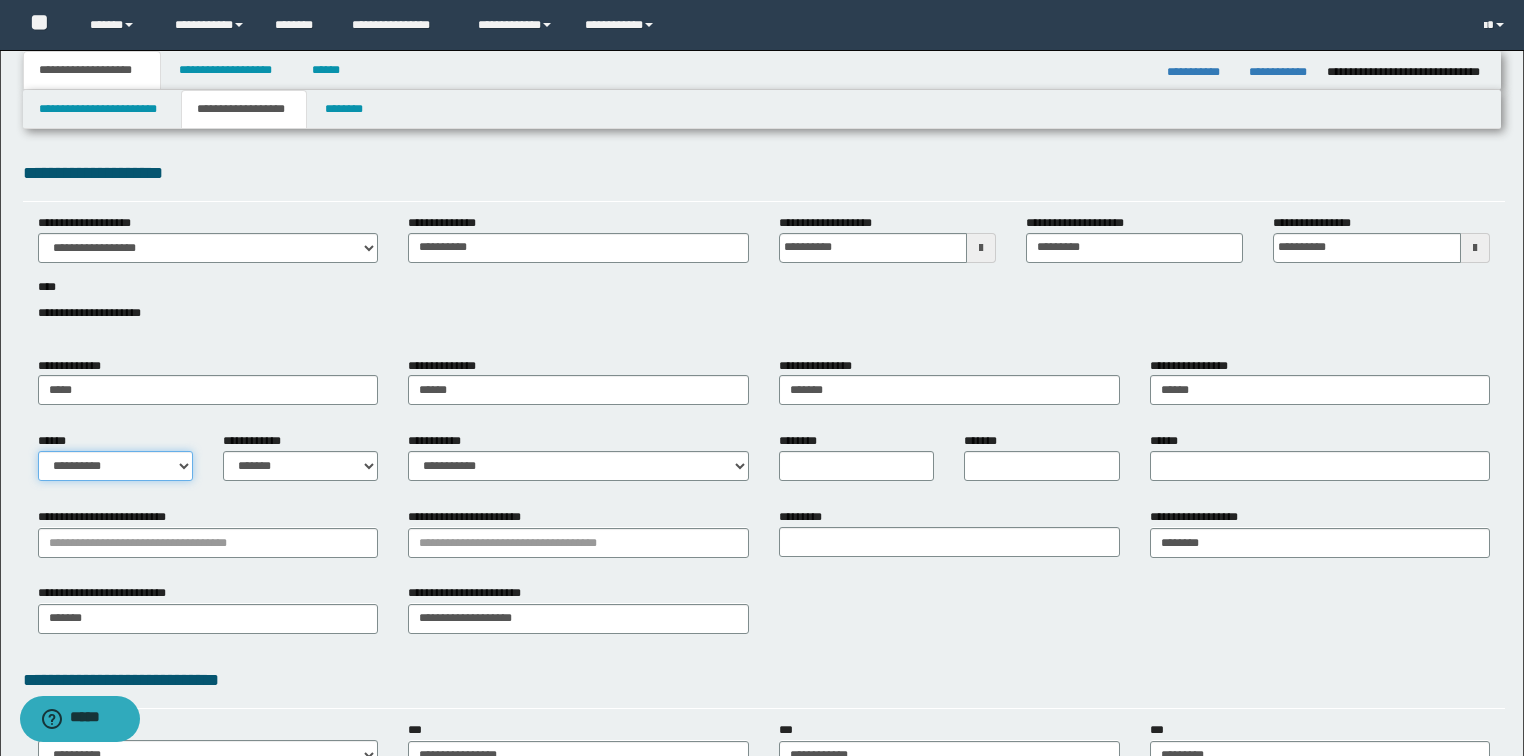 click on "**********" at bounding box center (115, 466) 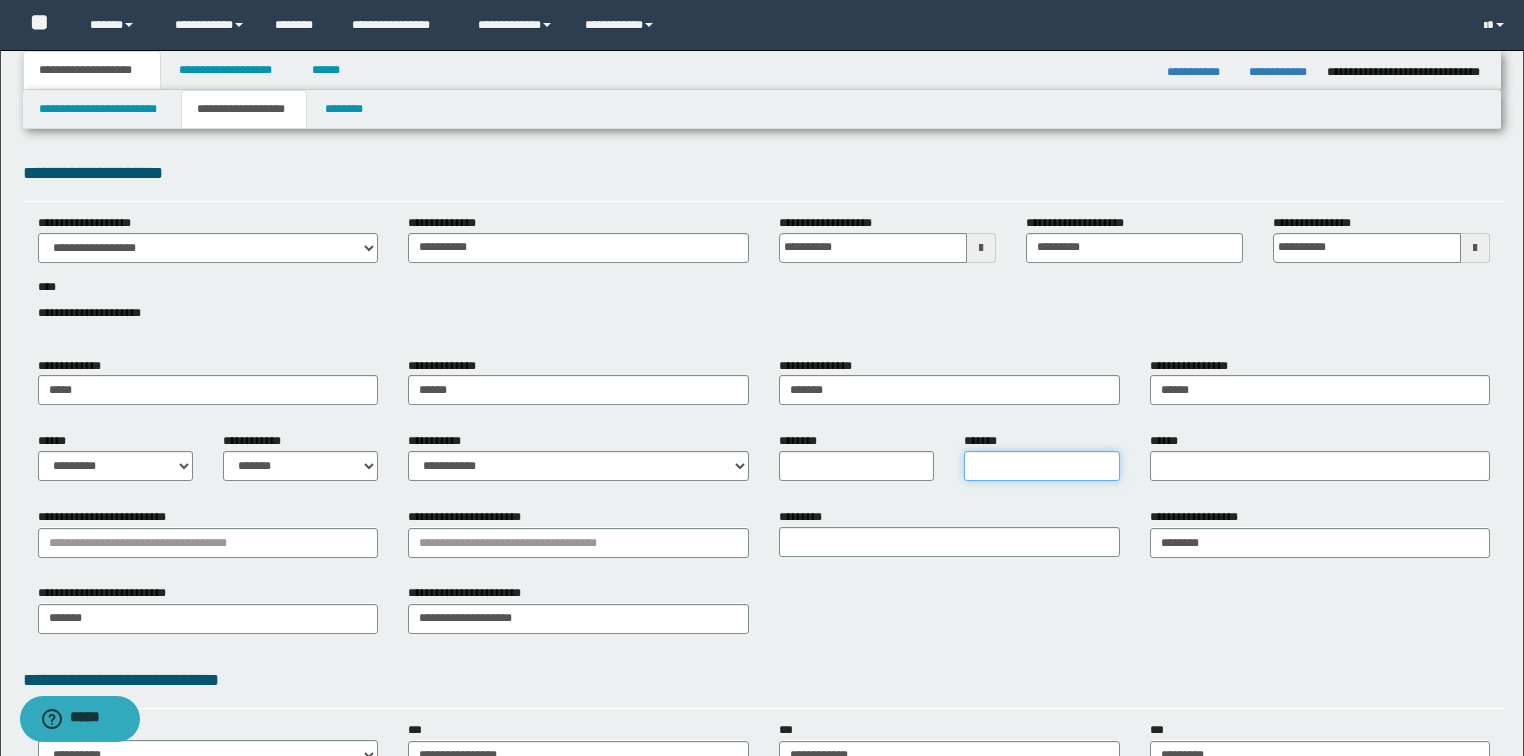 click on "*******" at bounding box center (1041, 466) 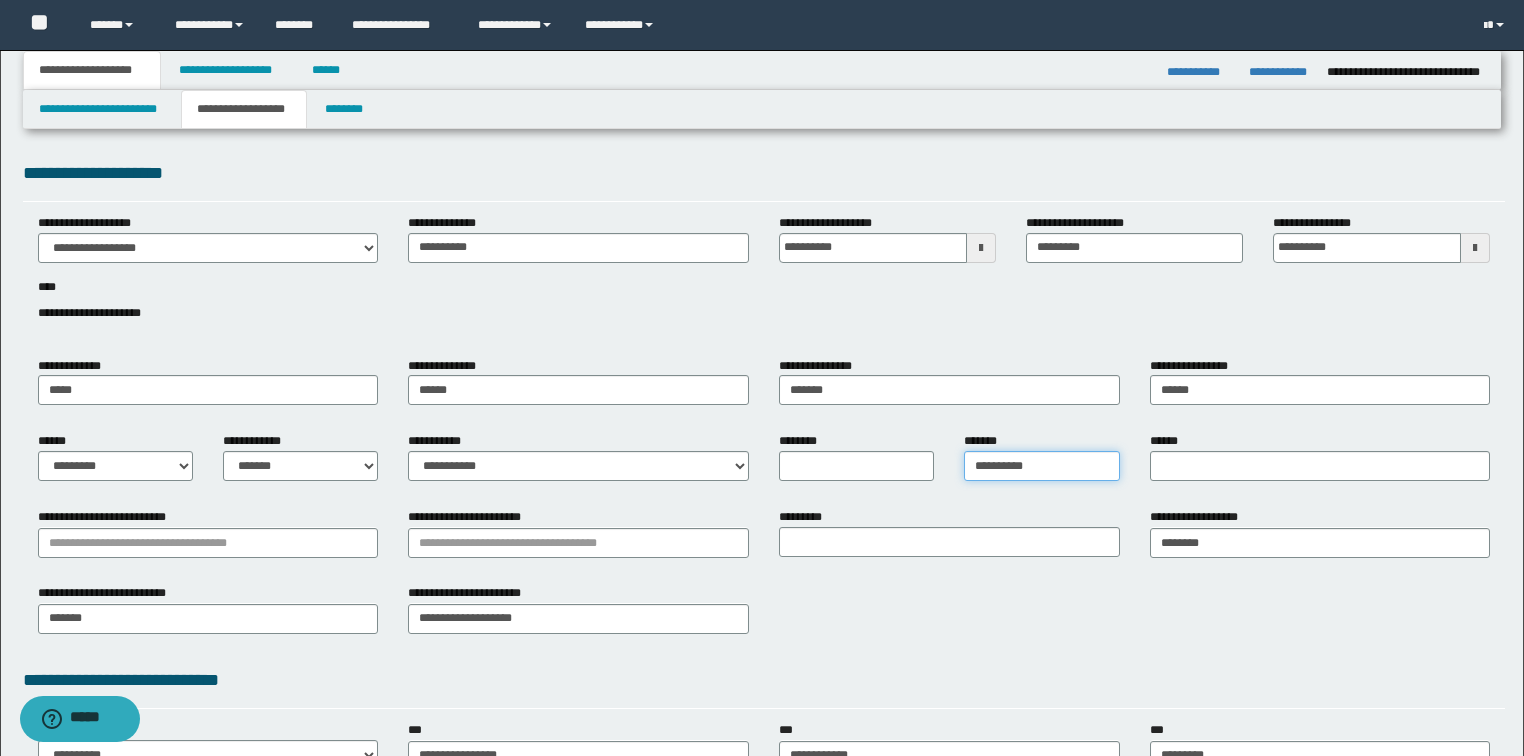 type on "**********" 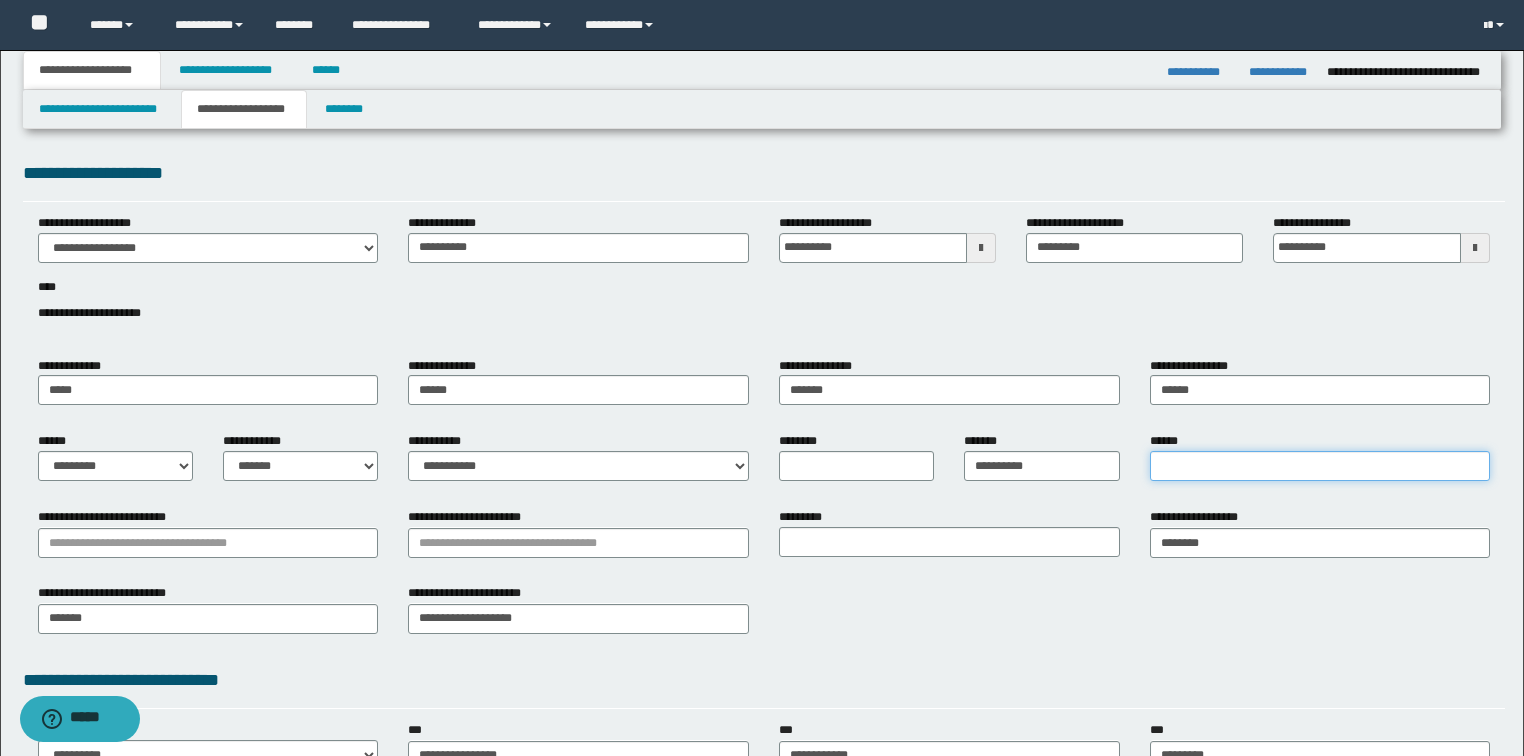 click on "******" at bounding box center [1320, 466] 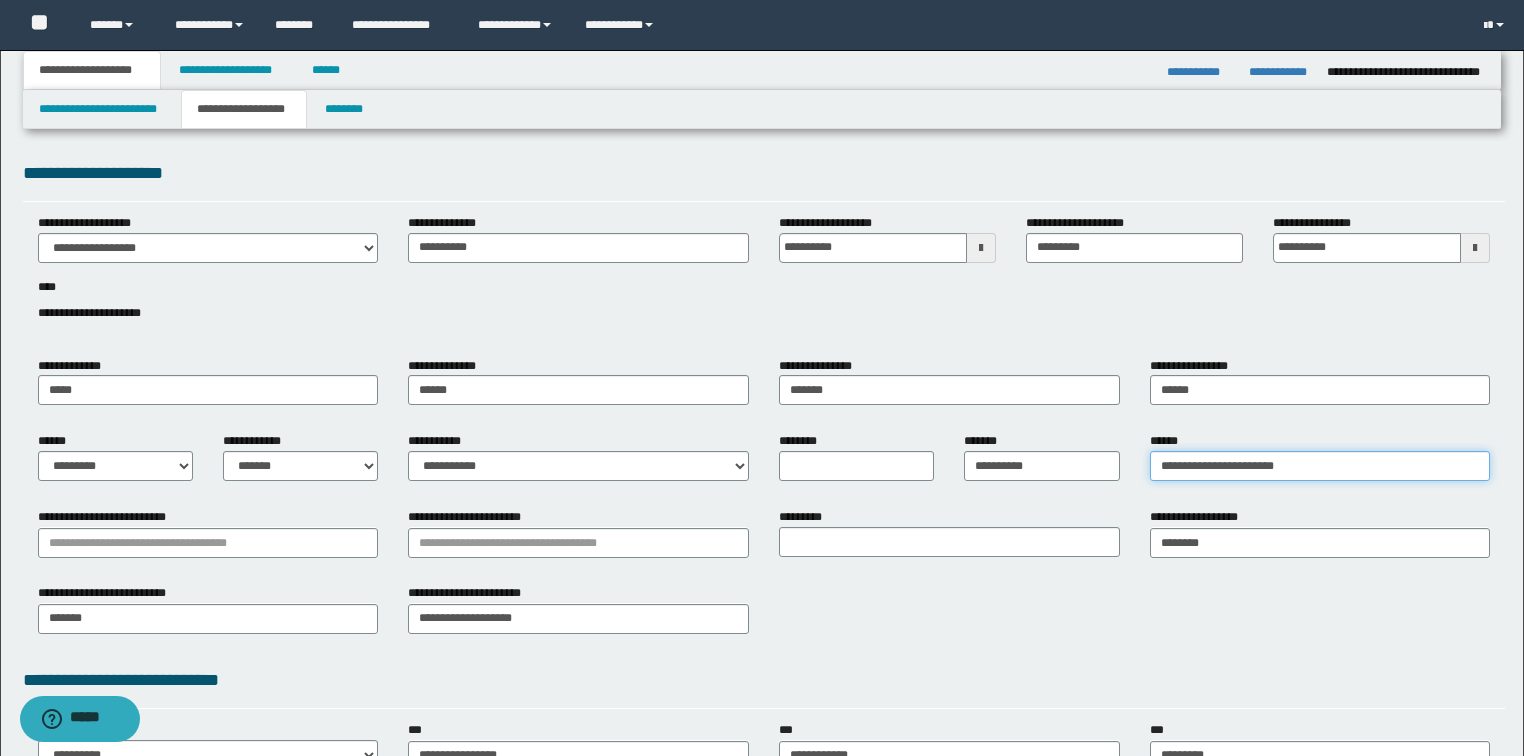 type on "**********" 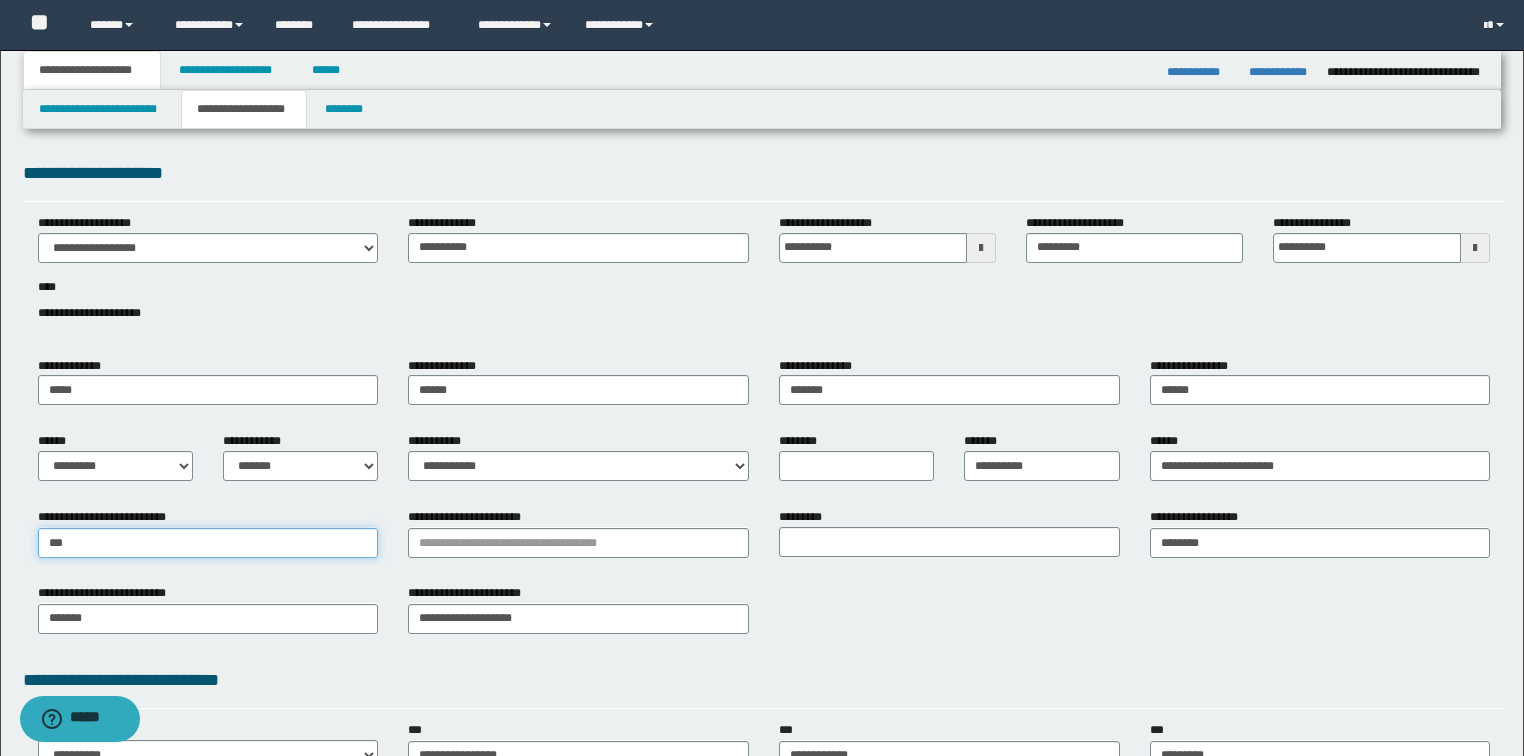 type on "****" 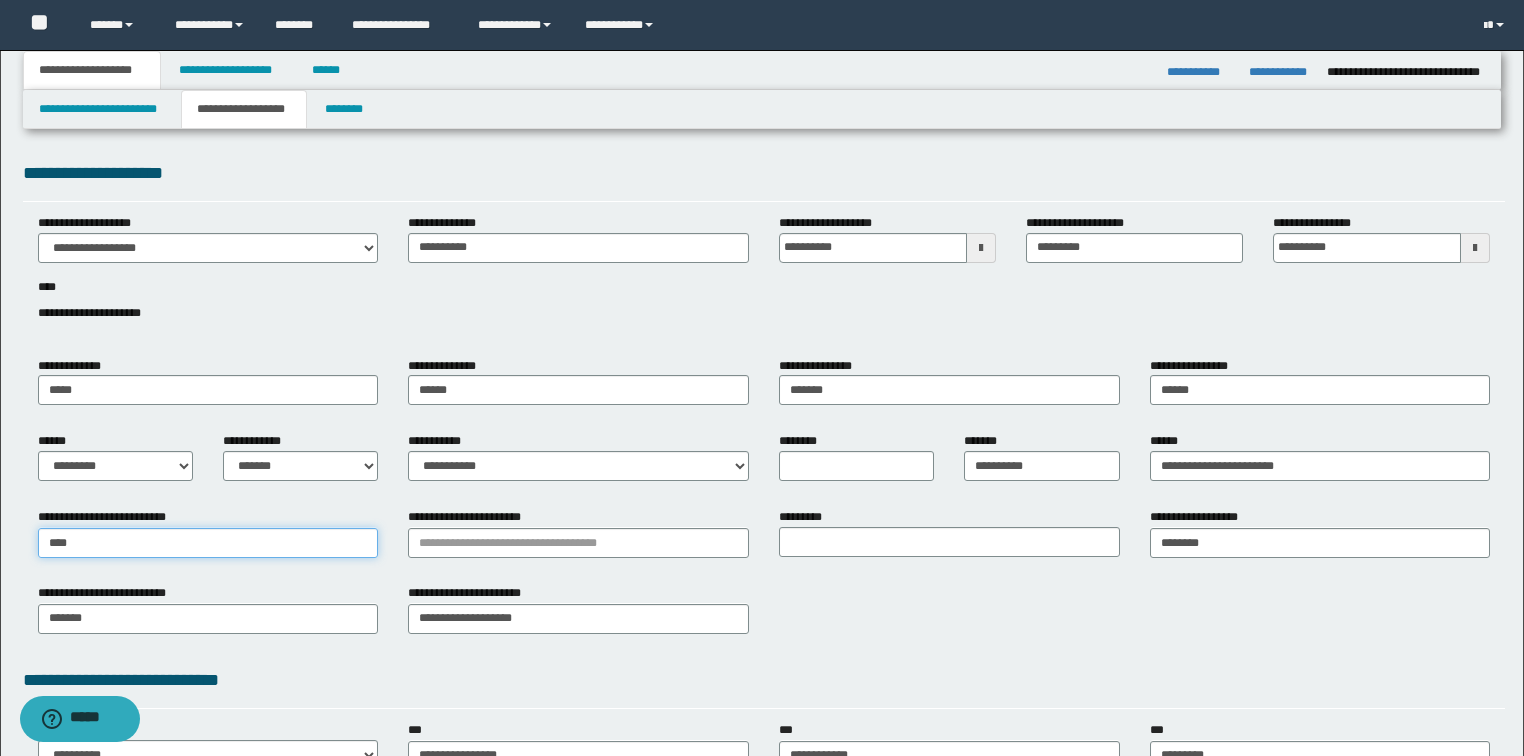type on "****" 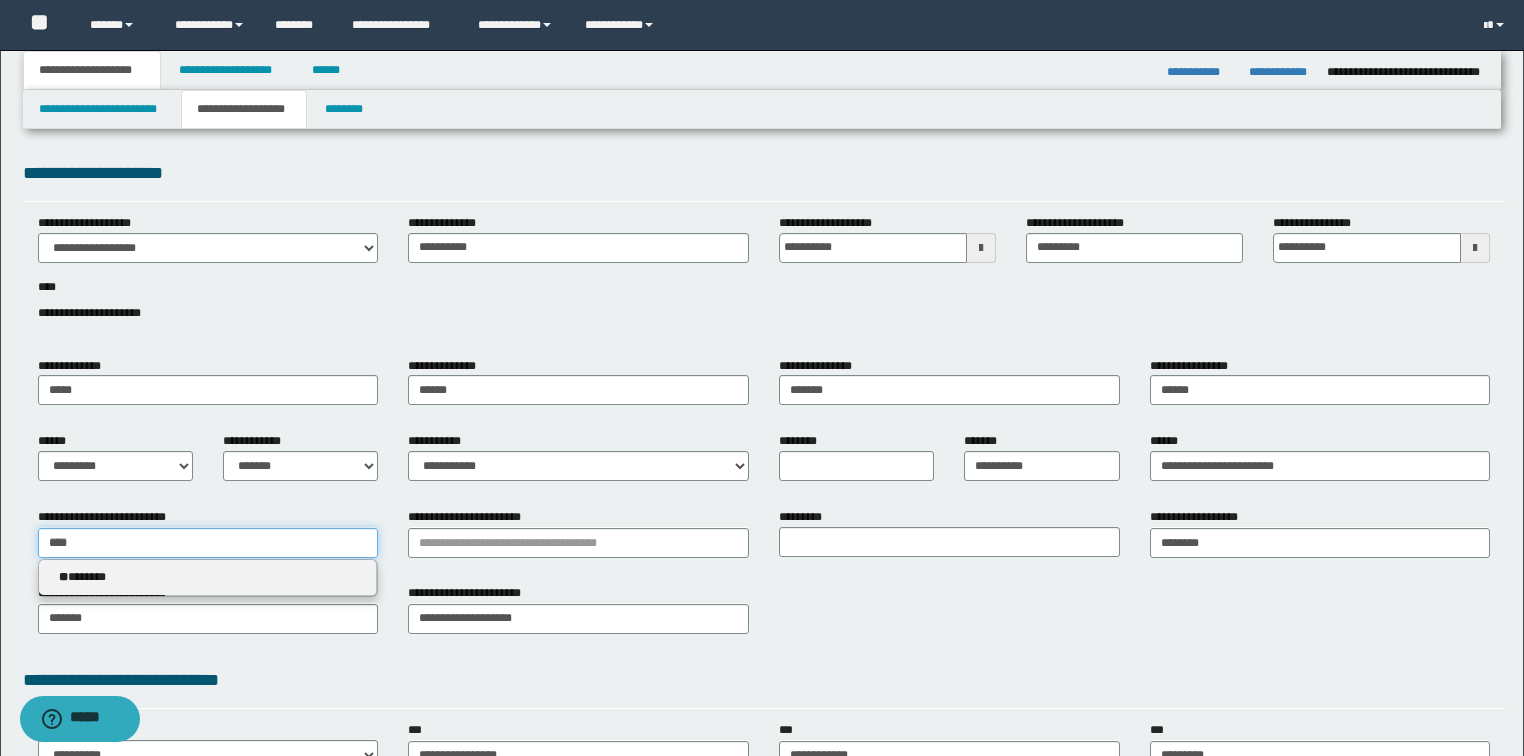 type 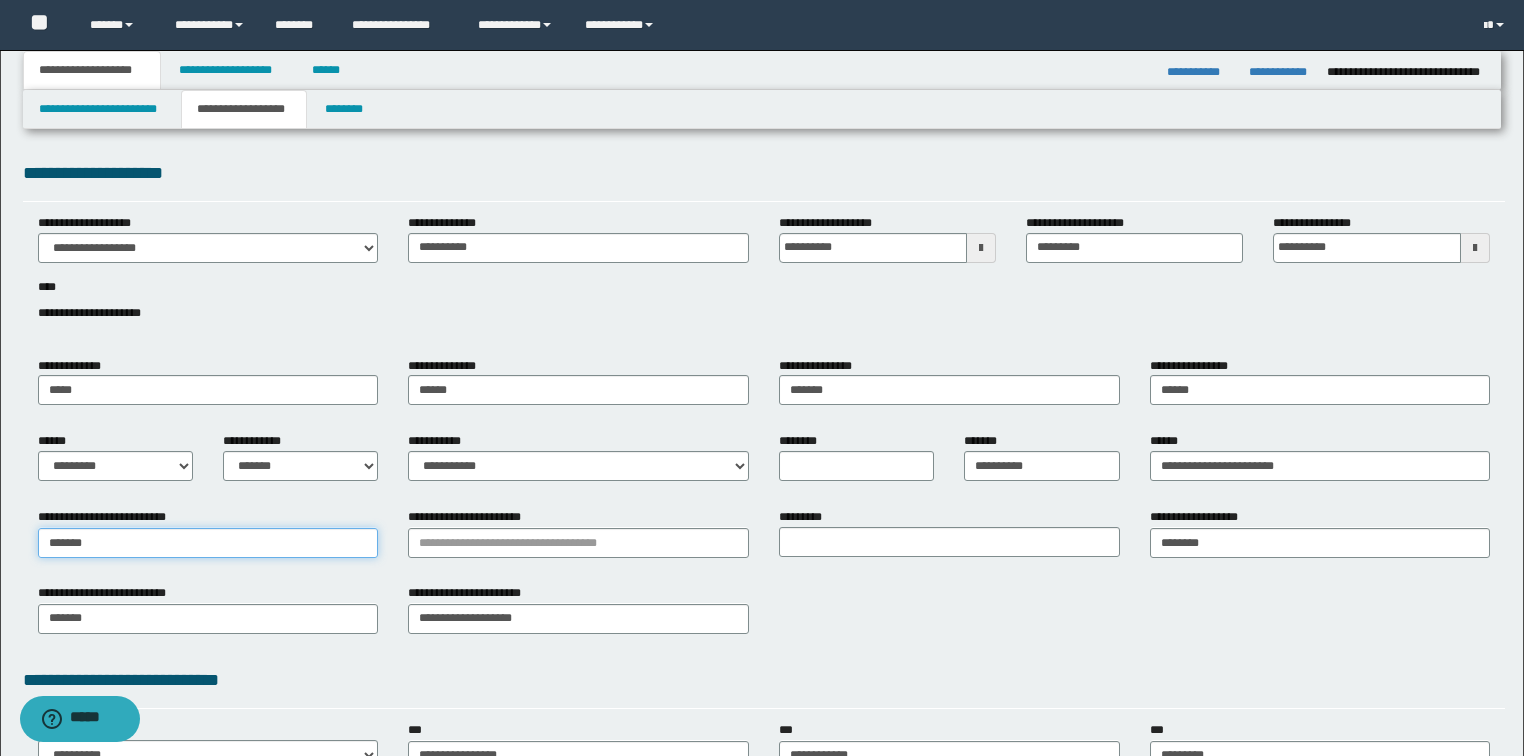 type on "*******" 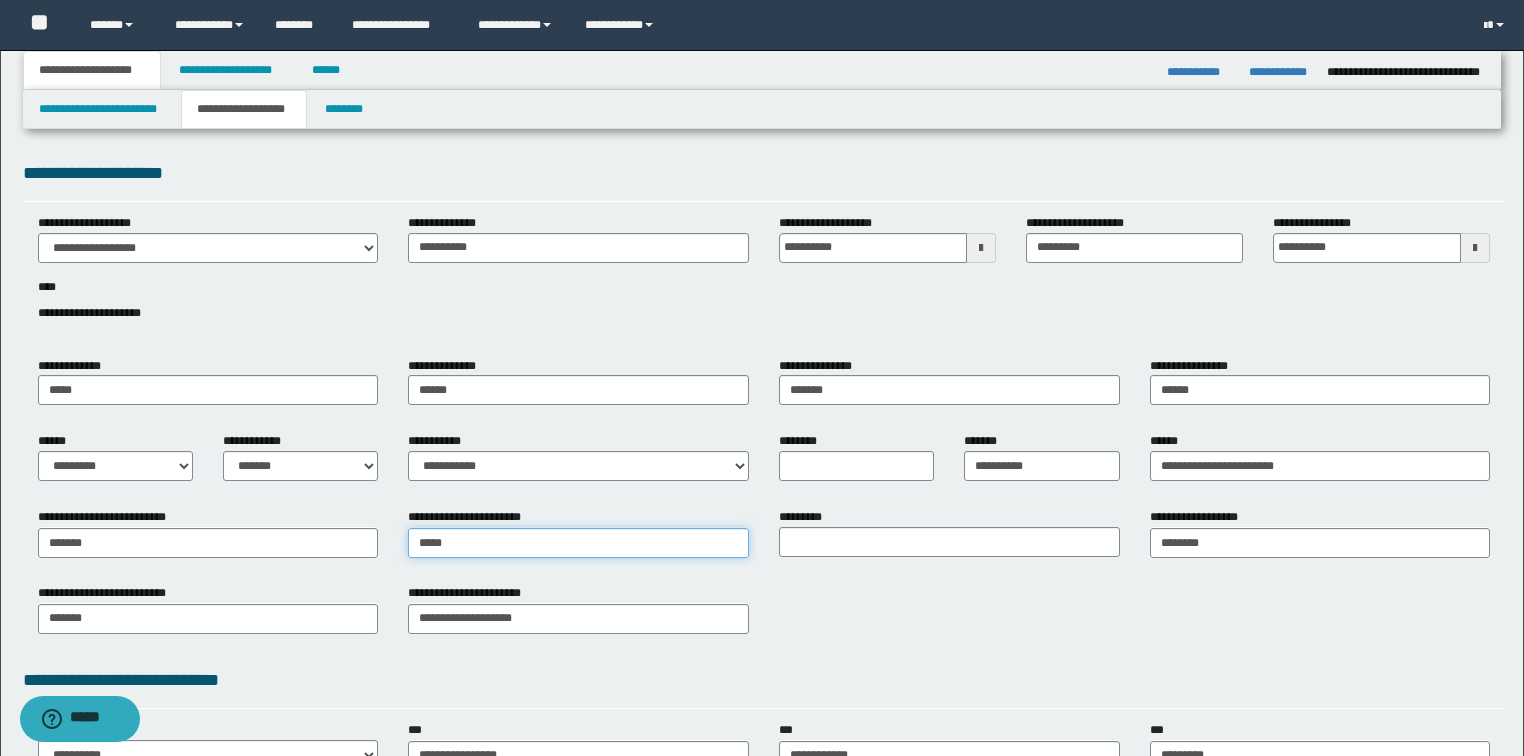 type on "******" 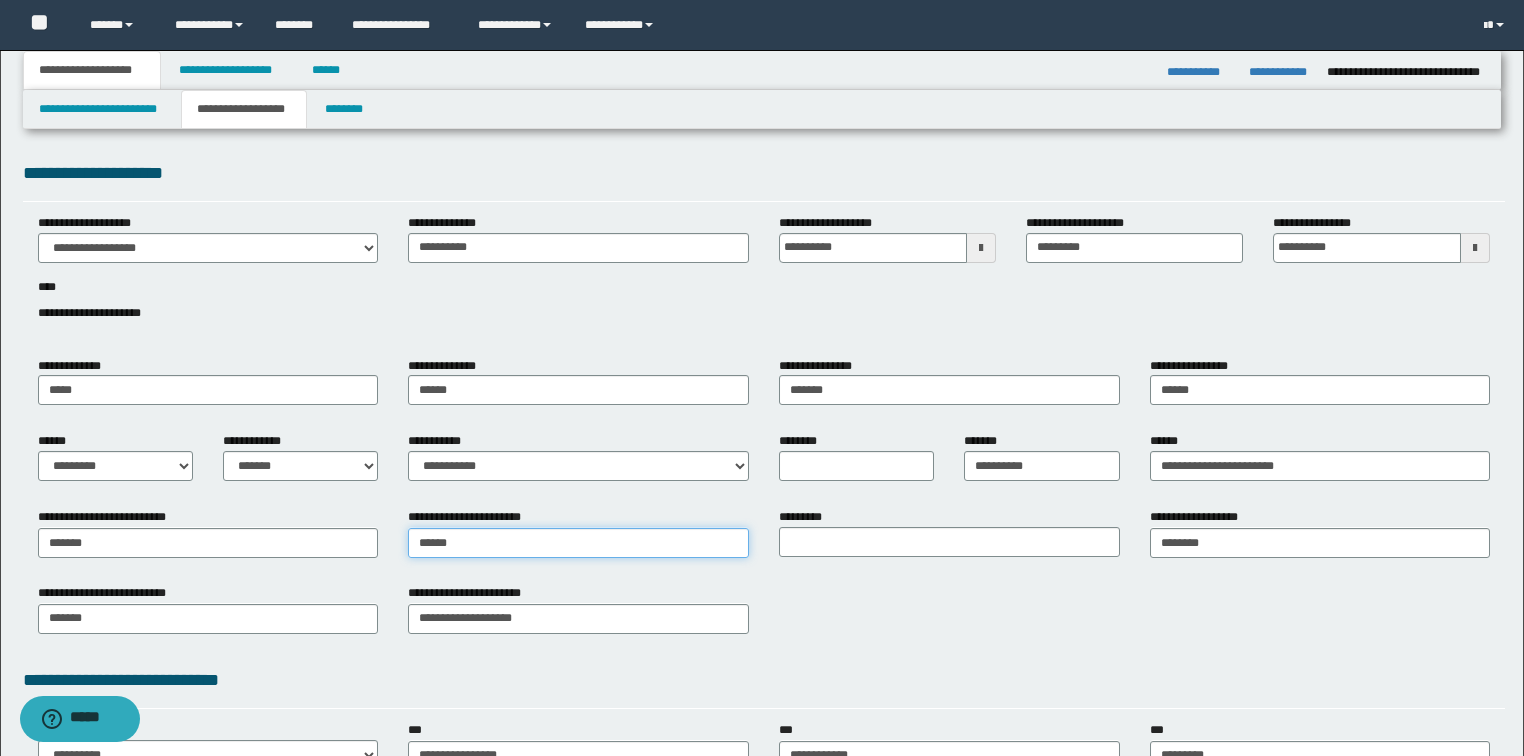 type on "*********" 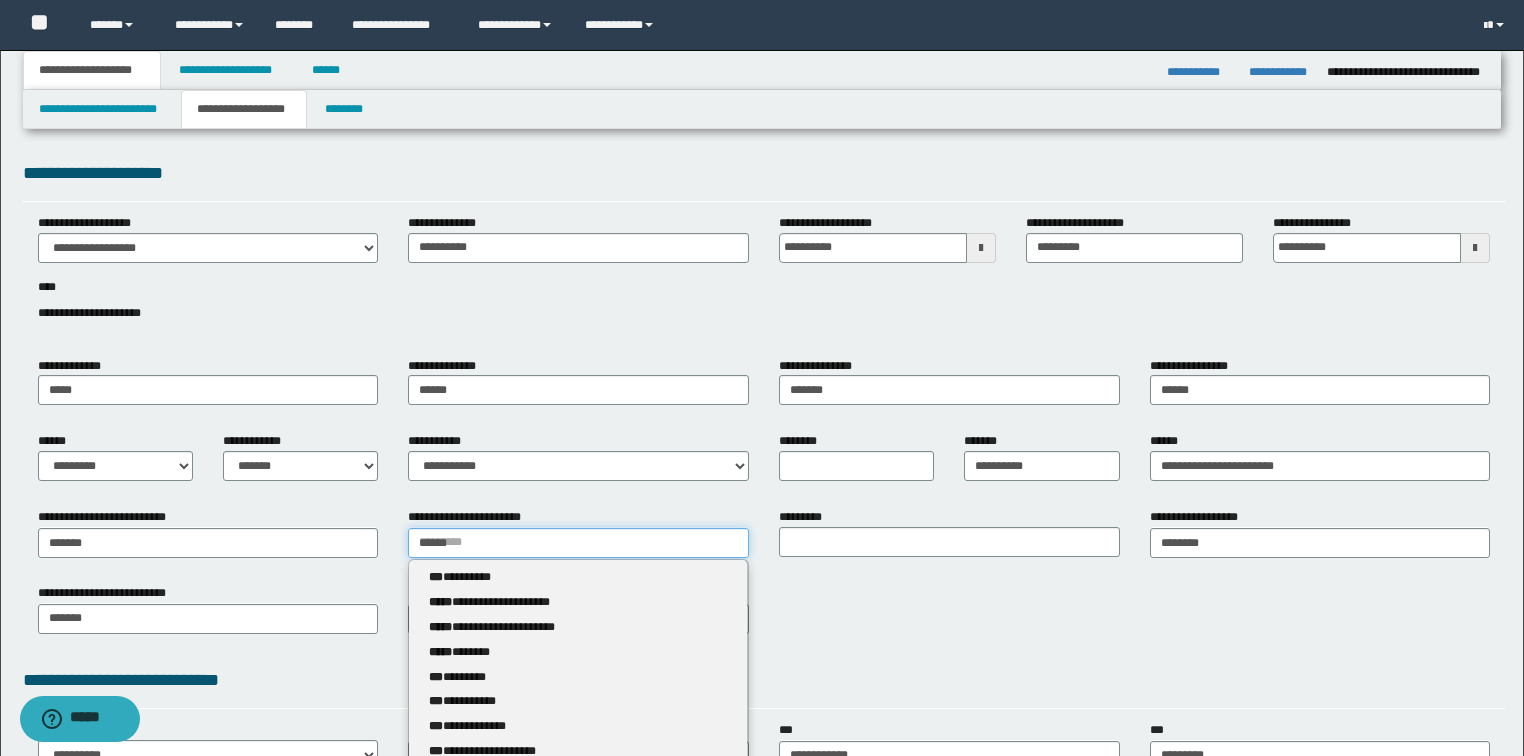 type 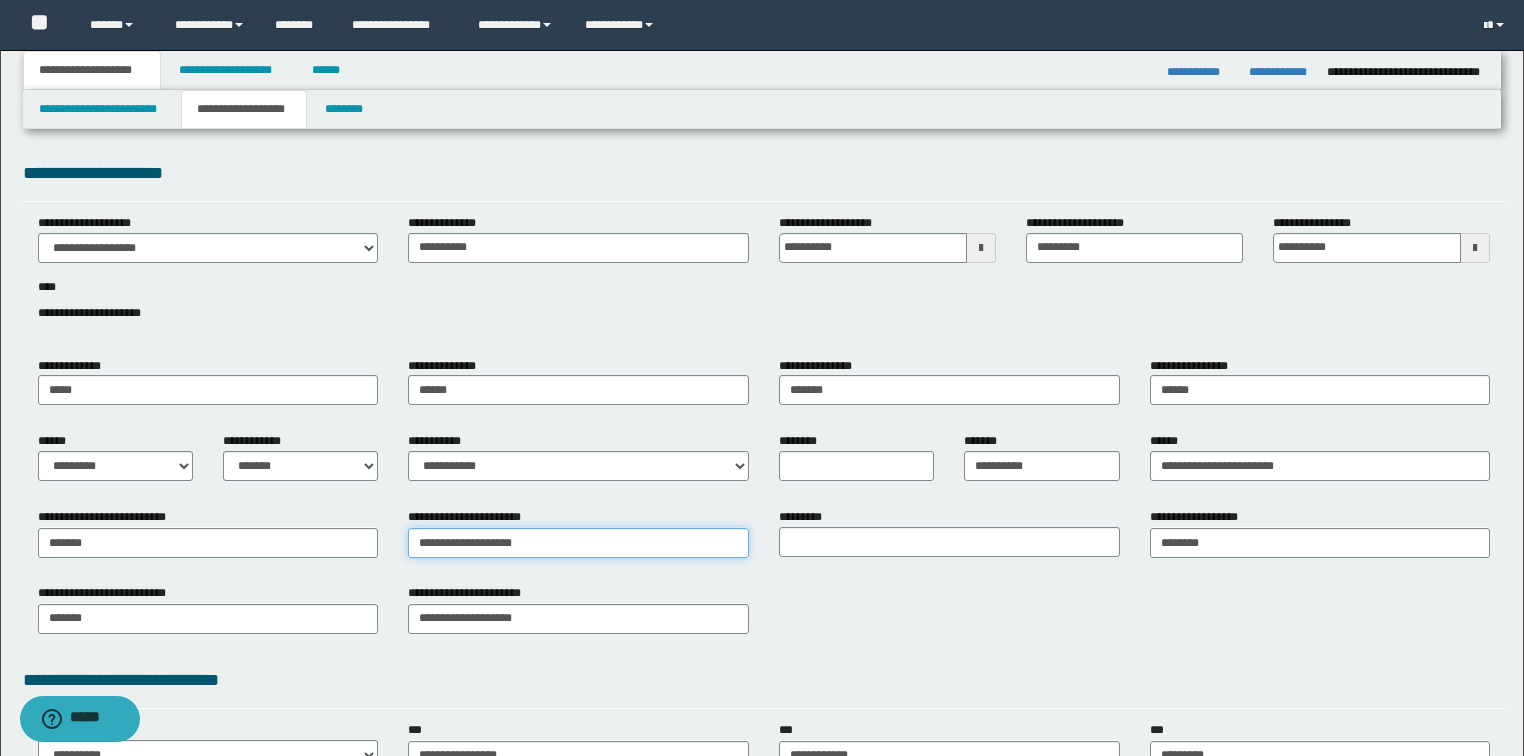 type on "**********" 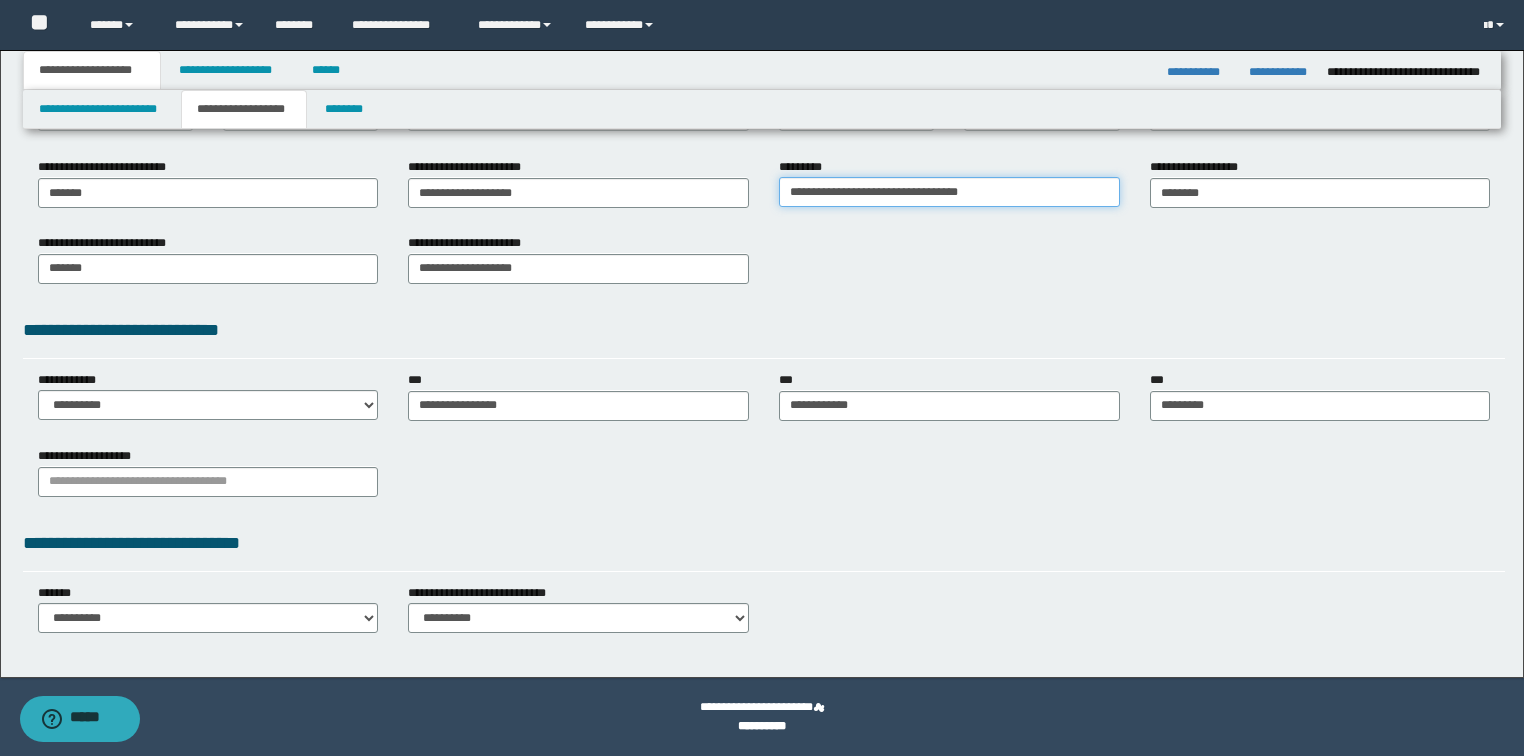 scroll, scrollTop: 0, scrollLeft: 0, axis: both 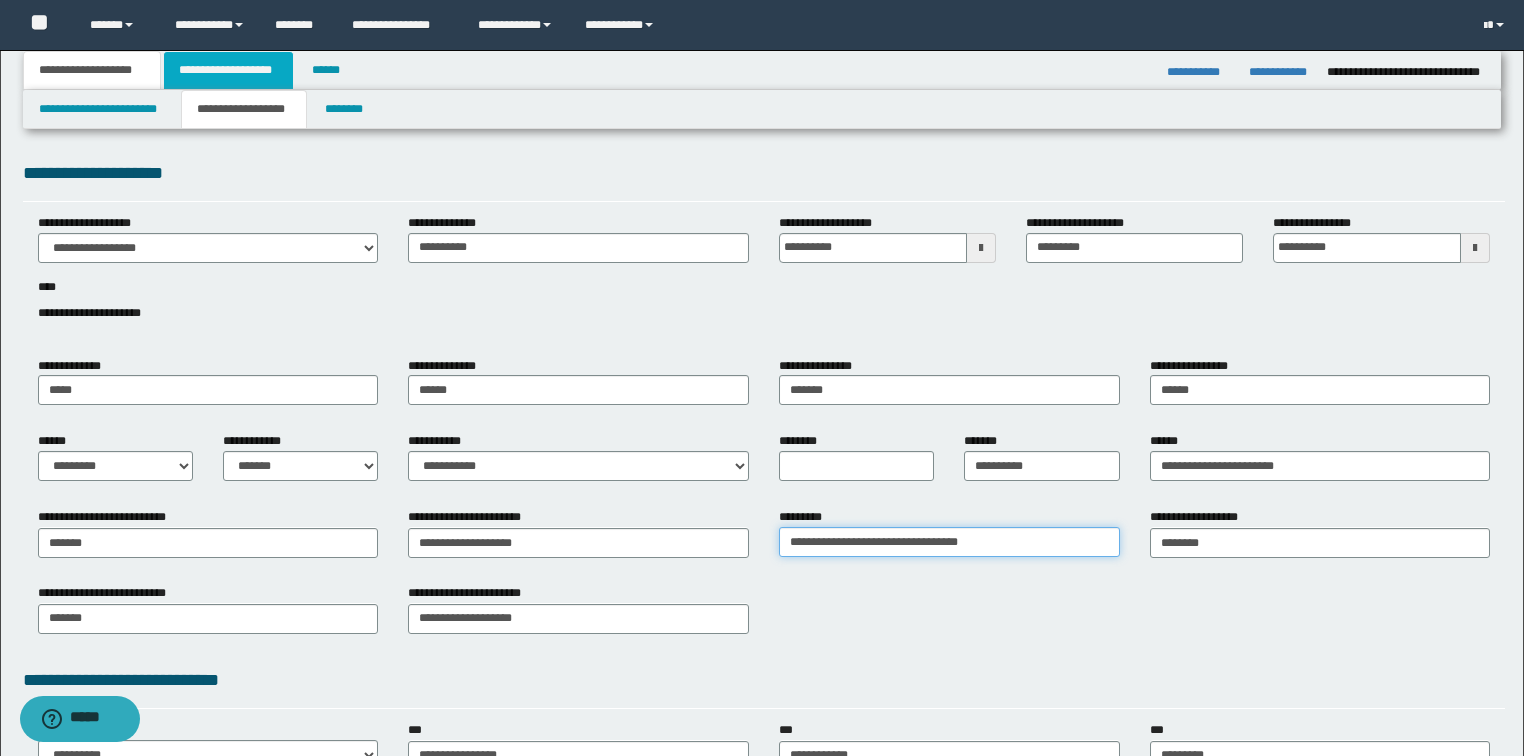 type on "**********" 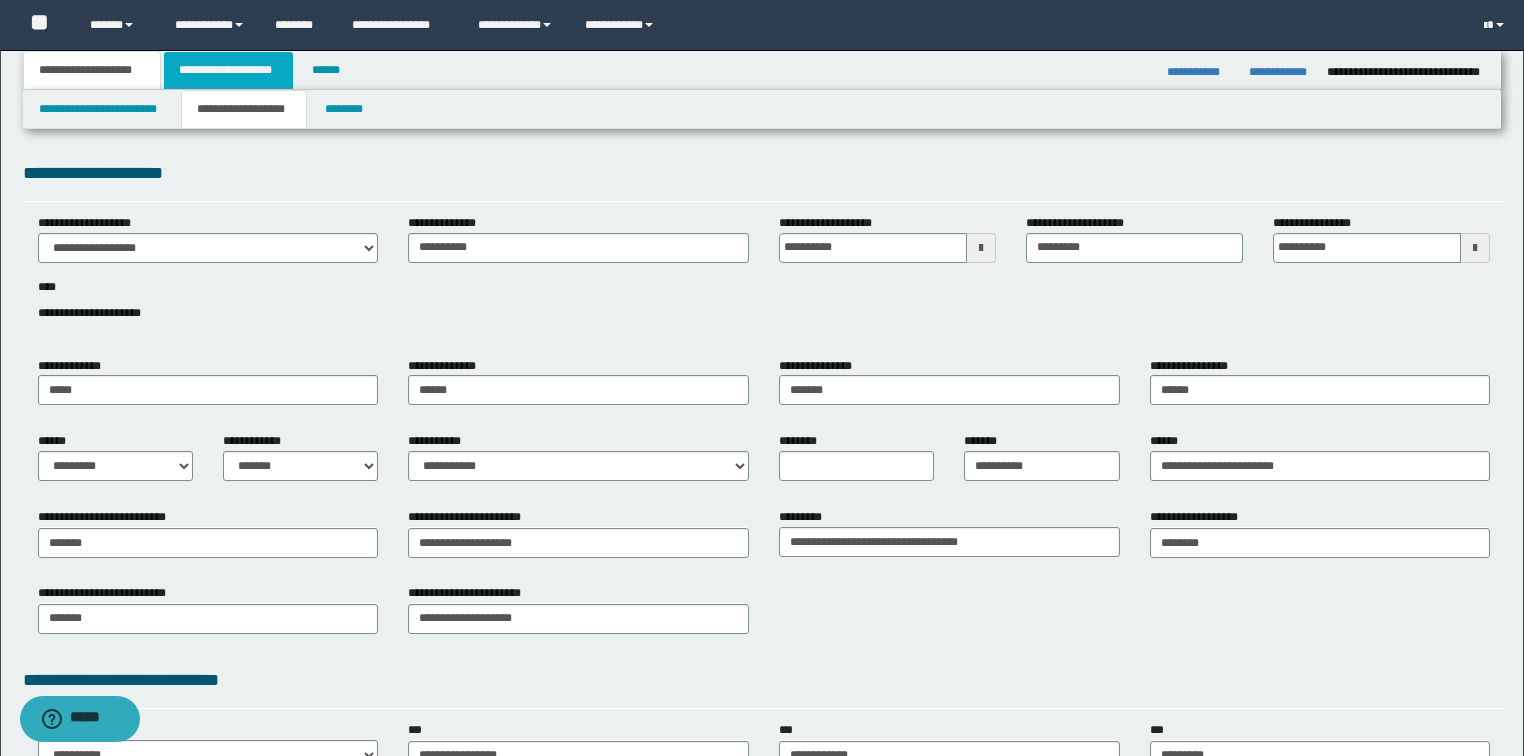 click on "**********" at bounding box center [228, 70] 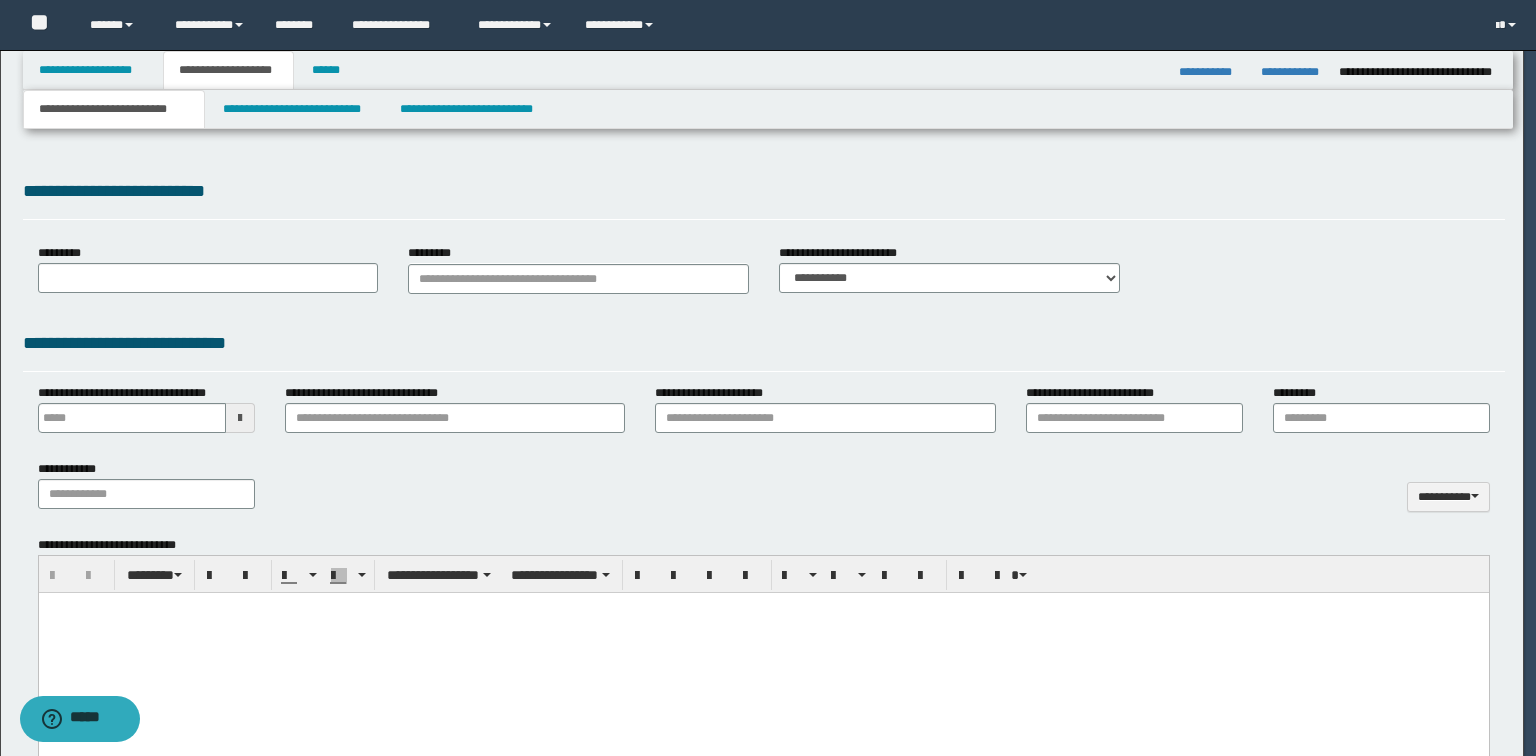 select on "*" 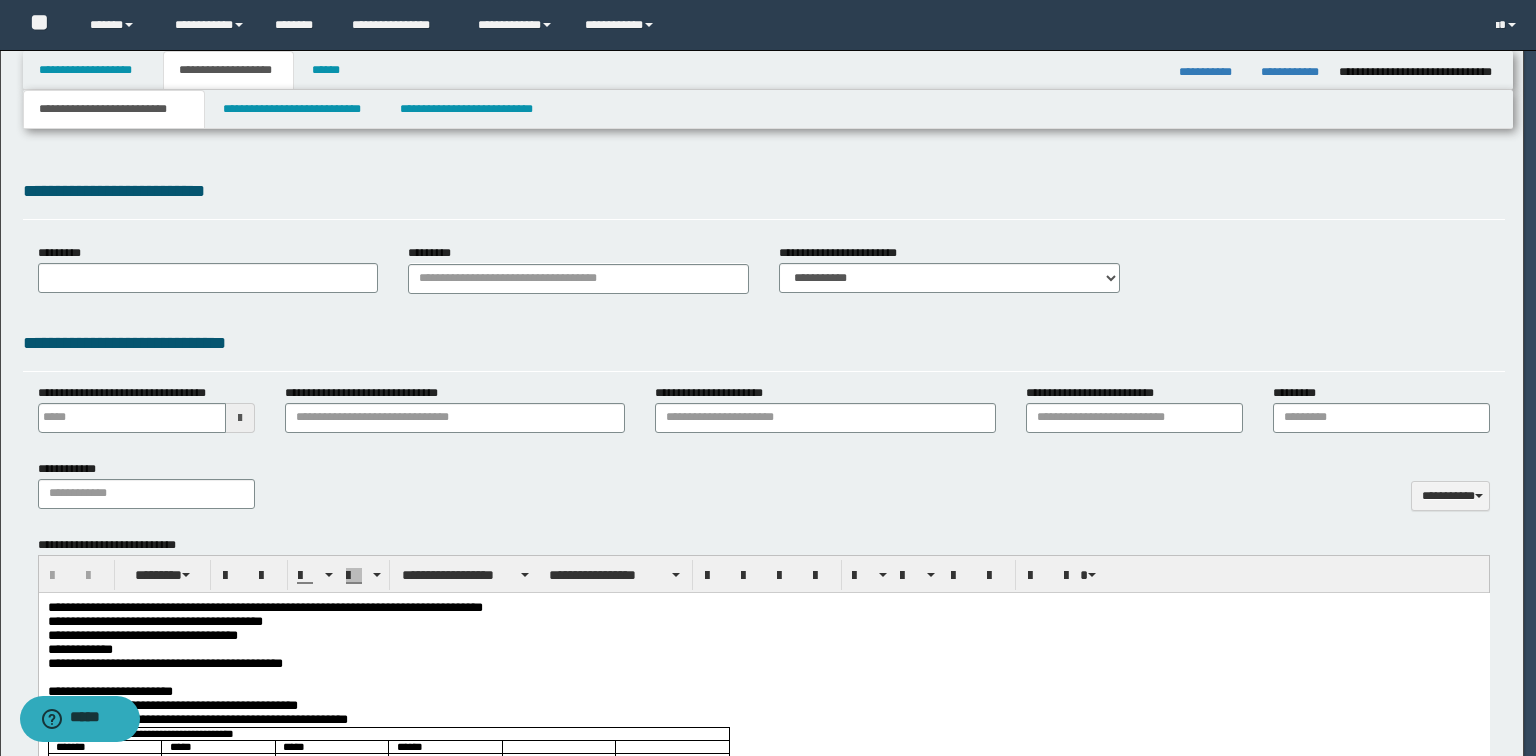 type 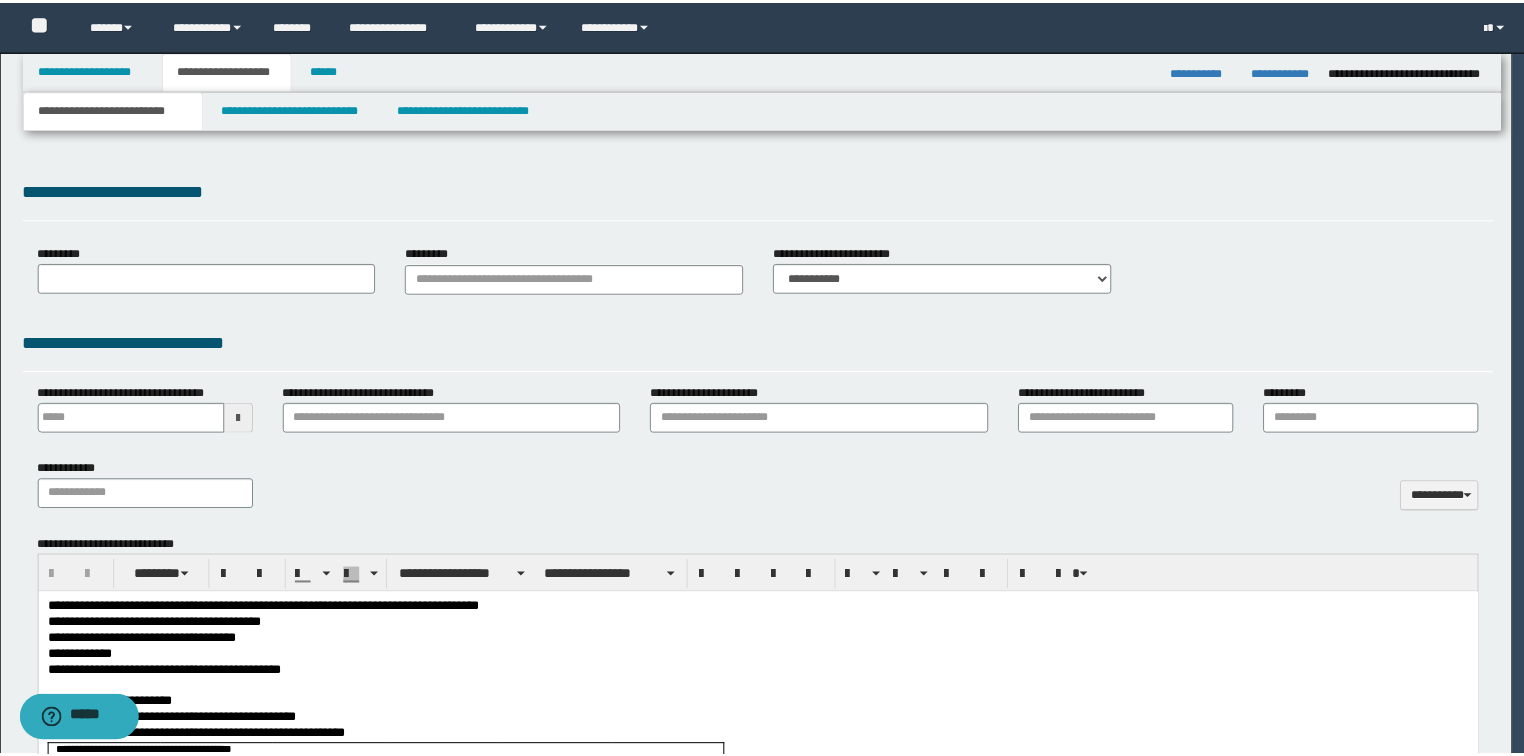 scroll, scrollTop: 0, scrollLeft: 0, axis: both 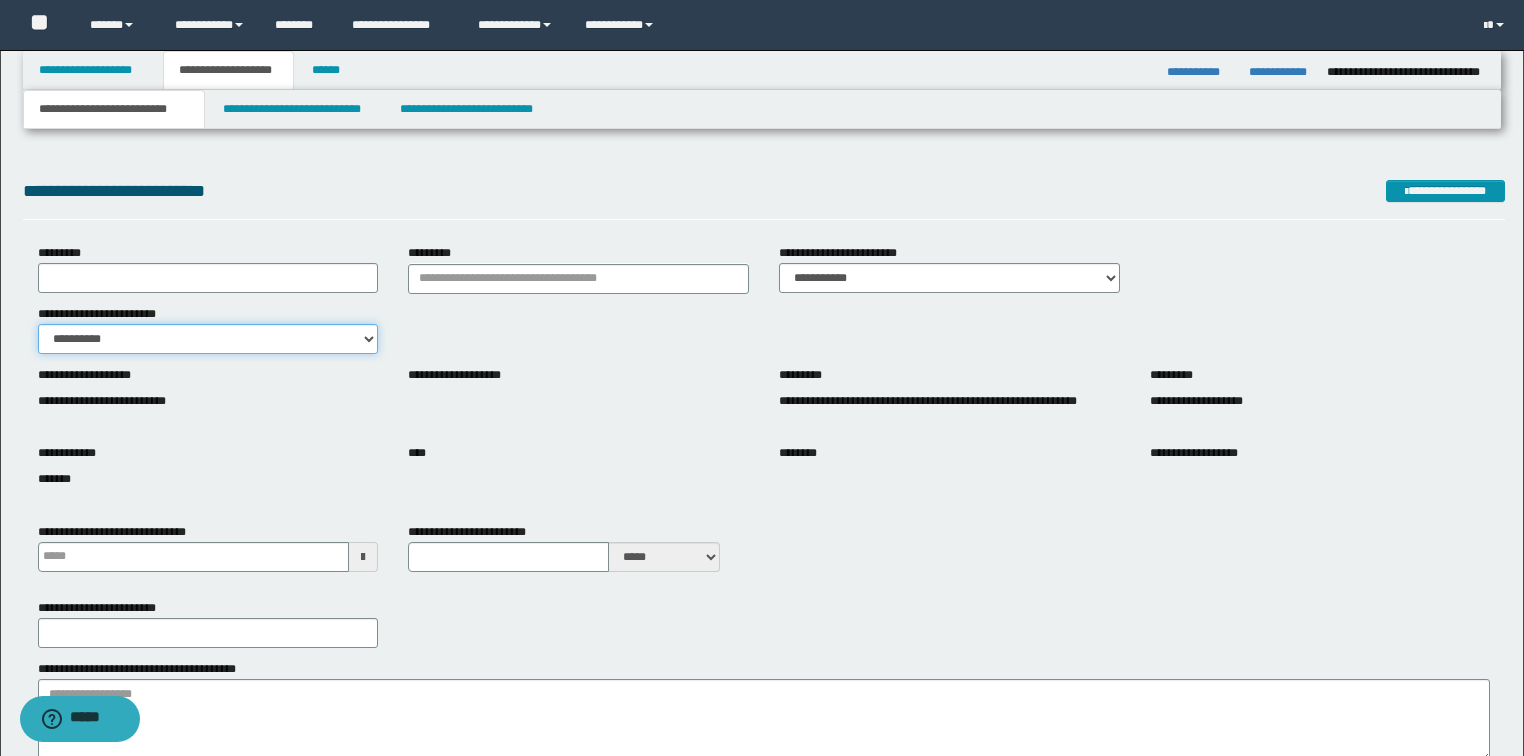 click on "**********" at bounding box center (208, 339) 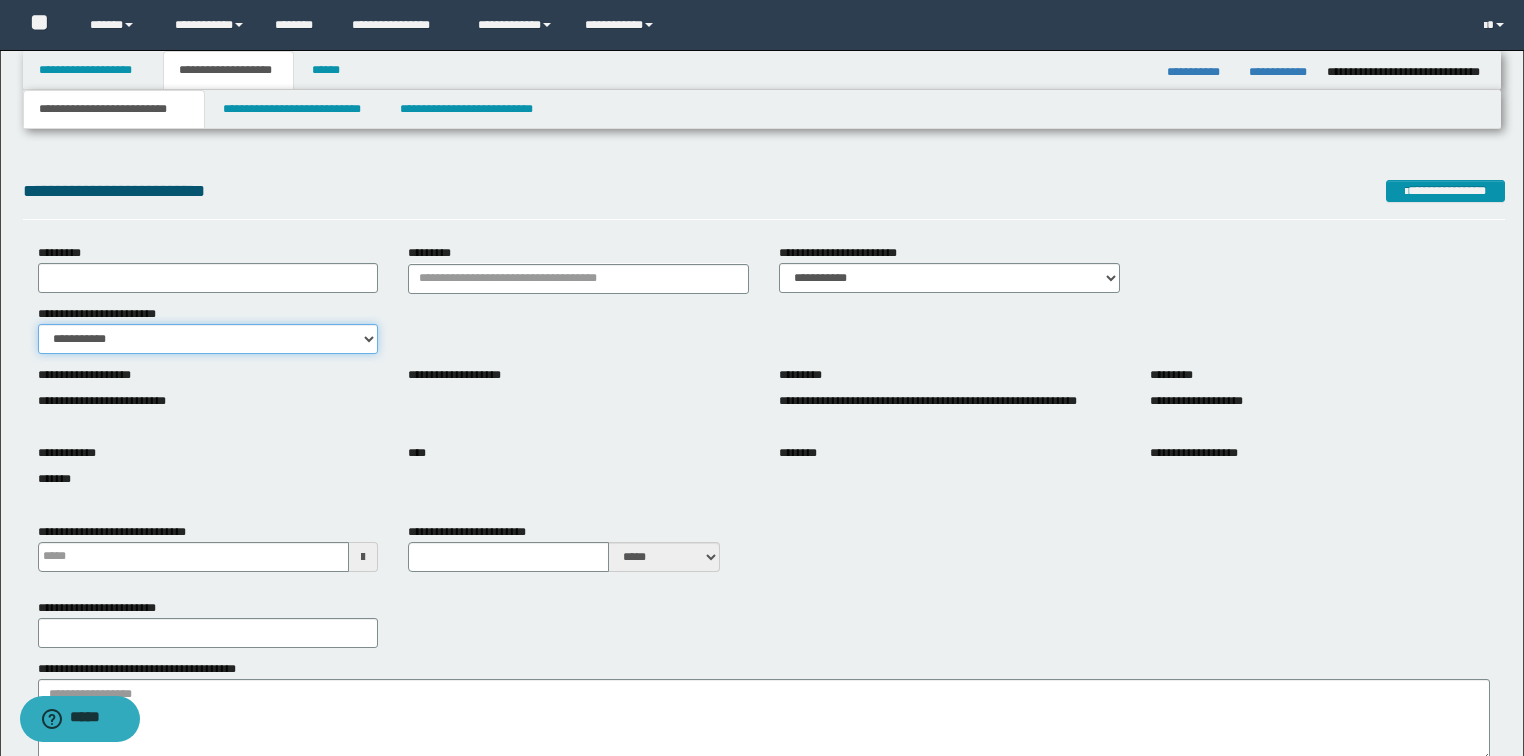 click on "**********" at bounding box center (208, 339) 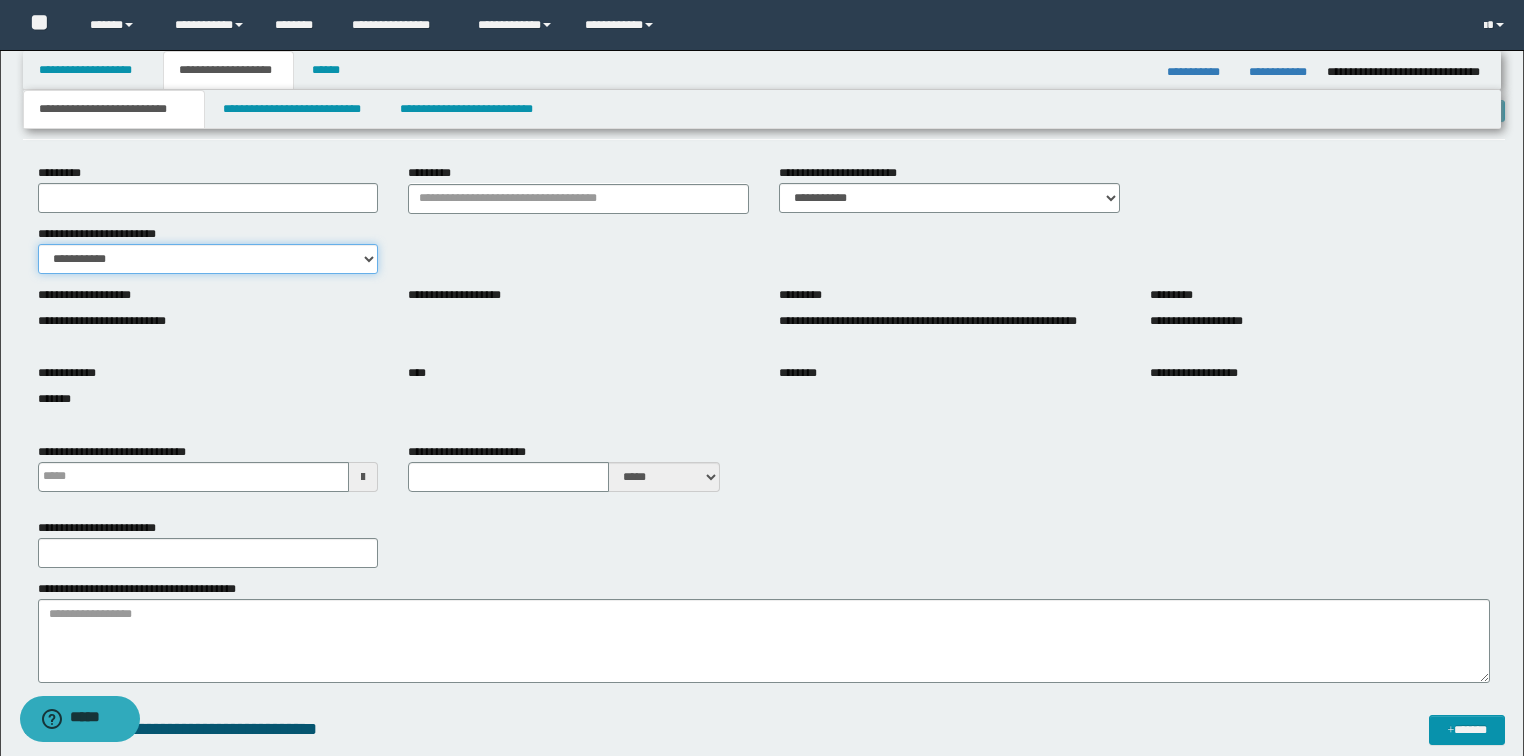 scroll, scrollTop: 160, scrollLeft: 0, axis: vertical 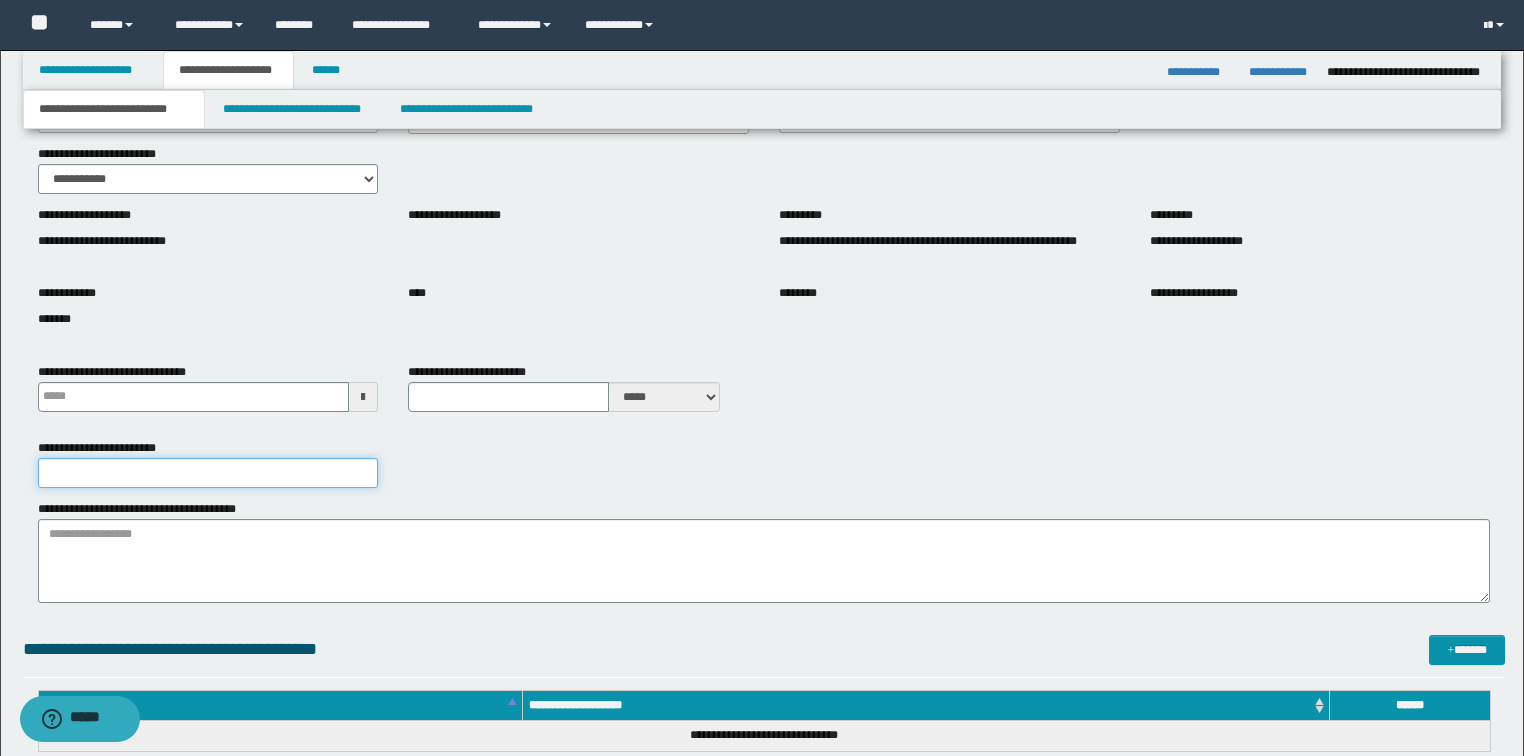 click on "**********" at bounding box center (208, 473) 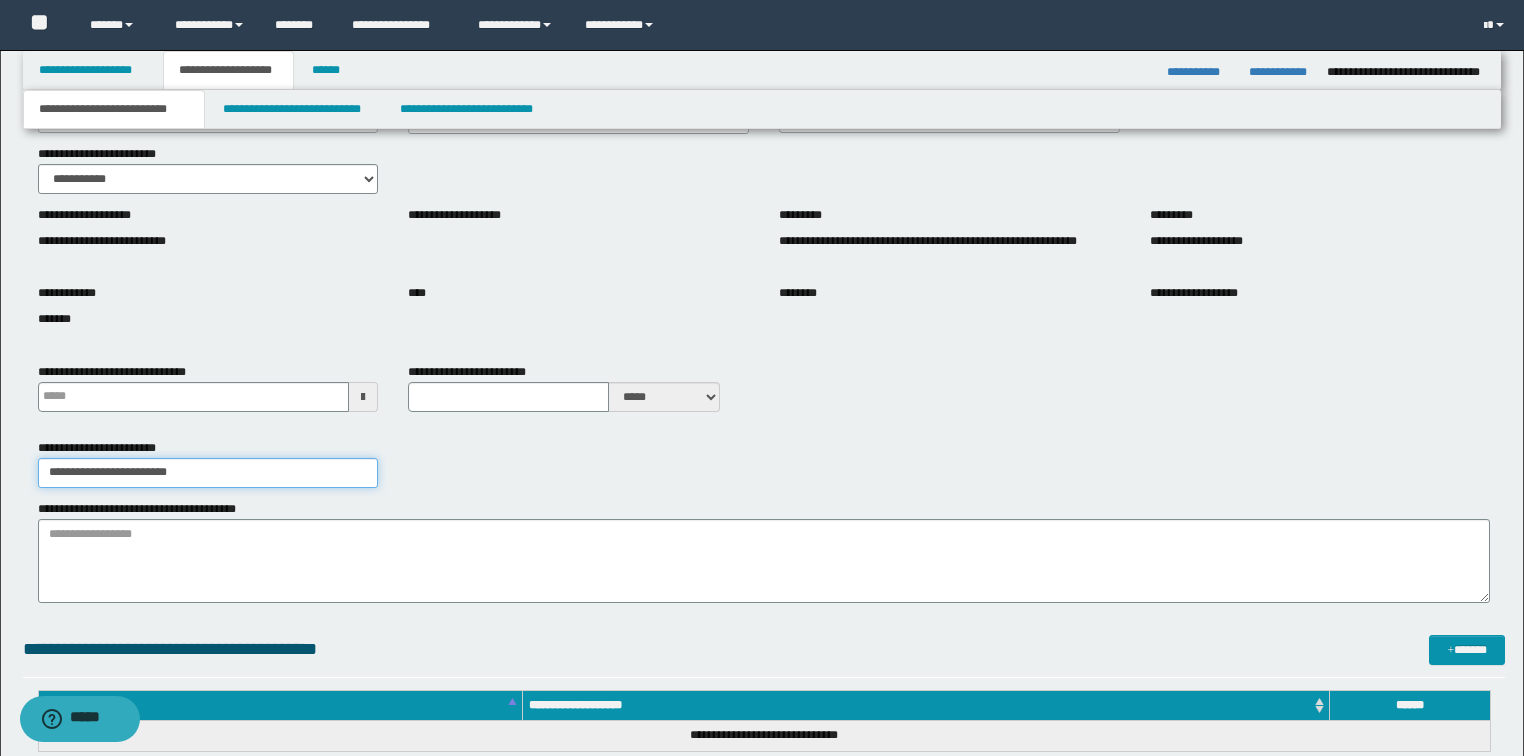 type on "**********" 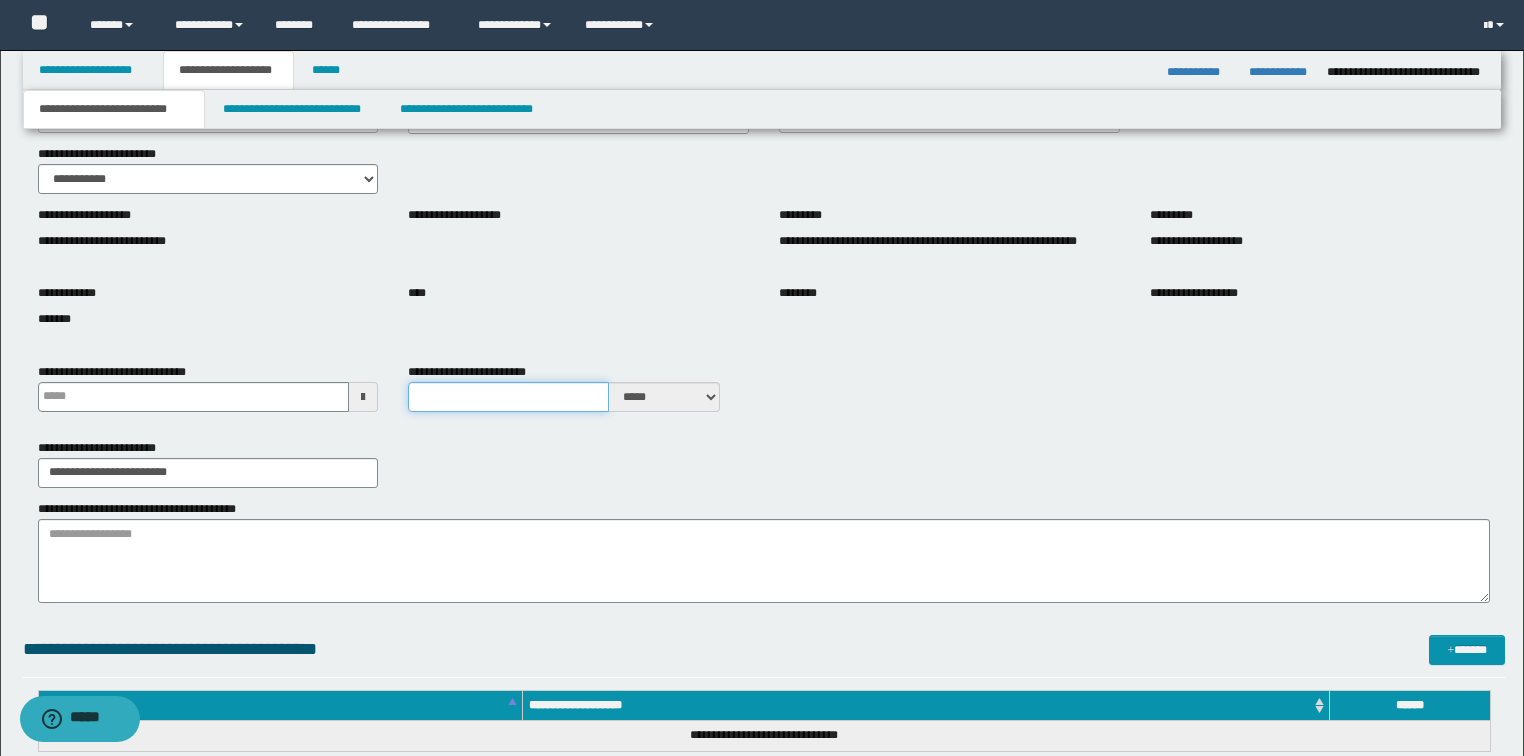 click on "**********" at bounding box center [508, 397] 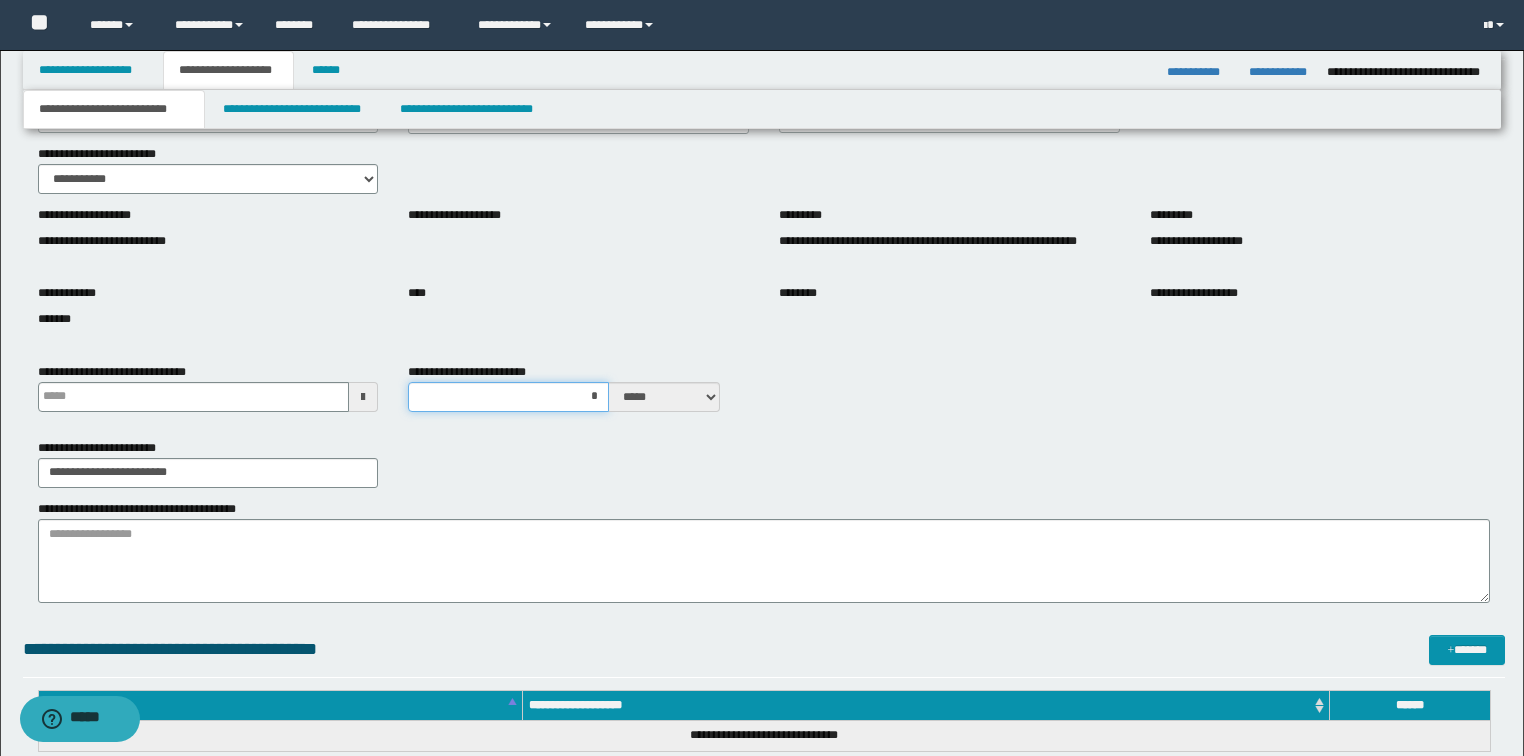 type on "**" 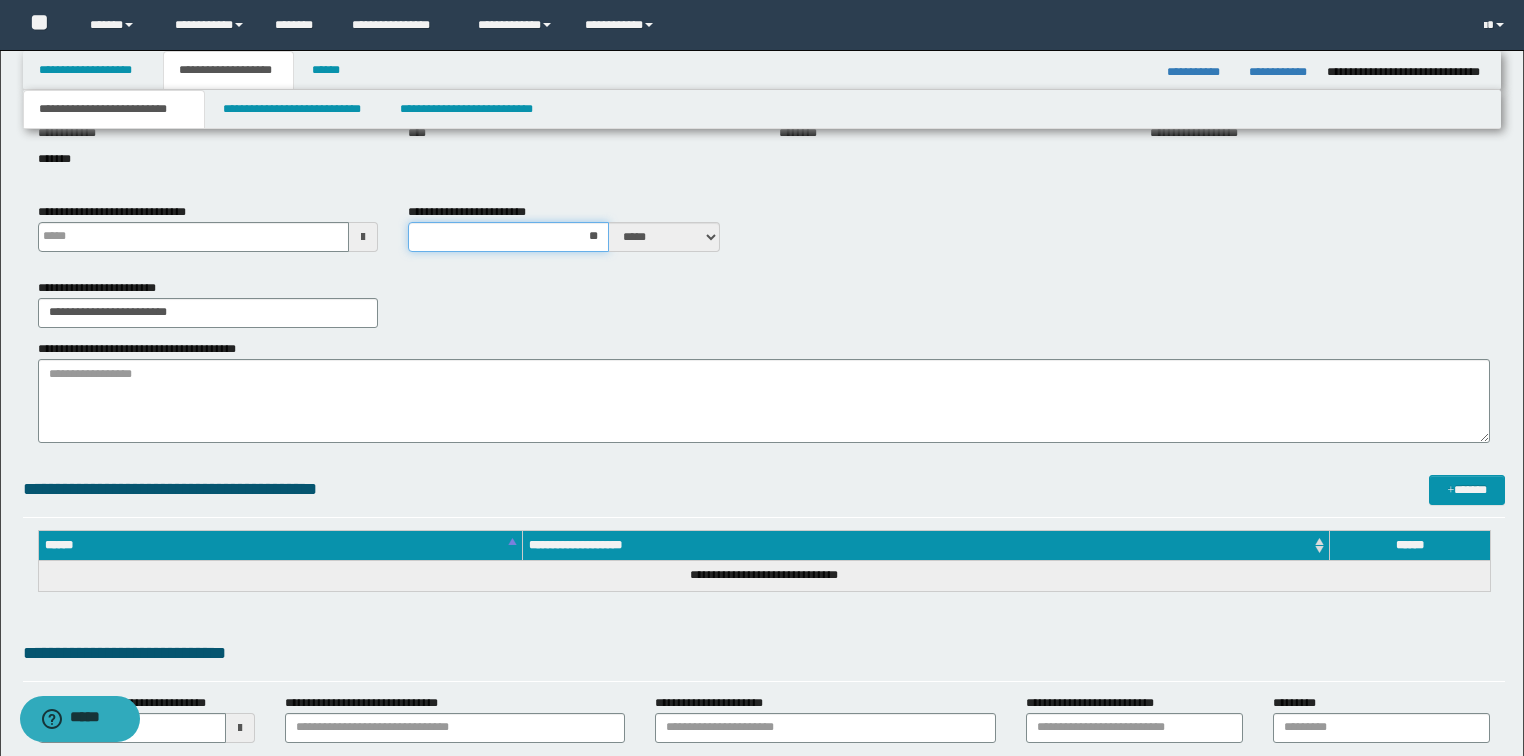 scroll, scrollTop: 400, scrollLeft: 0, axis: vertical 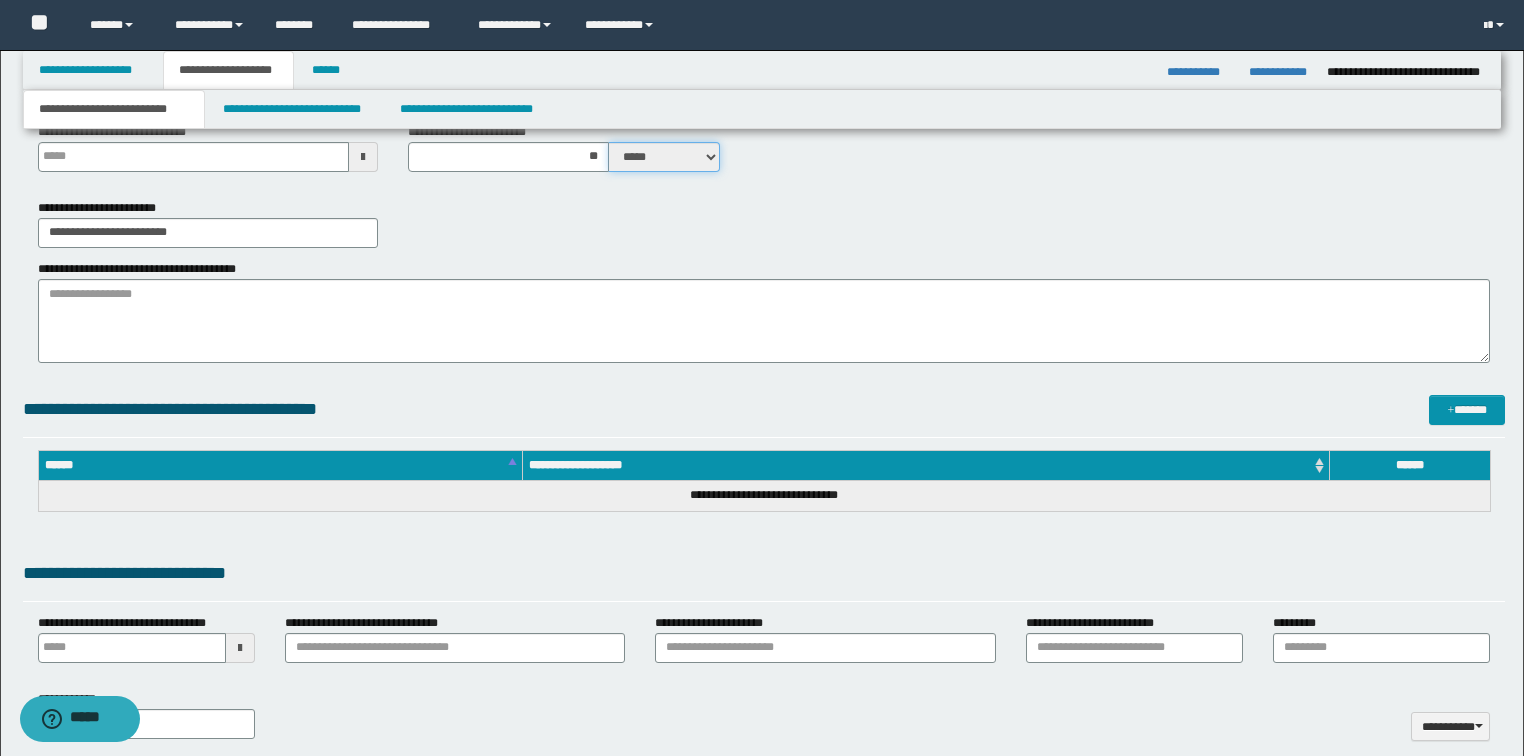 click on "*****
****" at bounding box center (664, 157) 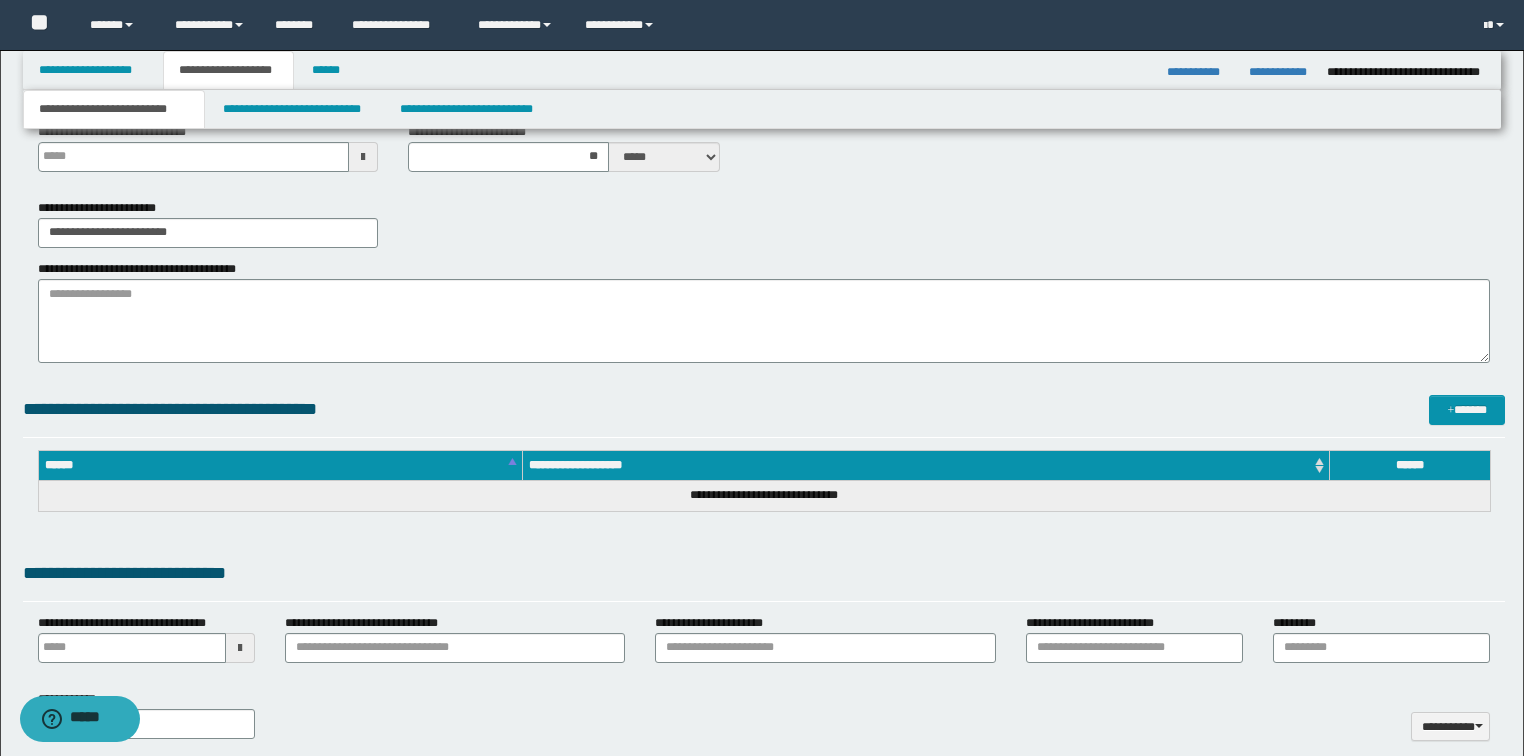 click on "**********" at bounding box center [764, 223] 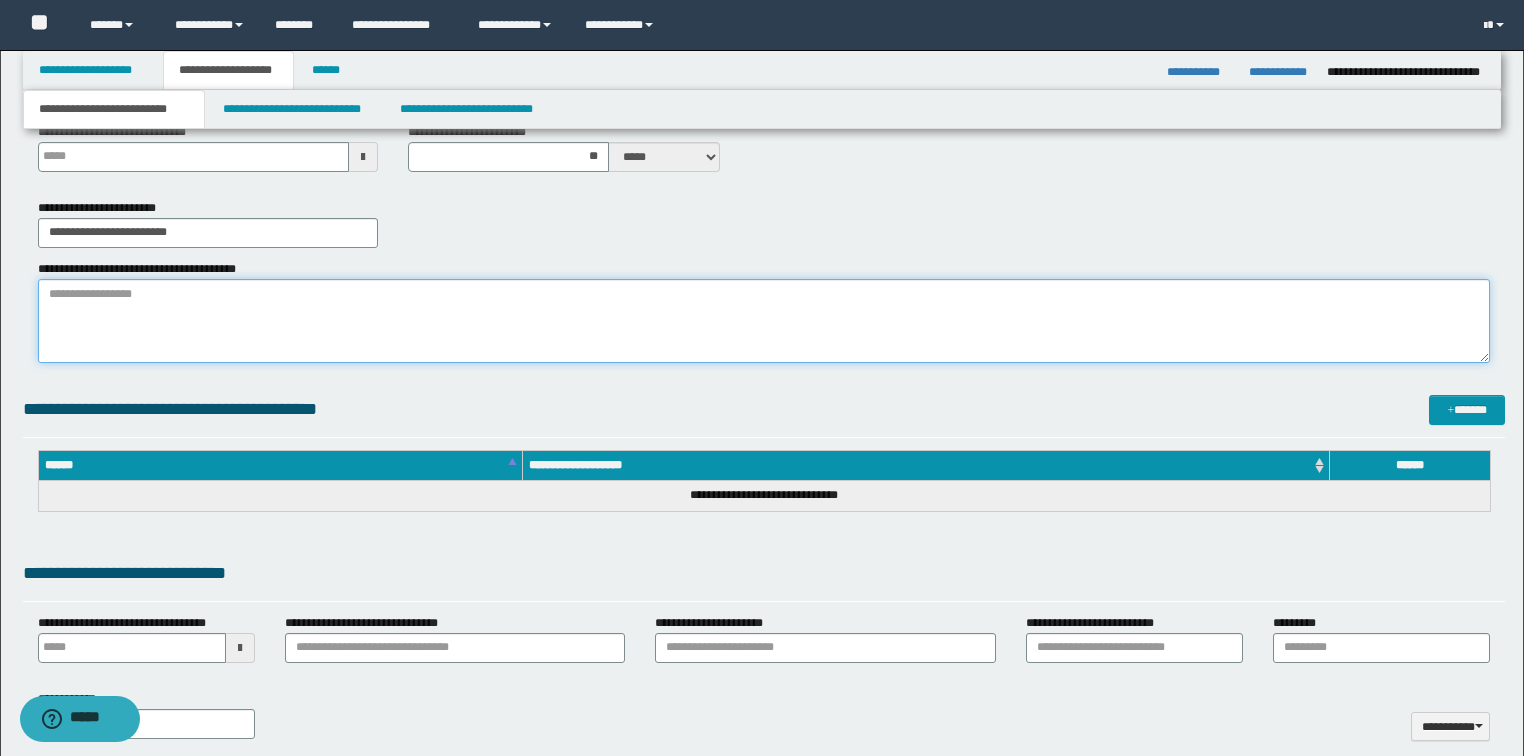 click on "**********" at bounding box center (764, 321) 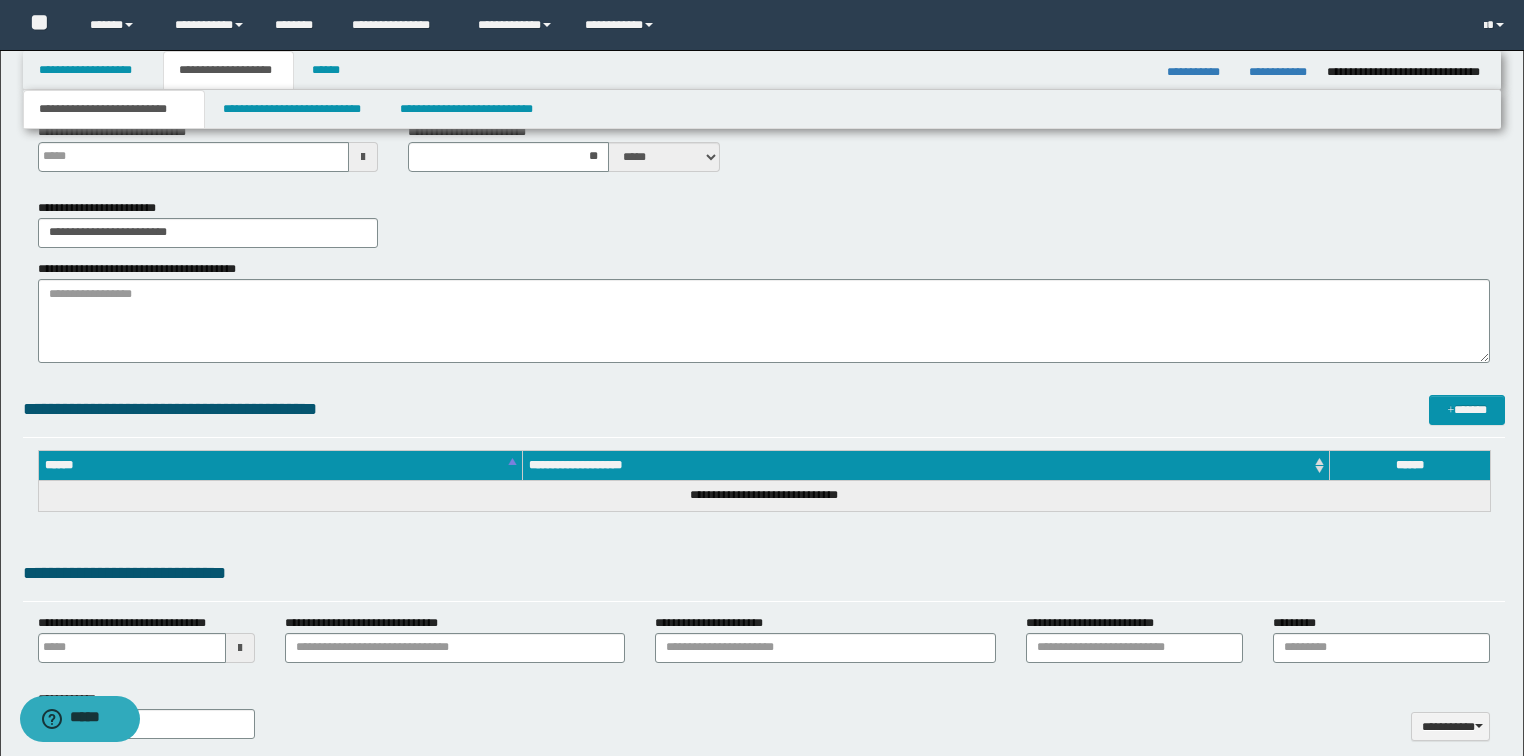 click on "**********" at bounding box center [143, 269] 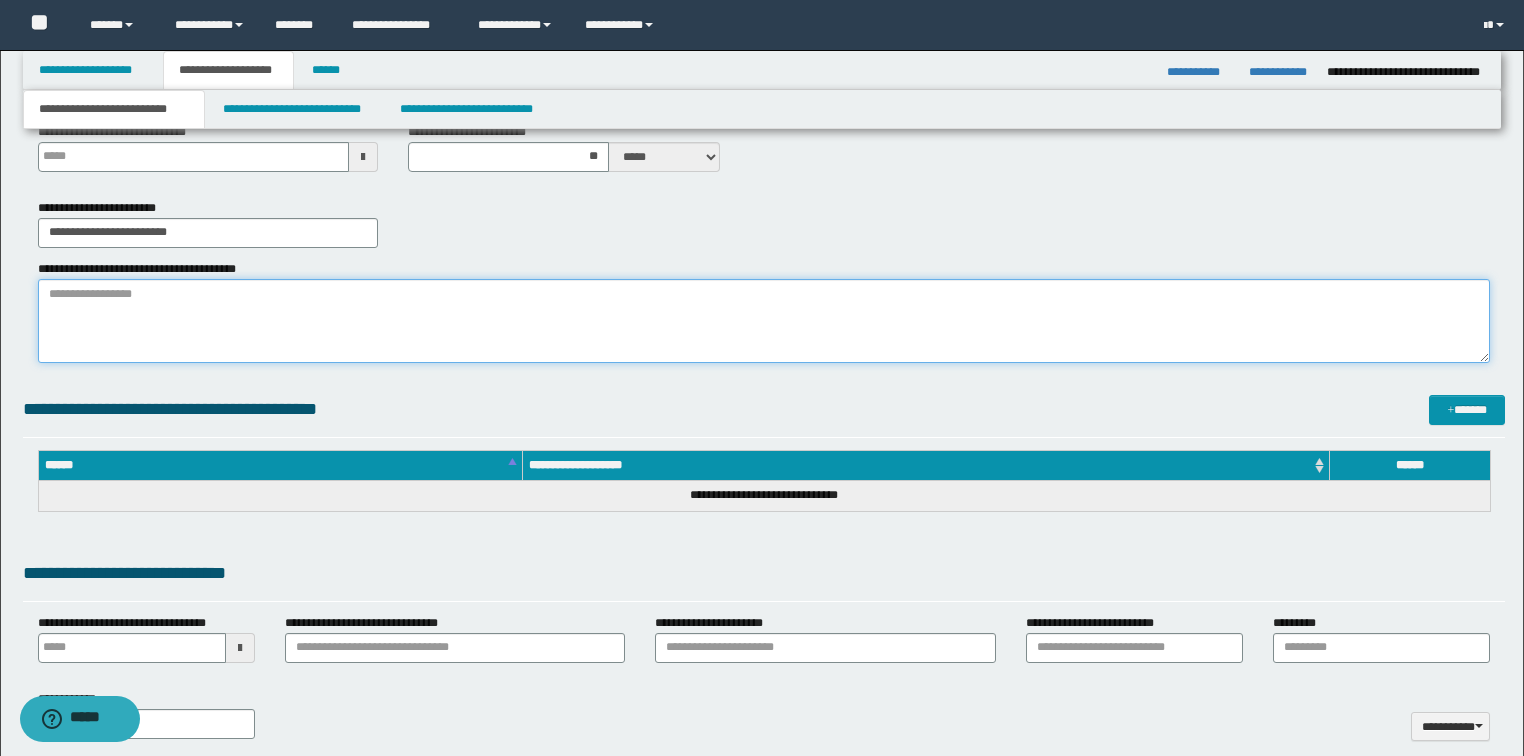 click on "**********" at bounding box center [764, 321] 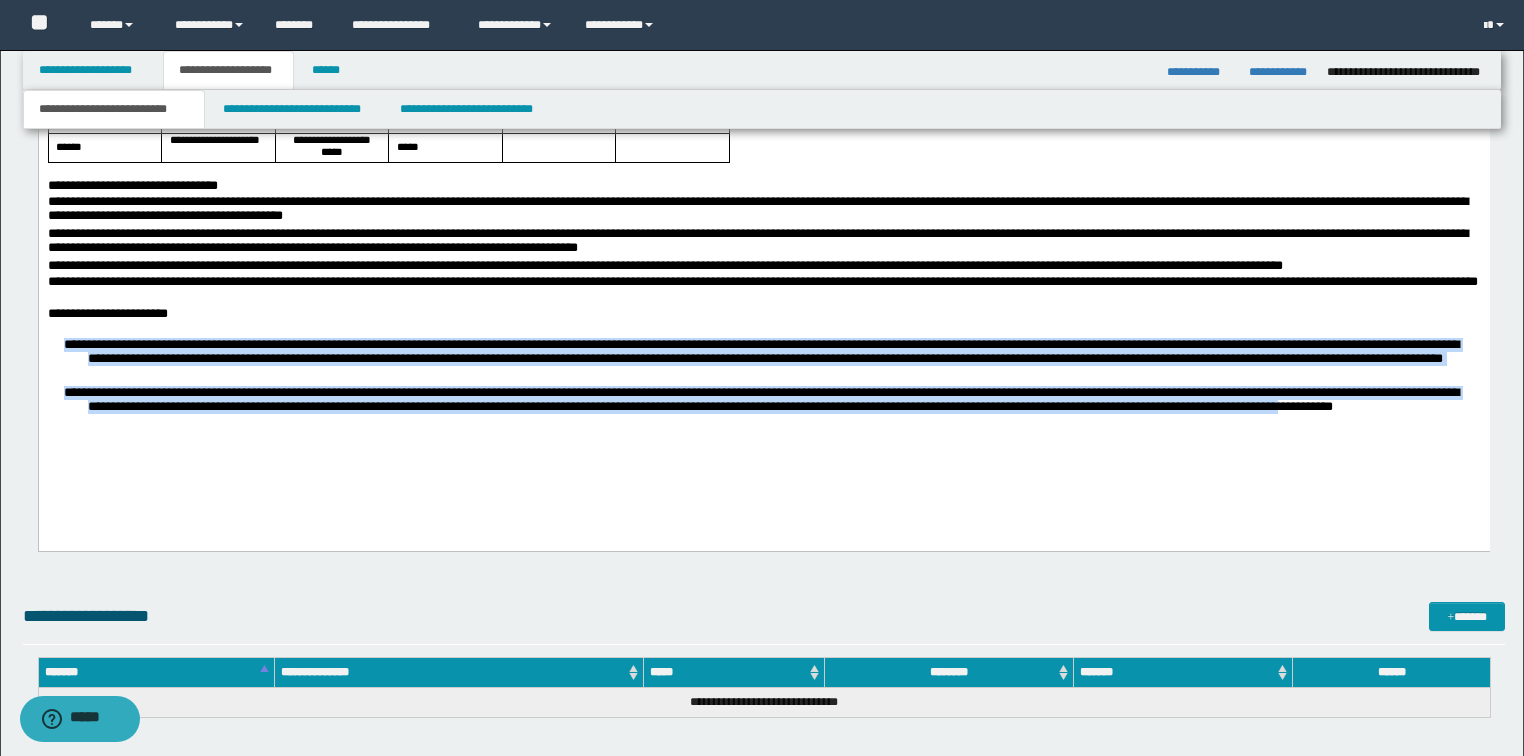 drag, startPoint x: 1471, startPoint y: 411, endPoint x: 74, endPoint y: 152, distance: 1420.8062 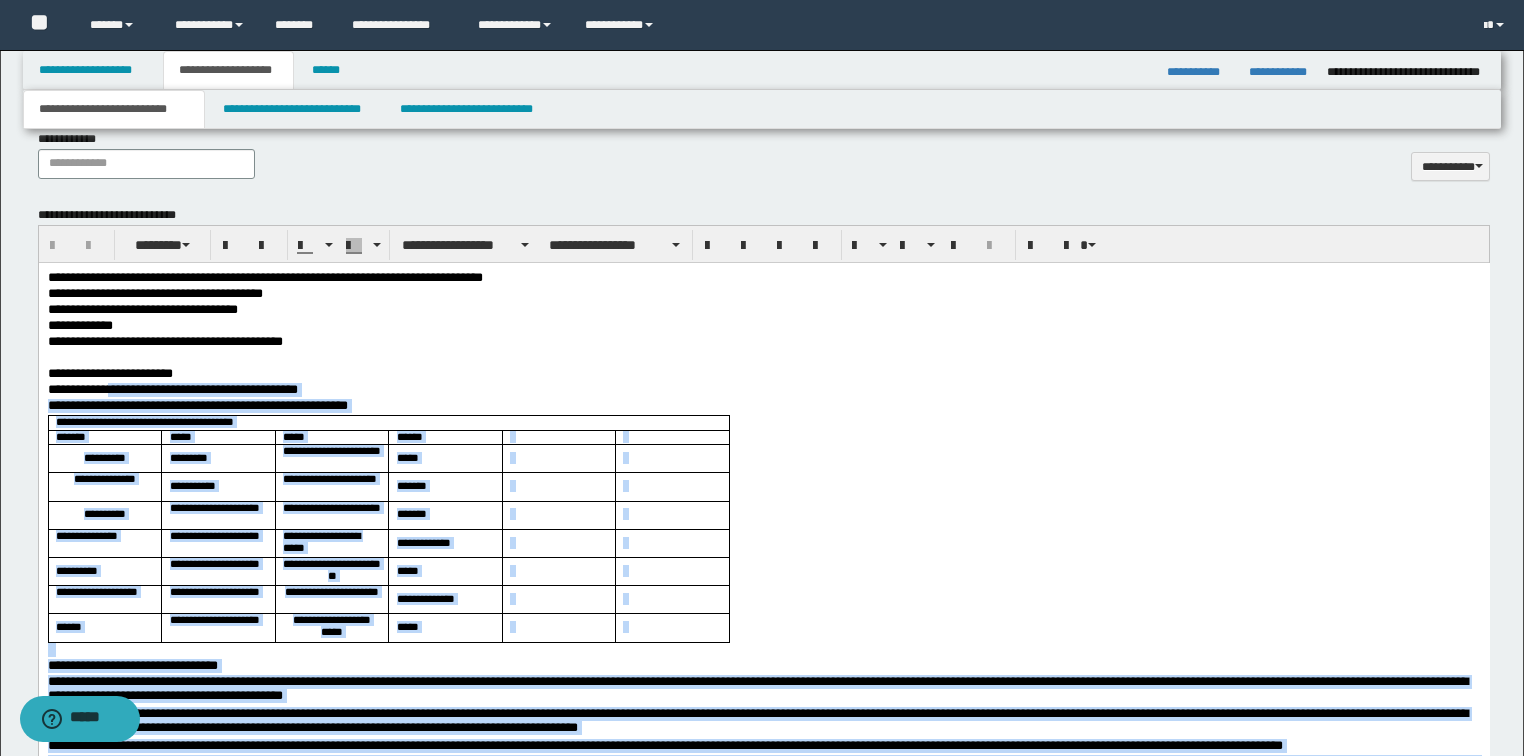 scroll, scrollTop: 640, scrollLeft: 0, axis: vertical 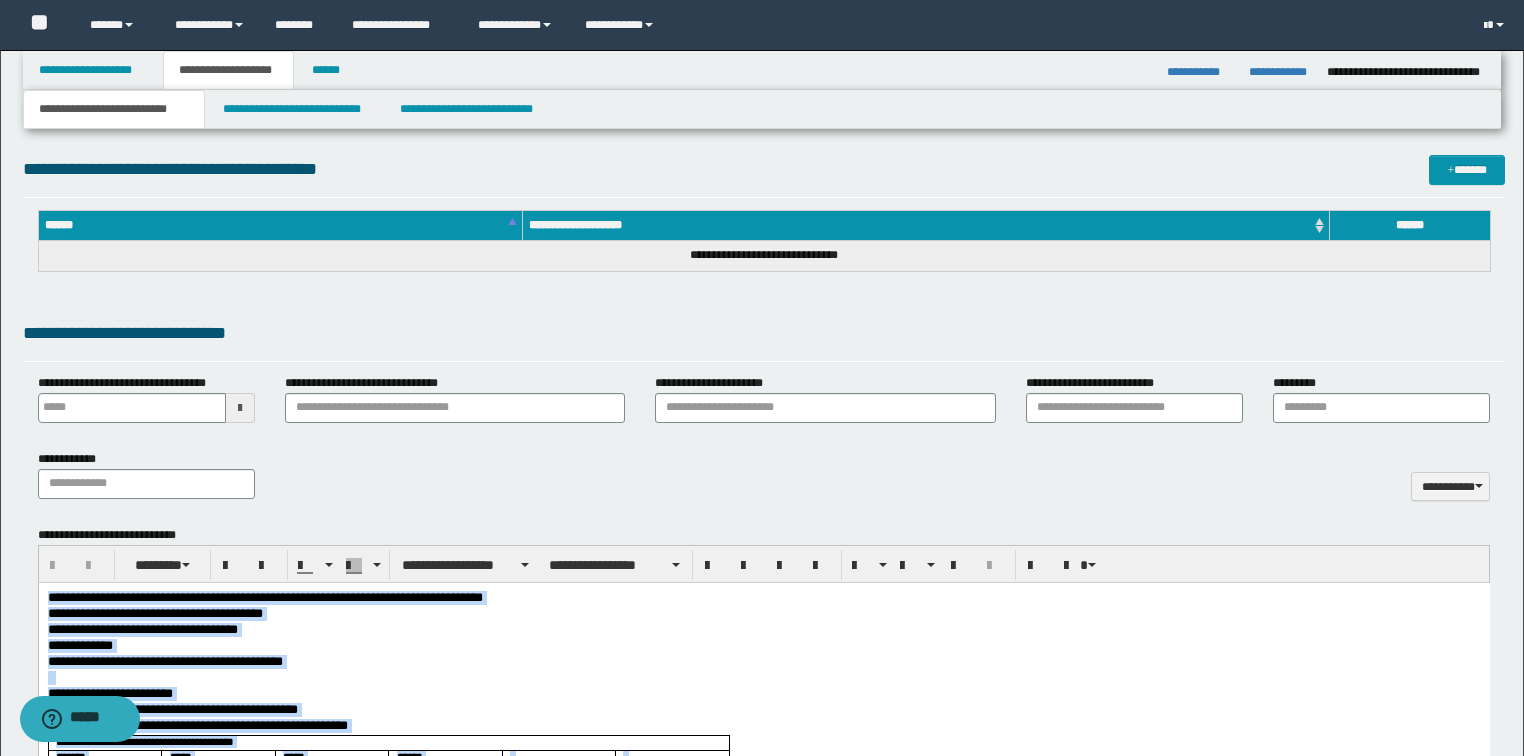drag, startPoint x: 162, startPoint y: 1225, endPoint x: 15, endPoint y: 417, distance: 821.26306 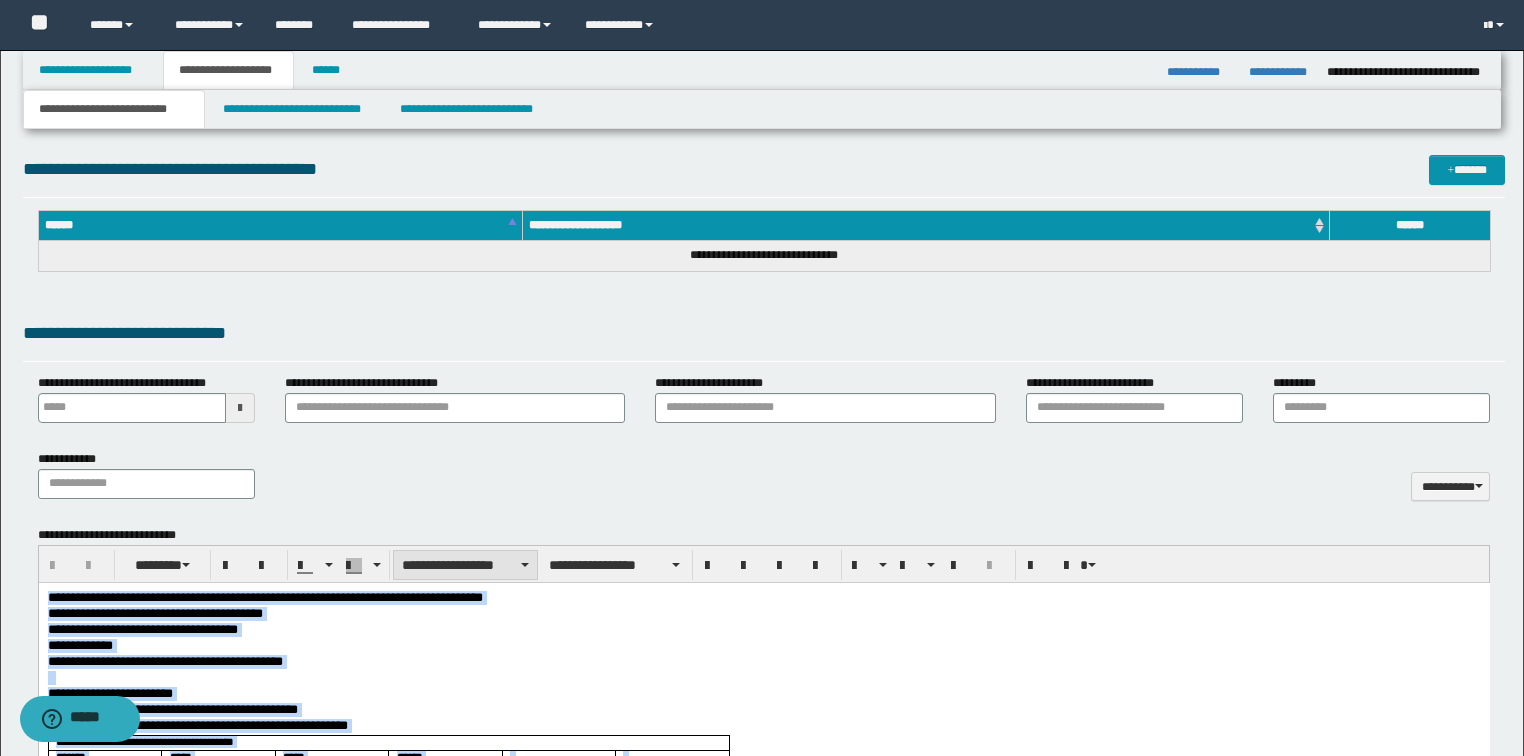 click on "**********" at bounding box center [465, 565] 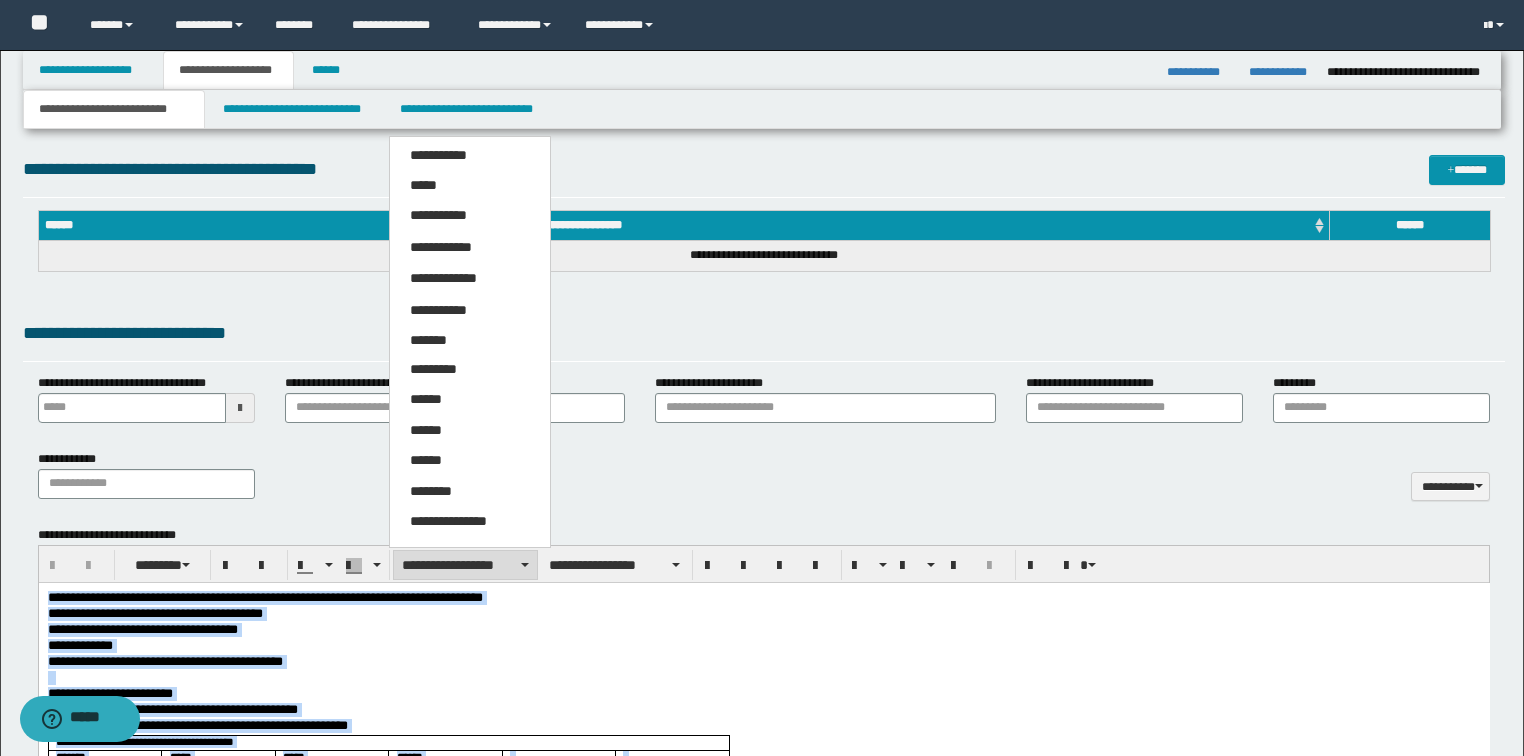 drag, startPoint x: 501, startPoint y: 520, endPoint x: 518, endPoint y: 532, distance: 20.808653 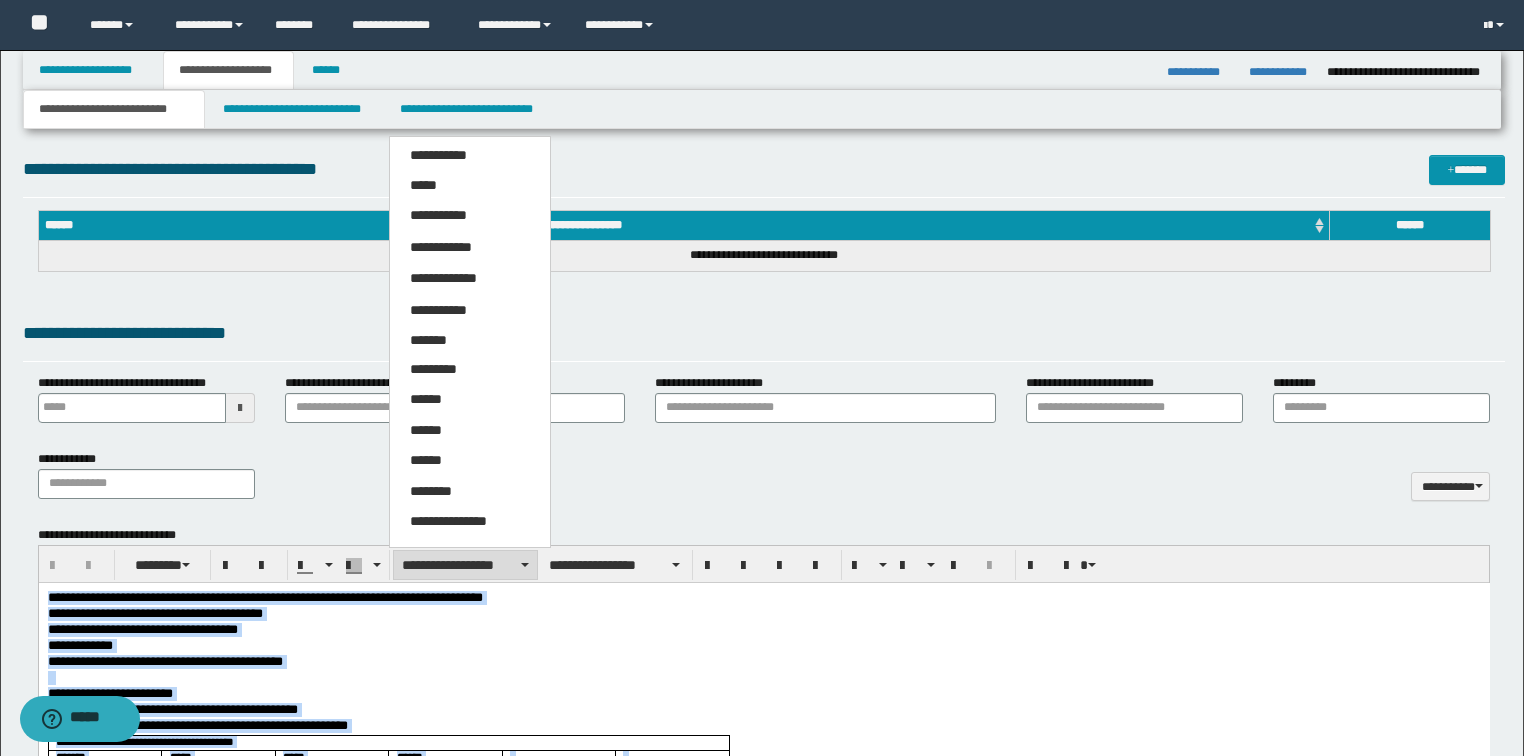 click on "**********" at bounding box center (448, 521) 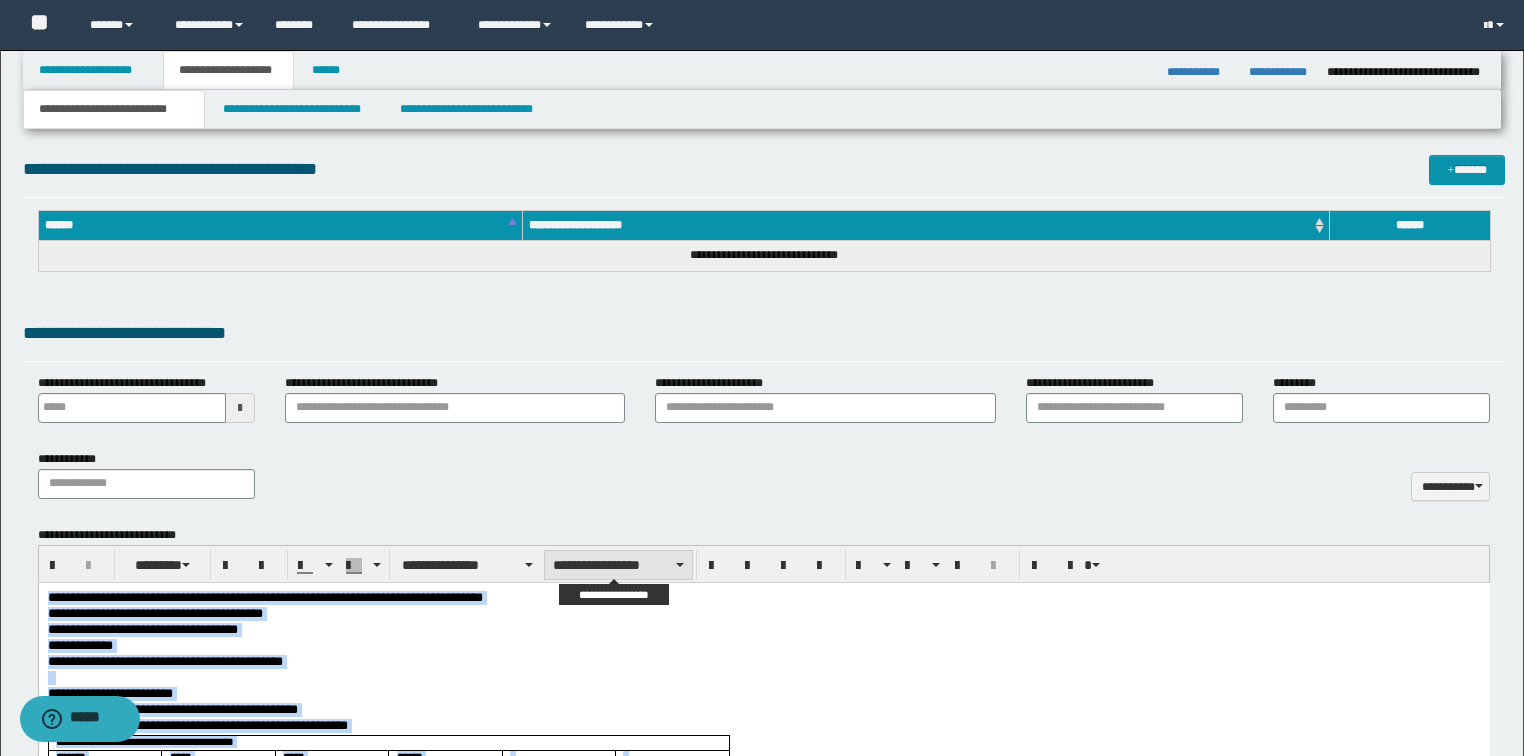 click on "**********" at bounding box center [618, 565] 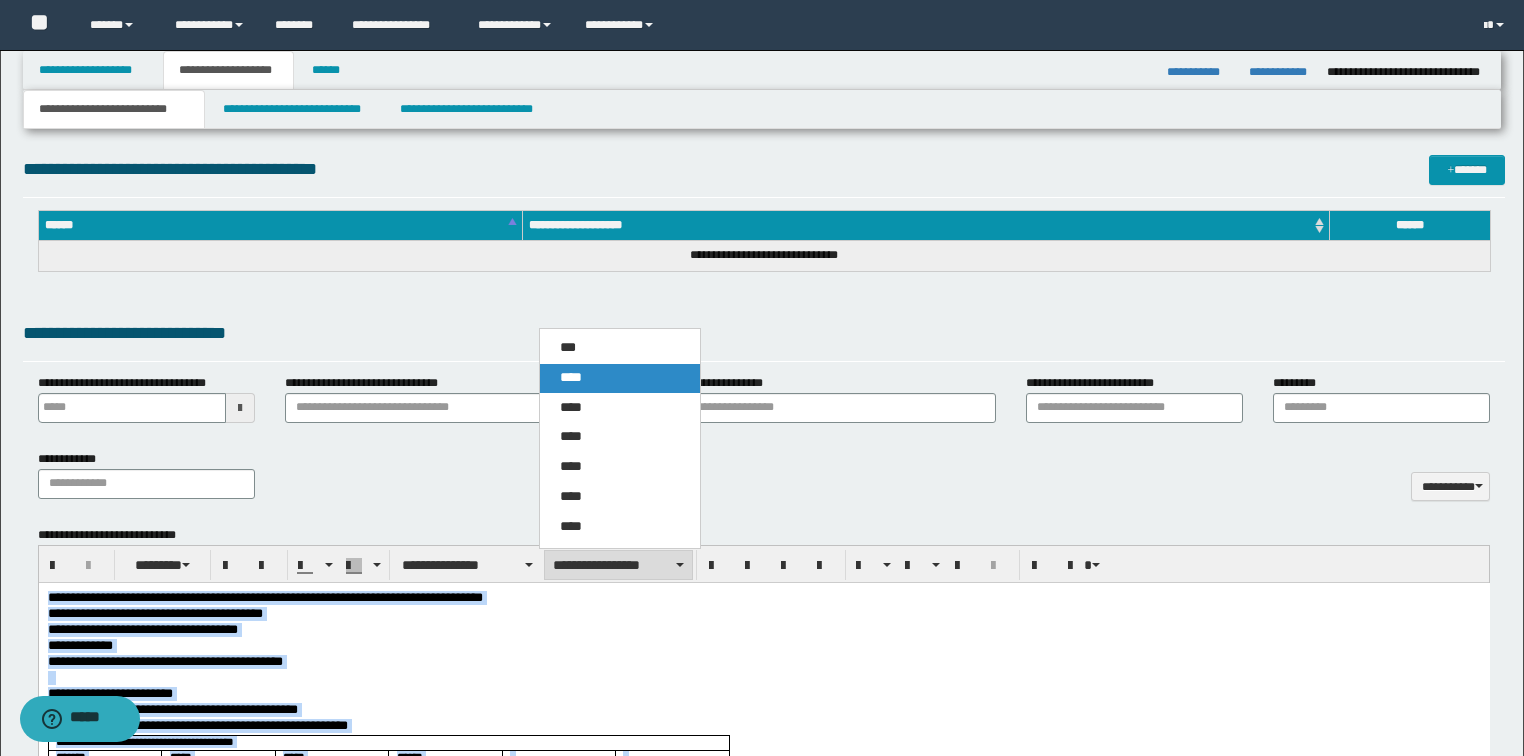 click on "****" at bounding box center [620, 378] 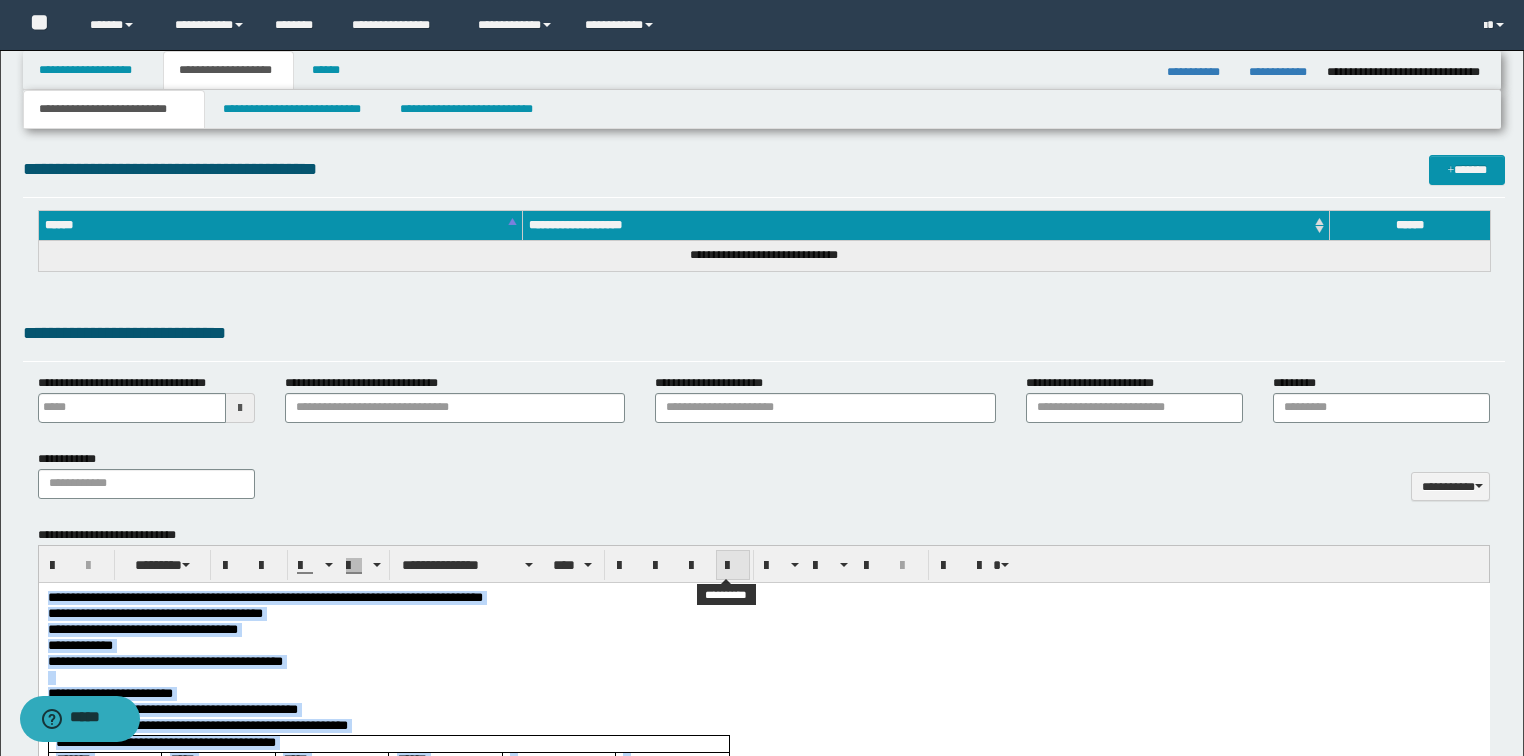click at bounding box center (733, 566) 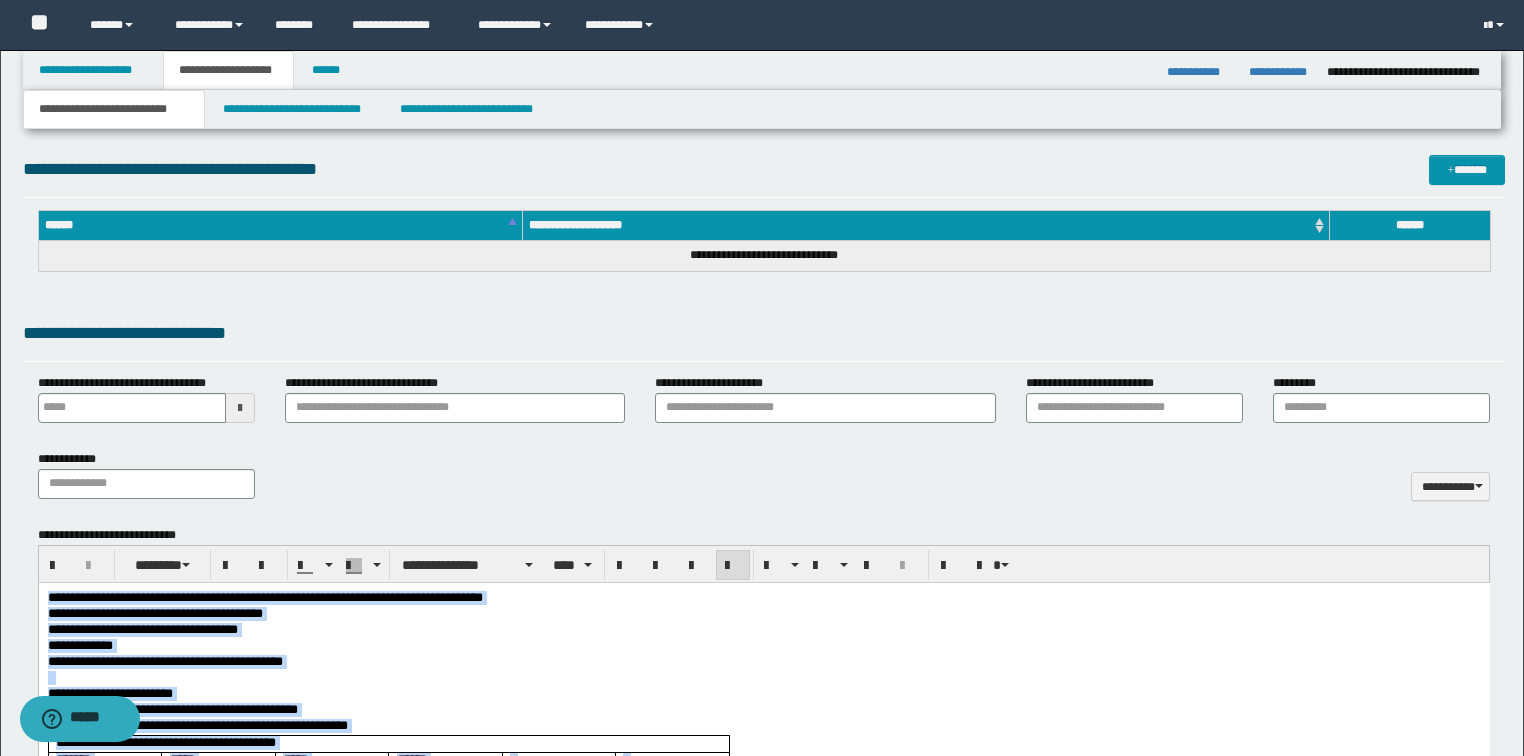 click on "**********" at bounding box center (763, 646) 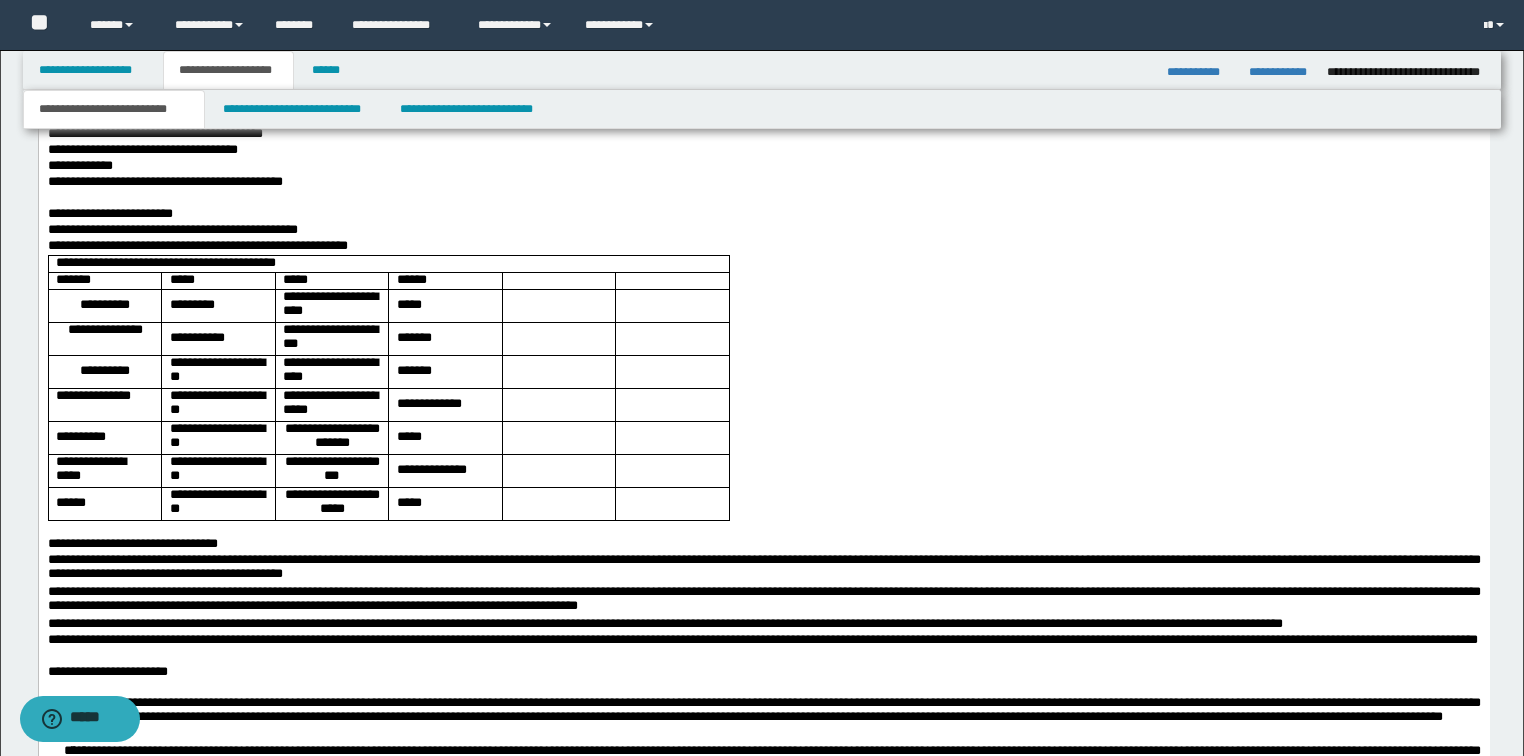 scroll, scrollTop: 1360, scrollLeft: 0, axis: vertical 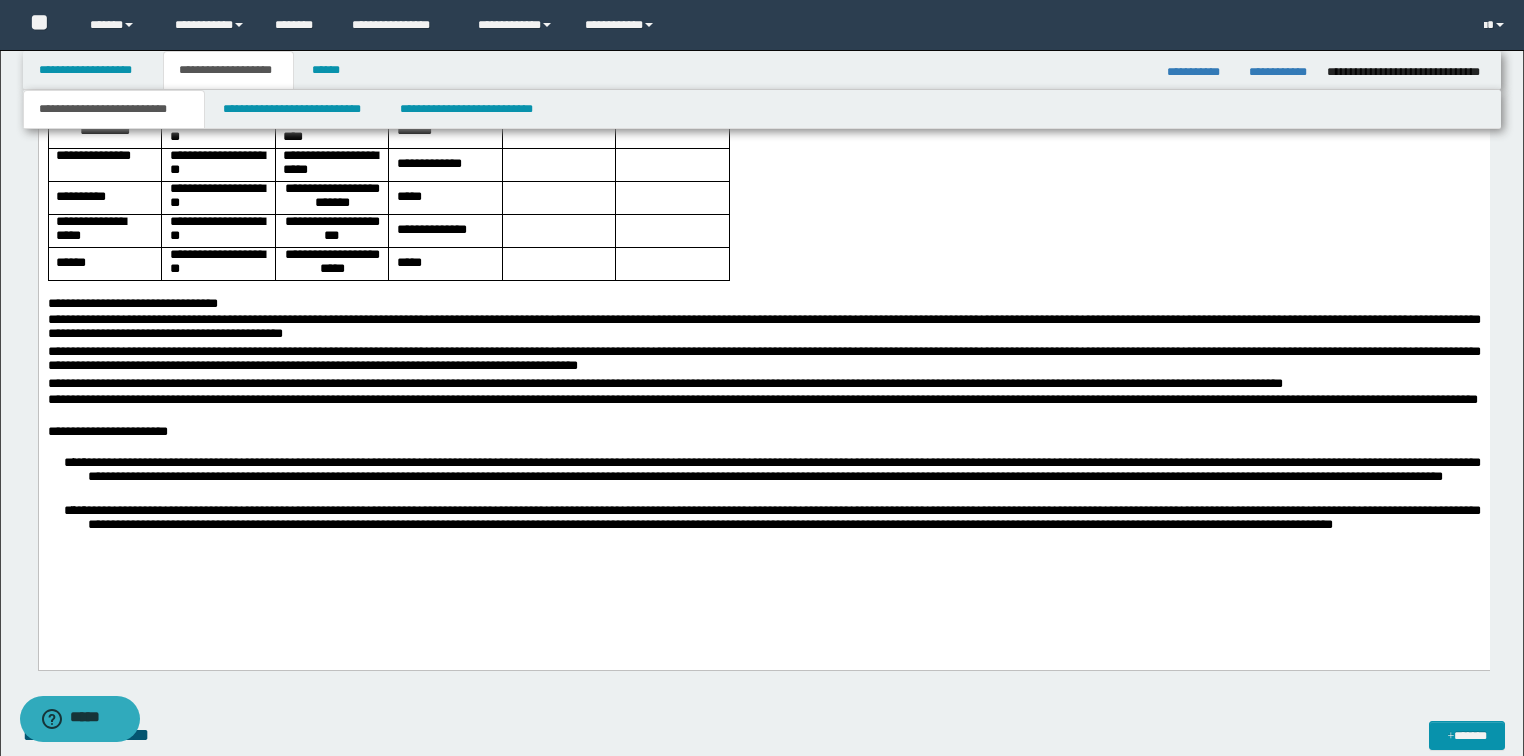click on "**********" at bounding box center (107, 431) 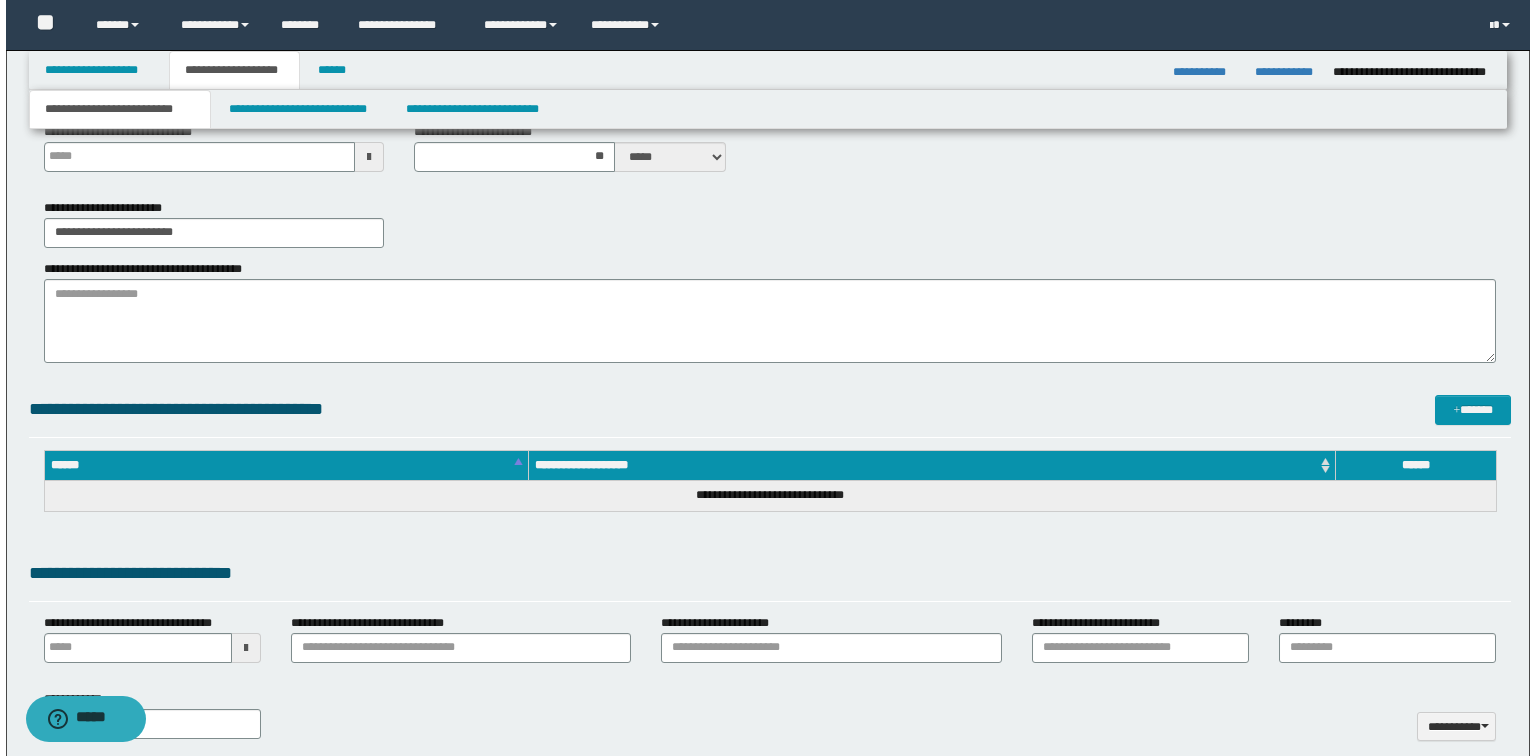 scroll, scrollTop: 0, scrollLeft: 0, axis: both 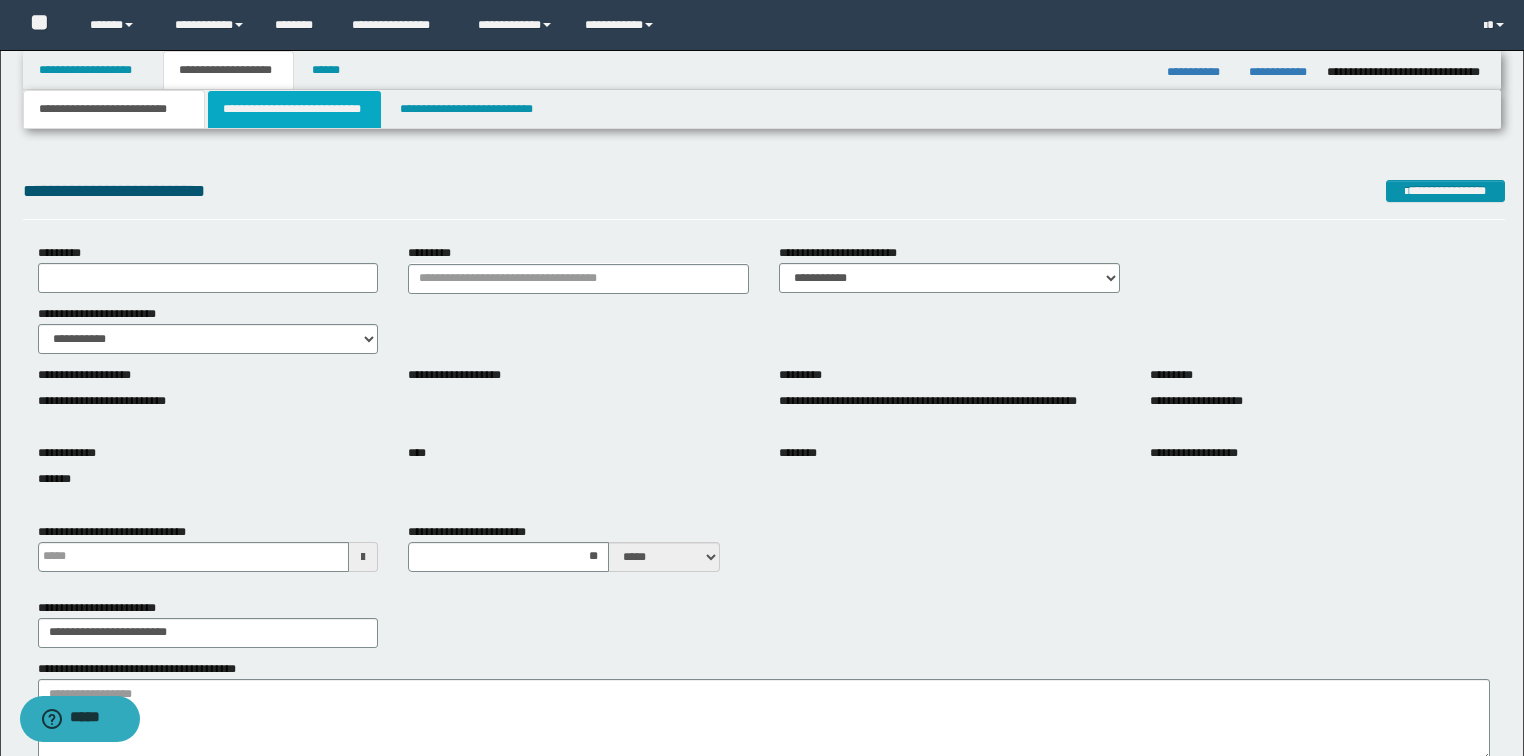 click on "**********" at bounding box center (294, 109) 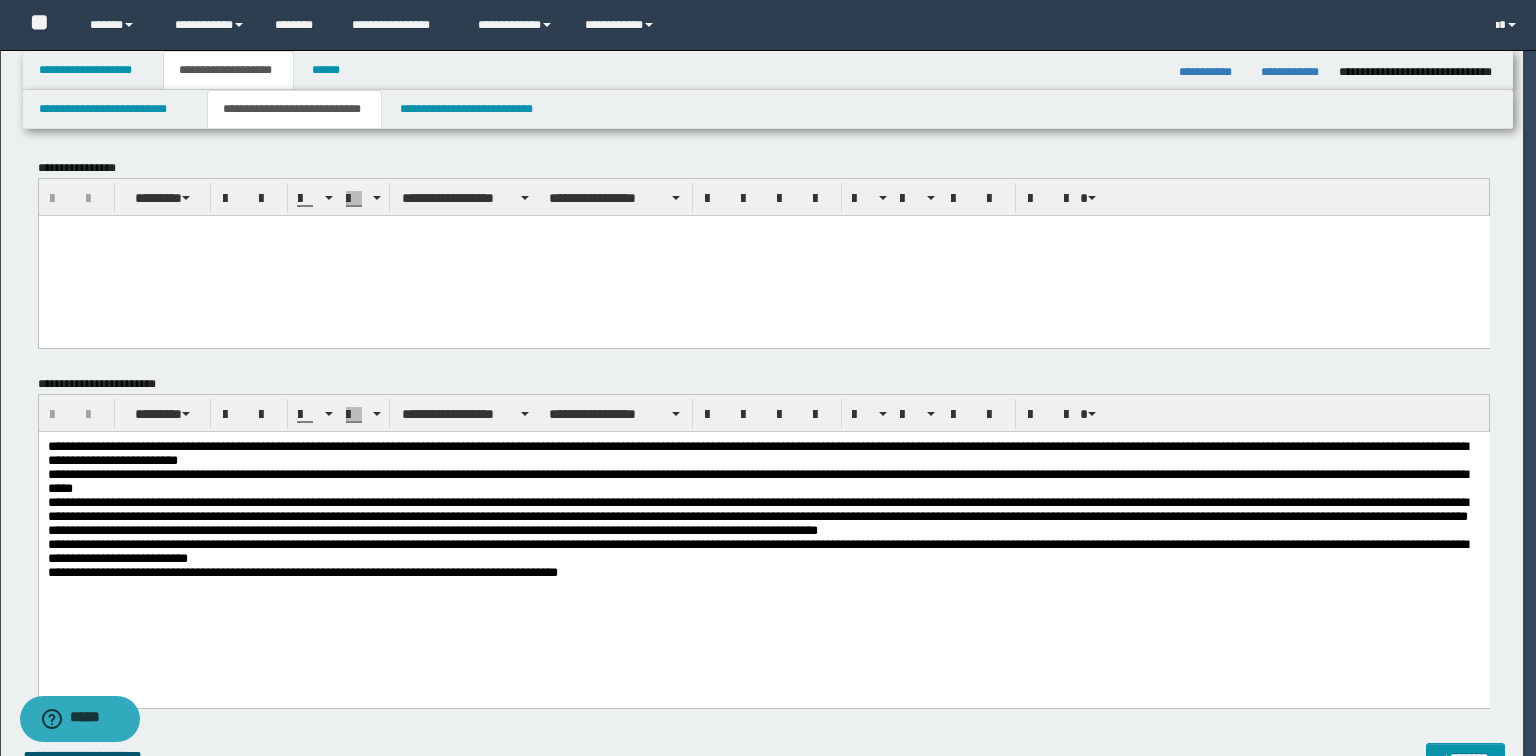 scroll, scrollTop: 0, scrollLeft: 0, axis: both 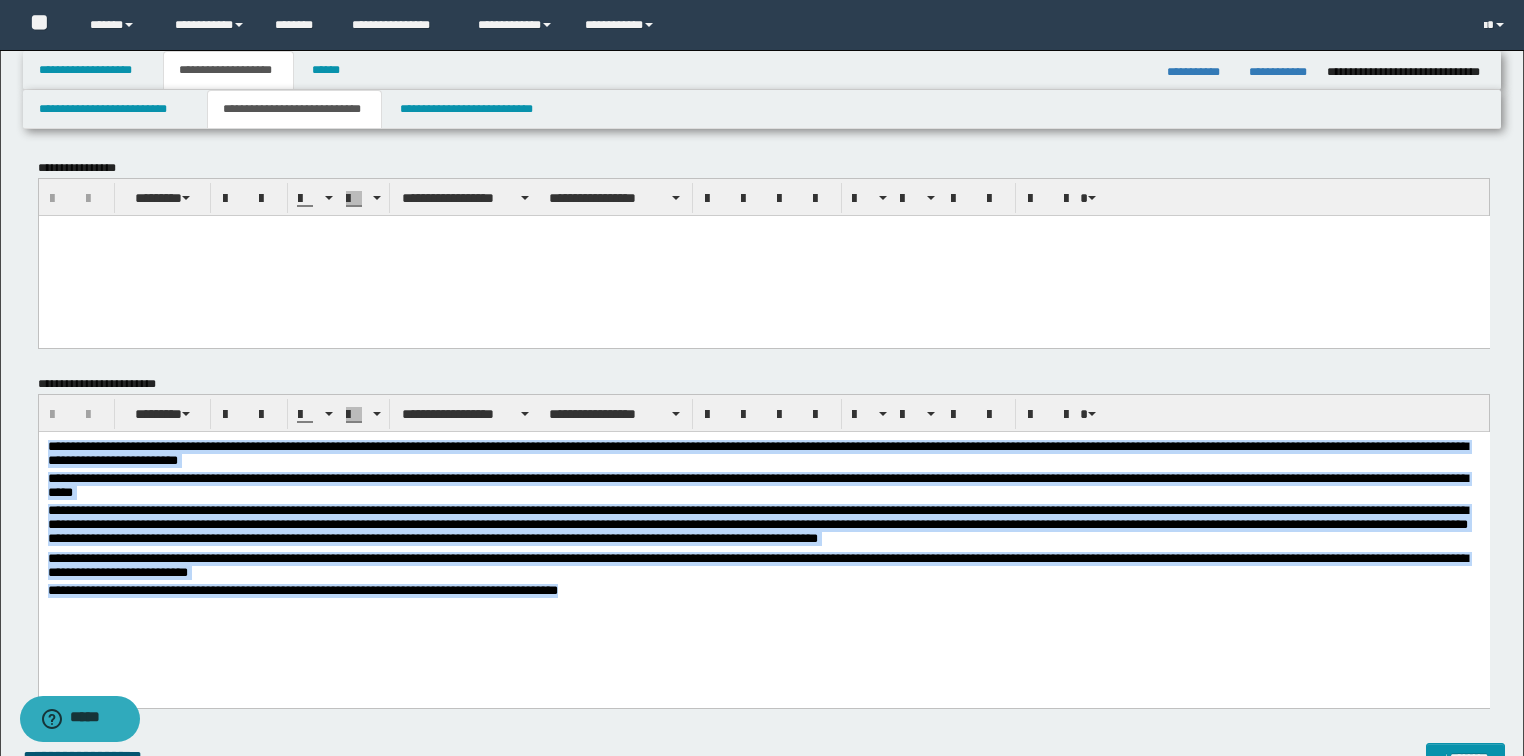 drag, startPoint x: 674, startPoint y: 597, endPoint x: -1, endPoint y: 274, distance: 748.3007 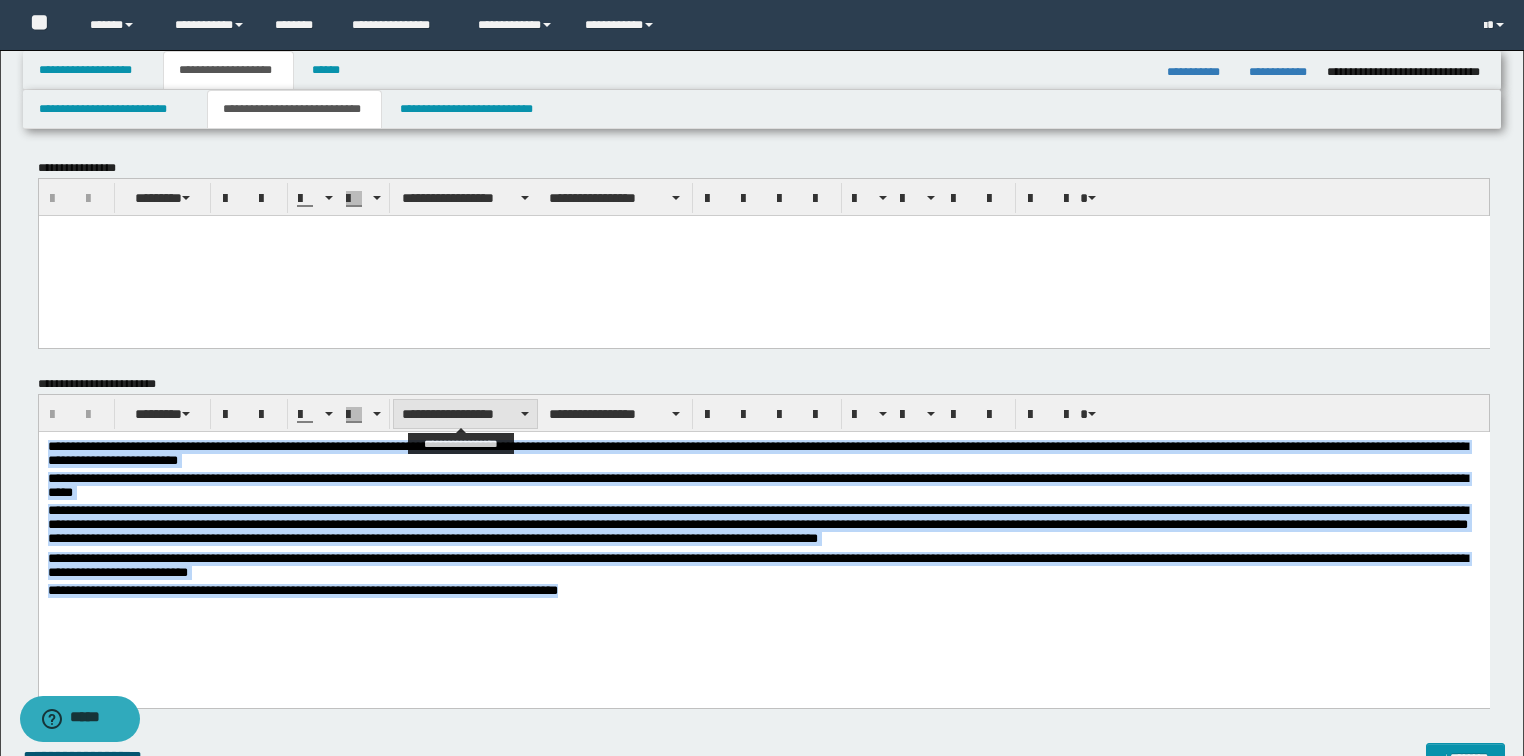 click on "**********" at bounding box center [465, 414] 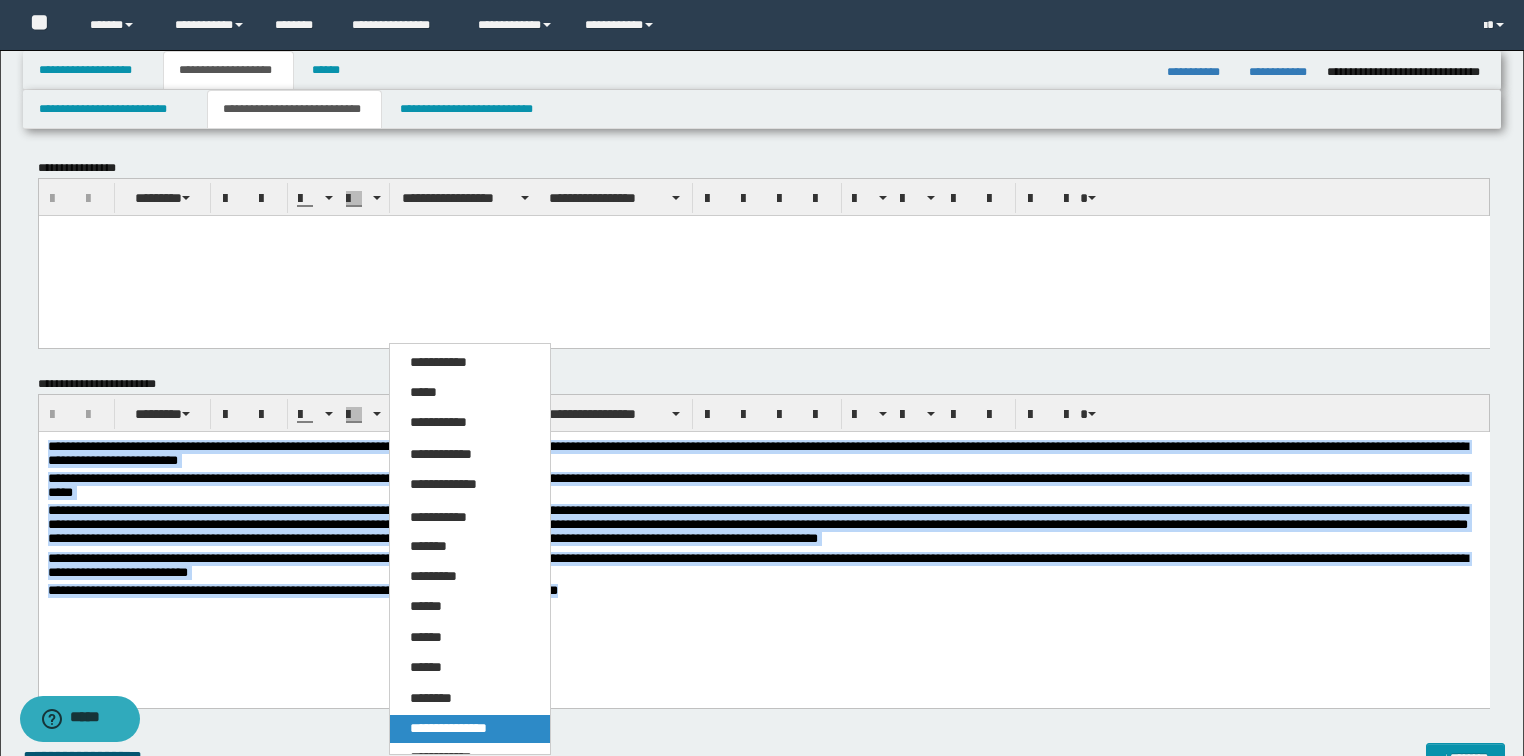 click on "**********" at bounding box center (448, 728) 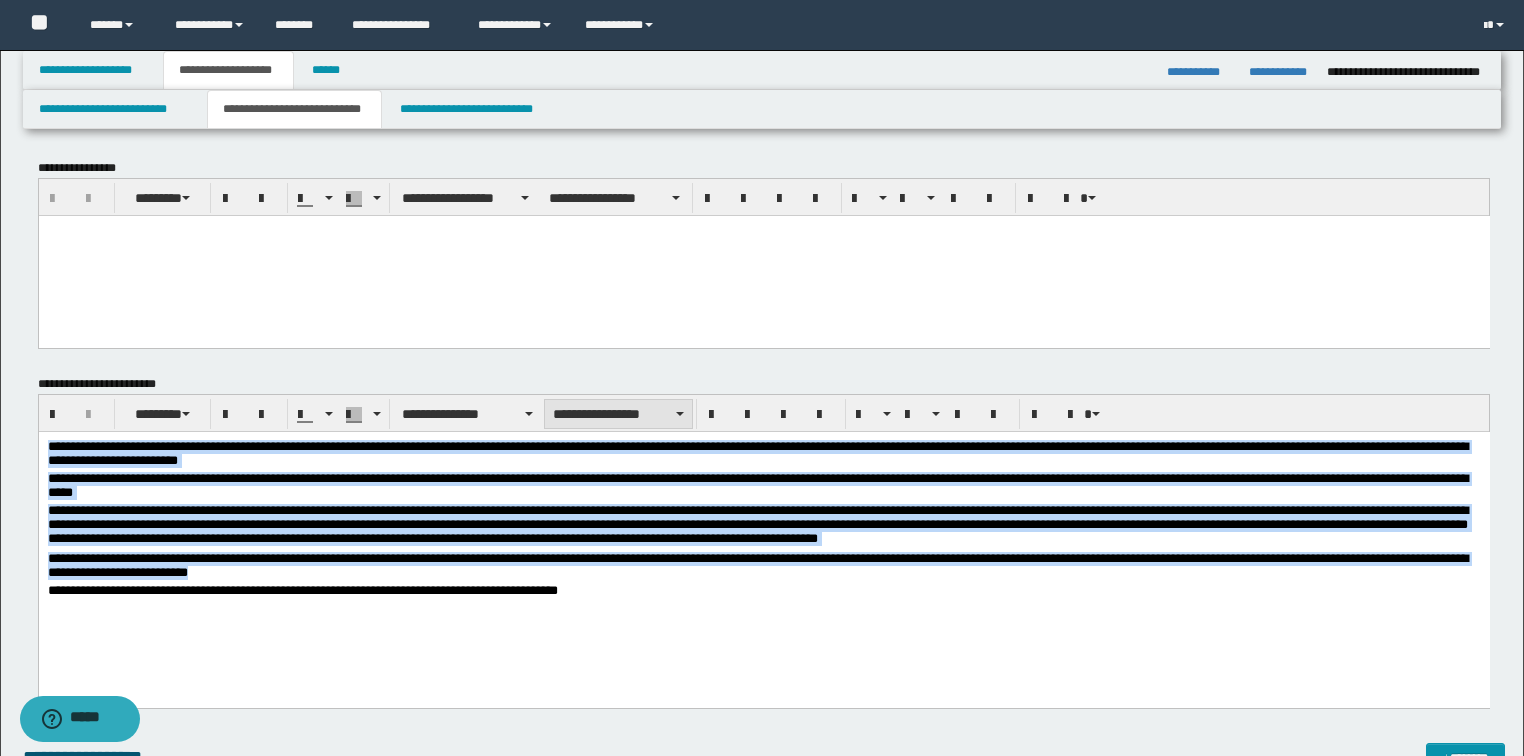 click on "**********" at bounding box center (618, 414) 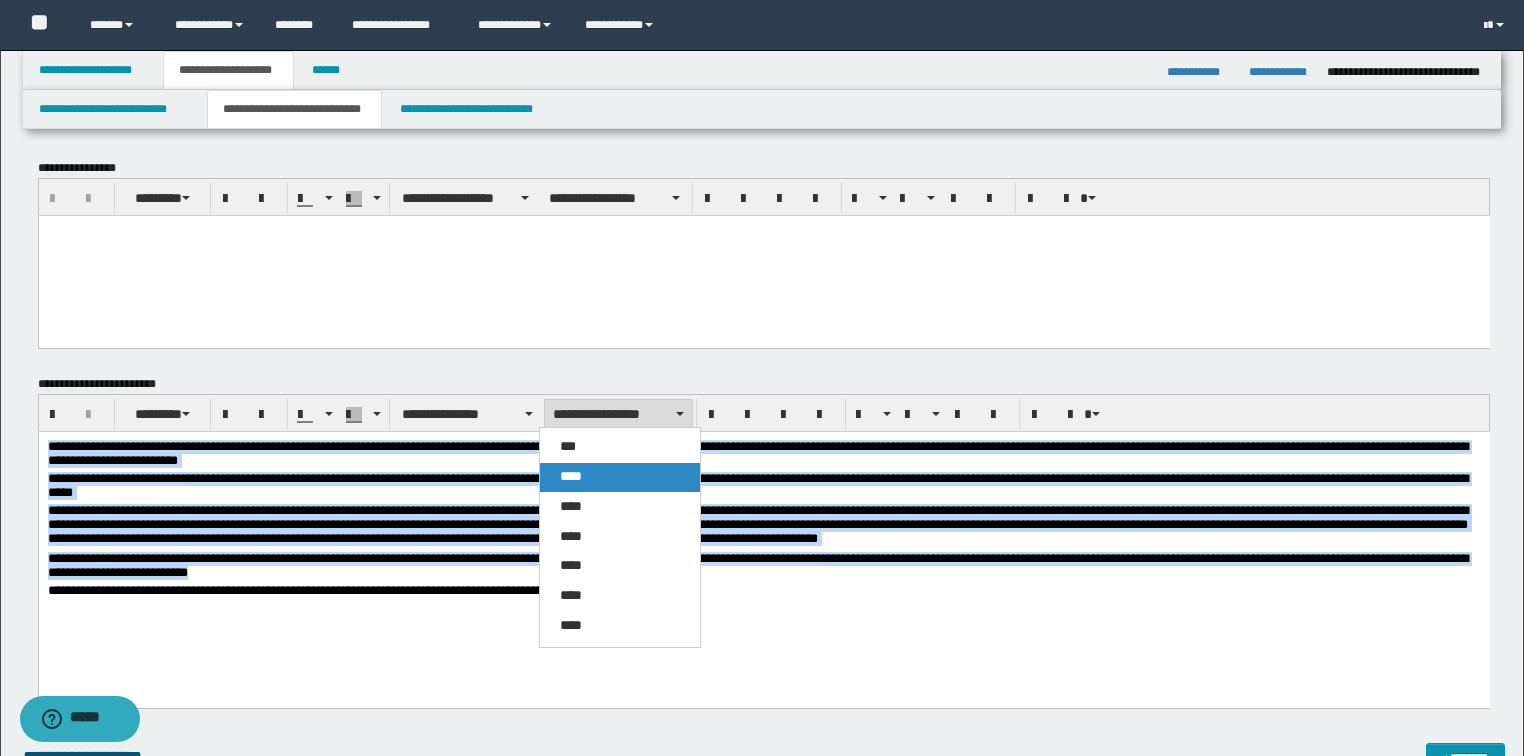 drag, startPoint x: 606, startPoint y: 424, endPoint x: 593, endPoint y: 472, distance: 49.729267 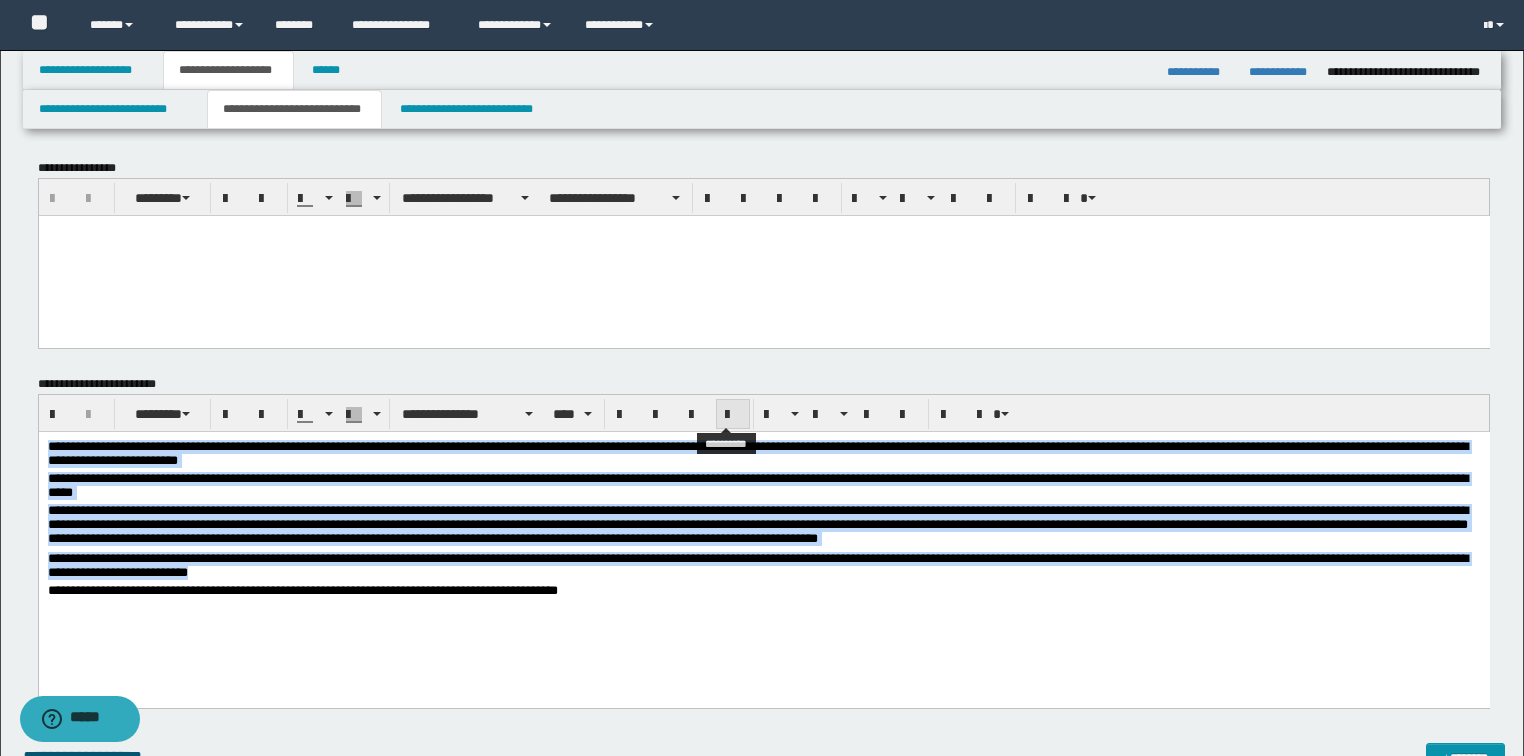 click at bounding box center (733, 415) 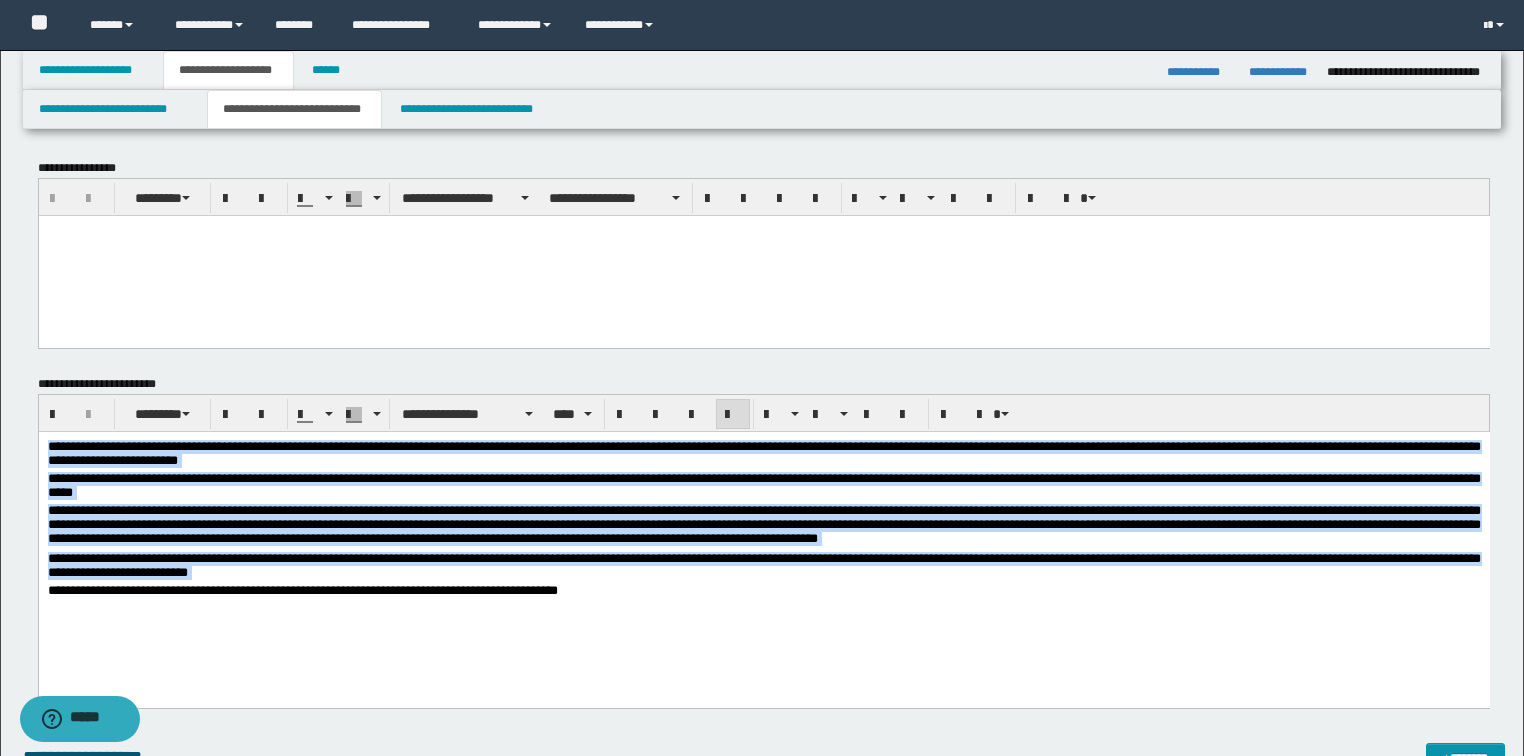 click on "**********" at bounding box center (763, 544) 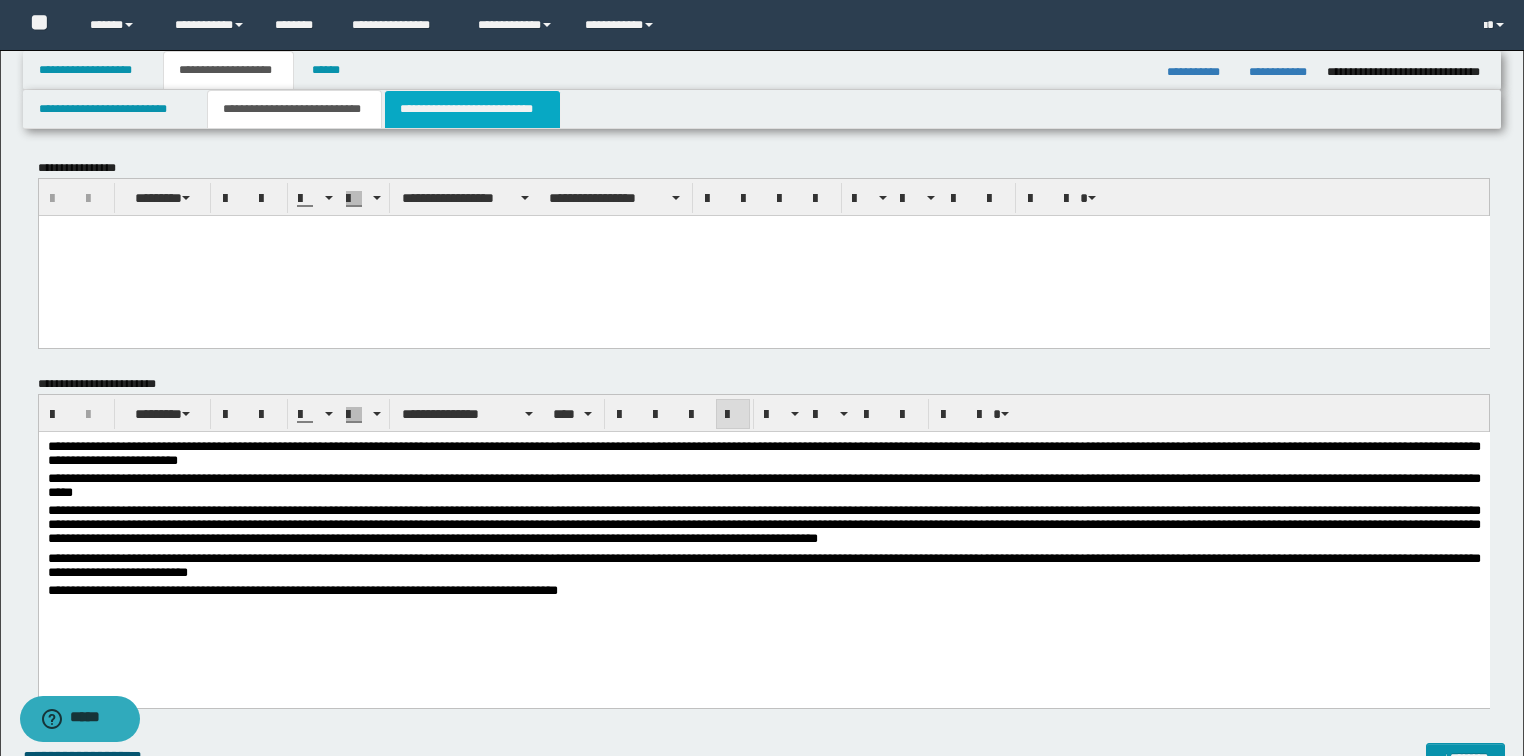click on "**********" at bounding box center (472, 109) 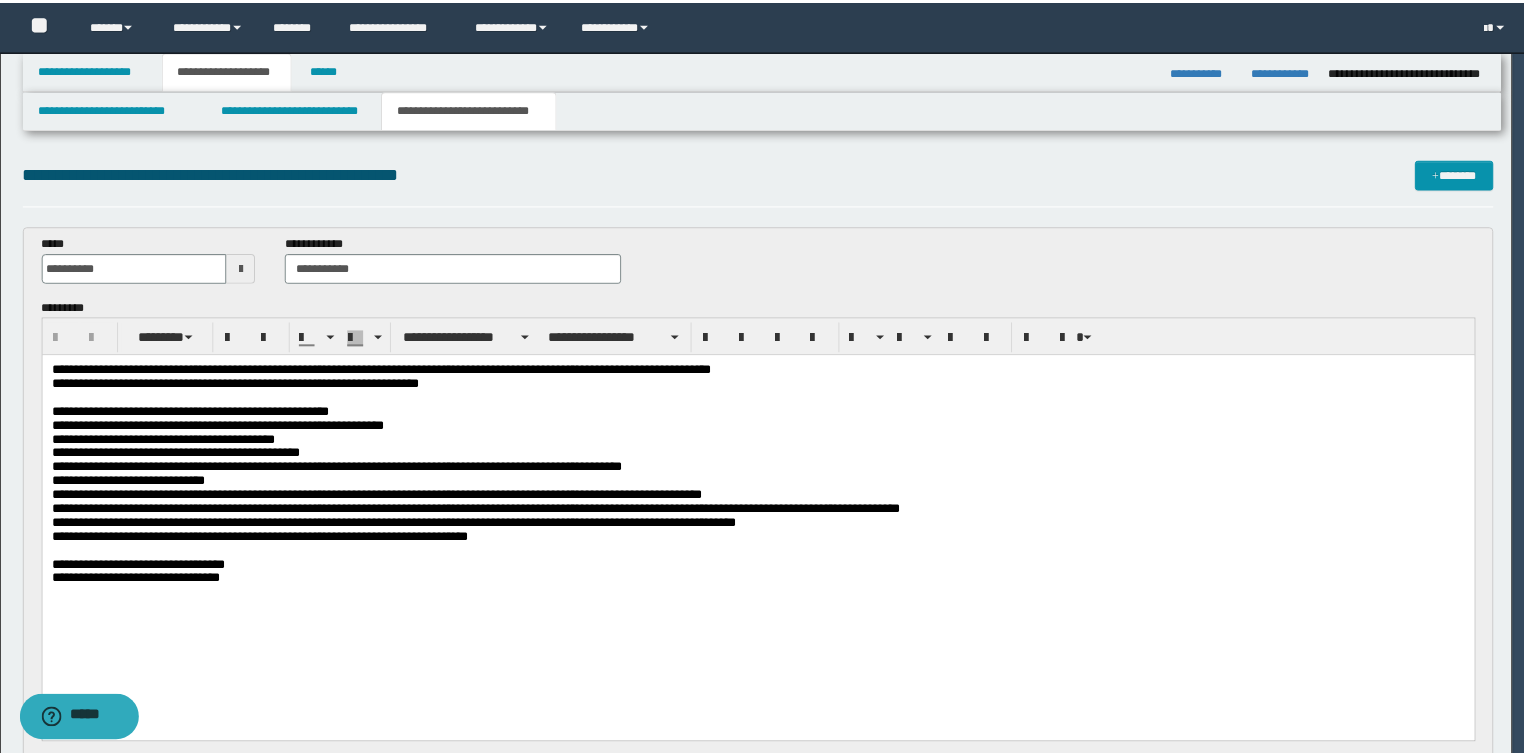 scroll, scrollTop: 0, scrollLeft: 0, axis: both 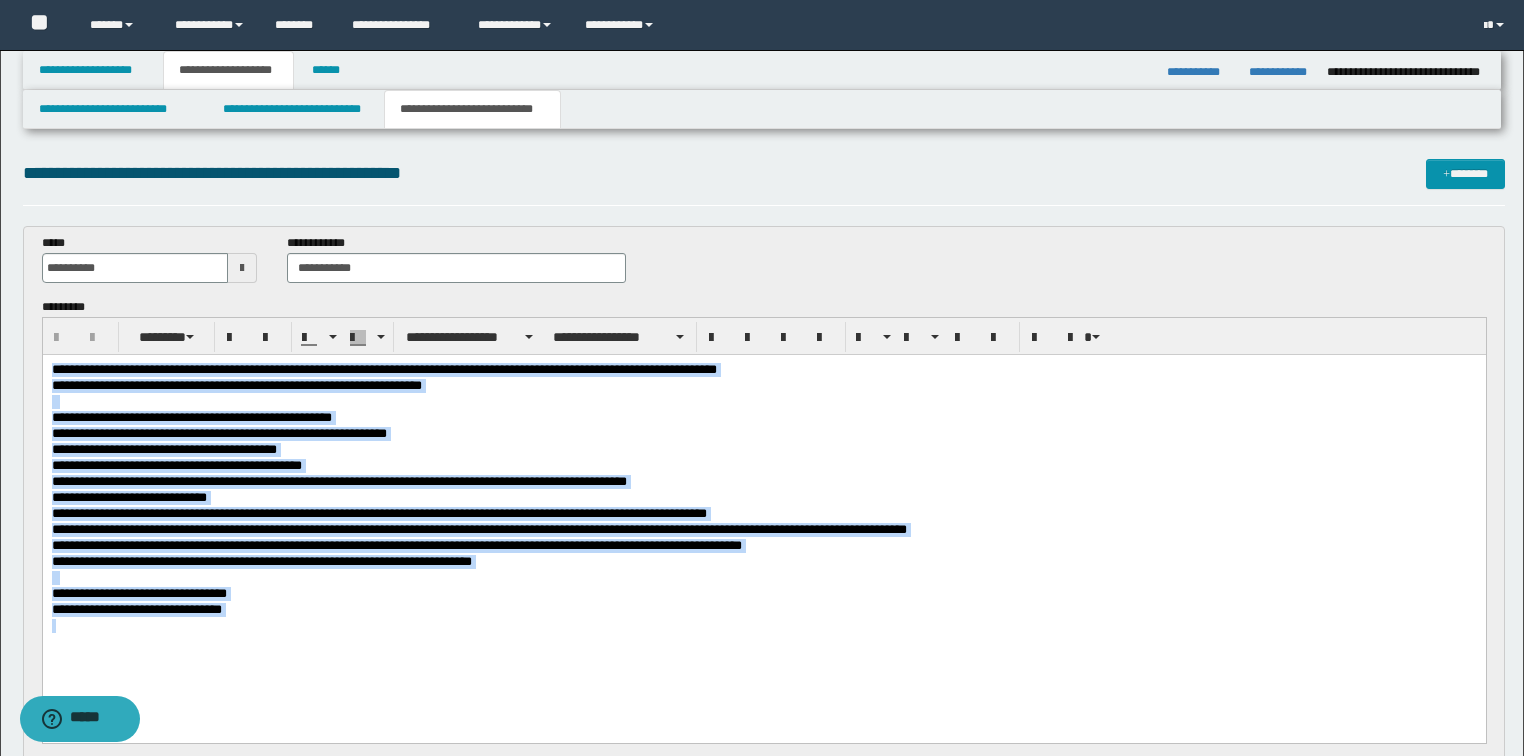 drag, startPoint x: 242, startPoint y: 673, endPoint x: 0, endPoint y: 373, distance: 385.44 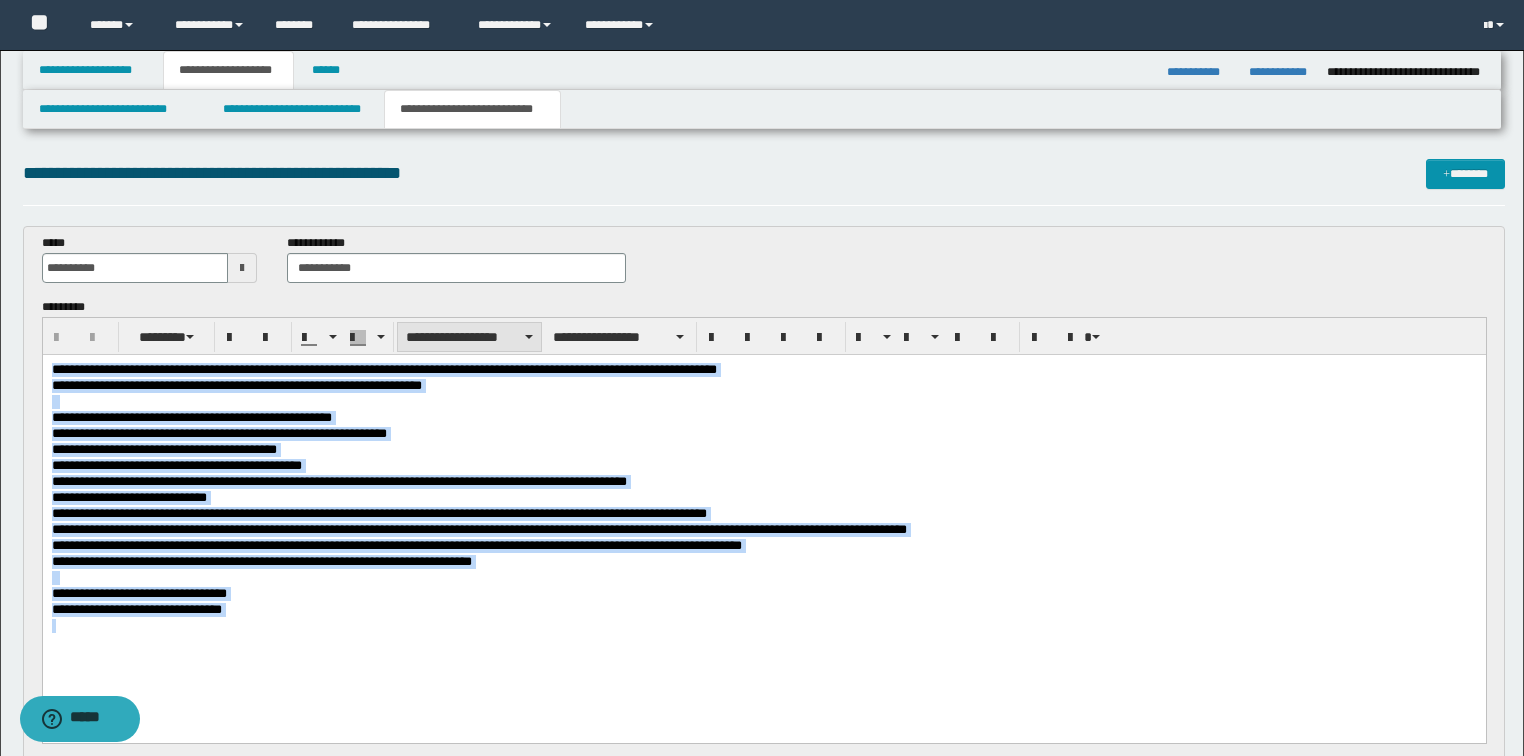 drag, startPoint x: 479, startPoint y: 328, endPoint x: 480, endPoint y: 340, distance: 12.0415945 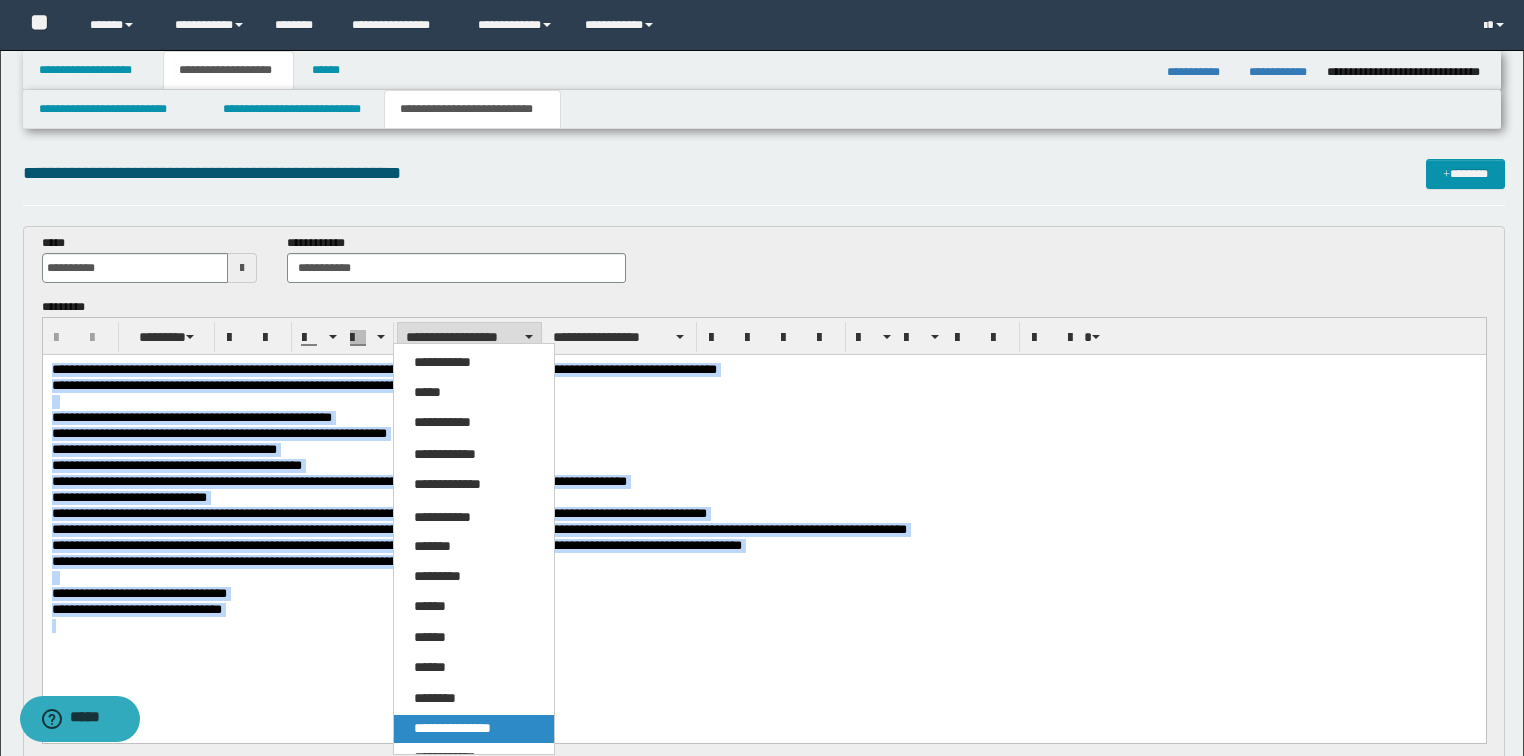 drag, startPoint x: 457, startPoint y: 724, endPoint x: 499, endPoint y: 120, distance: 605.4585 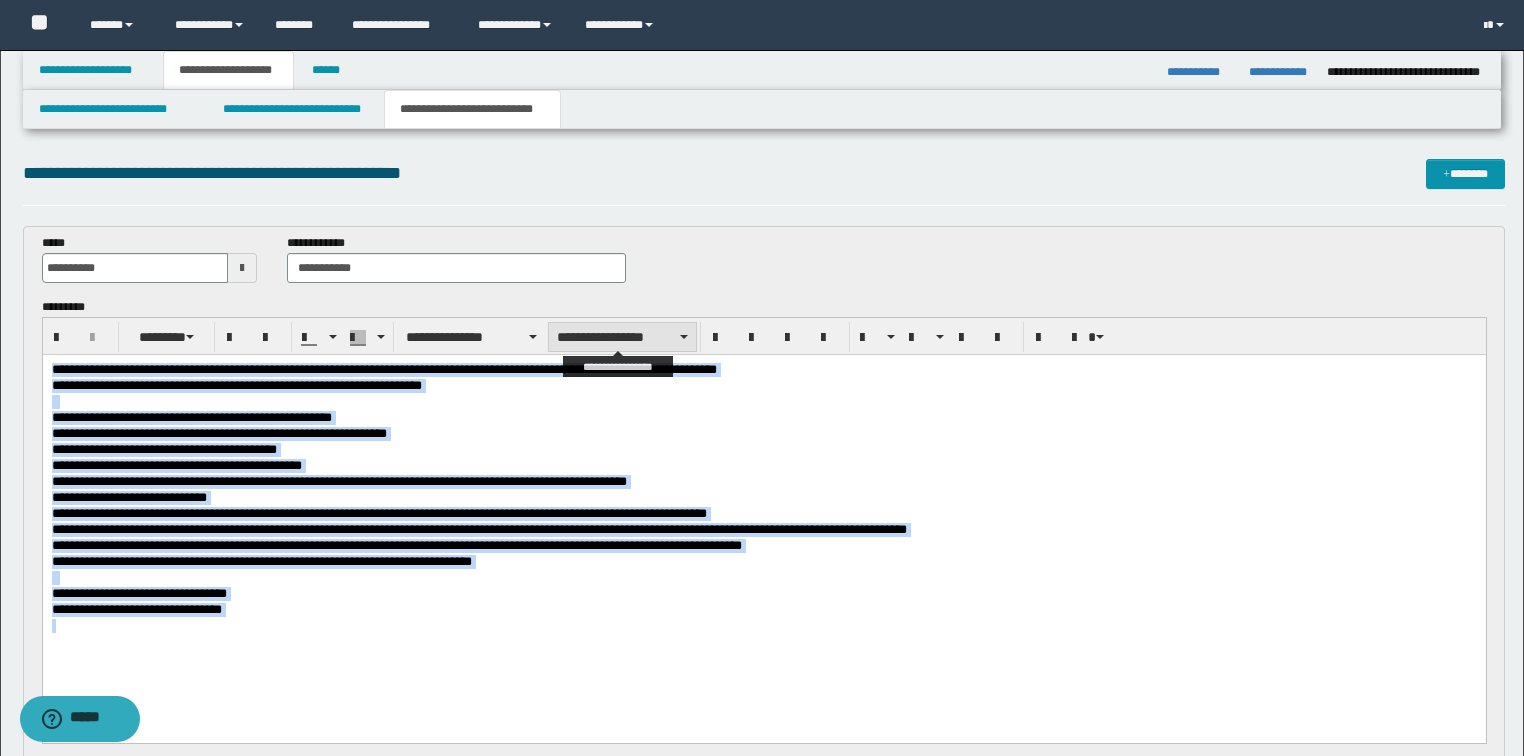 click on "**********" at bounding box center [622, 337] 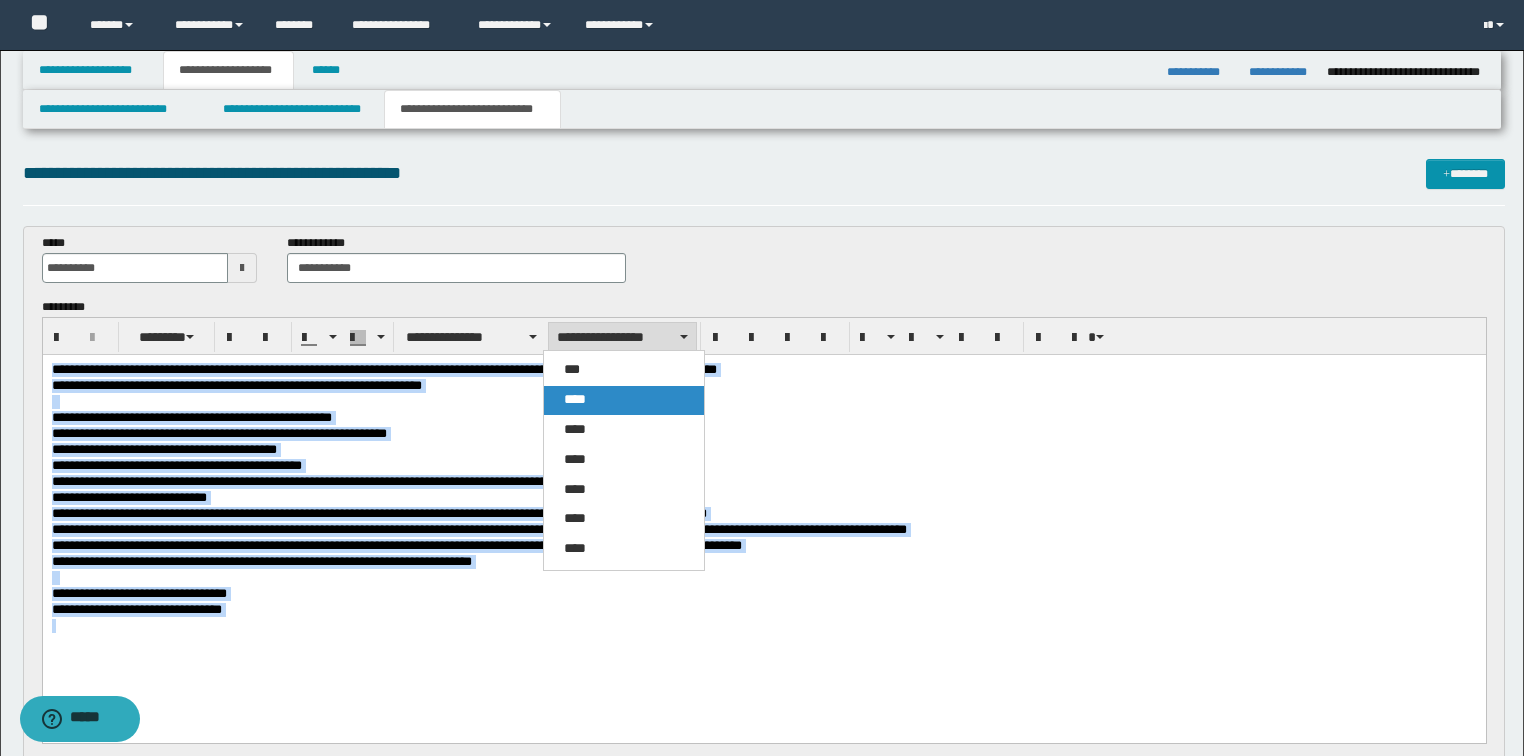 click on "****" at bounding box center (575, 399) 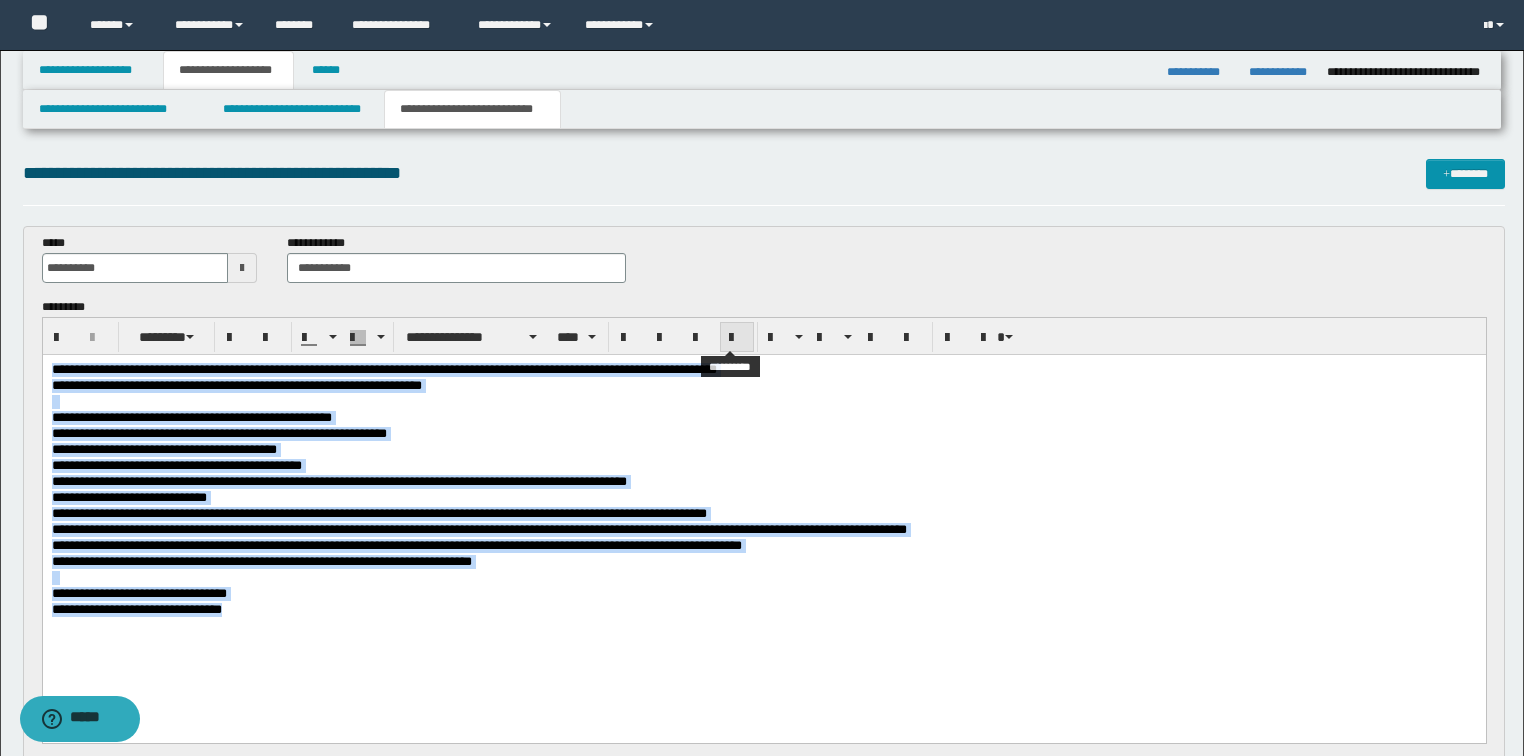 drag, startPoint x: 736, startPoint y: 329, endPoint x: 743, endPoint y: 353, distance: 25 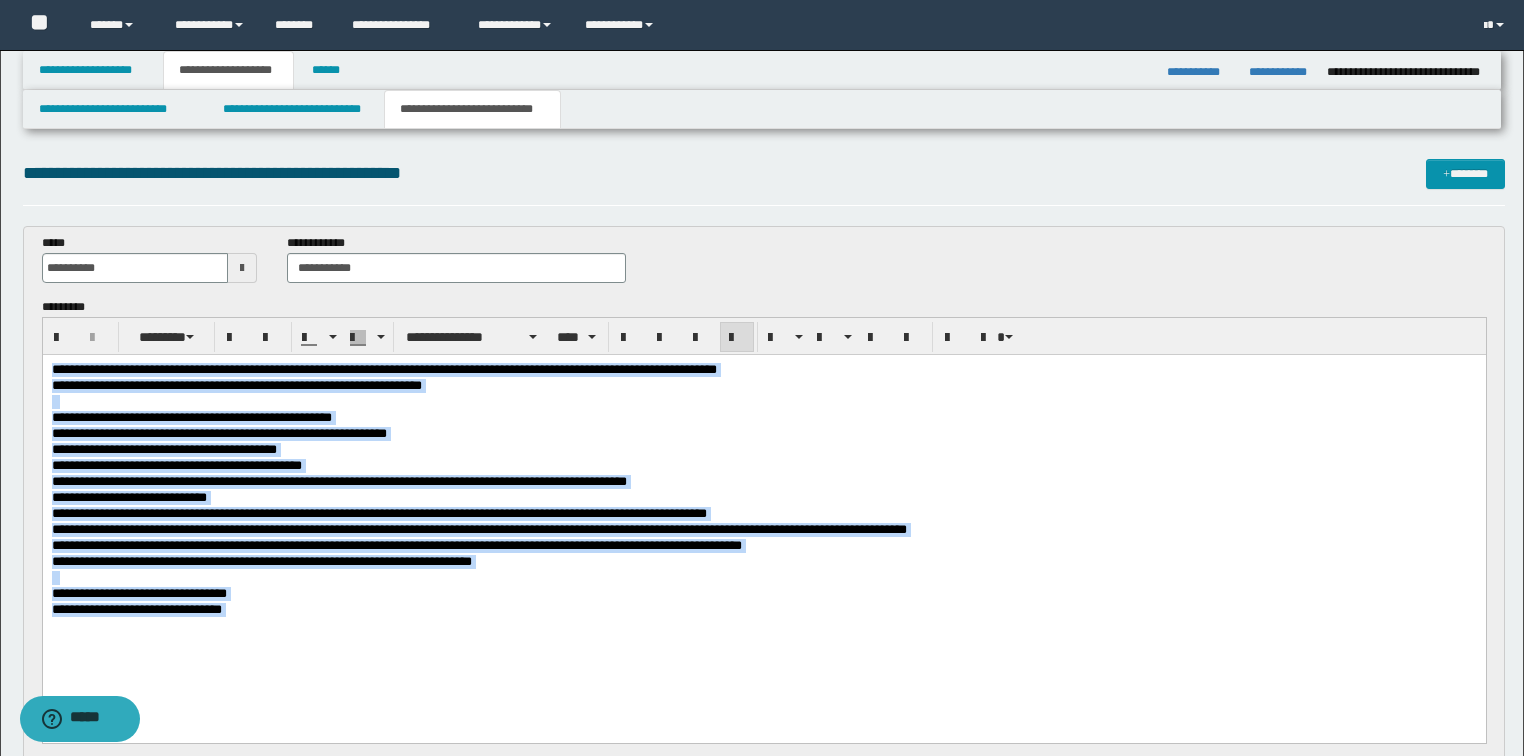 click on "**********" at bounding box center [478, 528] 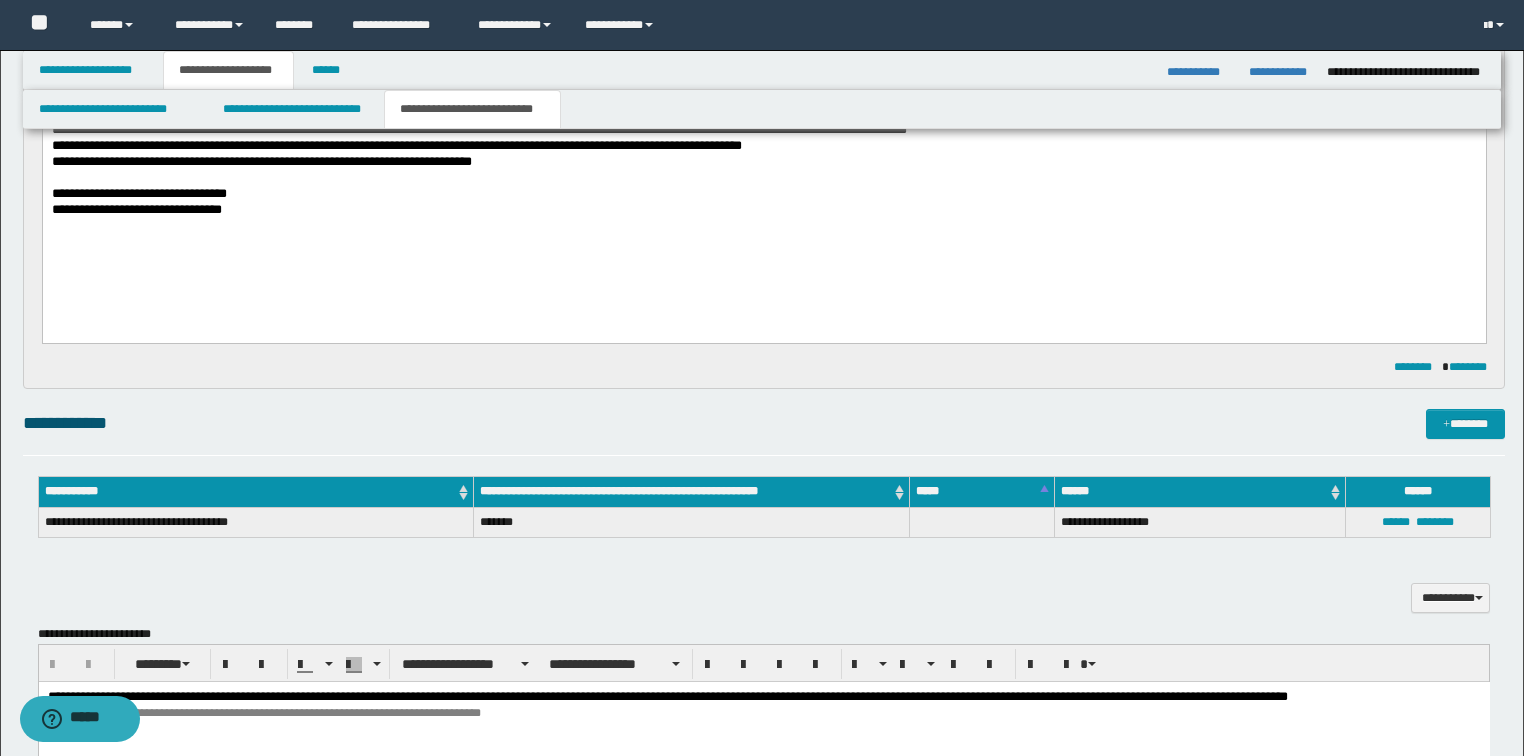 scroll, scrollTop: 560, scrollLeft: 0, axis: vertical 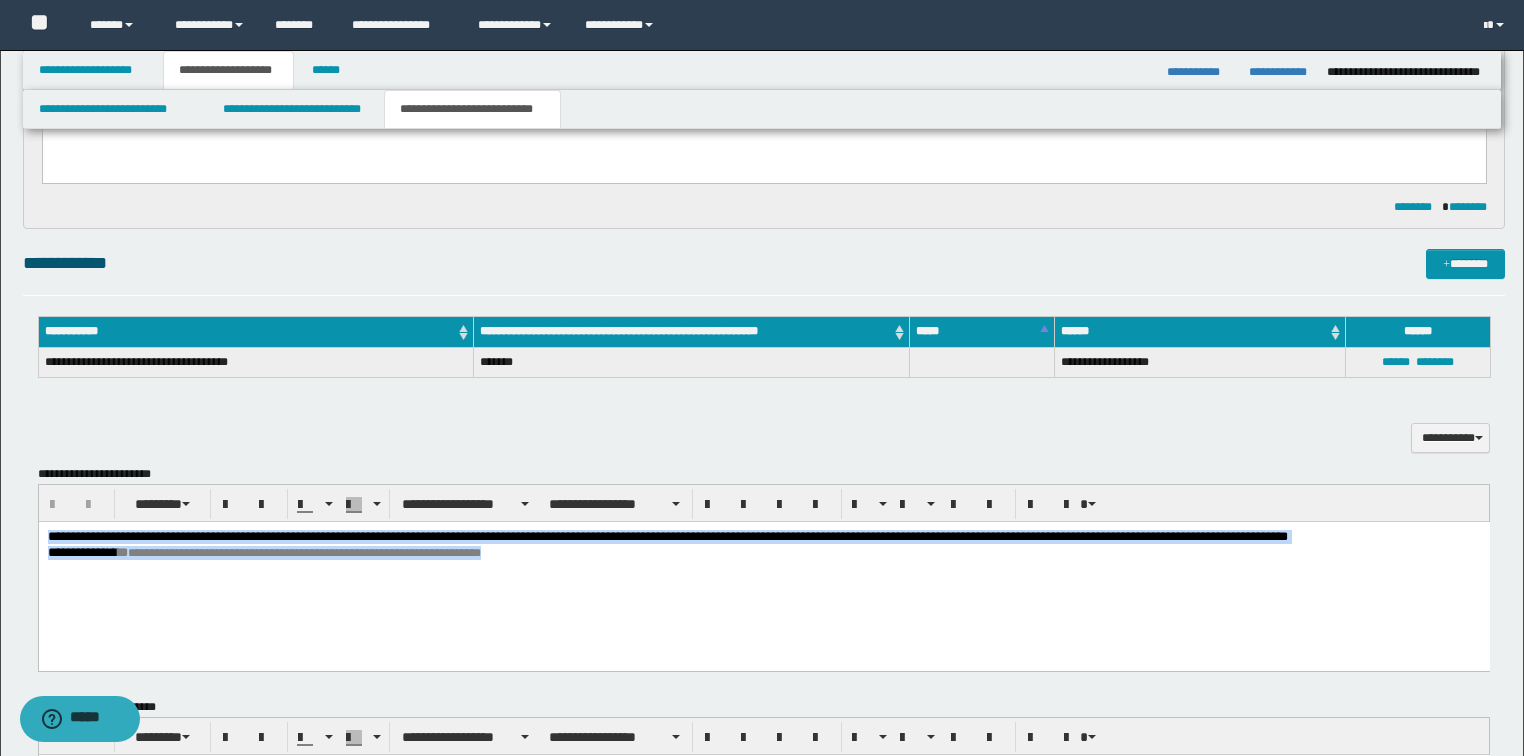 drag, startPoint x: 593, startPoint y: 554, endPoint x: -1, endPoint y: 439, distance: 605.0297 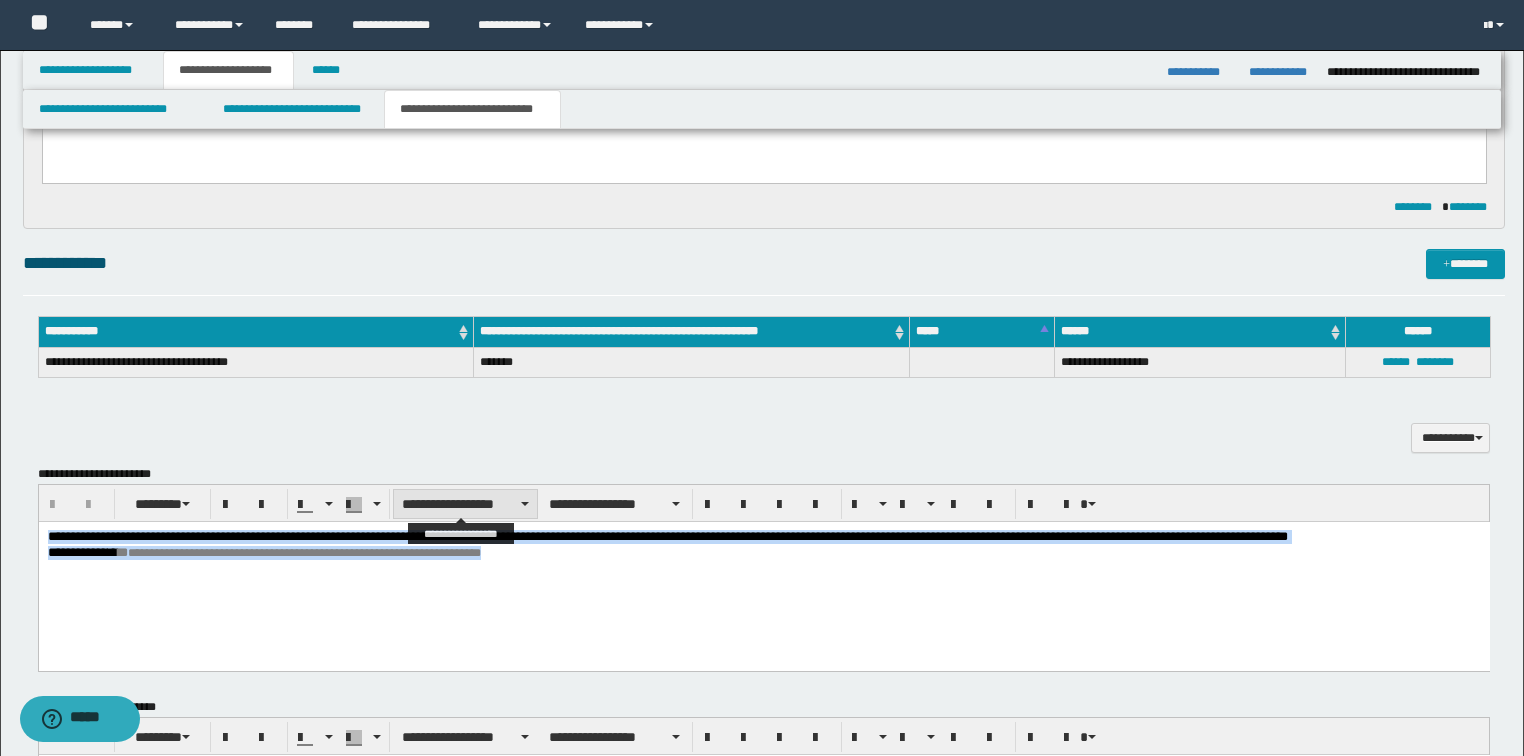 click on "**********" at bounding box center (465, 504) 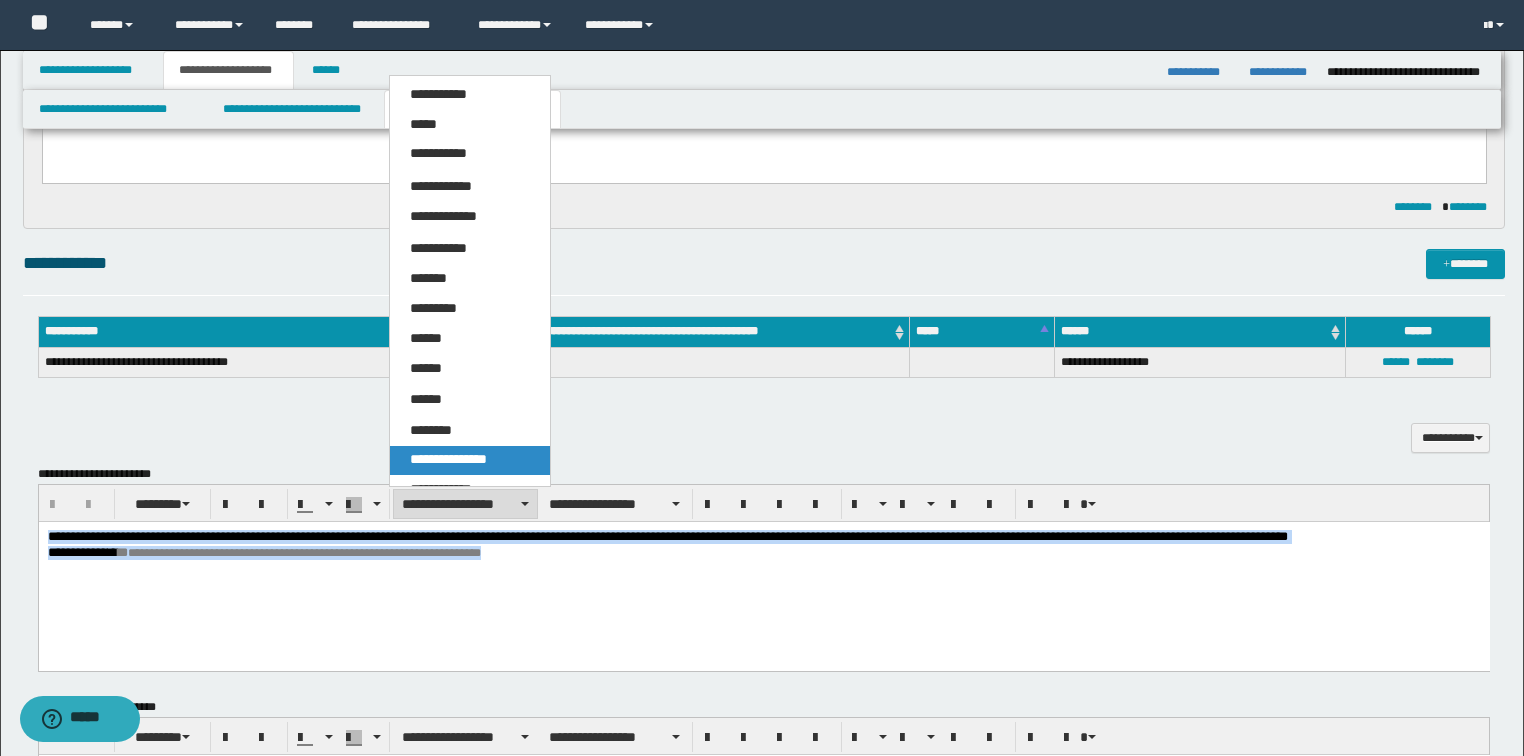click on "**********" at bounding box center (448, 459) 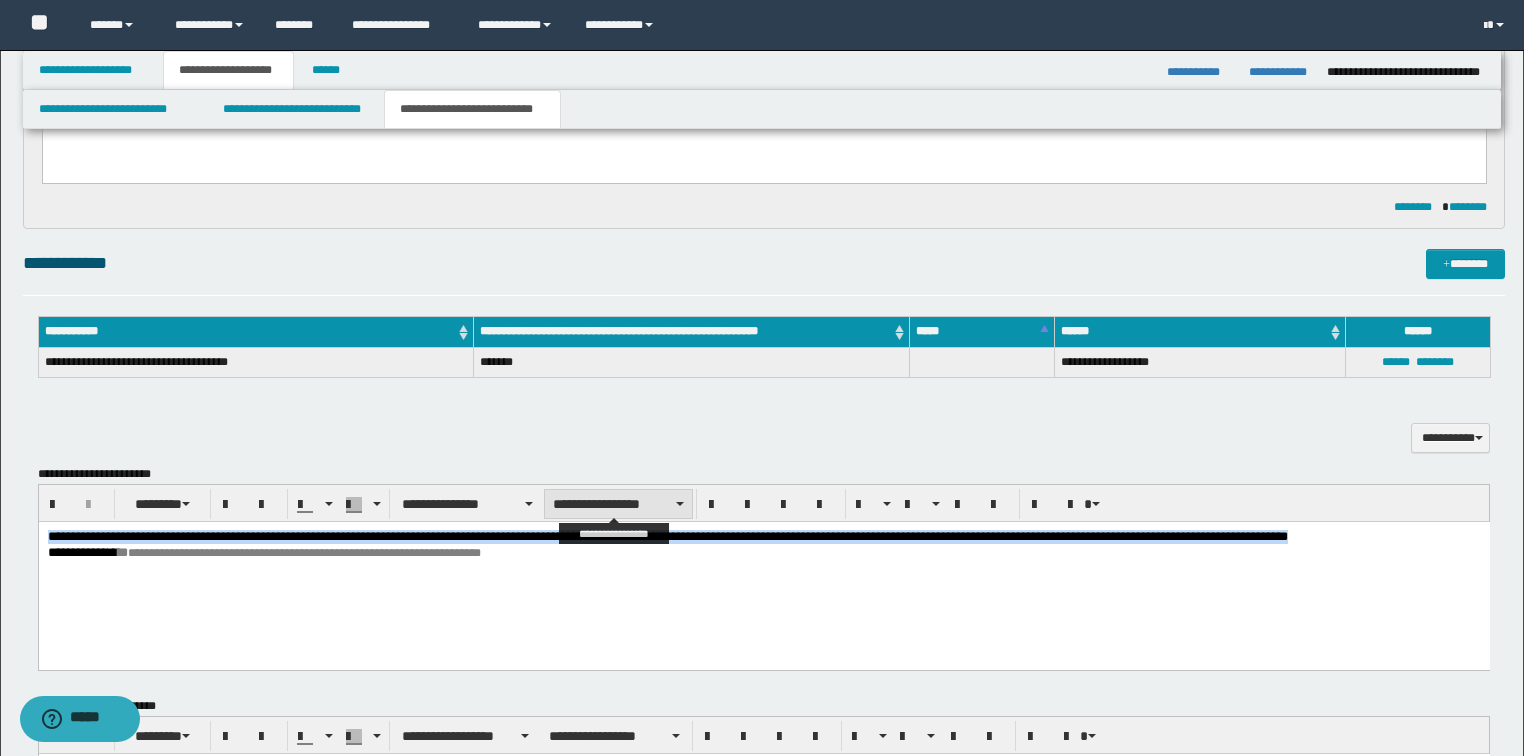 click on "**********" at bounding box center (618, 504) 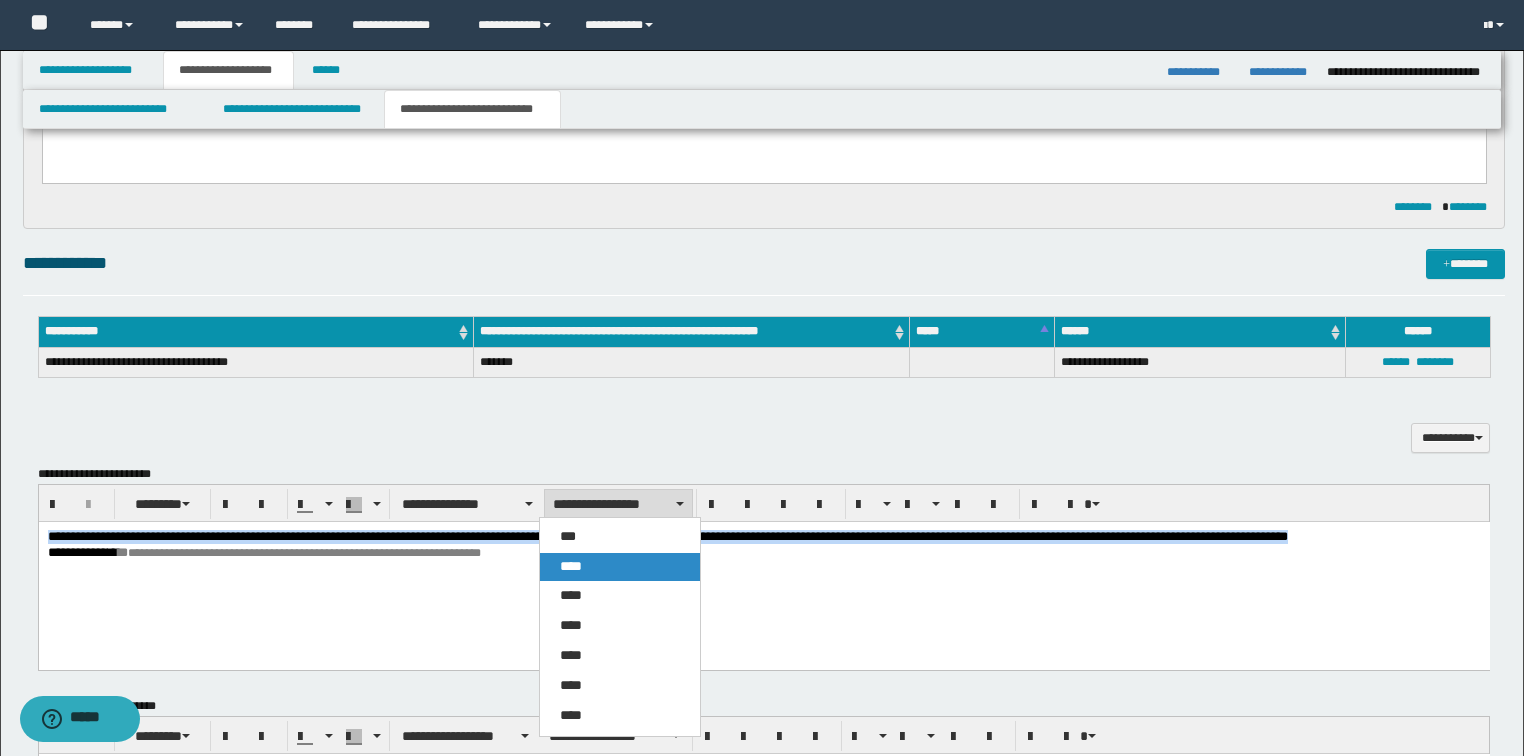 click on "****" at bounding box center (571, 566) 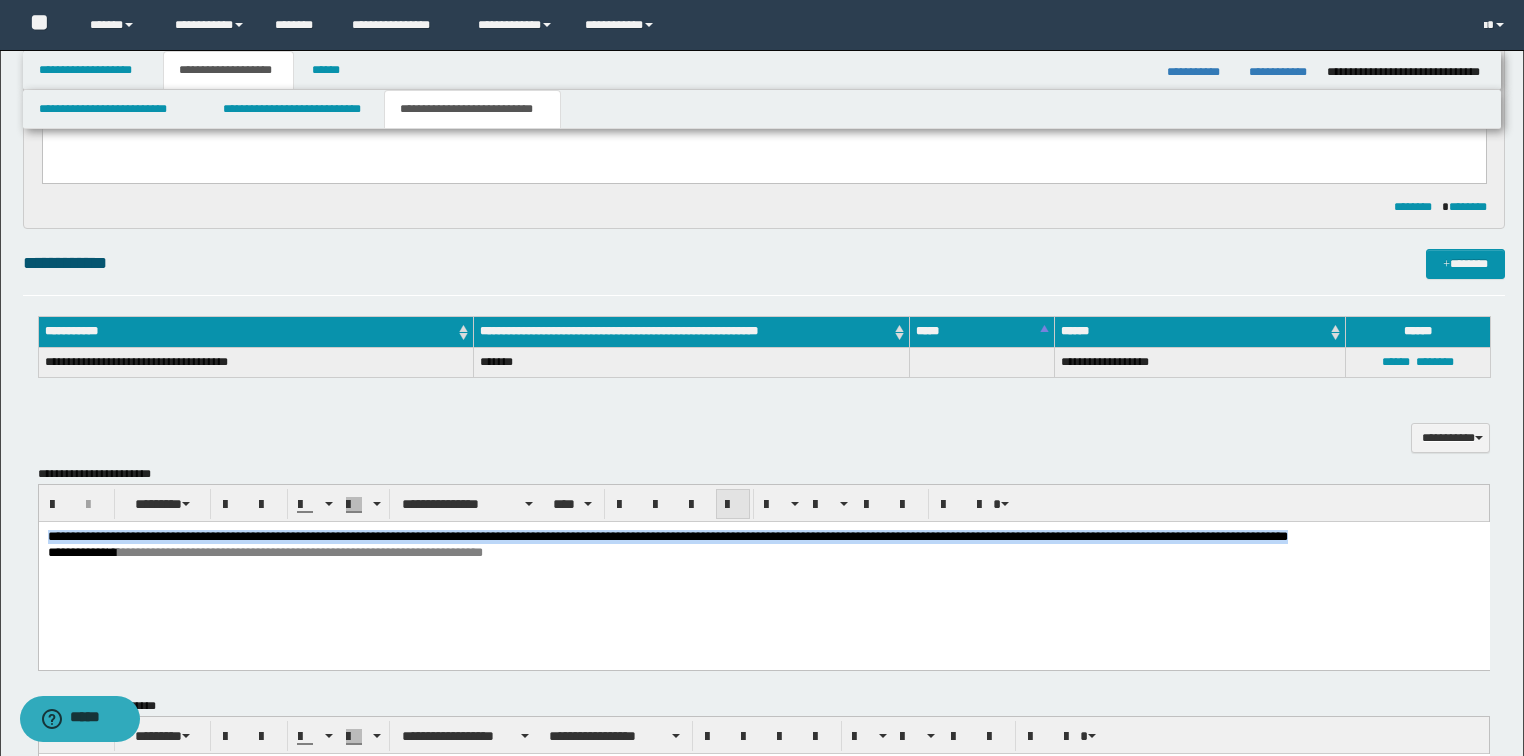 click at bounding box center [733, 505] 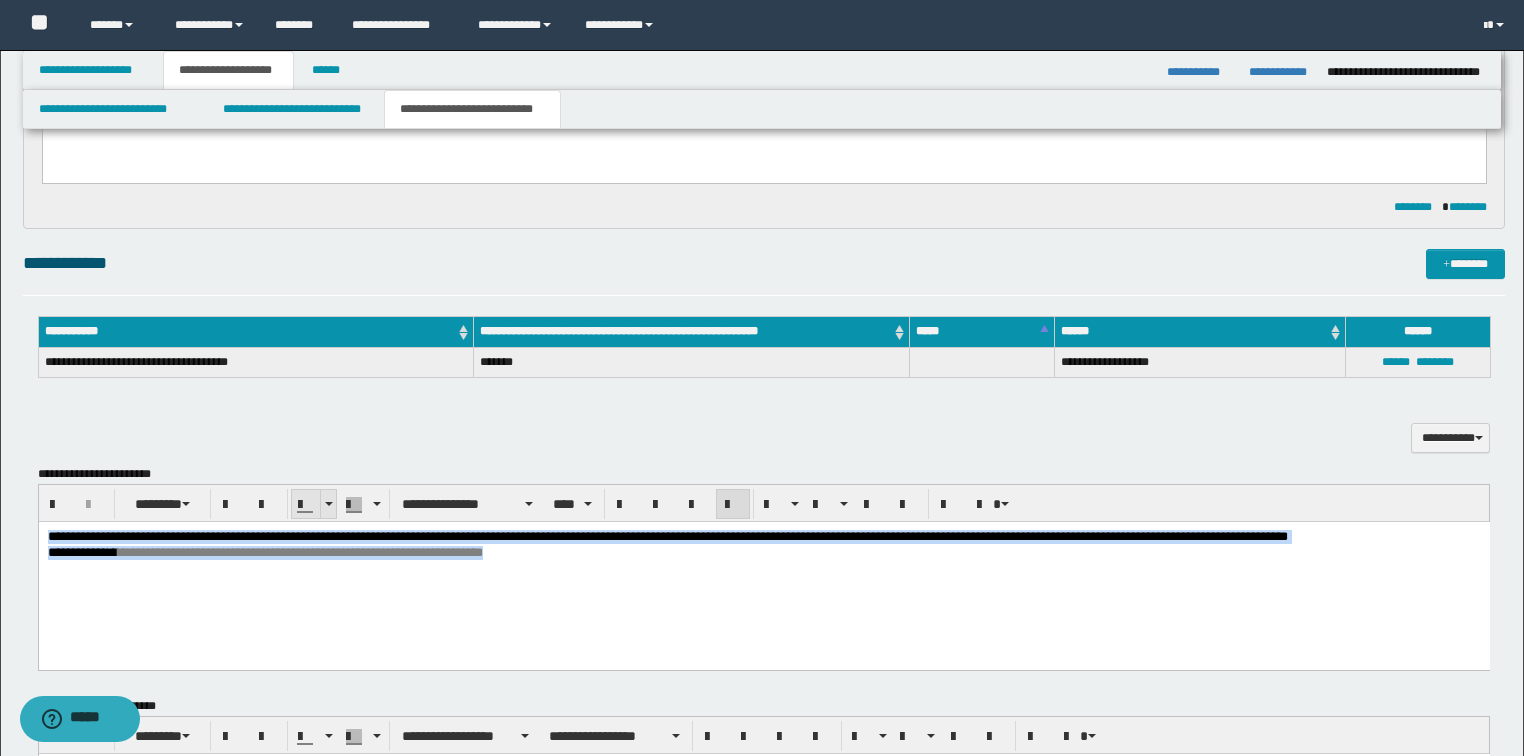 click at bounding box center [329, 504] 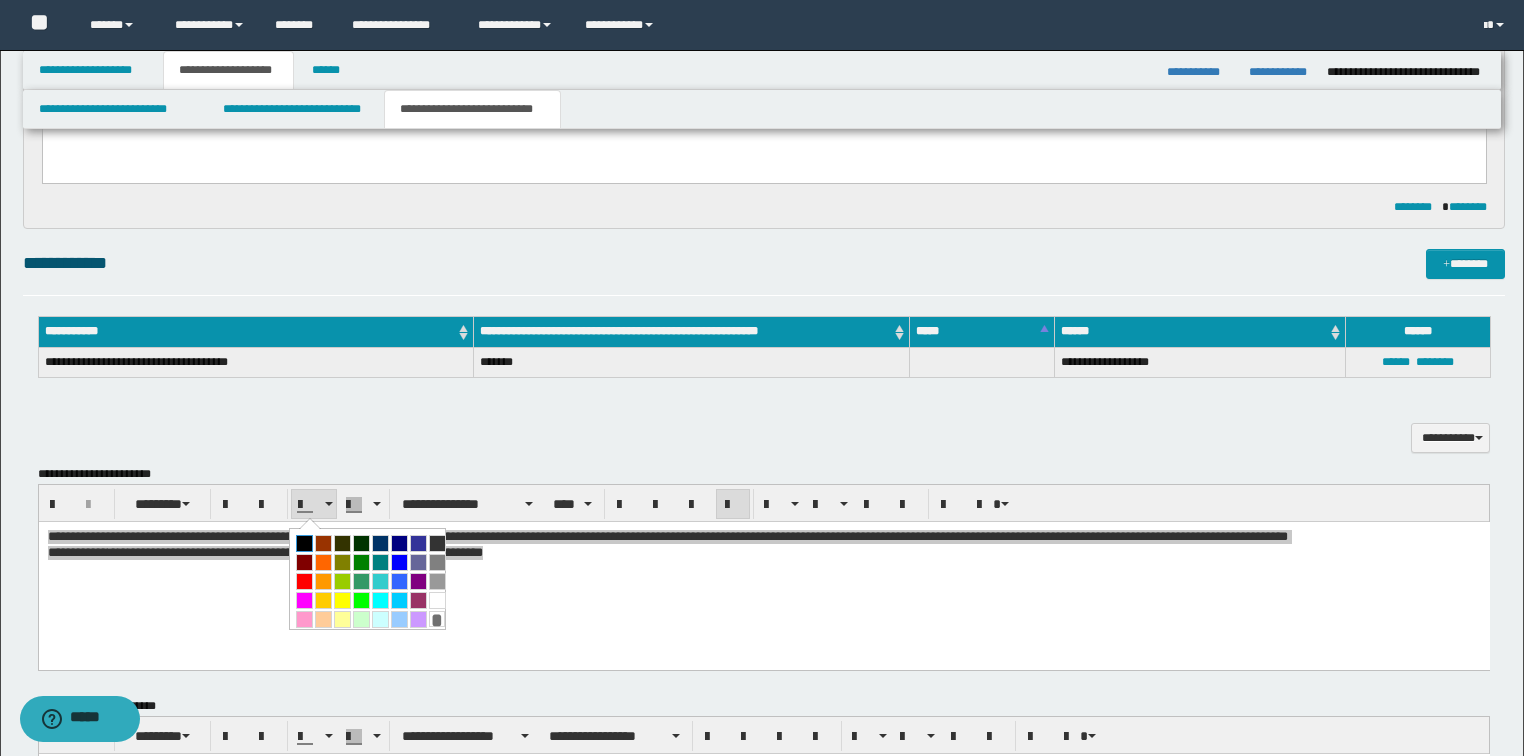 click at bounding box center (304, 543) 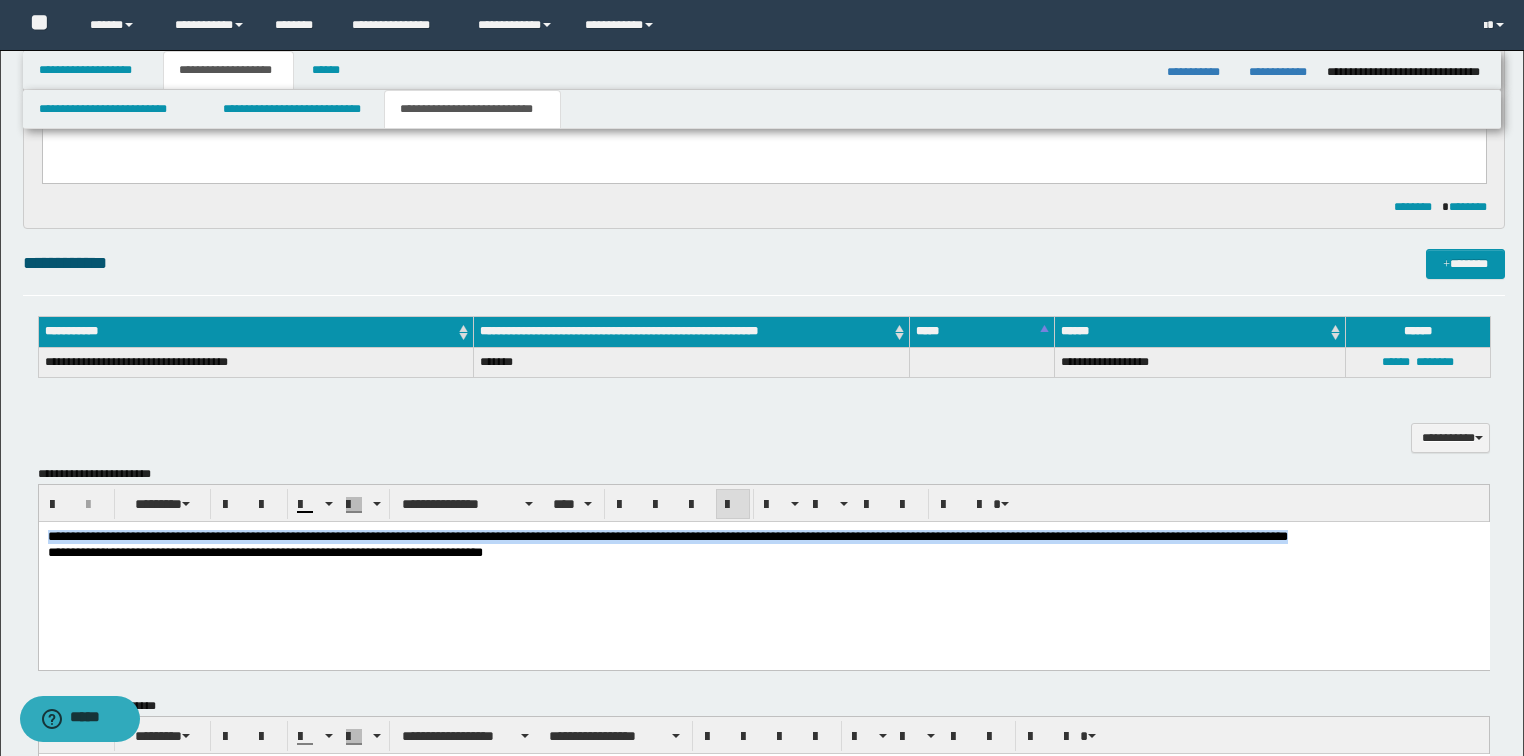 click on "**********" at bounding box center [763, 570] 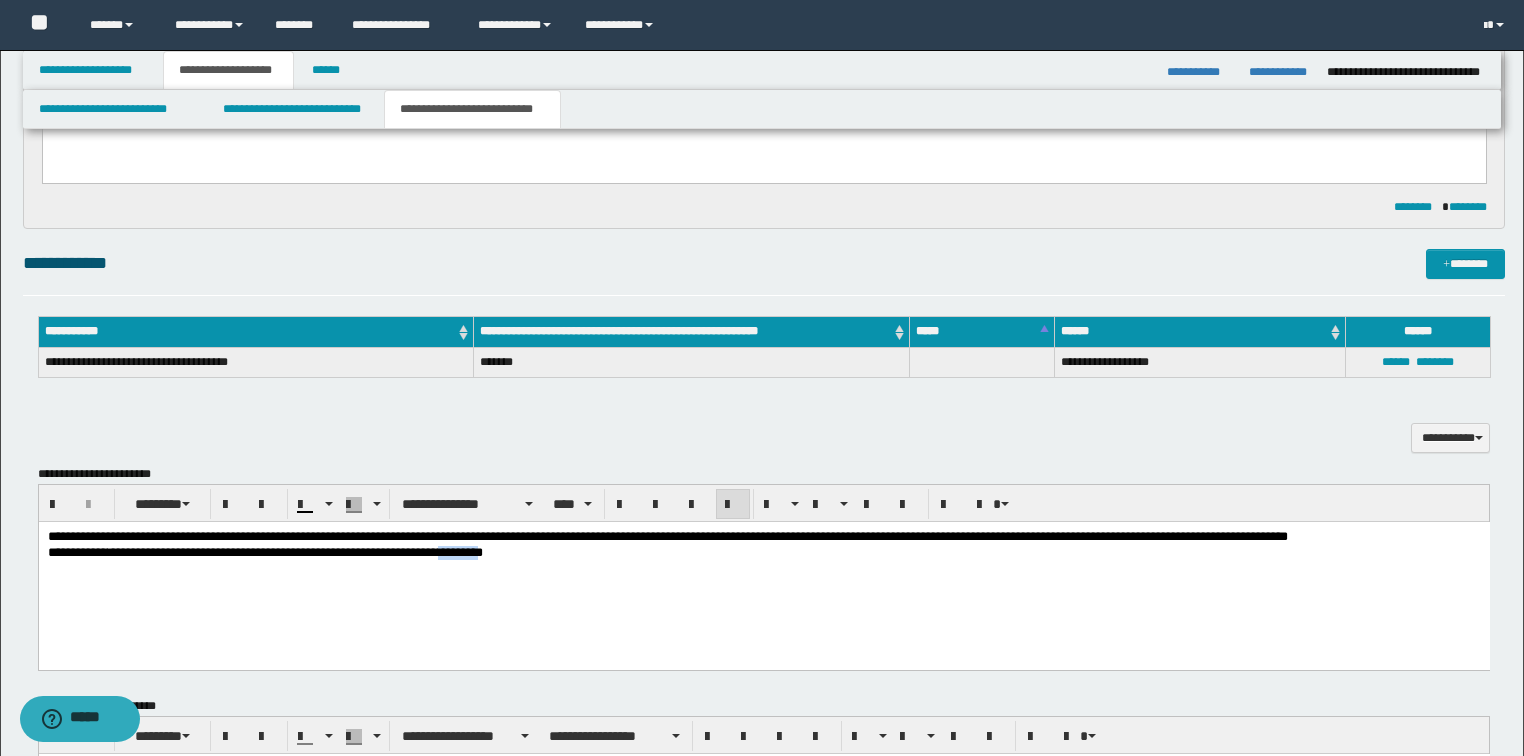 type 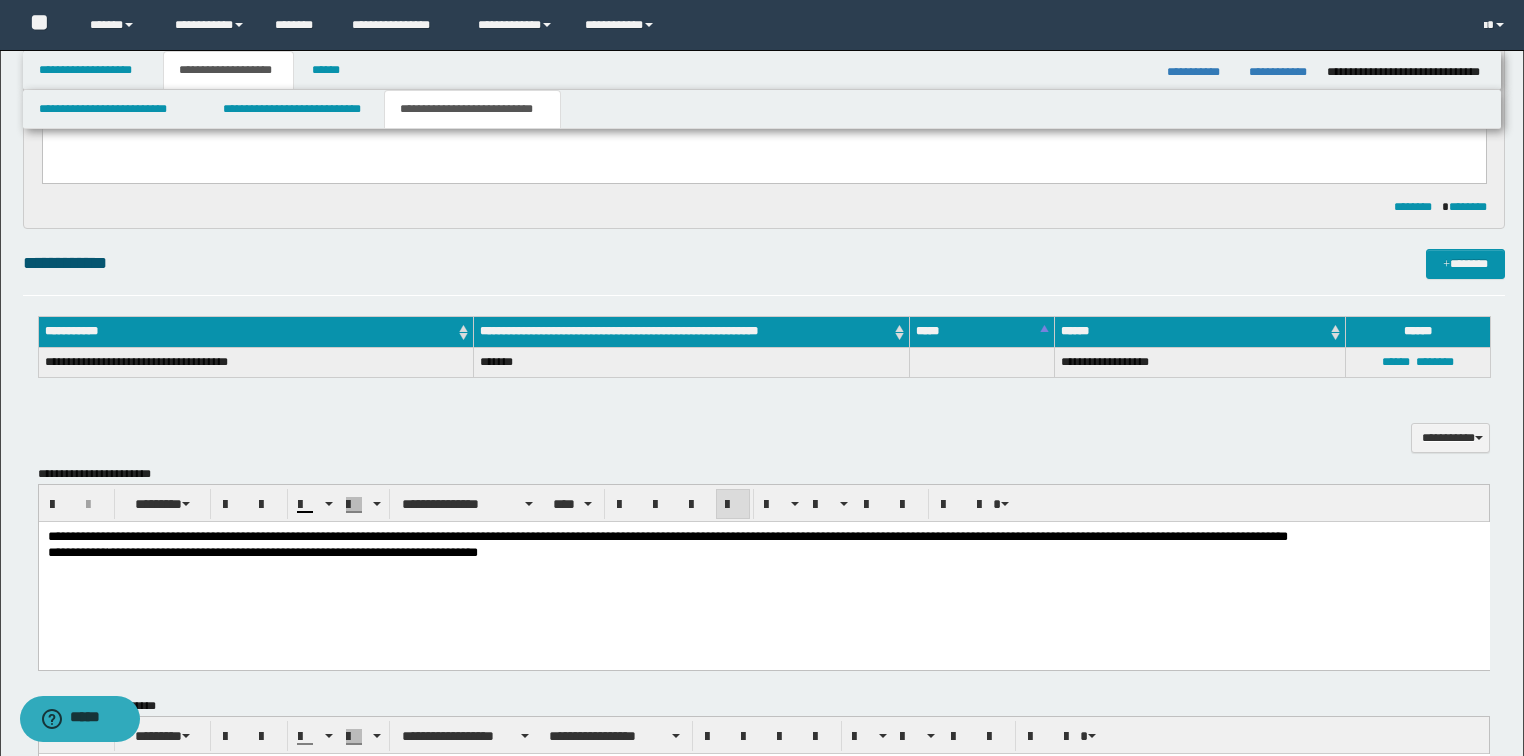 click on "**********" at bounding box center (763, 537) 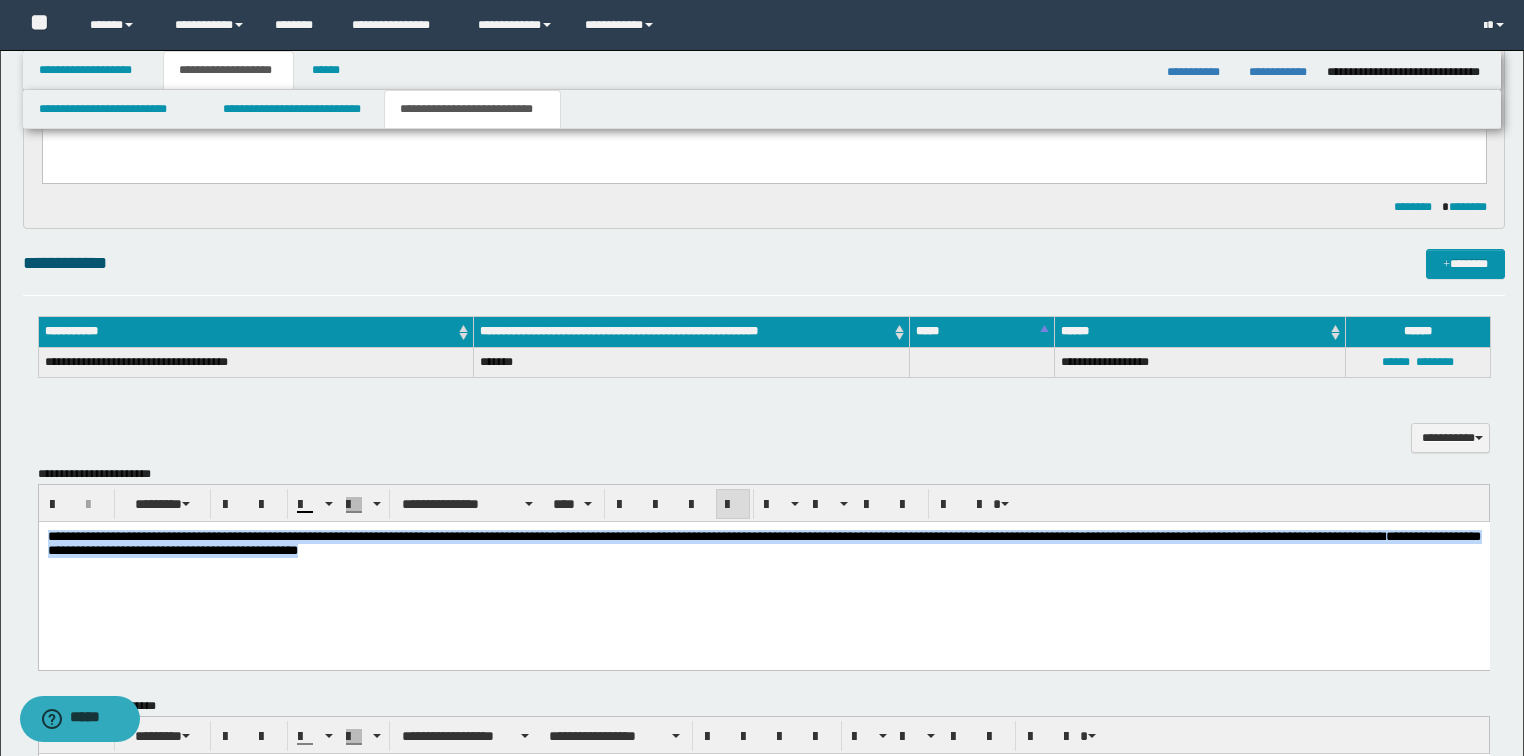 drag, startPoint x: 451, startPoint y: 555, endPoint x: 255, endPoint y: 1037, distance: 520.32684 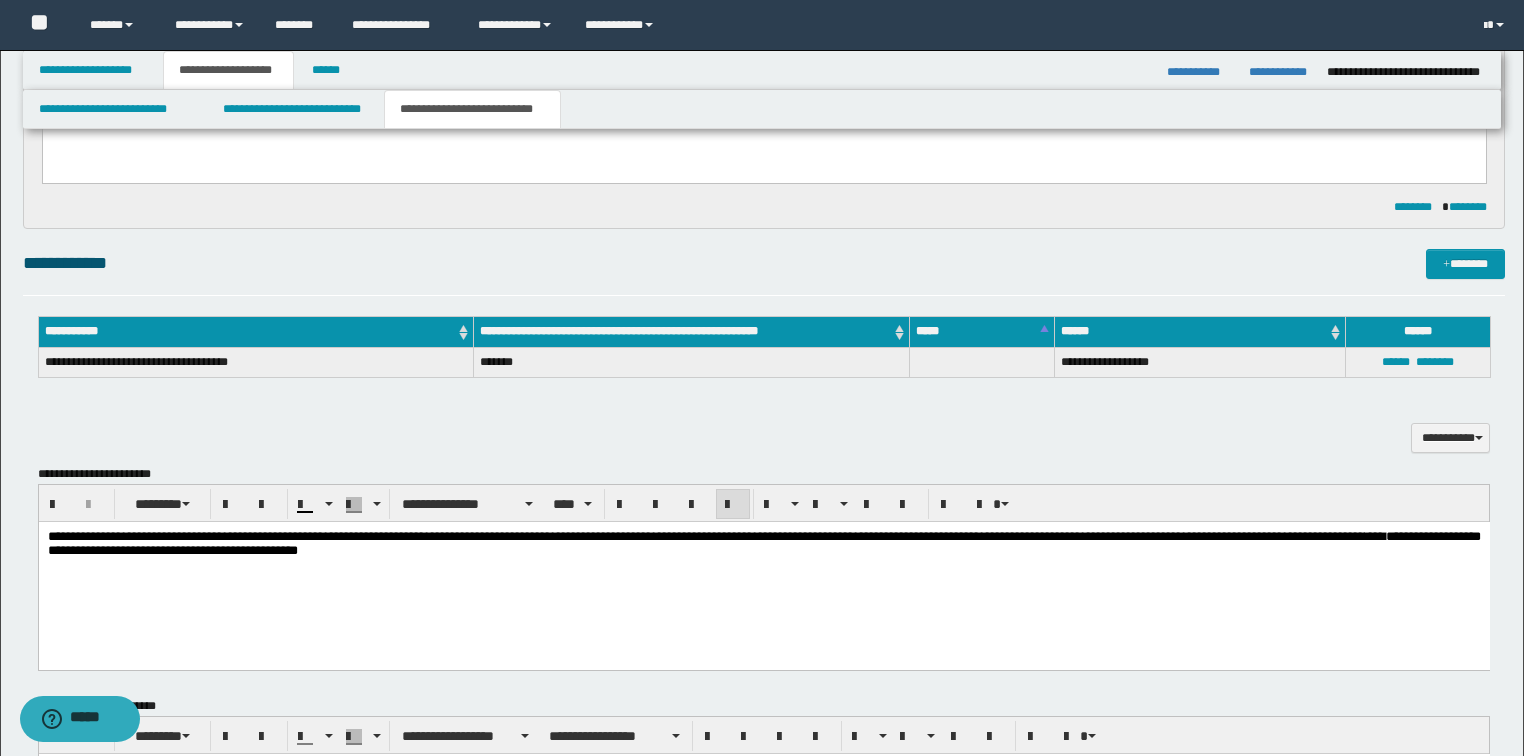scroll, scrollTop: 960, scrollLeft: 0, axis: vertical 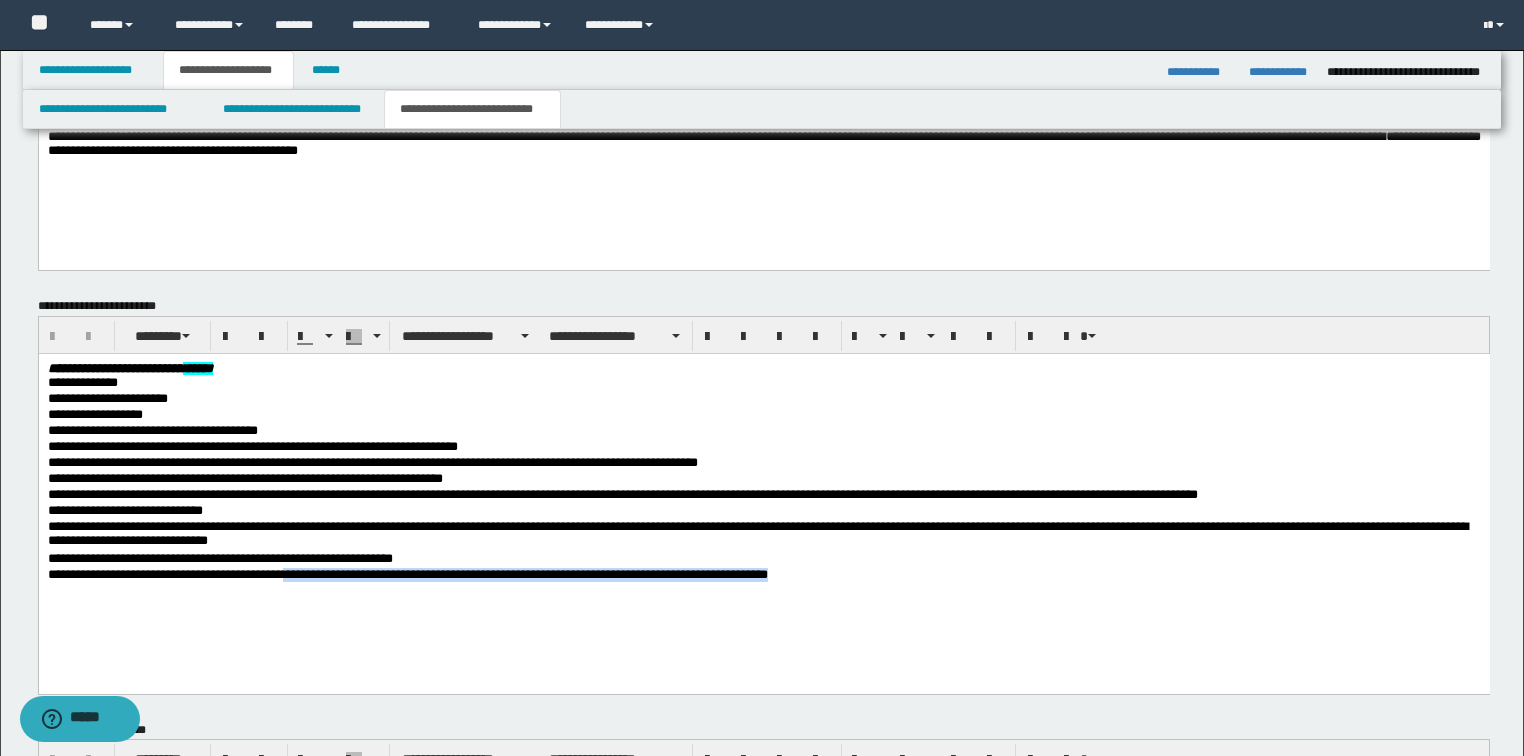 drag, startPoint x: 310, startPoint y: 576, endPoint x: 854, endPoint y: 576, distance: 544 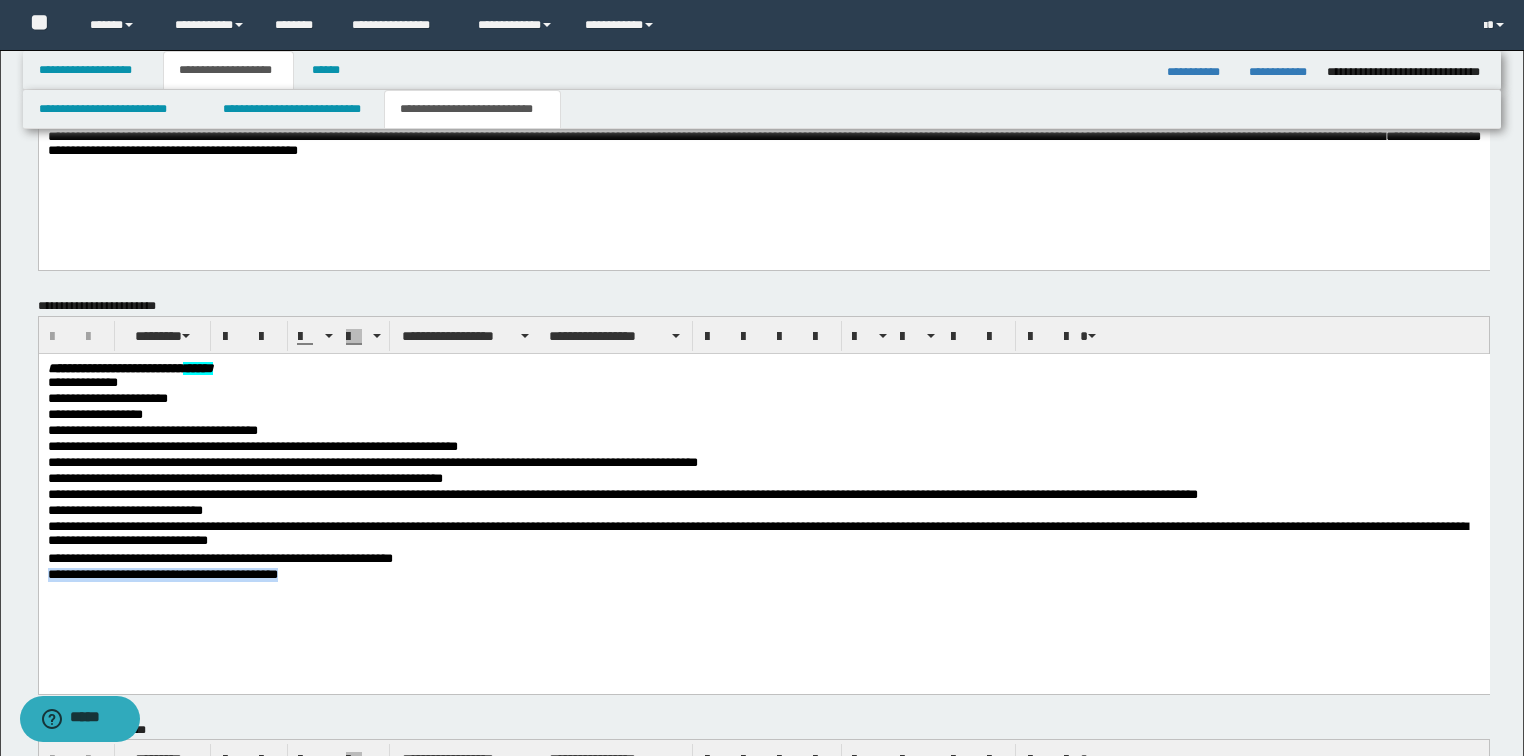 drag, startPoint x: 329, startPoint y: 580, endPoint x: -1, endPoint y: 578, distance: 330.00607 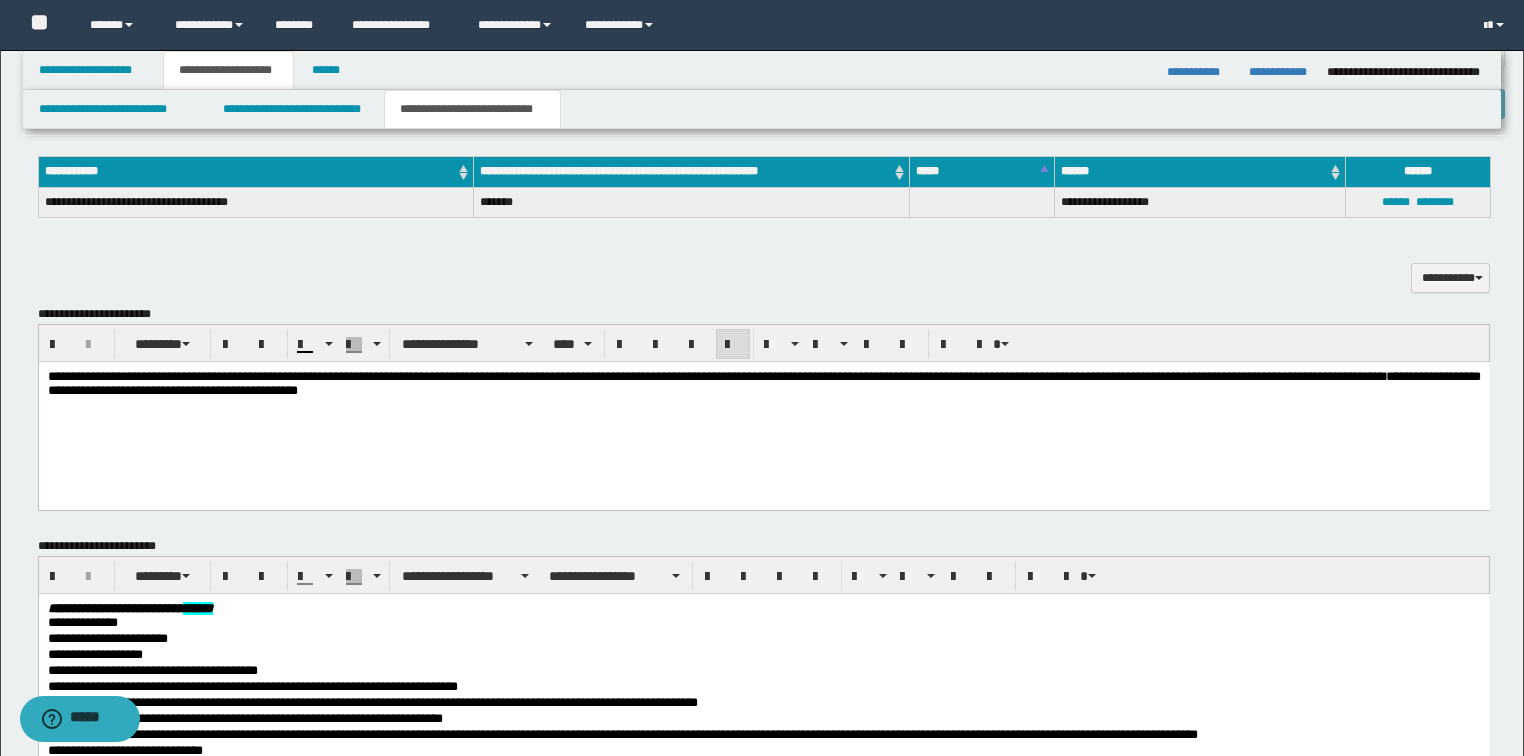 scroll, scrollTop: 640, scrollLeft: 0, axis: vertical 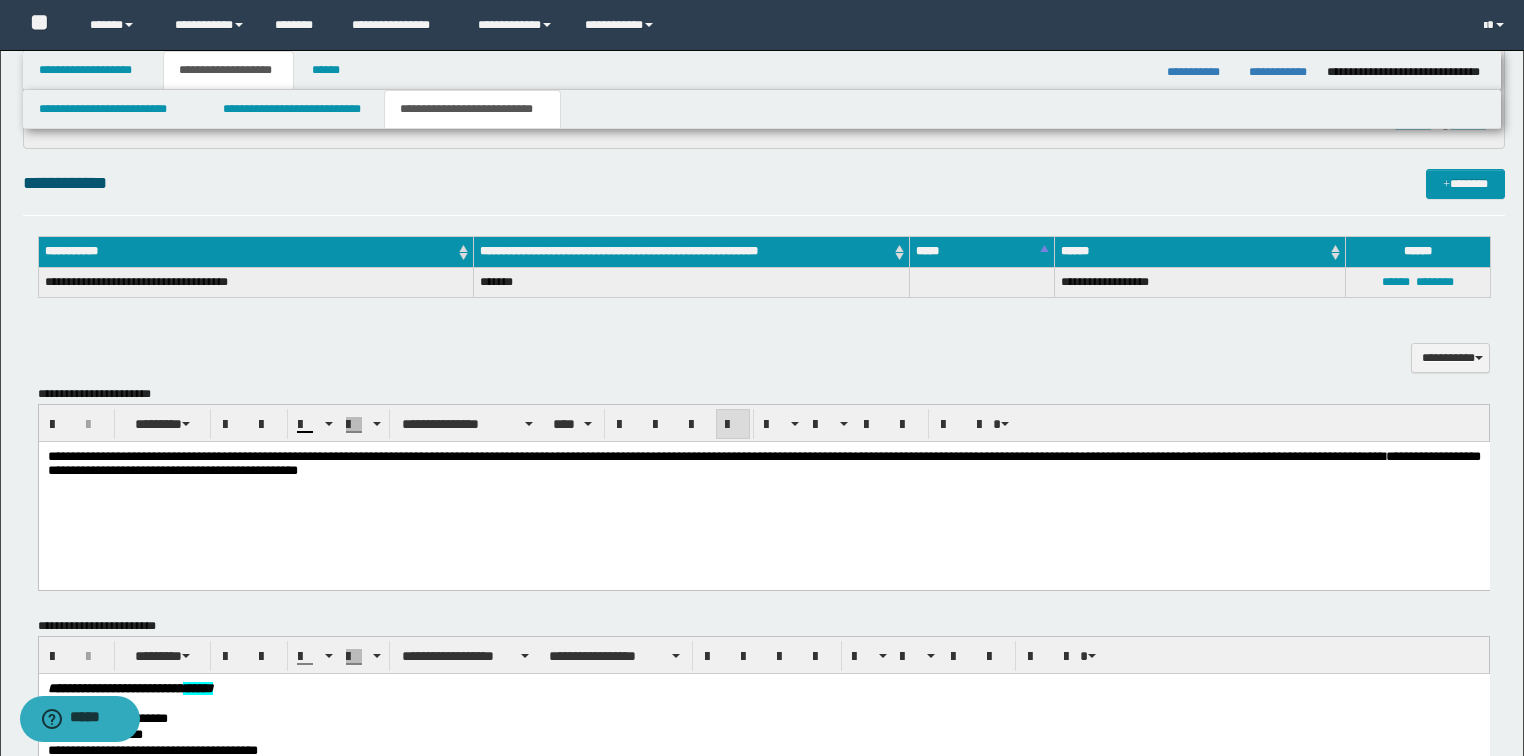 click on "**********" at bounding box center [675, 455] 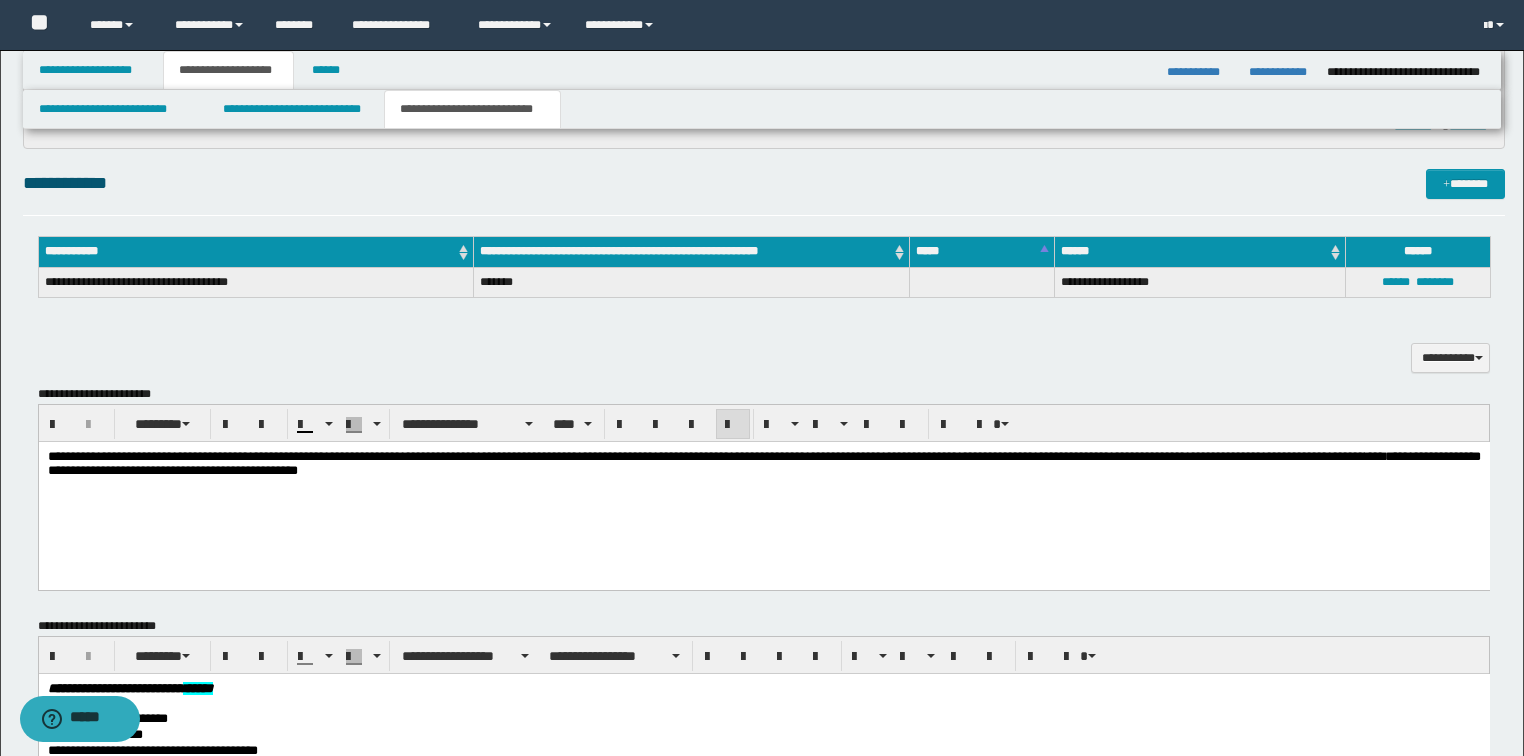 click on "**********" at bounding box center [763, 462] 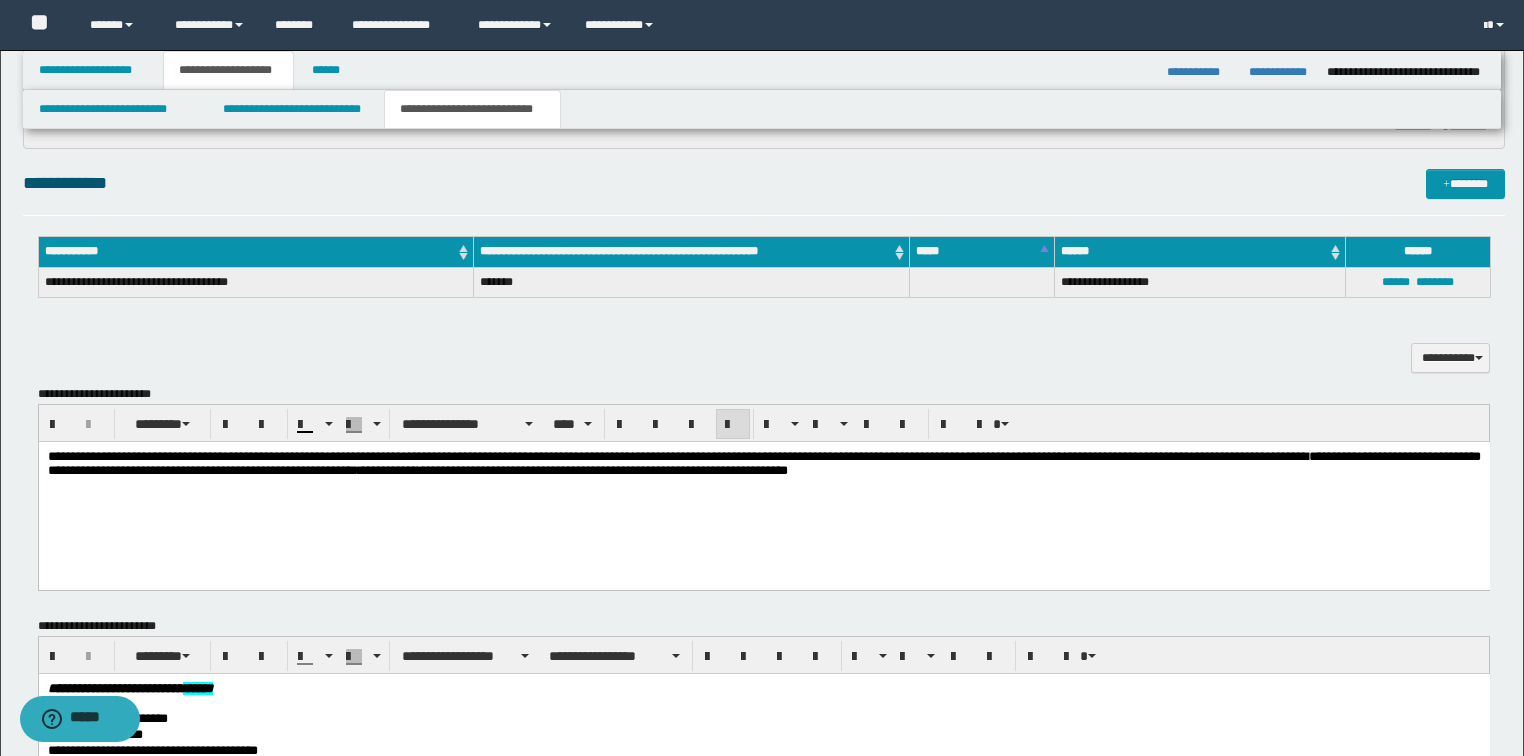 click on "**********" at bounding box center [763, 462] 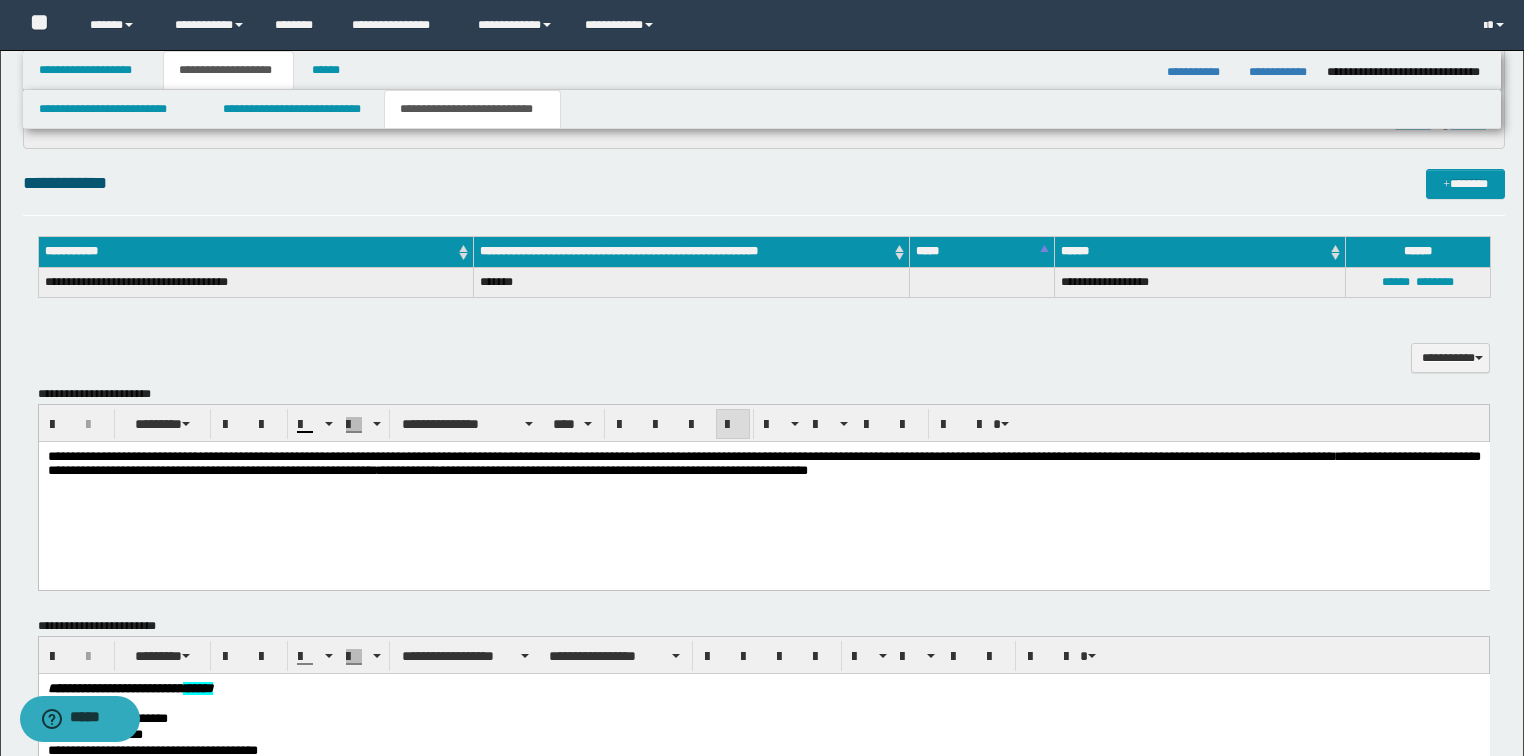 click on "**********" at bounding box center [592, 469] 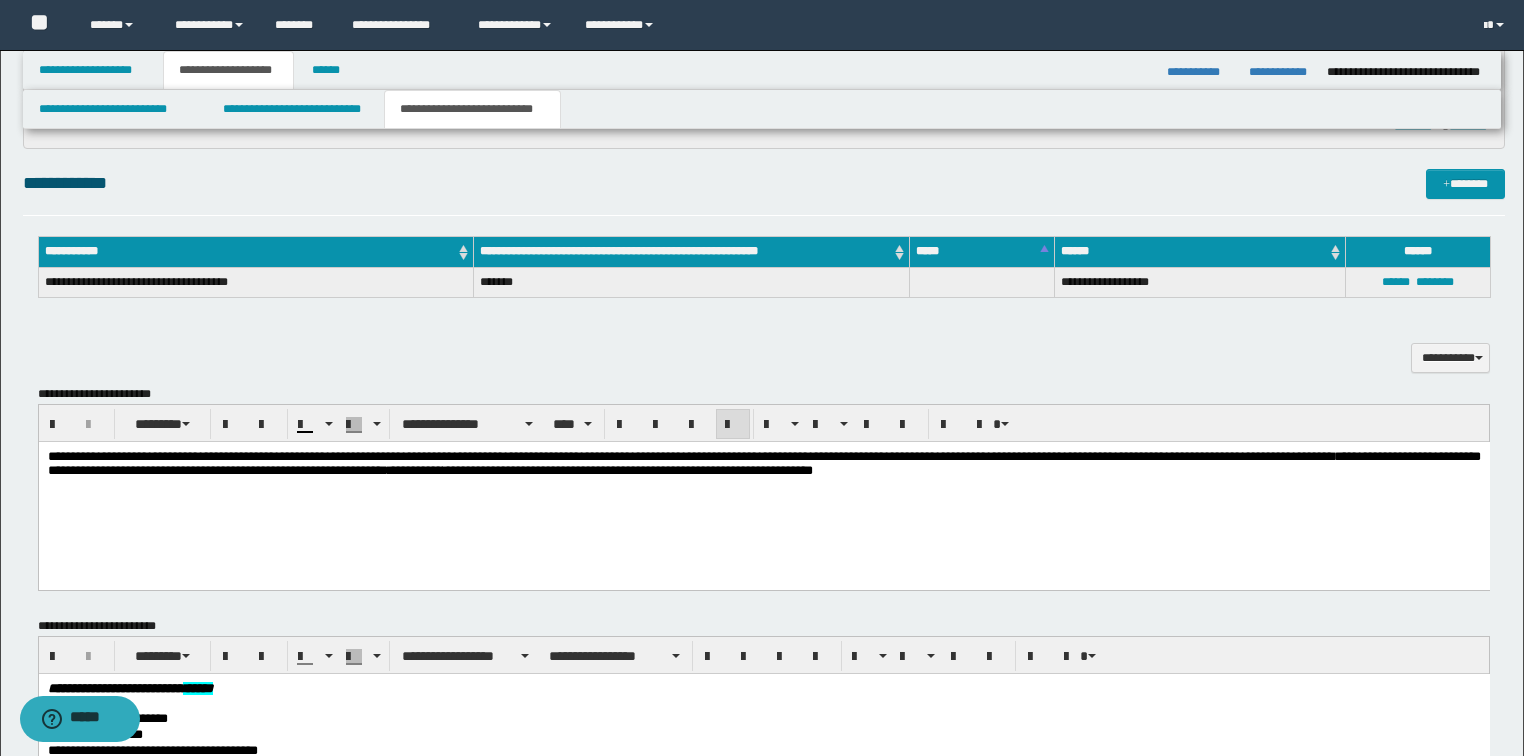 click on "**********" at bounding box center [763, 465] 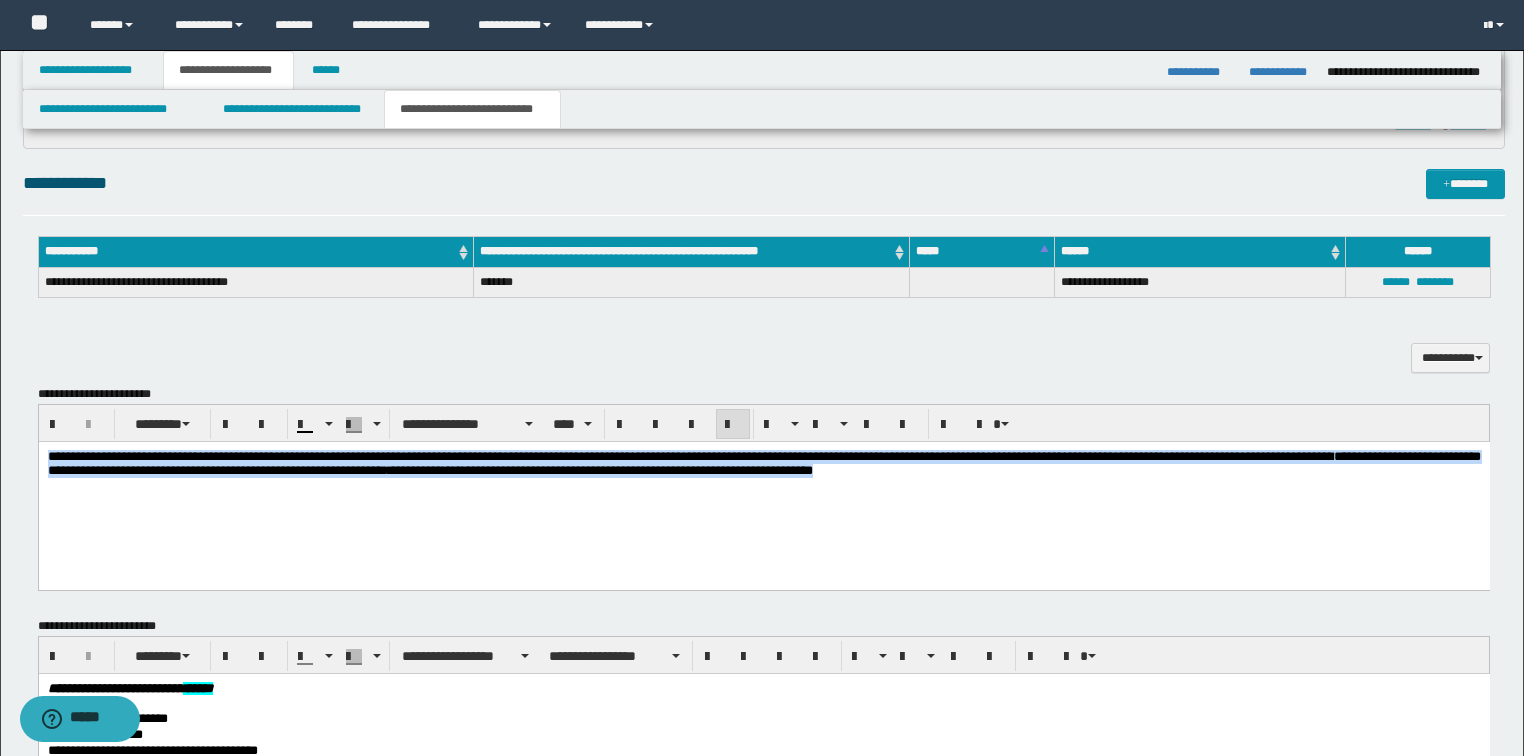 drag, startPoint x: 1063, startPoint y: 472, endPoint x: 44, endPoint y: 677, distance: 1039.4161 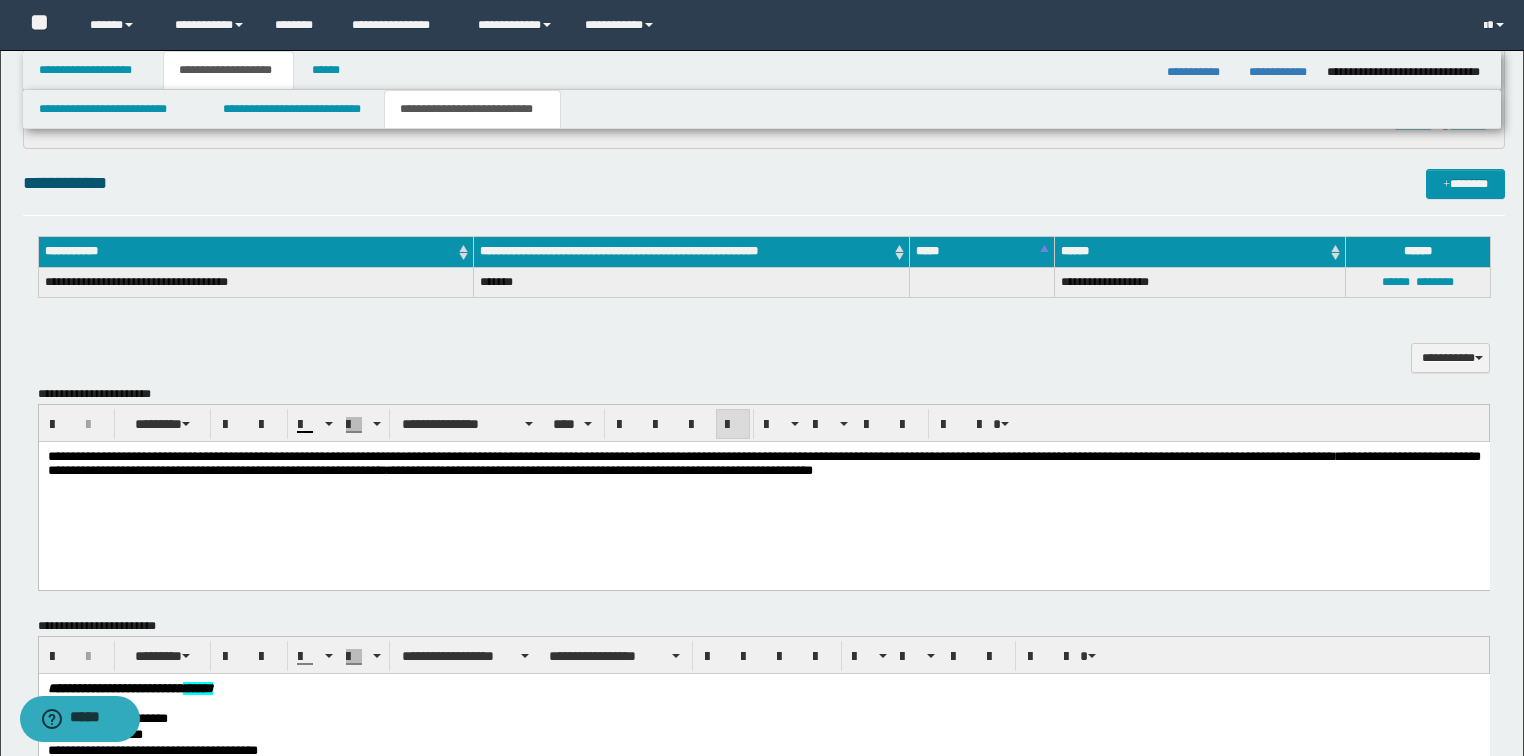 scroll, scrollTop: 1040, scrollLeft: 0, axis: vertical 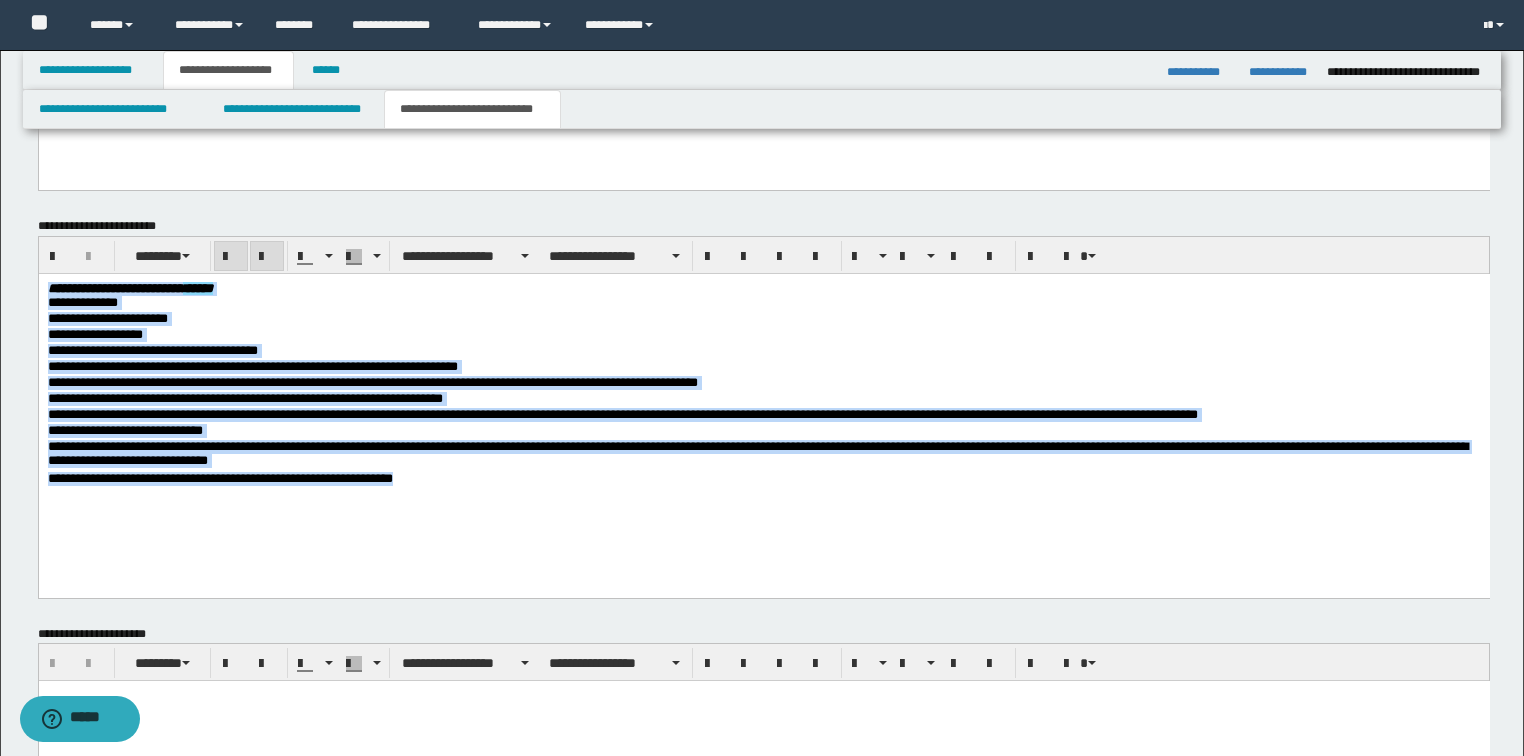 drag, startPoint x: 492, startPoint y: 483, endPoint x: -1, endPoint y: 206, distance: 565.4892 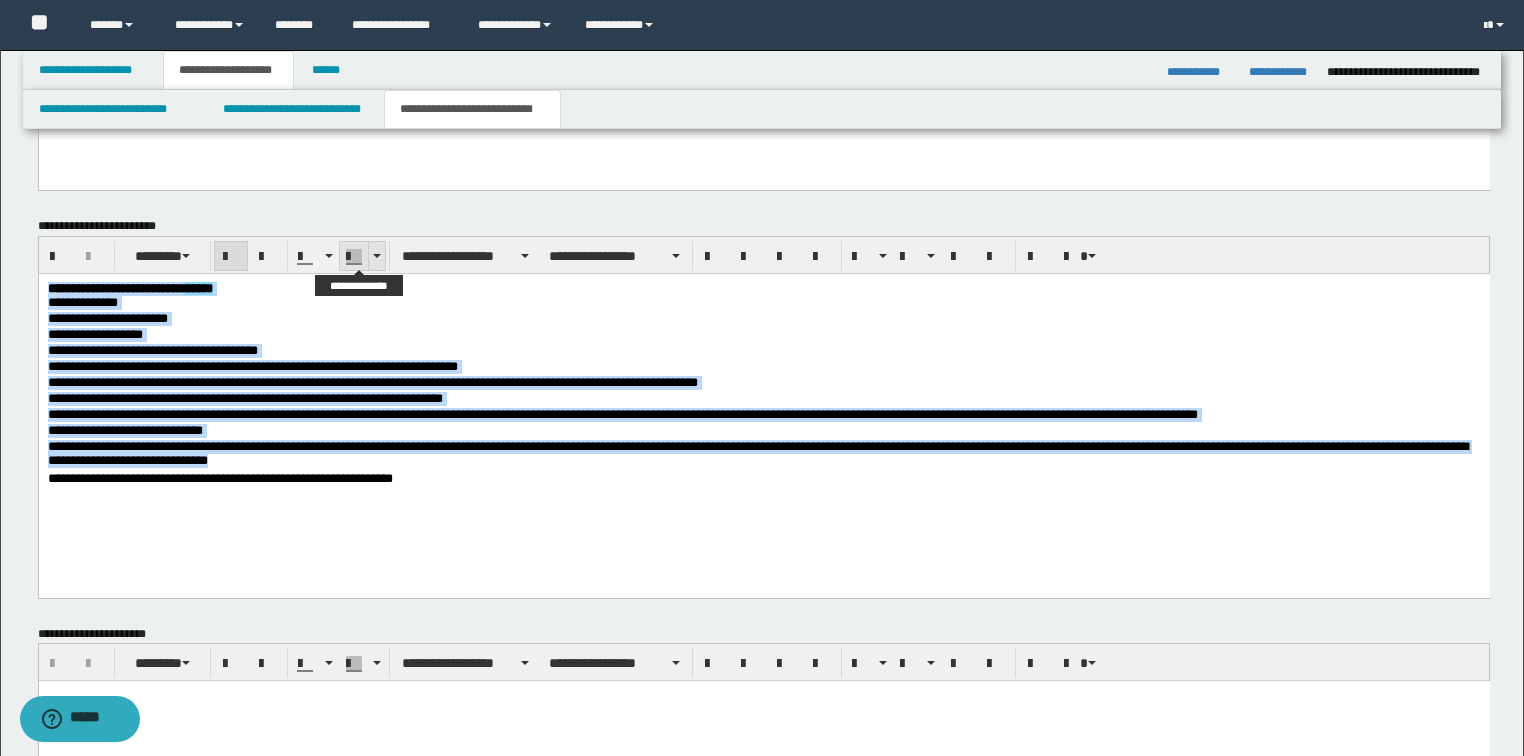 click at bounding box center [377, 256] 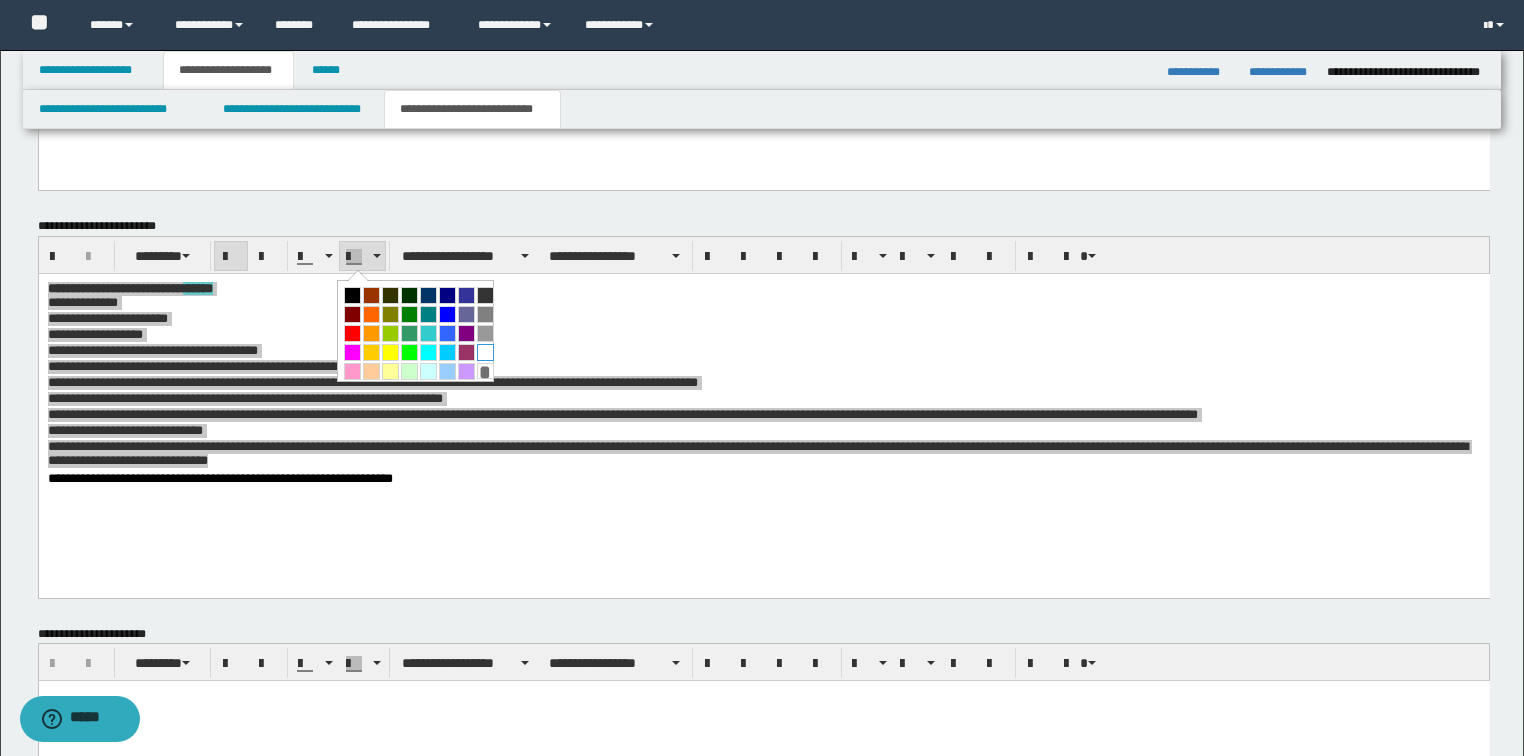 drag, startPoint x: 484, startPoint y: 349, endPoint x: 433, endPoint y: 44, distance: 309.23453 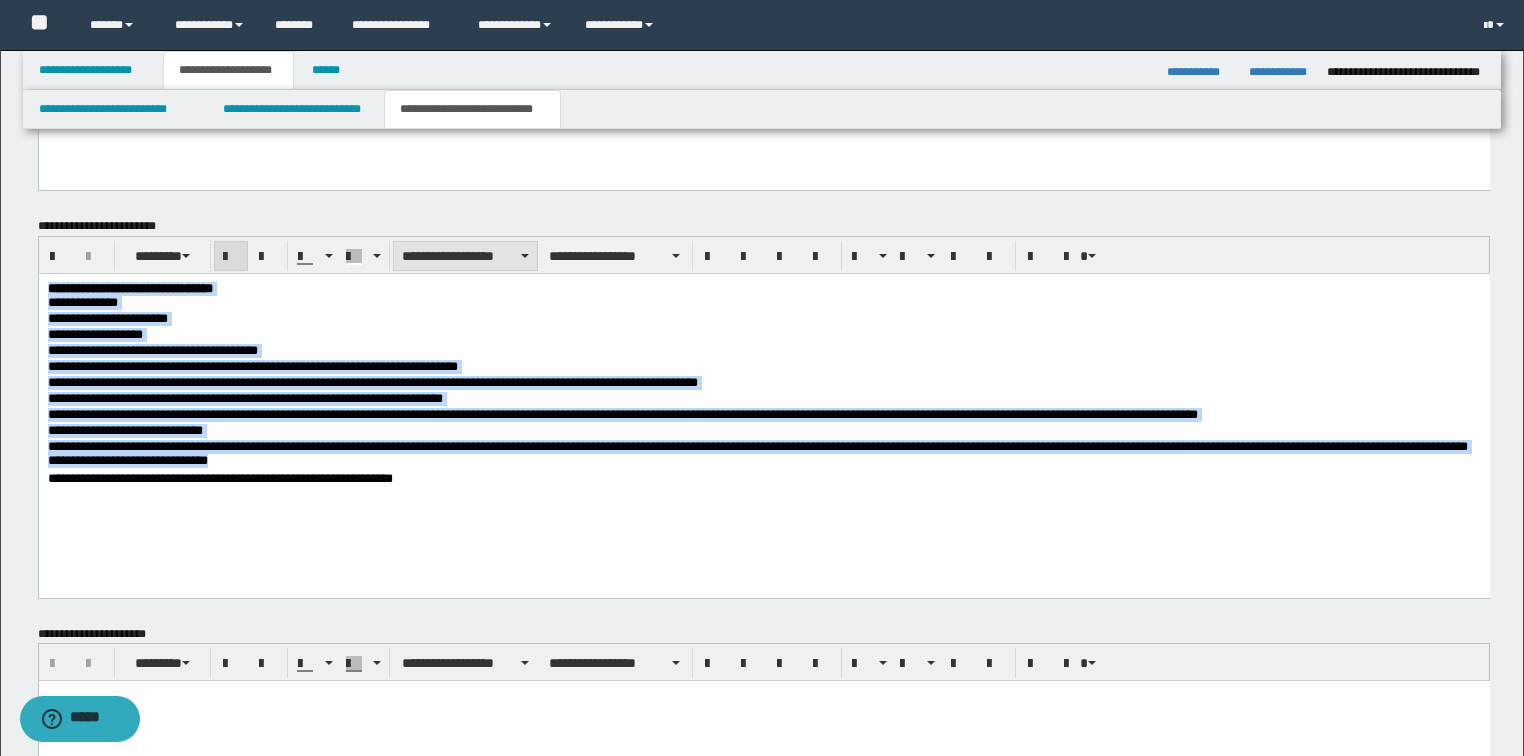 click on "**********" at bounding box center [465, 256] 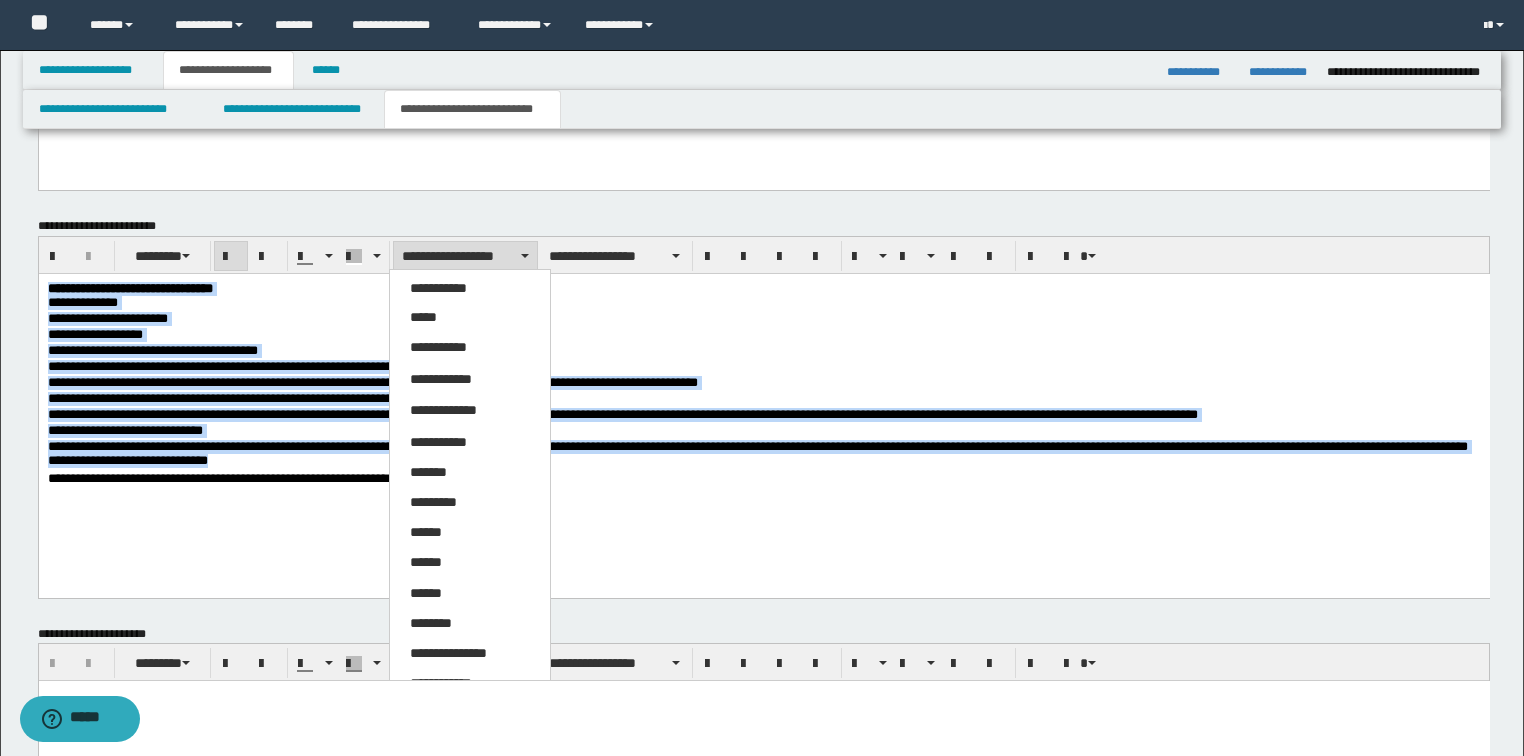 click on "**********" at bounding box center (470, 654) 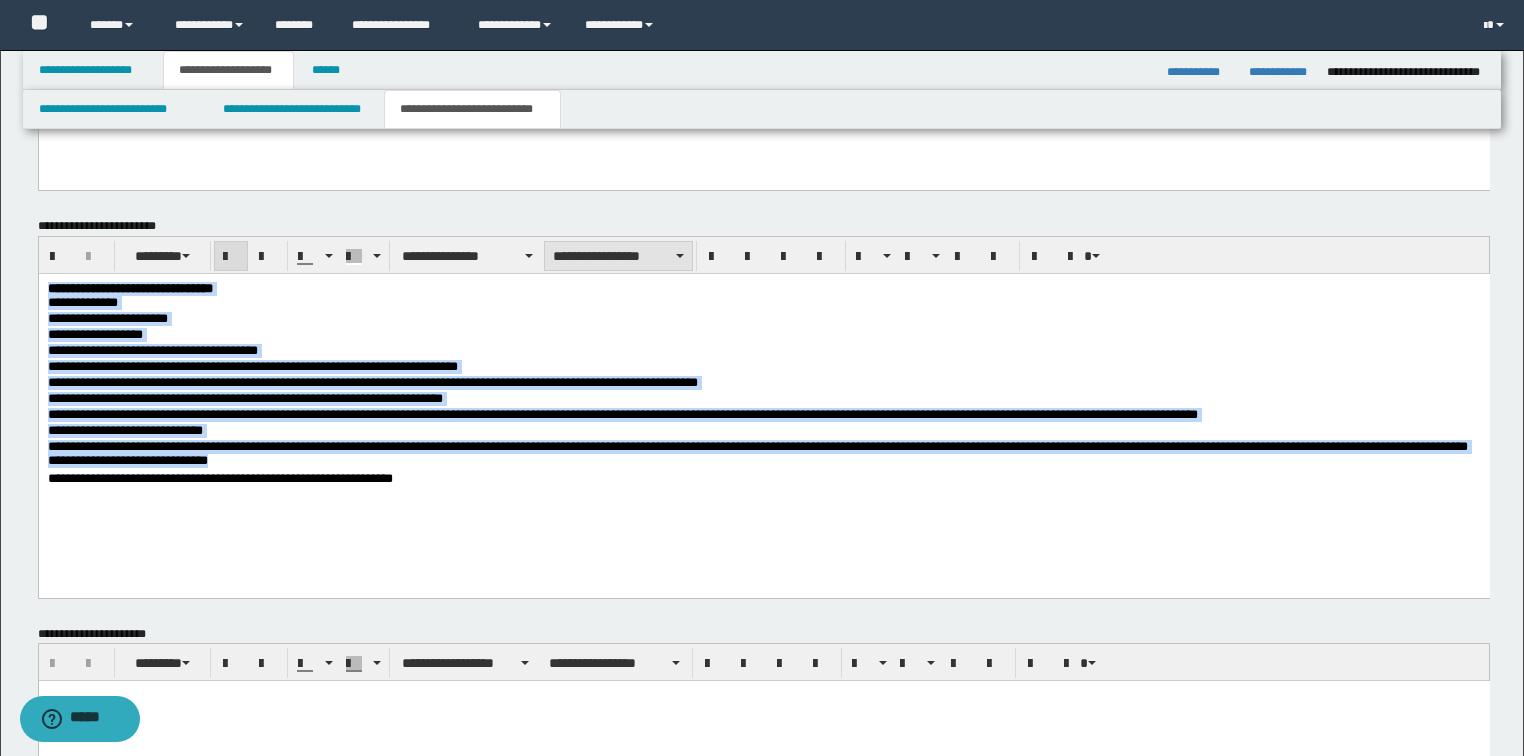 click on "**********" at bounding box center [618, 256] 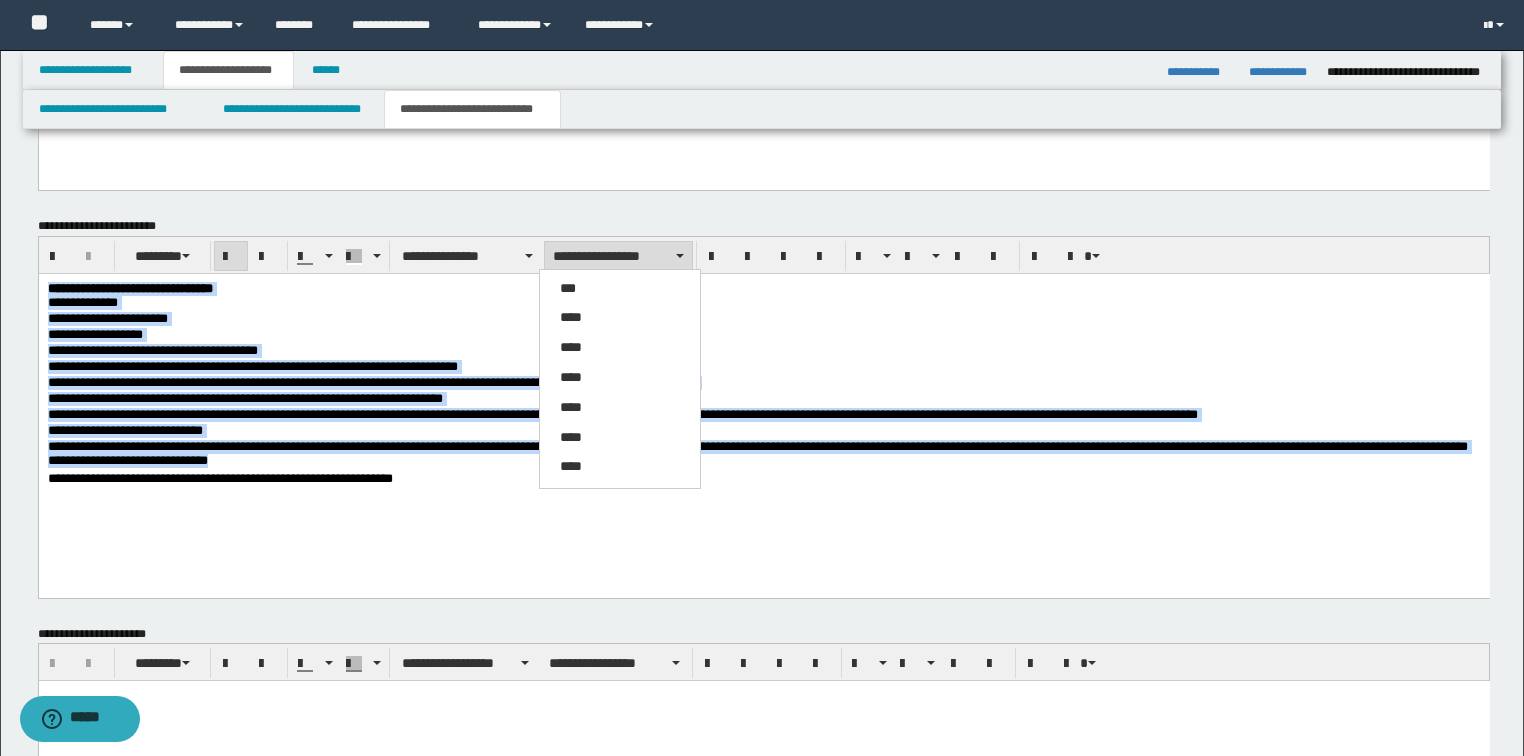drag, startPoint x: 627, startPoint y: 263, endPoint x: 629, endPoint y: 24, distance: 239.00836 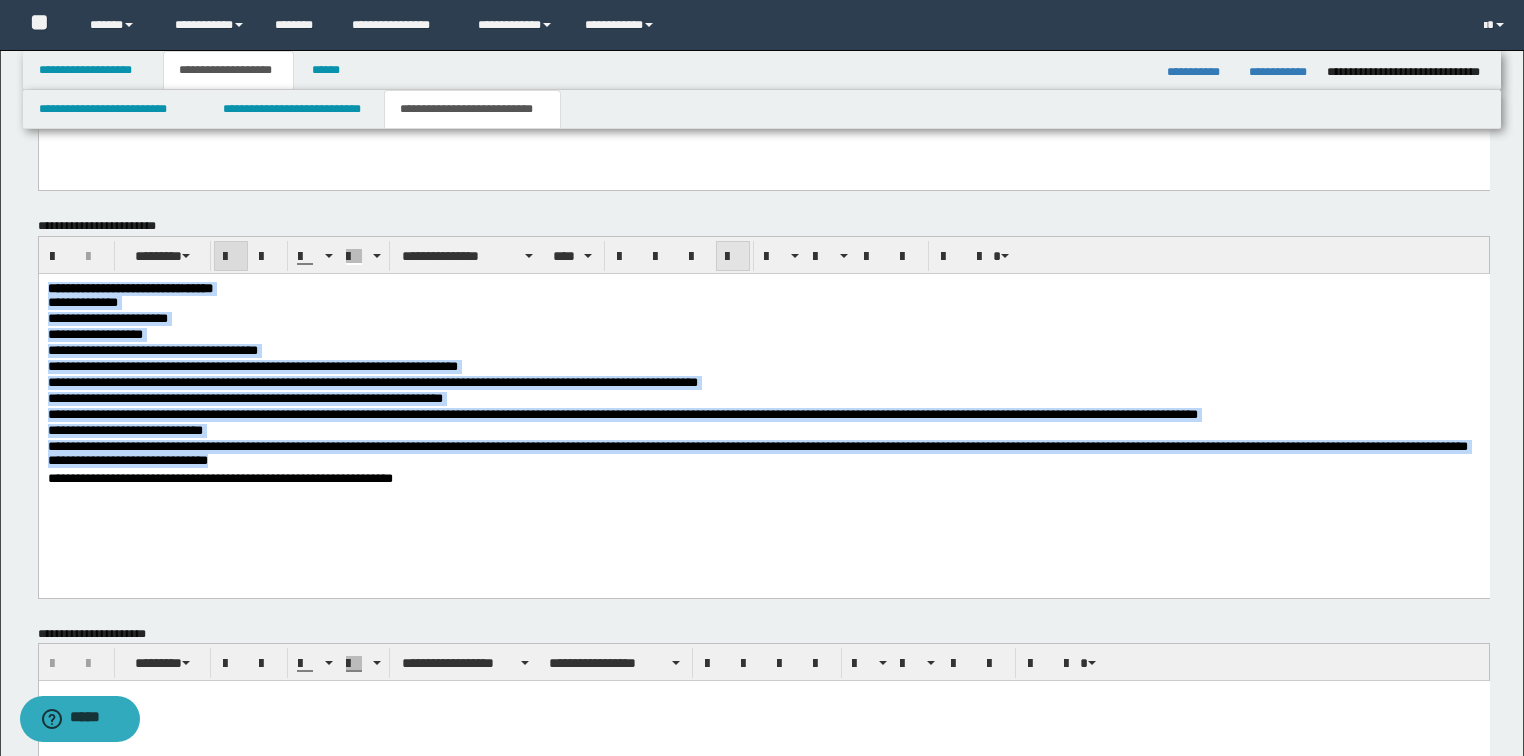 drag, startPoint x: 730, startPoint y: 250, endPoint x: 753, endPoint y: 53, distance: 198.33809 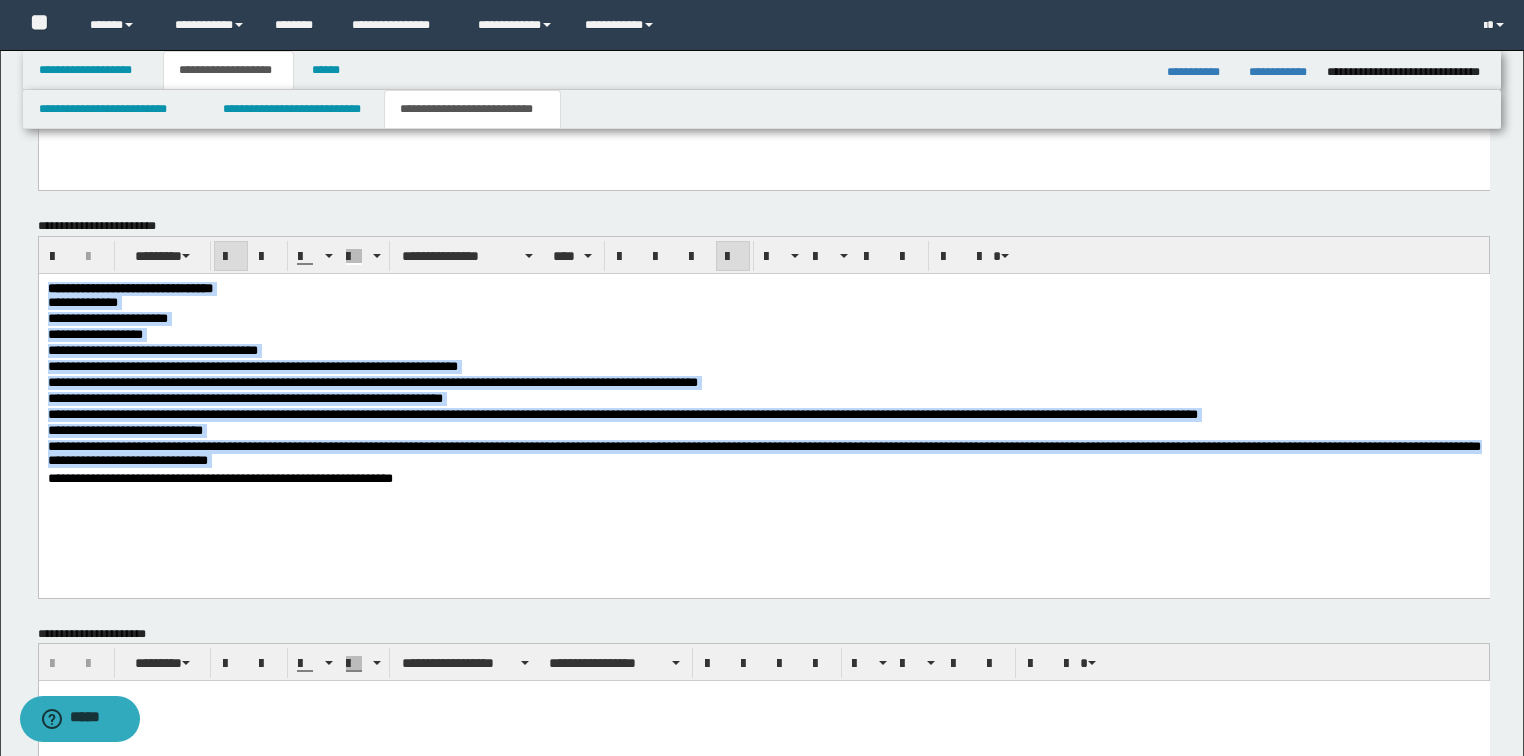 click on "**********" at bounding box center [763, 455] 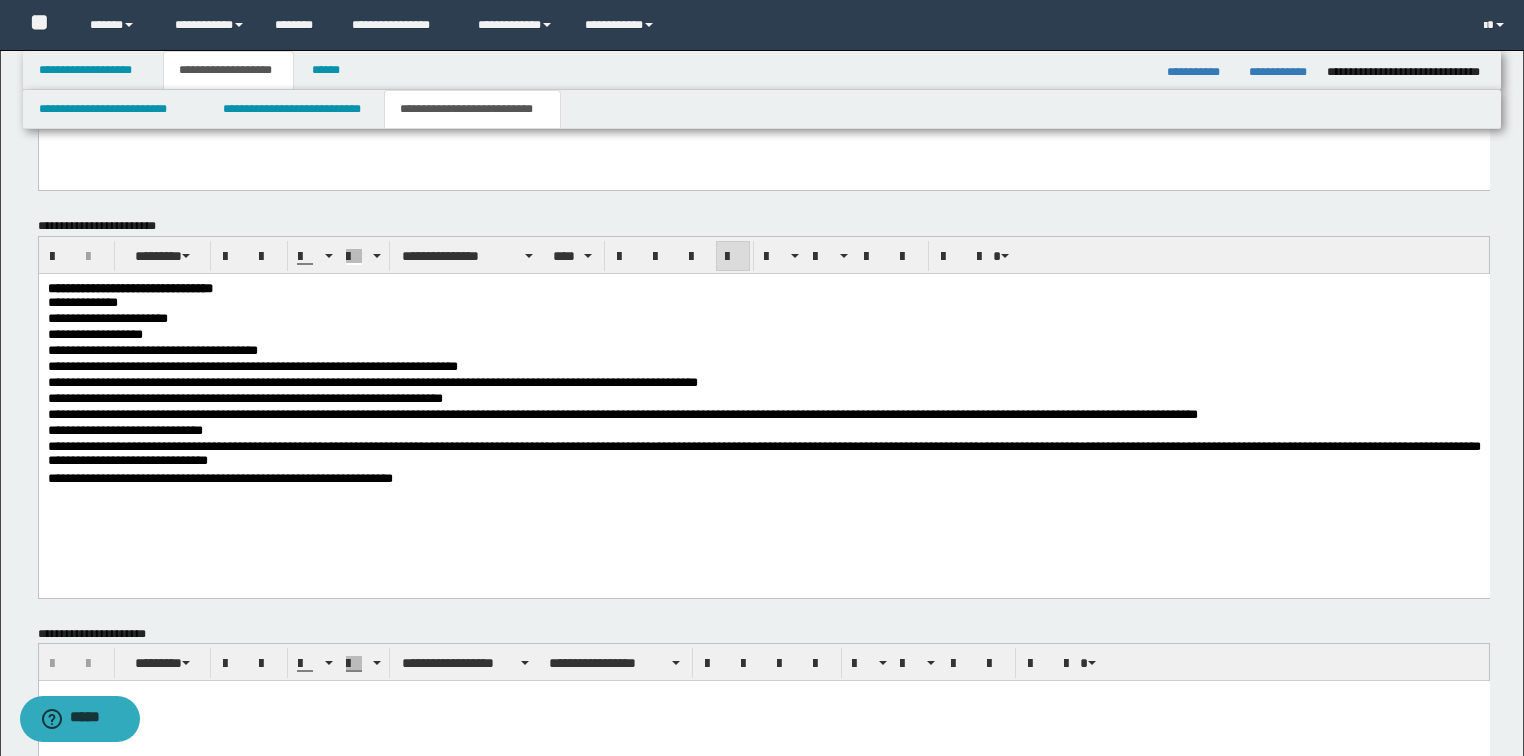 click on "**********" at bounding box center [763, 409] 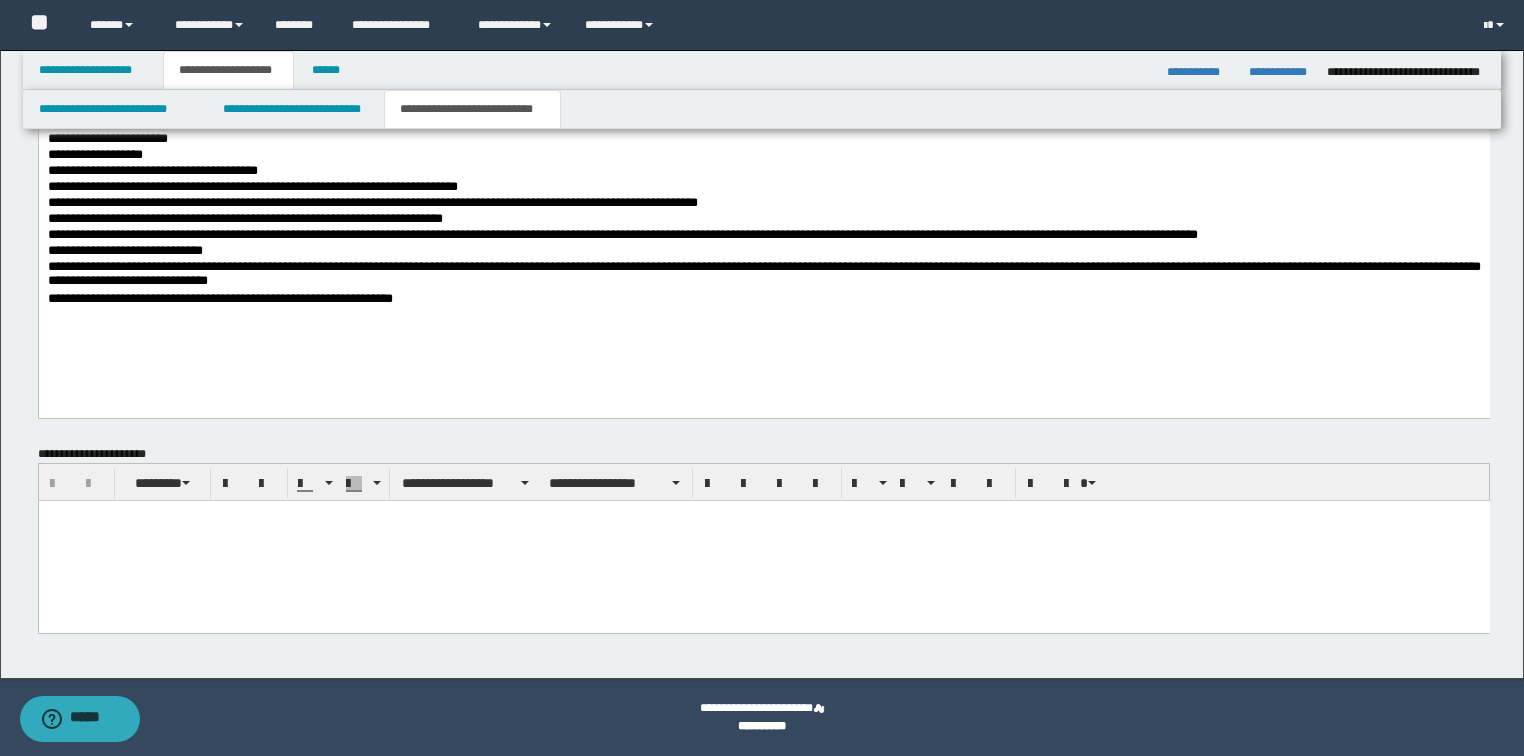 click at bounding box center (763, 541) 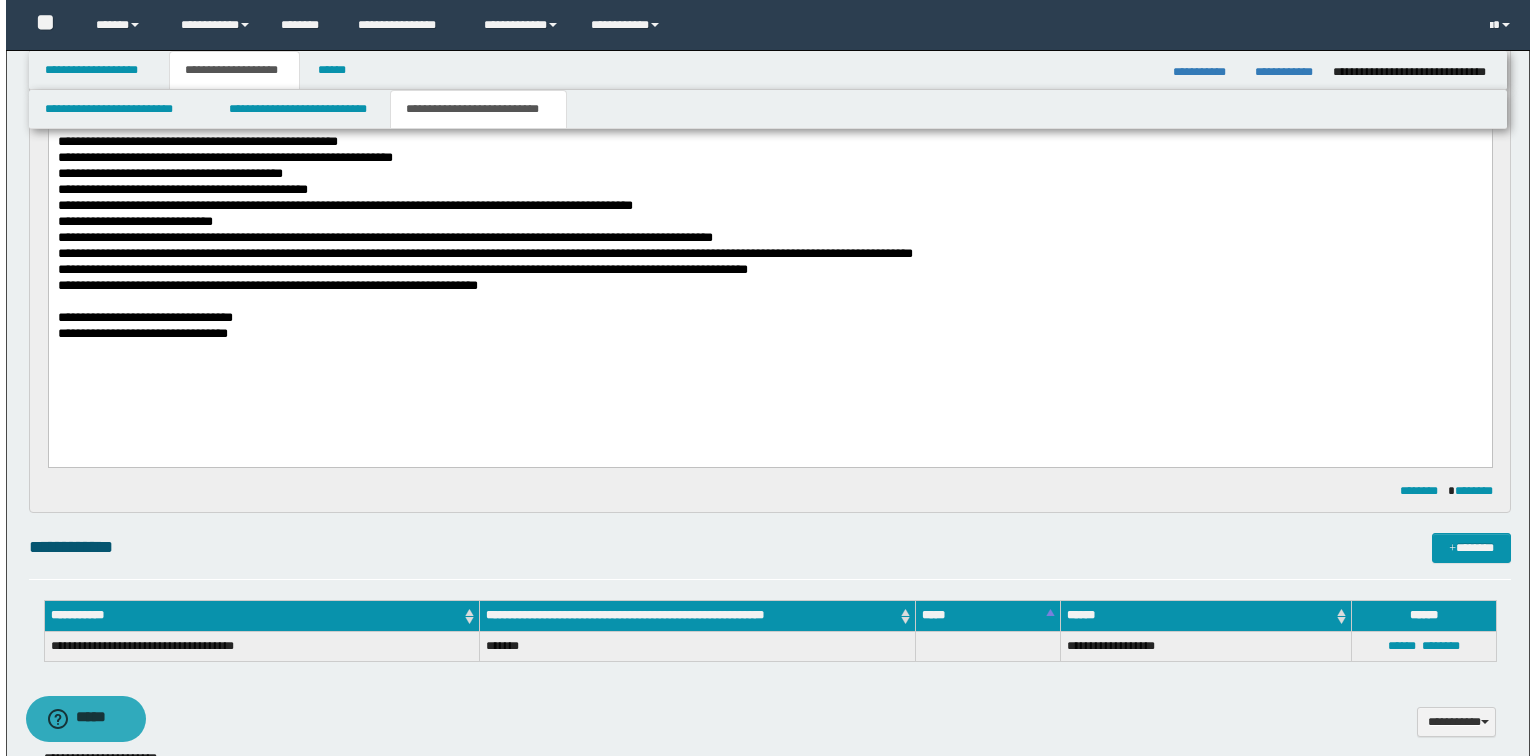 scroll, scrollTop: 0, scrollLeft: 0, axis: both 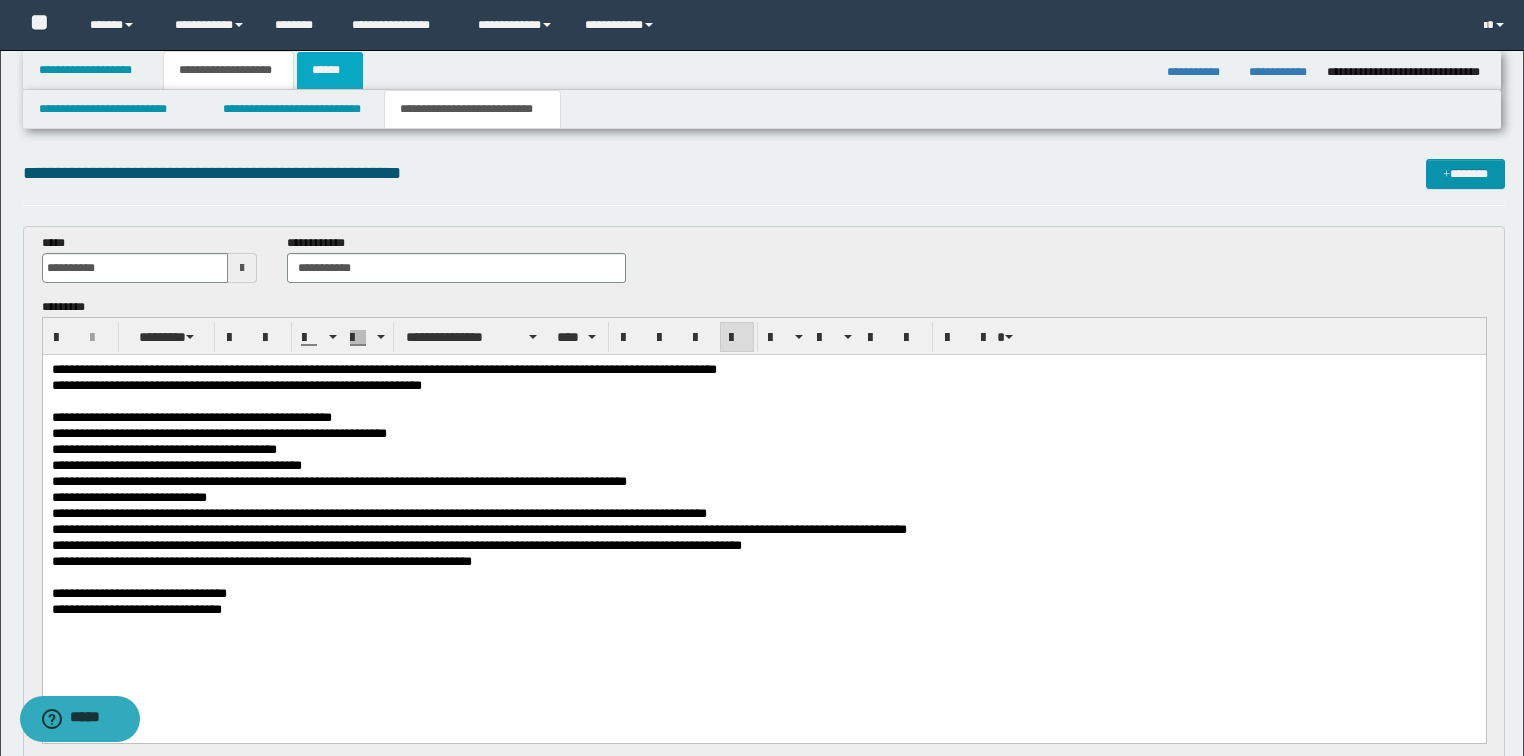 click on "******" at bounding box center [330, 70] 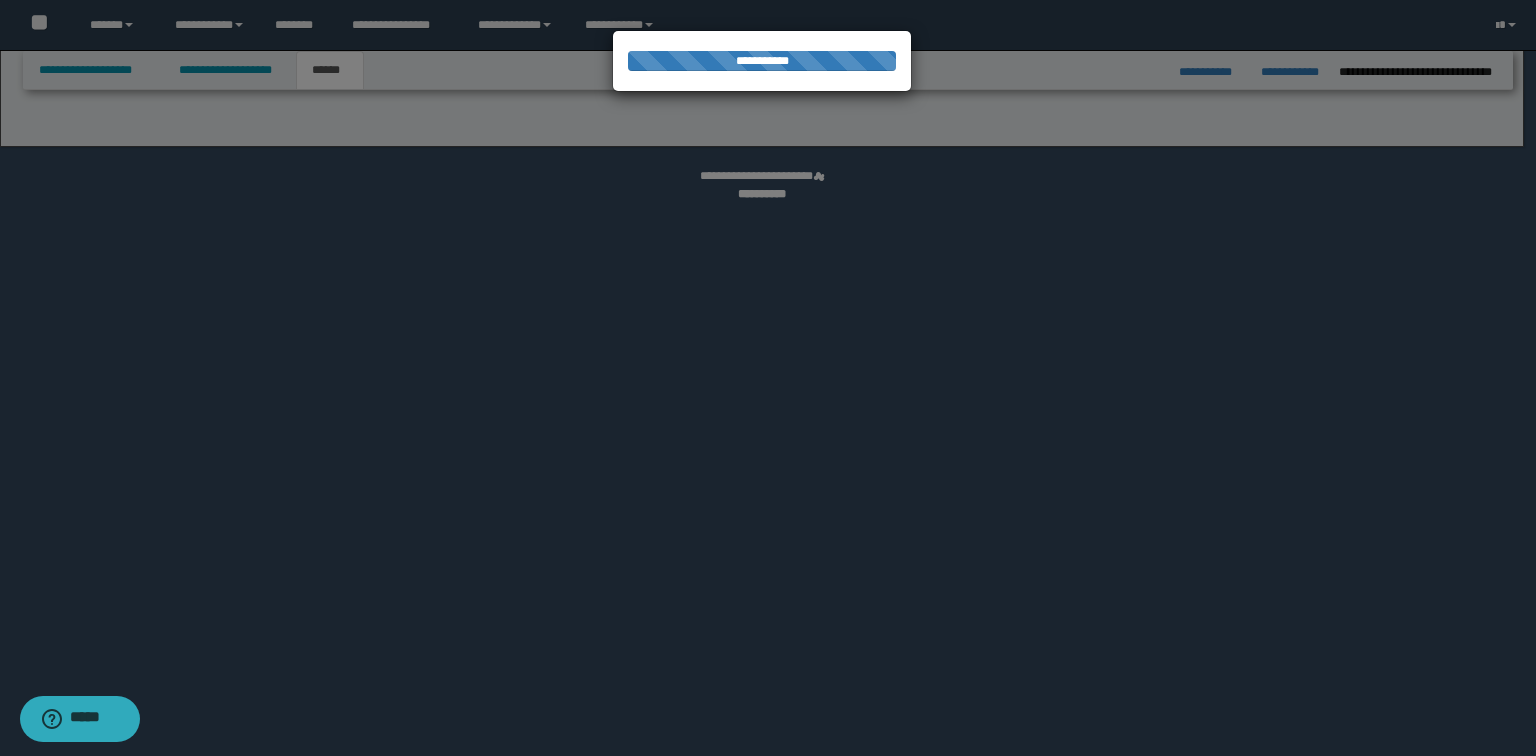 select on "*" 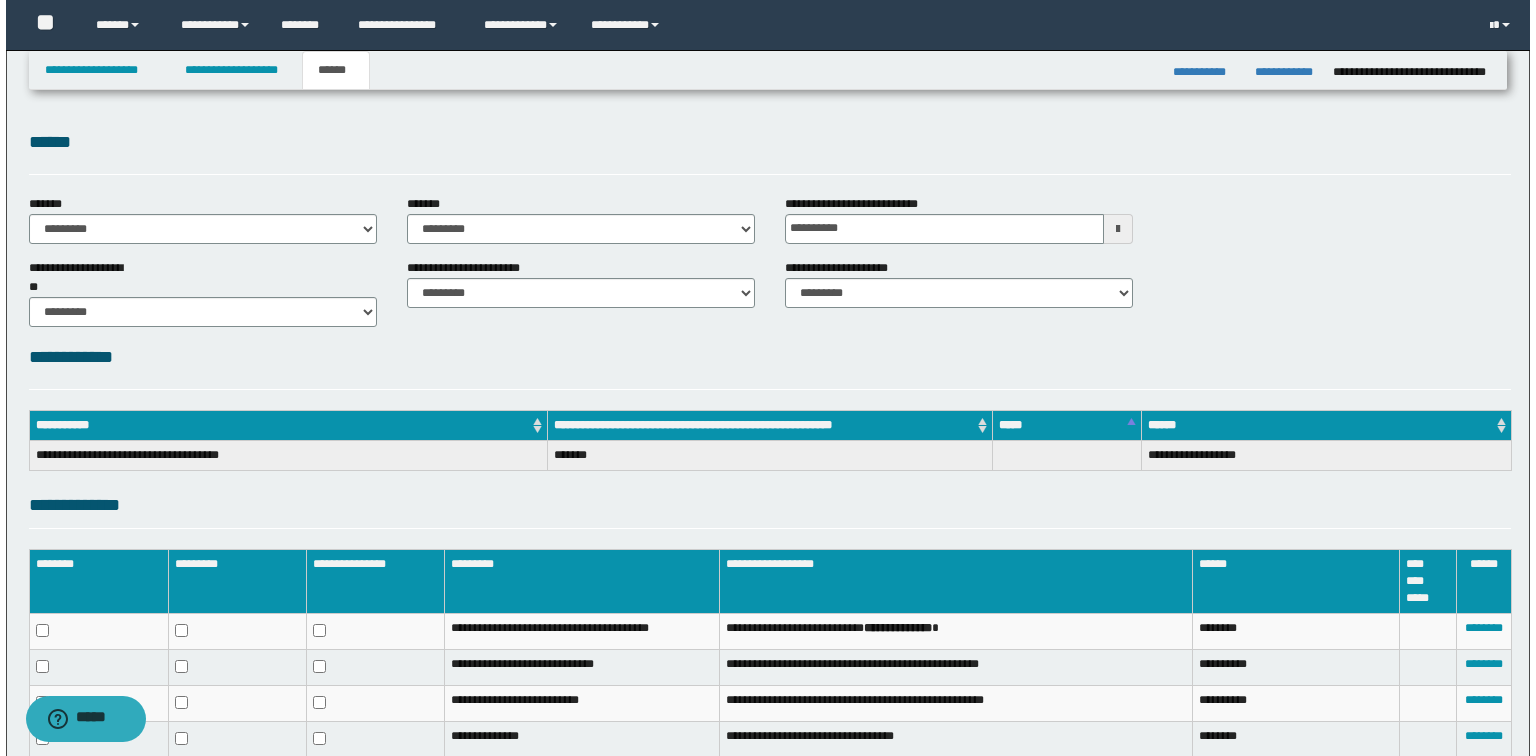 scroll, scrollTop: 225, scrollLeft: 0, axis: vertical 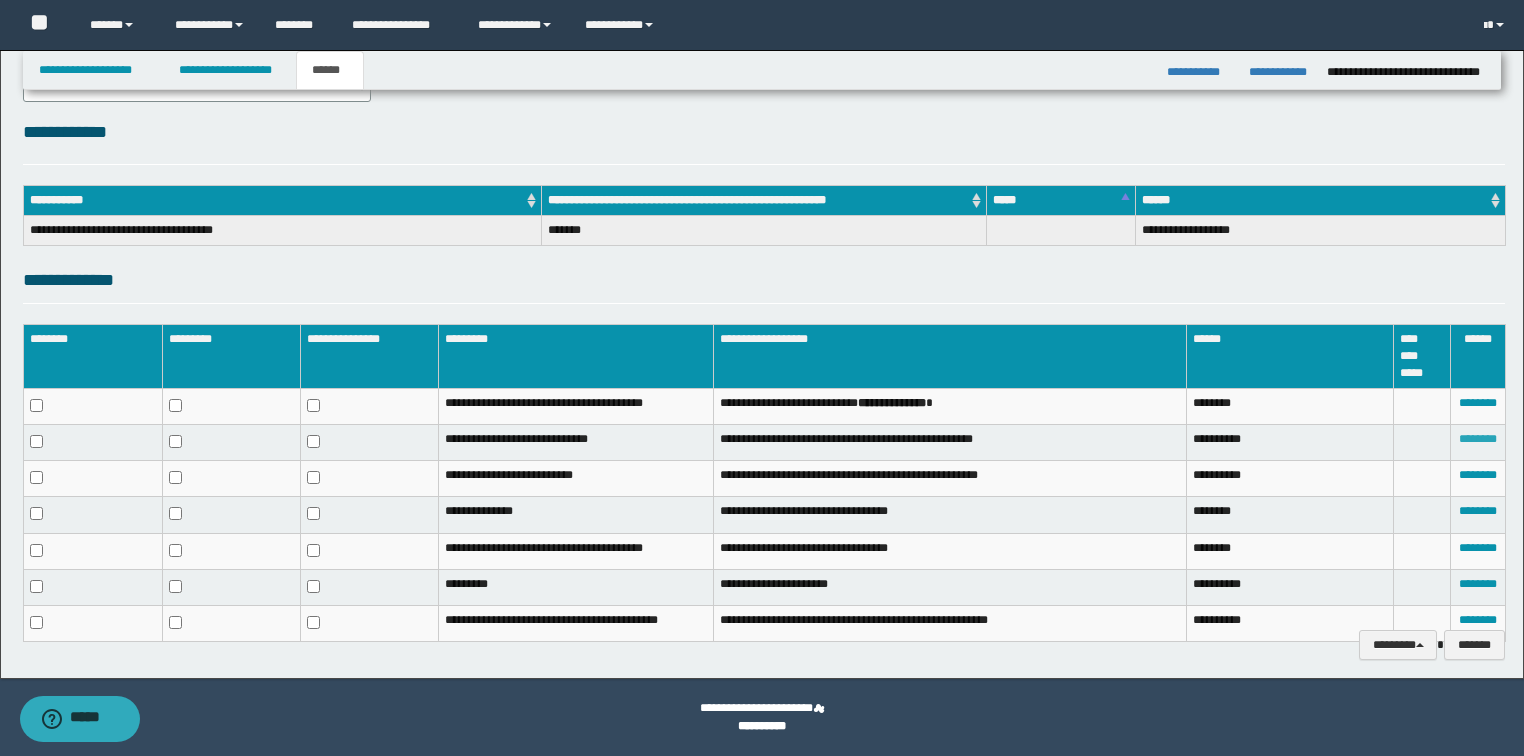 click on "********" at bounding box center (1478, 439) 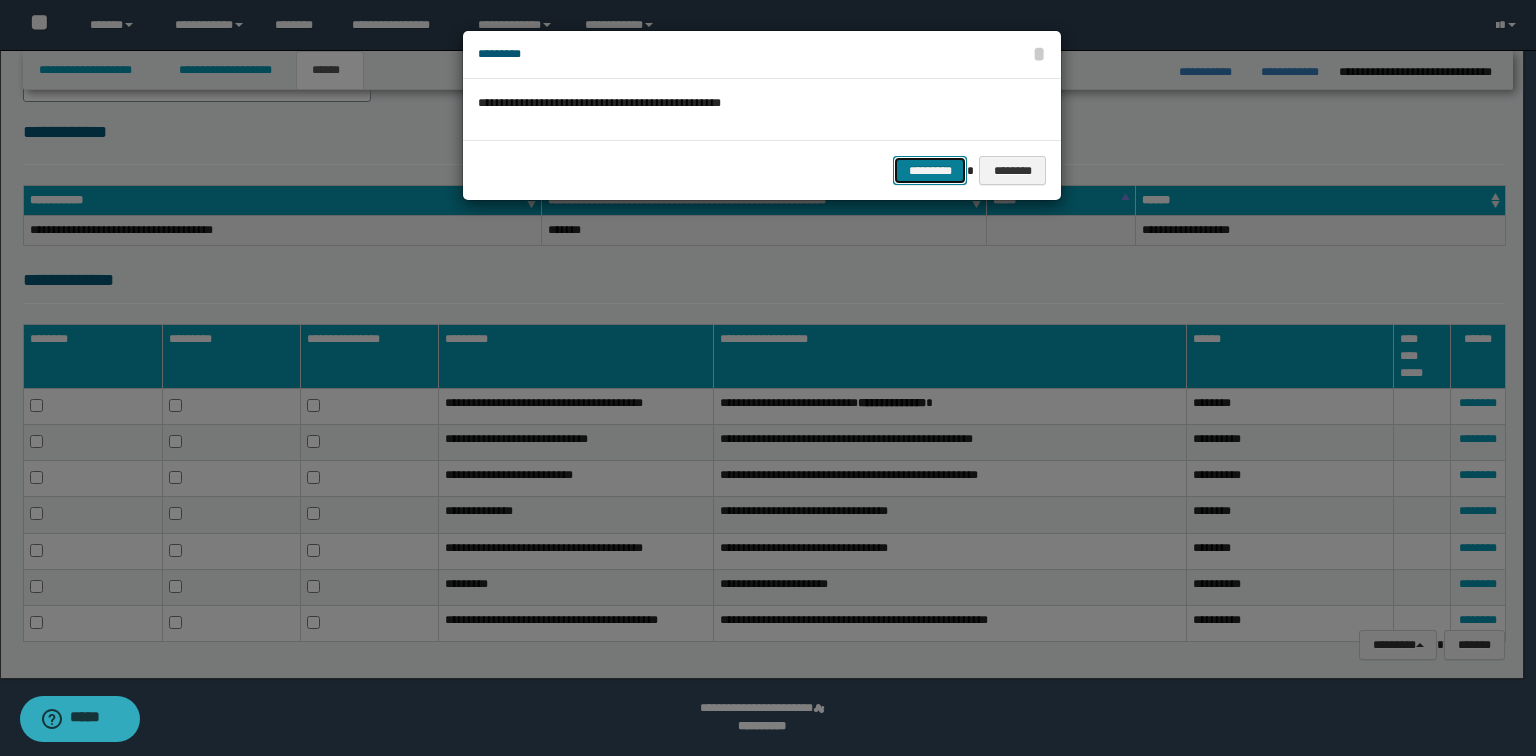 click on "*********" at bounding box center (930, 171) 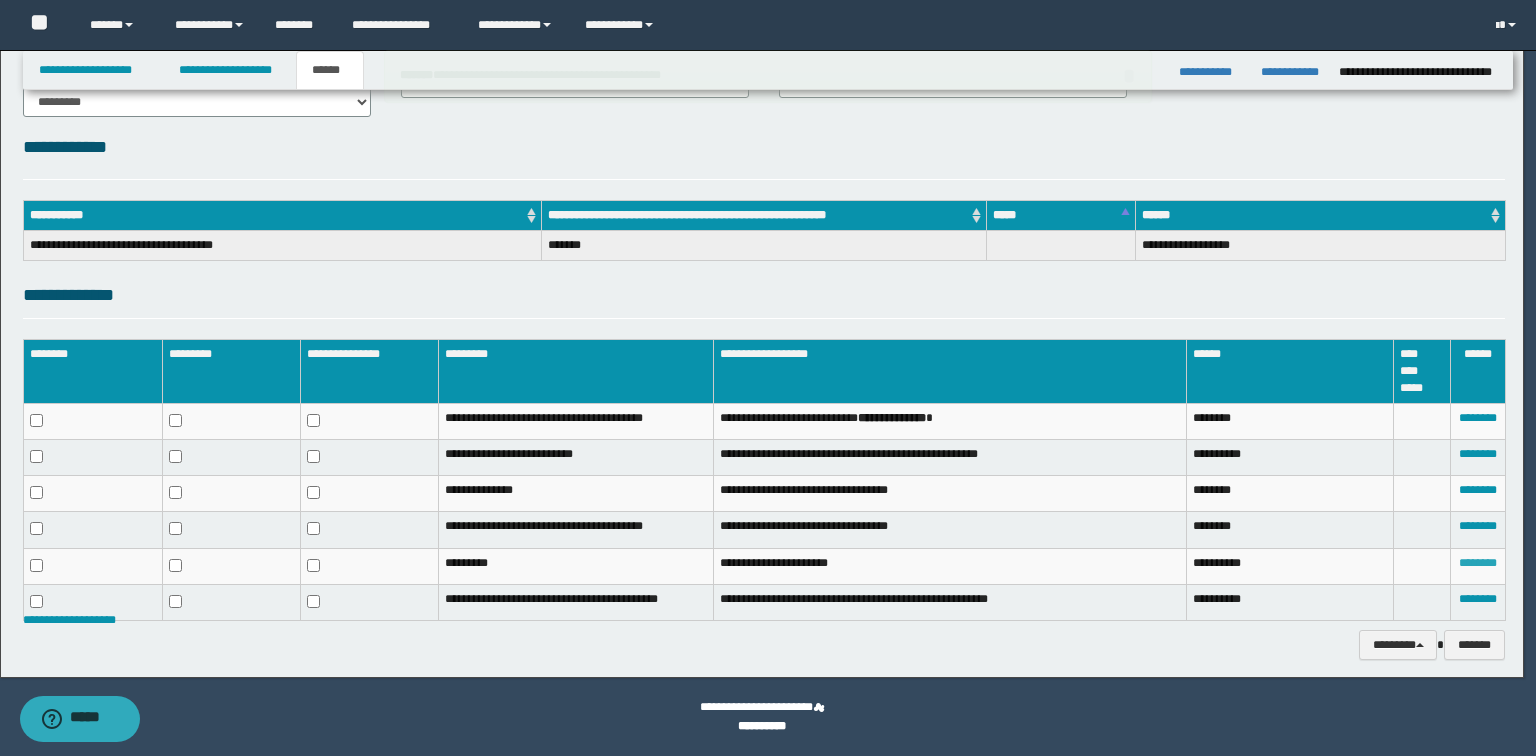 scroll, scrollTop: 210, scrollLeft: 0, axis: vertical 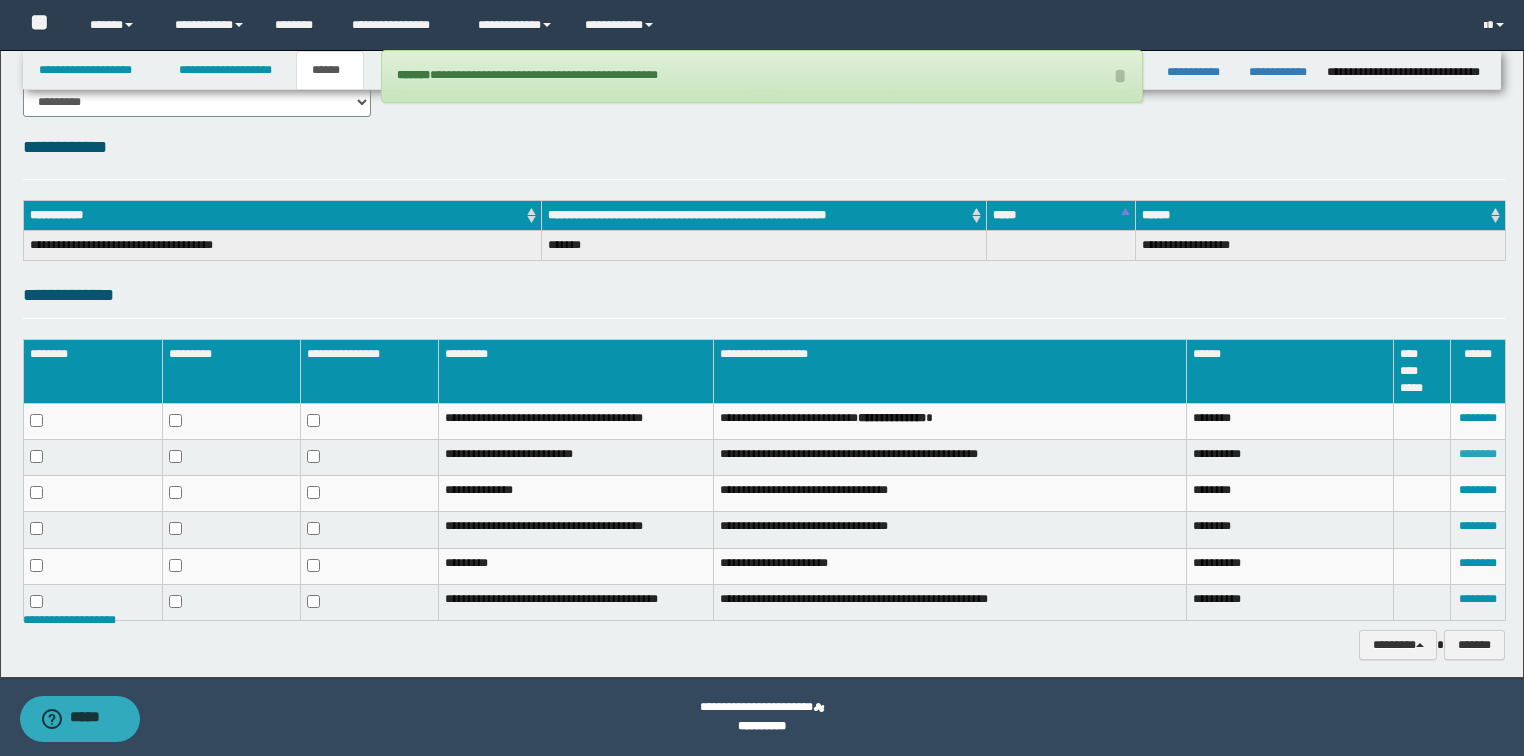 click on "********" at bounding box center (1478, 454) 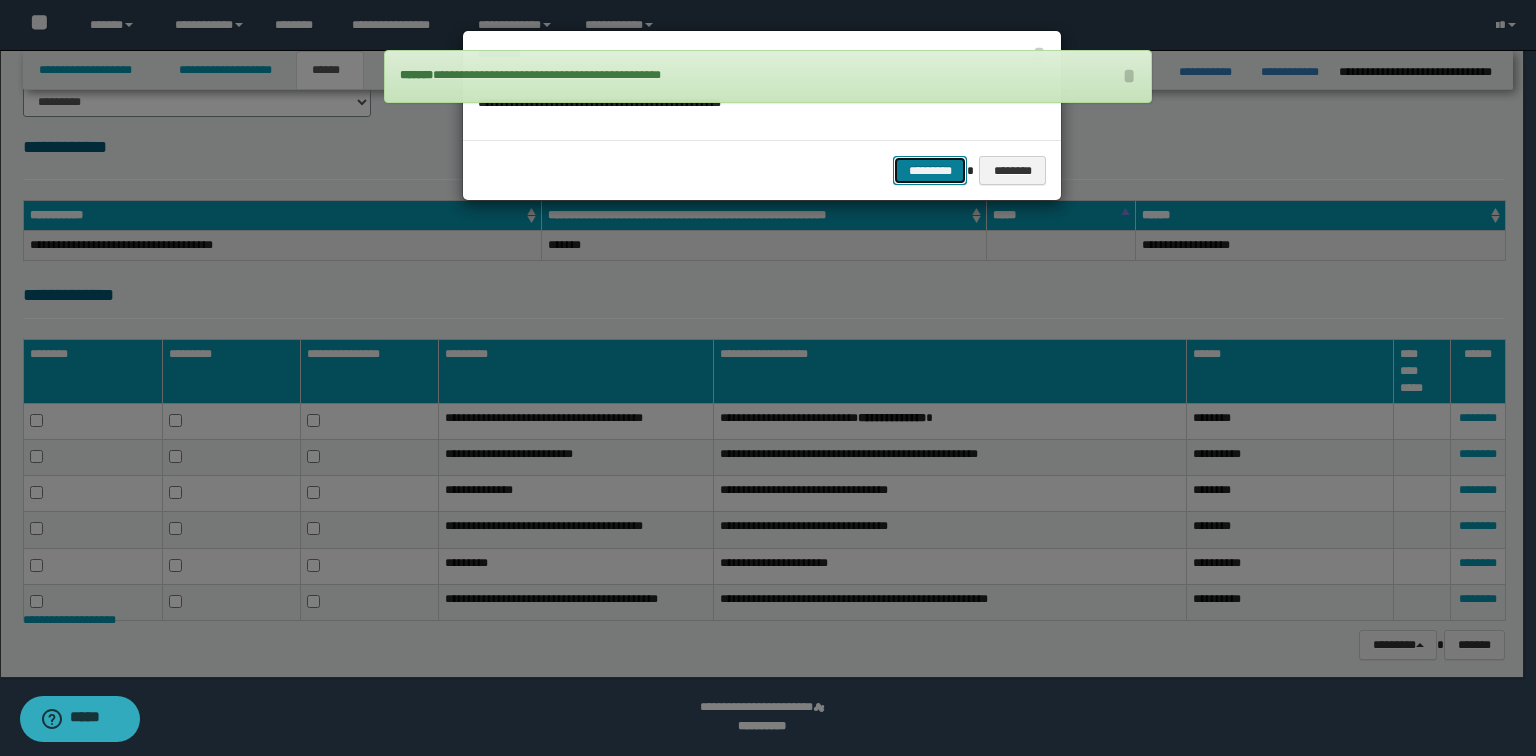click on "*********" at bounding box center (930, 171) 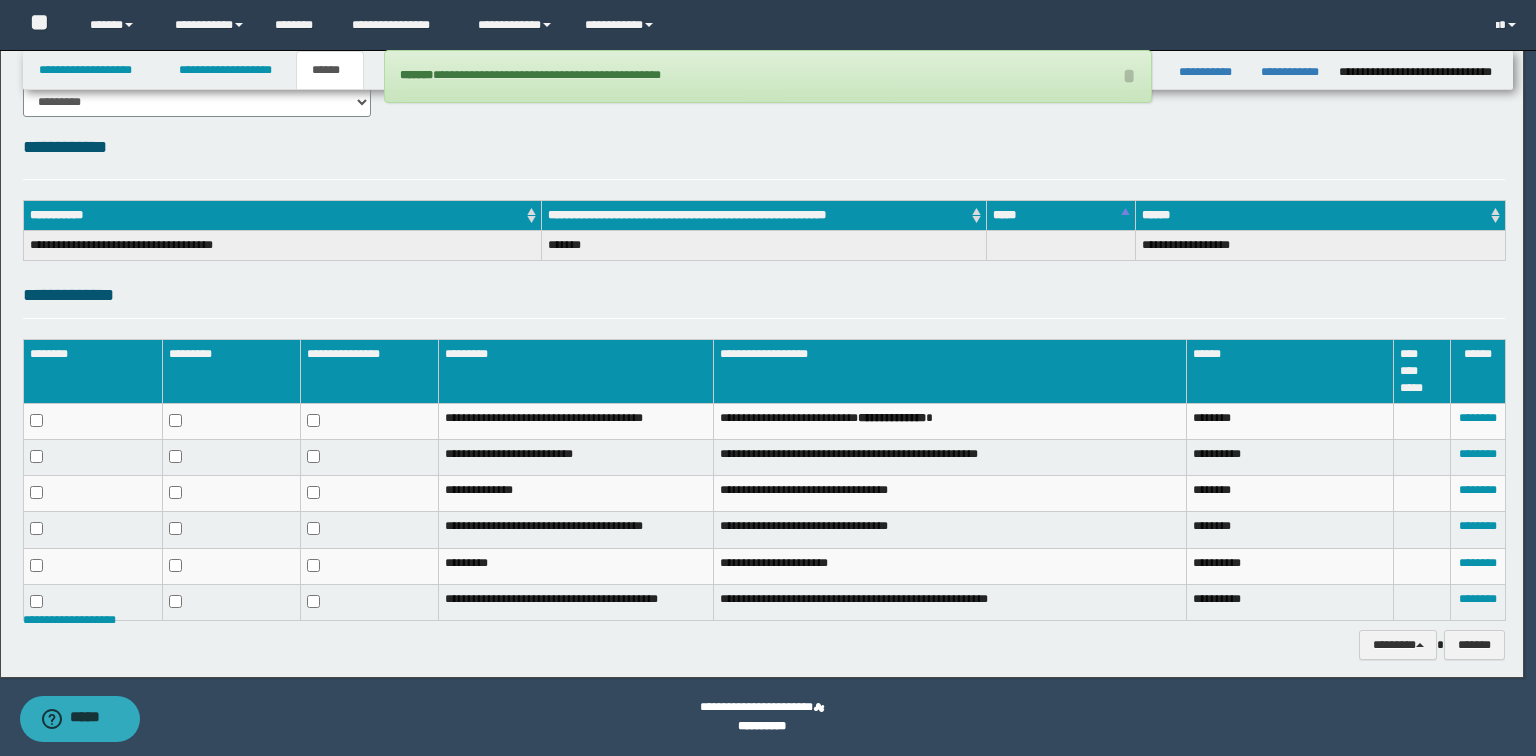 scroll, scrollTop: 176, scrollLeft: 0, axis: vertical 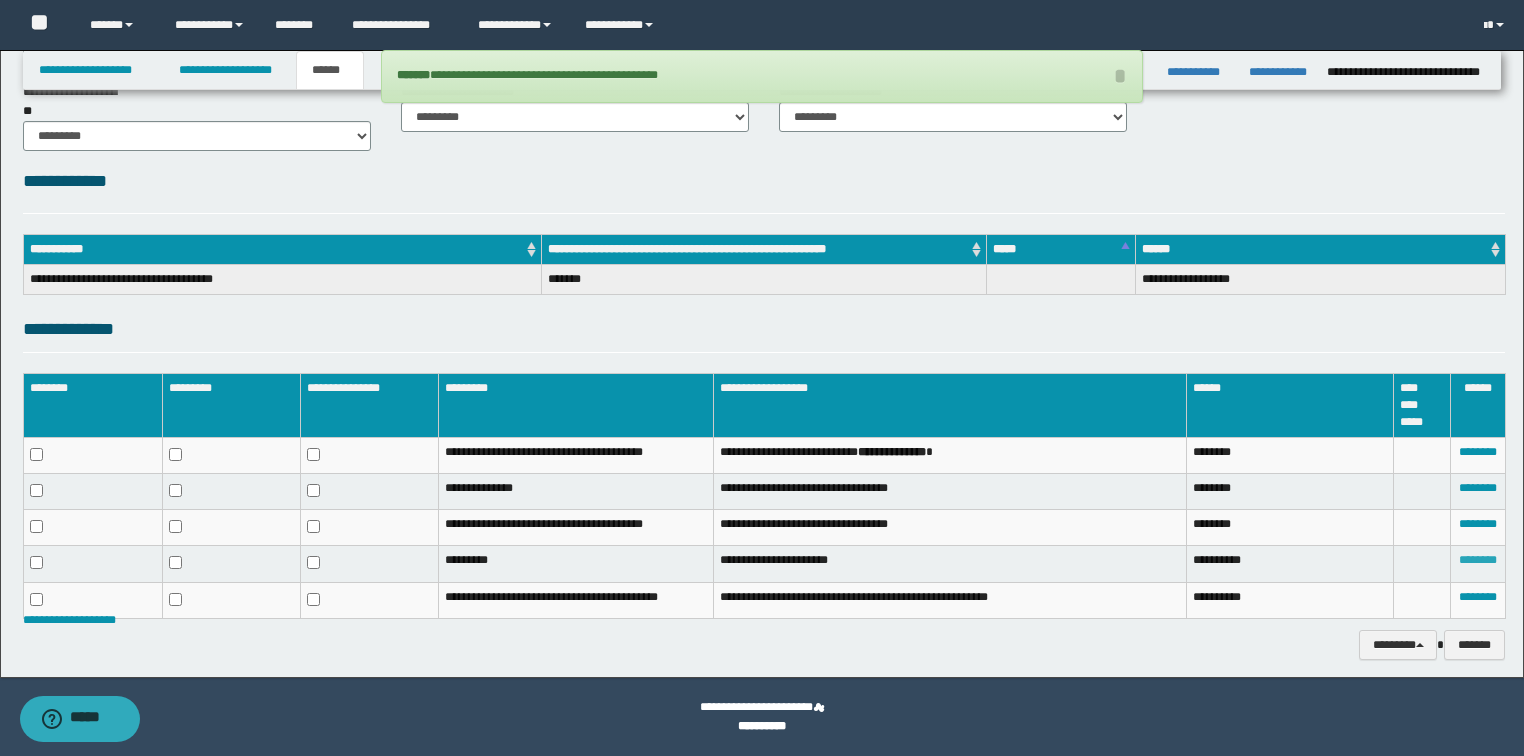 click on "********" at bounding box center [1478, 560] 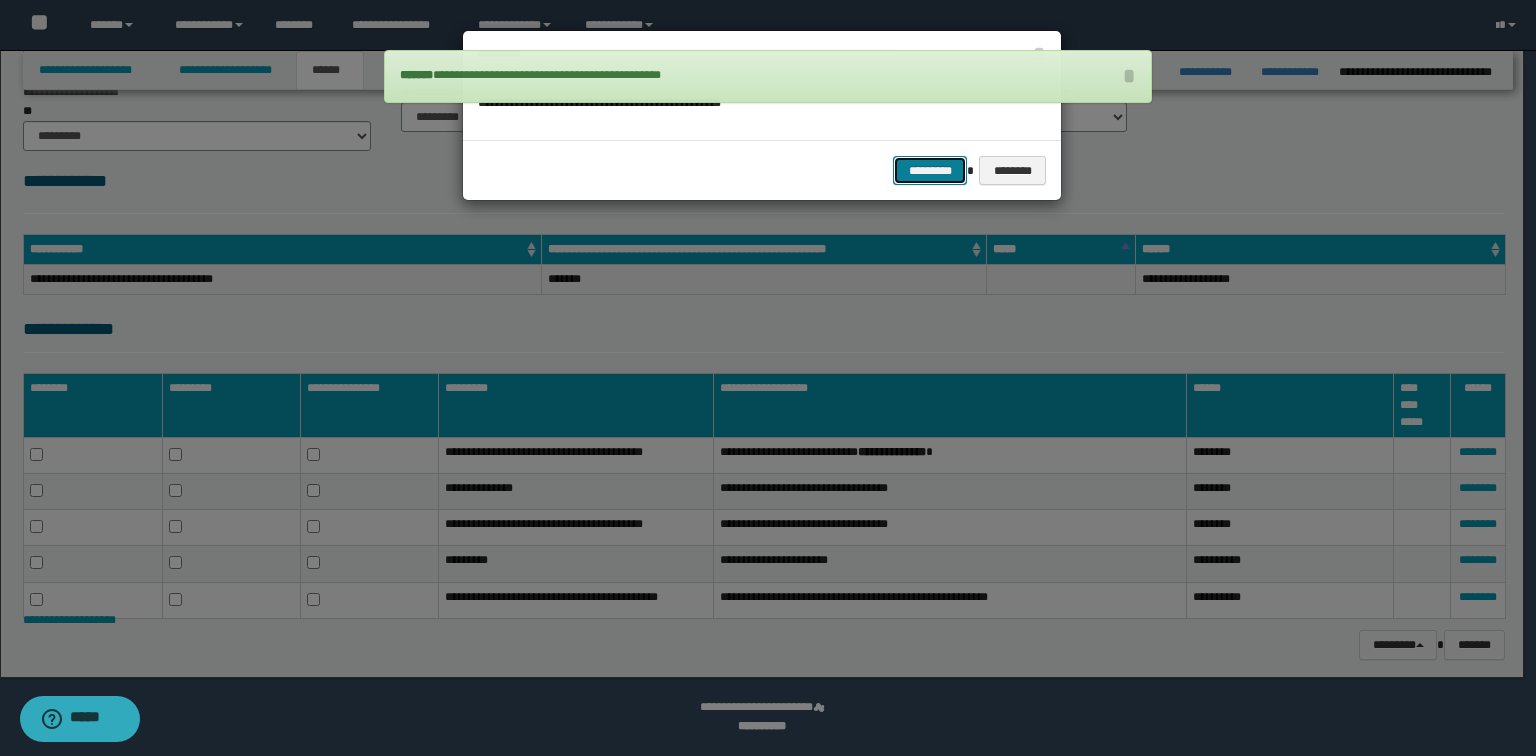 click on "*********" at bounding box center [930, 171] 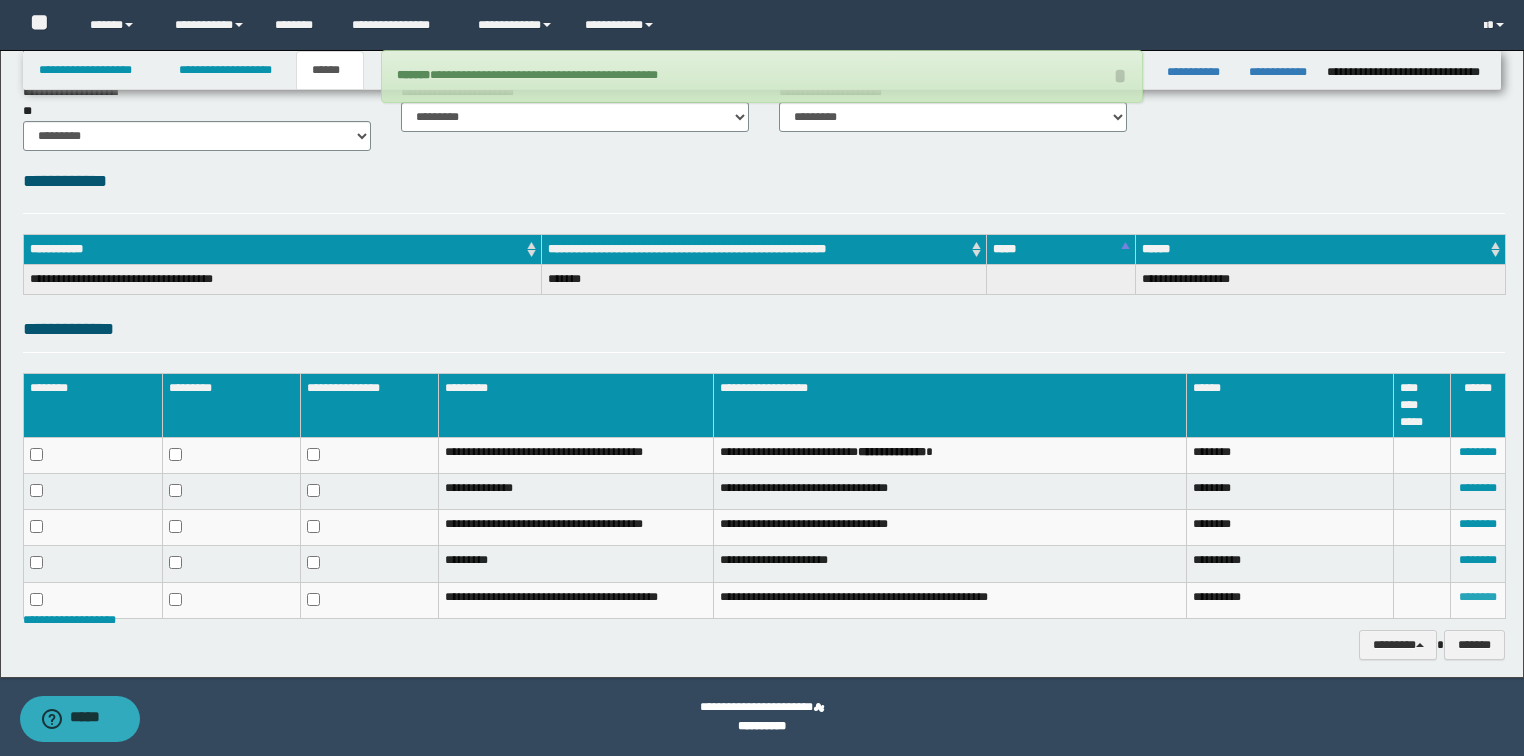 click on "********" at bounding box center (1478, 597) 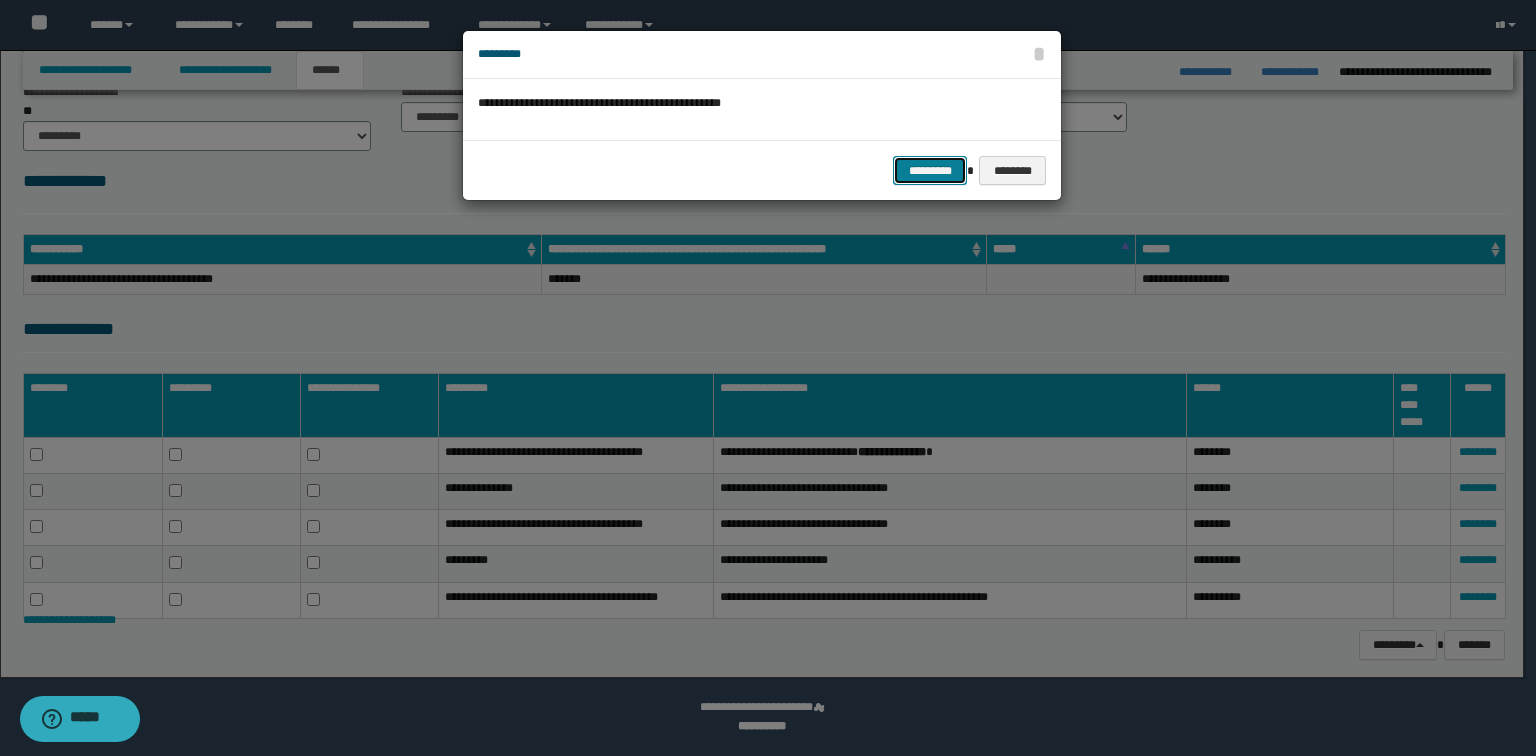 click on "*********" at bounding box center (930, 171) 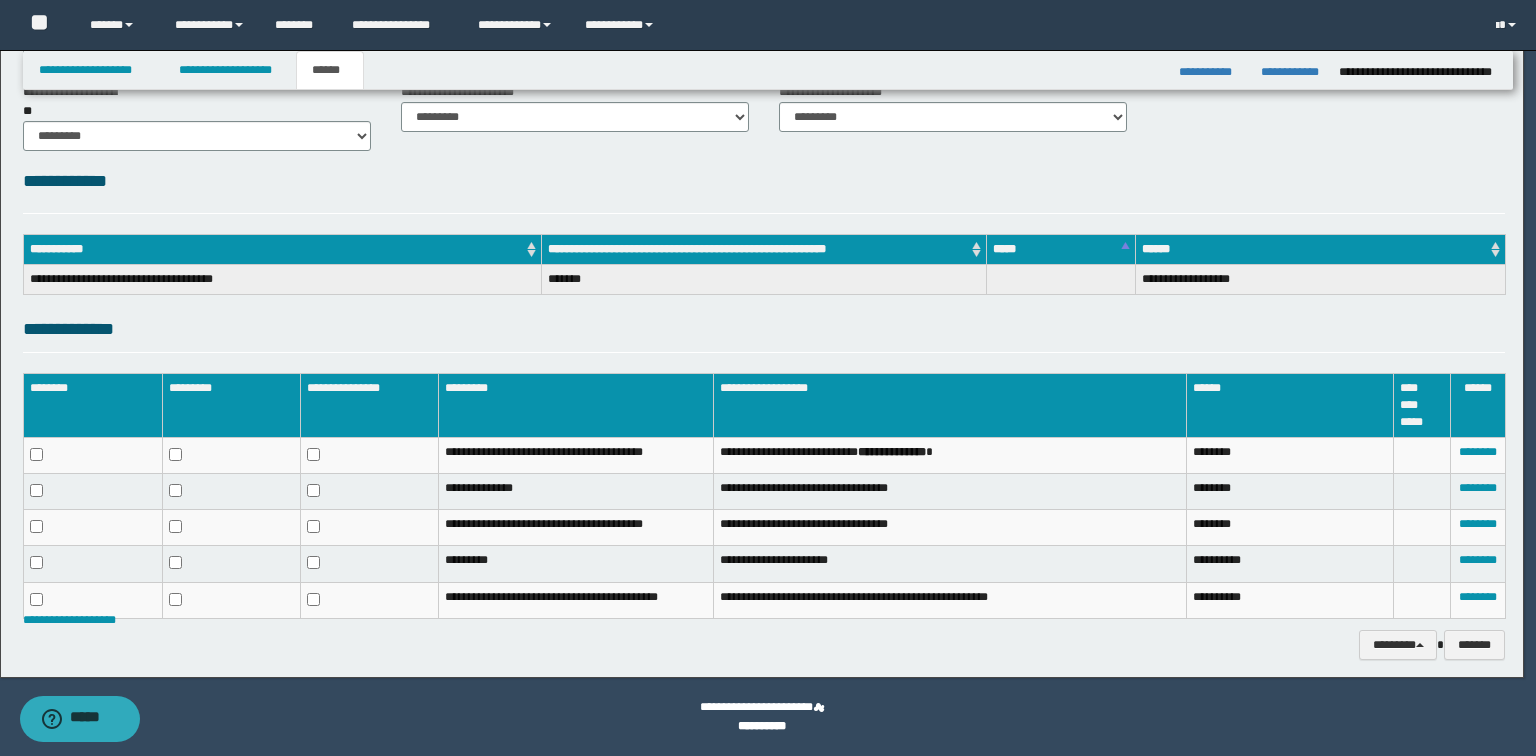 scroll, scrollTop: 141, scrollLeft: 0, axis: vertical 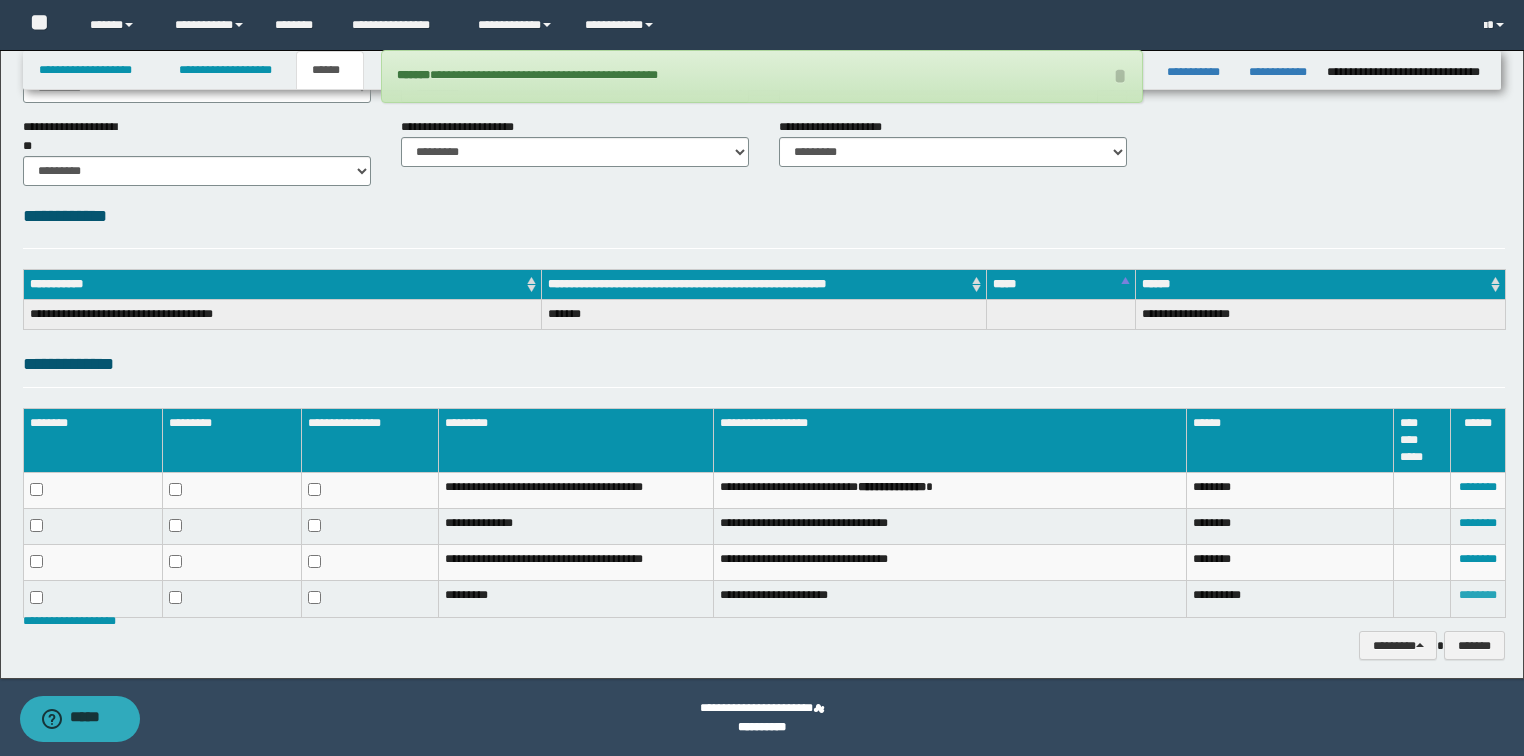click on "********" at bounding box center [1478, 595] 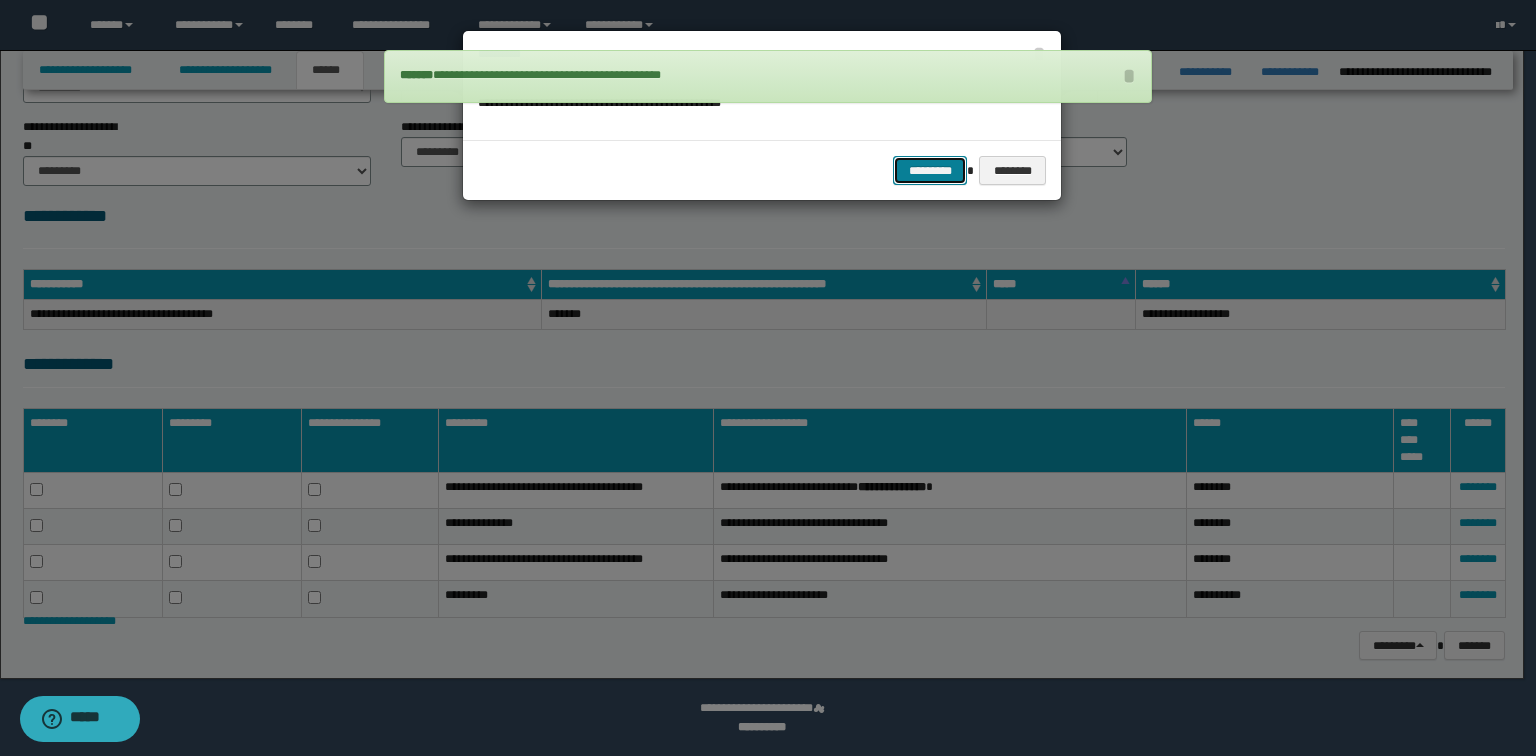 click on "*********" at bounding box center (930, 171) 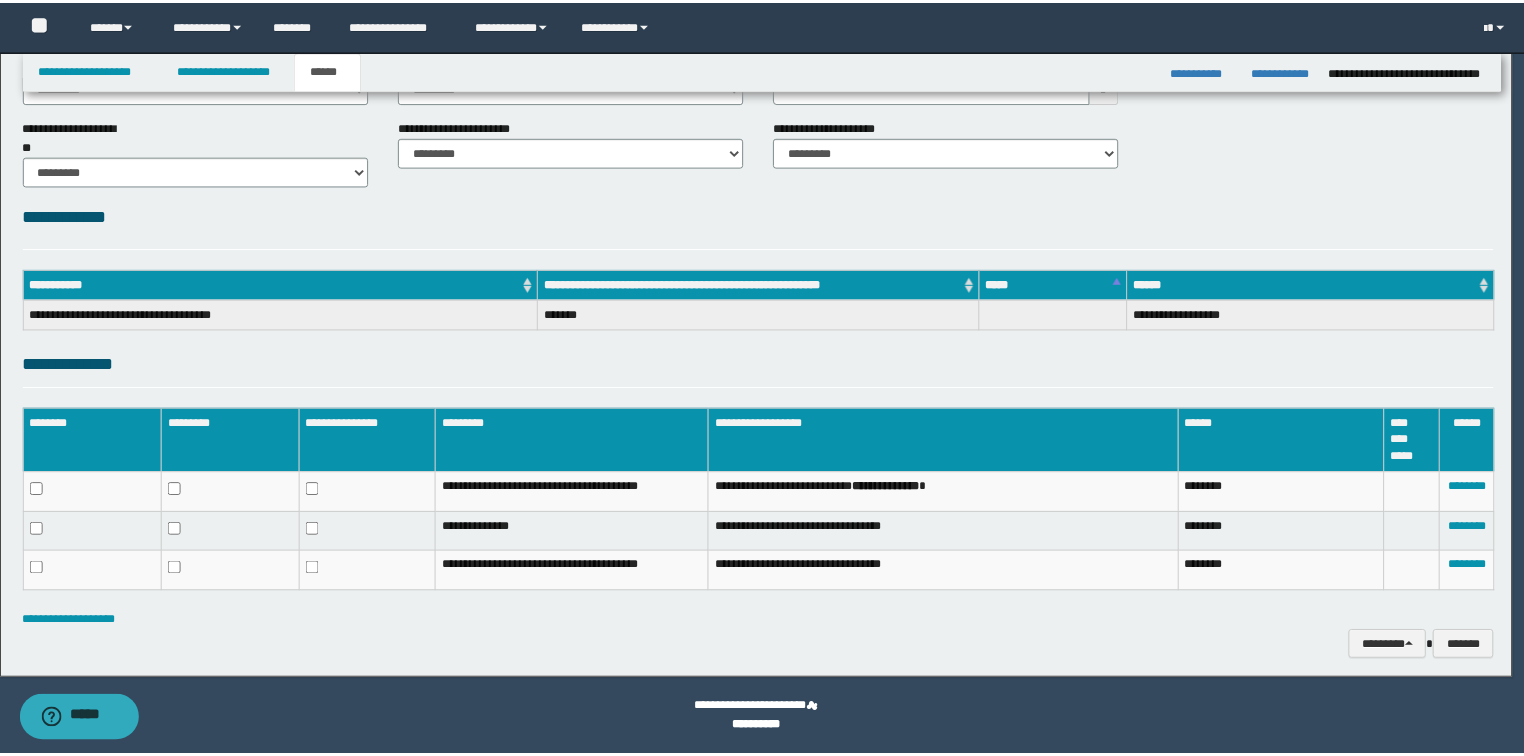 scroll, scrollTop: 108, scrollLeft: 0, axis: vertical 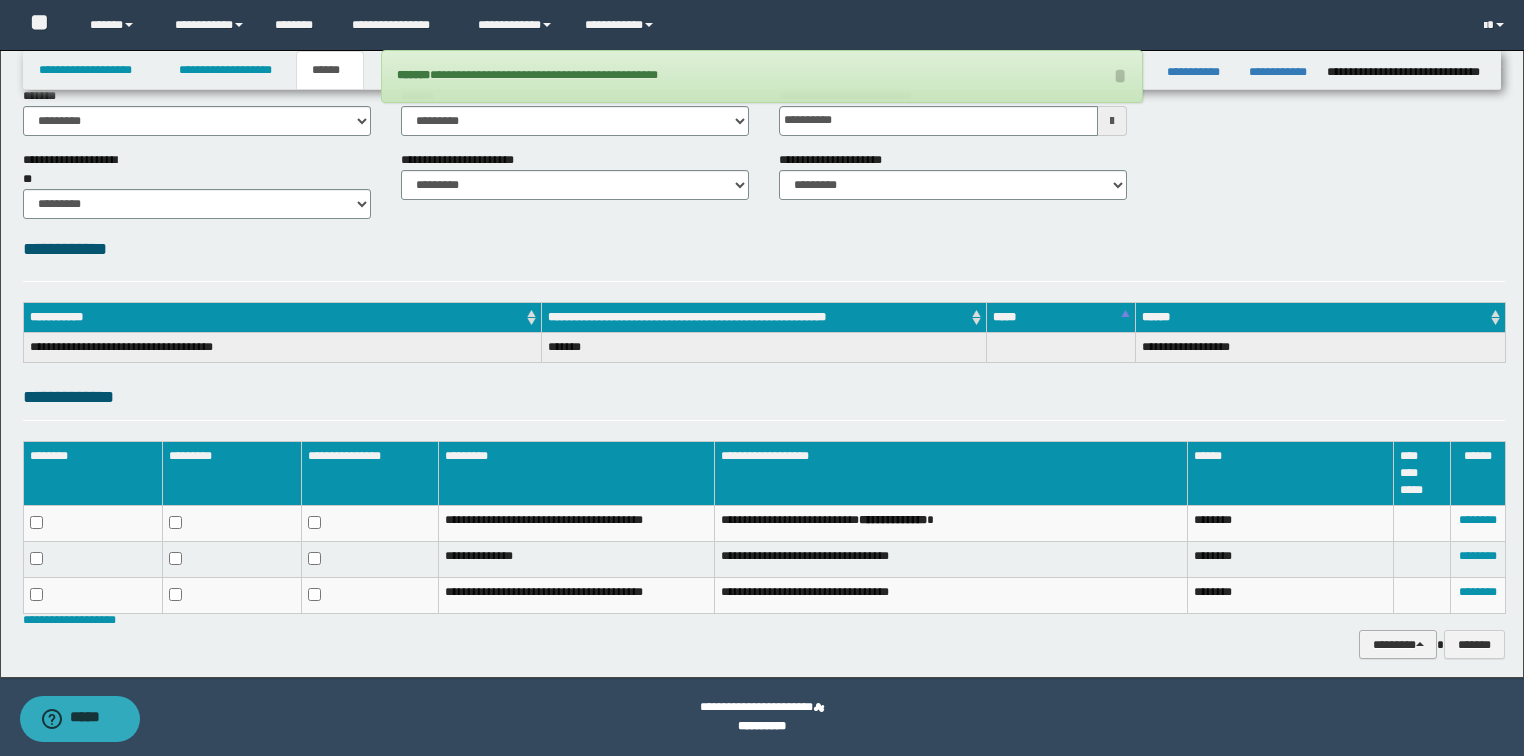 click on "********" at bounding box center [1398, 645] 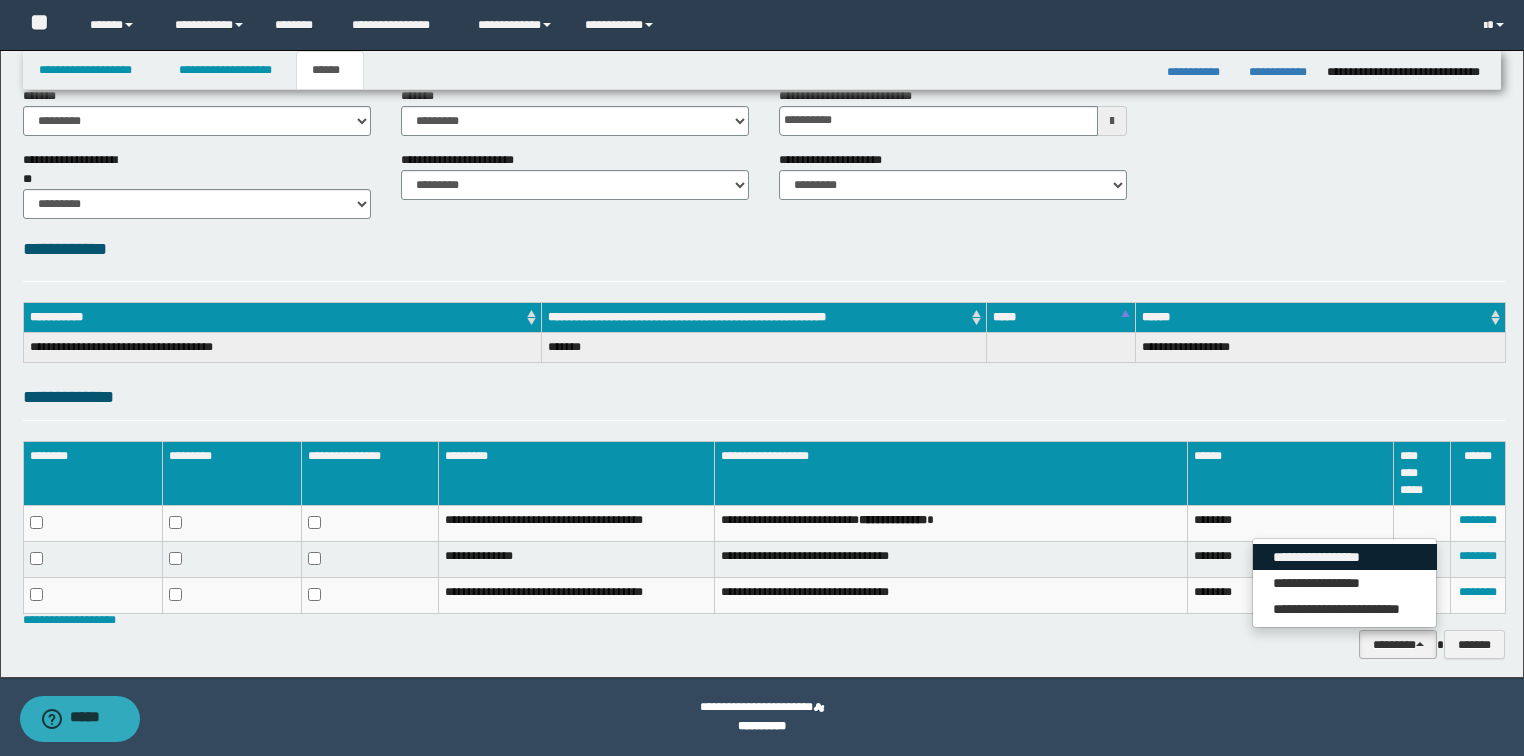 click on "**********" at bounding box center (1345, 557) 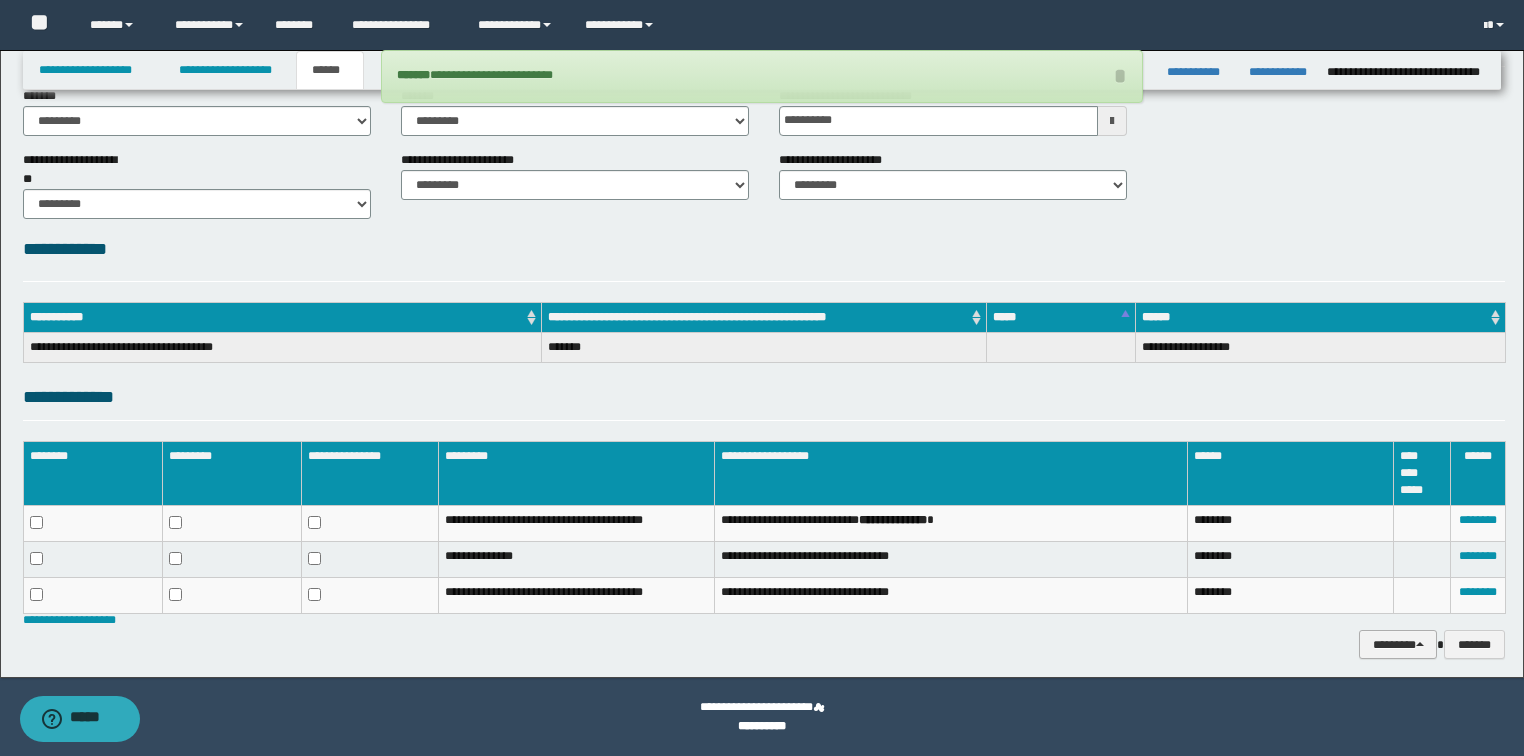 click on "********" at bounding box center [1398, 645] 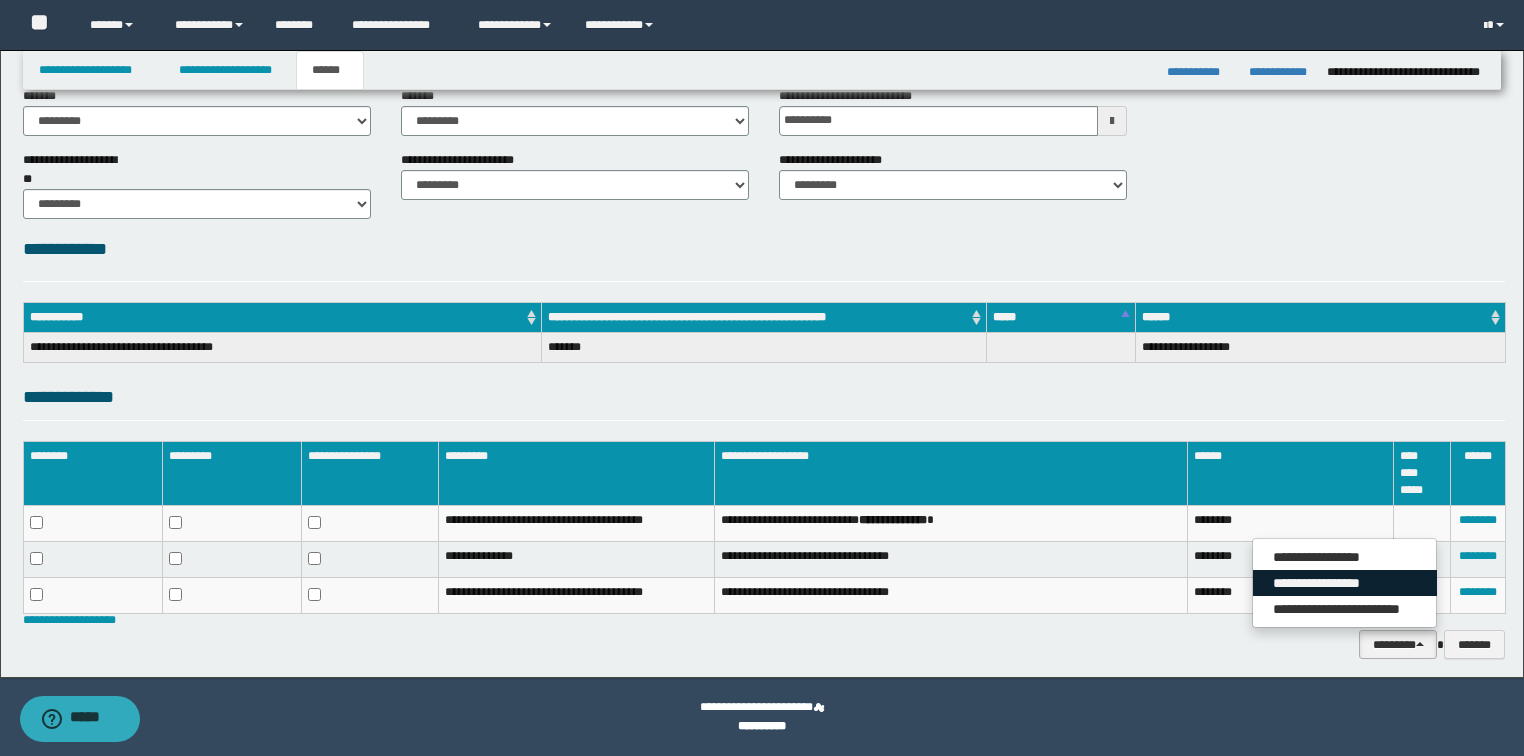 click on "**********" at bounding box center (1345, 583) 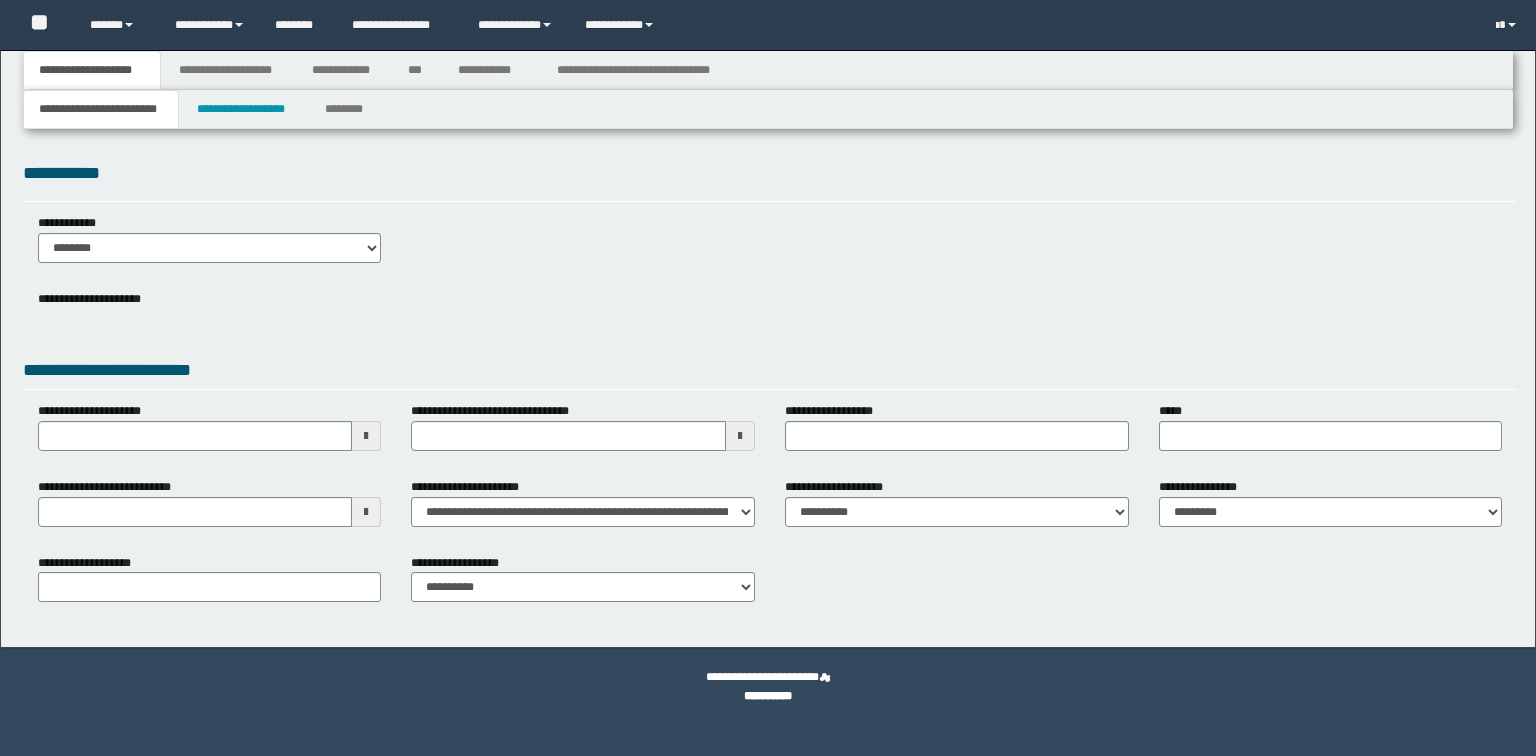 scroll, scrollTop: 0, scrollLeft: 0, axis: both 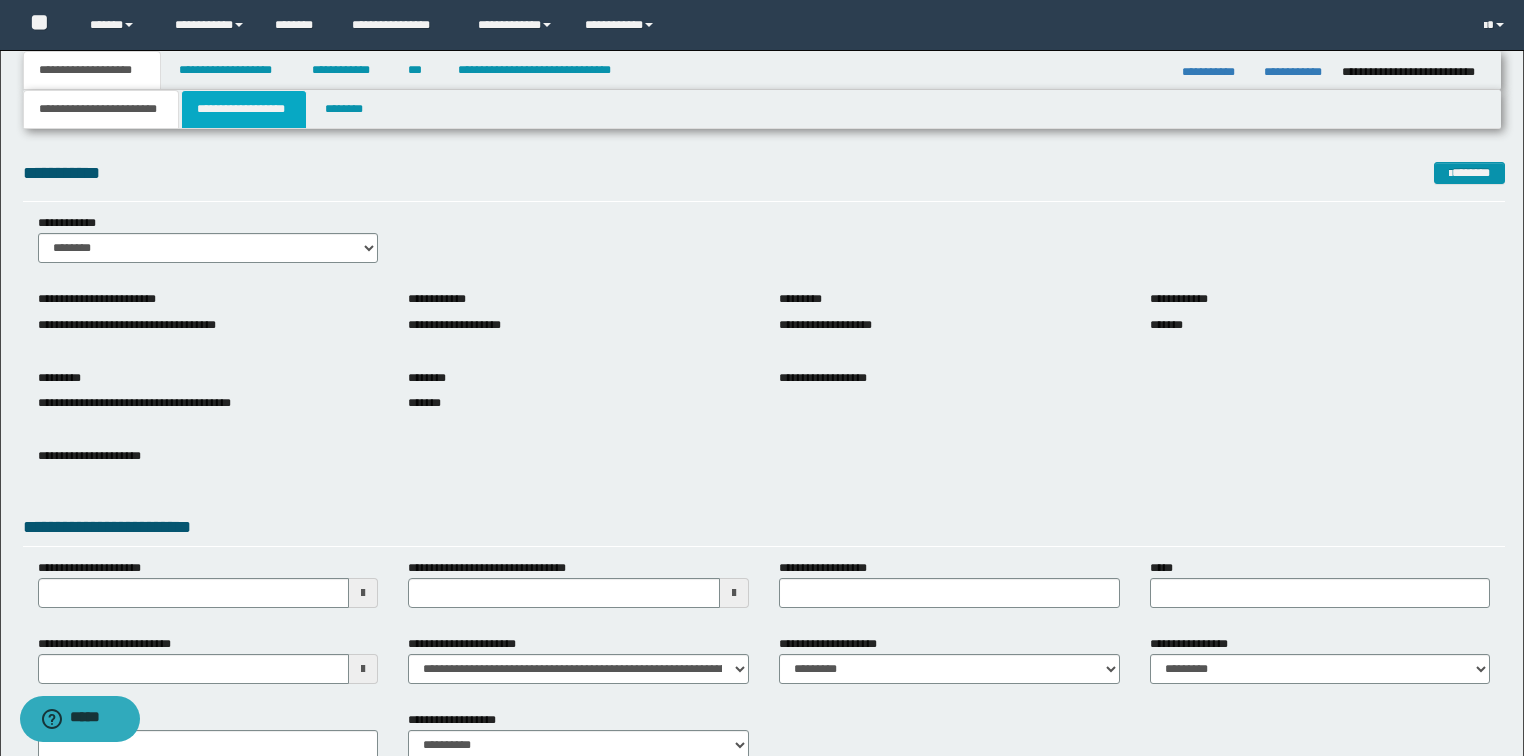 click on "**********" at bounding box center (244, 109) 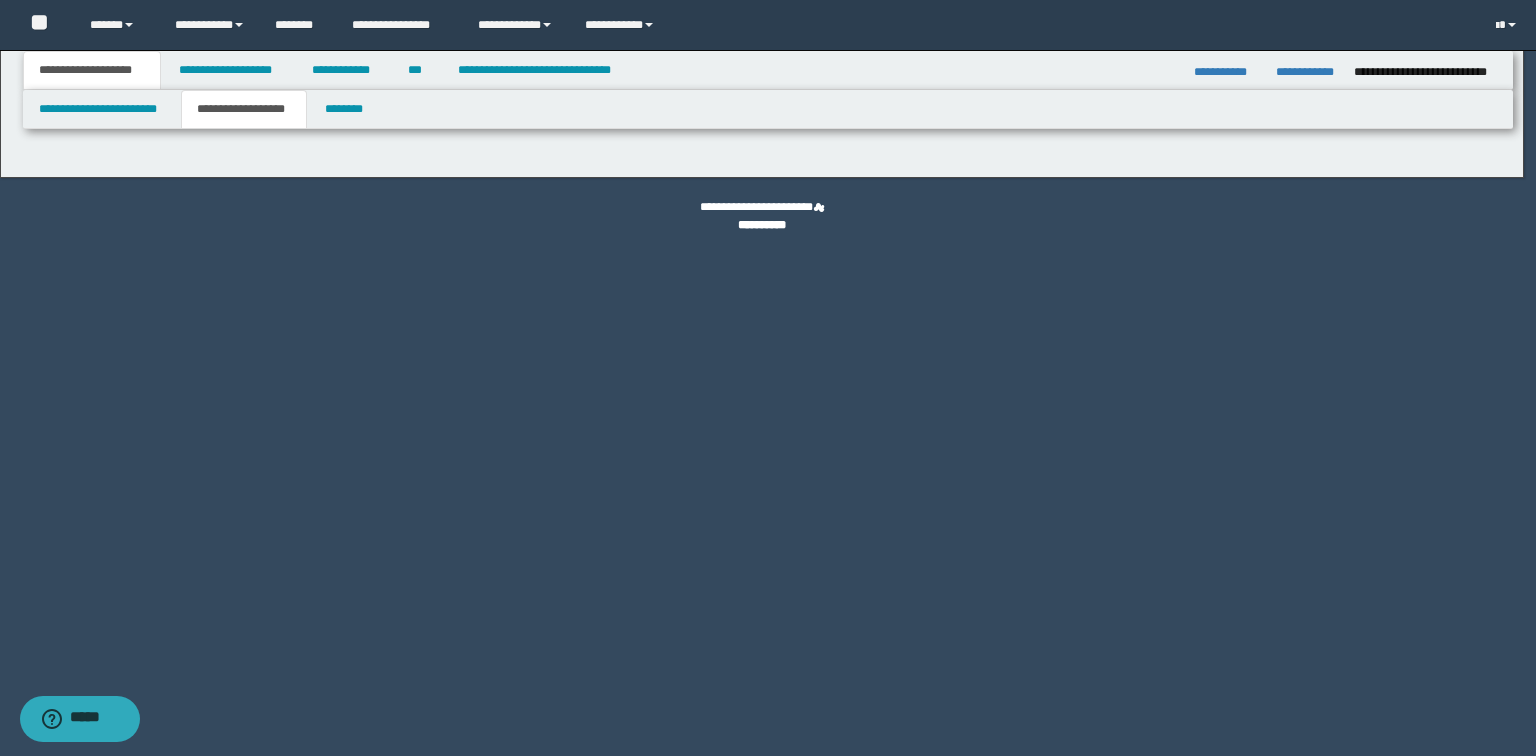 type on "**********" 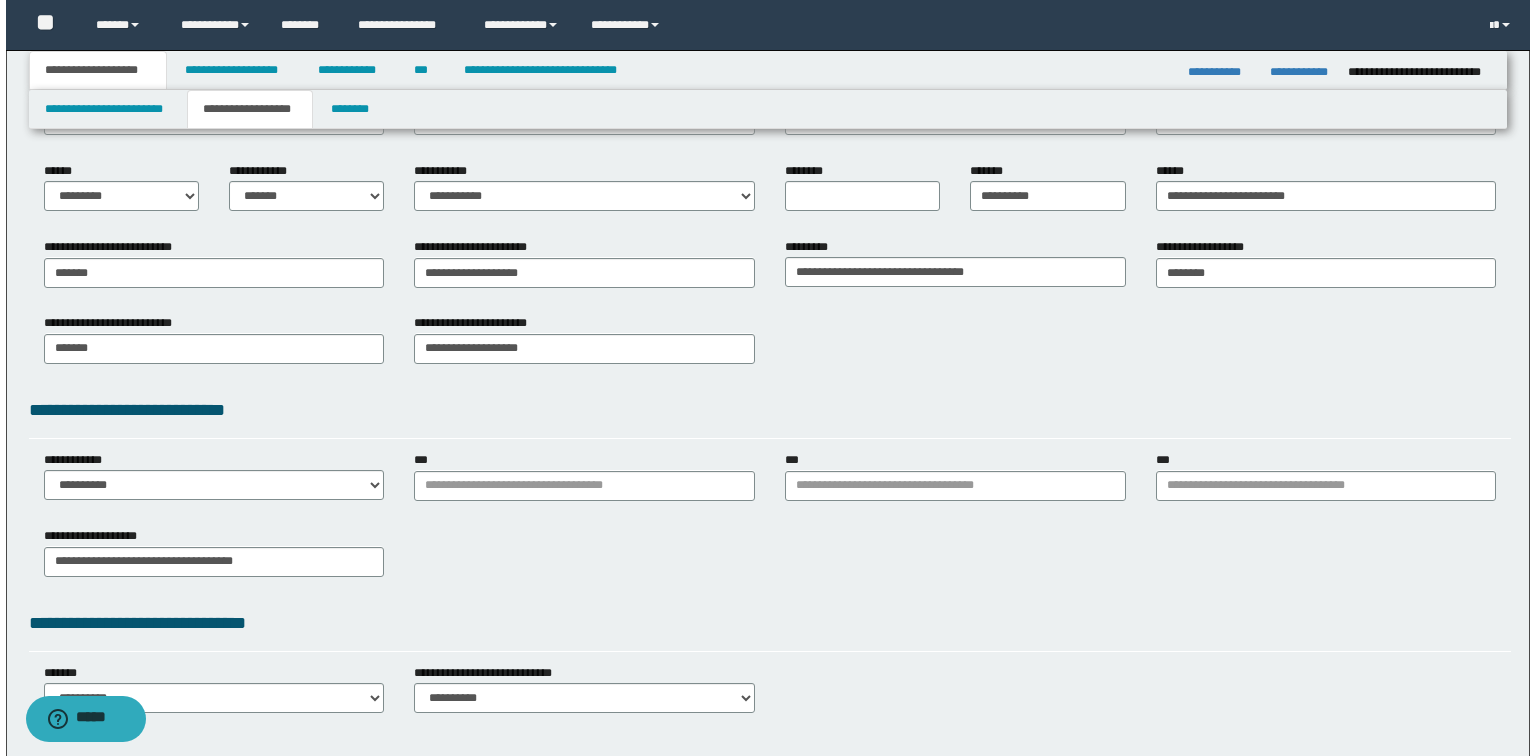 scroll, scrollTop: 0, scrollLeft: 0, axis: both 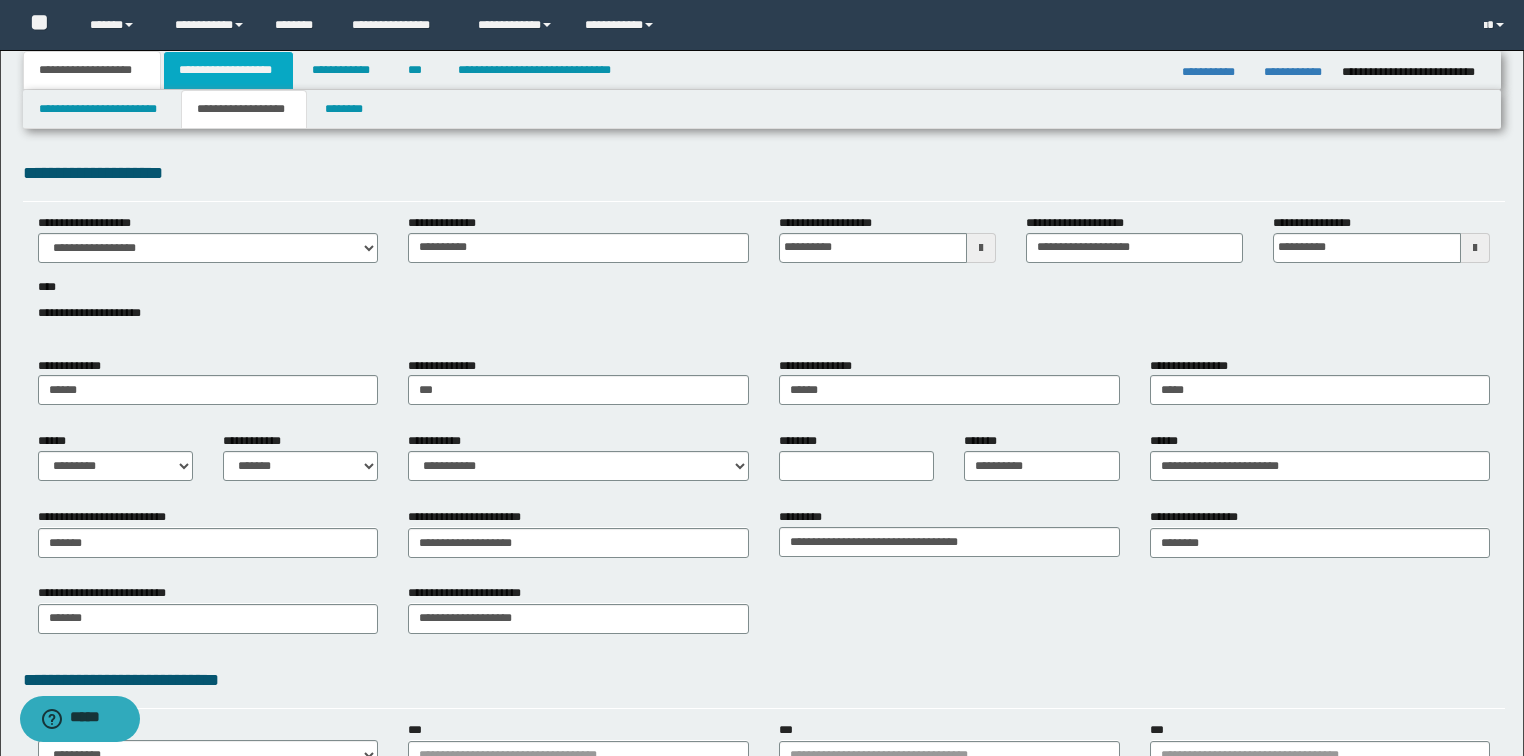 click on "**********" at bounding box center [228, 70] 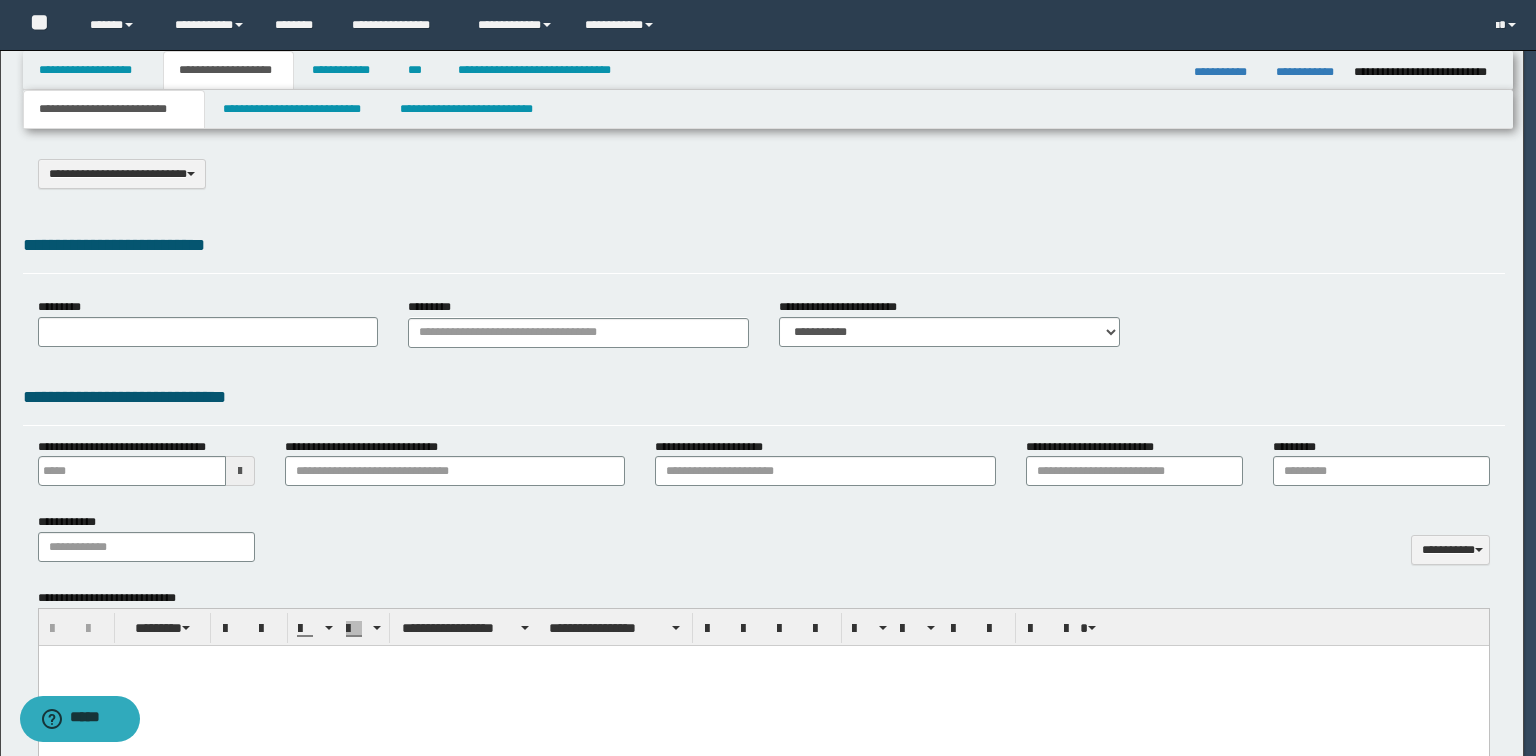 select on "*" 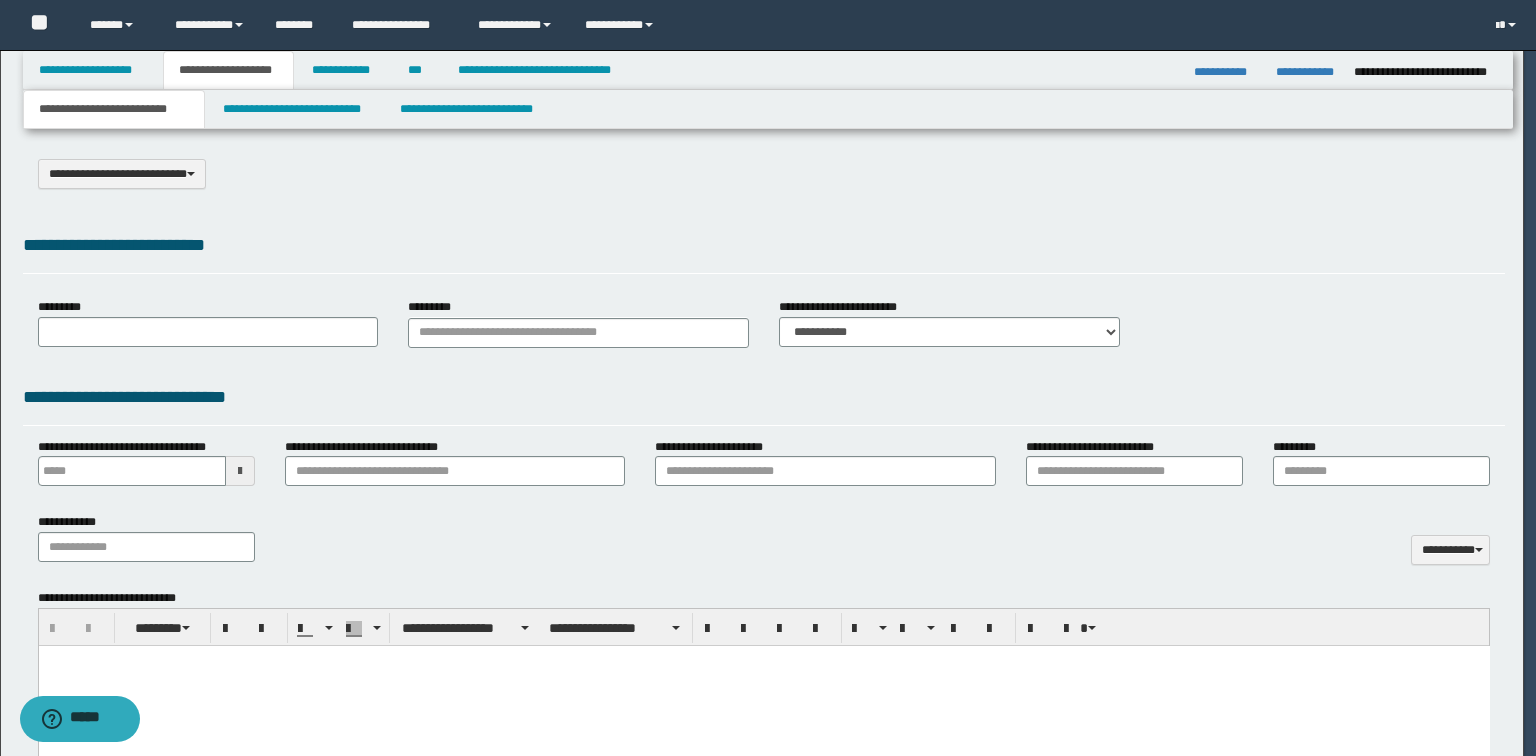 scroll, scrollTop: 0, scrollLeft: 0, axis: both 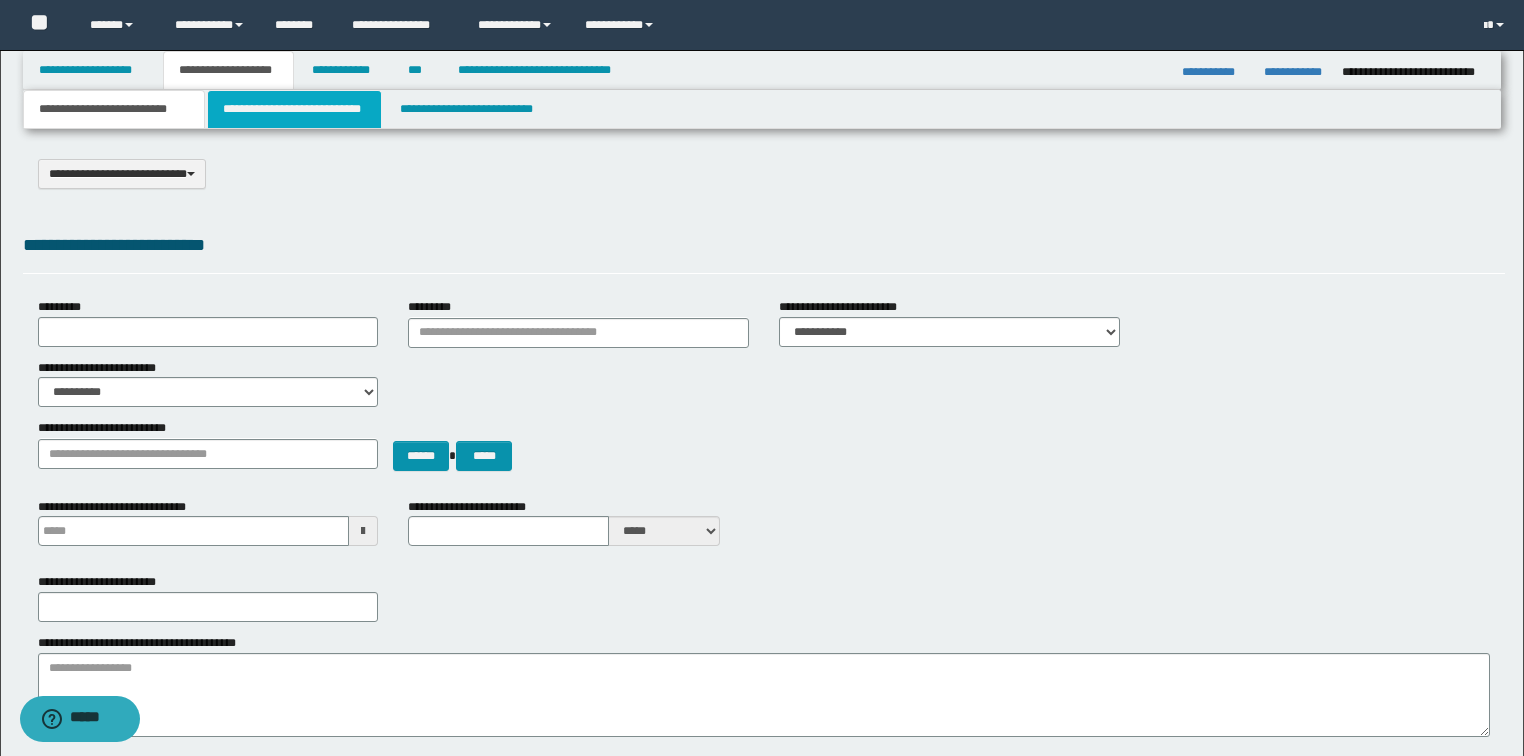 click on "**********" at bounding box center [294, 109] 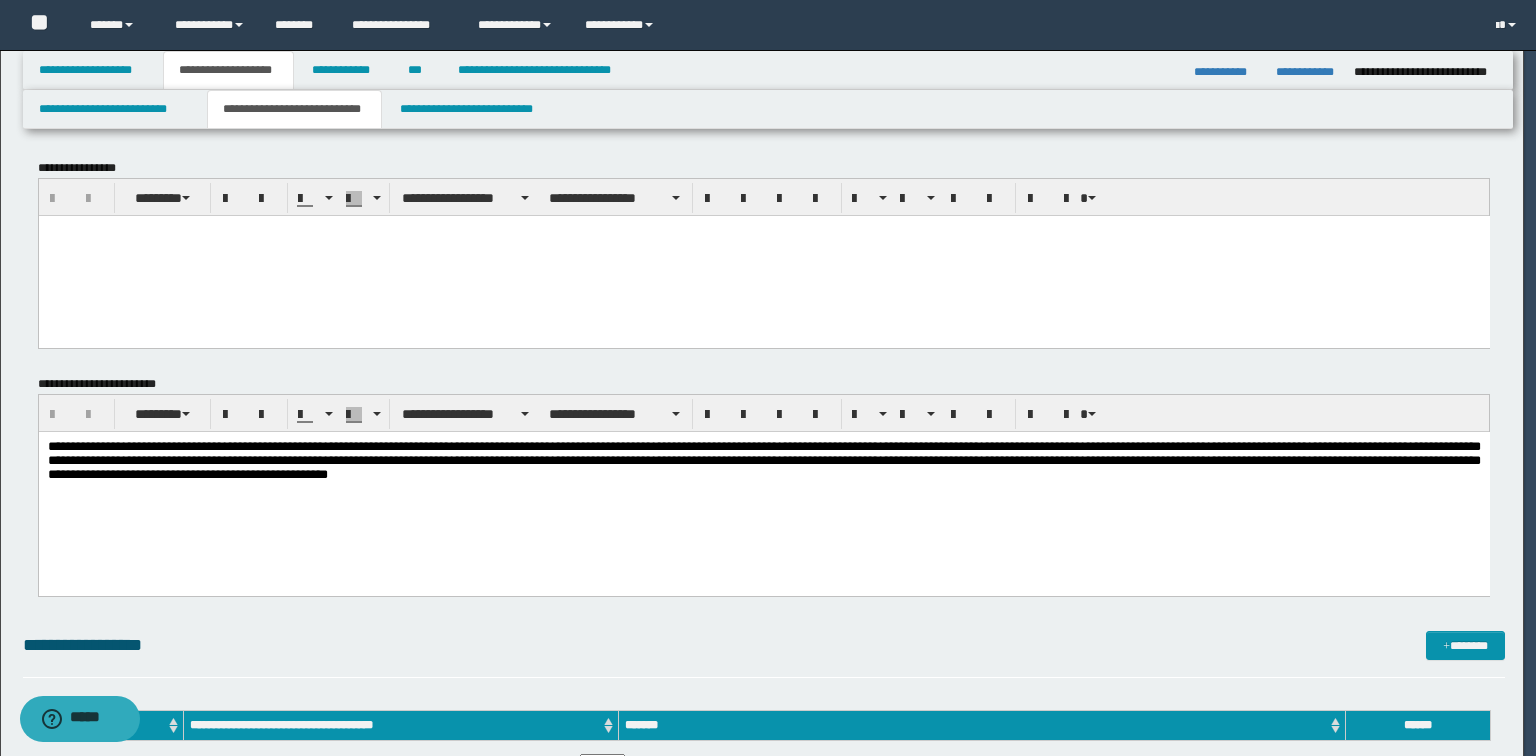 scroll, scrollTop: 0, scrollLeft: 0, axis: both 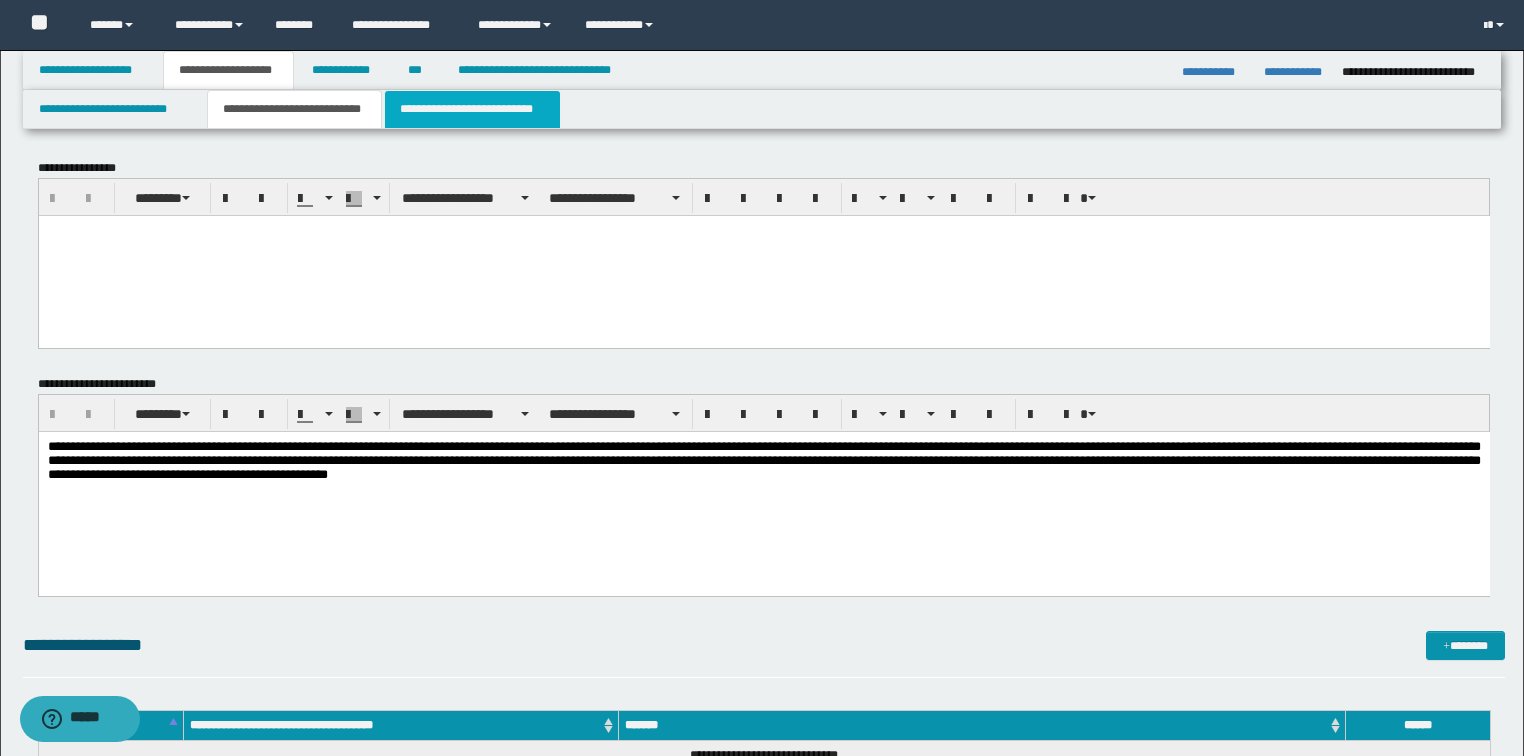 click on "**********" at bounding box center [472, 109] 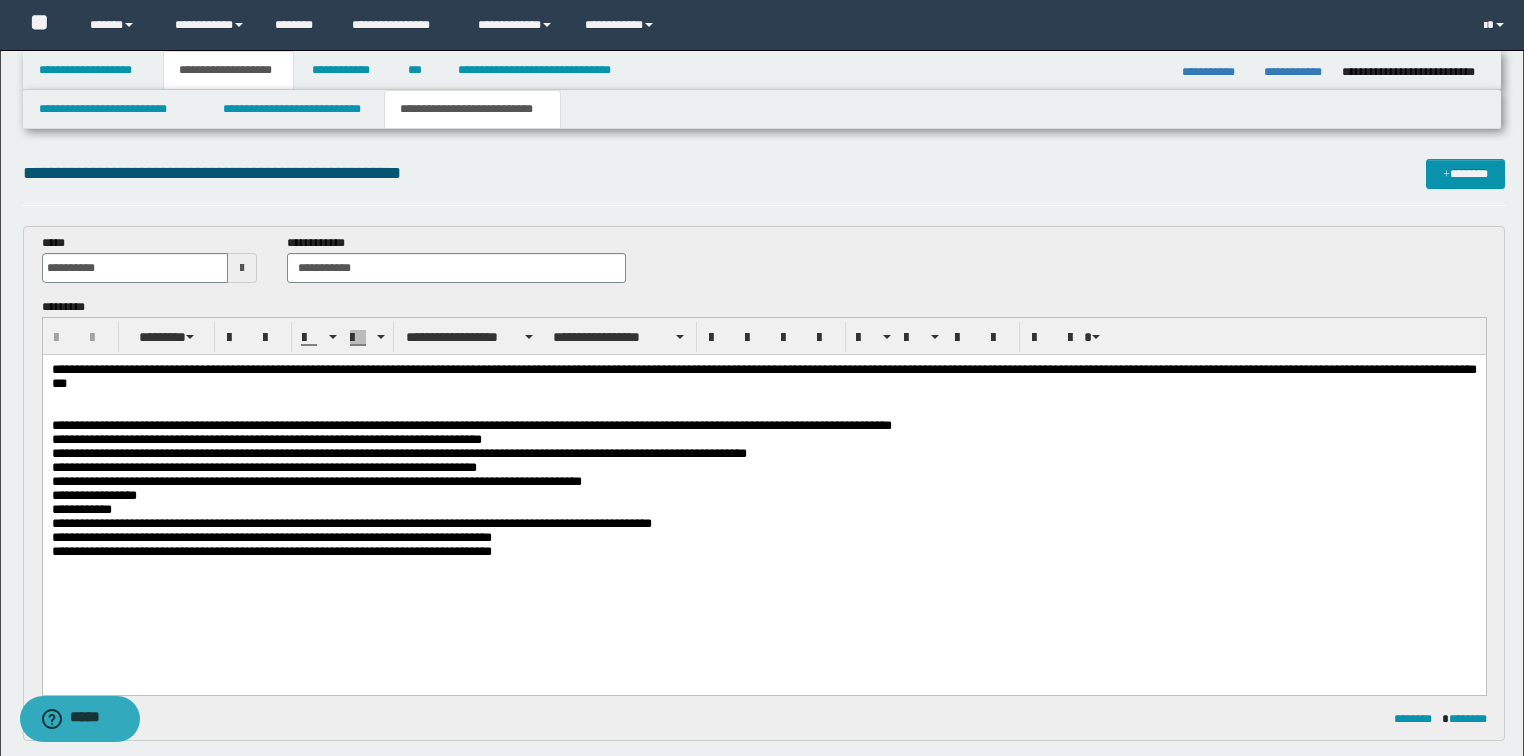 scroll, scrollTop: 0, scrollLeft: 0, axis: both 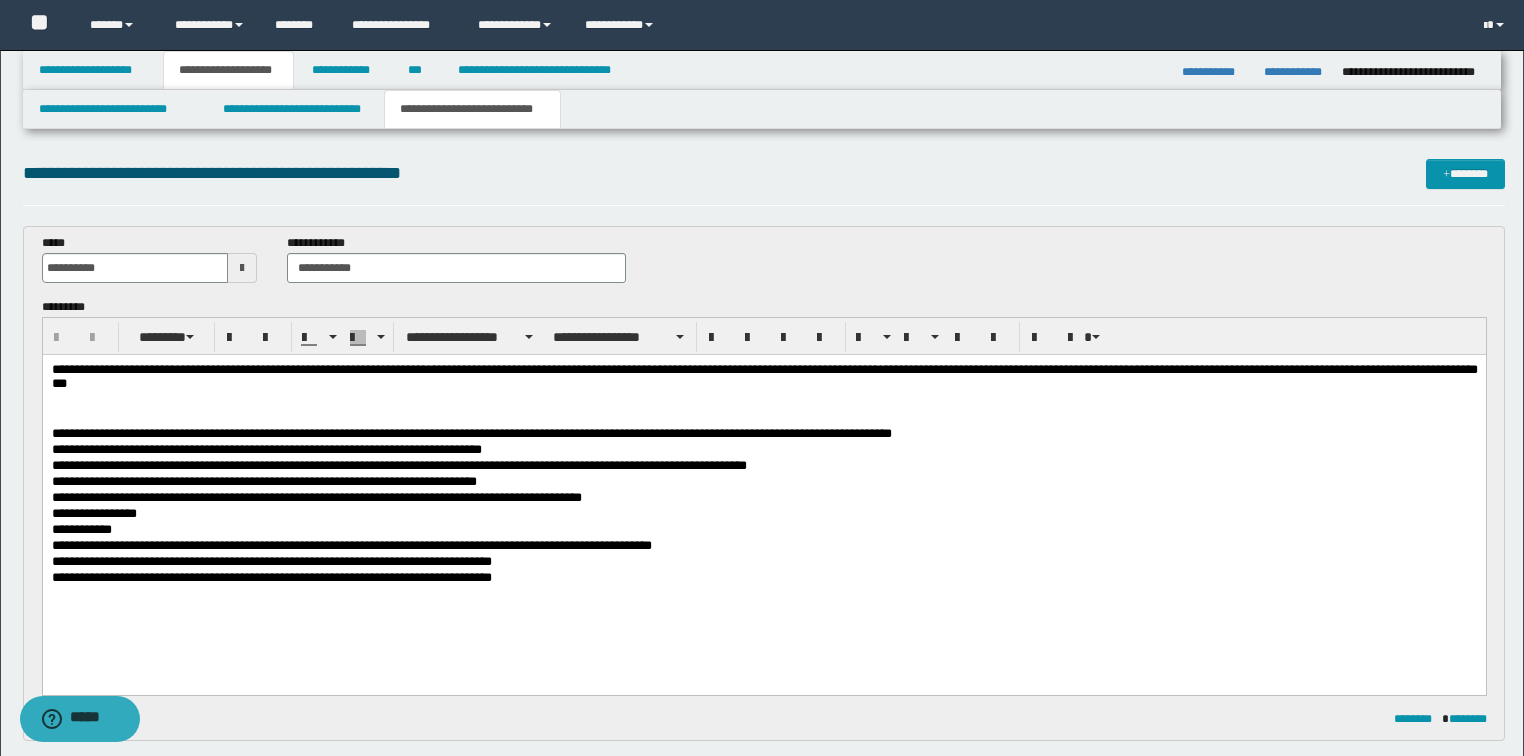 click on "**********" at bounding box center [764, 434] 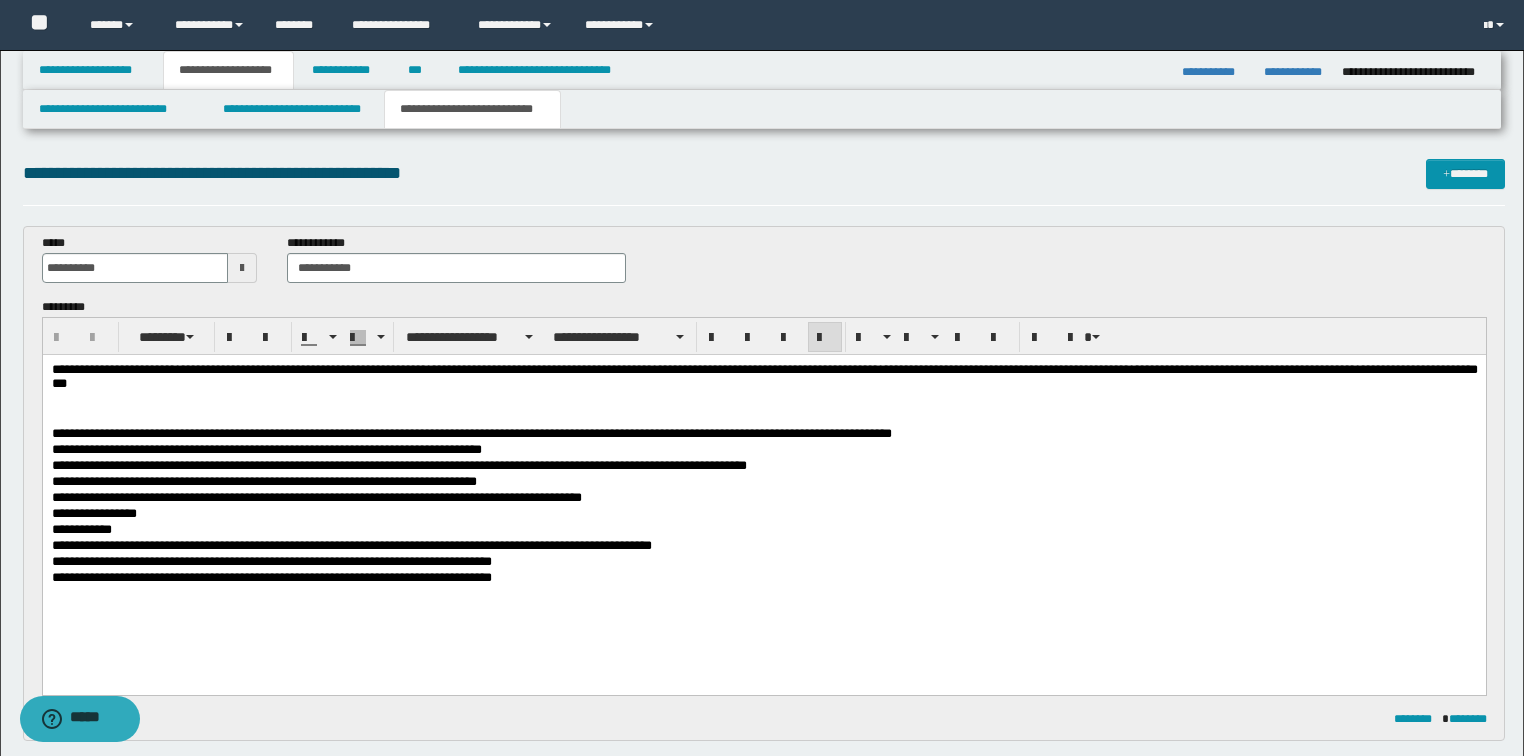 click on "**********" at bounding box center (763, 499) 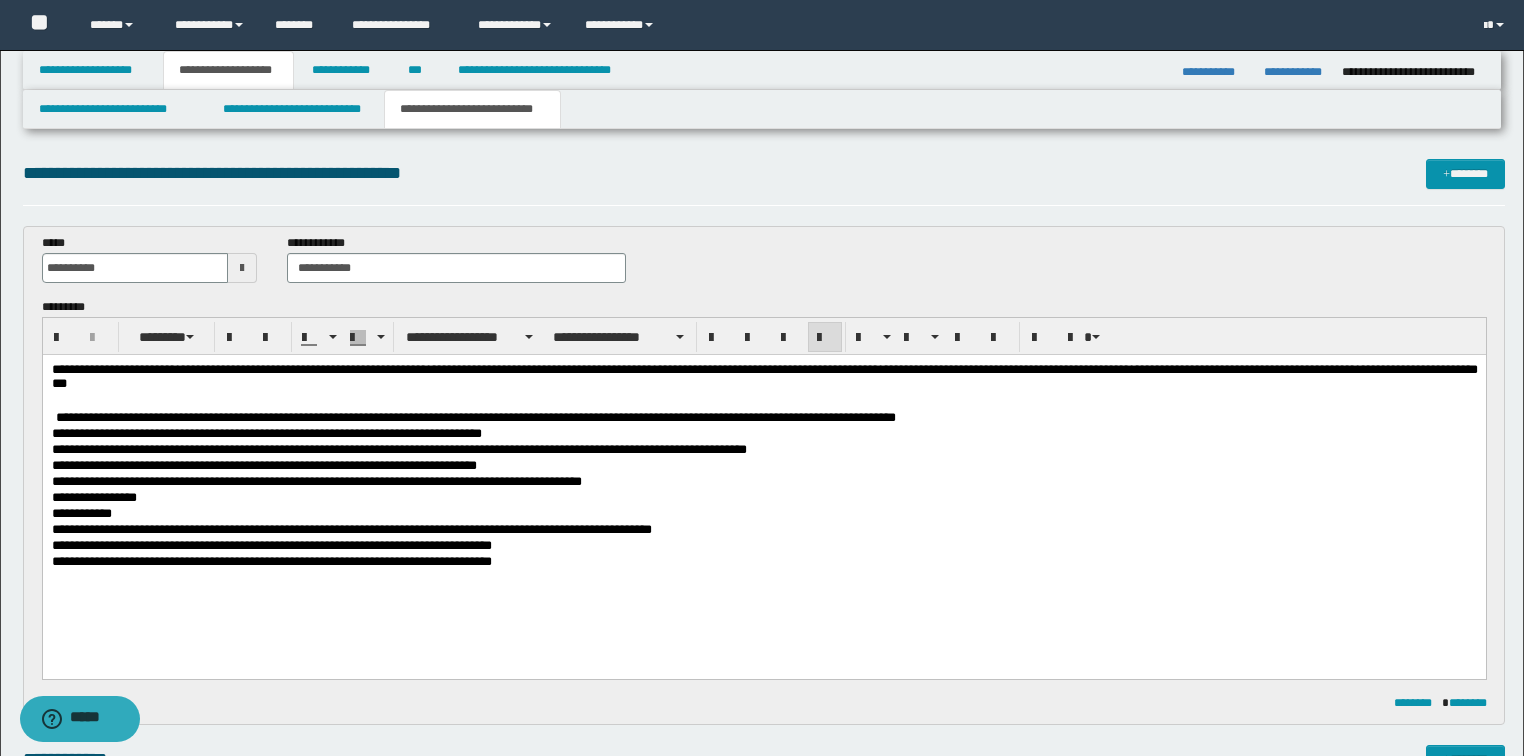 type 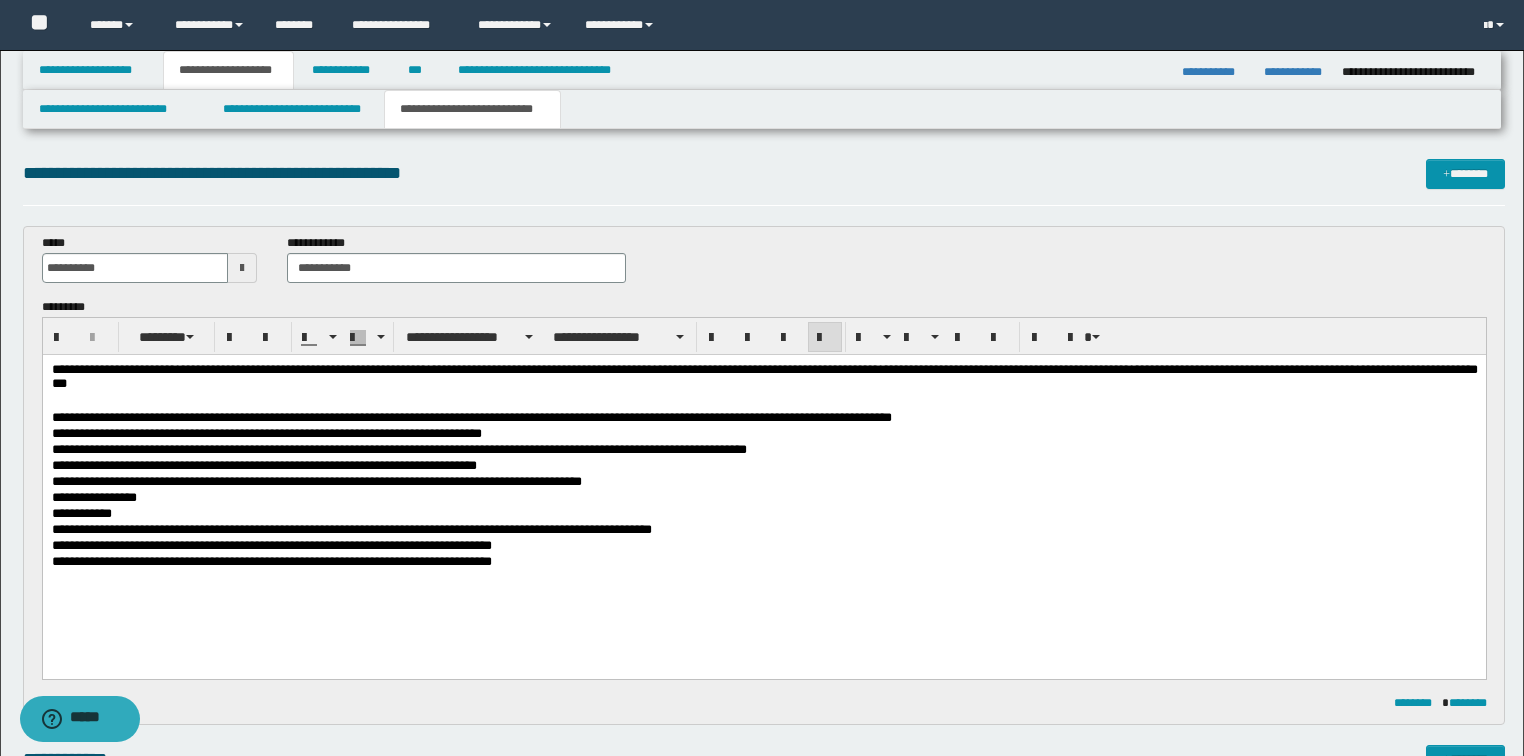 click on "**********" at bounding box center [764, 418] 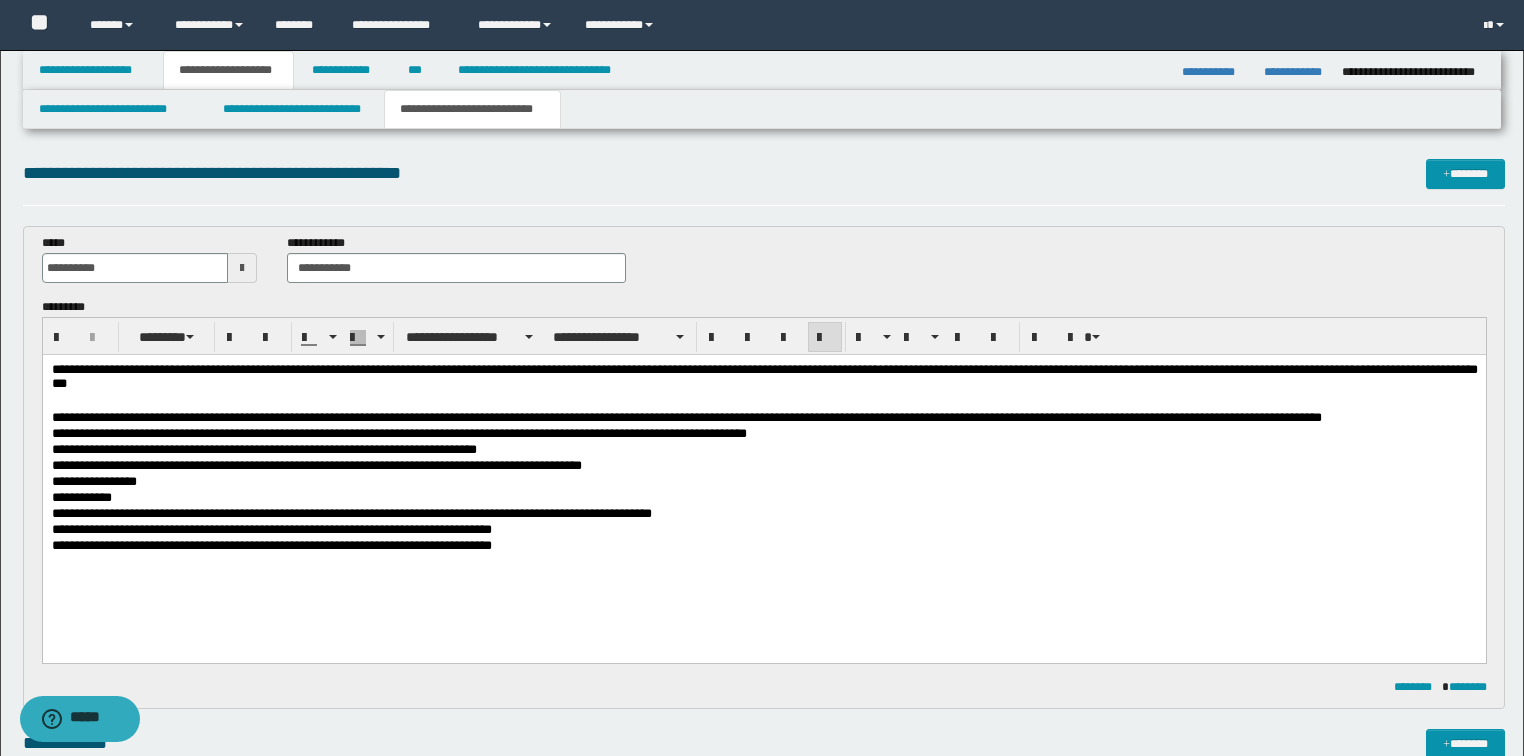 click on "**********" at bounding box center (764, 514) 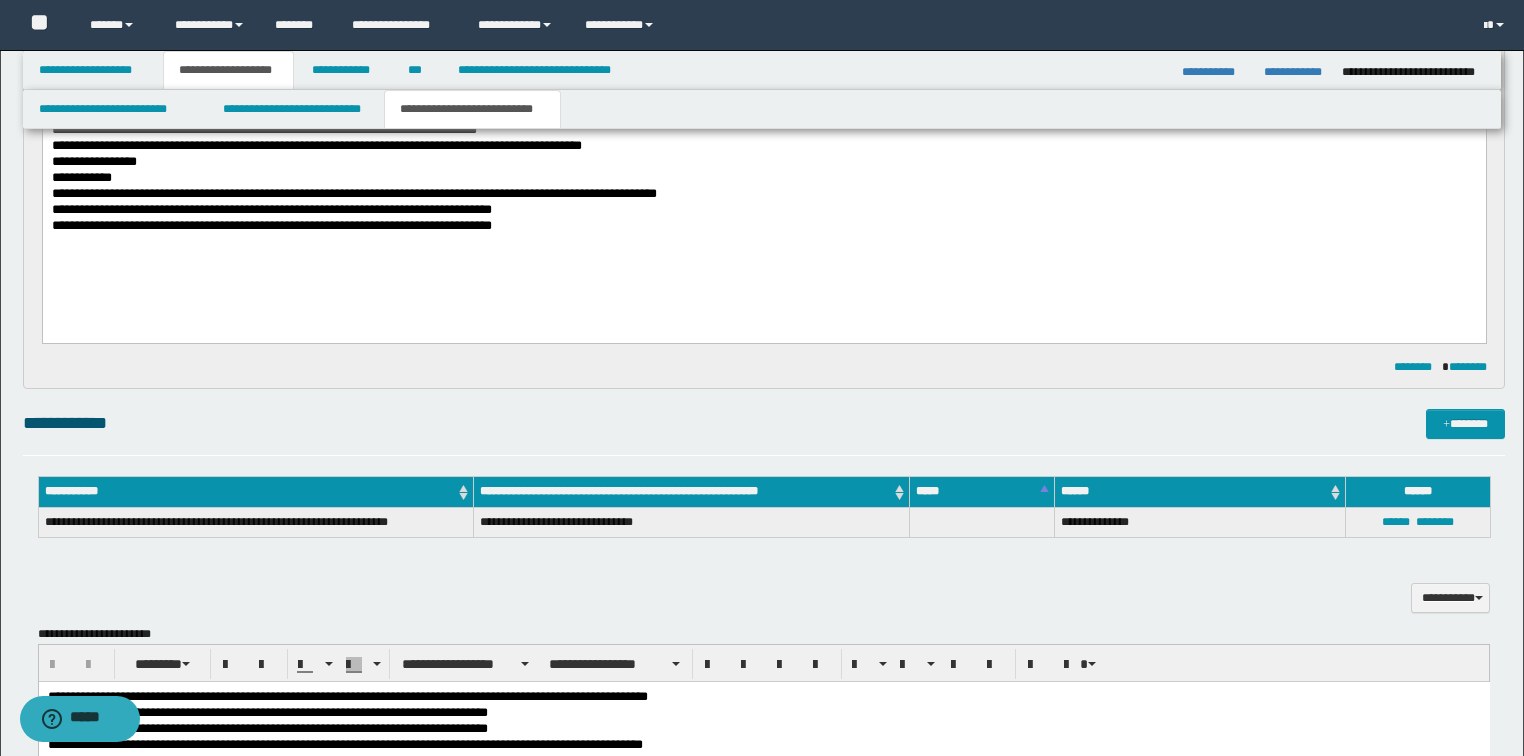 scroll, scrollTop: 560, scrollLeft: 0, axis: vertical 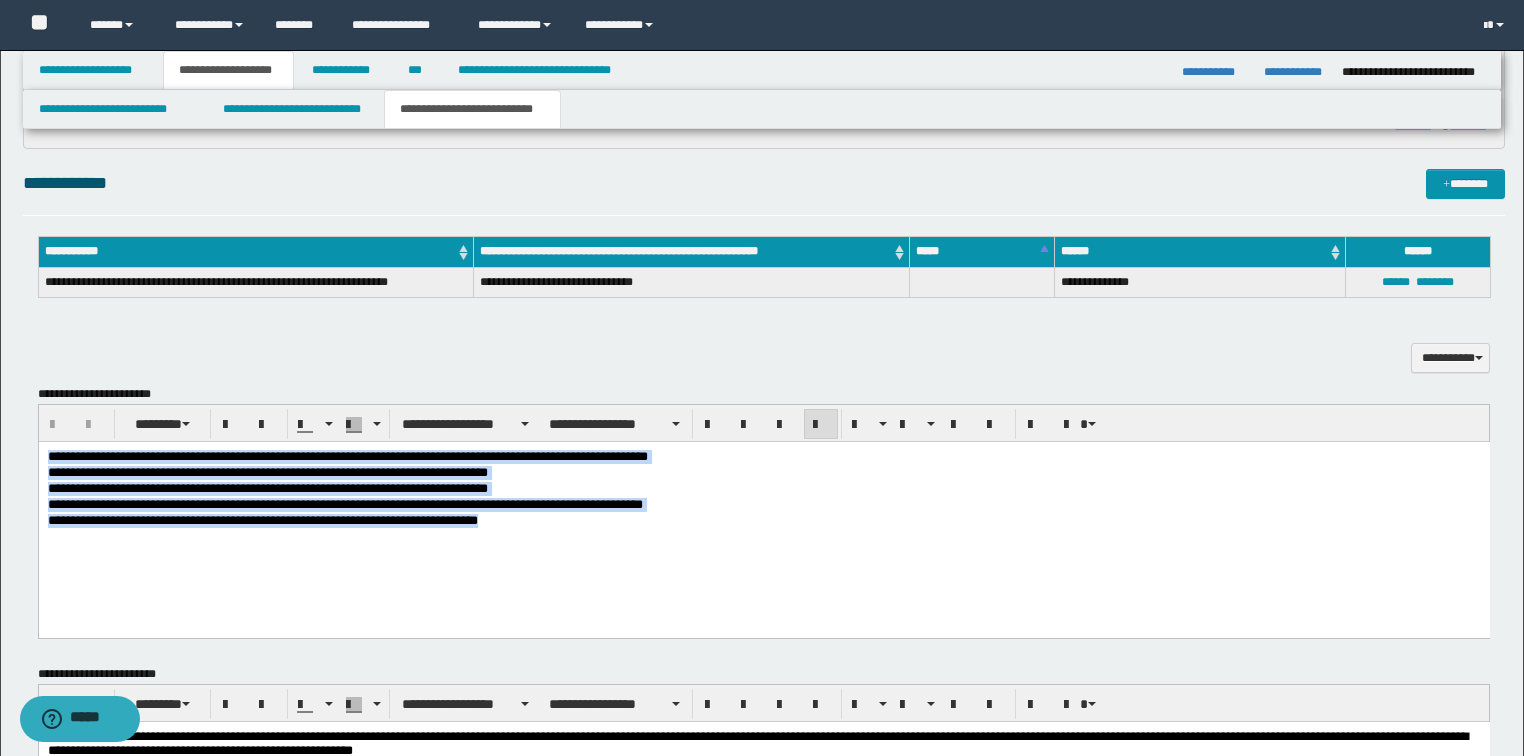 drag, startPoint x: 493, startPoint y: 532, endPoint x: 190, endPoint y: 871, distance: 454.67572 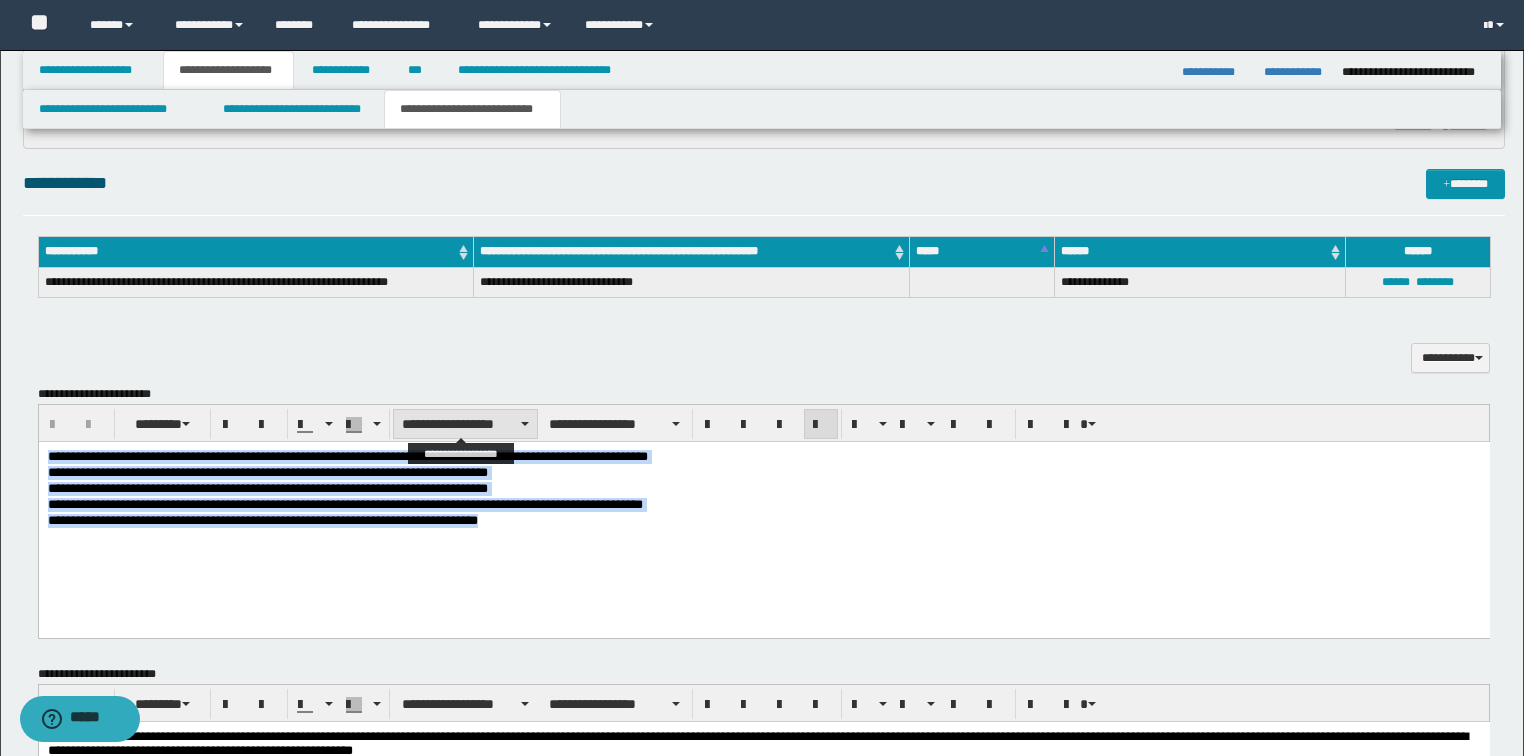 click on "**********" at bounding box center (465, 424) 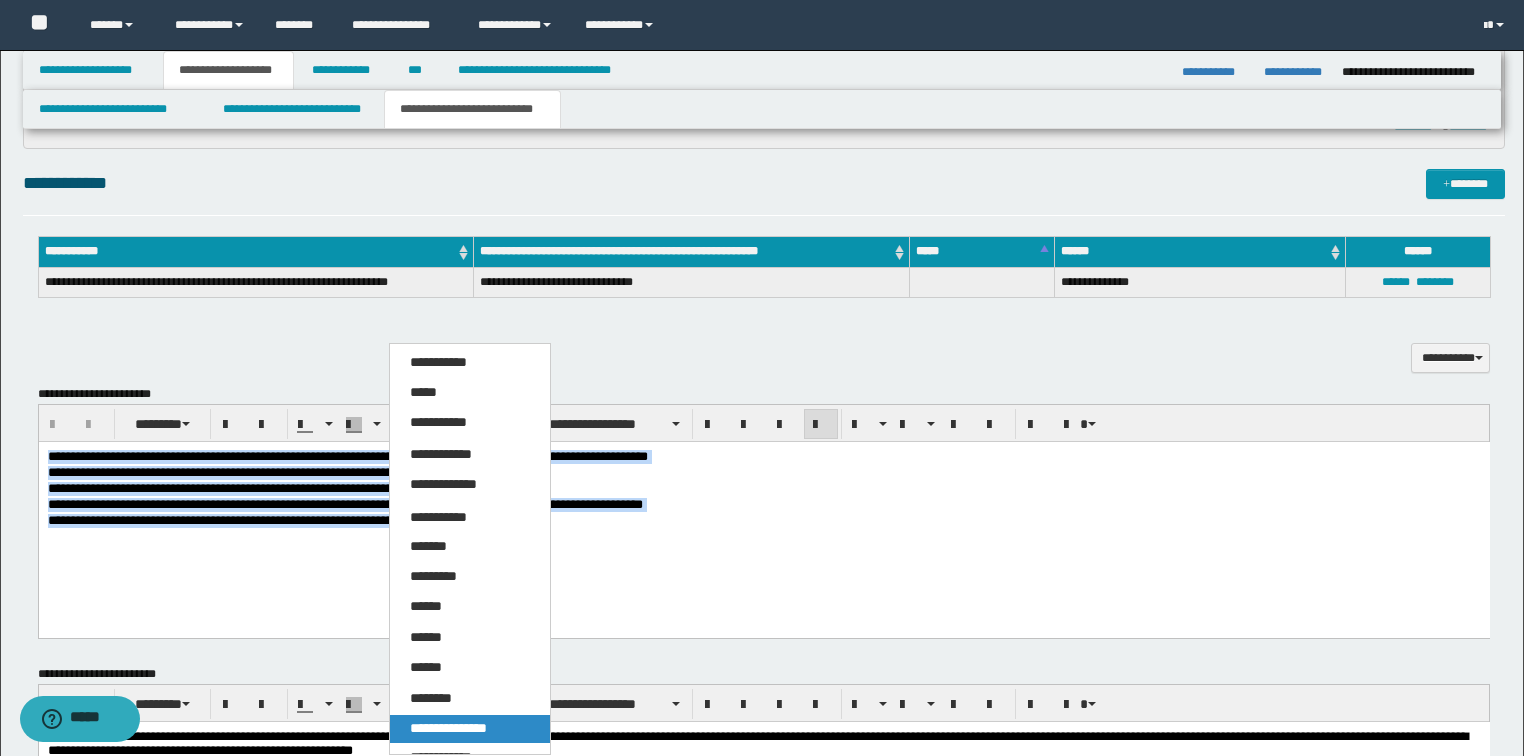click on "**********" at bounding box center (448, 728) 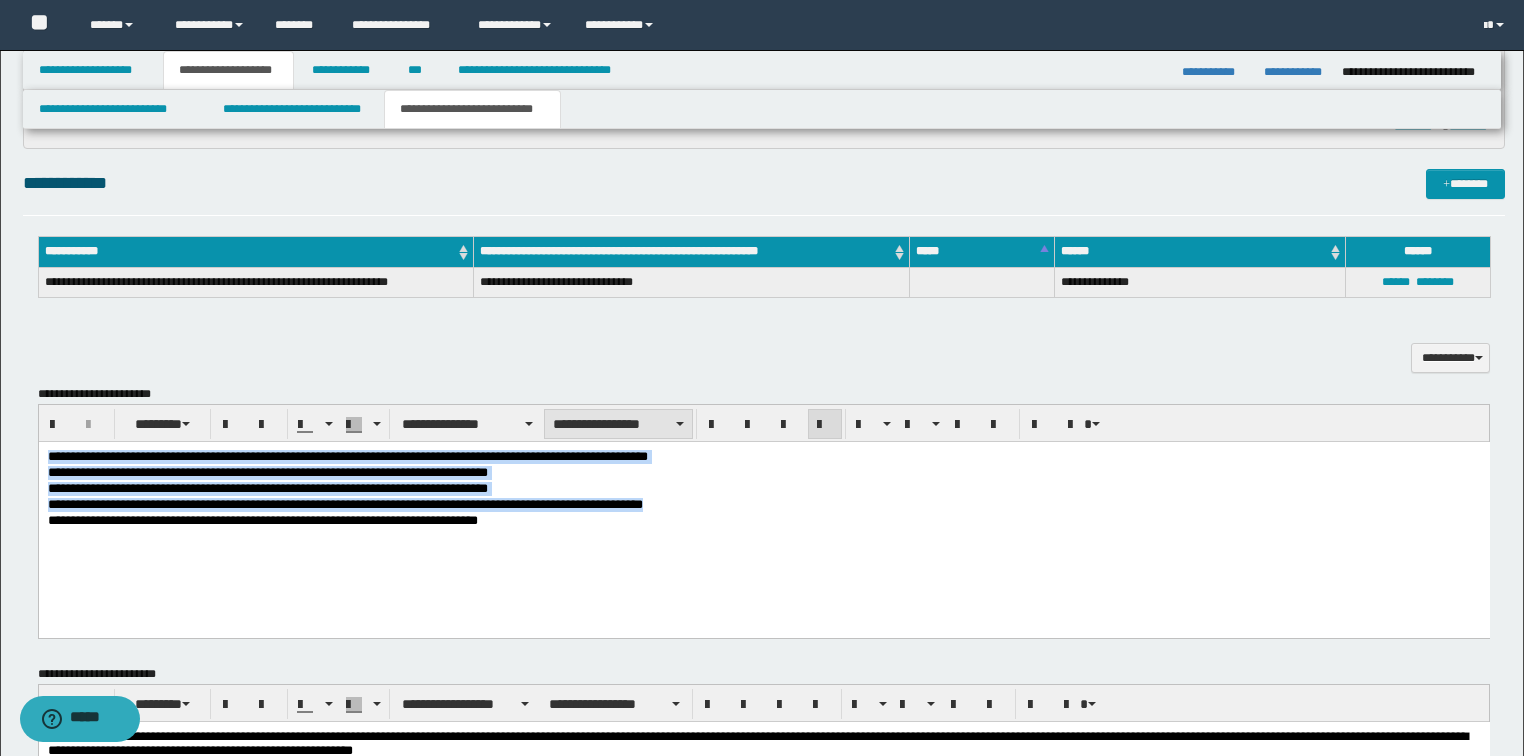 click on "**********" at bounding box center [618, 424] 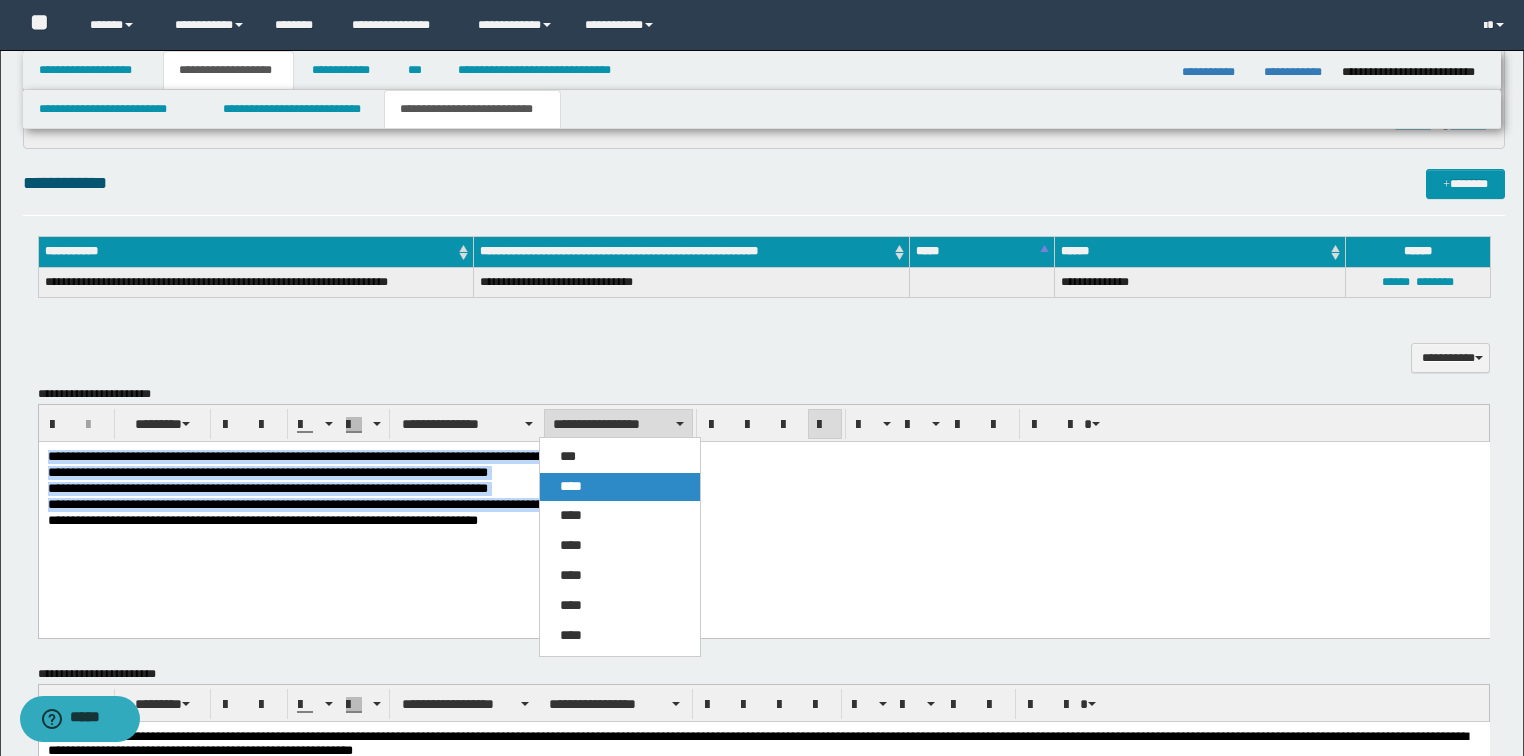 click on "****" at bounding box center [571, 486] 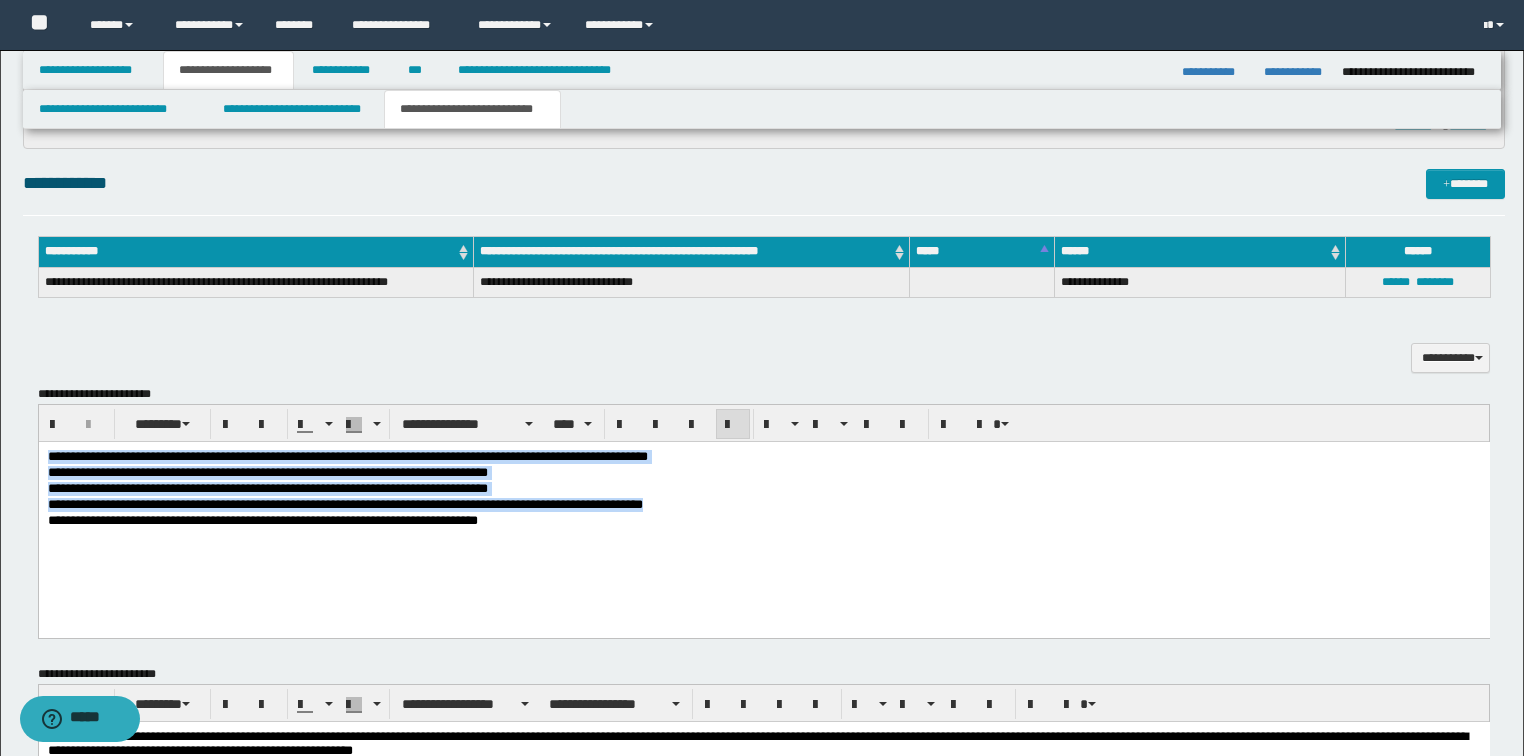 click on "**********" at bounding box center [763, 505] 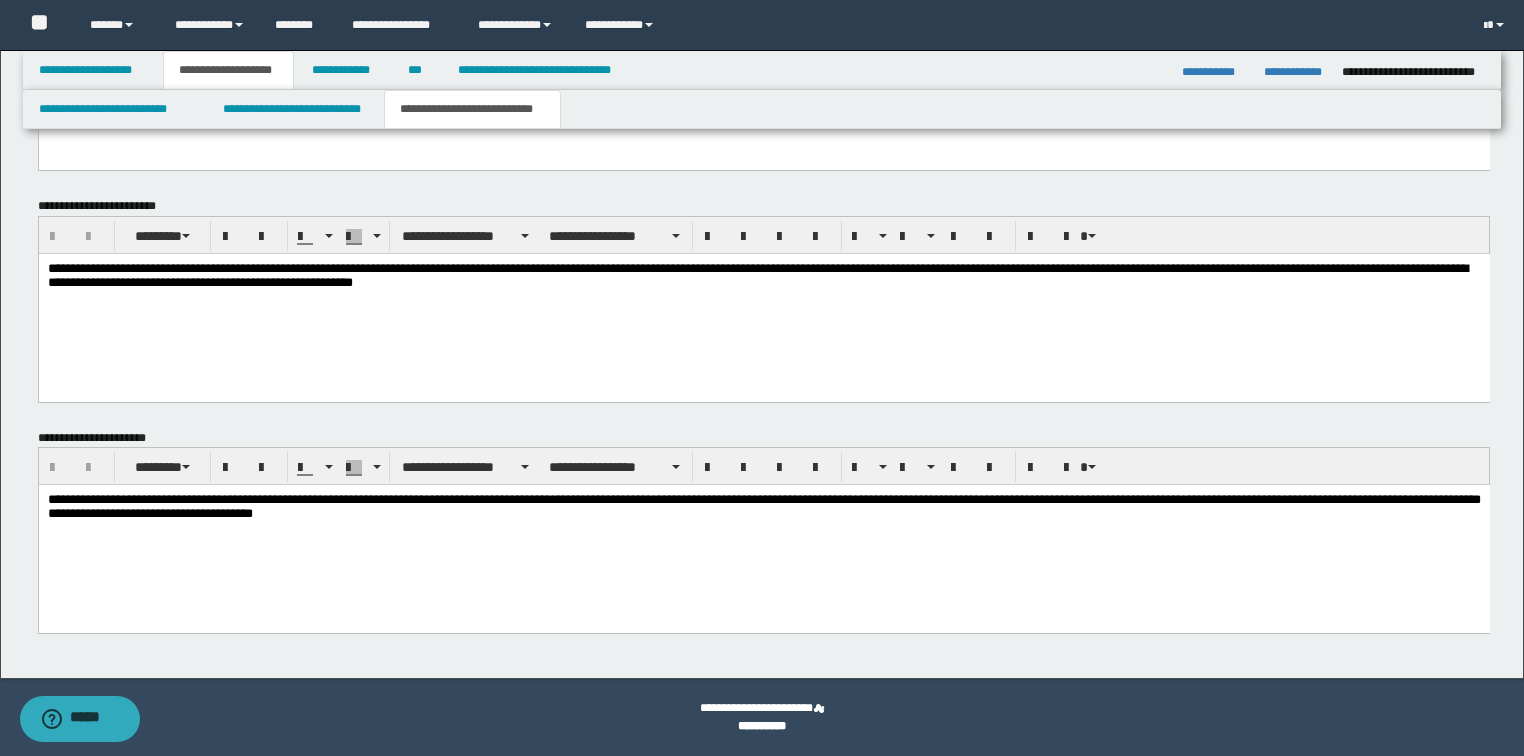 scroll, scrollTop: 628, scrollLeft: 0, axis: vertical 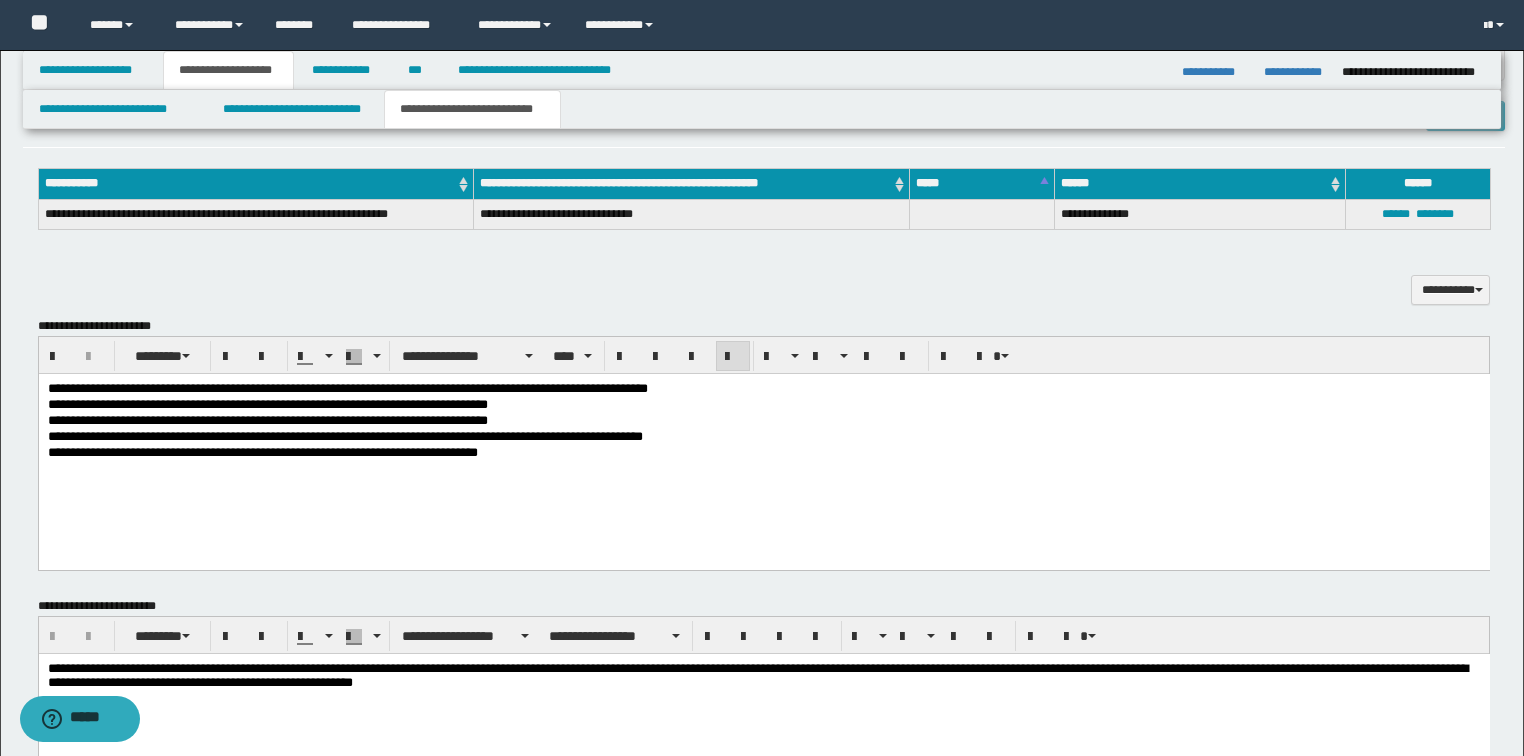 click on "**********" at bounding box center [344, 435] 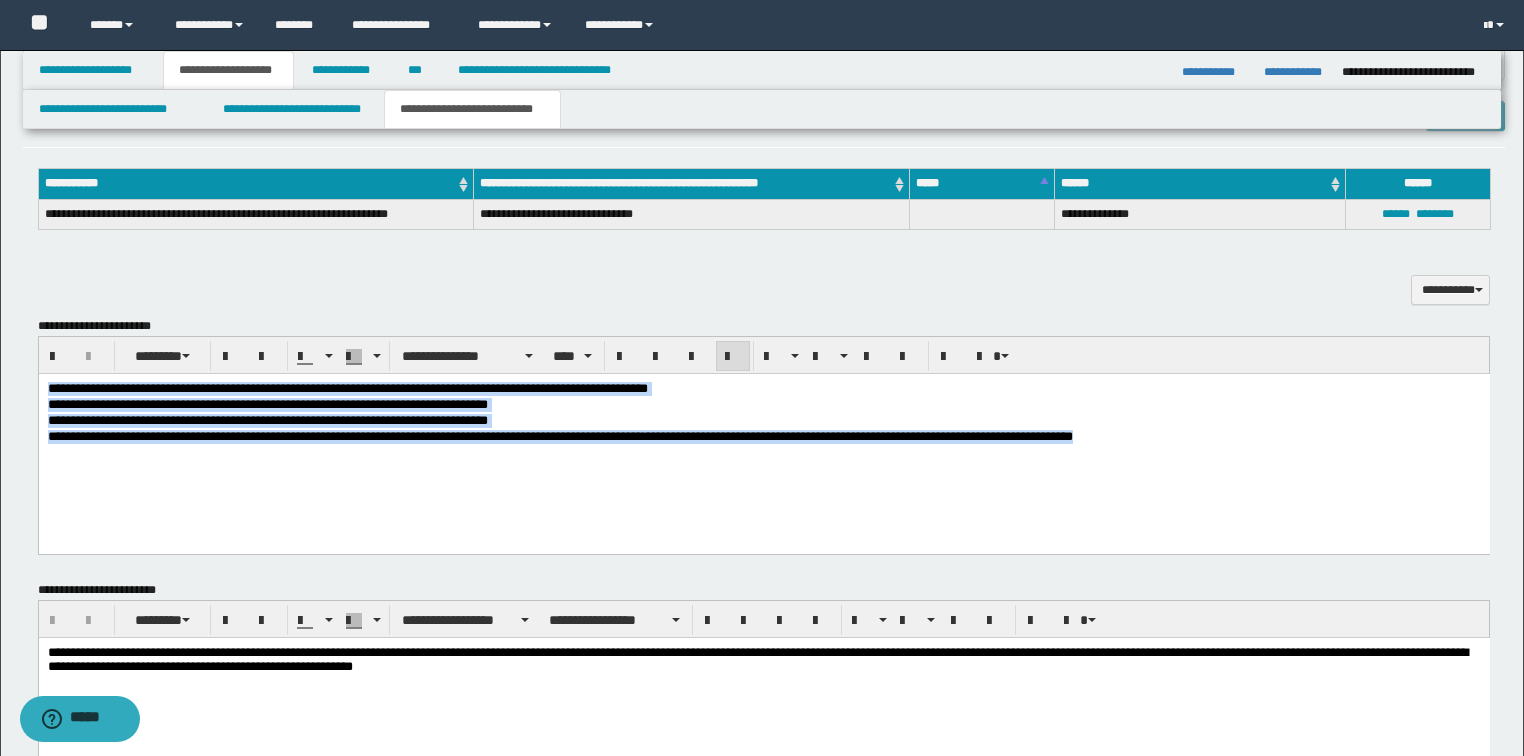 drag, startPoint x: 1125, startPoint y: 433, endPoint x: 3, endPoint y: 367, distance: 1123.9395 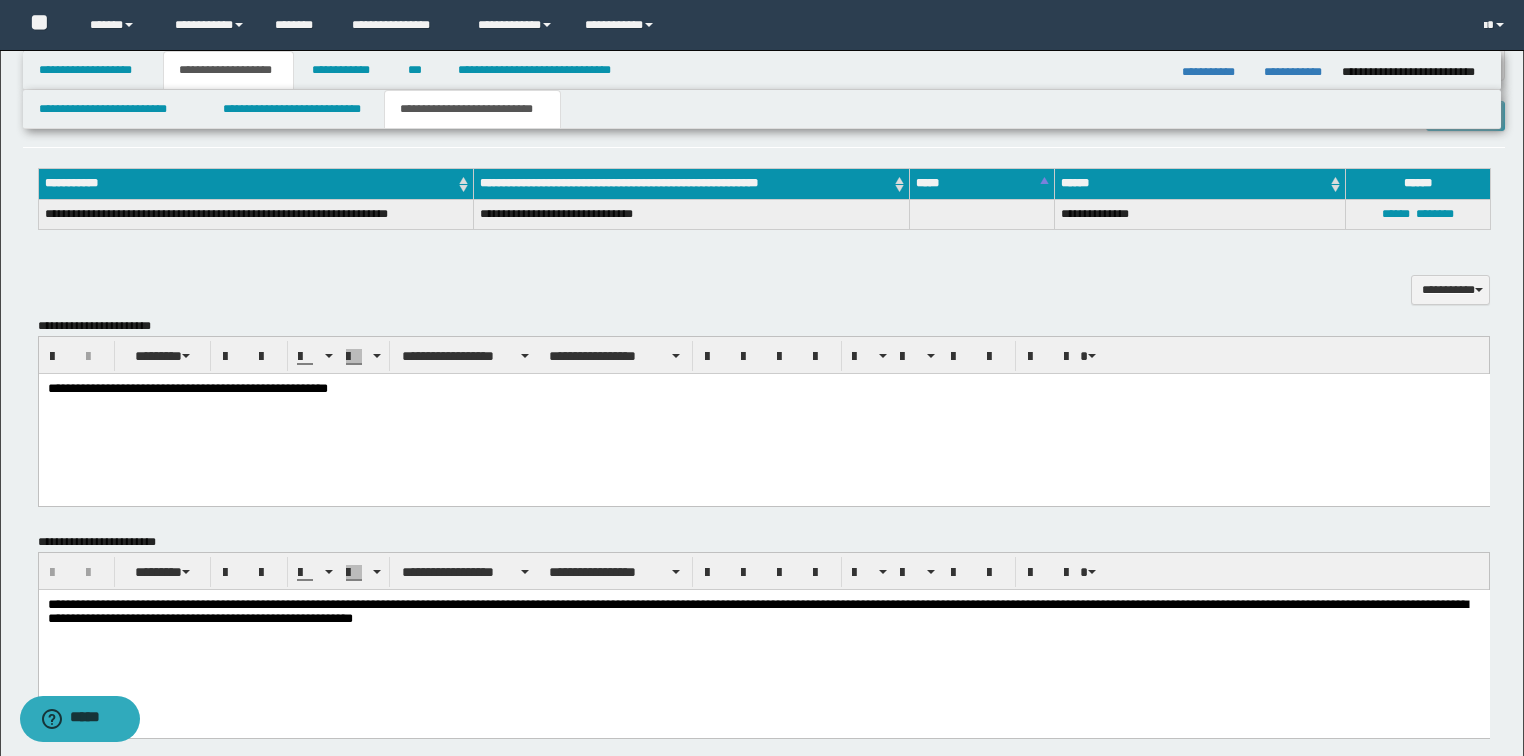 click on "**********" at bounding box center [763, 389] 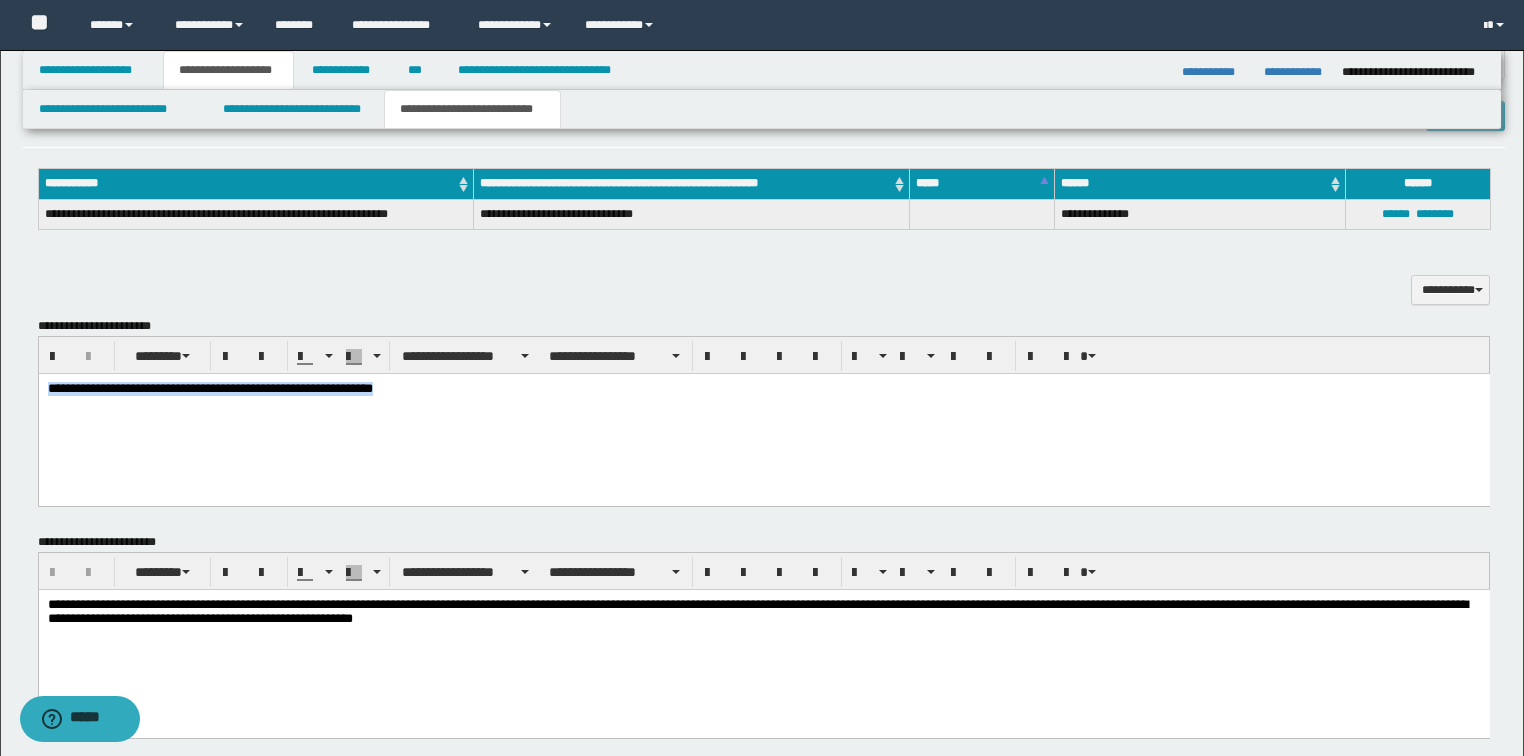 drag, startPoint x: 461, startPoint y: 398, endPoint x: -1, endPoint y: 371, distance: 462.7883 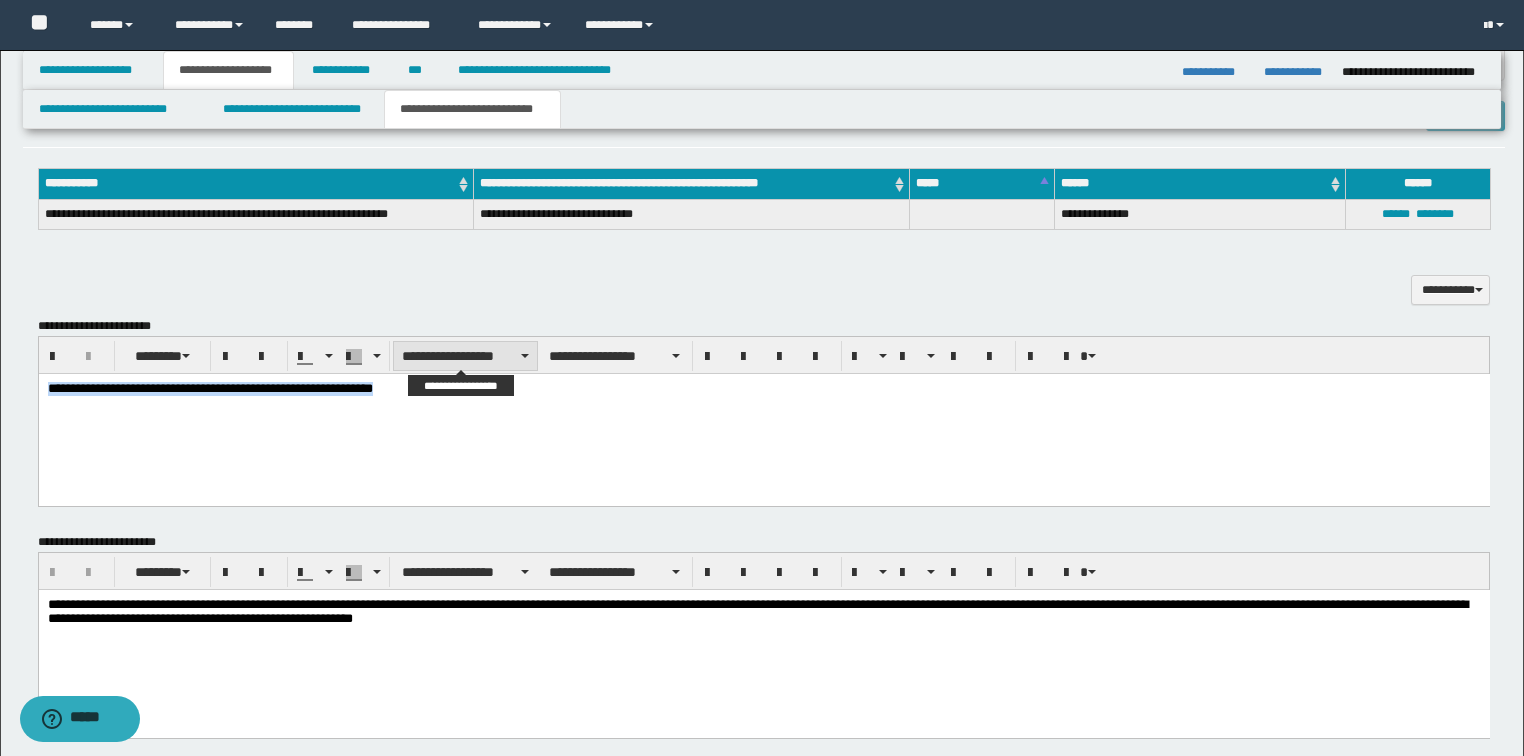 click on "**********" at bounding box center (465, 356) 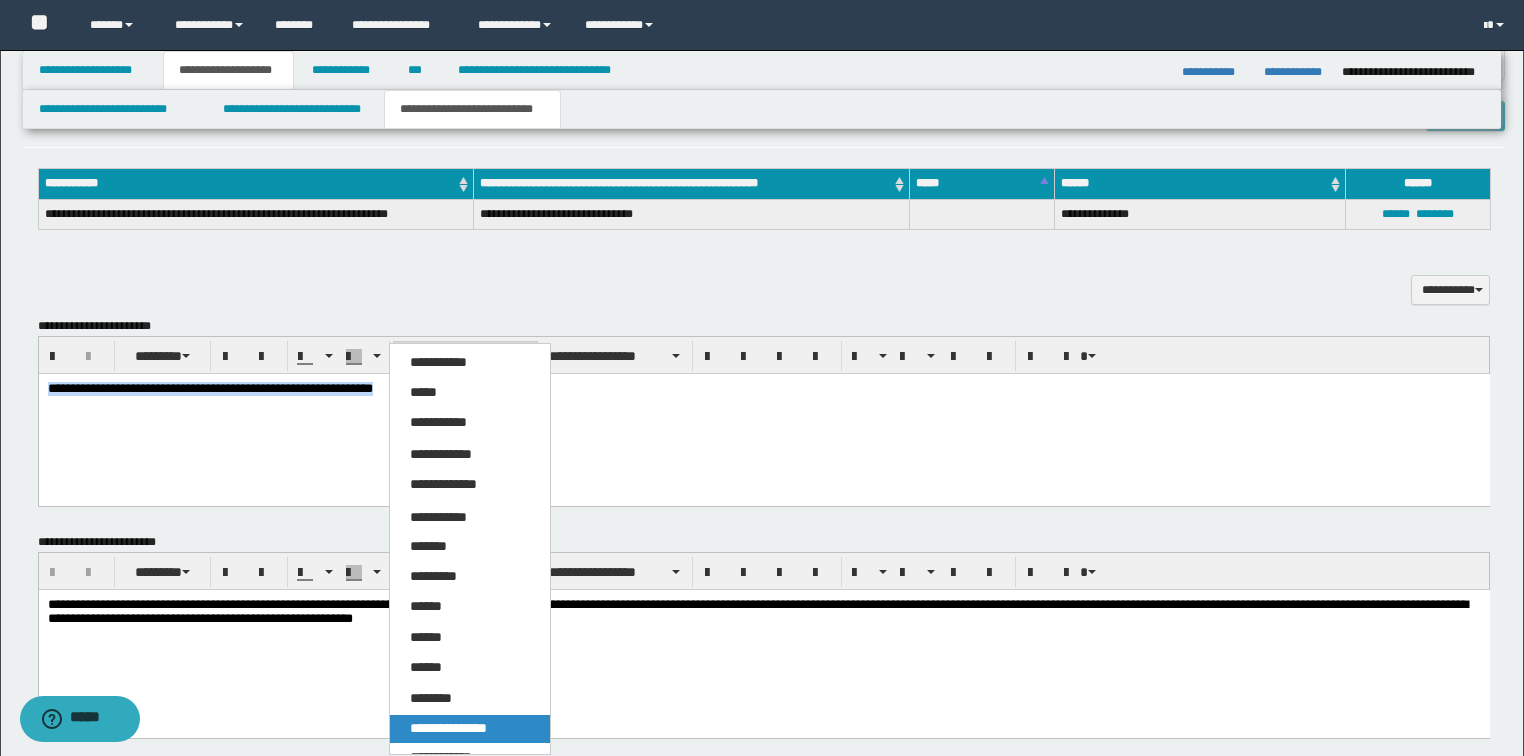 click on "**********" at bounding box center [448, 728] 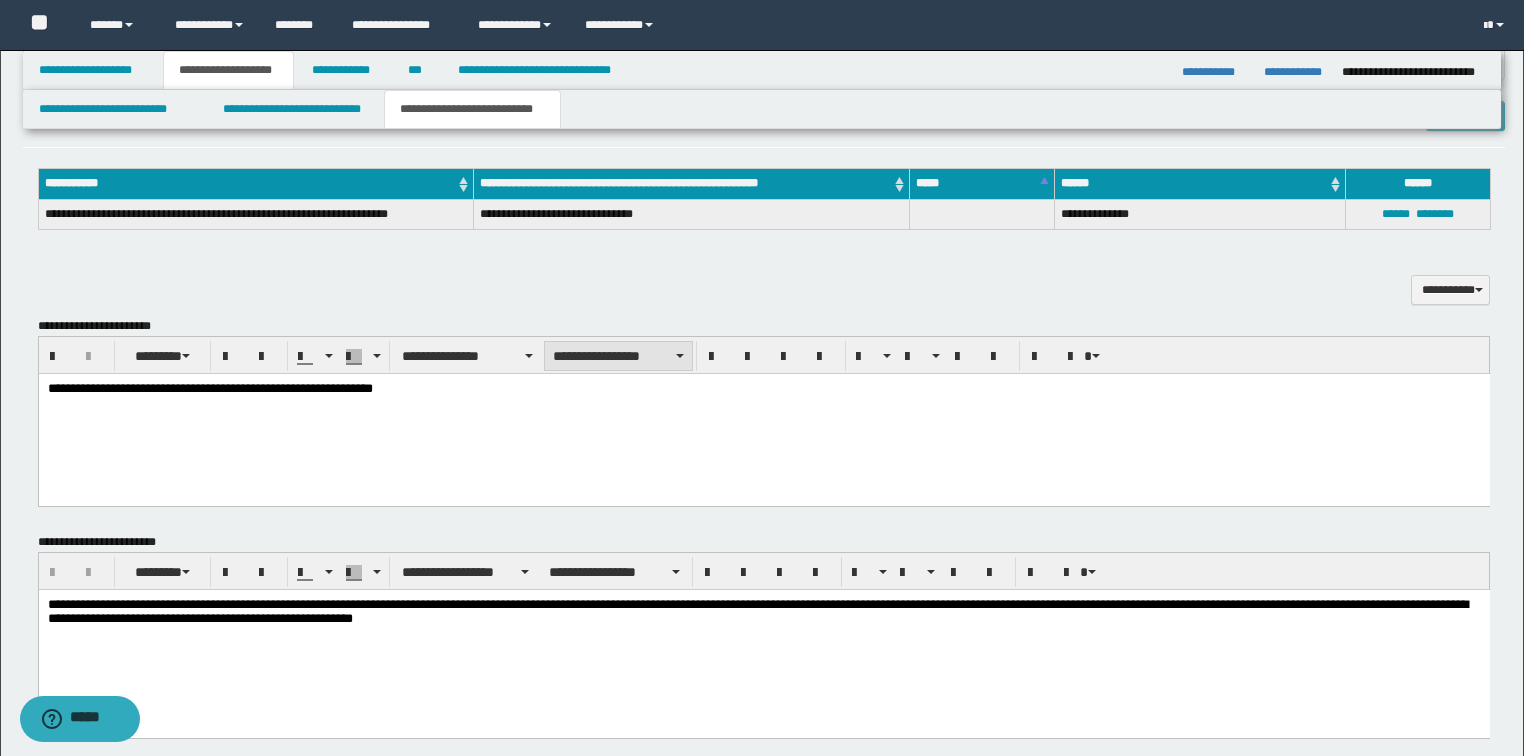 click on "**********" at bounding box center (618, 356) 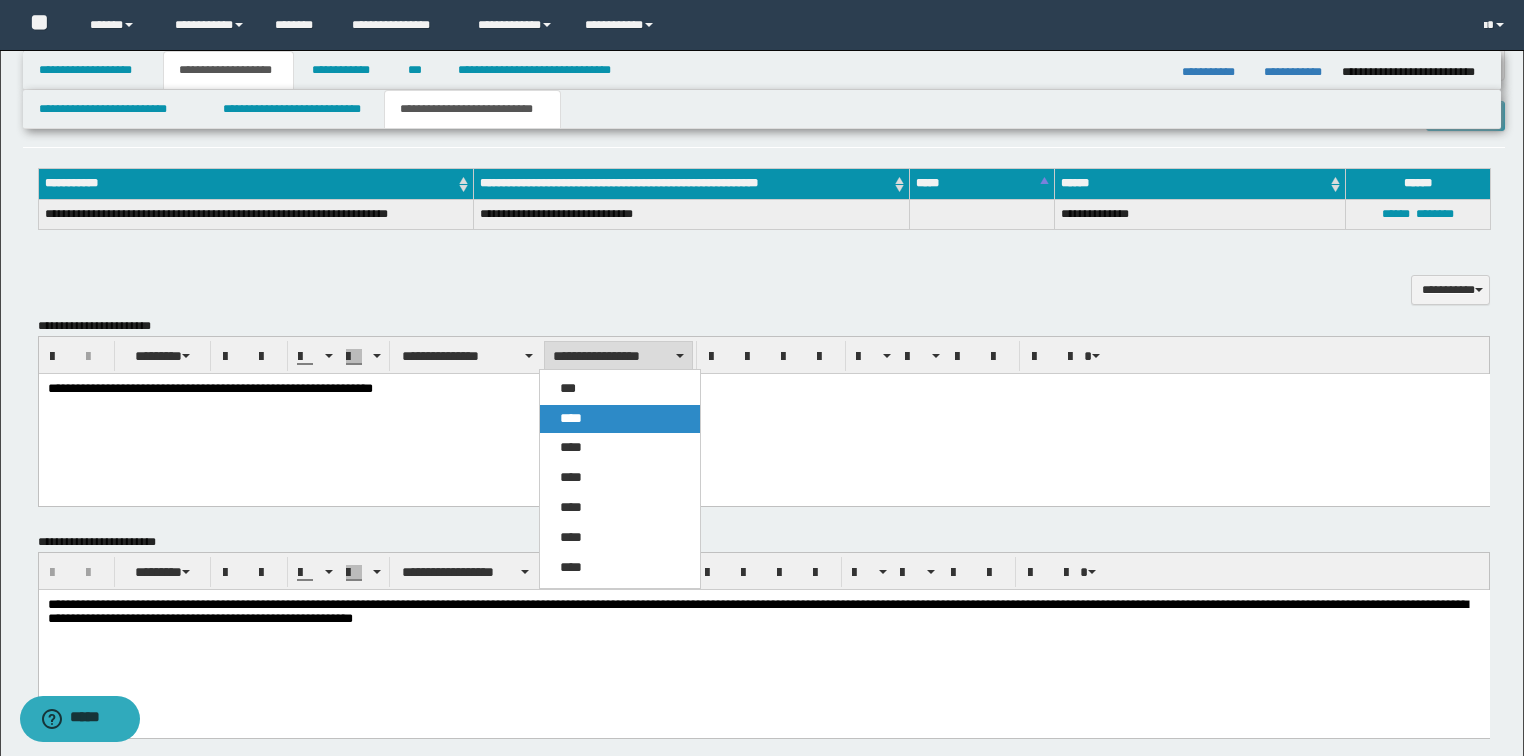 click on "****" at bounding box center [571, 418] 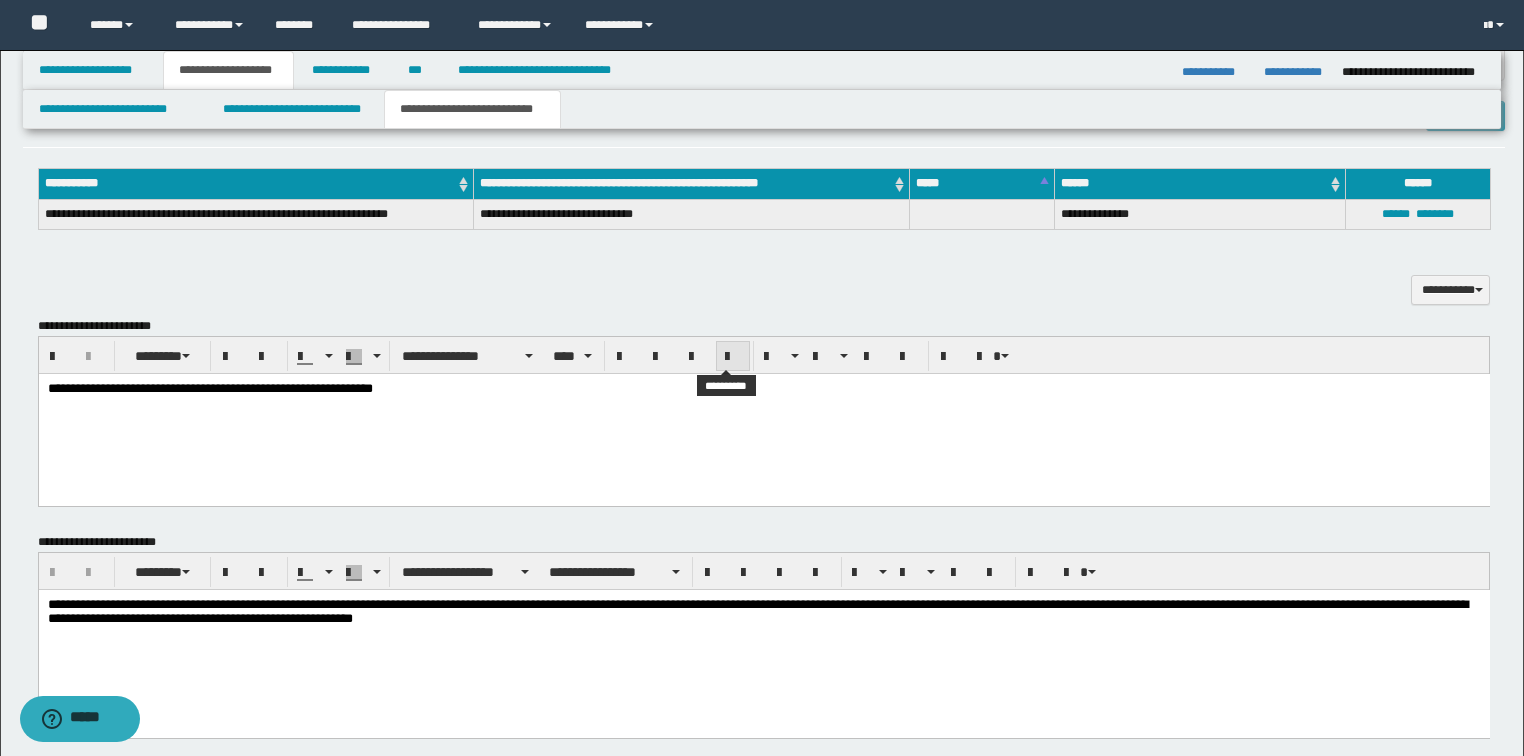click at bounding box center (733, 357) 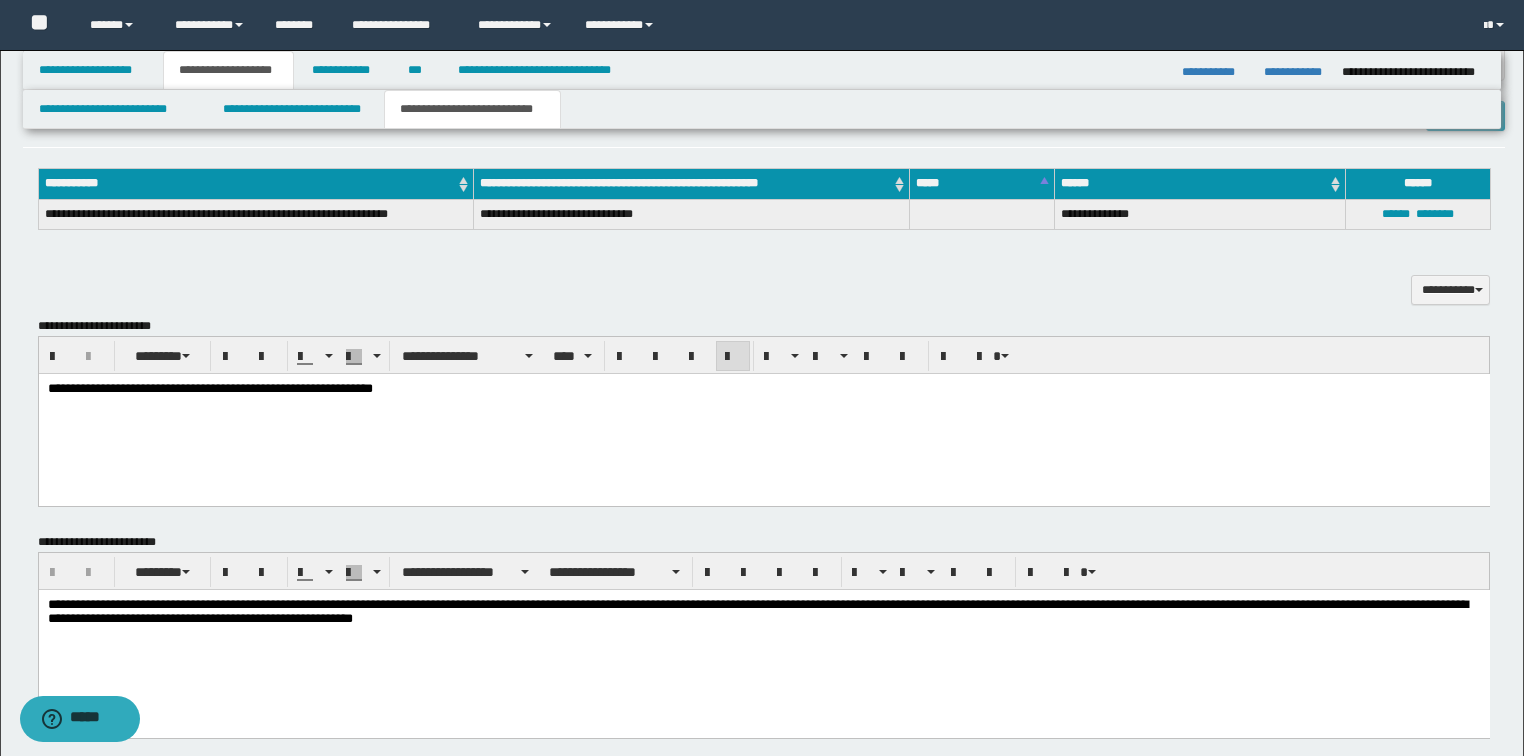 click on "**********" at bounding box center (763, 414) 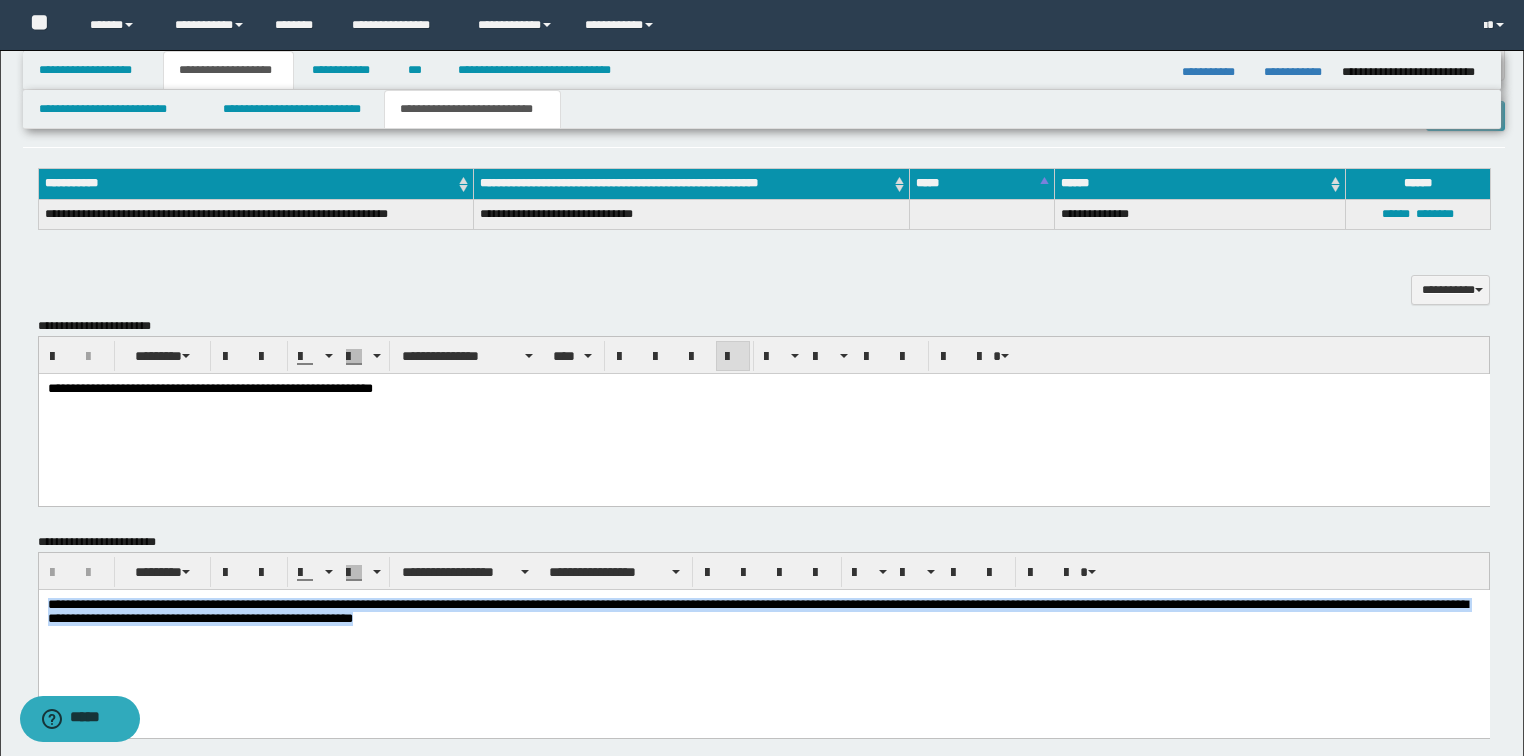 drag, startPoint x: 555, startPoint y: 628, endPoint x: 149, endPoint y: 1141, distance: 654.2209 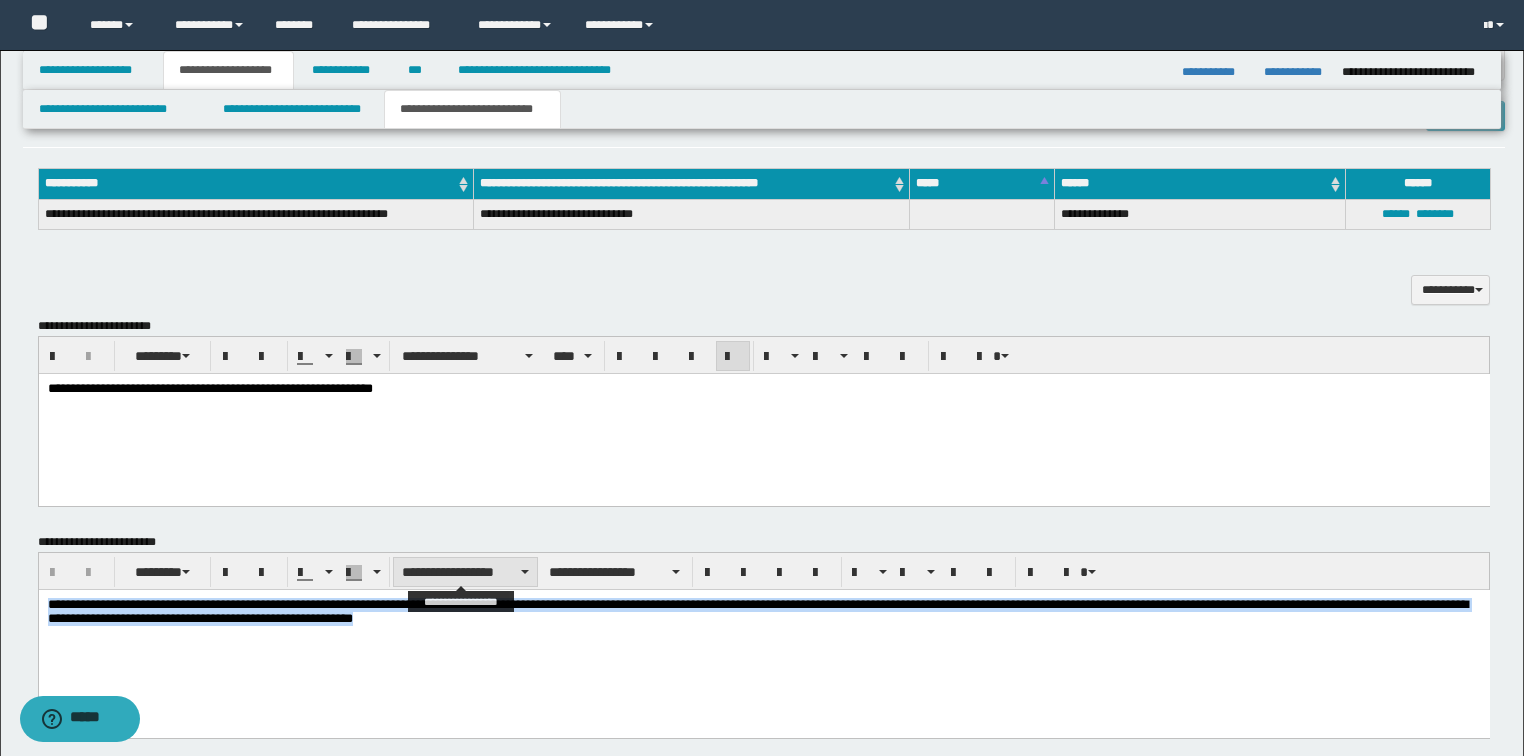 click on "**********" at bounding box center [465, 572] 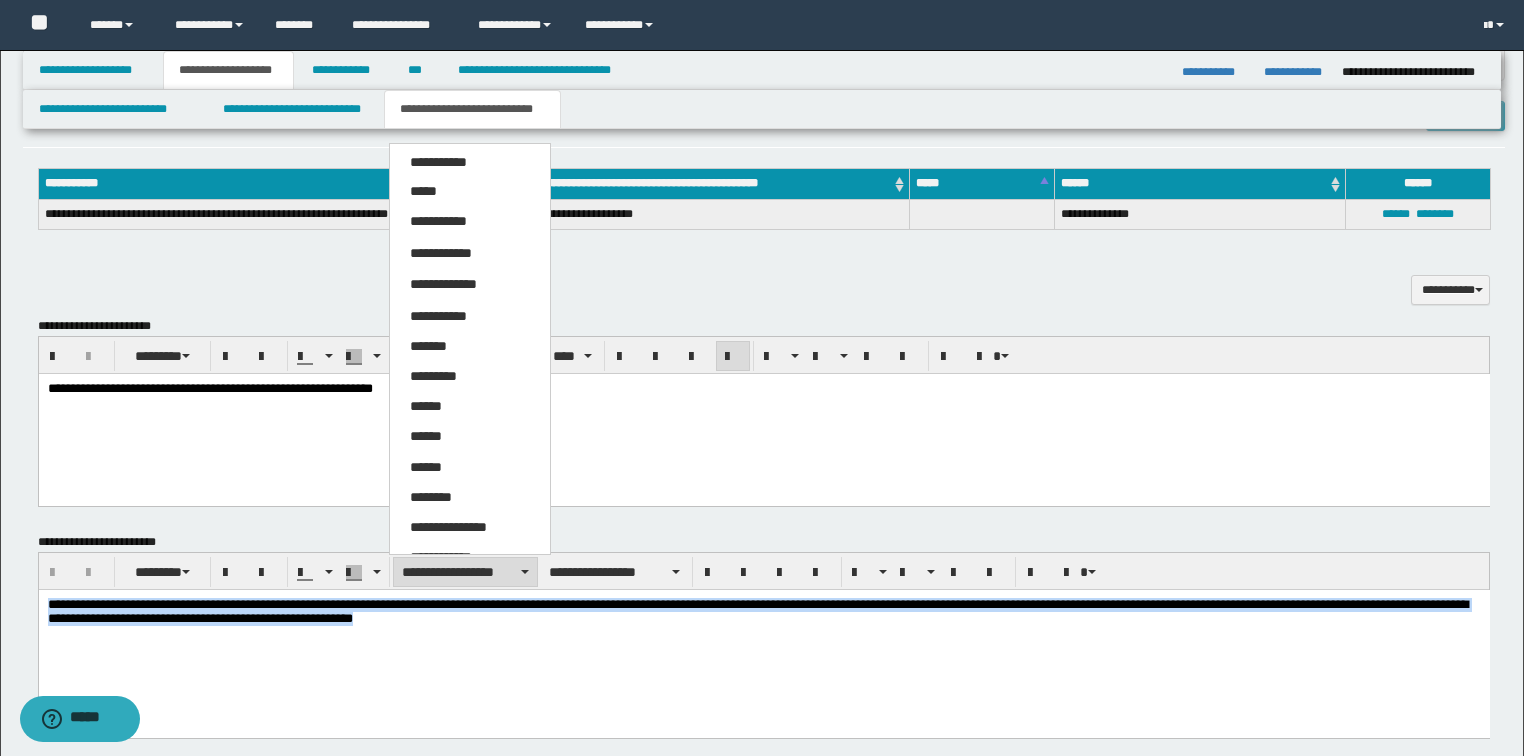 drag, startPoint x: 466, startPoint y: 531, endPoint x: 494, endPoint y: 544, distance: 30.870699 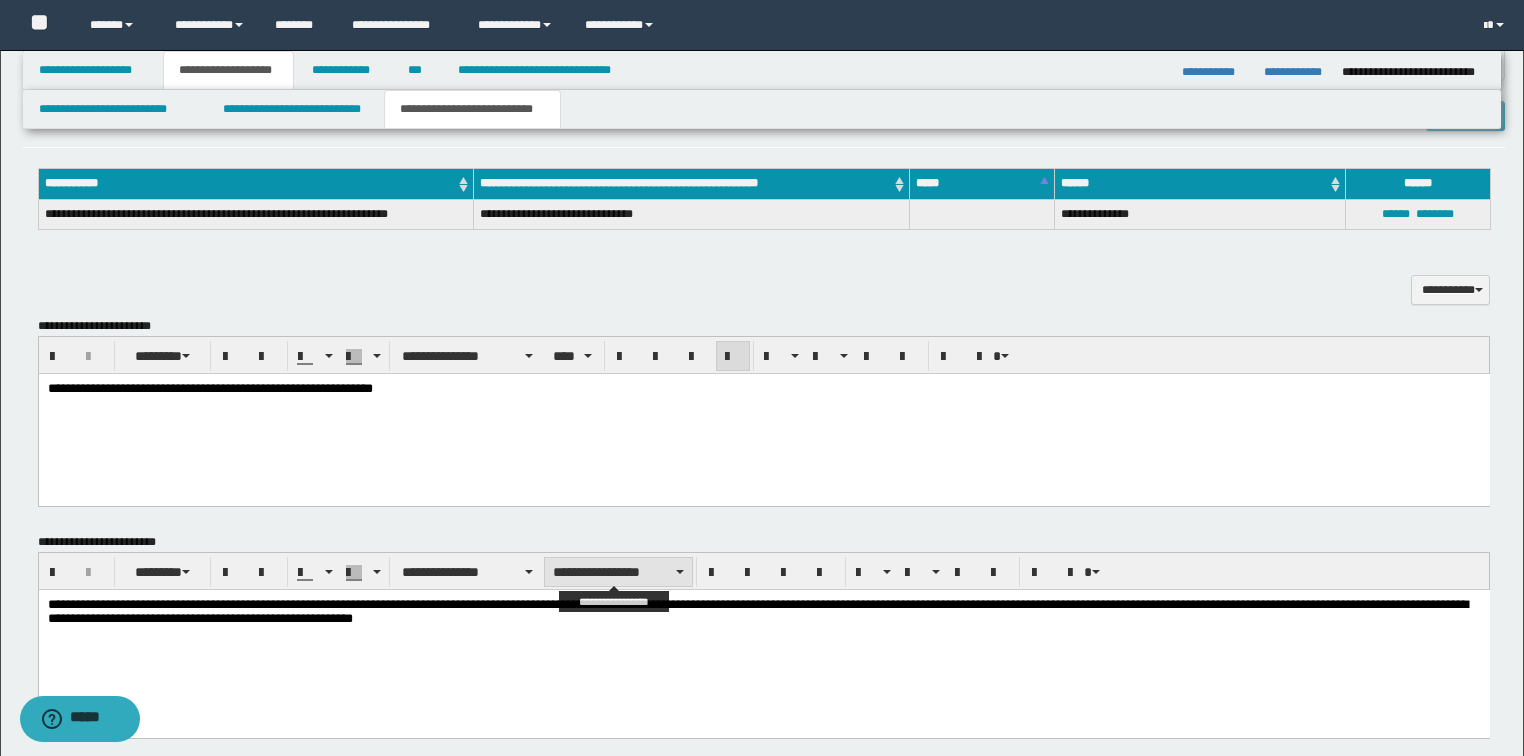 click on "**********" at bounding box center (618, 572) 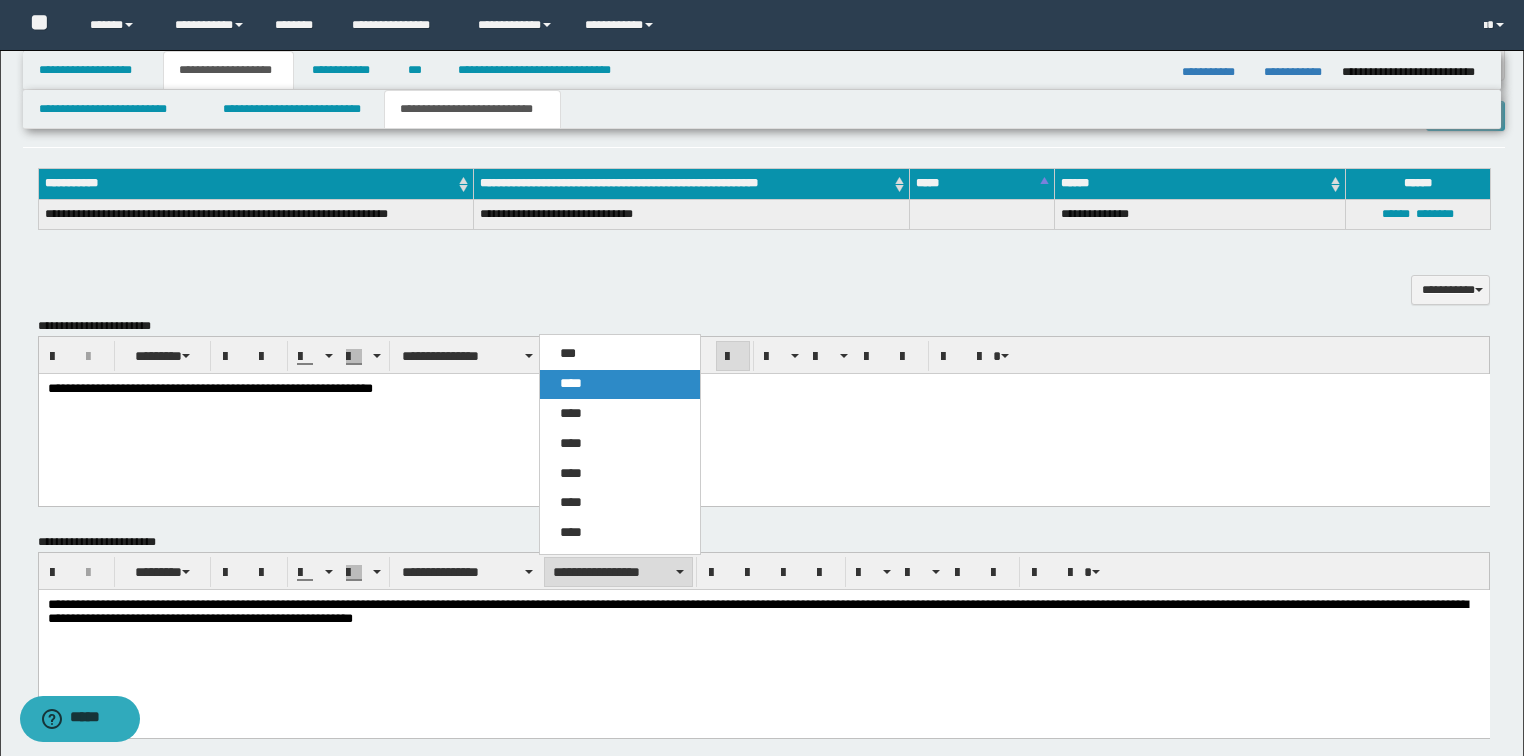 drag, startPoint x: 572, startPoint y: 378, endPoint x: 631, endPoint y: 126, distance: 258.8146 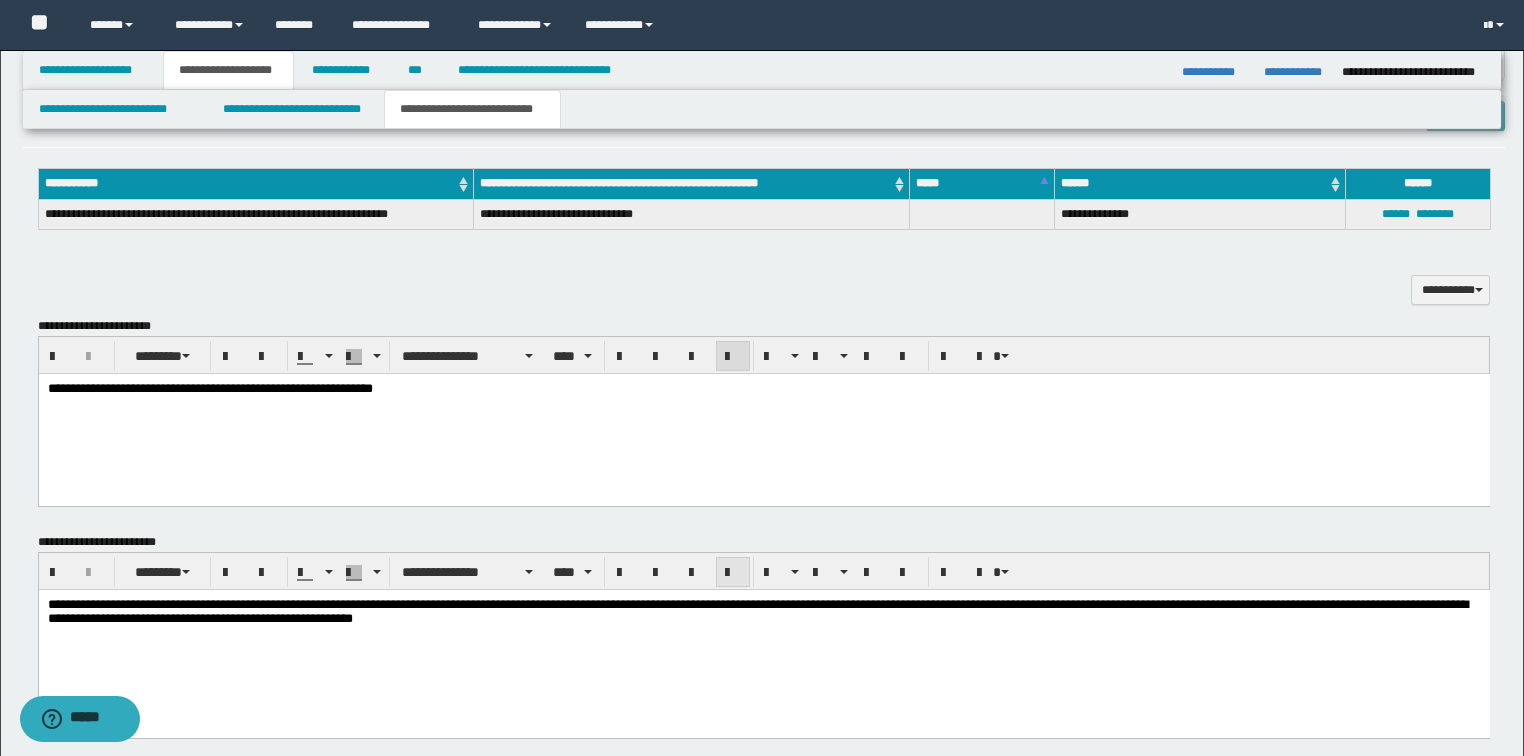 click at bounding box center (733, 573) 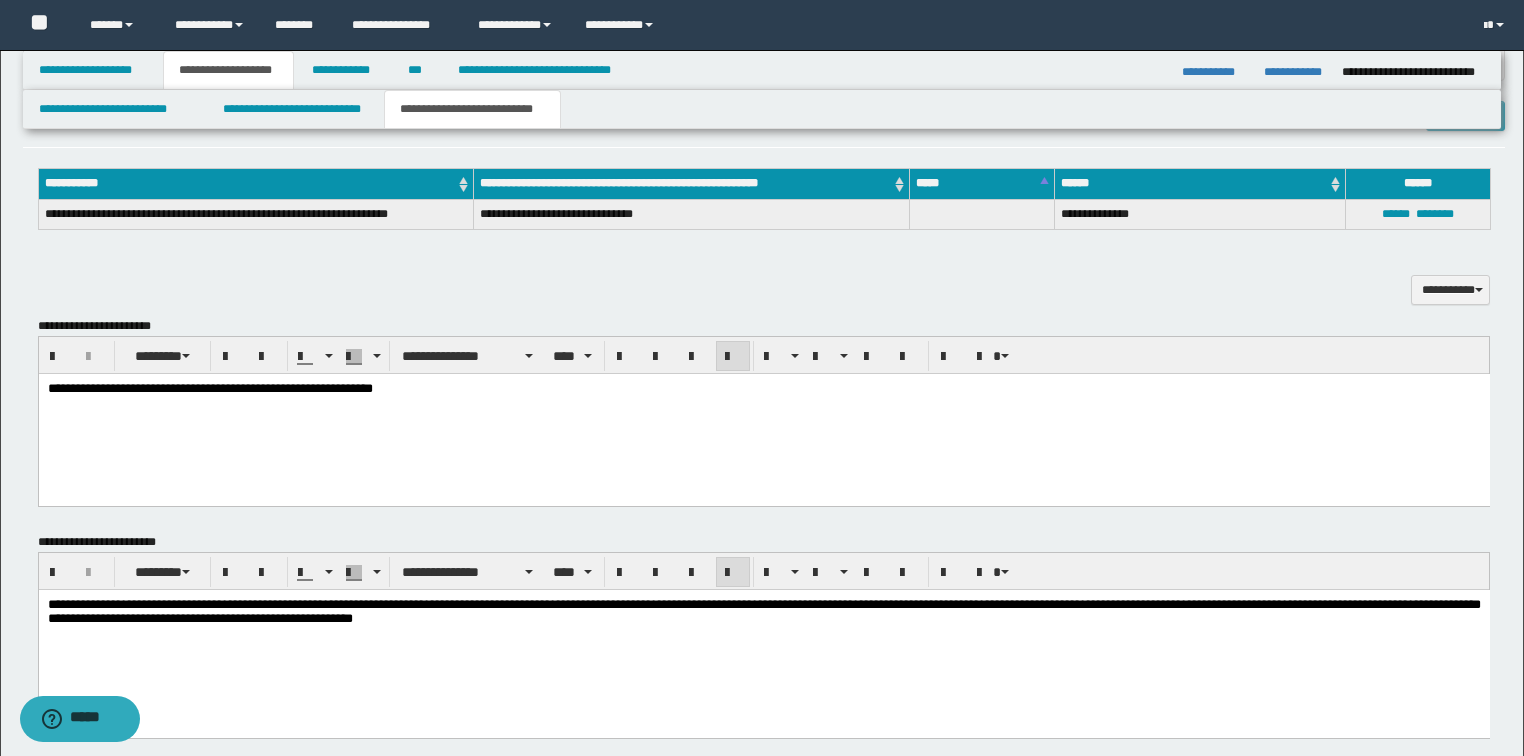 click on "**********" at bounding box center [763, 638] 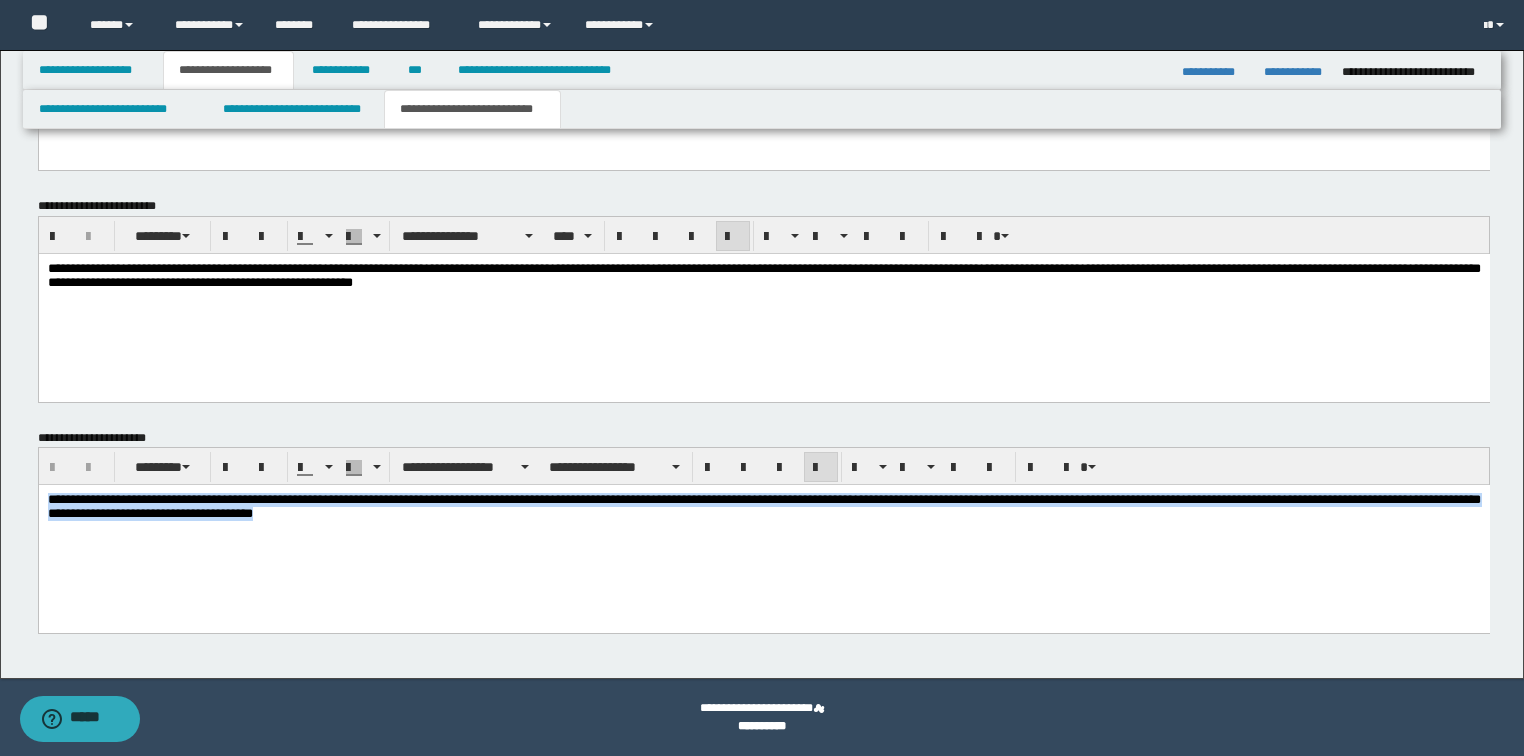 drag, startPoint x: 612, startPoint y: 517, endPoint x: 83, endPoint y: 918, distance: 663.8087 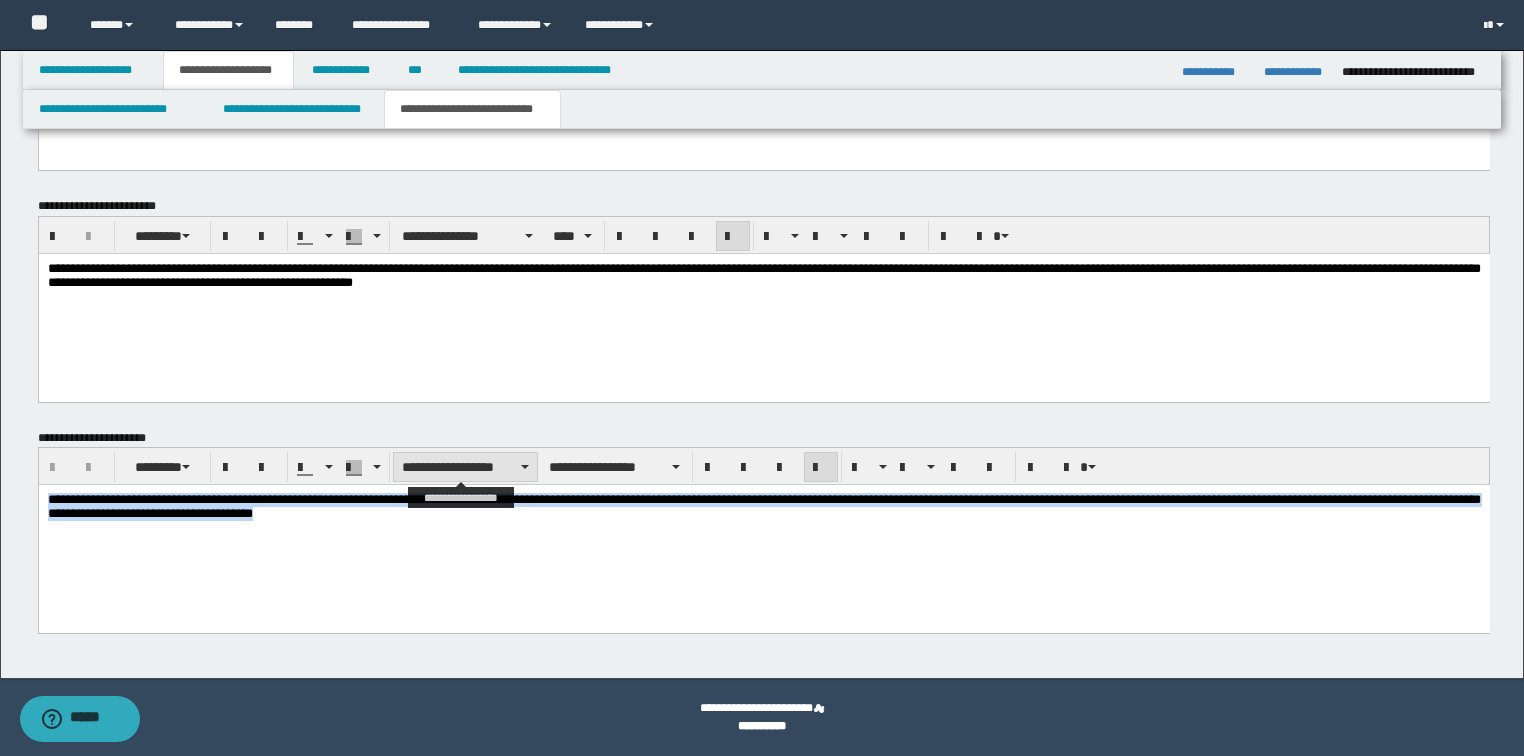click on "**********" at bounding box center (465, 467) 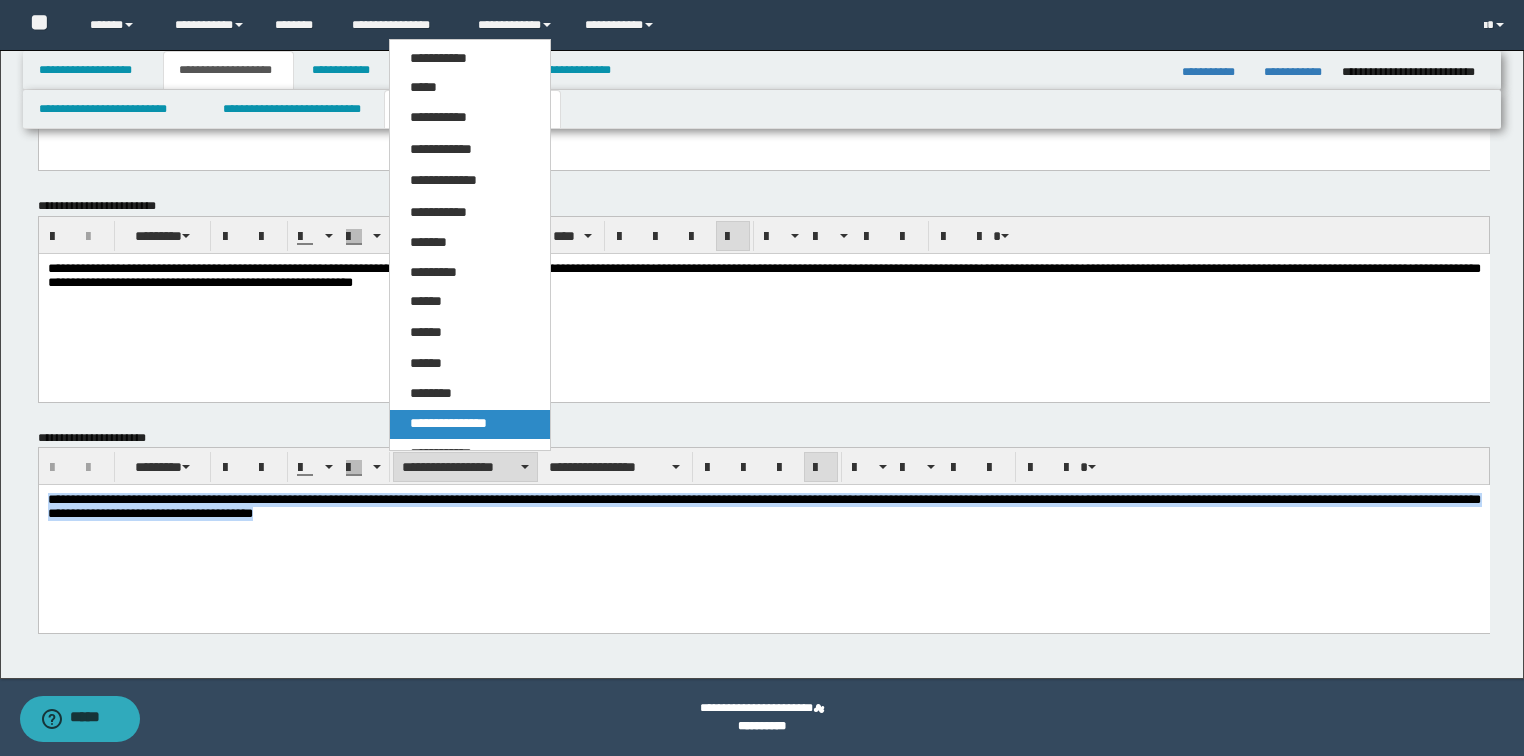 click on "**********" at bounding box center [448, 423] 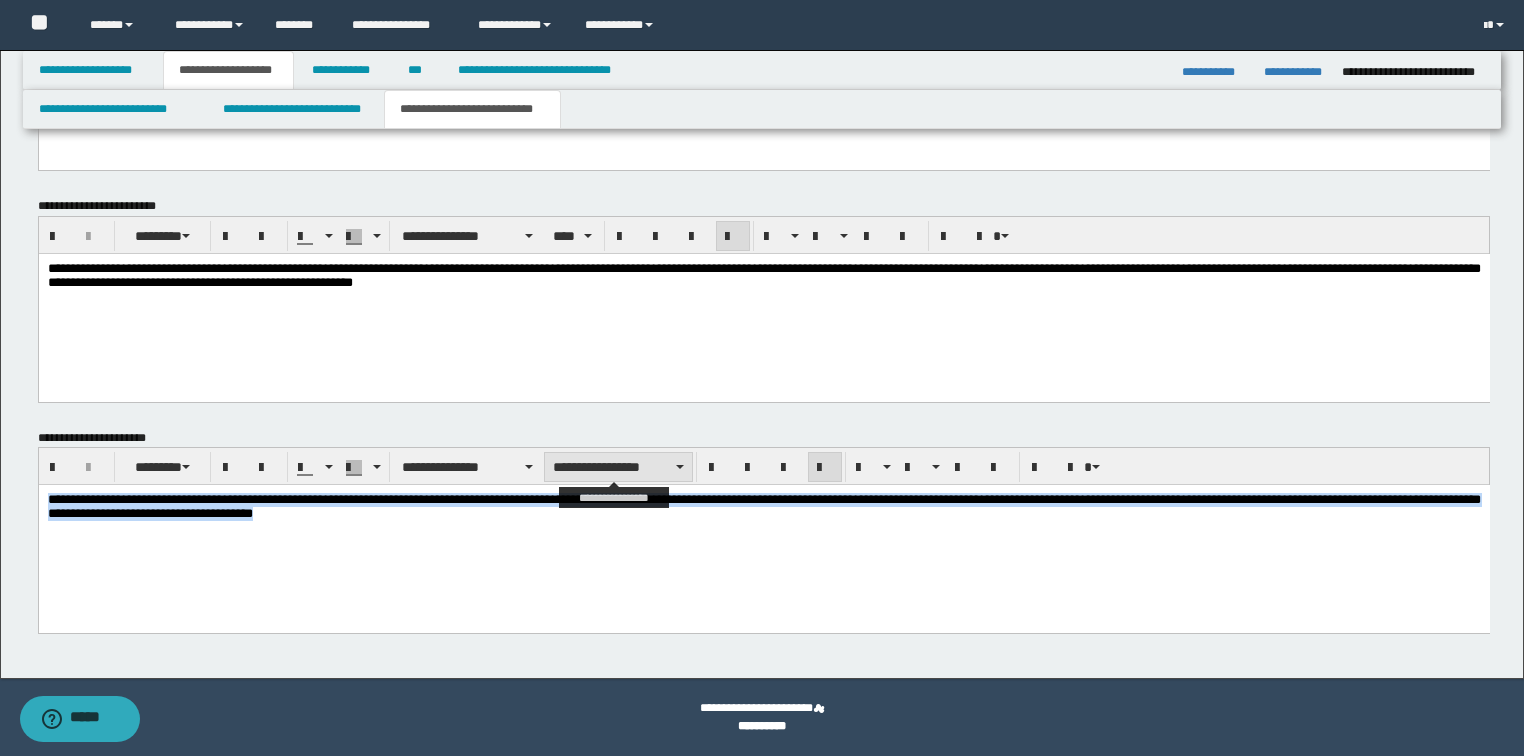 click on "**********" at bounding box center (618, 467) 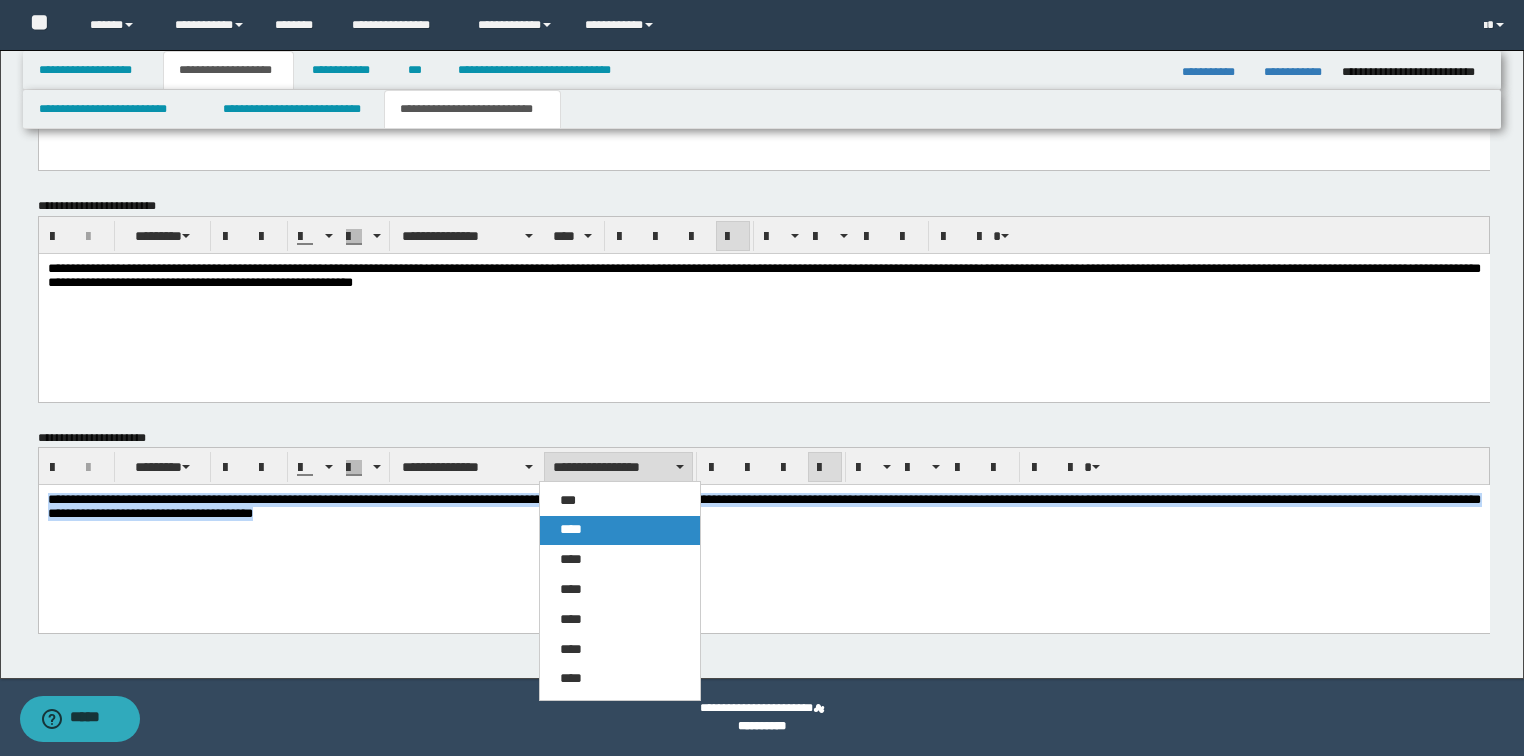 click on "****" at bounding box center (571, 529) 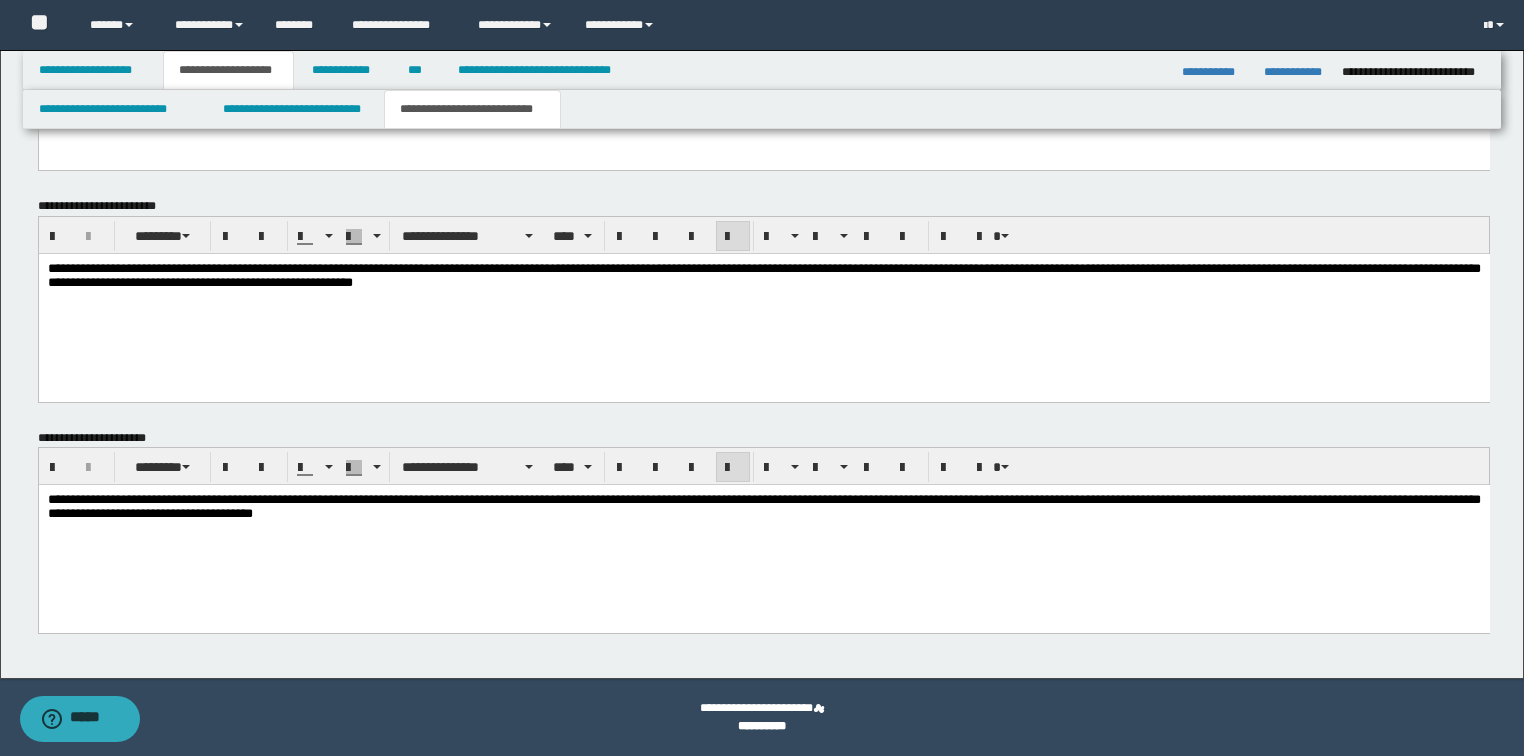 click on "**********" at bounding box center (763, 534) 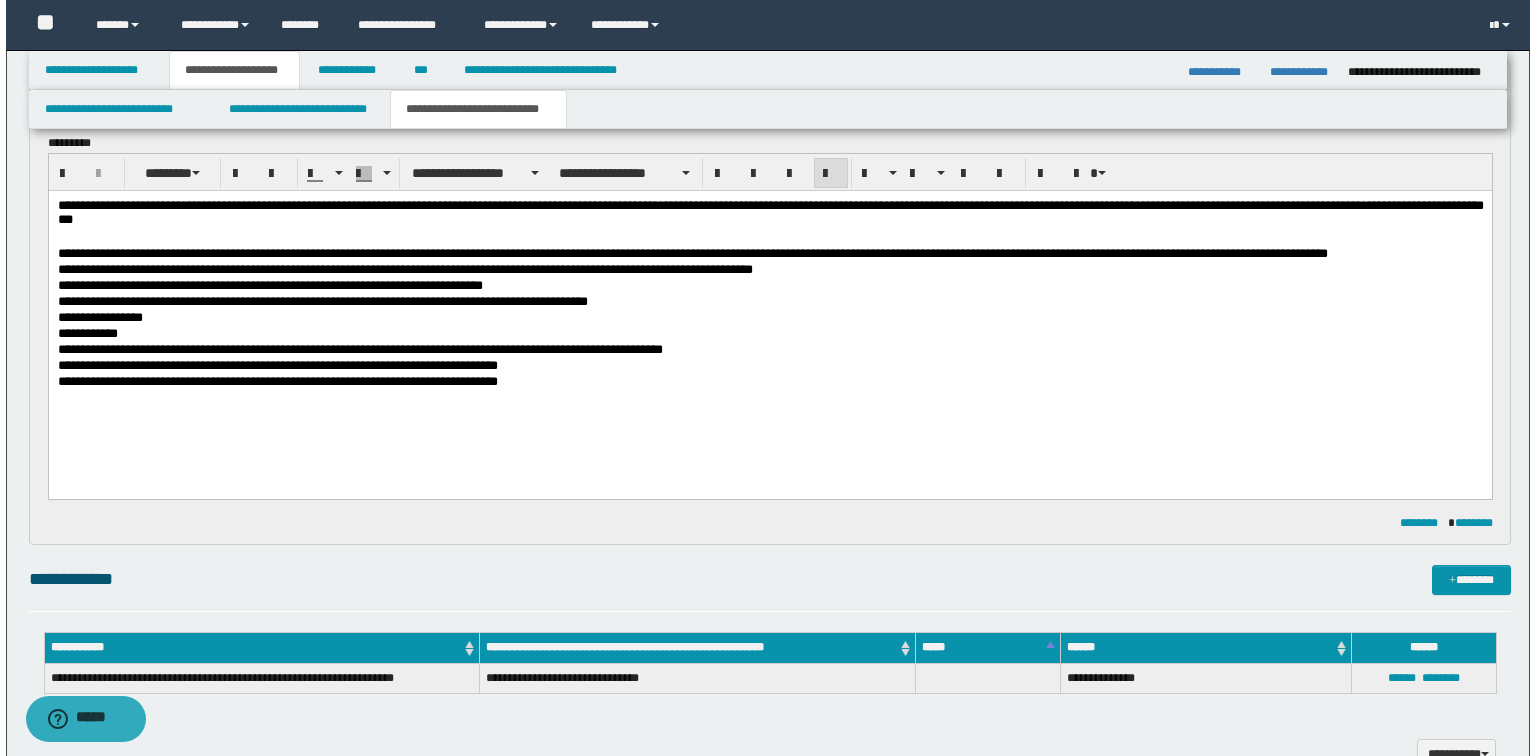 scroll, scrollTop: 0, scrollLeft: 0, axis: both 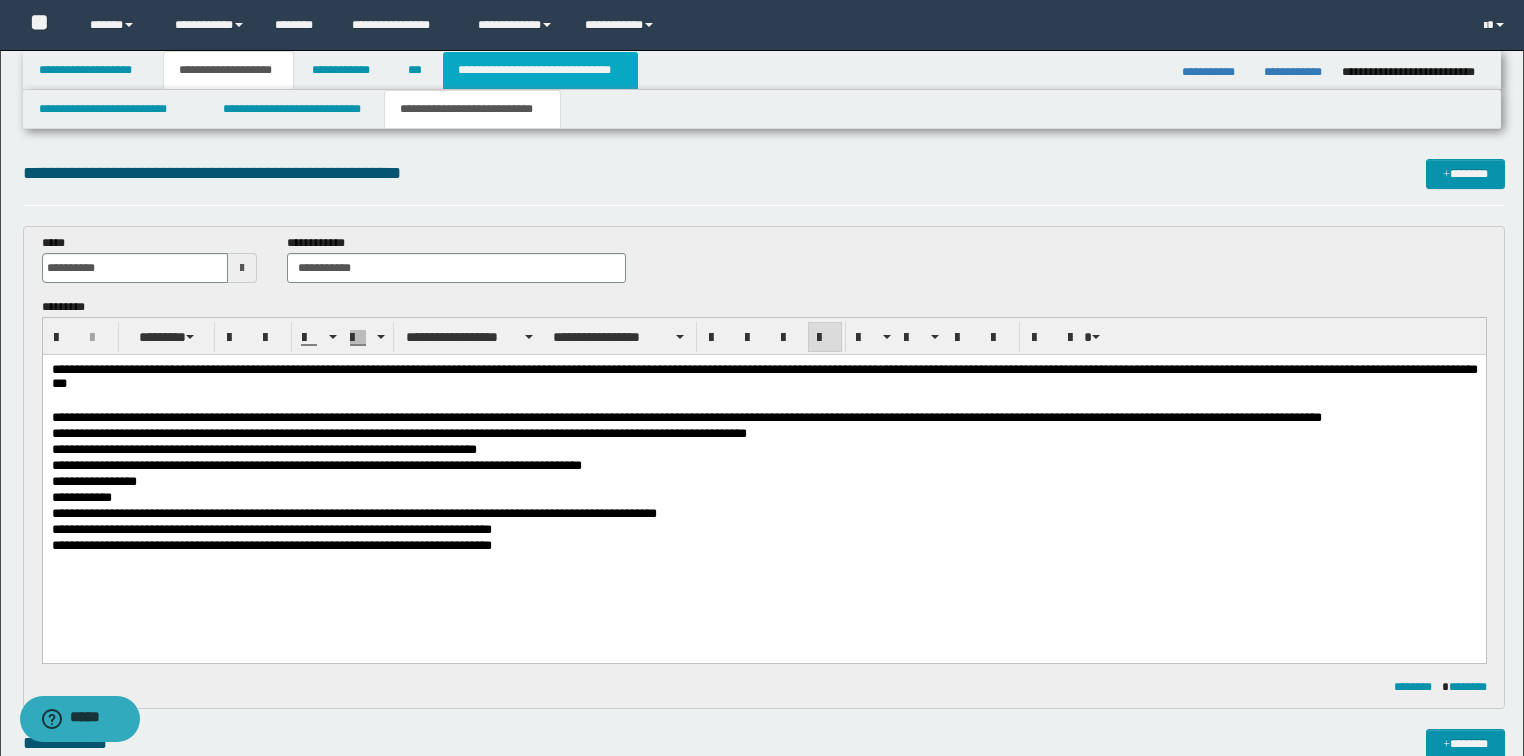 click on "**********" at bounding box center (540, 70) 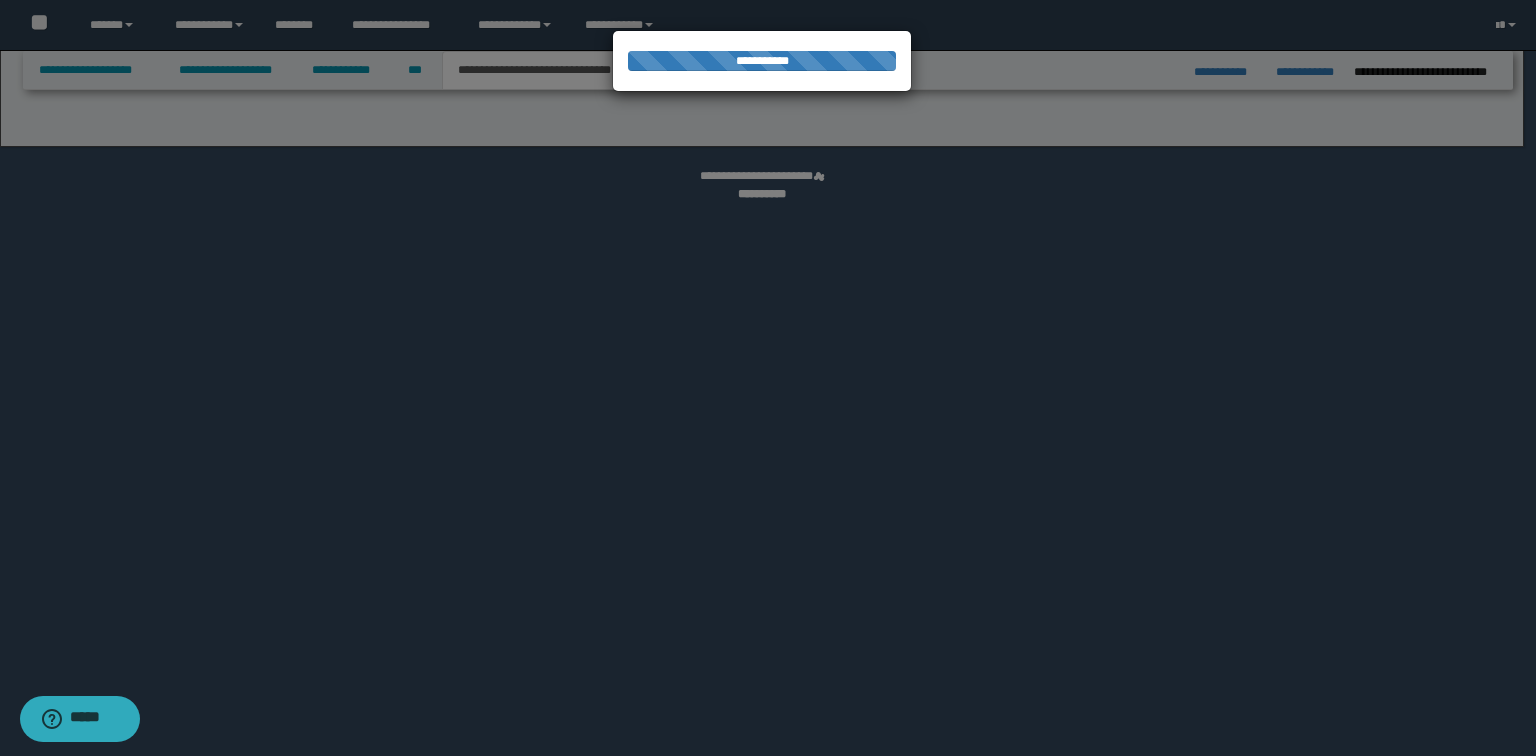 select on "*" 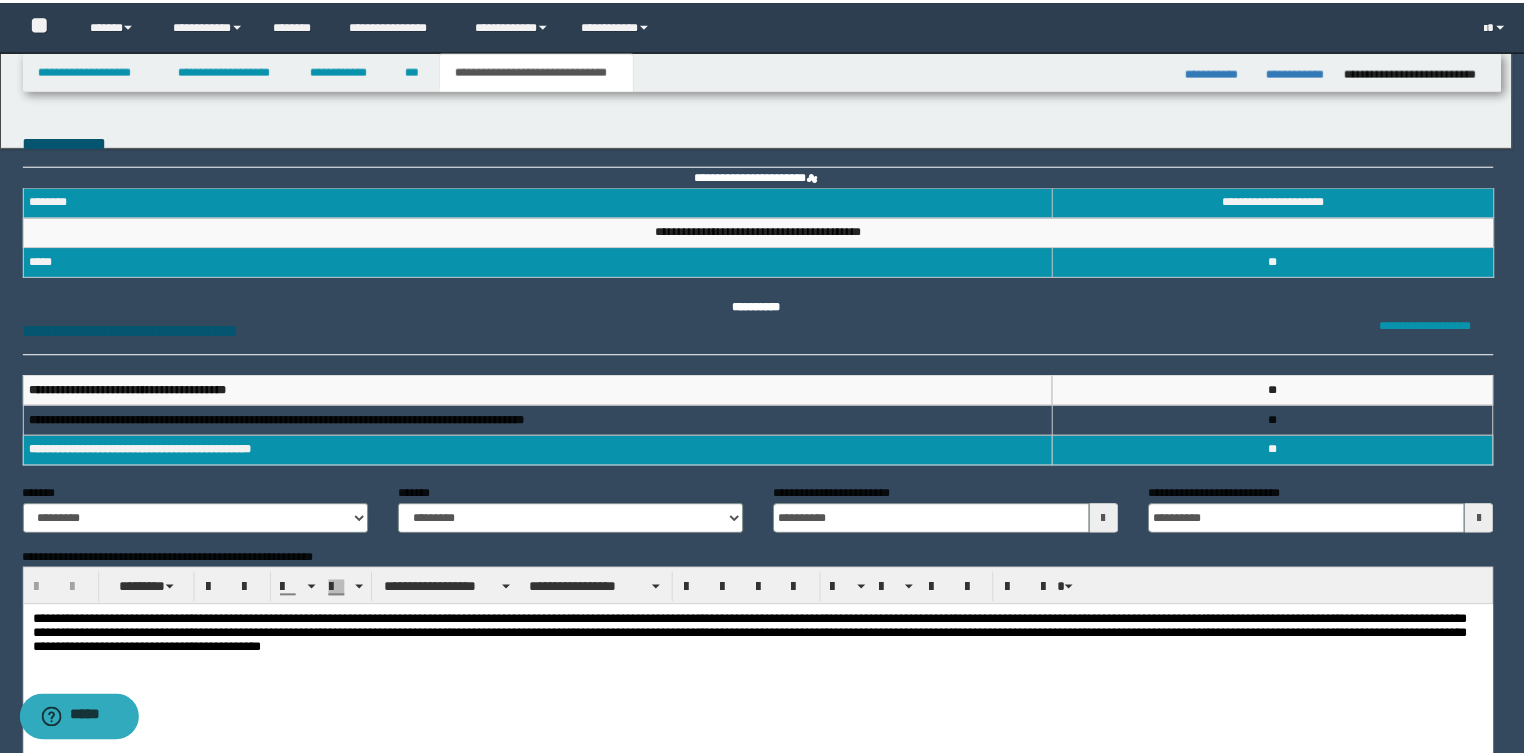scroll, scrollTop: 0, scrollLeft: 0, axis: both 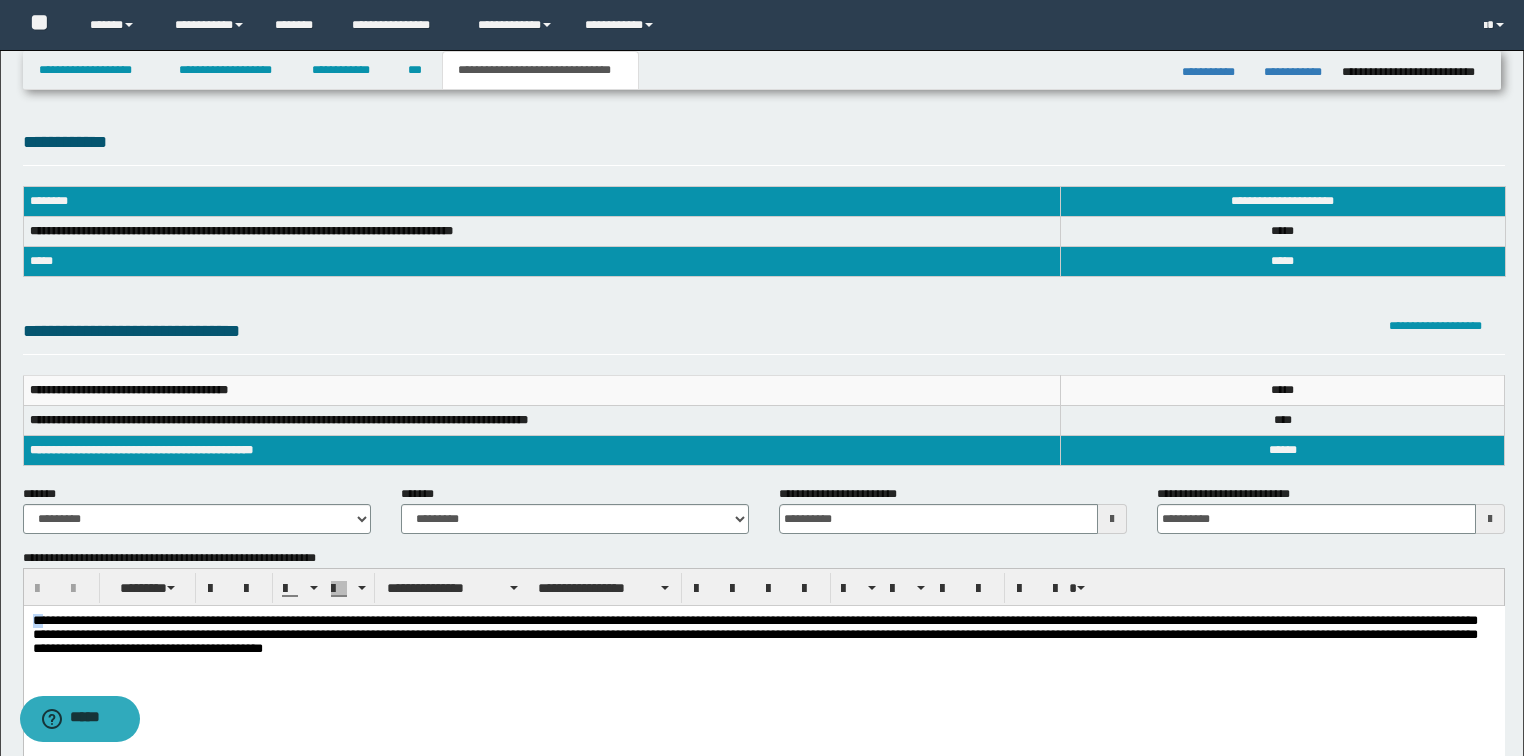 drag, startPoint x: 43, startPoint y: 623, endPoint x: 30, endPoint y: 1224, distance: 601.14056 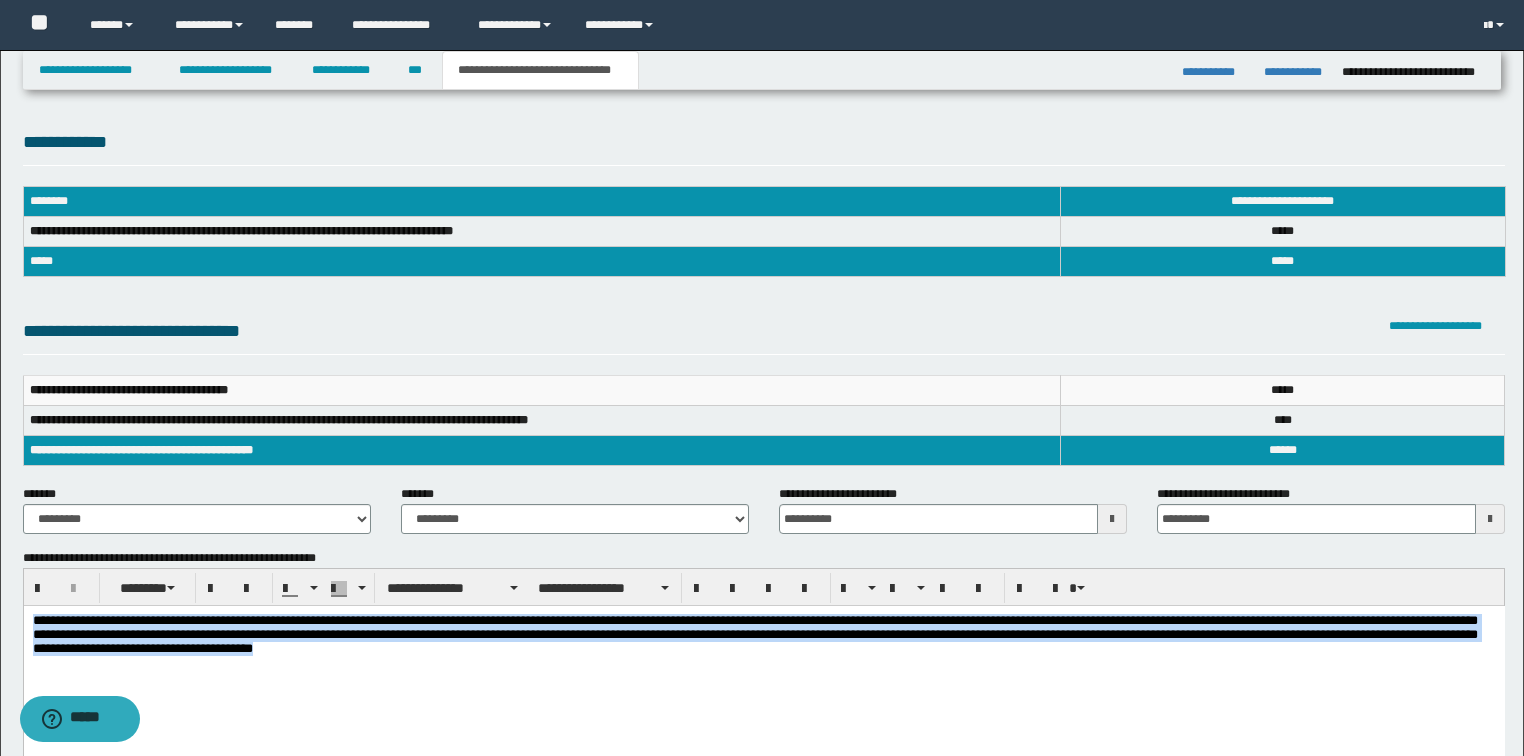 drag, startPoint x: 559, startPoint y: 667, endPoint x: 399, endPoint y: 1212, distance: 568.00085 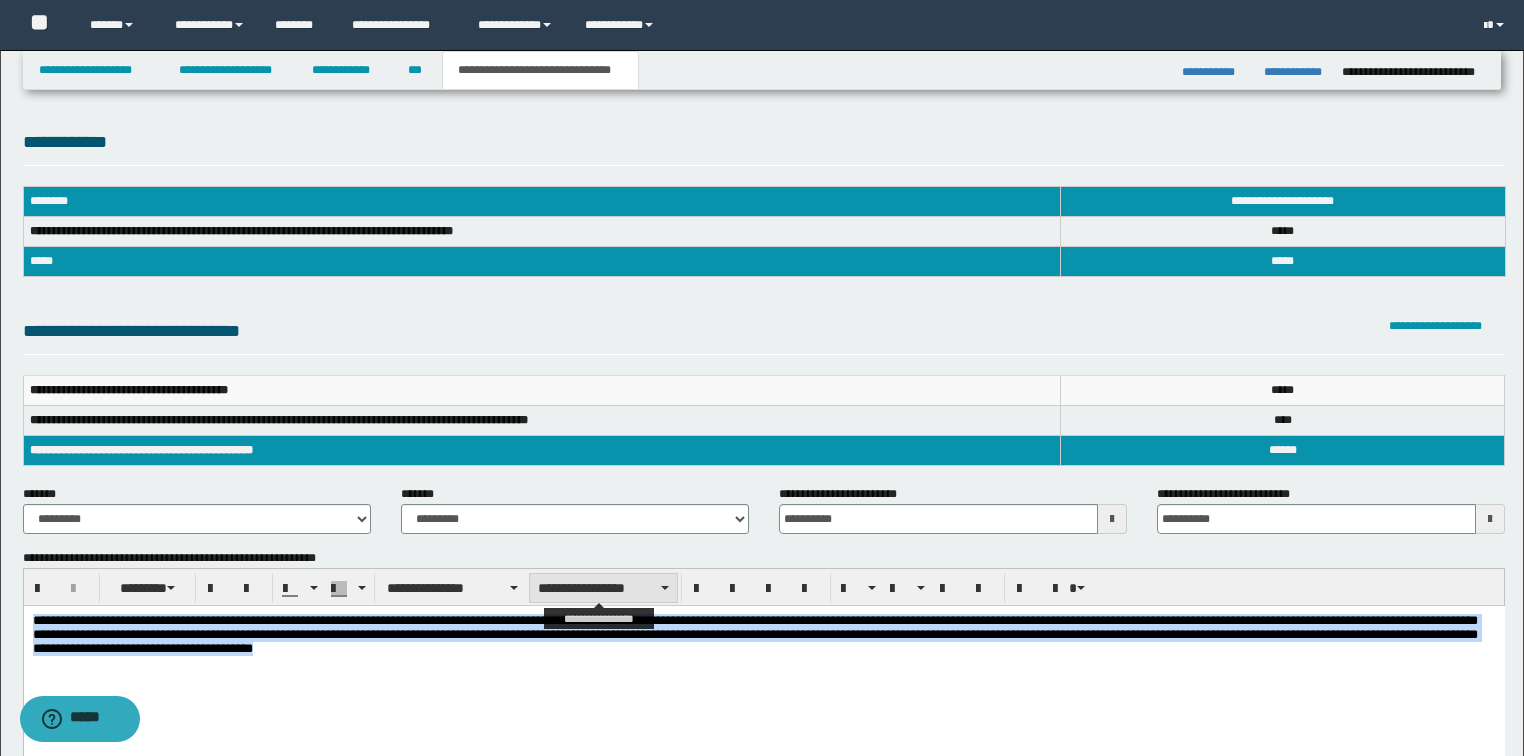 click on "**********" at bounding box center (603, 588) 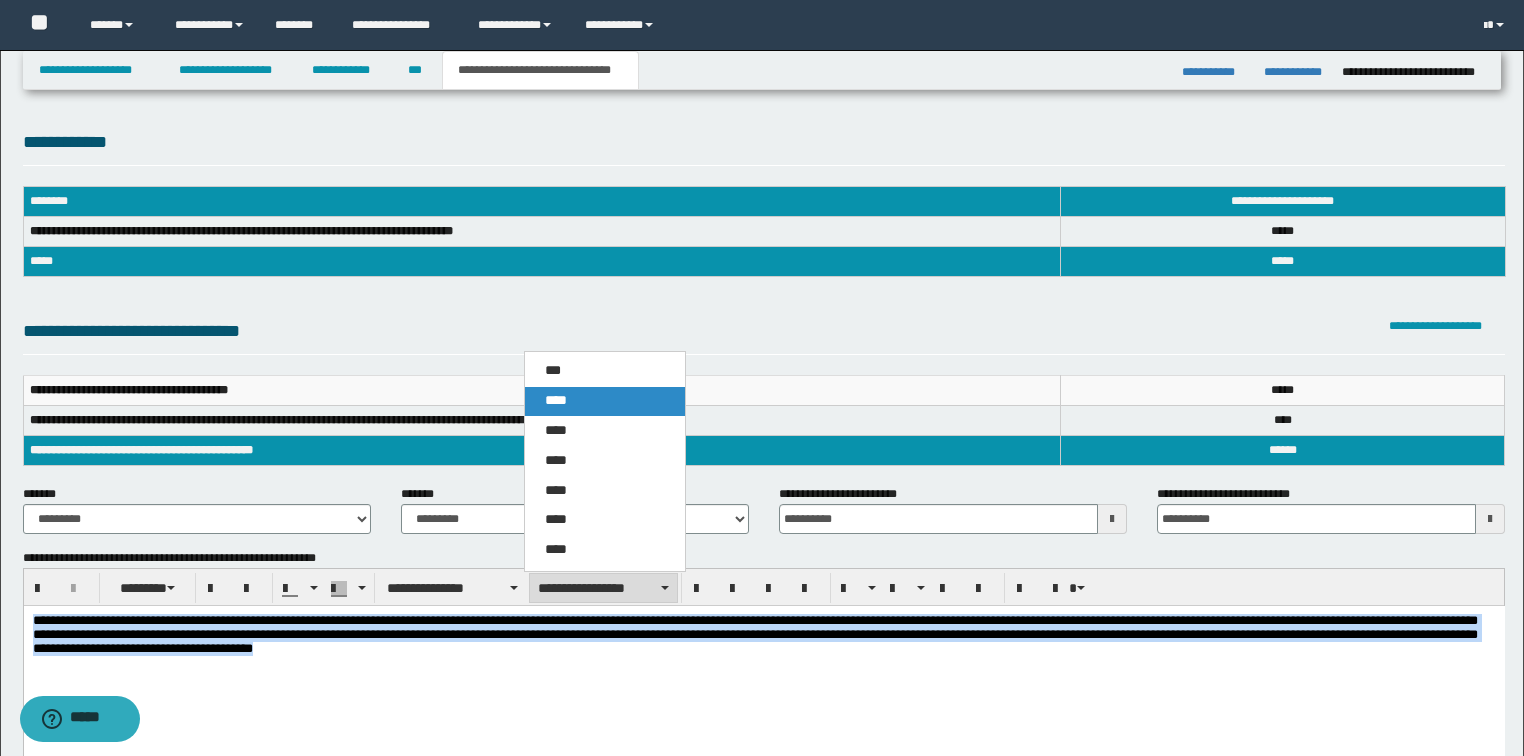 click on "****" at bounding box center [605, 401] 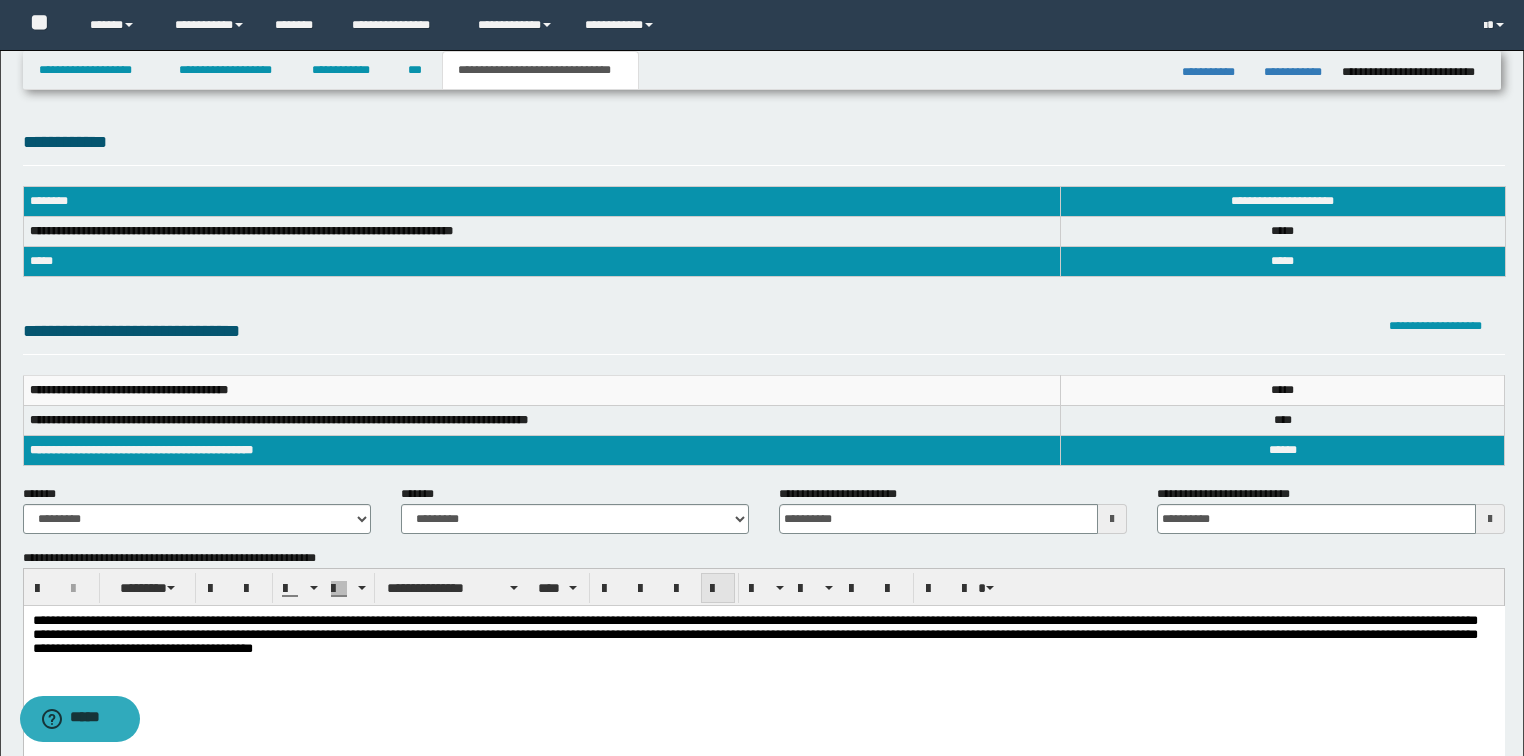 click at bounding box center (718, 589) 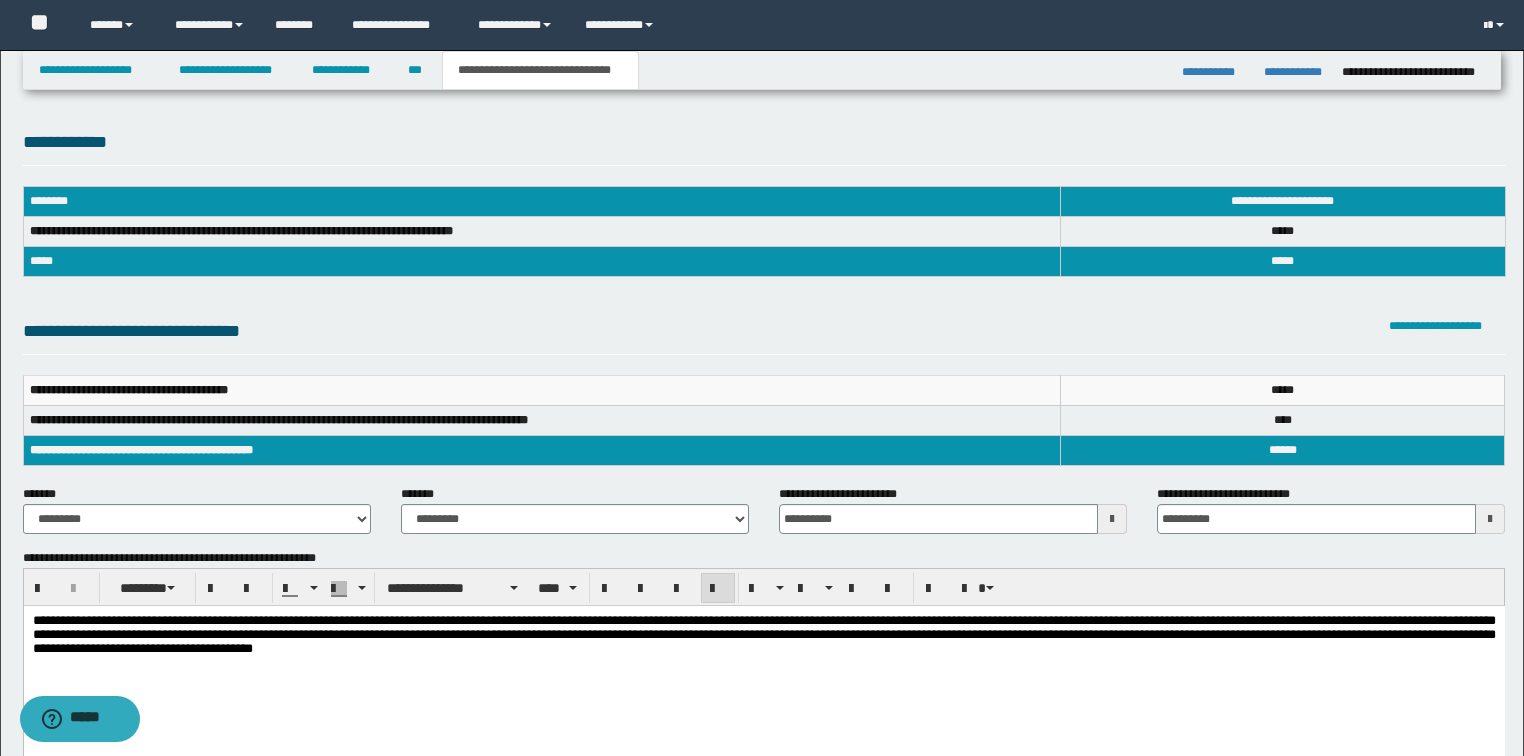 click on "**********" at bounding box center [763, 660] 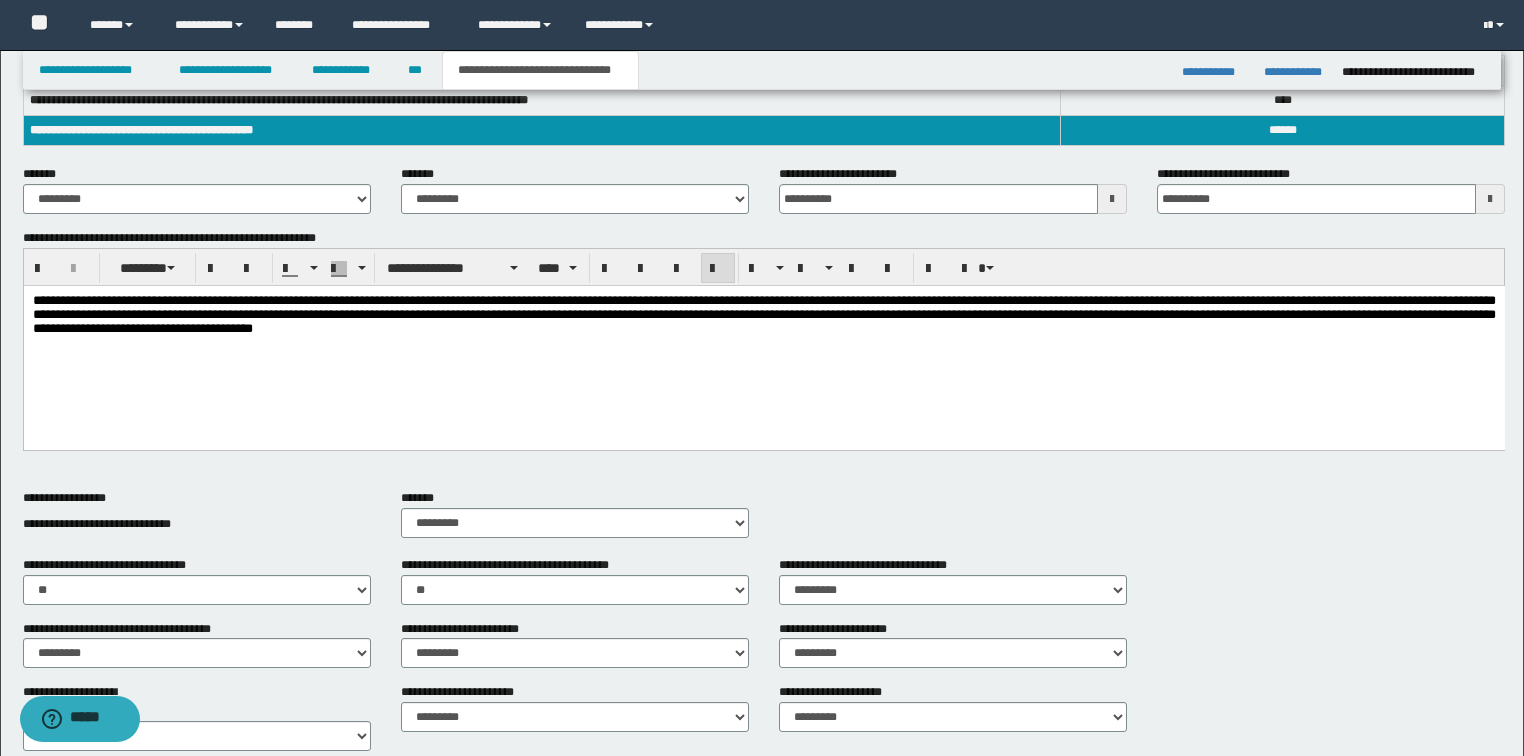 scroll, scrollTop: 704, scrollLeft: 0, axis: vertical 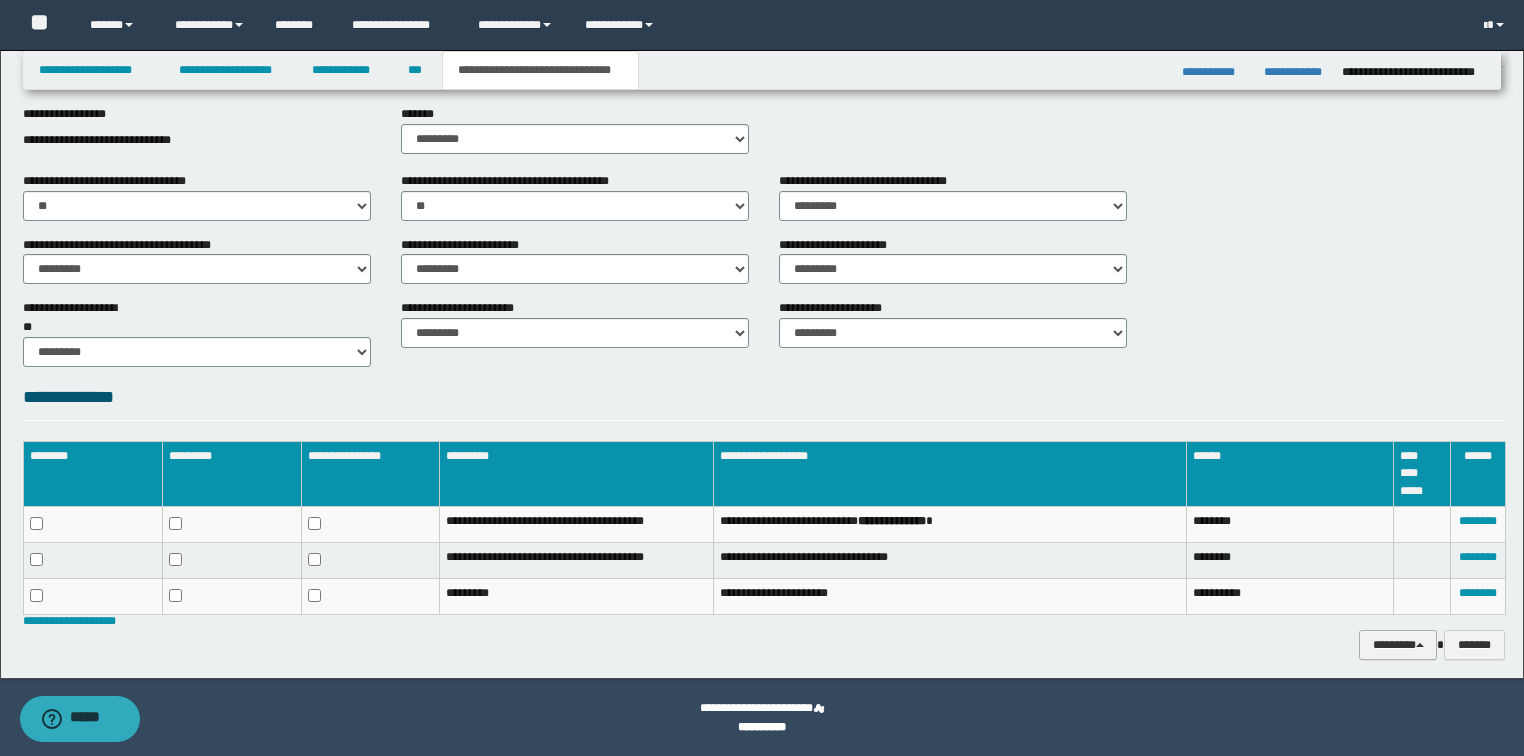 click on "********" at bounding box center (1398, 645) 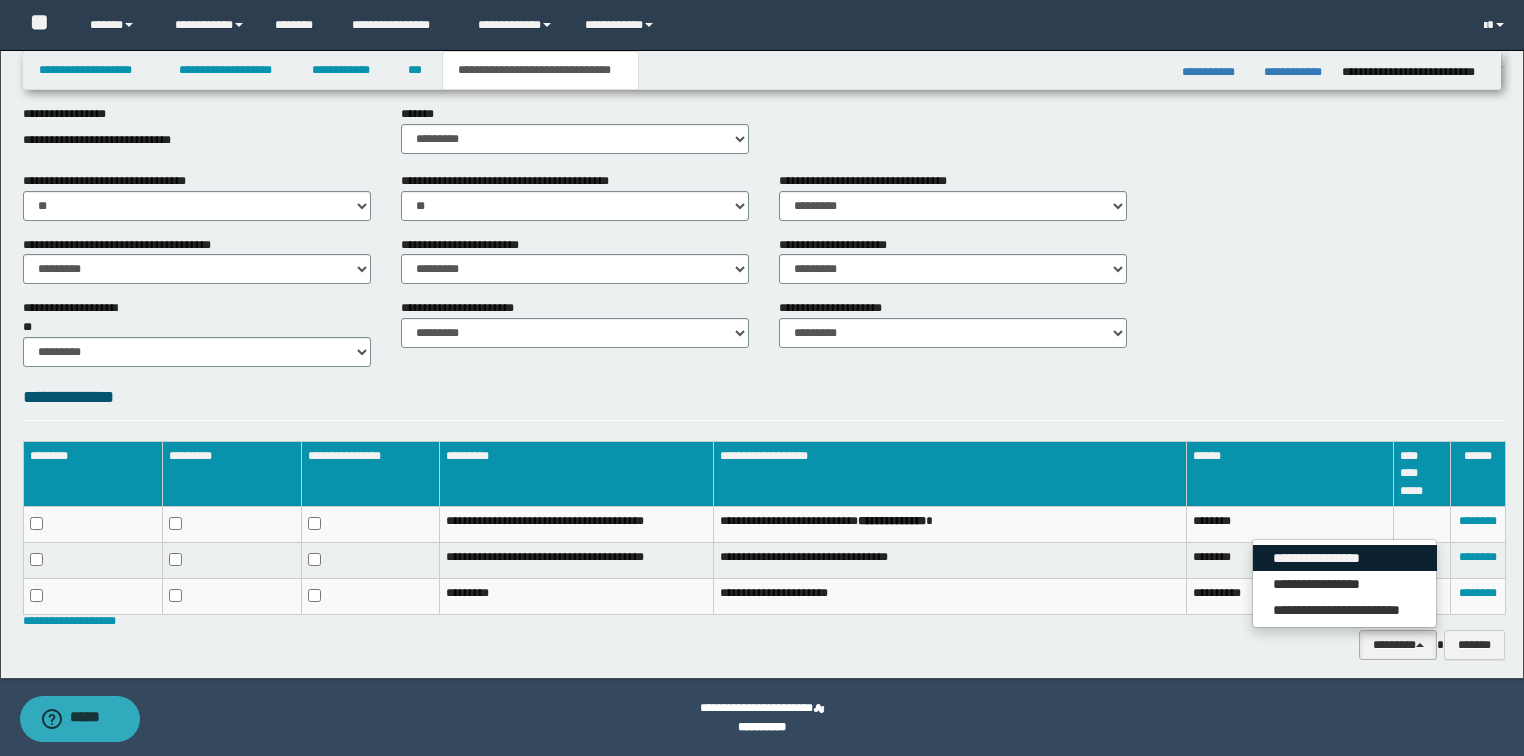 click on "**********" at bounding box center [1345, 558] 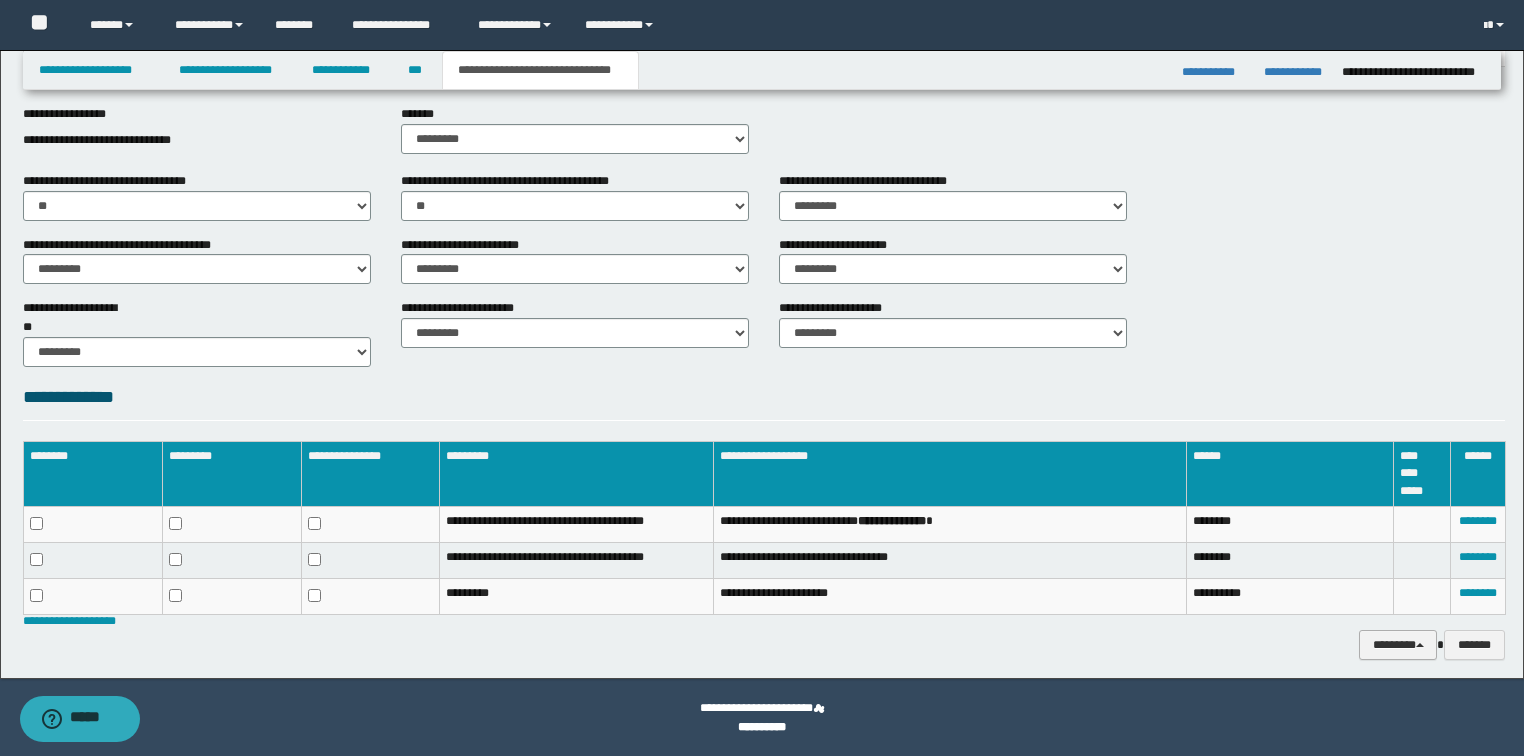 click on "********" at bounding box center [1398, 645] 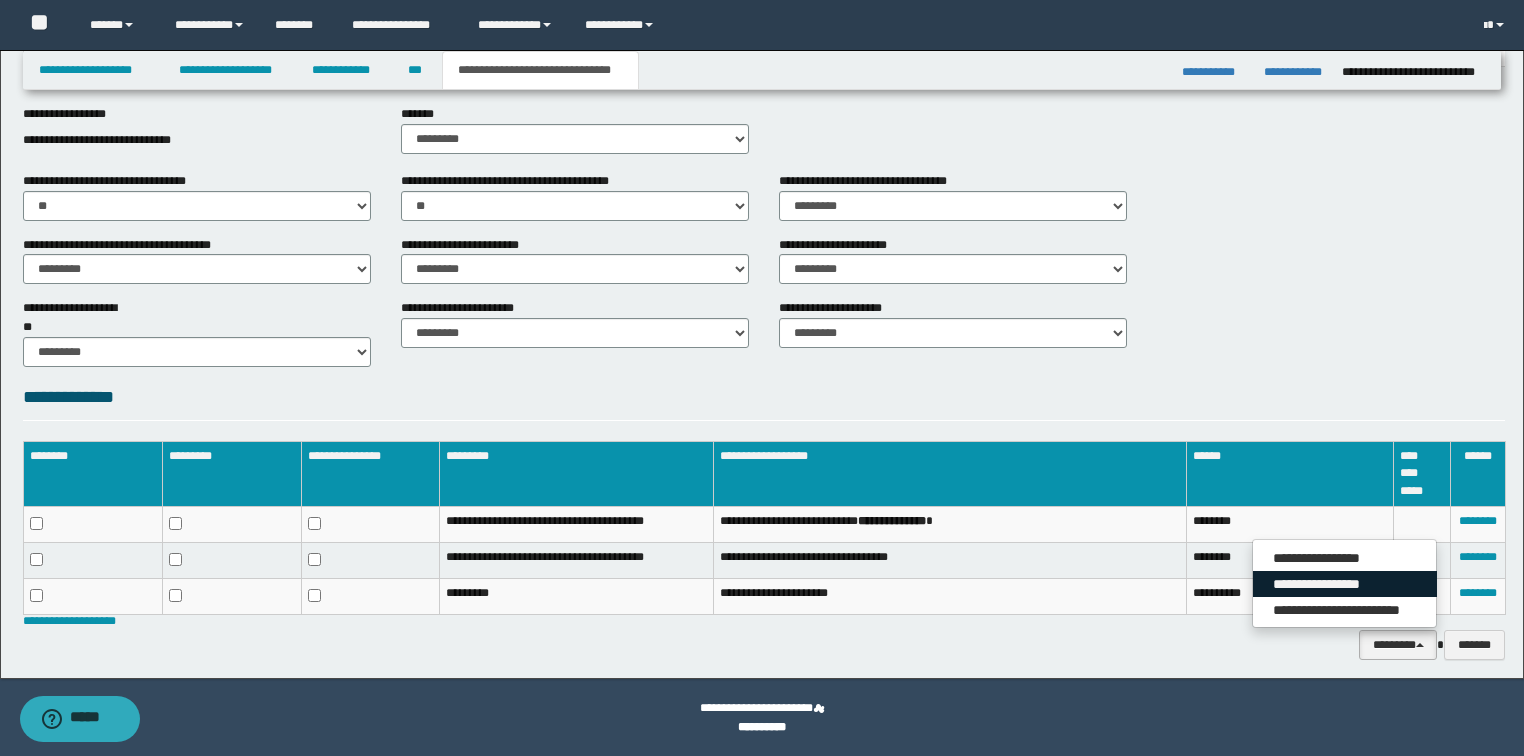 click on "**********" at bounding box center [1345, 584] 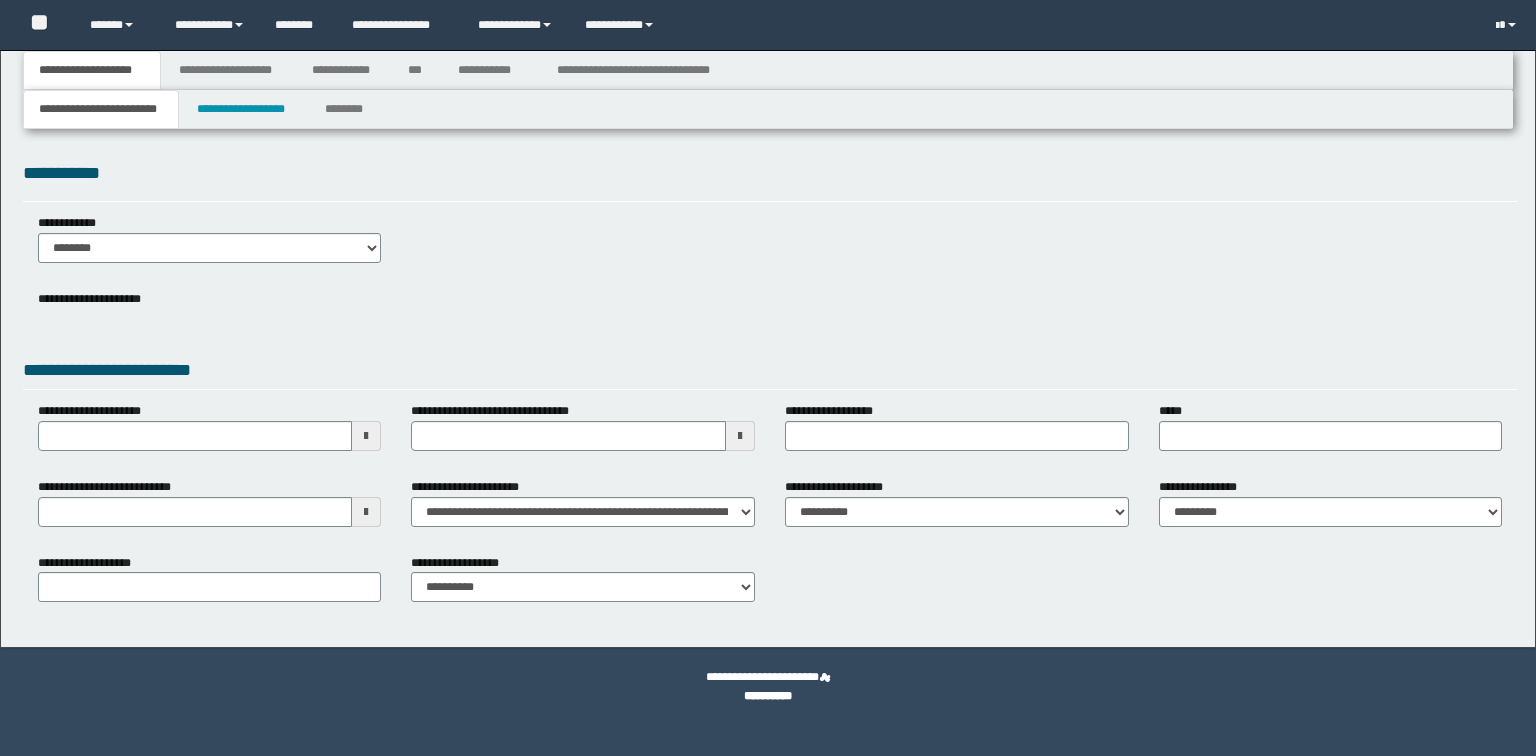 scroll, scrollTop: 0, scrollLeft: 0, axis: both 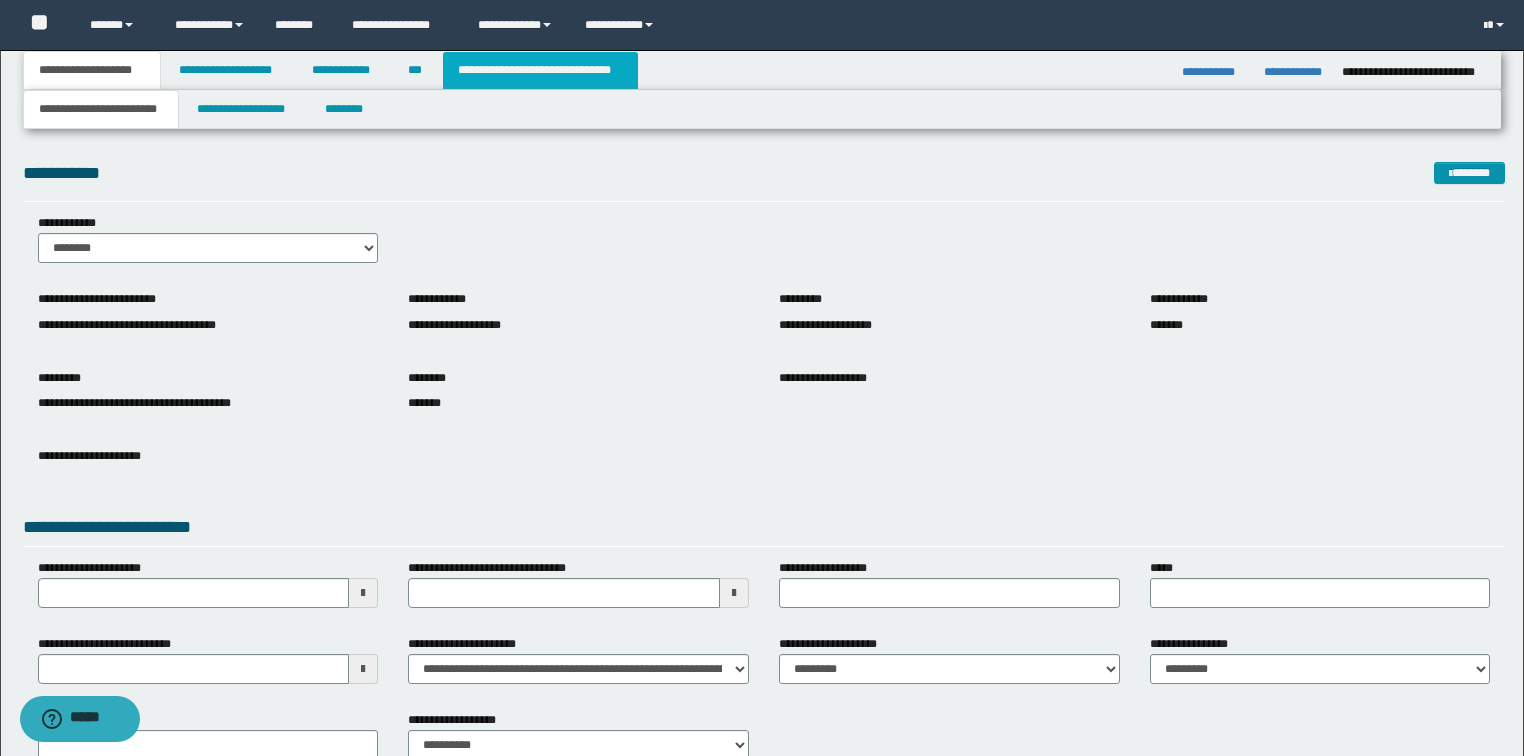 click on "**********" at bounding box center [540, 70] 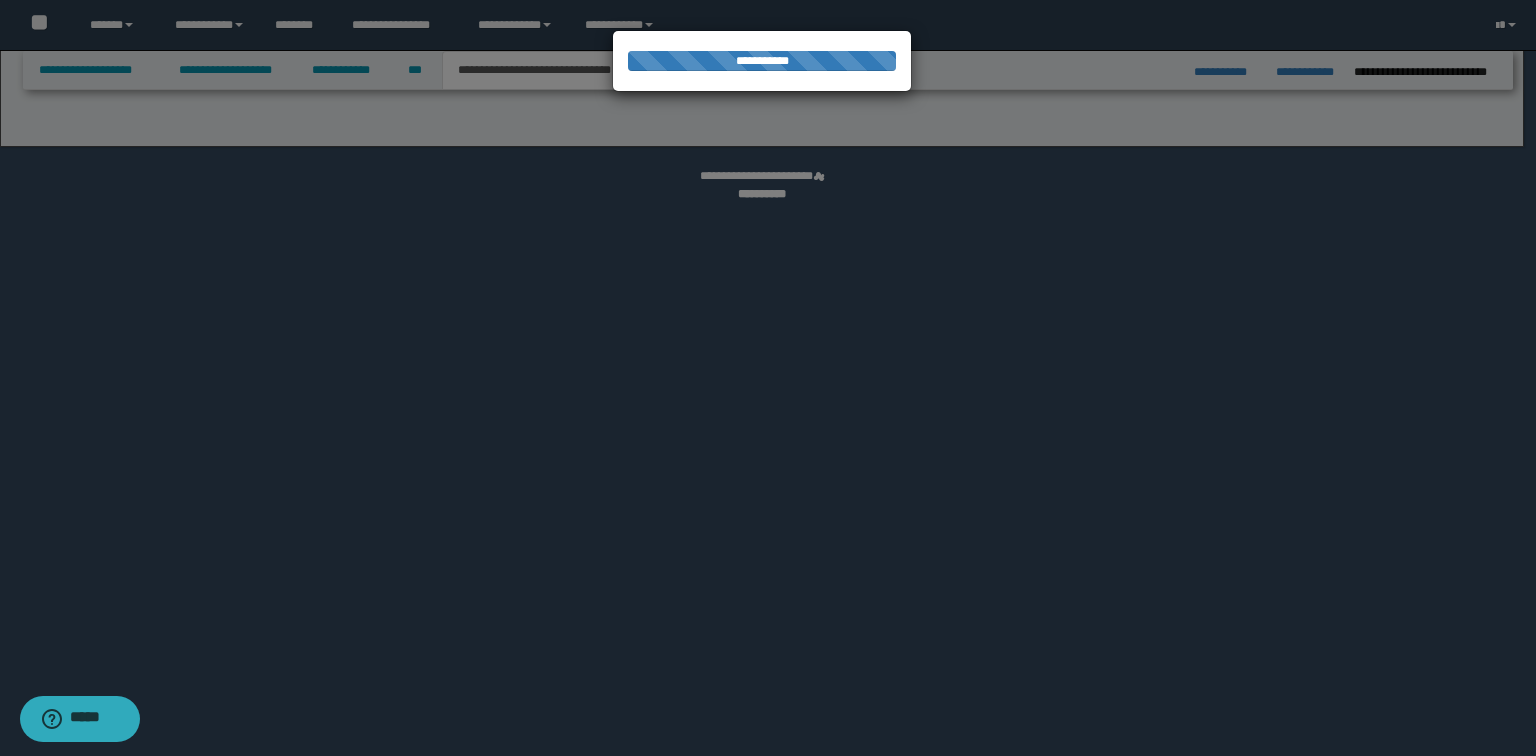 select on "*" 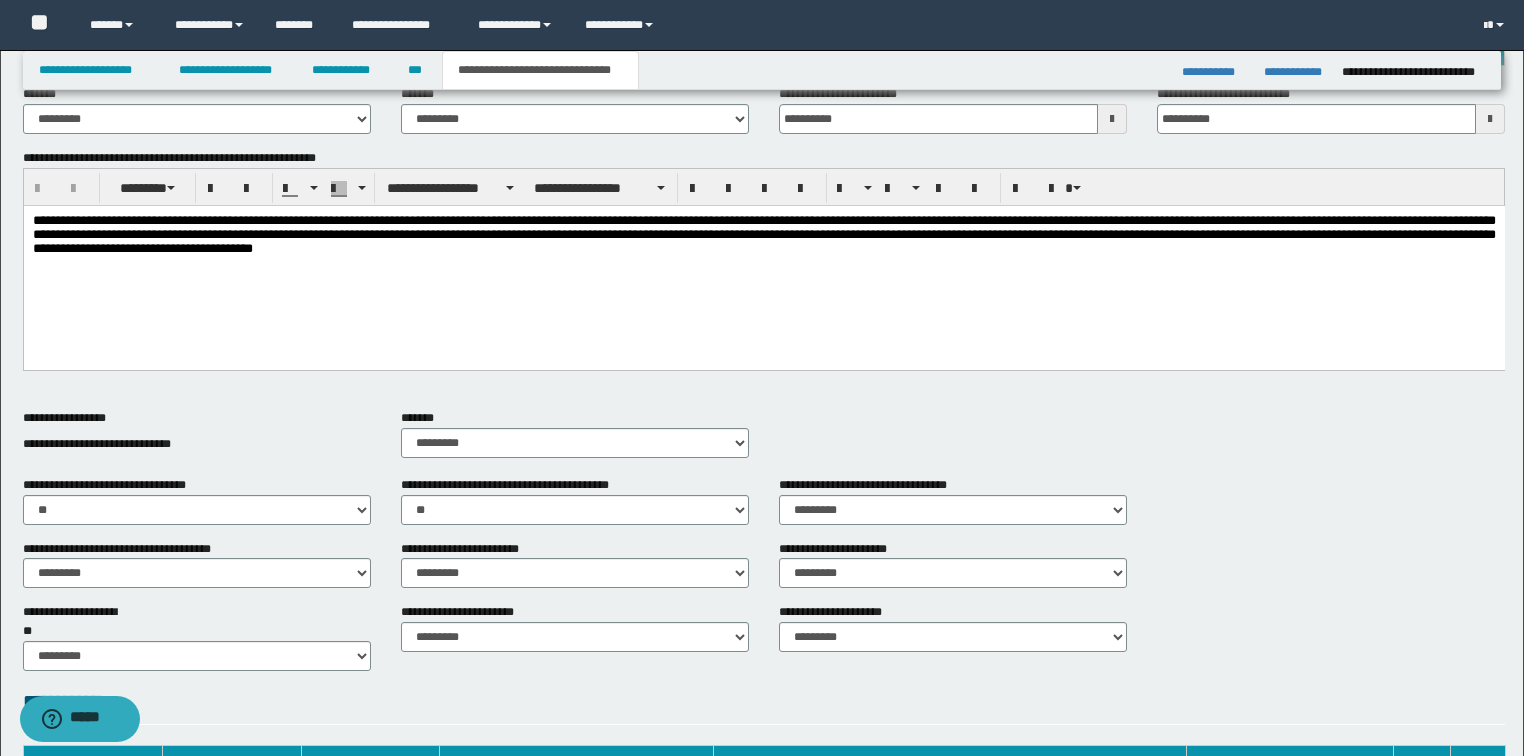scroll, scrollTop: 704, scrollLeft: 0, axis: vertical 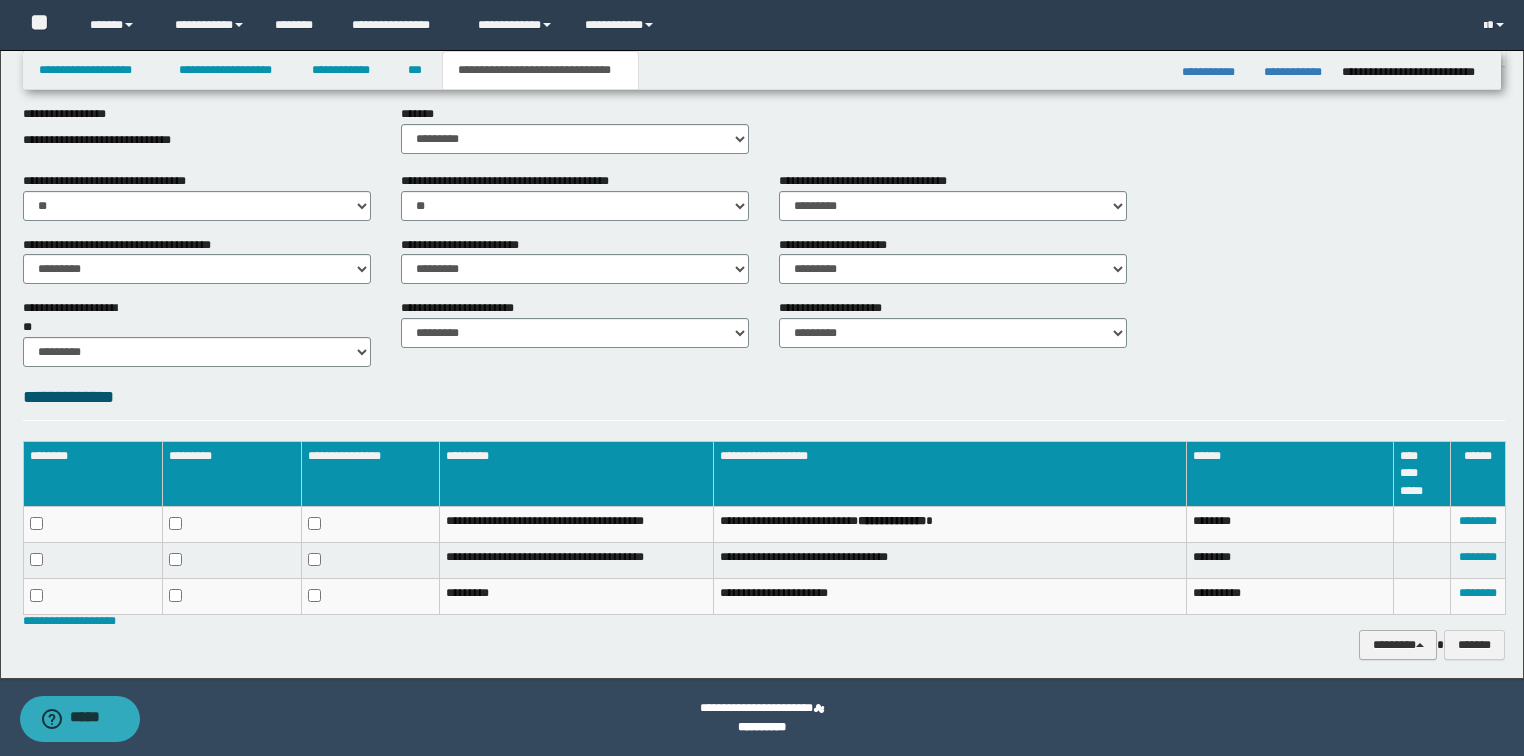 click on "********" at bounding box center [1398, 645] 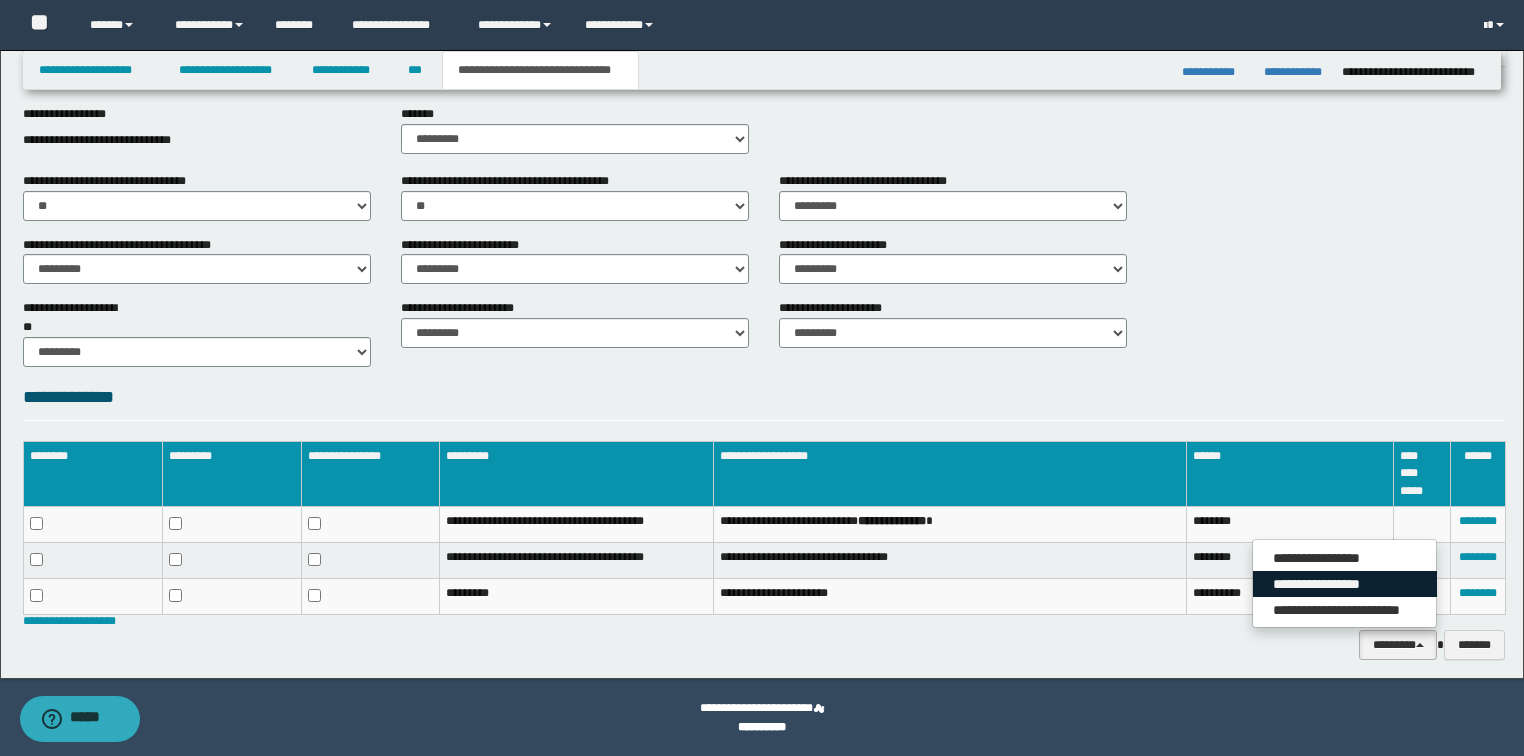 click on "**********" at bounding box center (1345, 584) 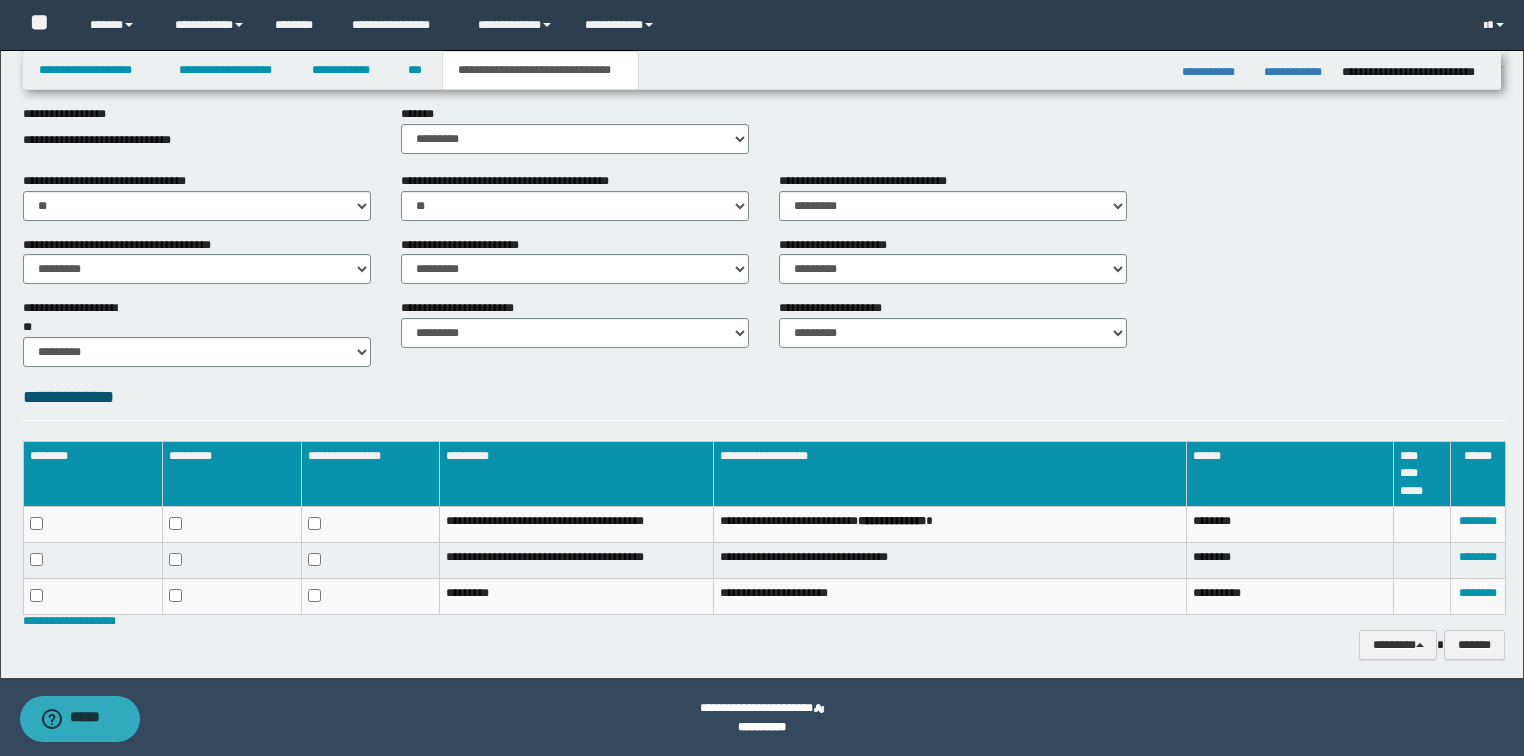 click on "**********" at bounding box center [764, 204] 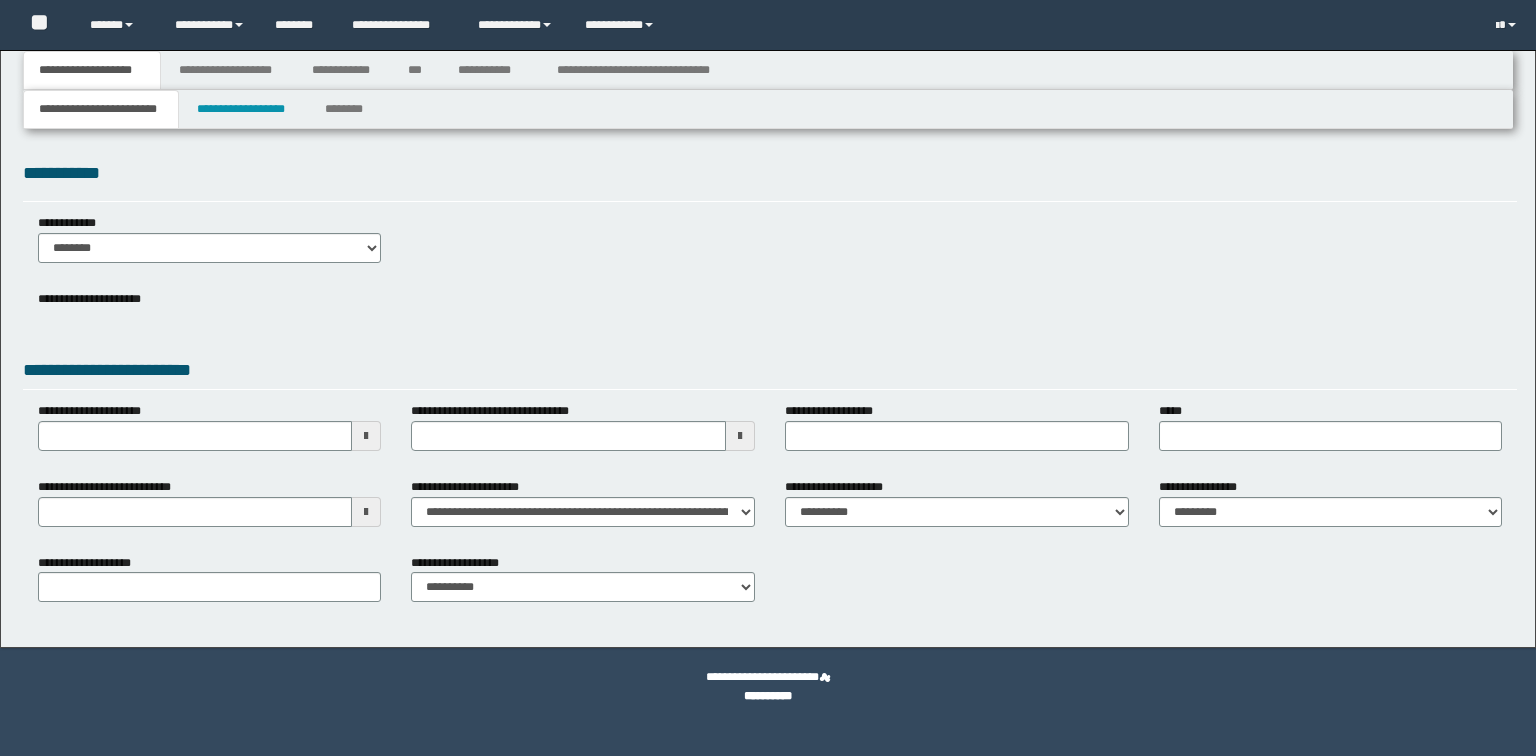 scroll, scrollTop: 0, scrollLeft: 0, axis: both 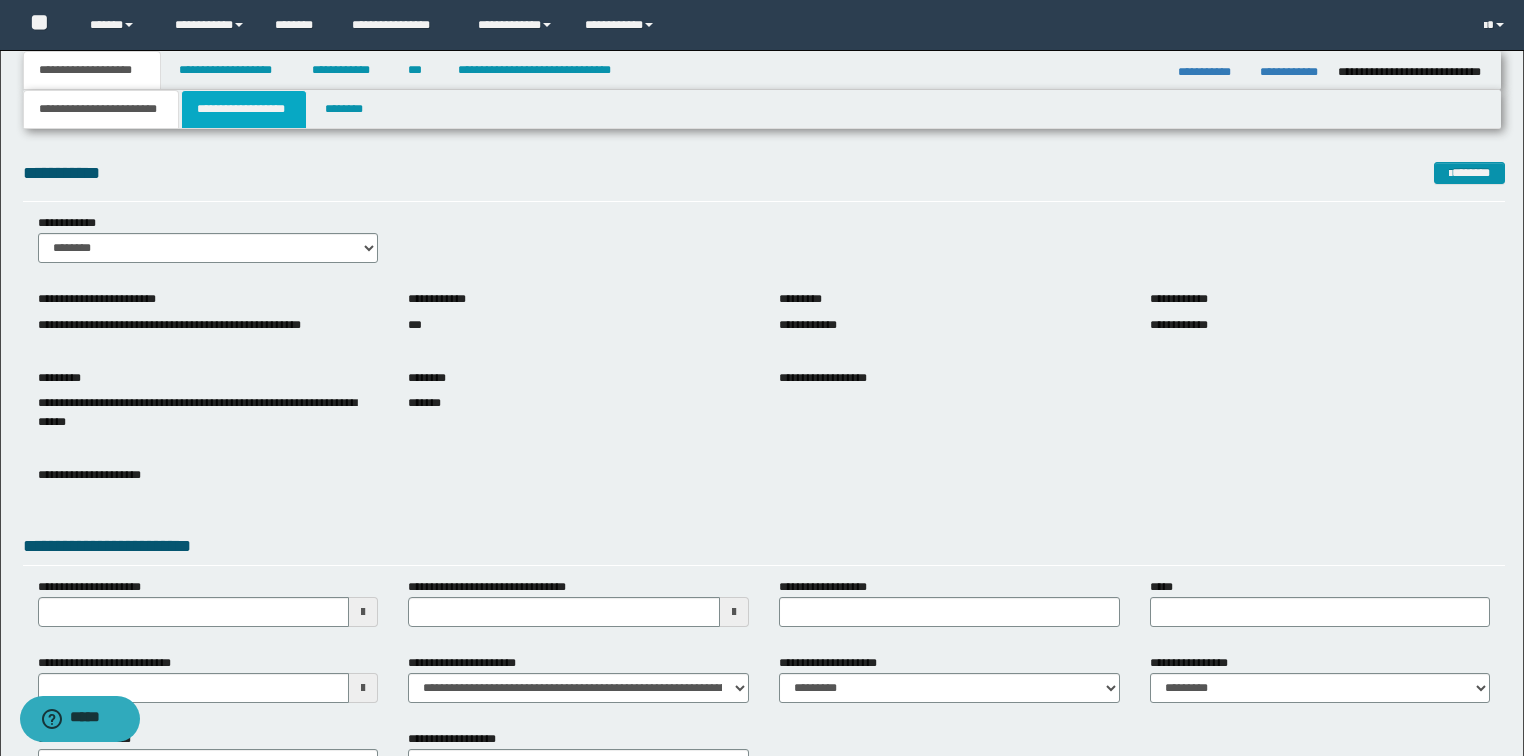 click on "**********" at bounding box center [244, 109] 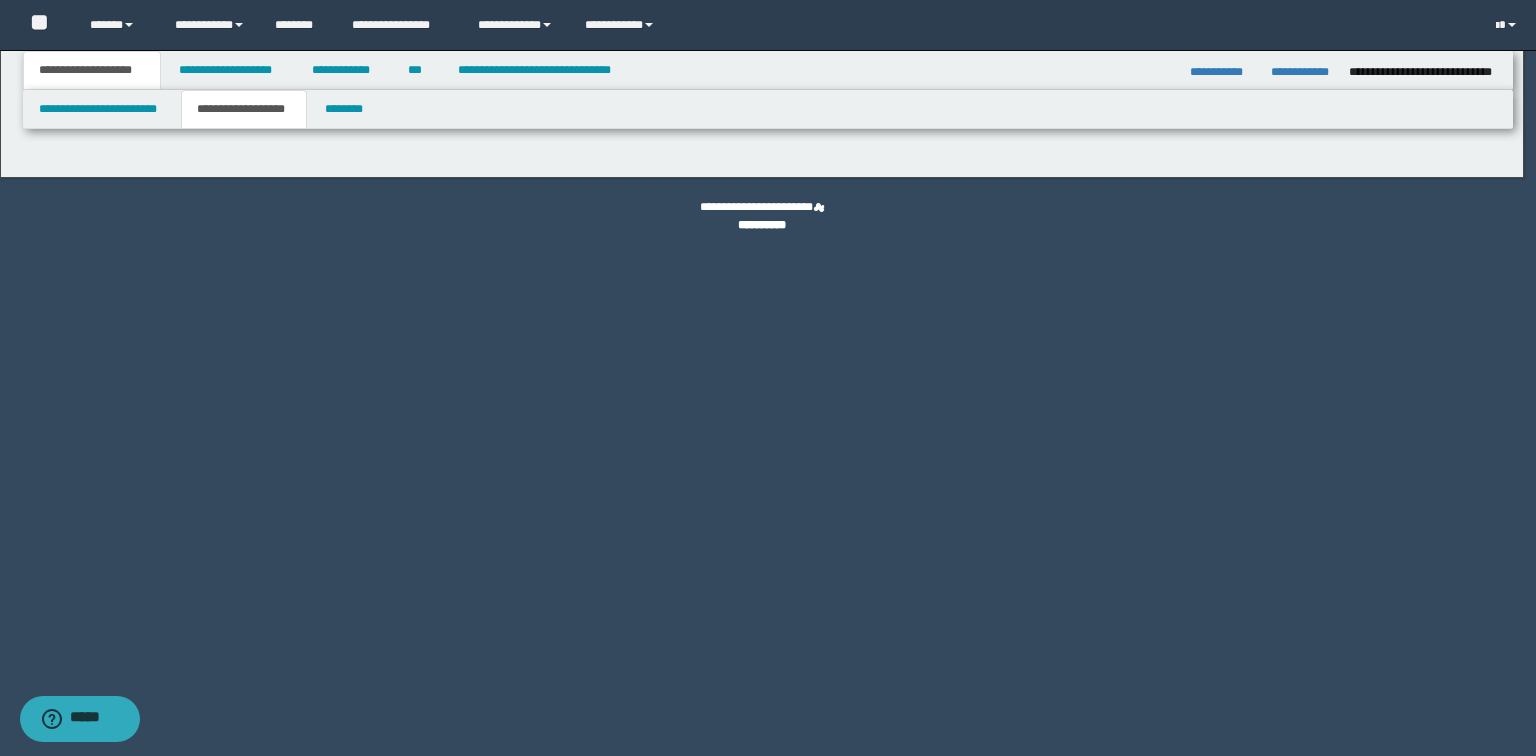 type on "********" 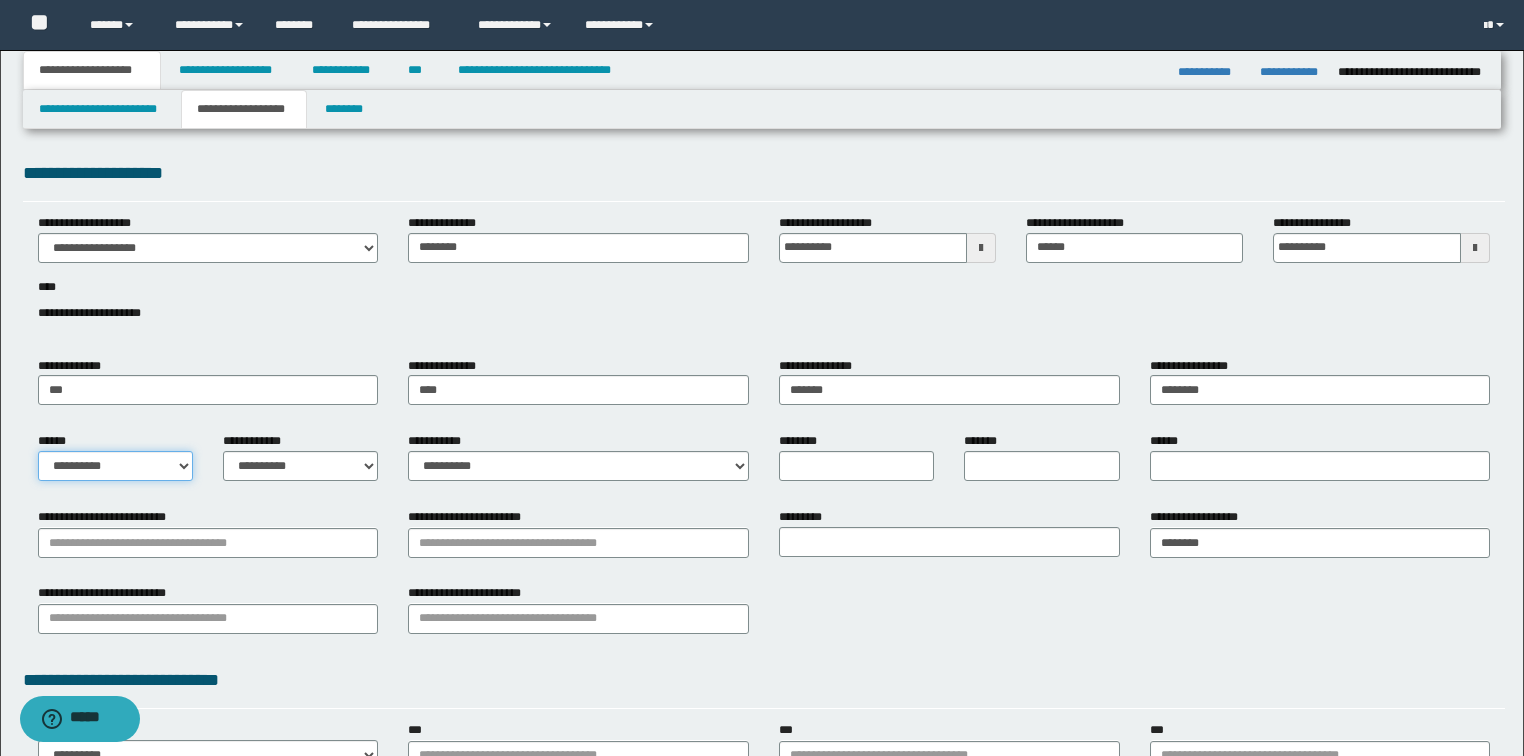 click on "**********" at bounding box center (115, 466) 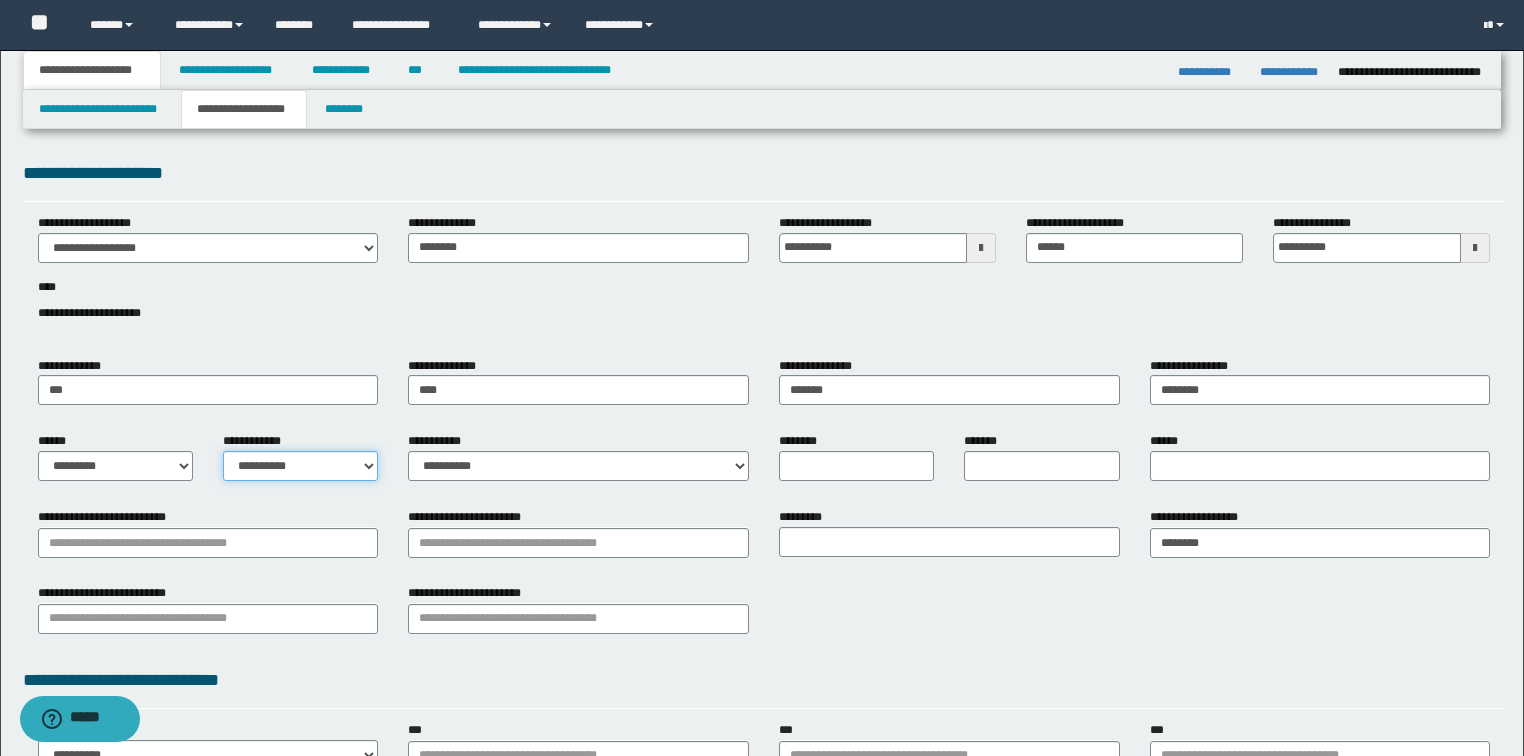 click on "**********" at bounding box center [300, 466] 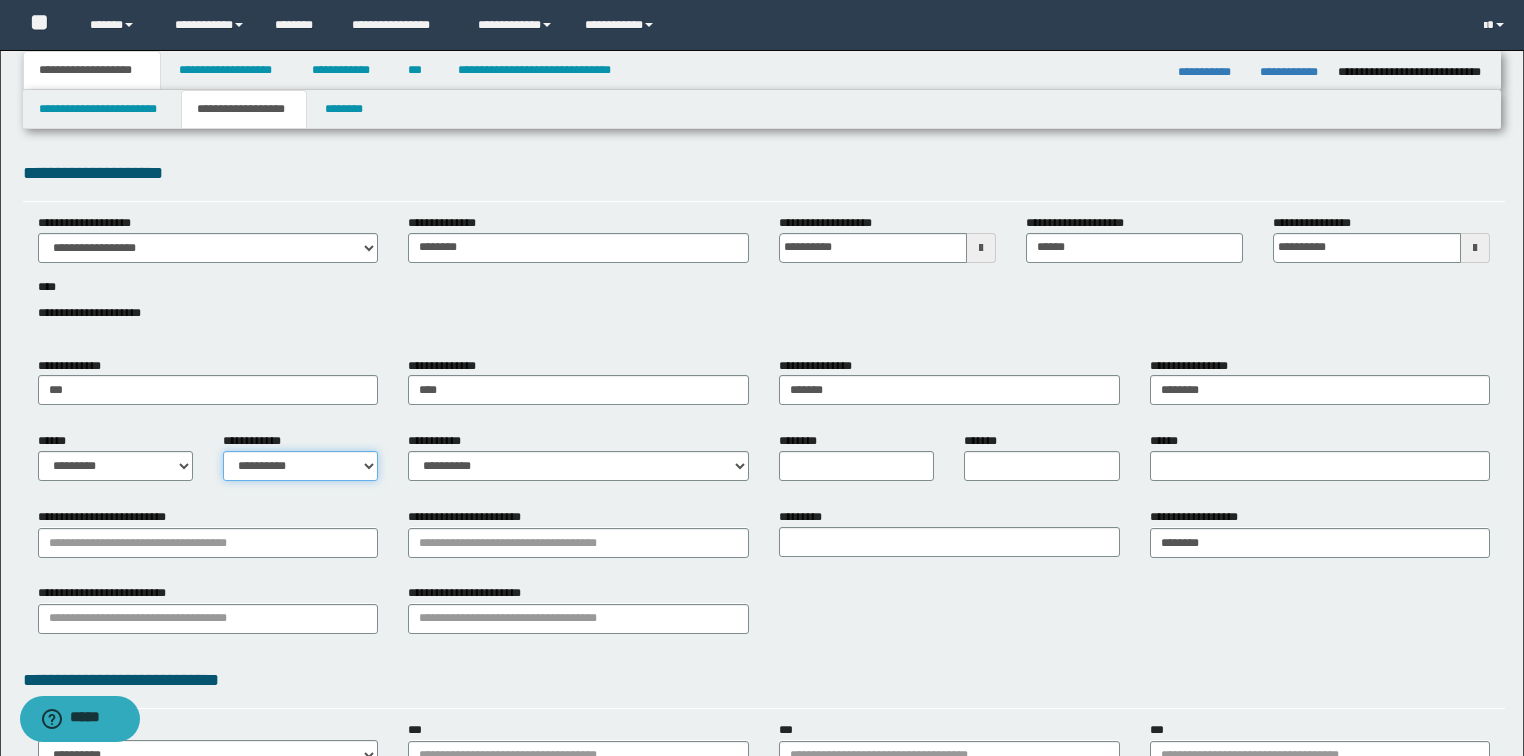 select on "*" 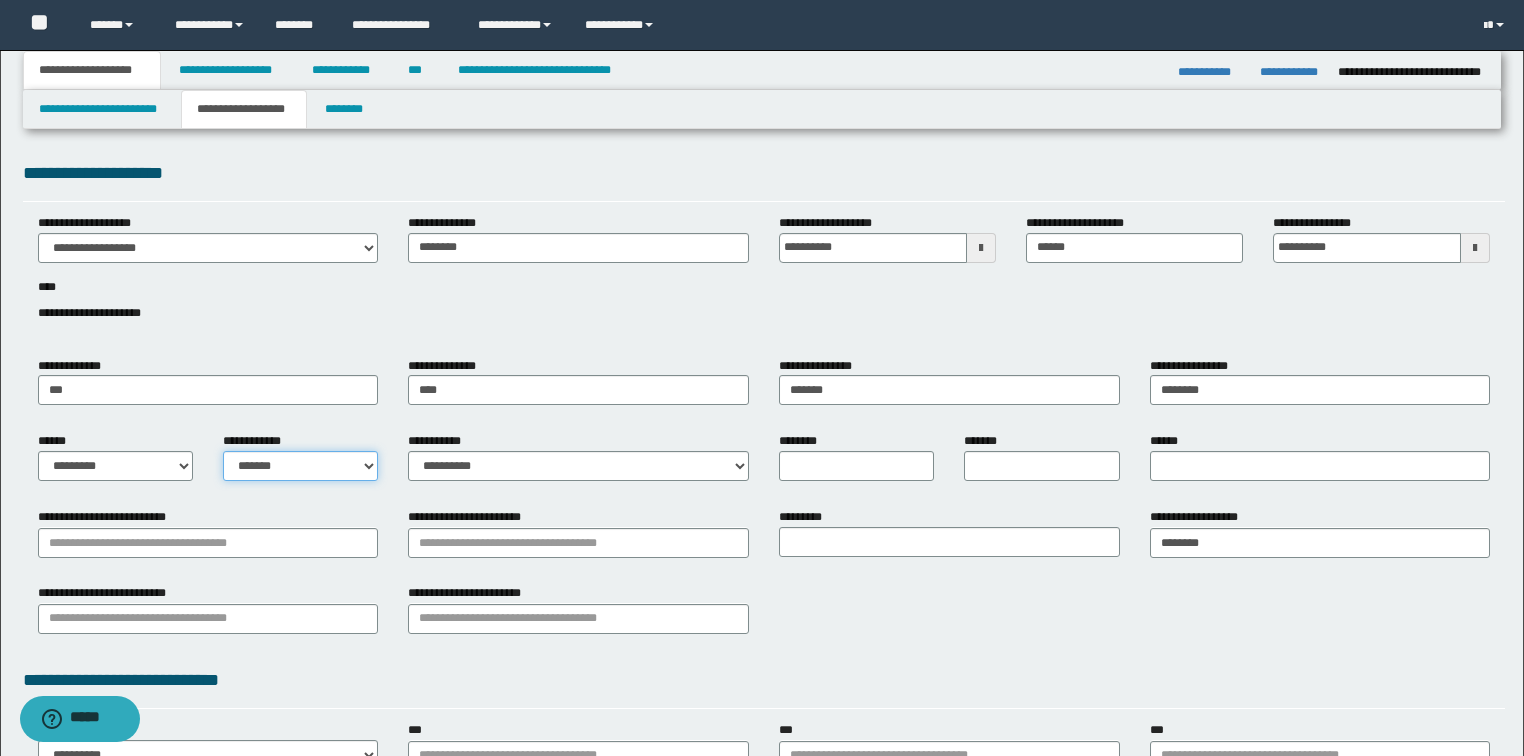 click on "**********" at bounding box center (300, 466) 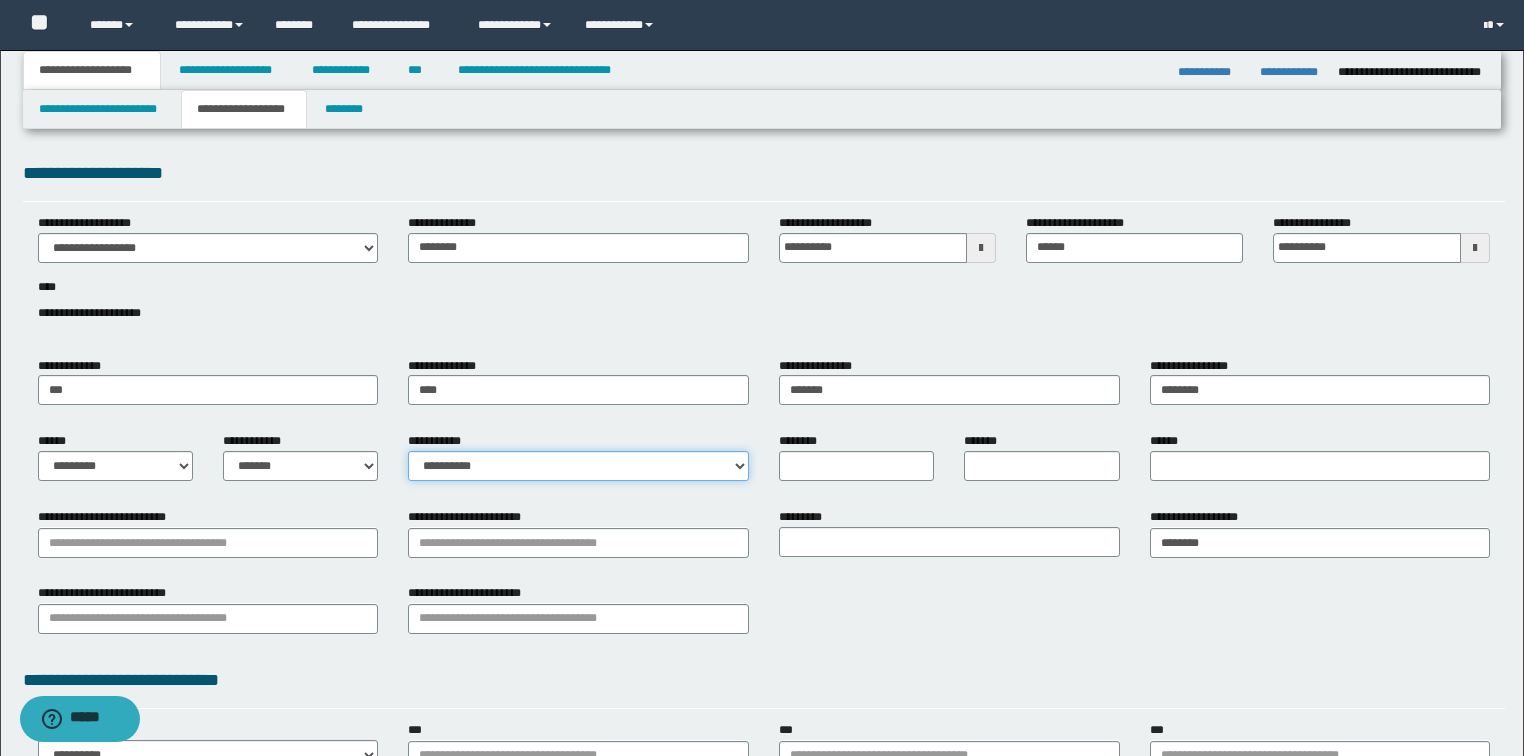 drag, startPoint x: 467, startPoint y: 457, endPoint x: 477, endPoint y: 463, distance: 11.661903 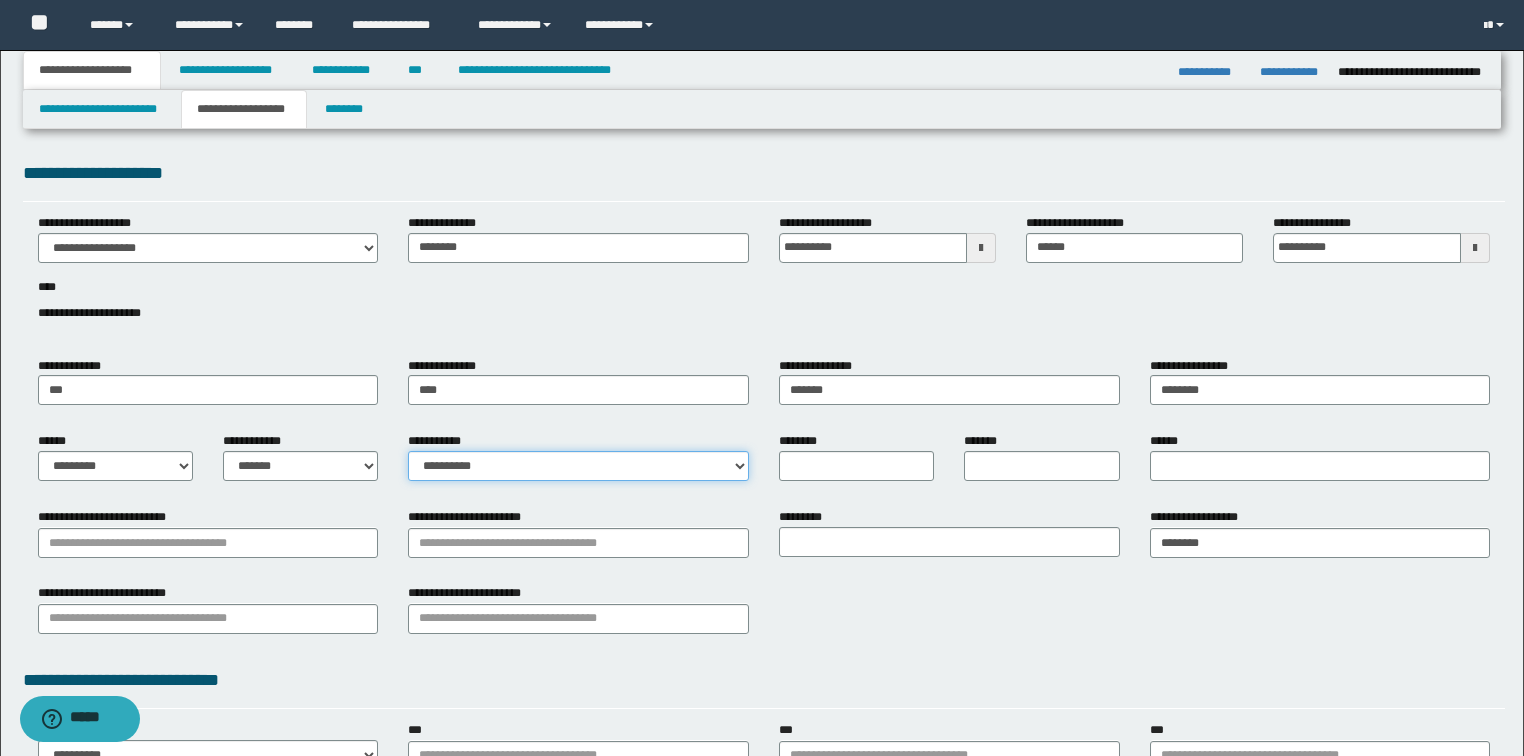 select on "*" 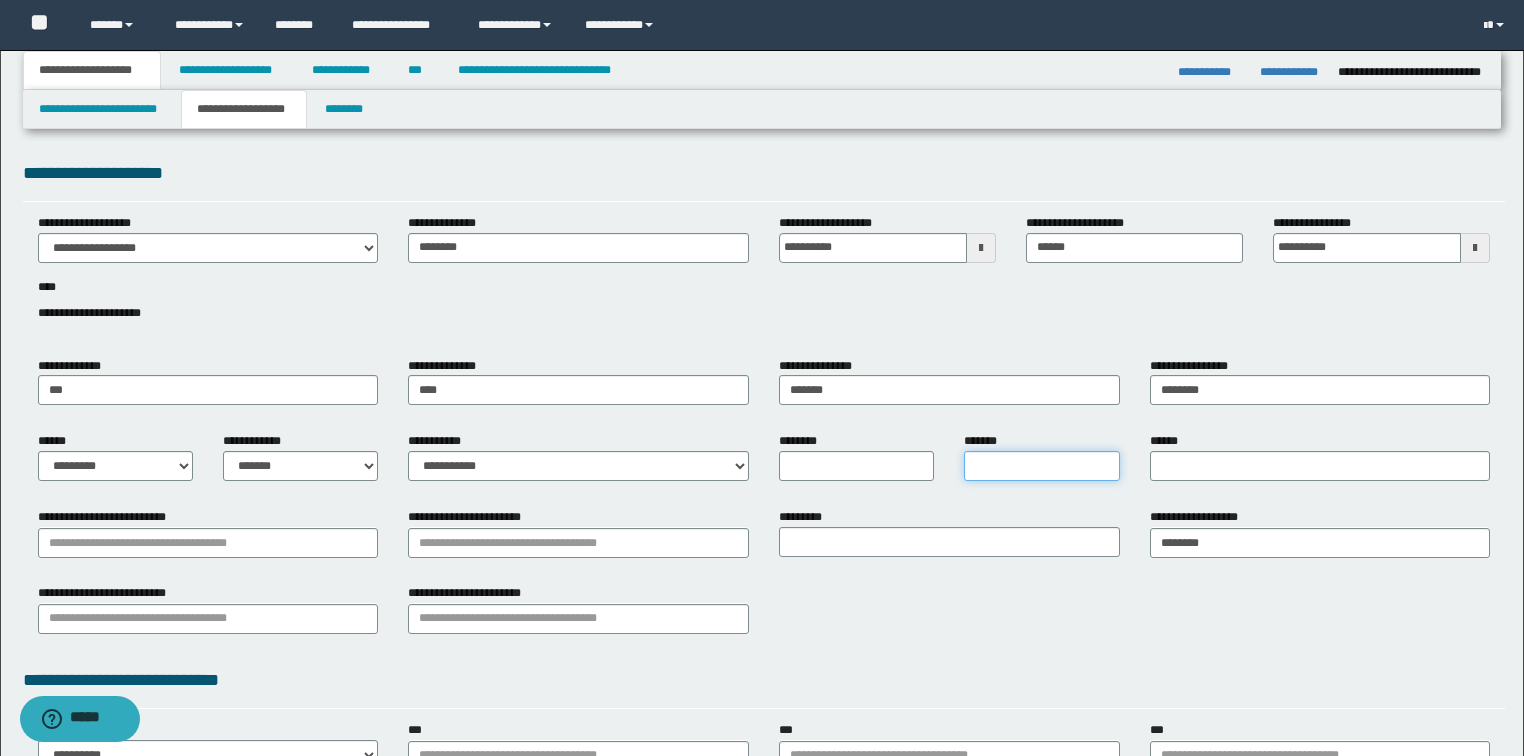 click on "*******" at bounding box center [1041, 466] 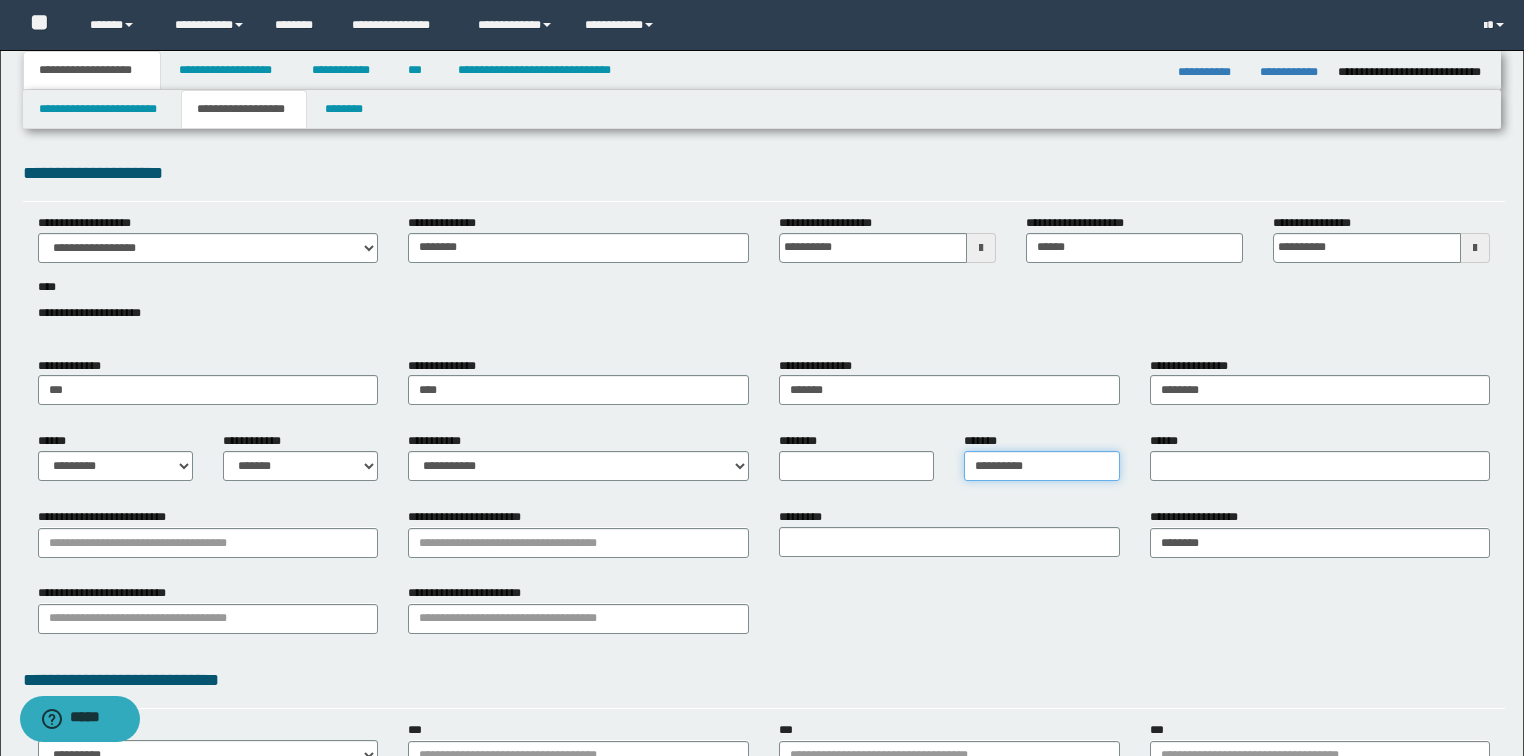 type on "**********" 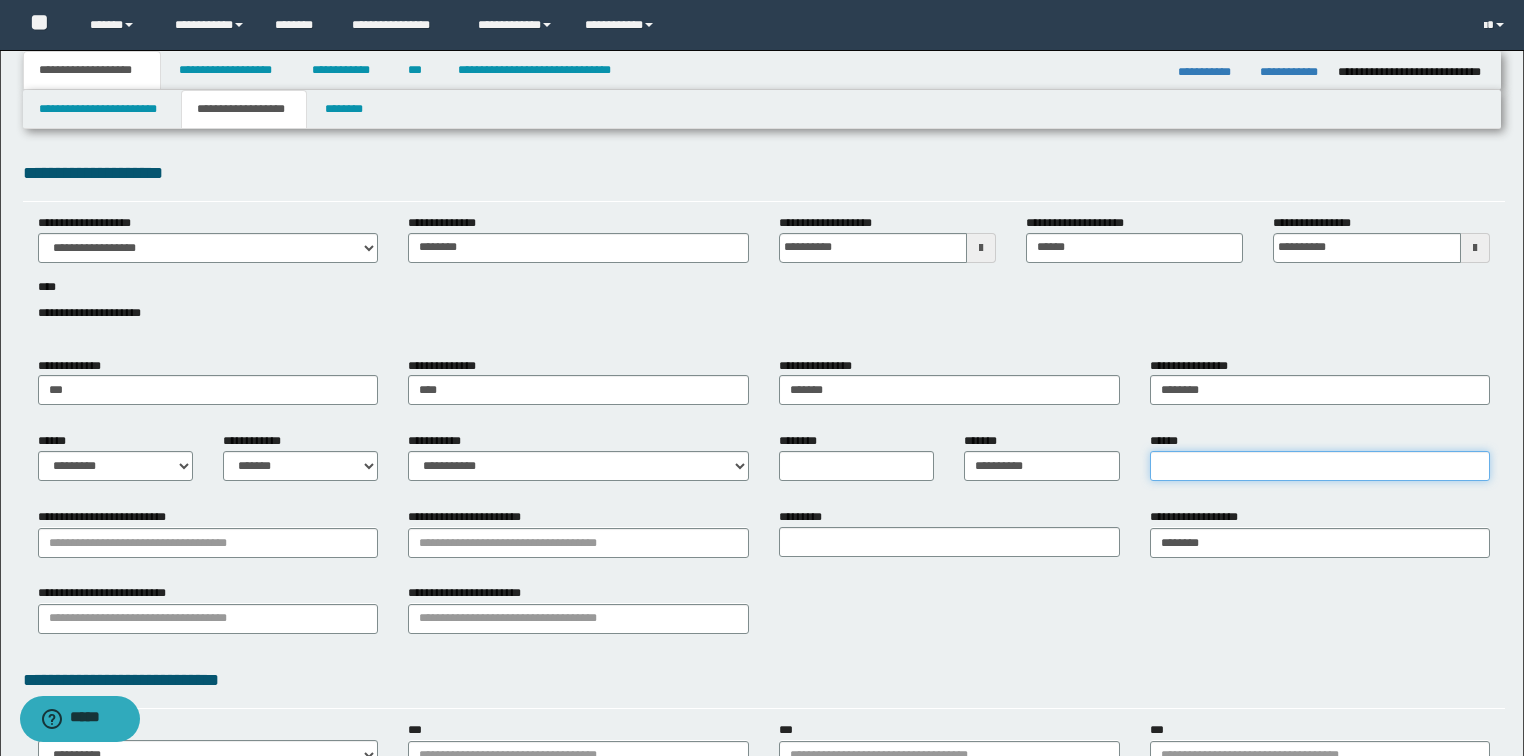 click on "******" at bounding box center [1320, 466] 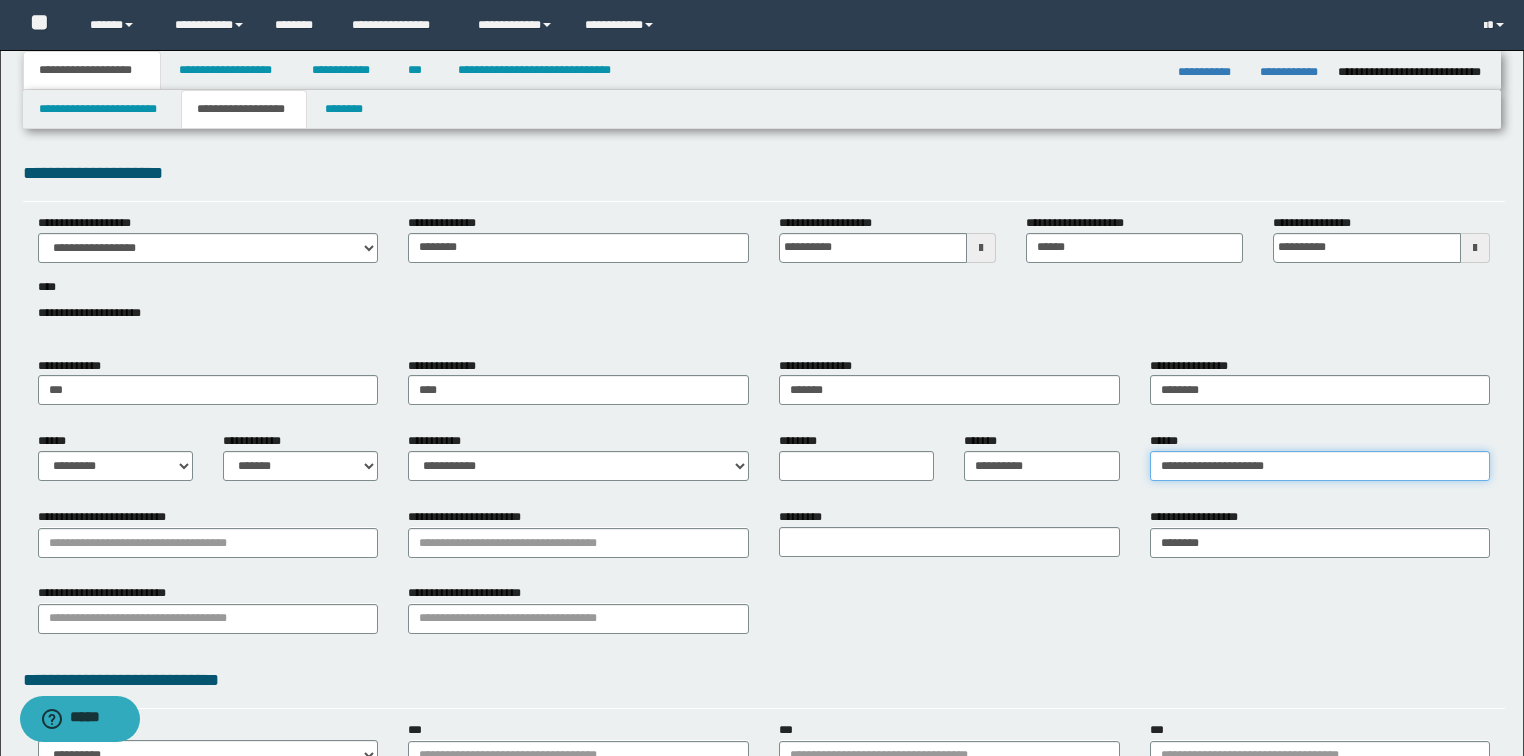 type on "**********" 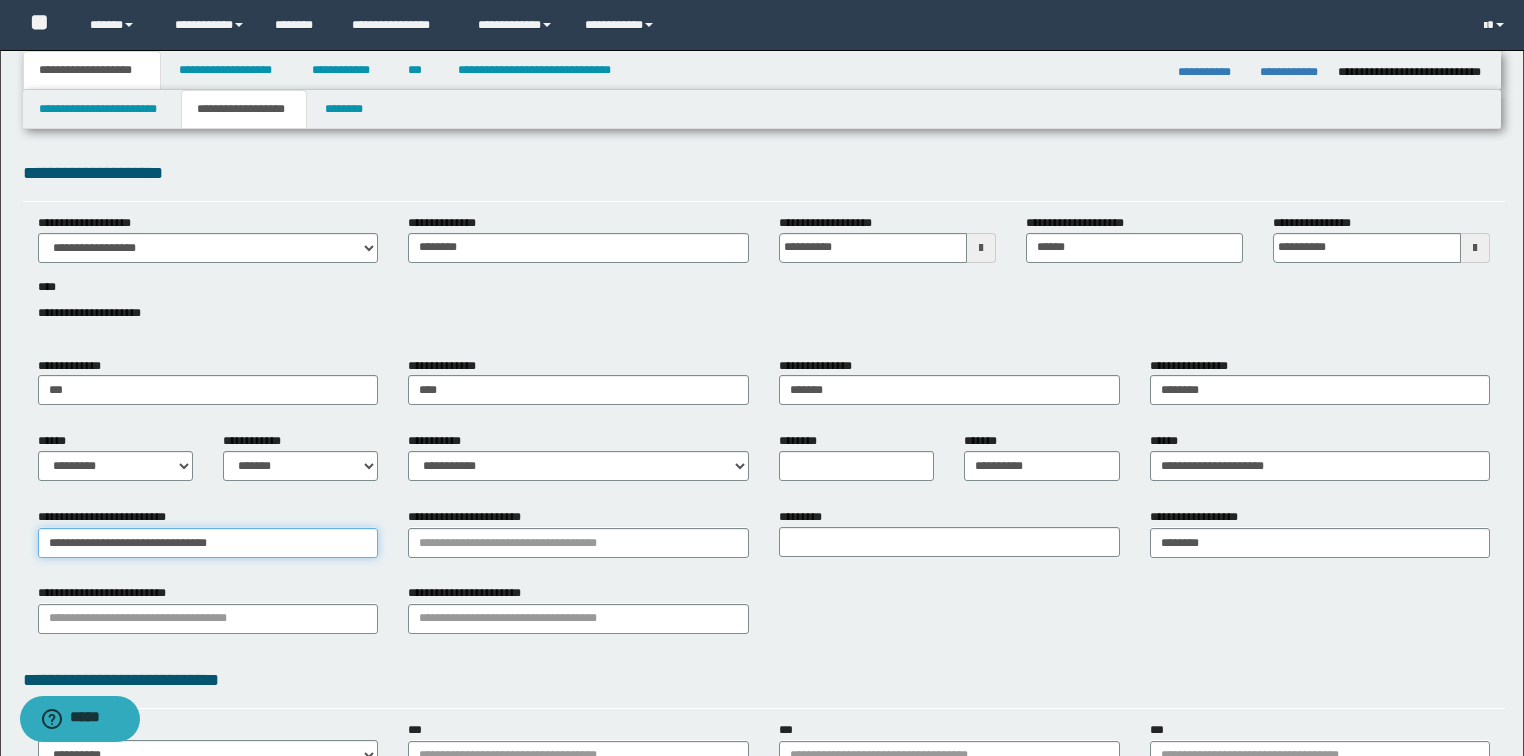 type on "**********" 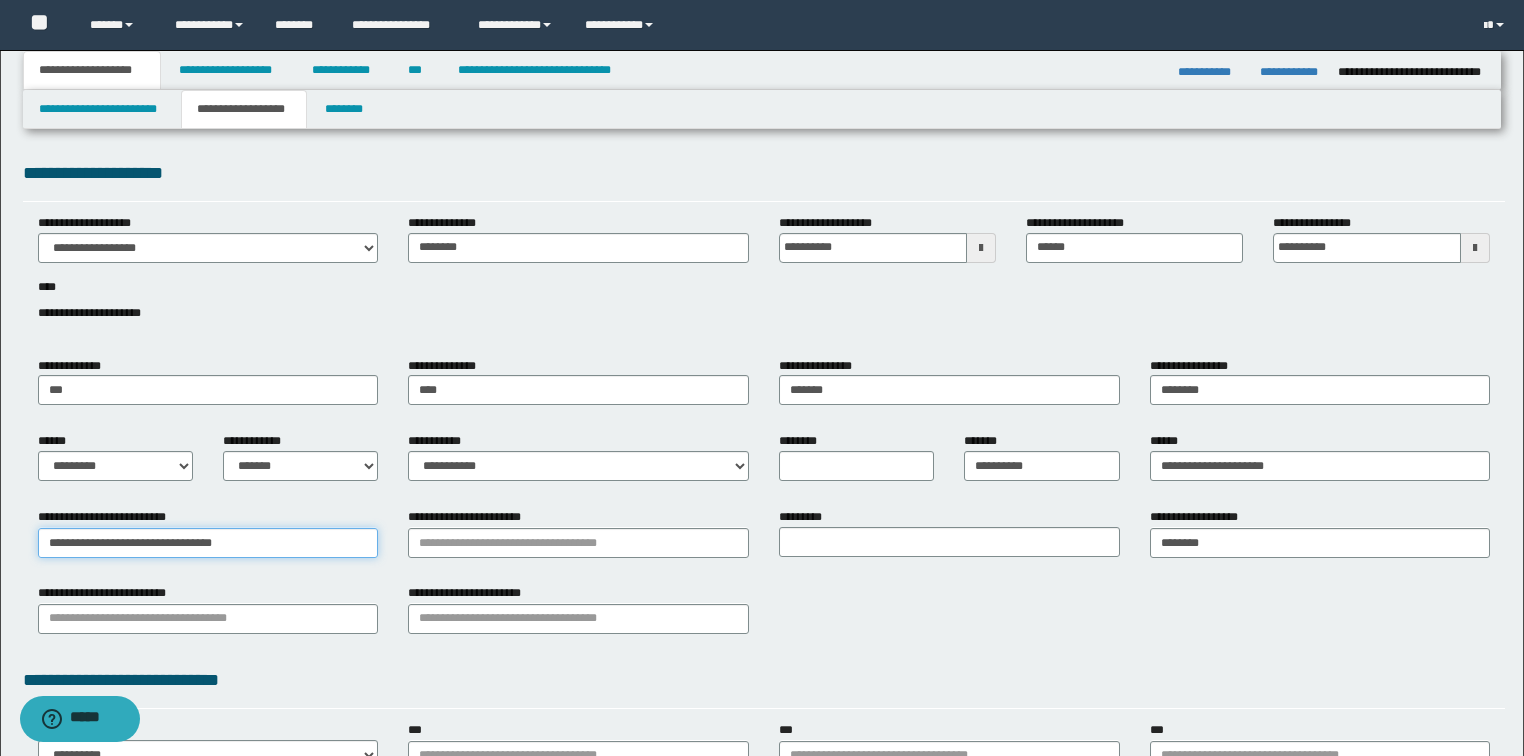 drag, startPoint x: 265, startPoint y: 548, endPoint x: 0, endPoint y: 548, distance: 265 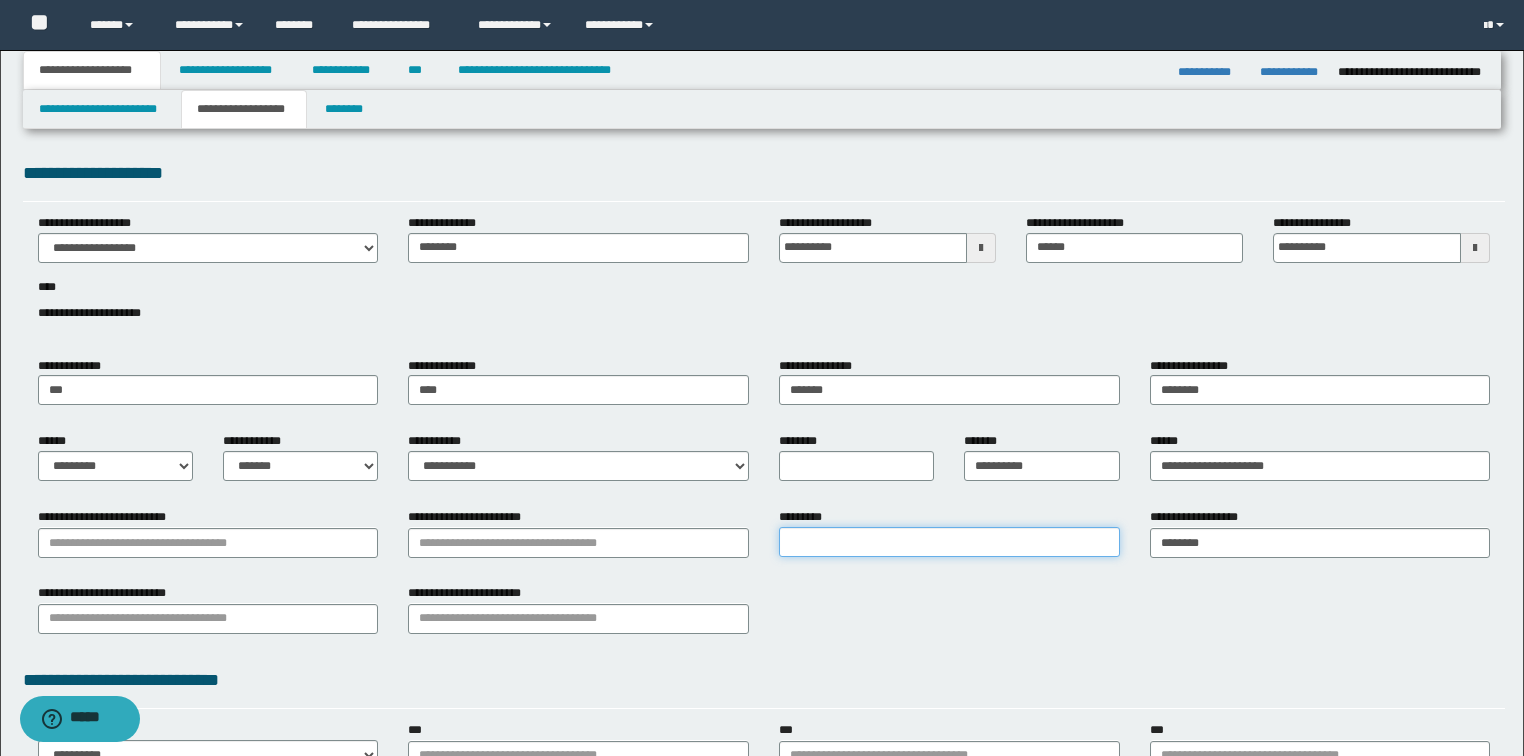 click on "*********" at bounding box center (949, 542) 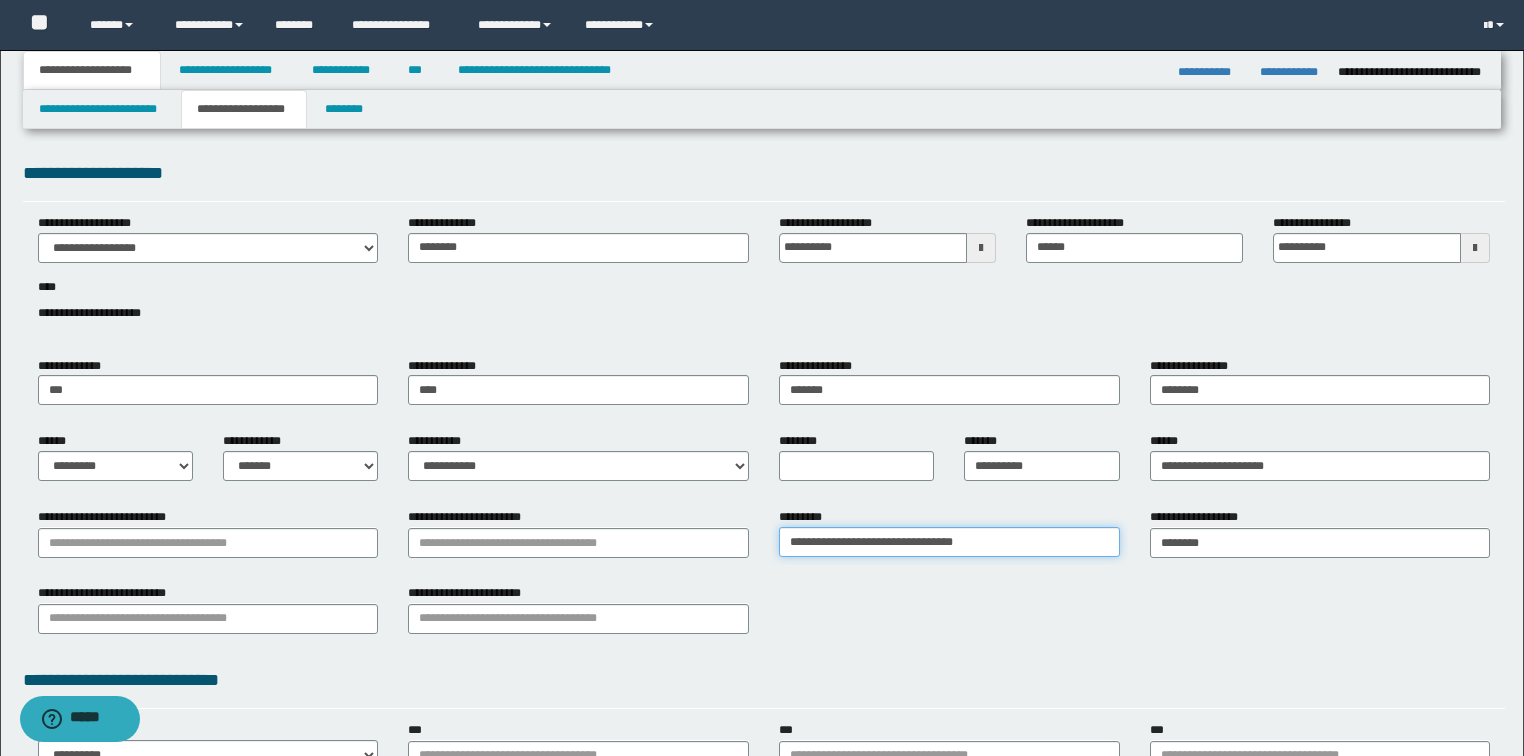 type on "**********" 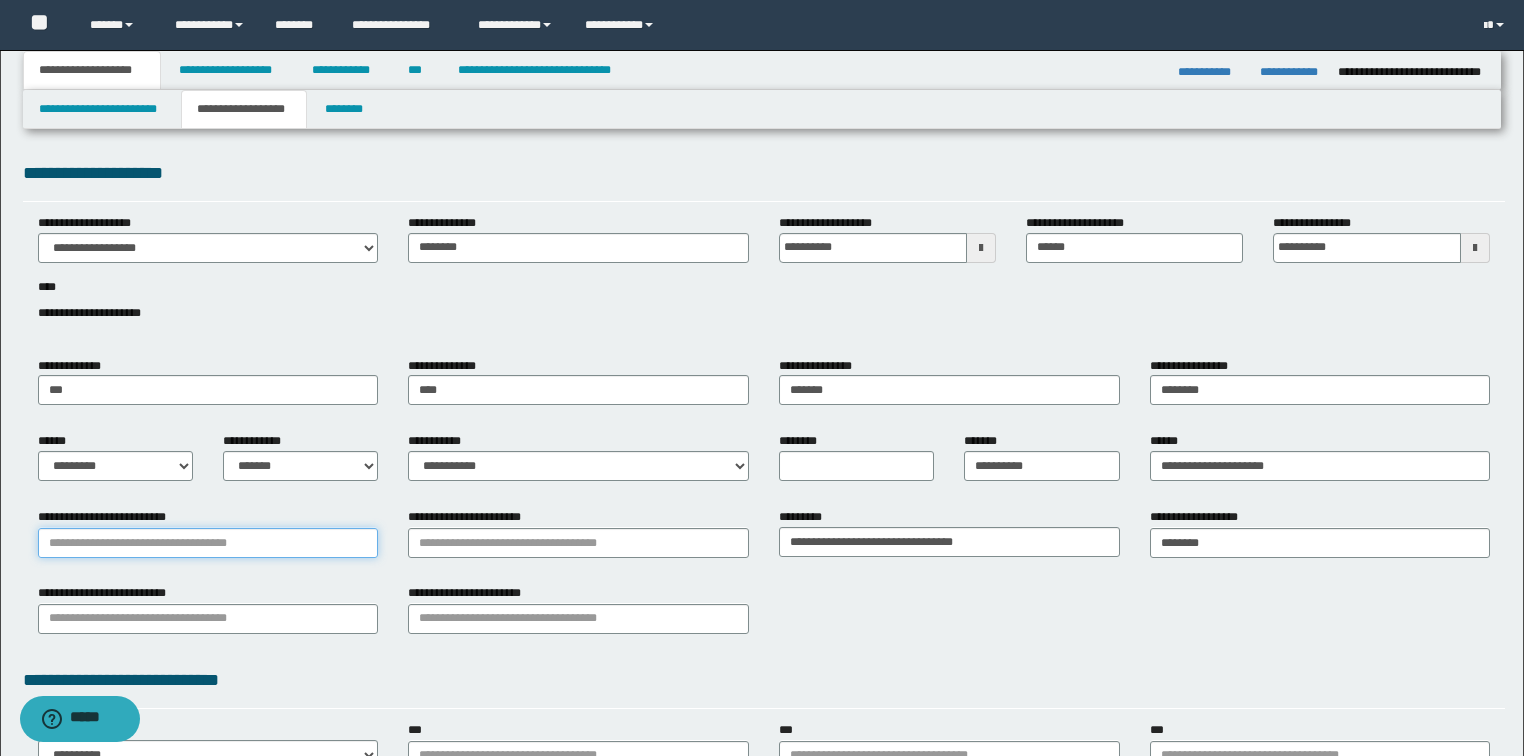 click on "**********" at bounding box center (208, 543) 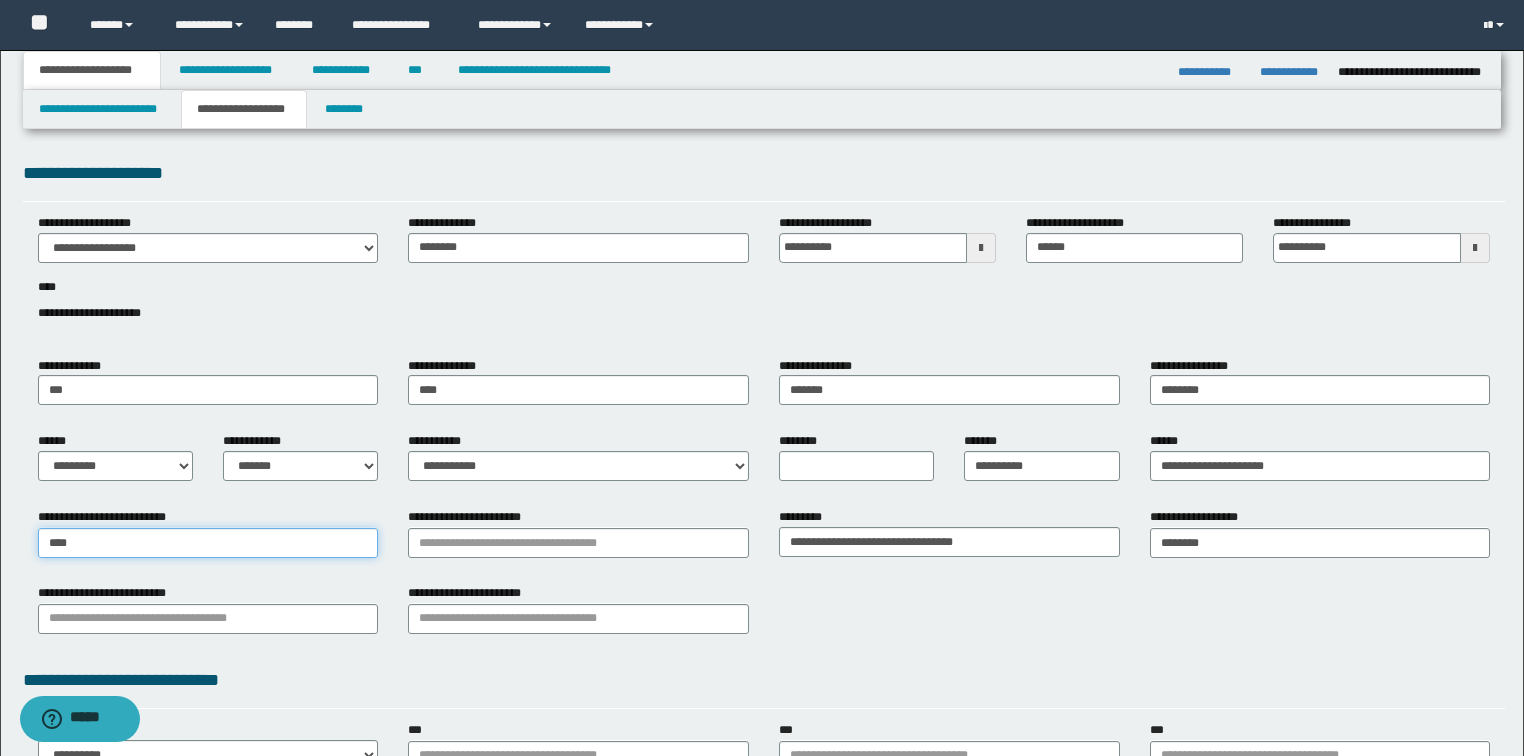 type on "*****" 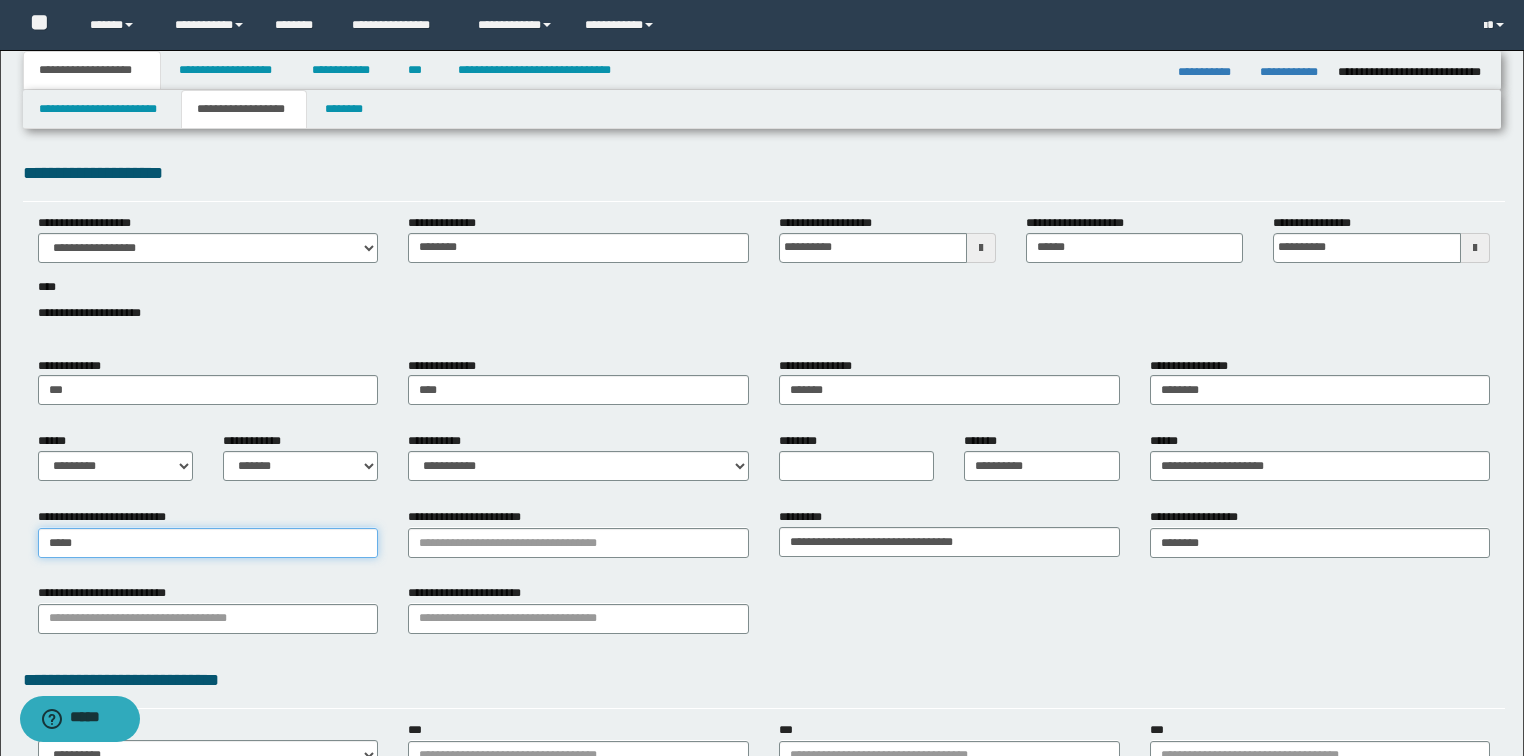 type on "*****" 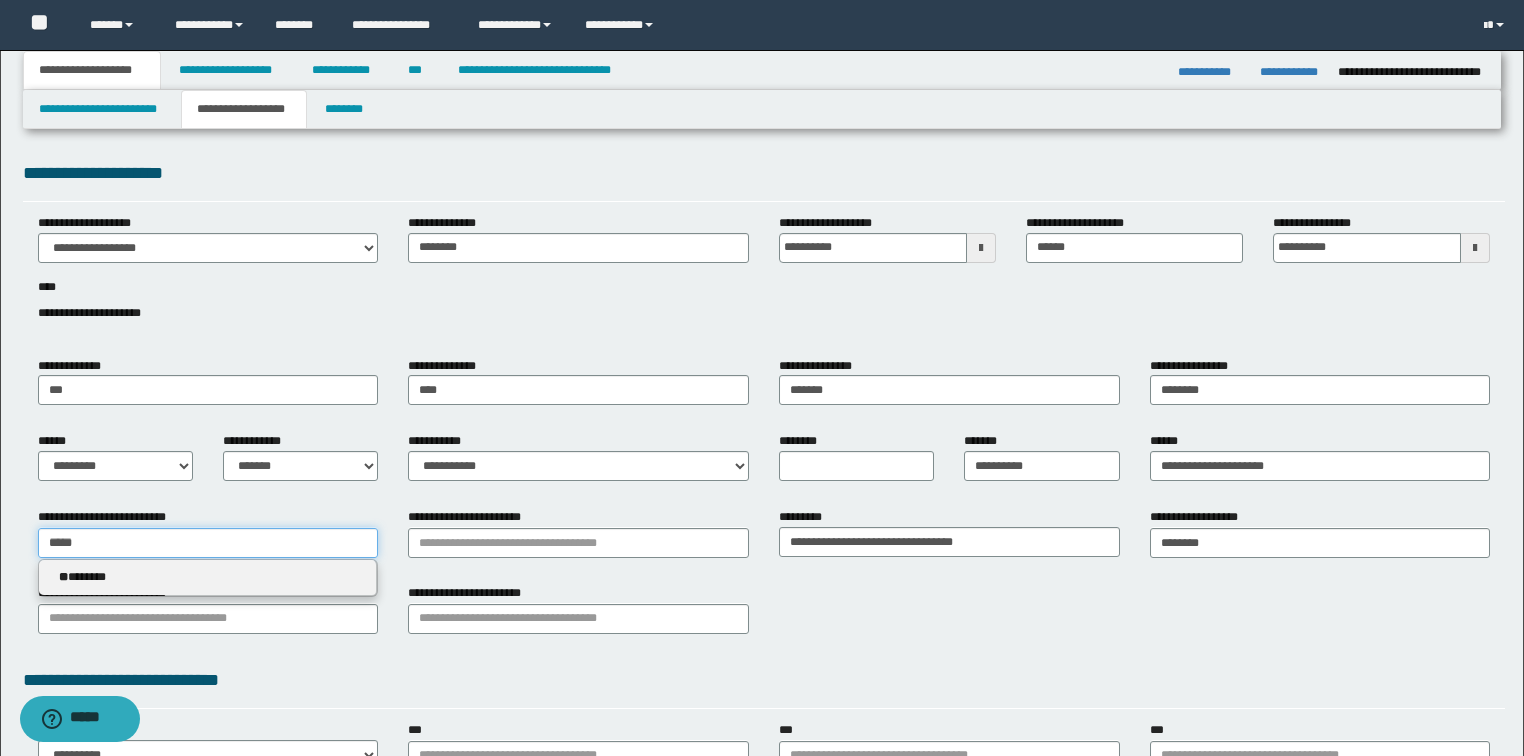 type on "*****" 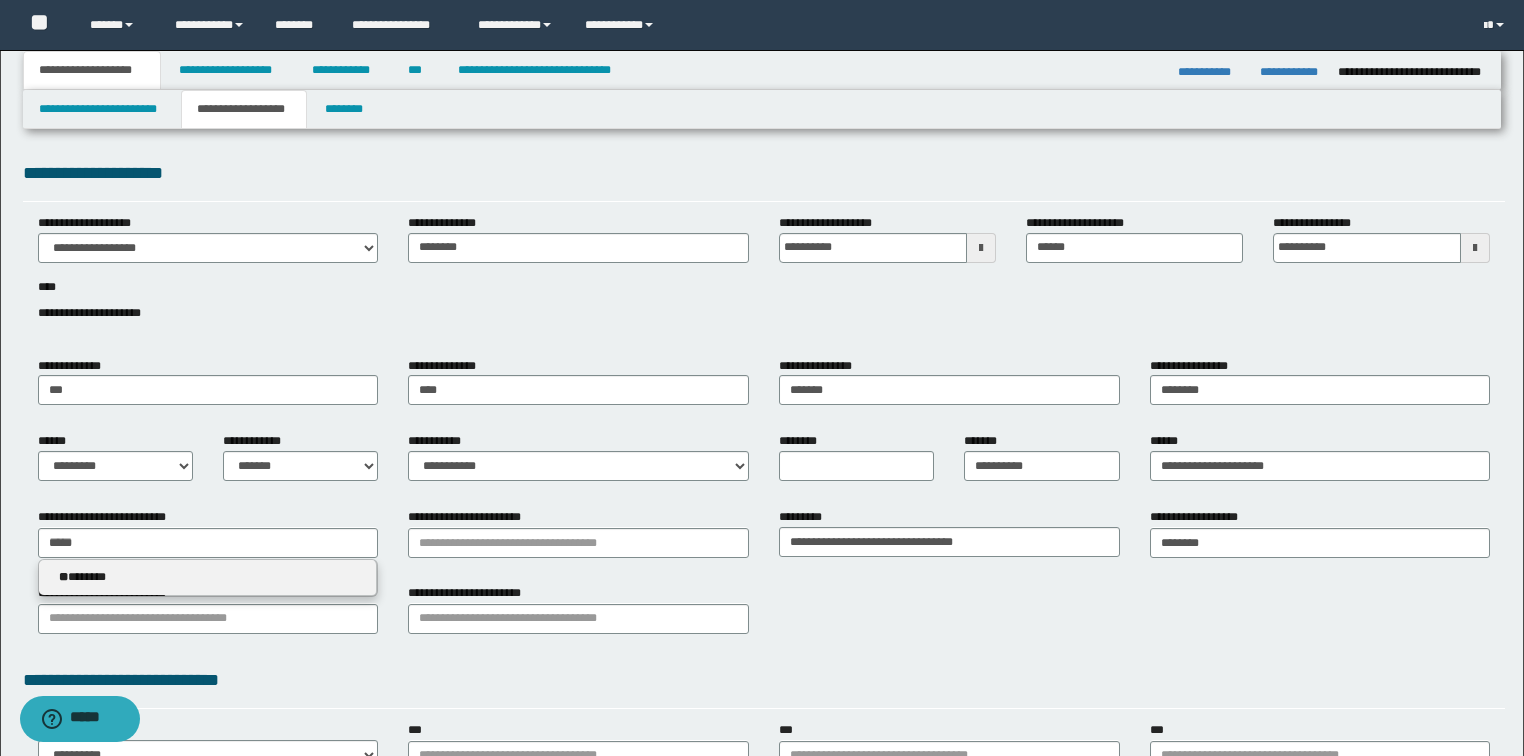 type 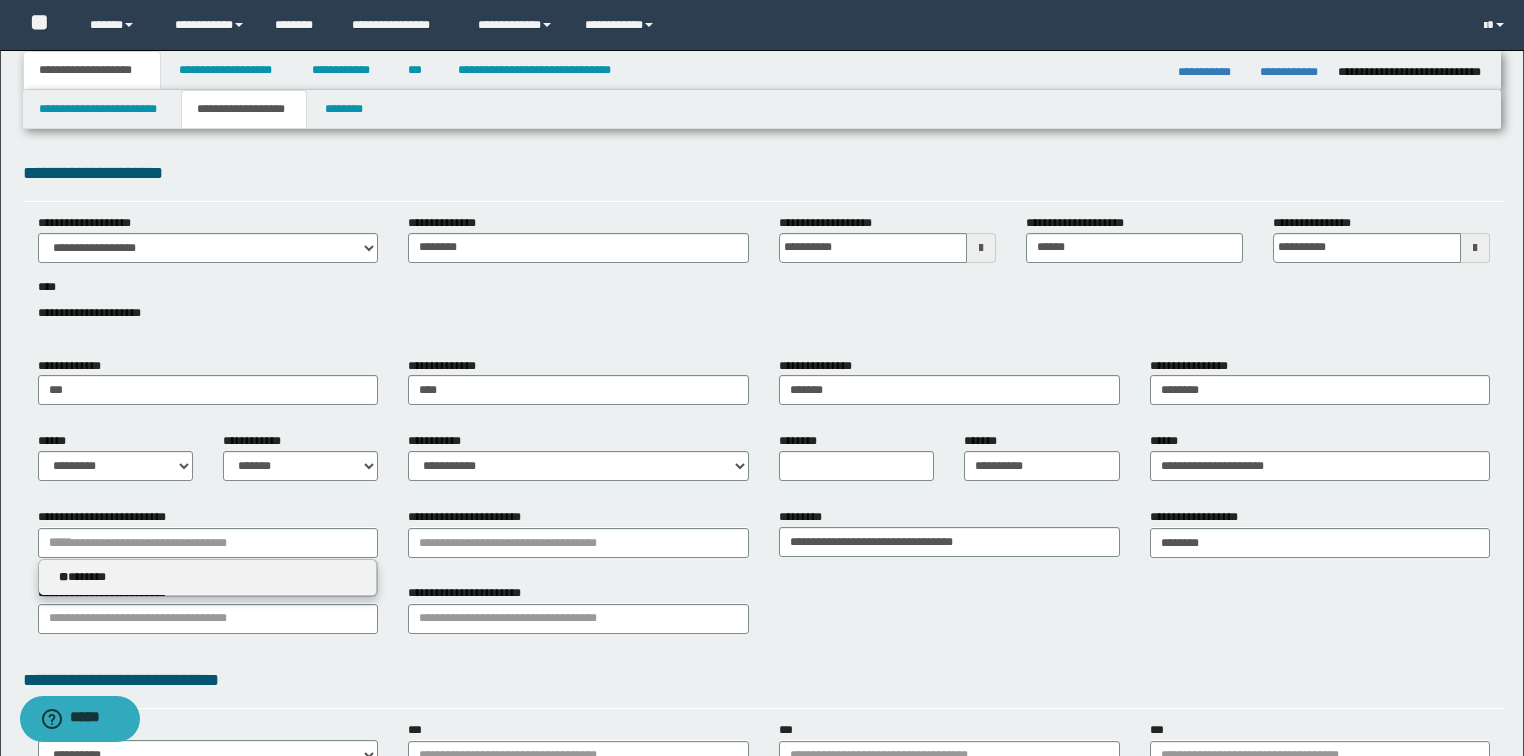 click on "** *******" at bounding box center (208, 577) 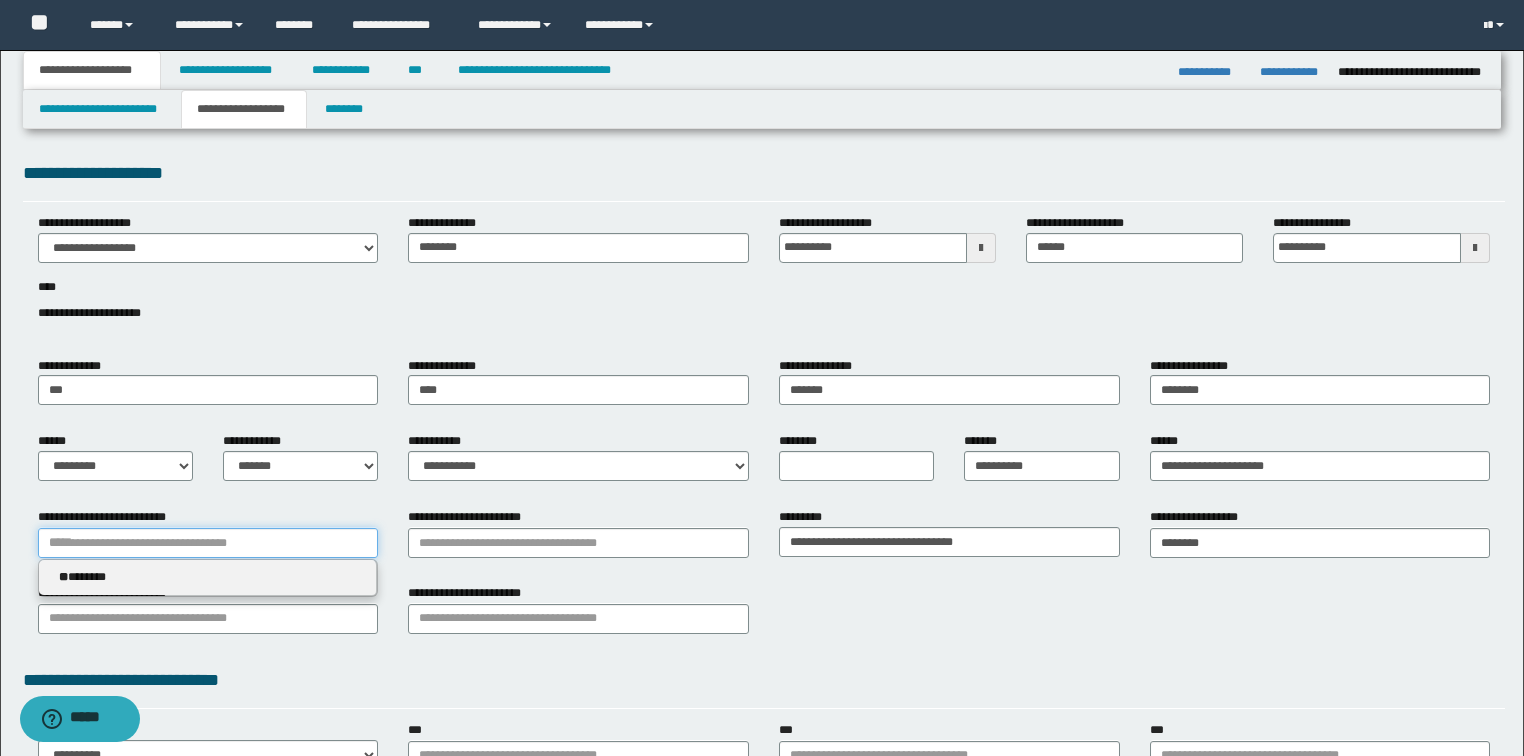 type 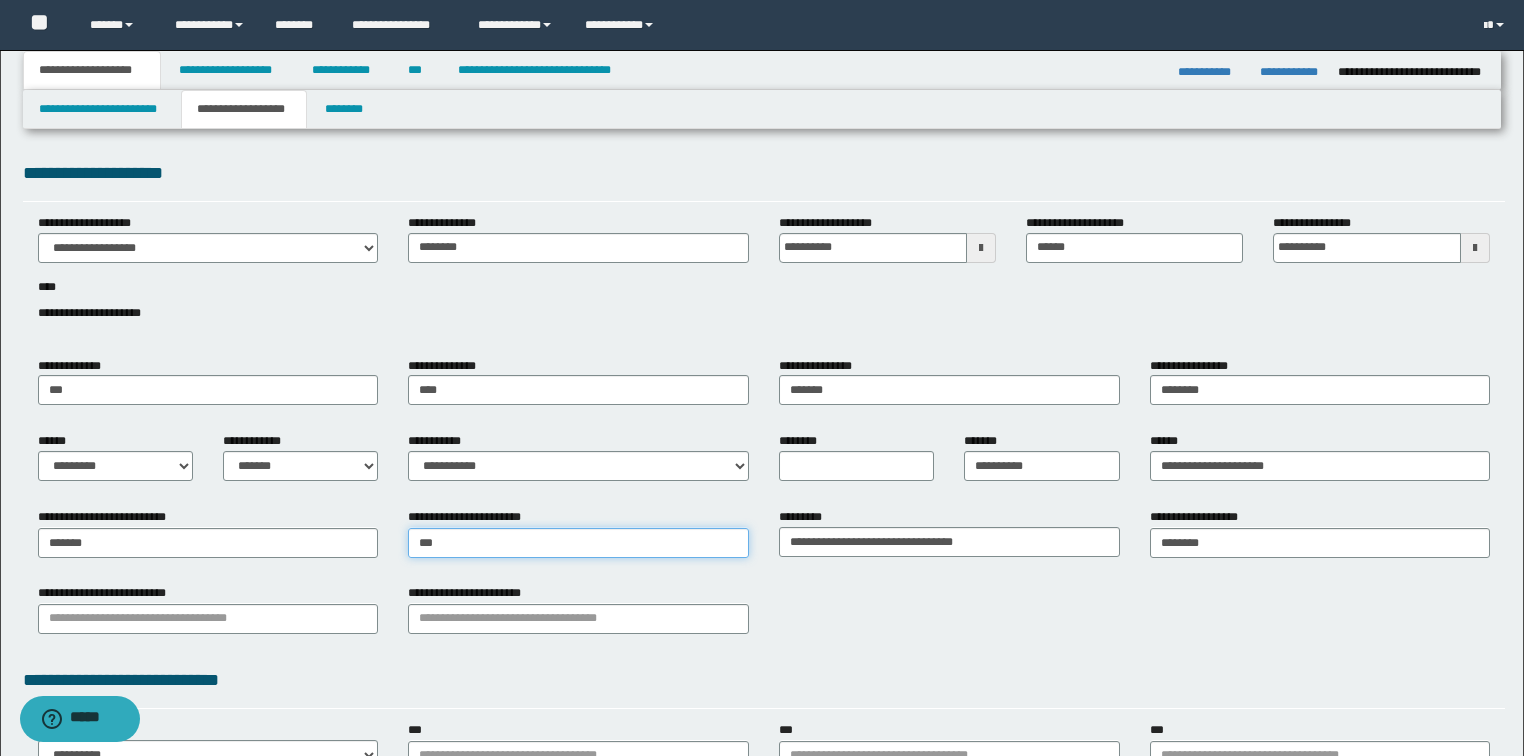 type on "****" 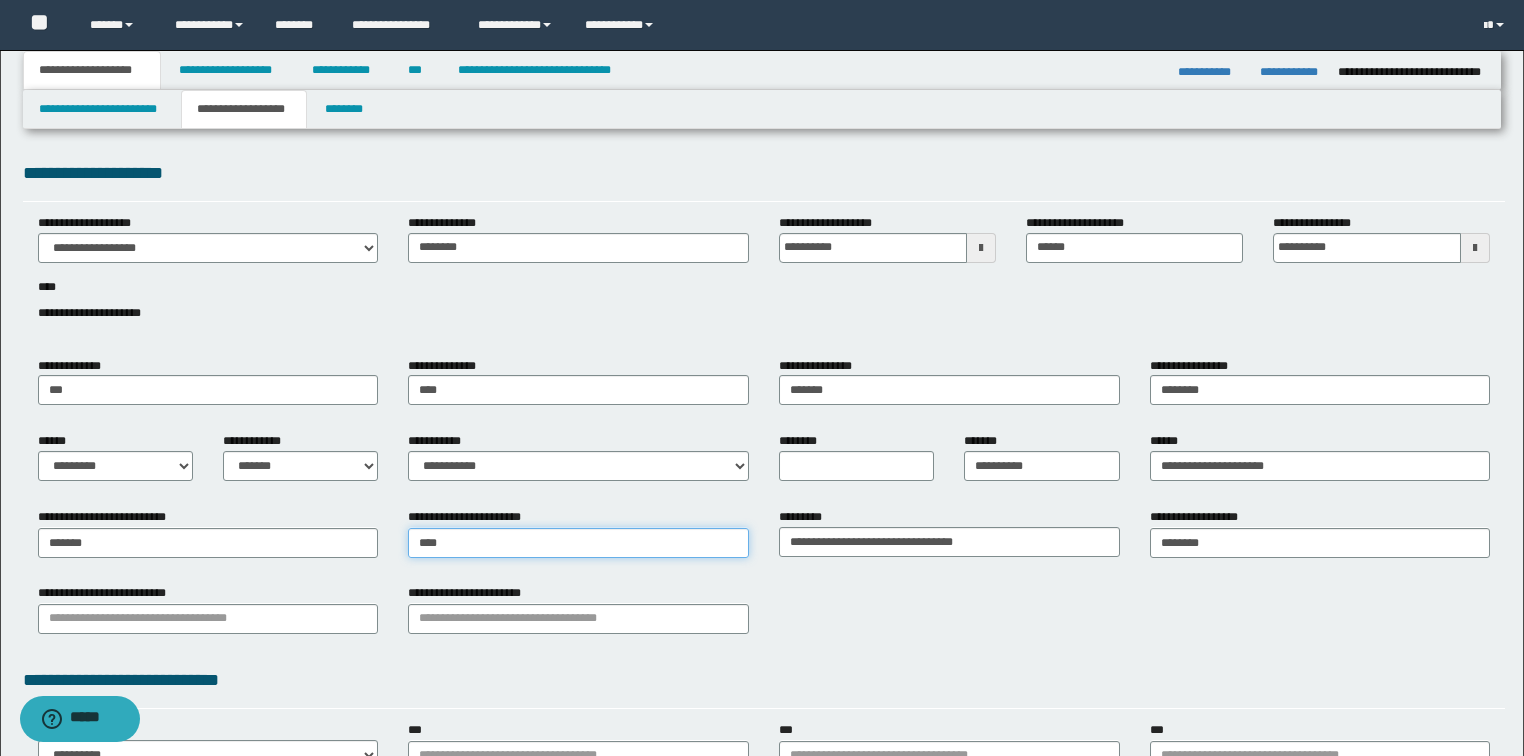 type on "****" 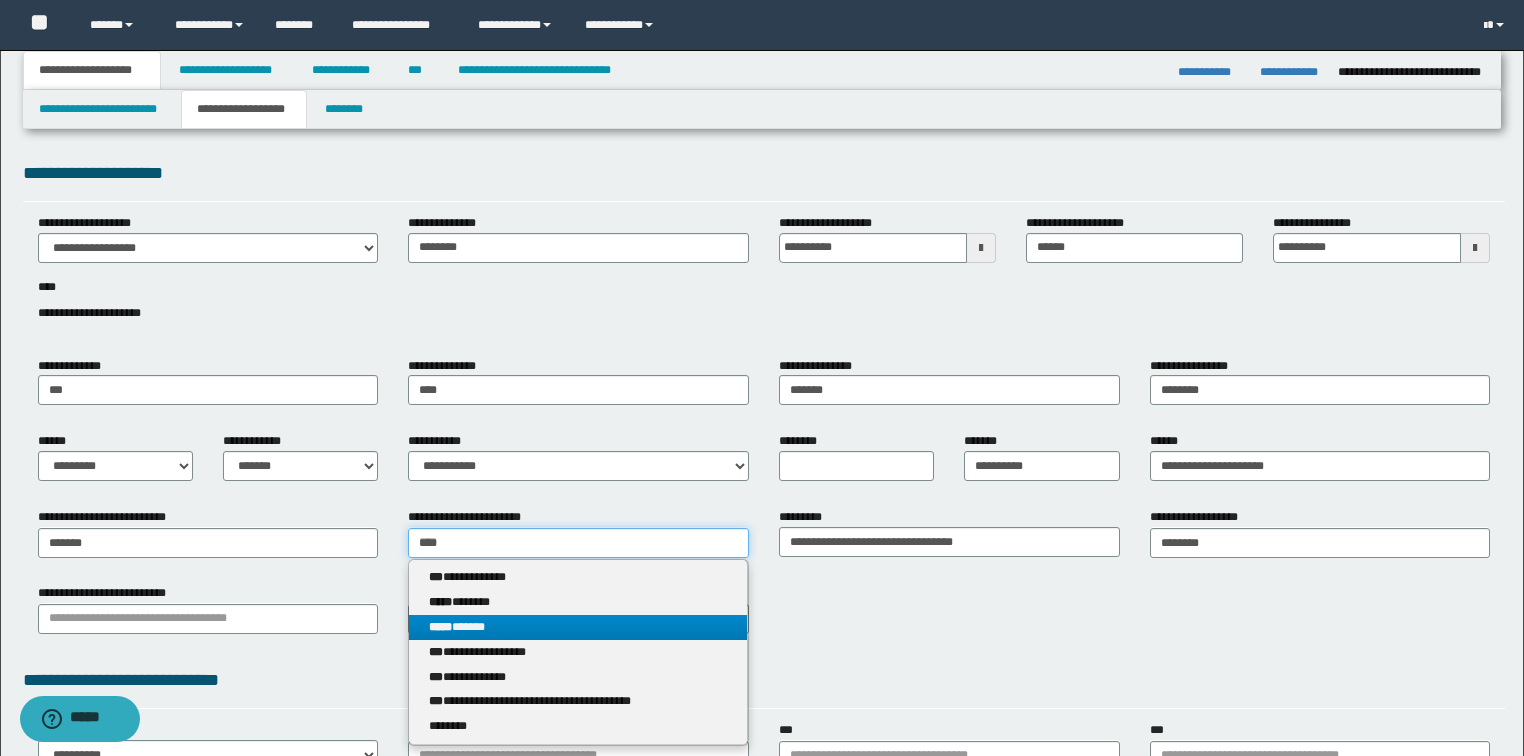 type on "****" 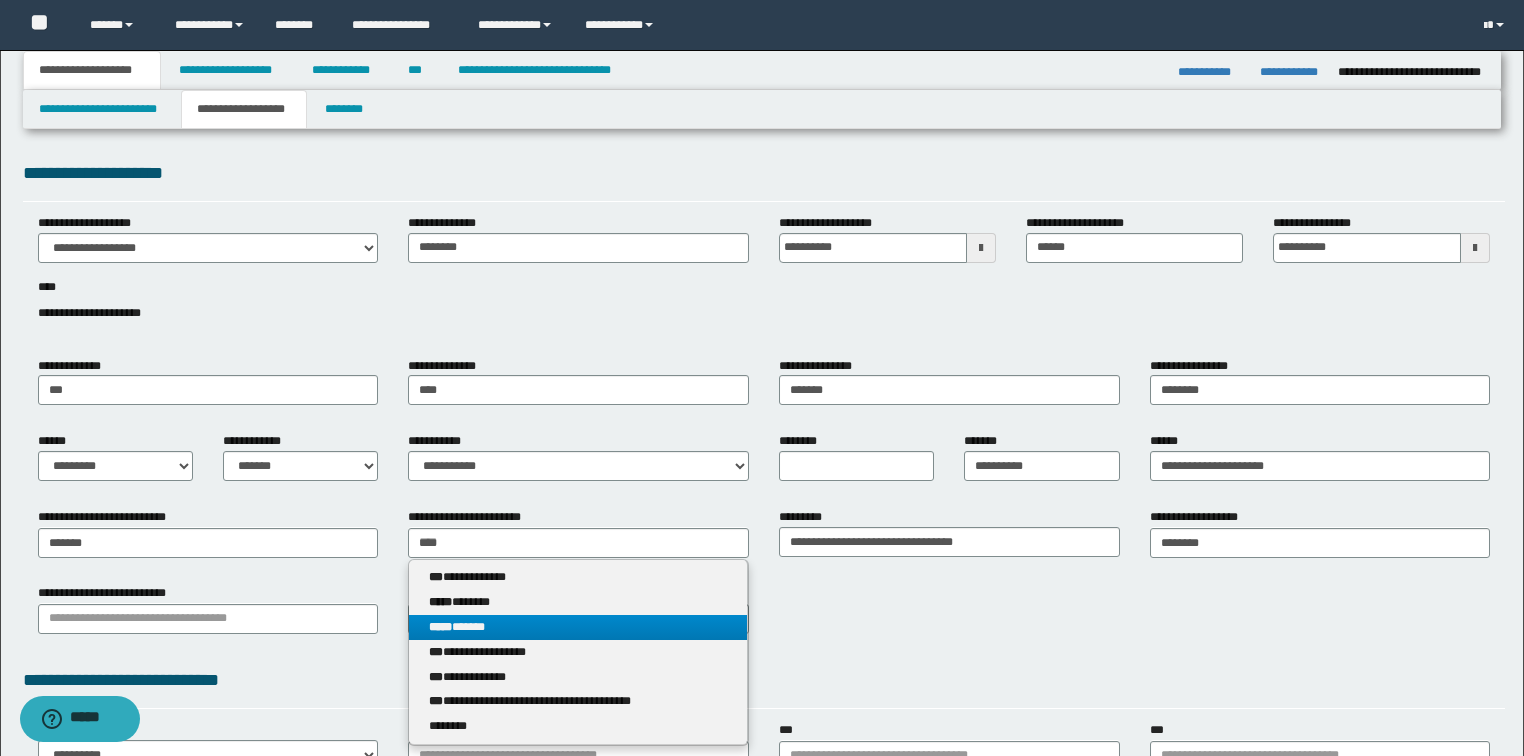 type 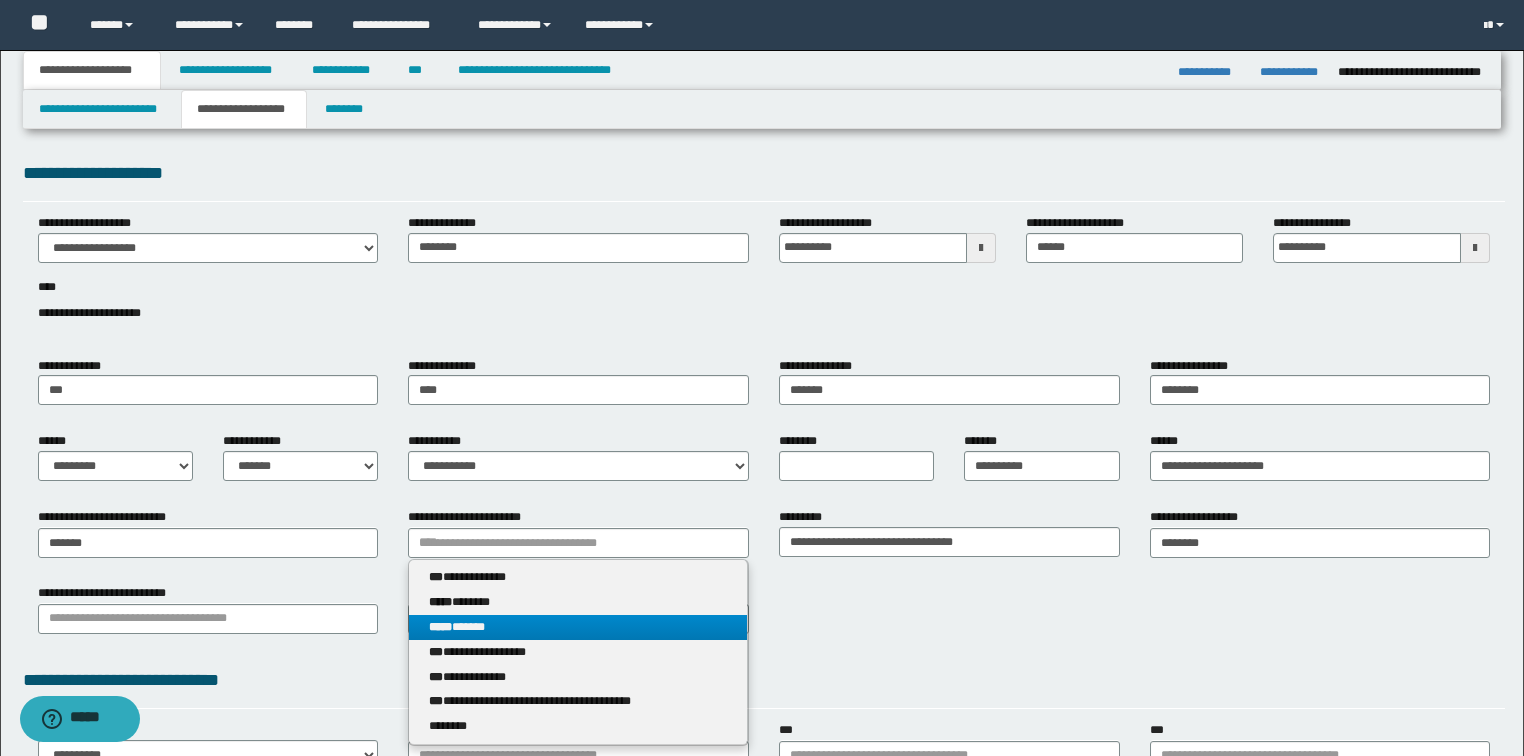 click on "***** ******" at bounding box center (578, 627) 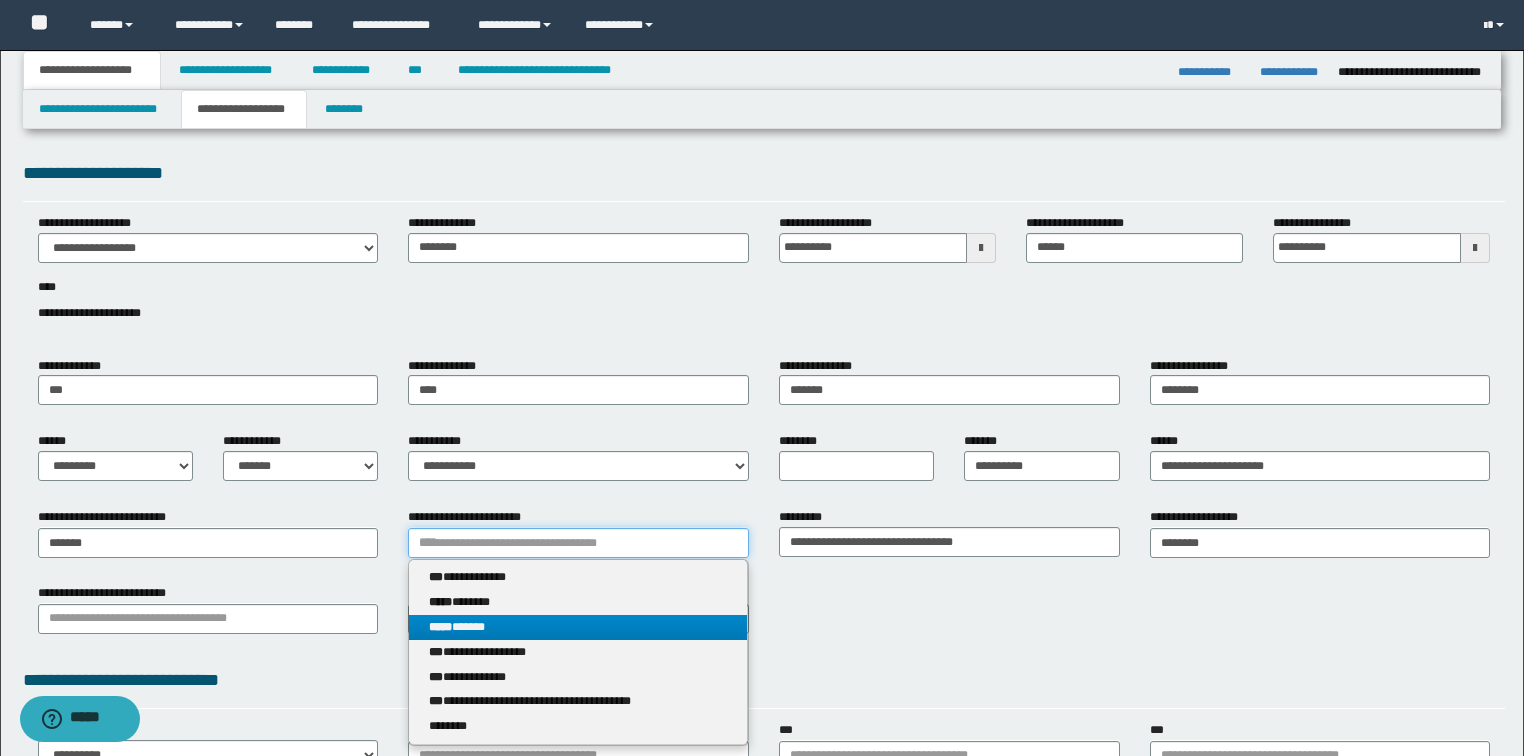 type 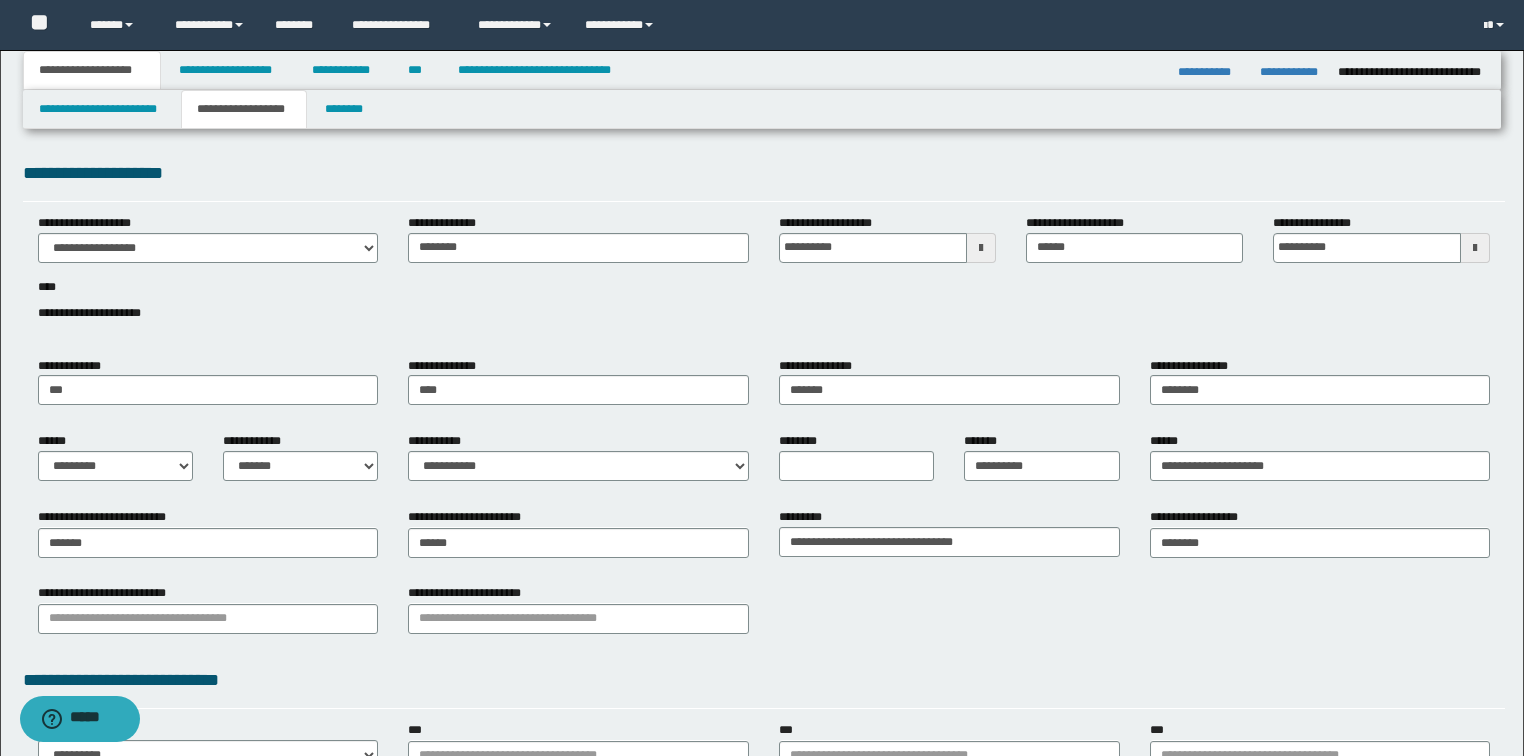 click on "**********" at bounding box center [764, 680] 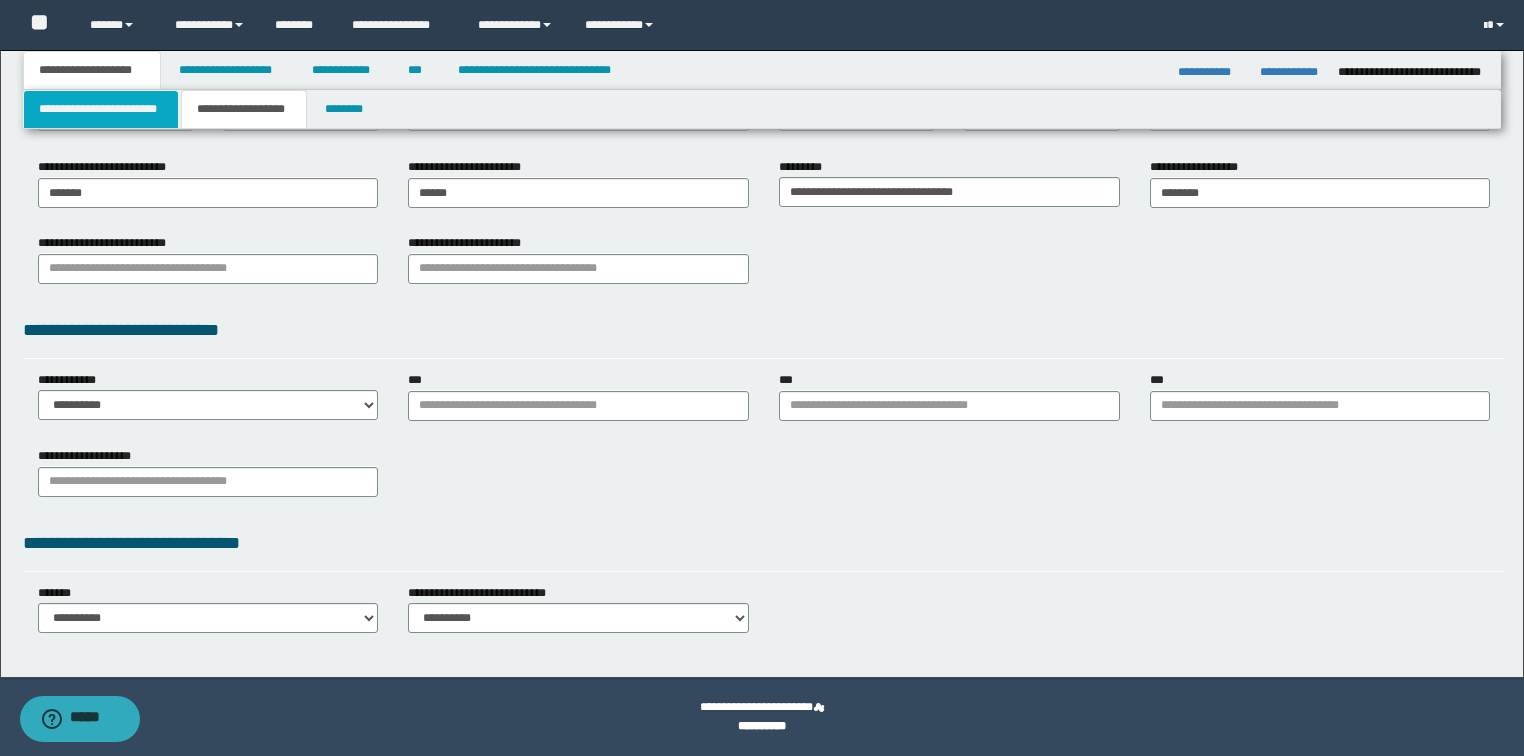 click on "**********" at bounding box center [101, 109] 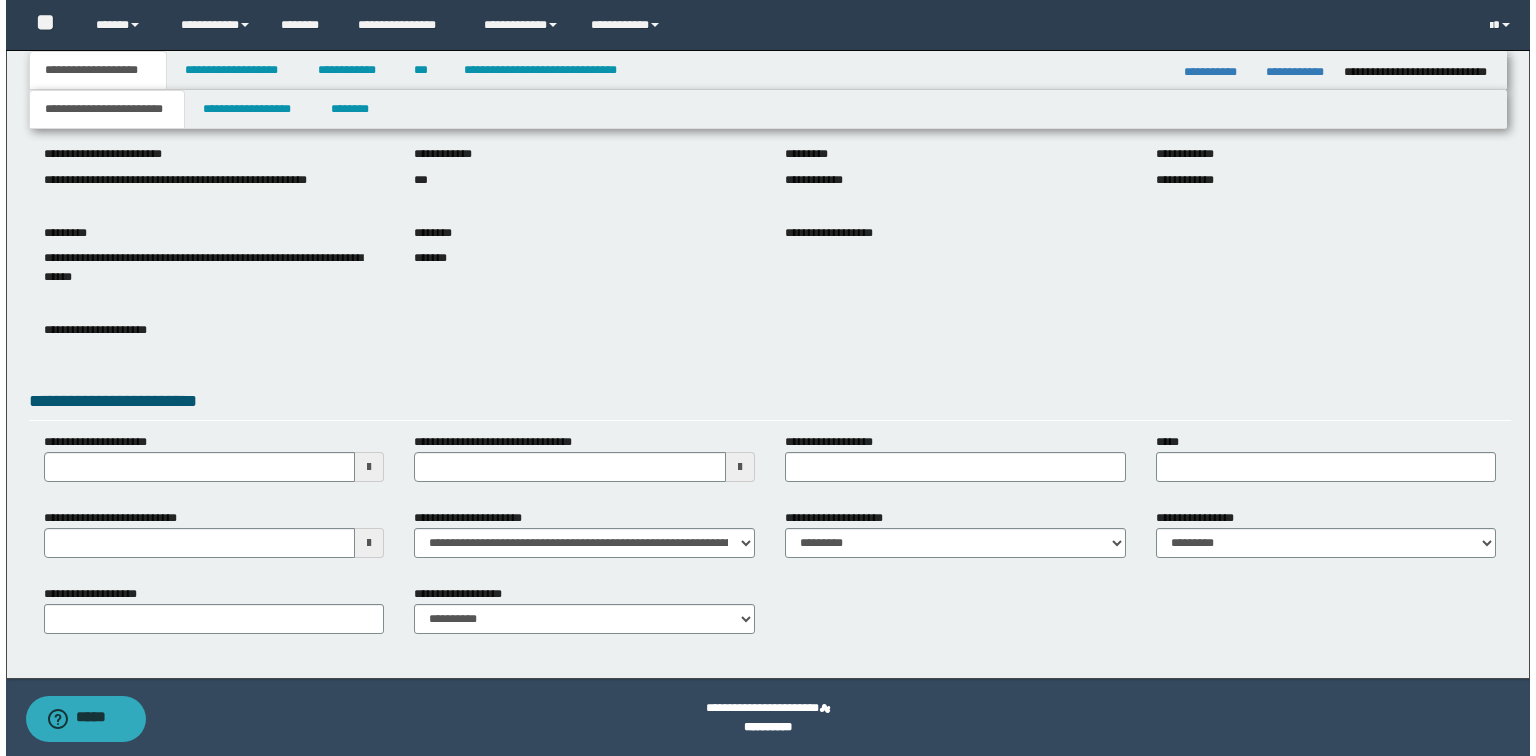 scroll, scrollTop: 0, scrollLeft: 0, axis: both 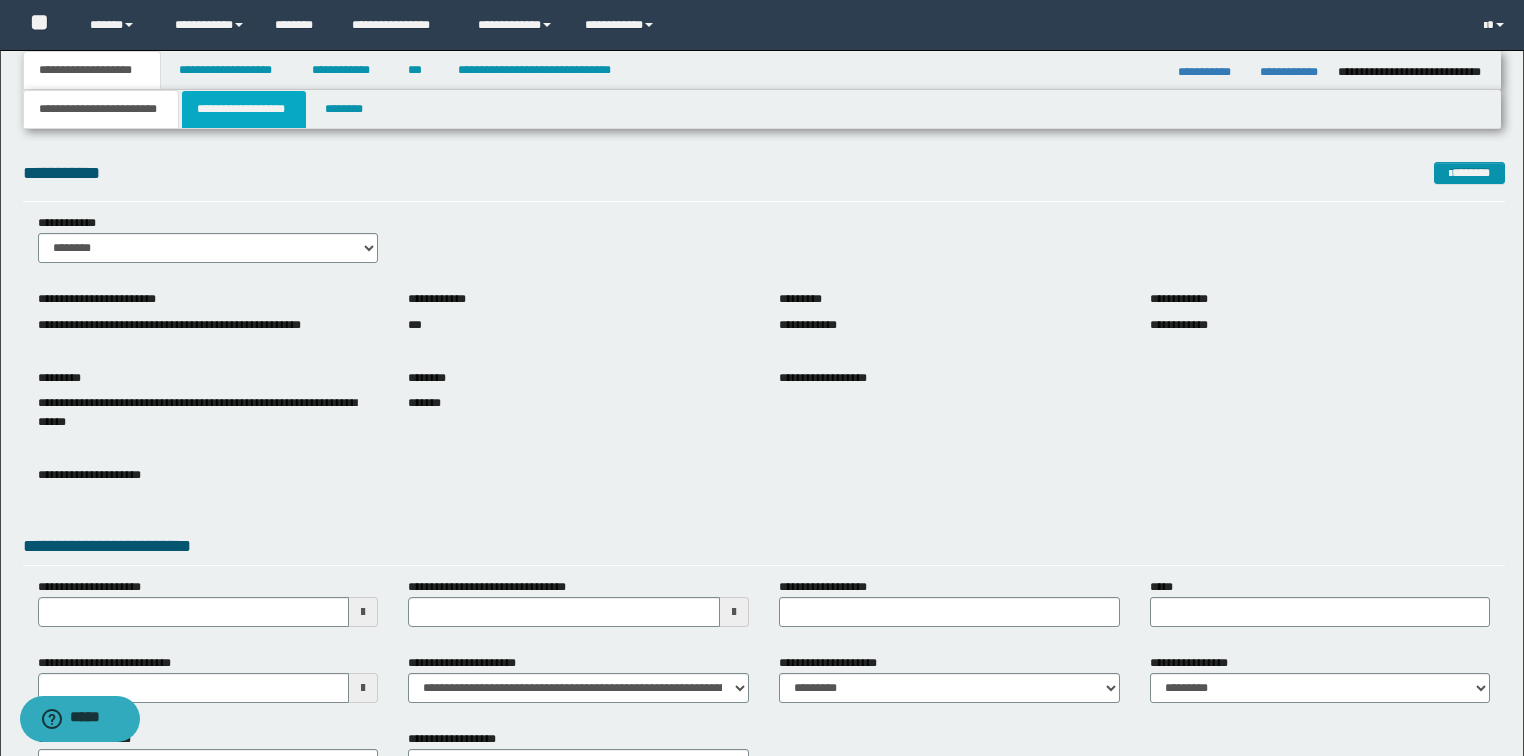 click on "**********" at bounding box center (244, 109) 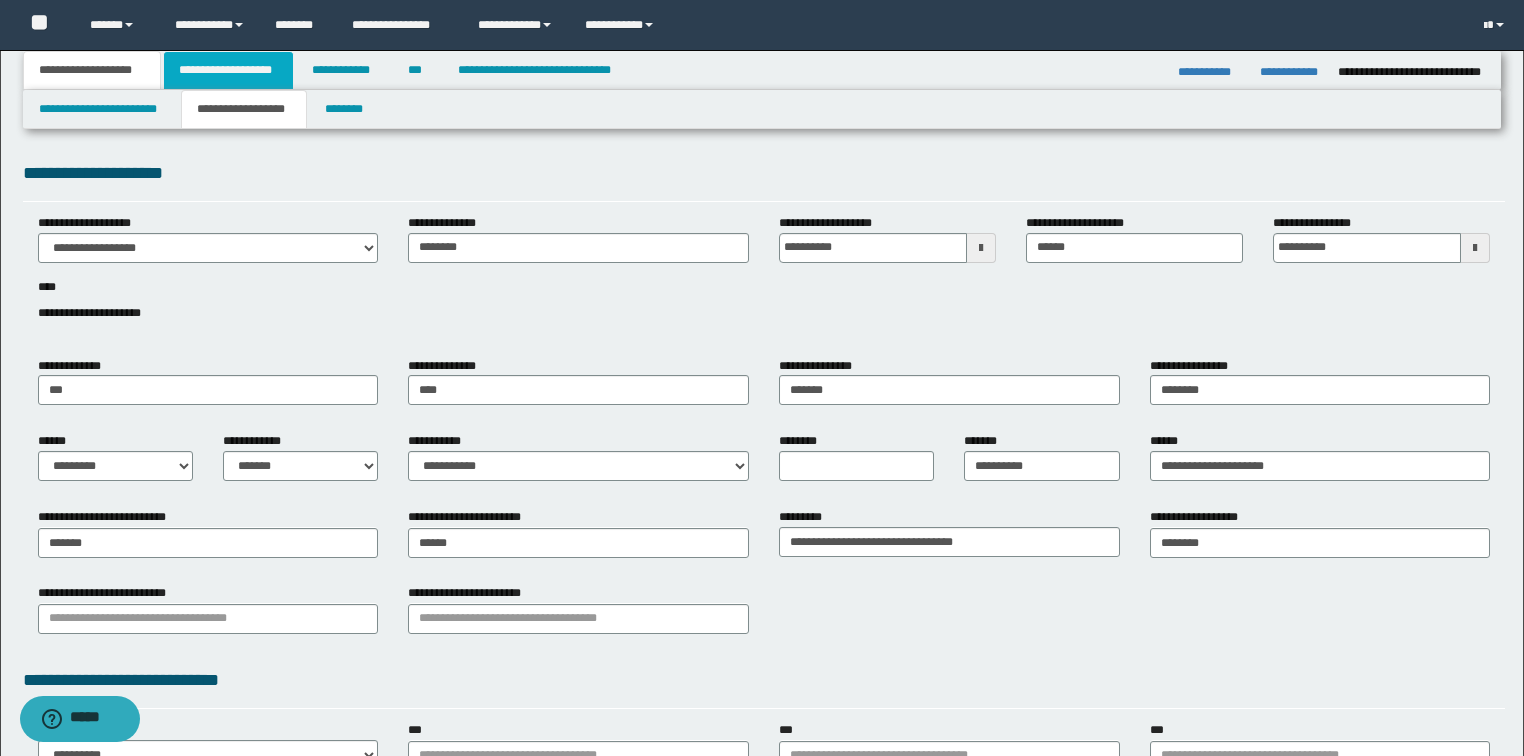click on "**********" at bounding box center (228, 70) 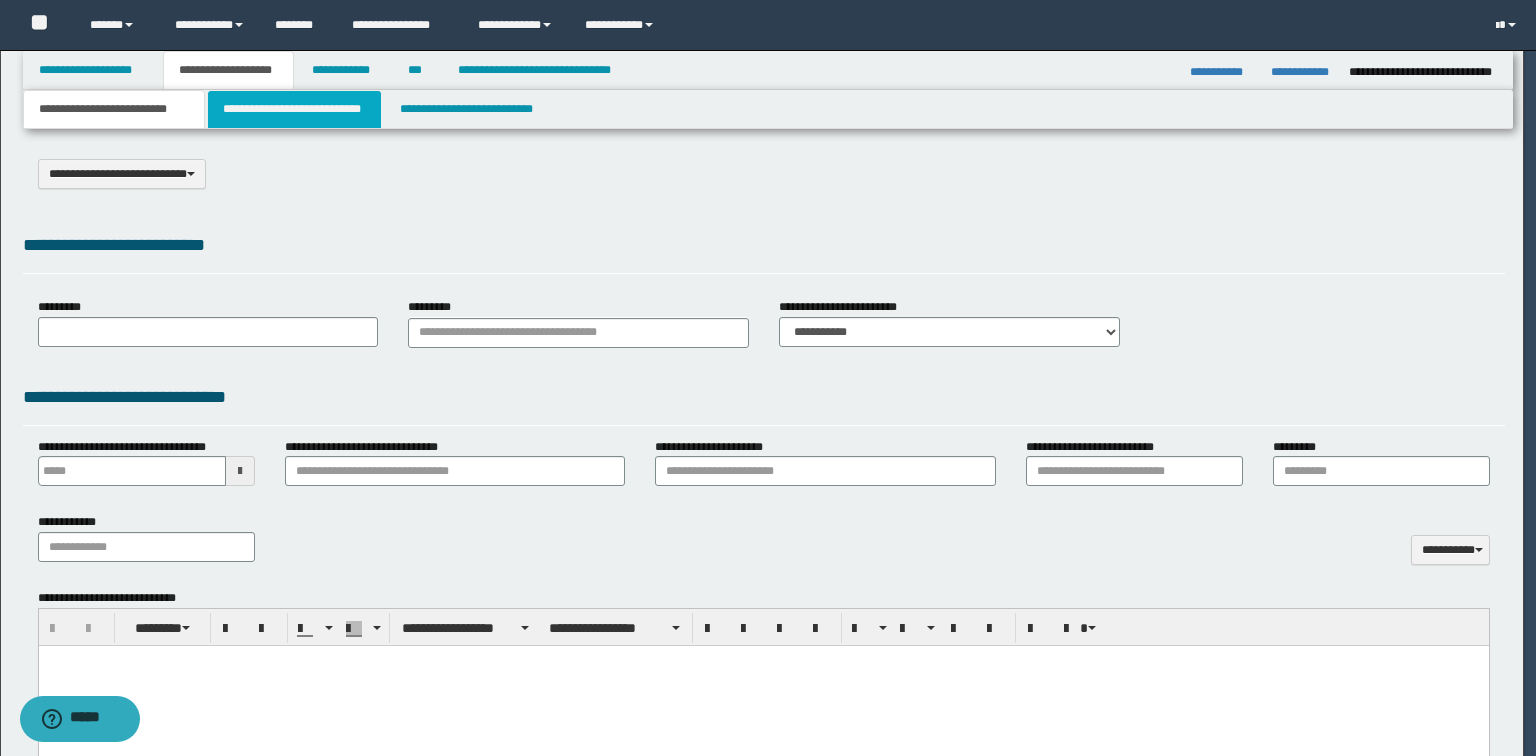 select on "*" 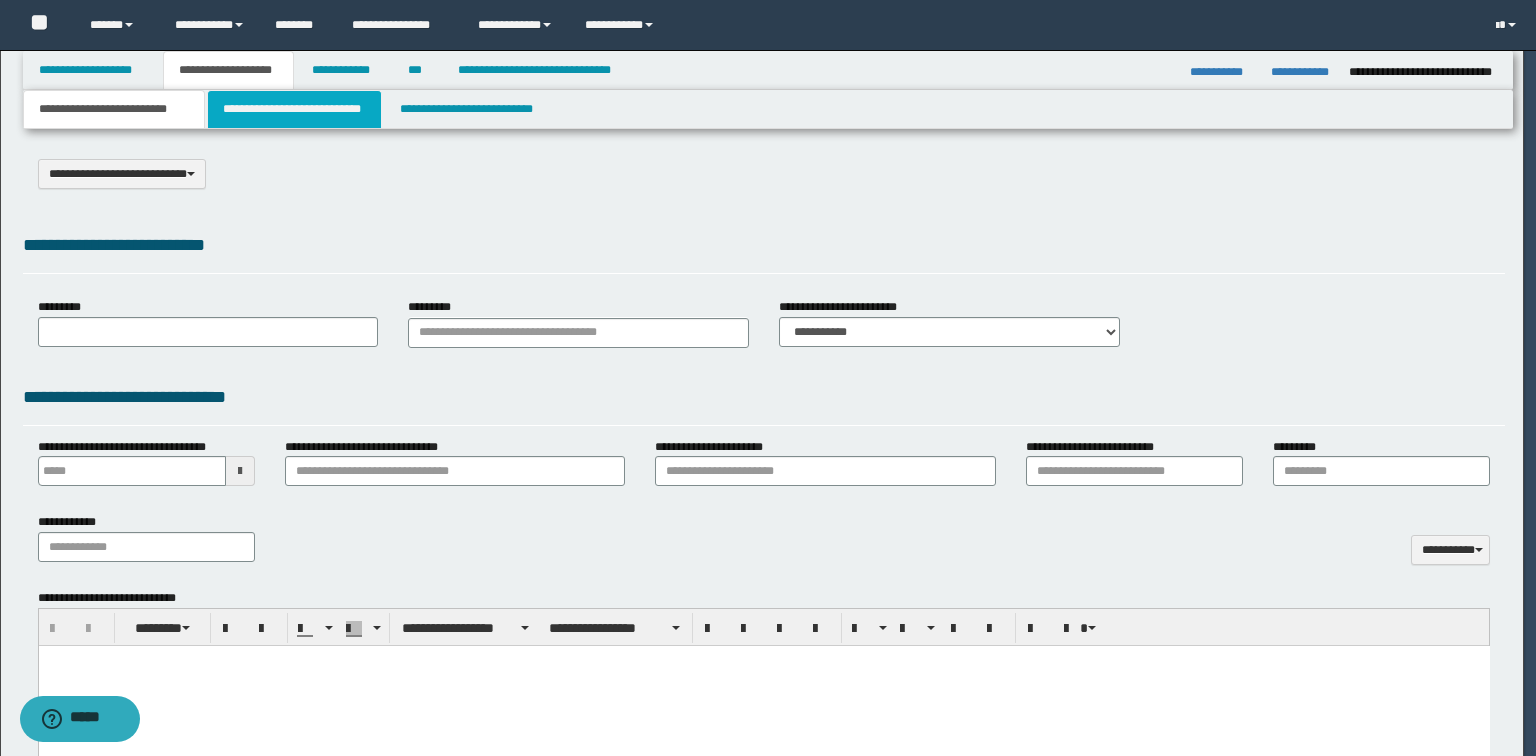 scroll, scrollTop: 0, scrollLeft: 0, axis: both 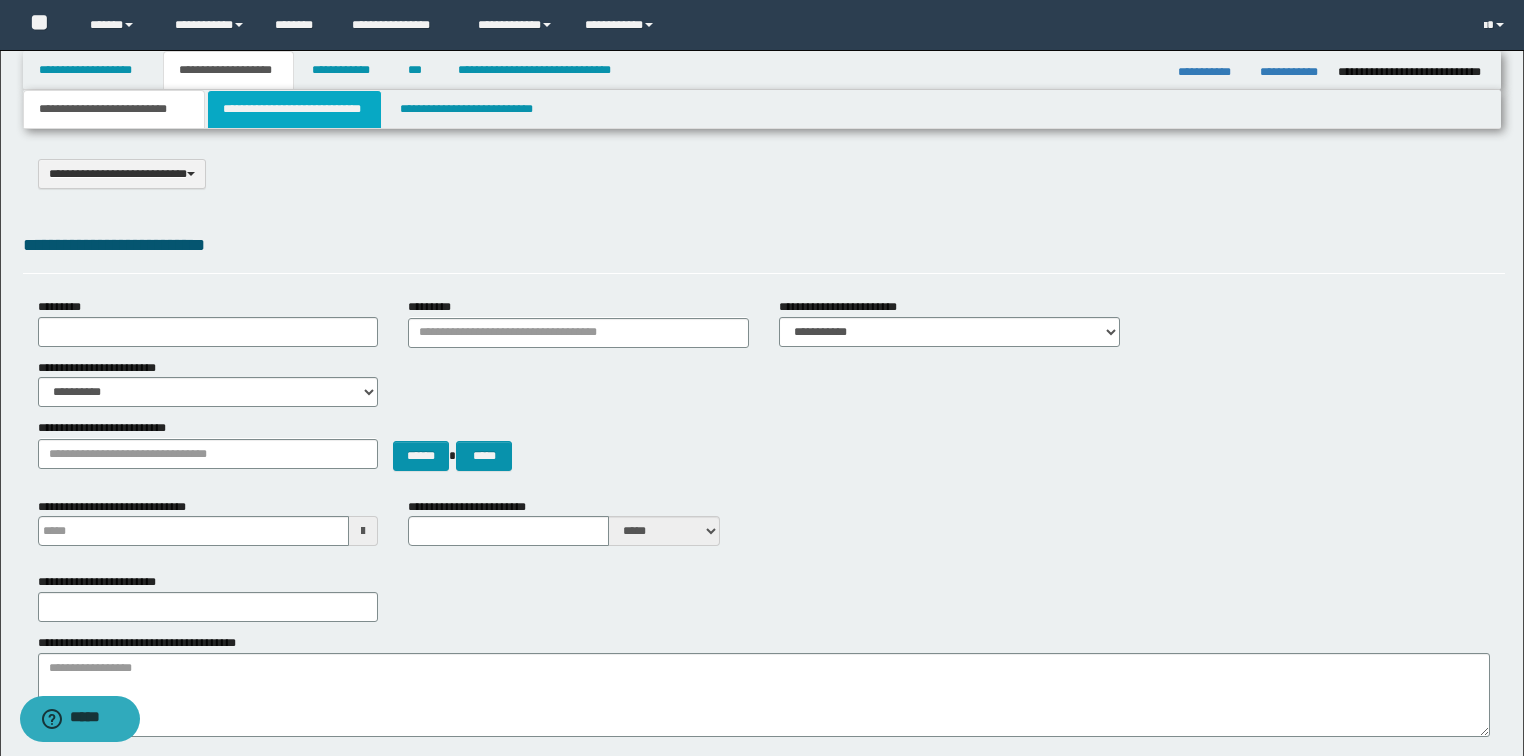 click on "**********" at bounding box center (294, 109) 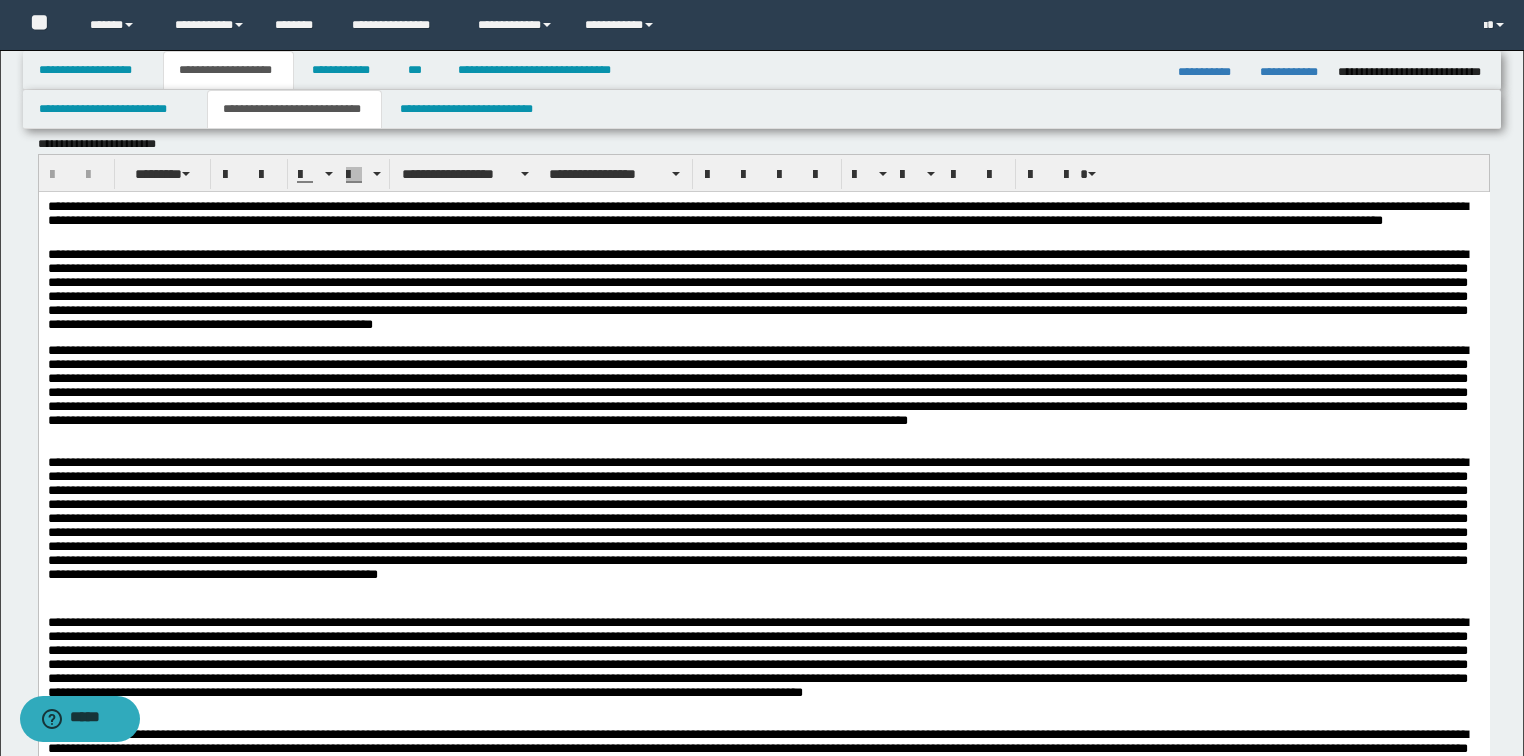 scroll, scrollTop: 560, scrollLeft: 0, axis: vertical 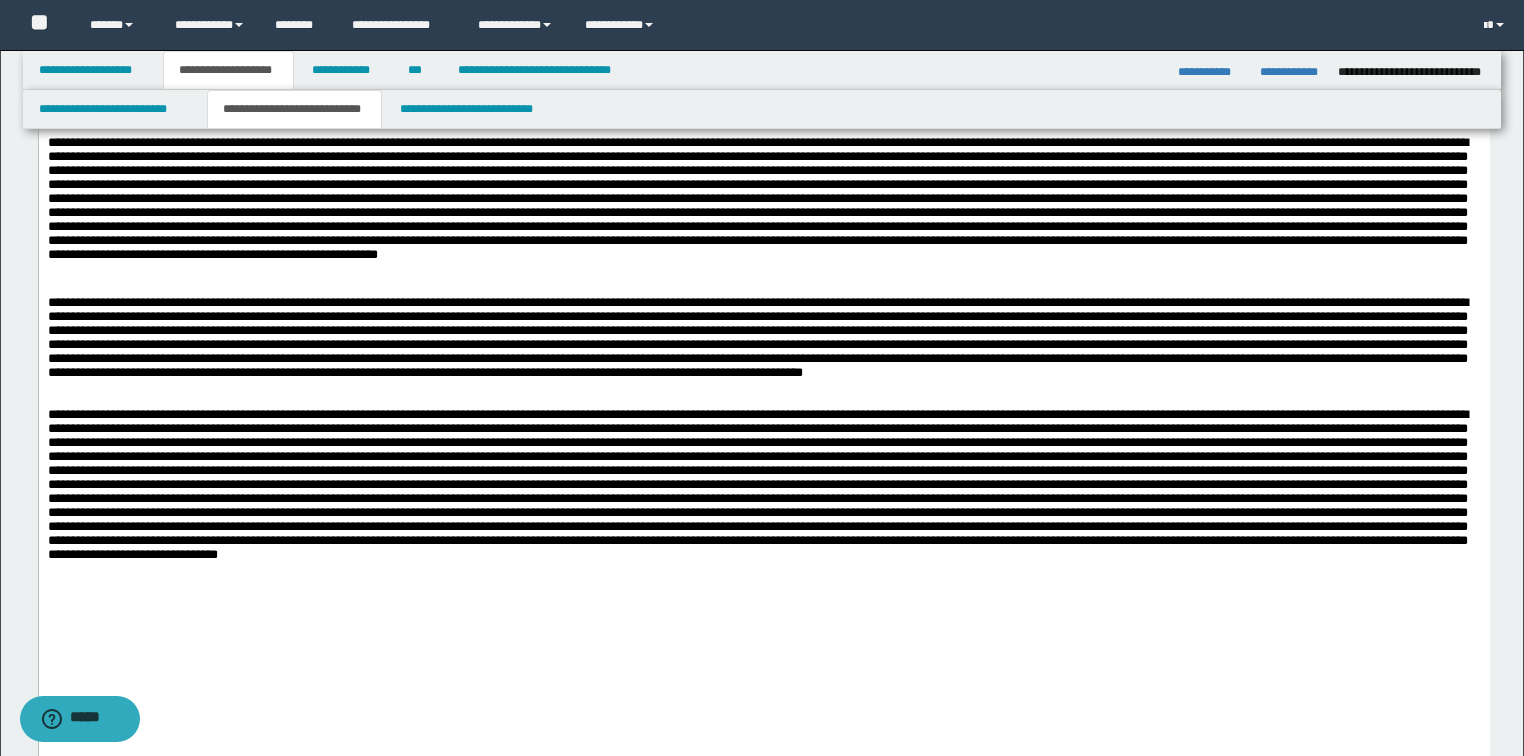 click at bounding box center (763, 592) 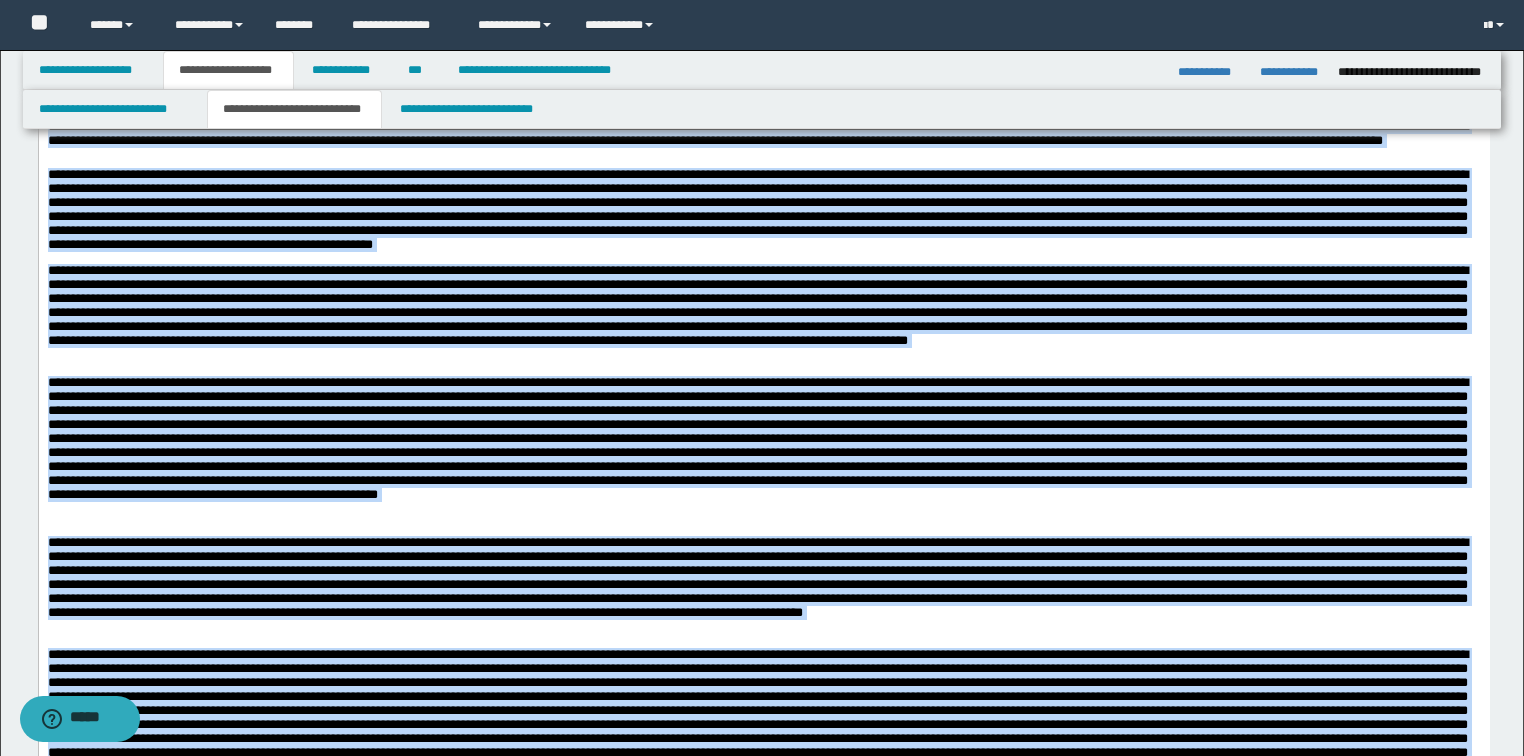 scroll, scrollTop: 80, scrollLeft: 0, axis: vertical 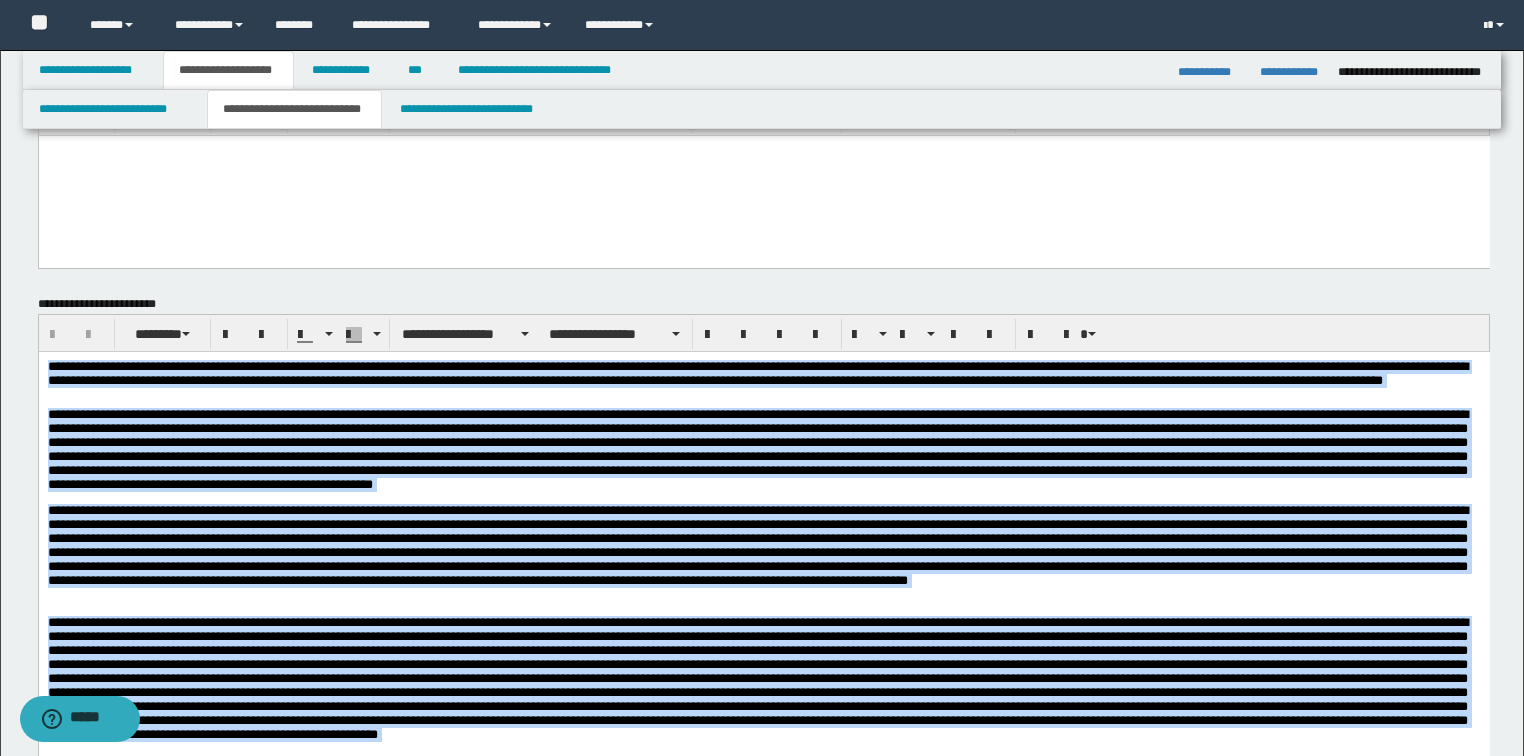 drag, startPoint x: 1334, startPoint y: 1053, endPoint x: 10, endPoint y: 105, distance: 1628.398 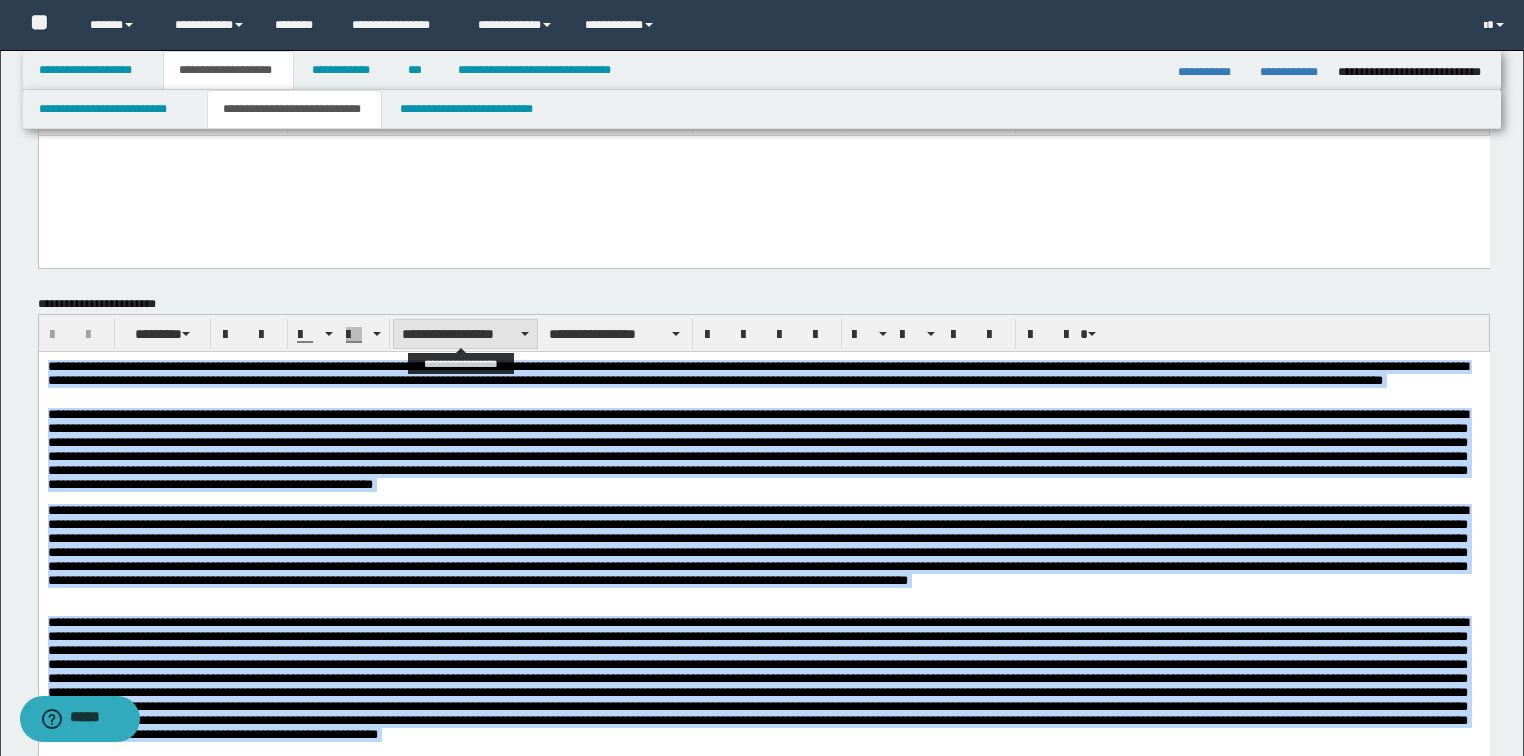 click on "**********" at bounding box center (465, 334) 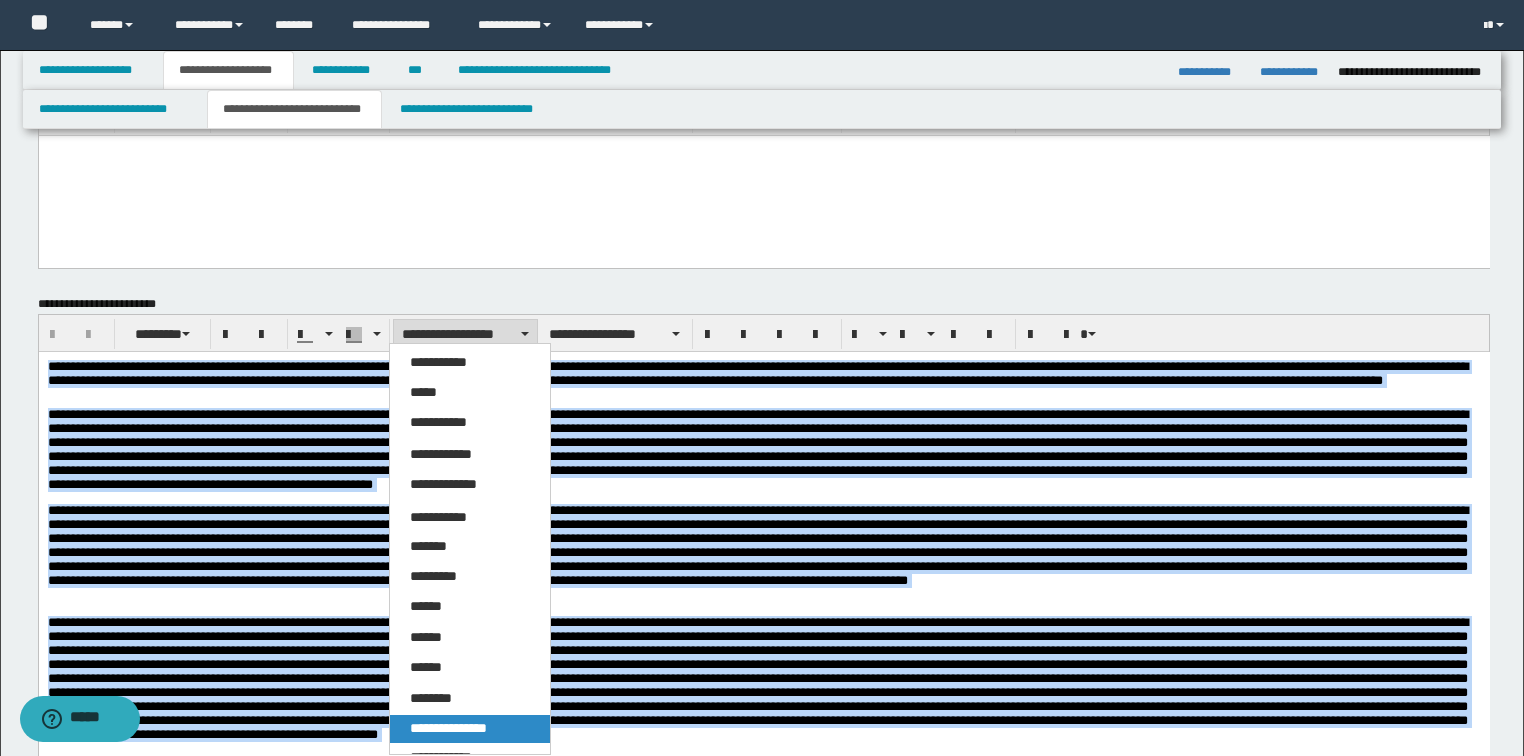 click on "**********" at bounding box center (470, 729) 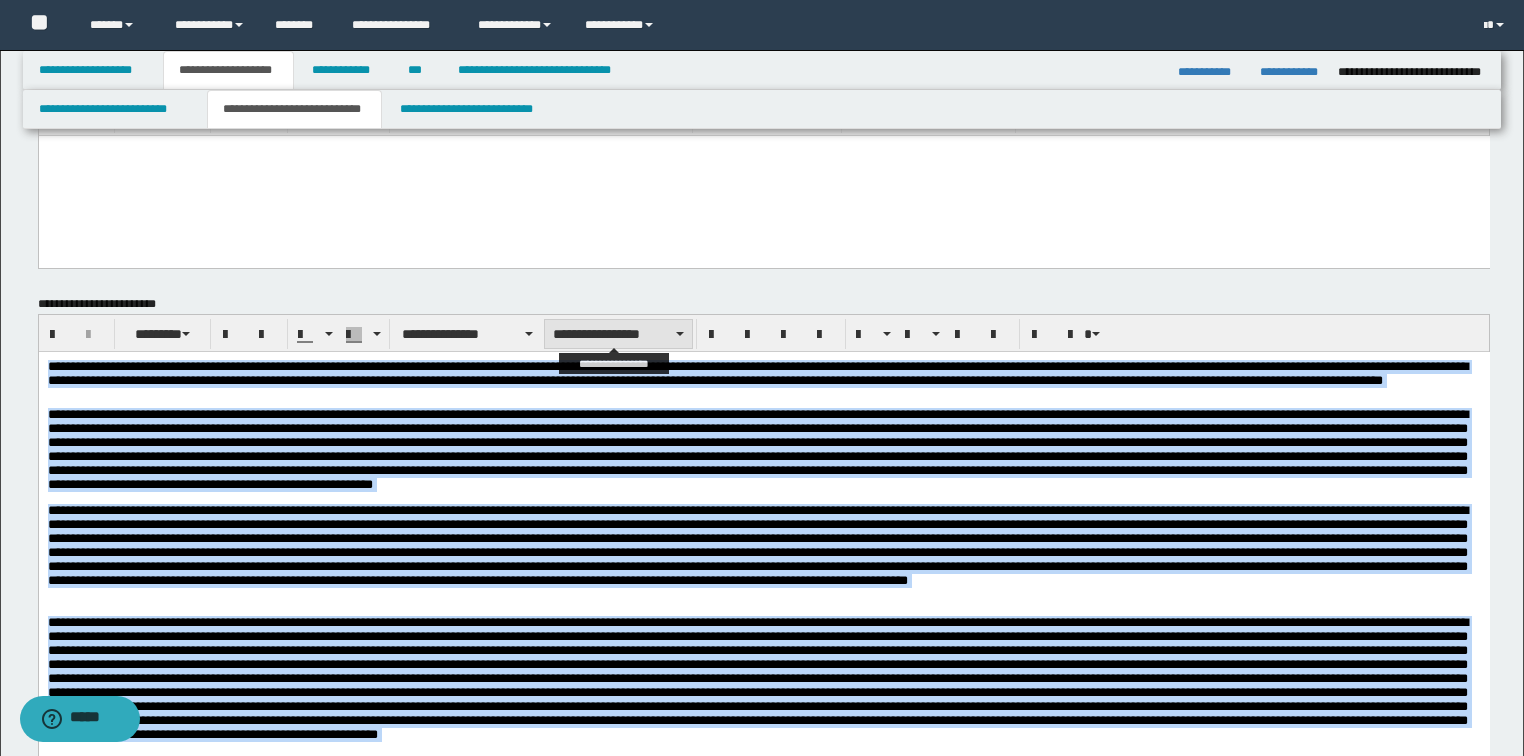 click on "**********" at bounding box center [618, 334] 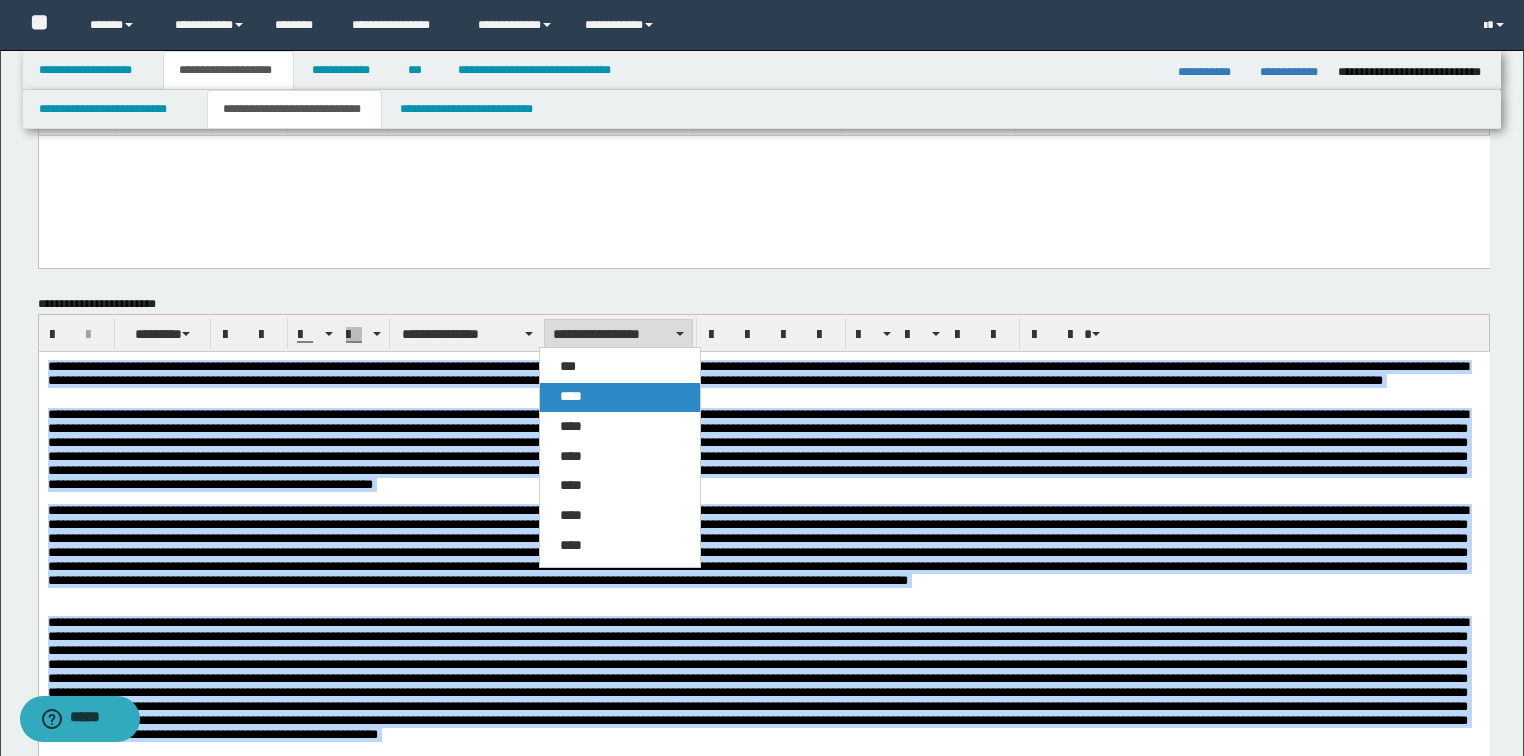 drag, startPoint x: 584, startPoint y: 401, endPoint x: 673, endPoint y: 3, distance: 407.82962 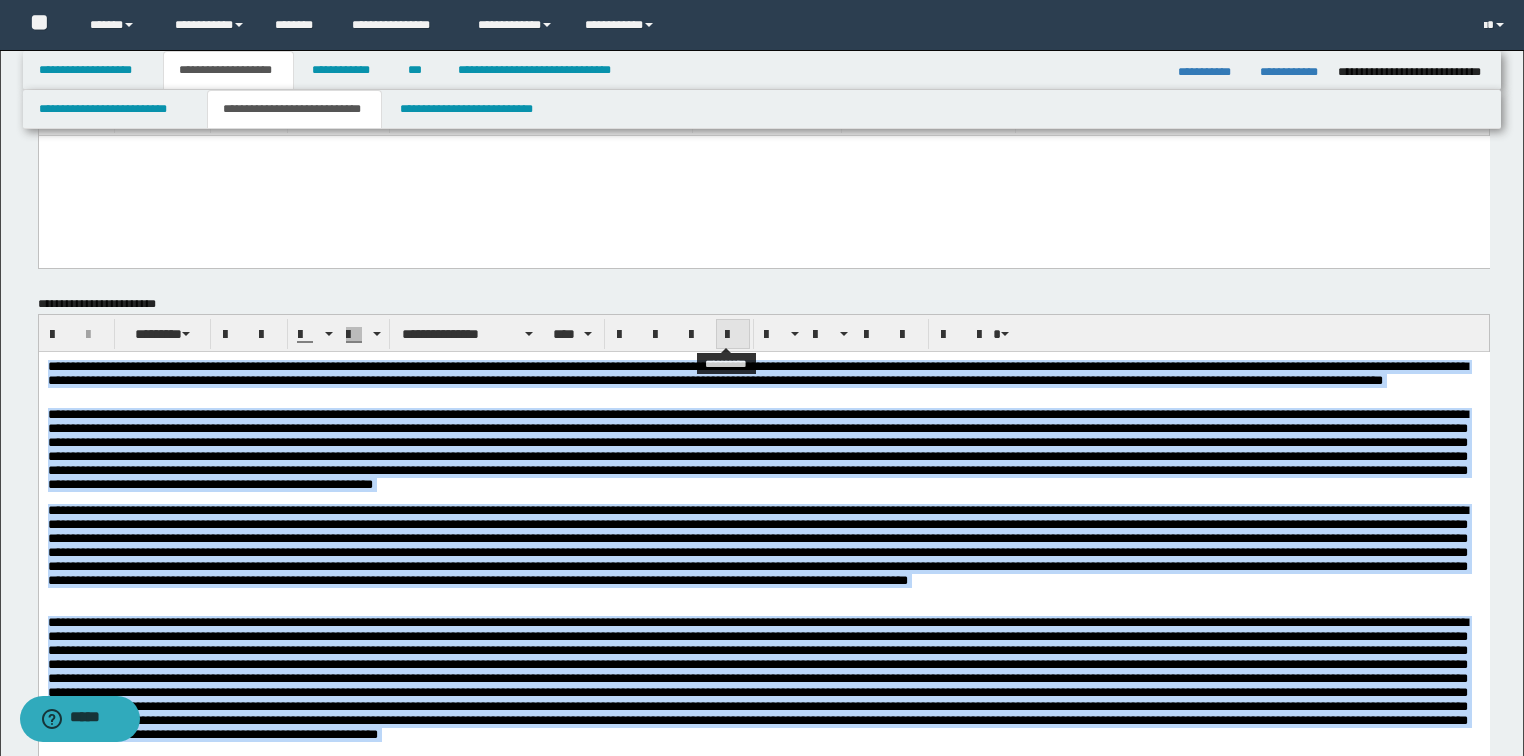 click at bounding box center (733, 335) 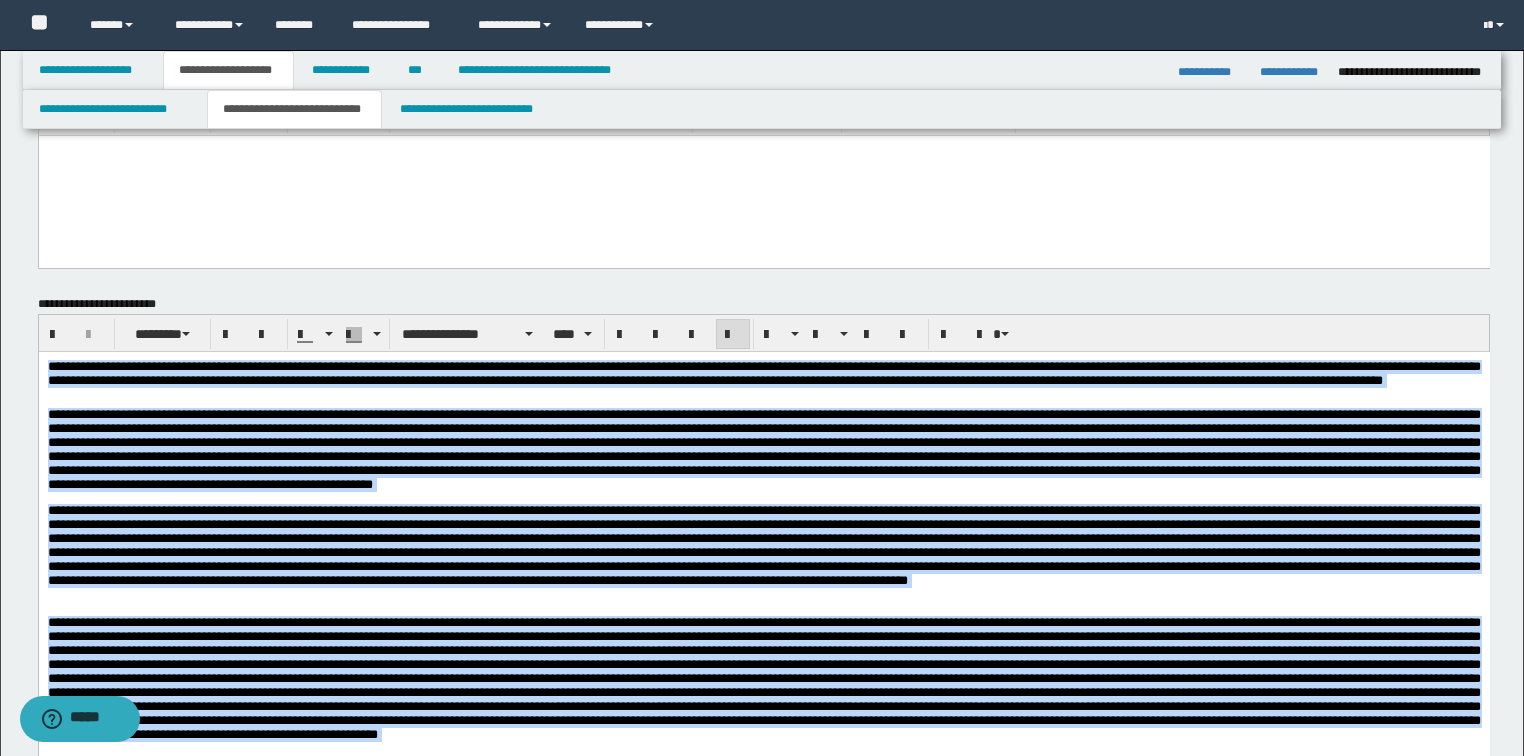 click at bounding box center (763, 448) 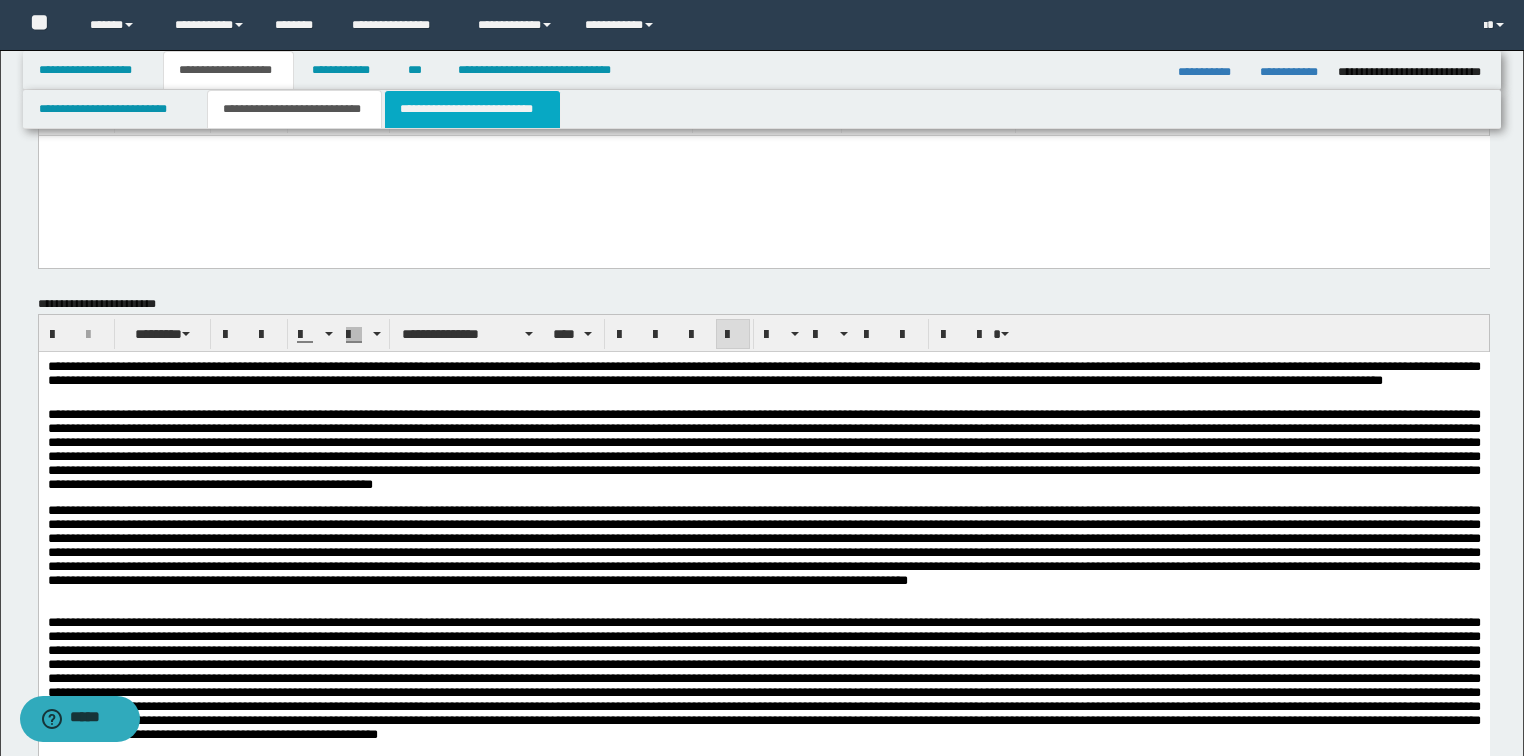 click on "**********" at bounding box center [472, 109] 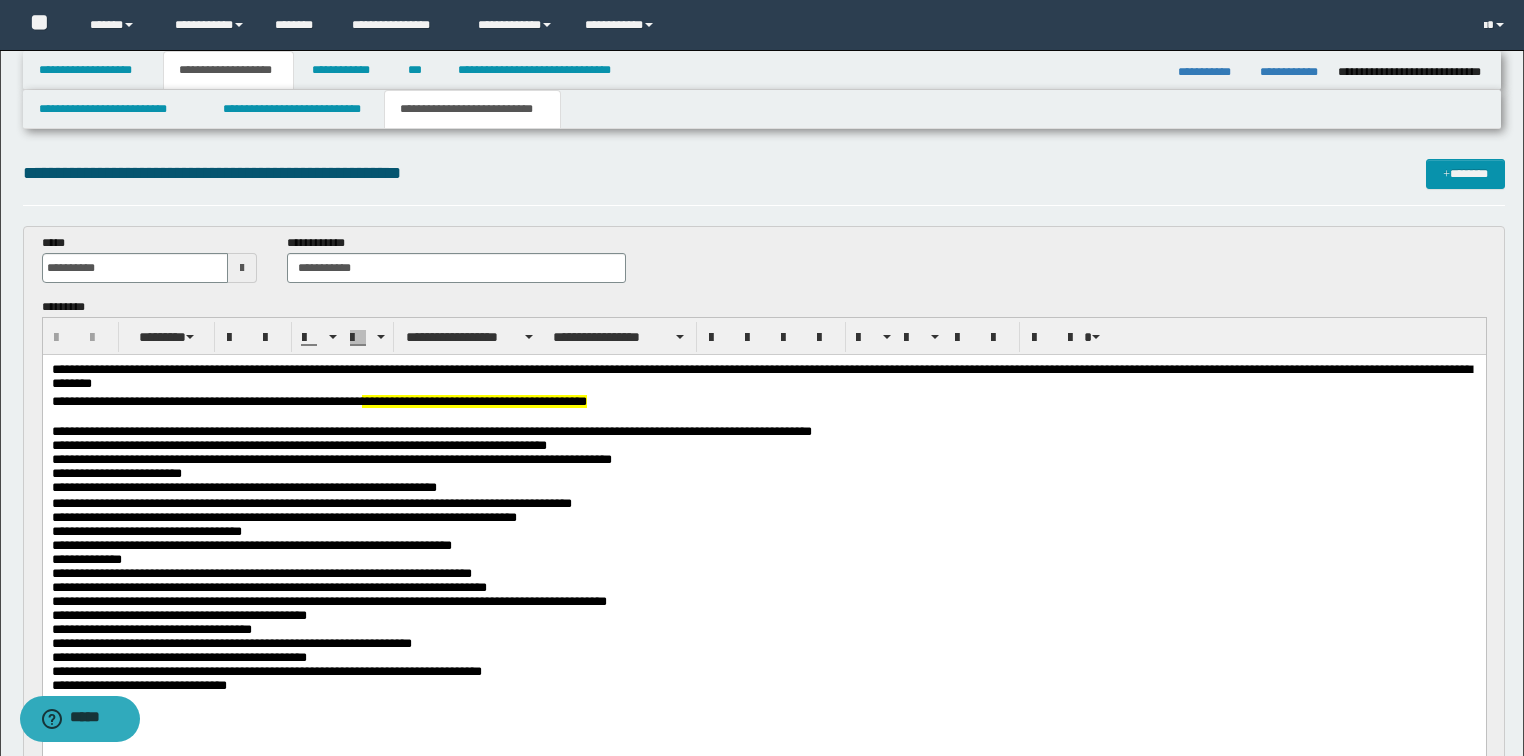 scroll, scrollTop: 160, scrollLeft: 0, axis: vertical 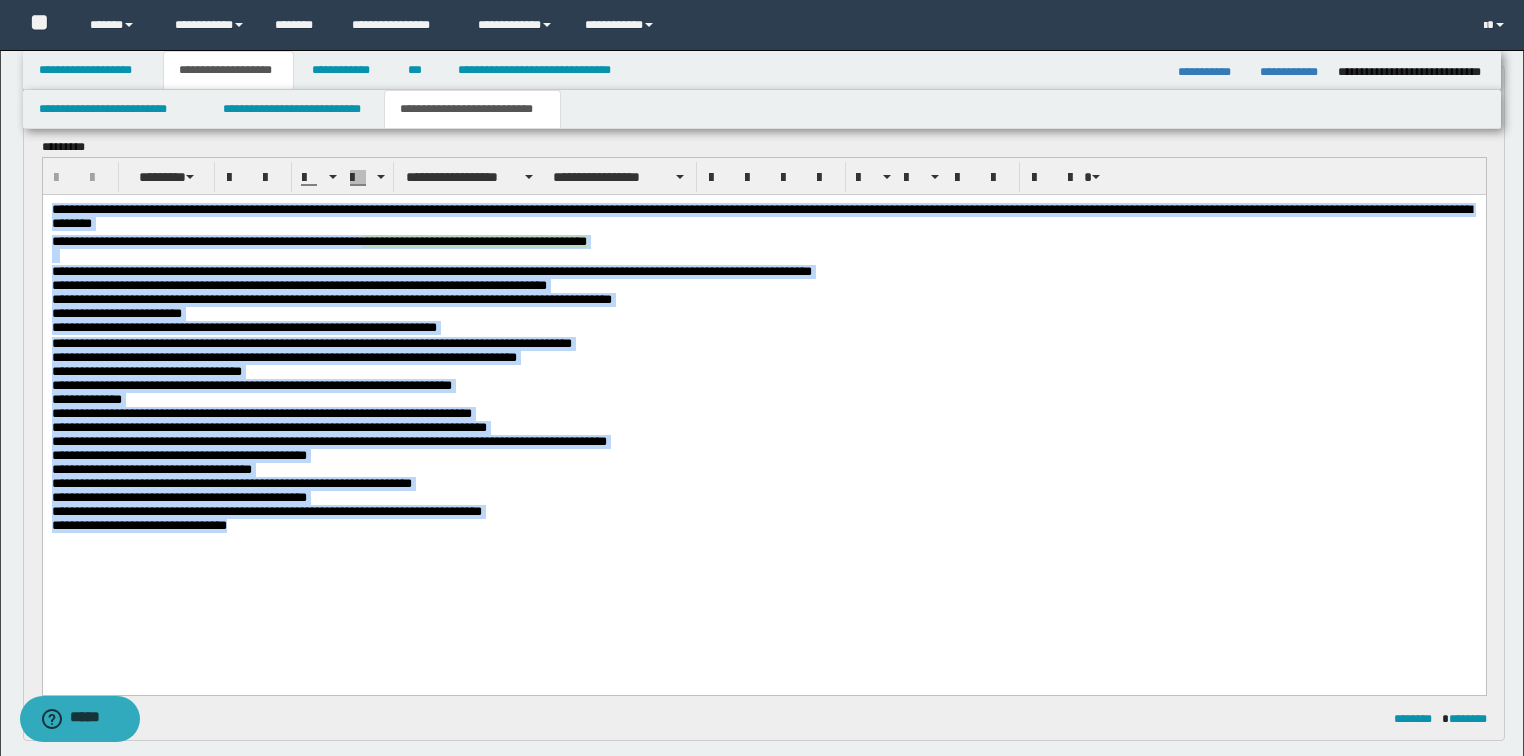 drag, startPoint x: 384, startPoint y: 565, endPoint x: 564, endPoint y: 359, distance: 273.5617 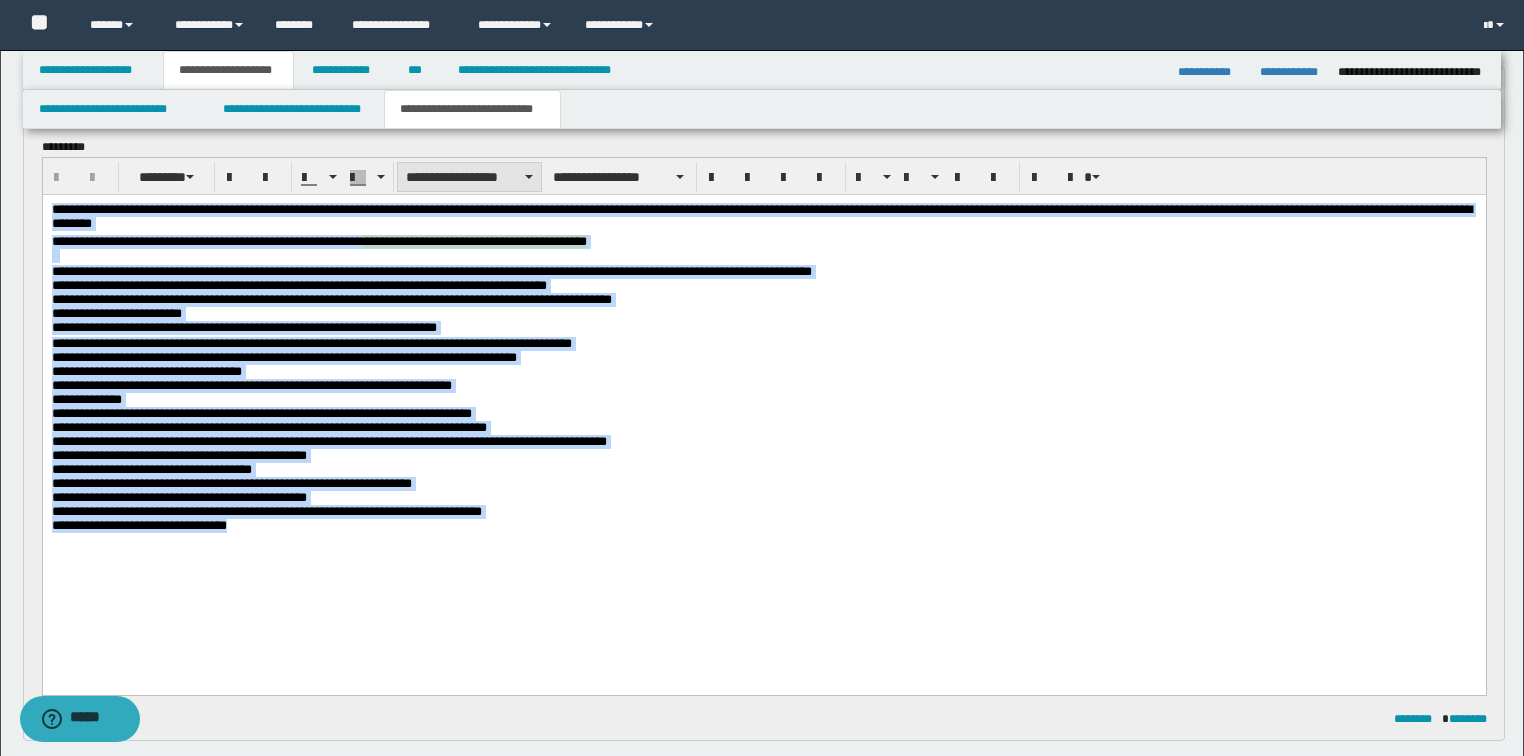 click on "**********" at bounding box center [469, 177] 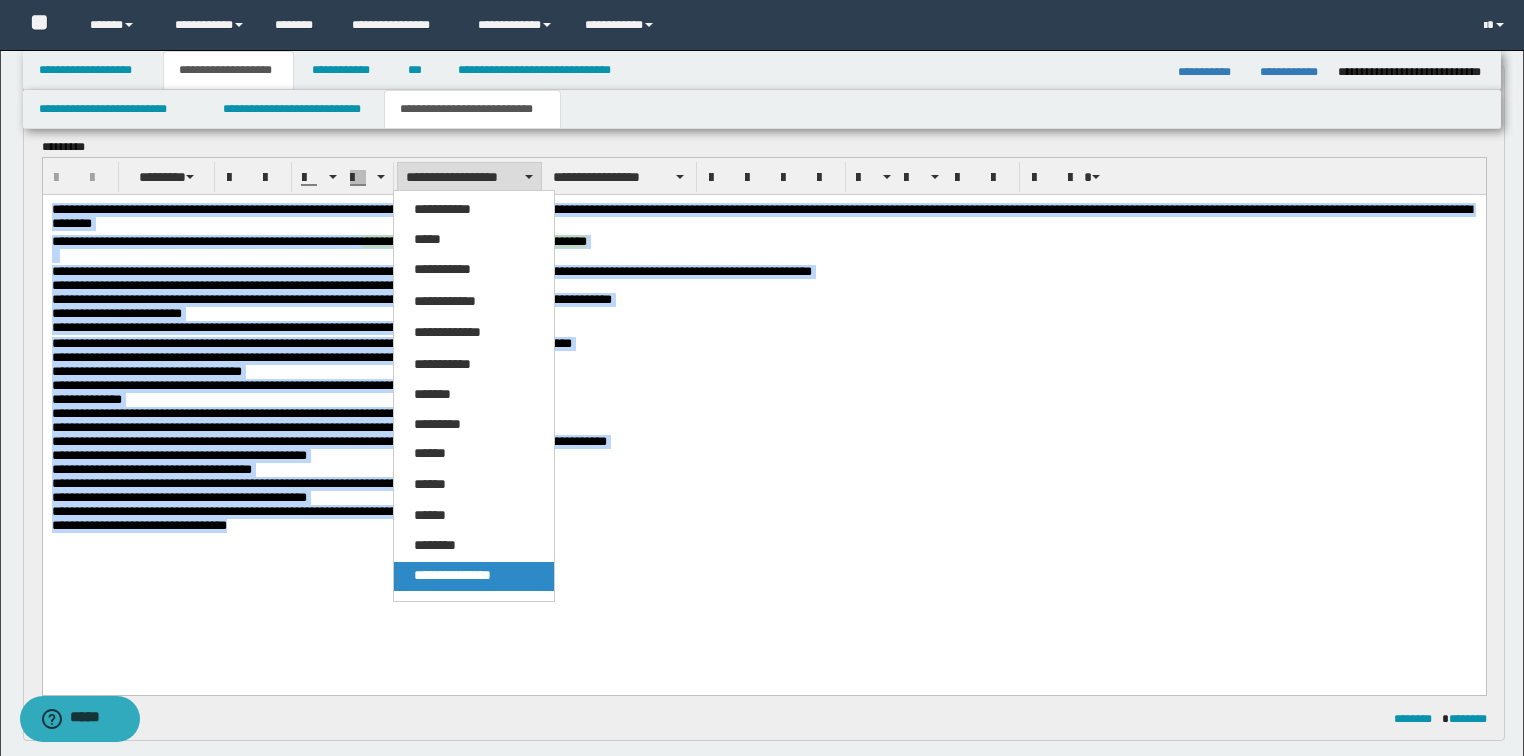 click on "**********" at bounding box center [452, 575] 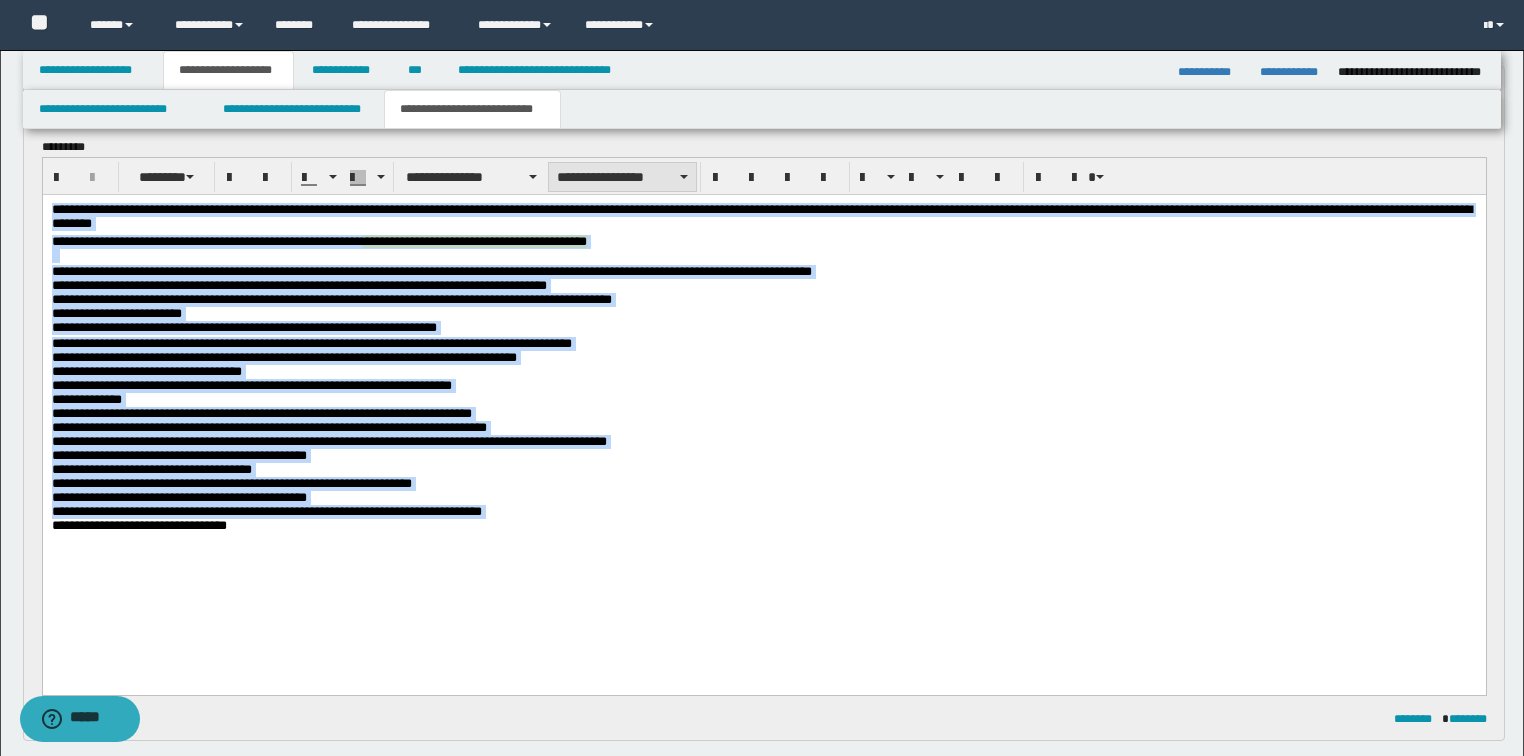 click on "**********" at bounding box center (622, 177) 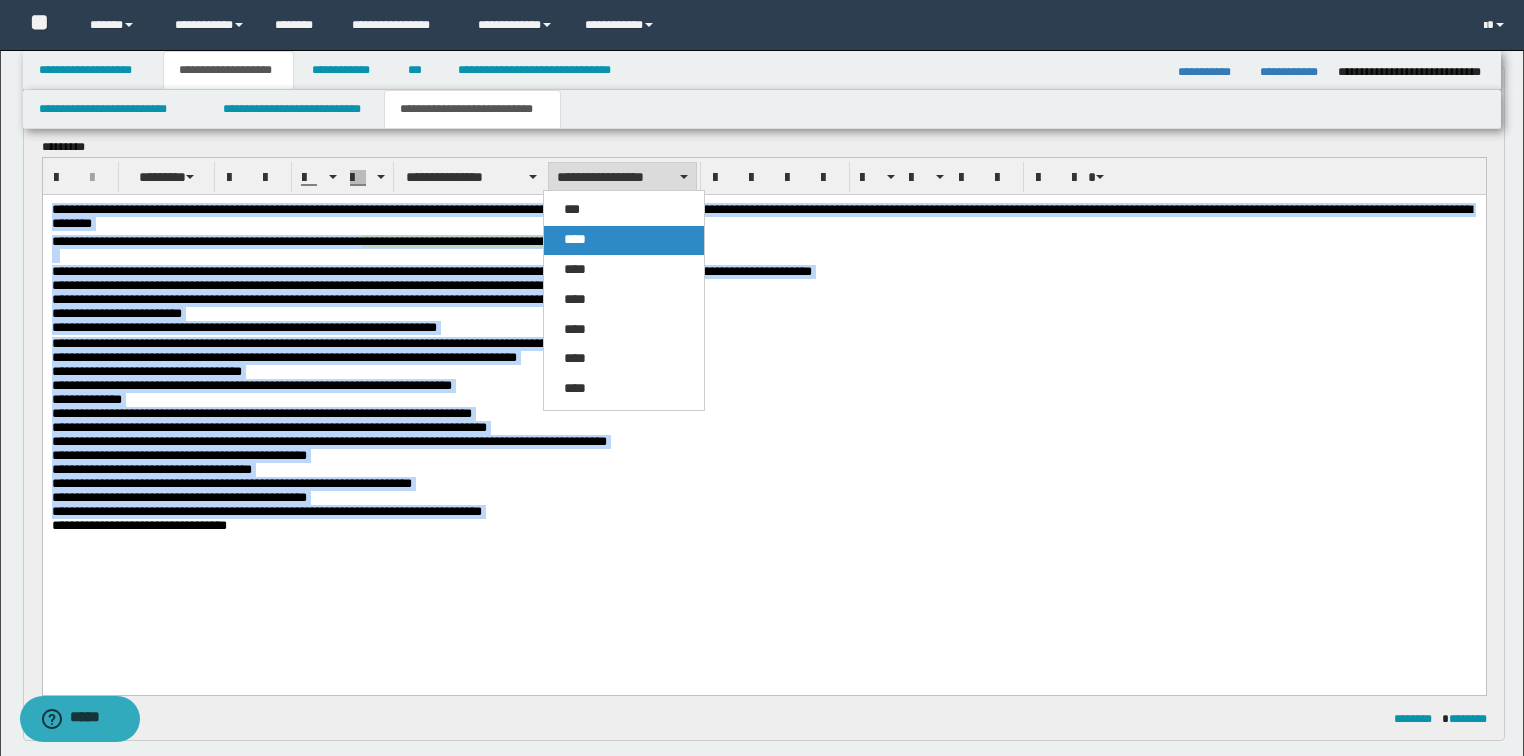 click on "****" at bounding box center (624, 240) 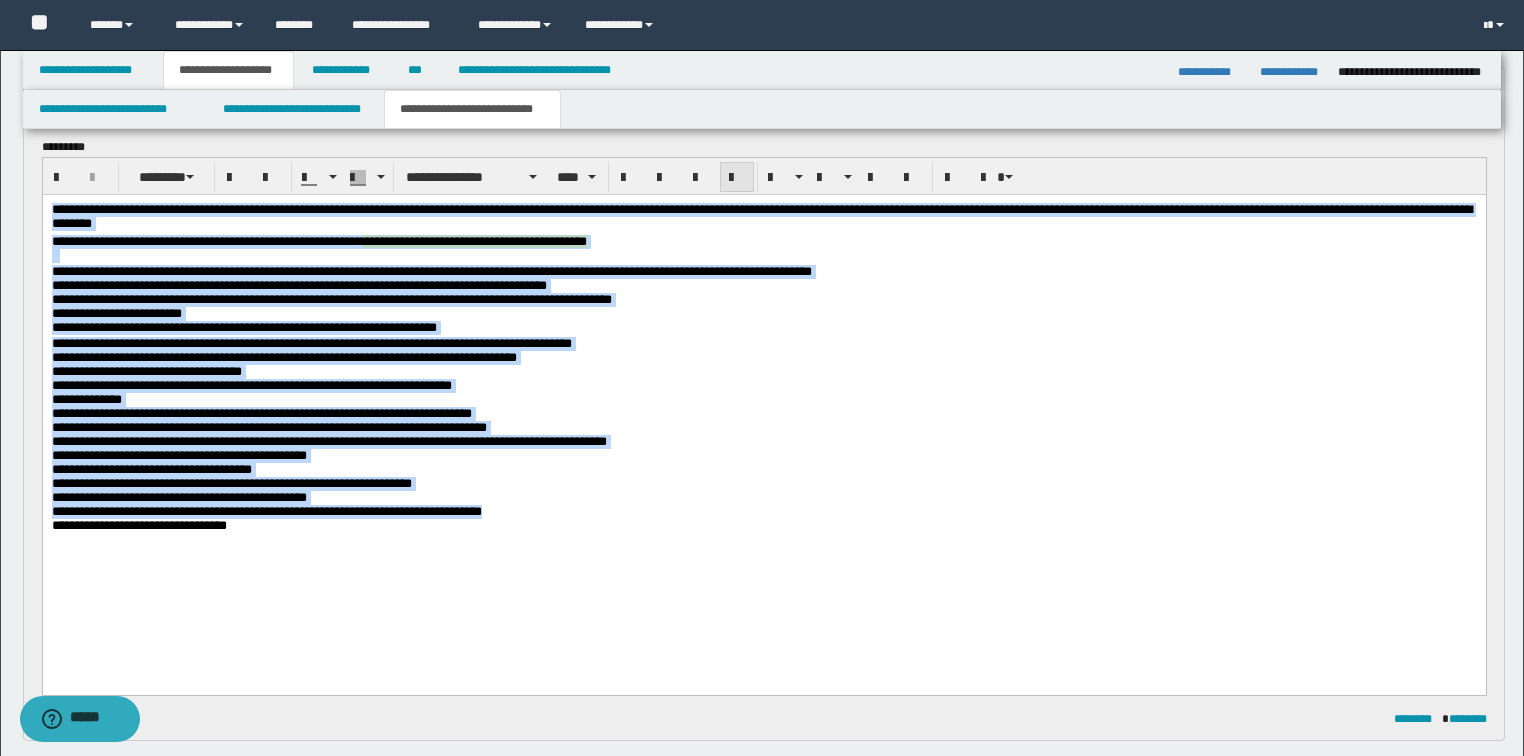 click at bounding box center (737, 178) 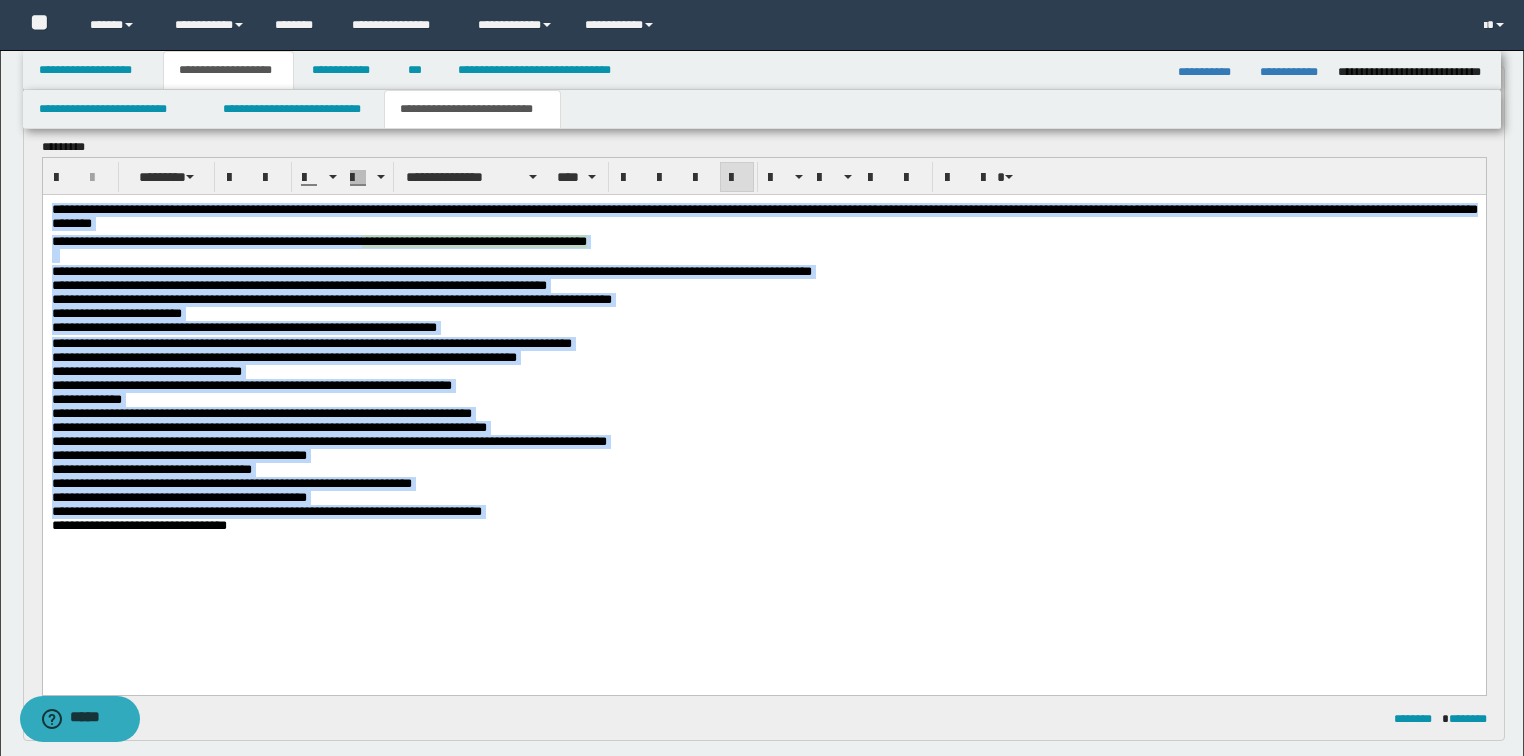 click on "**********" at bounding box center (763, 271) 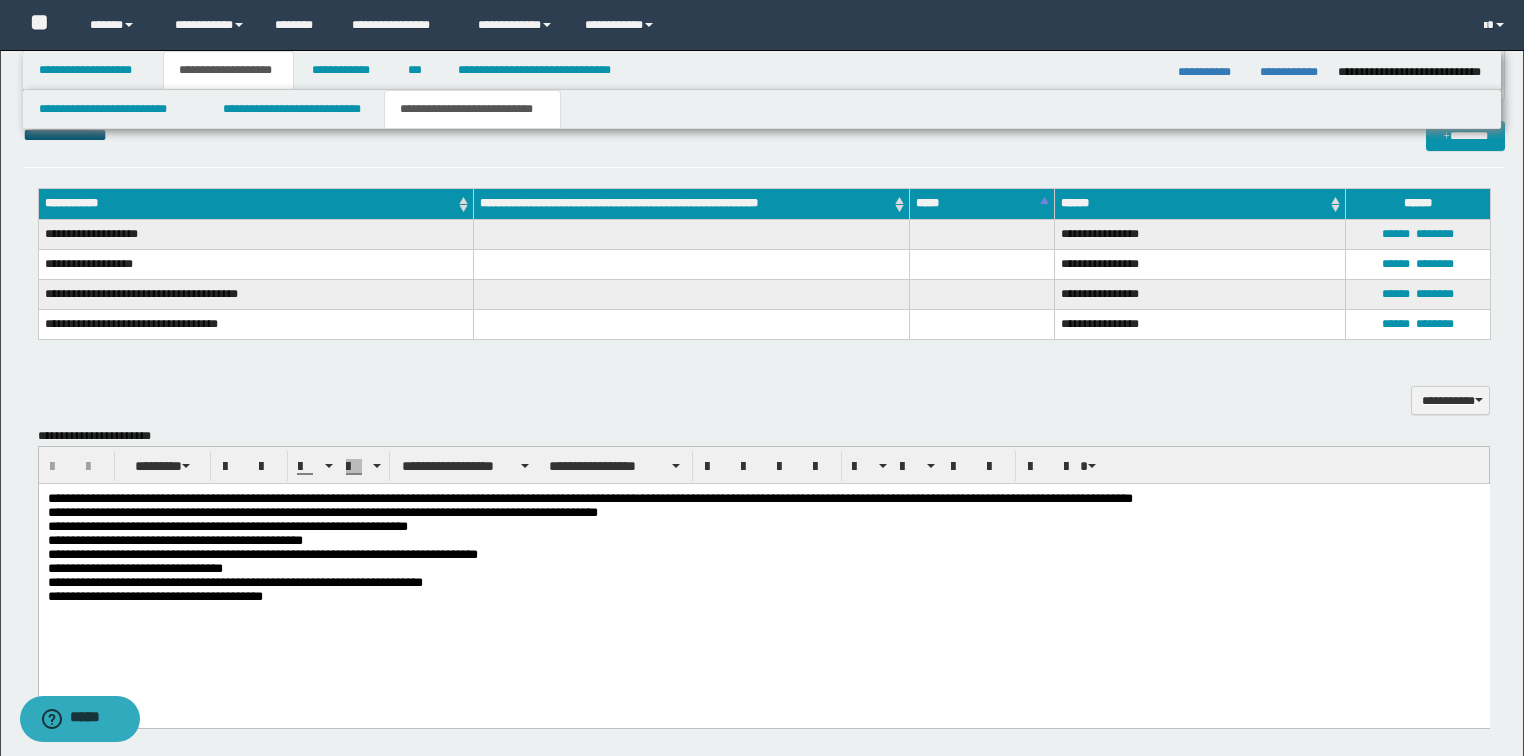scroll, scrollTop: 1040, scrollLeft: 0, axis: vertical 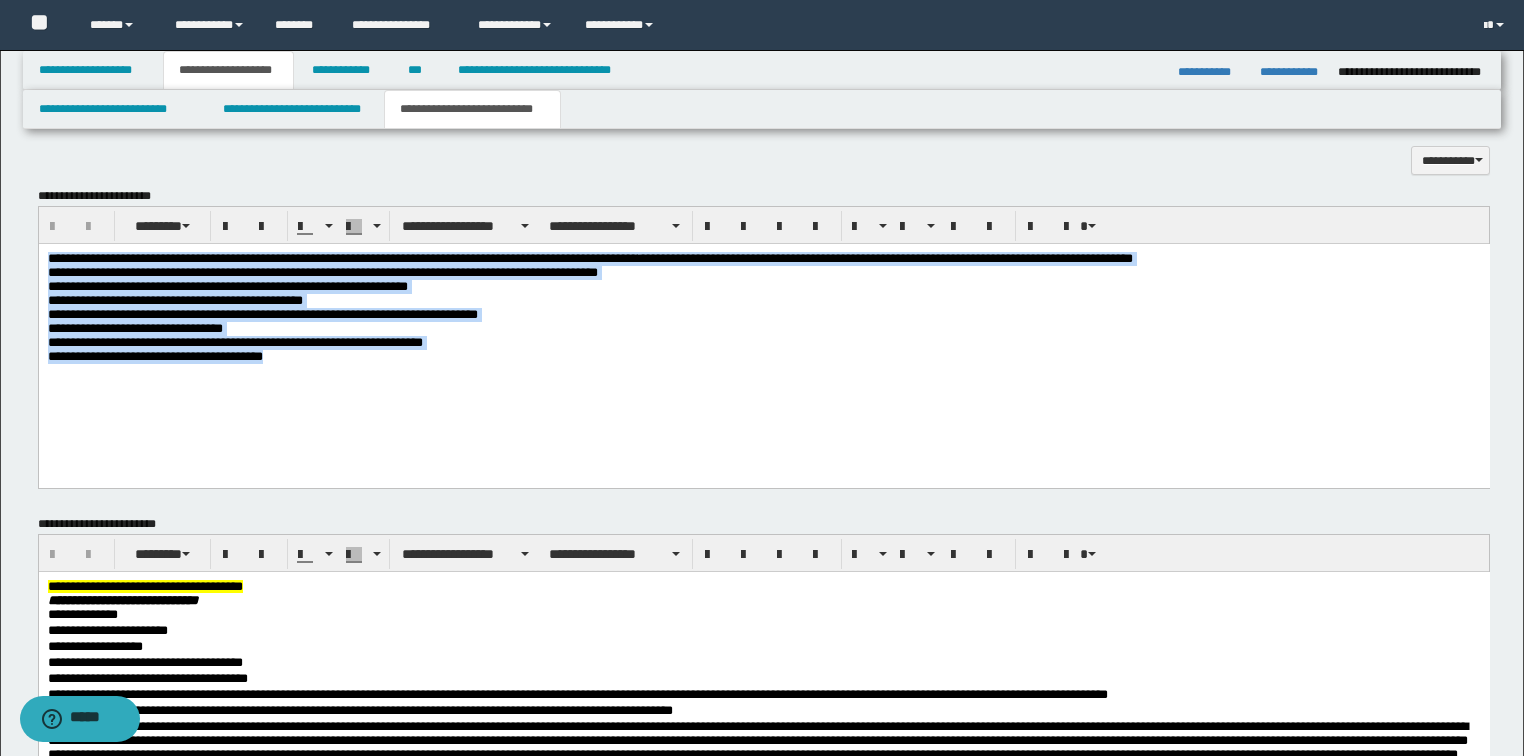 drag, startPoint x: 314, startPoint y: 368, endPoint x: -1, endPoint y: 262, distance: 332.35675 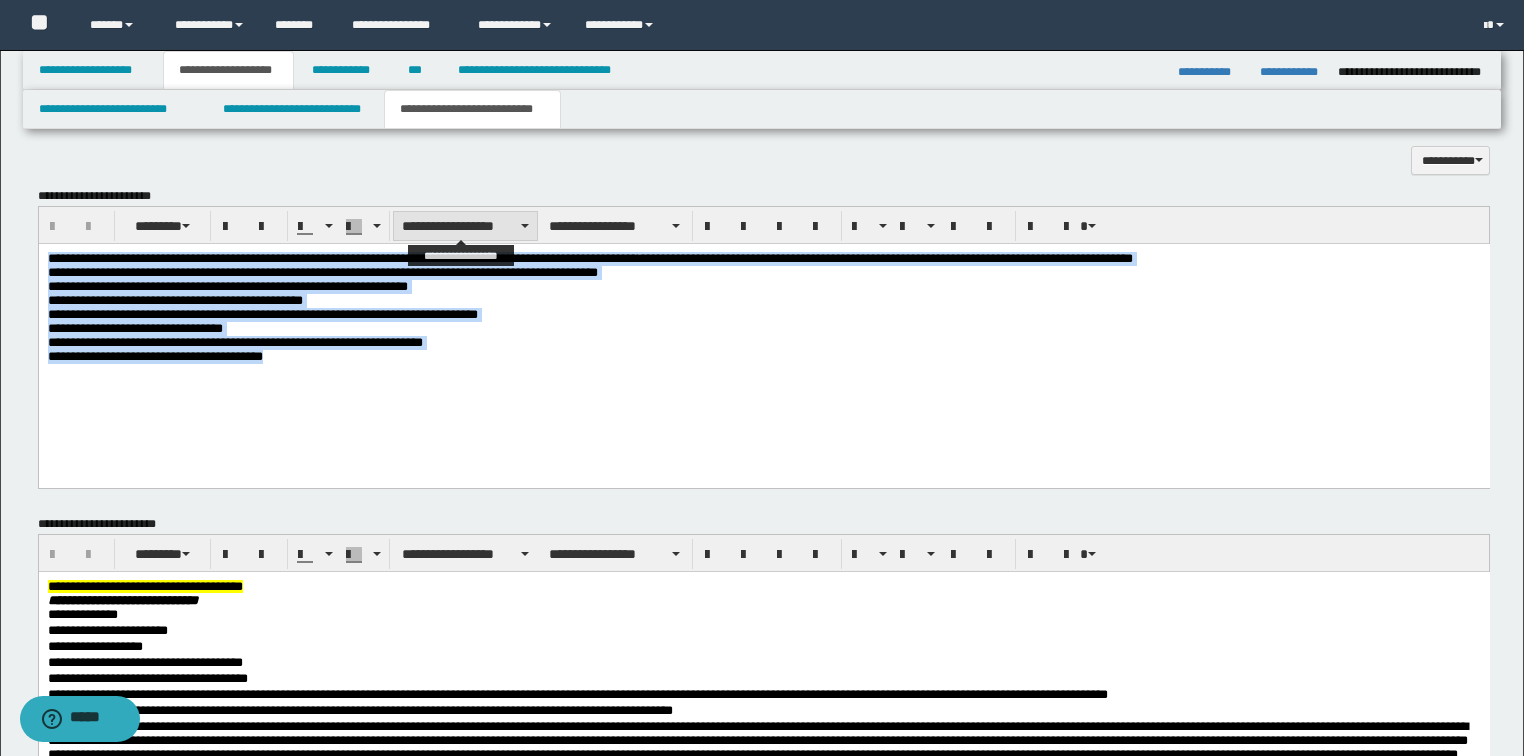 click on "**********" at bounding box center [465, 226] 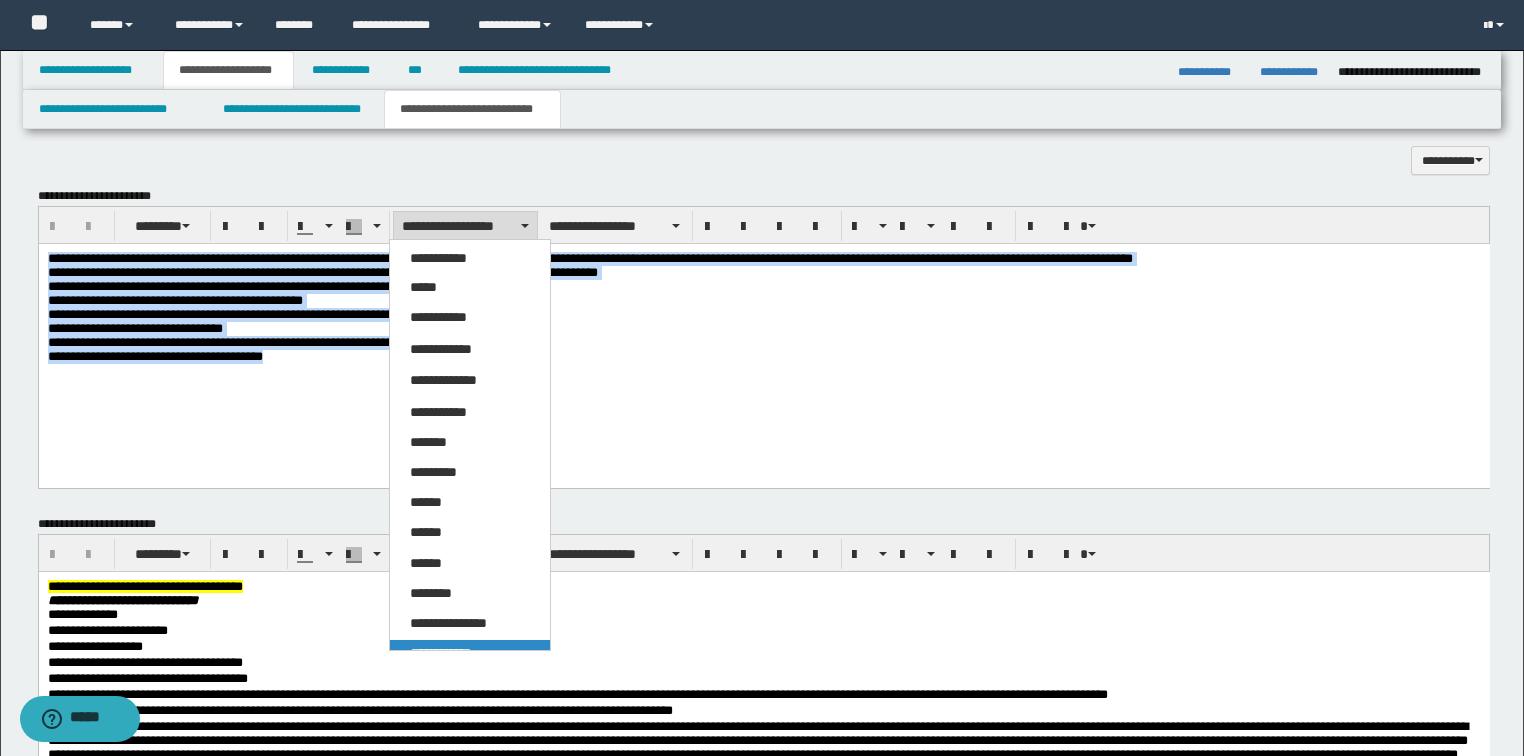 click on "**********" at bounding box center [470, 654] 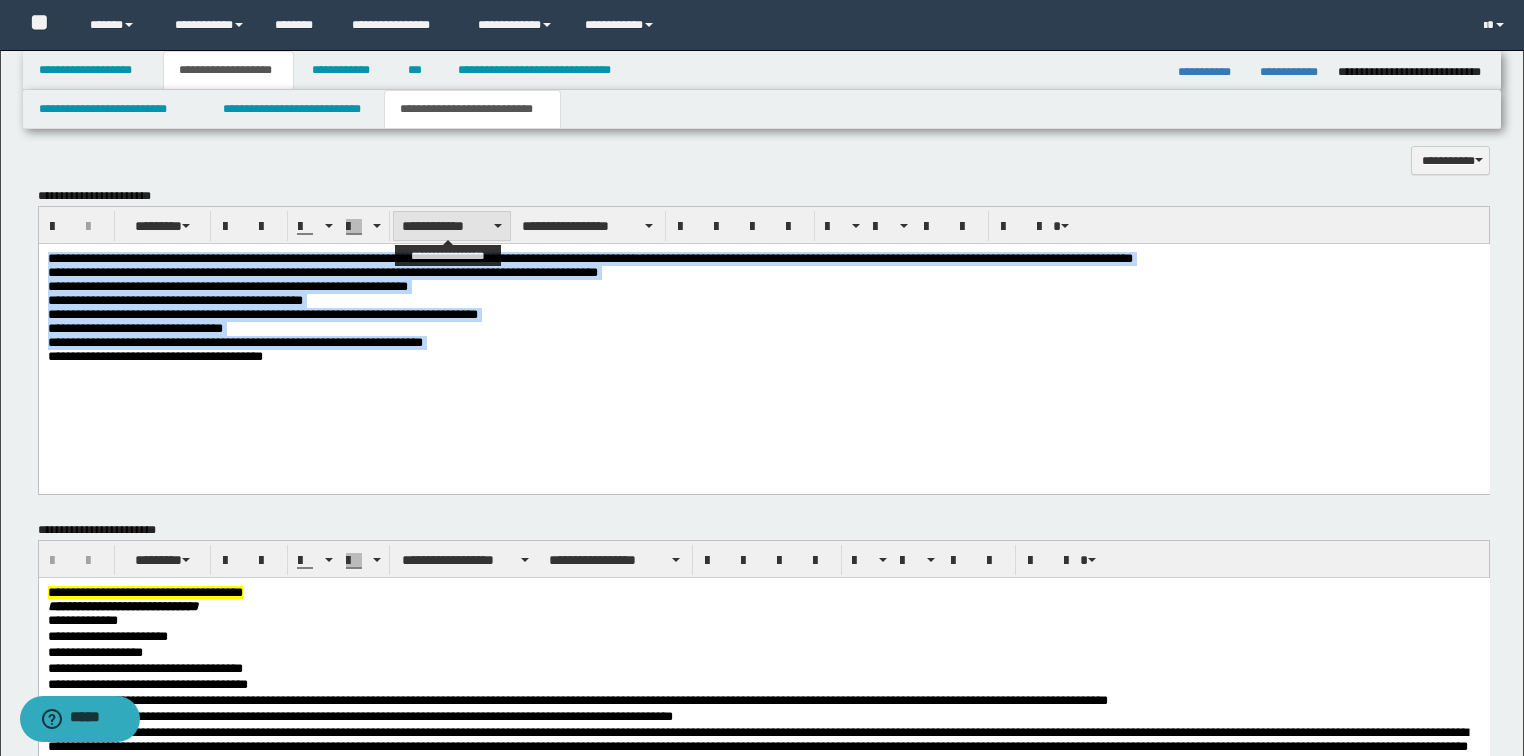 click on "**********" at bounding box center (451, 226) 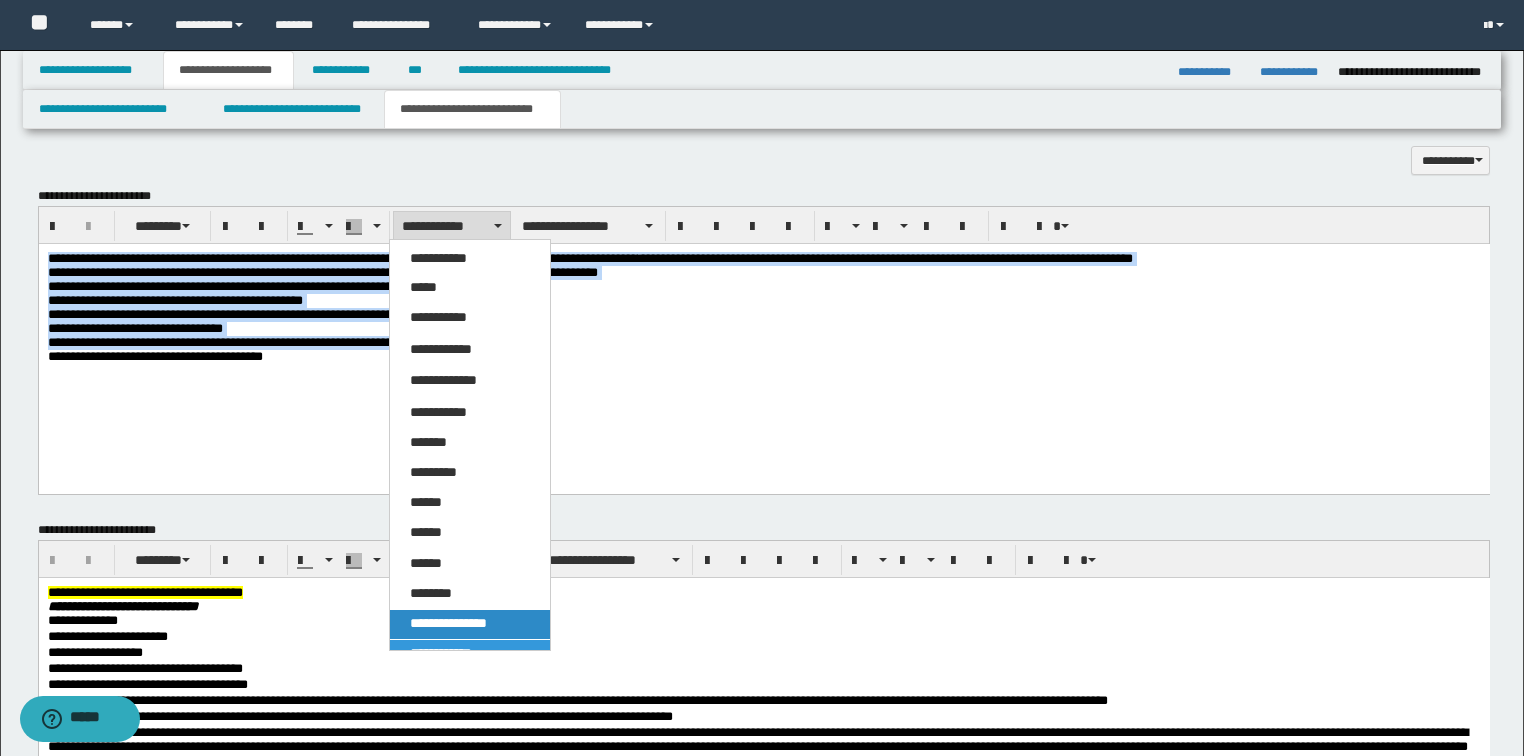 click on "**********" at bounding box center [470, 624] 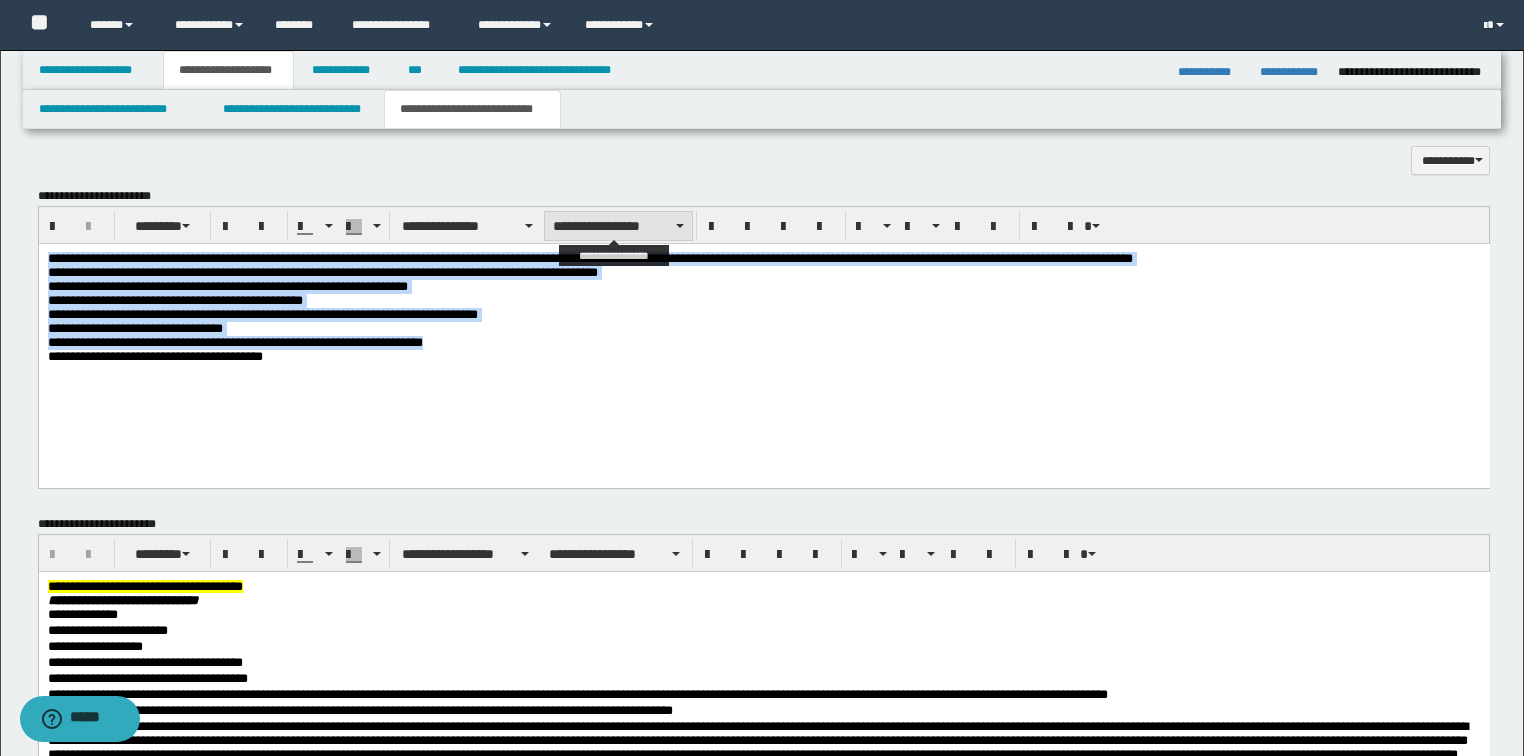 click on "**********" at bounding box center (618, 226) 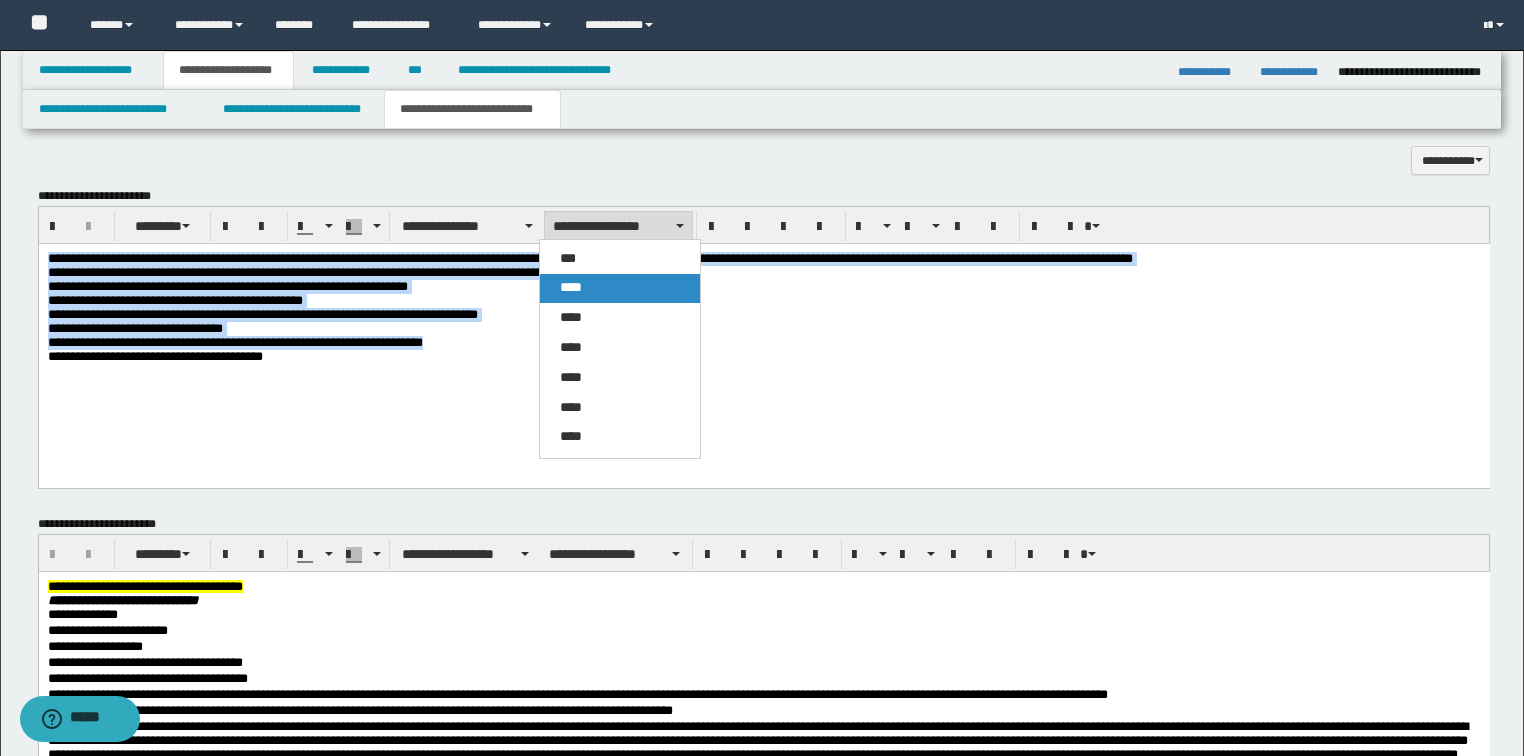 click on "****" at bounding box center (571, 287) 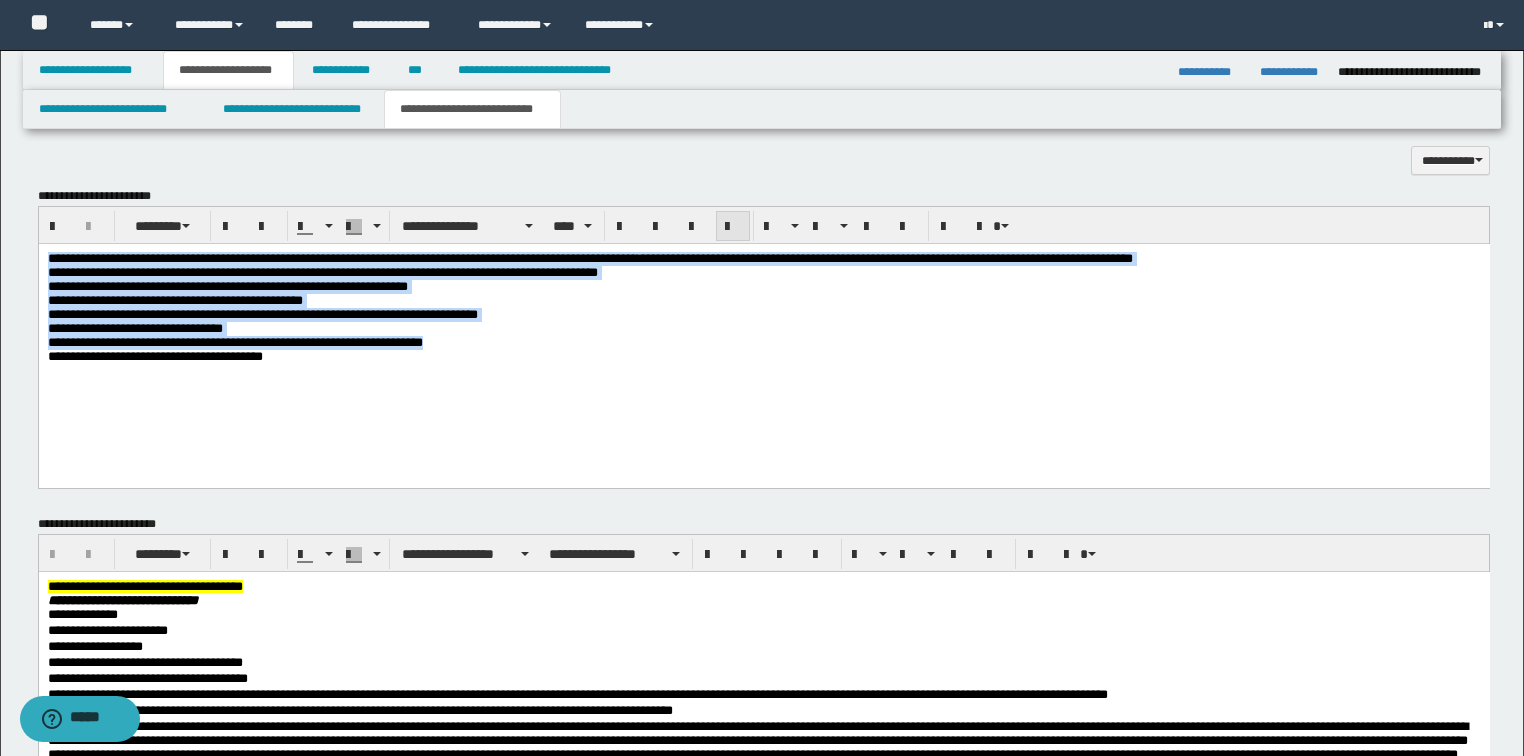 click at bounding box center (733, 227) 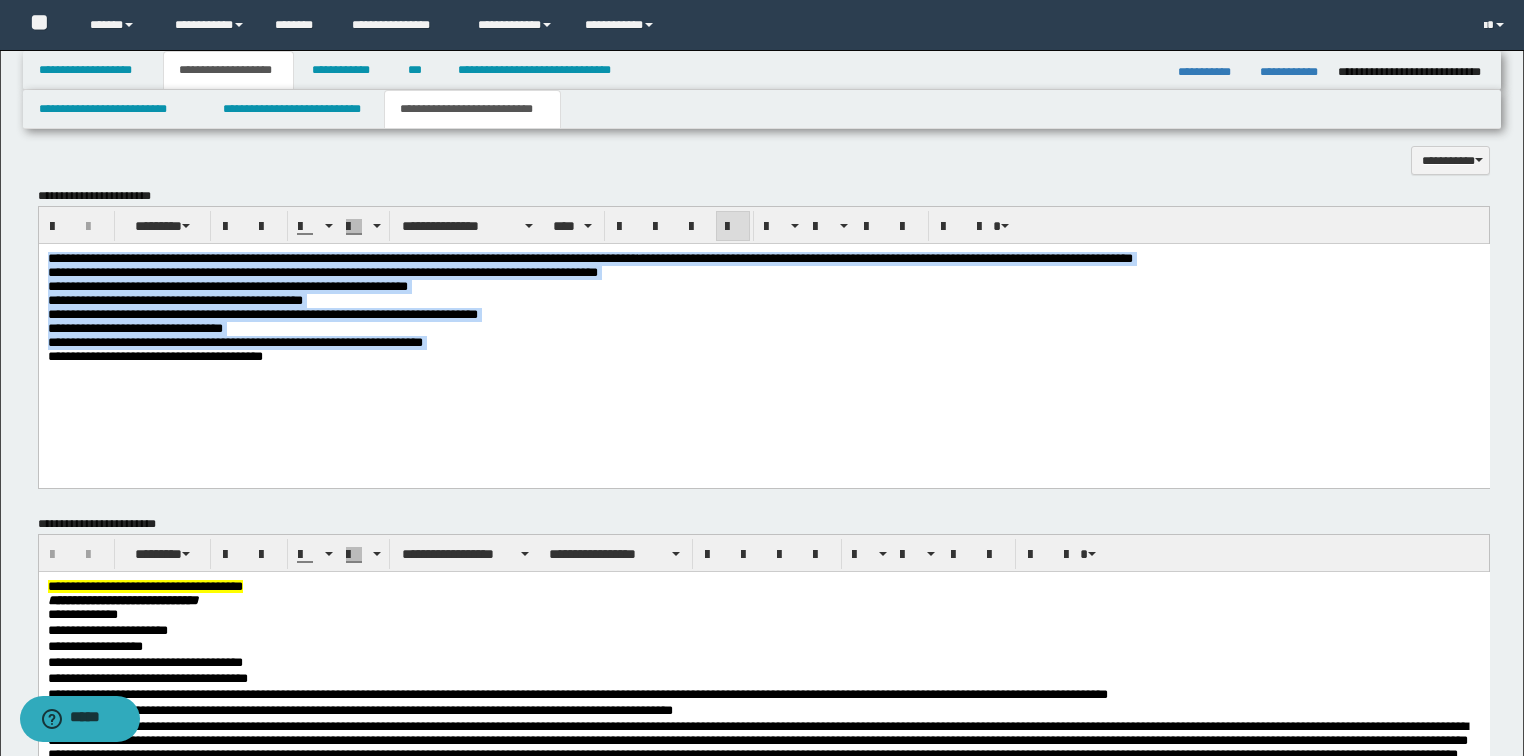 click on "**********" at bounding box center (763, 357) 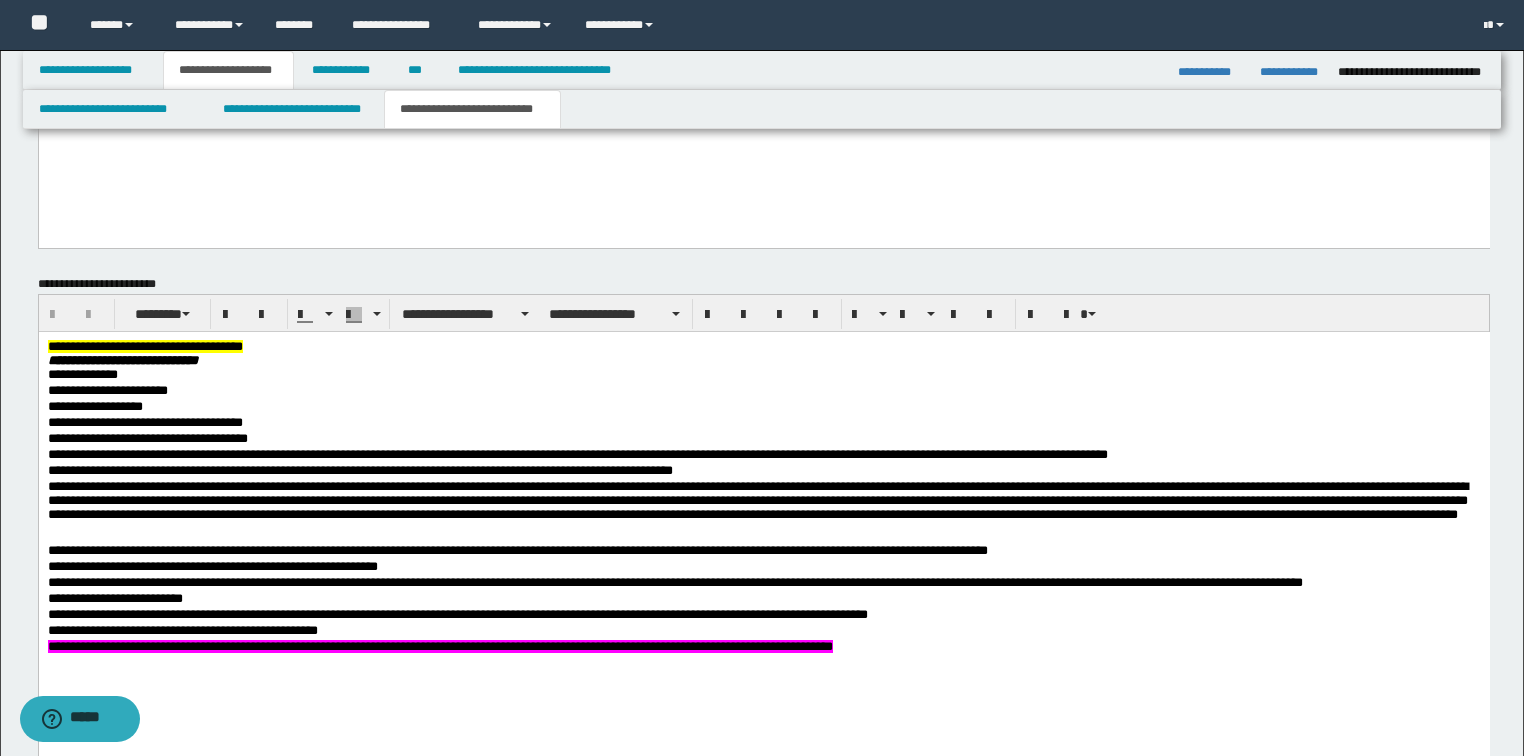 scroll, scrollTop: 1360, scrollLeft: 0, axis: vertical 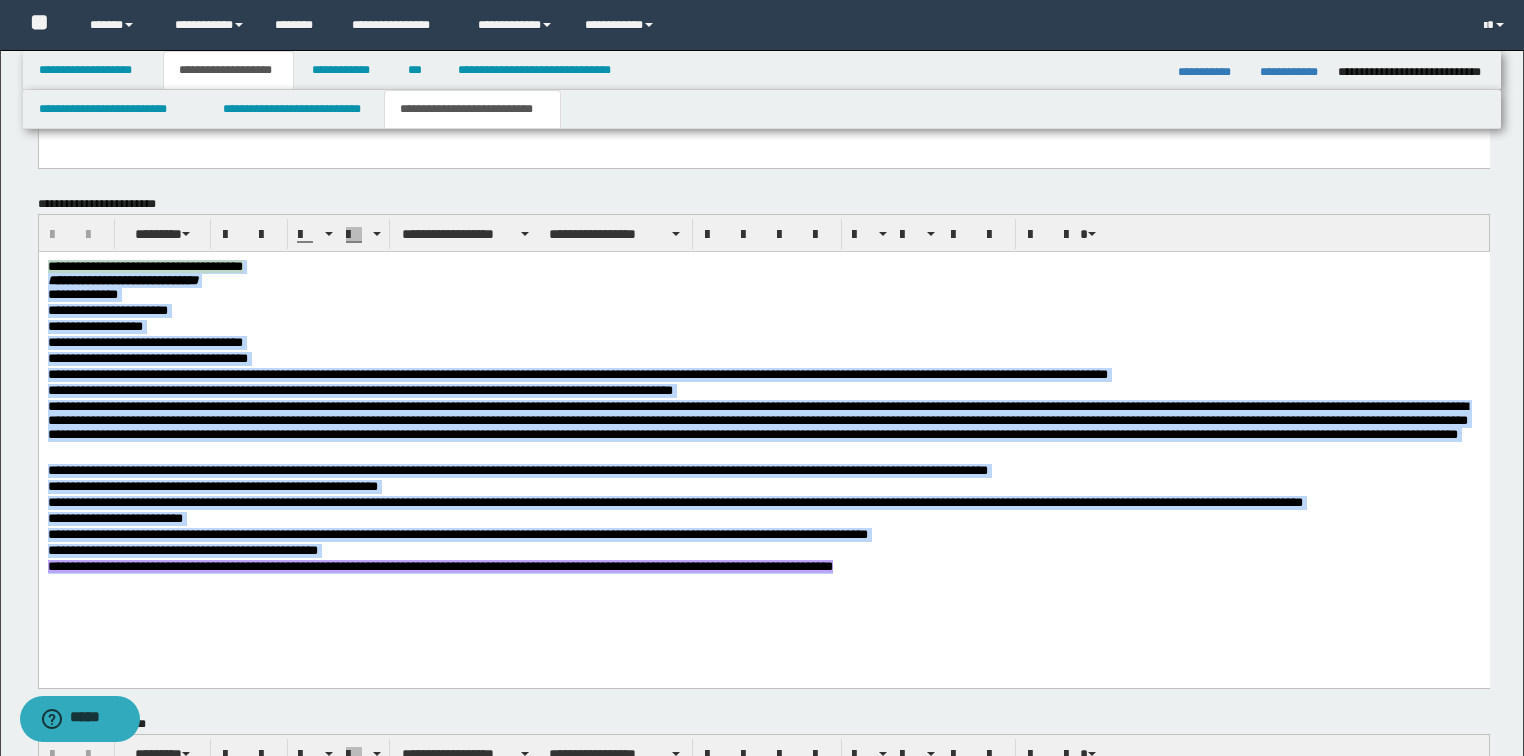 drag, startPoint x: 904, startPoint y: 577, endPoint x: -1, endPoint y: 166, distance: 993.9547 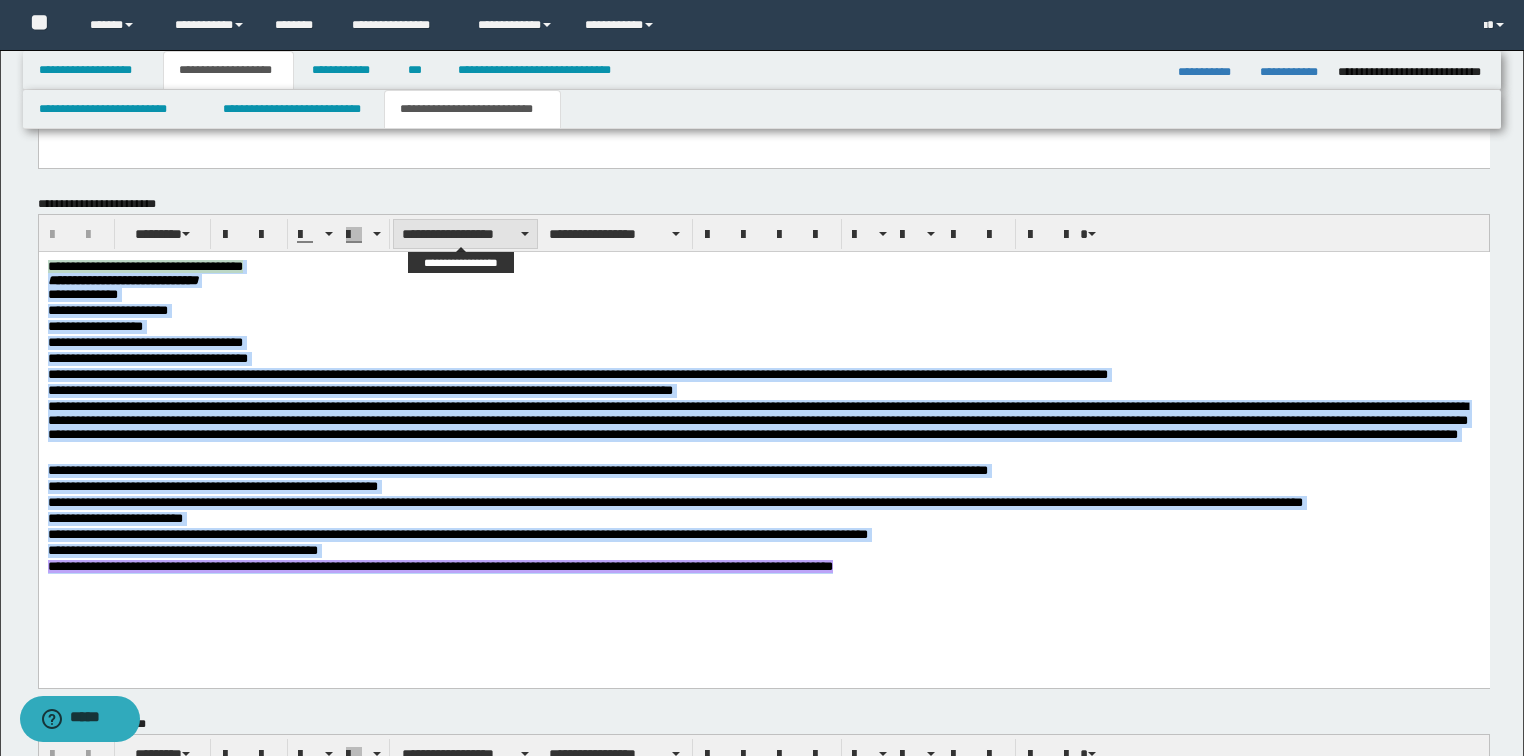 click on "**********" at bounding box center (465, 234) 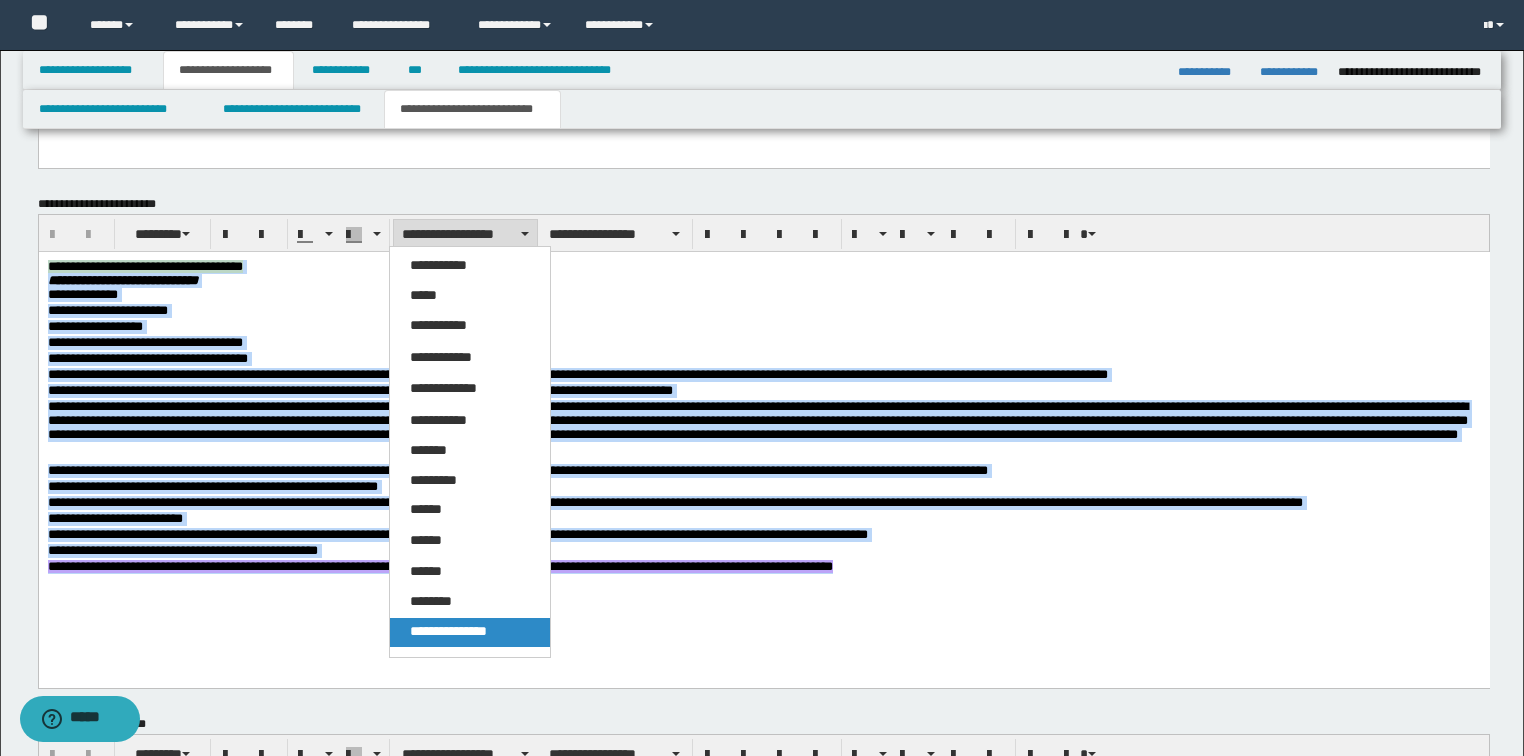 click on "**********" at bounding box center (448, 631) 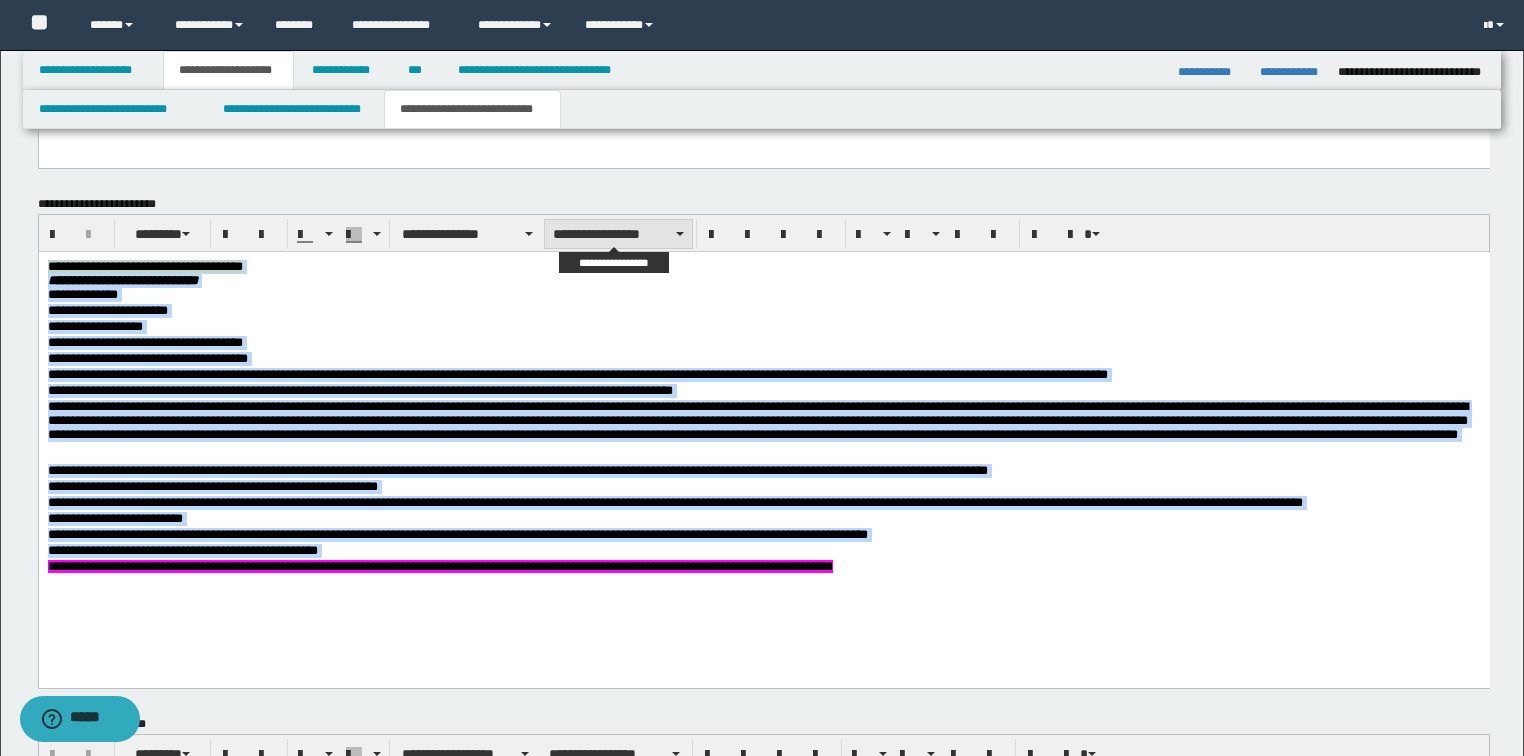 click on "**********" at bounding box center (618, 234) 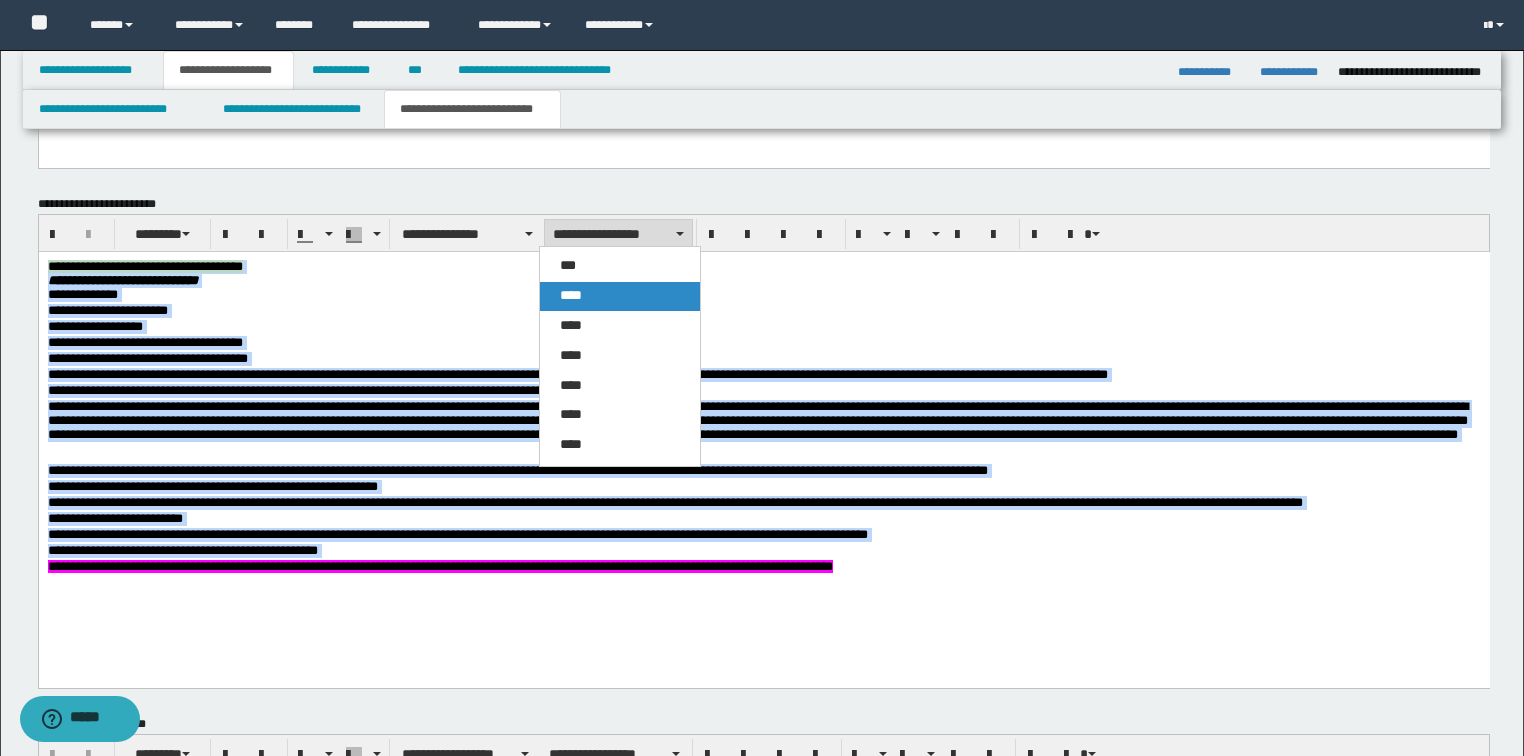 drag, startPoint x: 592, startPoint y: 296, endPoint x: 642, endPoint y: 5, distance: 295.26428 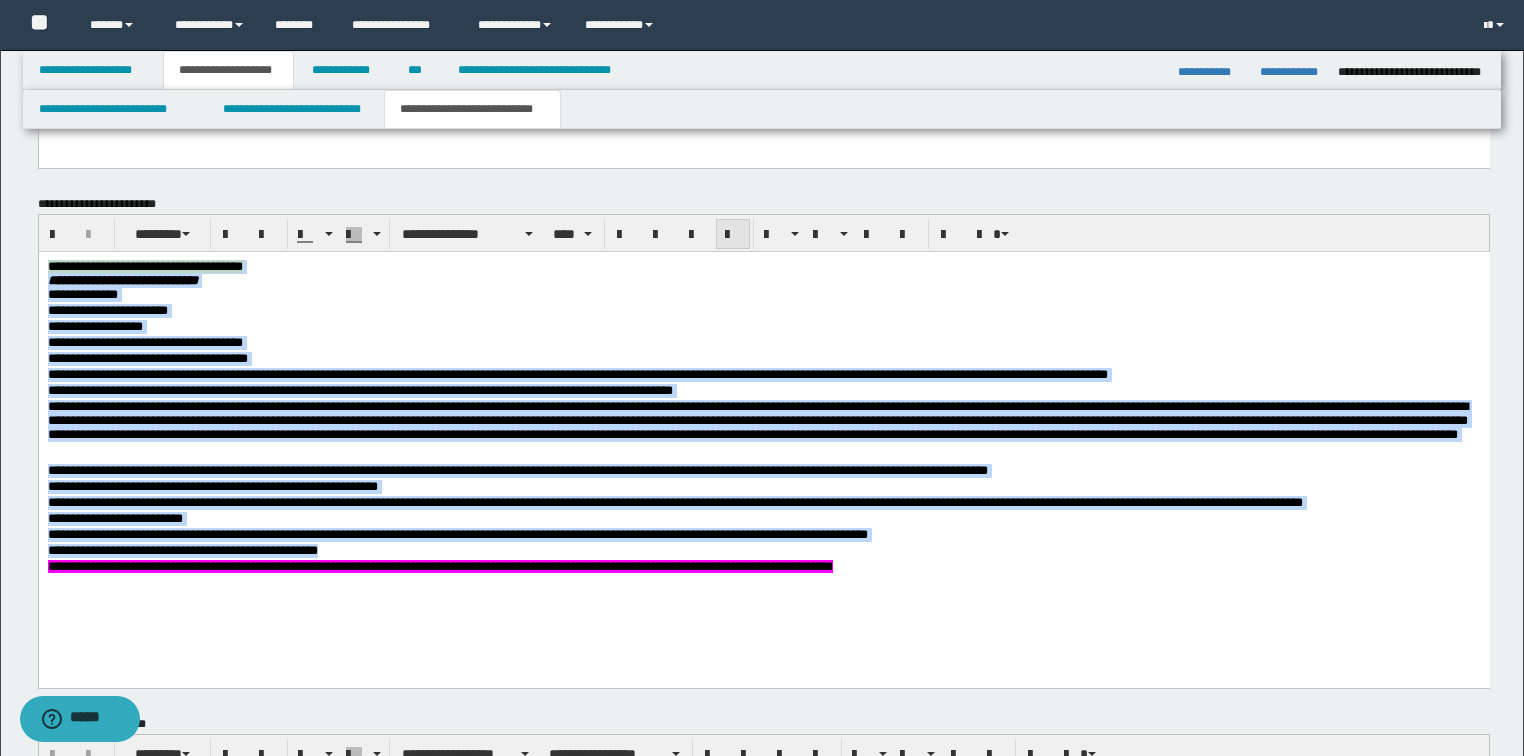 click at bounding box center [733, 235] 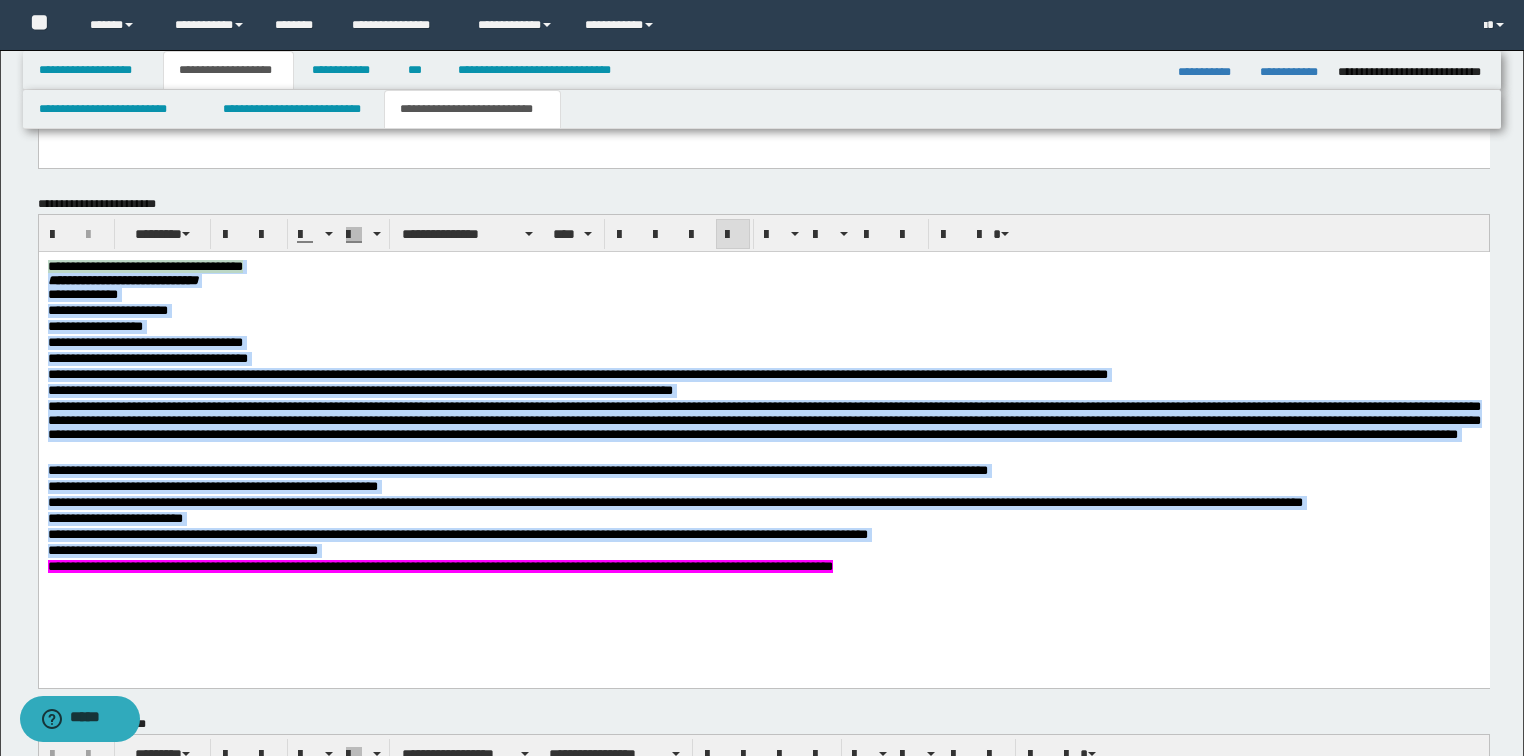 click on "**********" at bounding box center (577, 374) 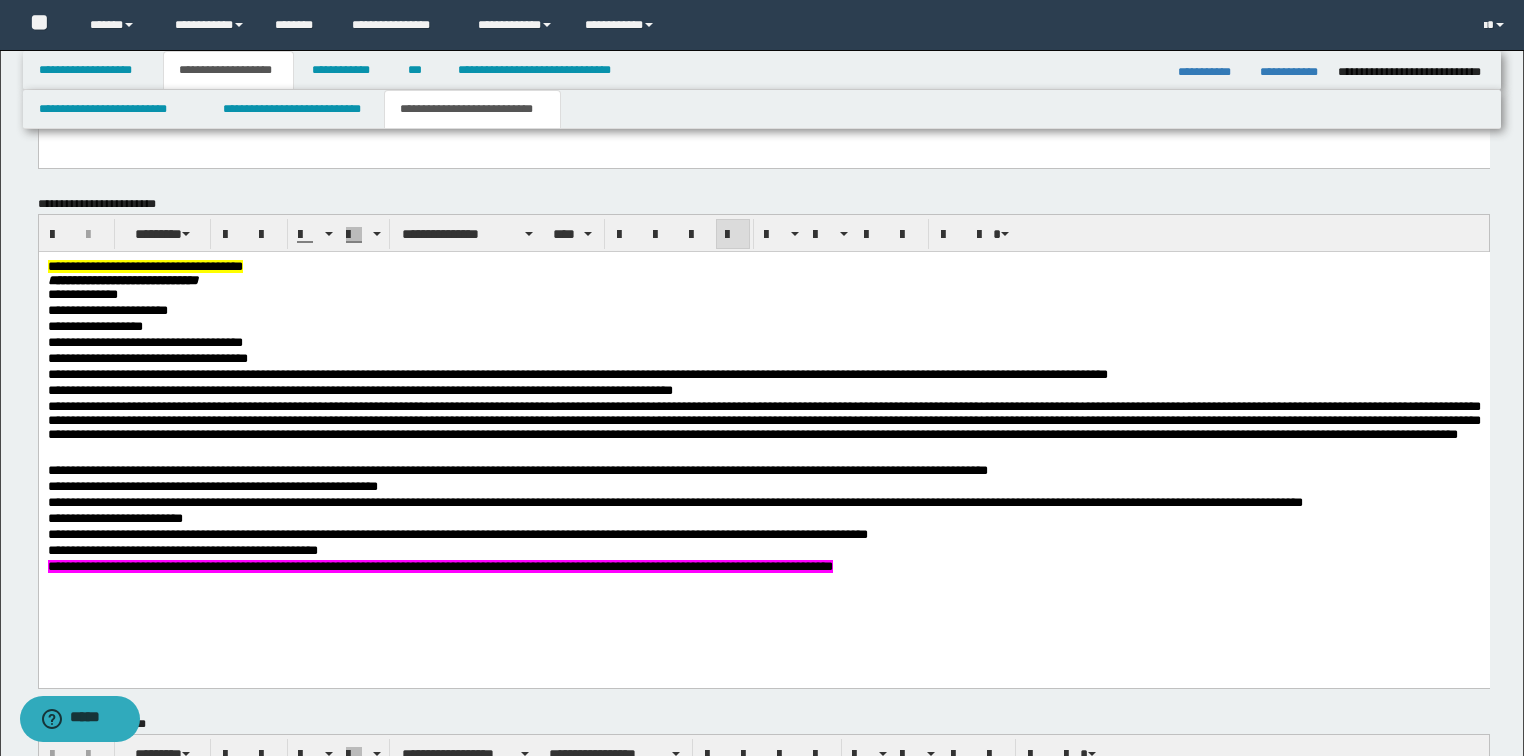 scroll, scrollTop: 1630, scrollLeft: 0, axis: vertical 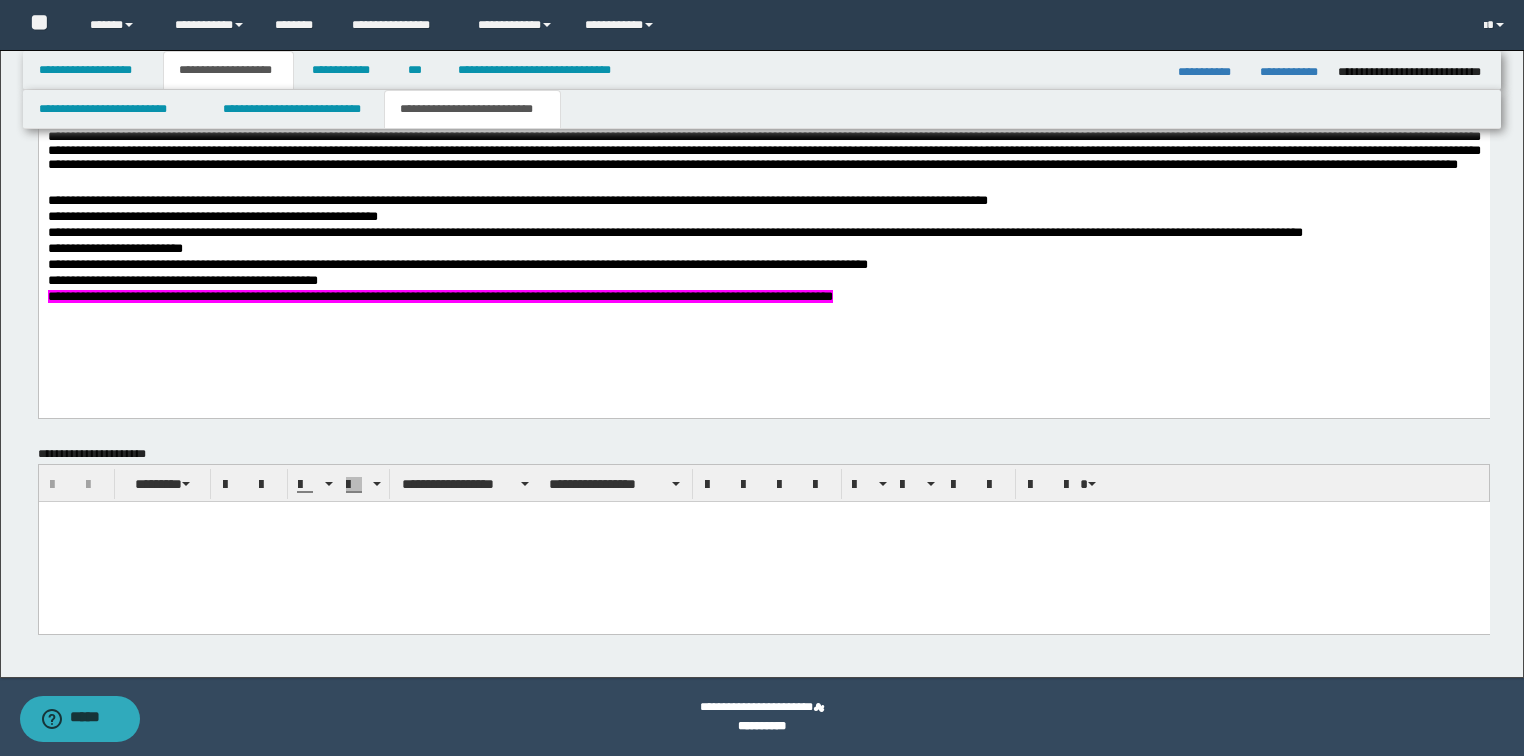 click at bounding box center [763, 541] 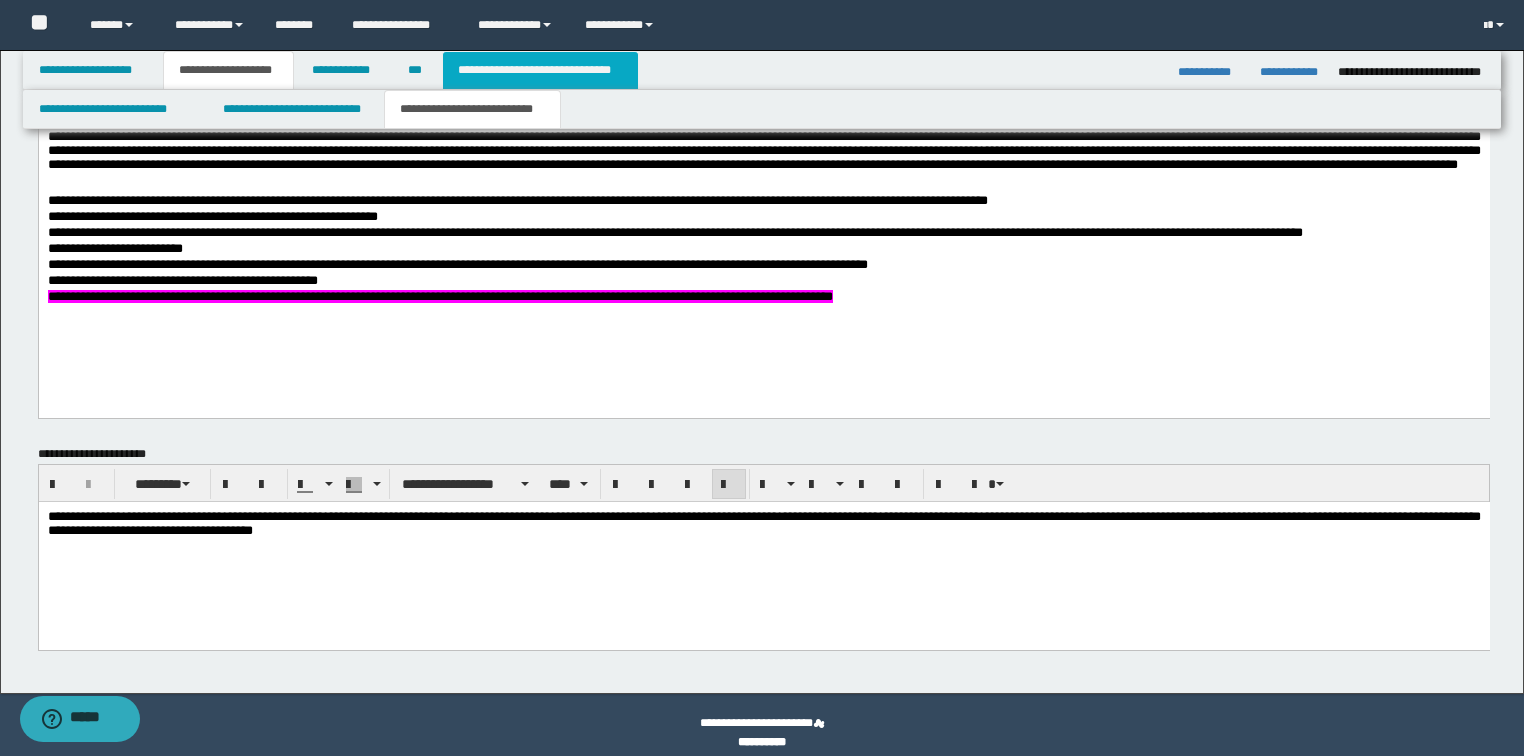 click on "**********" at bounding box center (540, 70) 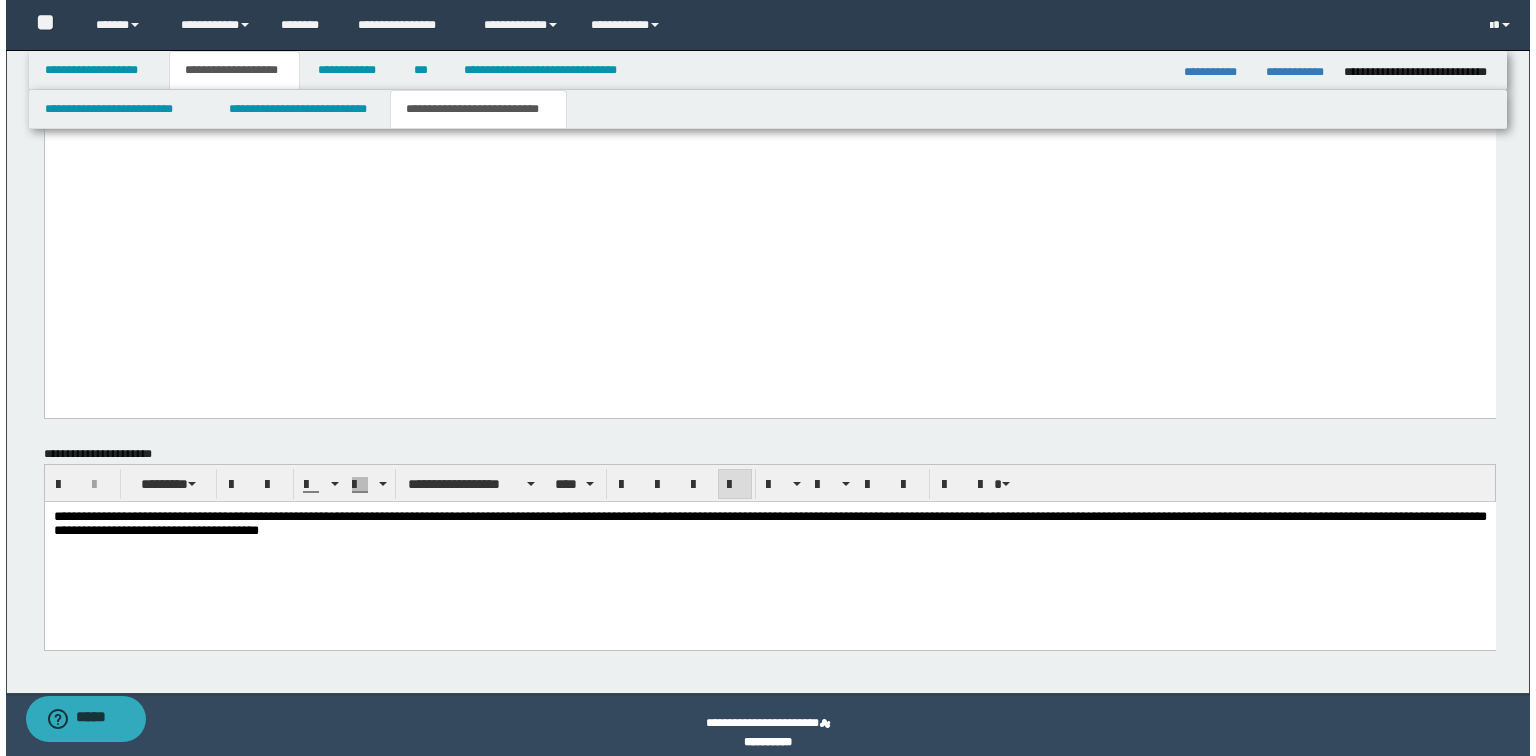 scroll, scrollTop: 0, scrollLeft: 0, axis: both 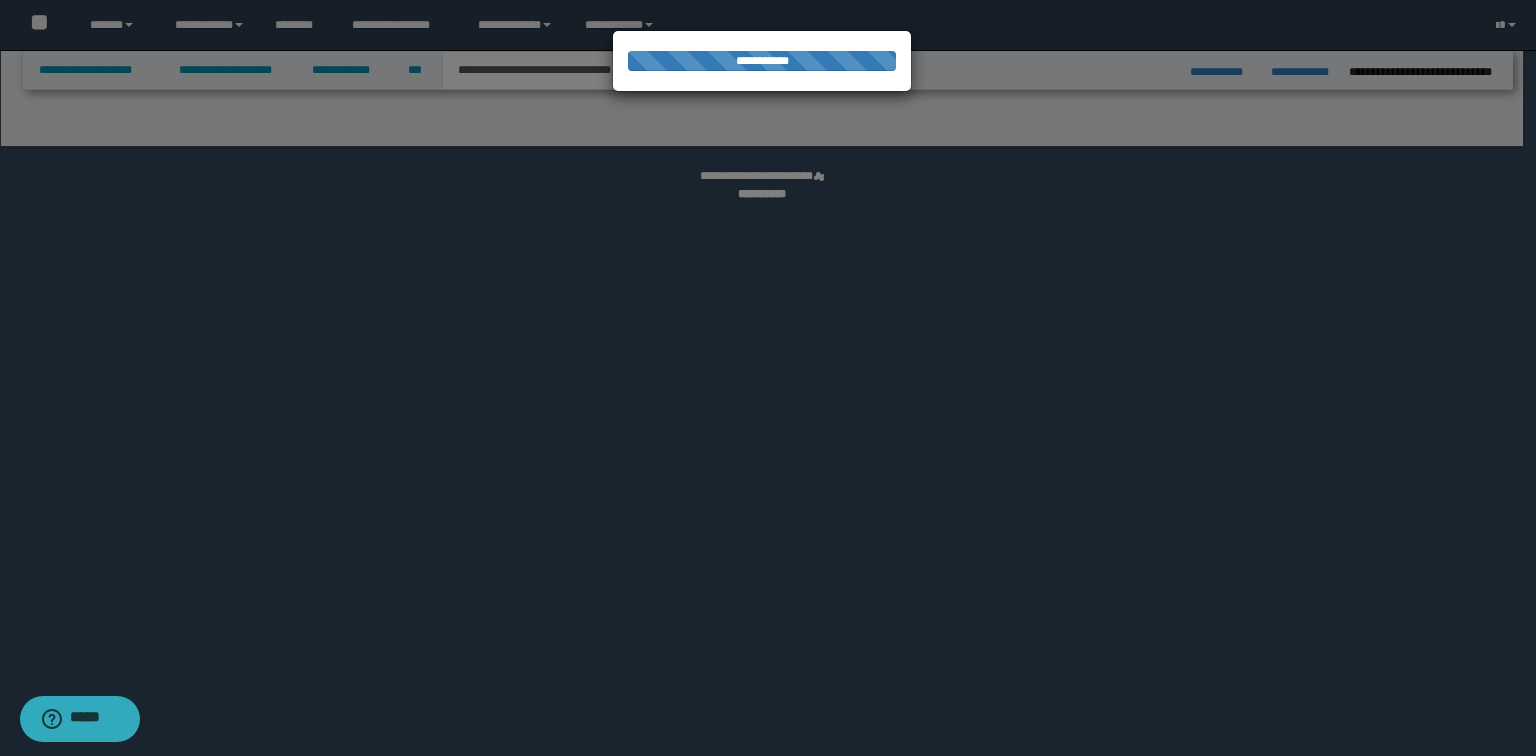 select on "*" 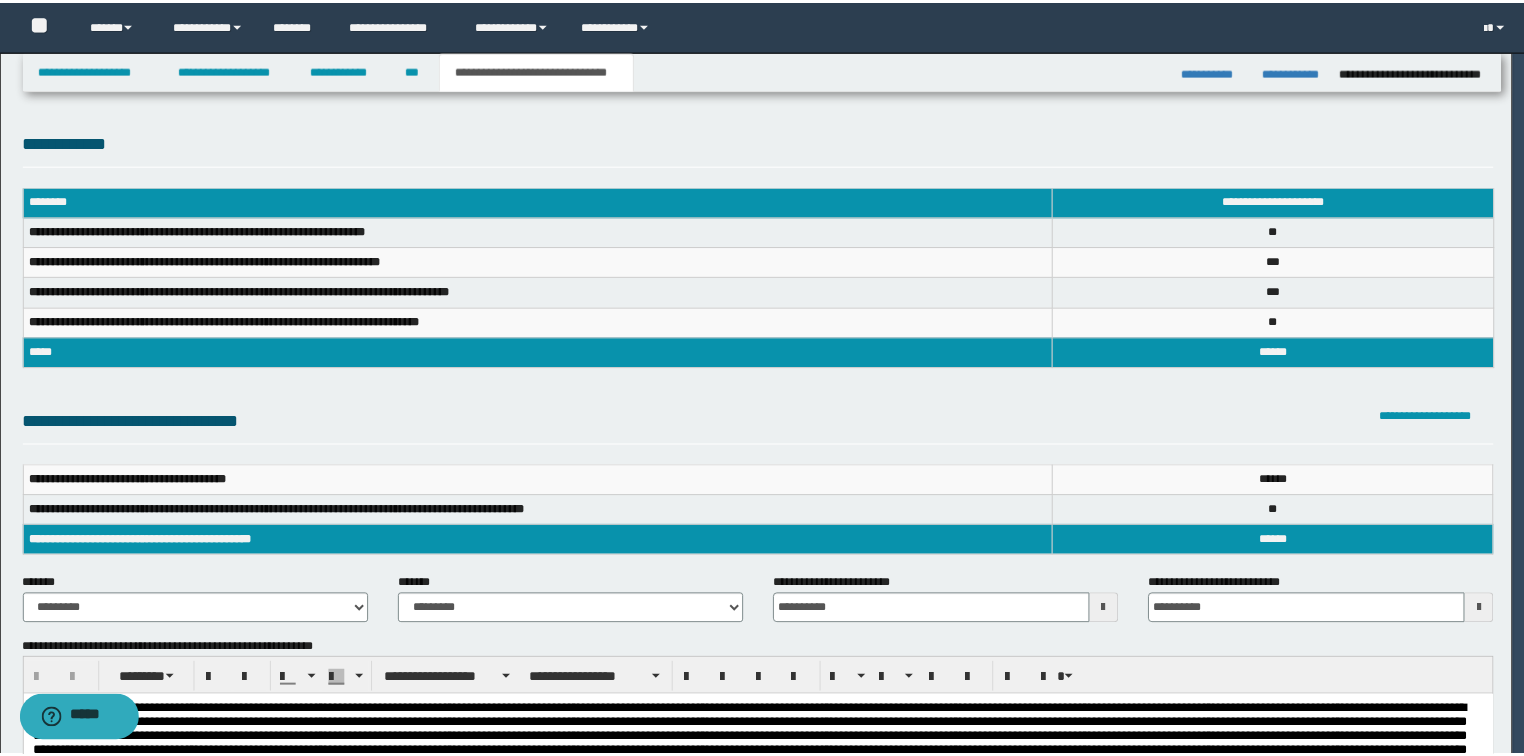 scroll, scrollTop: 0, scrollLeft: 0, axis: both 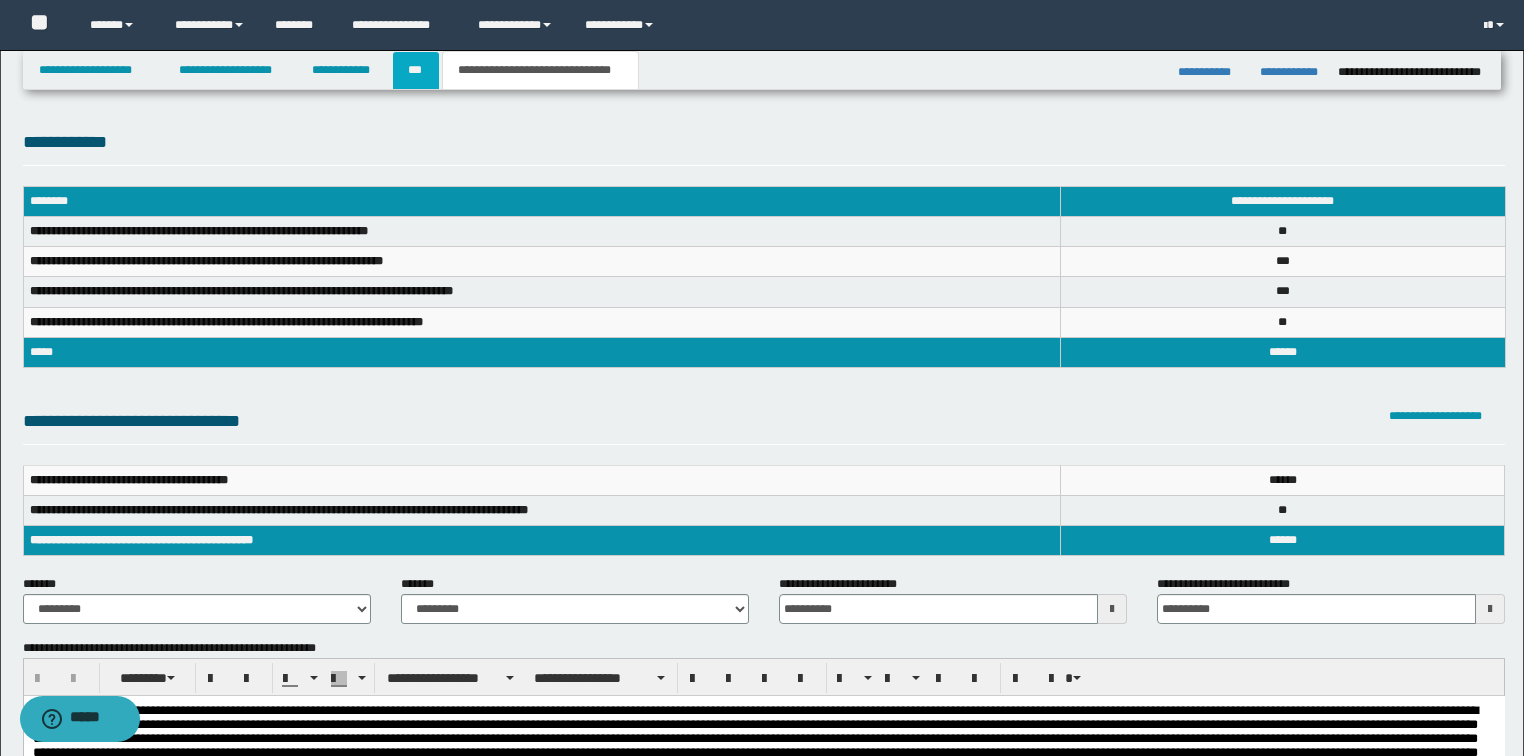 click on "***" at bounding box center [416, 70] 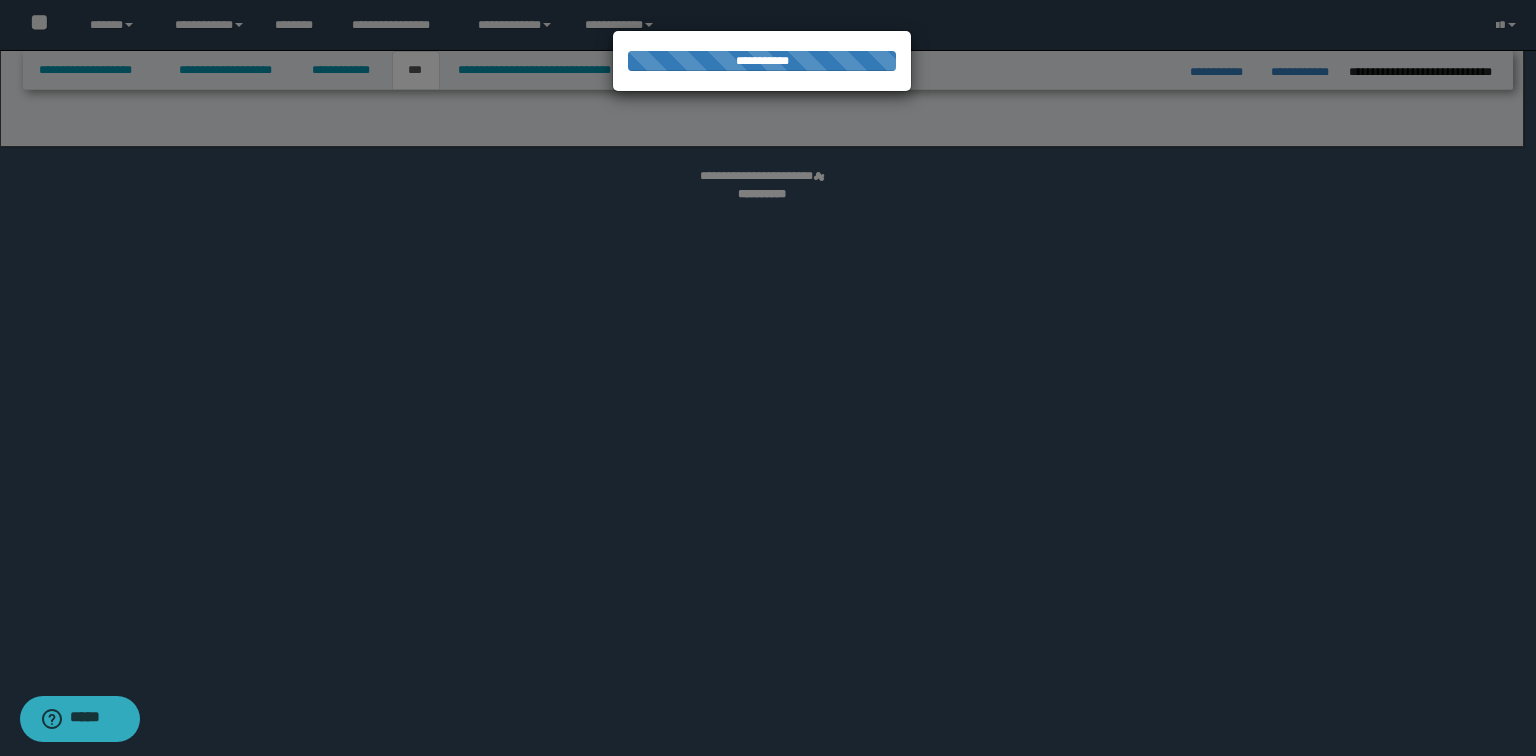 select on "***" 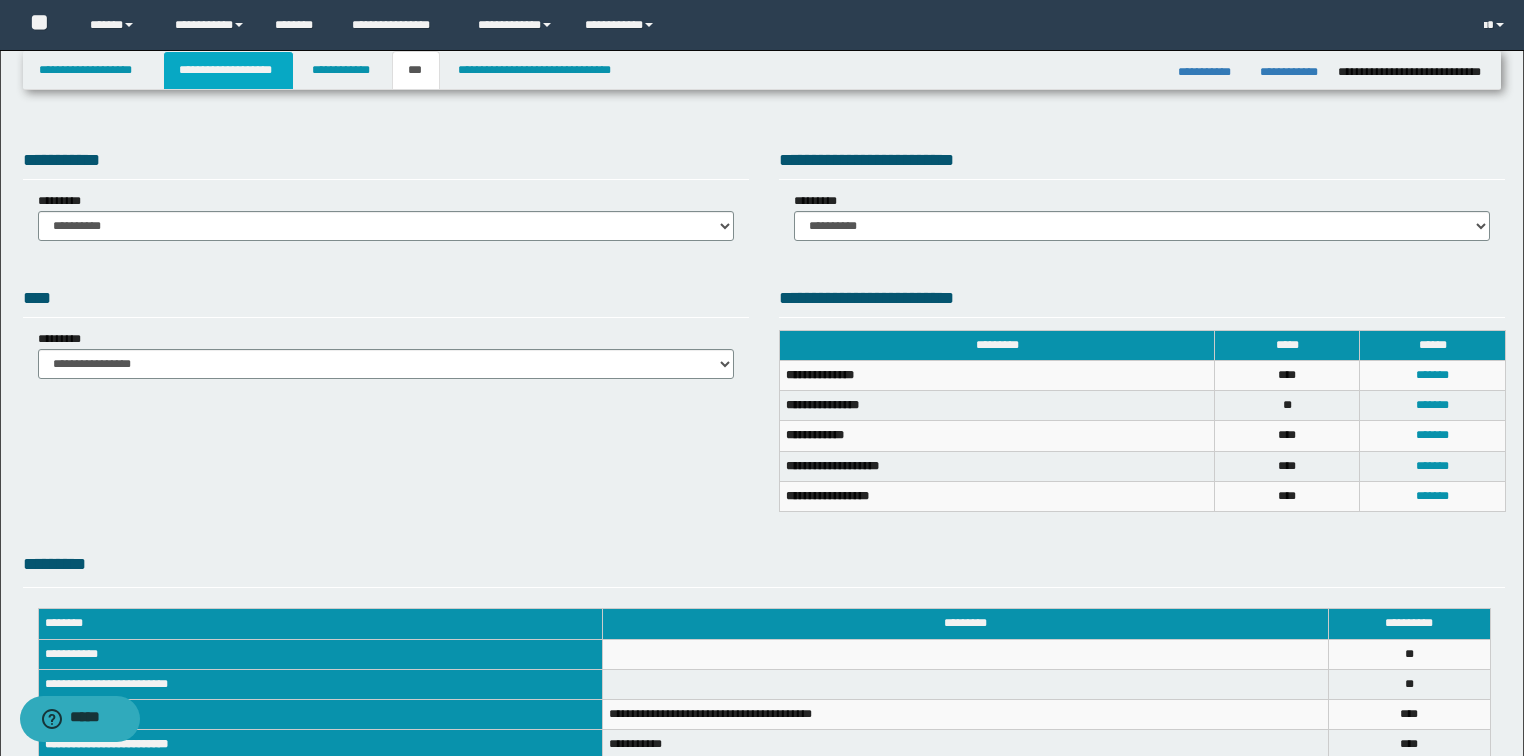 click on "**********" at bounding box center (228, 70) 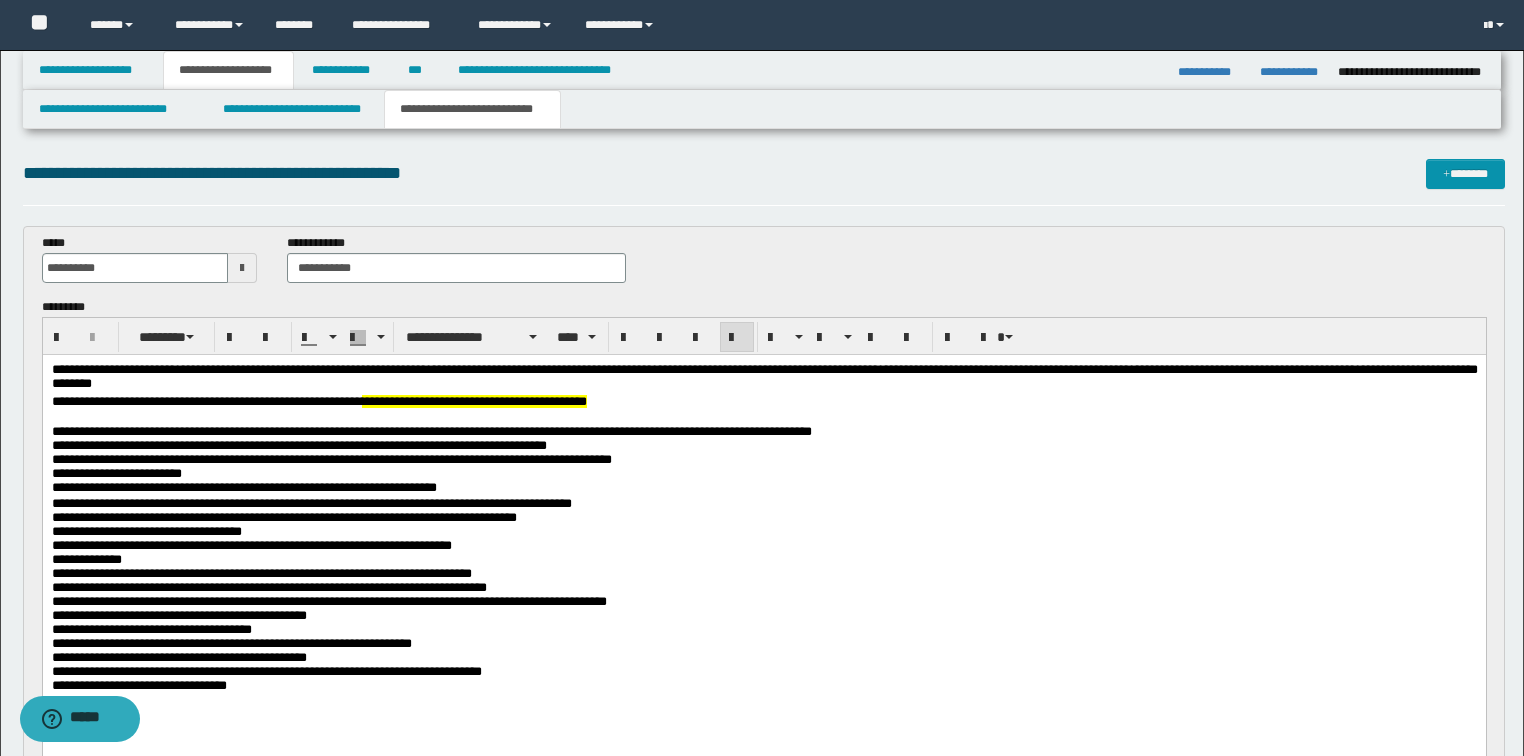 click on "**********" at bounding box center (298, 444) 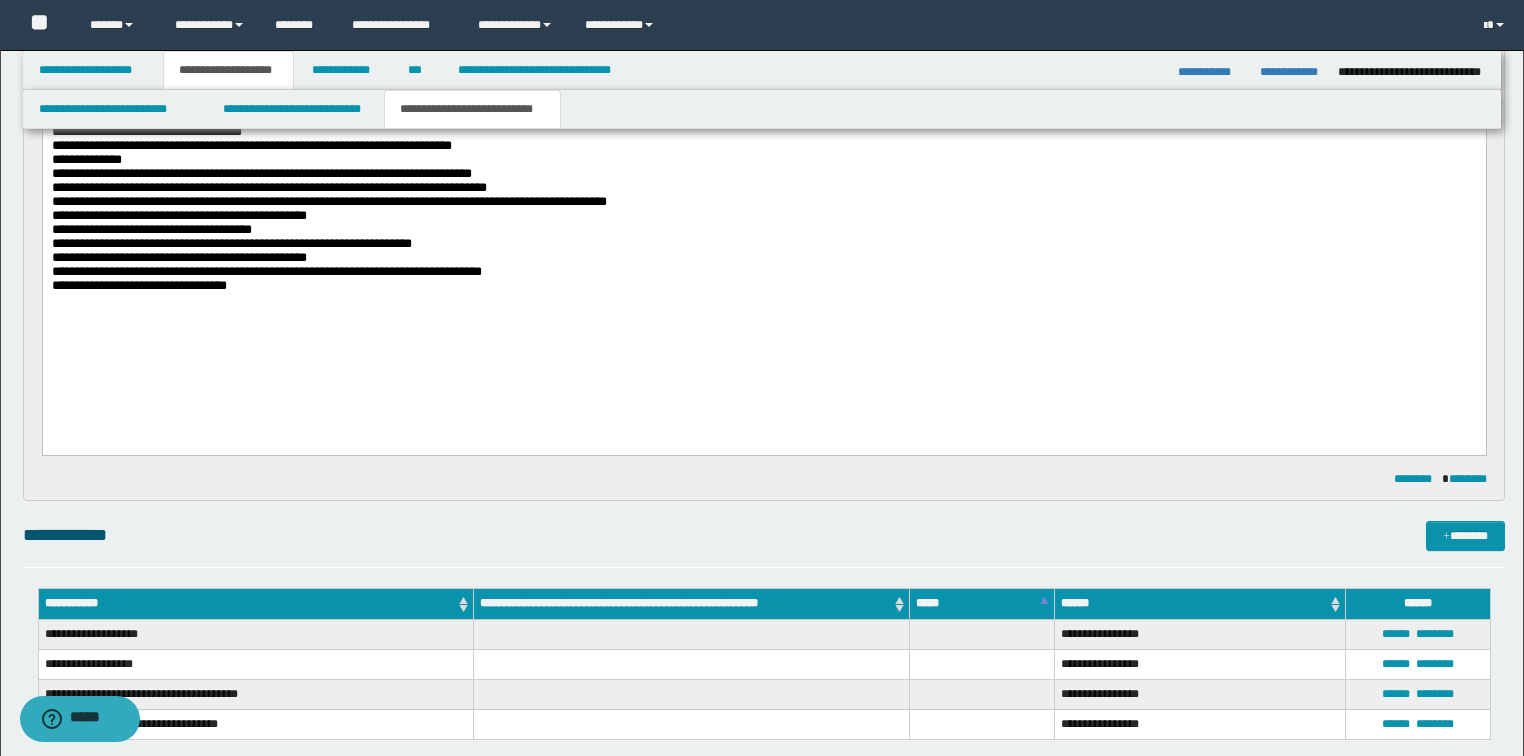 scroll, scrollTop: 640, scrollLeft: 0, axis: vertical 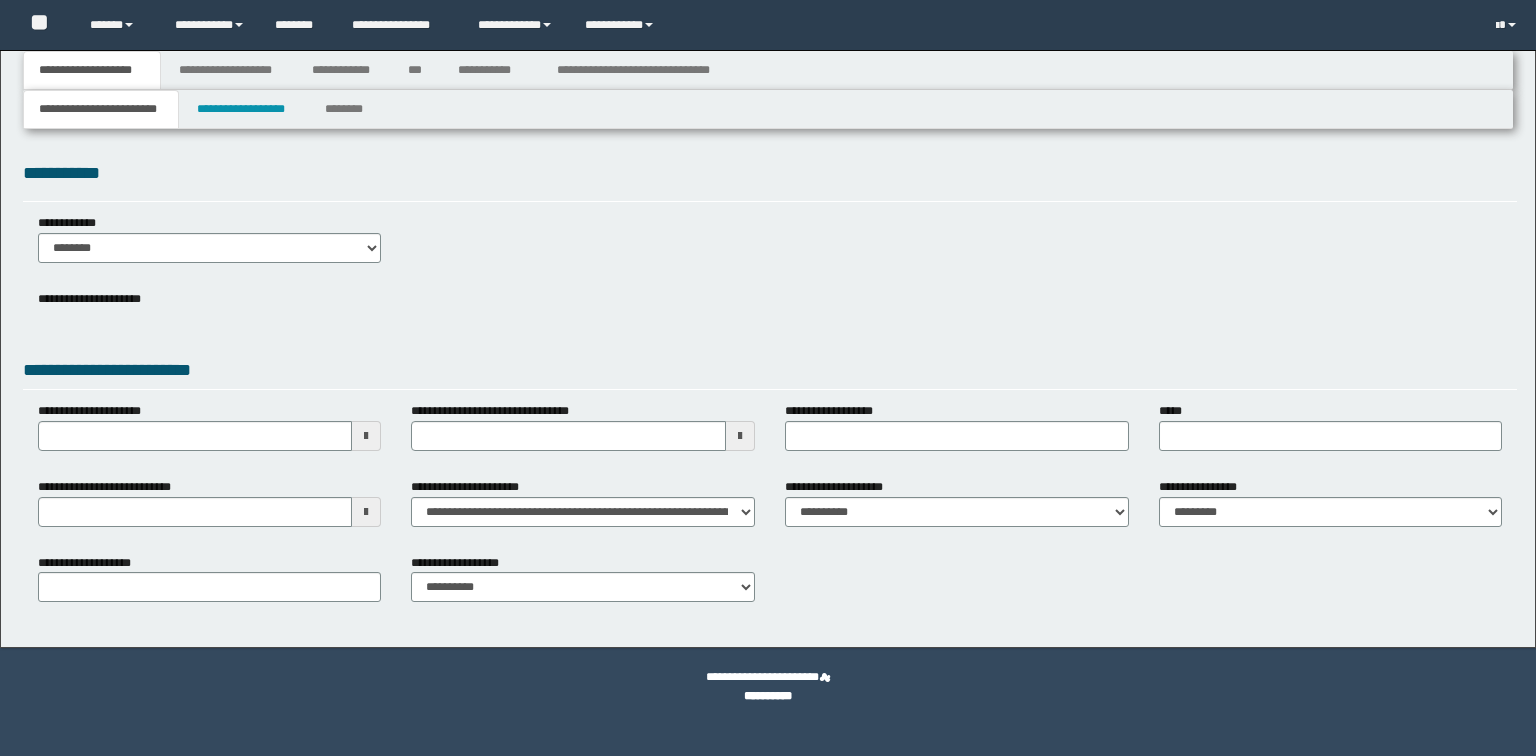 select on "**" 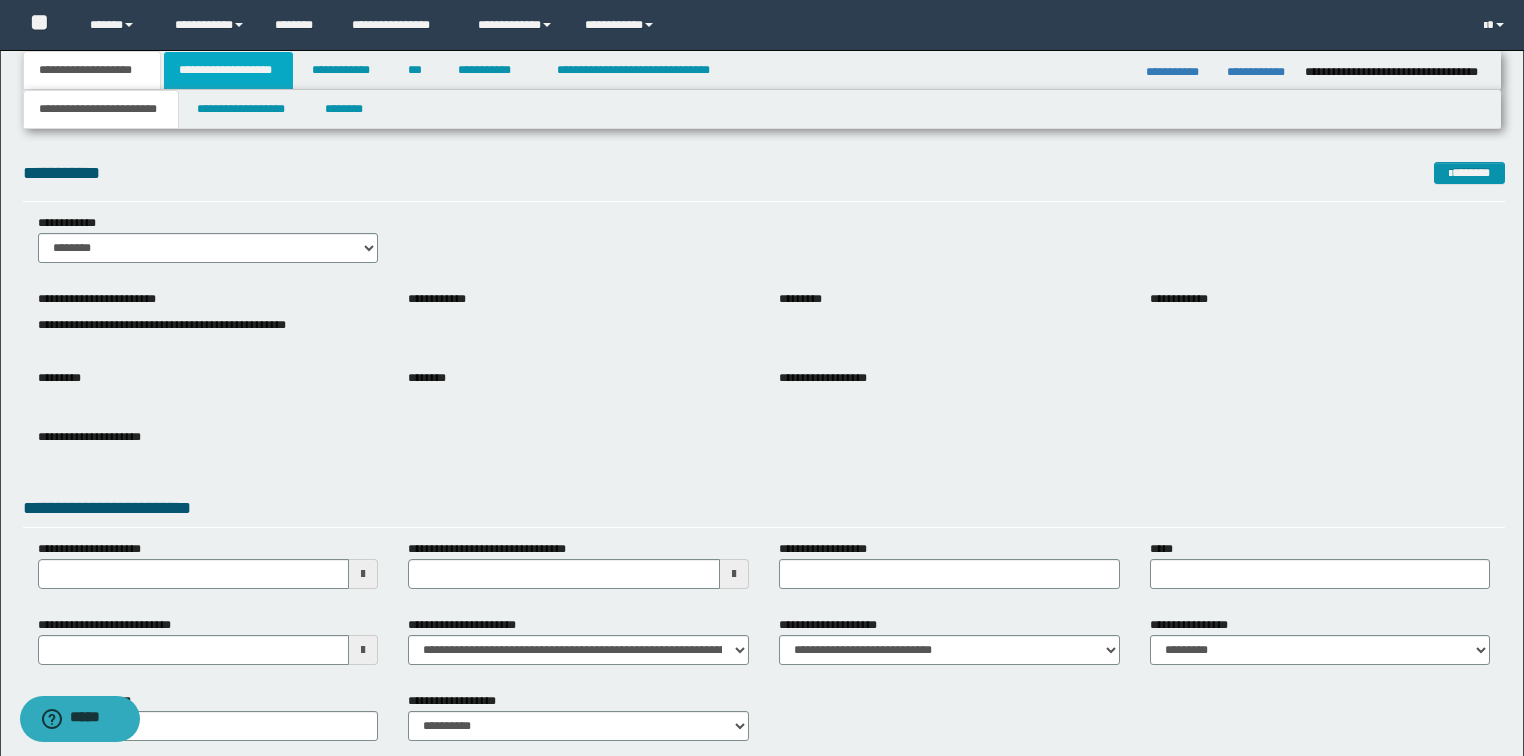 click on "**********" at bounding box center [228, 70] 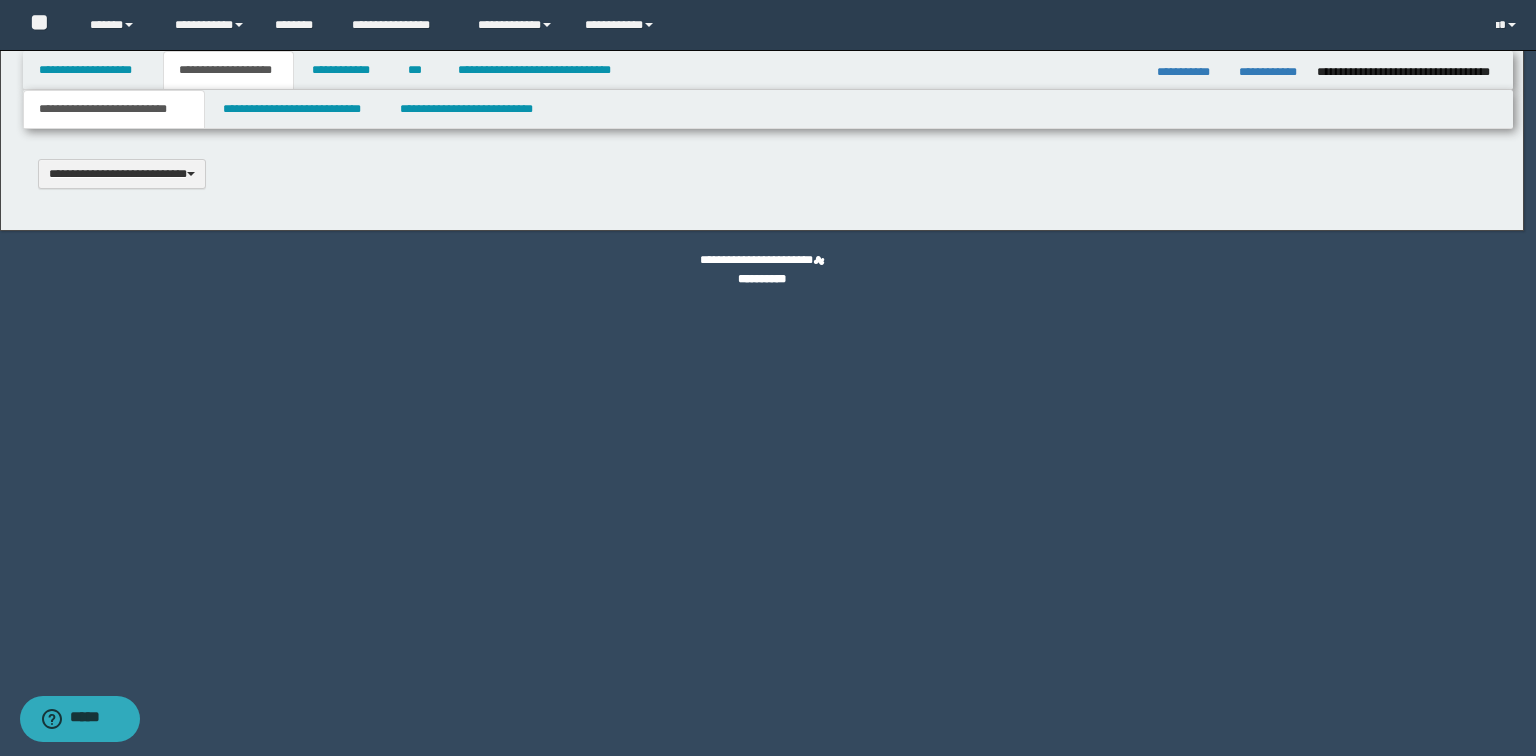 scroll, scrollTop: 0, scrollLeft: 0, axis: both 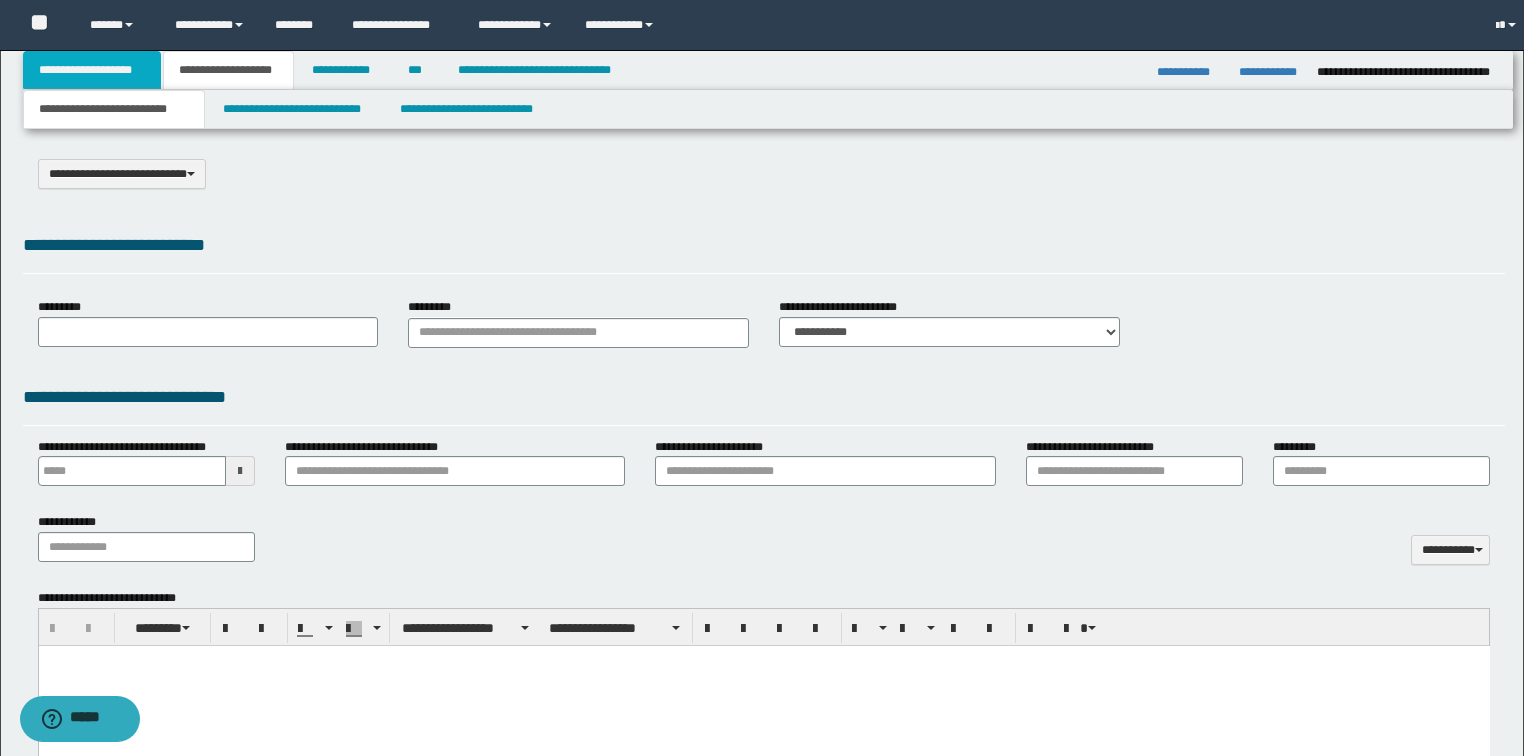 select on "*" 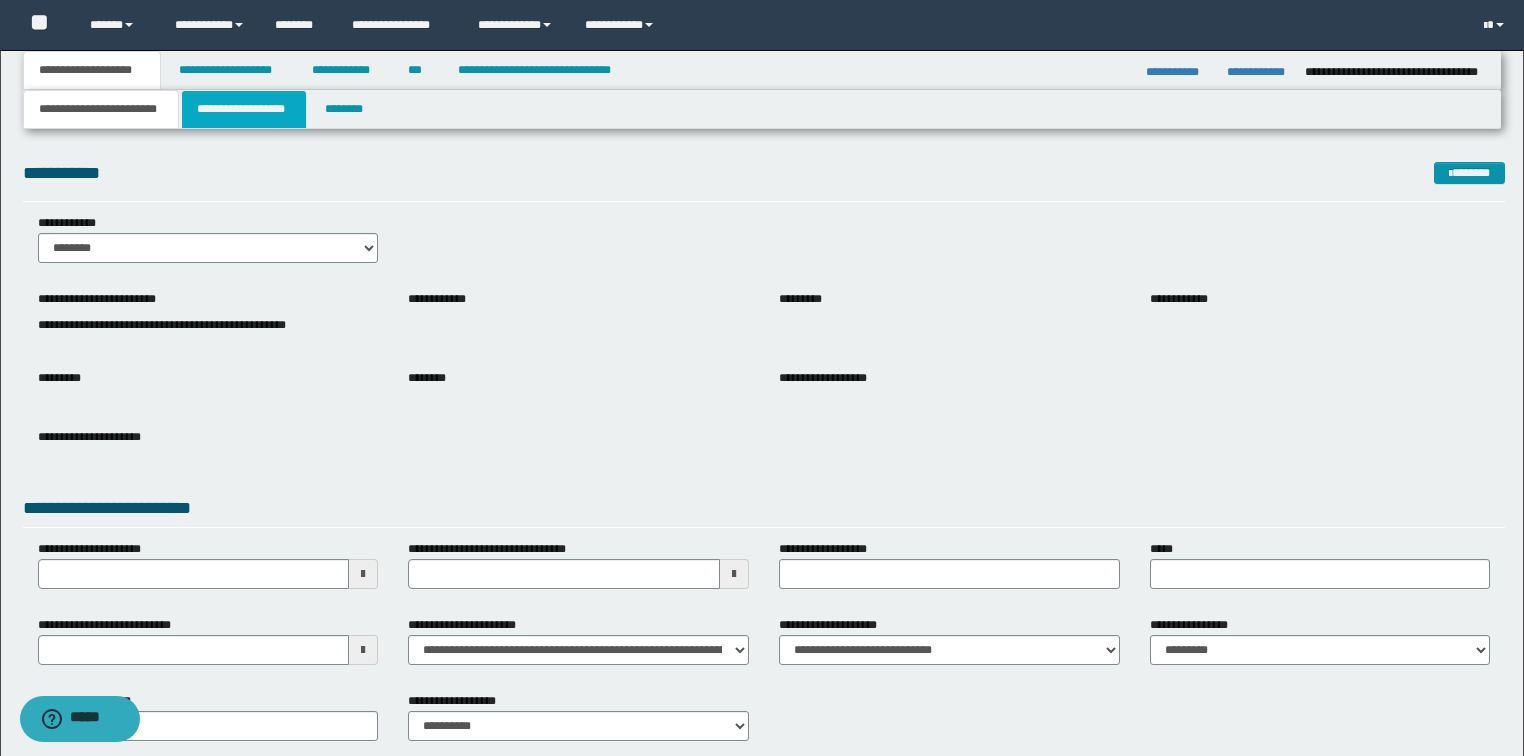 click on "**********" at bounding box center (244, 109) 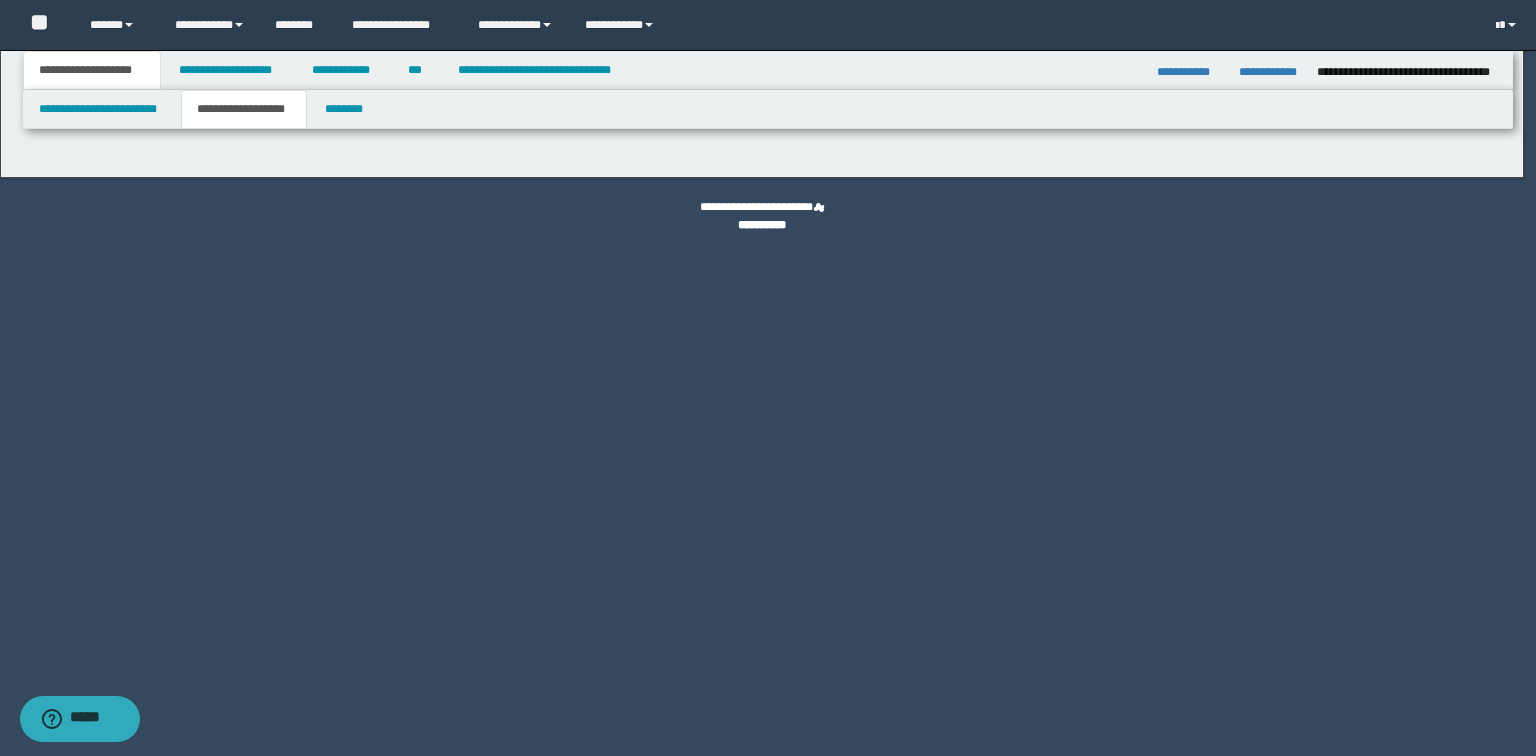 type on "*******" 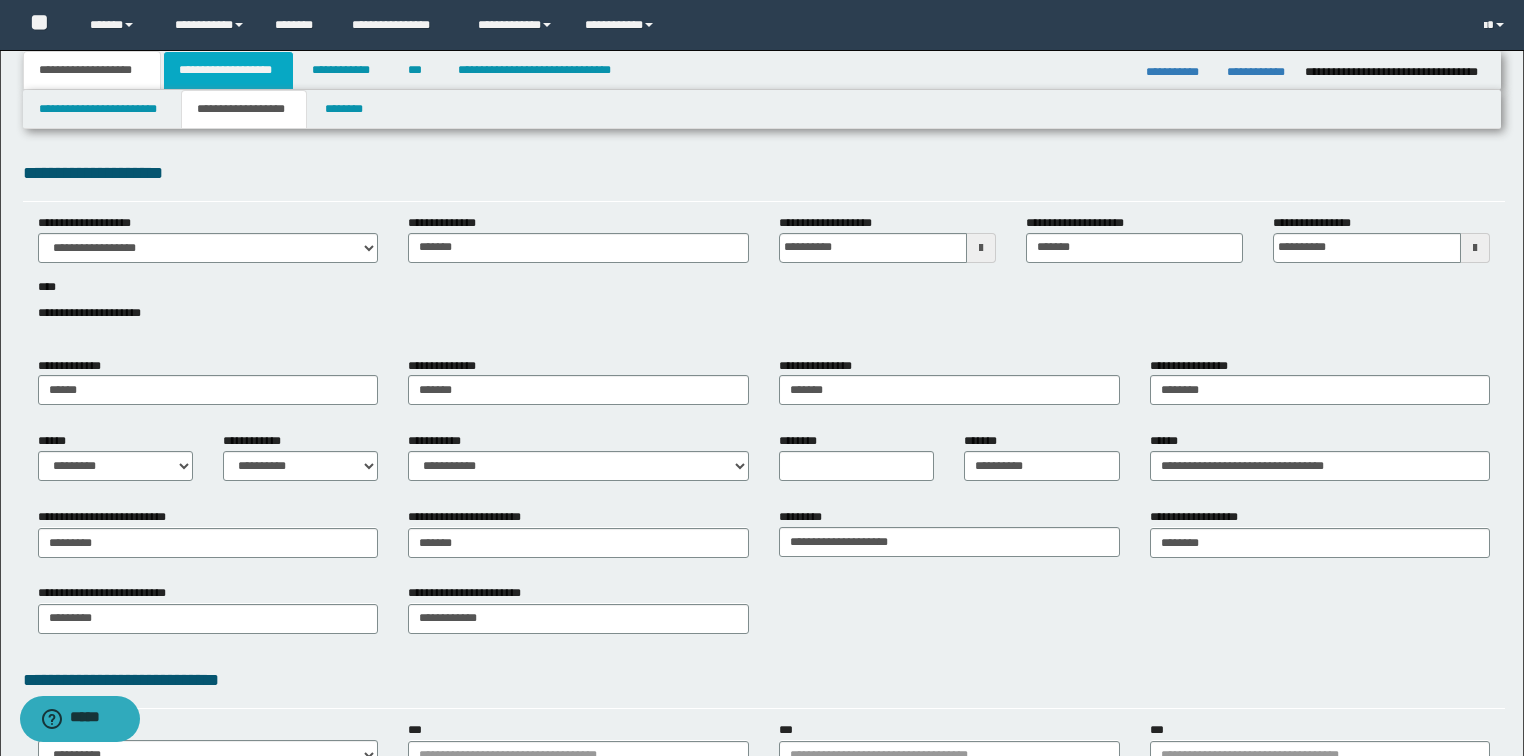 click on "**********" at bounding box center [228, 70] 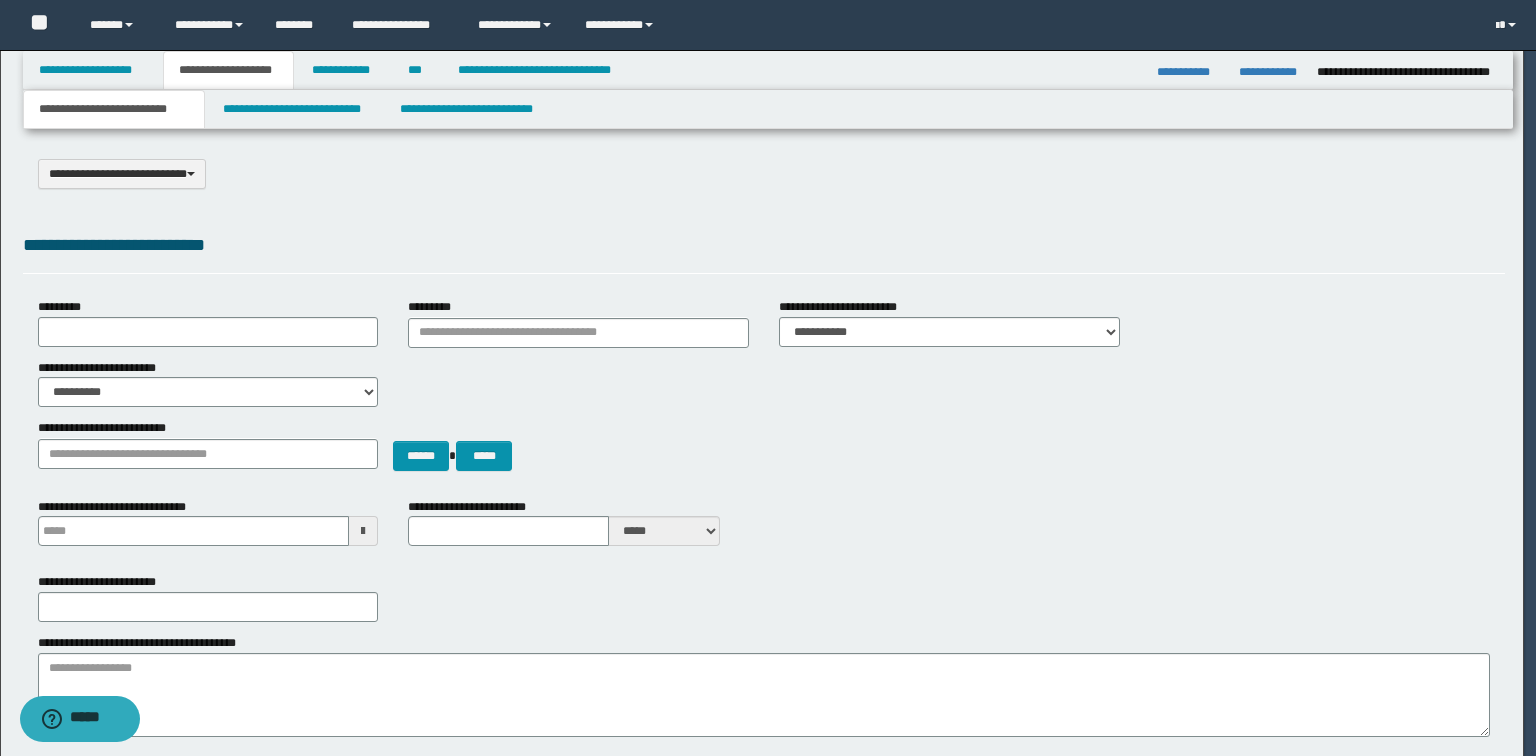 type 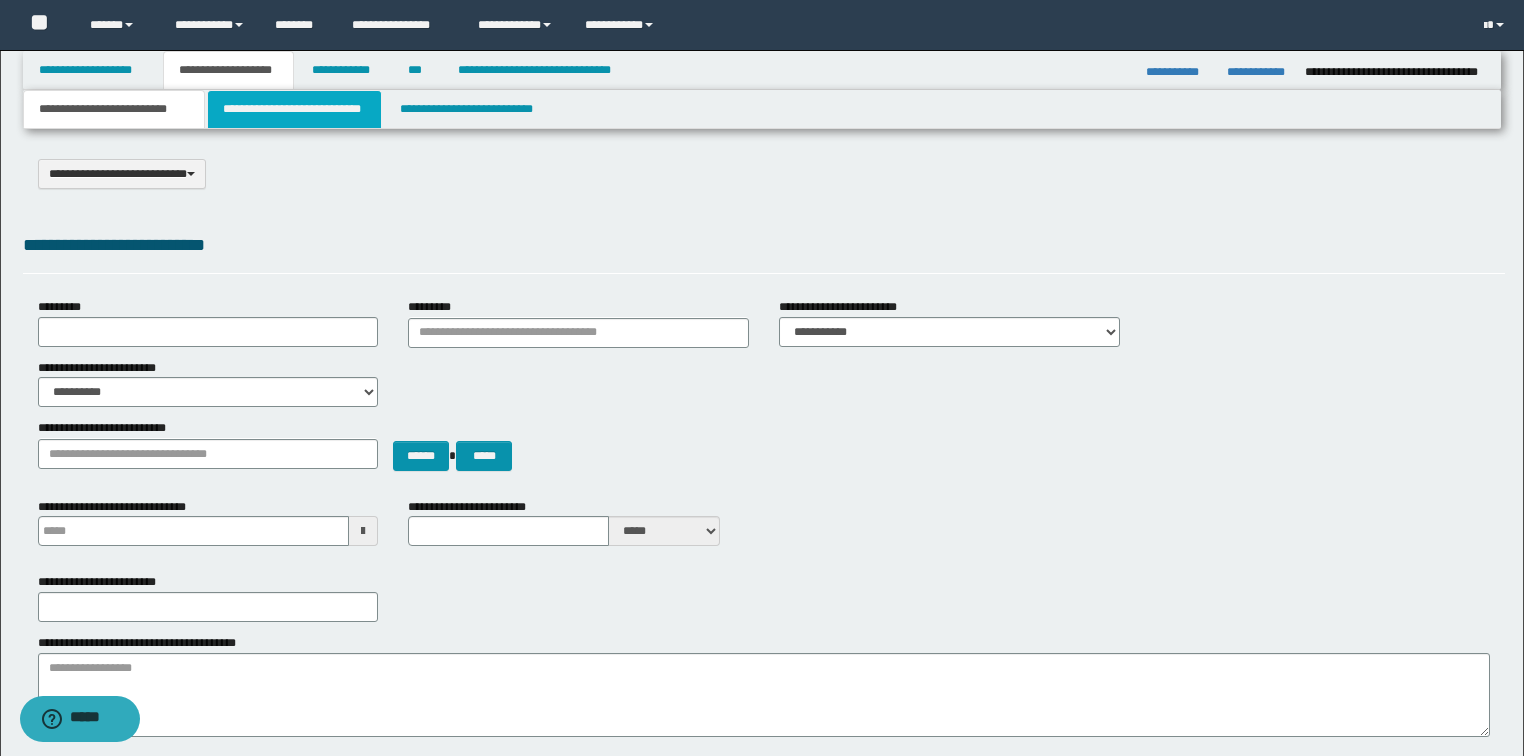click on "**********" at bounding box center [294, 109] 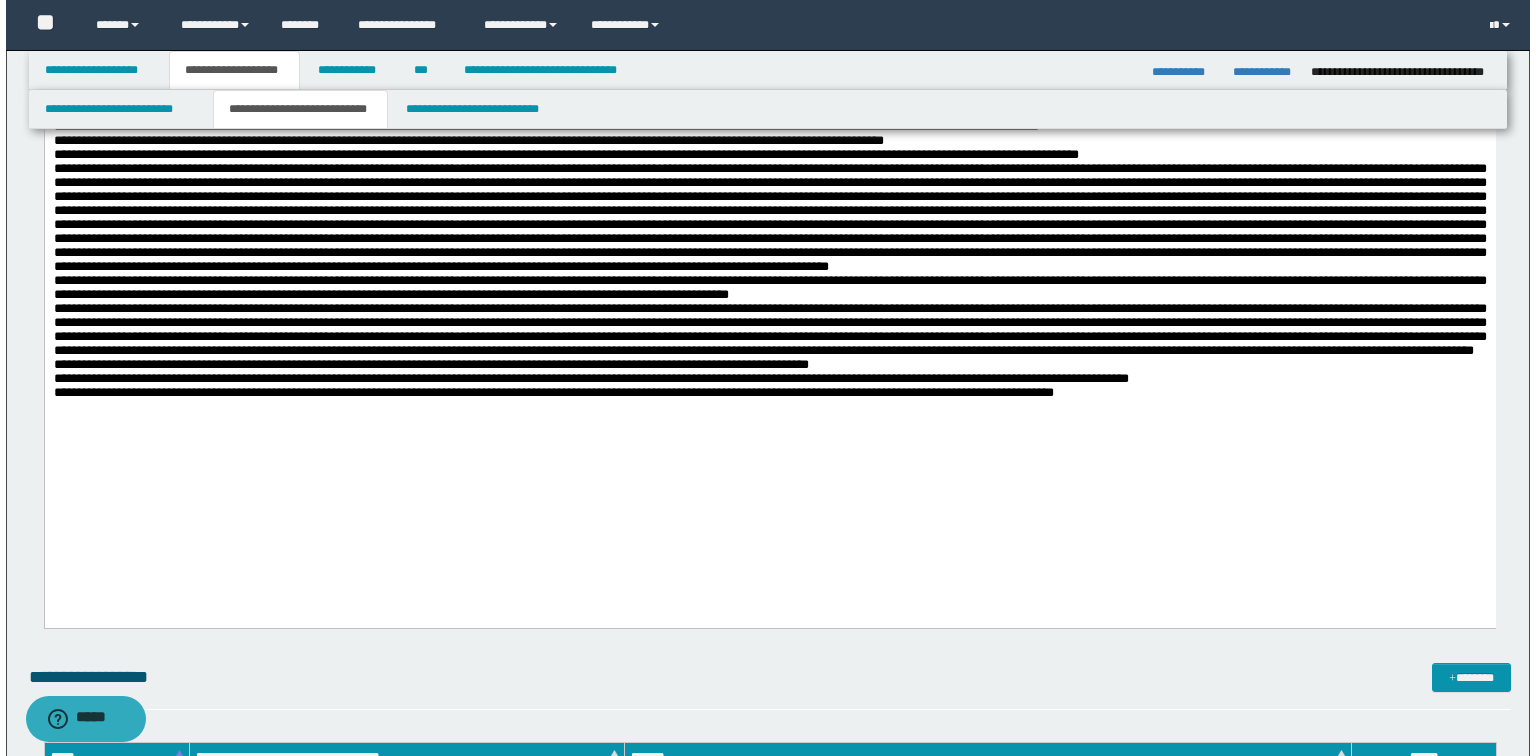 scroll, scrollTop: 0, scrollLeft: 0, axis: both 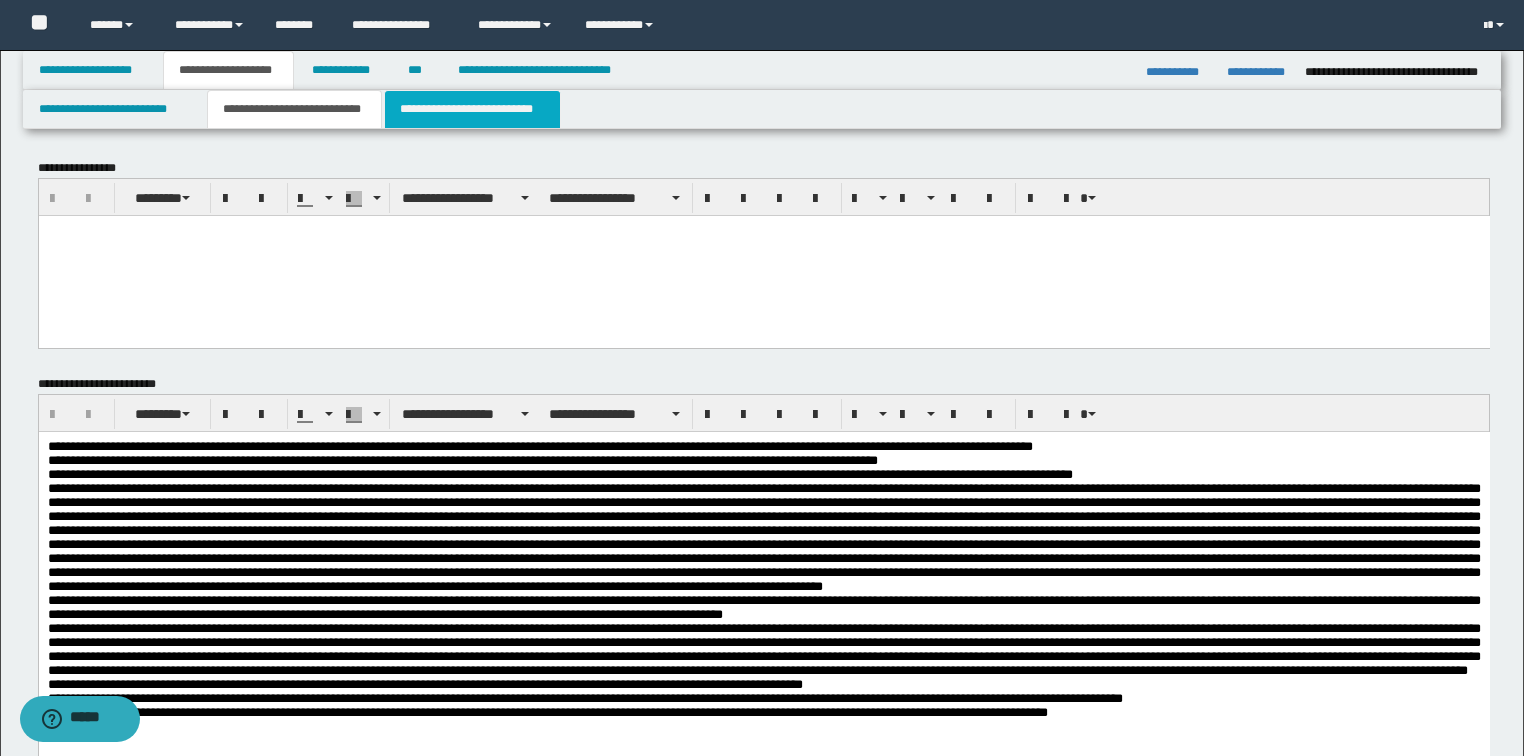 click on "**********" at bounding box center (472, 109) 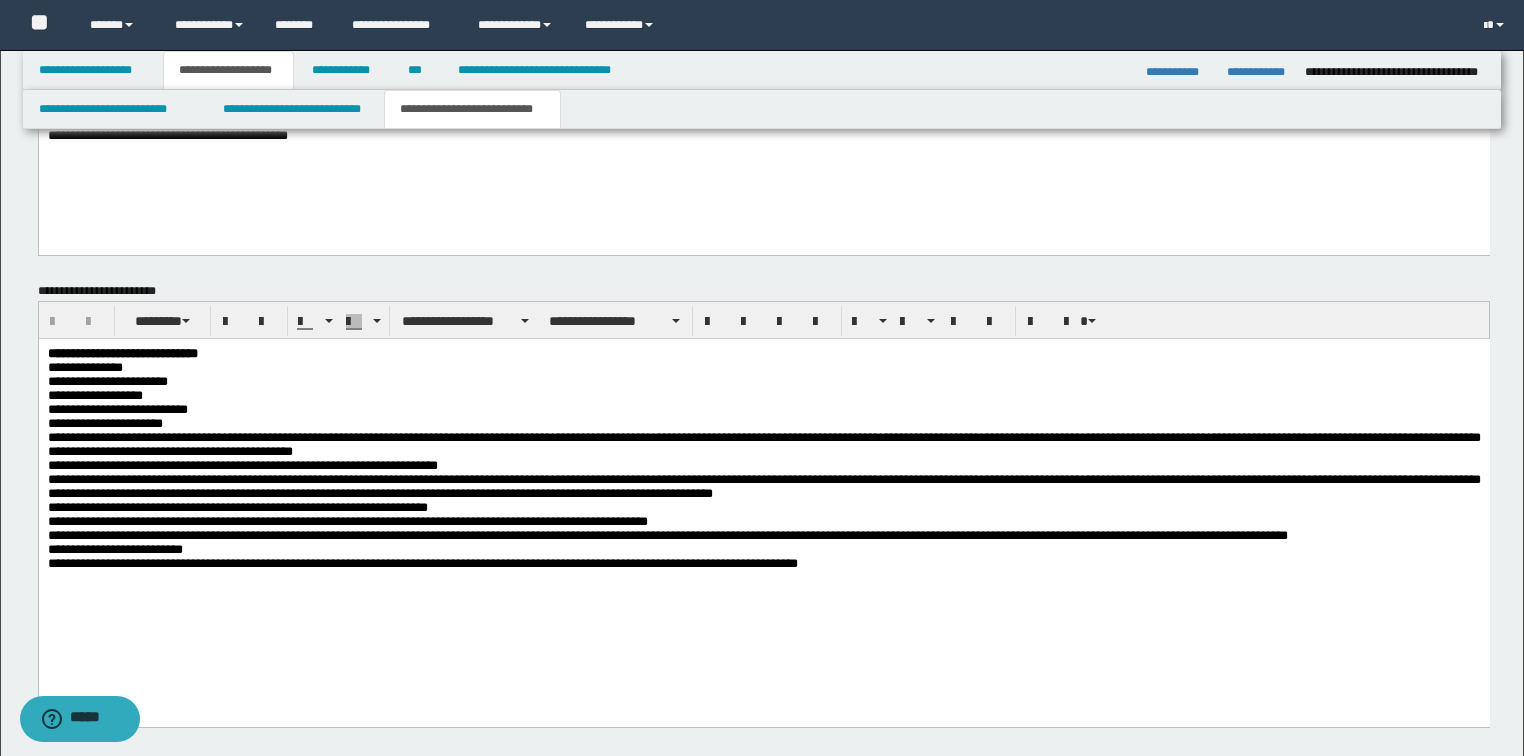 scroll, scrollTop: 1280, scrollLeft: 0, axis: vertical 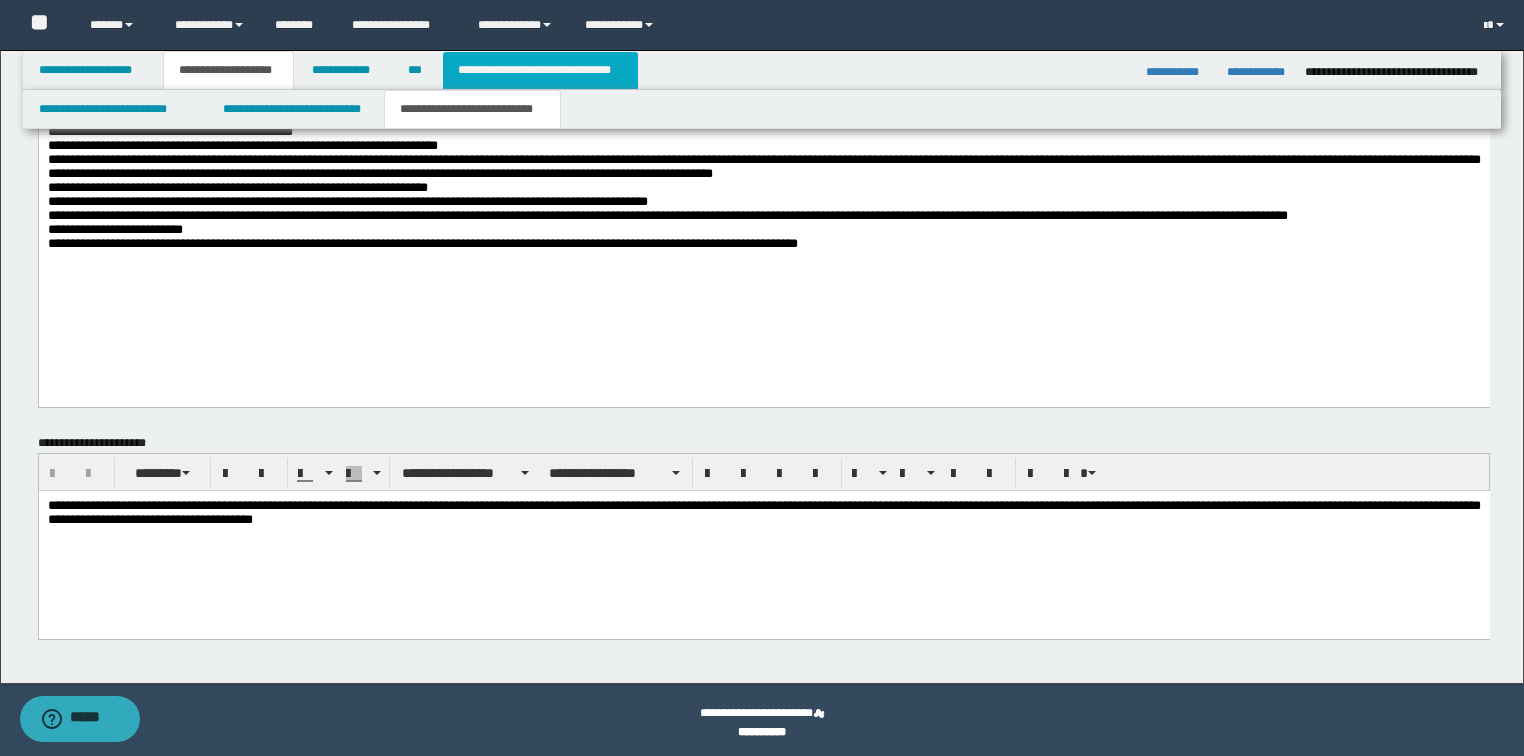 click on "**********" at bounding box center [540, 70] 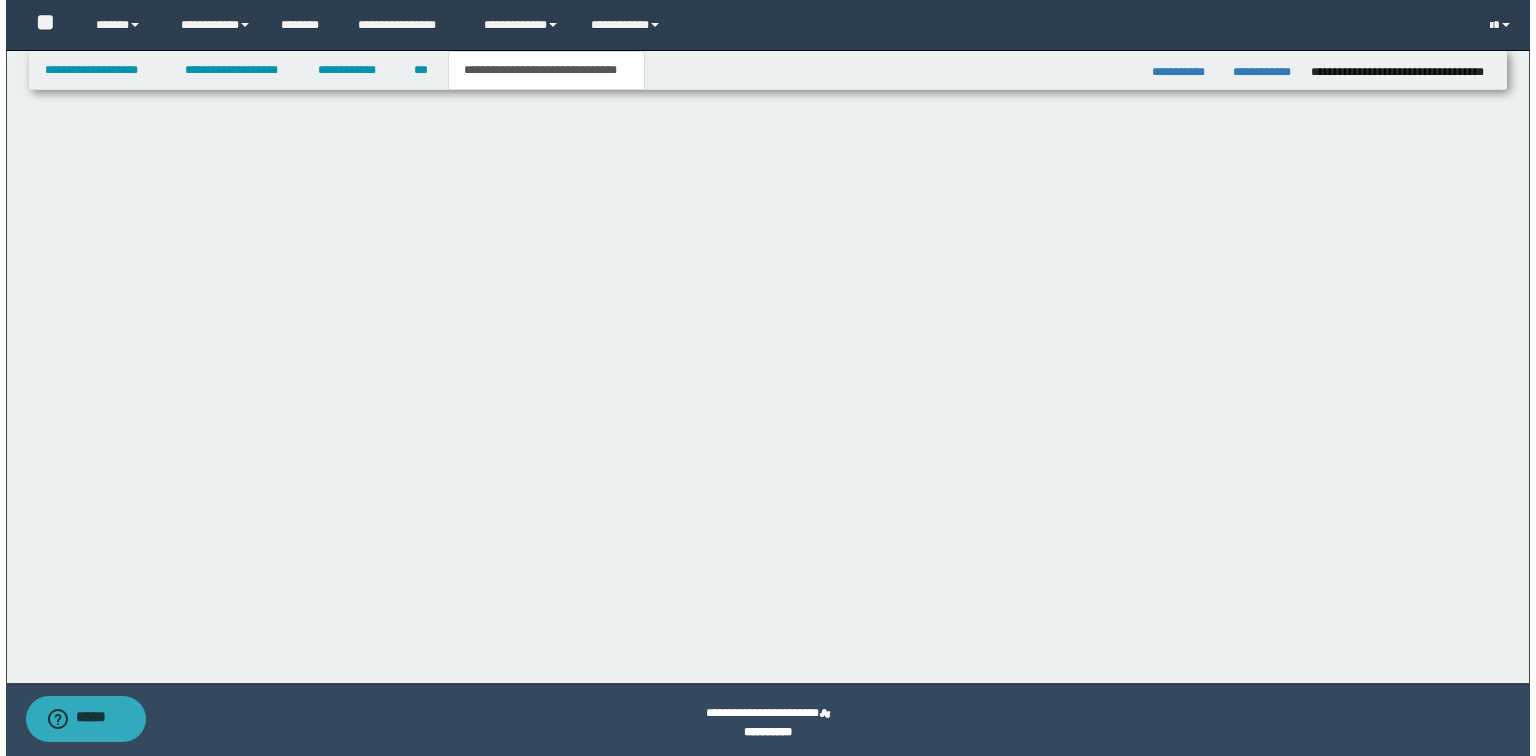 scroll, scrollTop: 0, scrollLeft: 0, axis: both 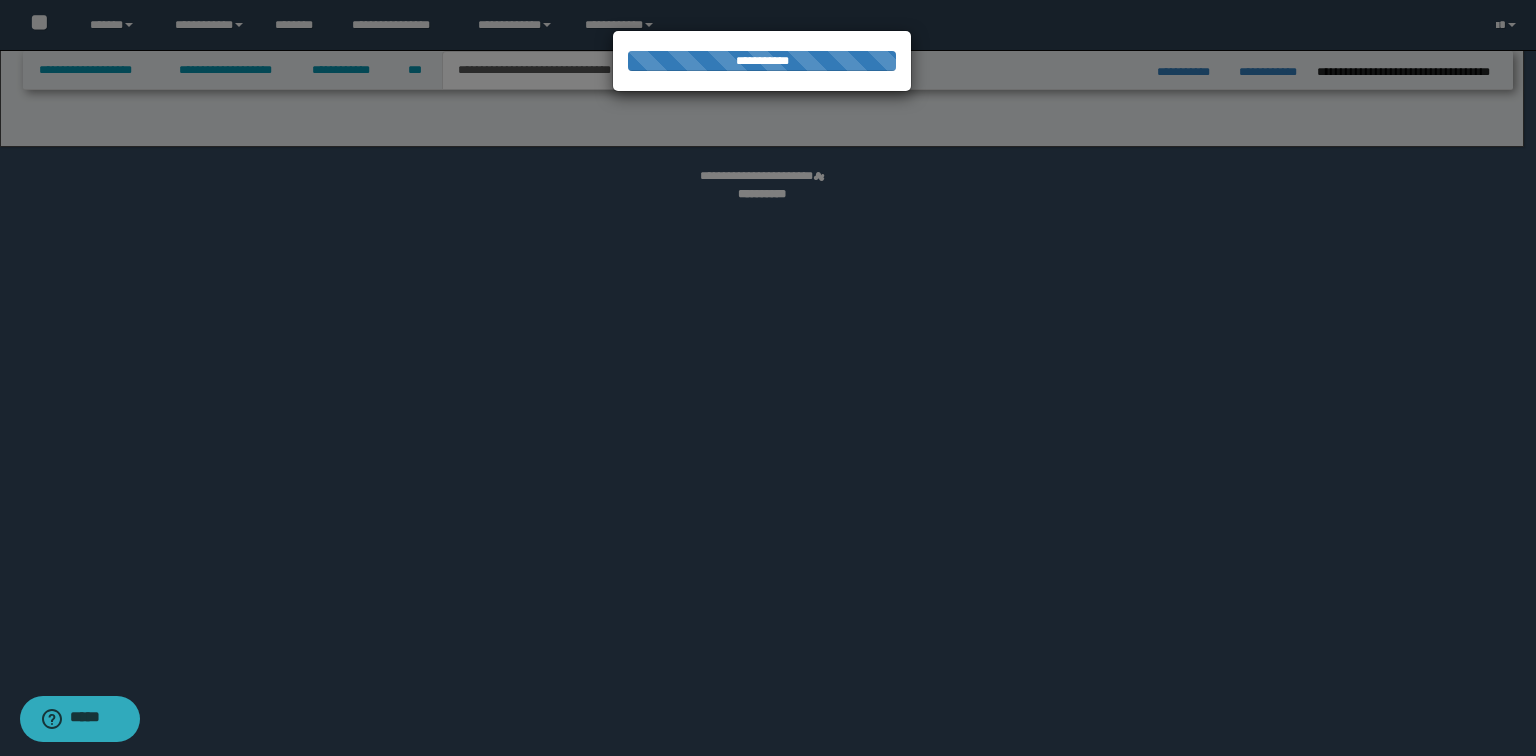 select on "*" 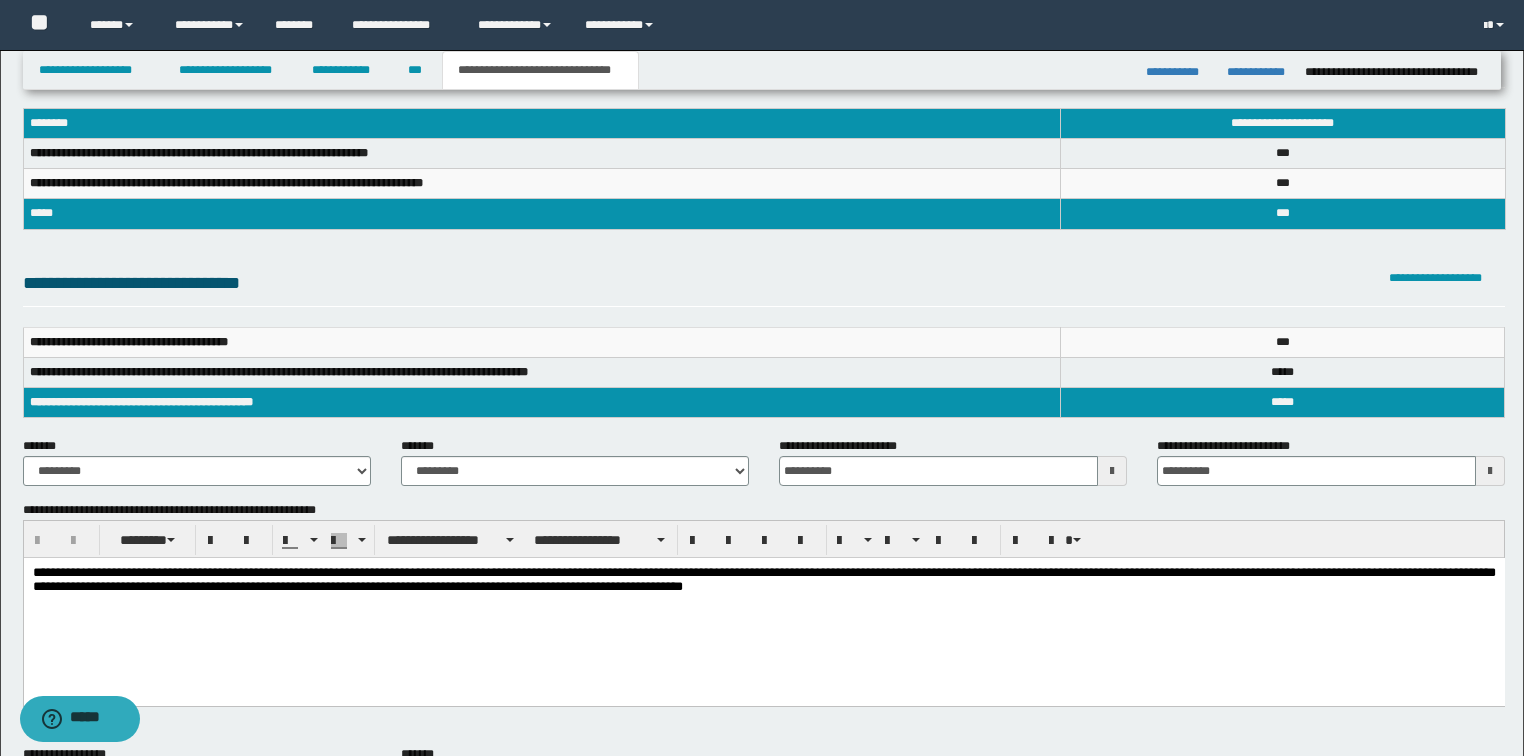 scroll, scrollTop: 0, scrollLeft: 0, axis: both 